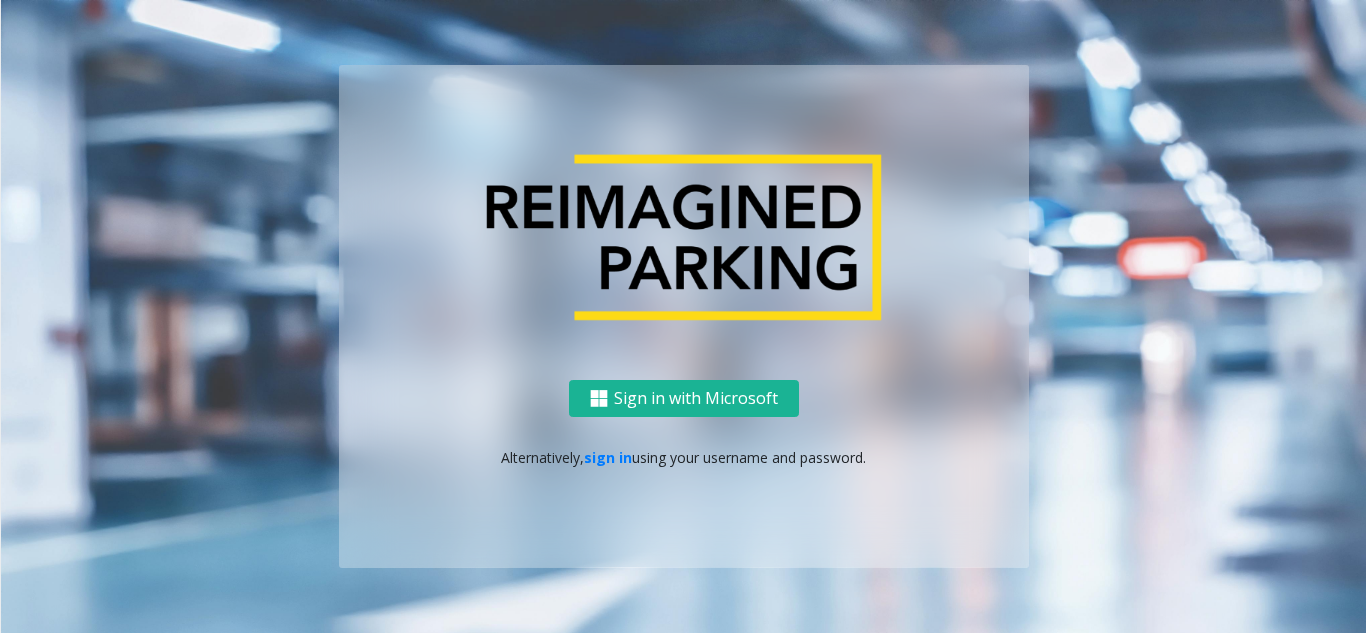 scroll, scrollTop: 0, scrollLeft: 0, axis: both 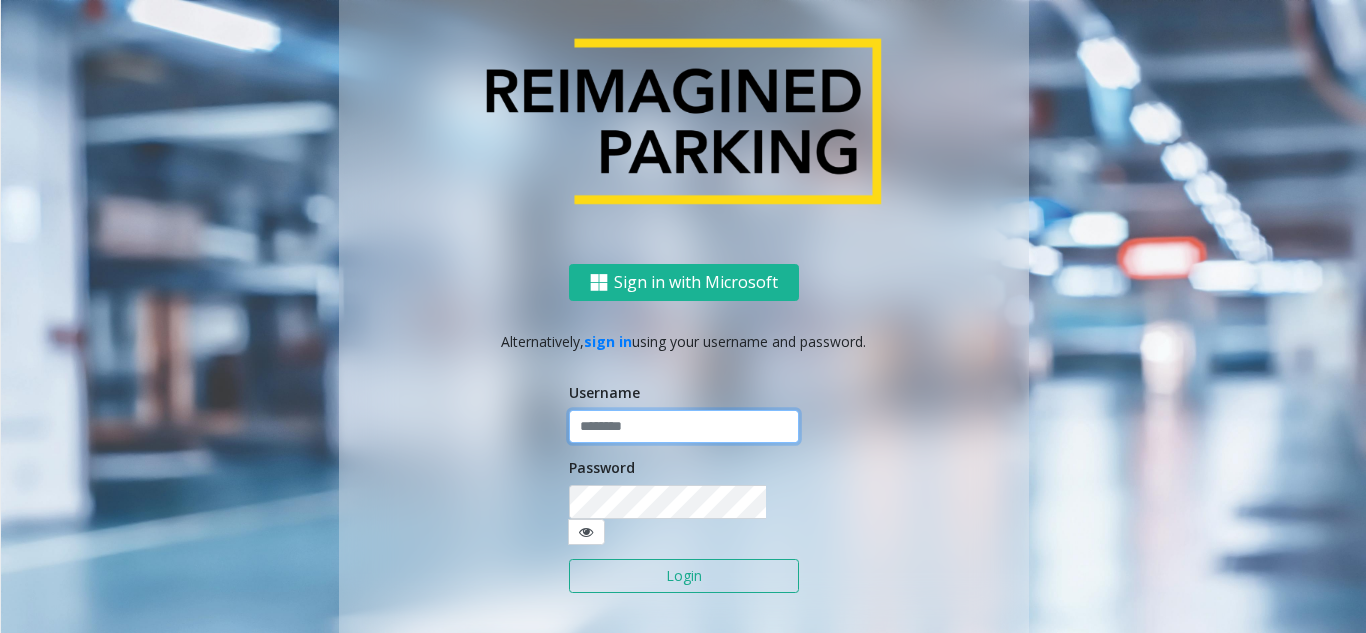drag, startPoint x: 616, startPoint y: 449, endPoint x: 617, endPoint y: 426, distance: 23.021729 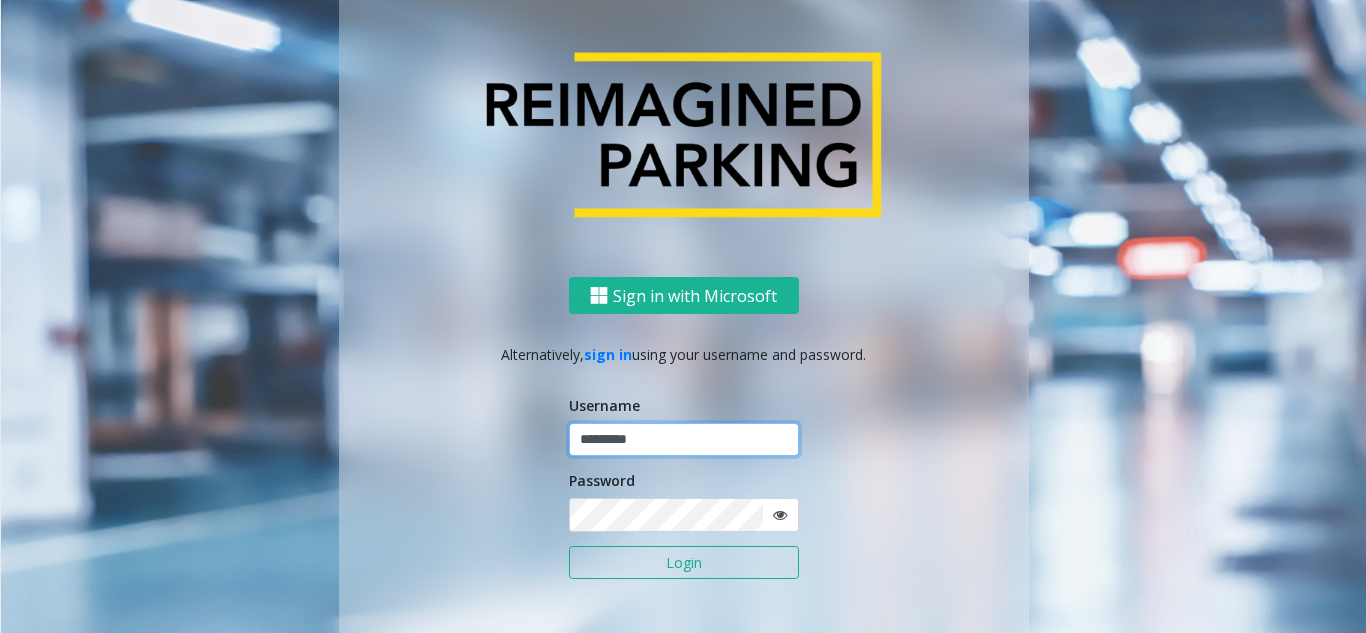 type on "*********" 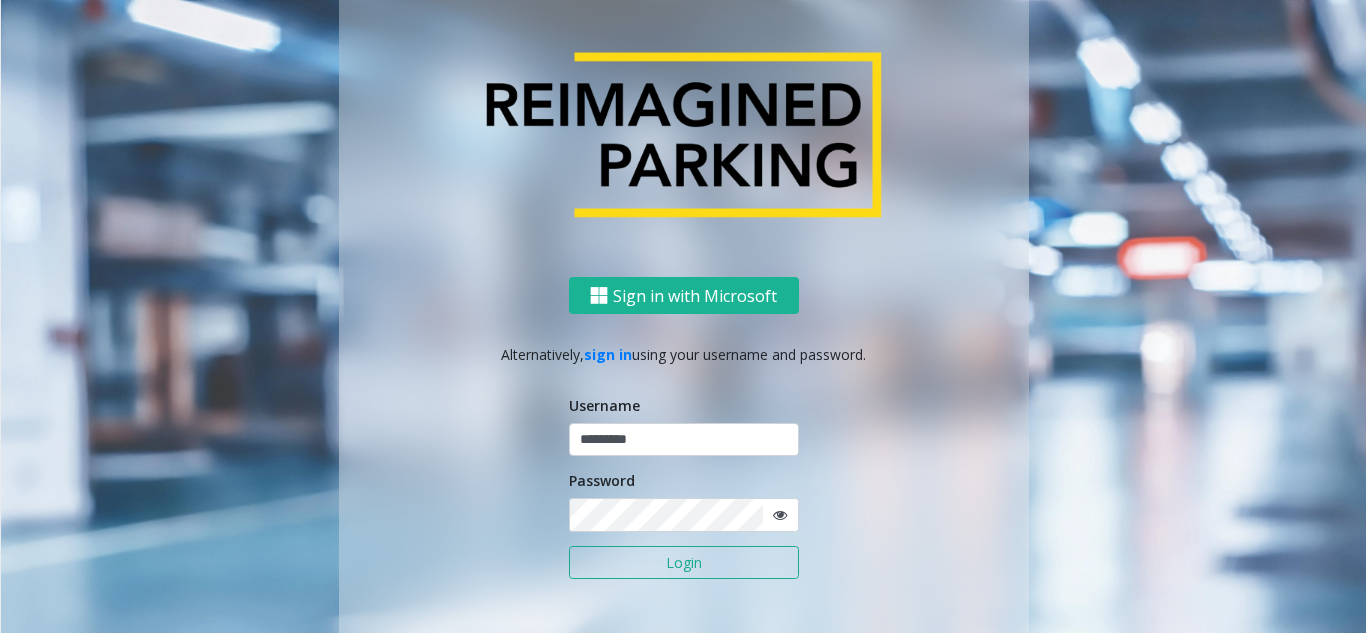 click 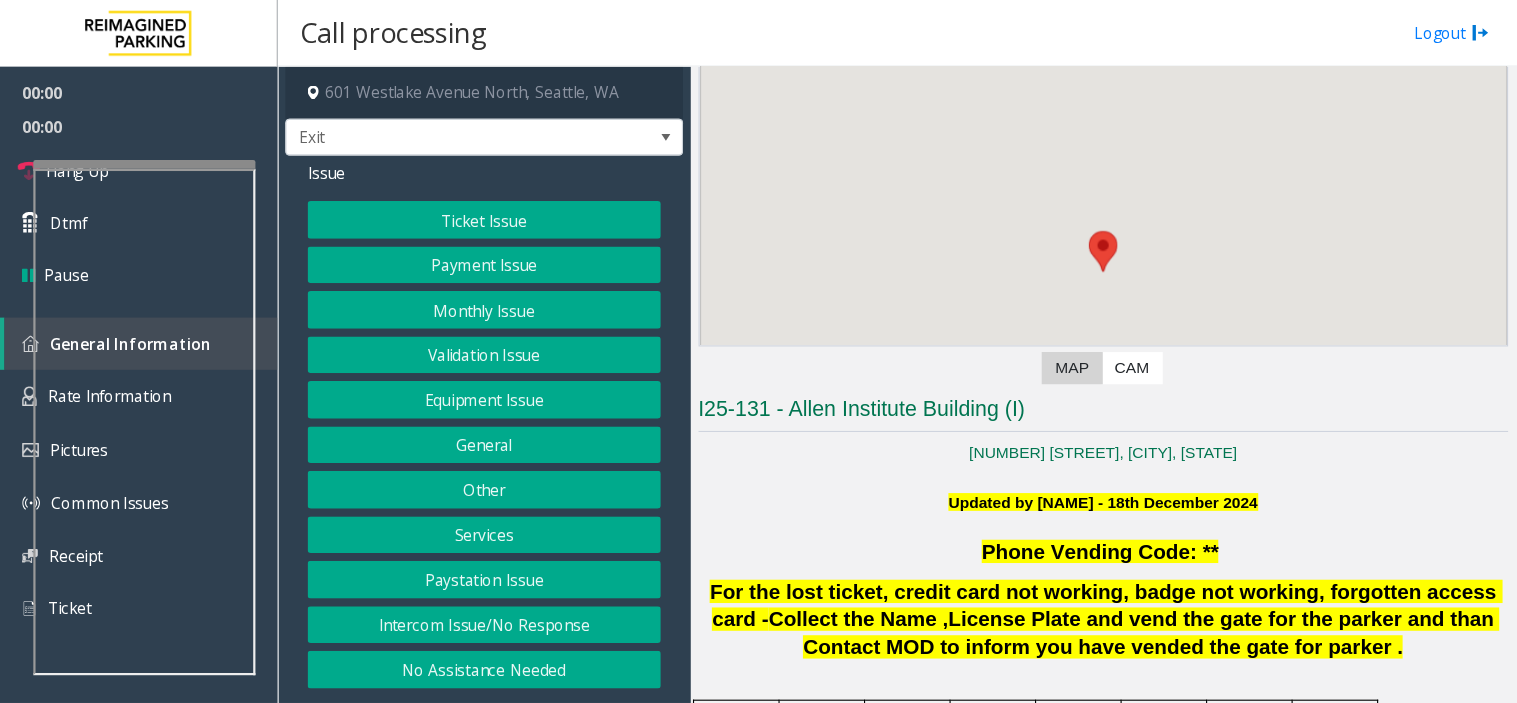 scroll, scrollTop: 400, scrollLeft: 0, axis: vertical 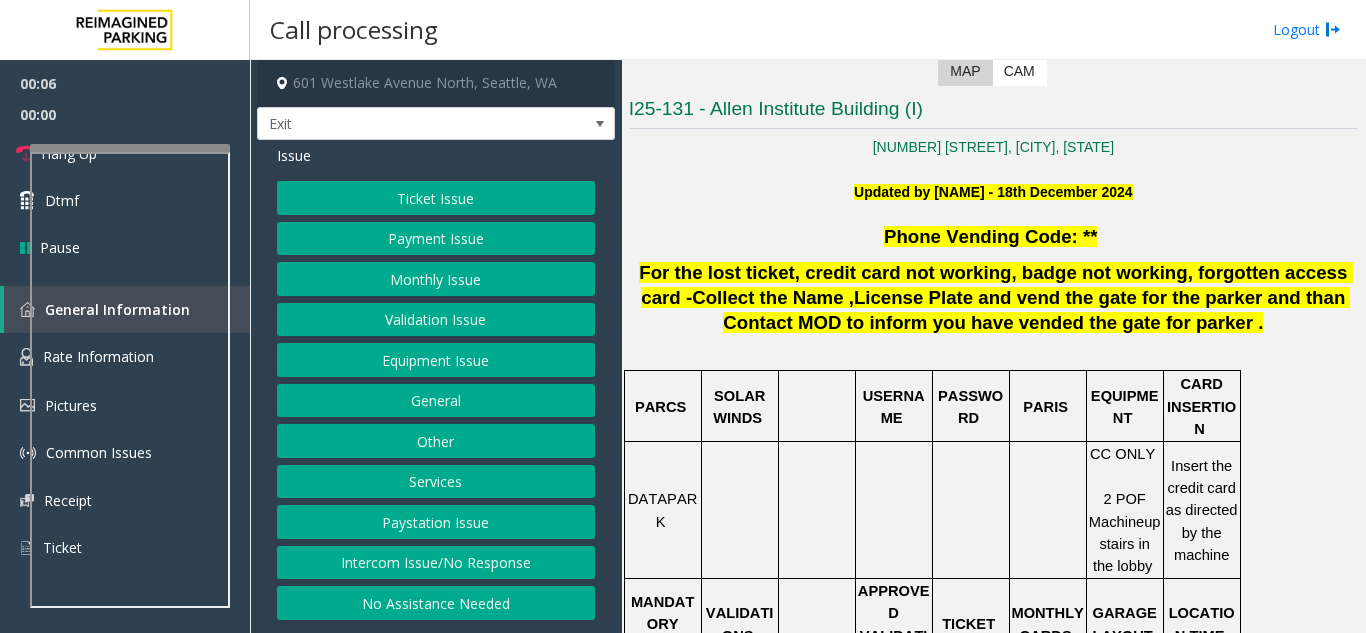 click on "Phone Vending Code: **" 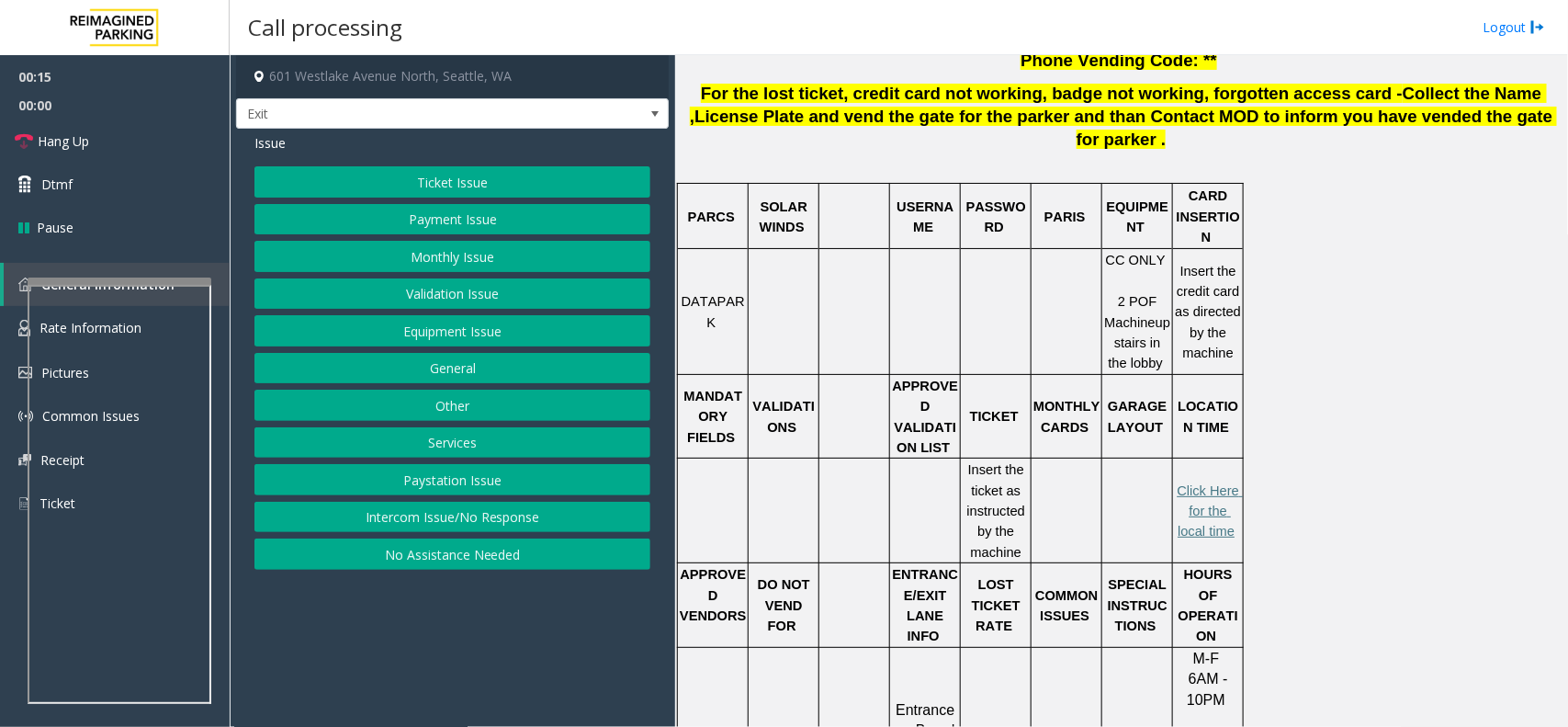 scroll, scrollTop: 712, scrollLeft: 0, axis: vertical 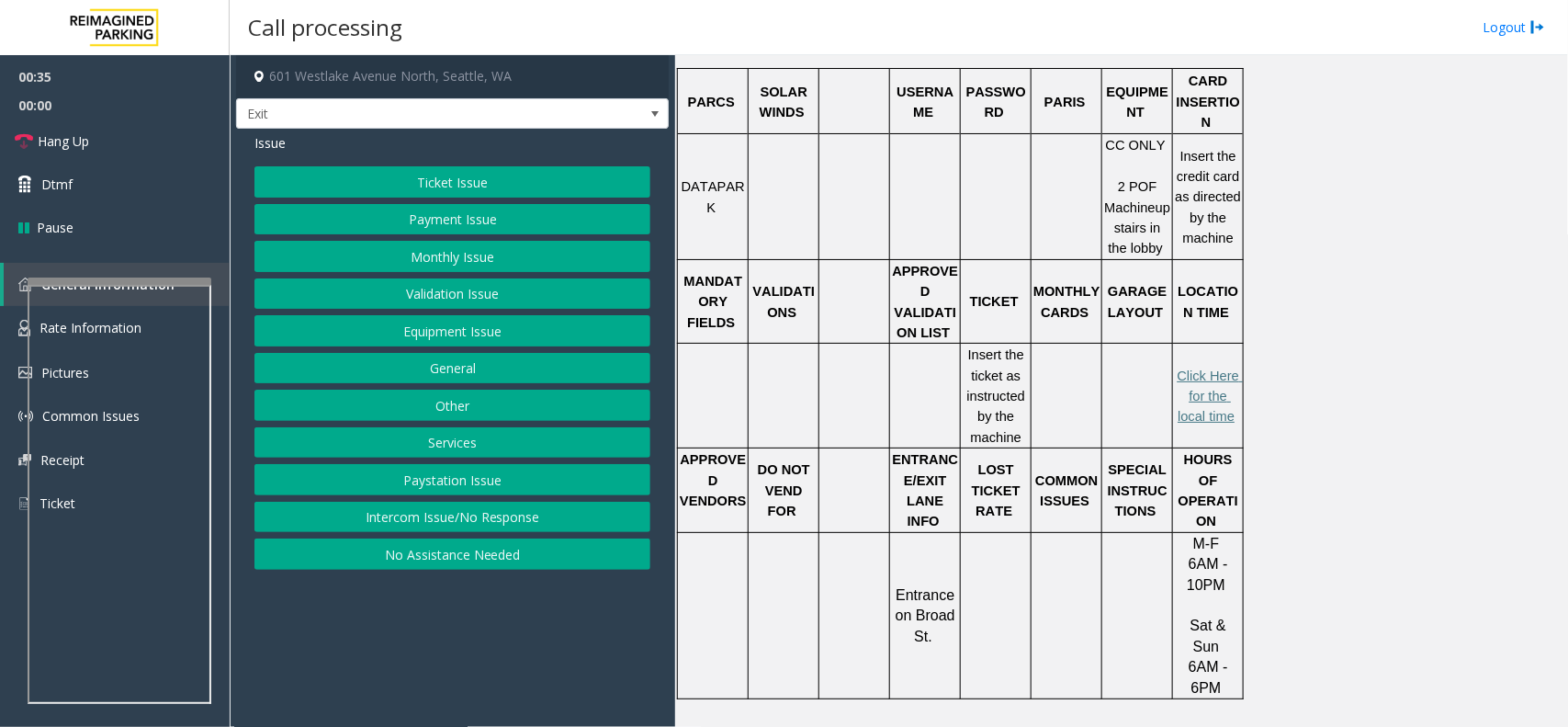 drag, startPoint x: 442, startPoint y: 559, endPoint x: 456, endPoint y: 618, distance: 60.638272 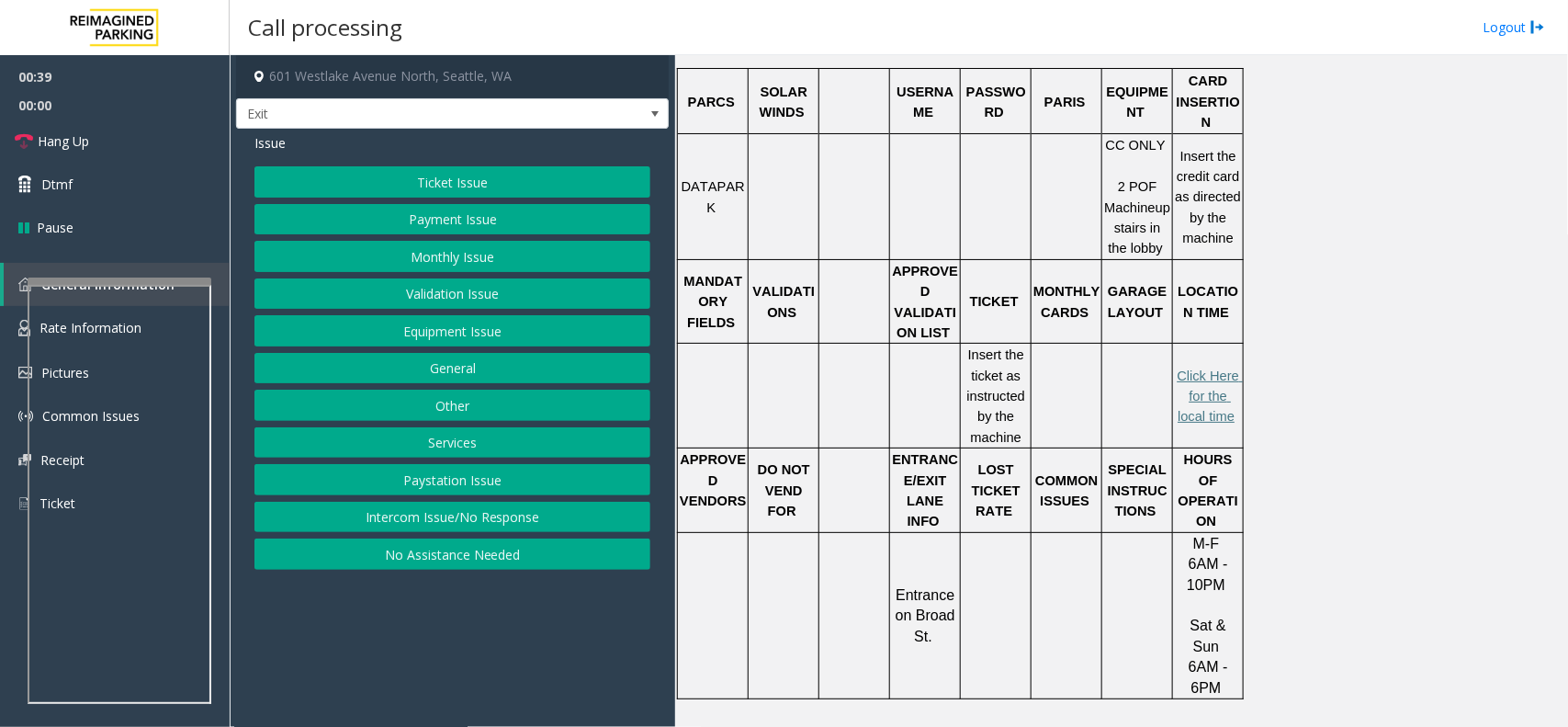 drag, startPoint x: 459, startPoint y: 566, endPoint x: 503, endPoint y: 604, distance: 58.137767 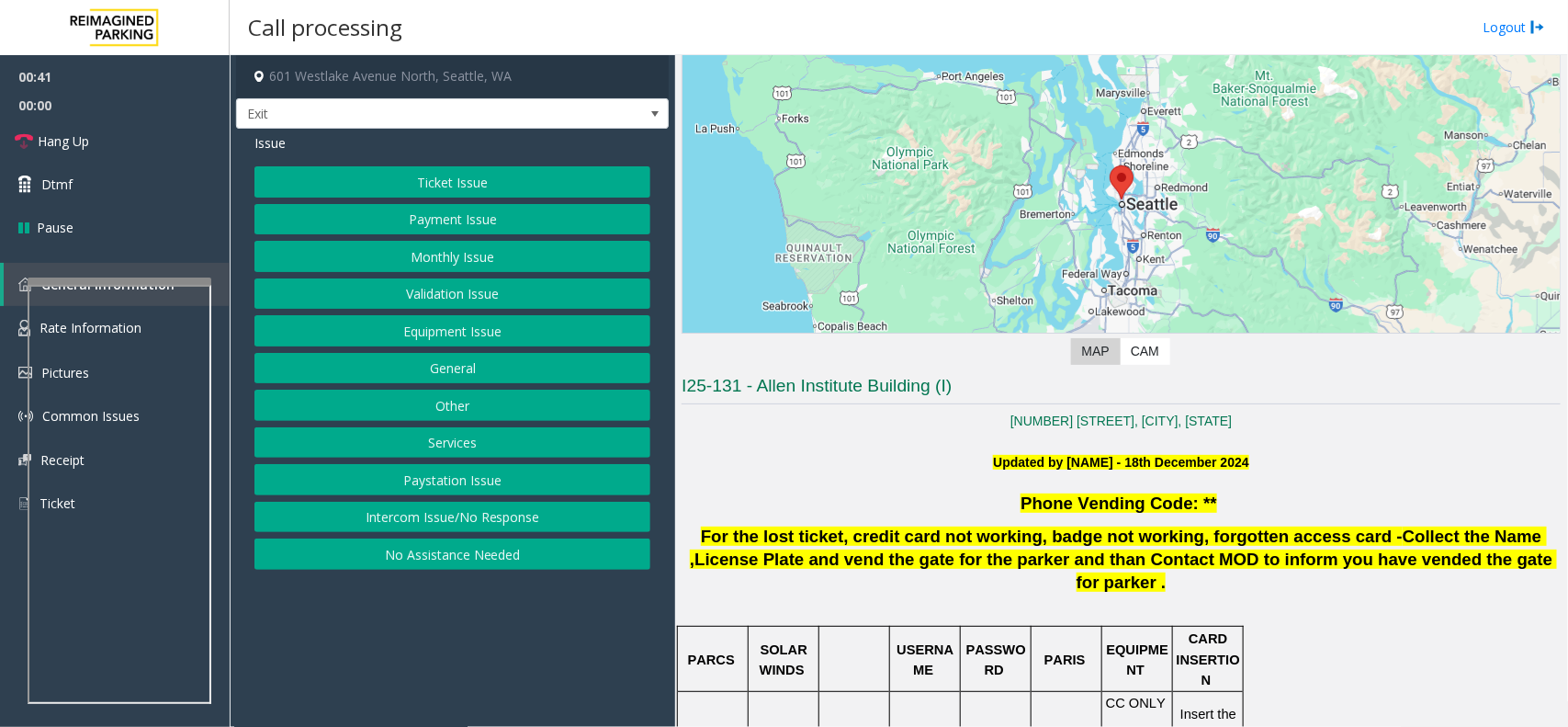 scroll, scrollTop: 138, scrollLeft: 0, axis: vertical 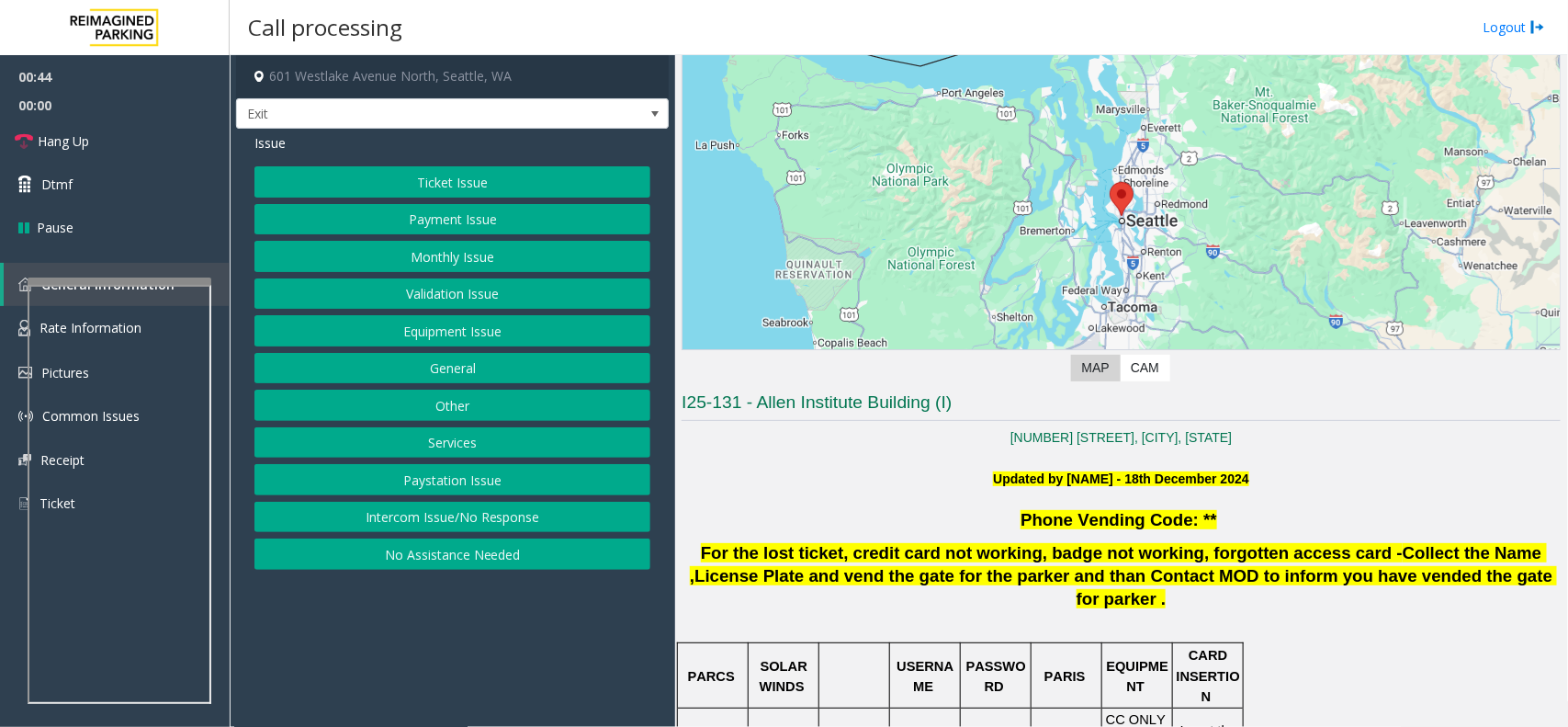 click on "Validation Issue" 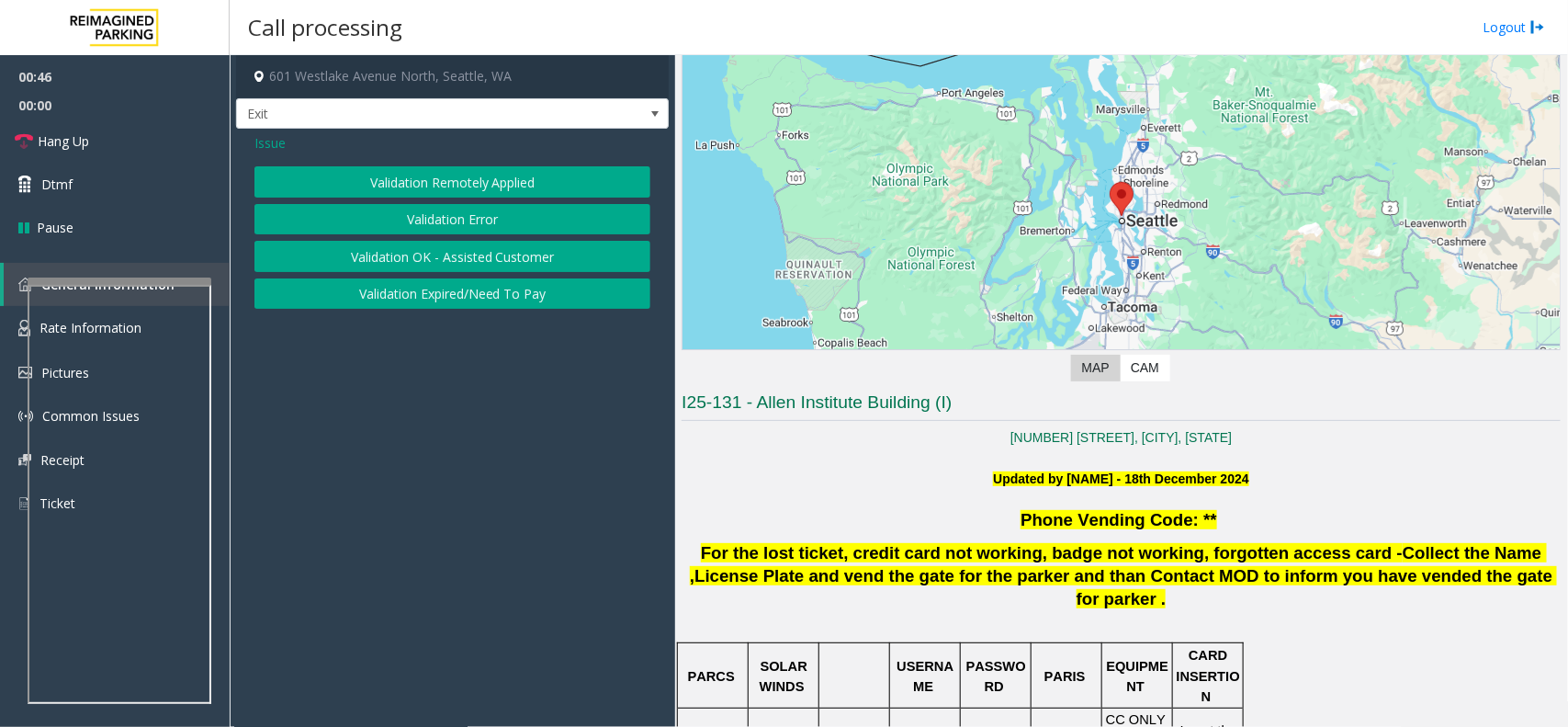 click on "Validation Error" 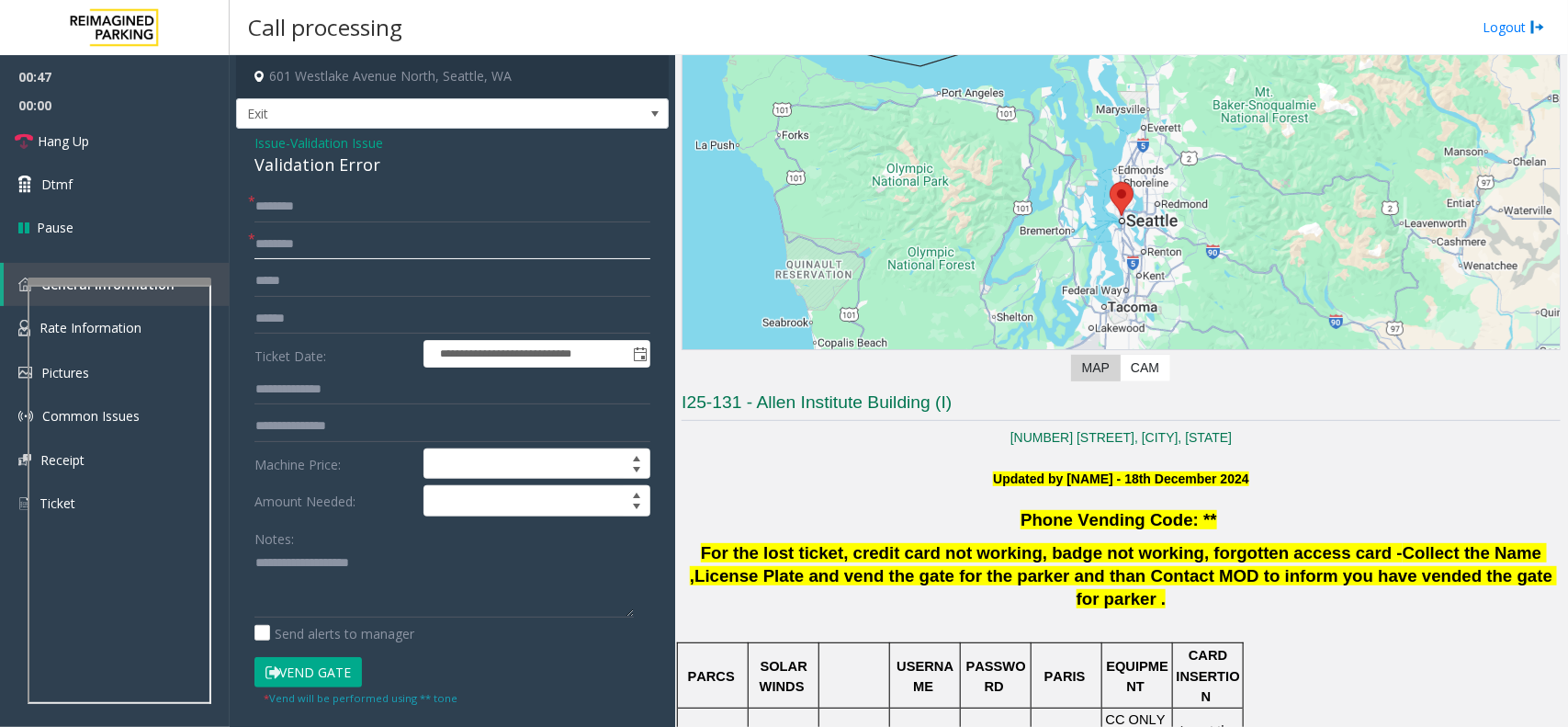 click 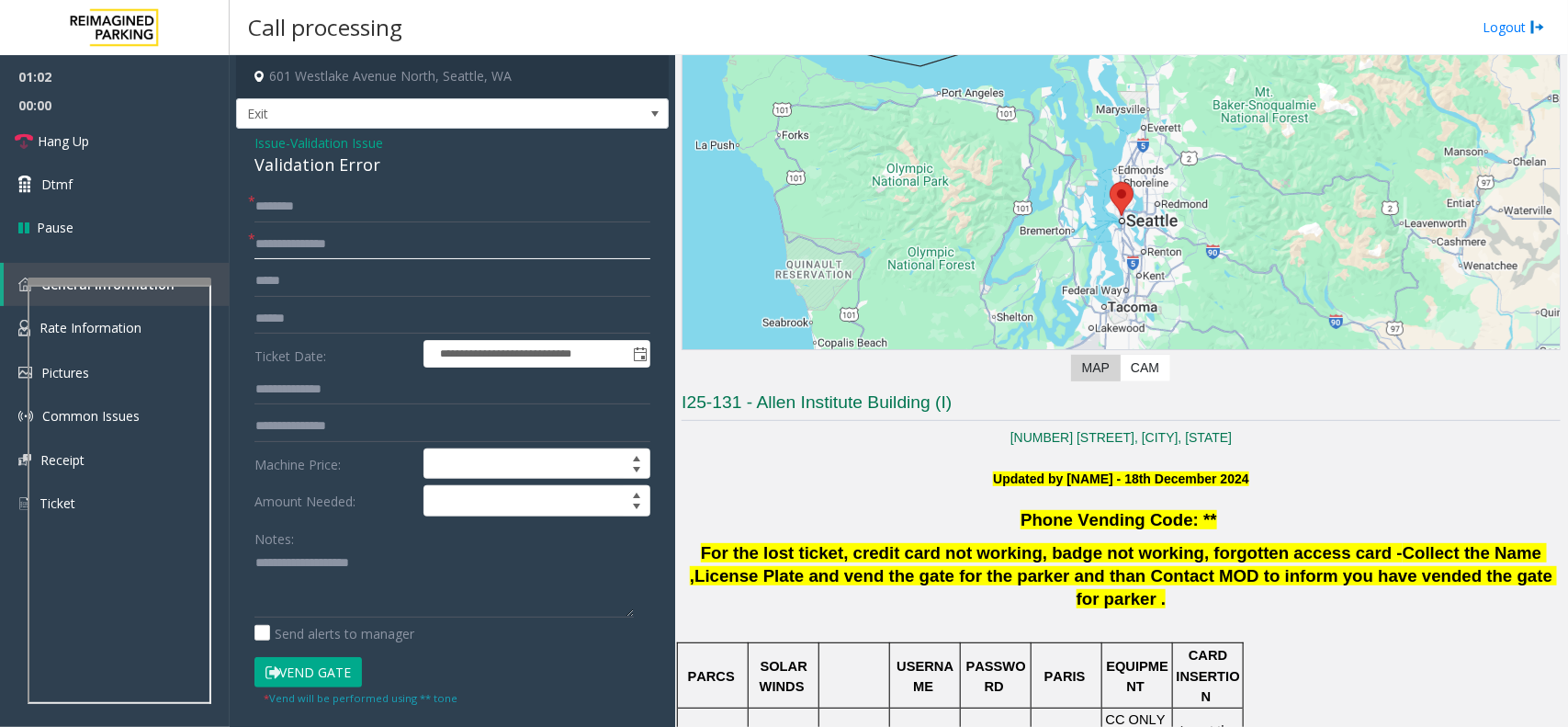 click on "**********" 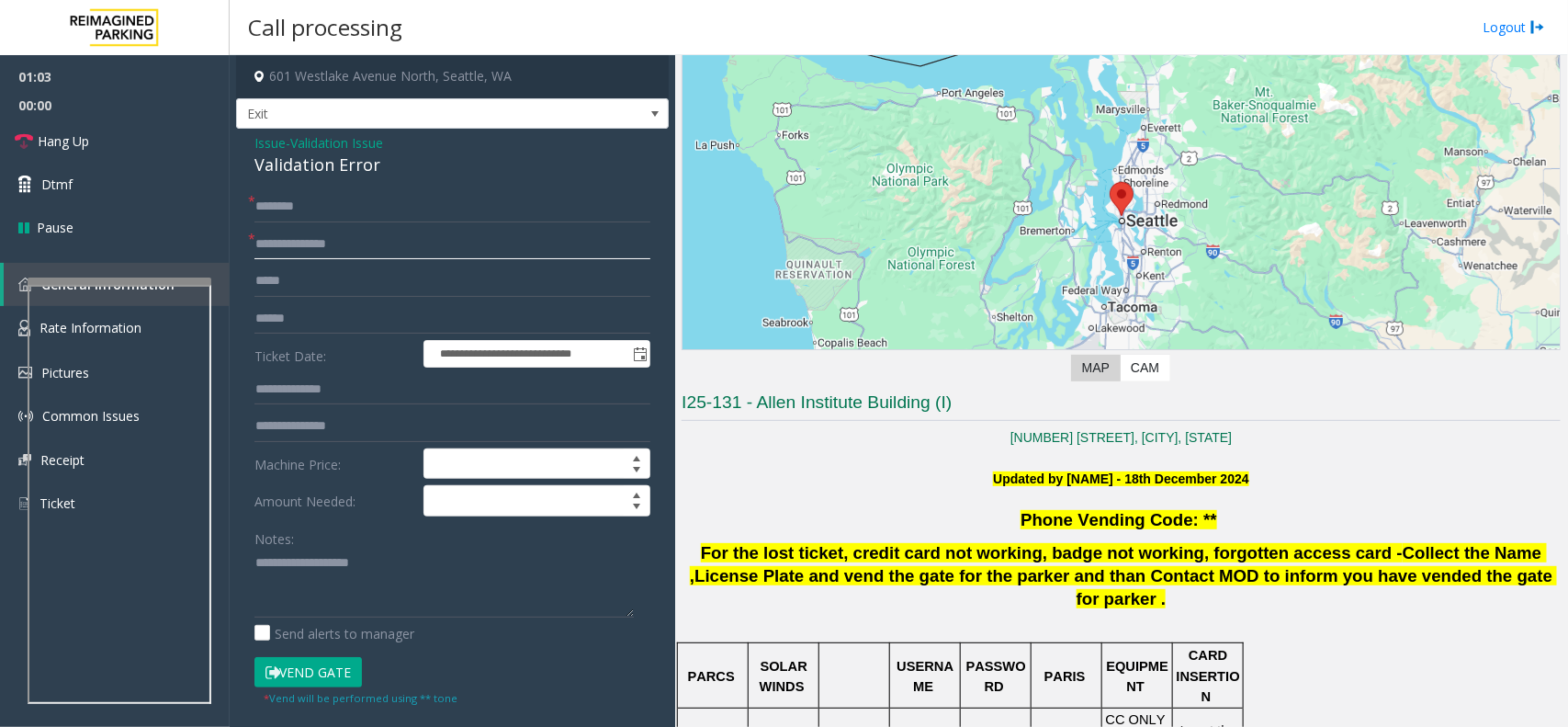 type on "**********" 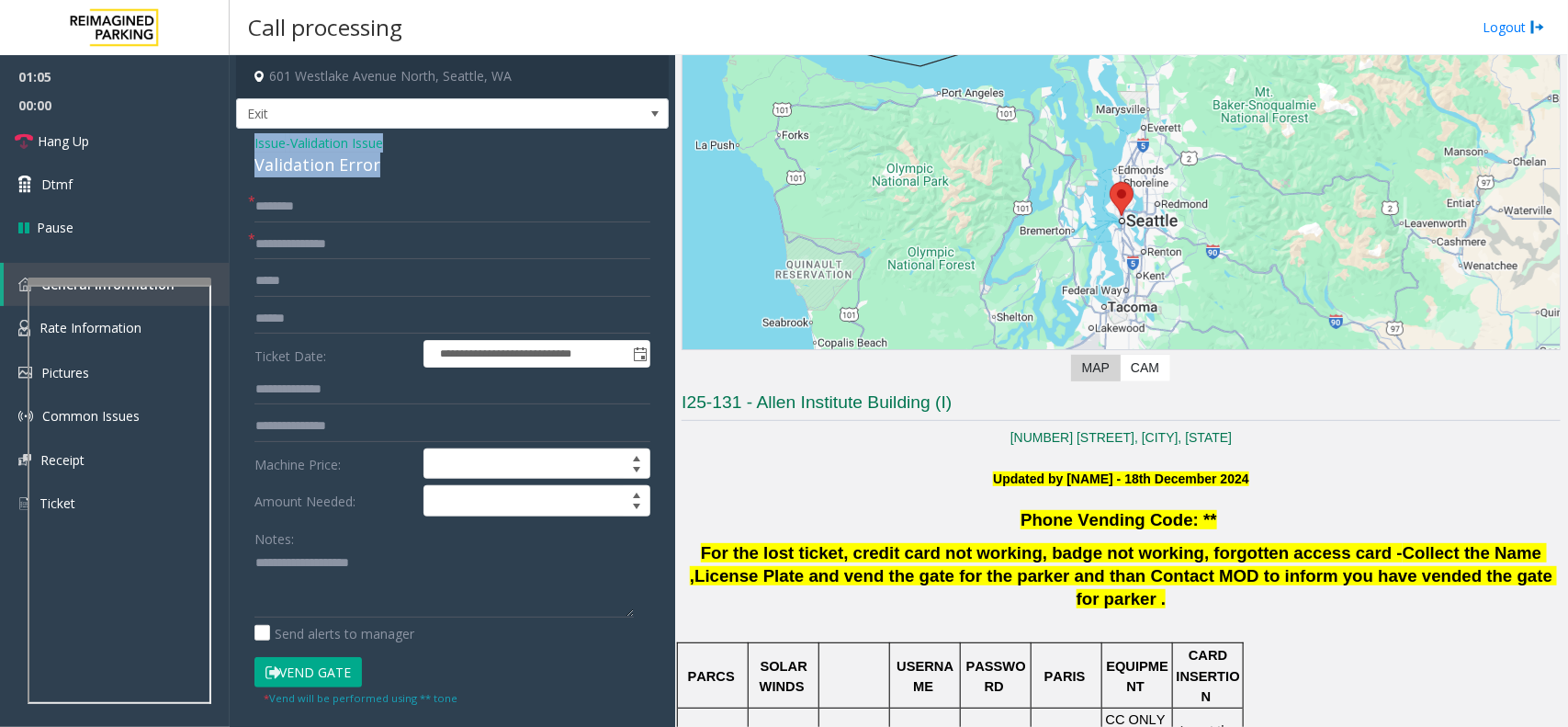 drag, startPoint x: 378, startPoint y: 170, endPoint x: 242, endPoint y: 143, distance: 138.65425 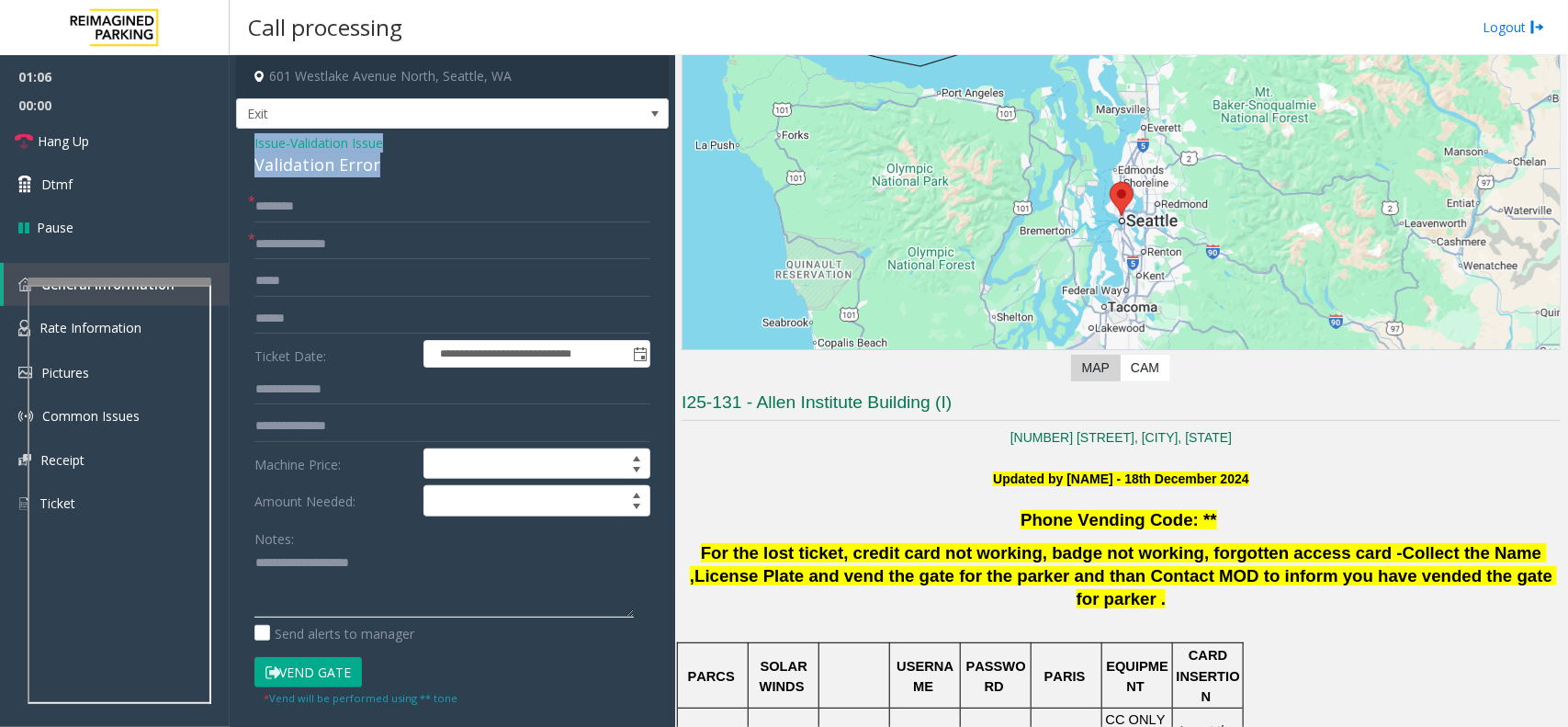 paste on "**********" 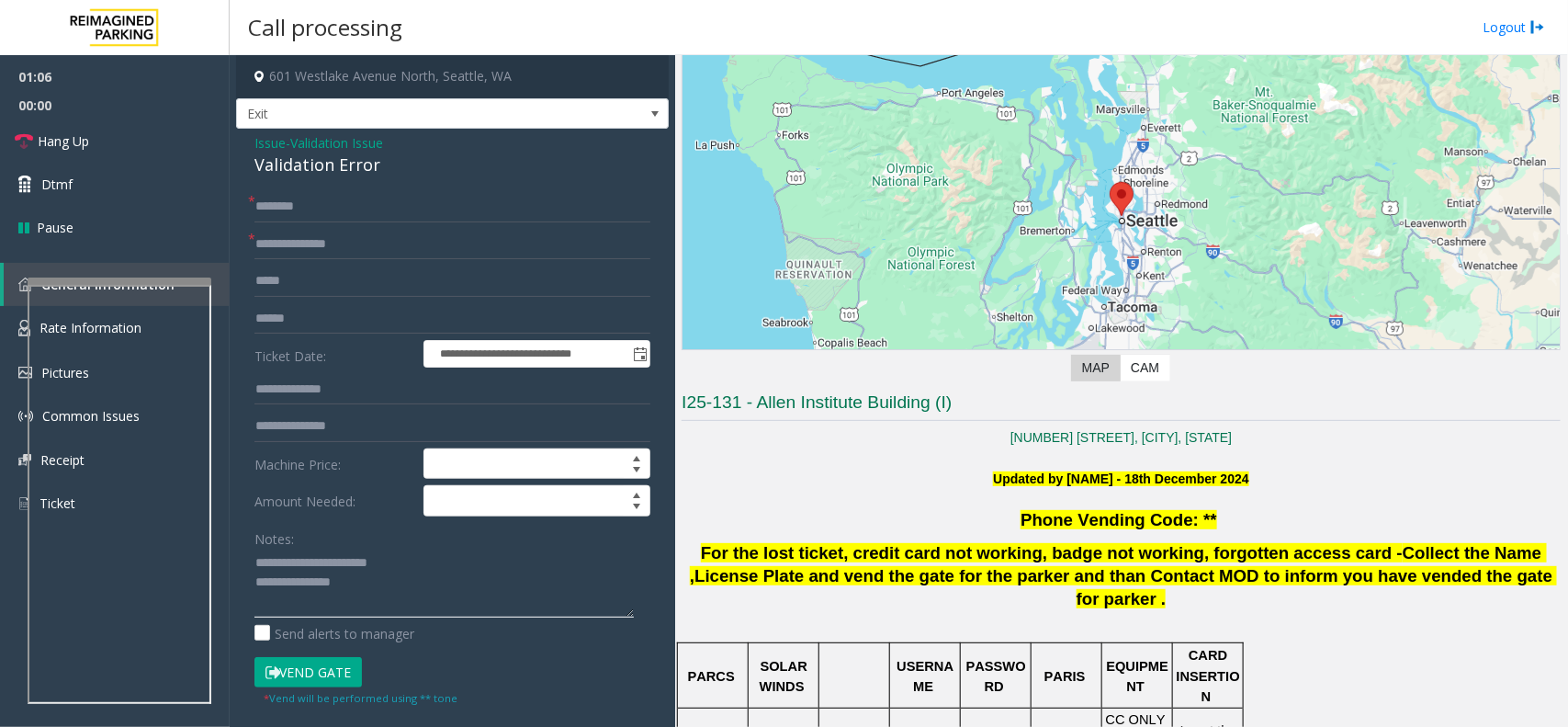 click 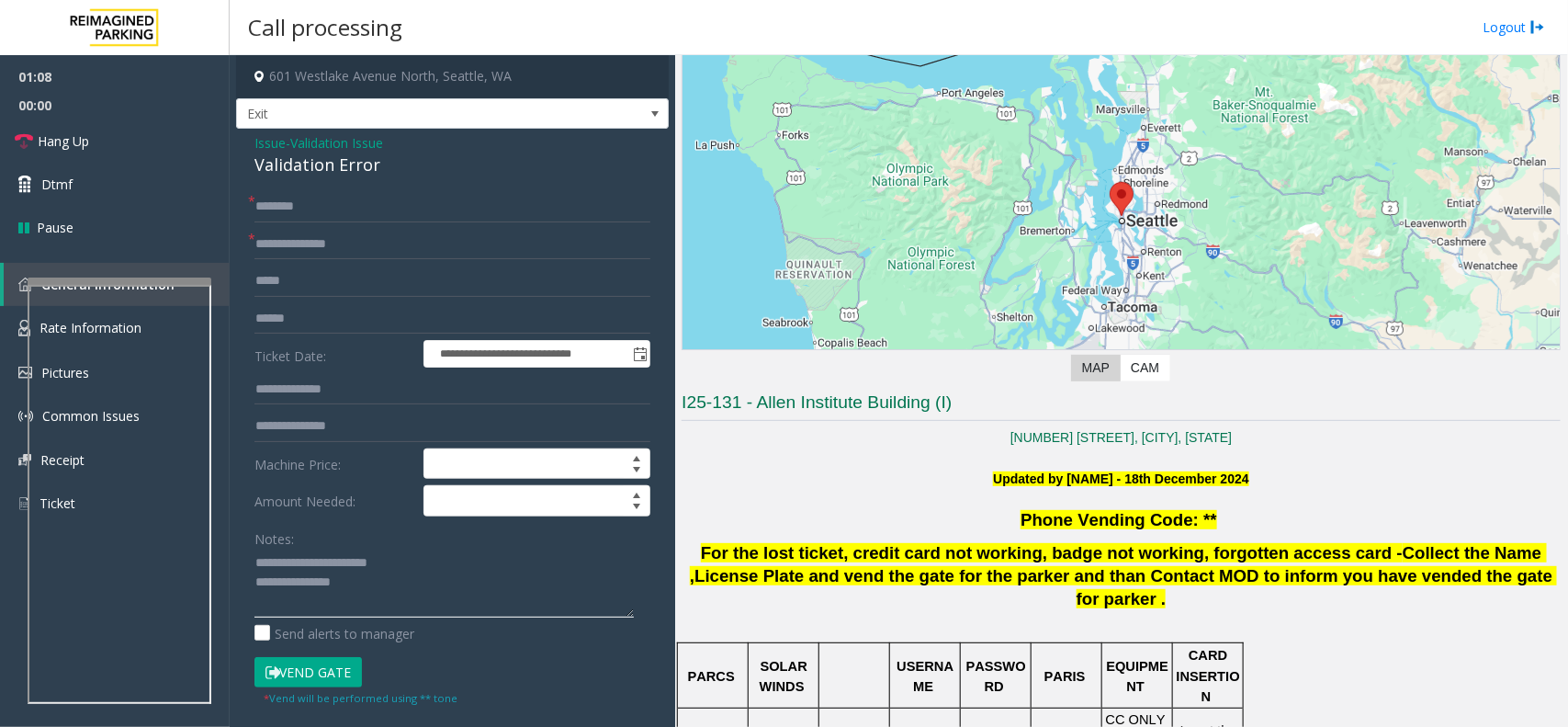 drag, startPoint x: 396, startPoint y: 559, endPoint x: 295, endPoint y: 561, distance: 101.0198 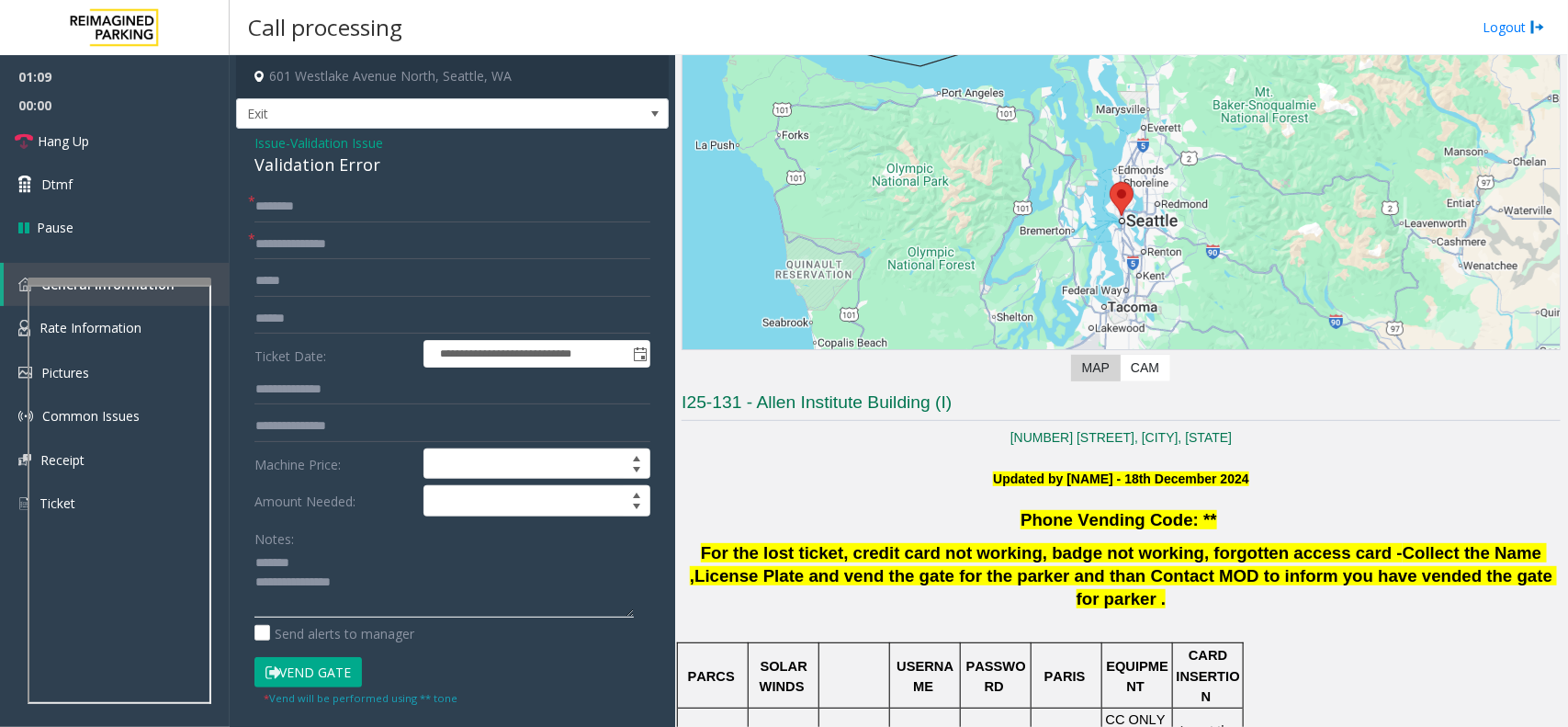 click 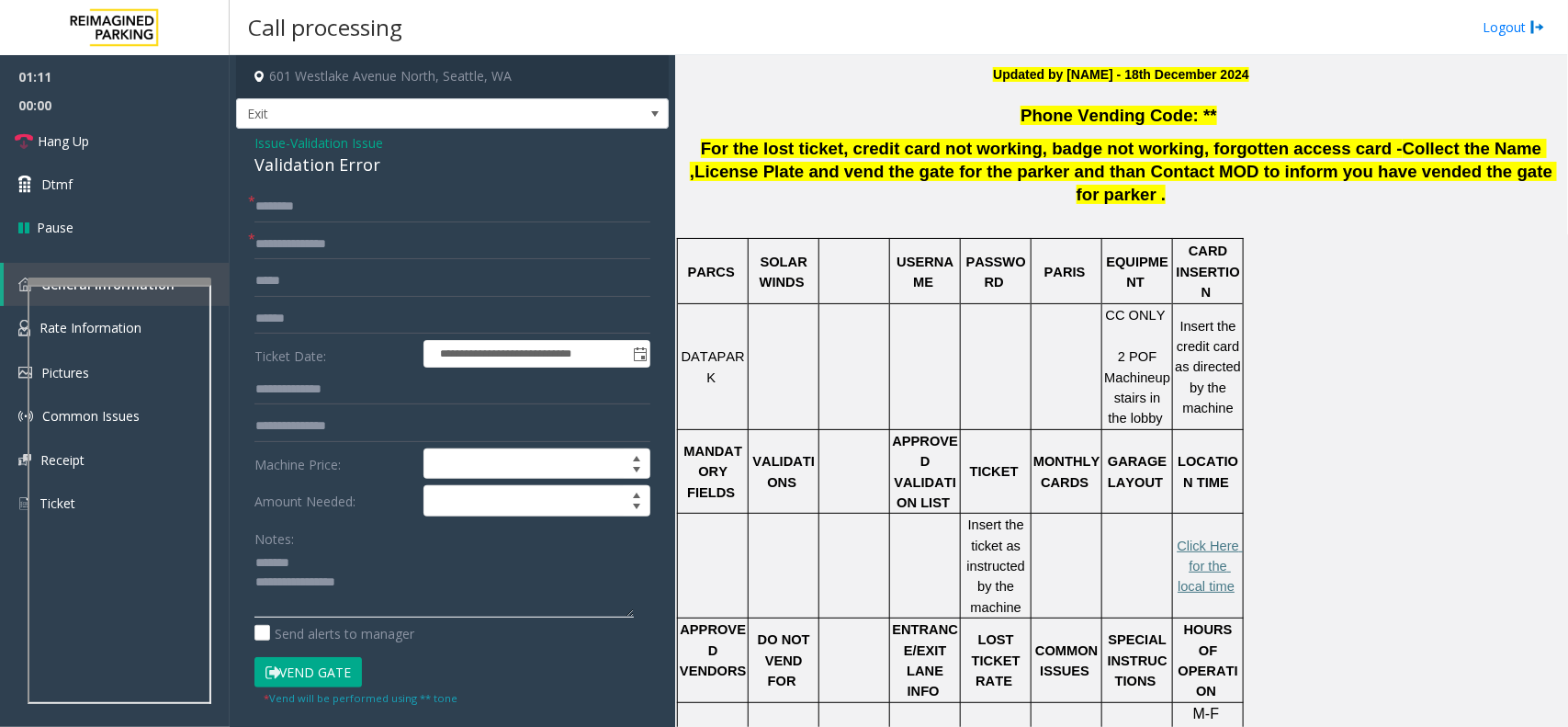 scroll, scrollTop: 597, scrollLeft: 0, axis: vertical 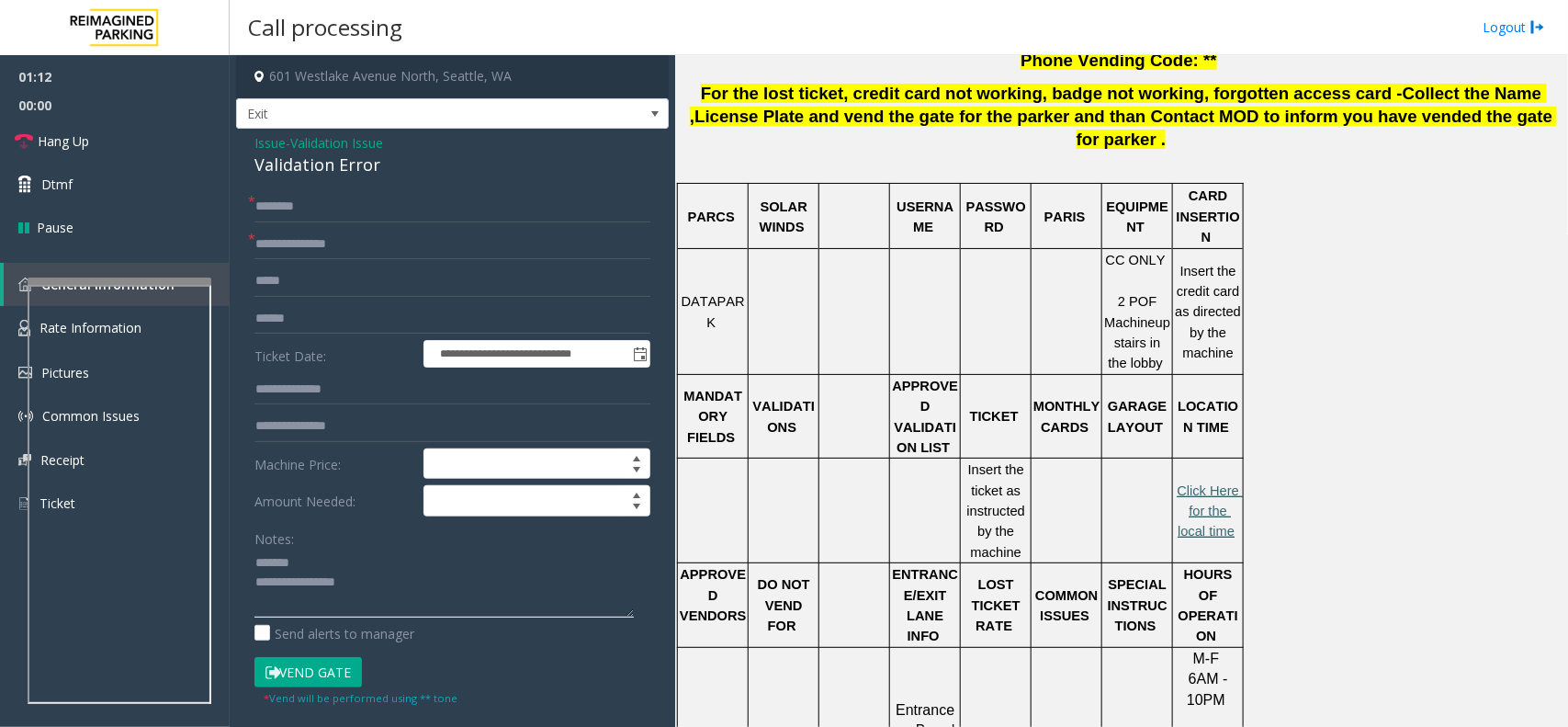 type on "**********" 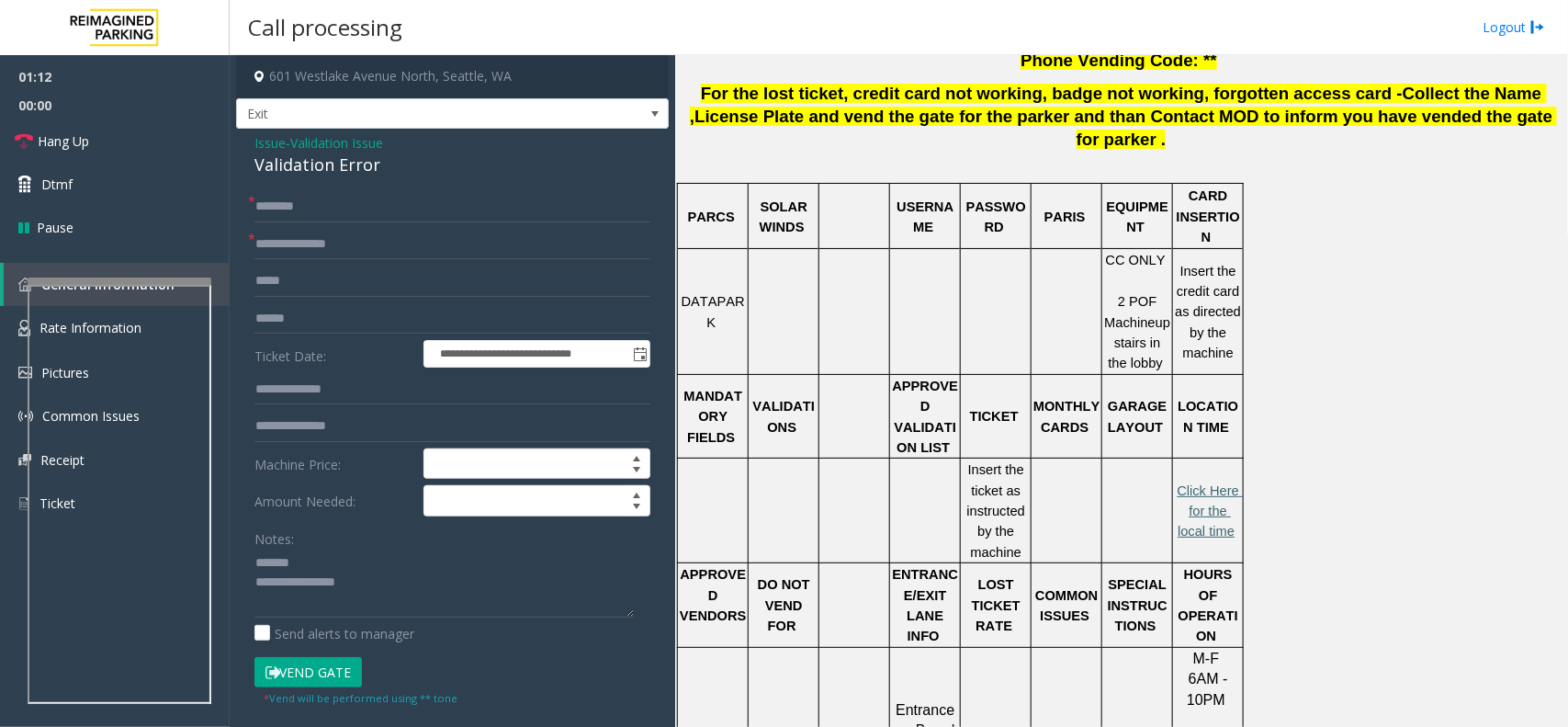 click on "Click Here for the local time" 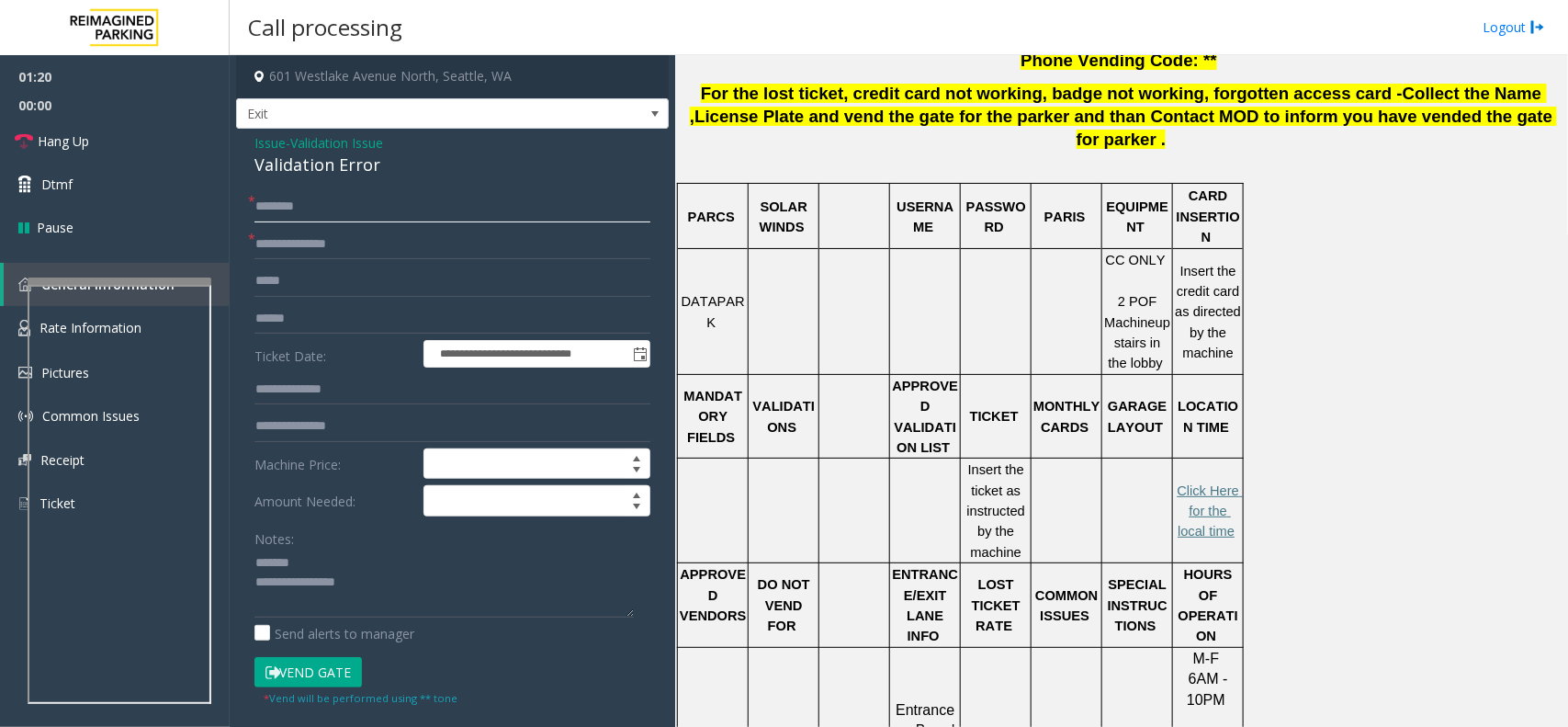 click 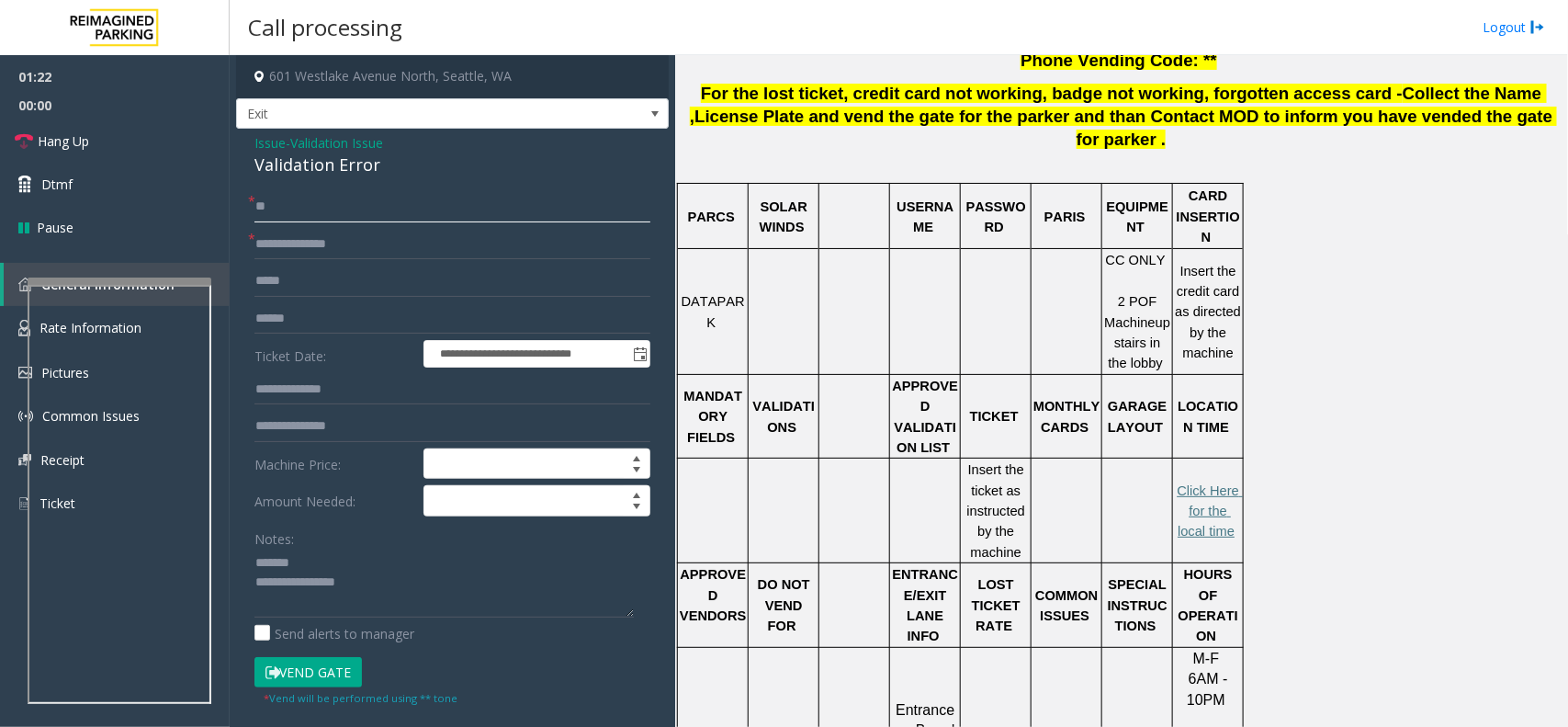 type on "**" 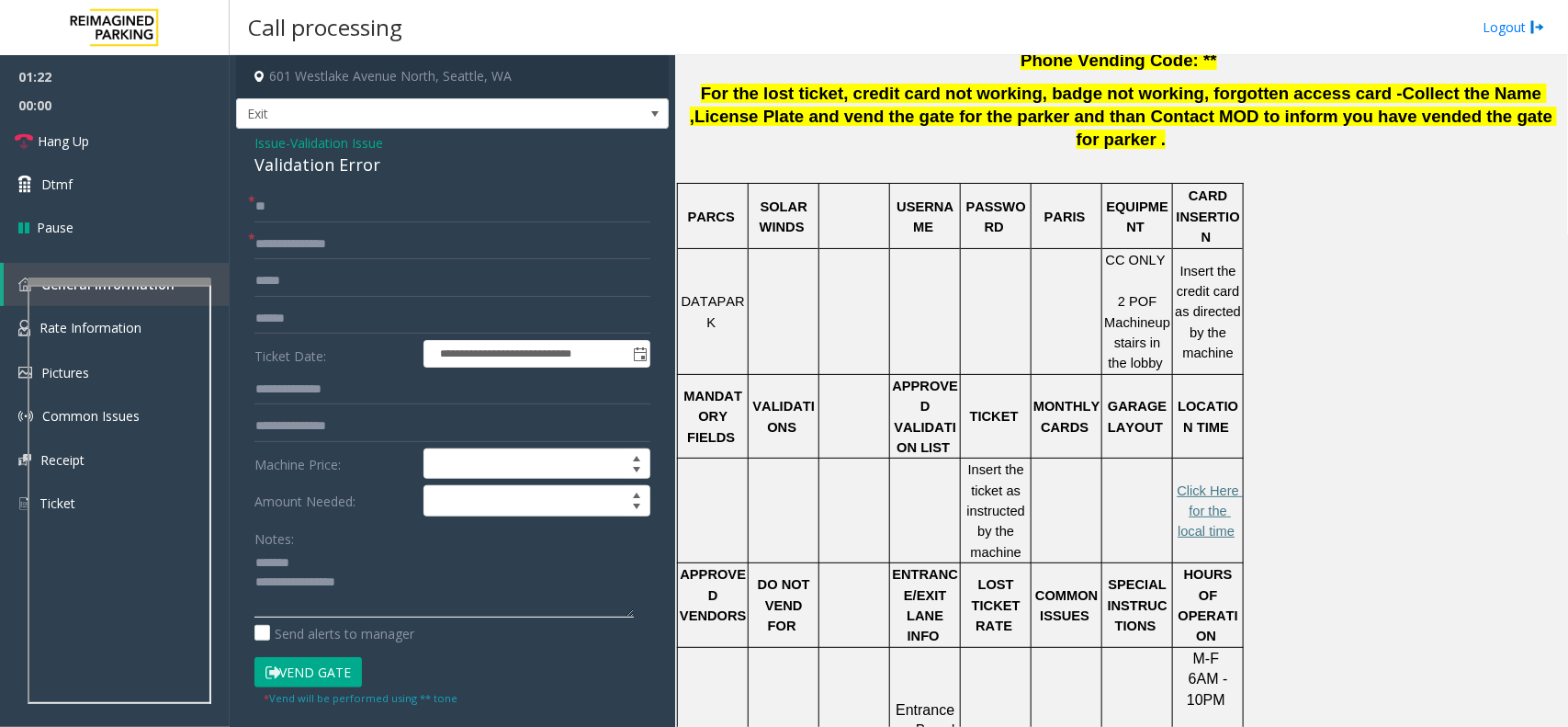 click 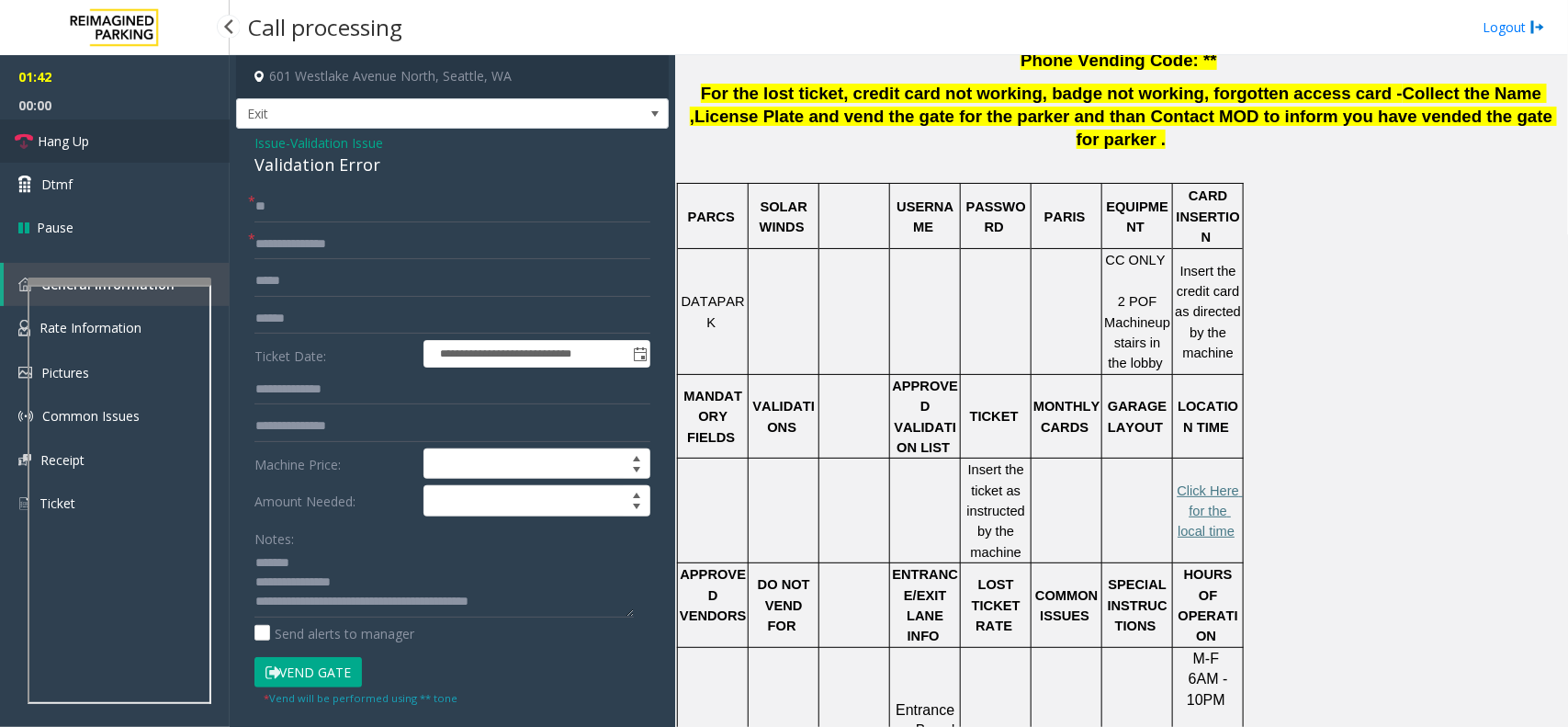 click on "Hang Up" at bounding box center [115, 141] 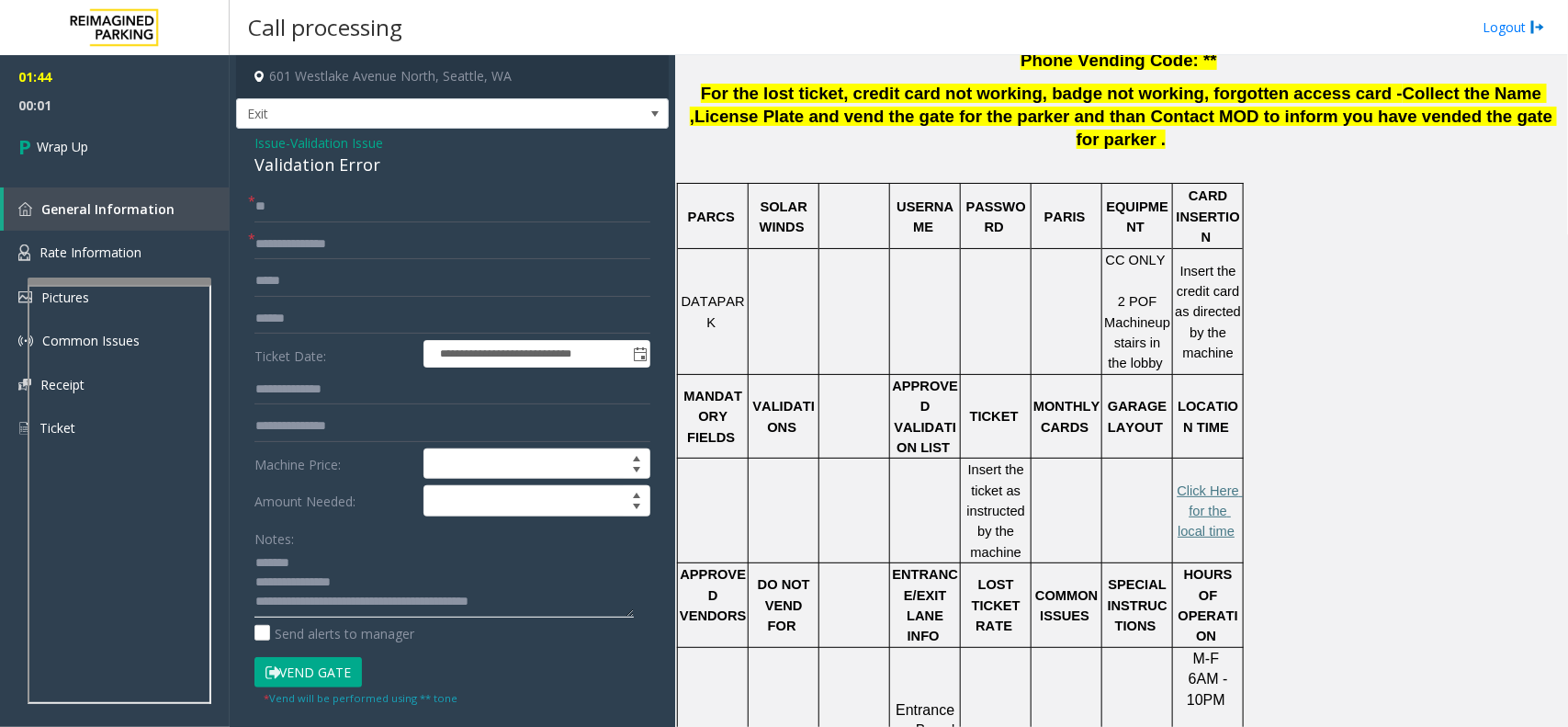 drag, startPoint x: 558, startPoint y: 605, endPoint x: 456, endPoint y: 599, distance: 102.17632 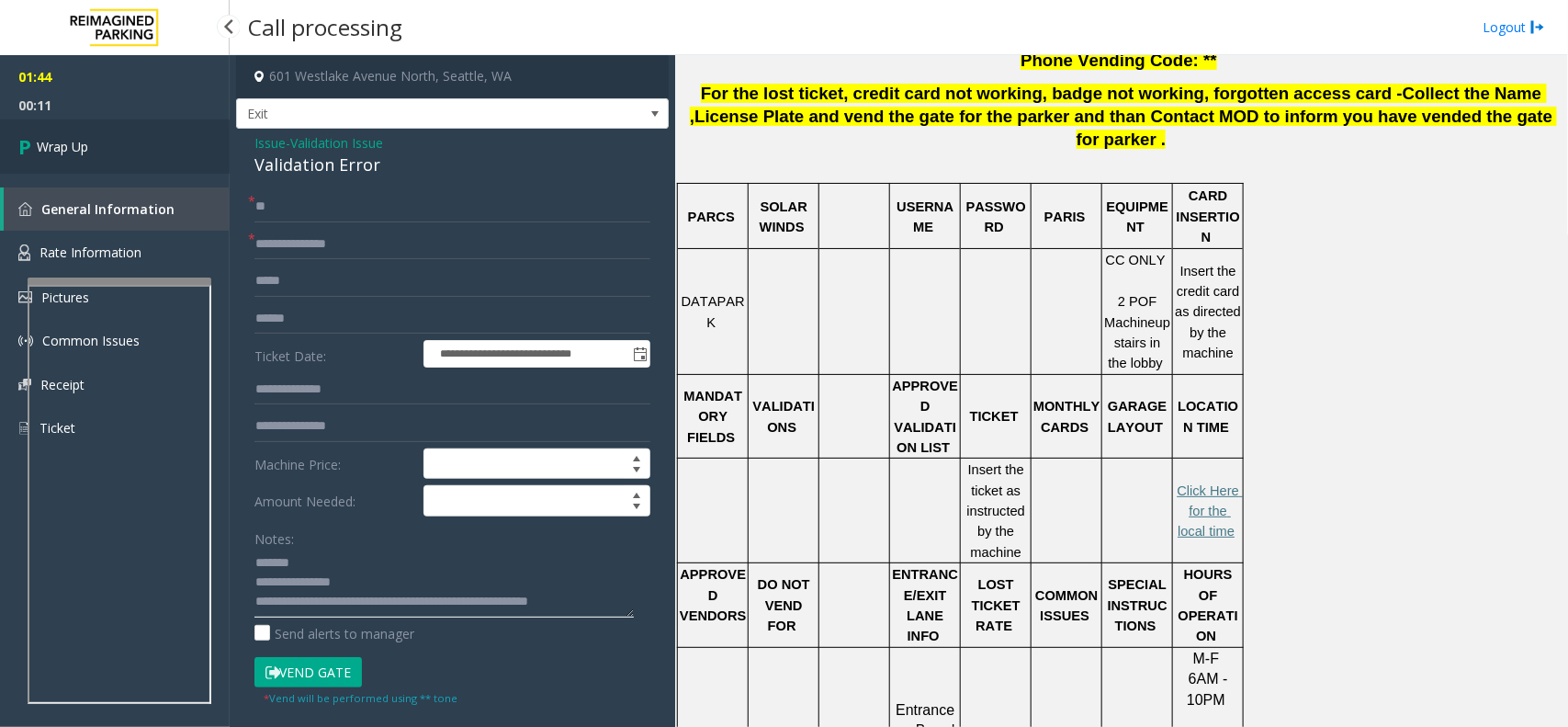 type on "**********" 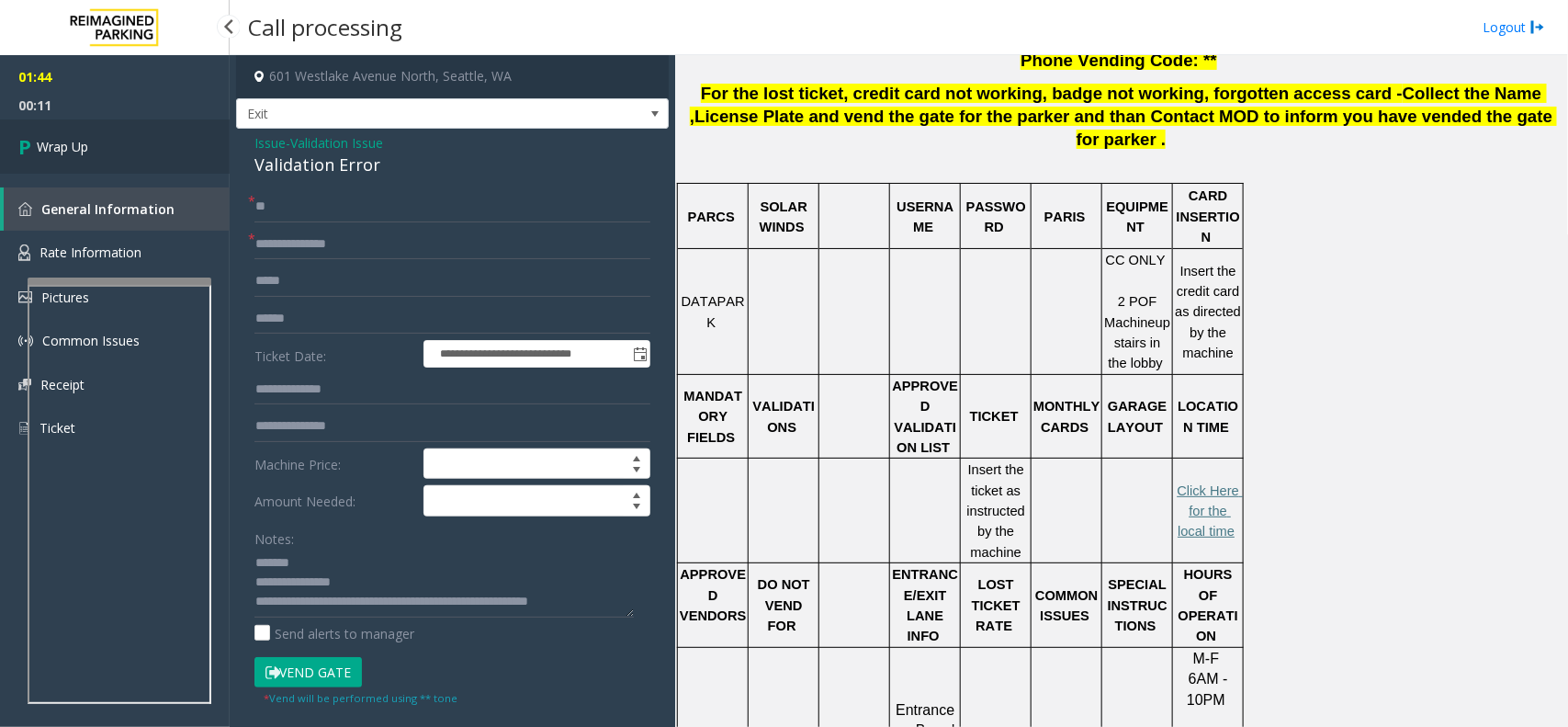 click on "Wrap Up" at bounding box center [62, 146] 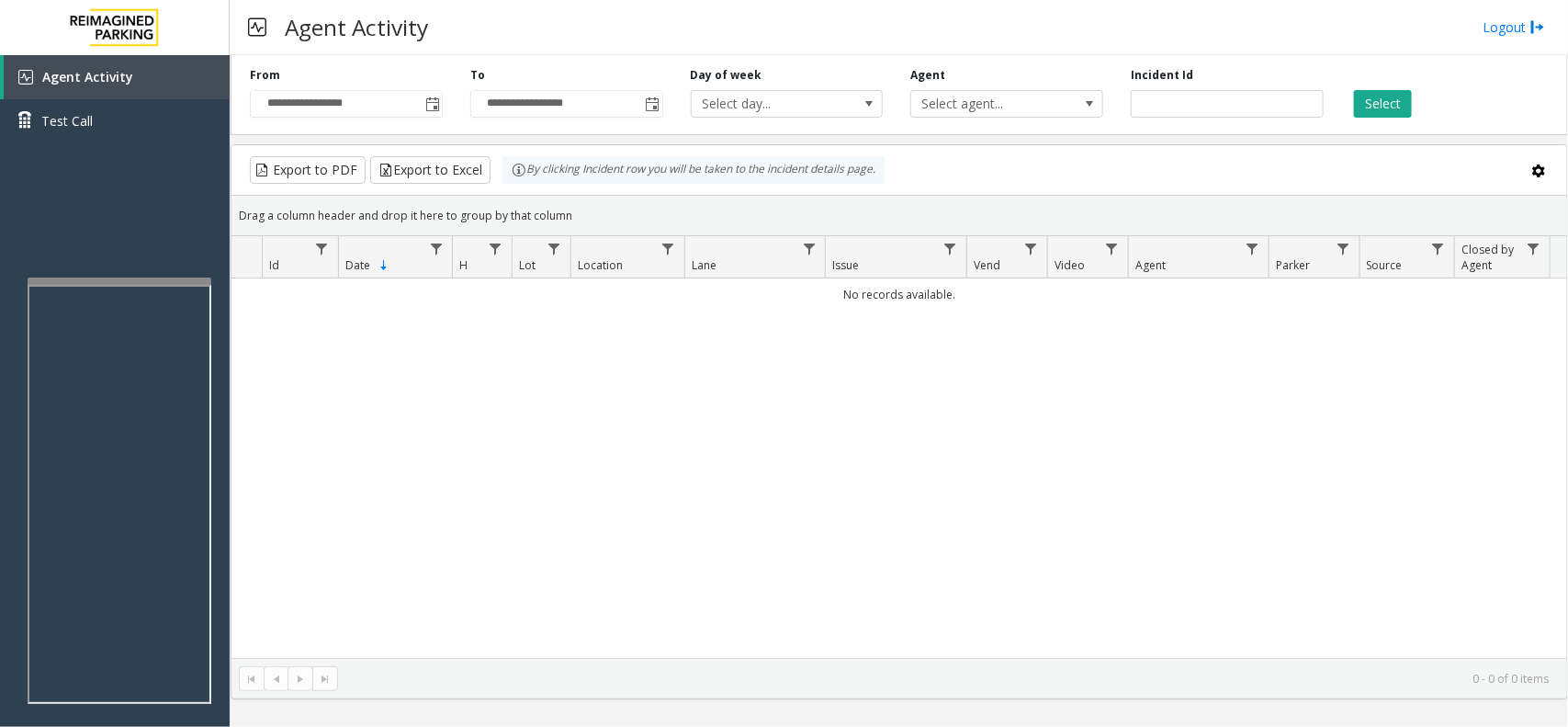 click on "No records available." 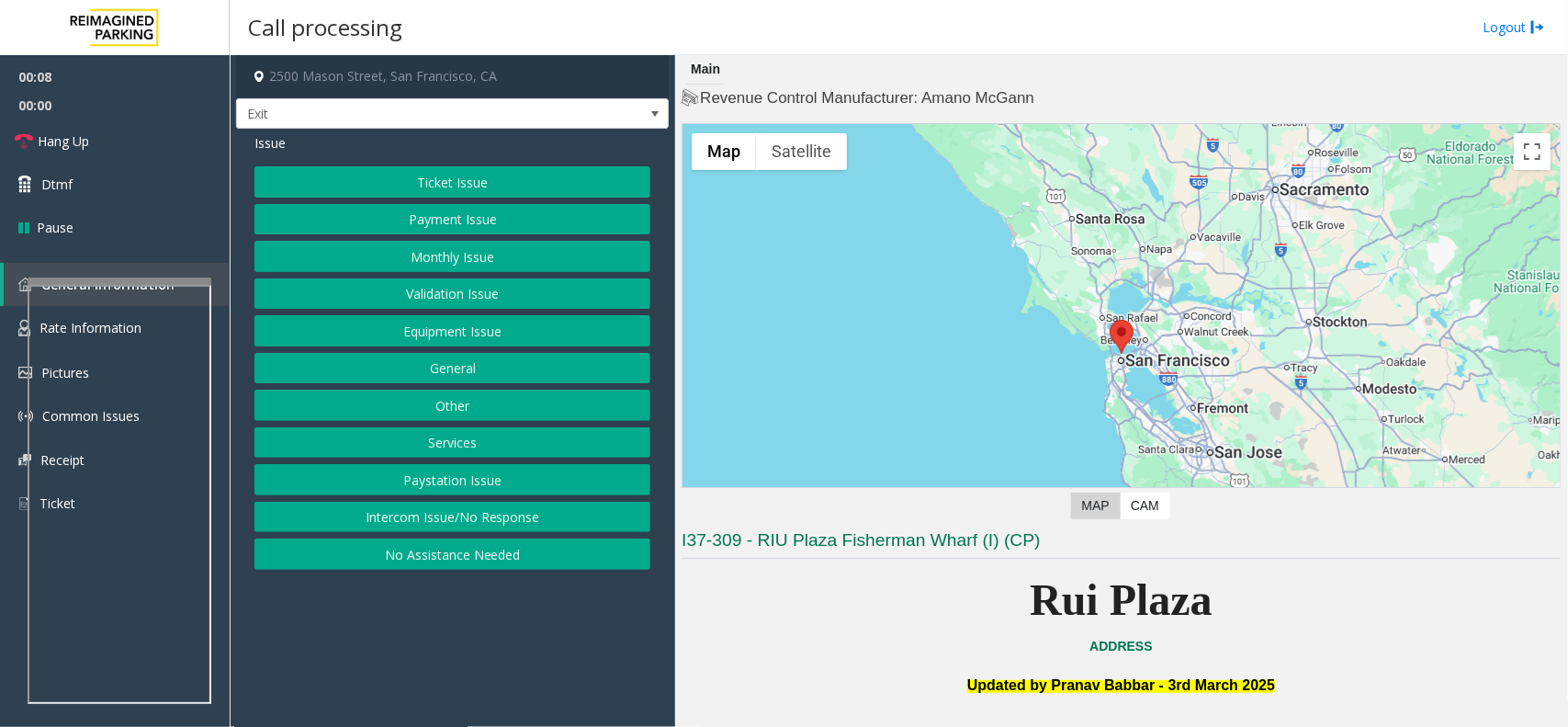 click on "Services" 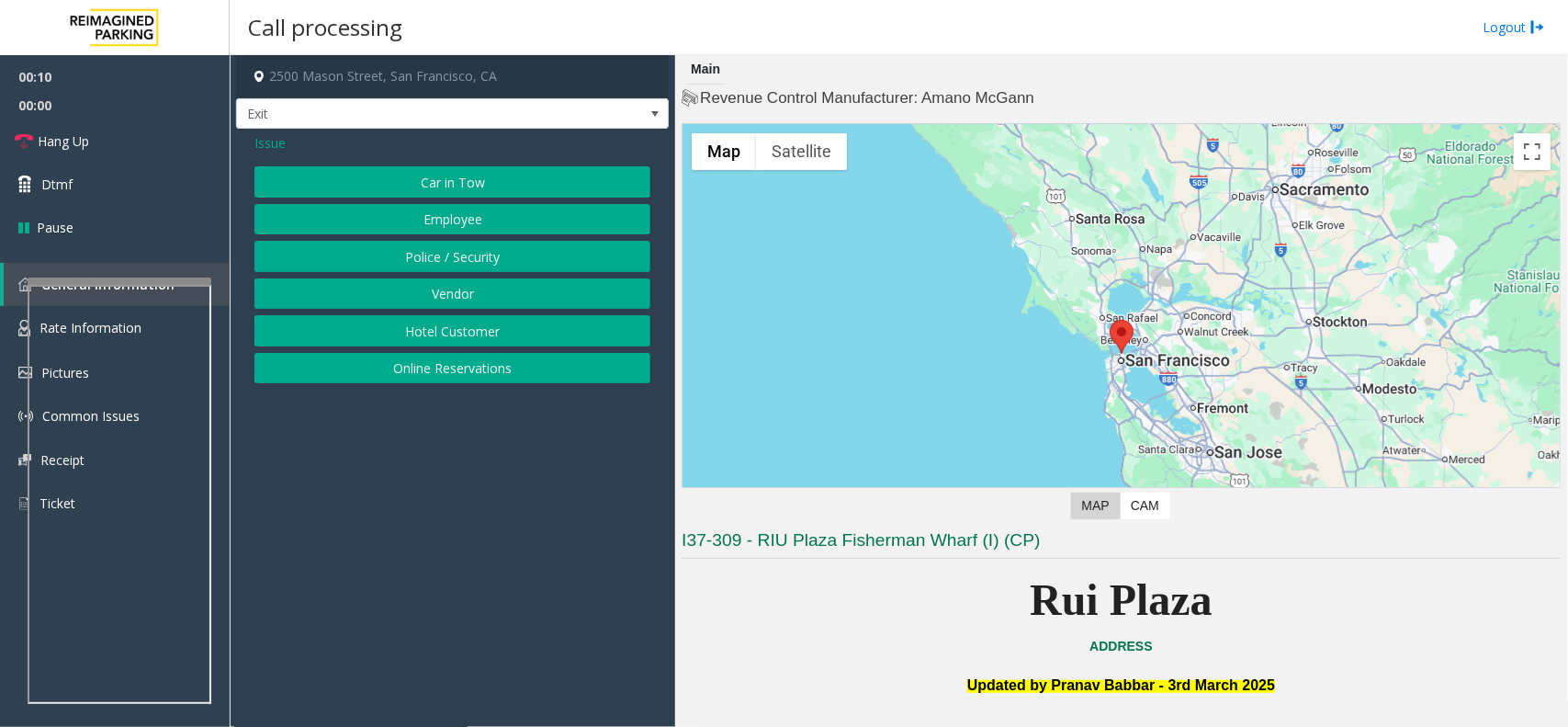 click on "Online Reservations" 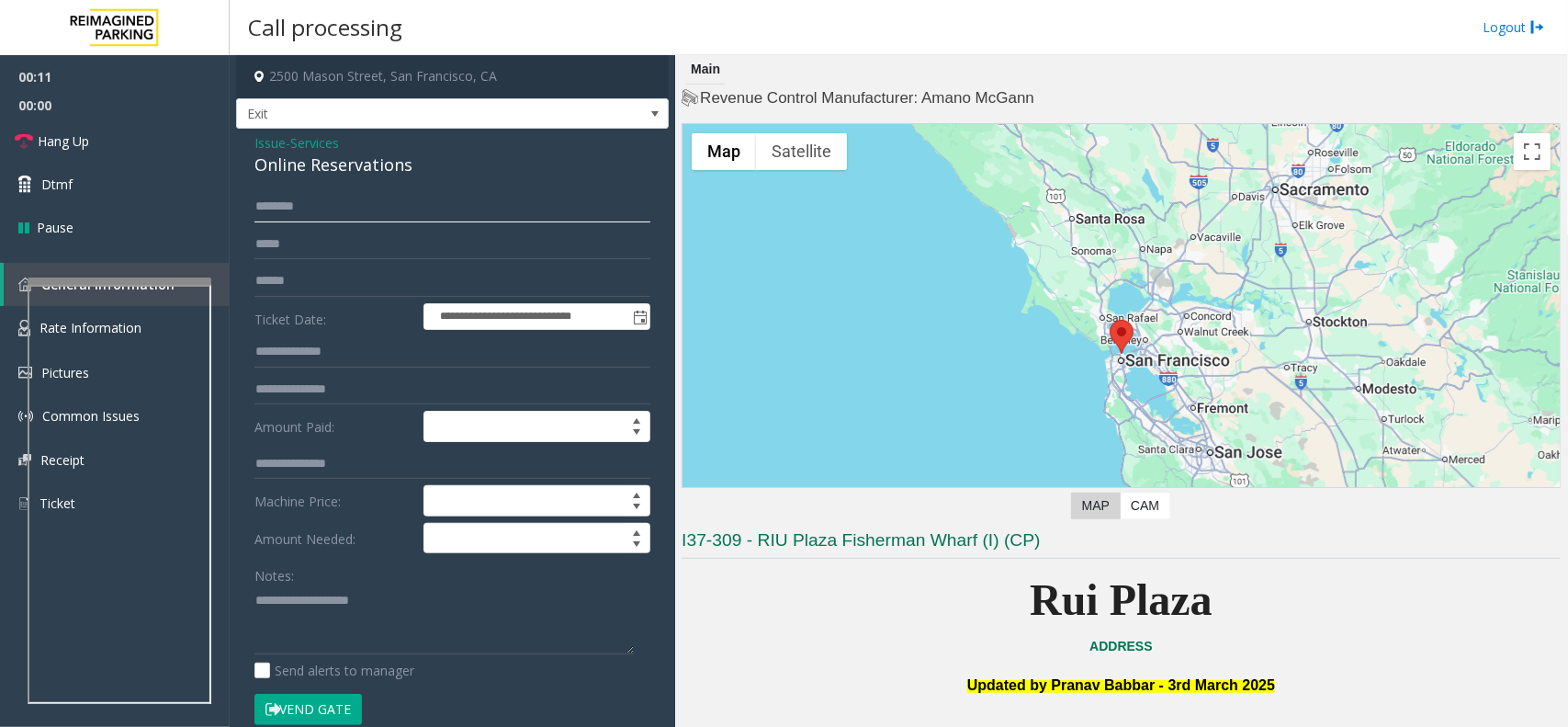 click 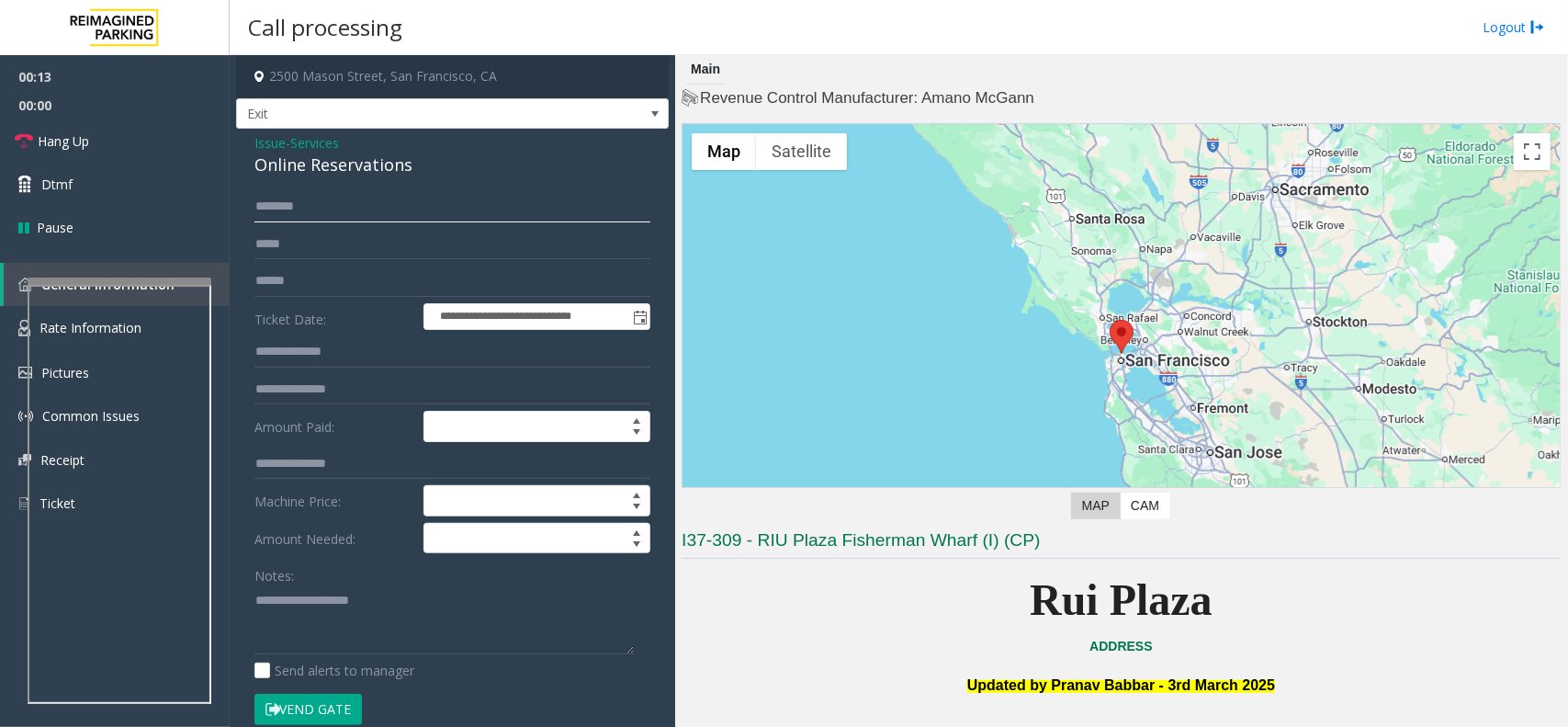 click 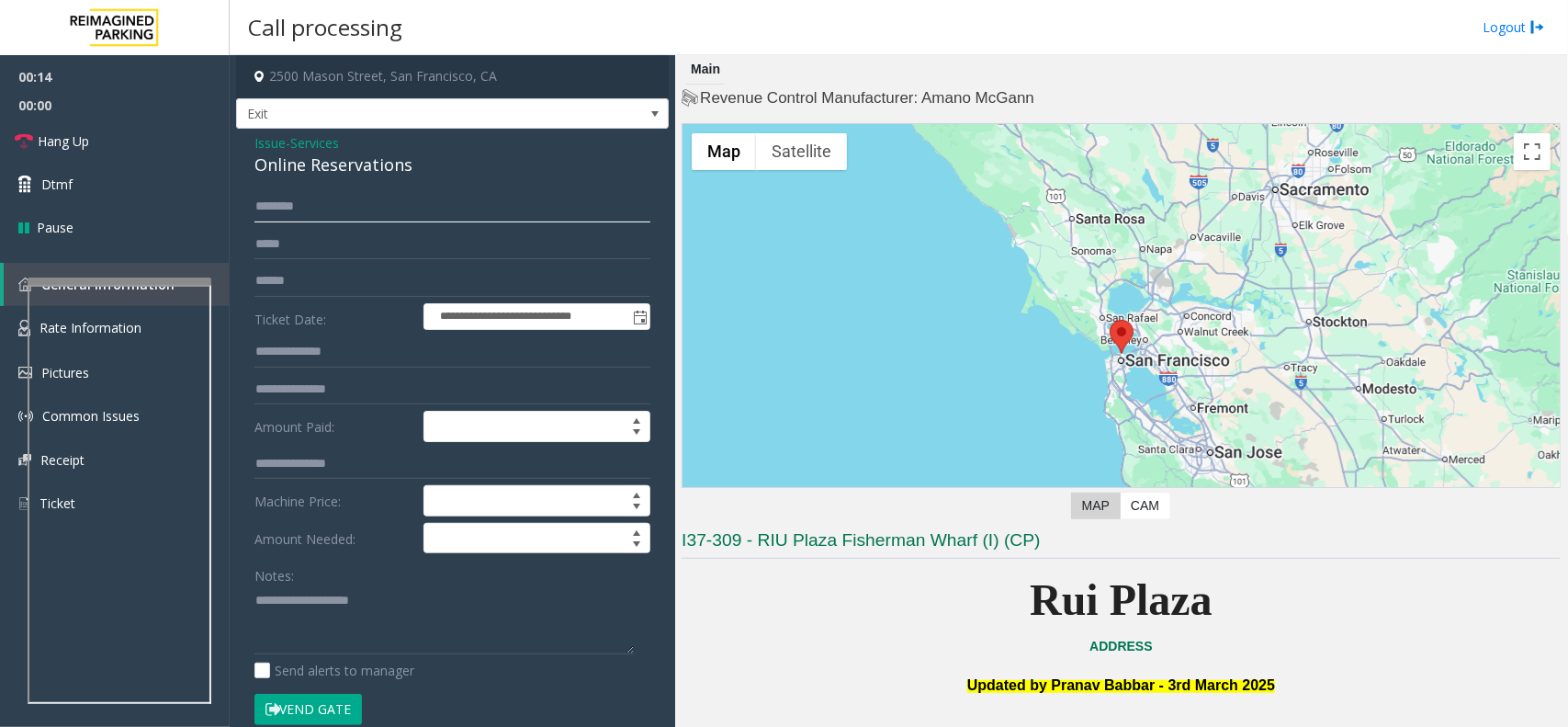 click 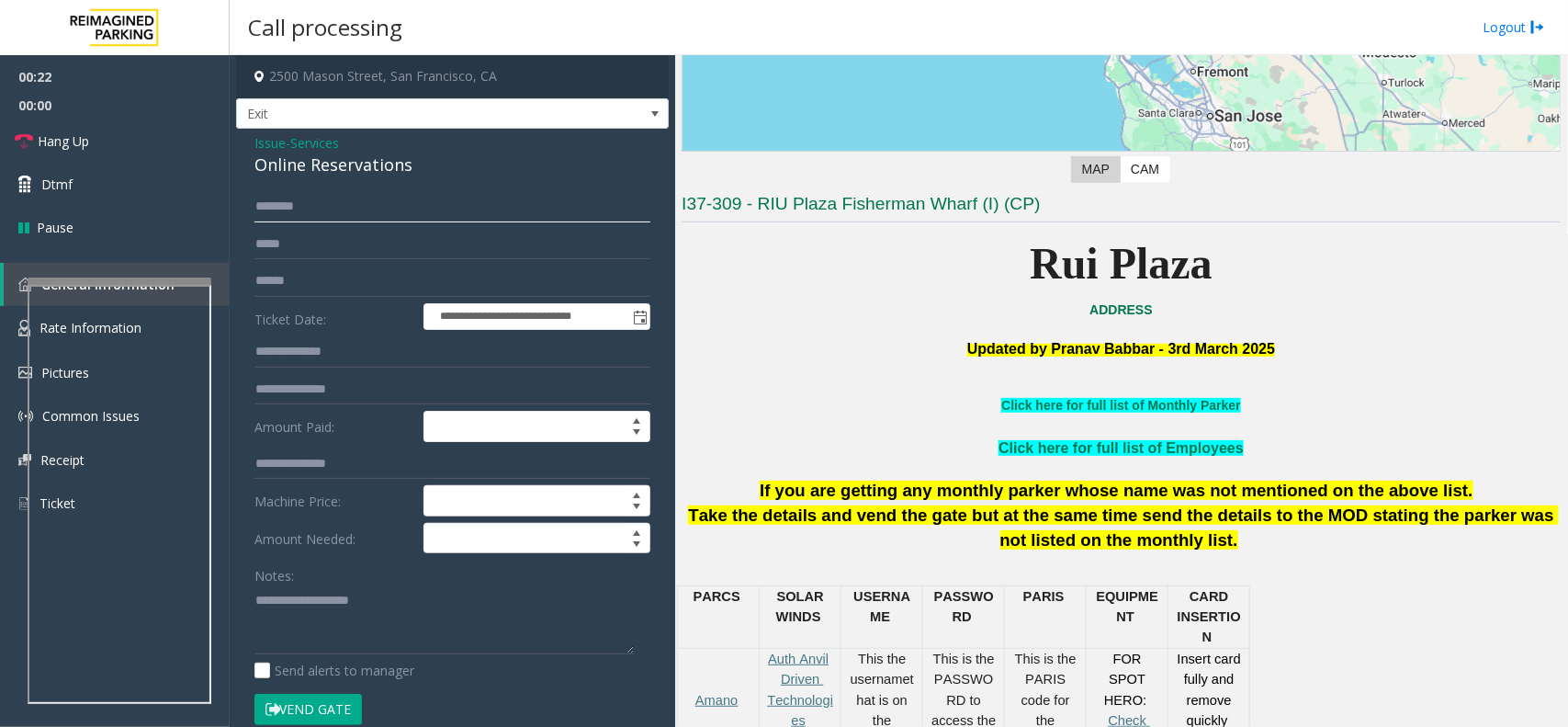 scroll, scrollTop: 230, scrollLeft: 0, axis: vertical 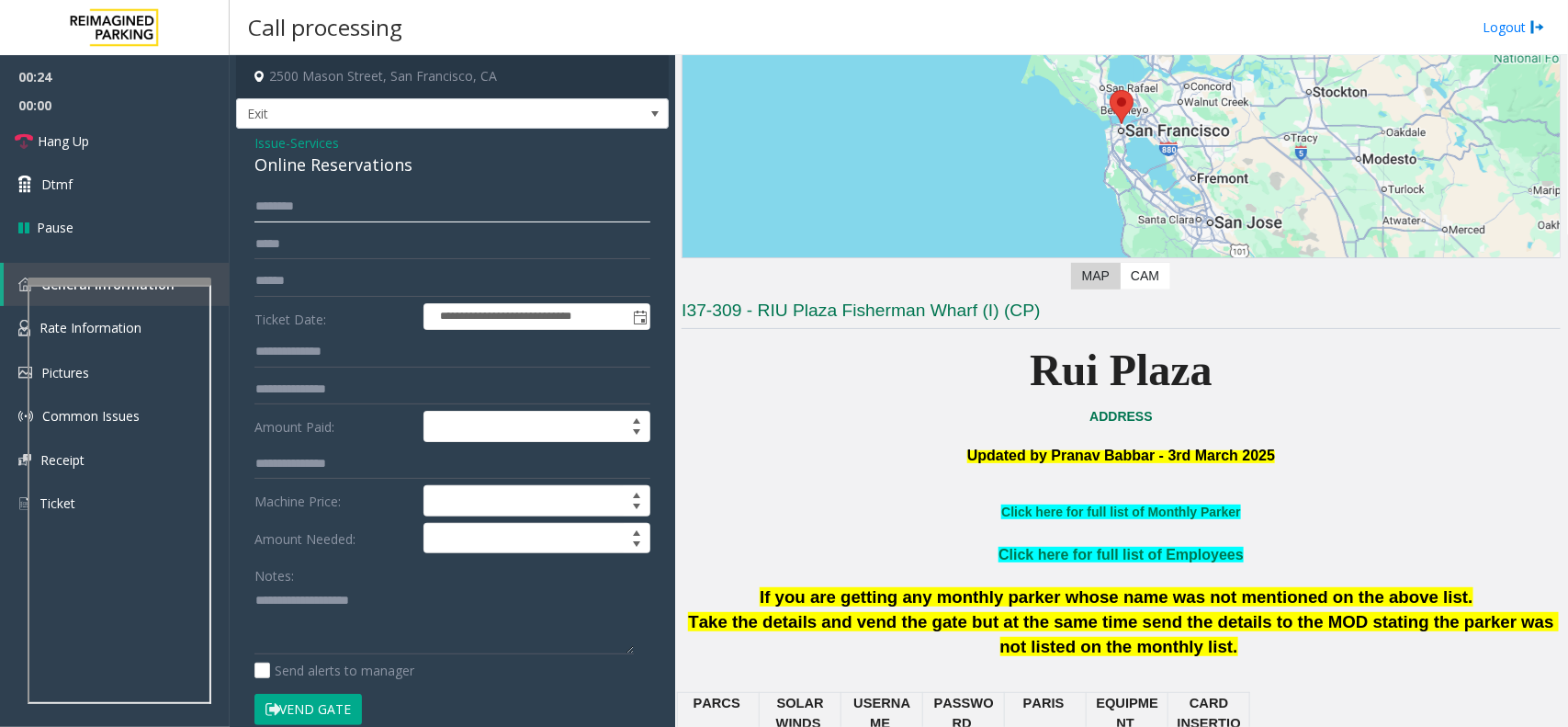 click 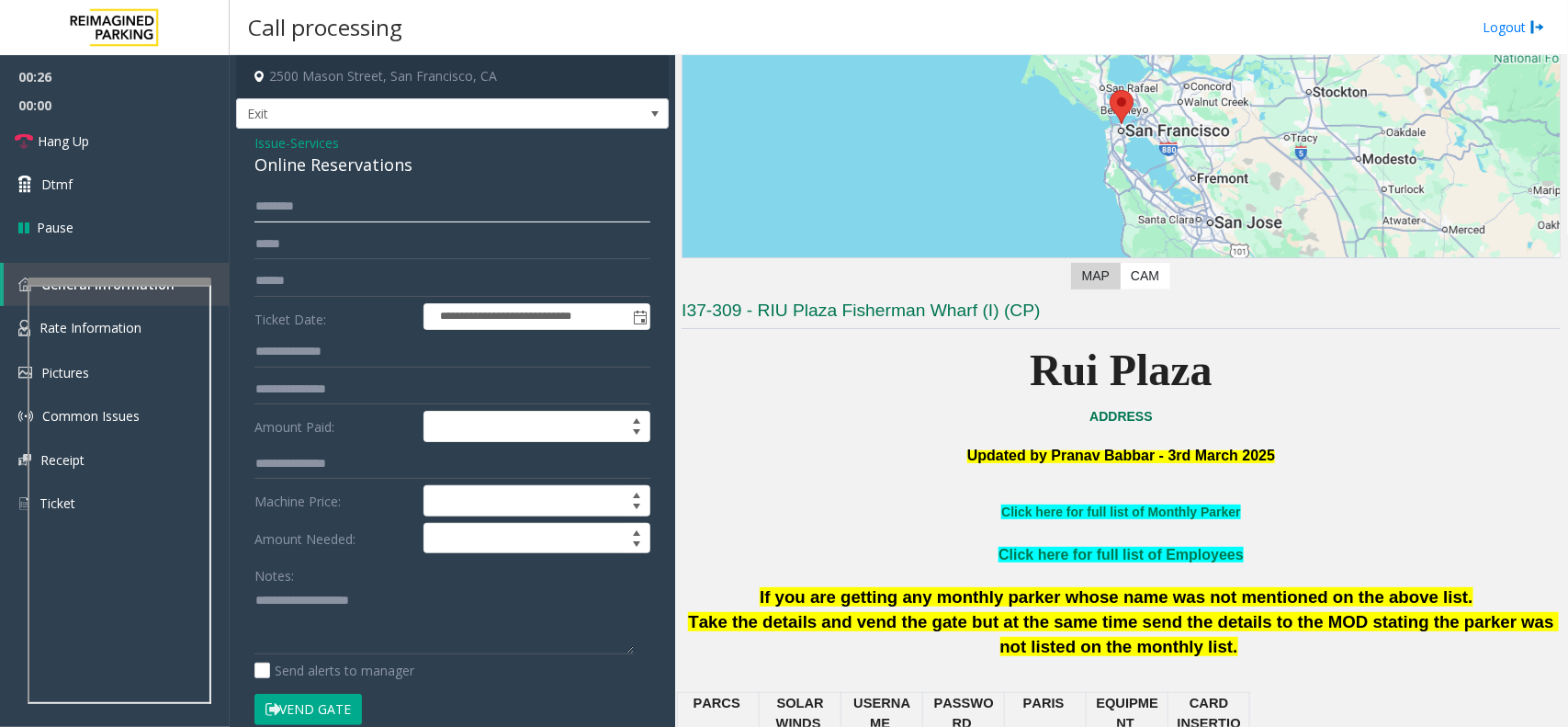 click 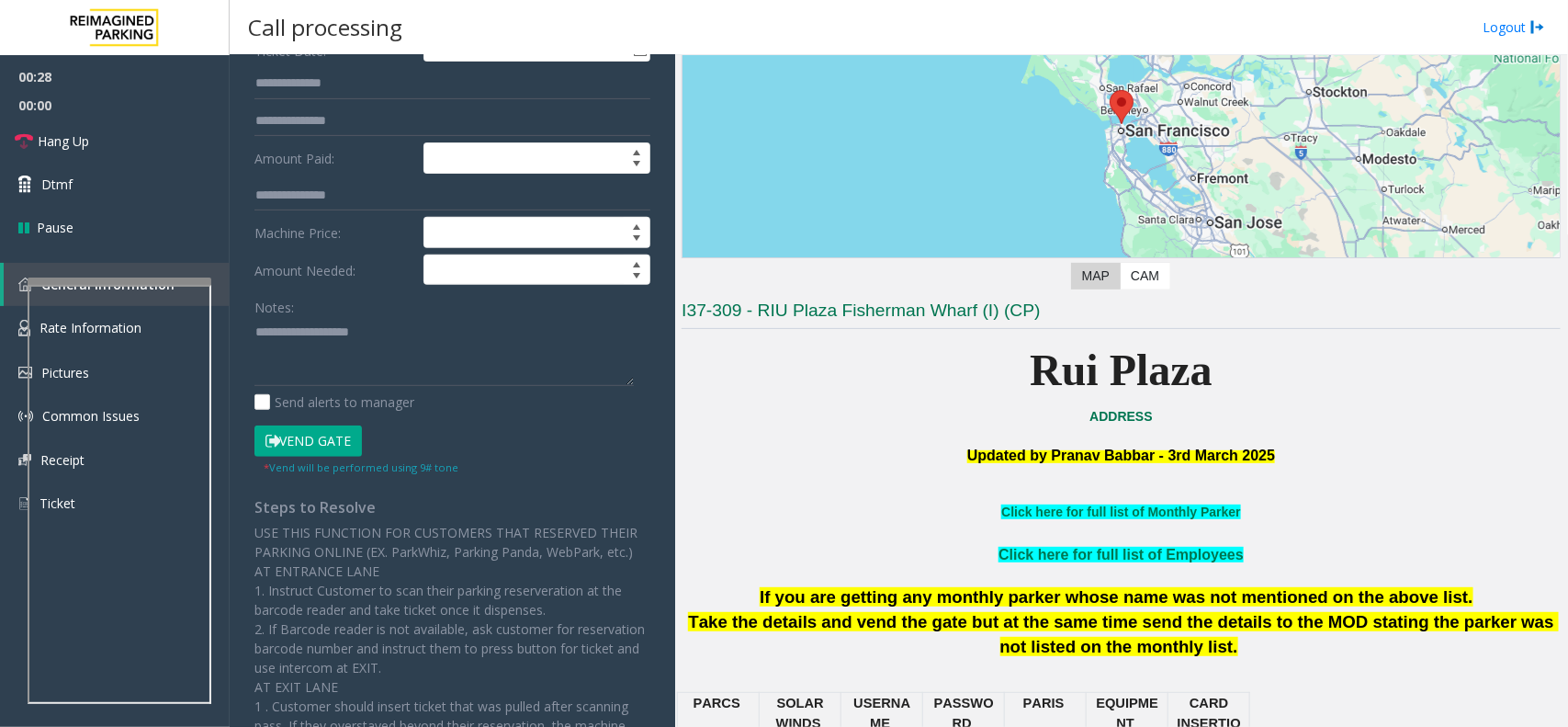 scroll, scrollTop: 345, scrollLeft: 0, axis: vertical 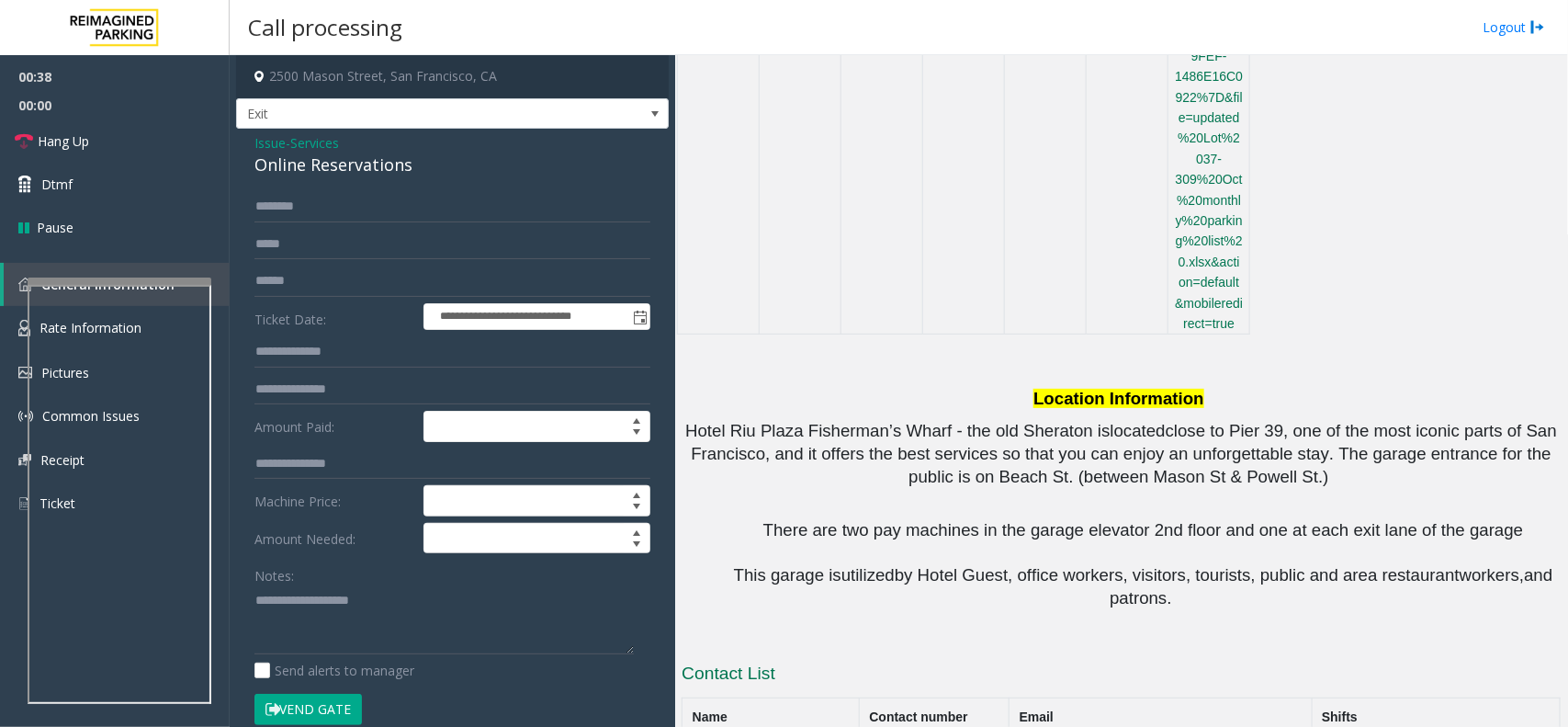click on "Services" 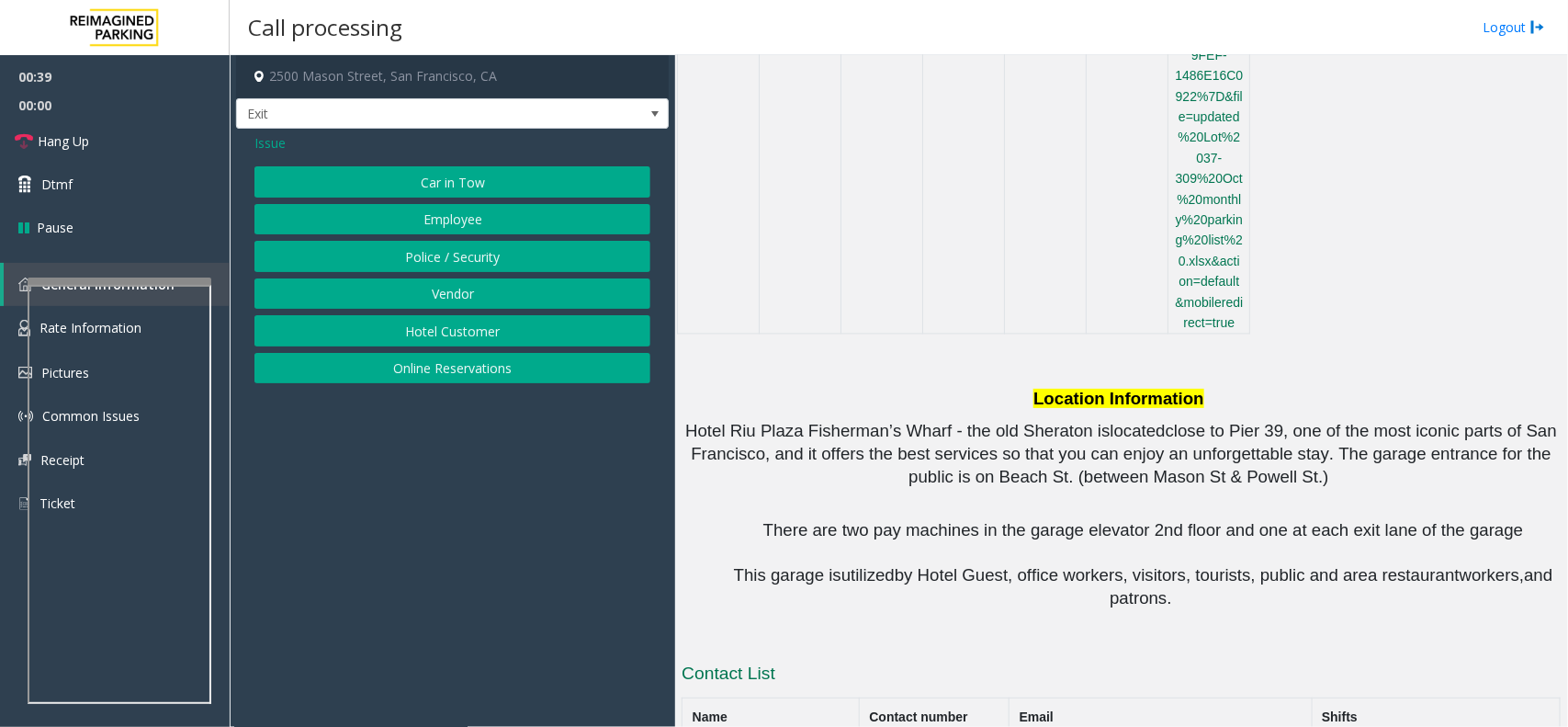 click on "Issue" 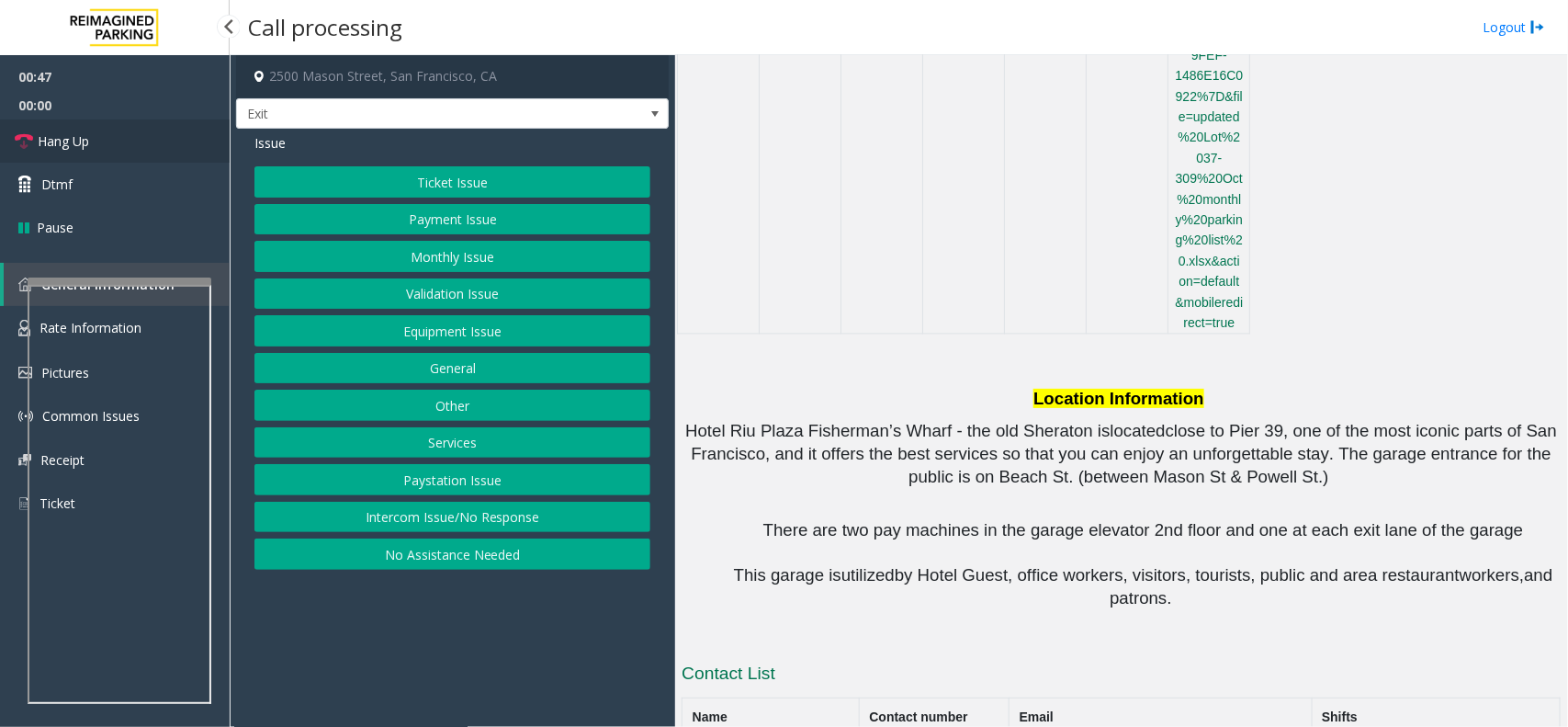 click on "Hang Up" at bounding box center [63, 141] 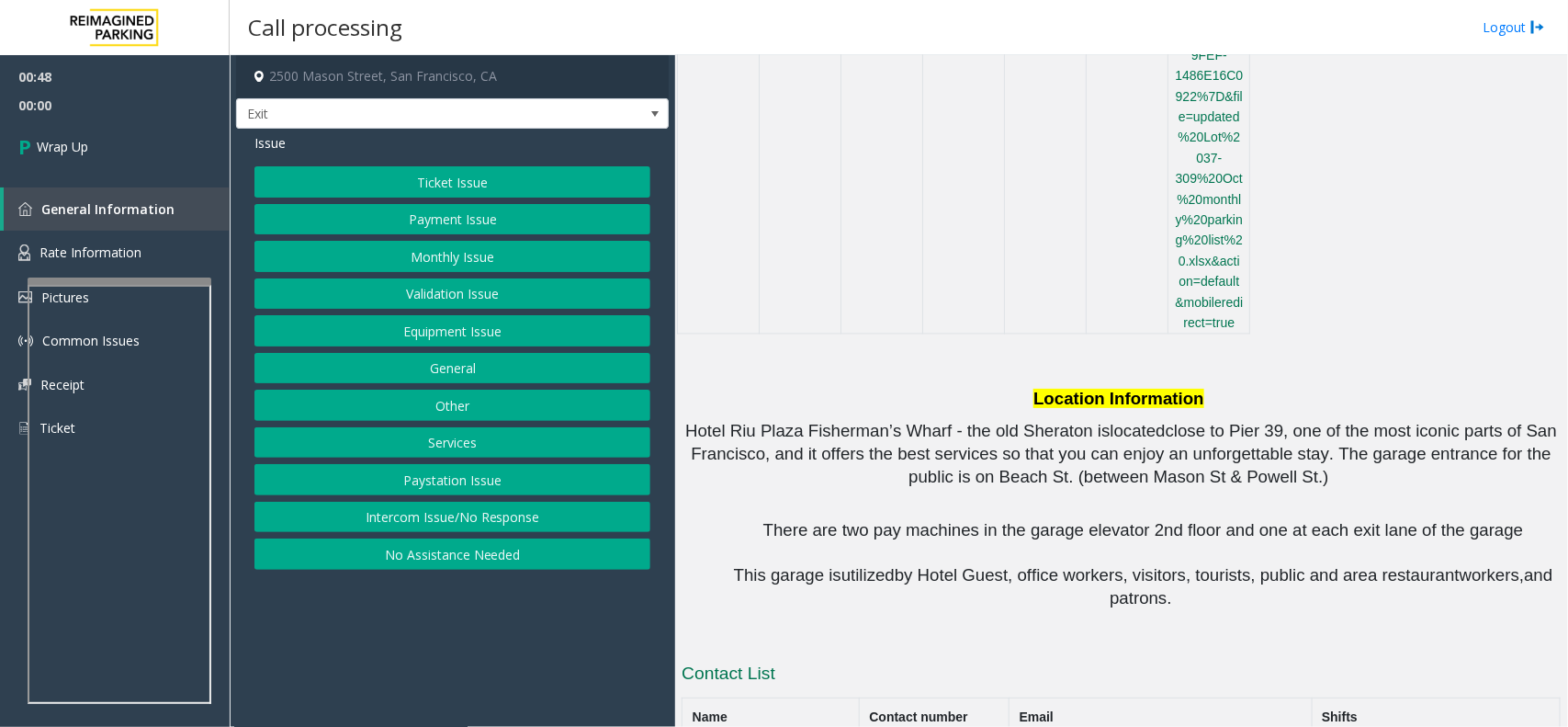 click on "Services" 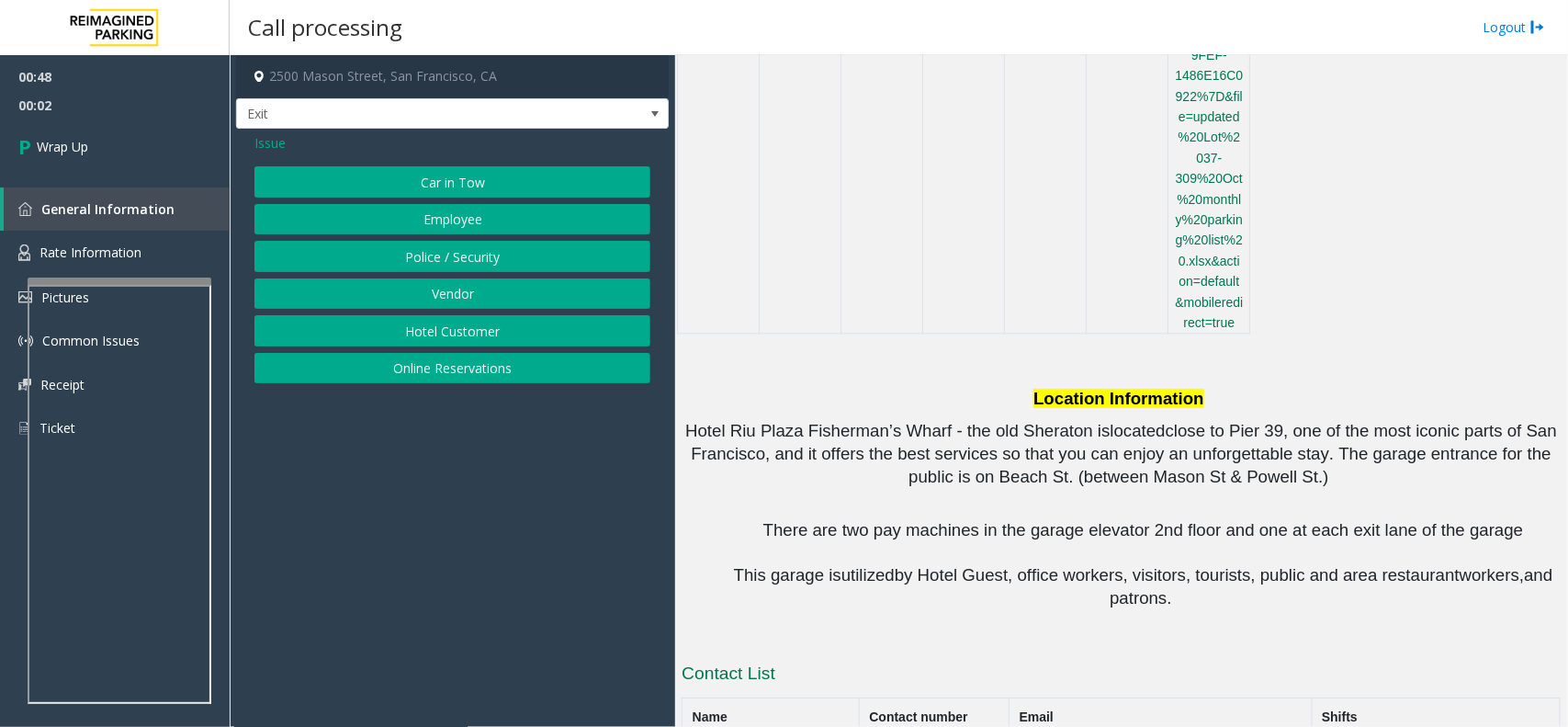 click on "Hotel Customer" 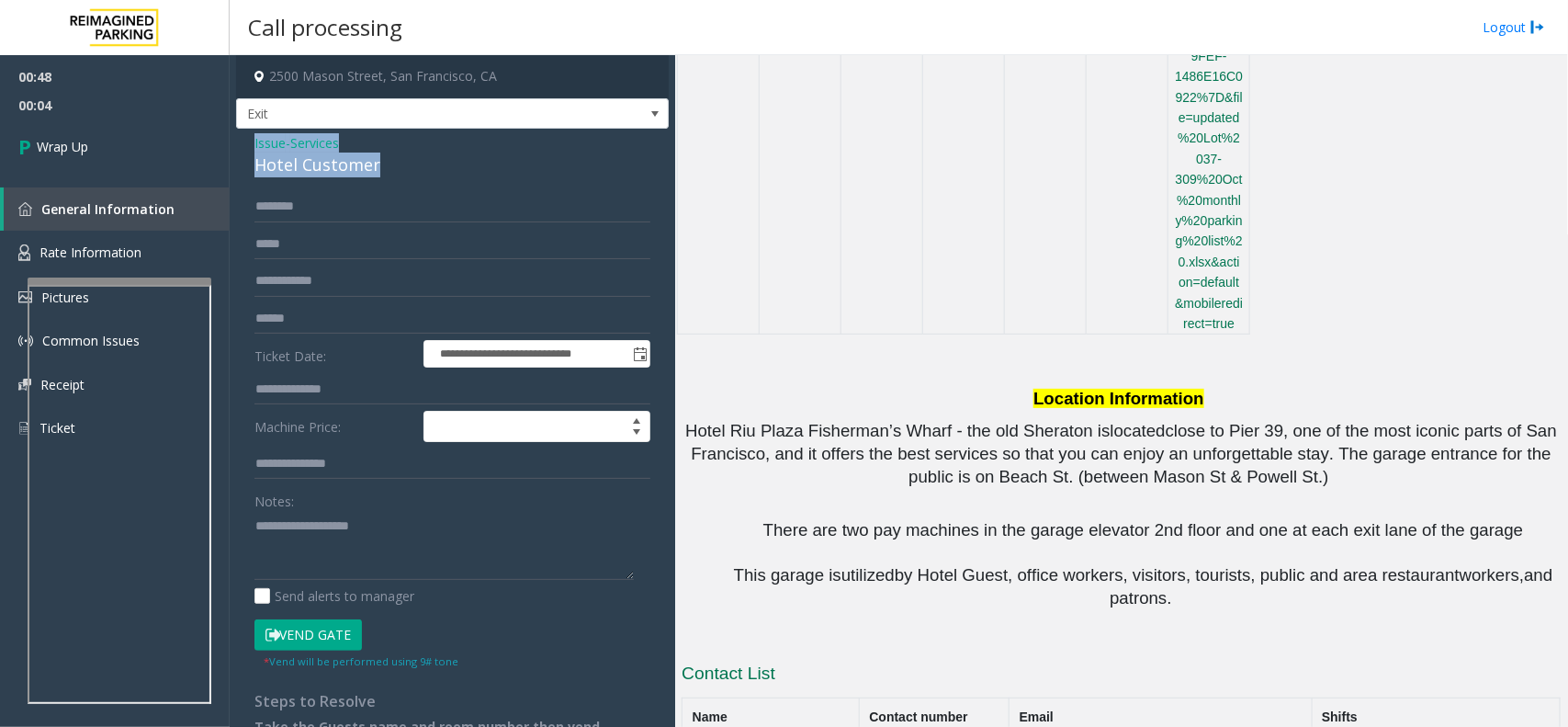 drag, startPoint x: 388, startPoint y: 156, endPoint x: 253, endPoint y: 131, distance: 137.2953 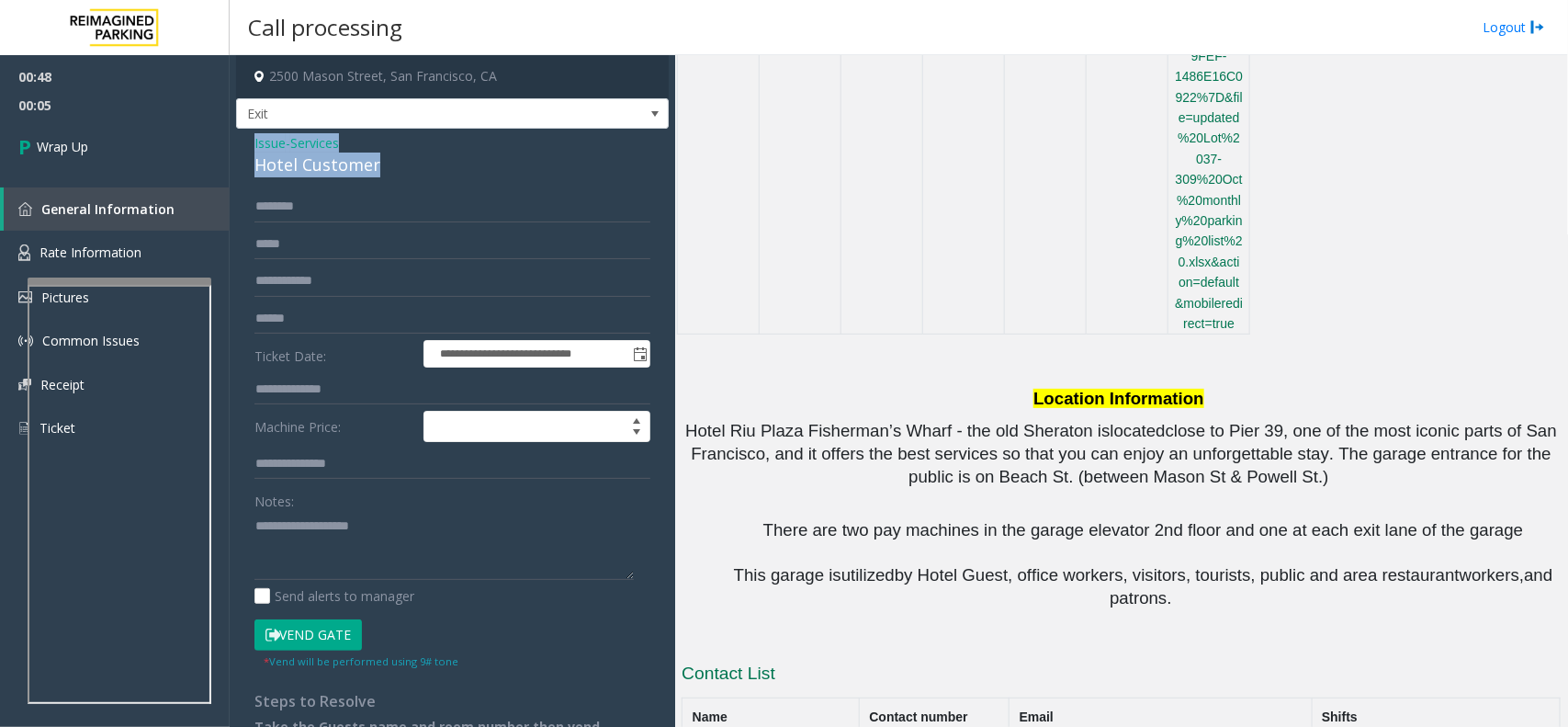 copy on "Issue  -  Services Hotel Customer" 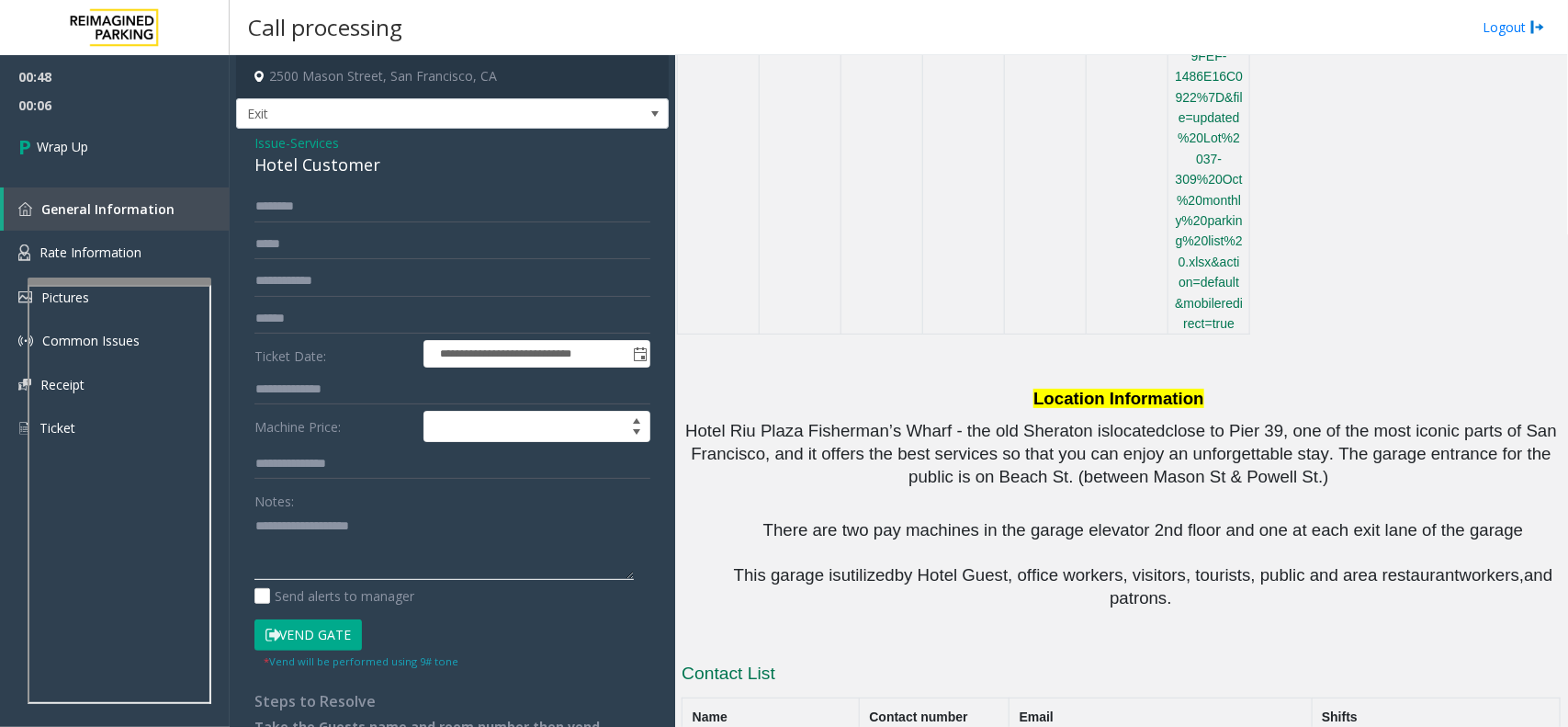 paste on "**********" 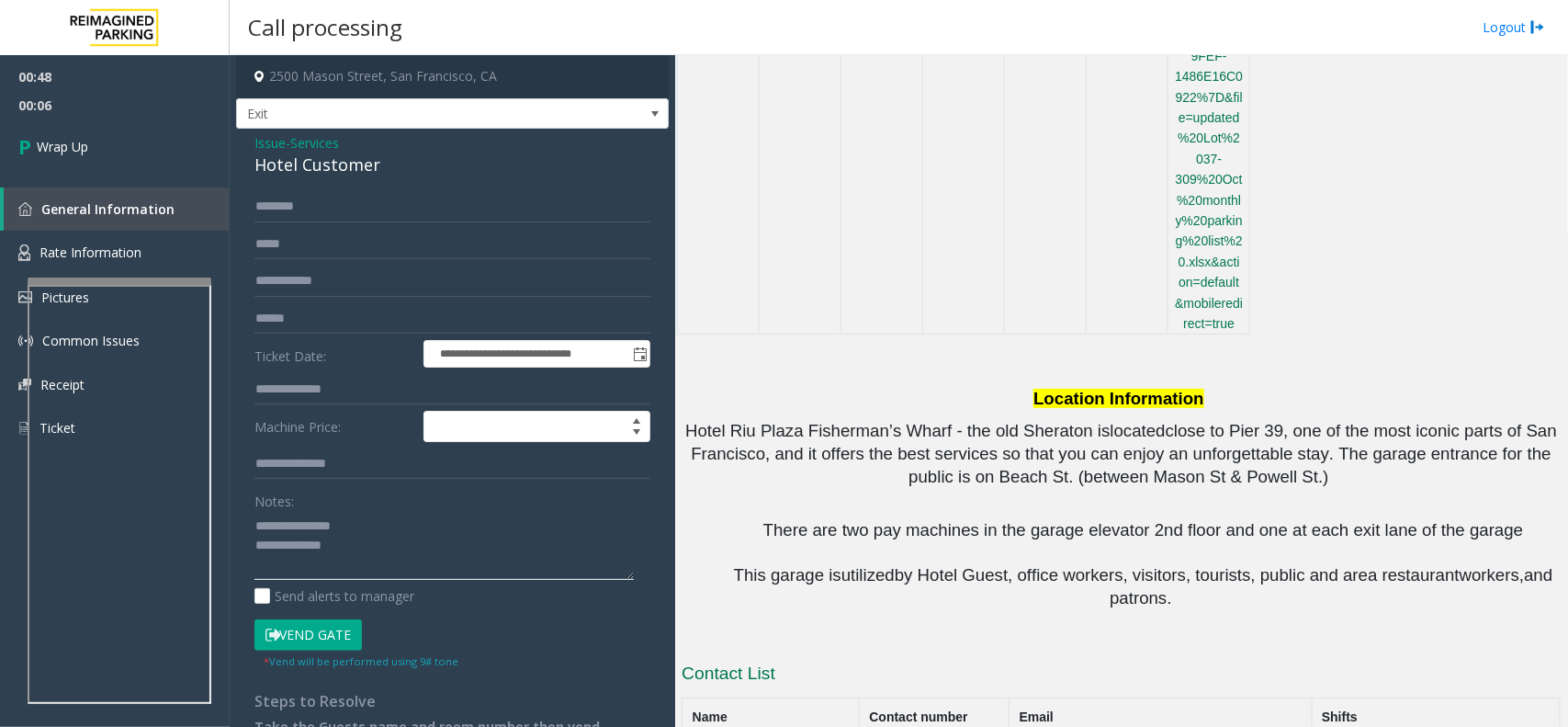 click 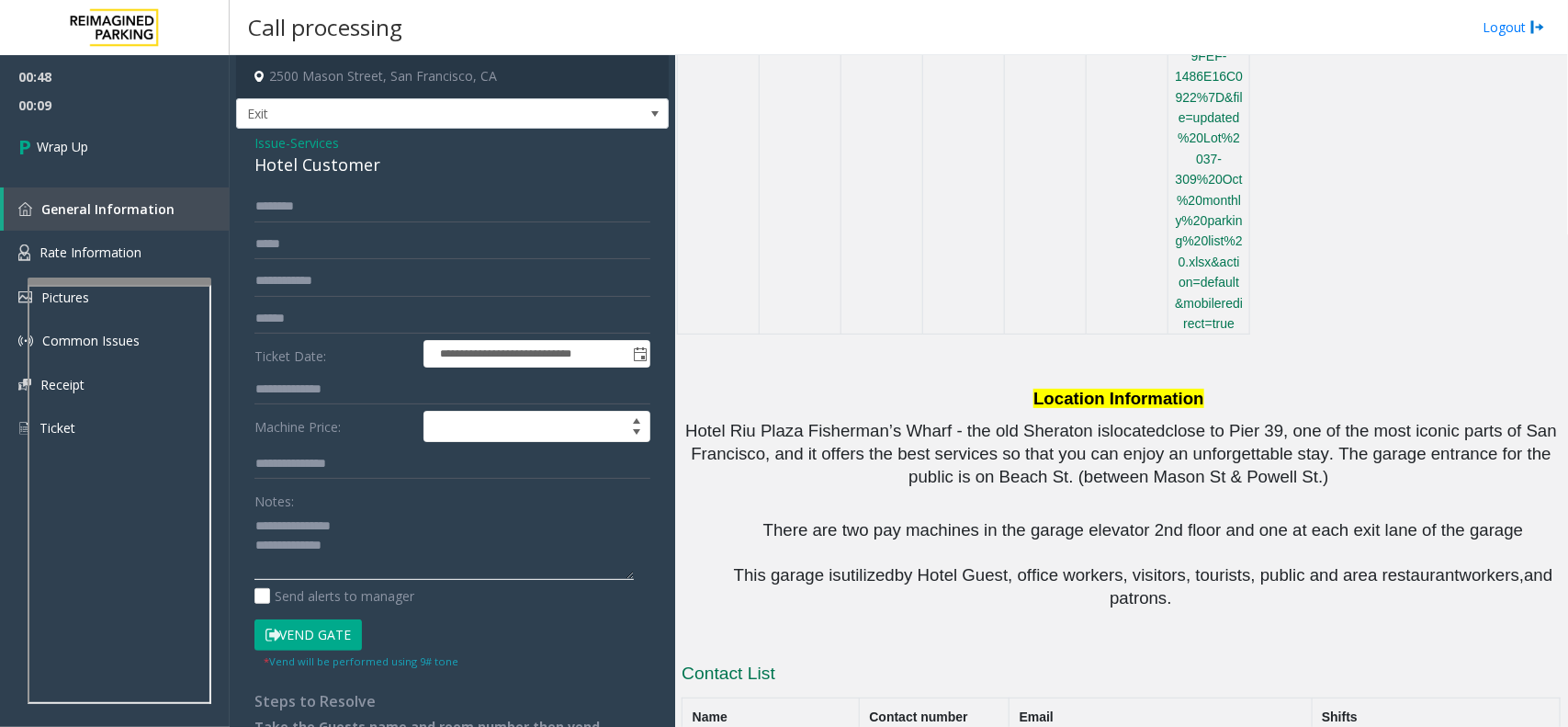 drag, startPoint x: 355, startPoint y: 524, endPoint x: 294, endPoint y: 516, distance: 61.52235 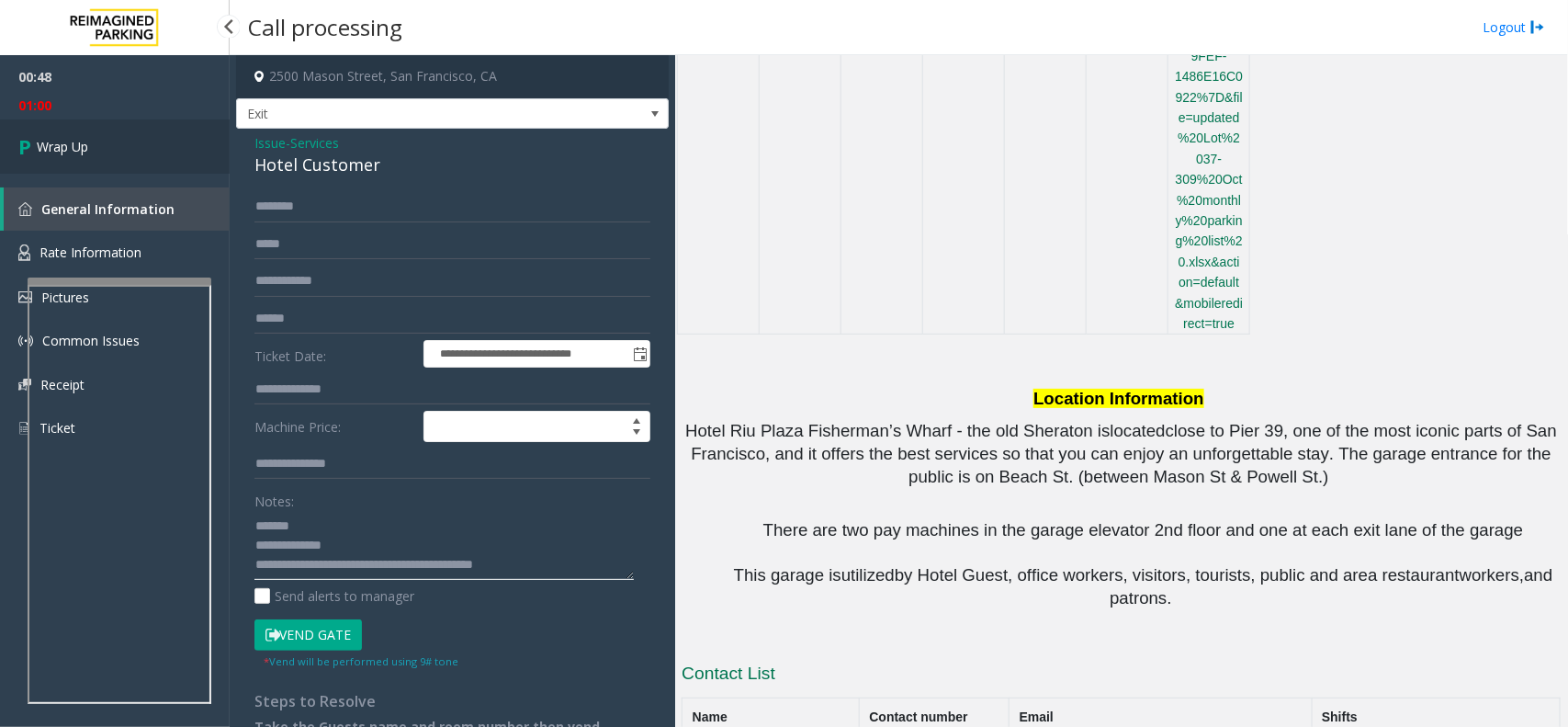 type on "**********" 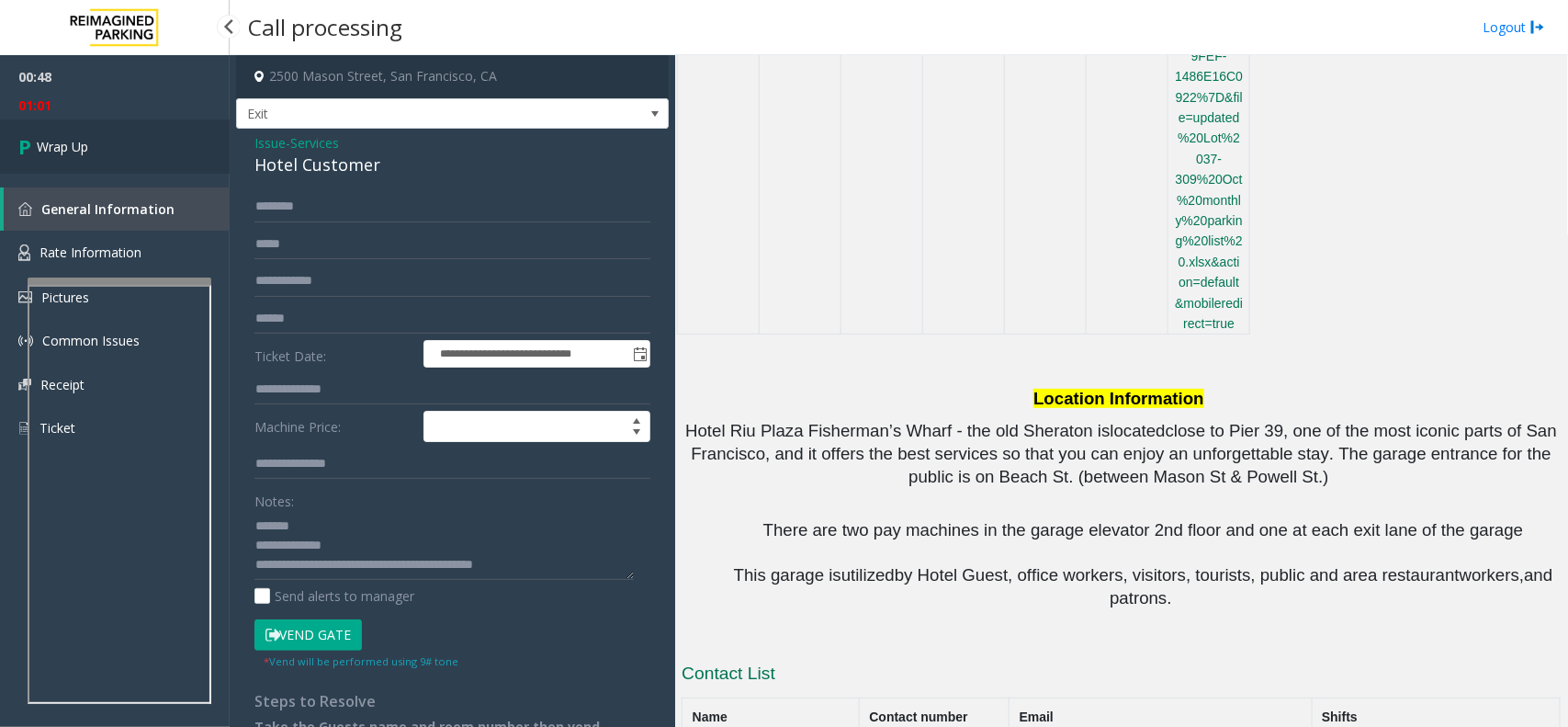 click on "Wrap Up" at bounding box center [115, 146] 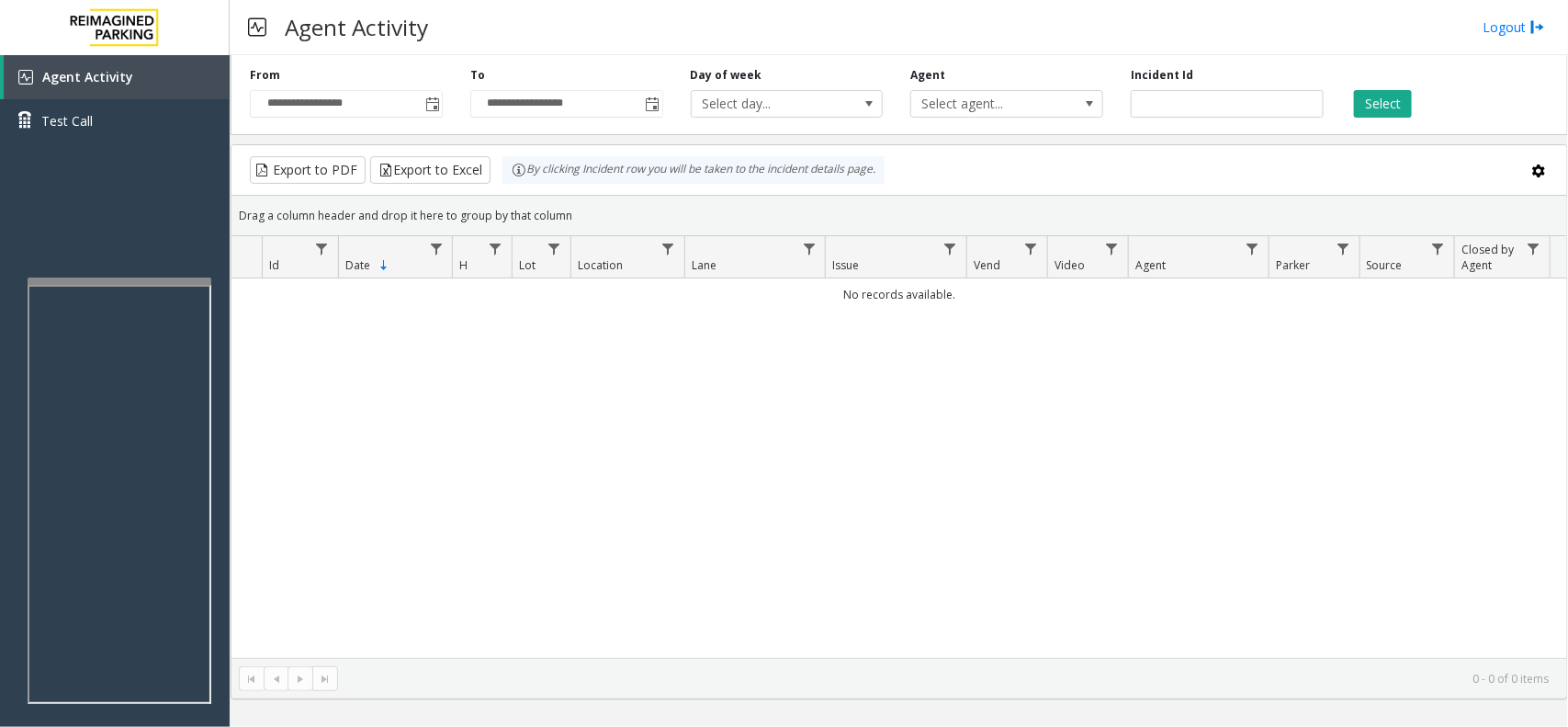 drag, startPoint x: 682, startPoint y: 591, endPoint x: 984, endPoint y: 296, distance: 422.1718 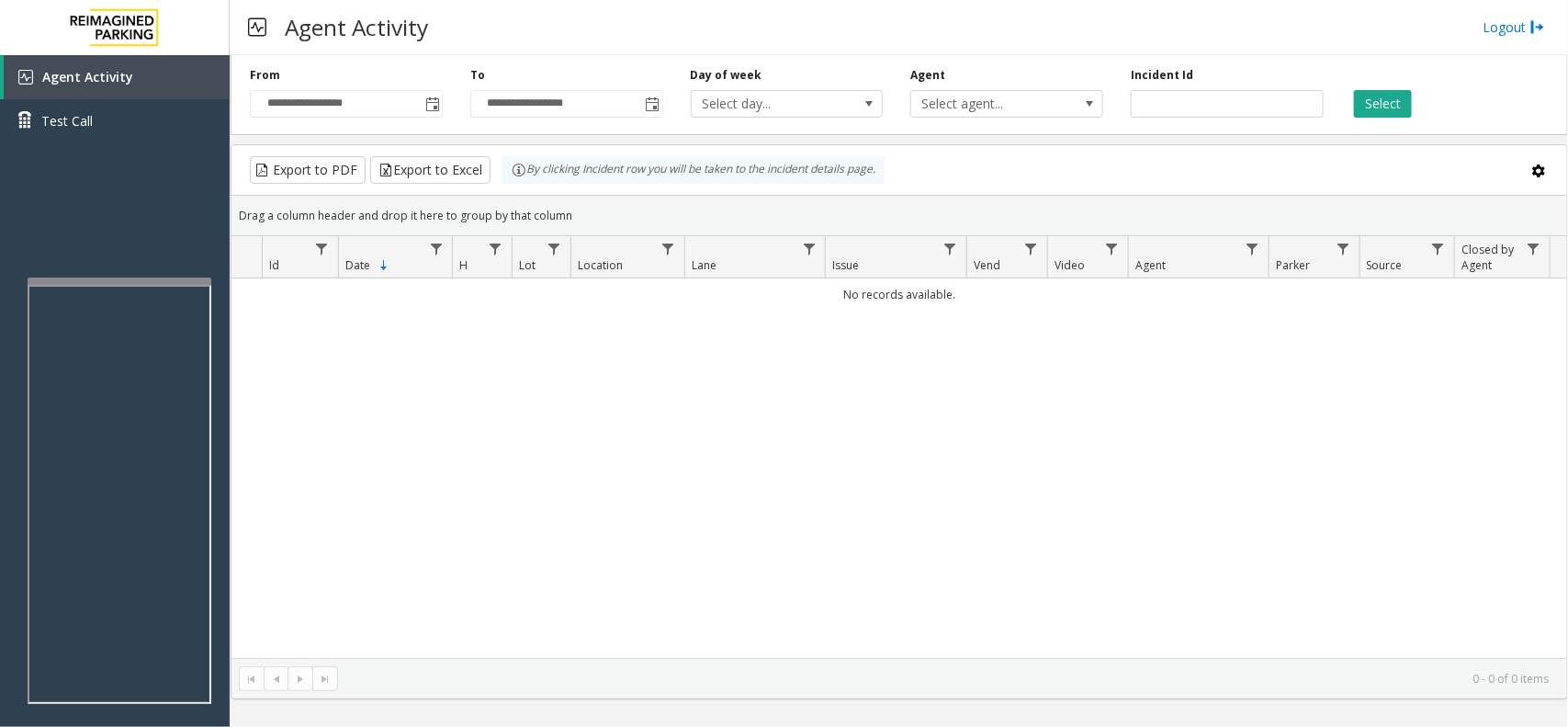 click on "No records available." 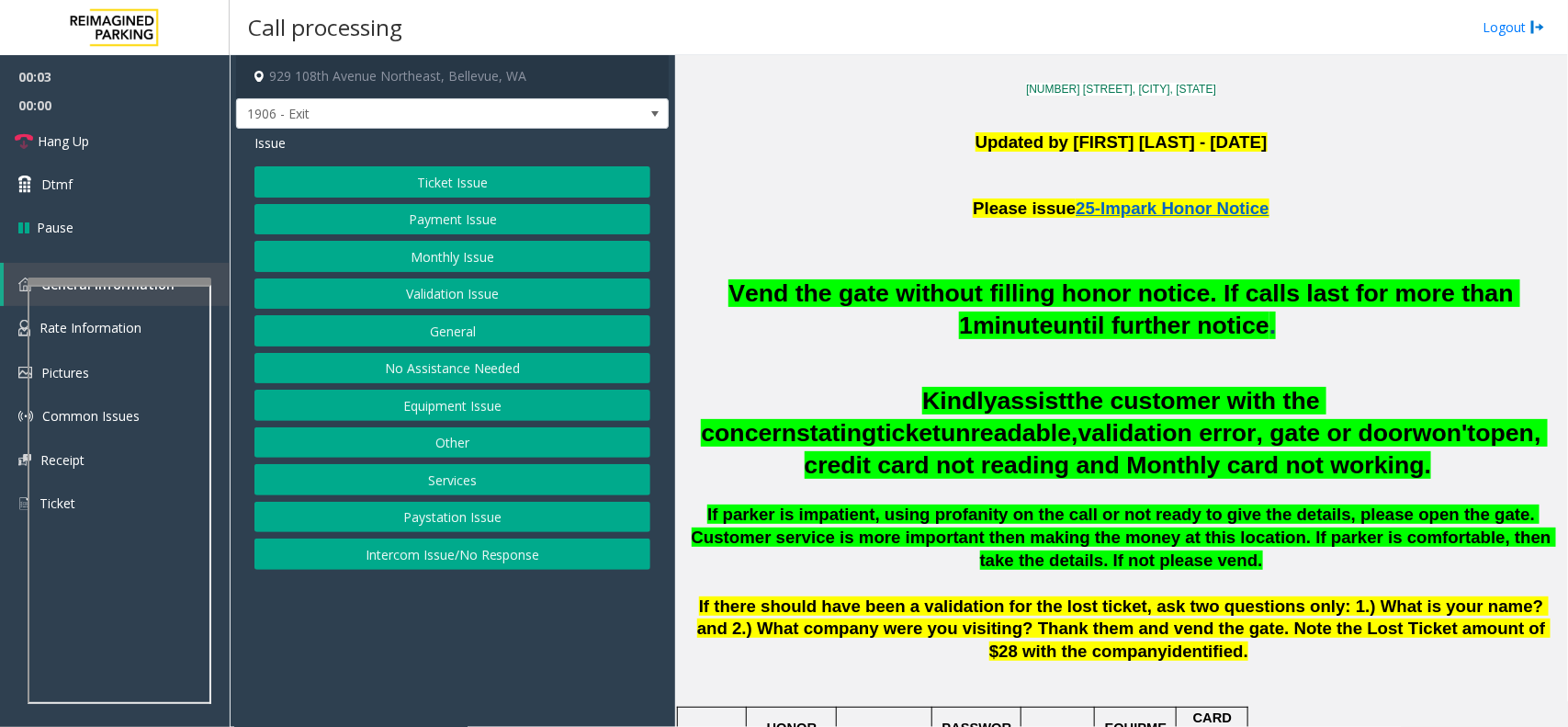 scroll, scrollTop: 574, scrollLeft: 0, axis: vertical 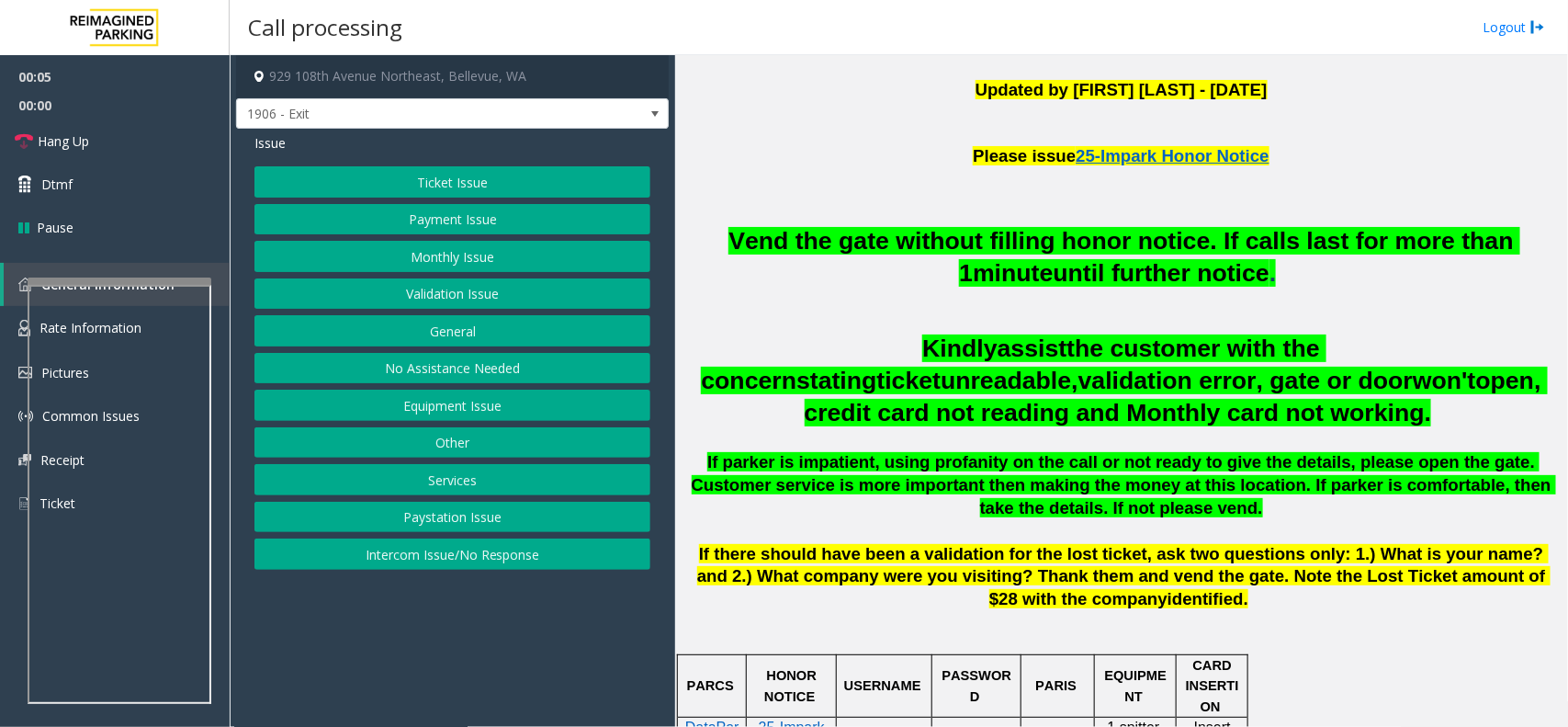 click on "Ticket Issue" 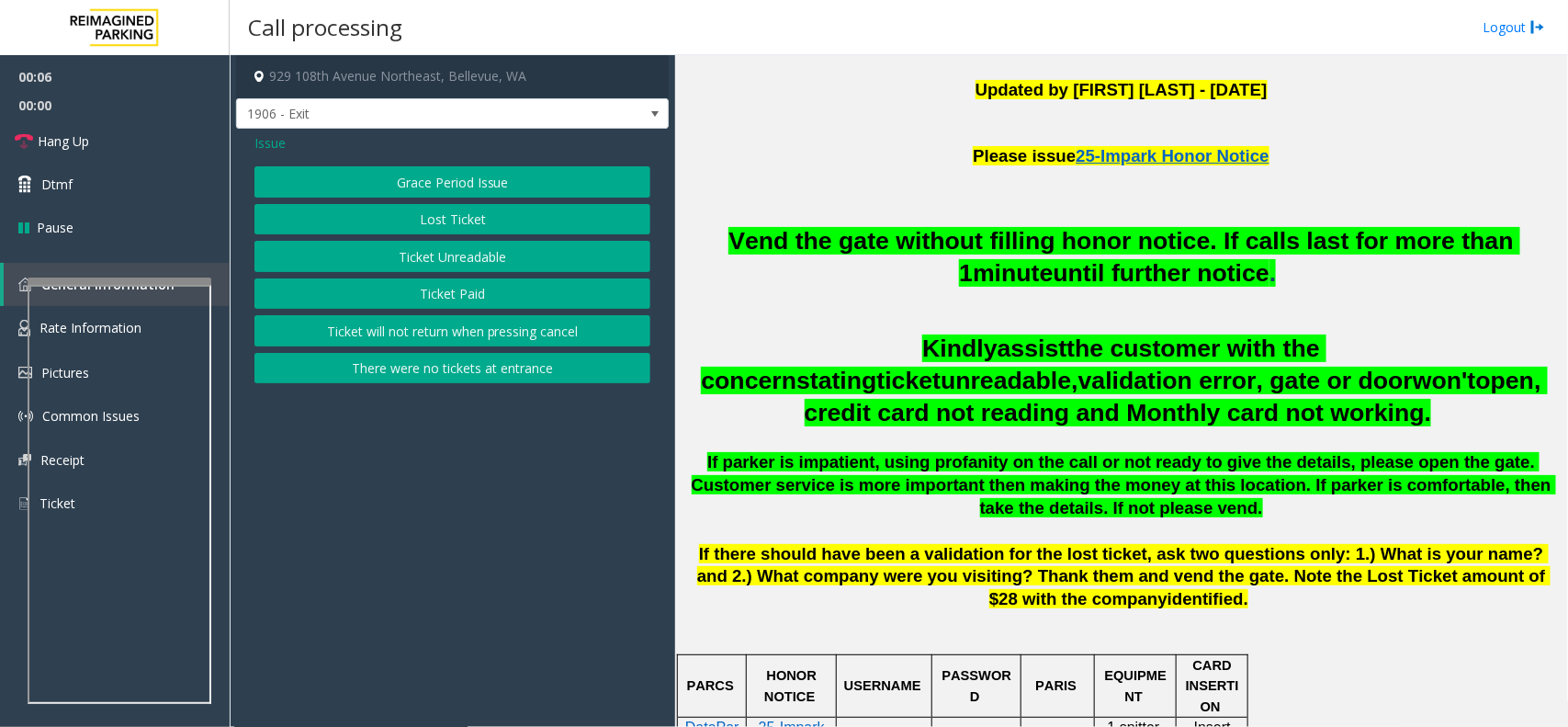 click on "Ticket Unreadable" 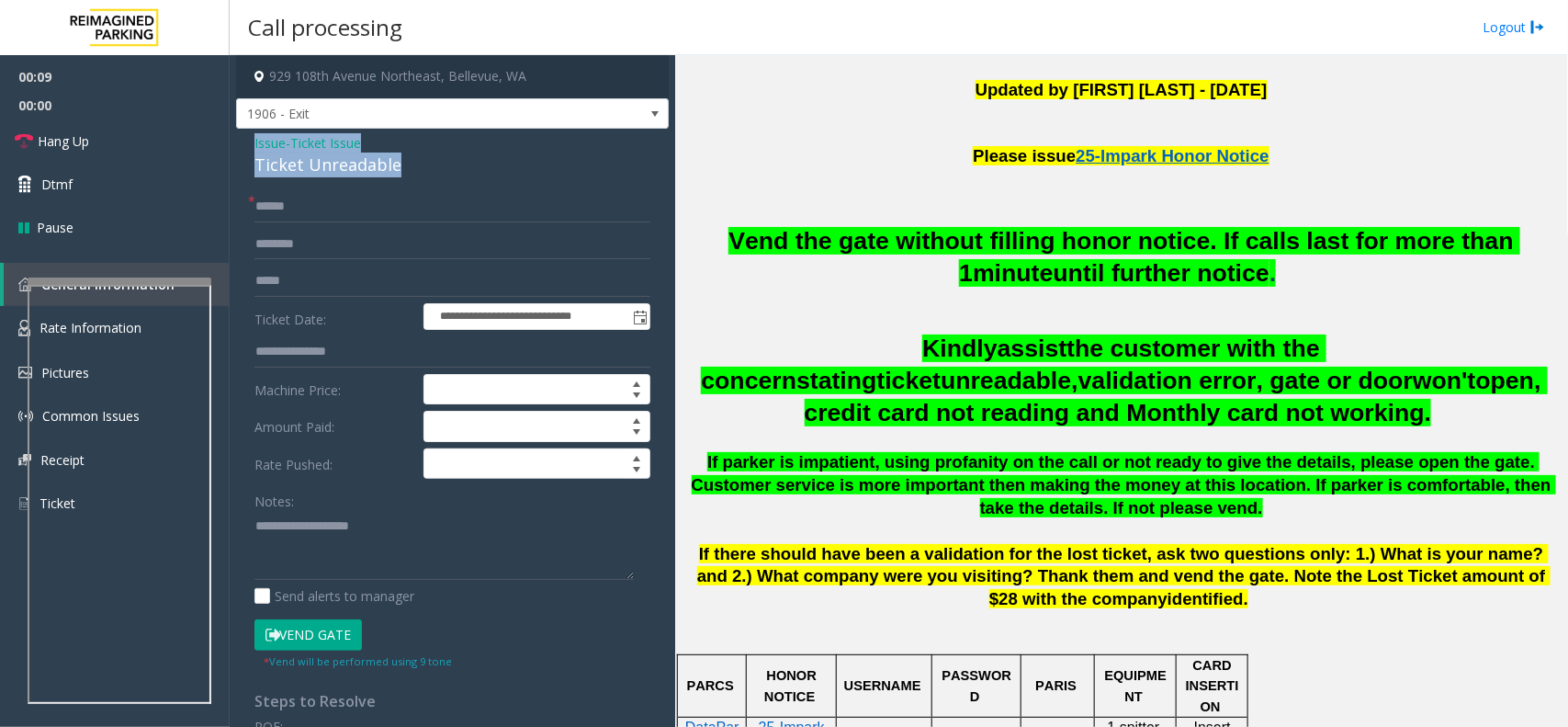 drag, startPoint x: 398, startPoint y: 162, endPoint x: 251, endPoint y: 147, distance: 147.763 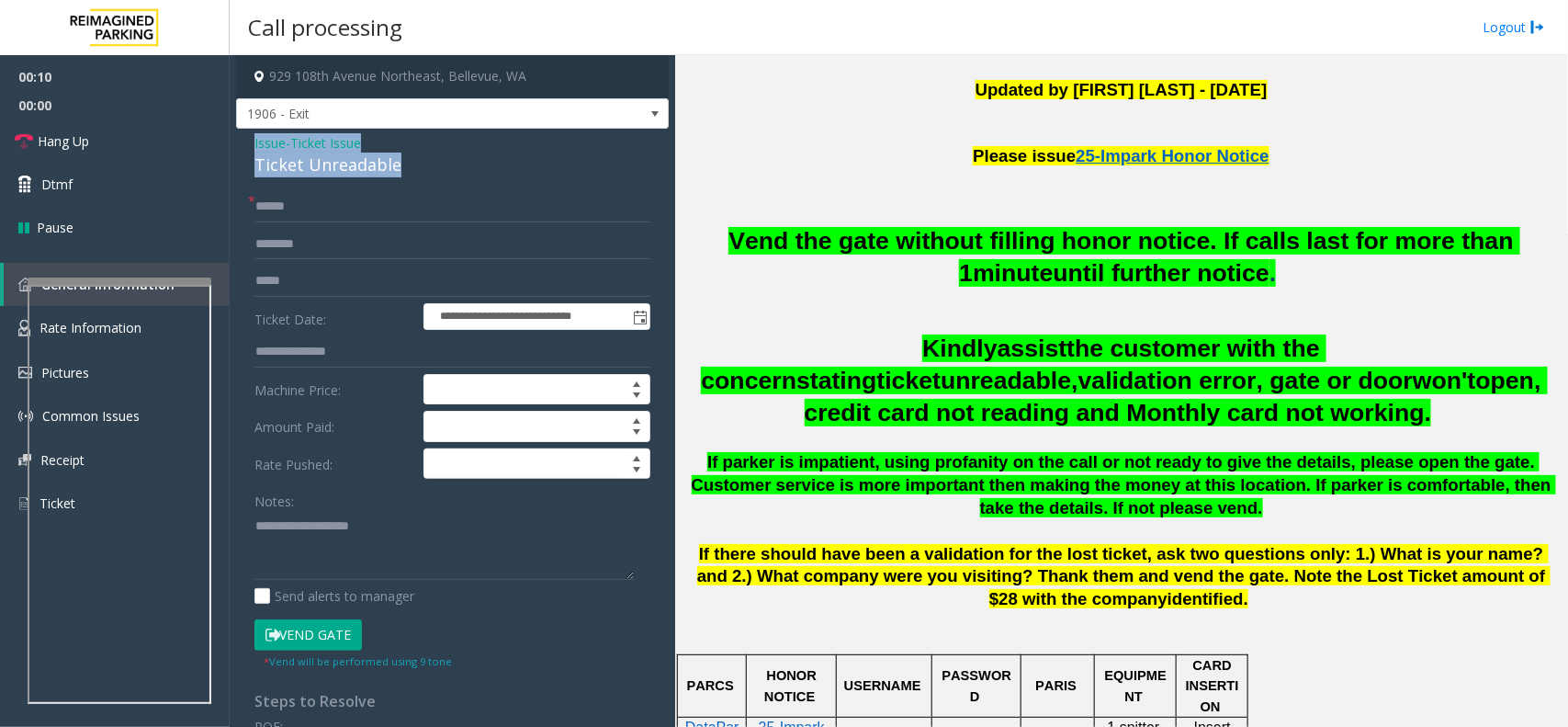 copy on "Issue  -  Ticket Issue Ticket Unreadable" 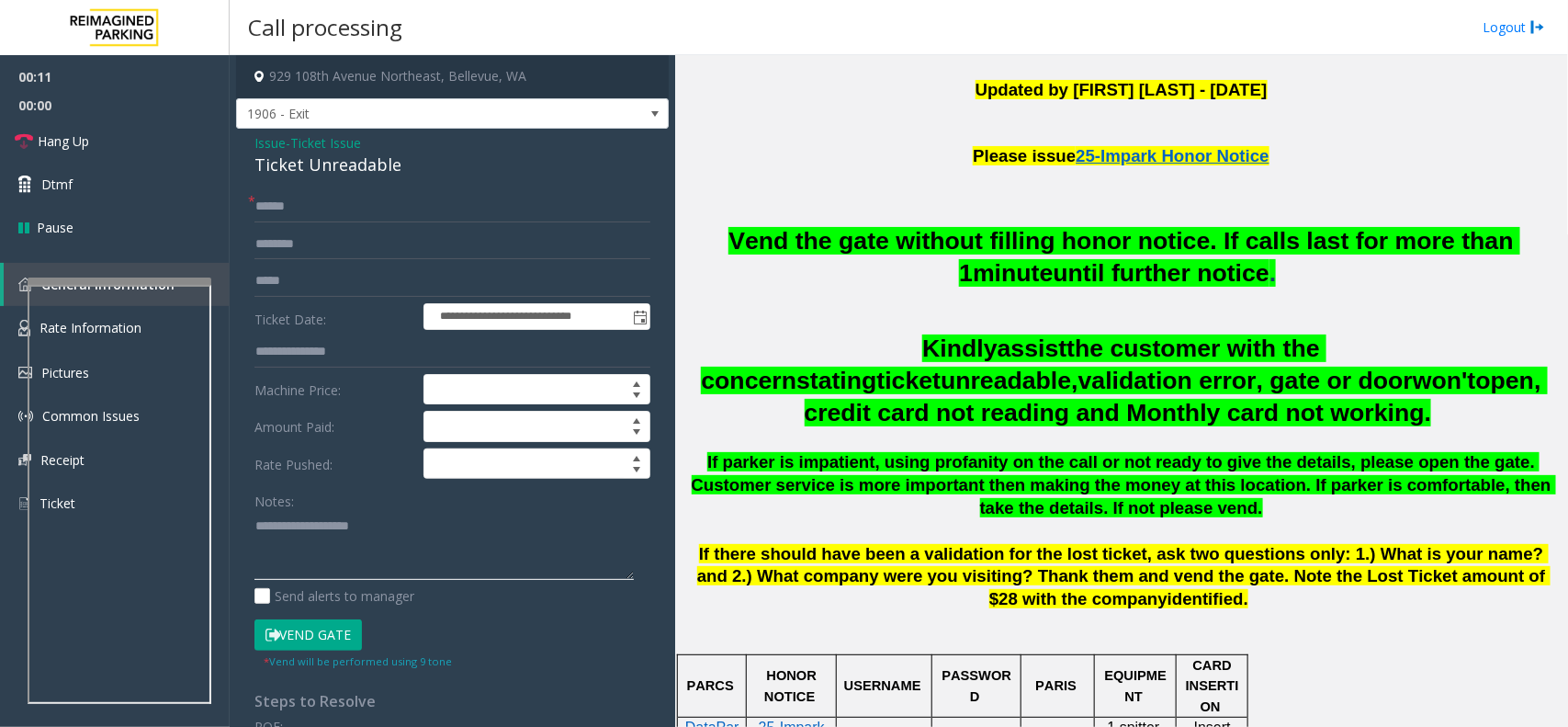 click 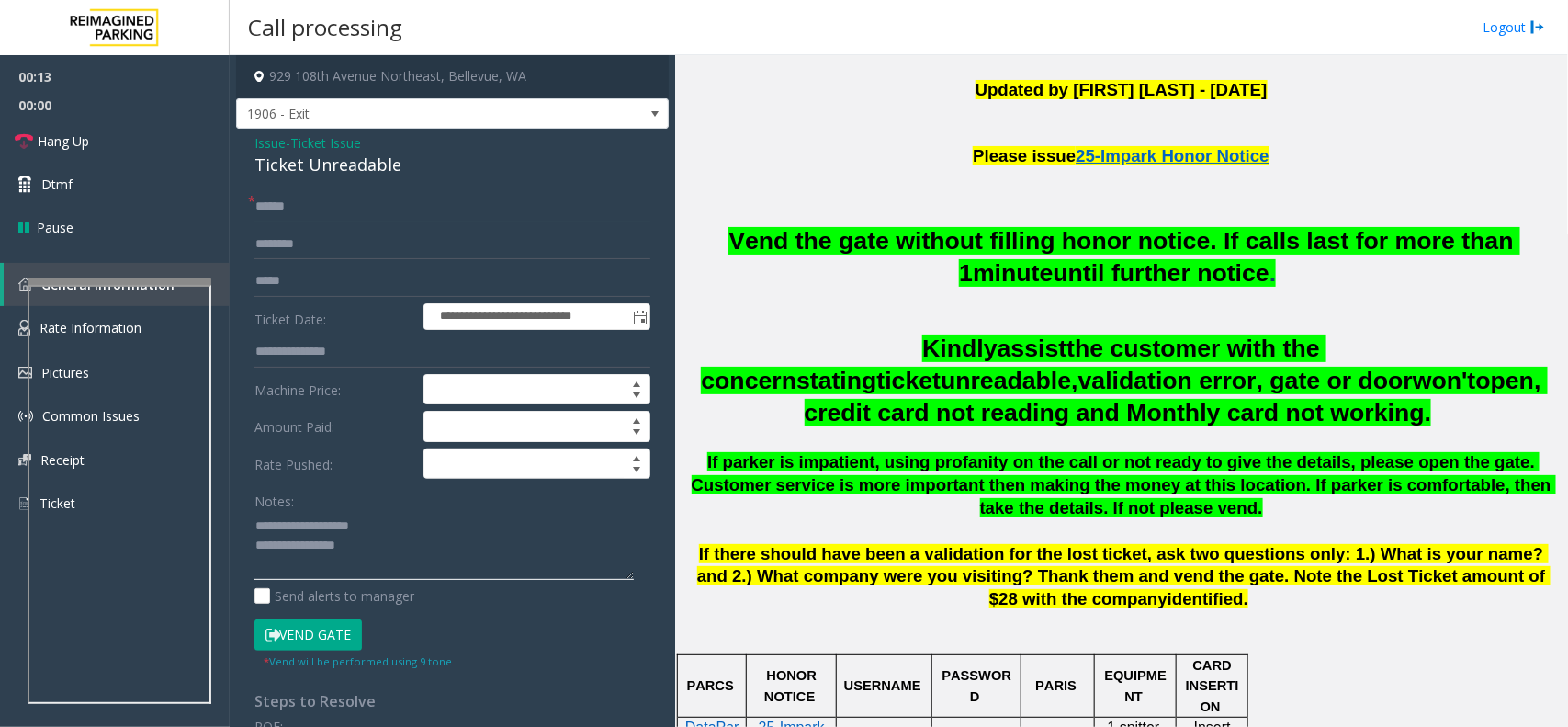 drag, startPoint x: 367, startPoint y: 529, endPoint x: 291, endPoint y: 522, distance: 76.32169 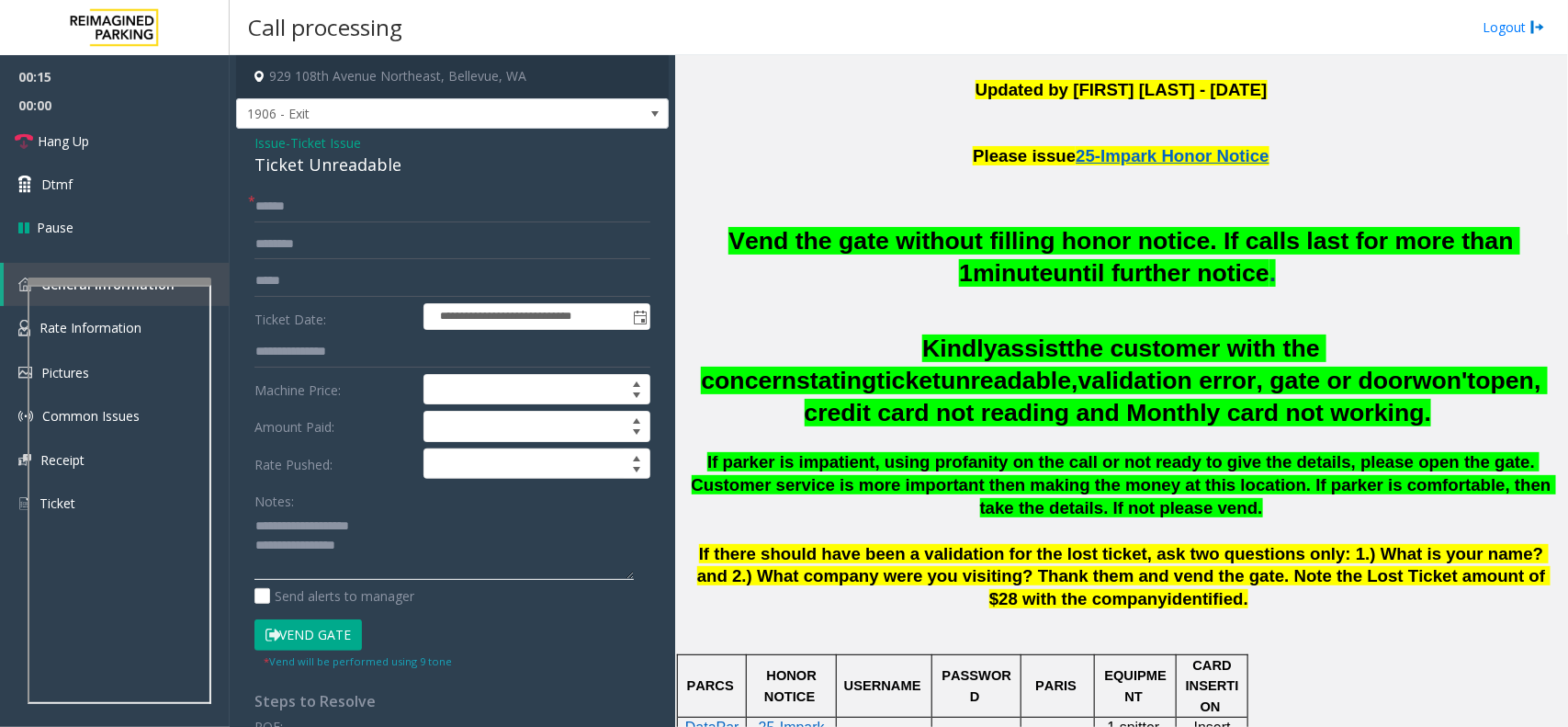 drag, startPoint x: 297, startPoint y: 522, endPoint x: 395, endPoint y: 525, distance: 98.045908 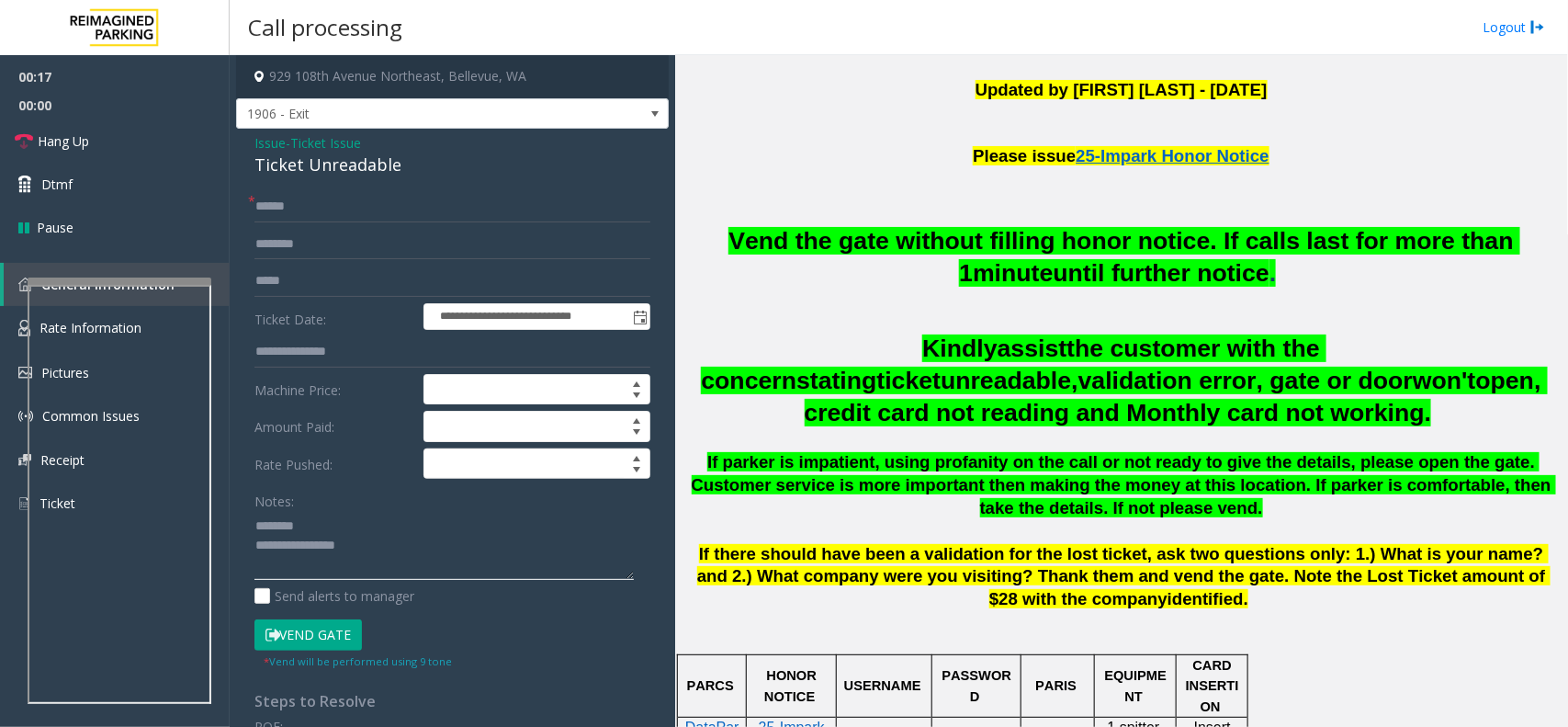 click 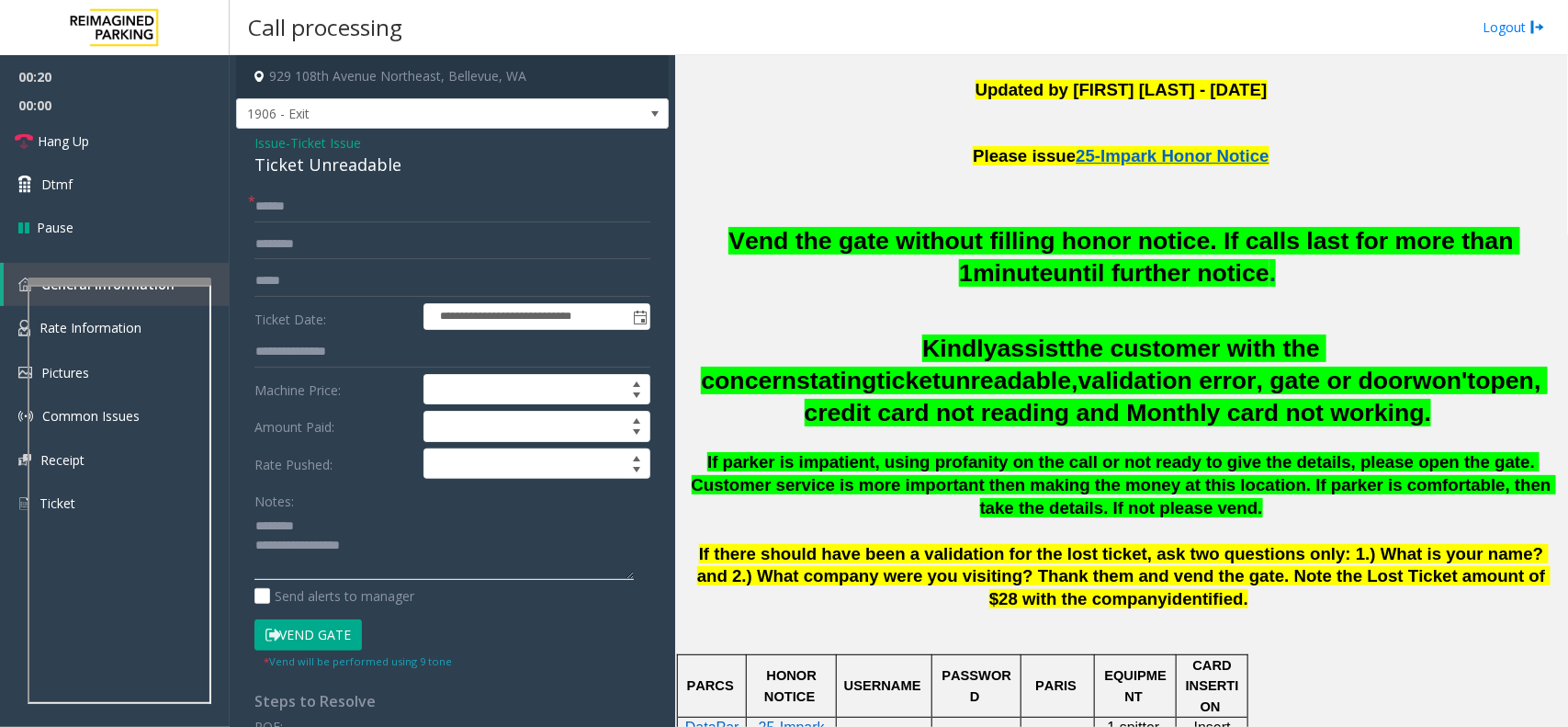 scroll, scrollTop: 1149, scrollLeft: 0, axis: vertical 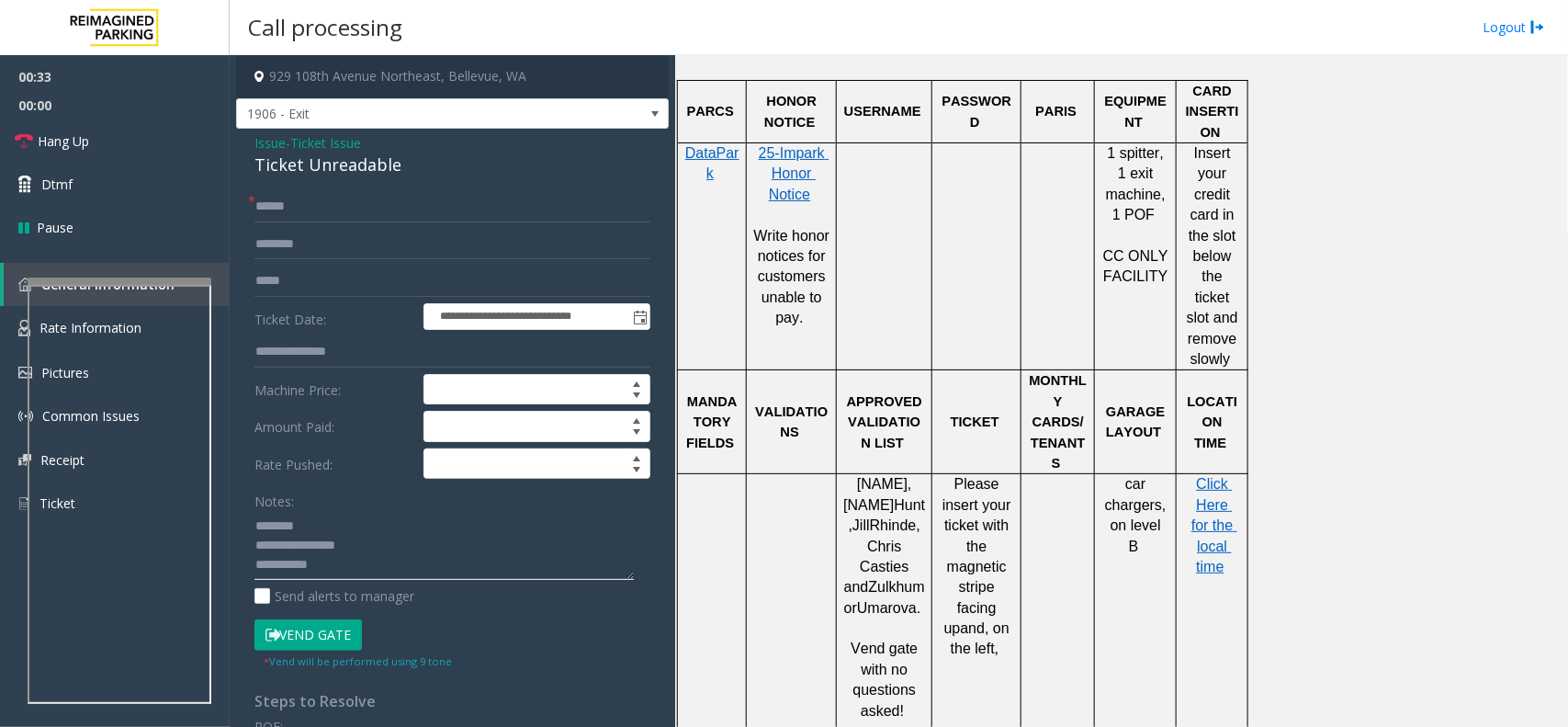type on "**********" 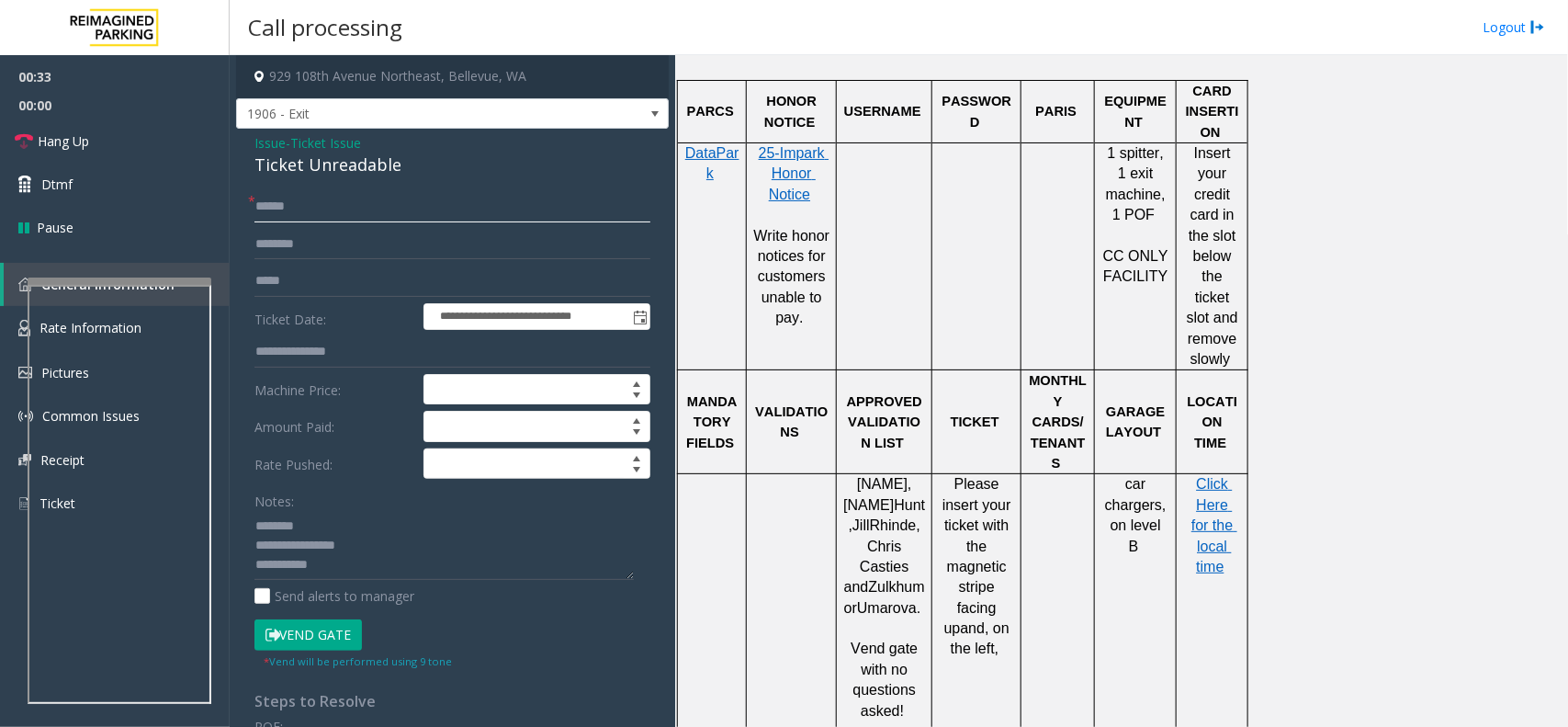 click 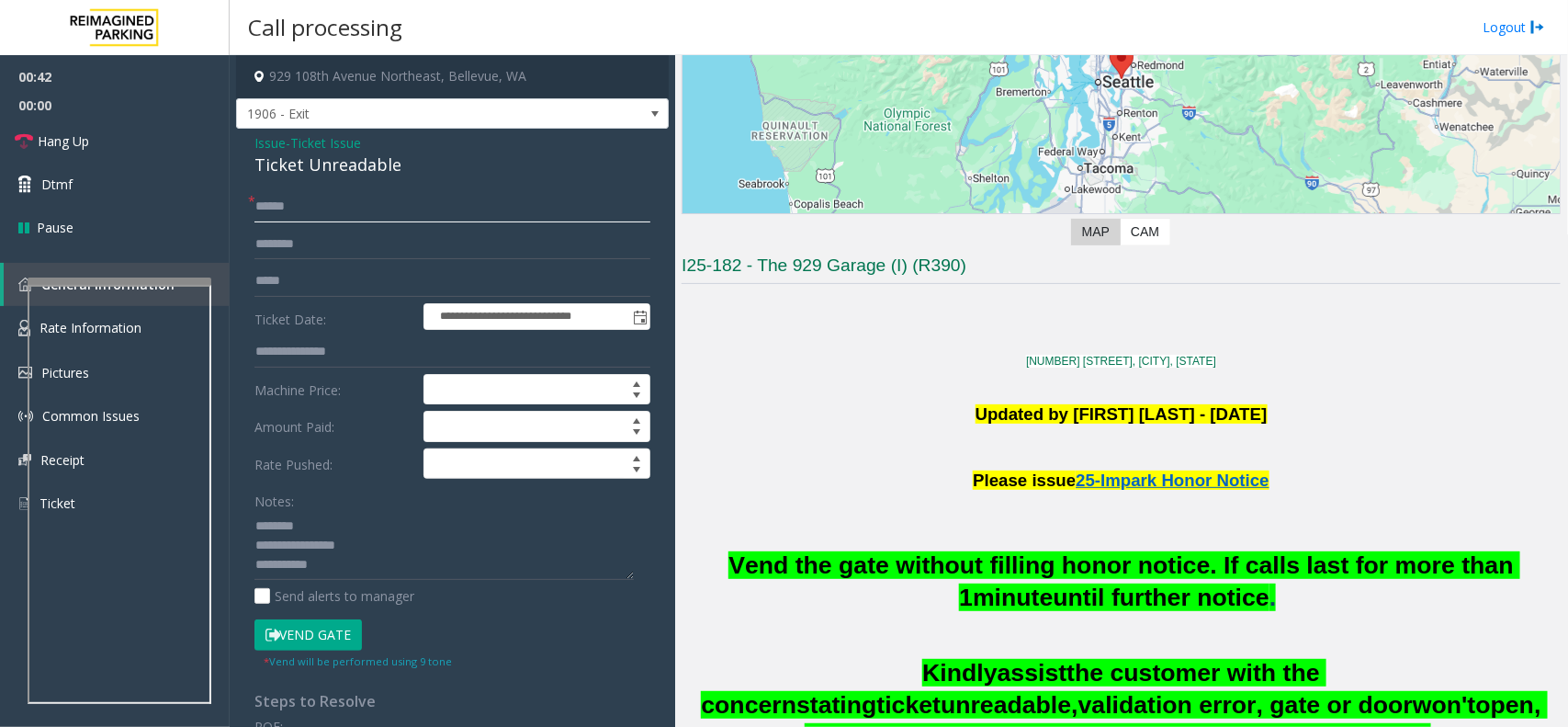 scroll, scrollTop: 230, scrollLeft: 0, axis: vertical 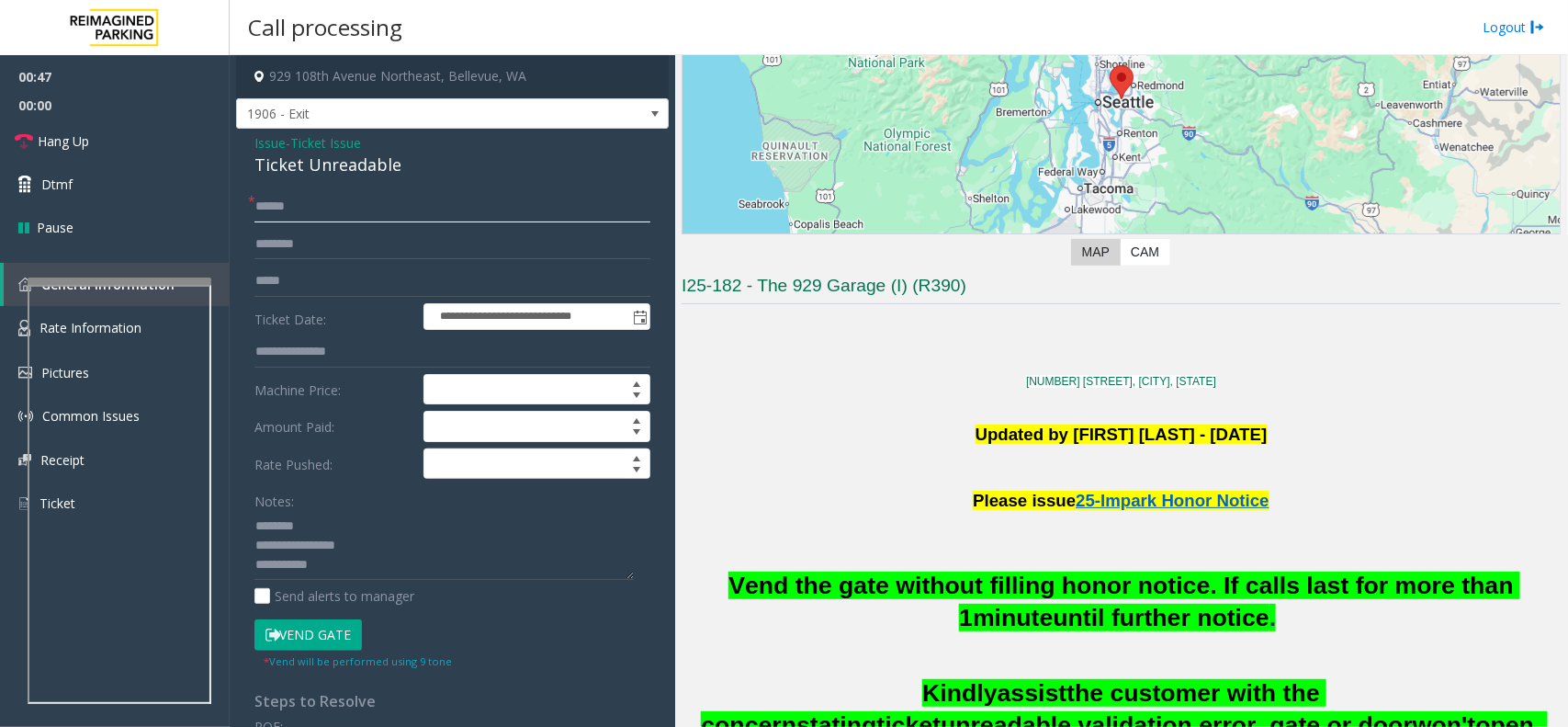 click 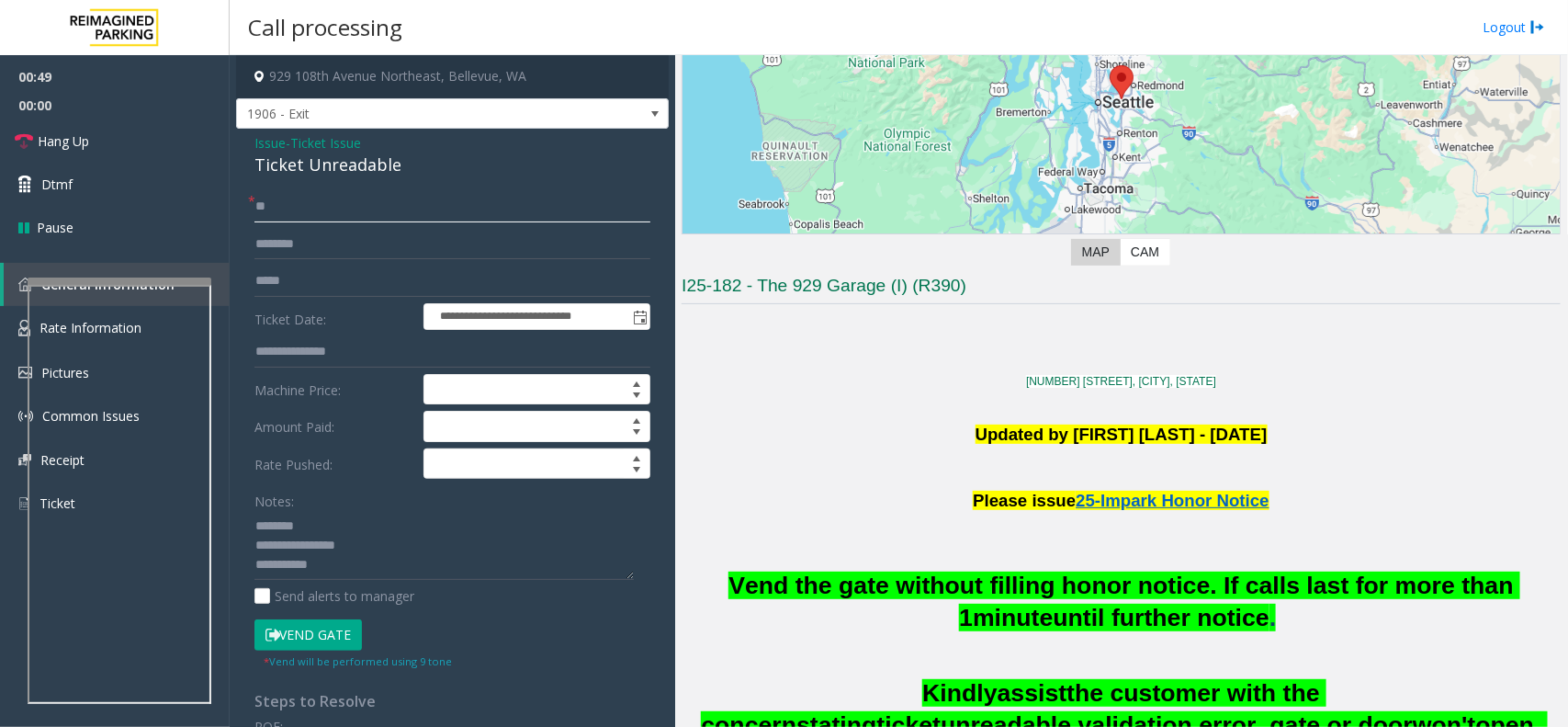 type on "**" 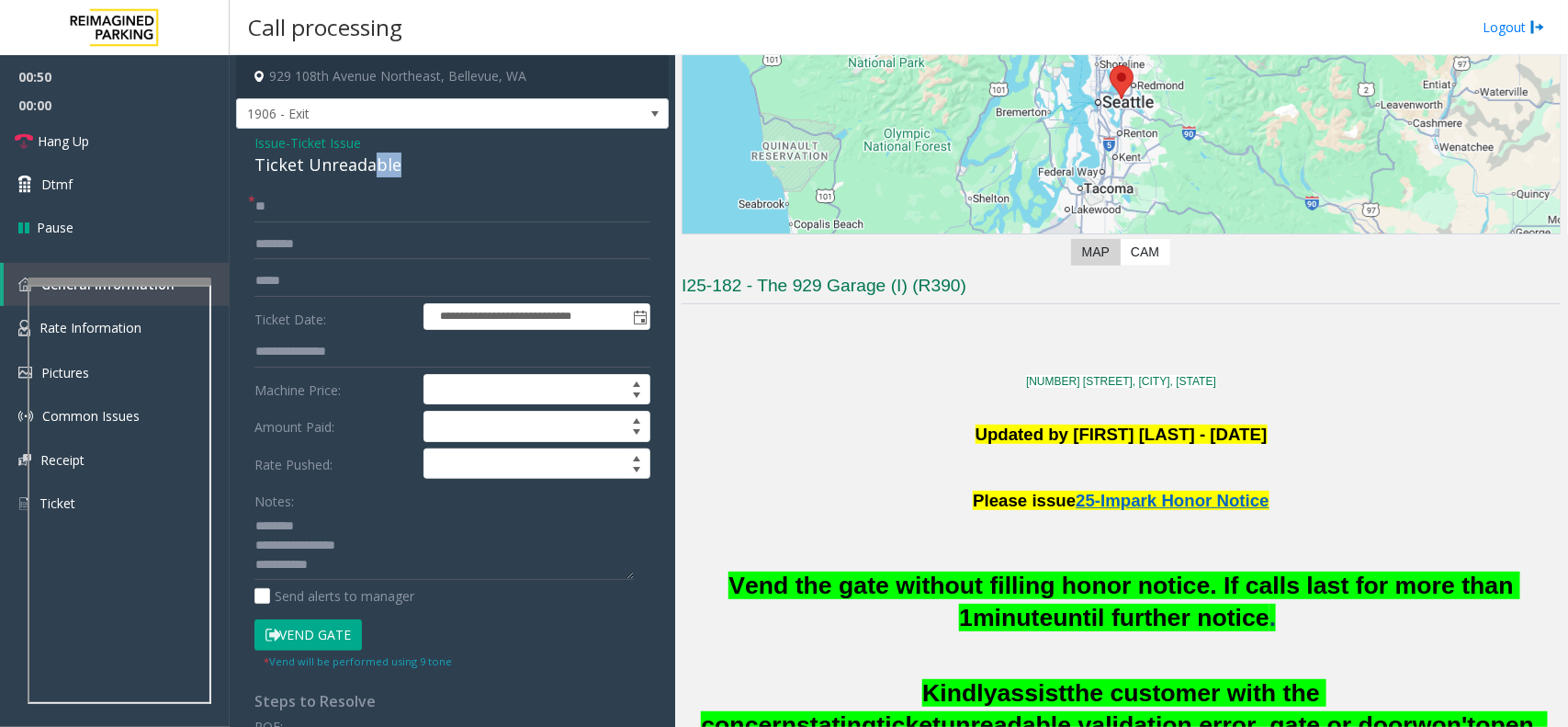 drag, startPoint x: 383, startPoint y: 161, endPoint x: 370, endPoint y: 153, distance: 15.264338 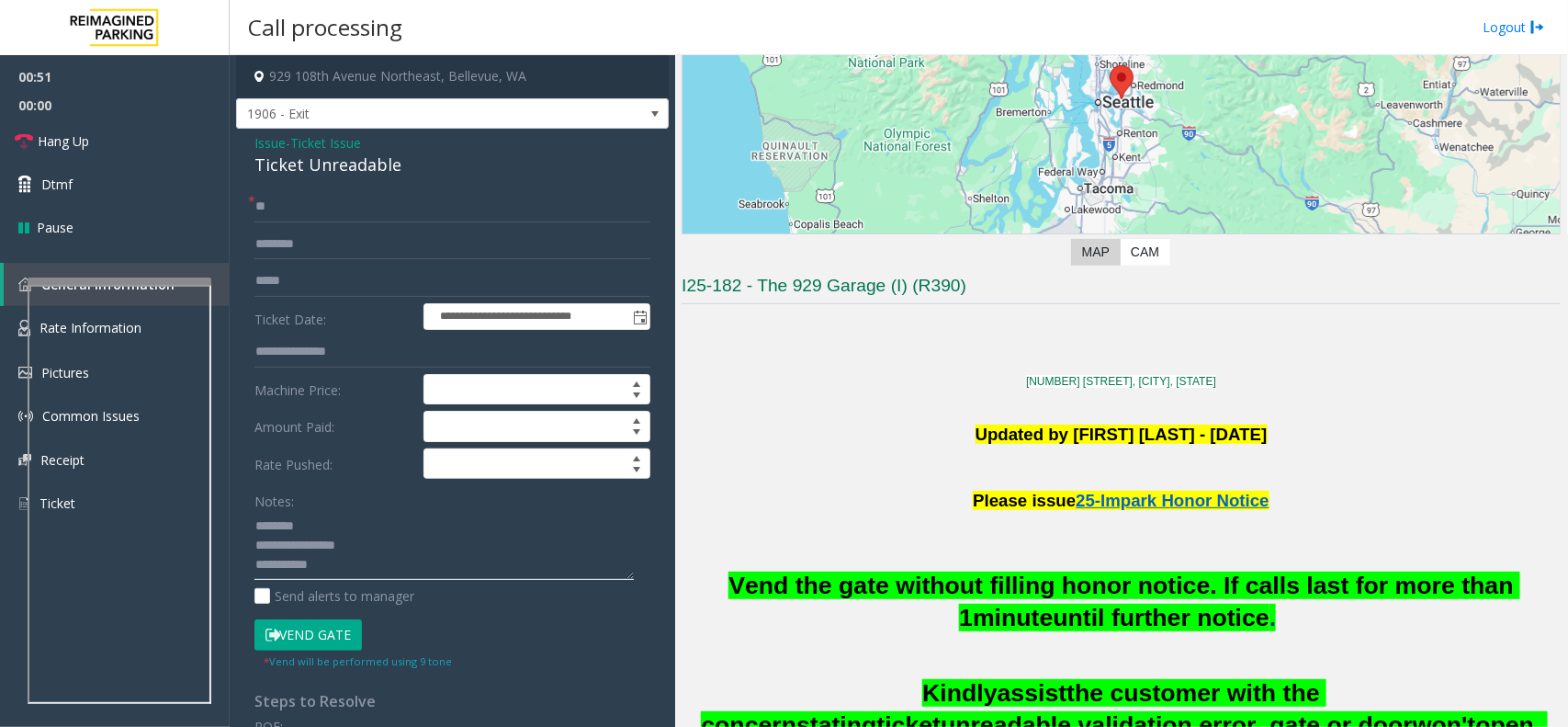 click 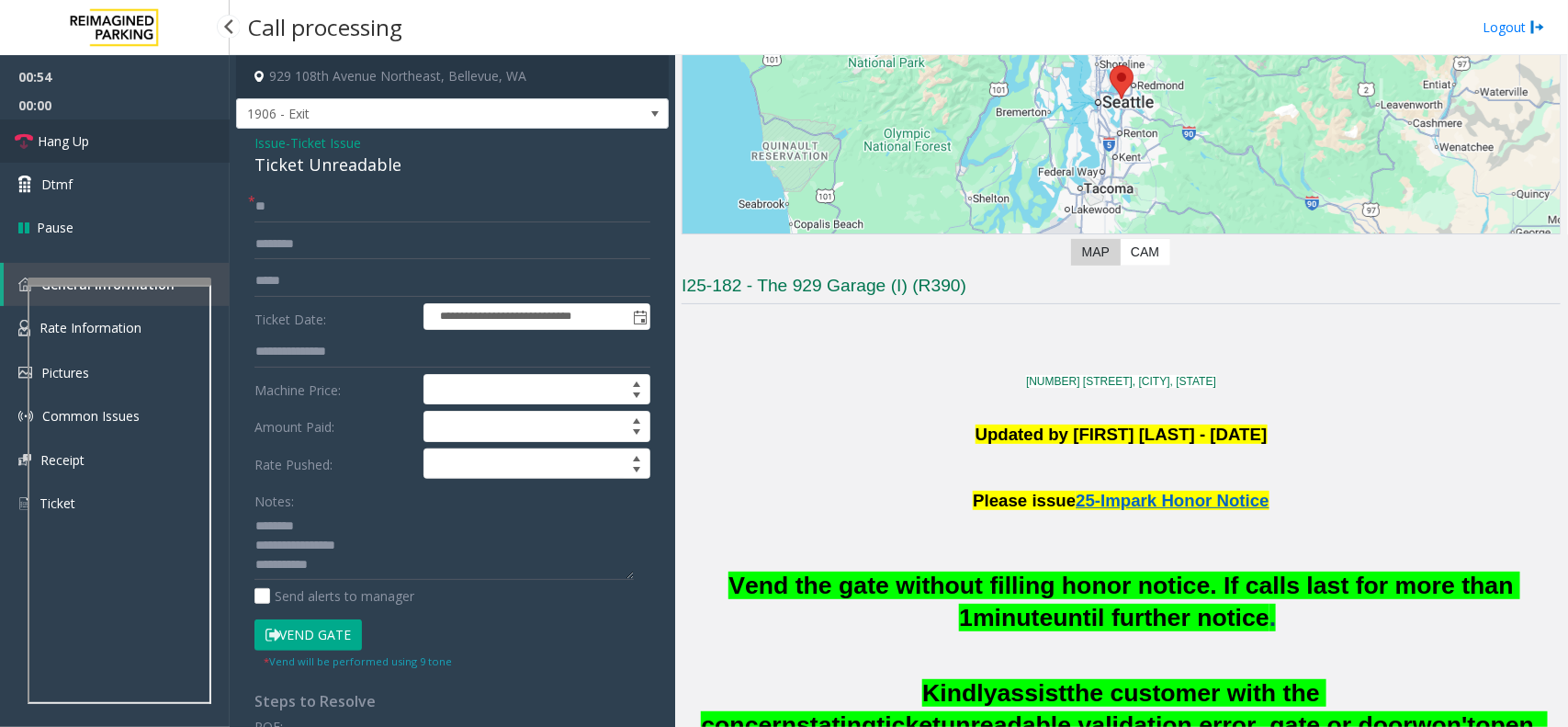click on "Hang Up" at bounding box center (63, 141) 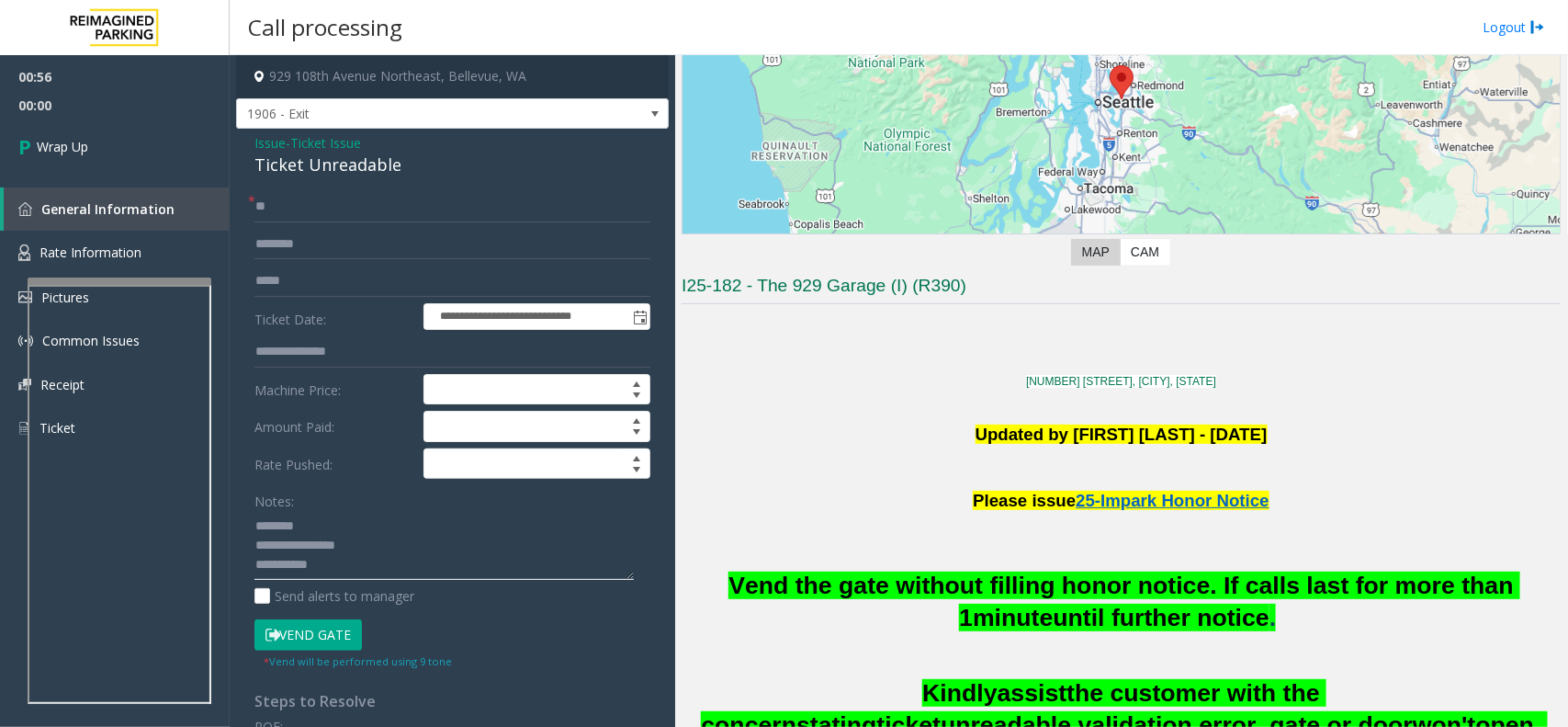 click 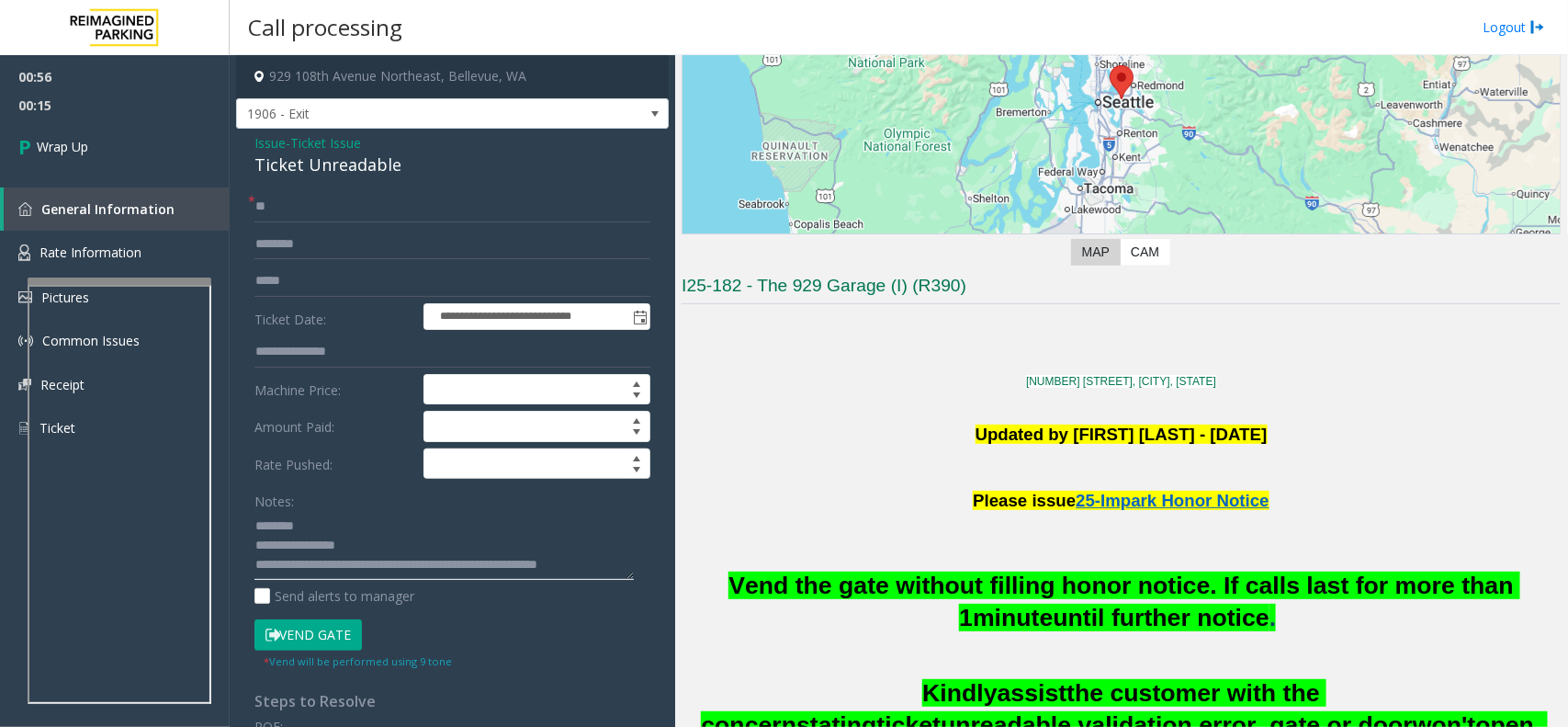 scroll, scrollTop: 12, scrollLeft: 0, axis: vertical 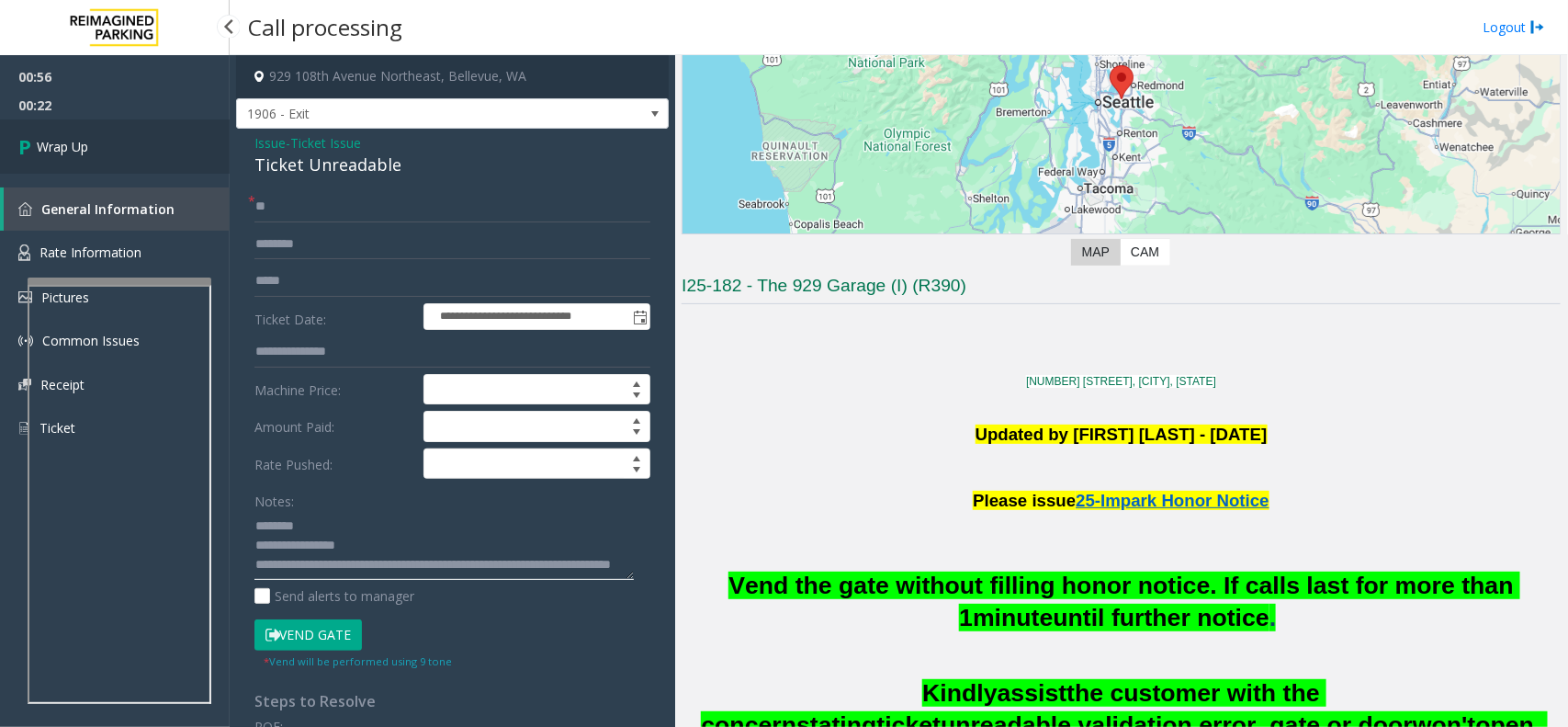 type on "**********" 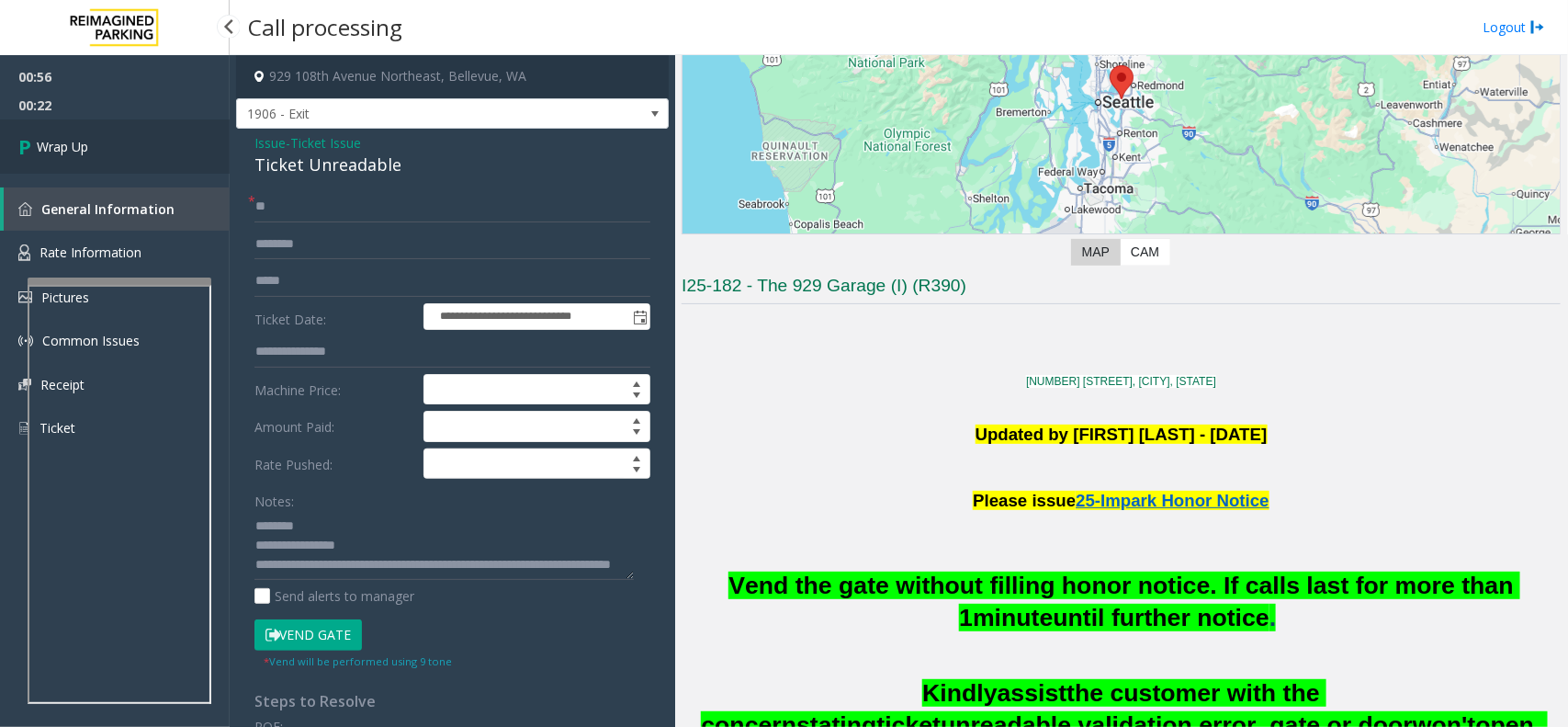 click on "Wrap Up" at bounding box center (62, 146) 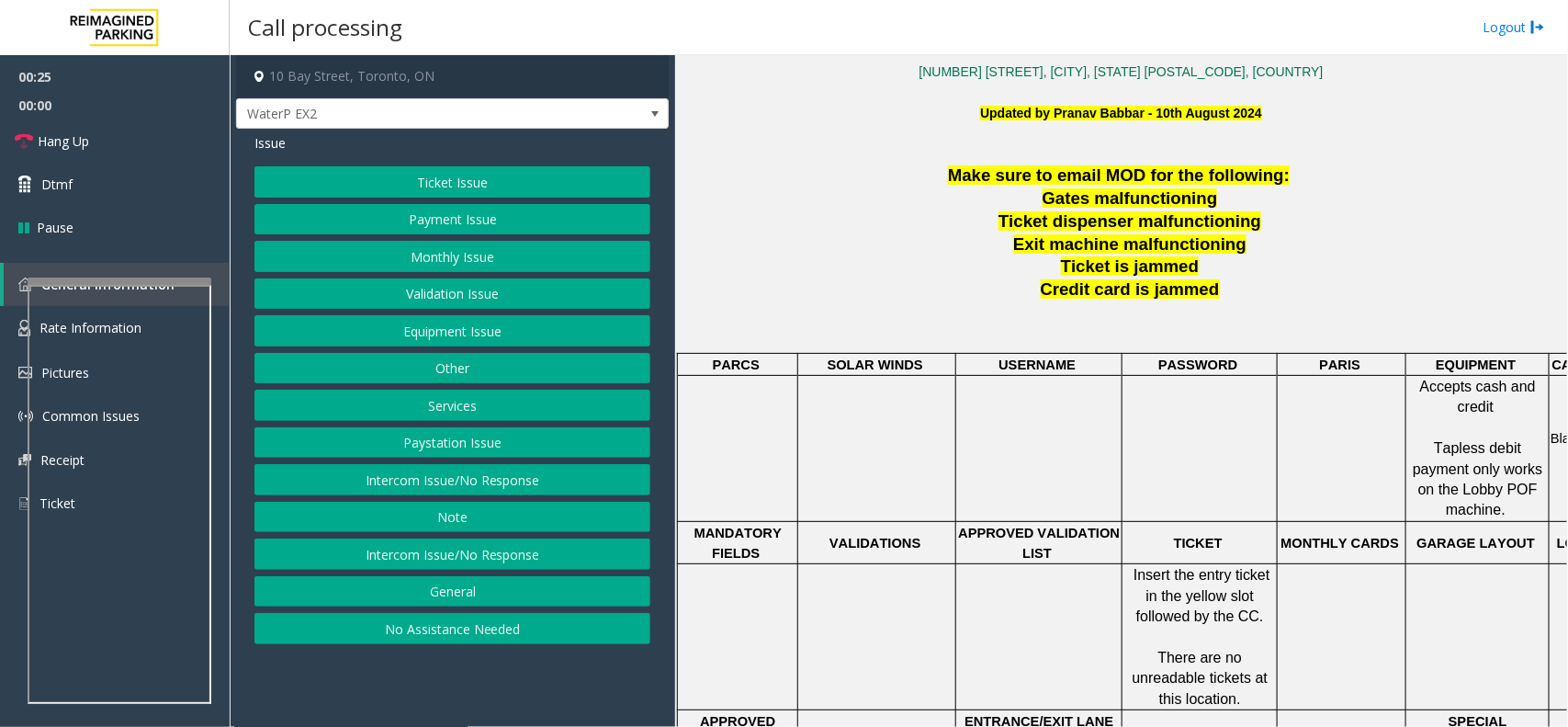 scroll, scrollTop: 574, scrollLeft: 0, axis: vertical 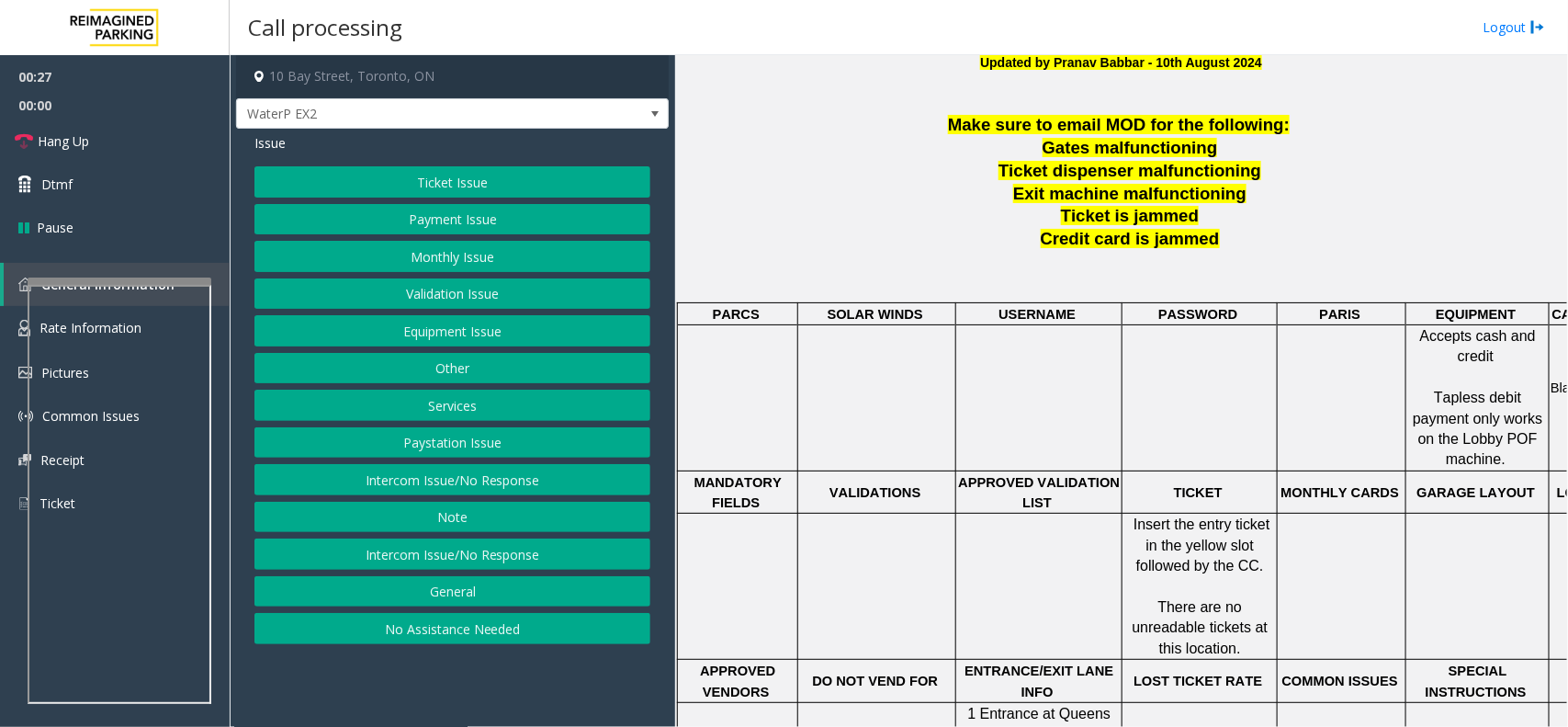 click on "Ticket Issue" 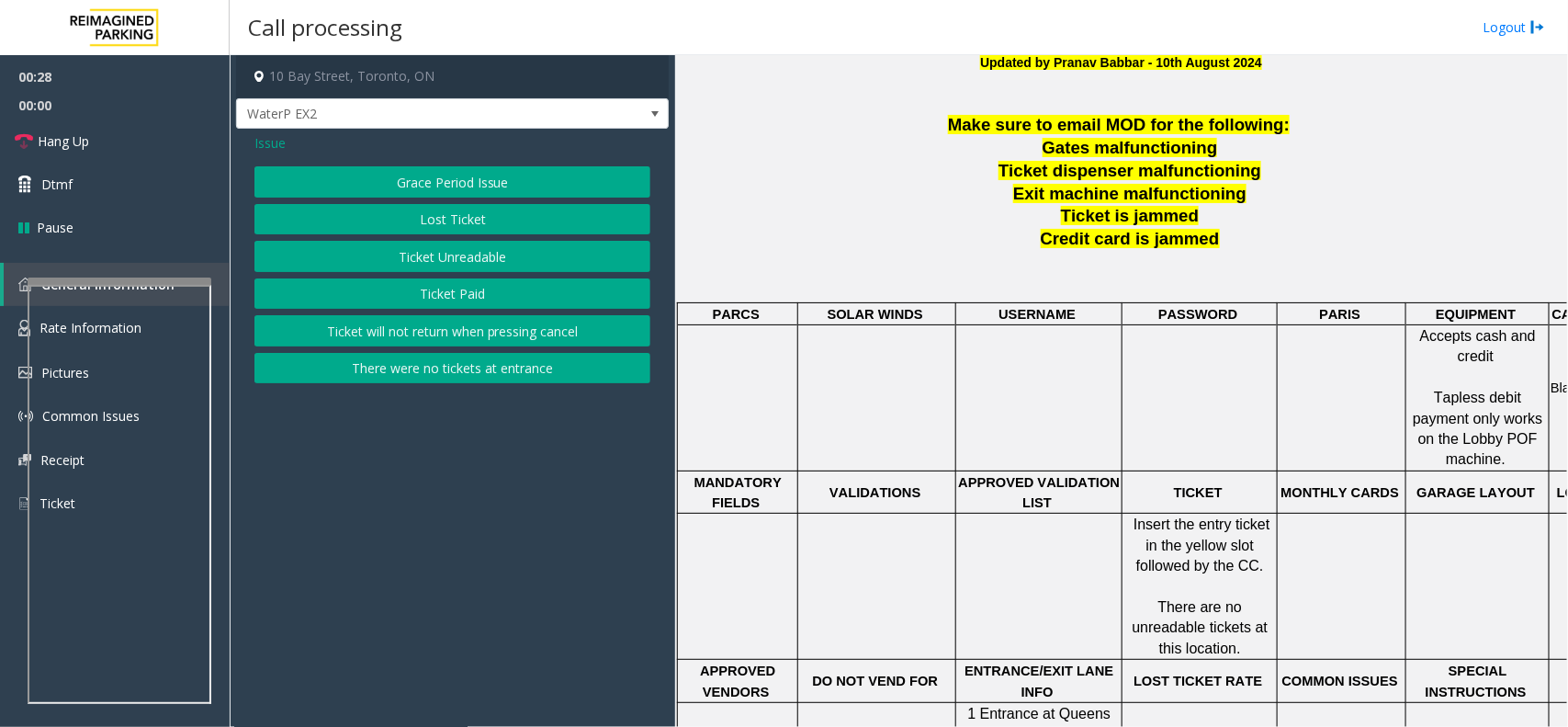 click on "Ticket Unreadable" 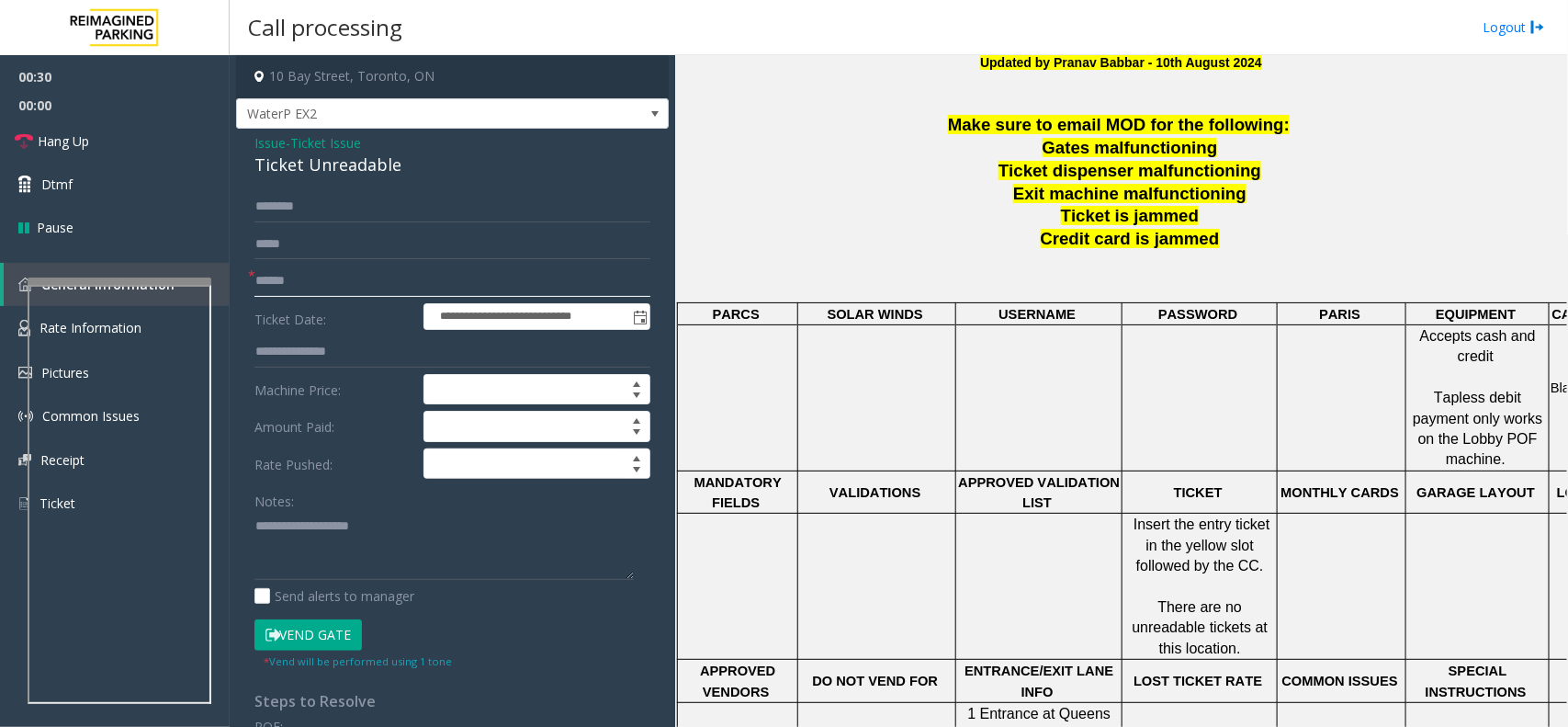 click 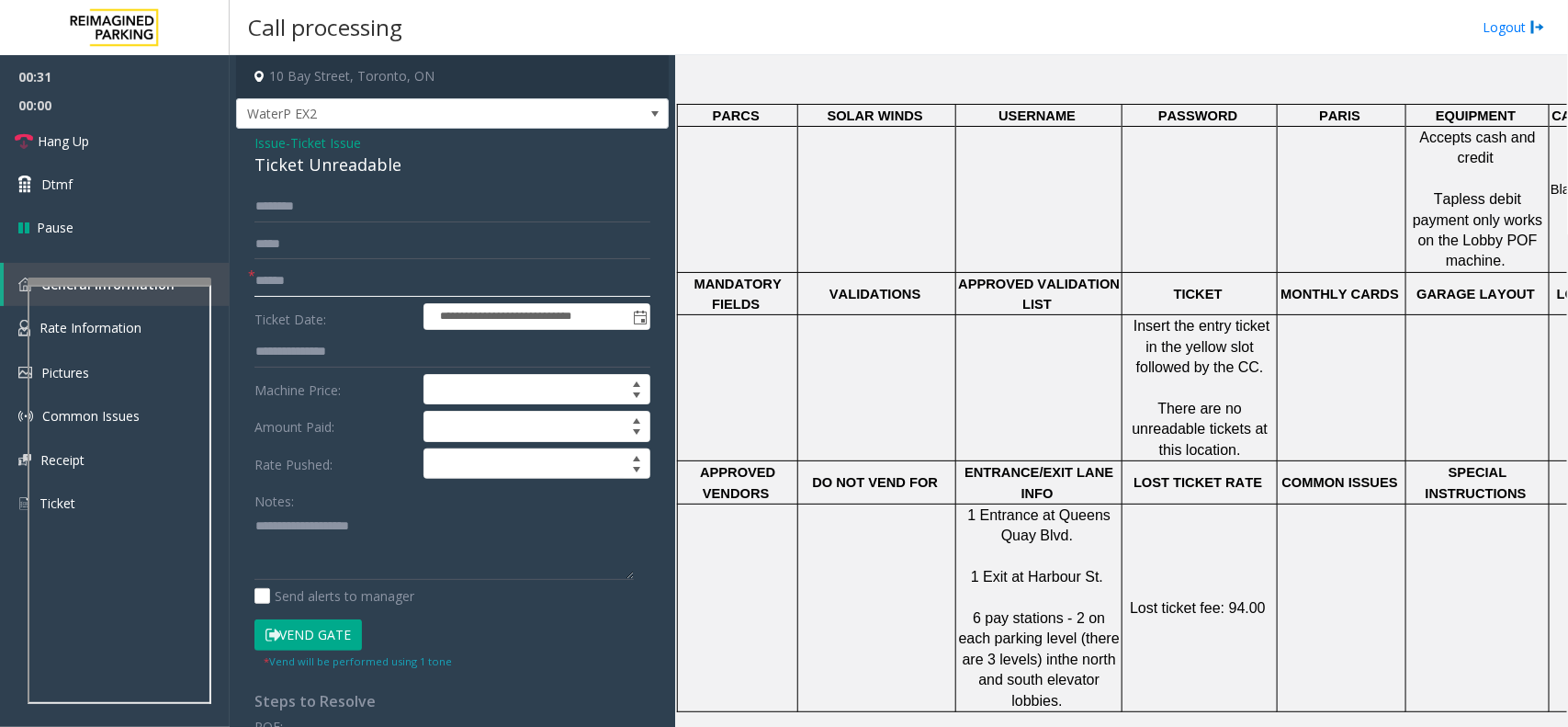 scroll, scrollTop: 804, scrollLeft: 0, axis: vertical 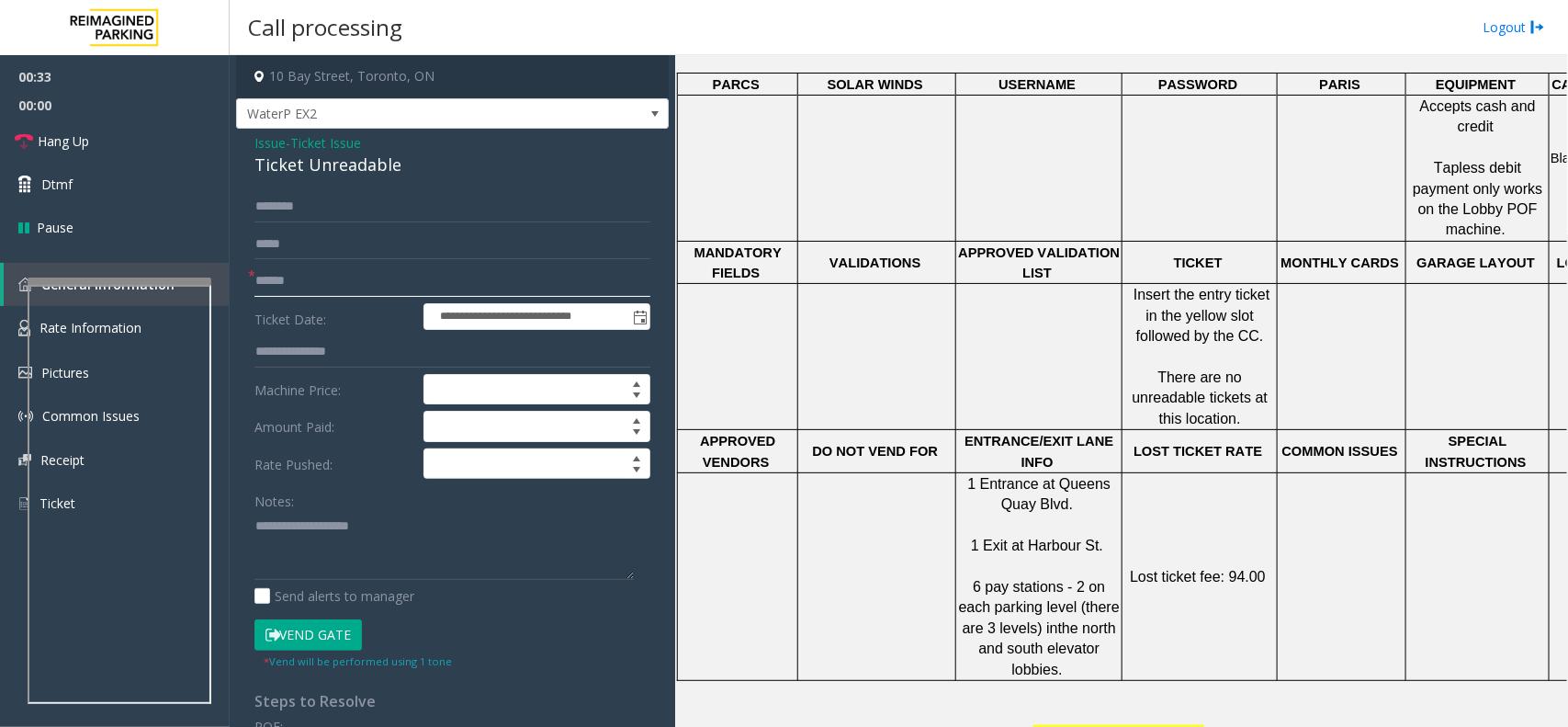 click 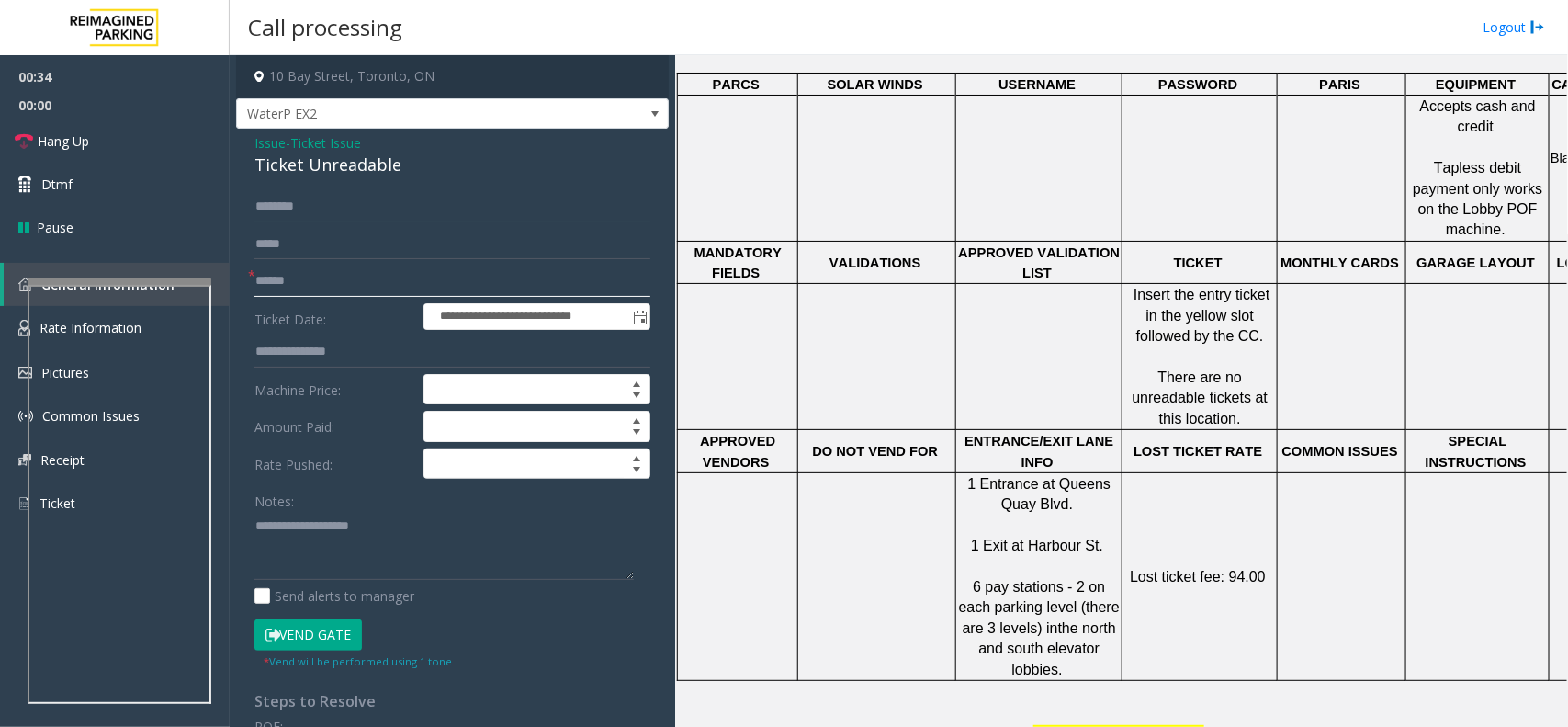 click 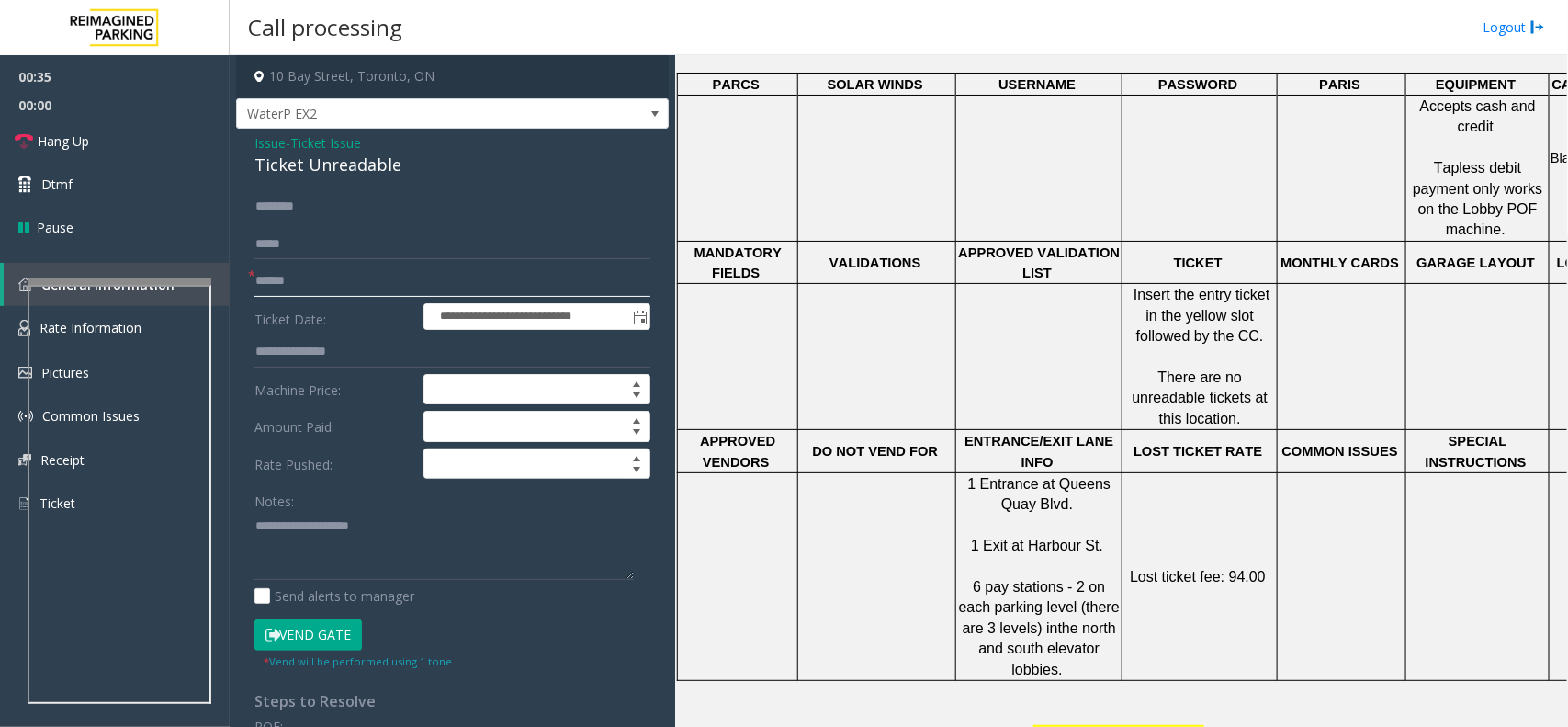 click 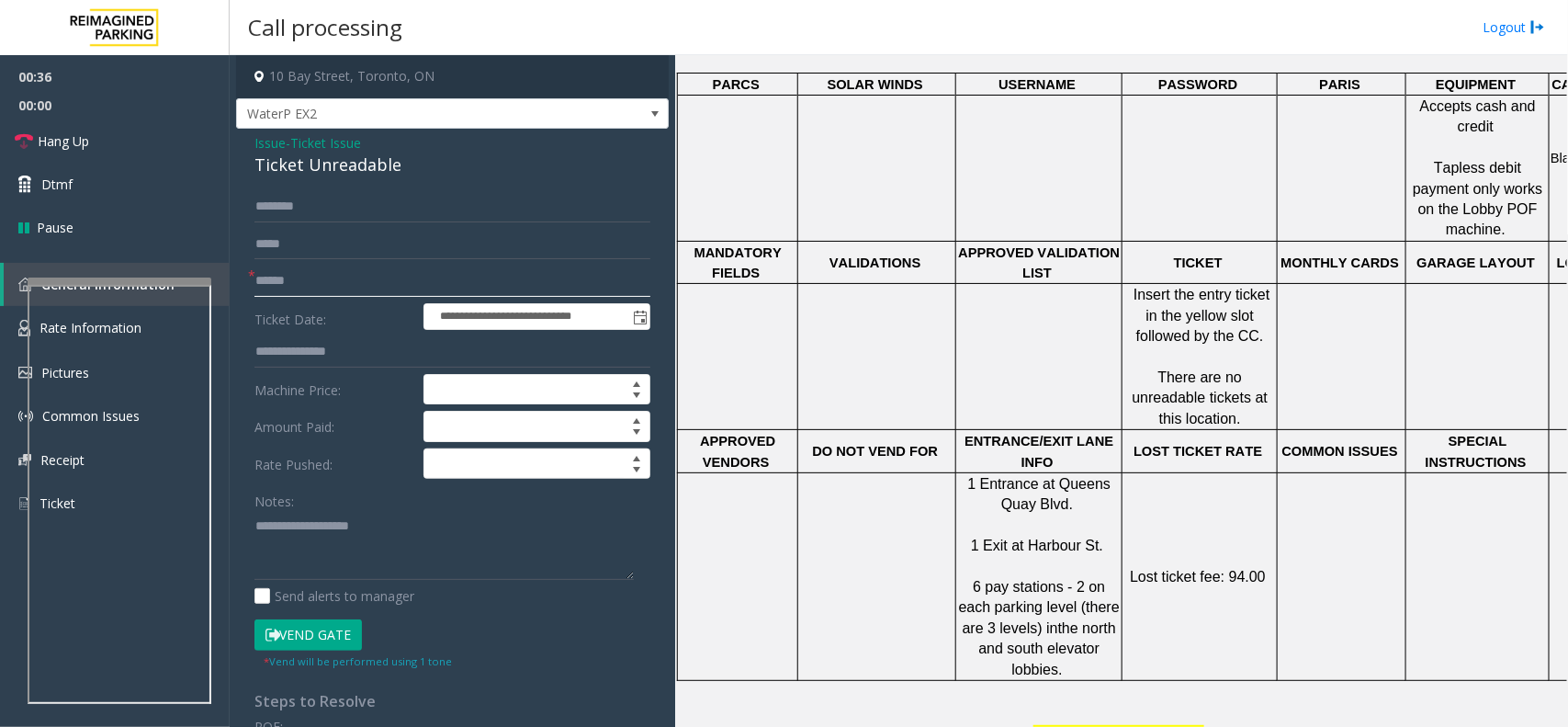 click 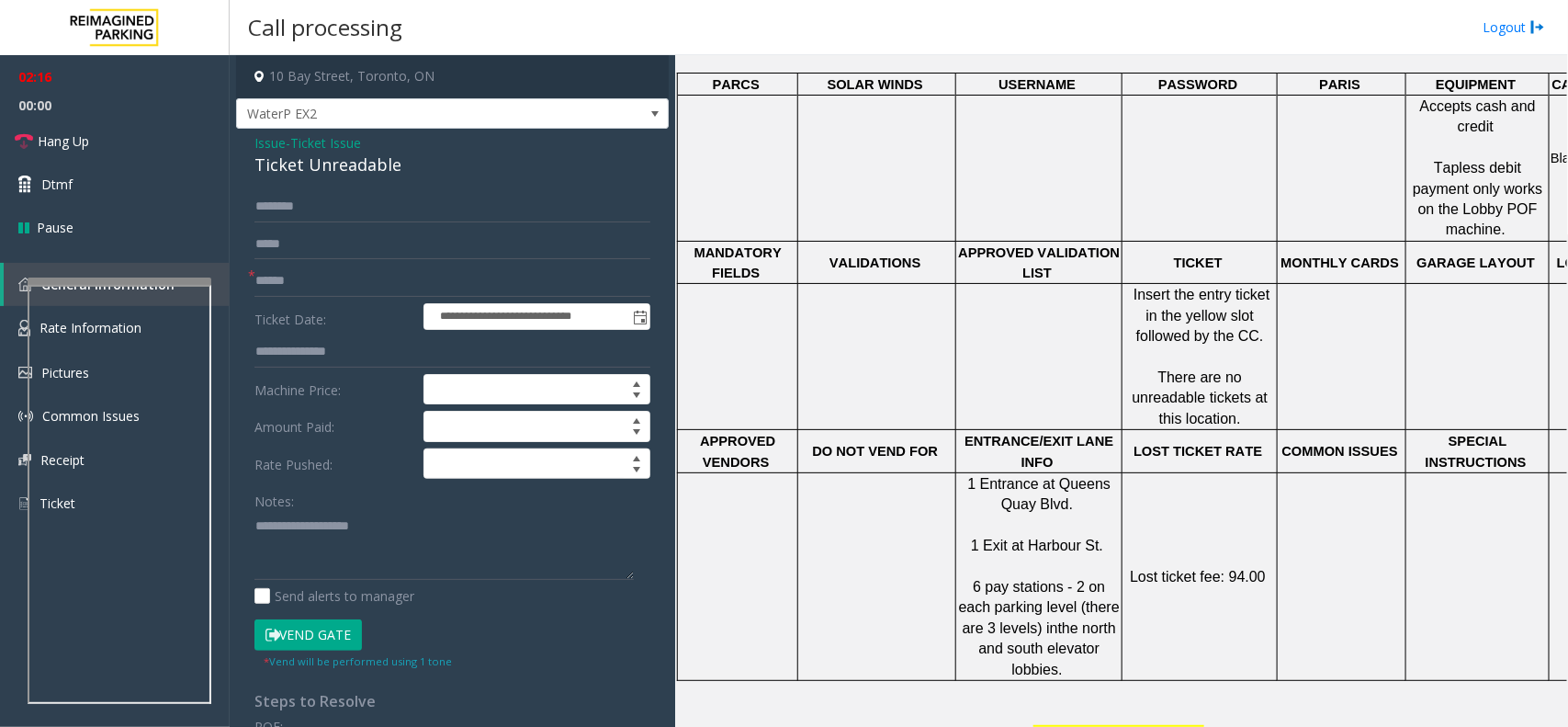 click on "Ticket Issue" 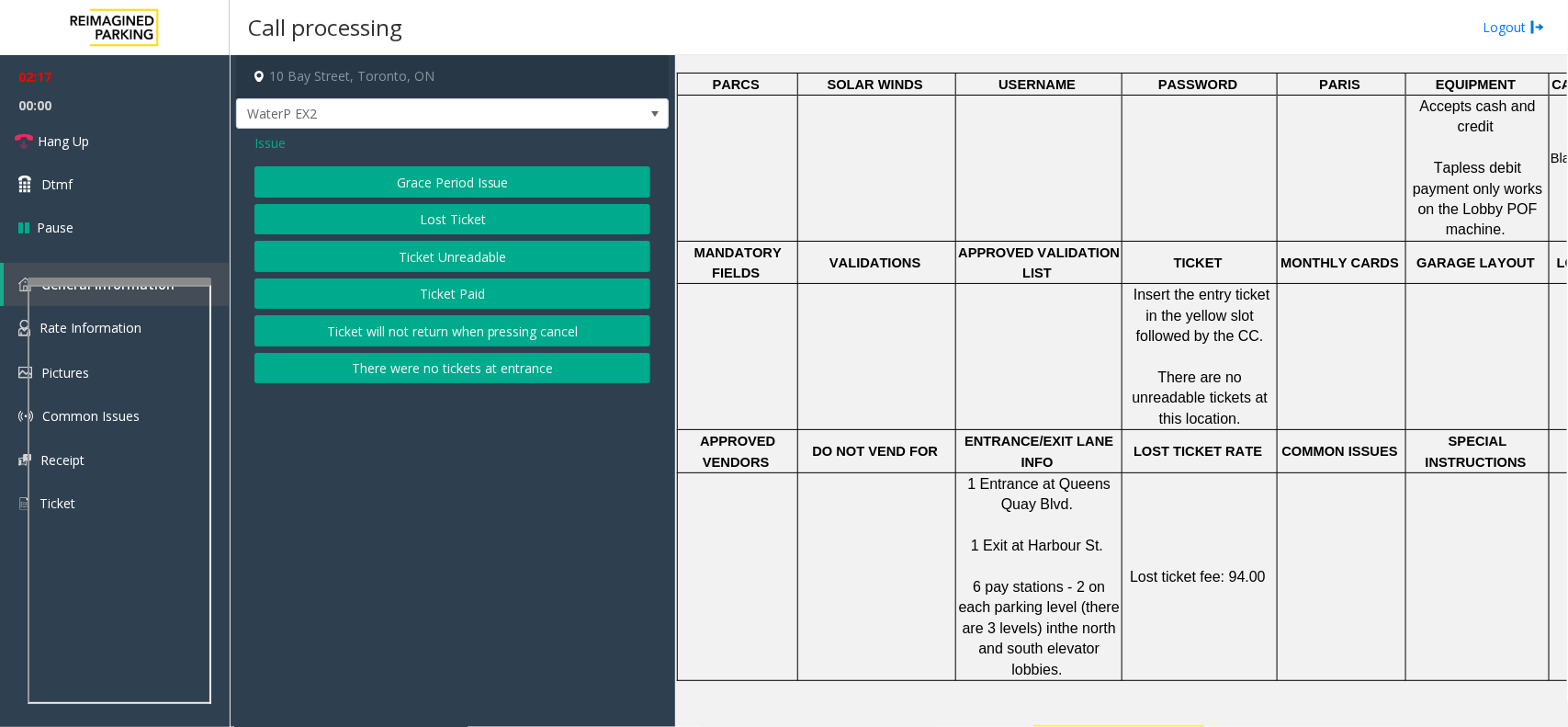 click on "Issue" 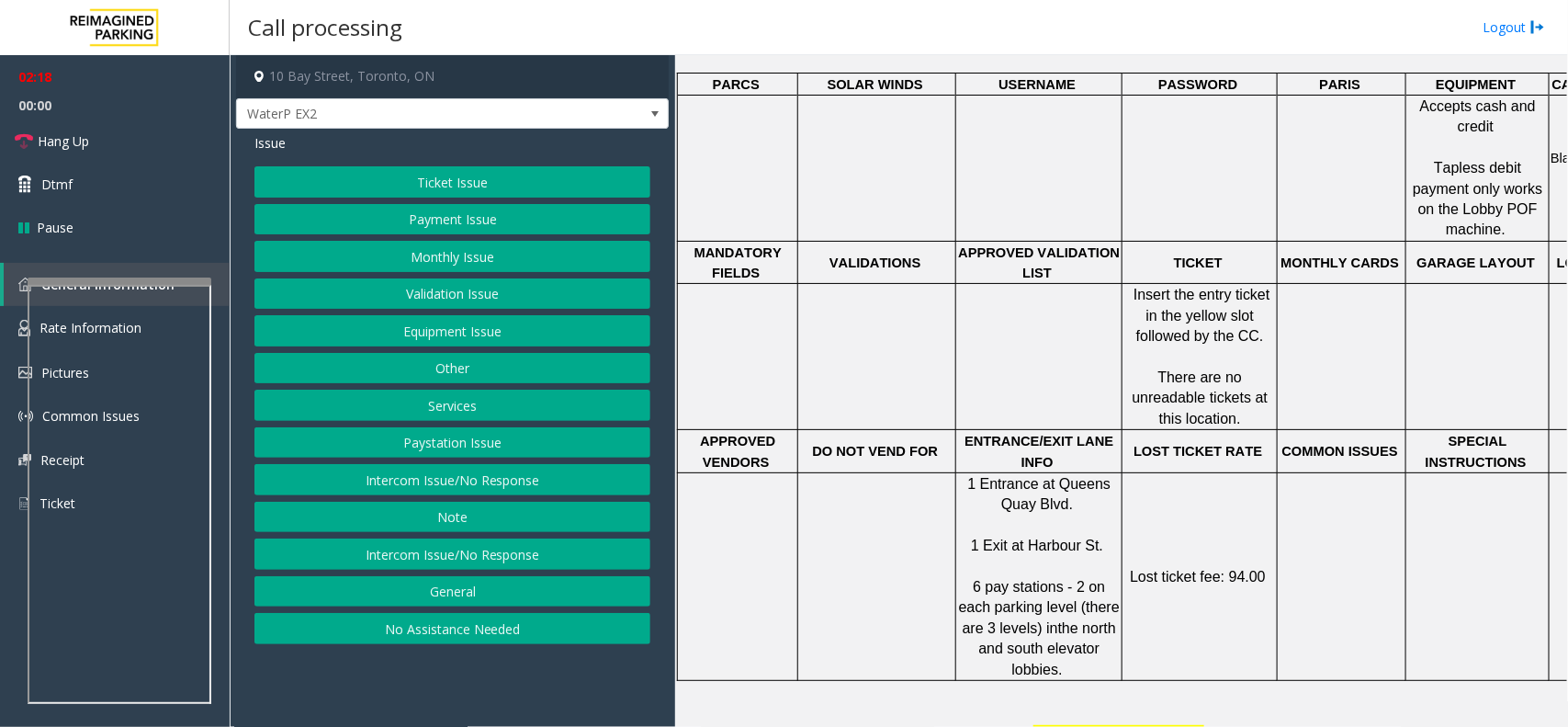 click on "Payment Issue" 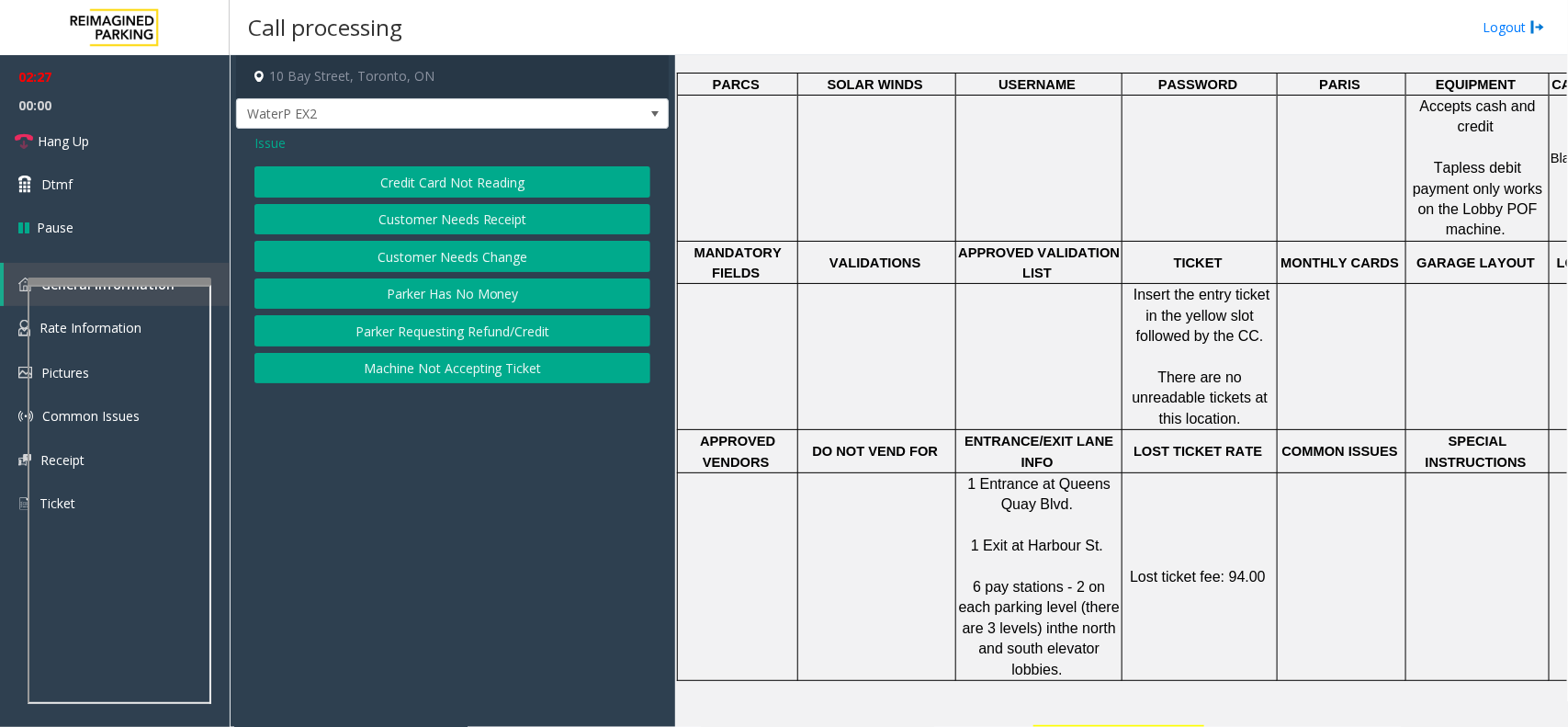 click on "Credit Card Not Reading" 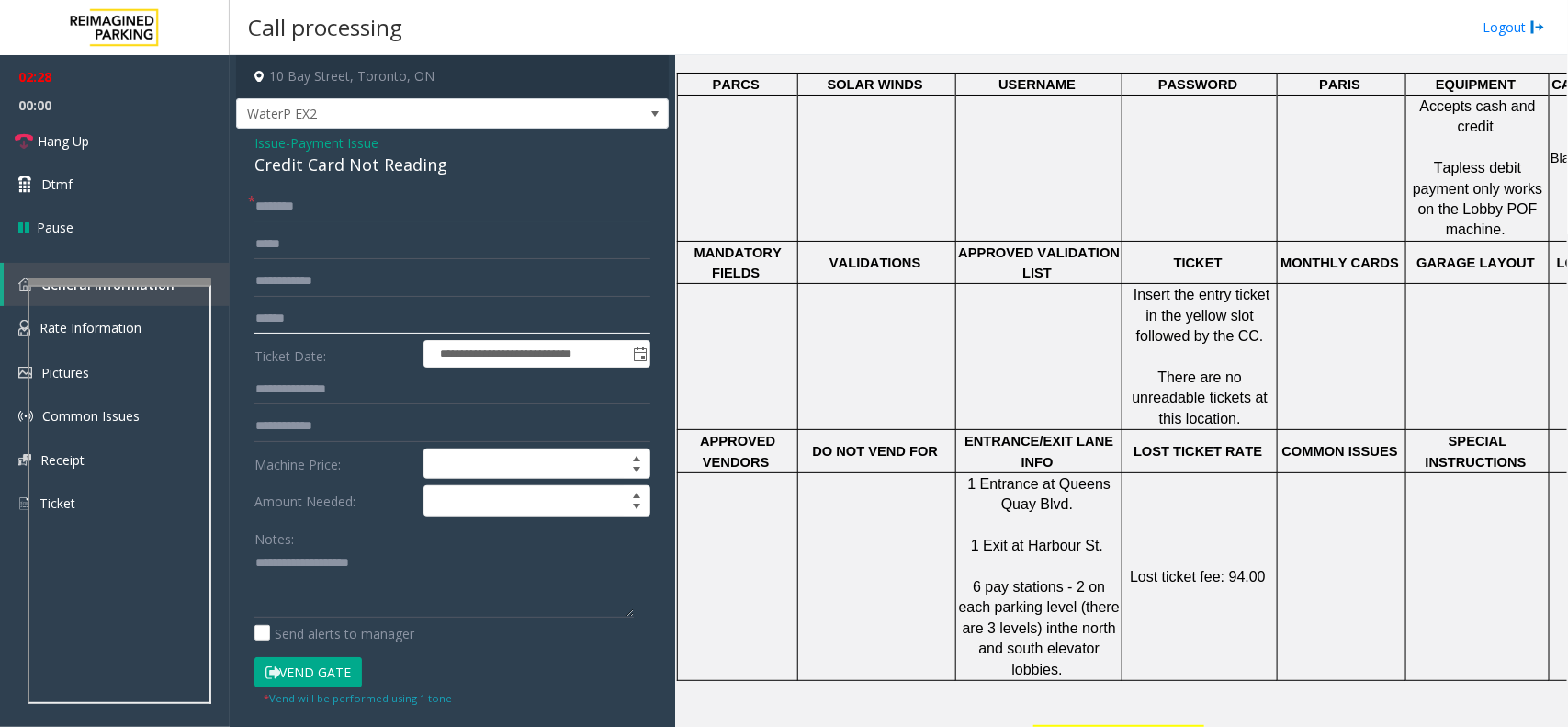 click 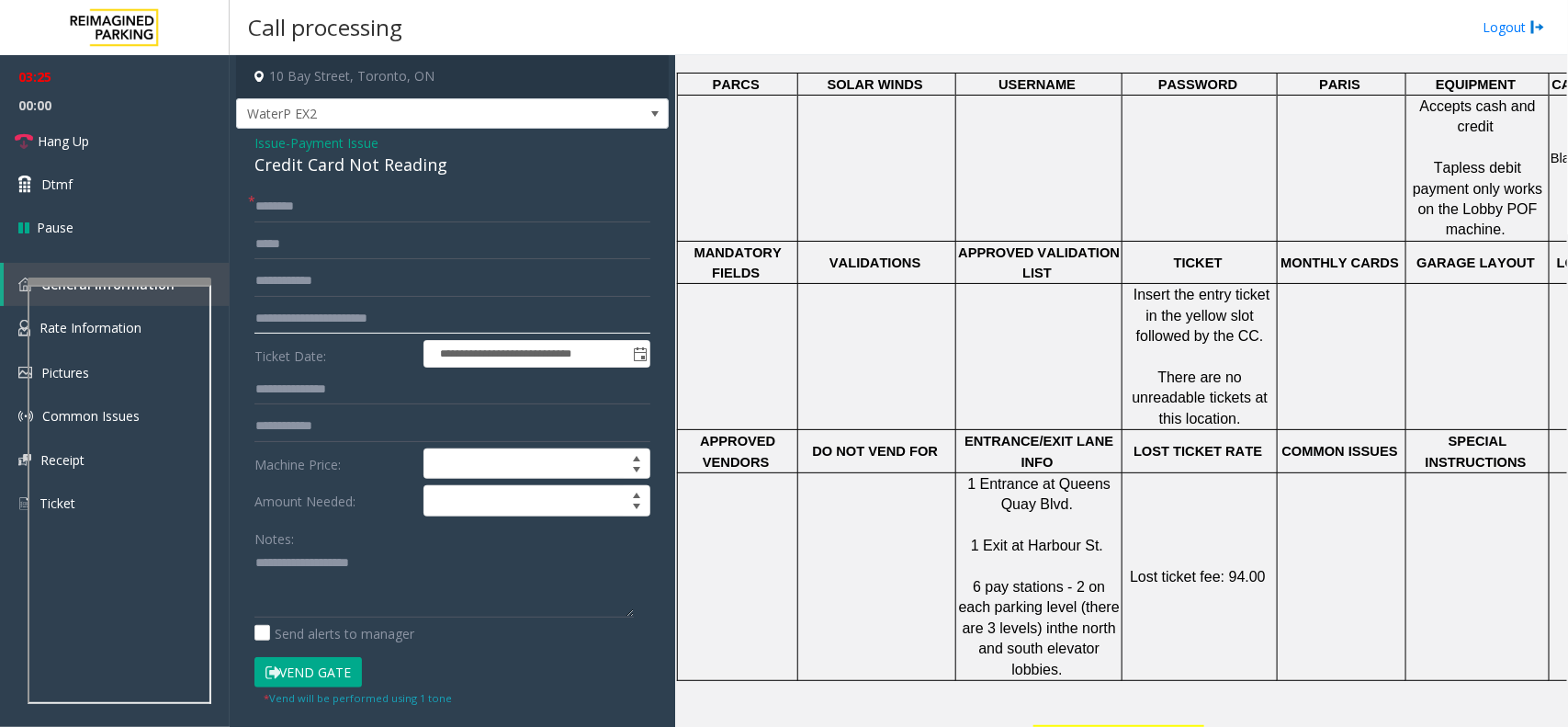 type on "**********" 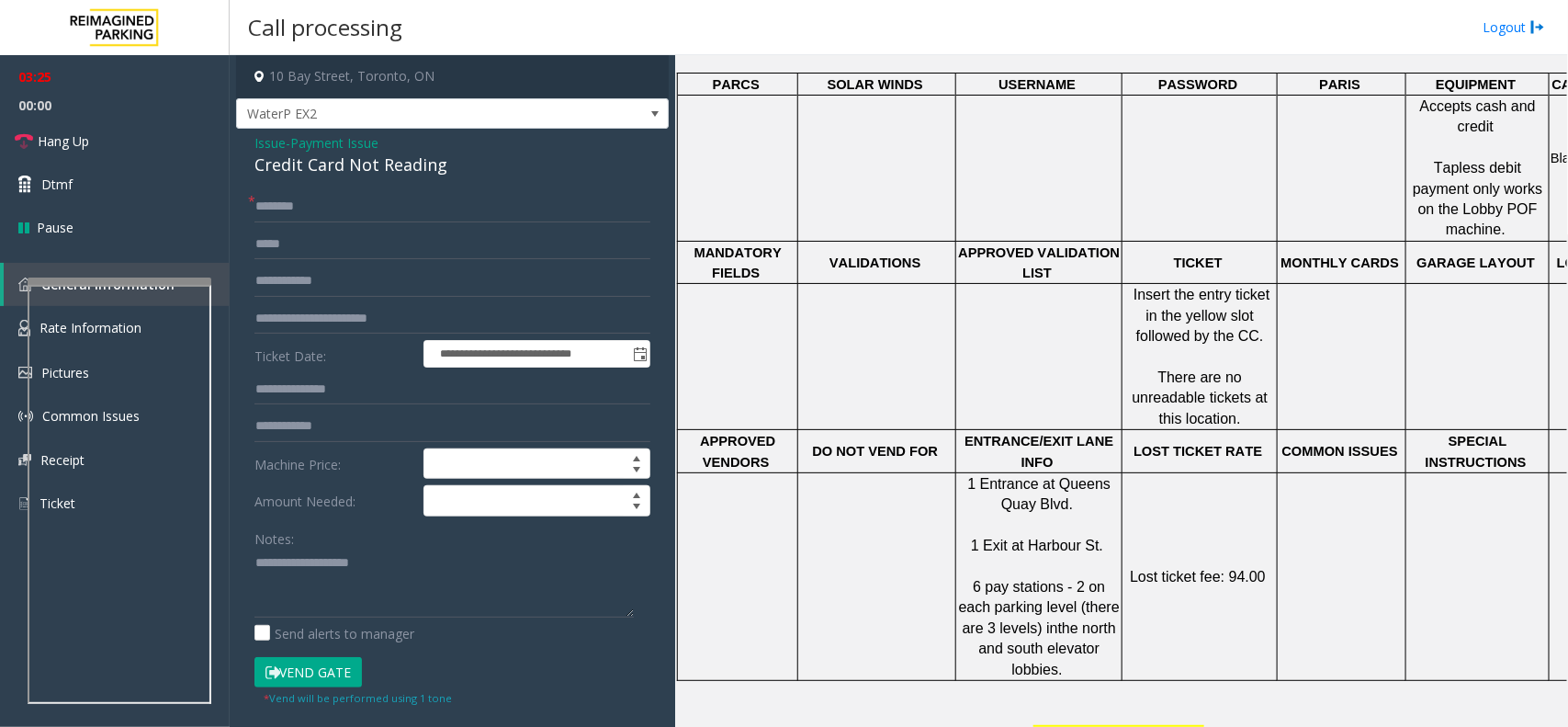 click on "**********" 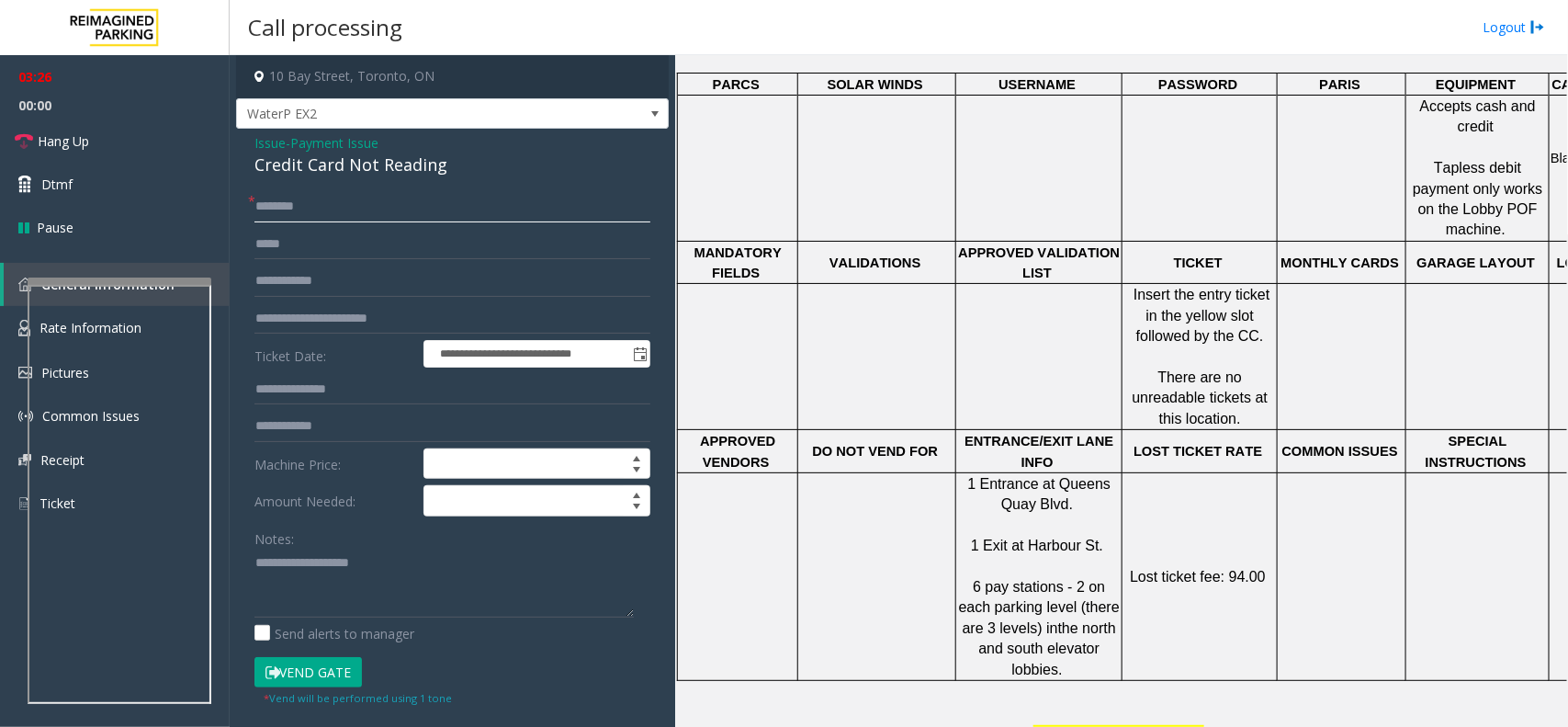 click 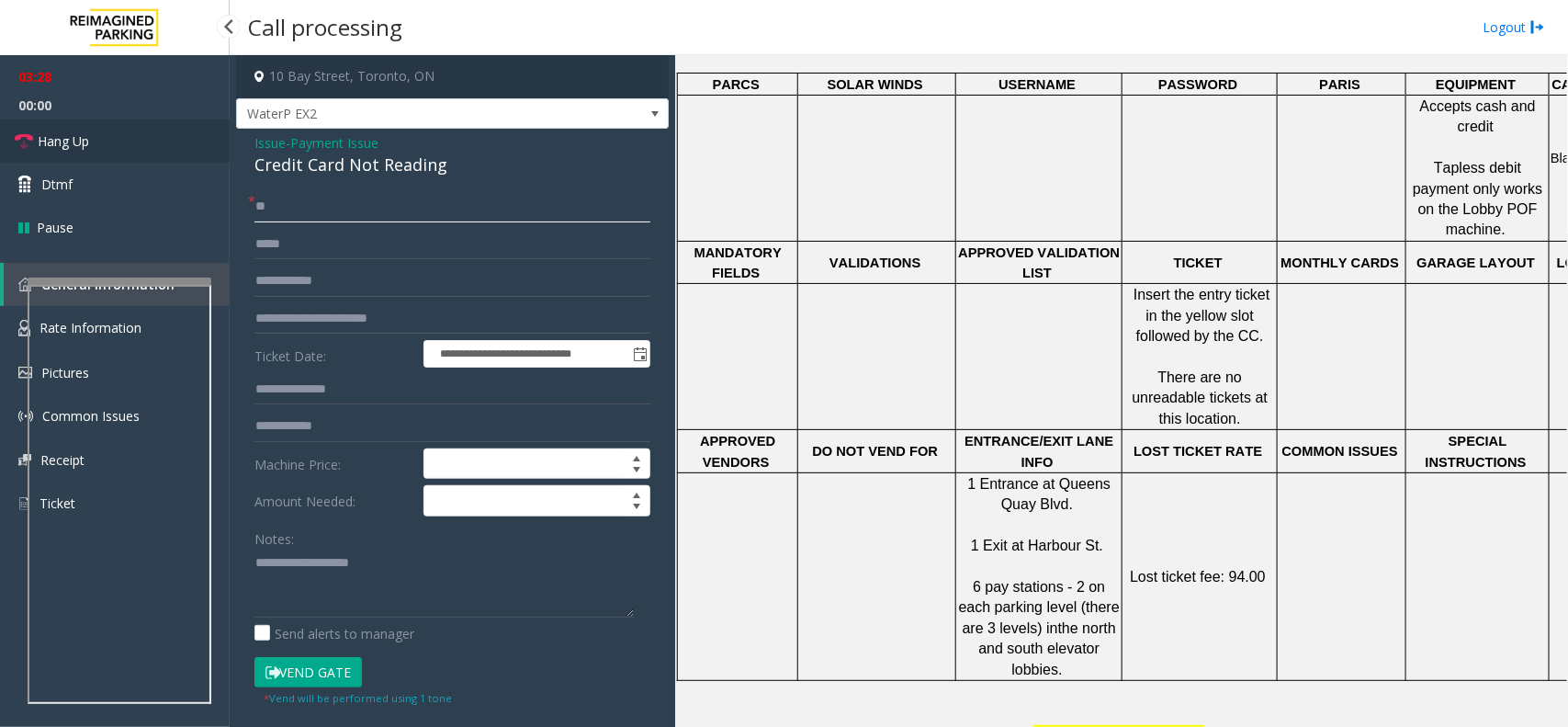 type on "**" 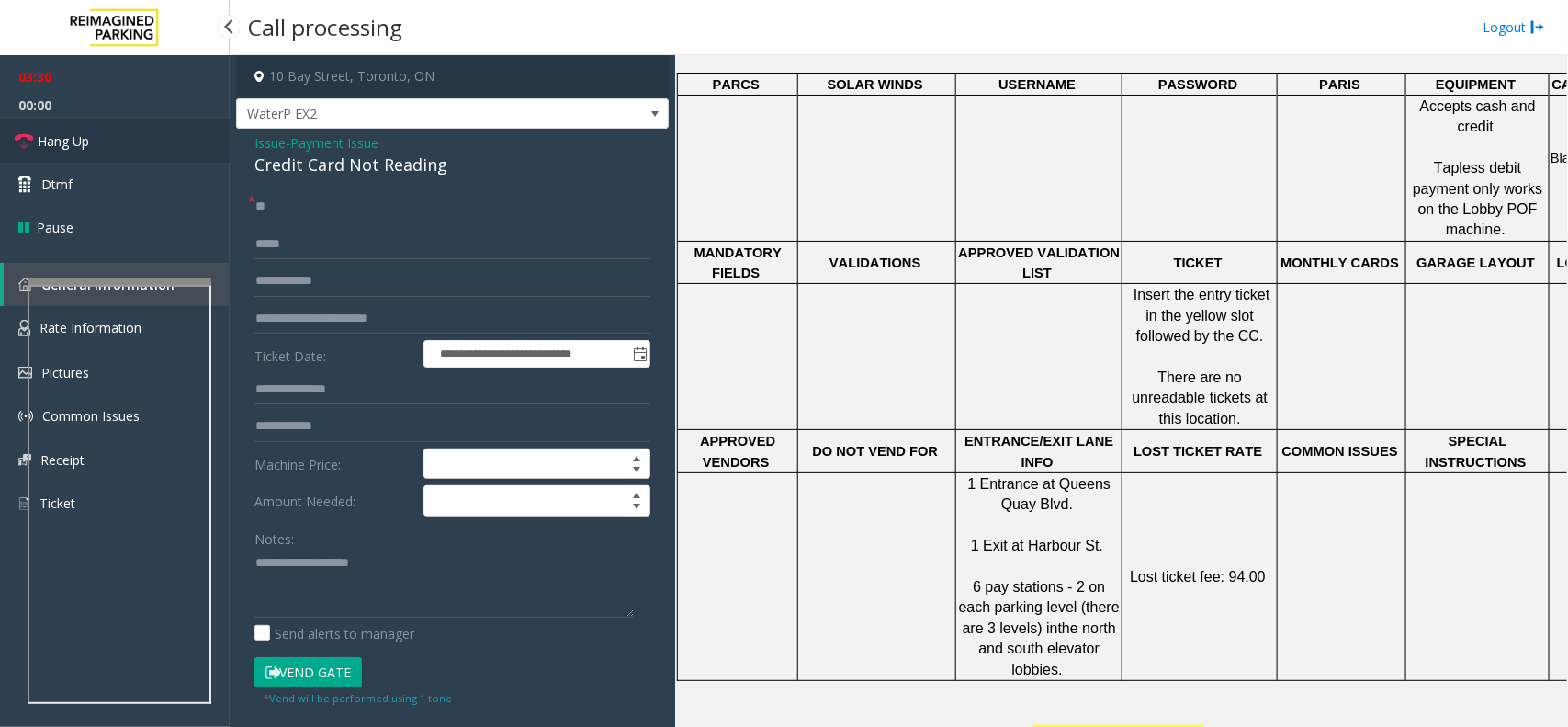 click on "Hang Up" at bounding box center (115, 141) 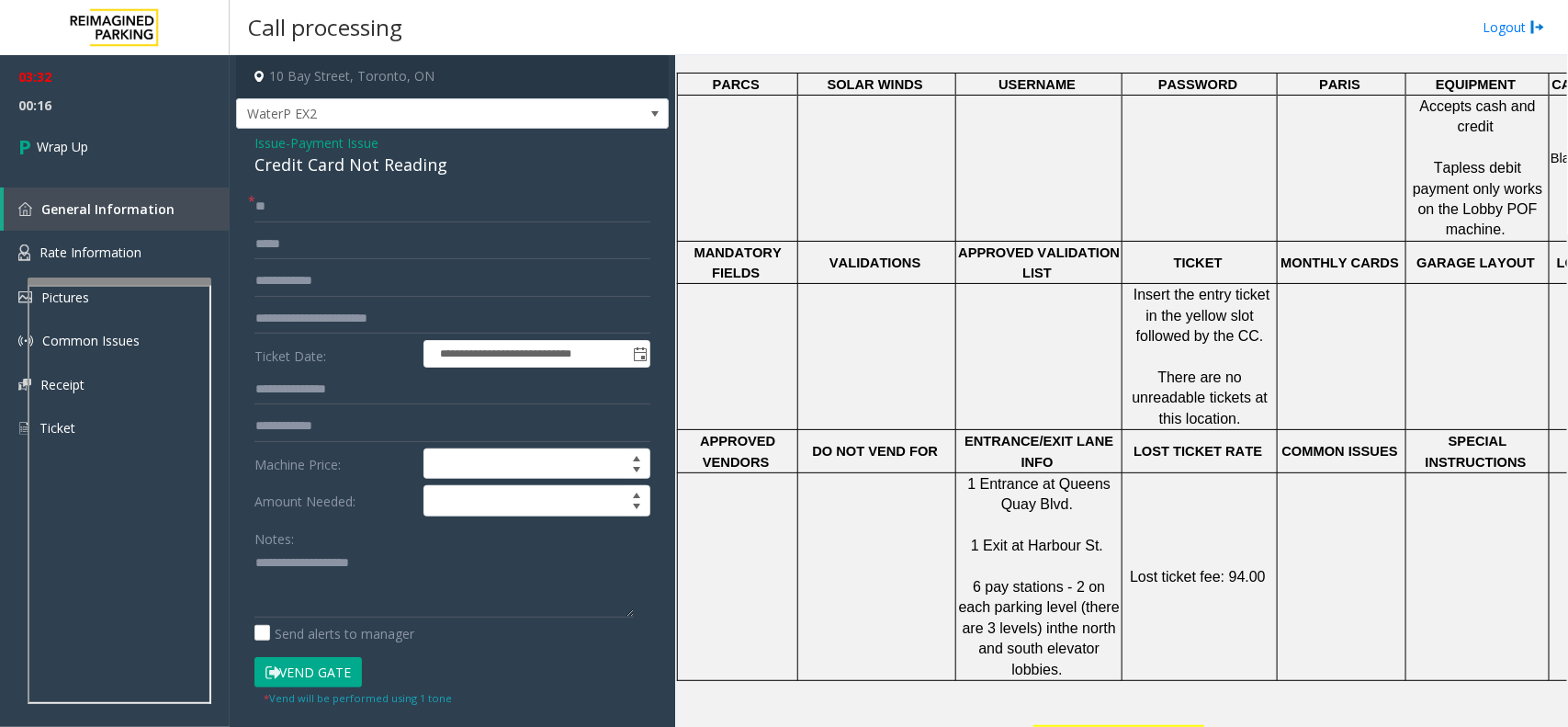 click on "Payment Issue" 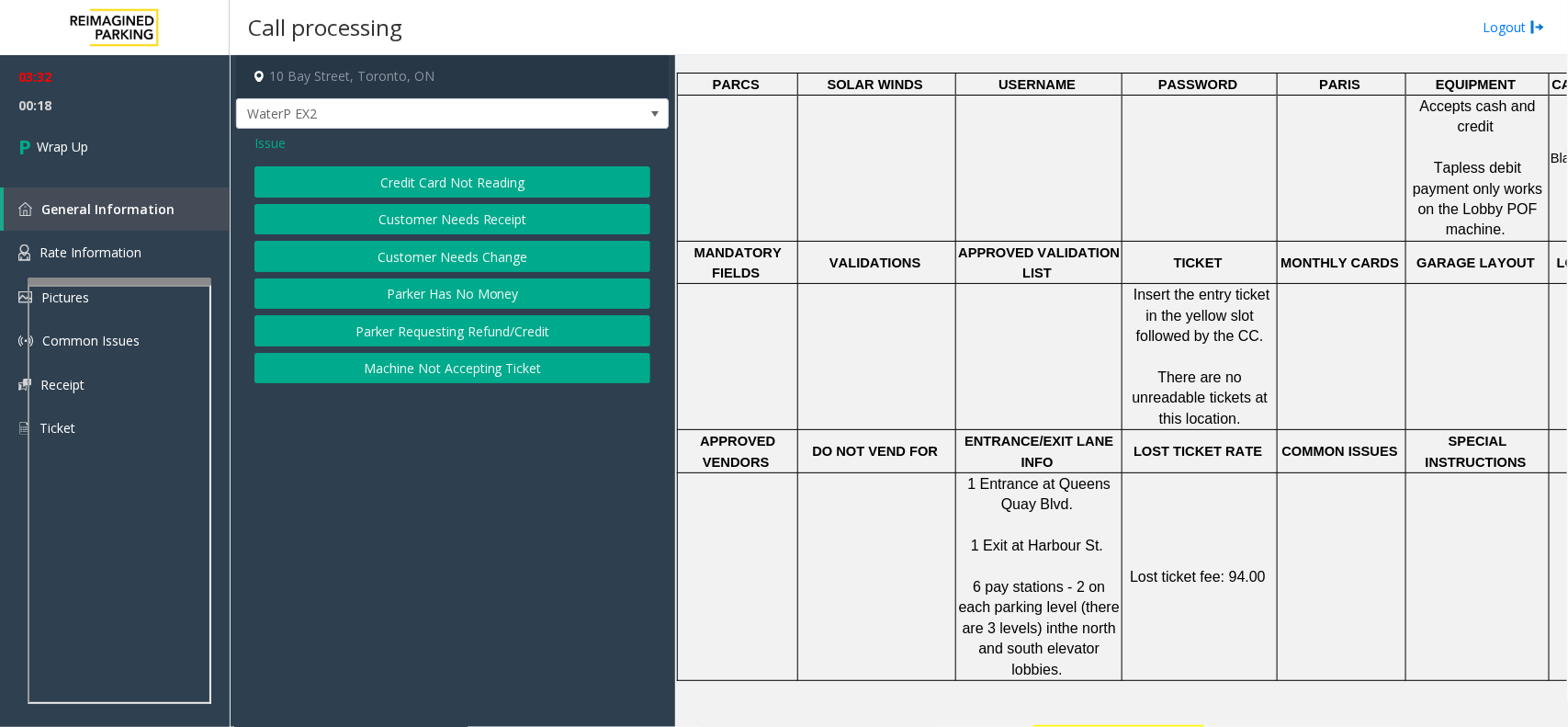 click on "Issue" 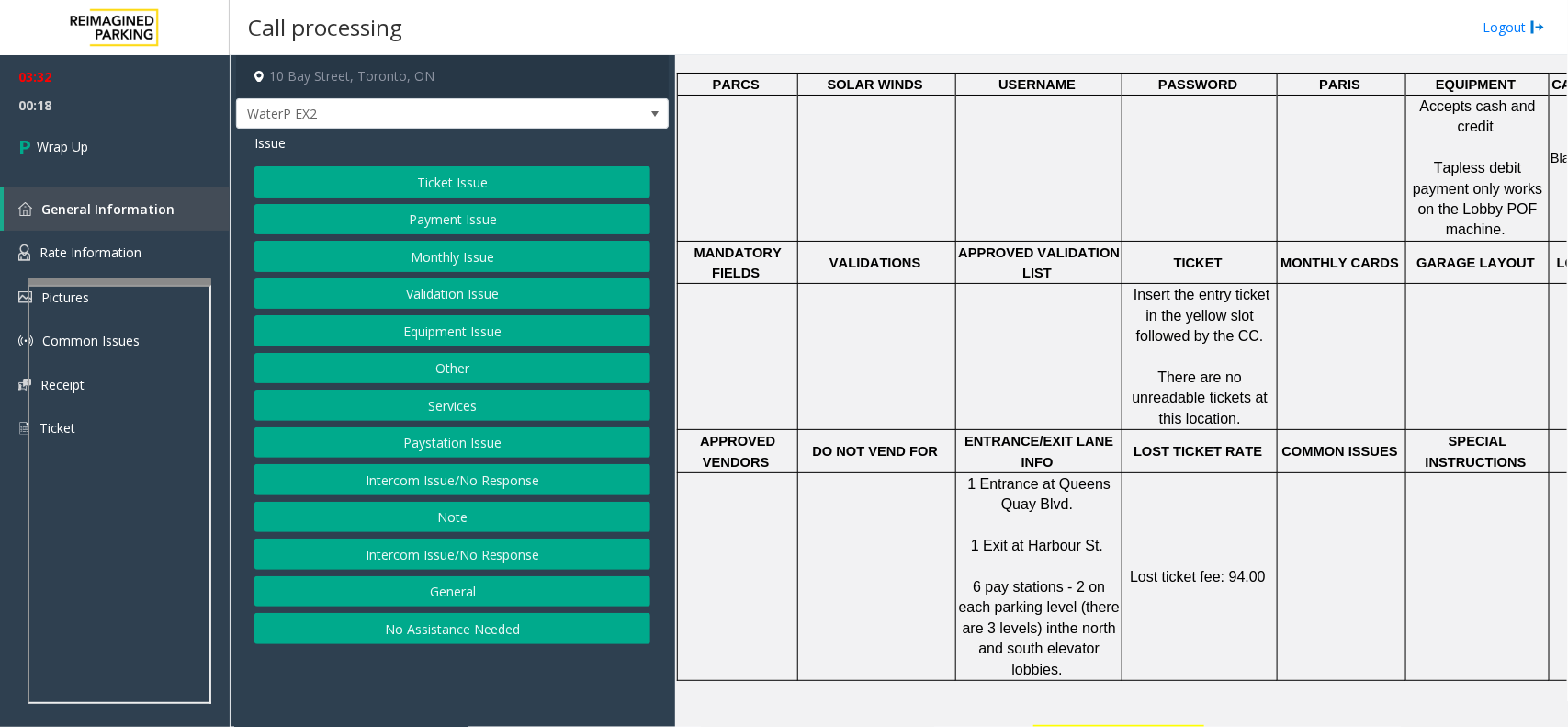 click on "Ticket Issue" 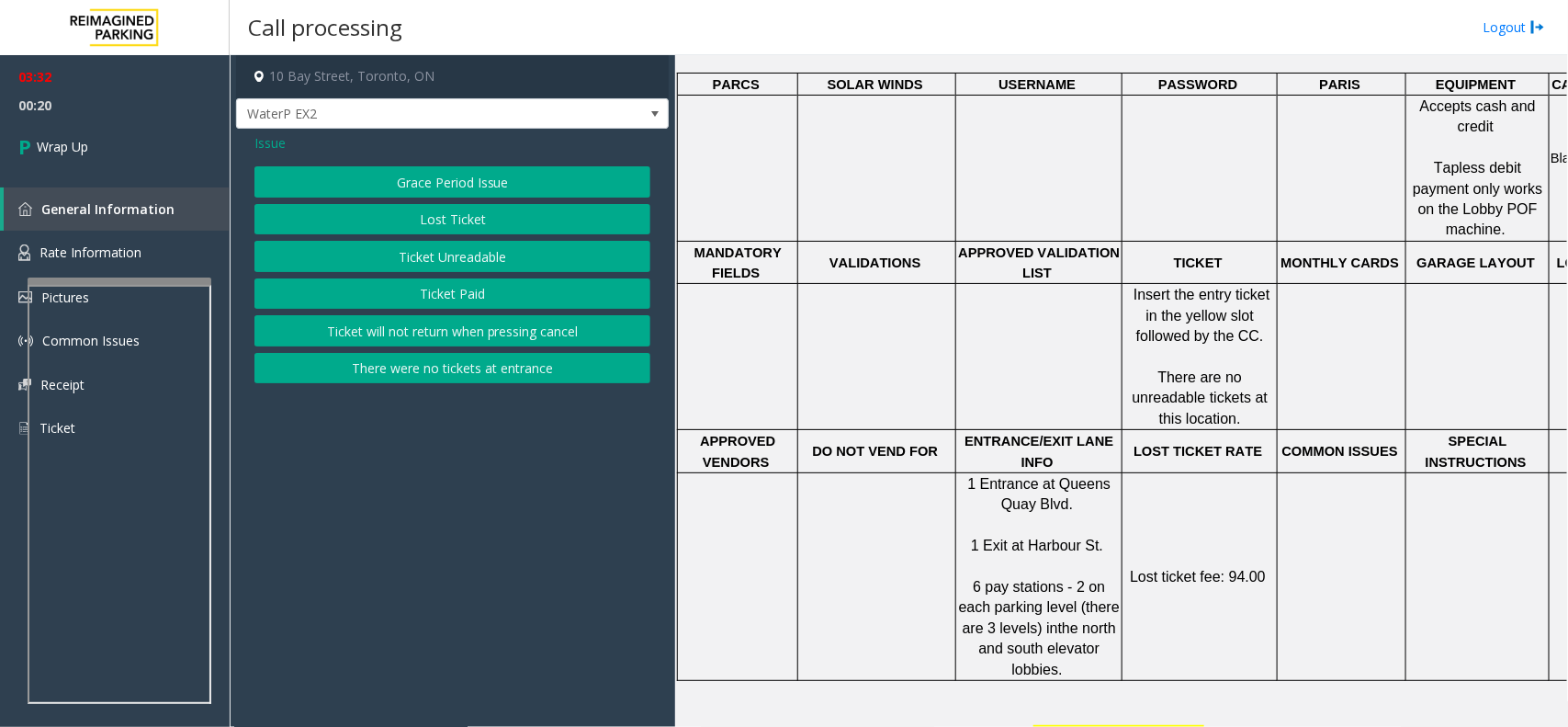 click on "Ticket Unreadable" 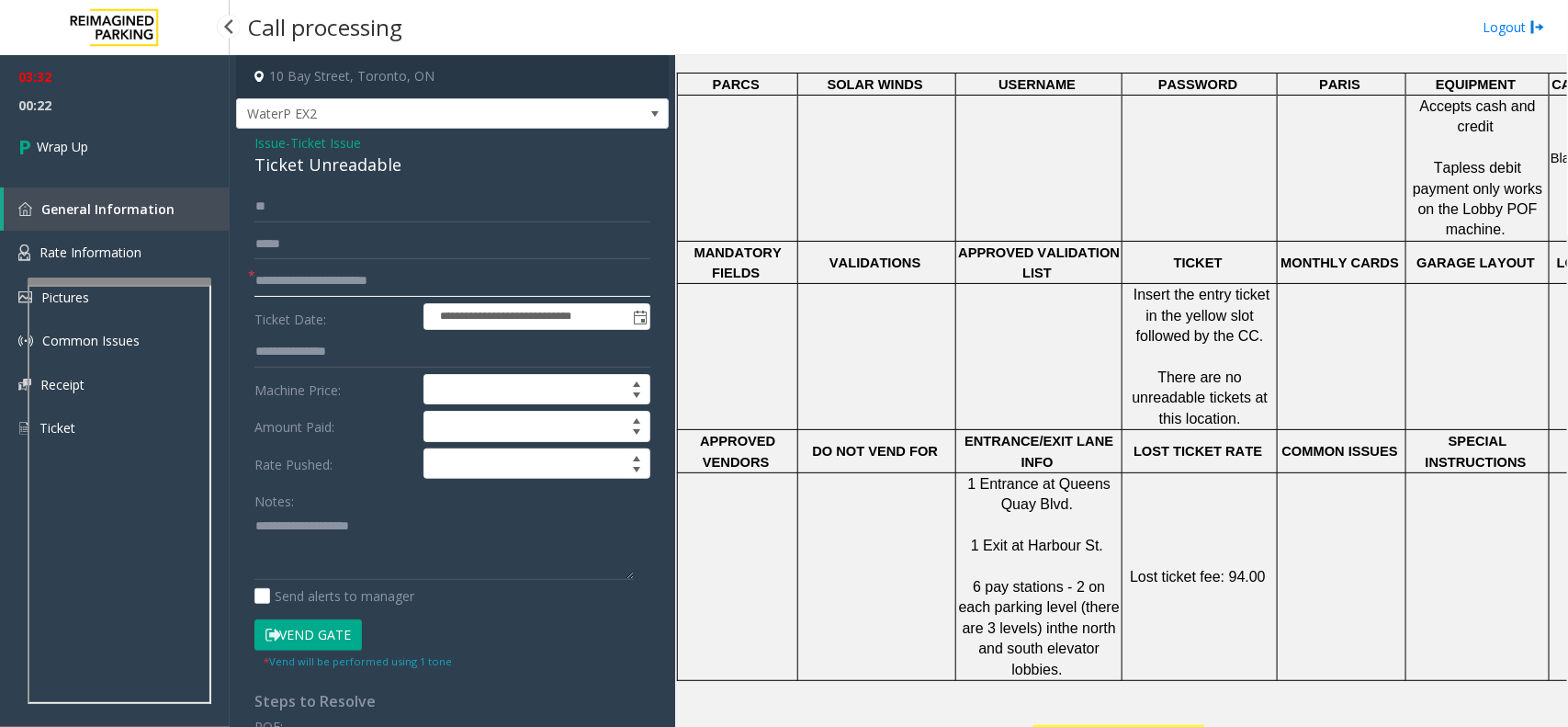 drag, startPoint x: 457, startPoint y: 269, endPoint x: 171, endPoint y: 278, distance: 286.14157 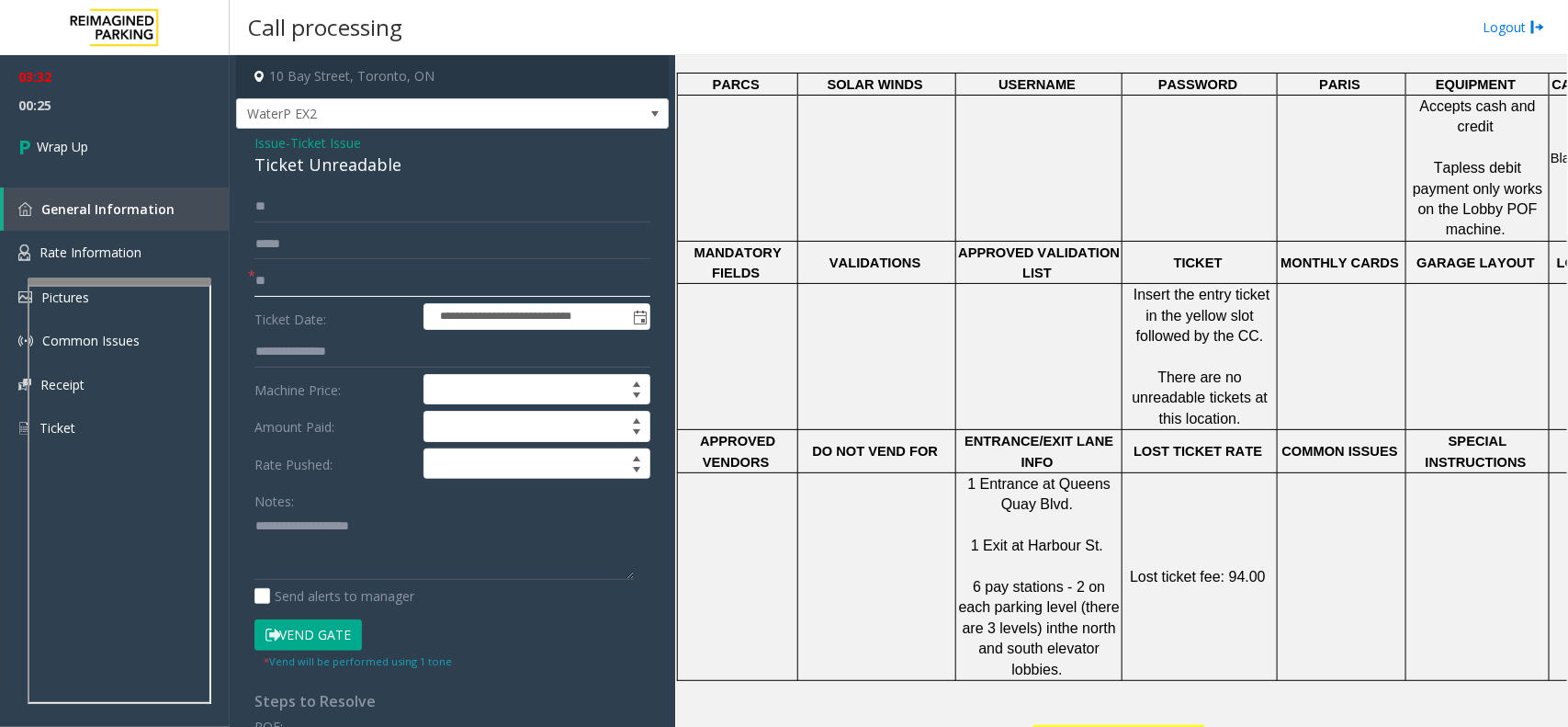type on "**" 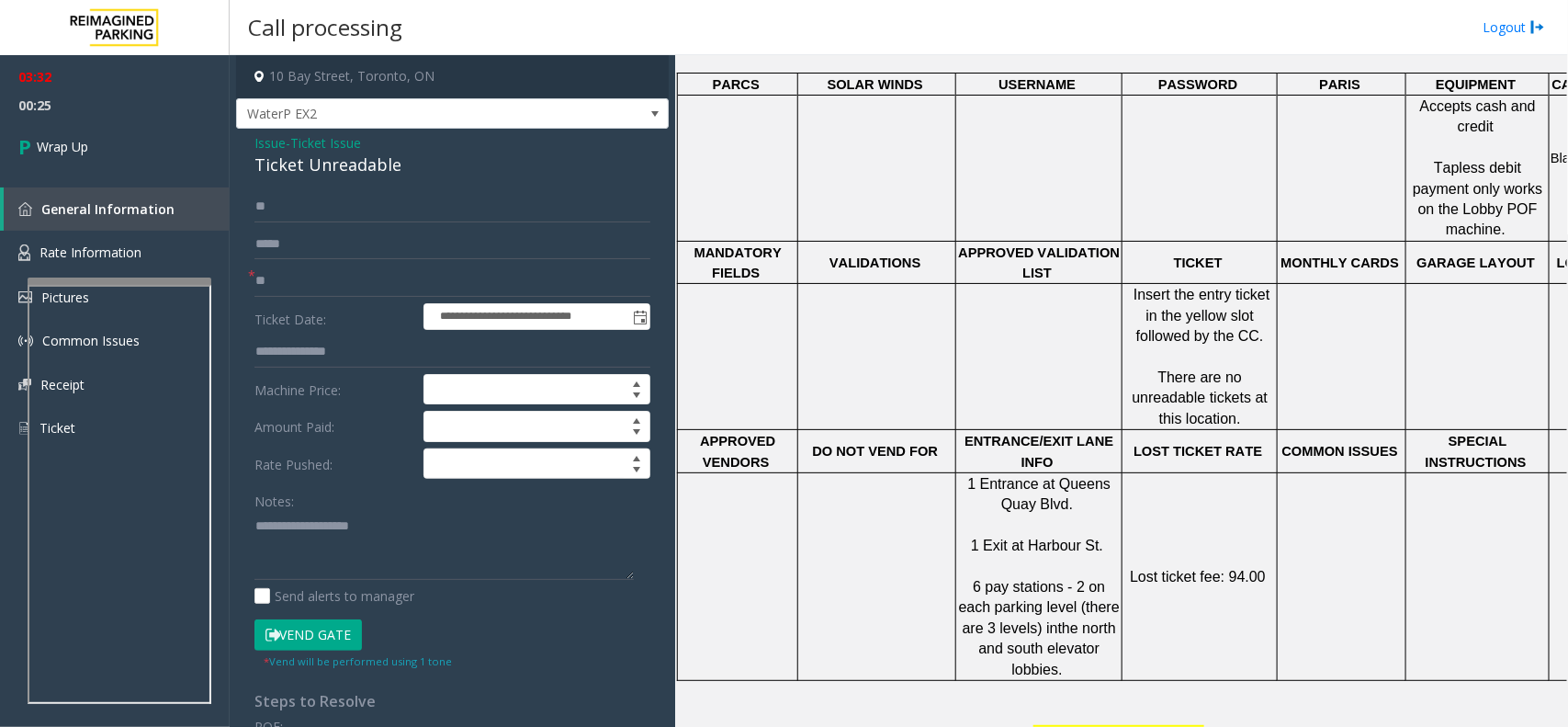 click on "Ticket Unreadable" 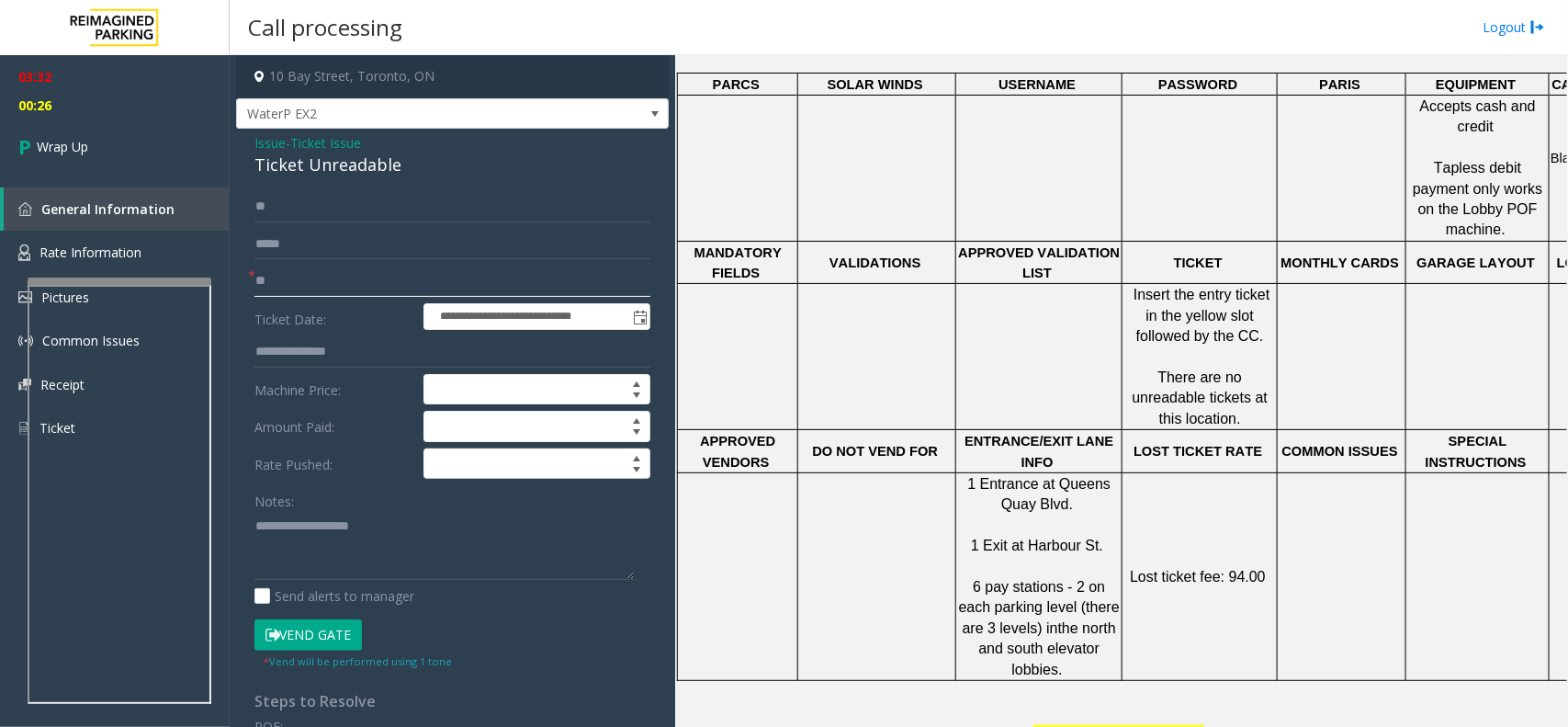 click on "**" 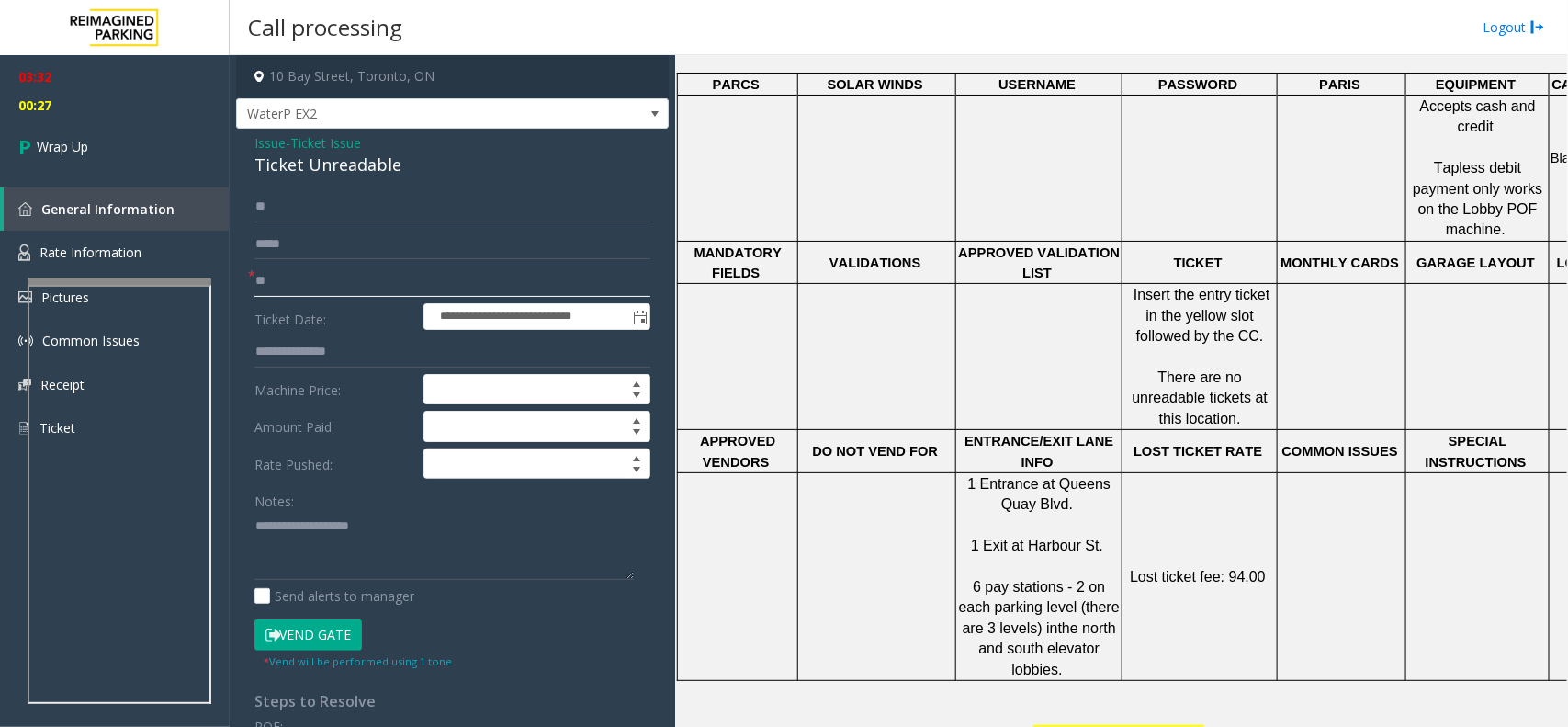 click on "**" 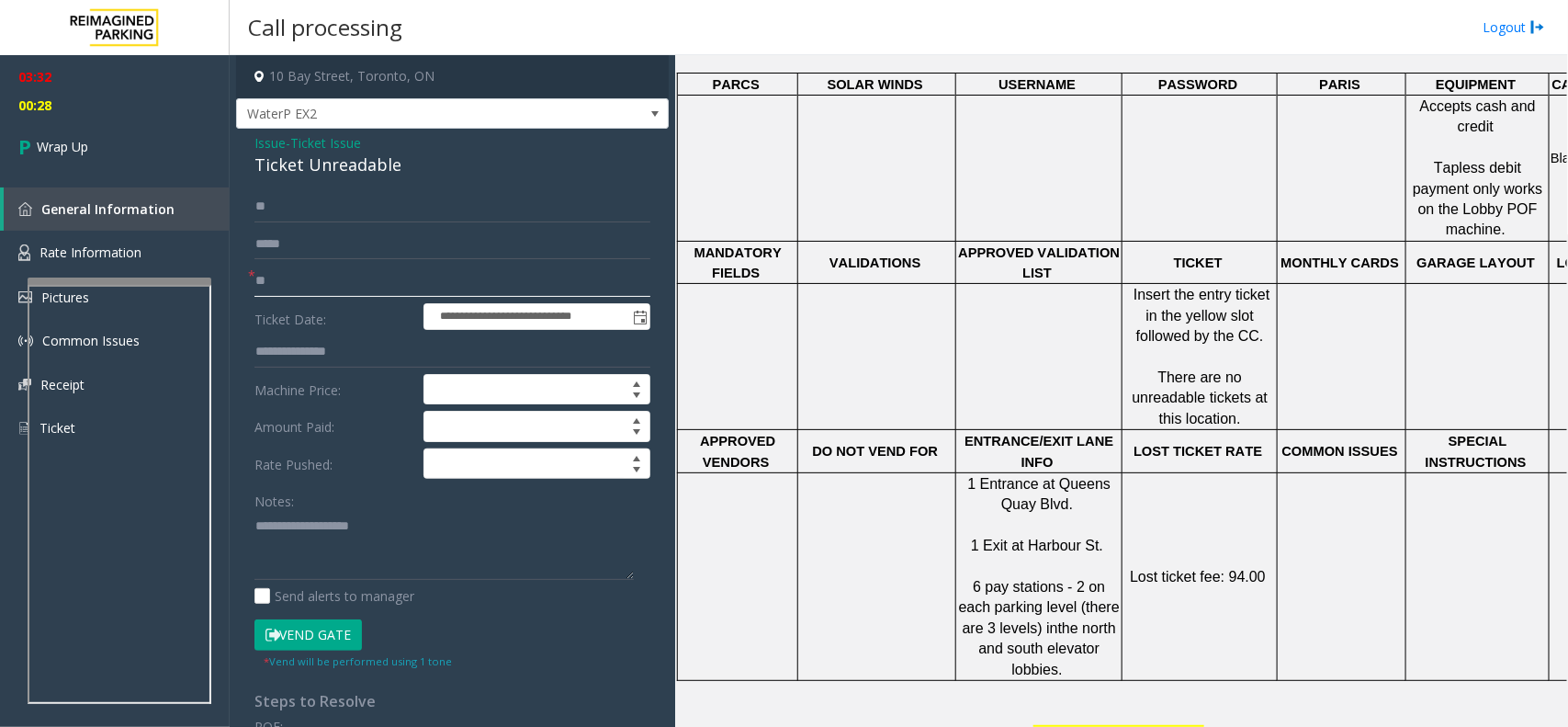 click on "**" 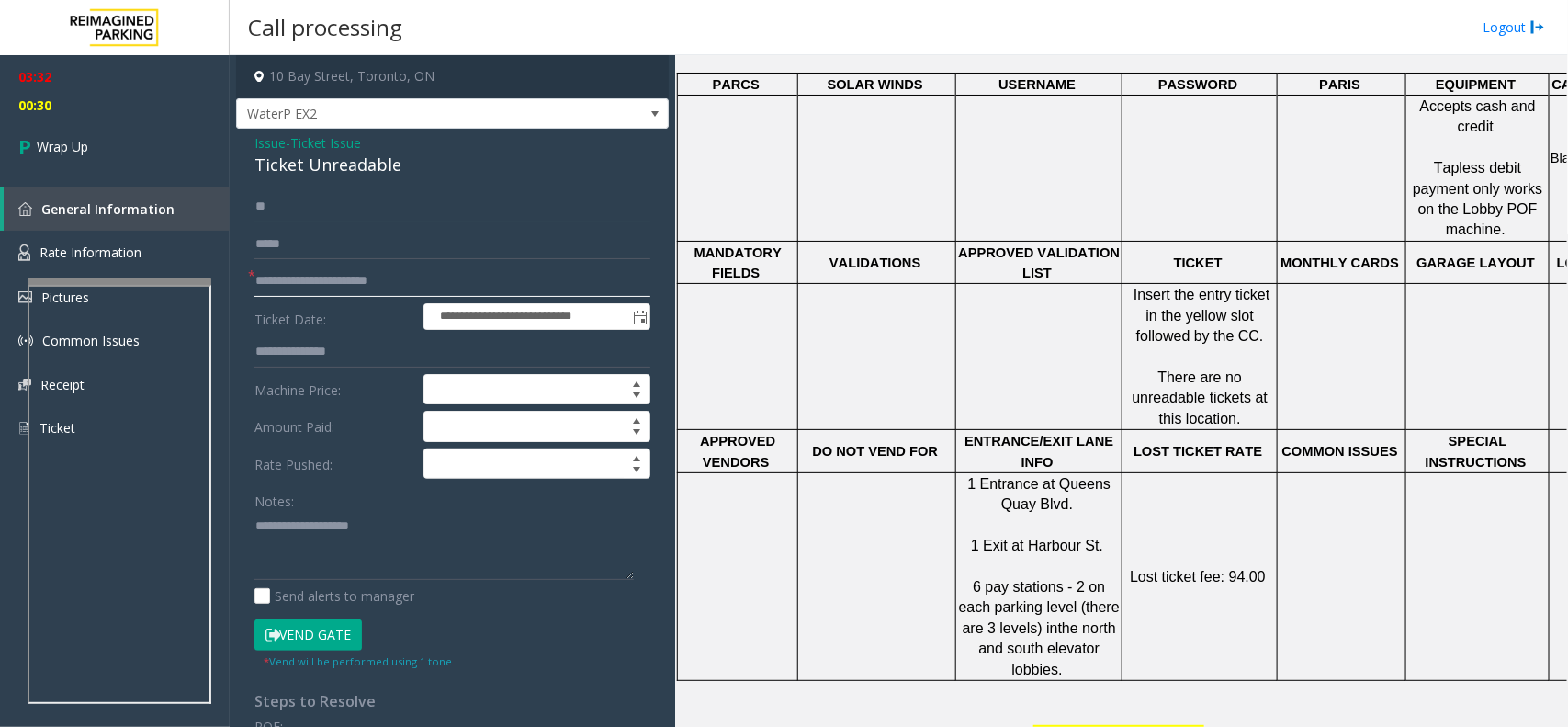 click on "**********" 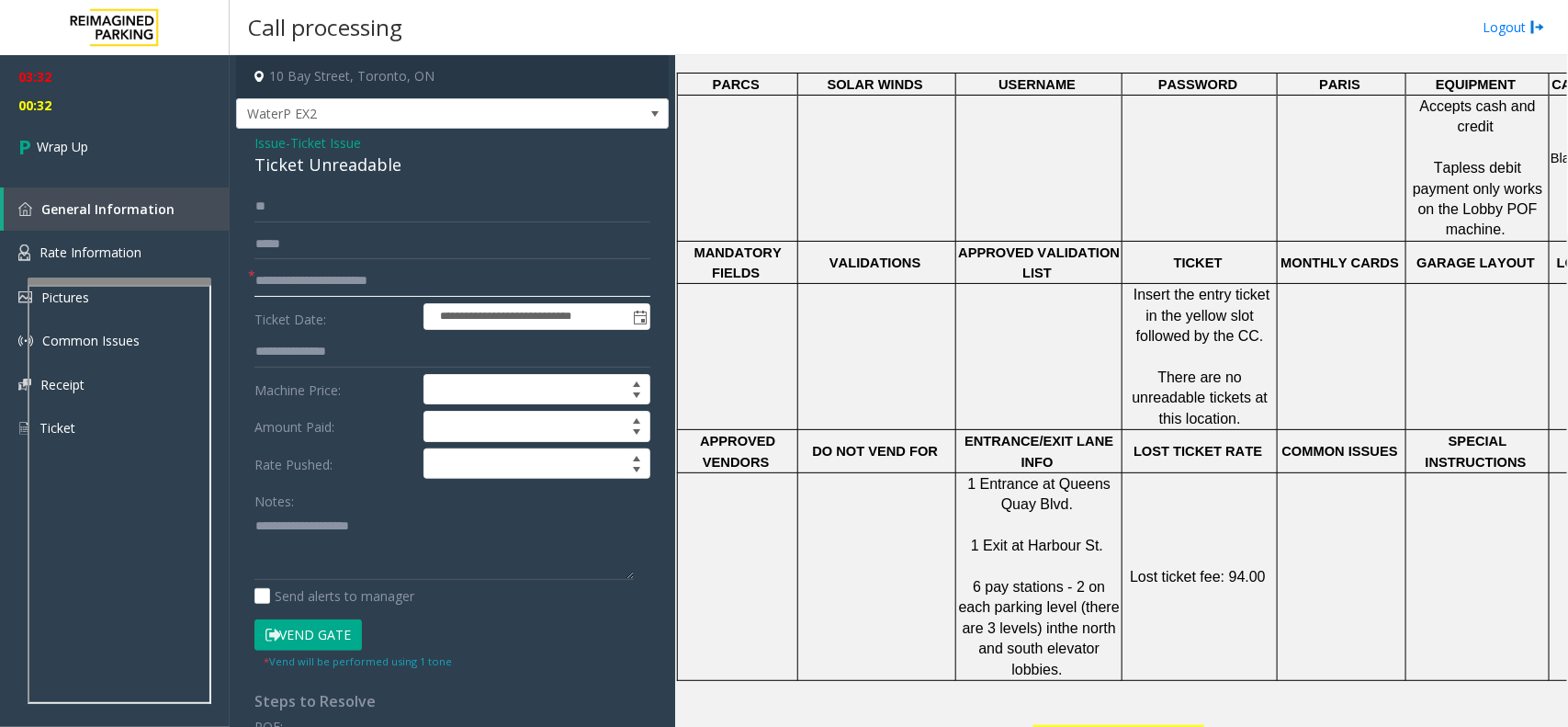type on "**********" 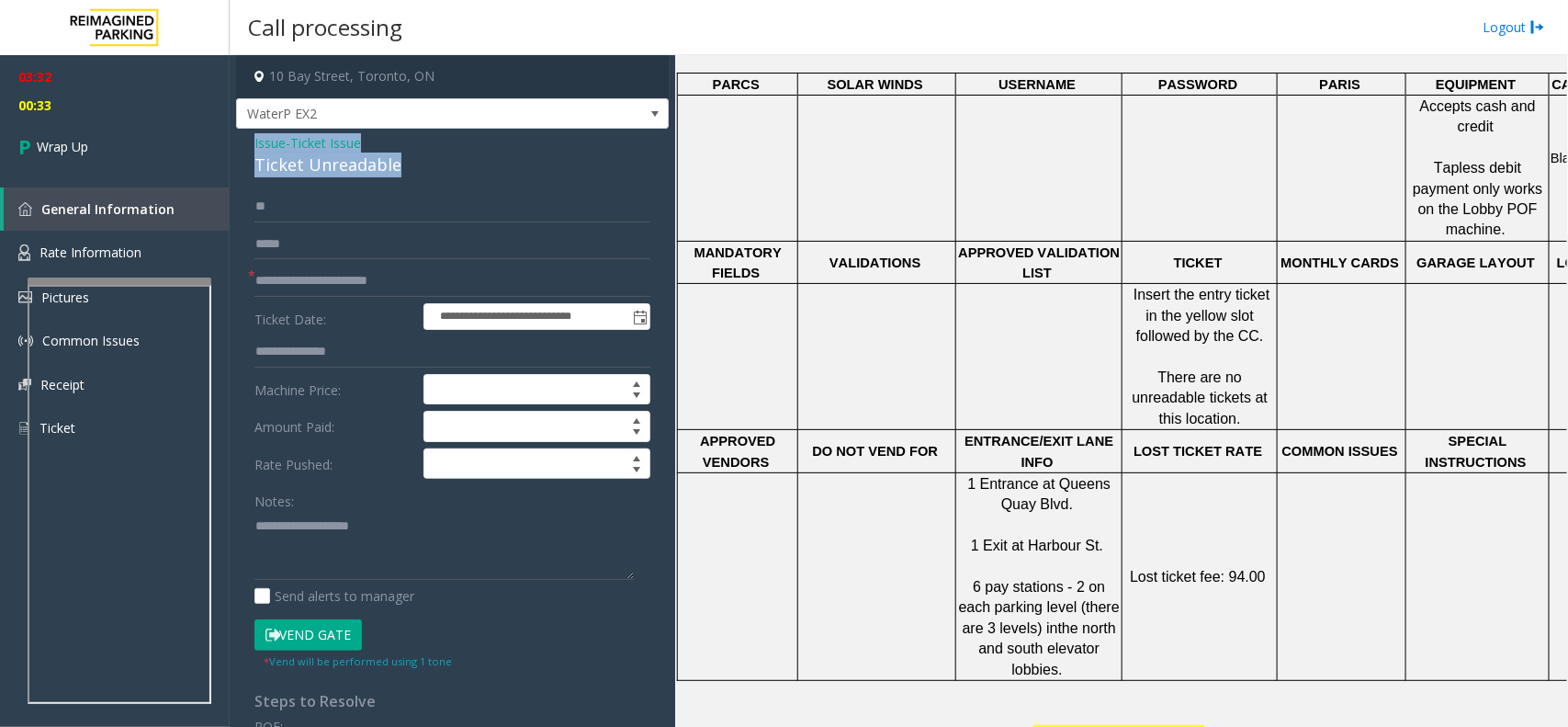 drag, startPoint x: 402, startPoint y: 165, endPoint x: 244, endPoint y: 139, distance: 160.12495 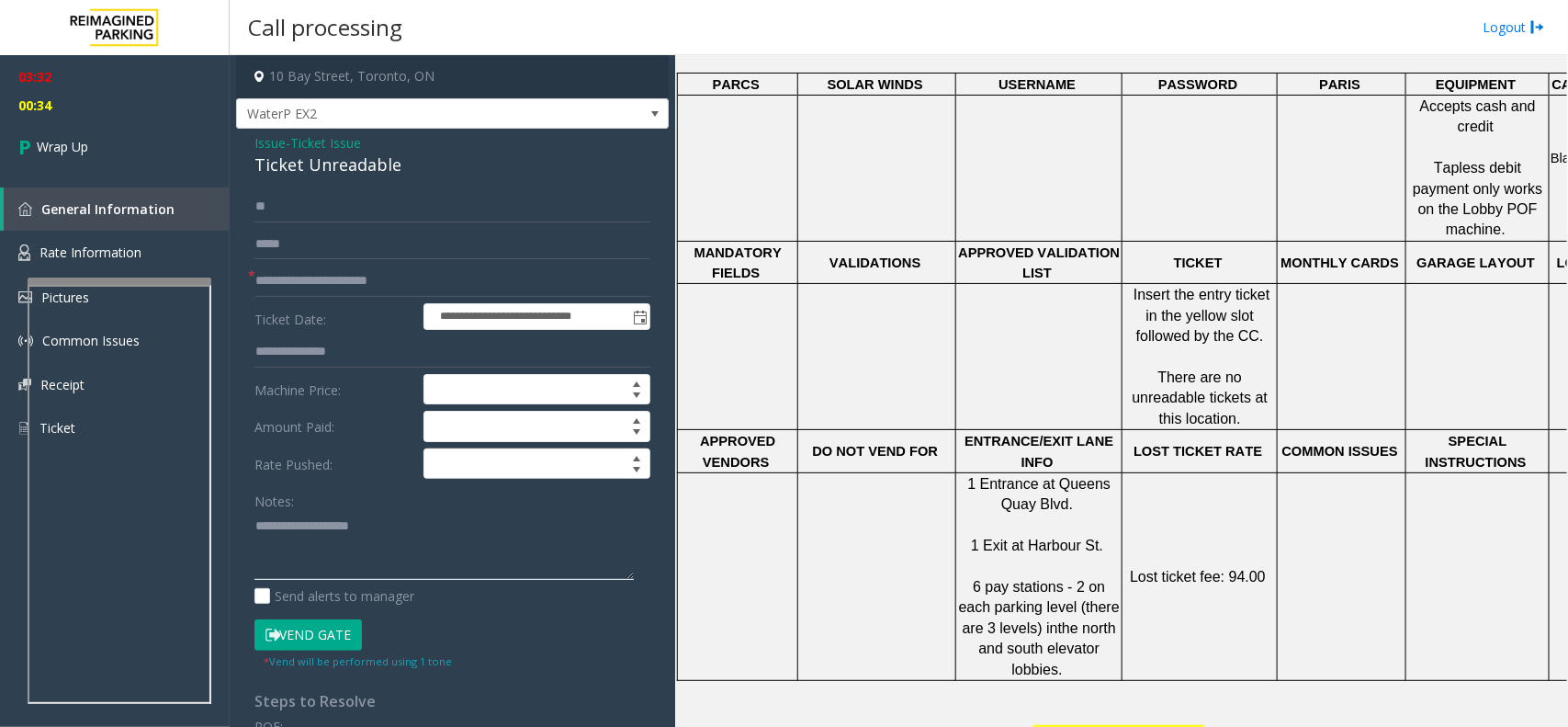 paste on "**********" 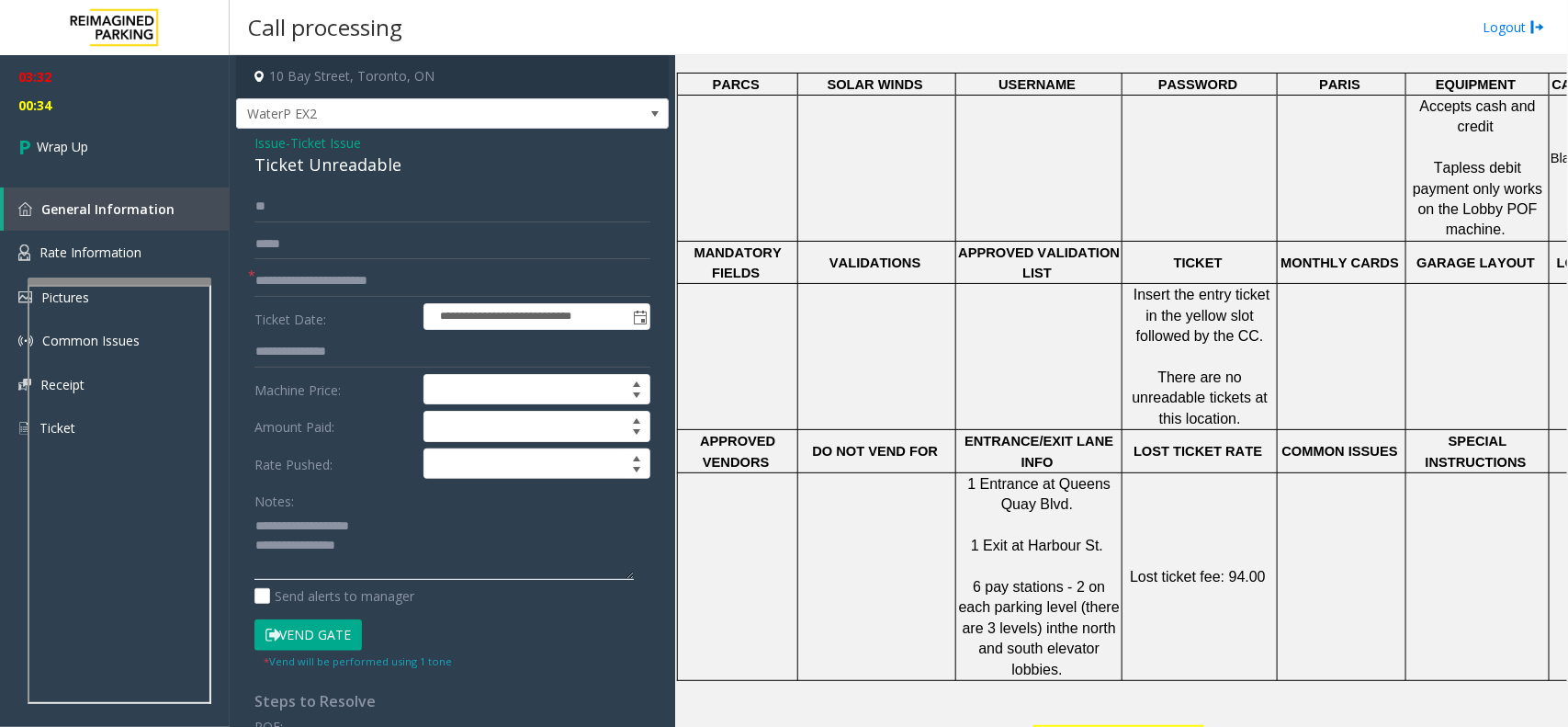 click 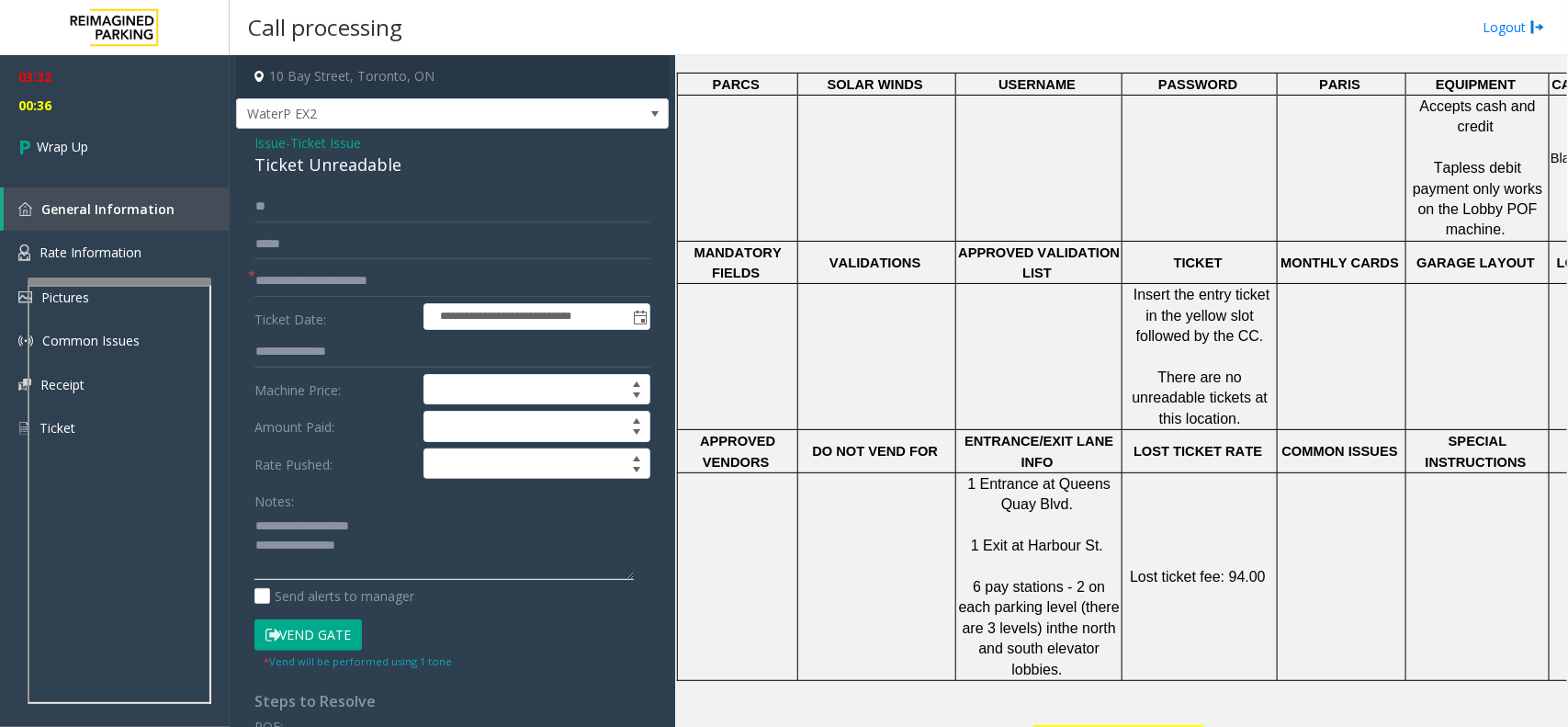 drag, startPoint x: 389, startPoint y: 526, endPoint x: 295, endPoint y: 529, distance: 94.0479 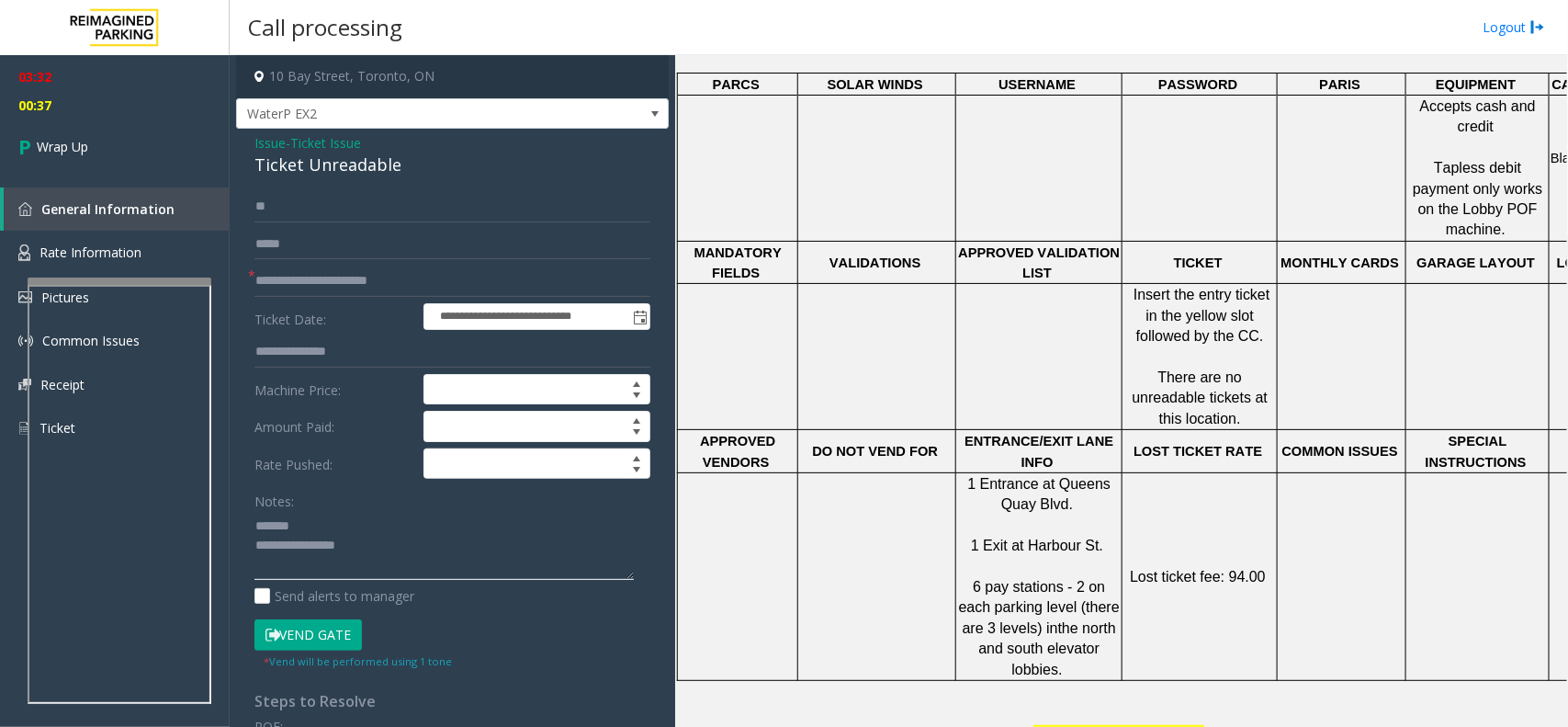 click 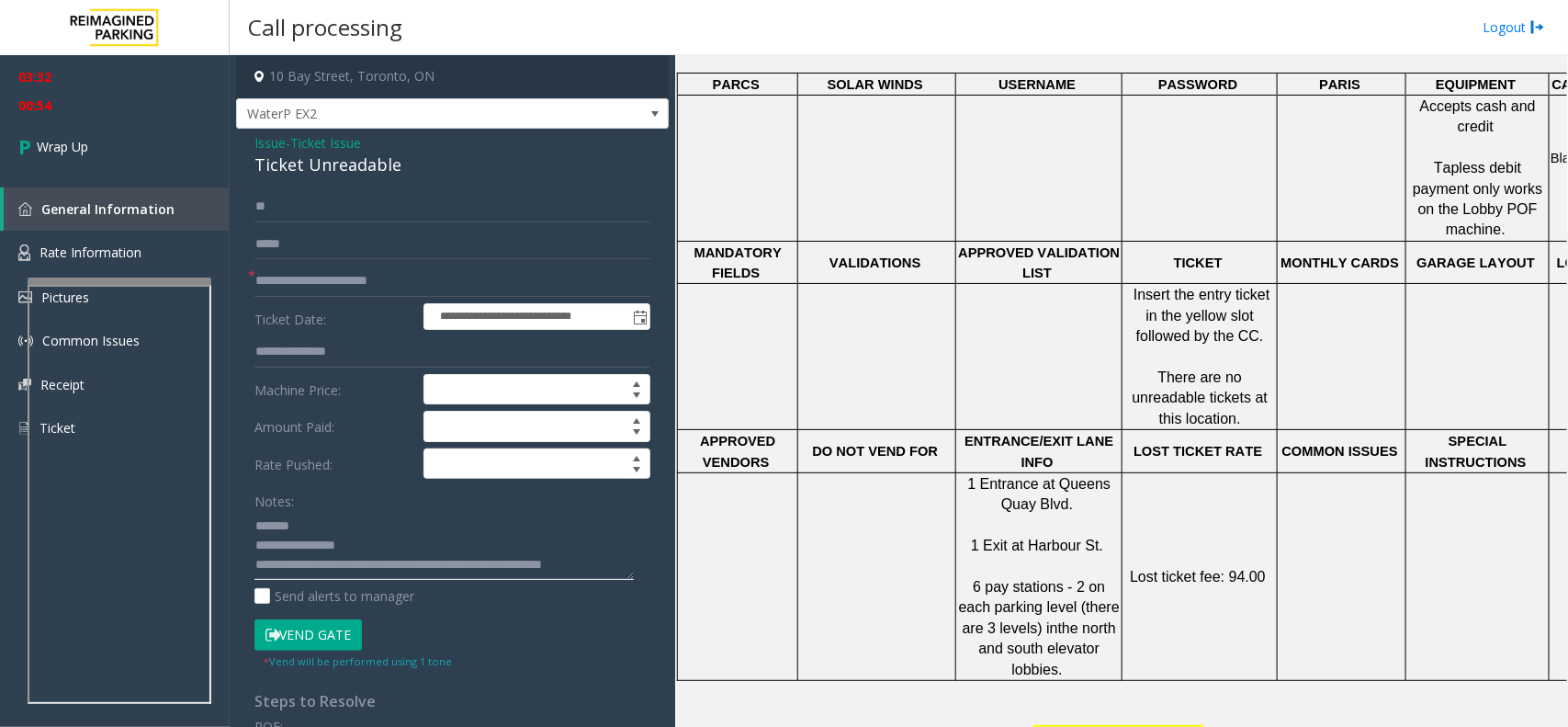 scroll, scrollTop: 12, scrollLeft: 0, axis: vertical 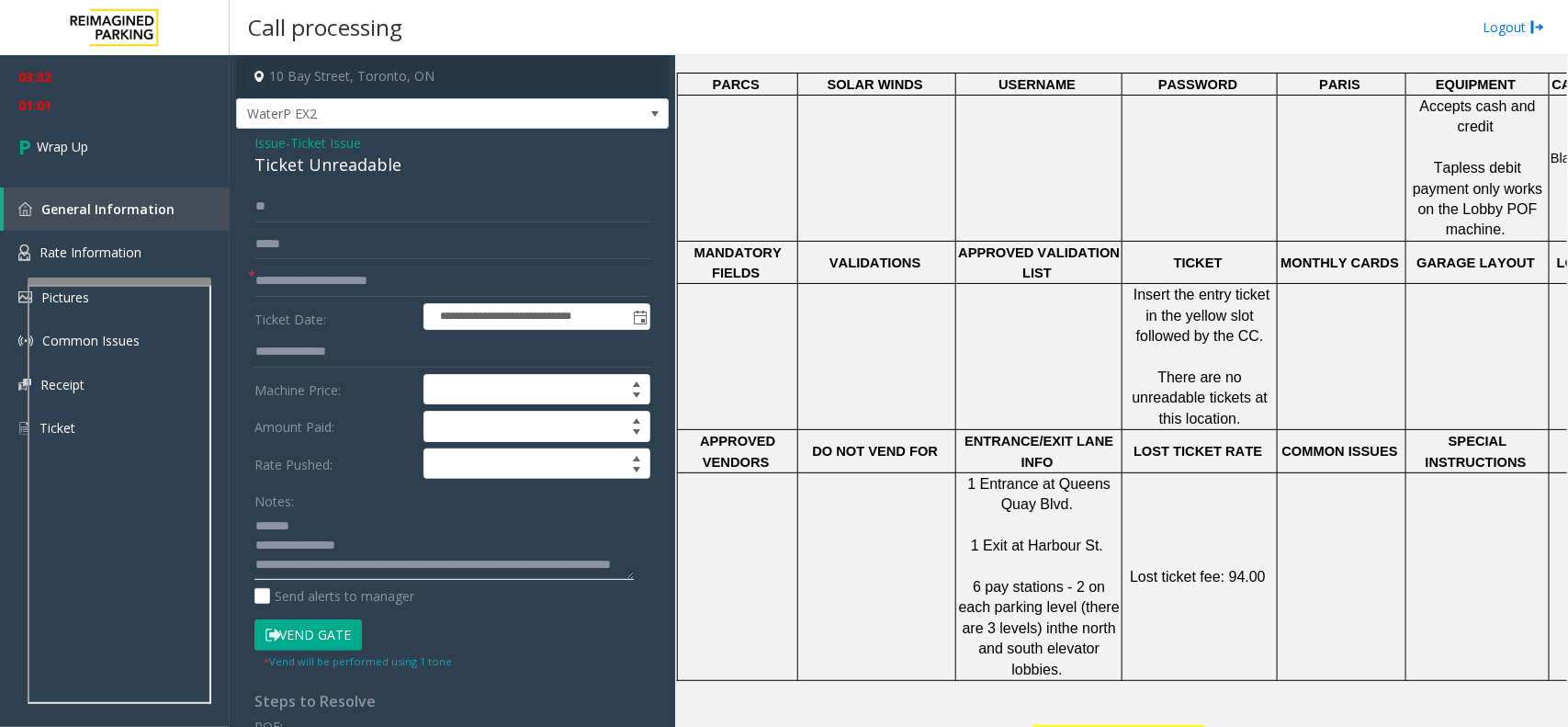 click 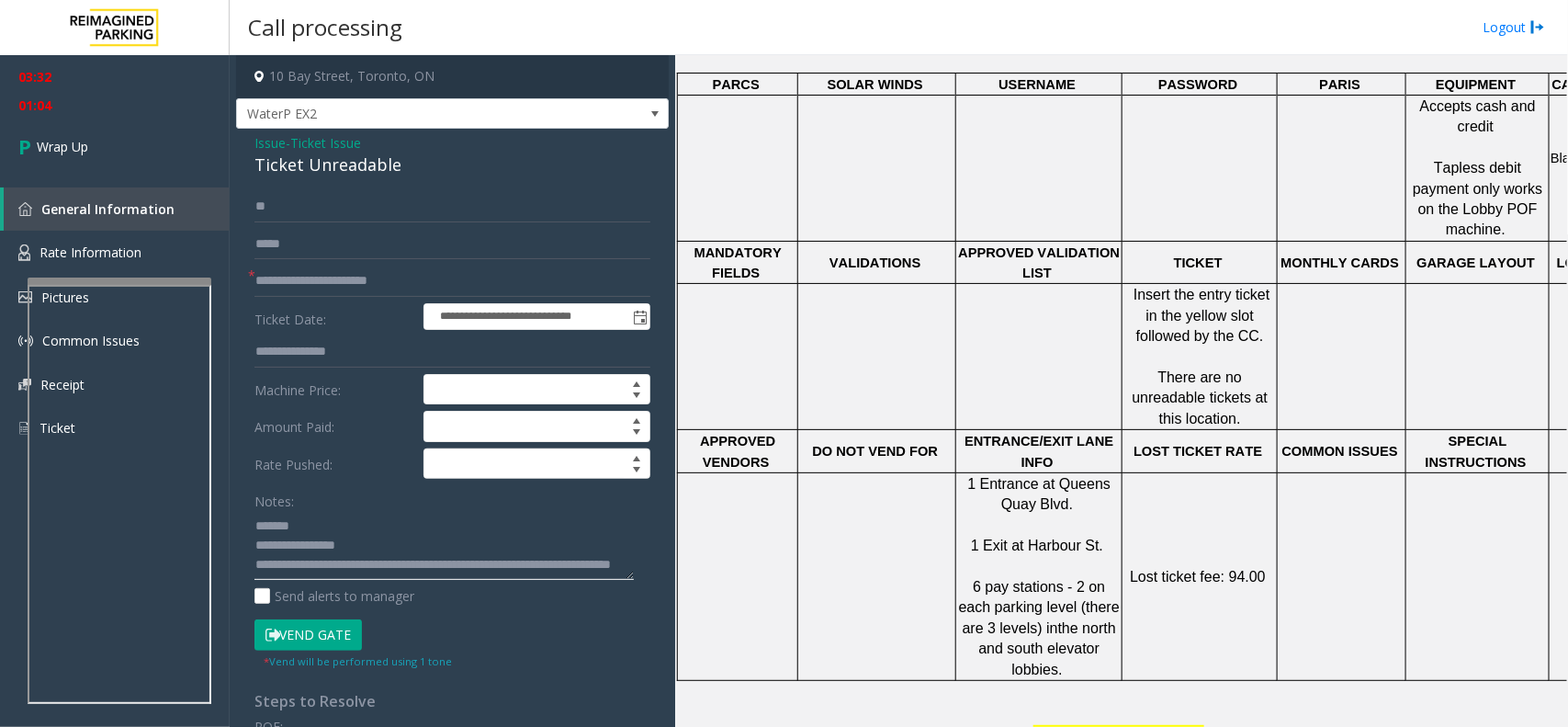drag, startPoint x: 535, startPoint y: 549, endPoint x: 524, endPoint y: 548, distance: 11.045361 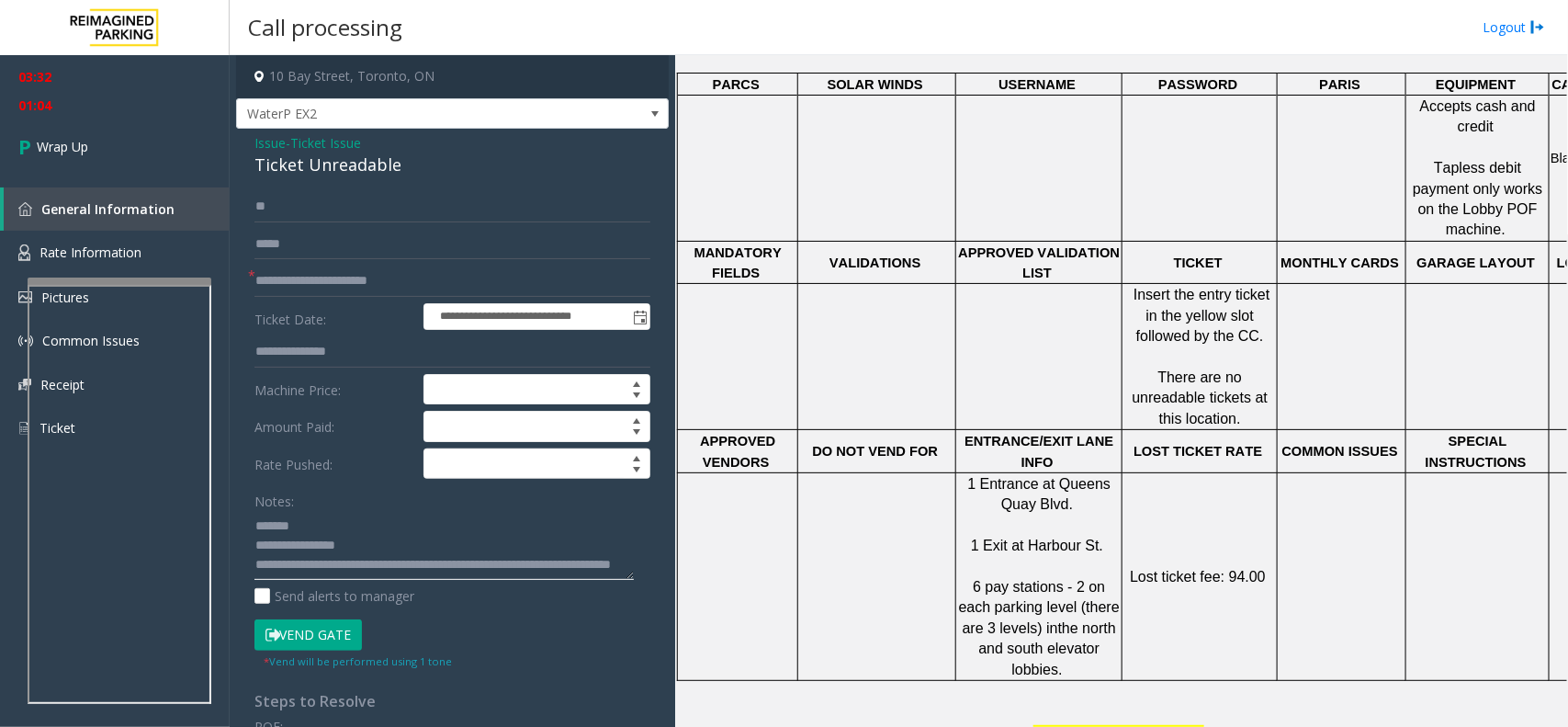click 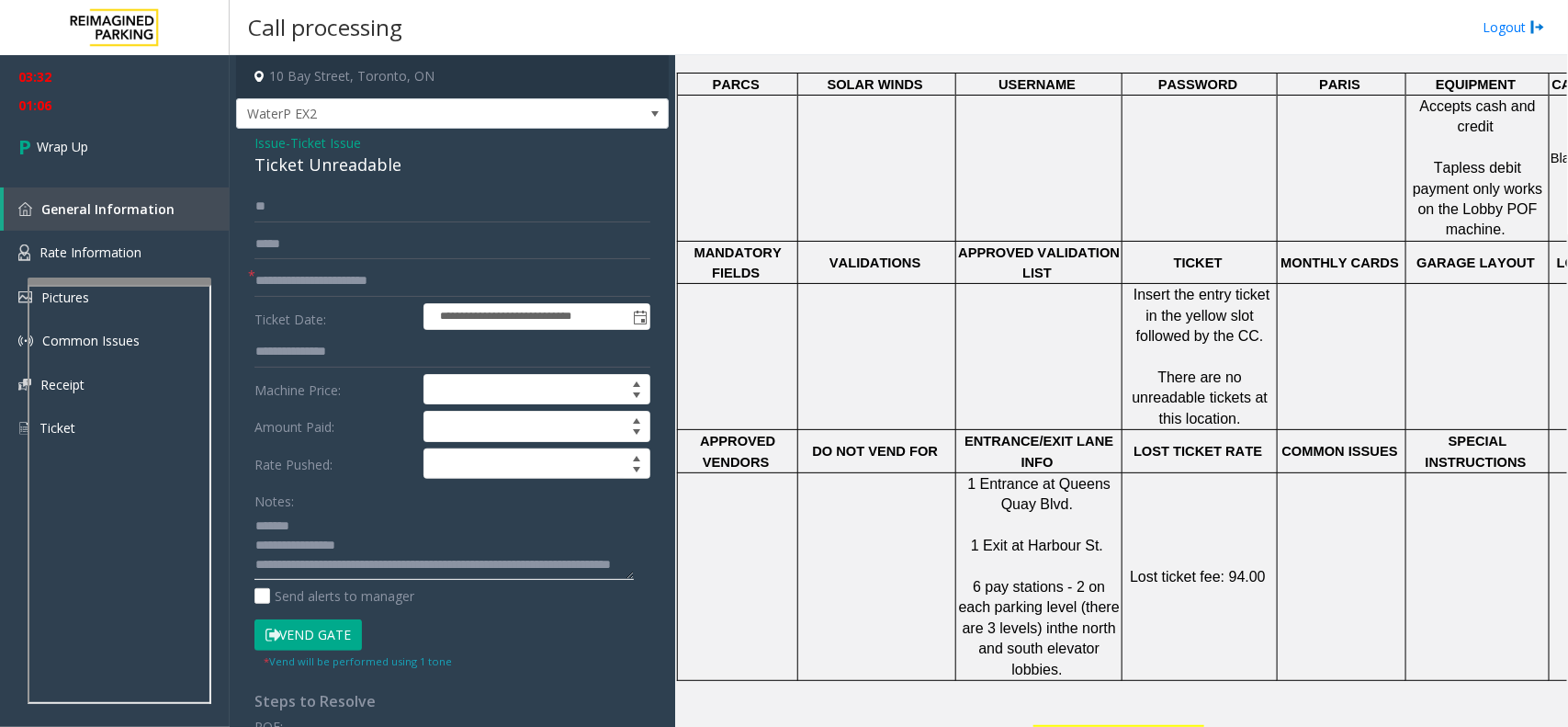 click 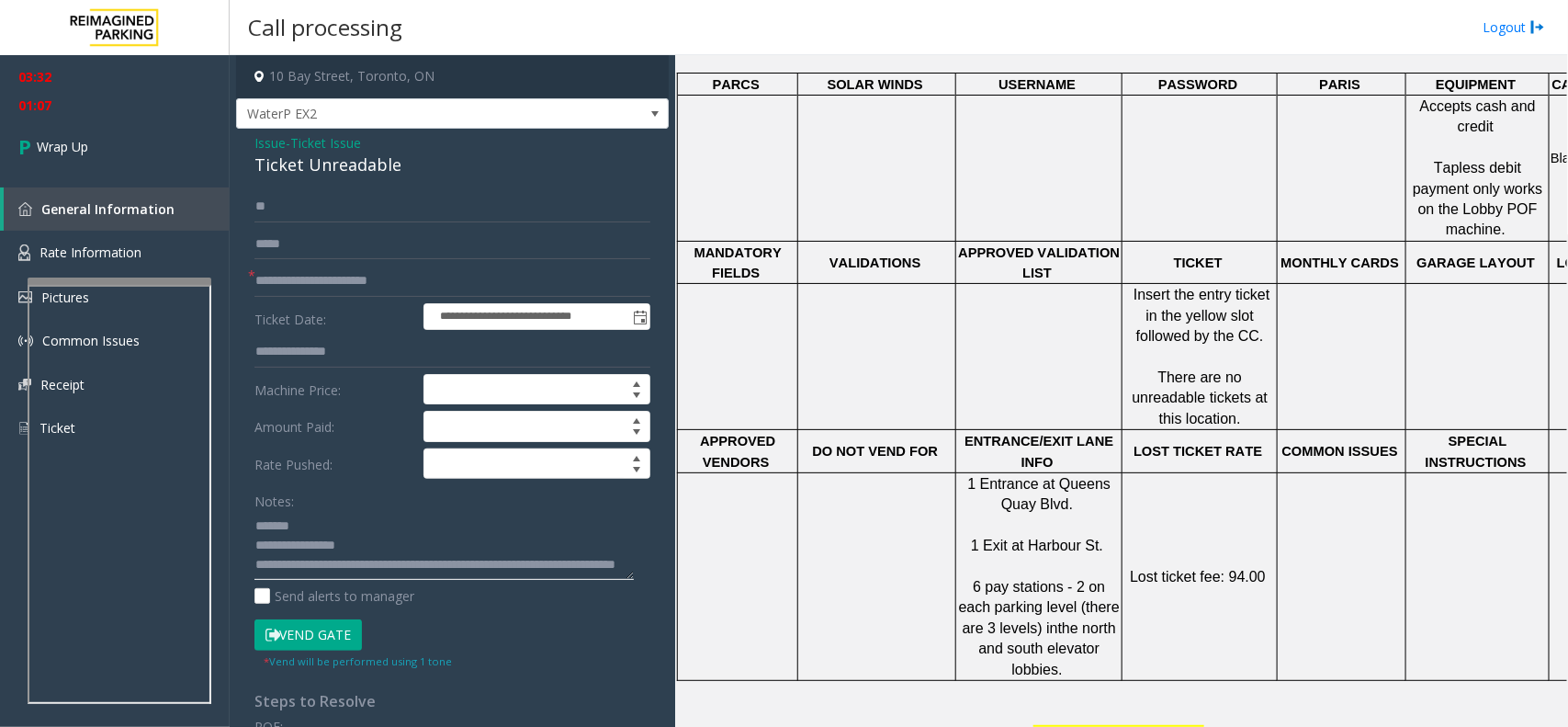 type on "**********" 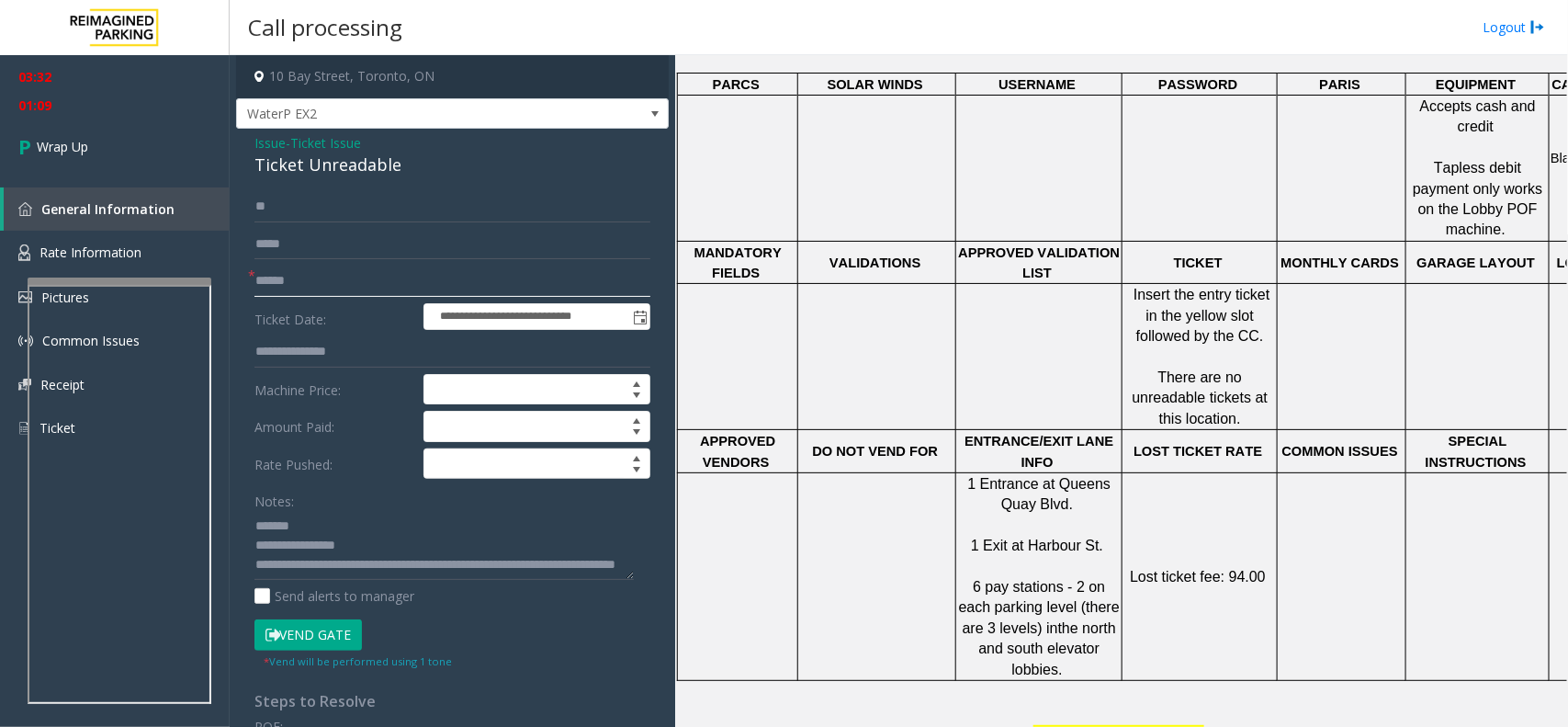 drag, startPoint x: 465, startPoint y: 285, endPoint x: 258, endPoint y: 278, distance: 207.11832 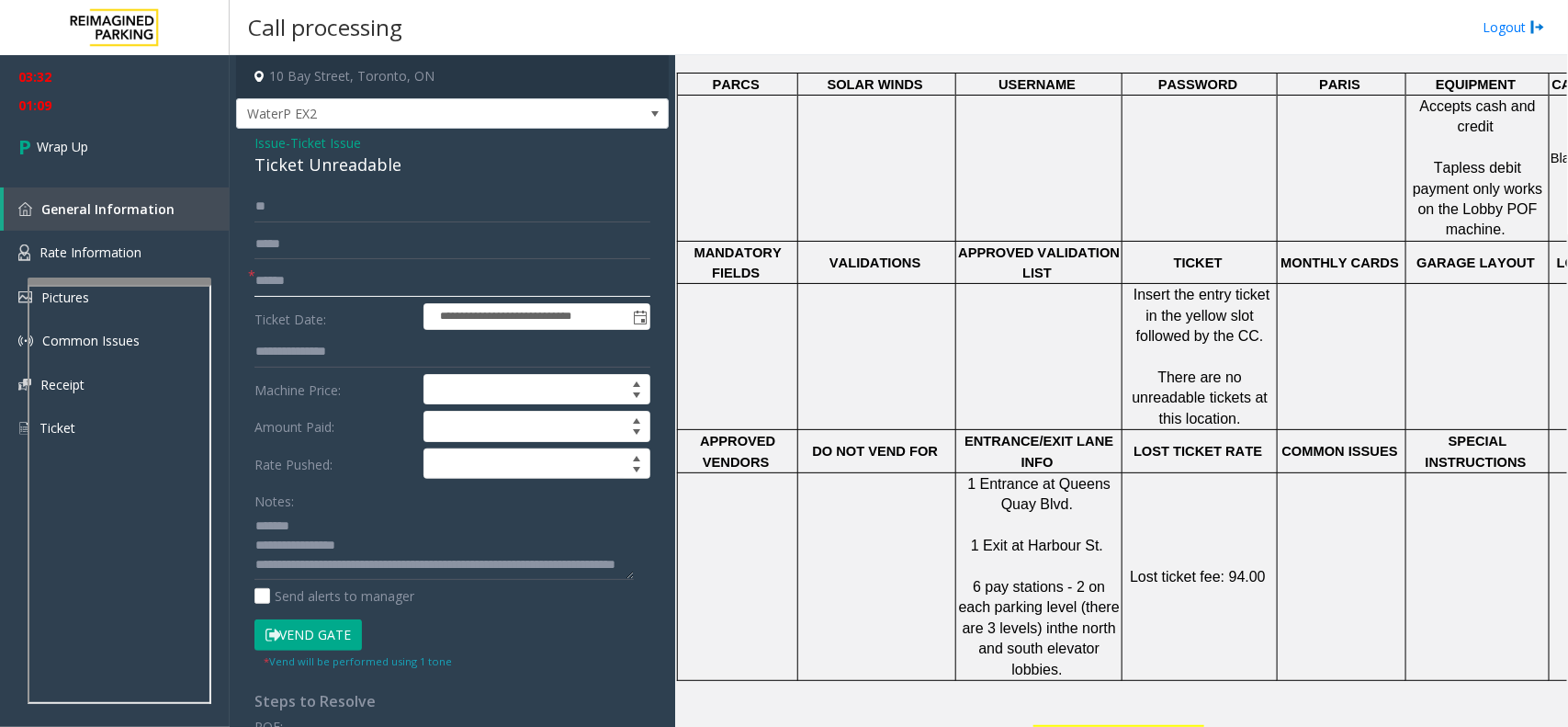click 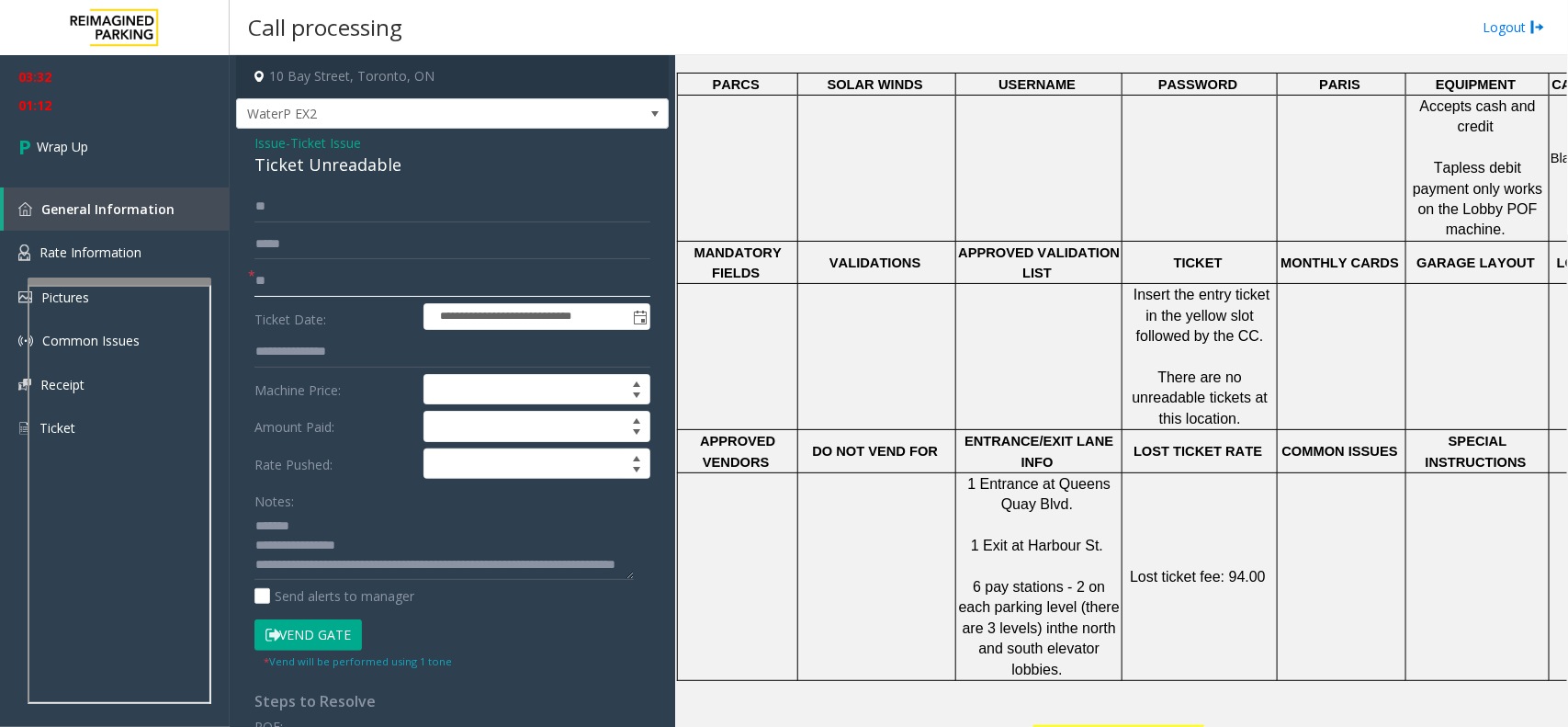 scroll, scrollTop: 19, scrollLeft: 0, axis: vertical 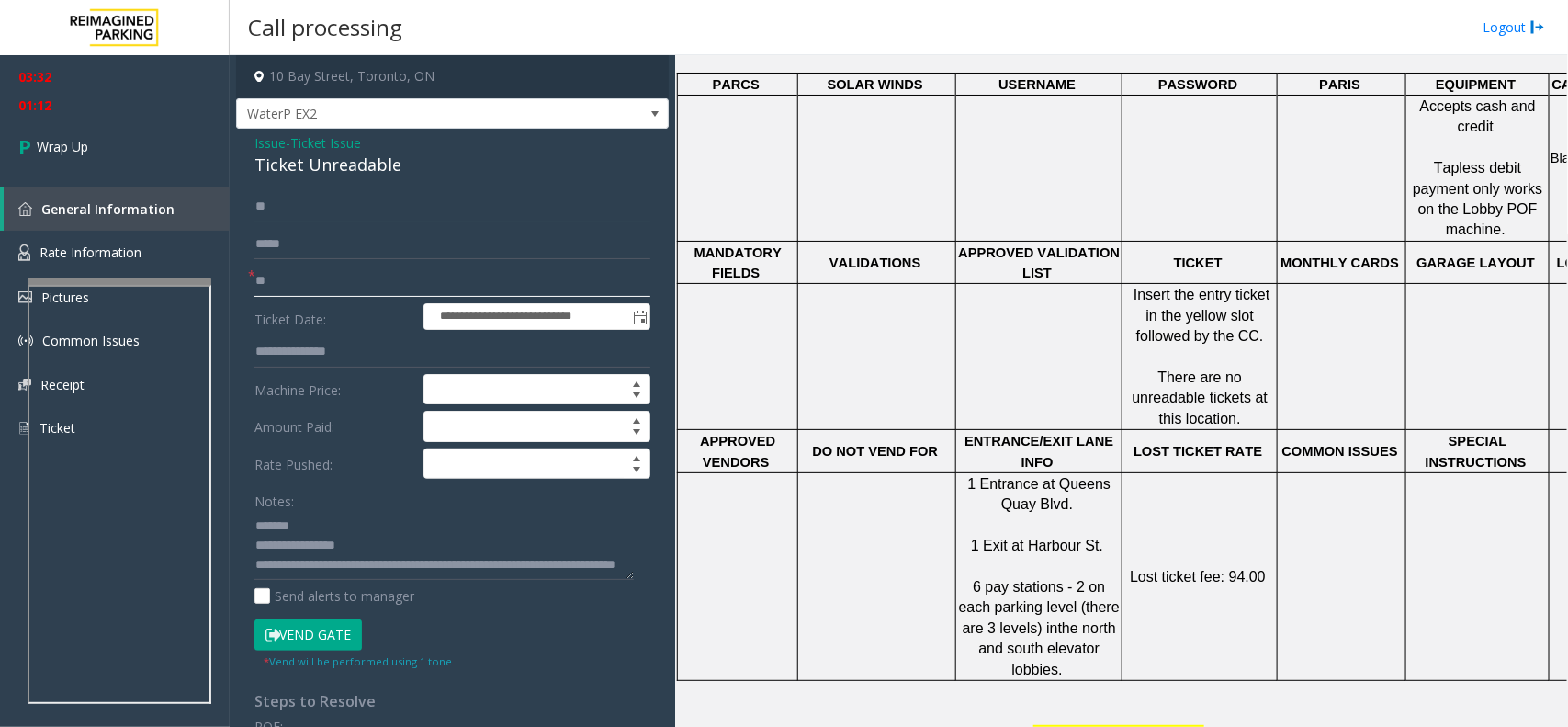 type on "**" 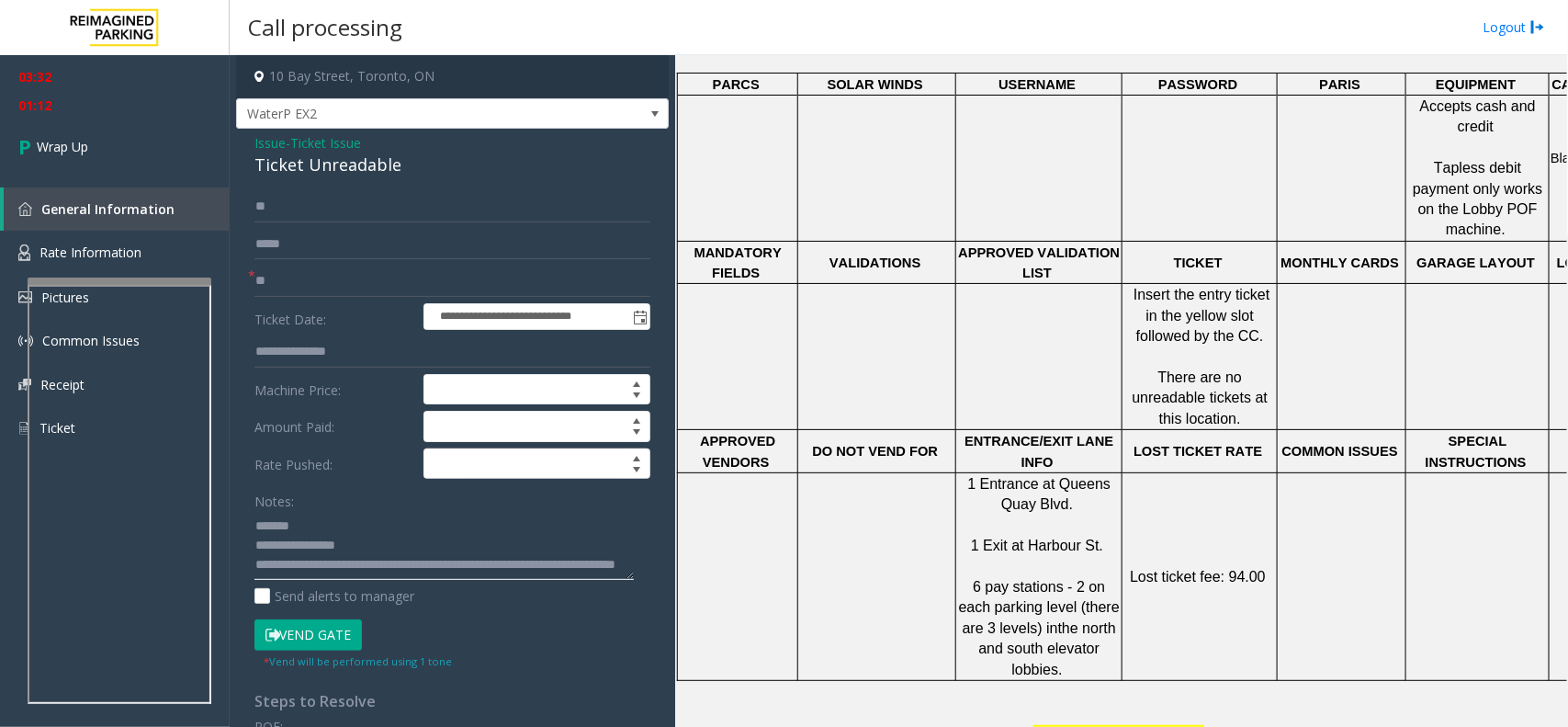 click 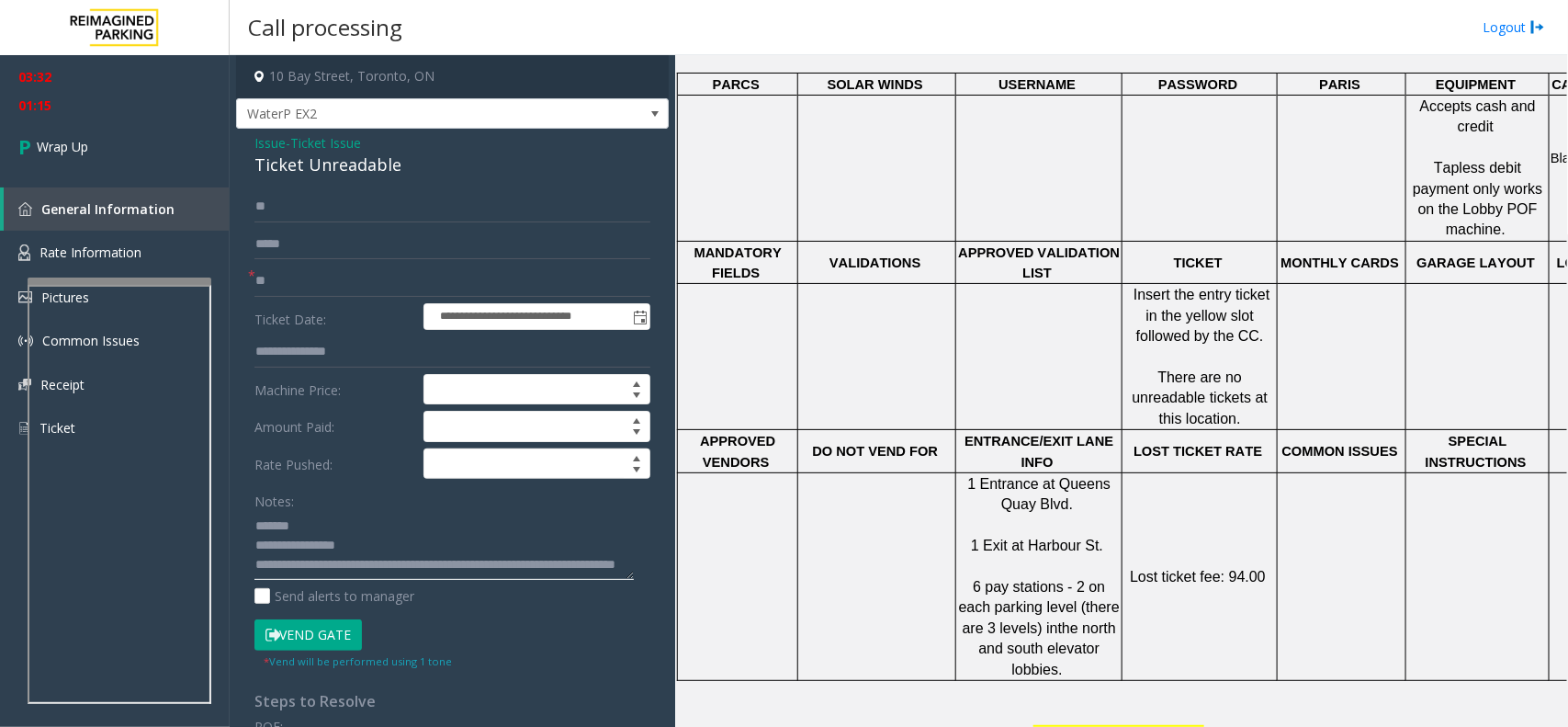 scroll, scrollTop: 0, scrollLeft: 0, axis: both 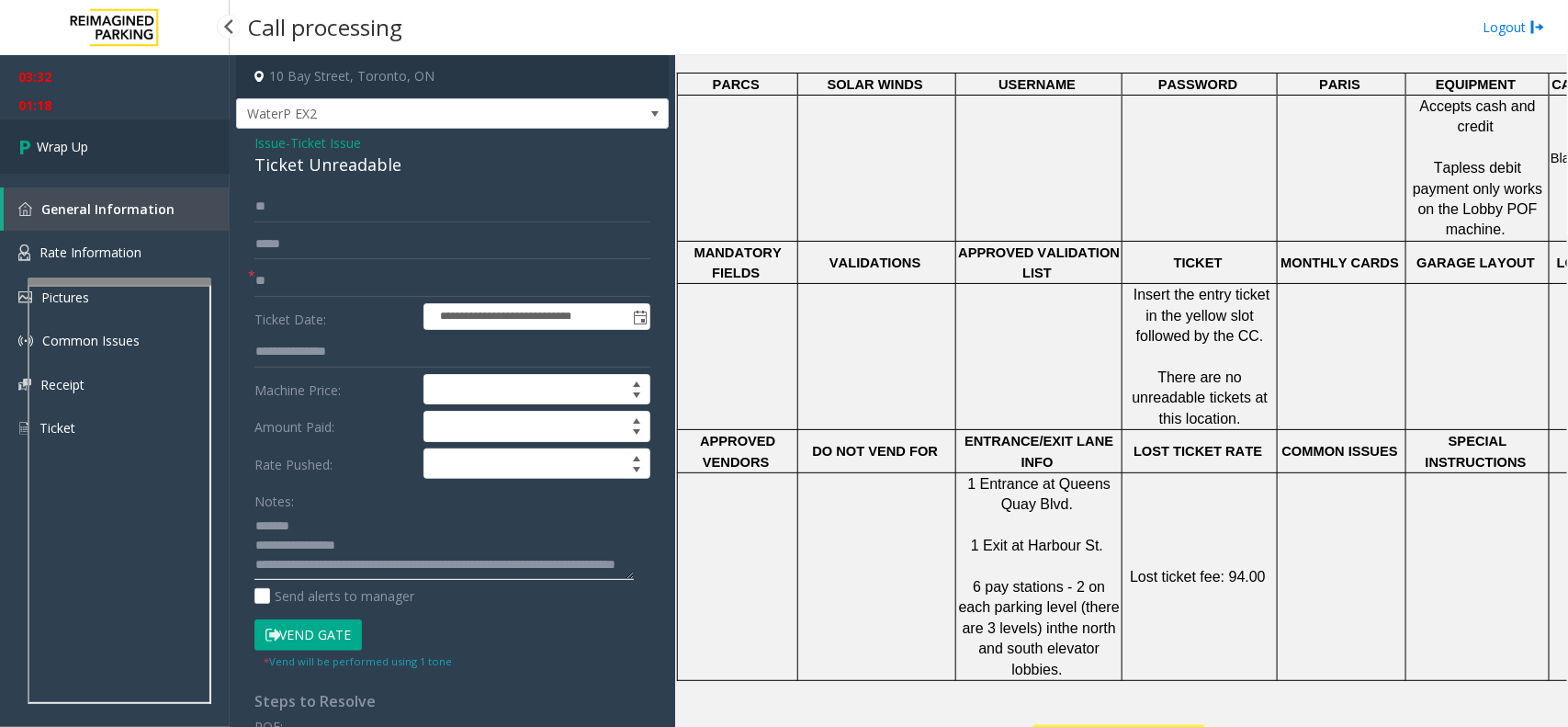 type on "**********" 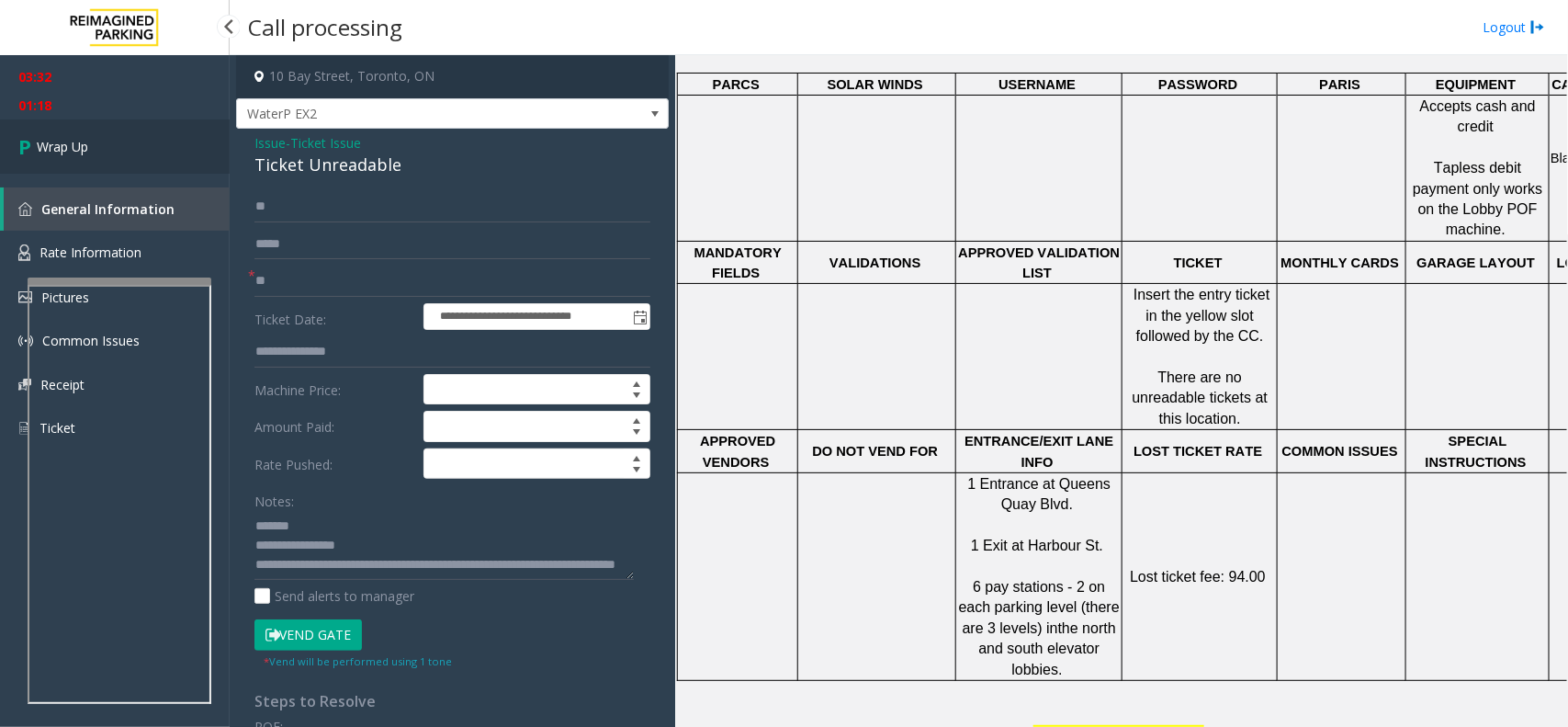 click on "Wrap Up" at bounding box center [115, 146] 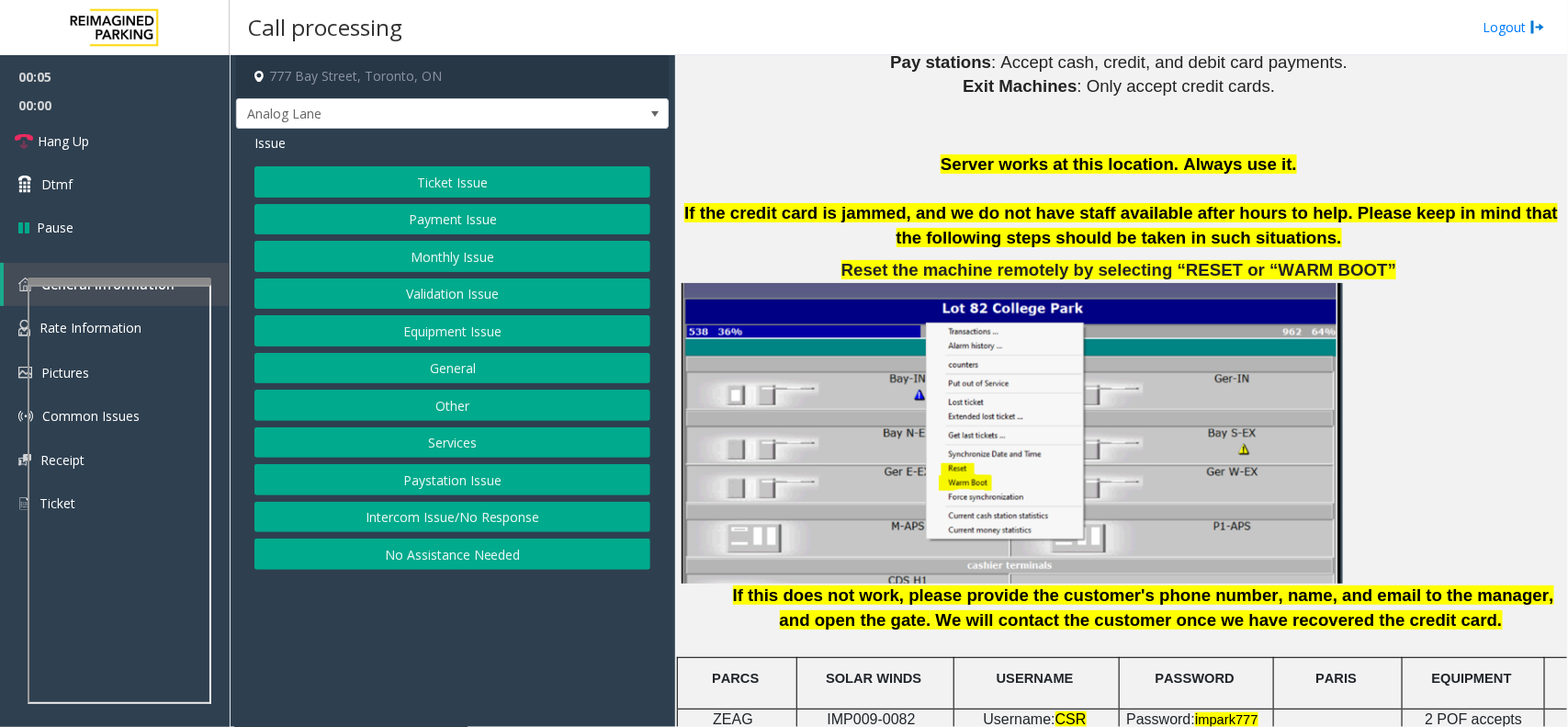 scroll, scrollTop: 2413, scrollLeft: 0, axis: vertical 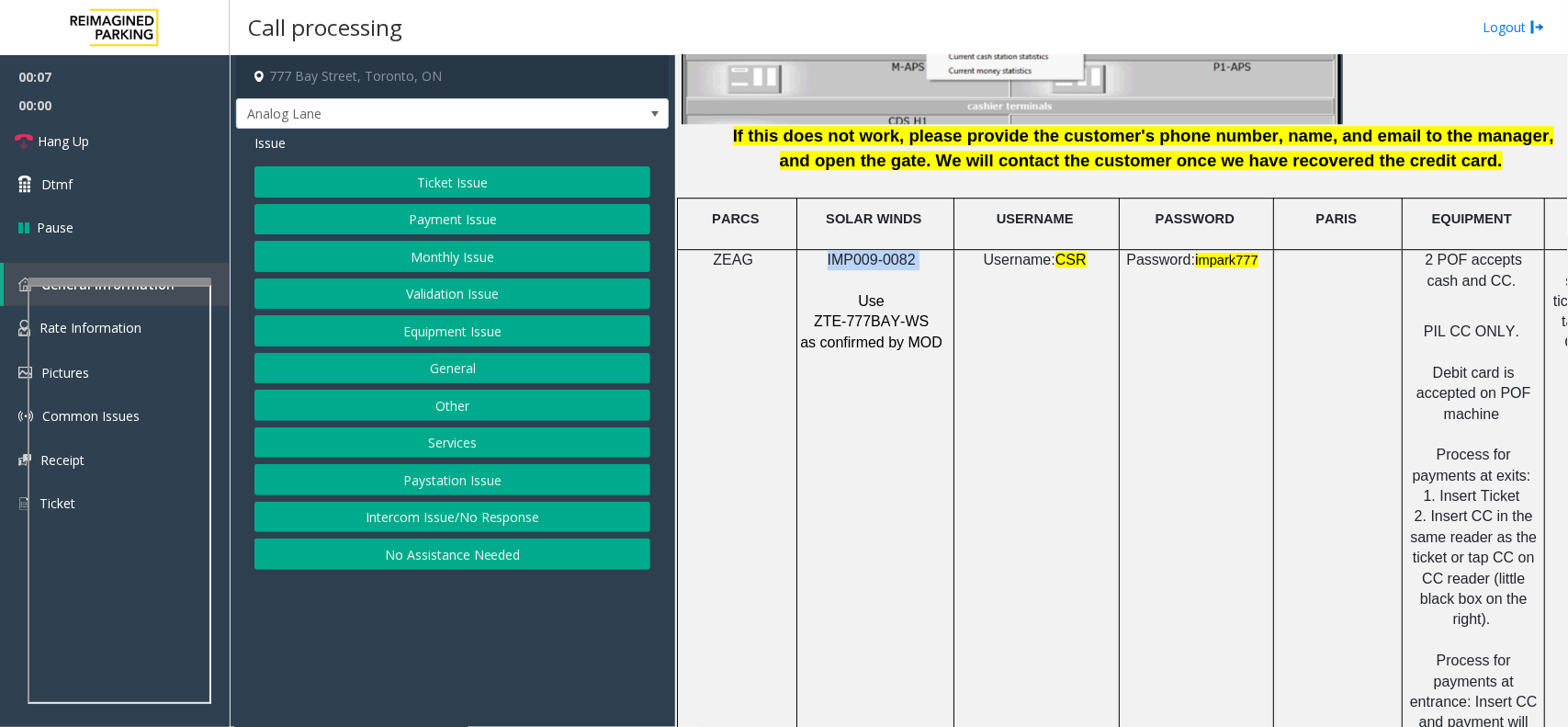 drag, startPoint x: 924, startPoint y: 246, endPoint x: 827, endPoint y: 248, distance: 97.02062 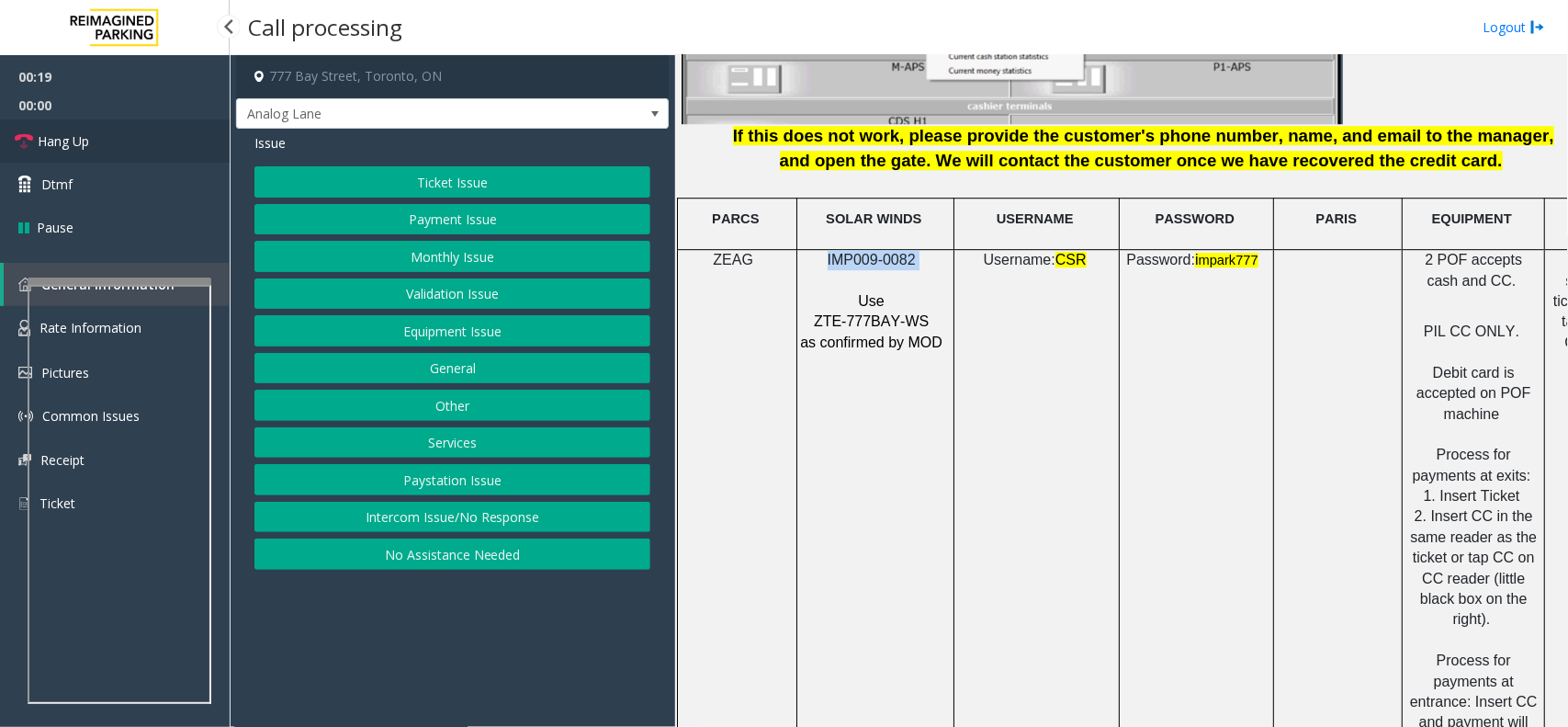 click on "Hang Up" at bounding box center [115, 141] 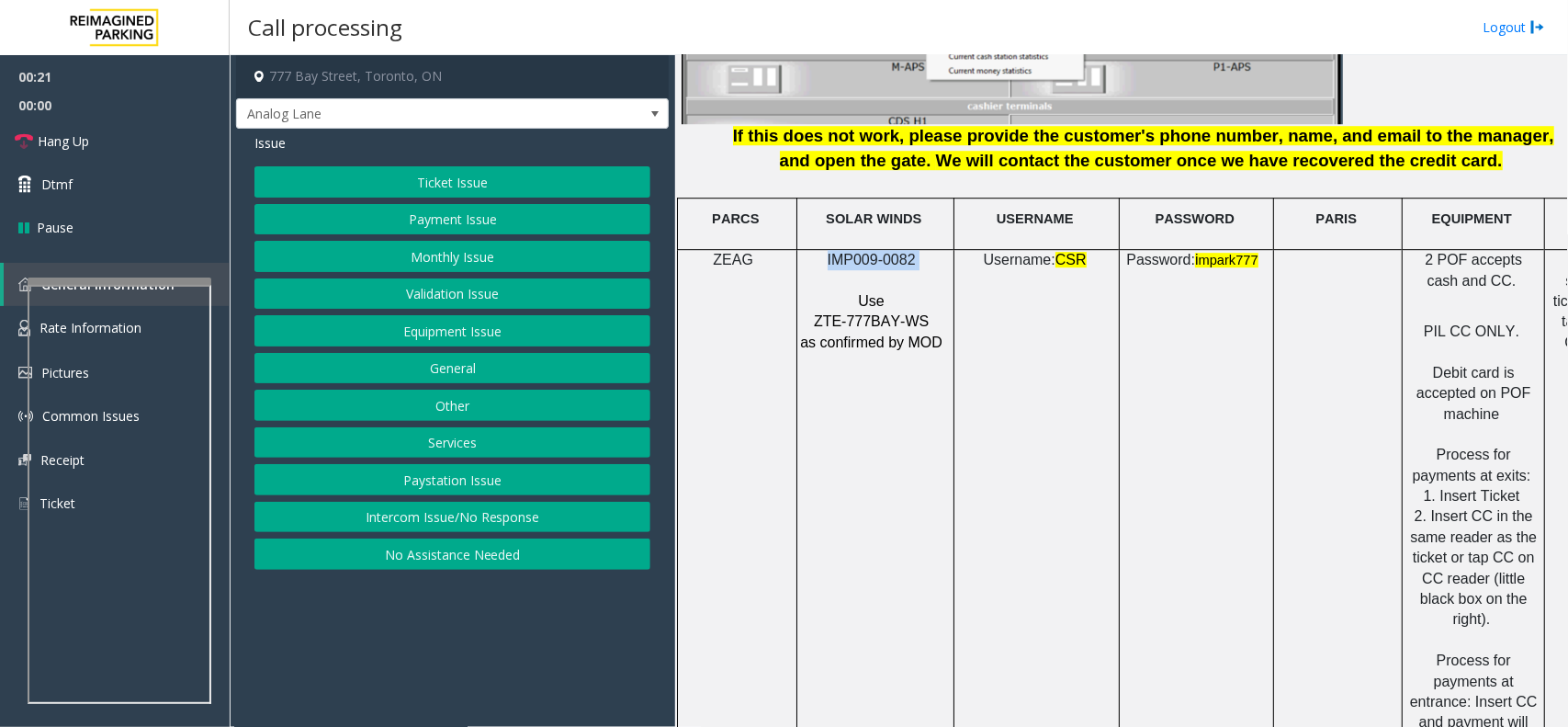click on "Intercom Issue/No Response" 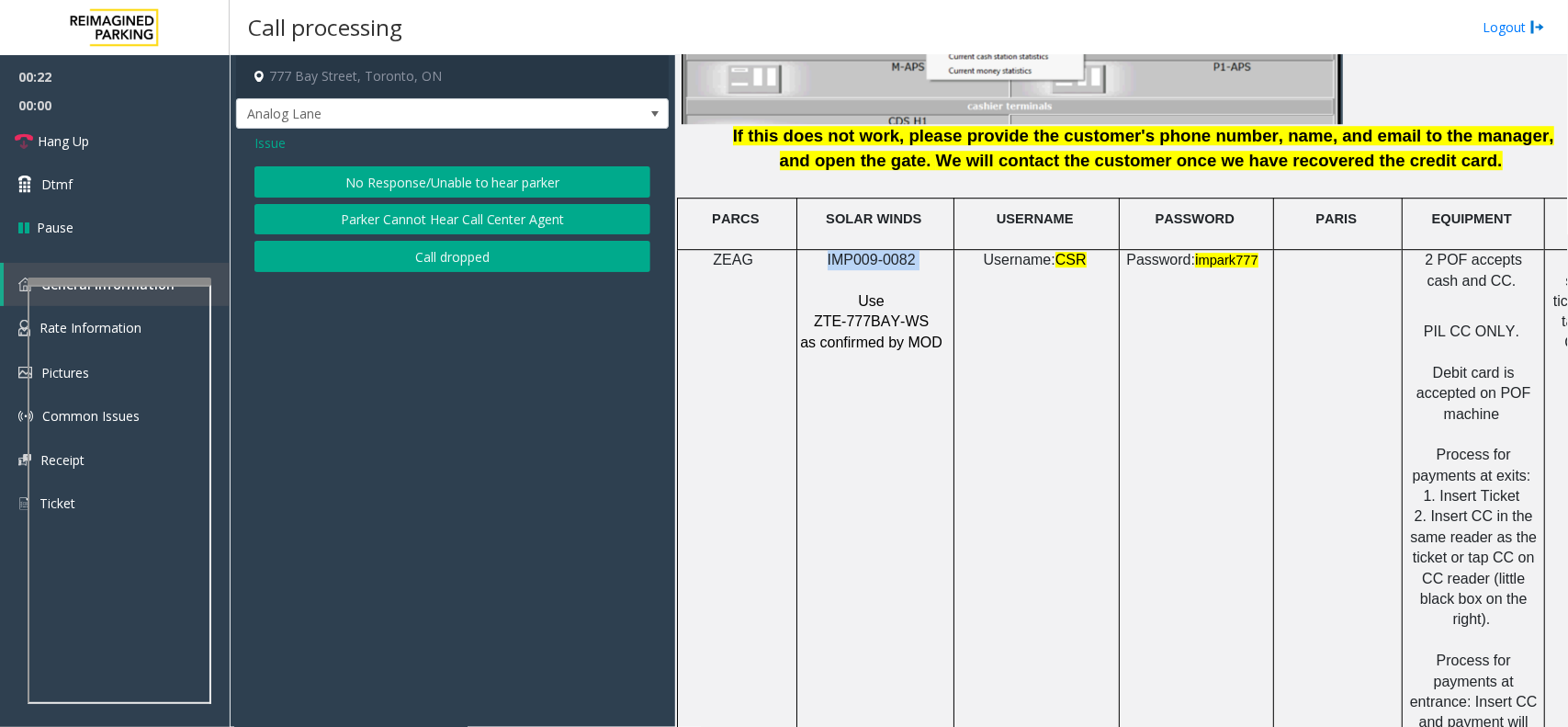 click on "No Response/Unable to hear parker" 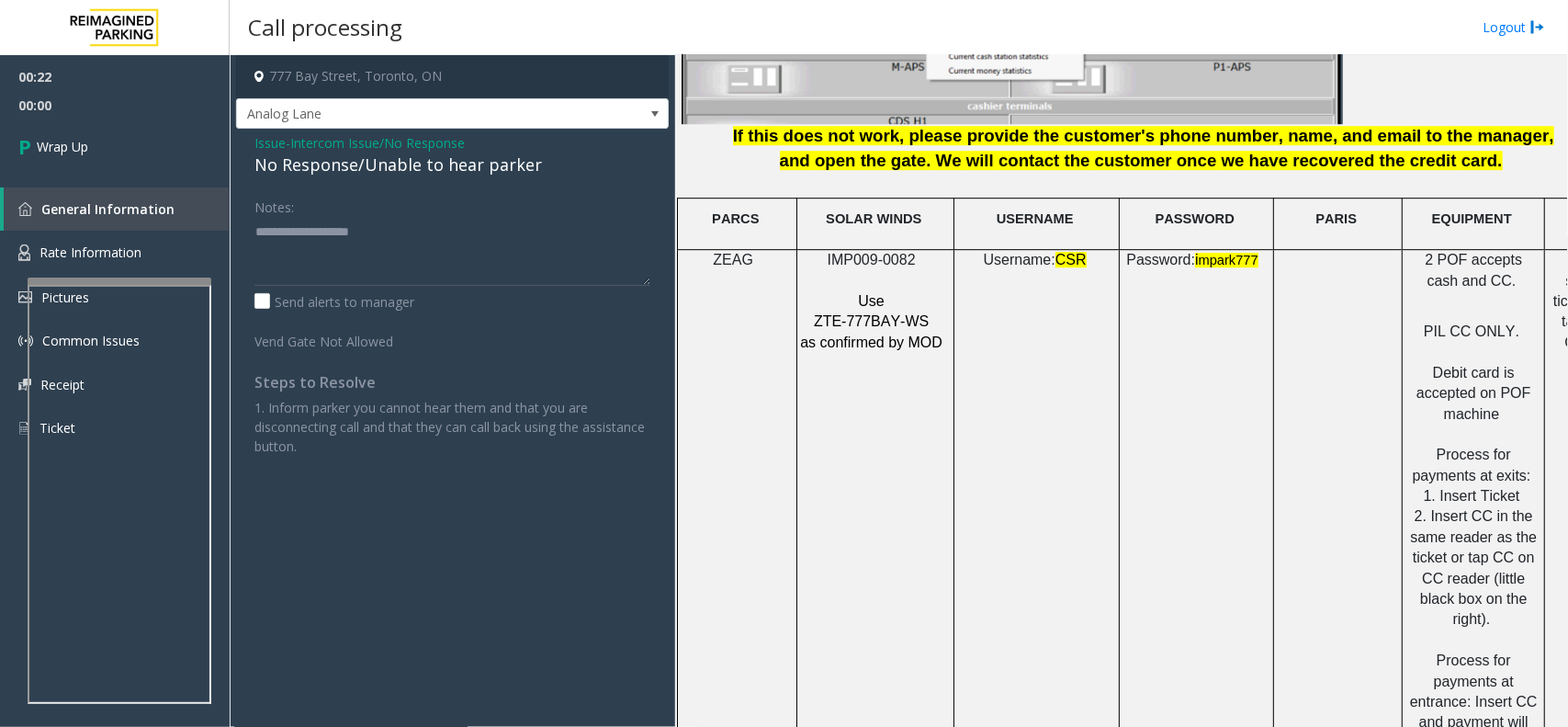 click on "No Response/Unable to hear parker" 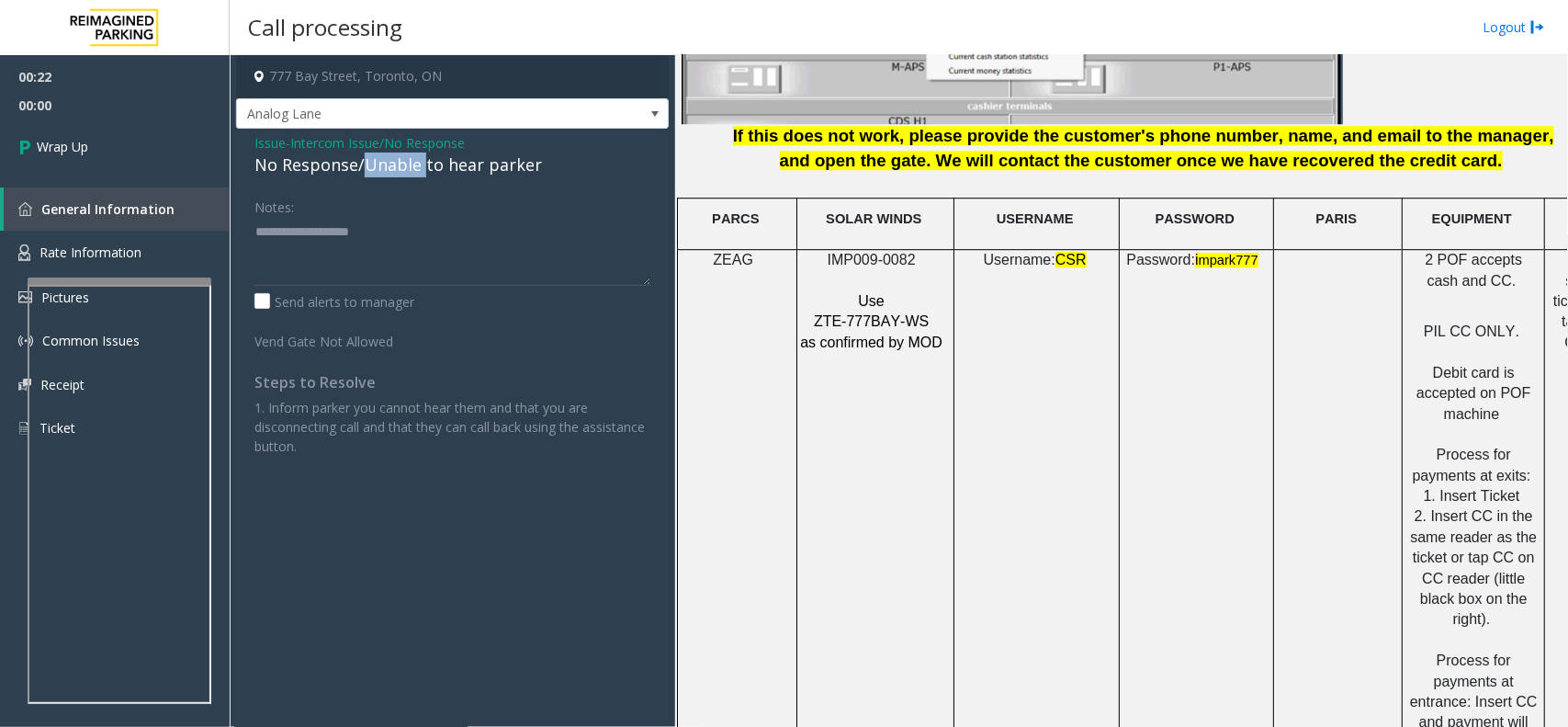 click on "No Response/Unable to hear parker" 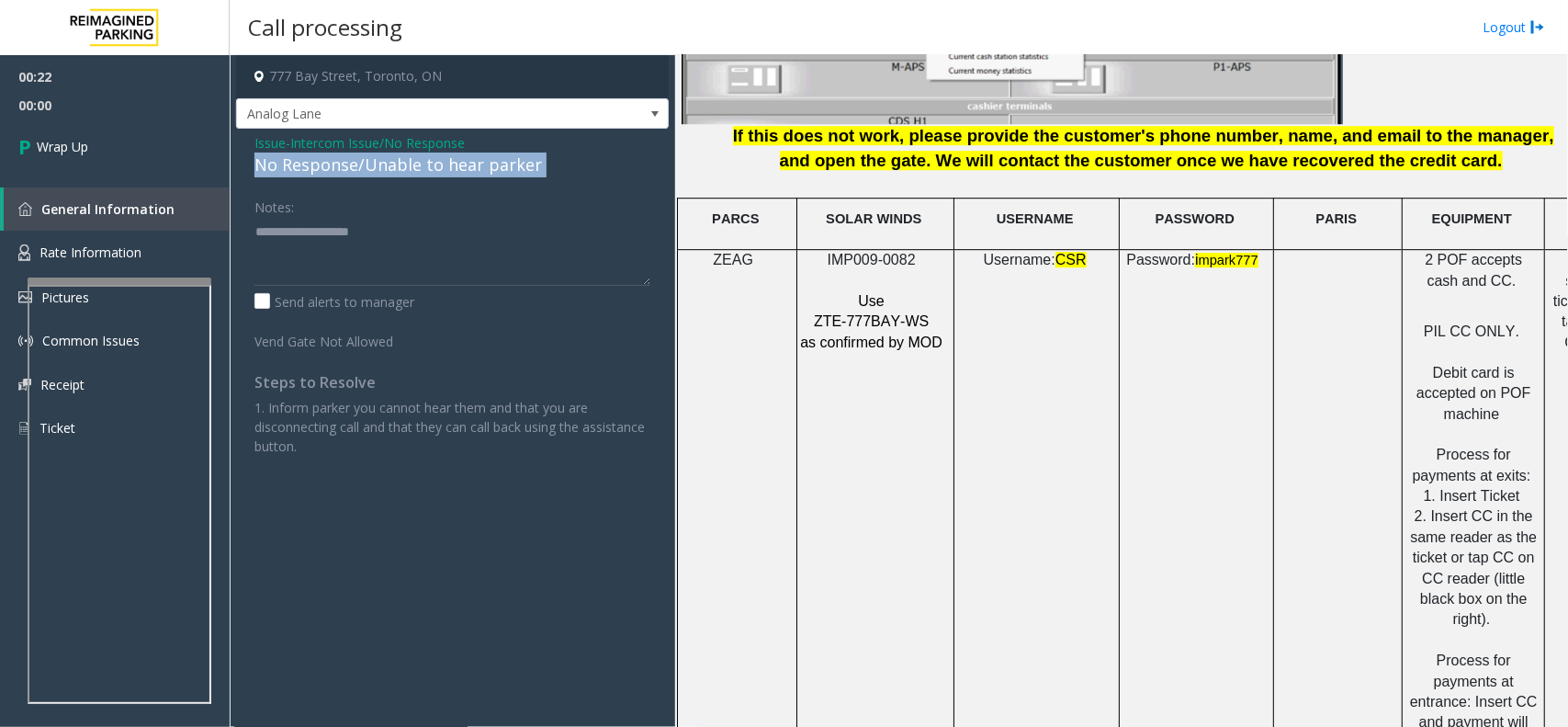 click on "No Response/Unable to hear parker" 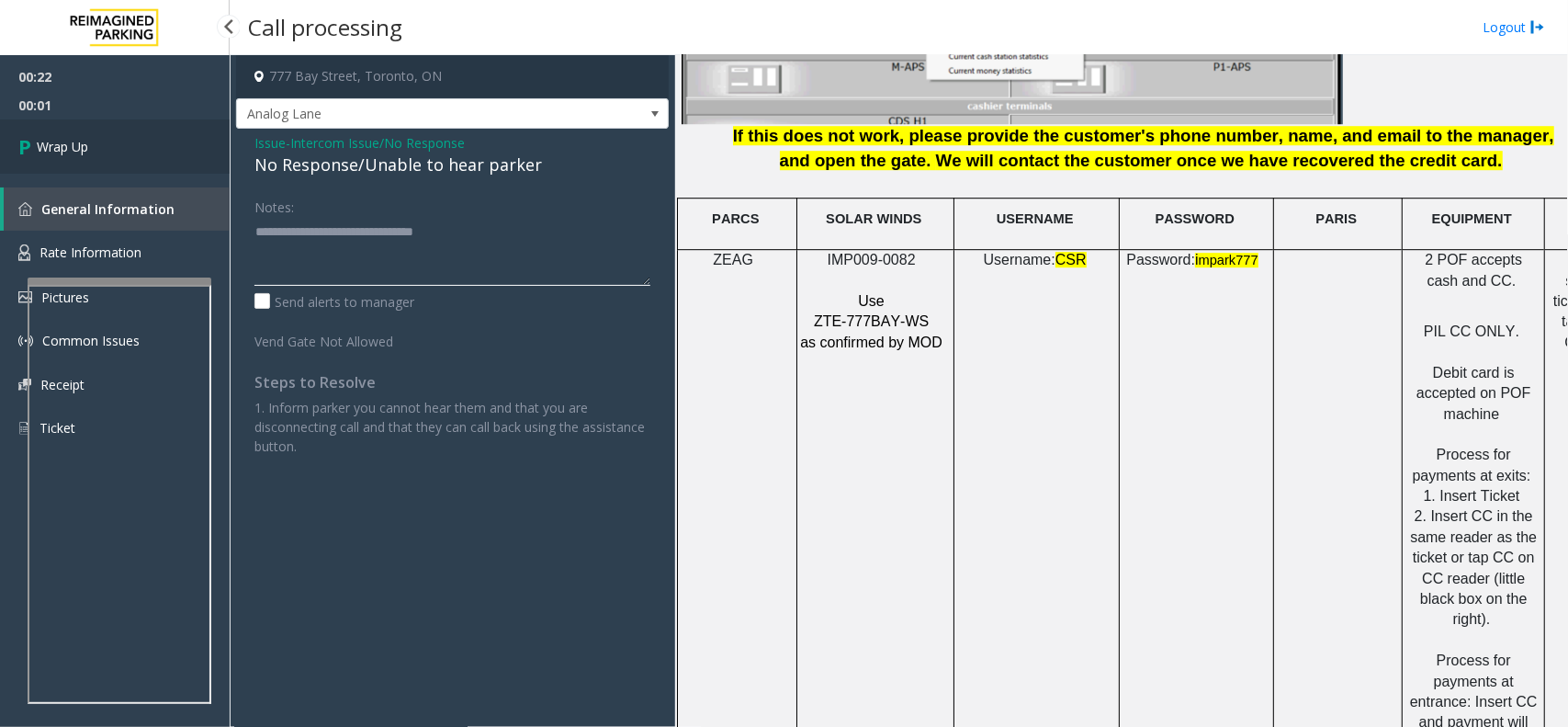 type on "**********" 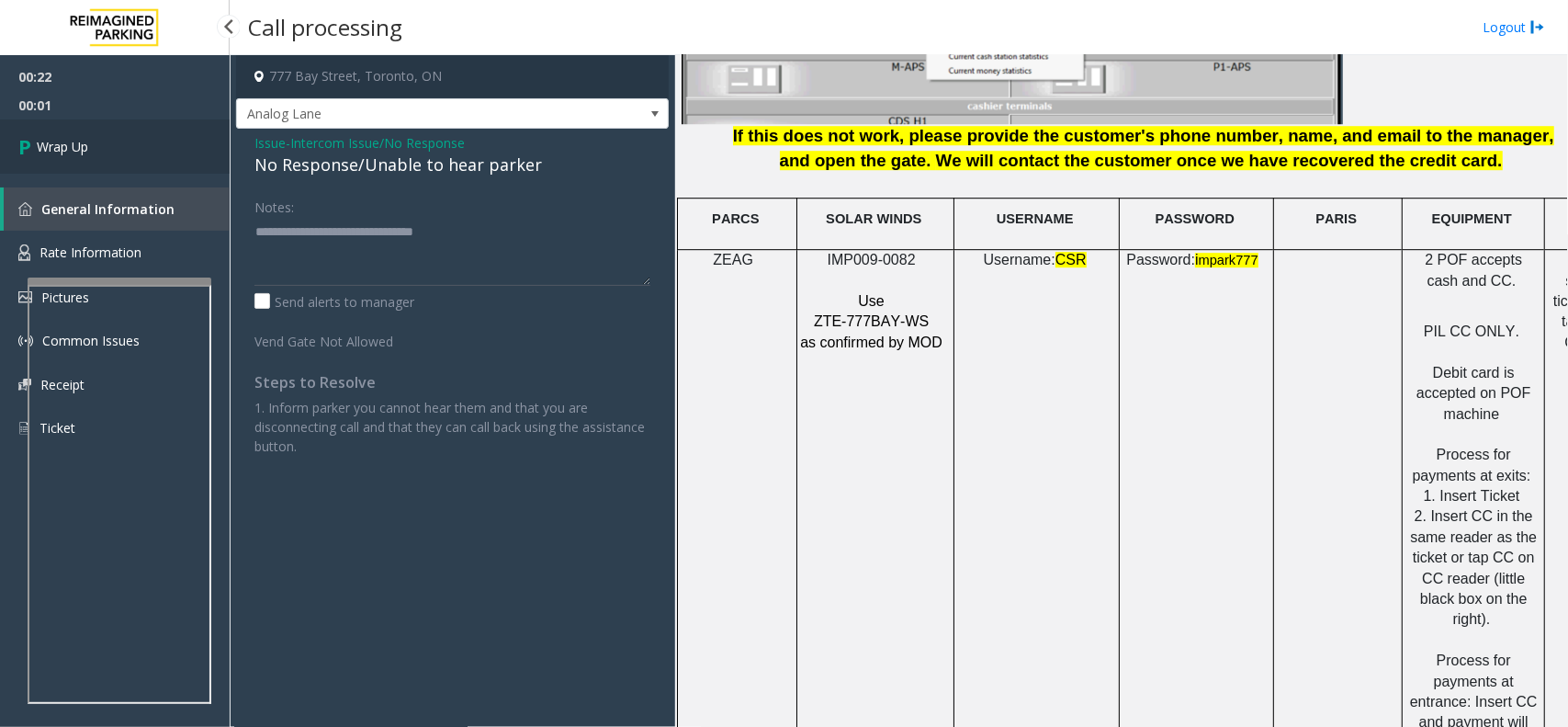 click on "Wrap Up" at bounding box center [62, 146] 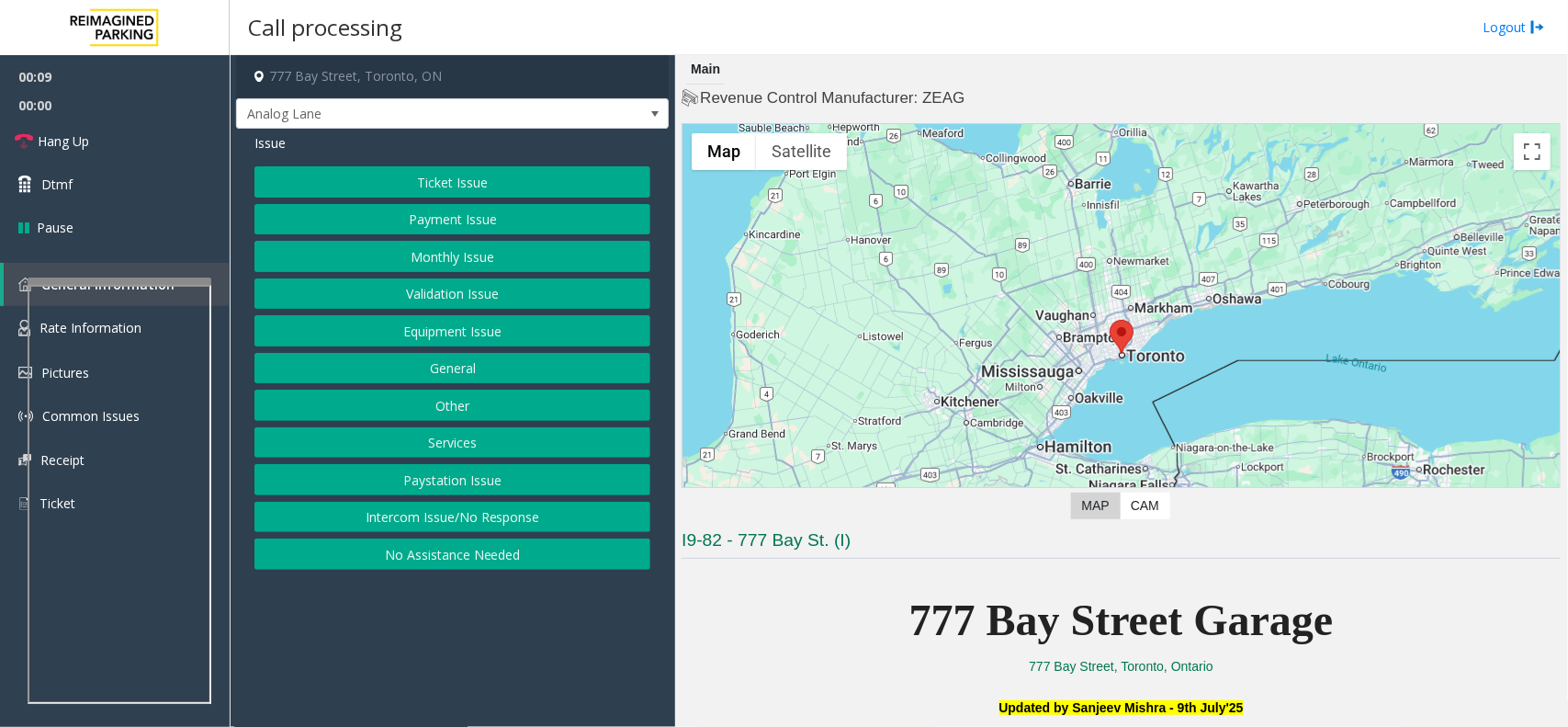 click on "Intercom Issue/No Response" 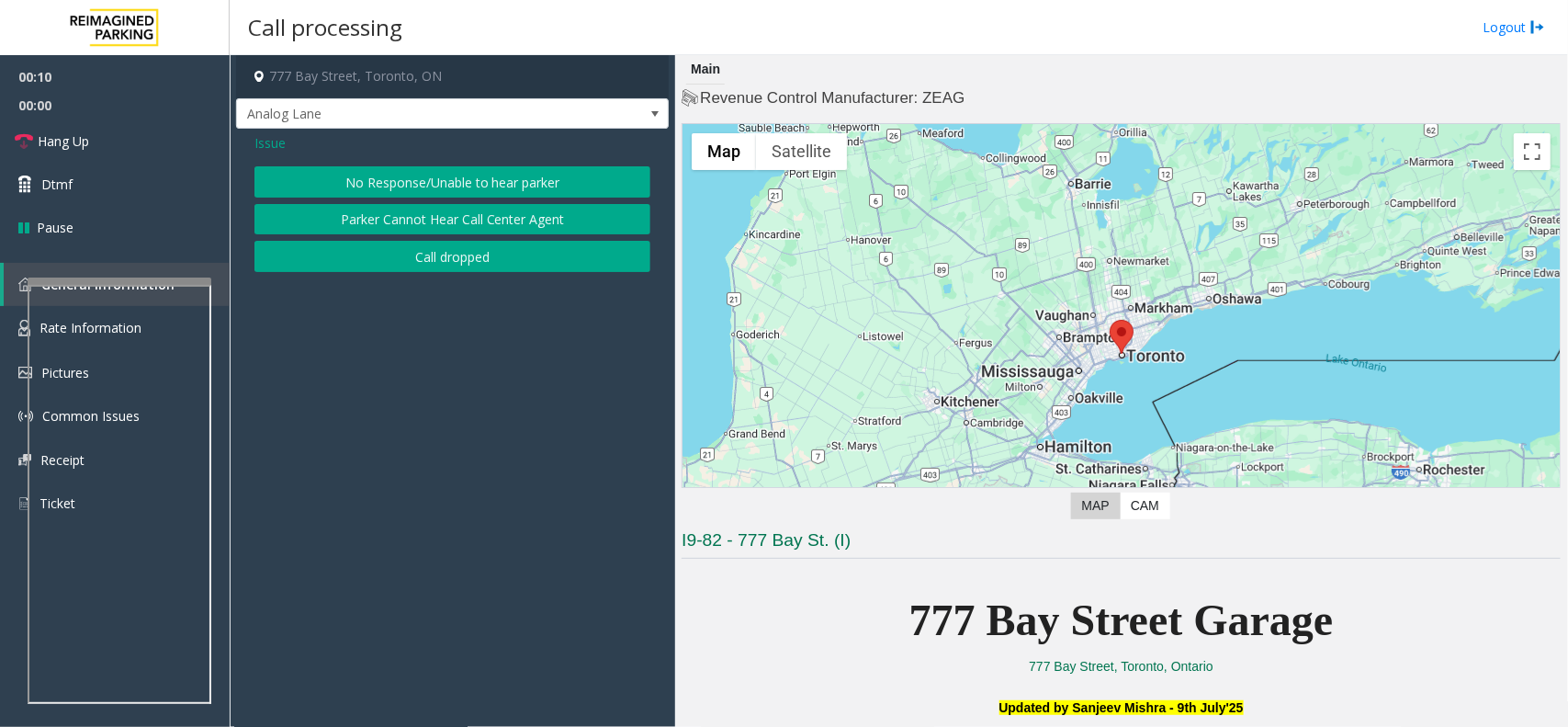 click on "No Response/Unable to hear parker" 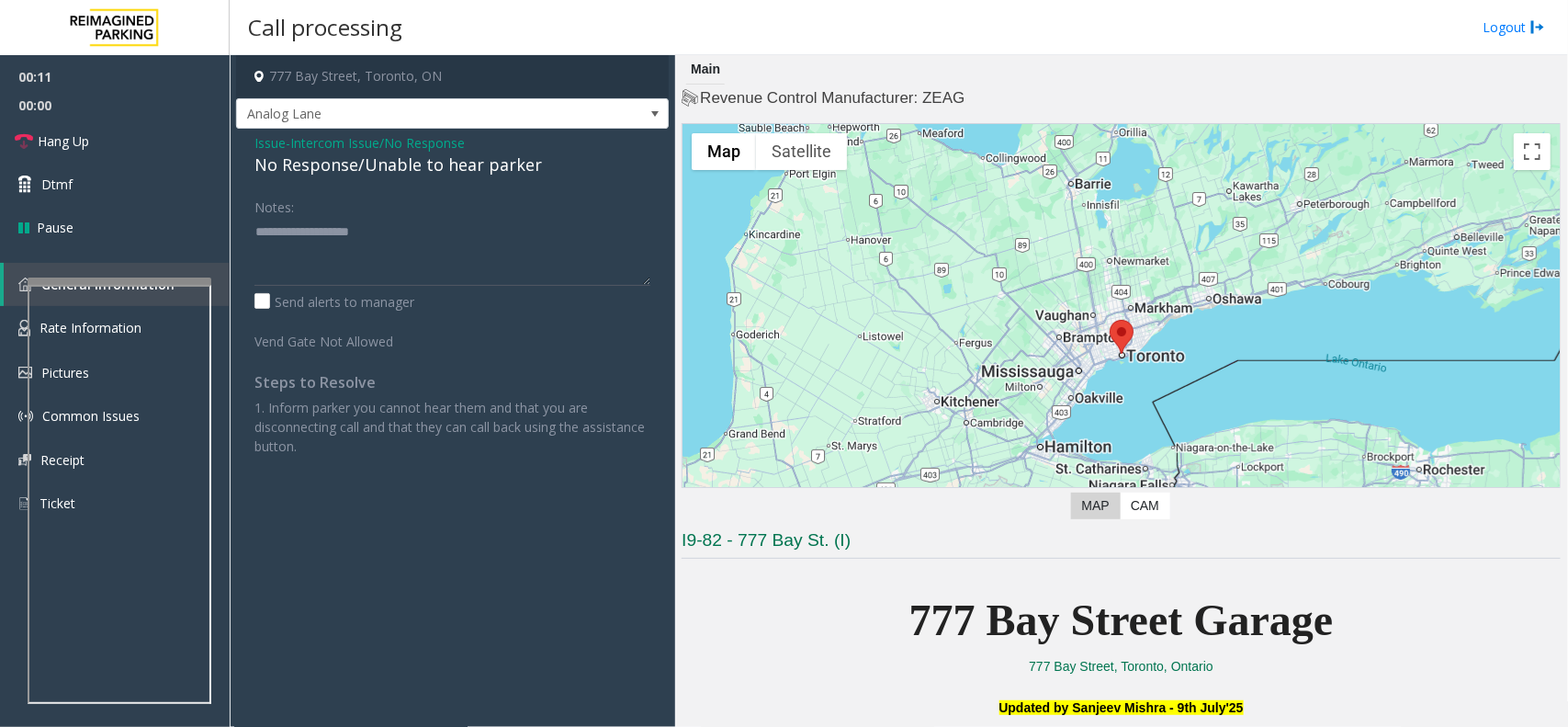 click on "No Response/Unable to hear parker" 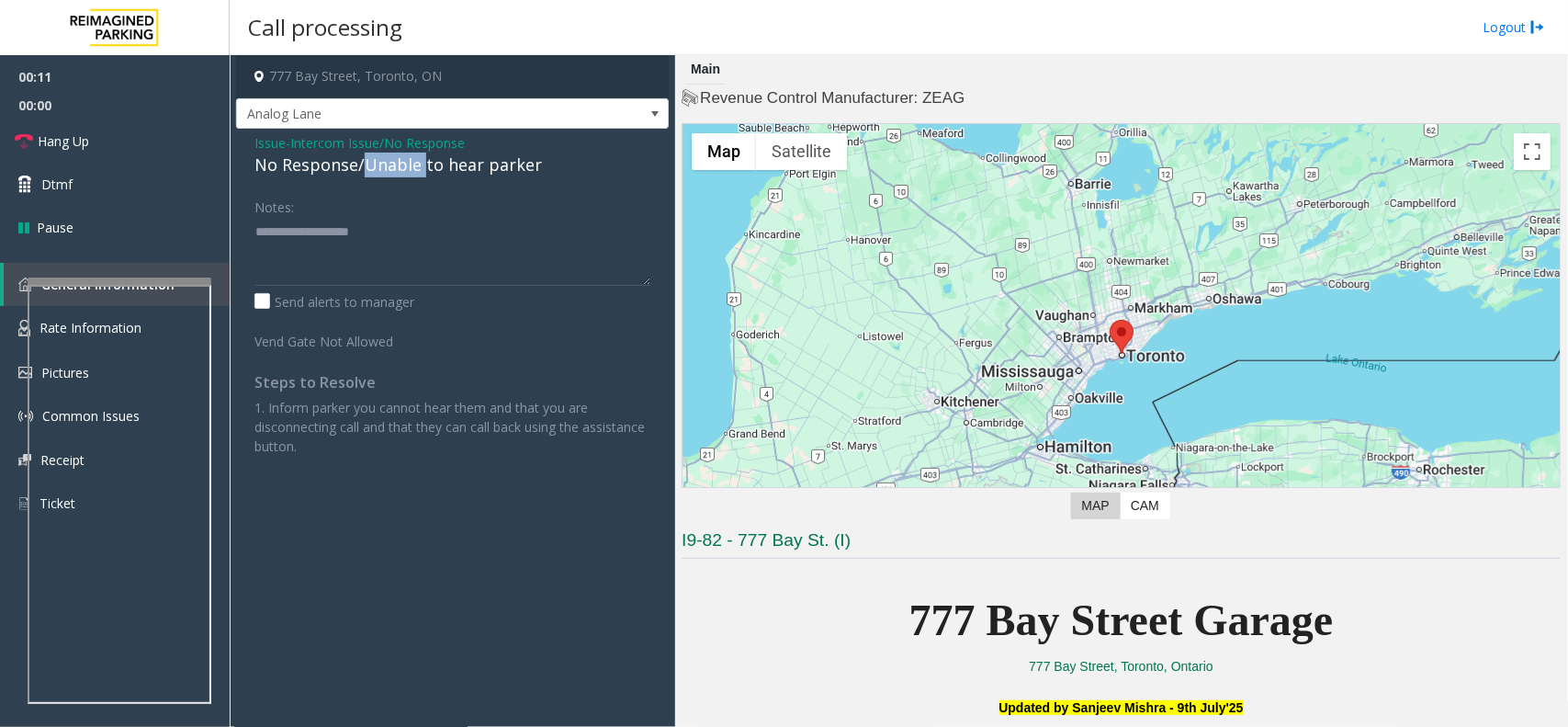 click on "No Response/Unable to hear parker" 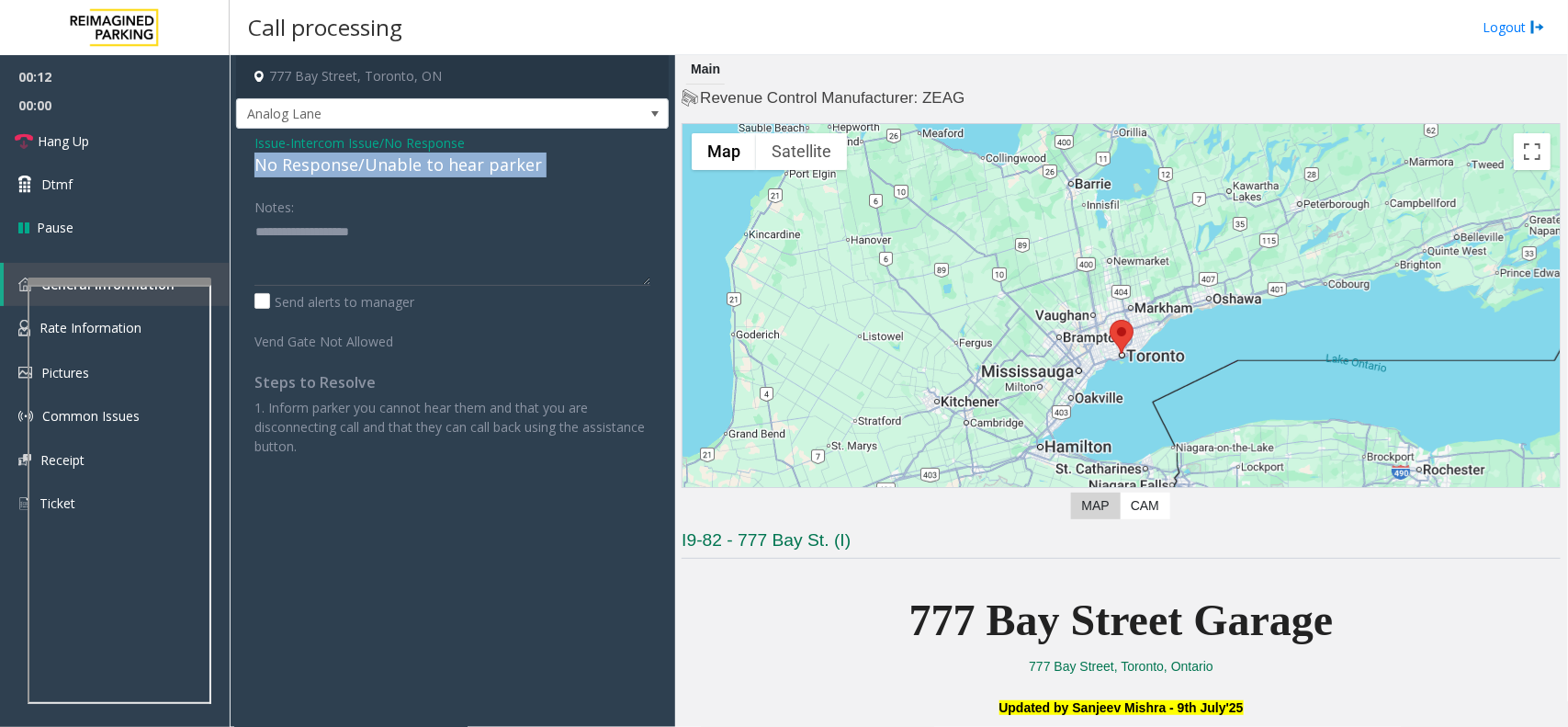 click on "No Response/Unable to hear parker" 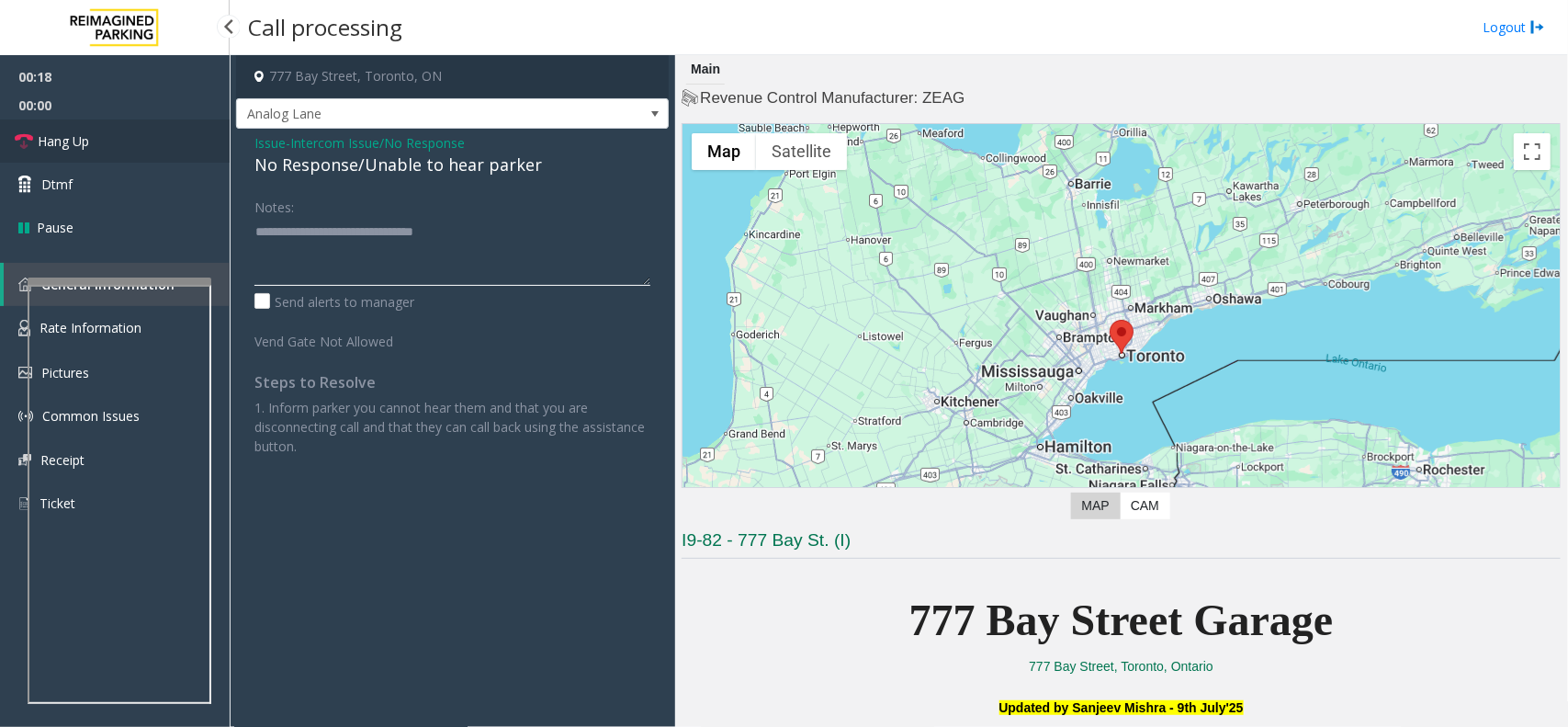 type on "**********" 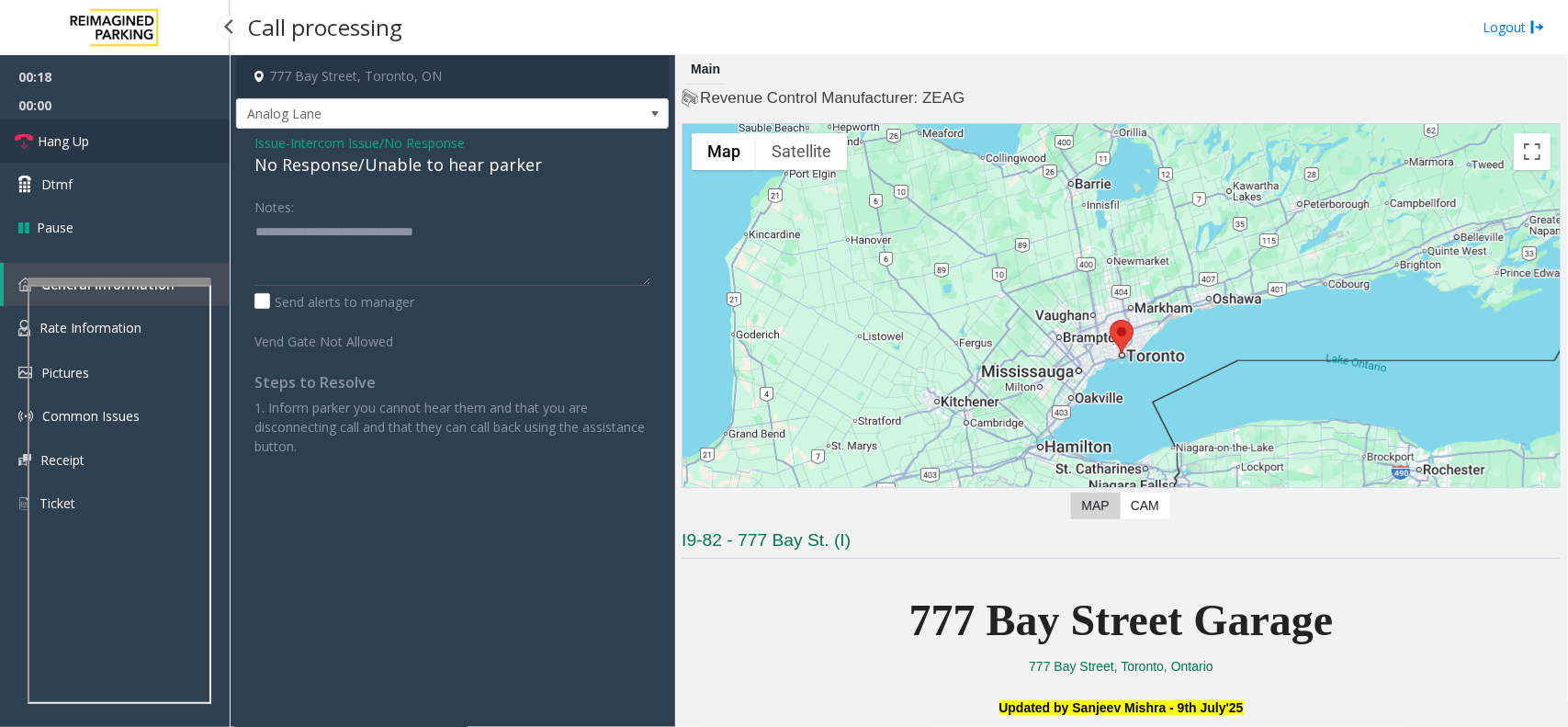 click on "Hang Up" at bounding box center [63, 141] 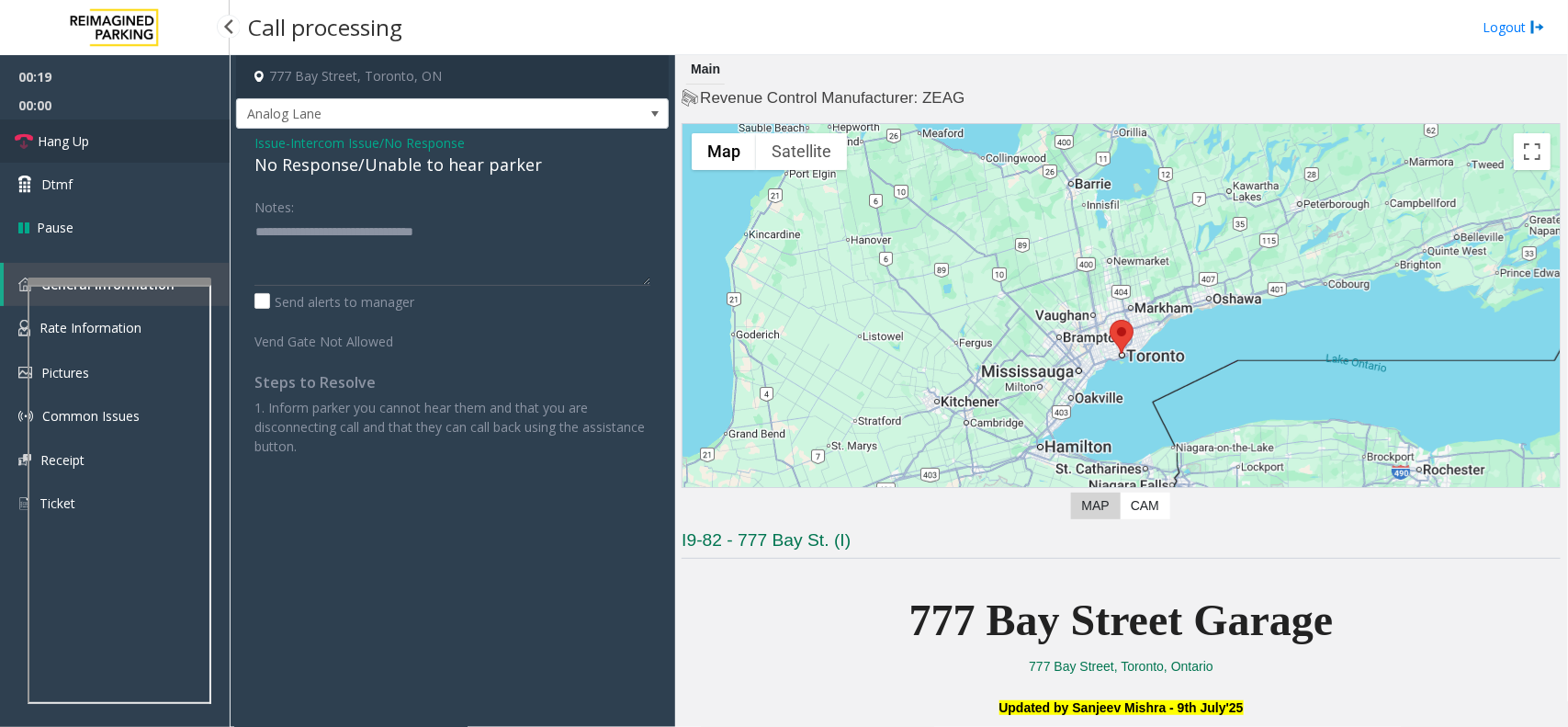 click on "Hang Up" at bounding box center (63, 141) 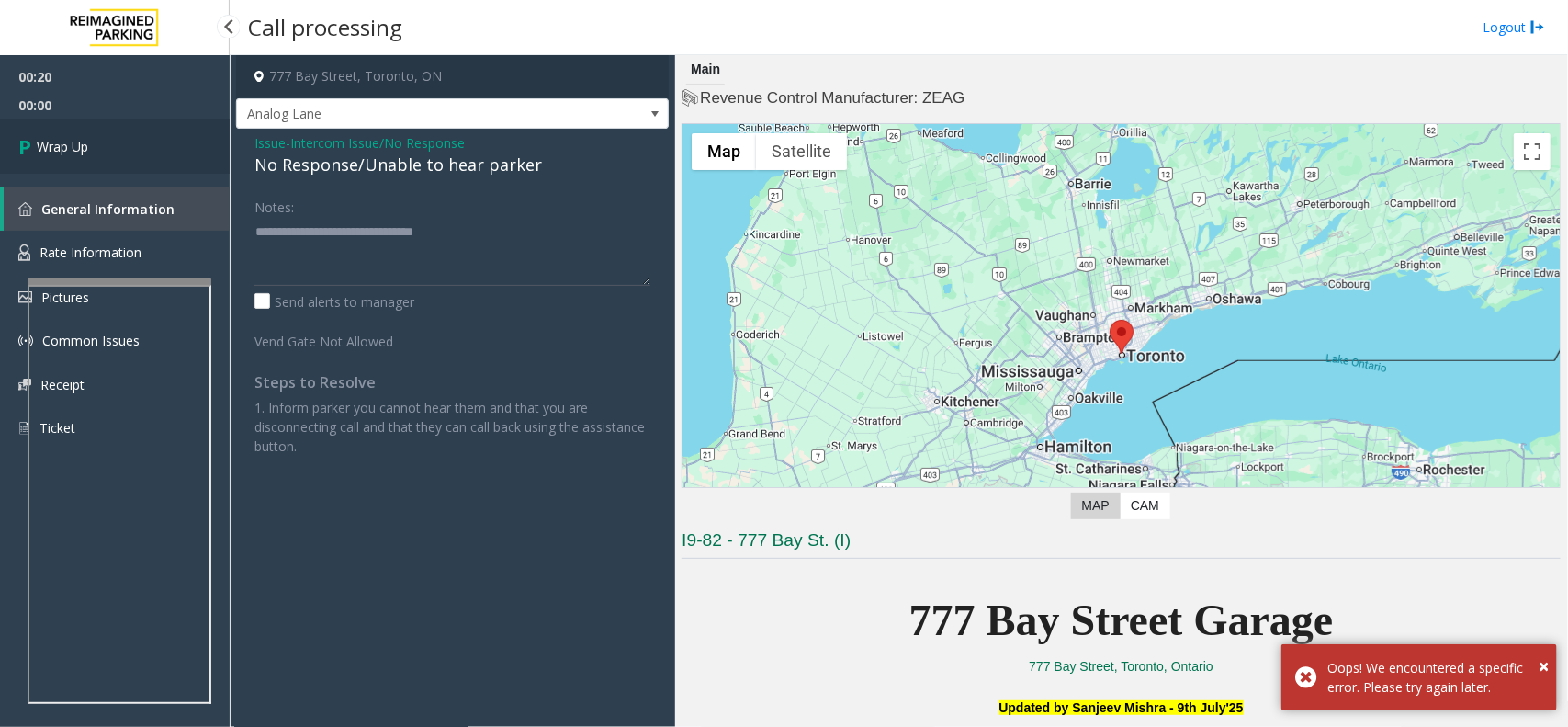 click on "Wrap Up" at bounding box center [62, 146] 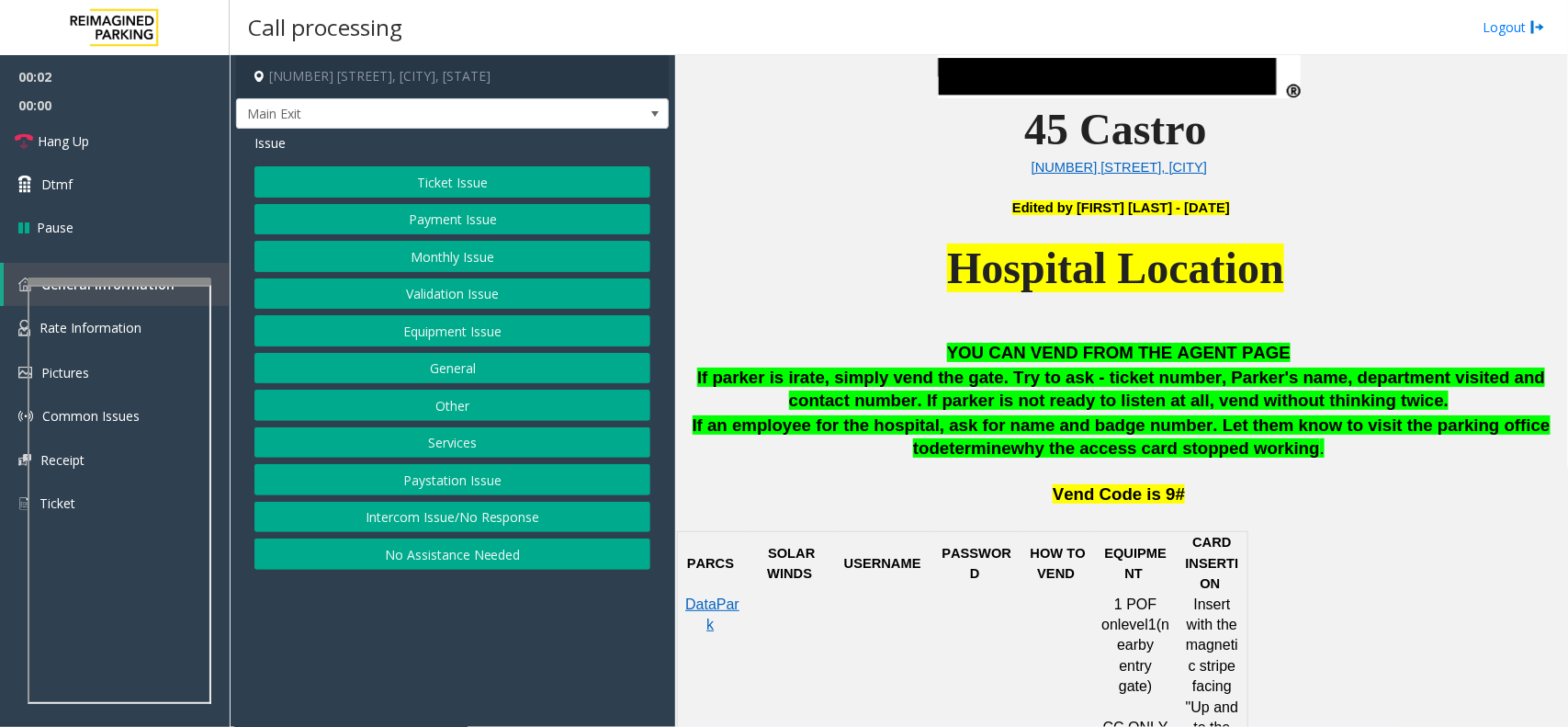 scroll, scrollTop: 804, scrollLeft: 0, axis: vertical 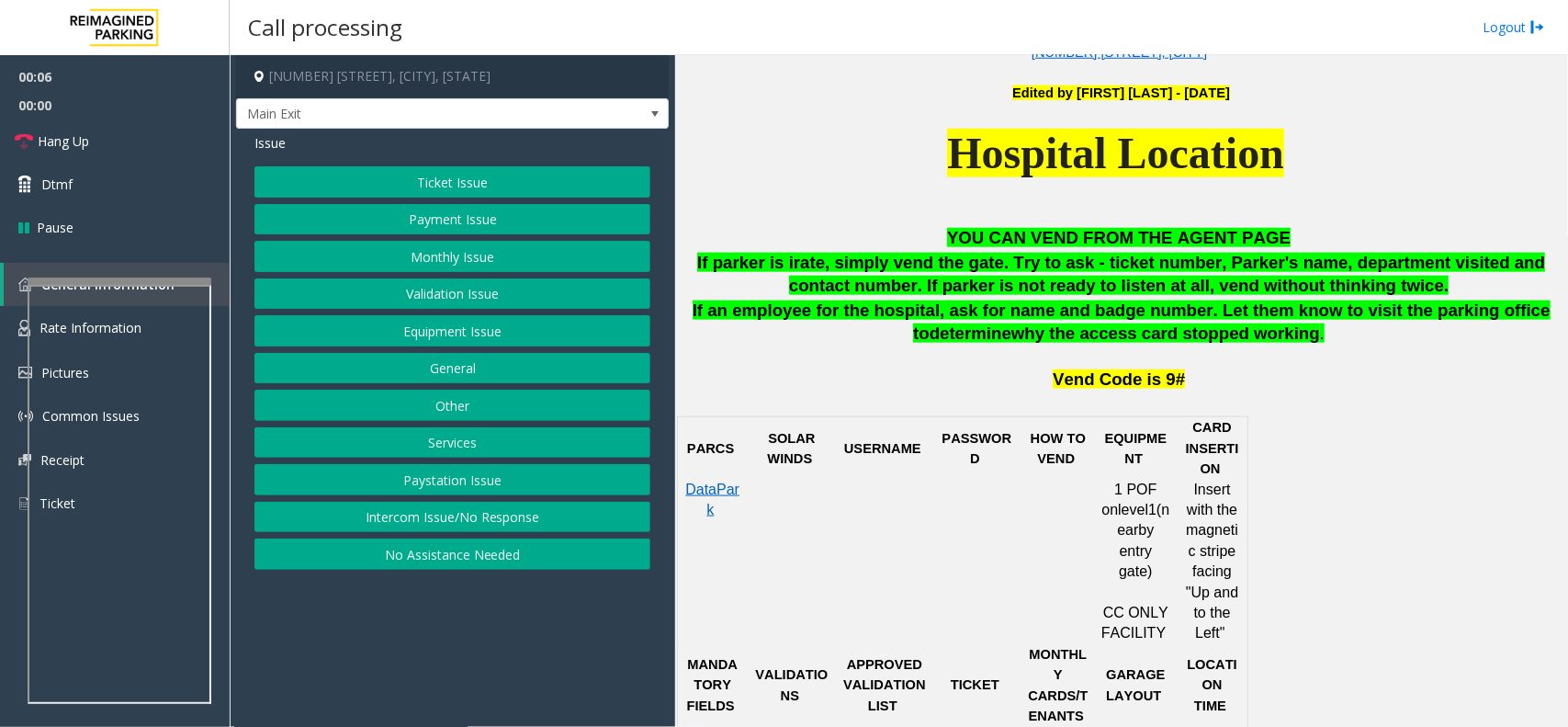 click on "Ticket Issue" 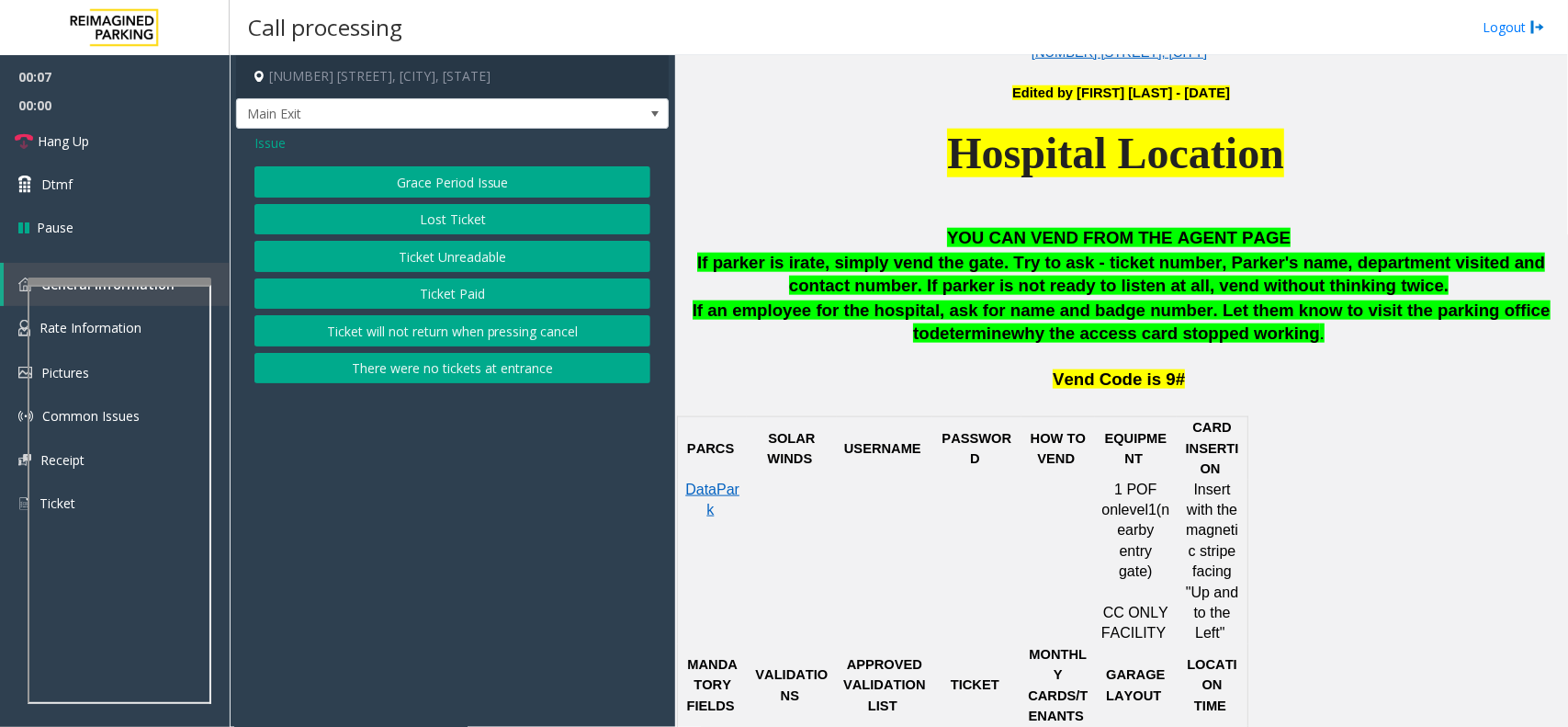 click on "Ticket Paid" 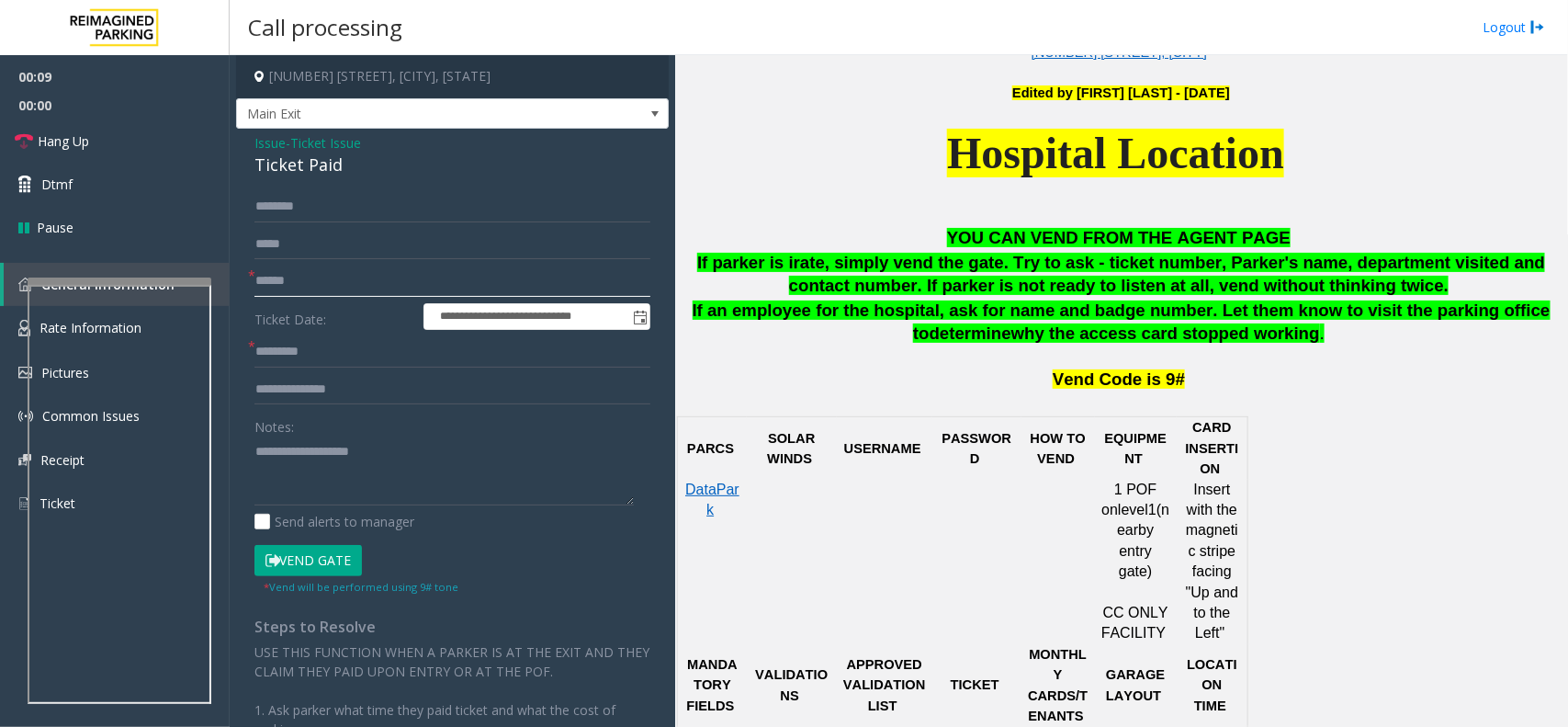 click 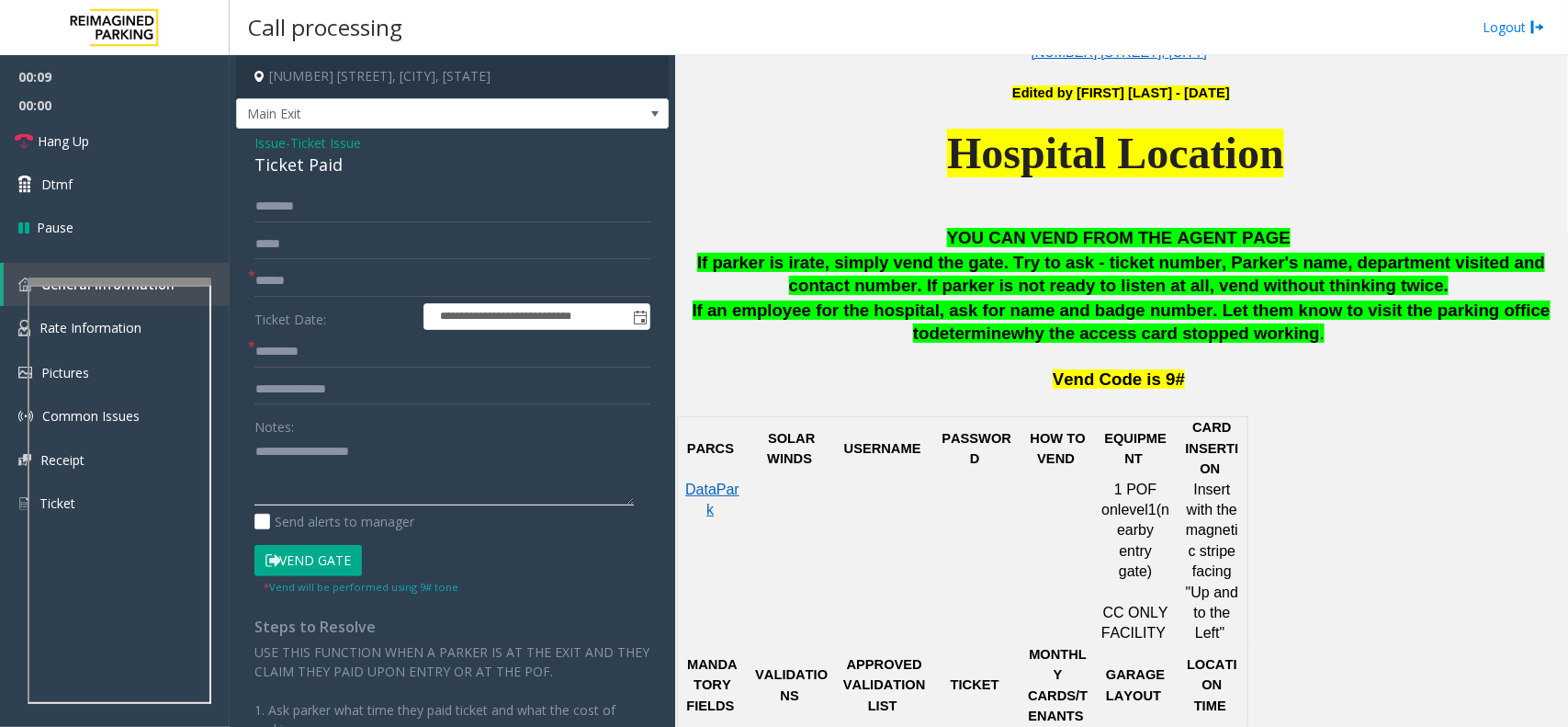 click 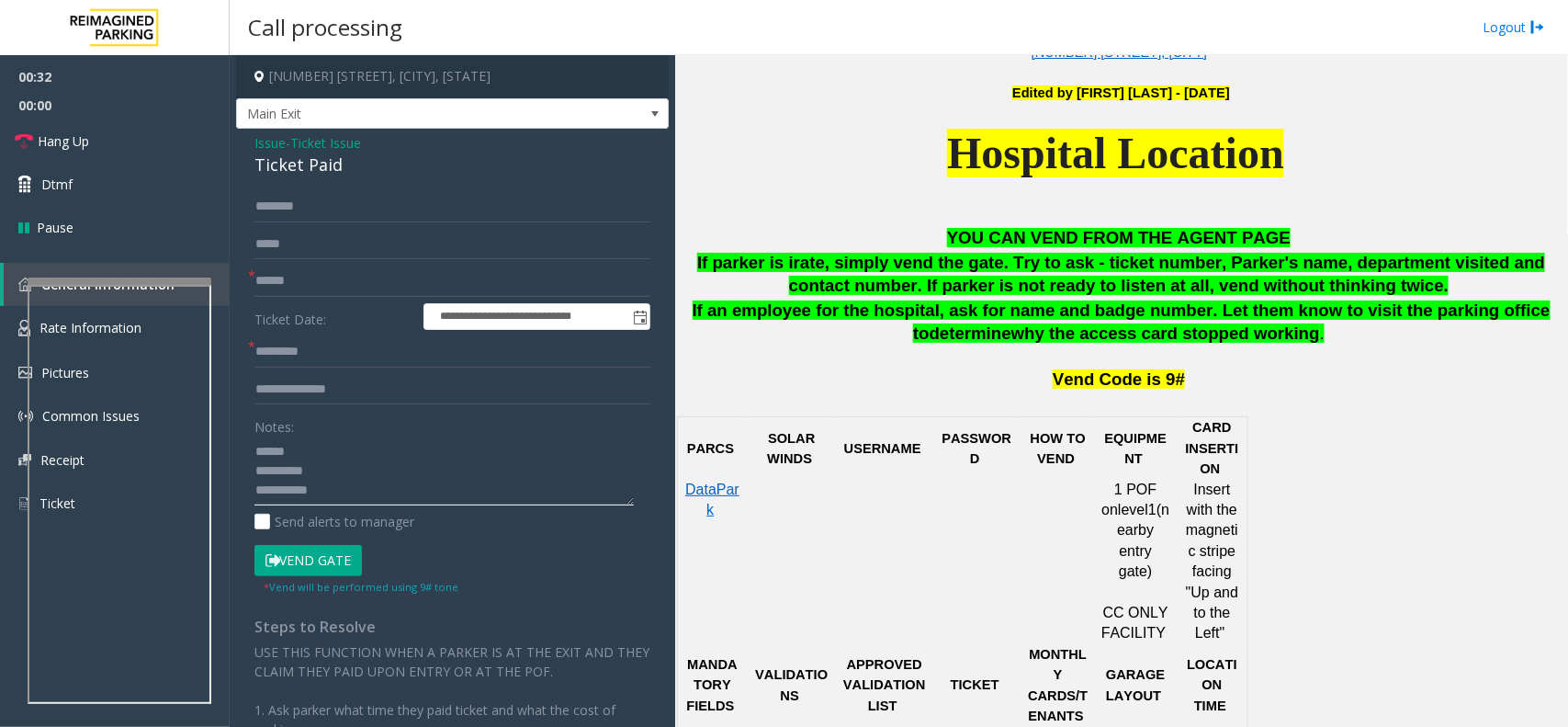 scroll, scrollTop: 12, scrollLeft: 0, axis: vertical 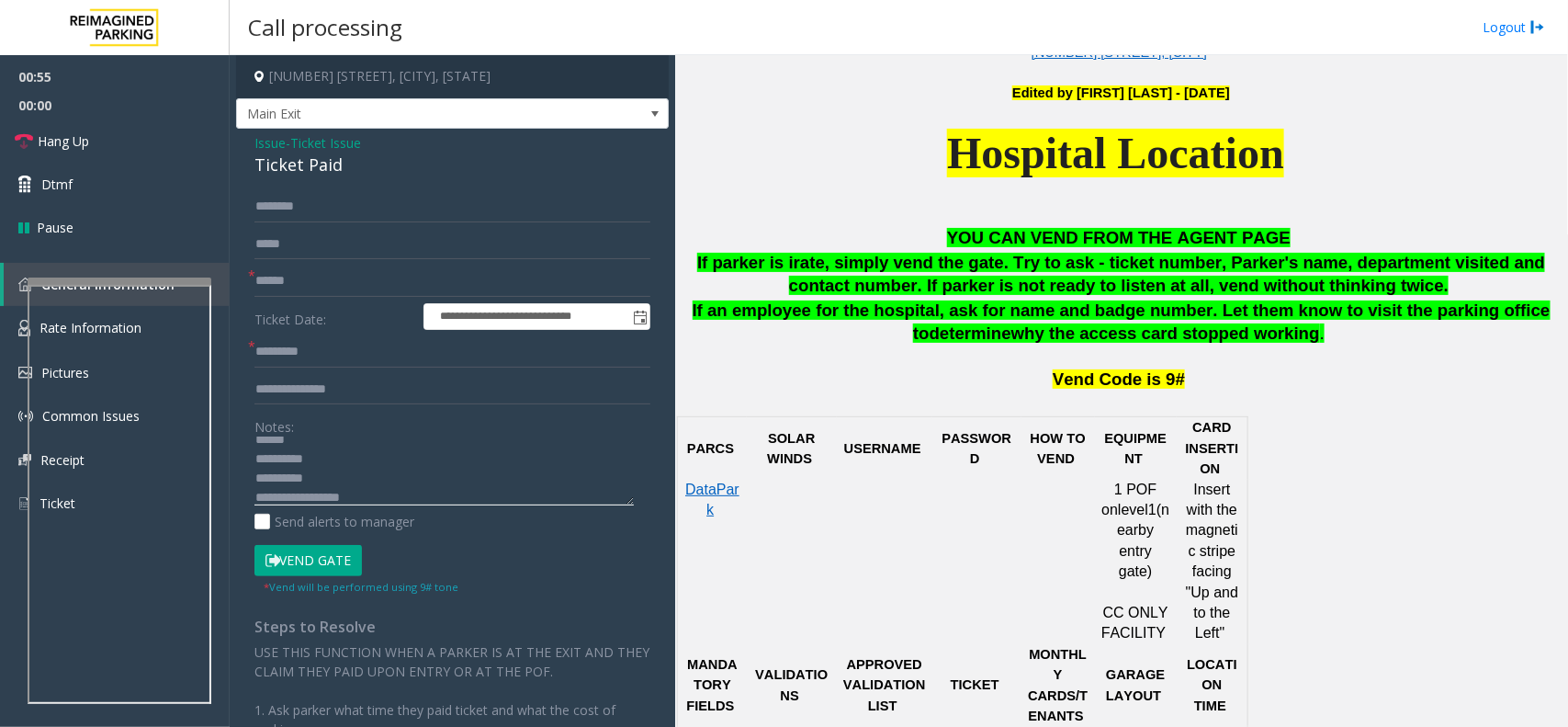 type on "**********" 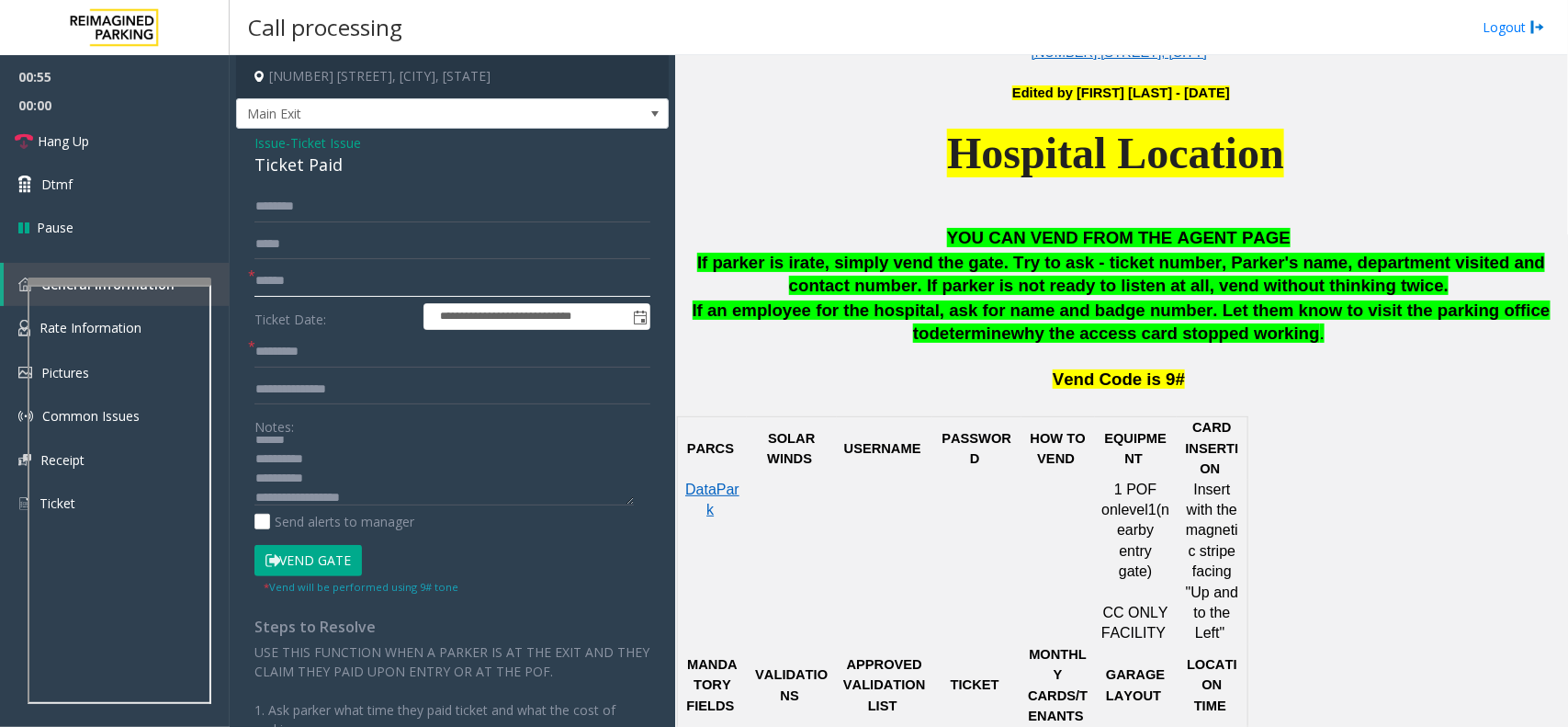 click 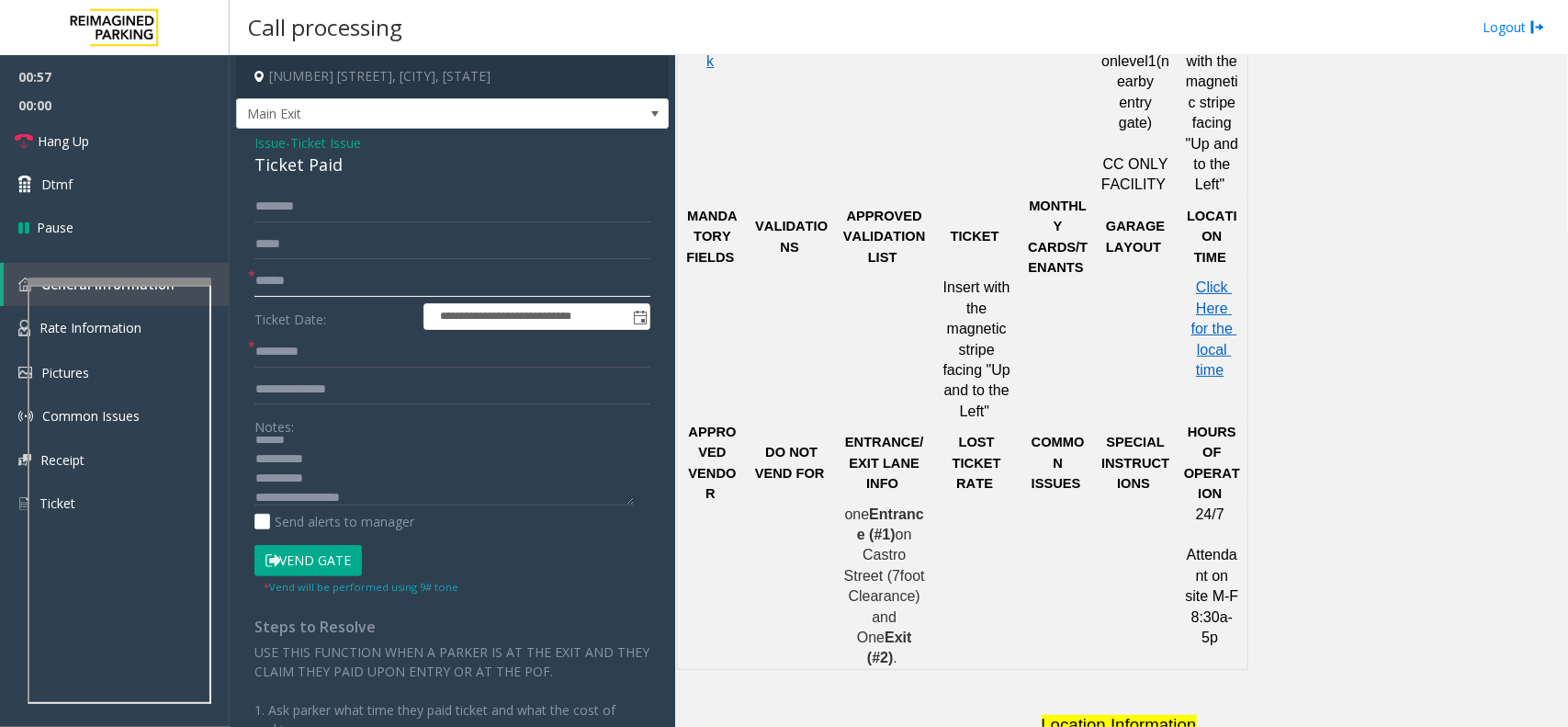 scroll, scrollTop: 1264, scrollLeft: 0, axis: vertical 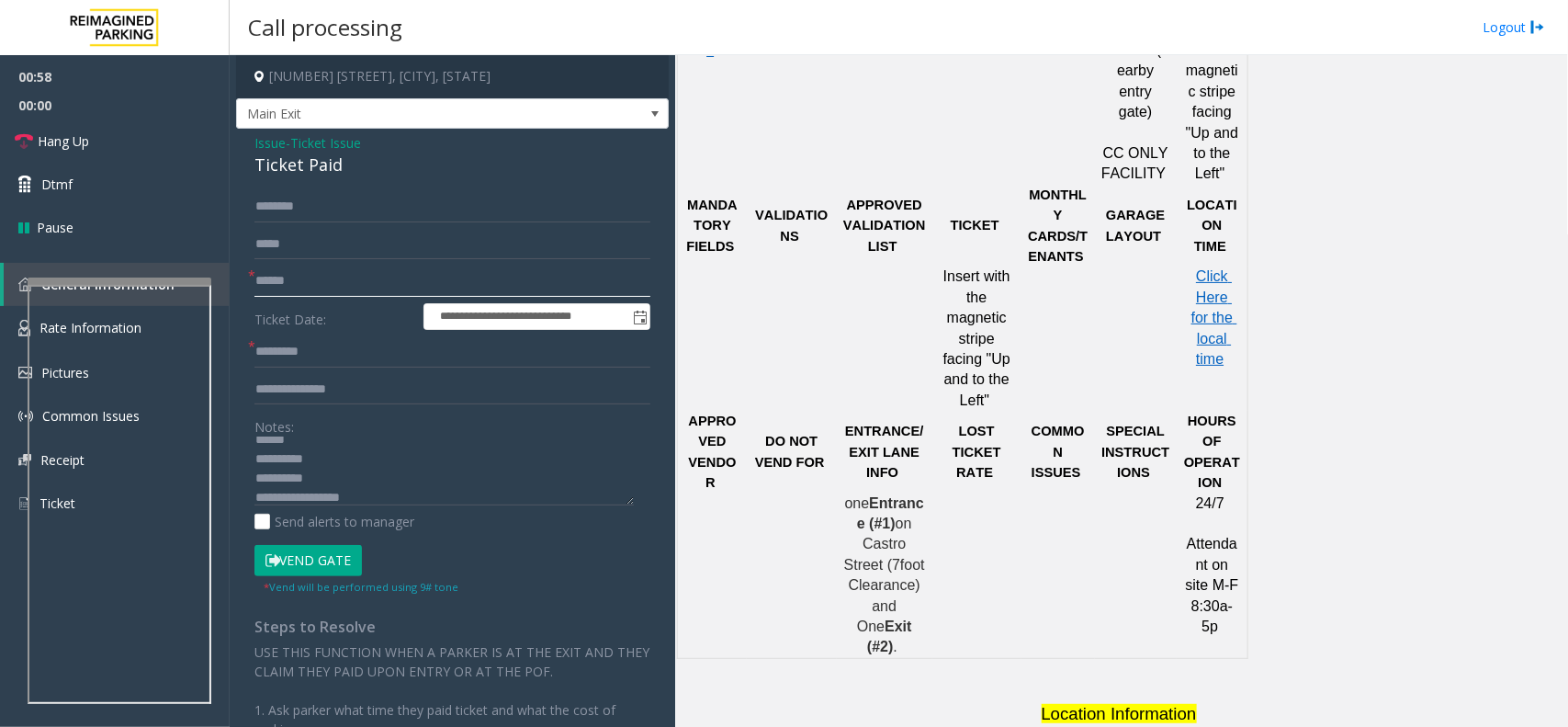 click 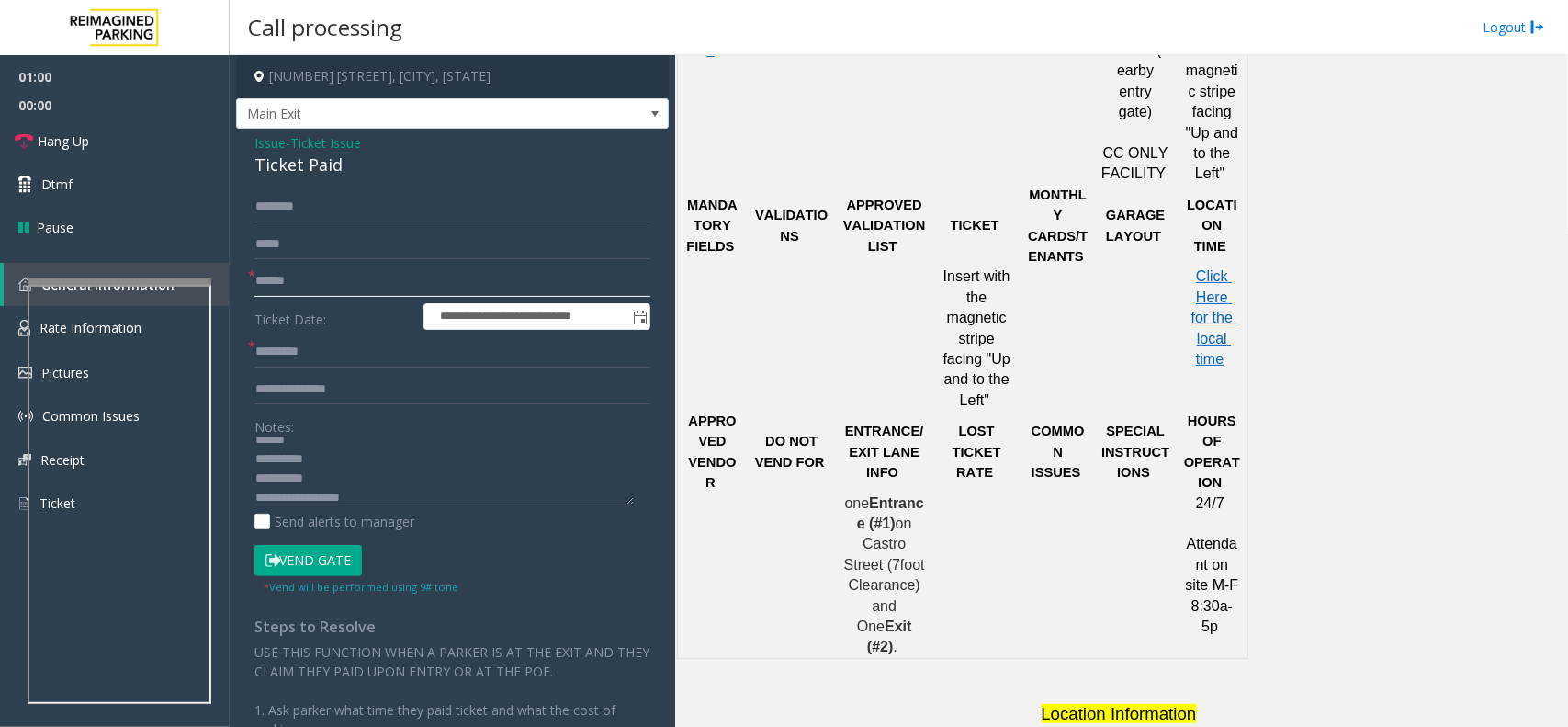 click 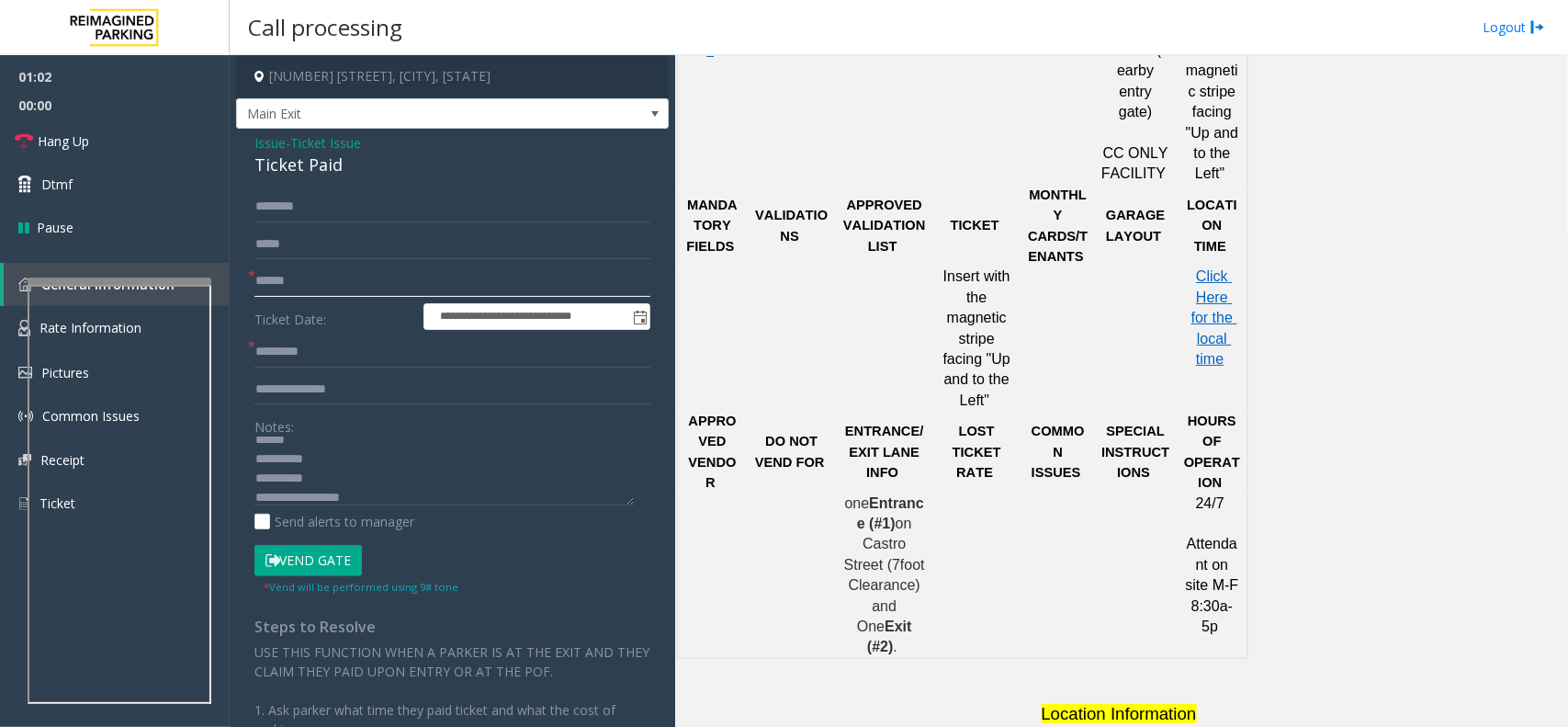 click 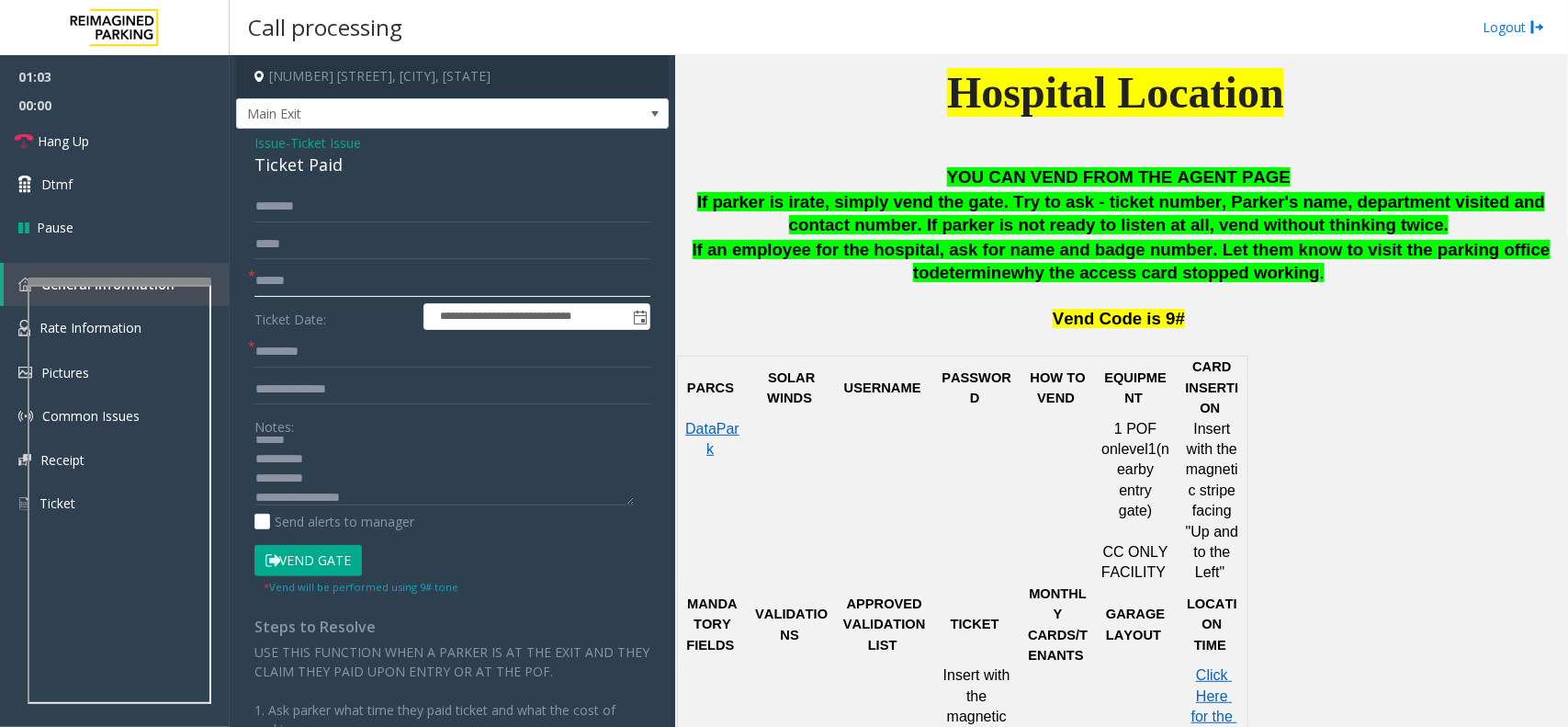 scroll, scrollTop: 804, scrollLeft: 0, axis: vertical 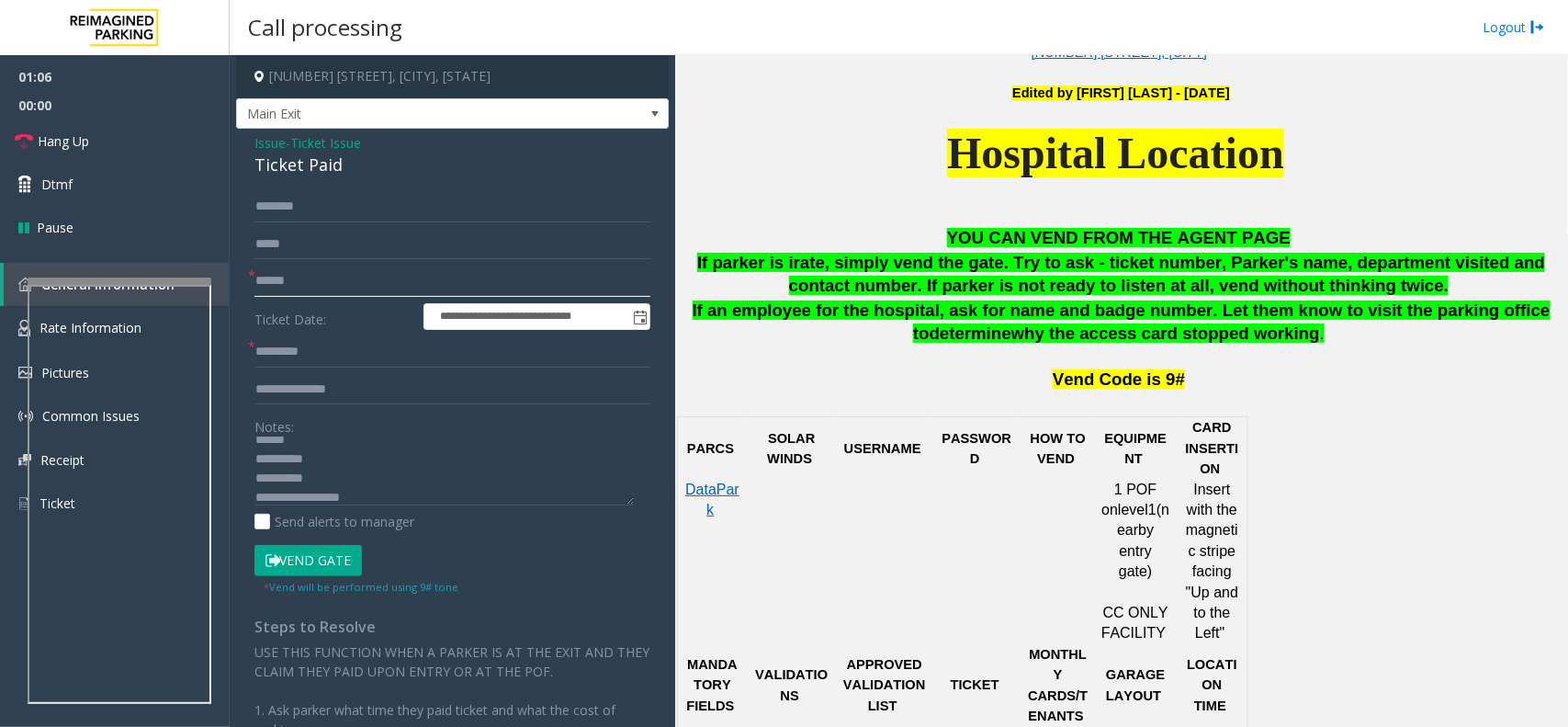 click 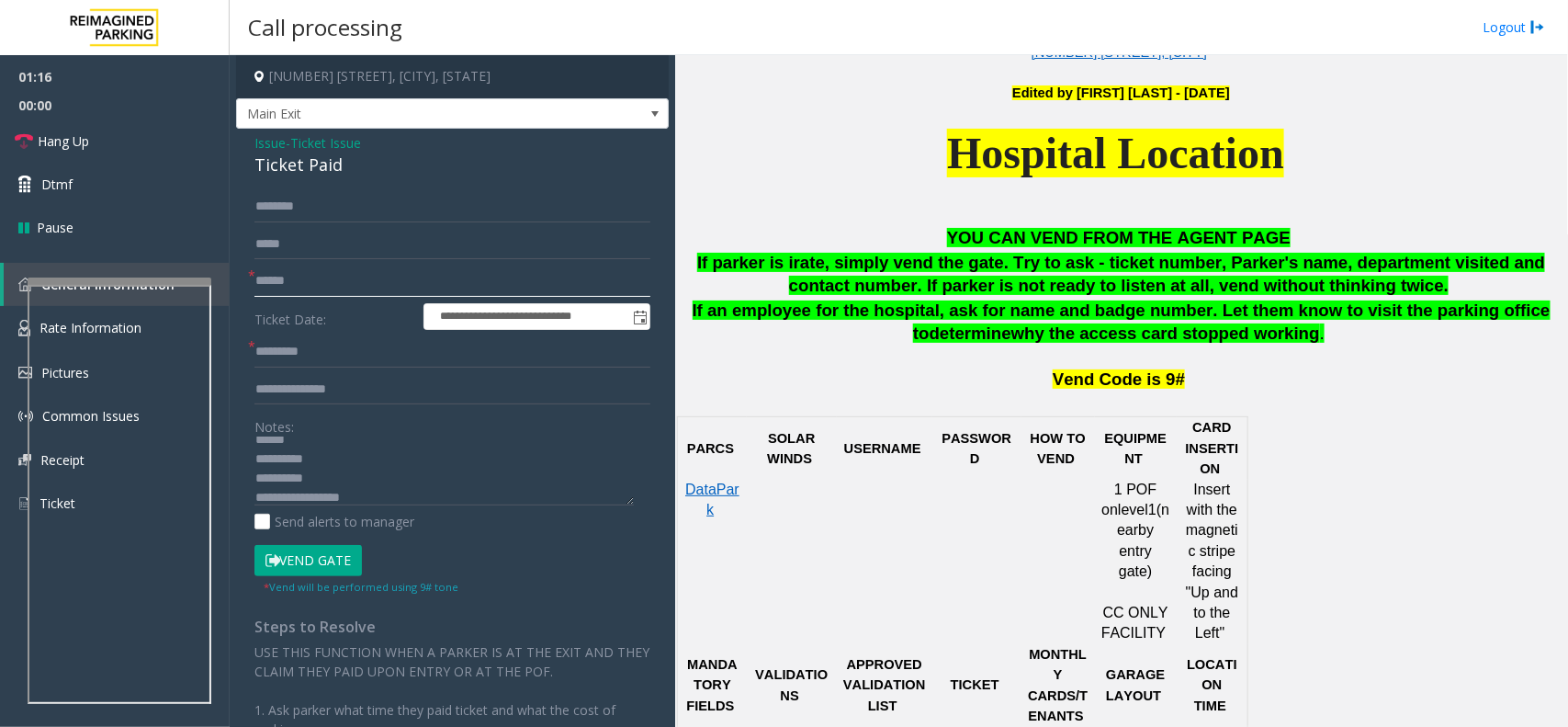 type on "******" 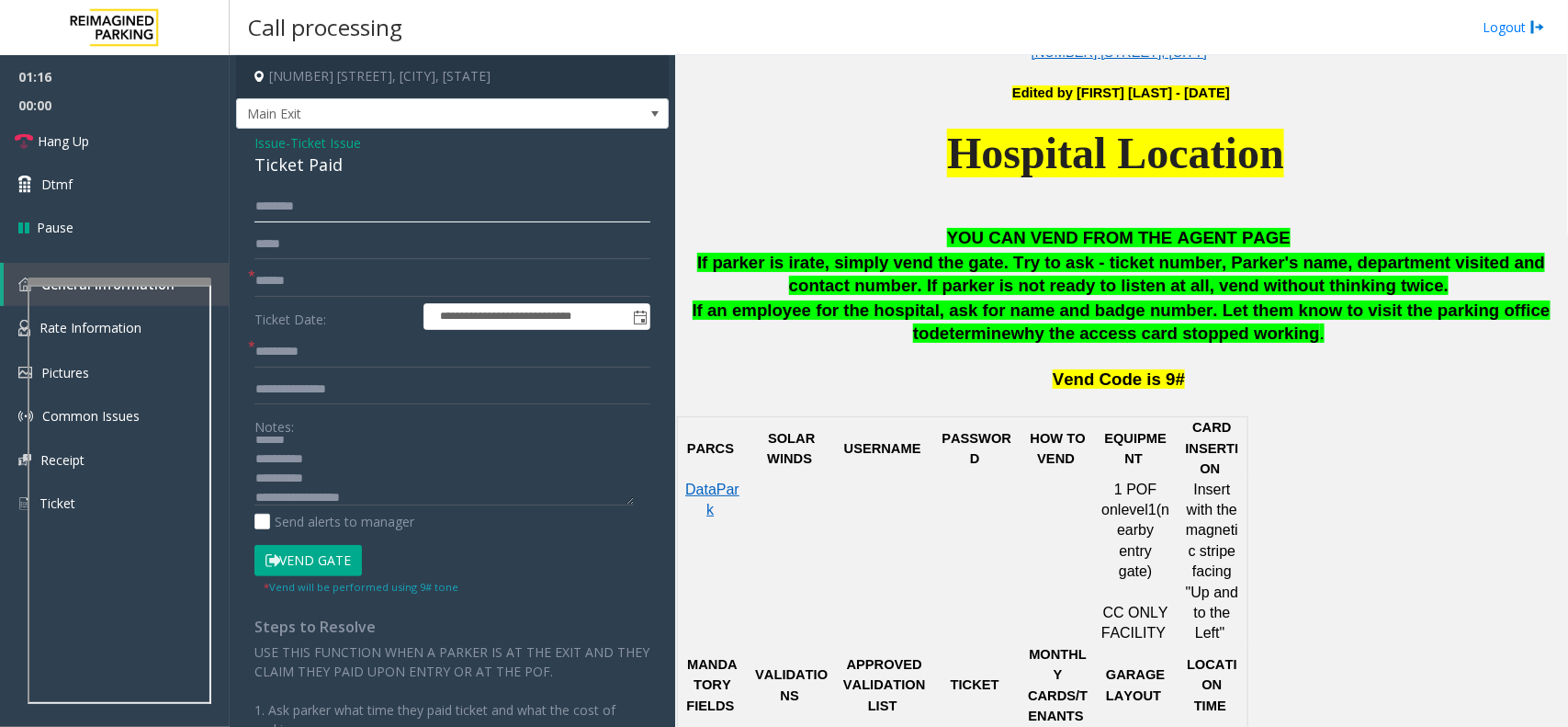 click 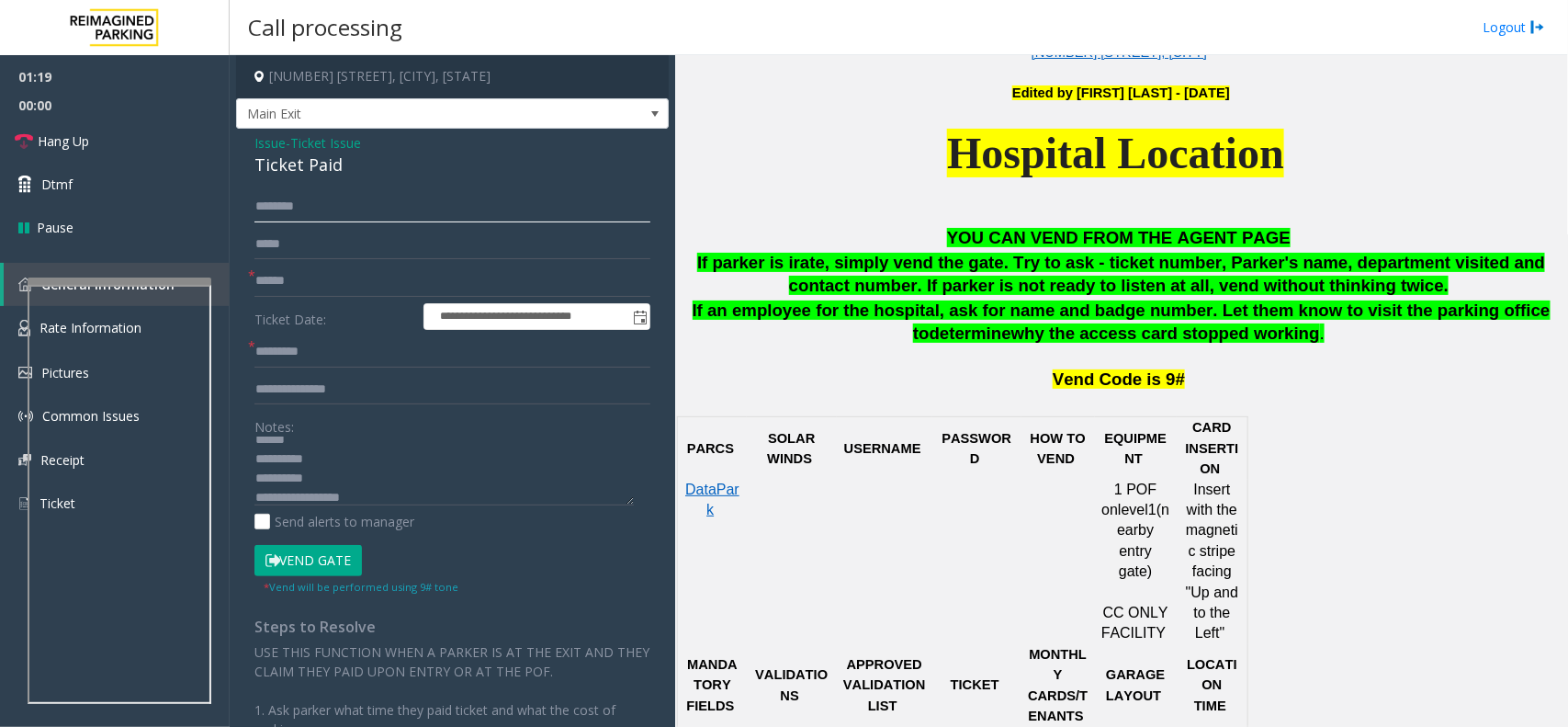 click 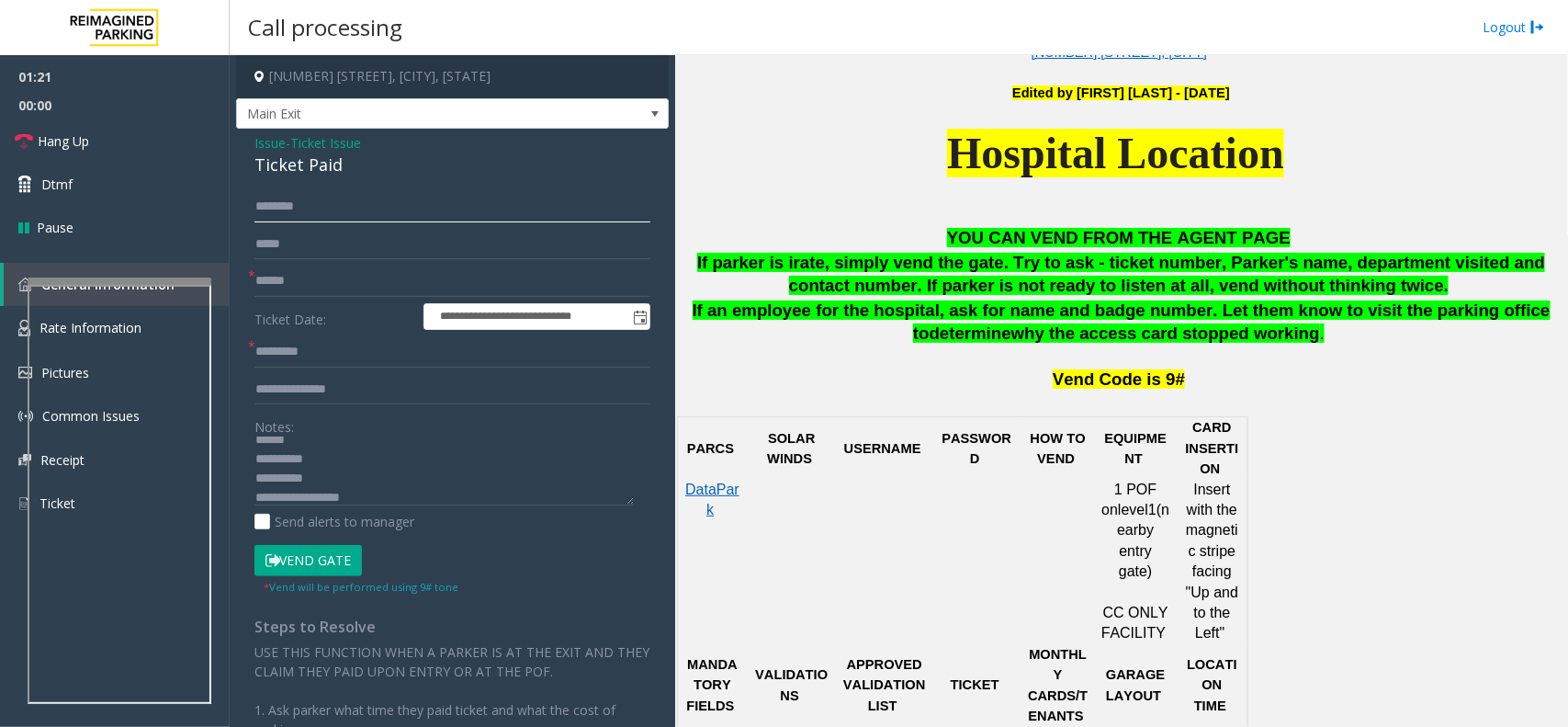 click 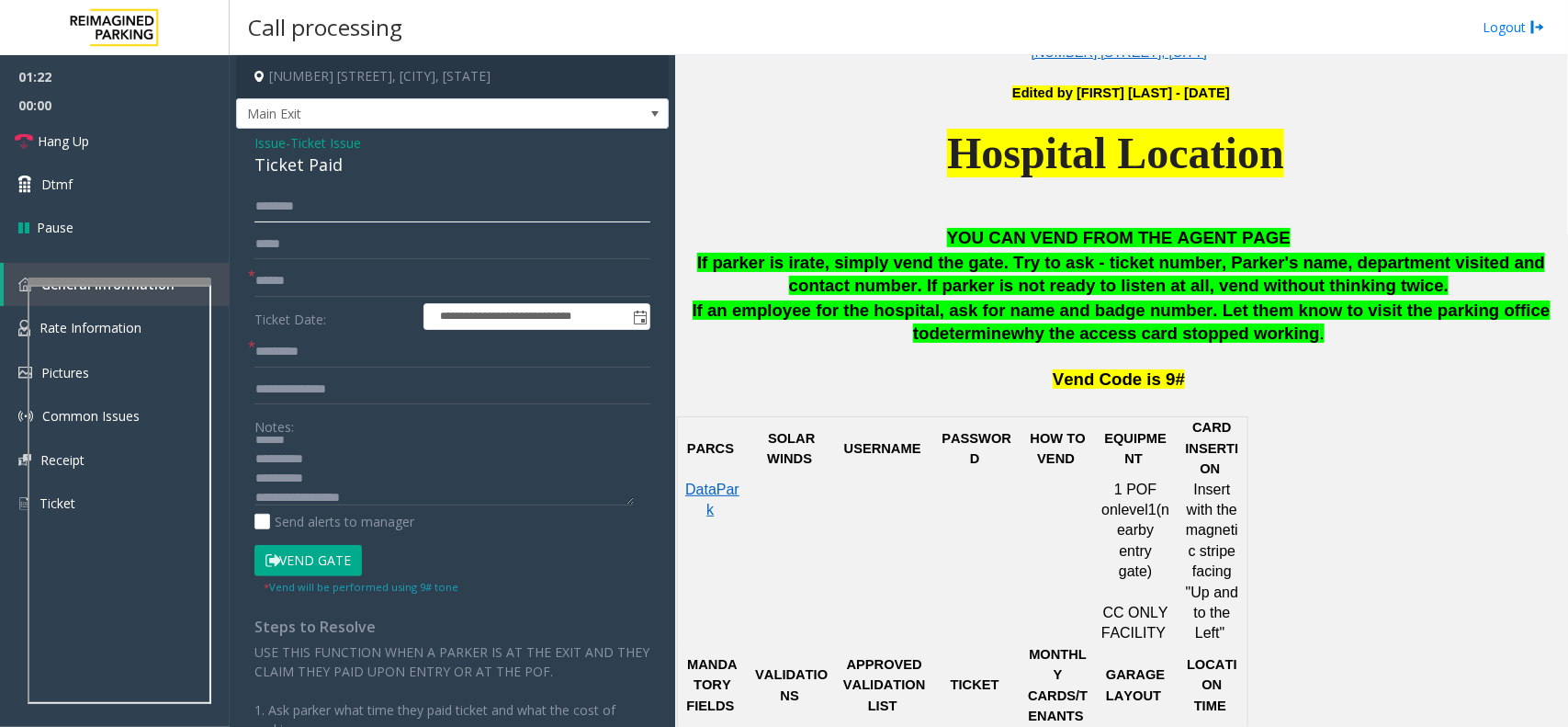 click 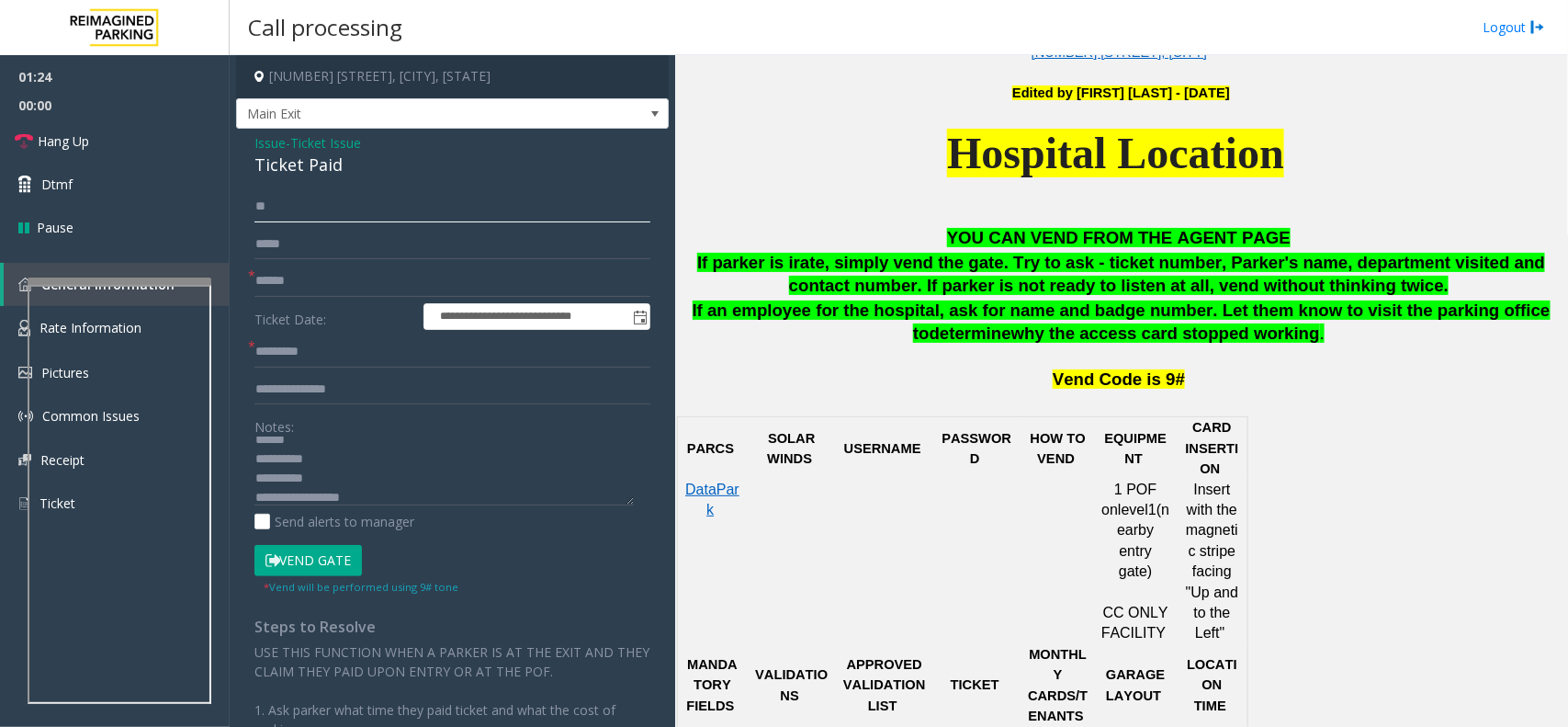 type on "*" 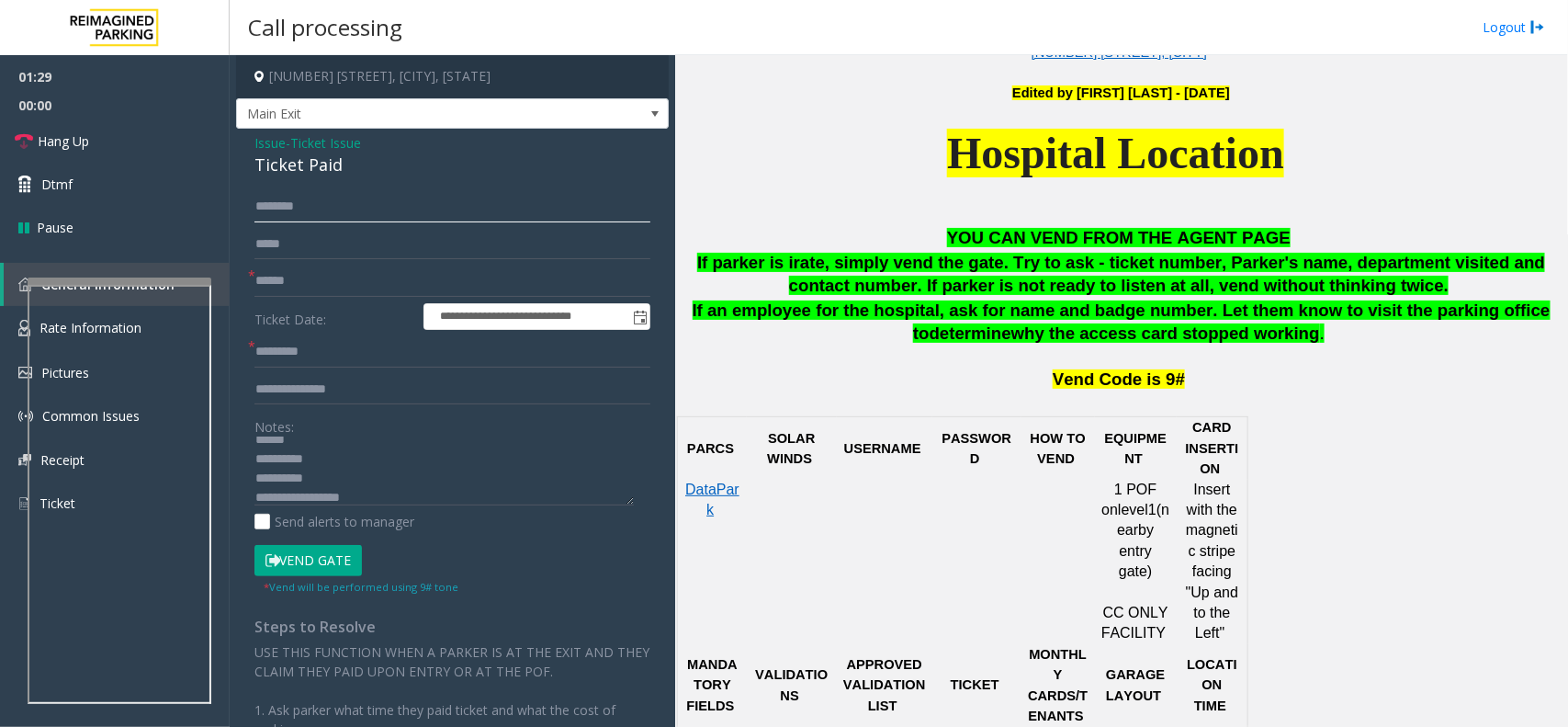 type on "*" 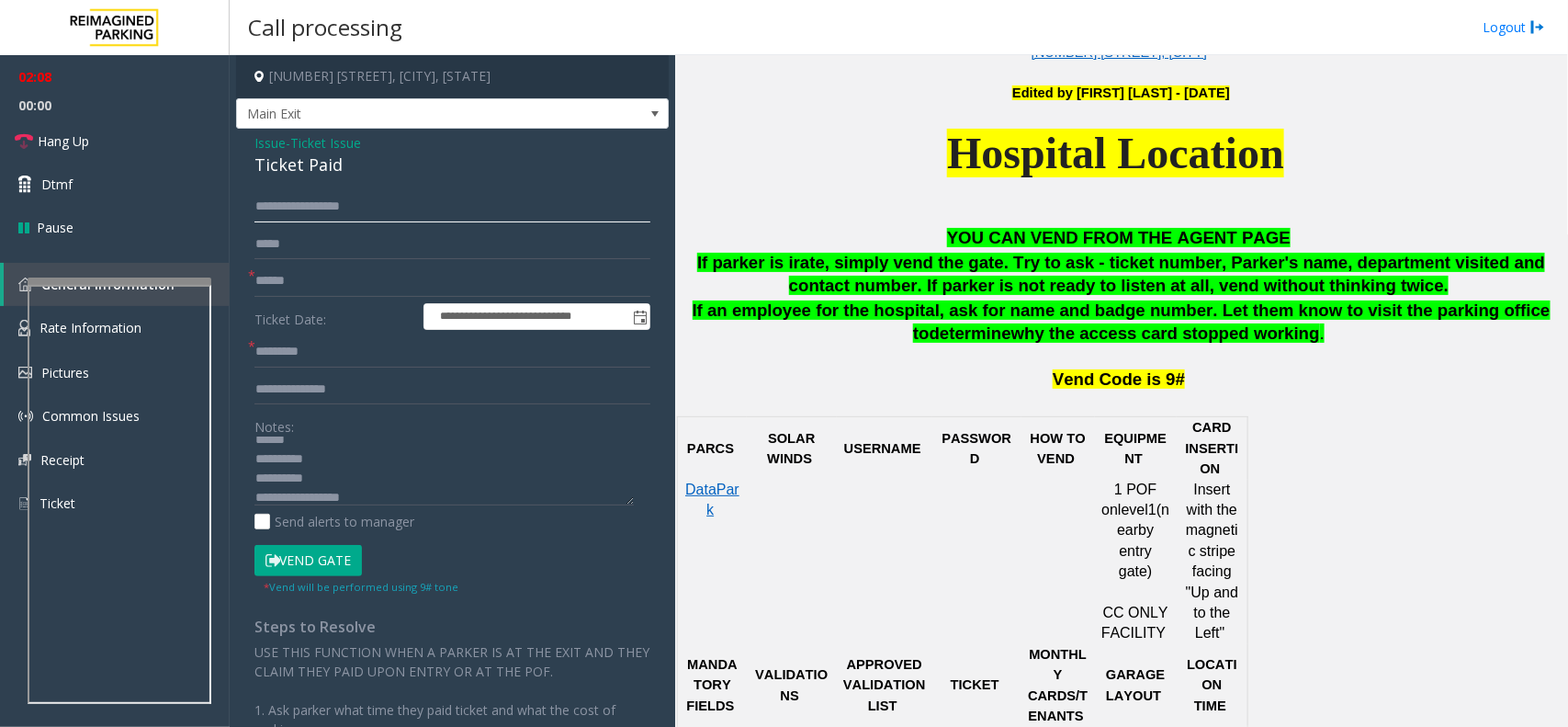 drag, startPoint x: 299, startPoint y: 203, endPoint x: 239, endPoint y: 200, distance: 60.074953 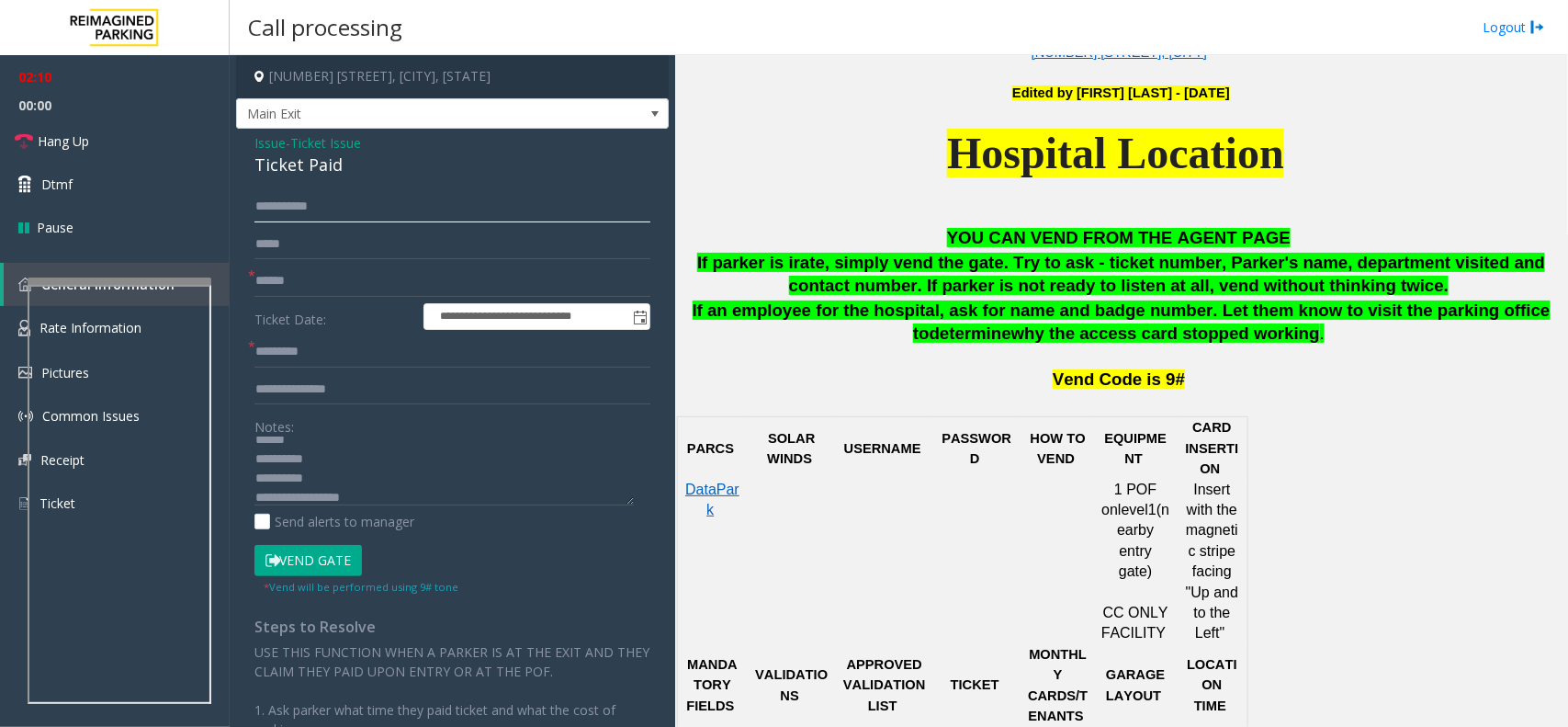 type on "**********" 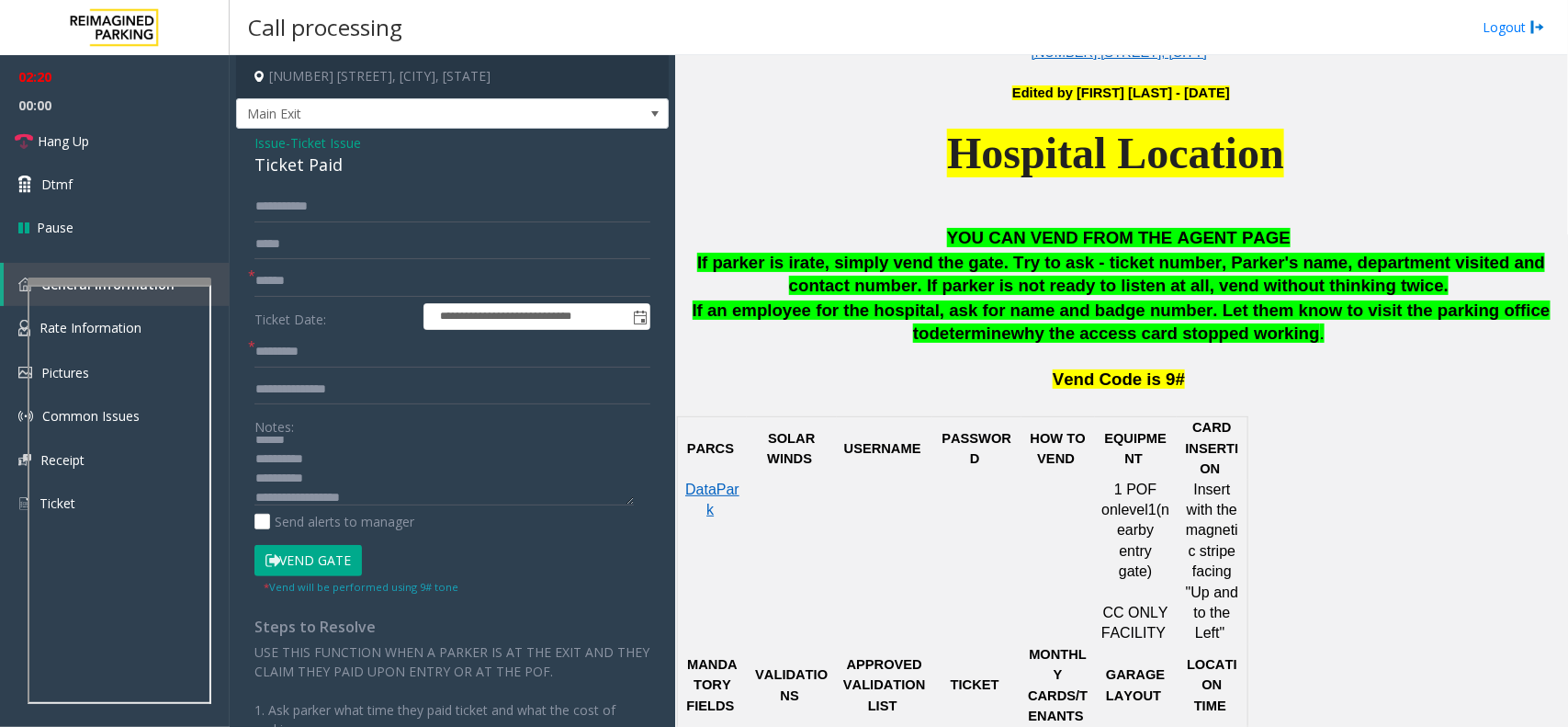 scroll, scrollTop: 19, scrollLeft: 0, axis: vertical 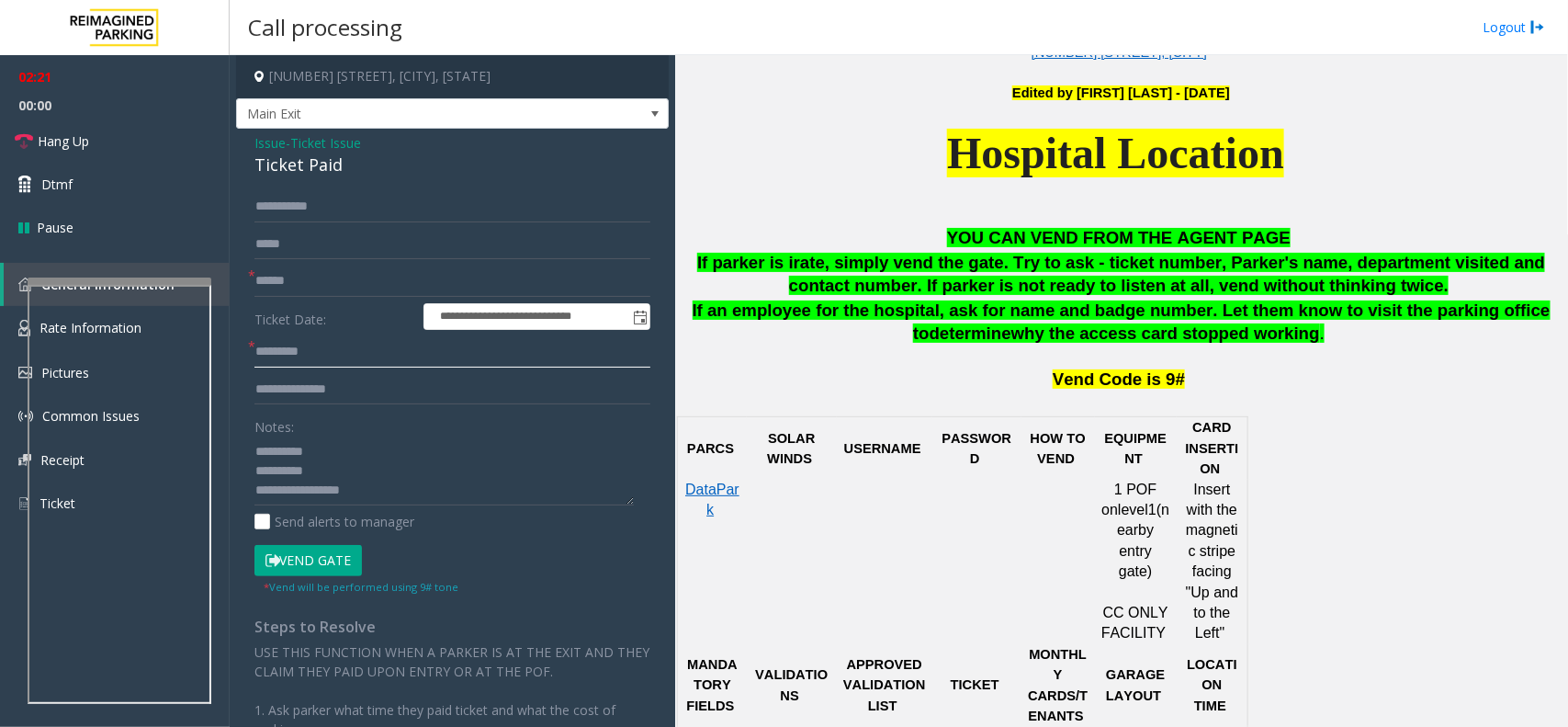 click 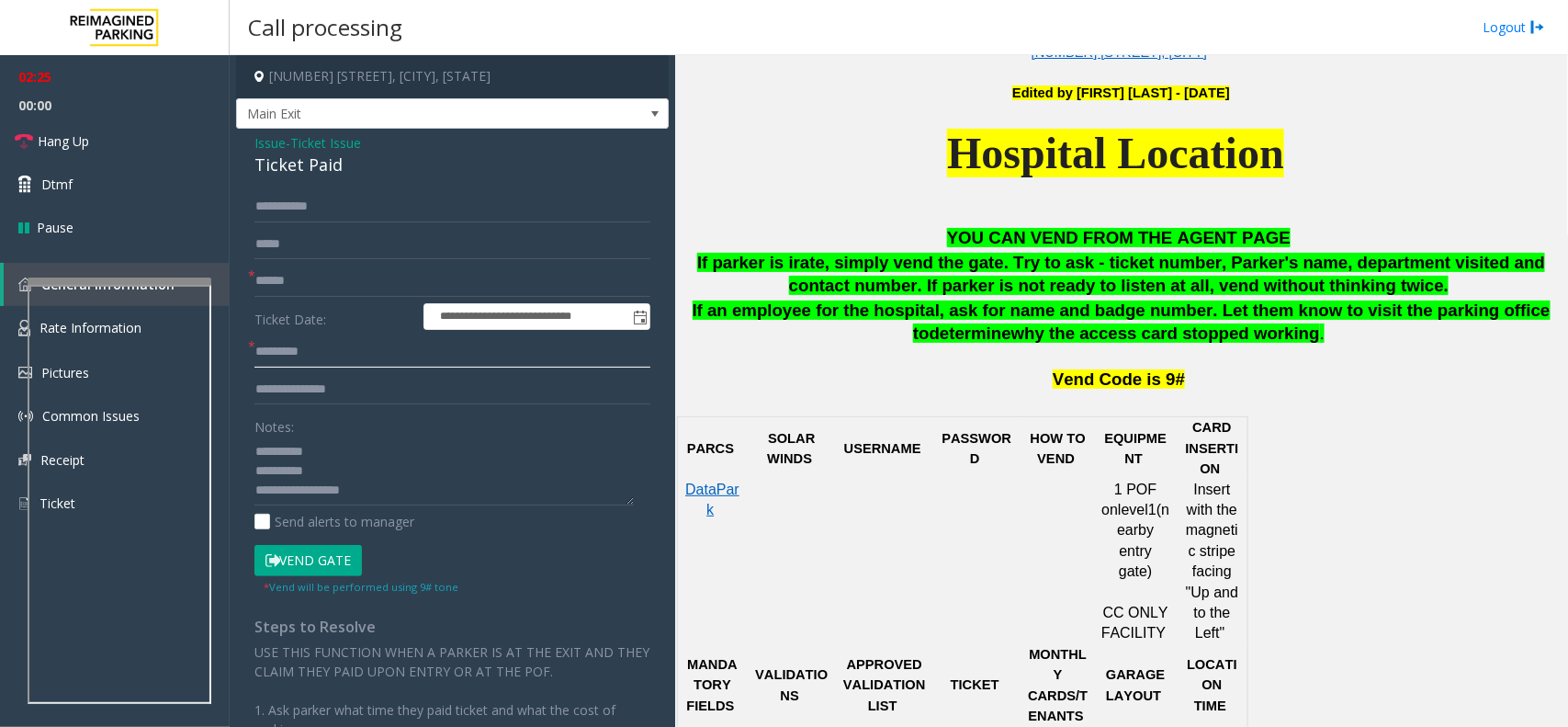 click 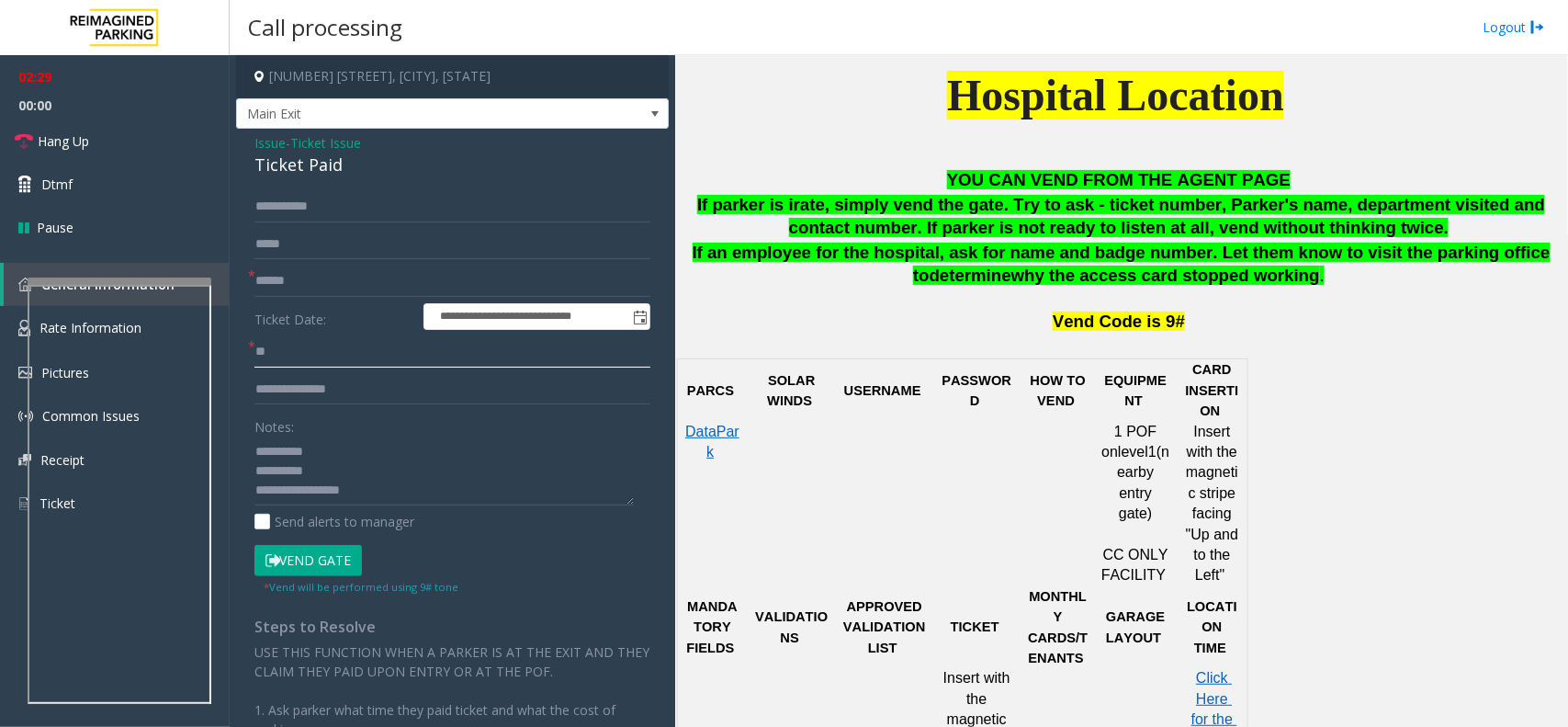 scroll, scrollTop: 1034, scrollLeft: 0, axis: vertical 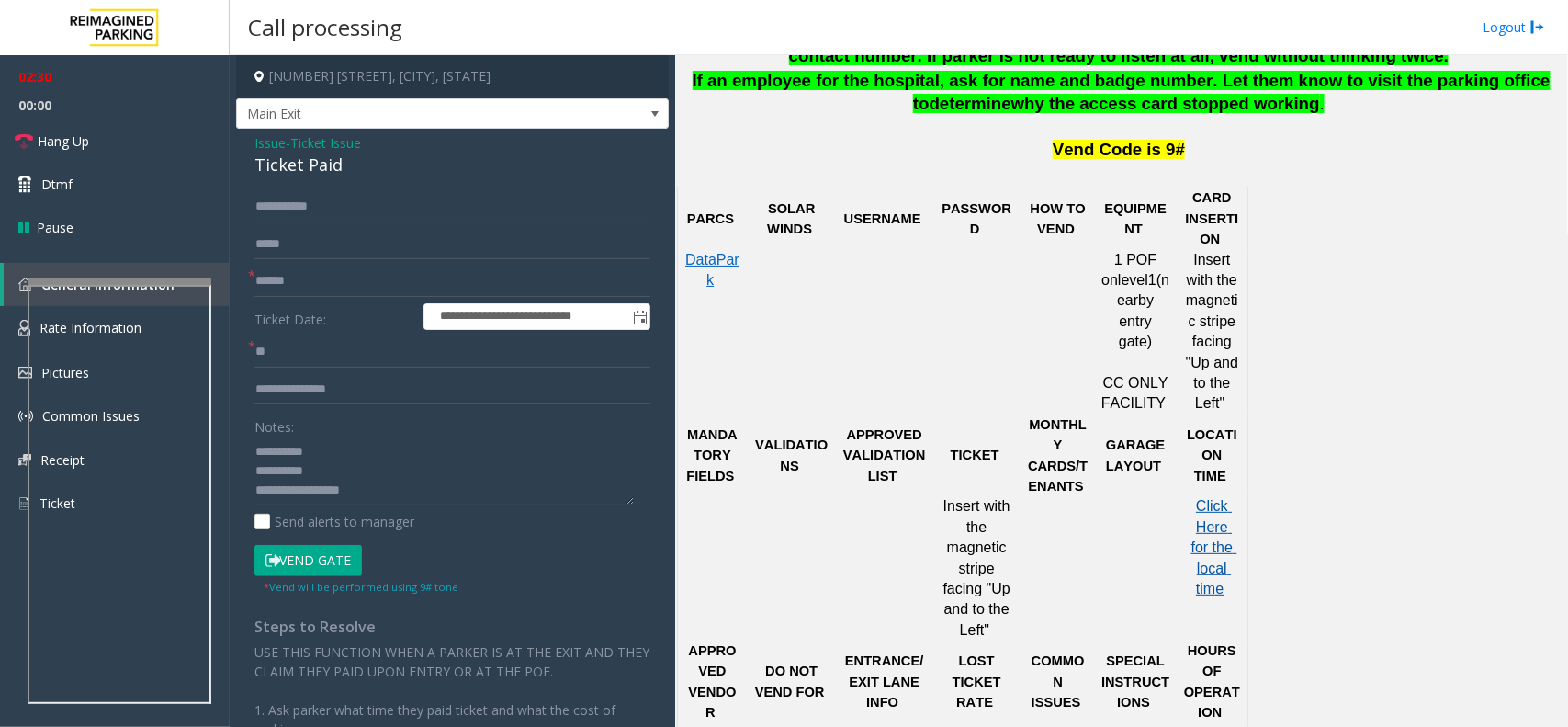 click on "Click Here for the local time" 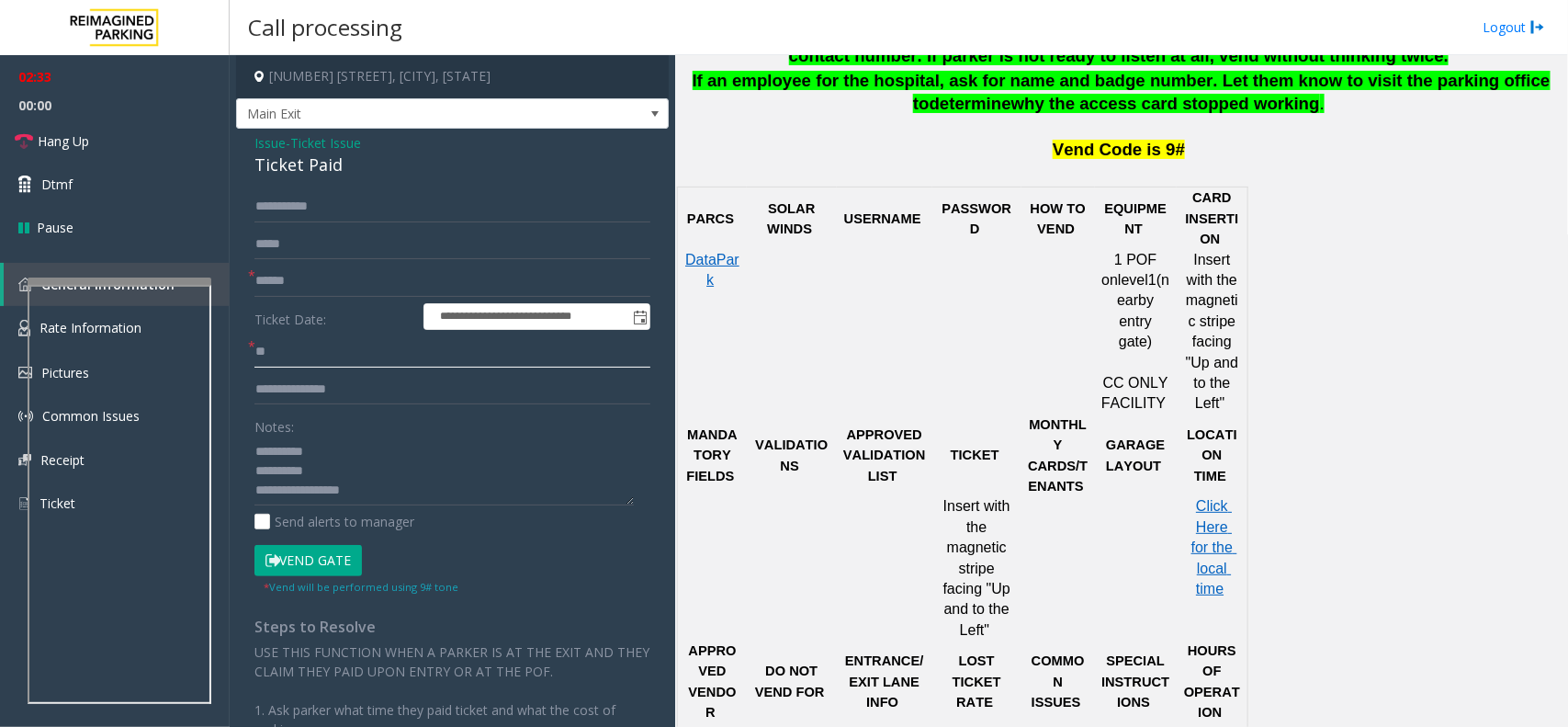 click on "*" 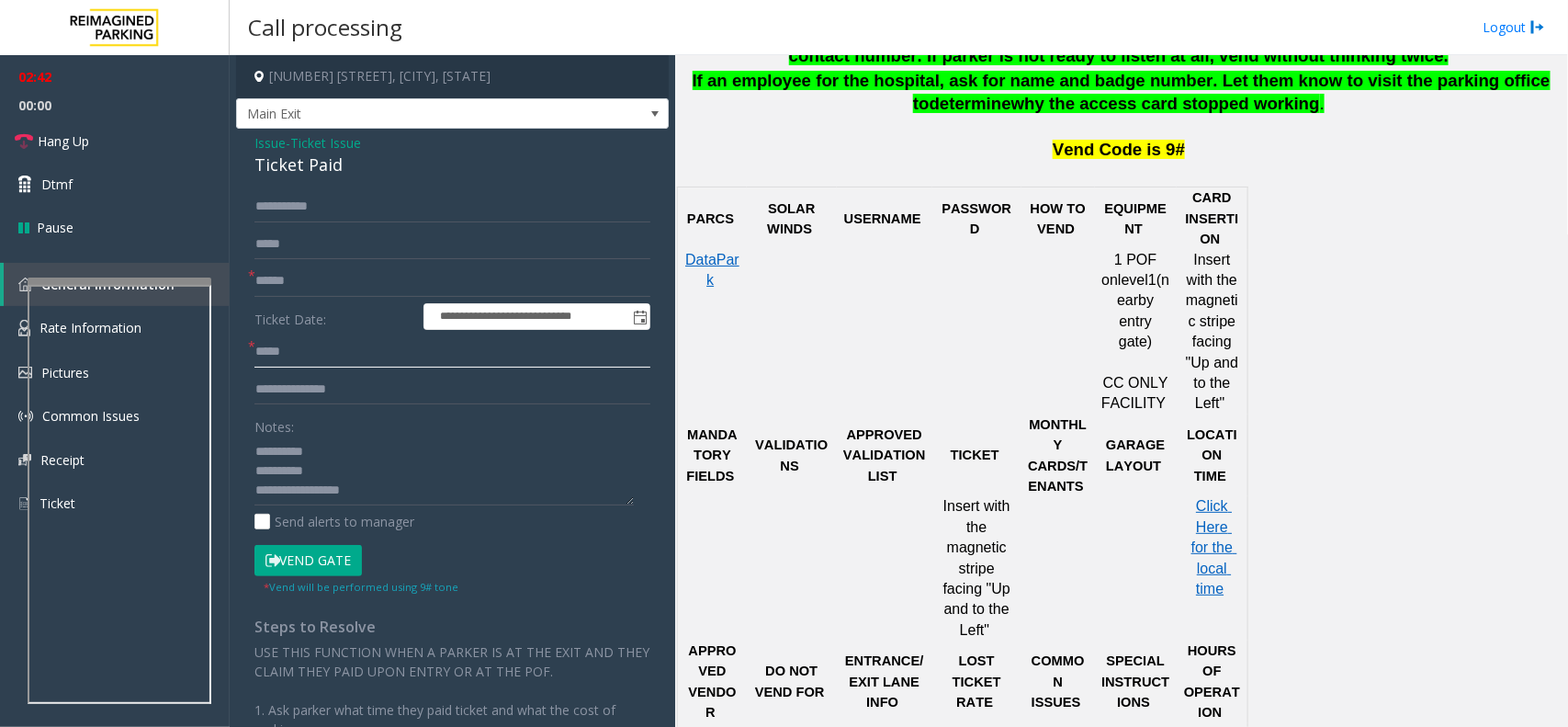 type on "*****" 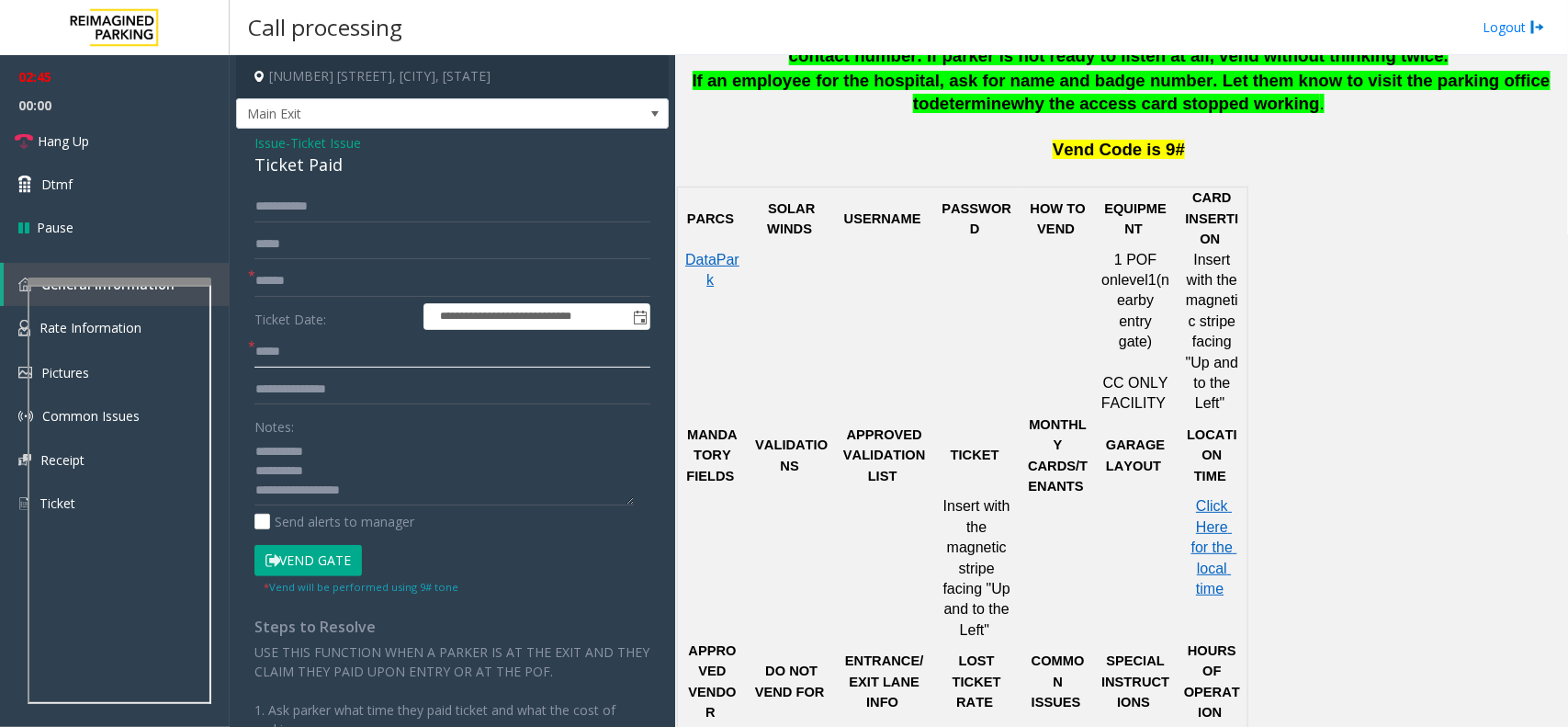 click on "*****" 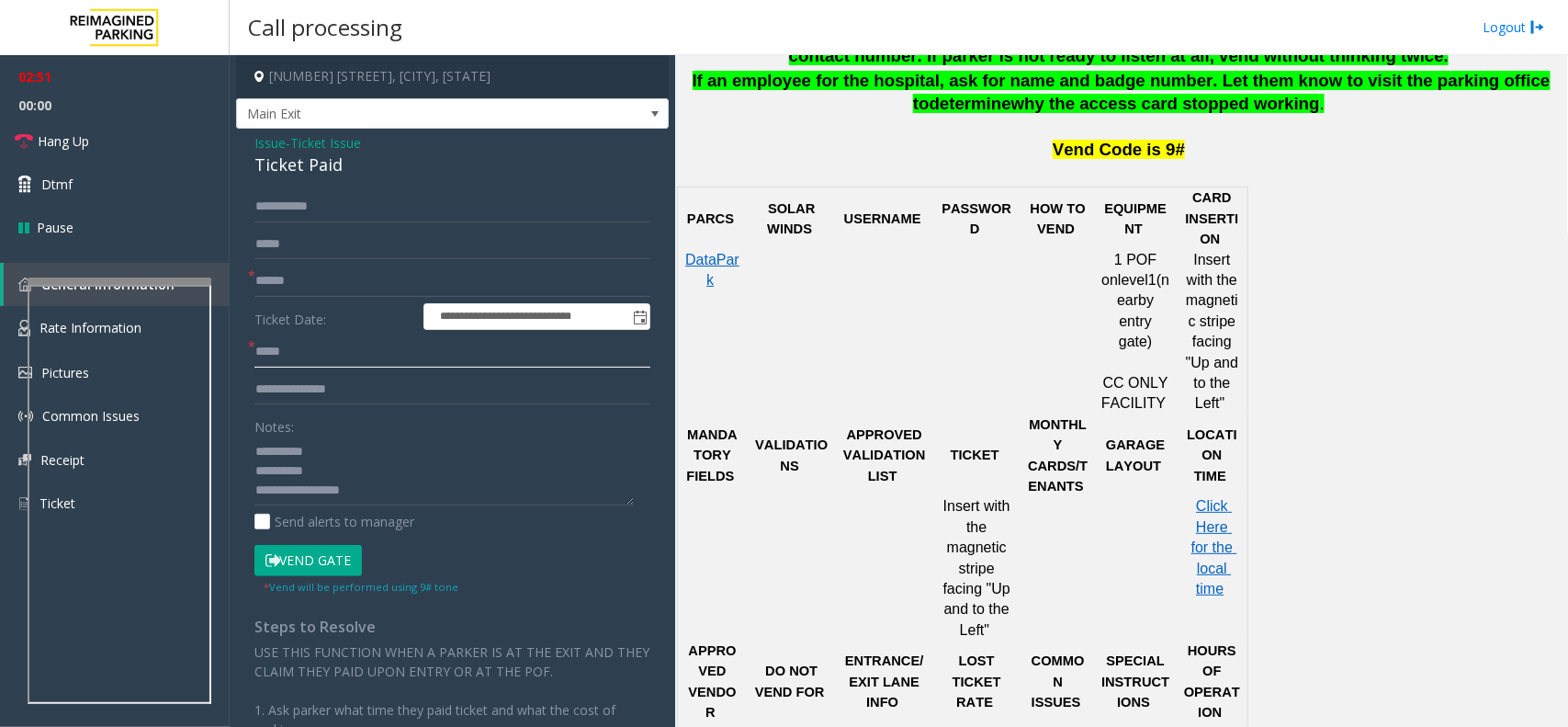 click on "*****" 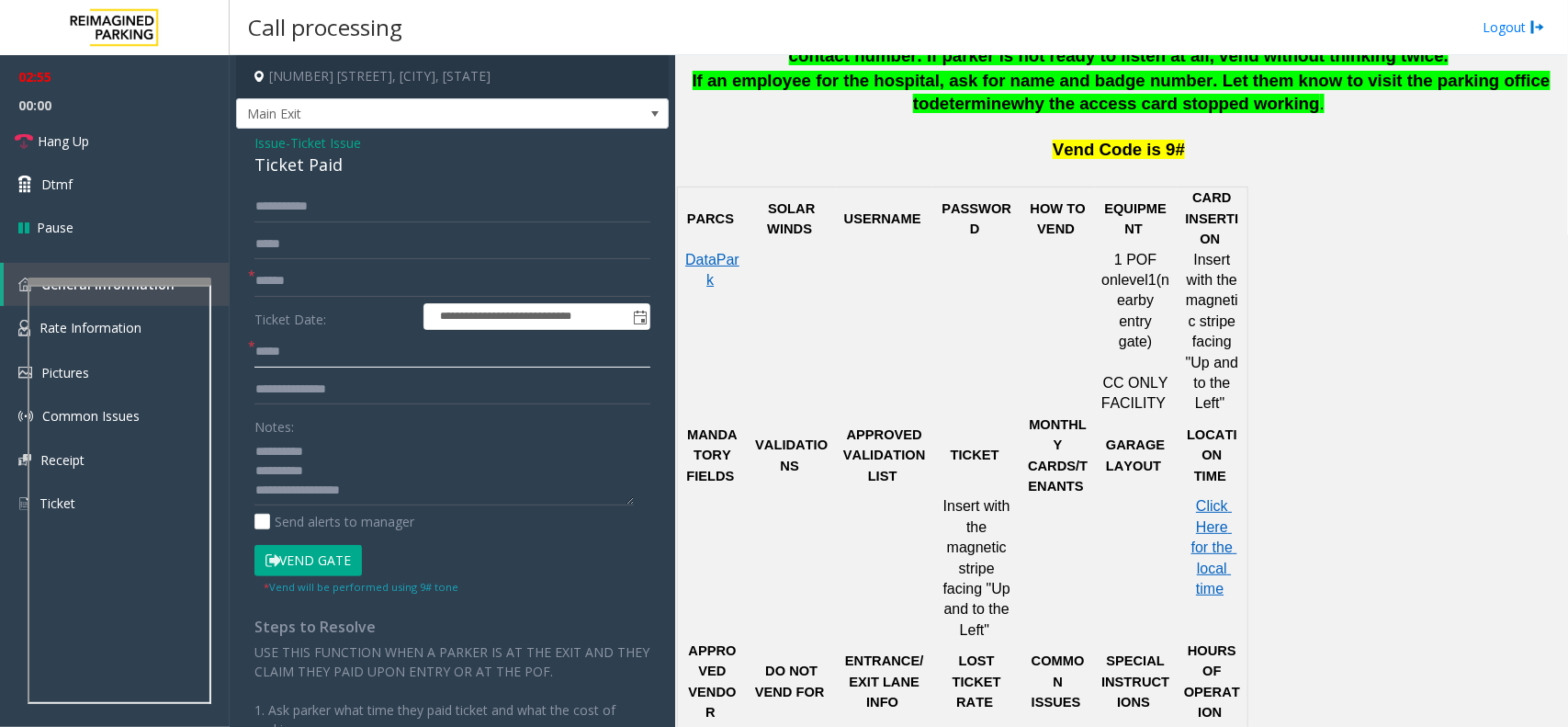 click on "*****" 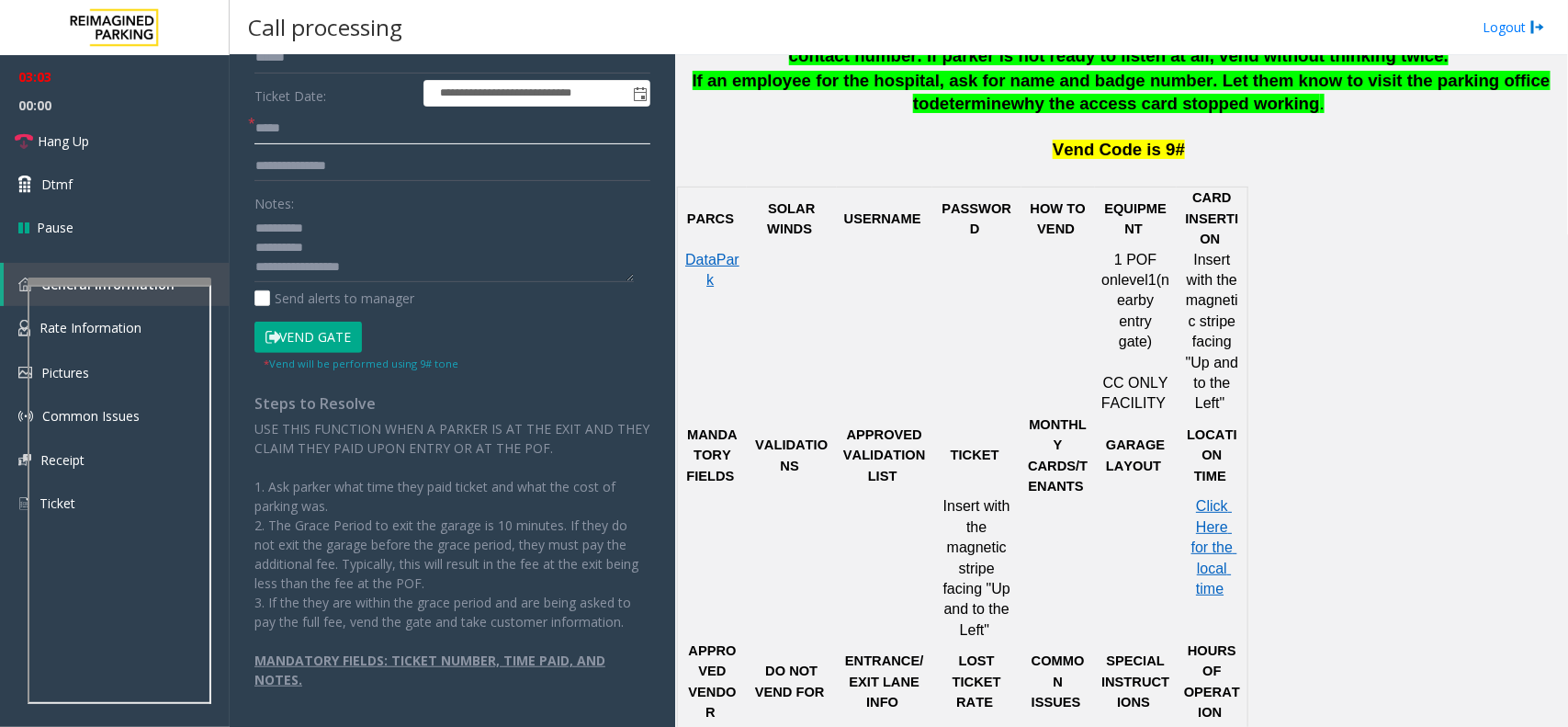 scroll, scrollTop: 244, scrollLeft: 0, axis: vertical 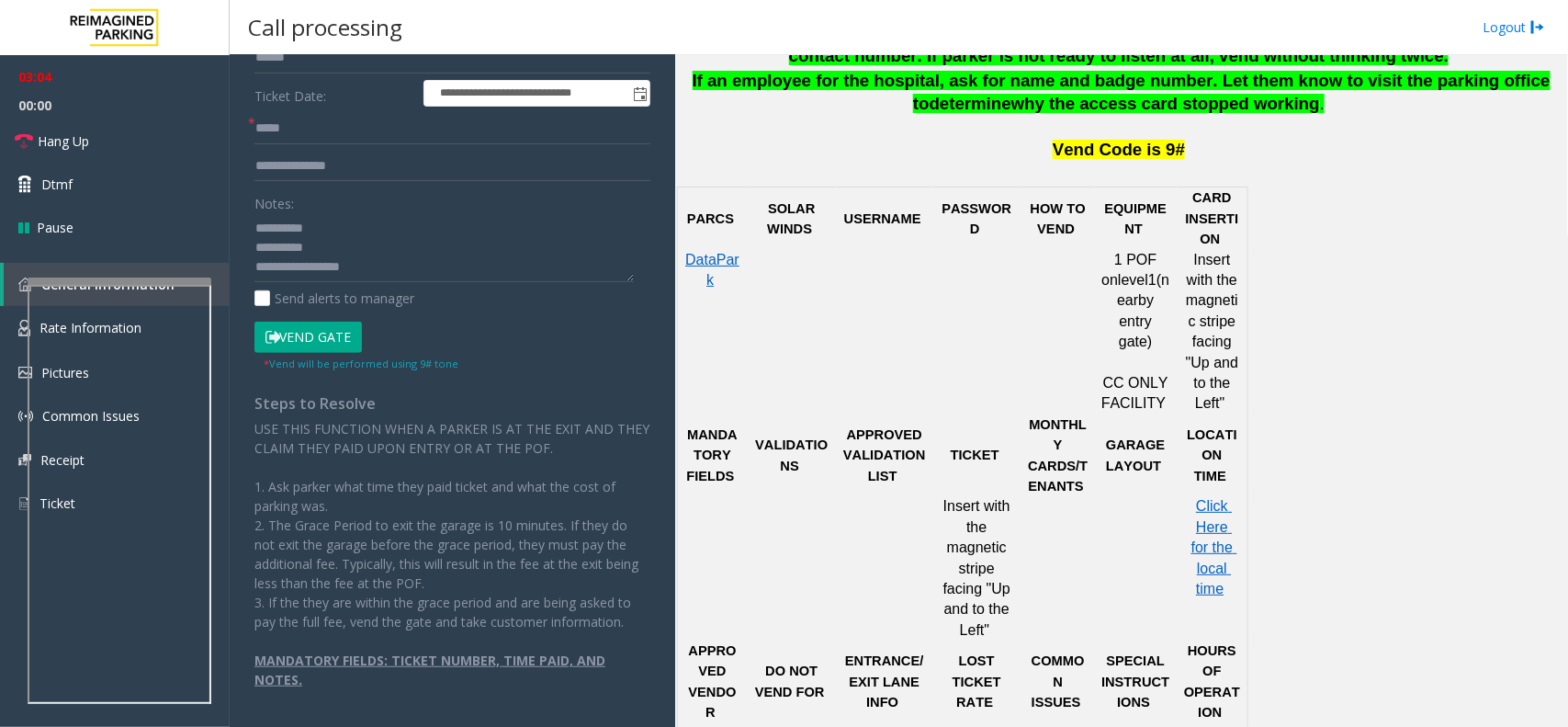 click on "Vend Gate" 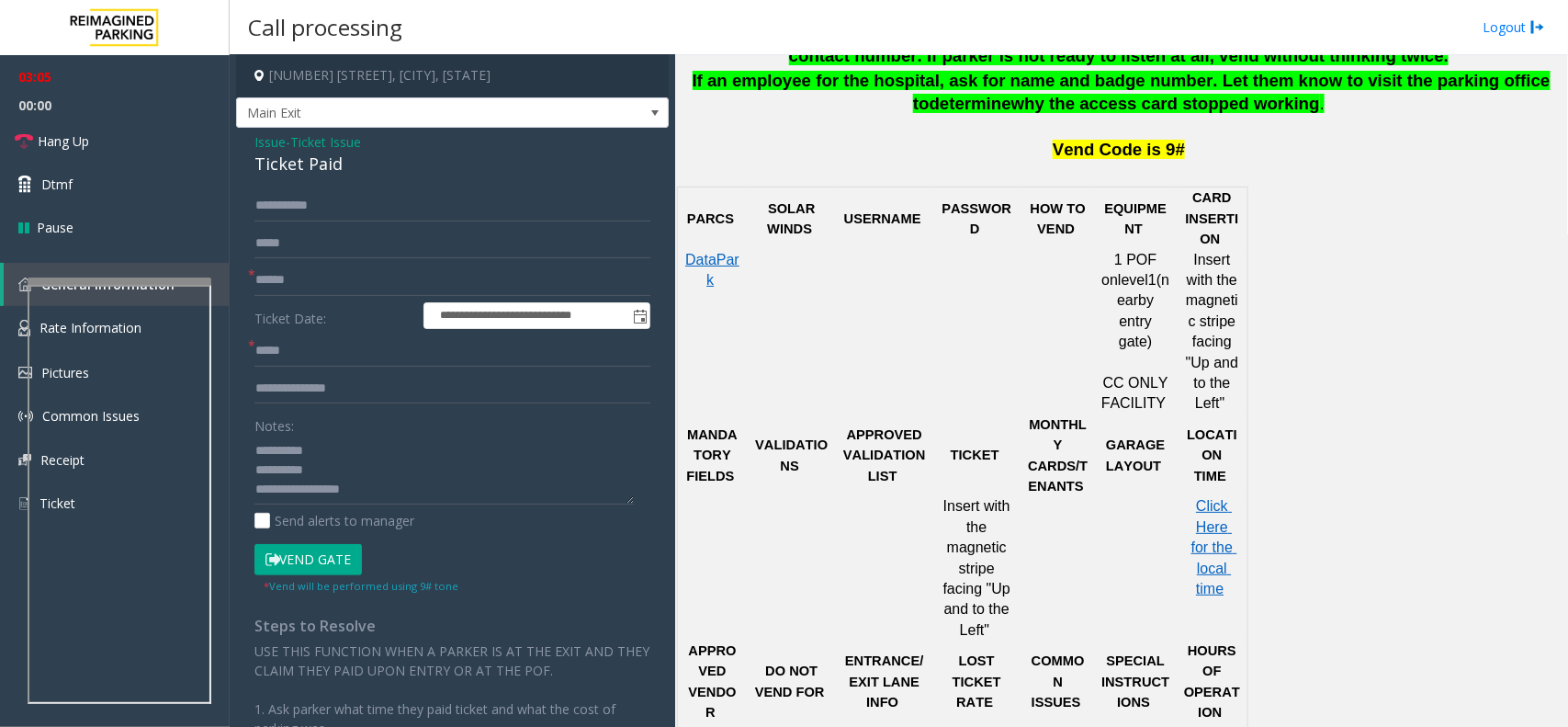 scroll, scrollTop: 0, scrollLeft: 0, axis: both 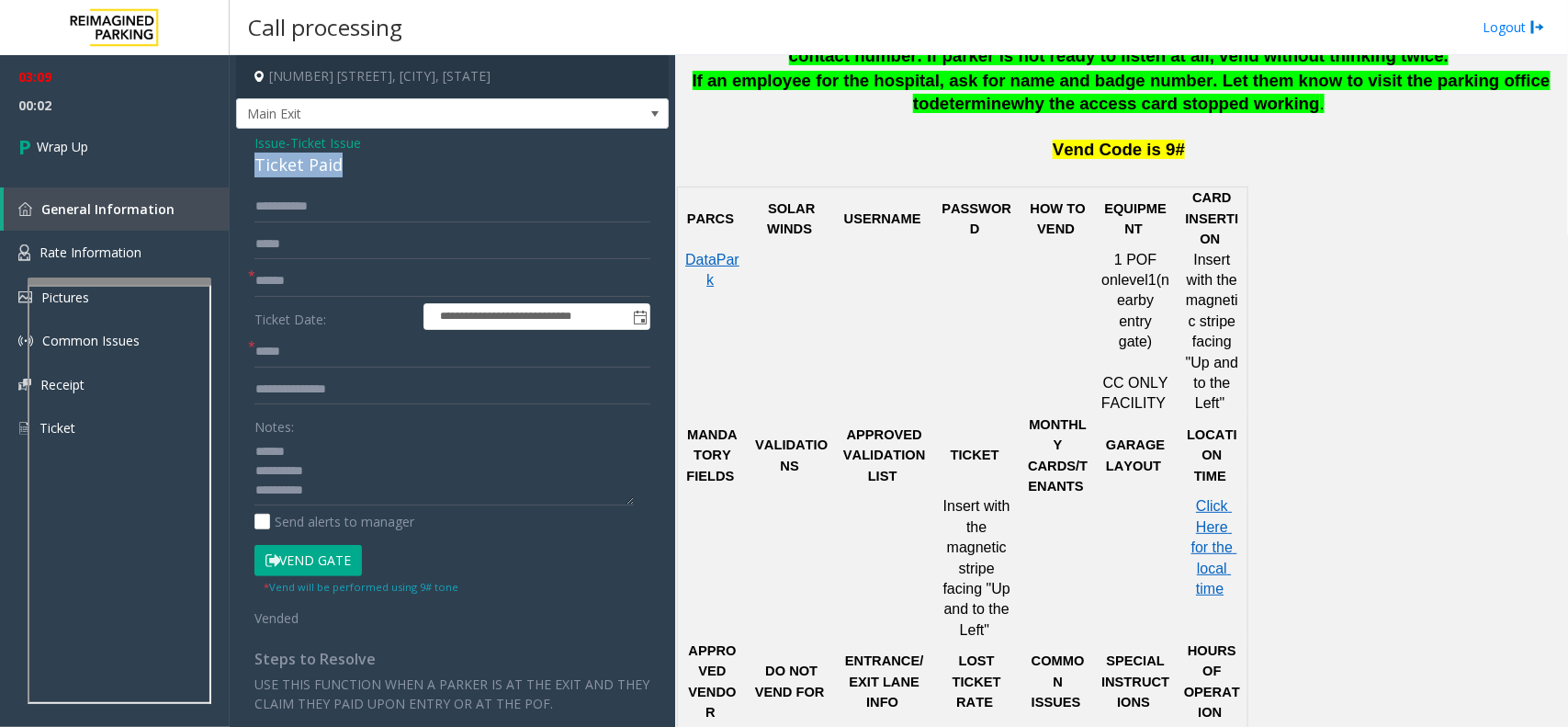 drag, startPoint x: 347, startPoint y: 163, endPoint x: 246, endPoint y: 162, distance: 101.00495 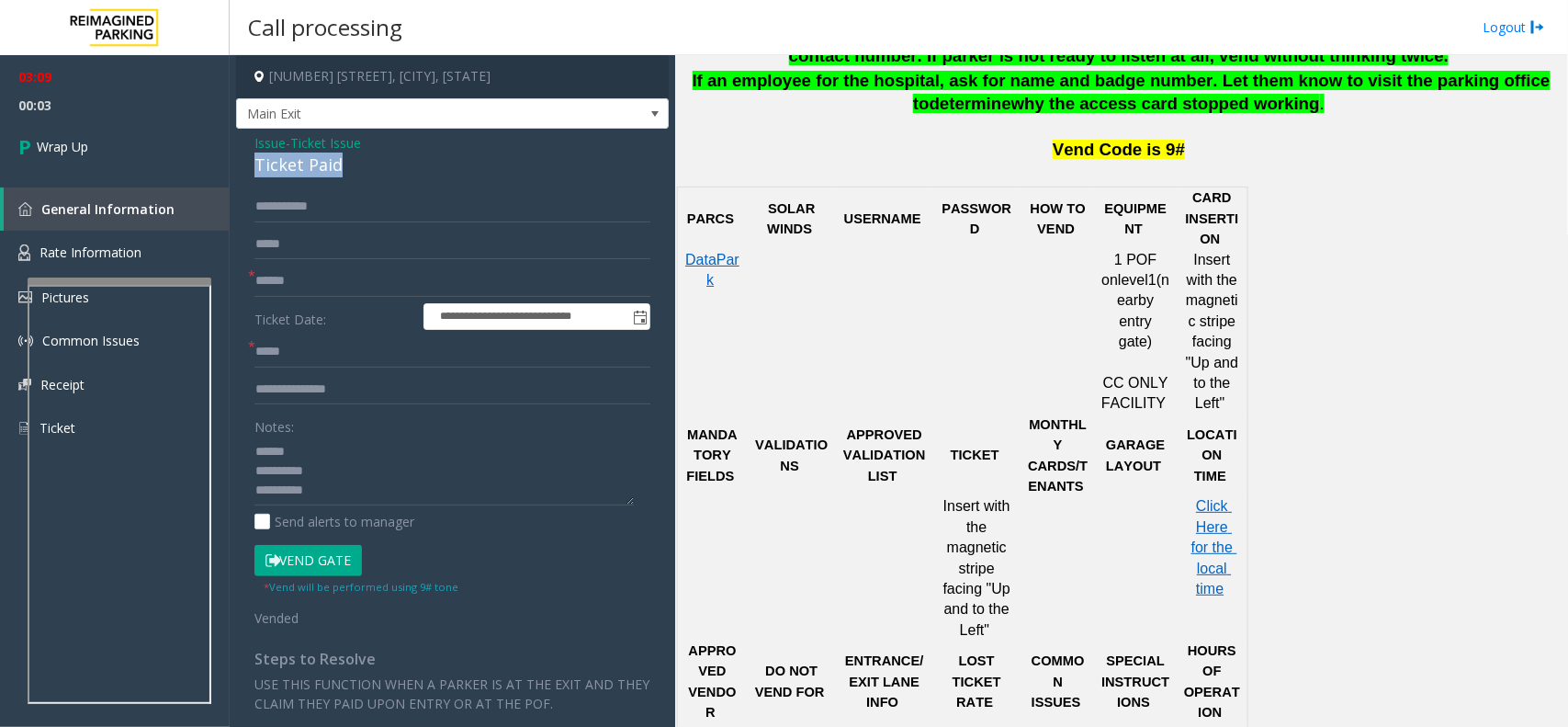 copy on "Ticket Paid" 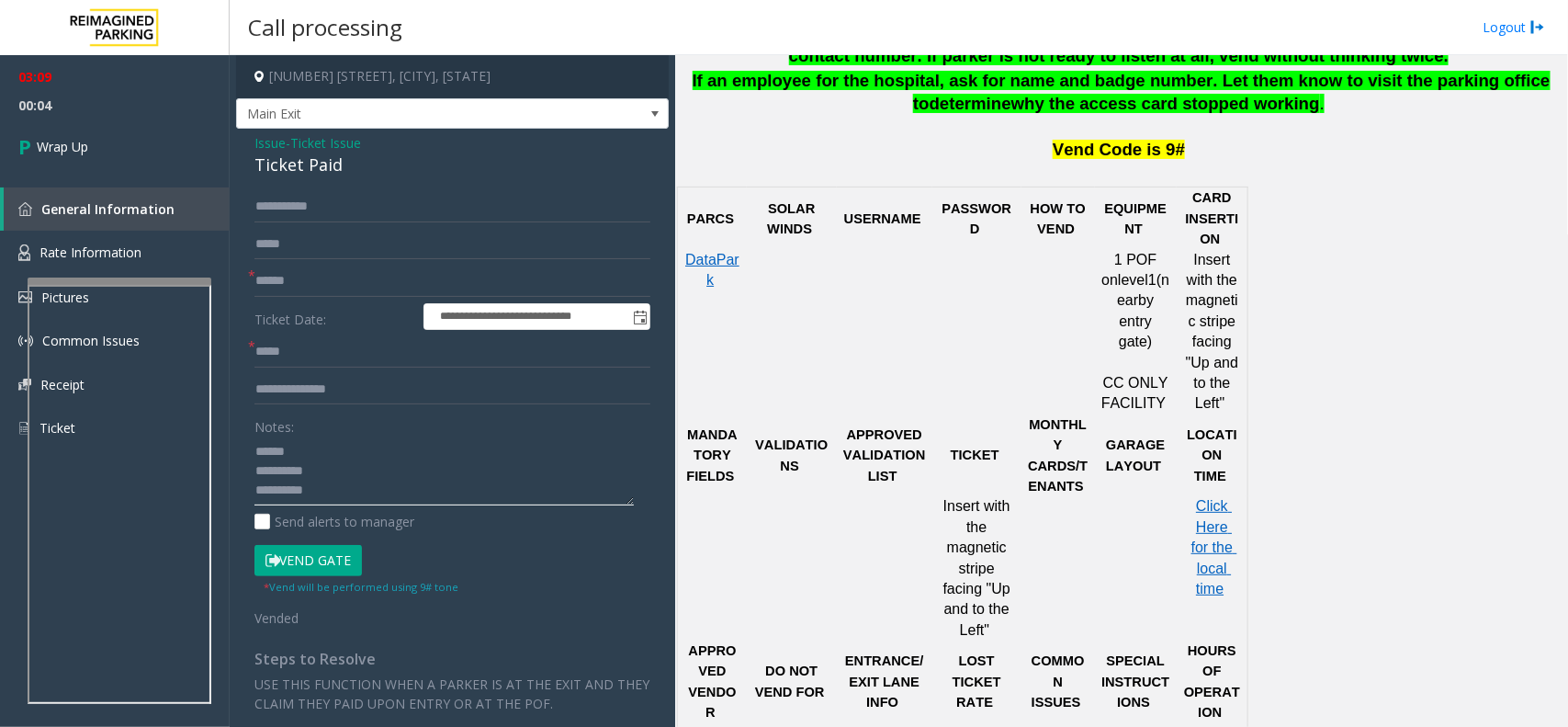 paste on "**********" 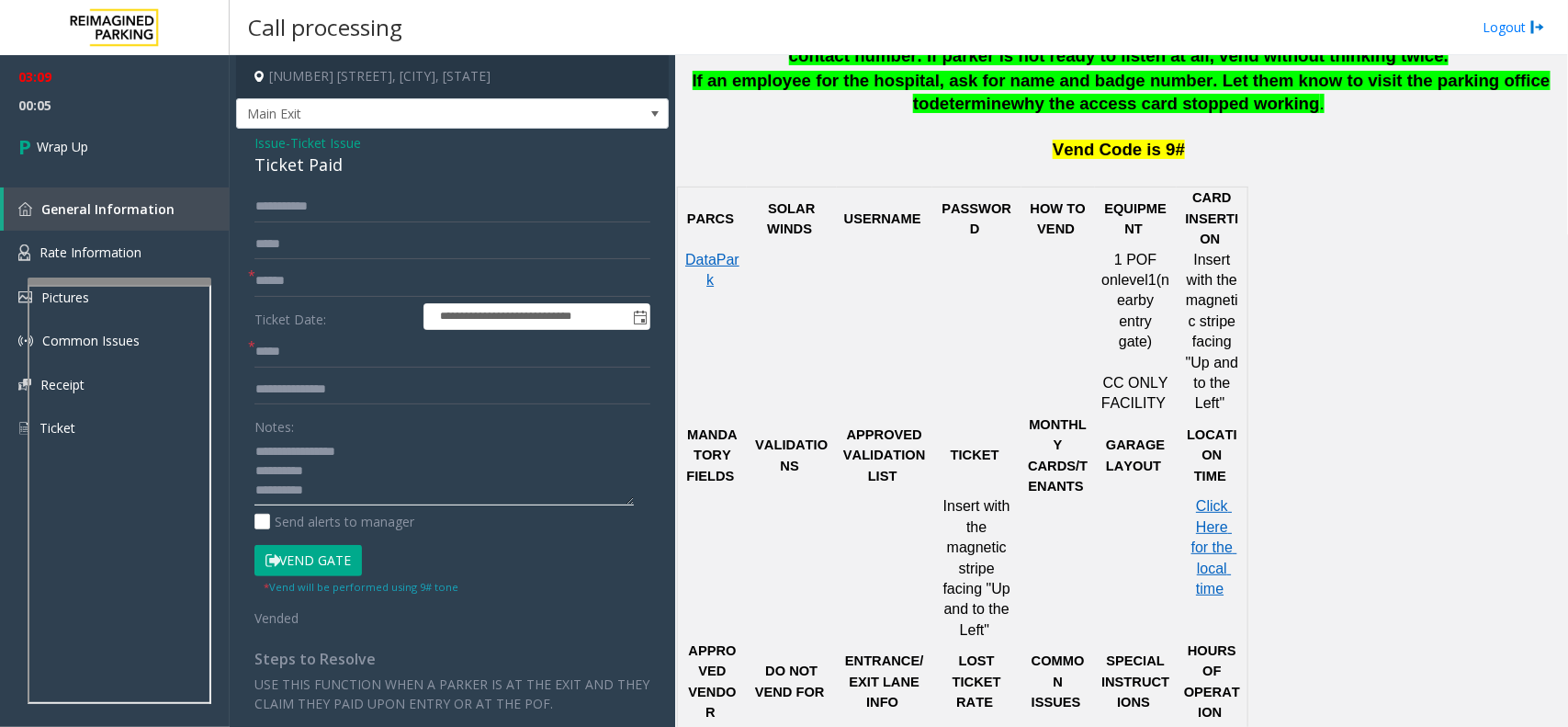 click 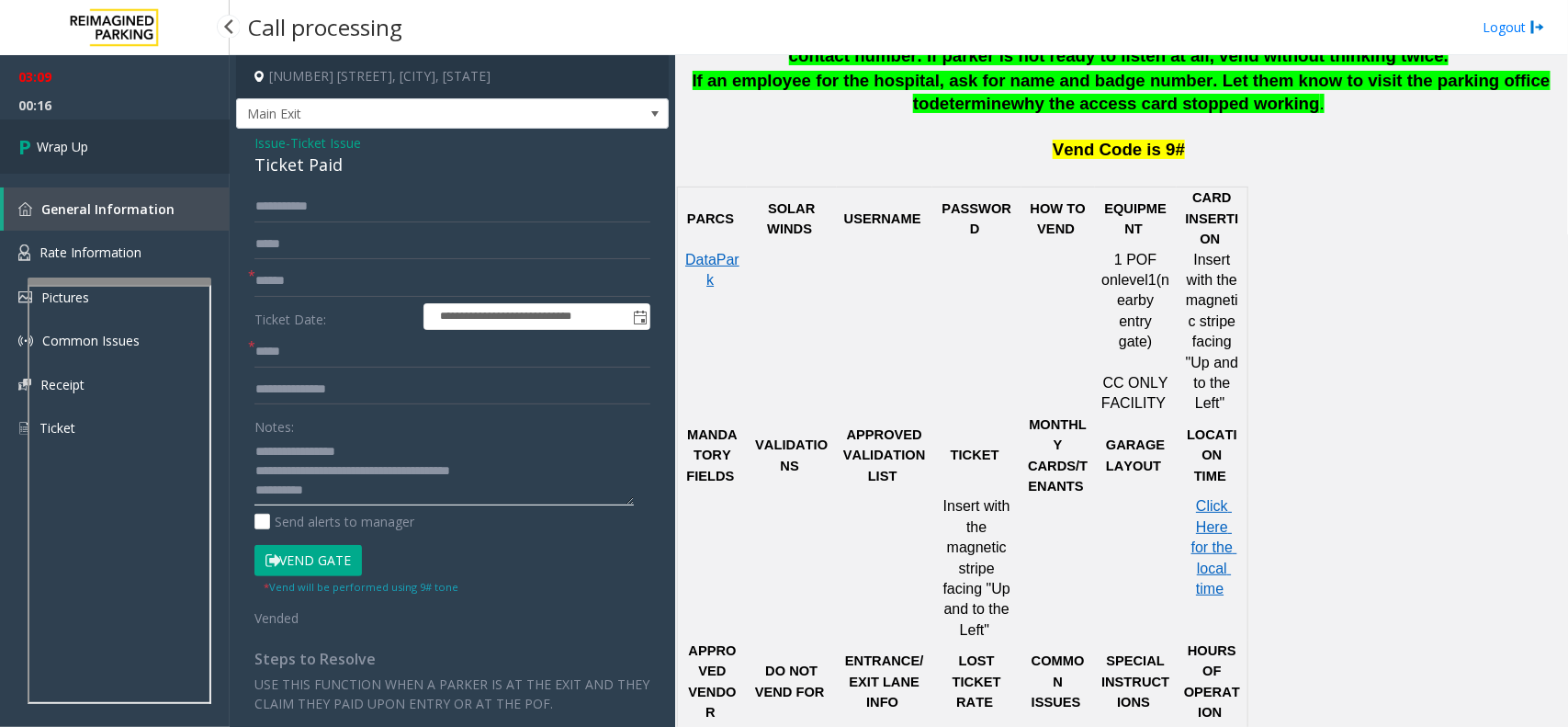 type on "**********" 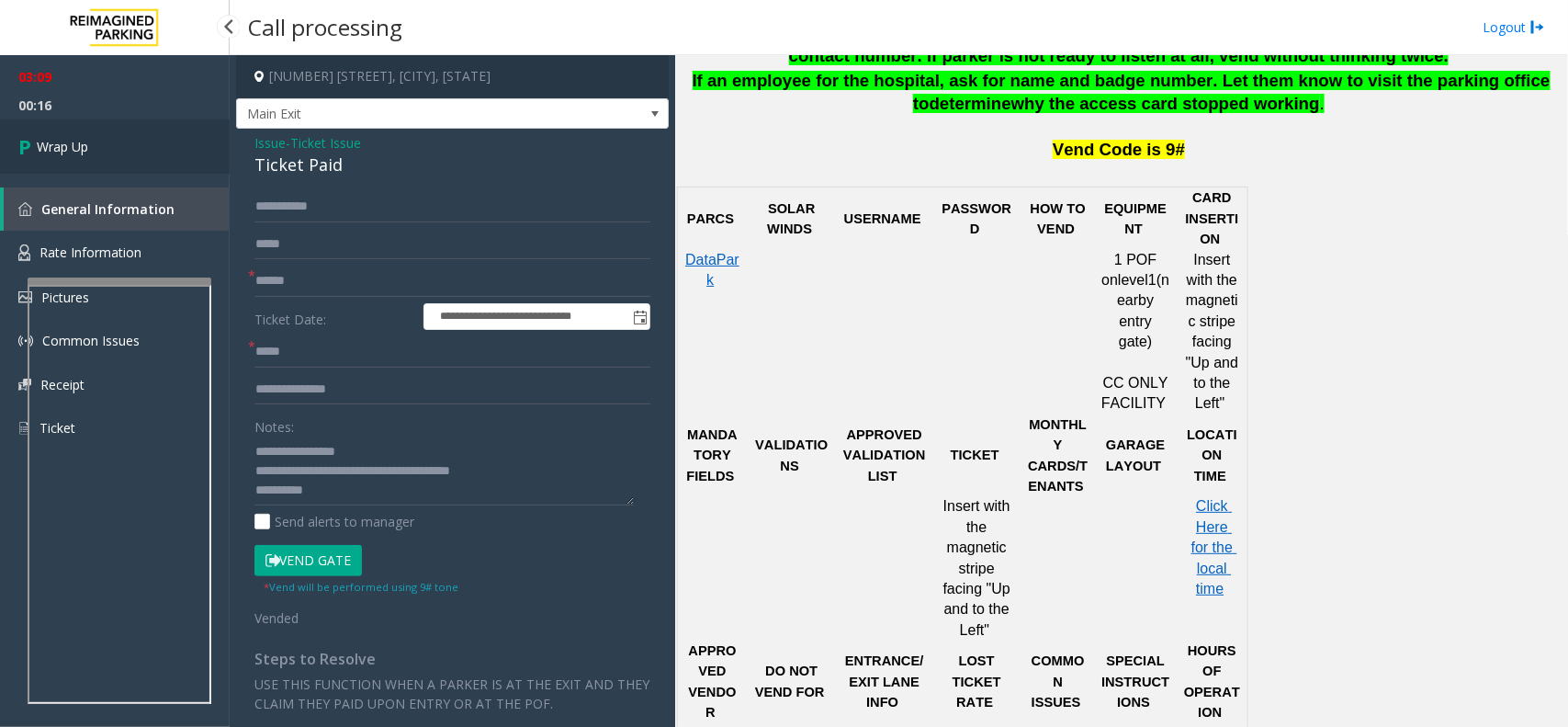 click on "Wrap Up" at bounding box center (115, 146) 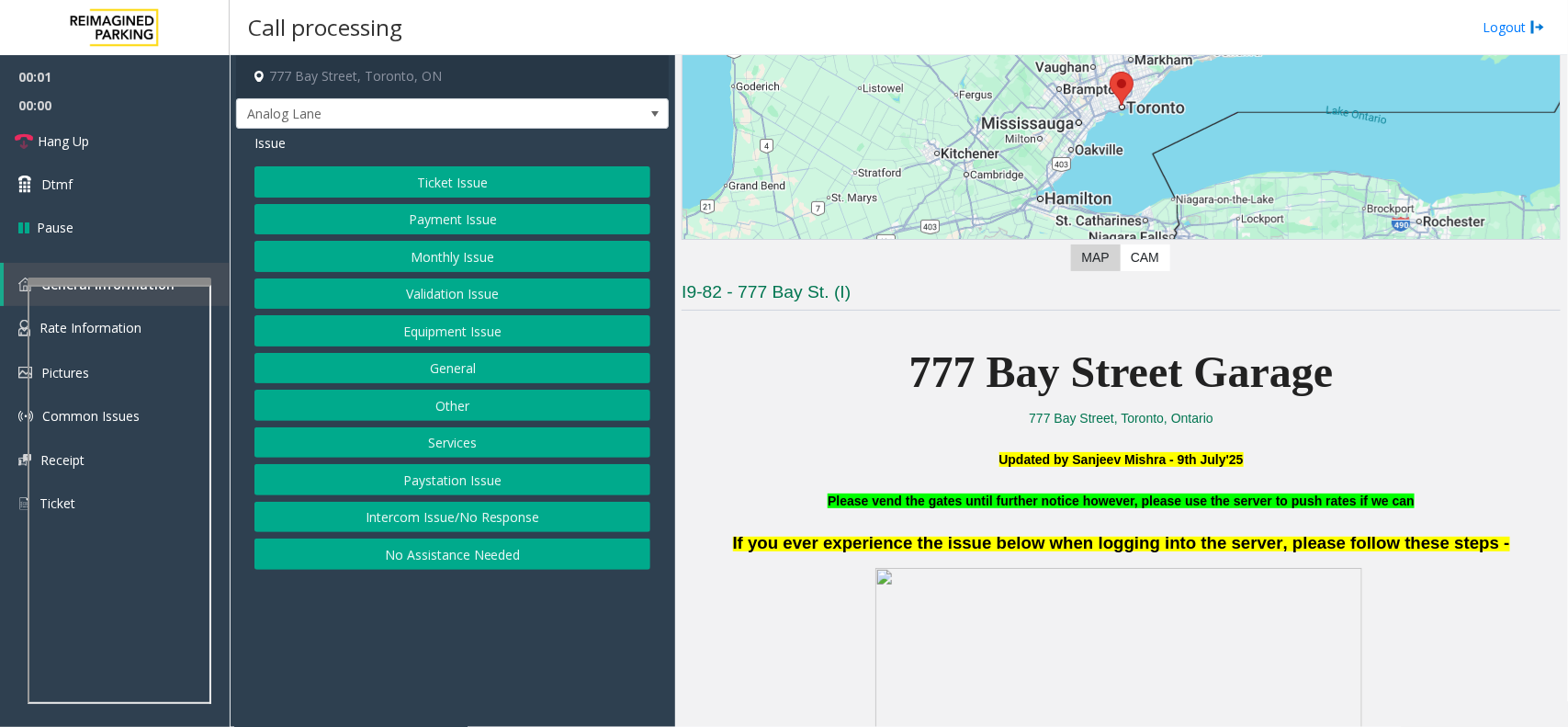 scroll, scrollTop: 460, scrollLeft: 0, axis: vertical 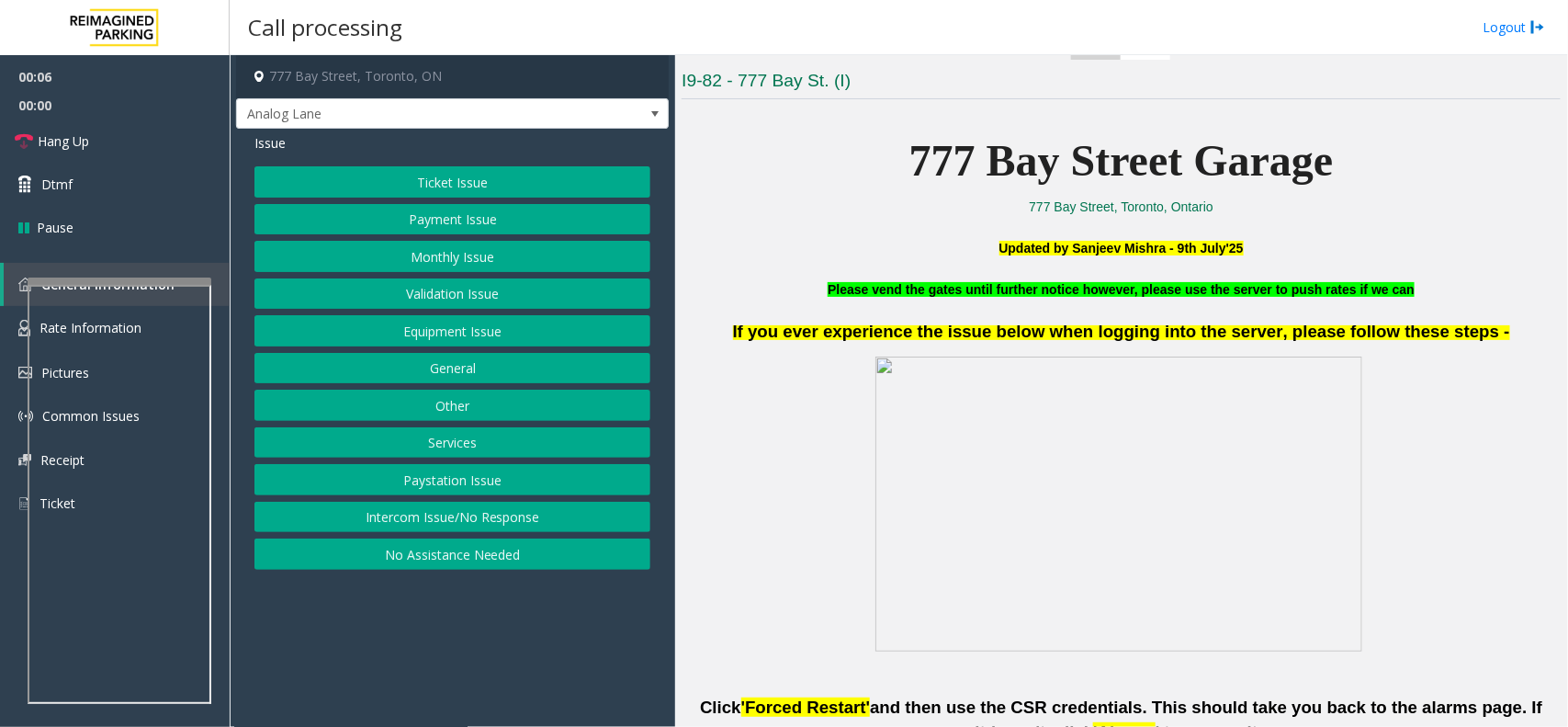 click on "Monthly Issue" 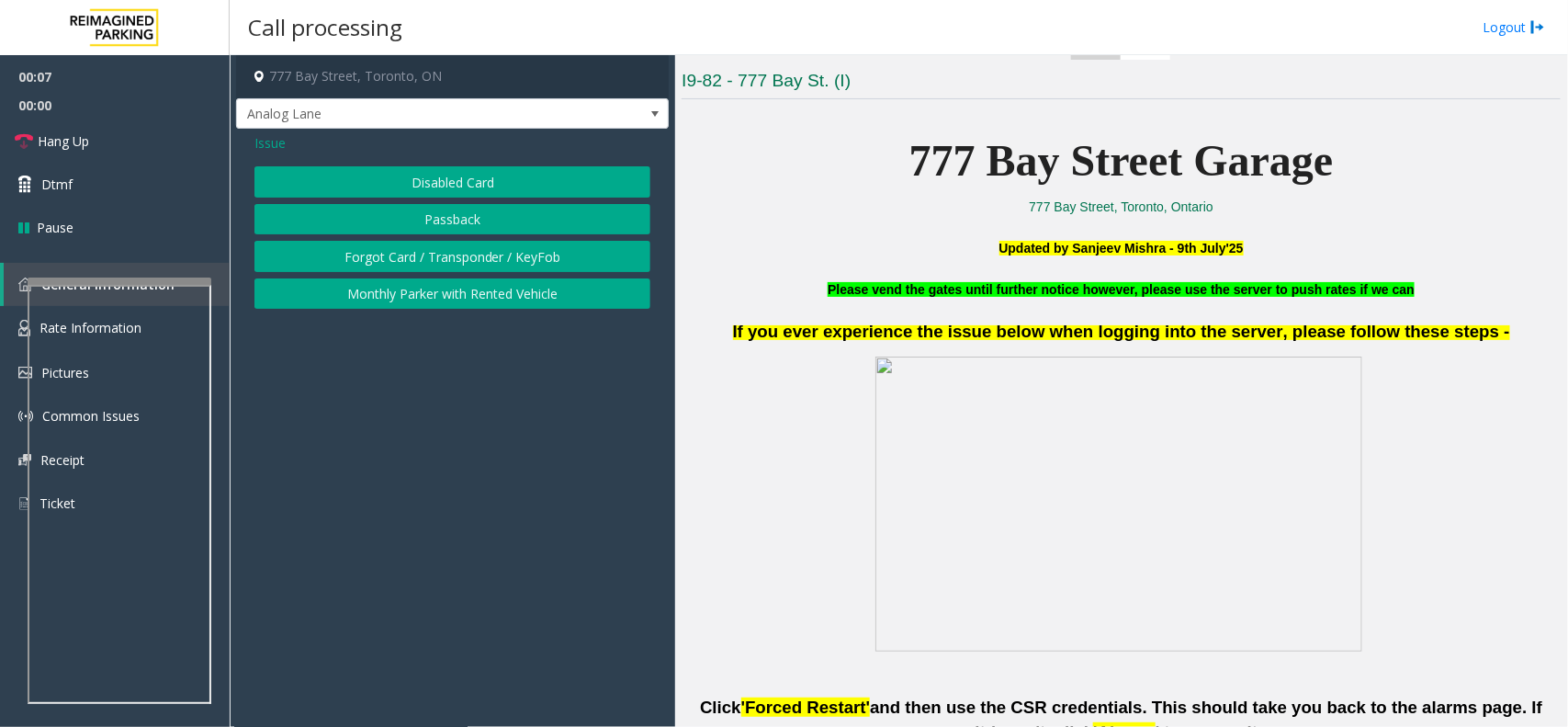 click on "Disabled Card" 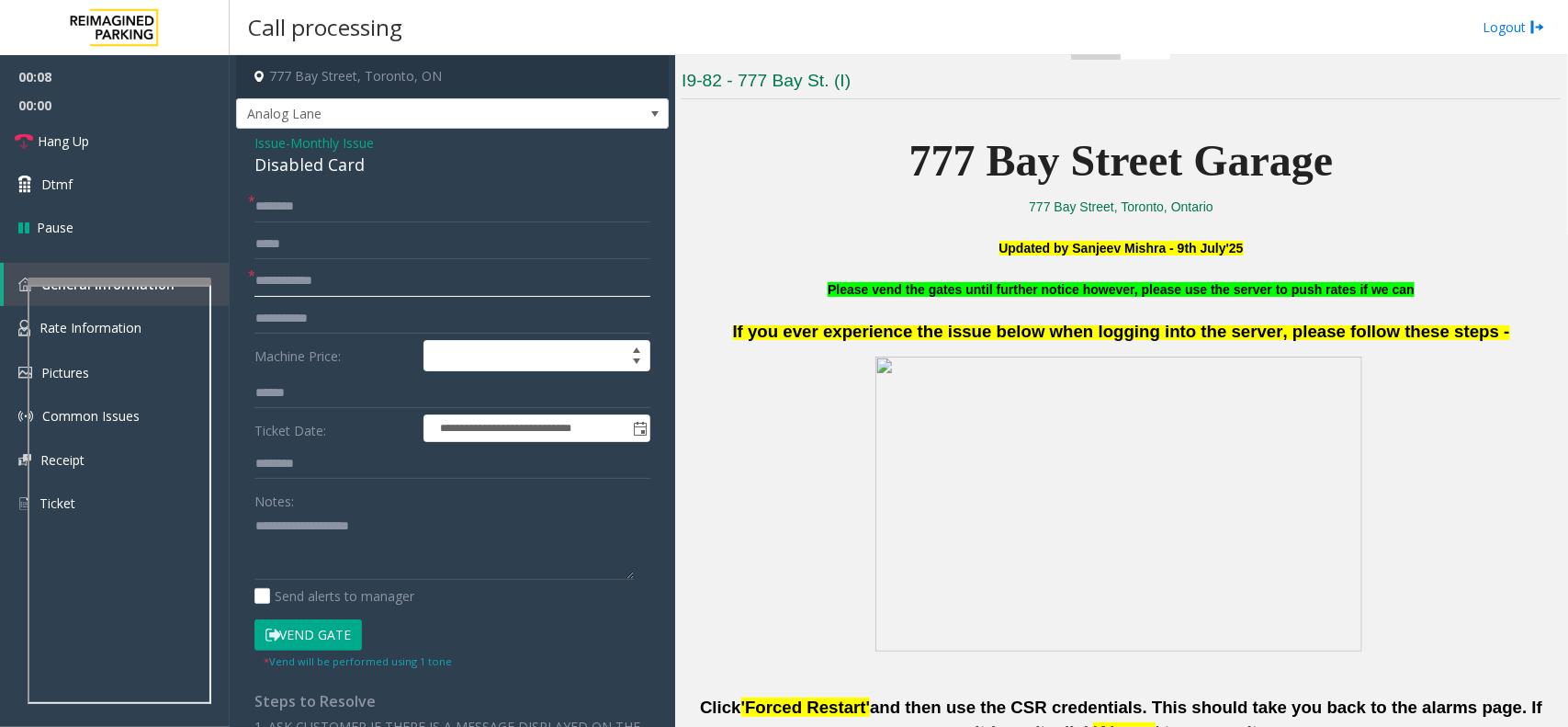 click 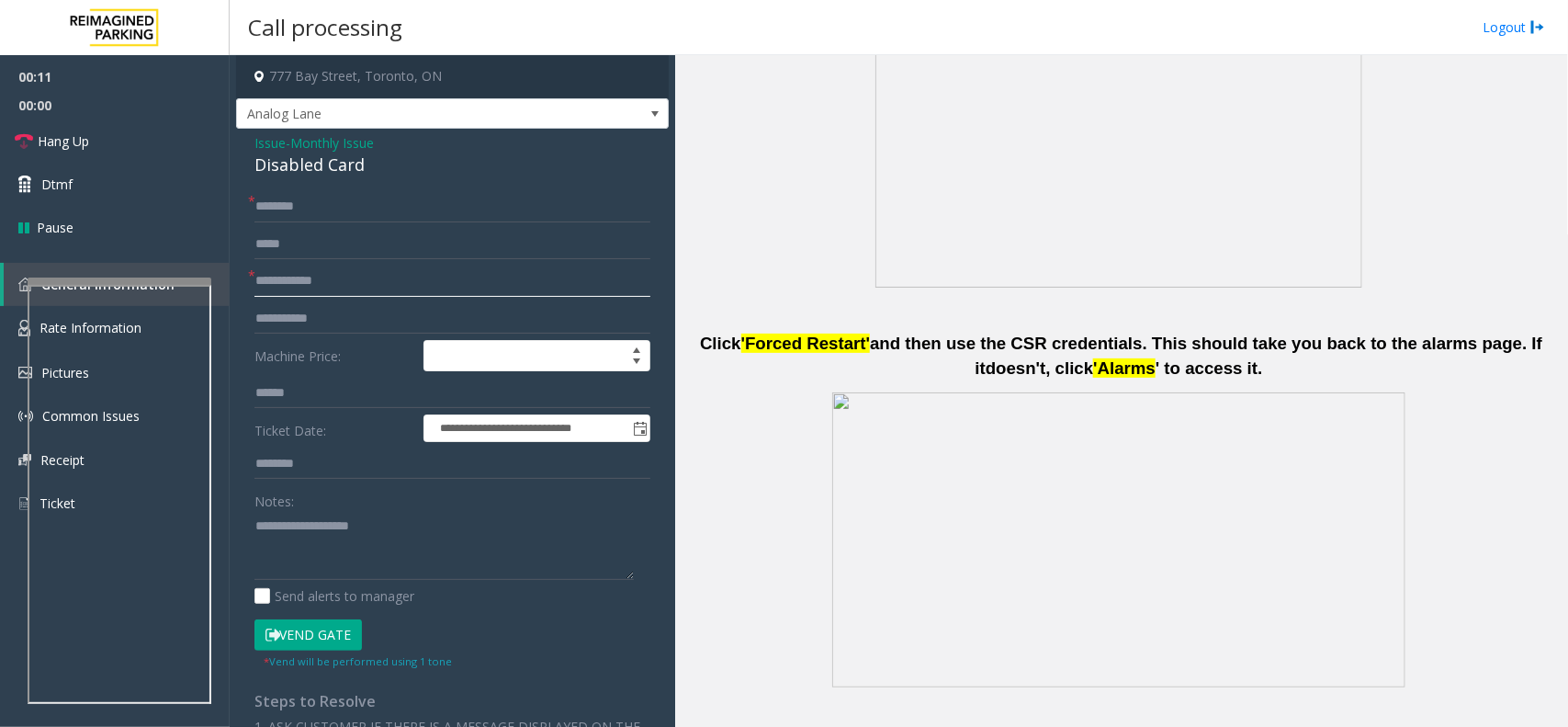 scroll, scrollTop: 919, scrollLeft: 0, axis: vertical 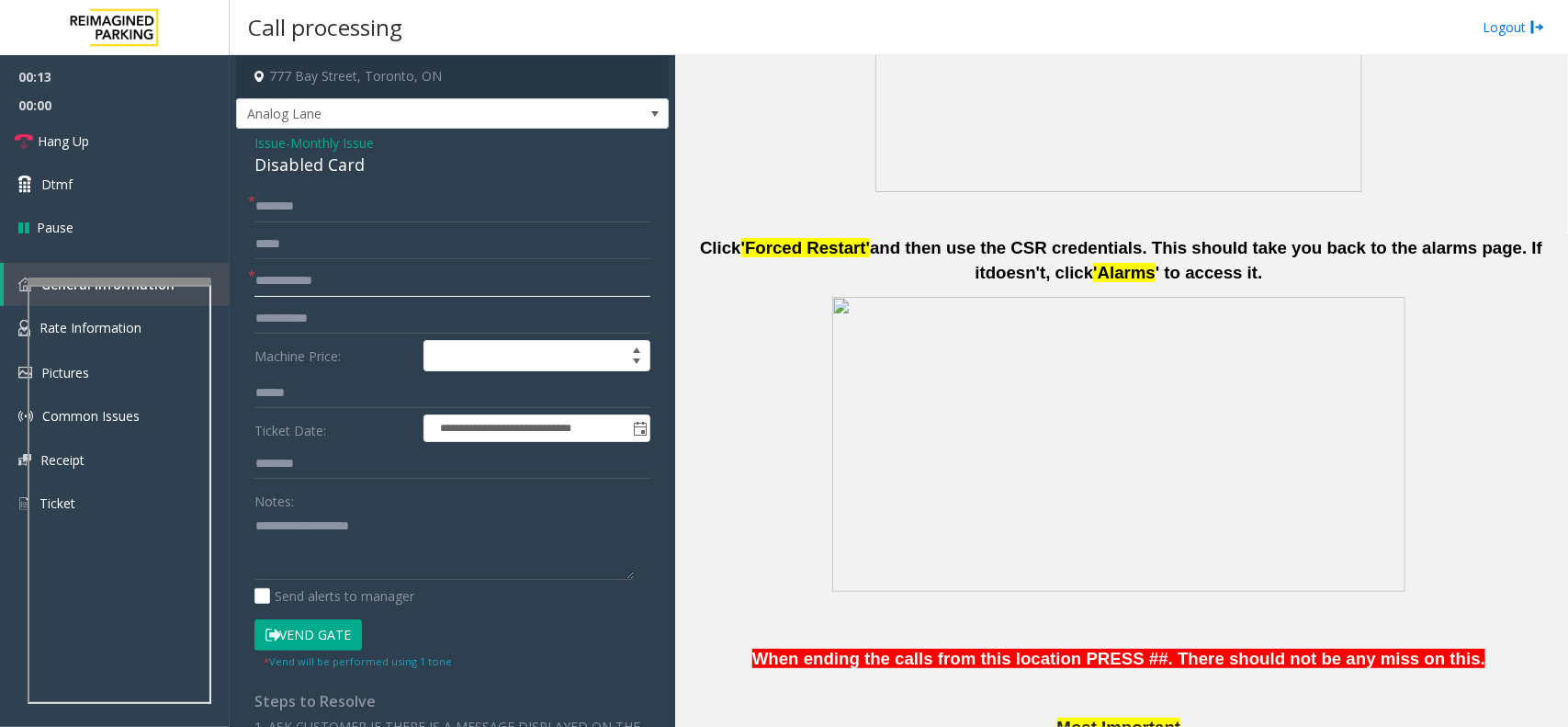 click 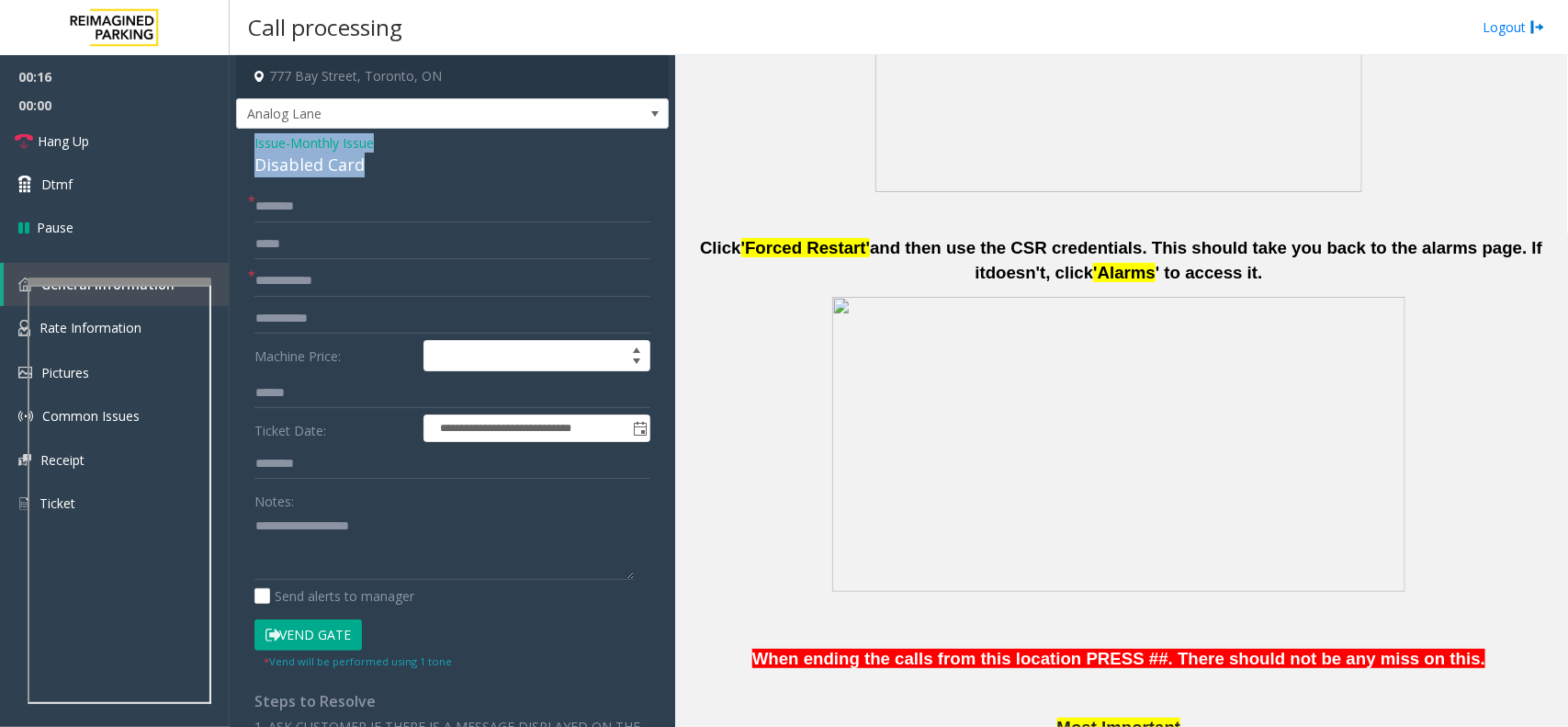 drag, startPoint x: 378, startPoint y: 166, endPoint x: 246, endPoint y: 138, distance: 134.93702 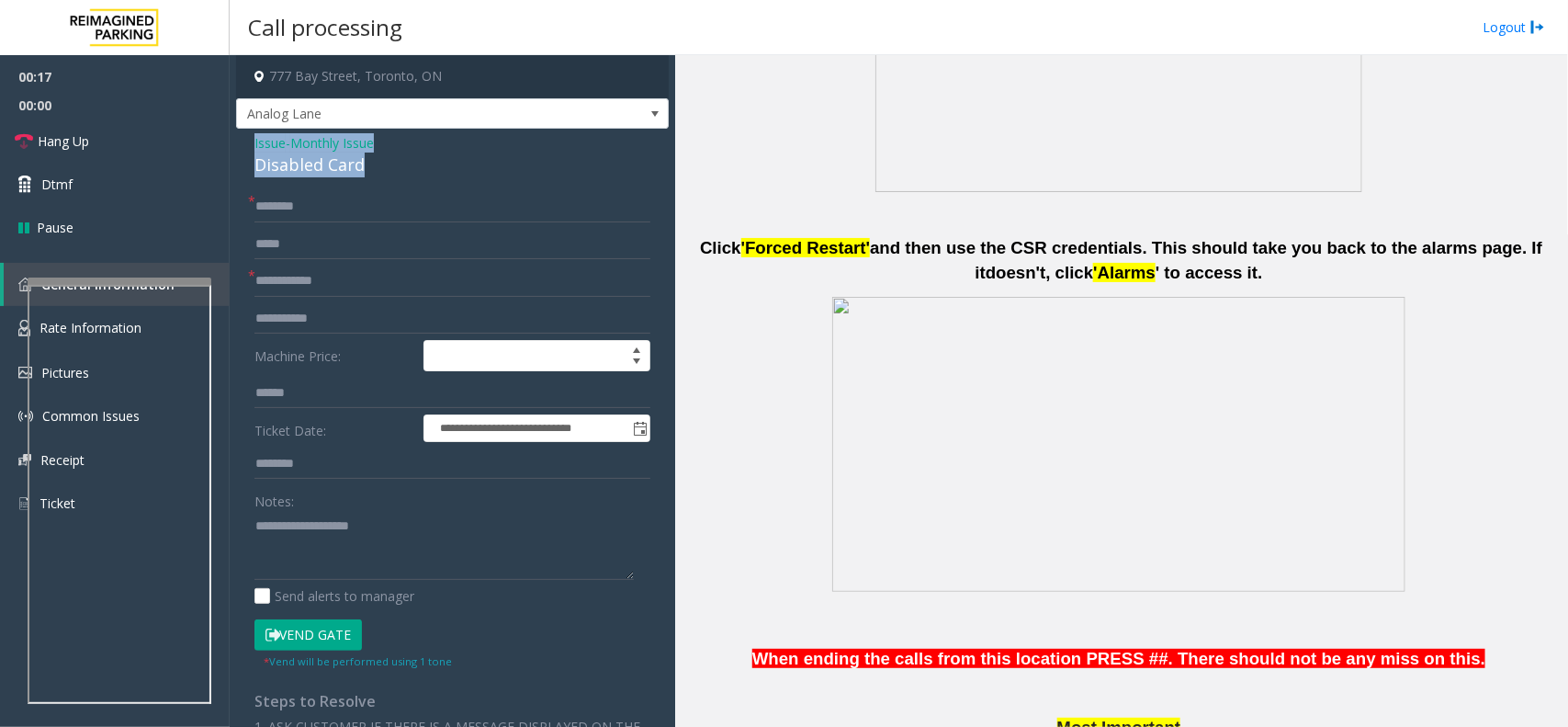 copy on "Issue  -  Monthly Issue Disabled Card" 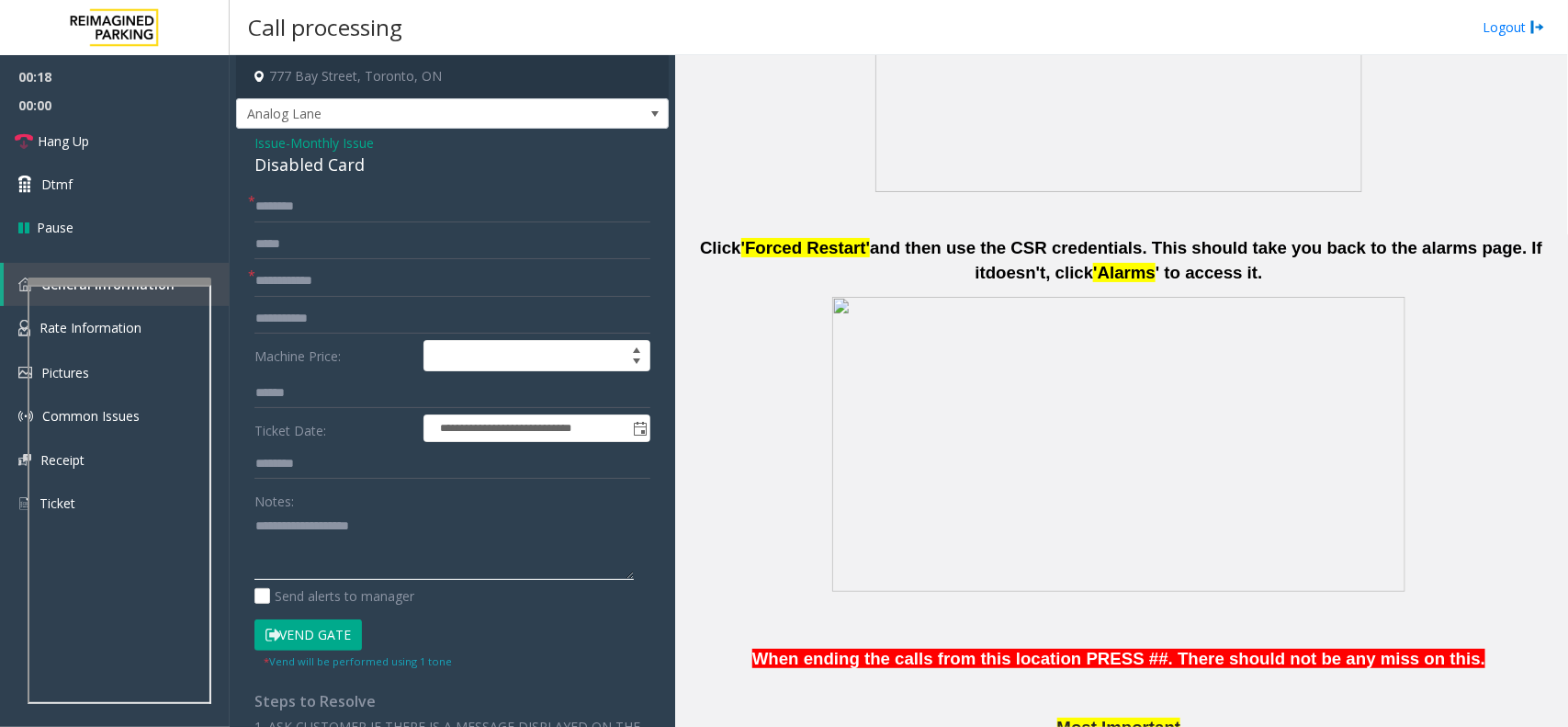 paste on "**********" 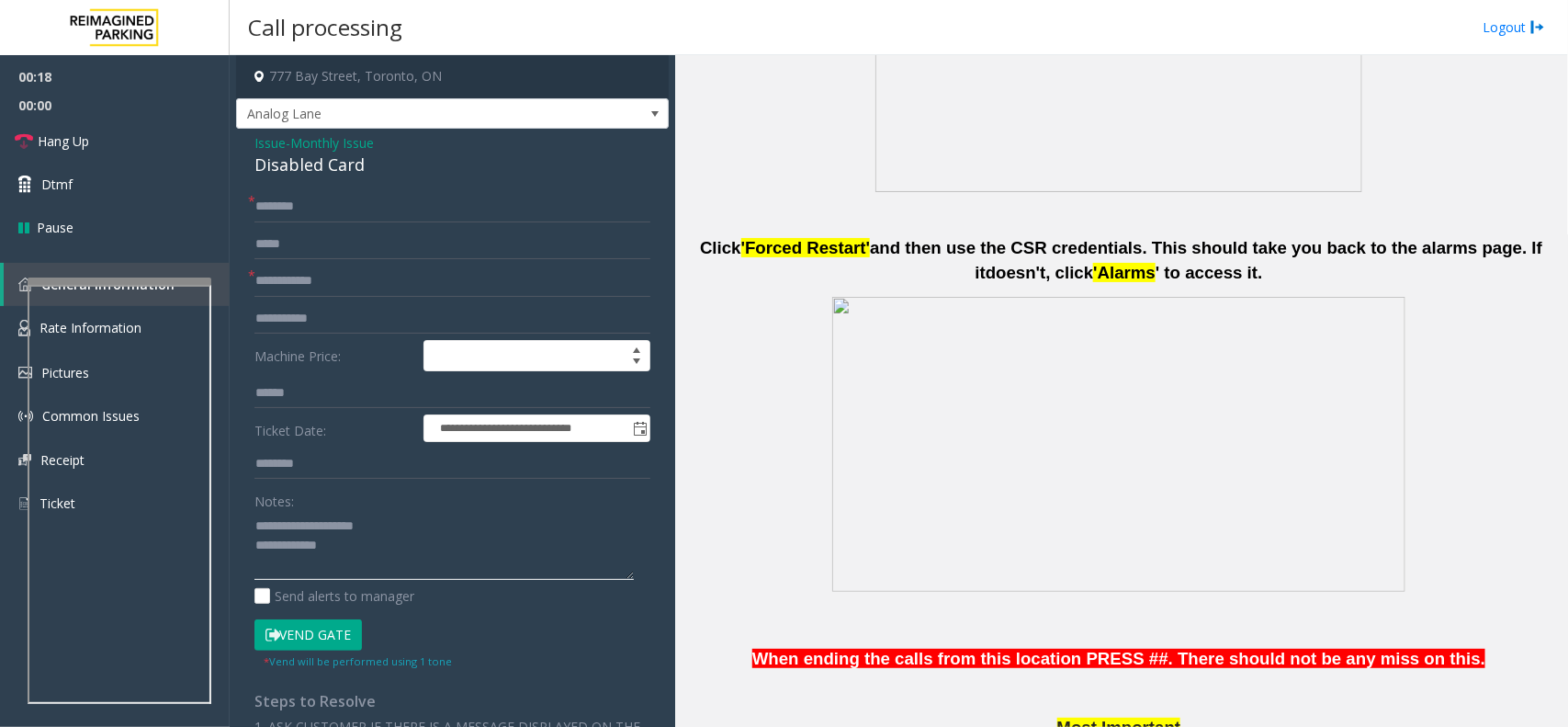 click 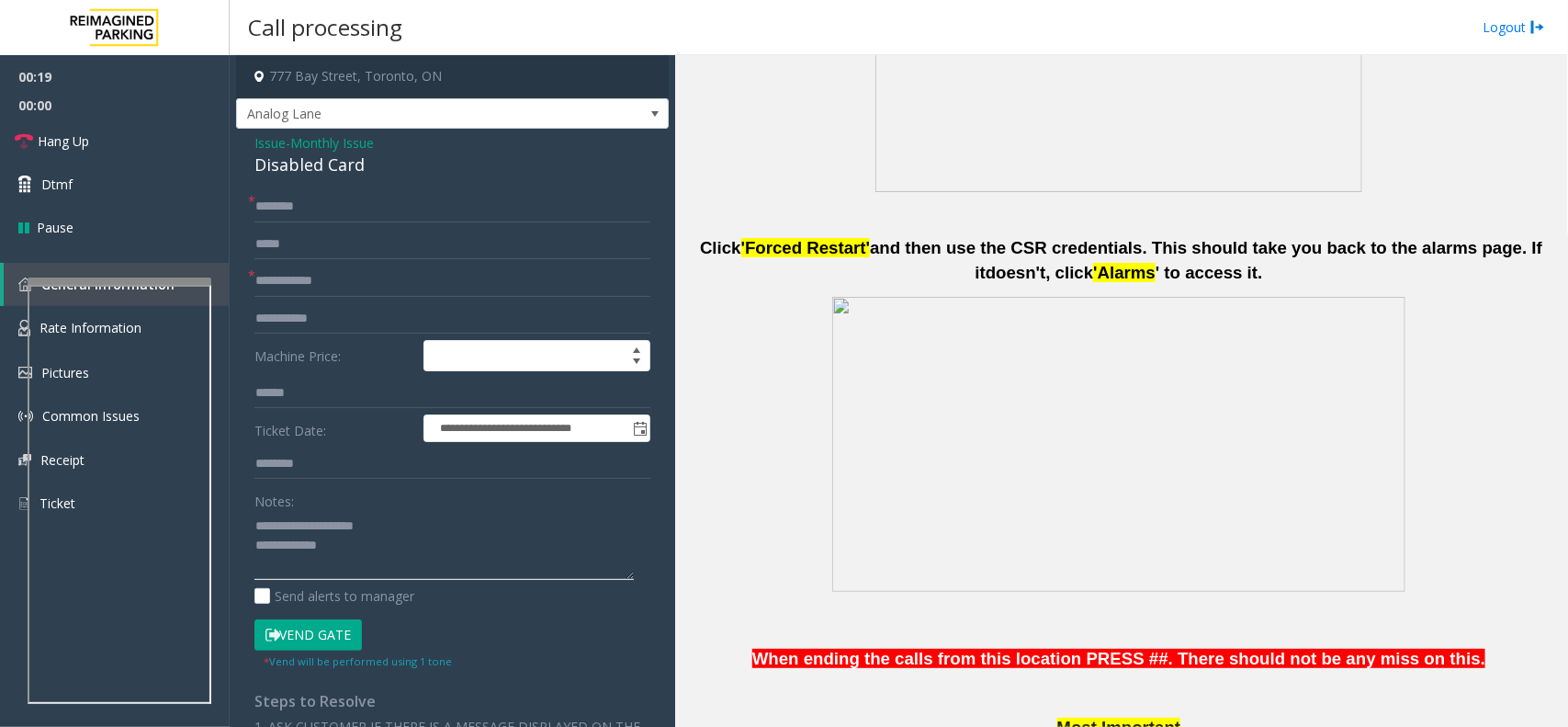 drag, startPoint x: 396, startPoint y: 519, endPoint x: 299, endPoint y: 527, distance: 97.32934 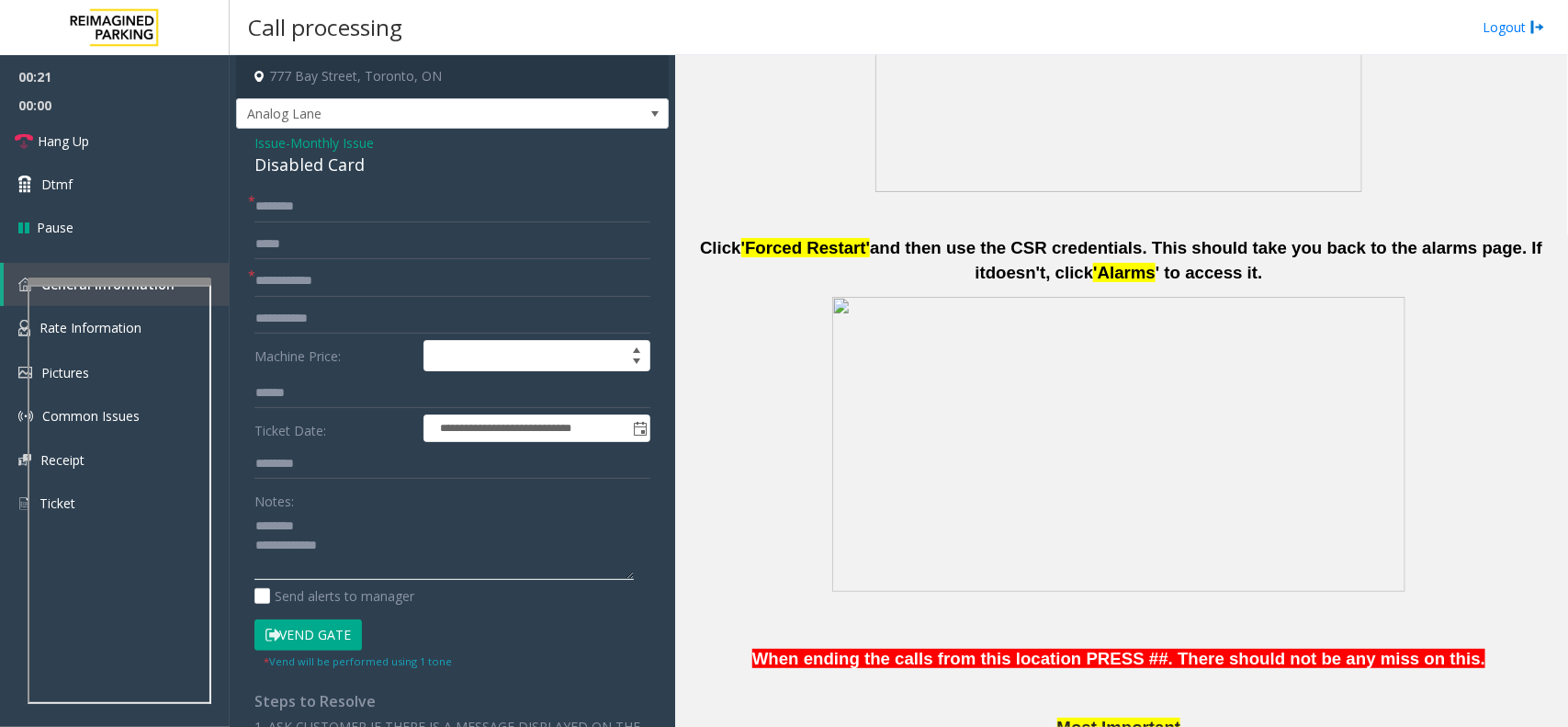 click 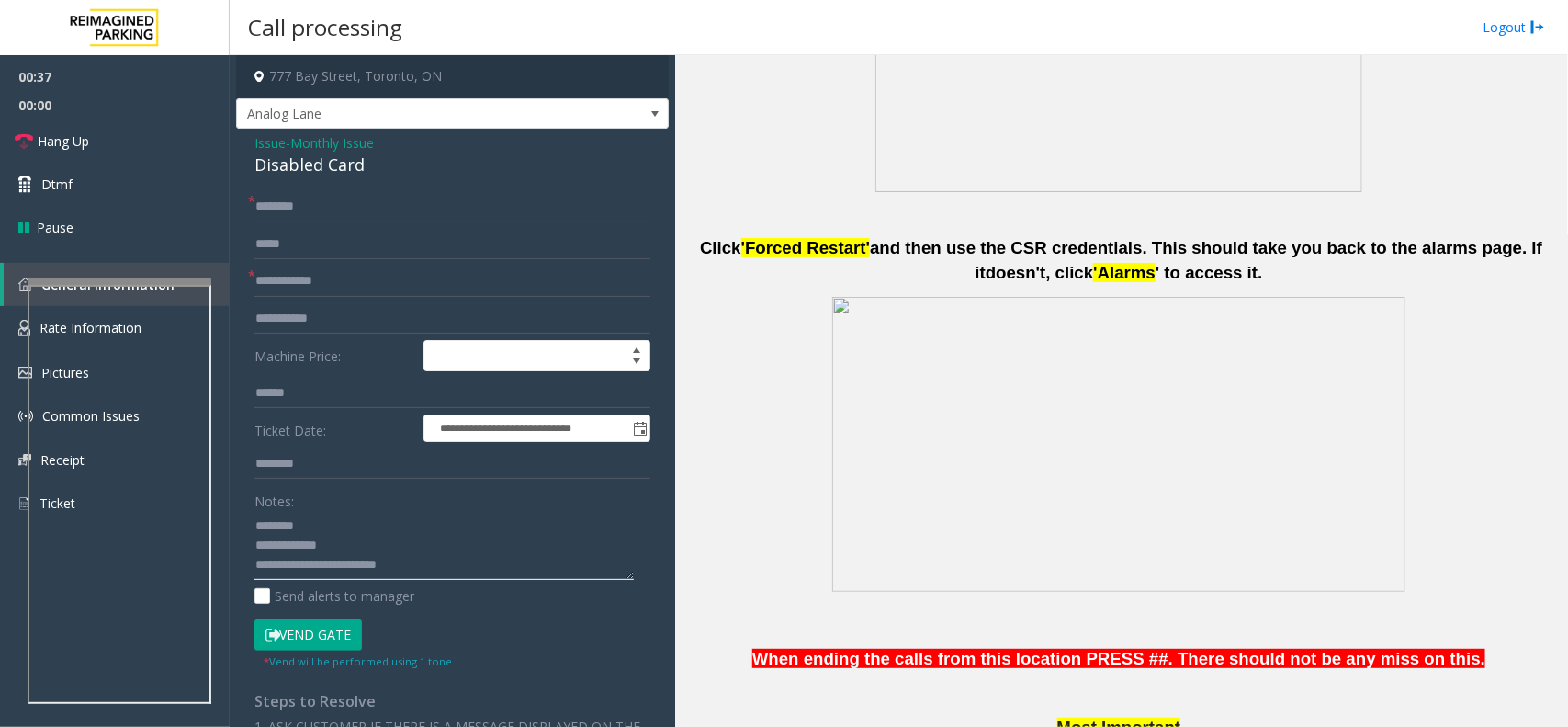 type on "**********" 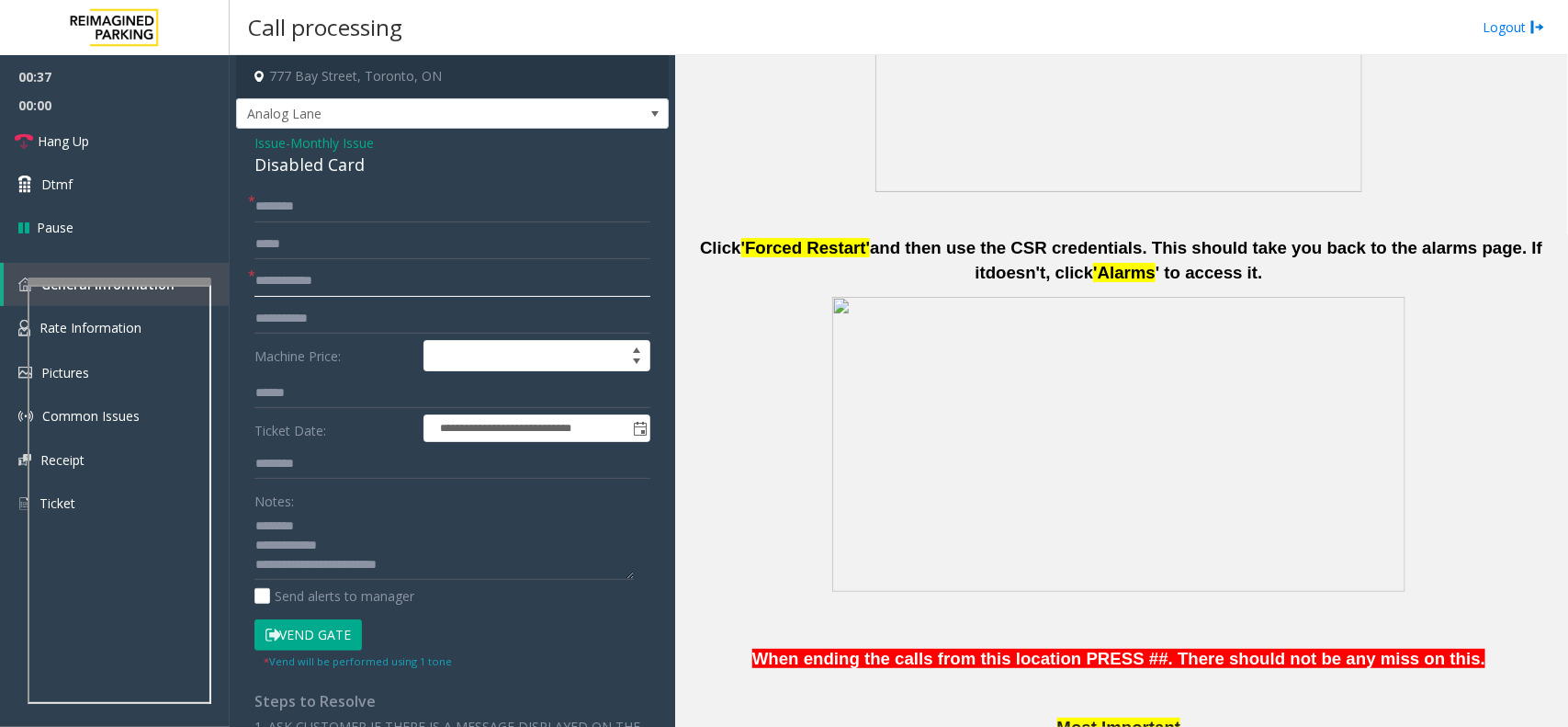 click 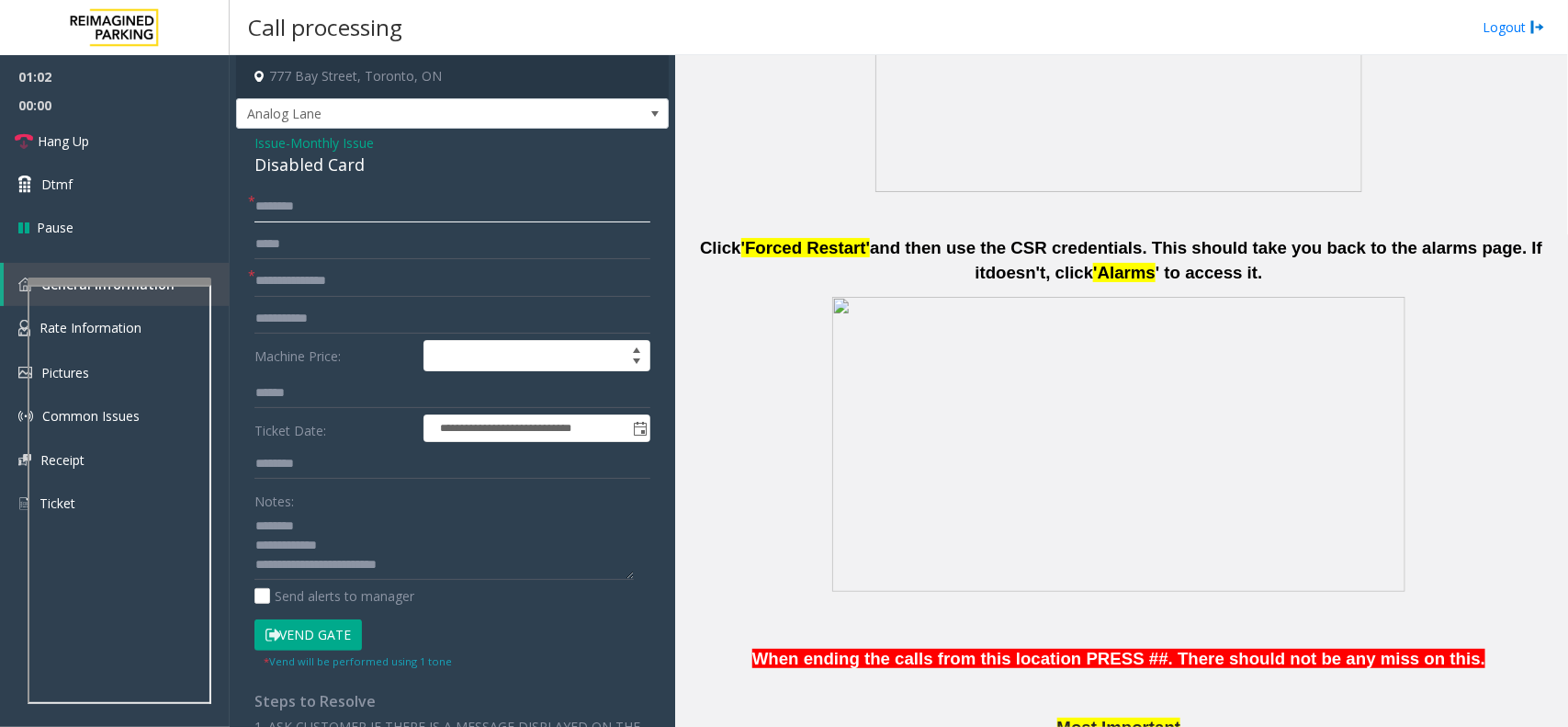 click 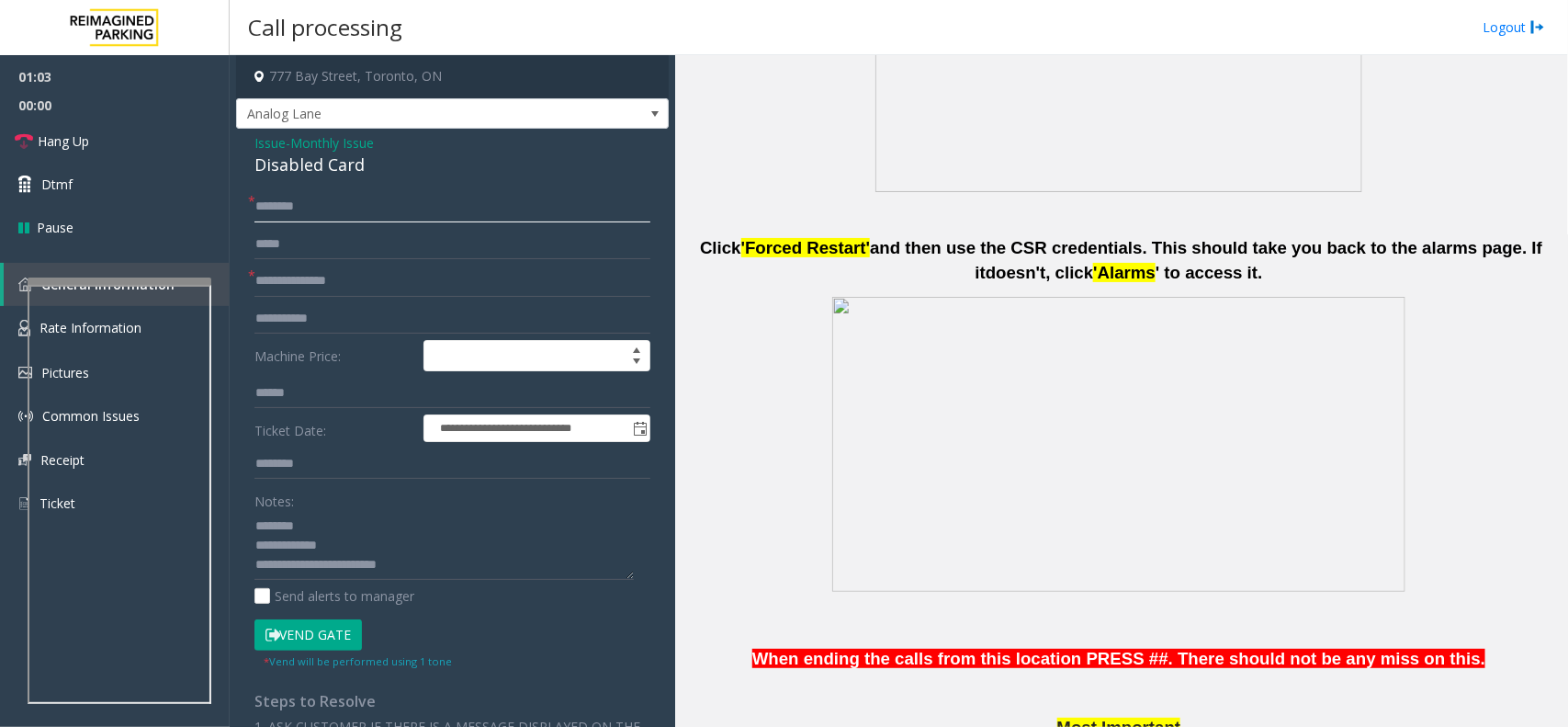click 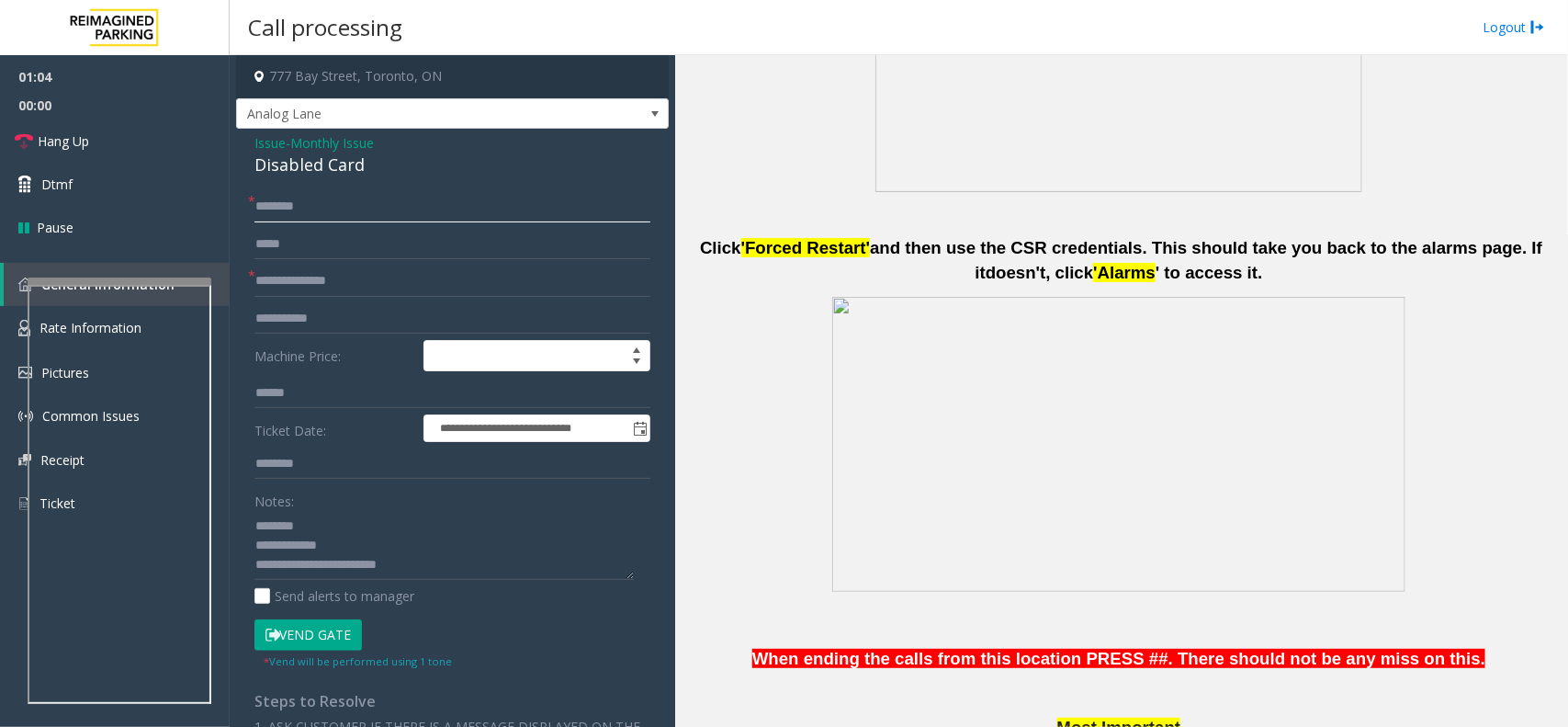 click 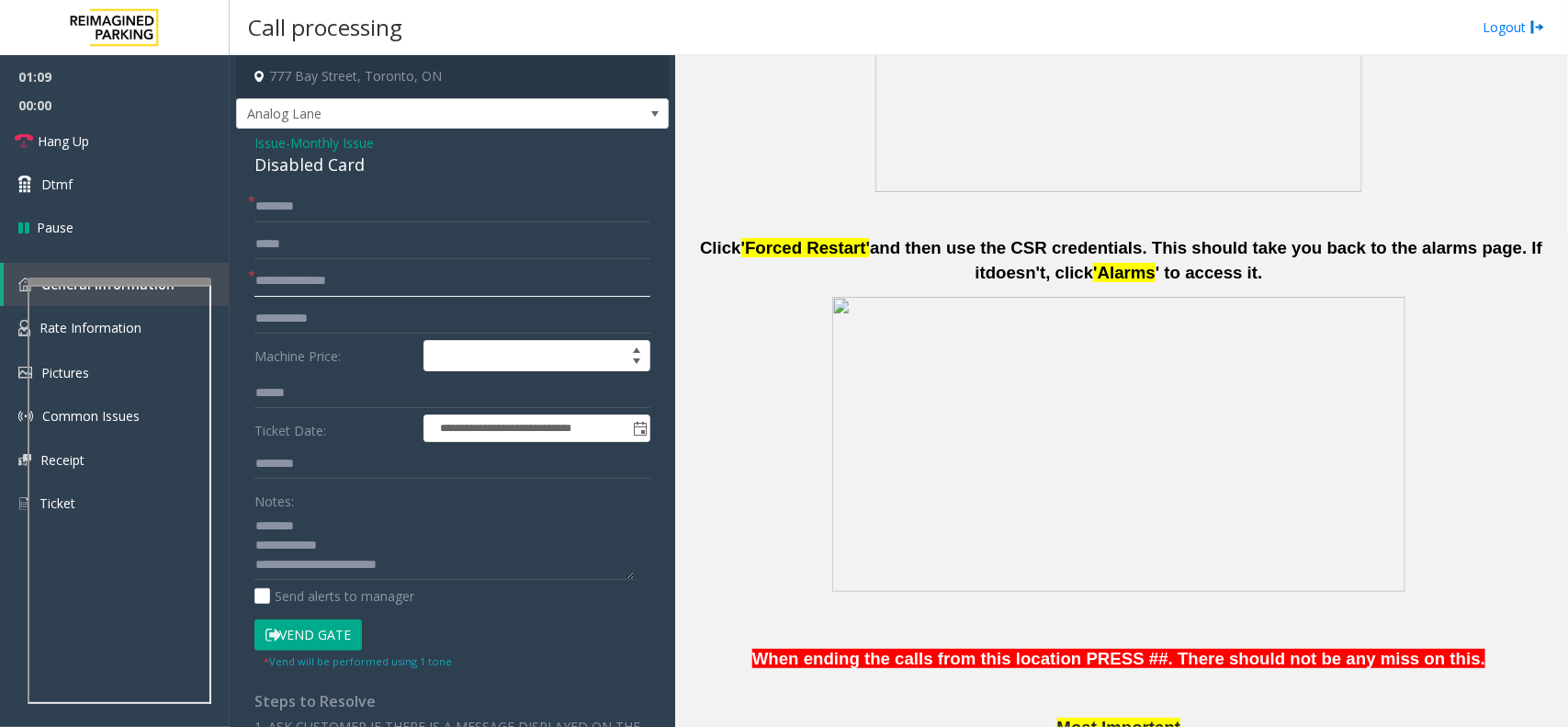 click on "**********" 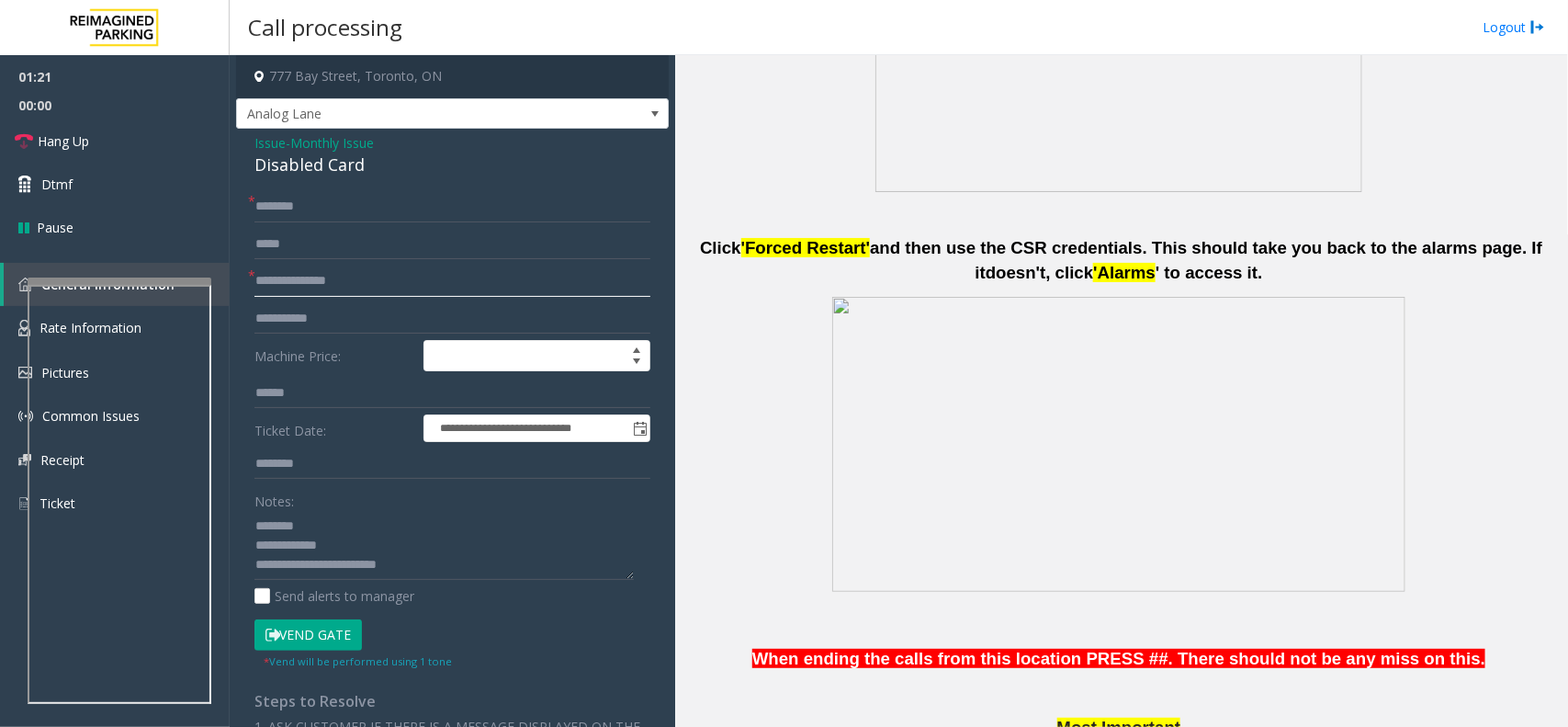 click on "**********" 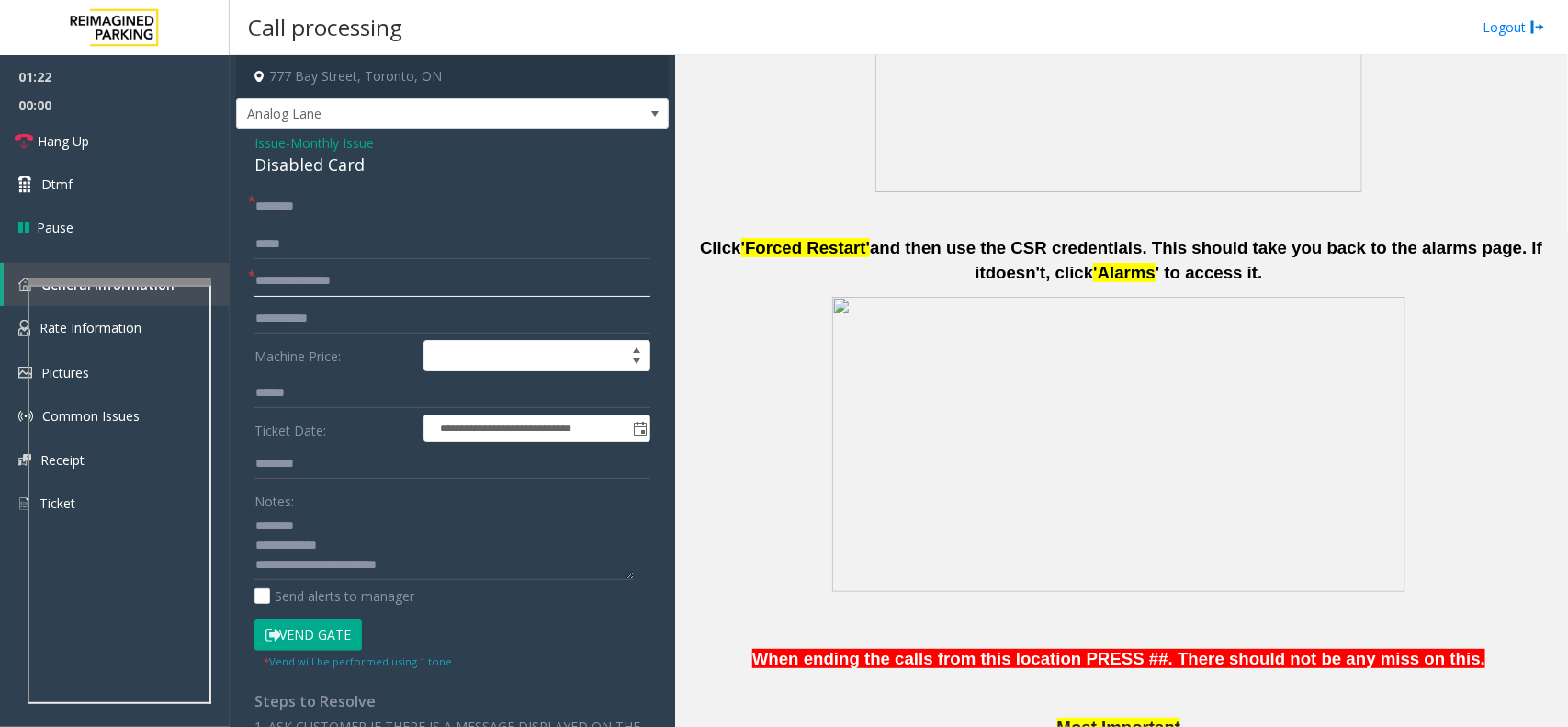 type on "**********" 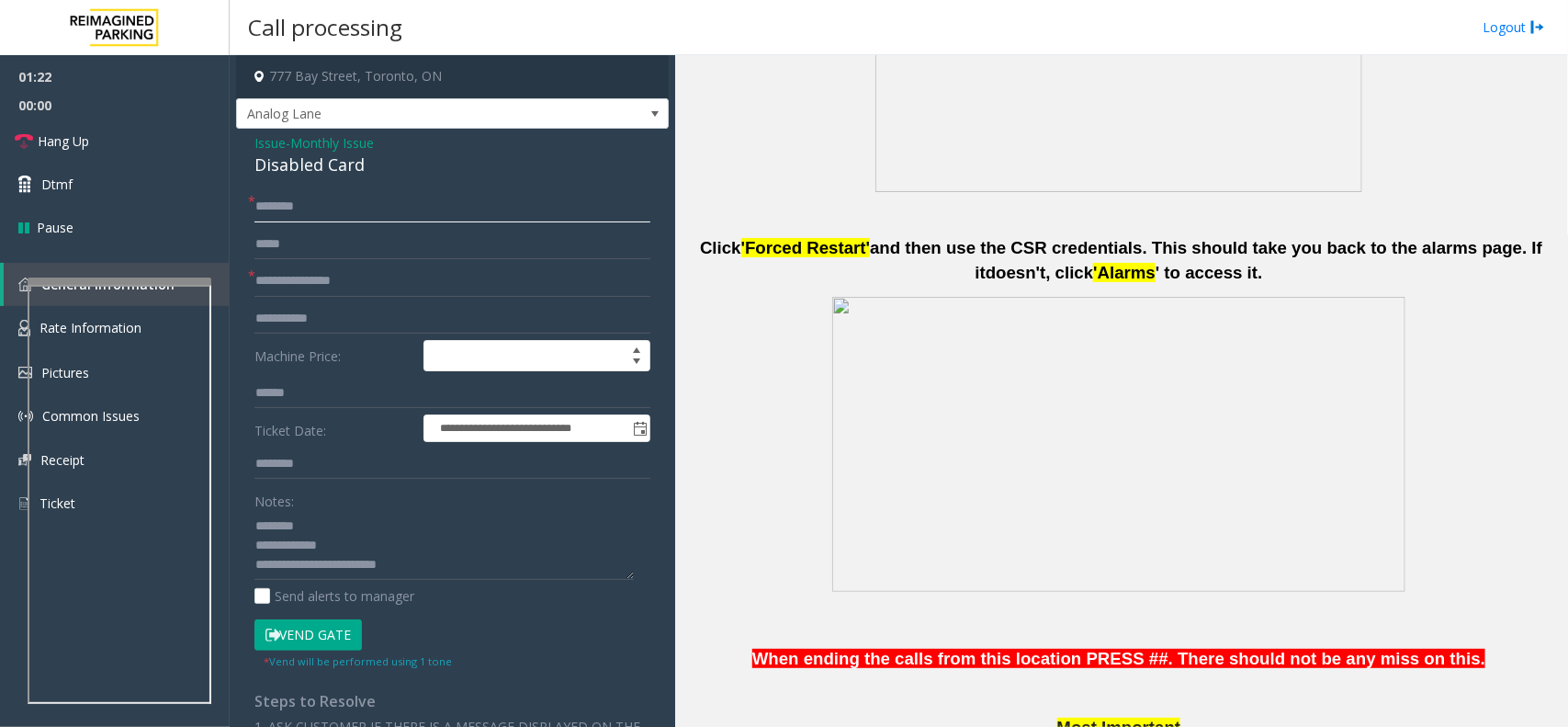 click 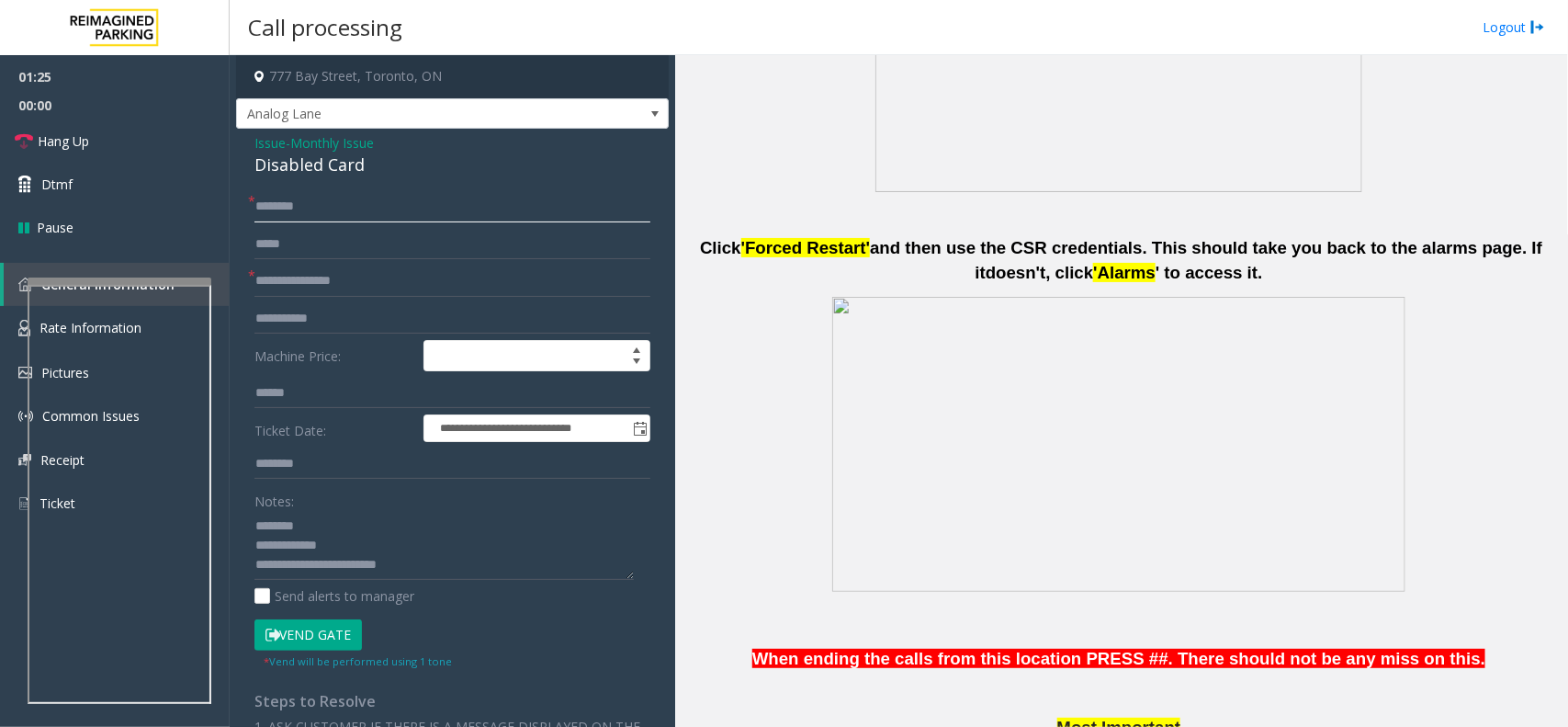 click 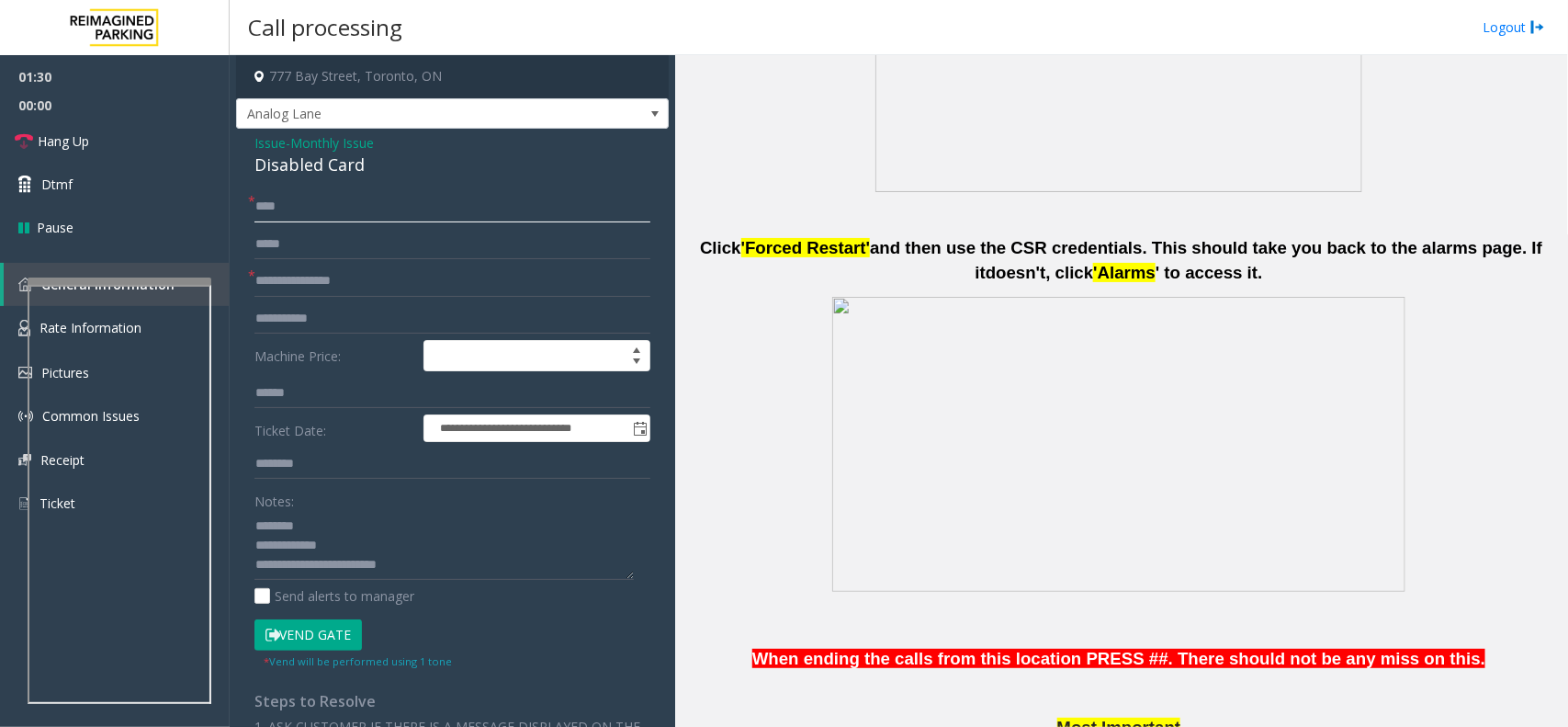 type on "****" 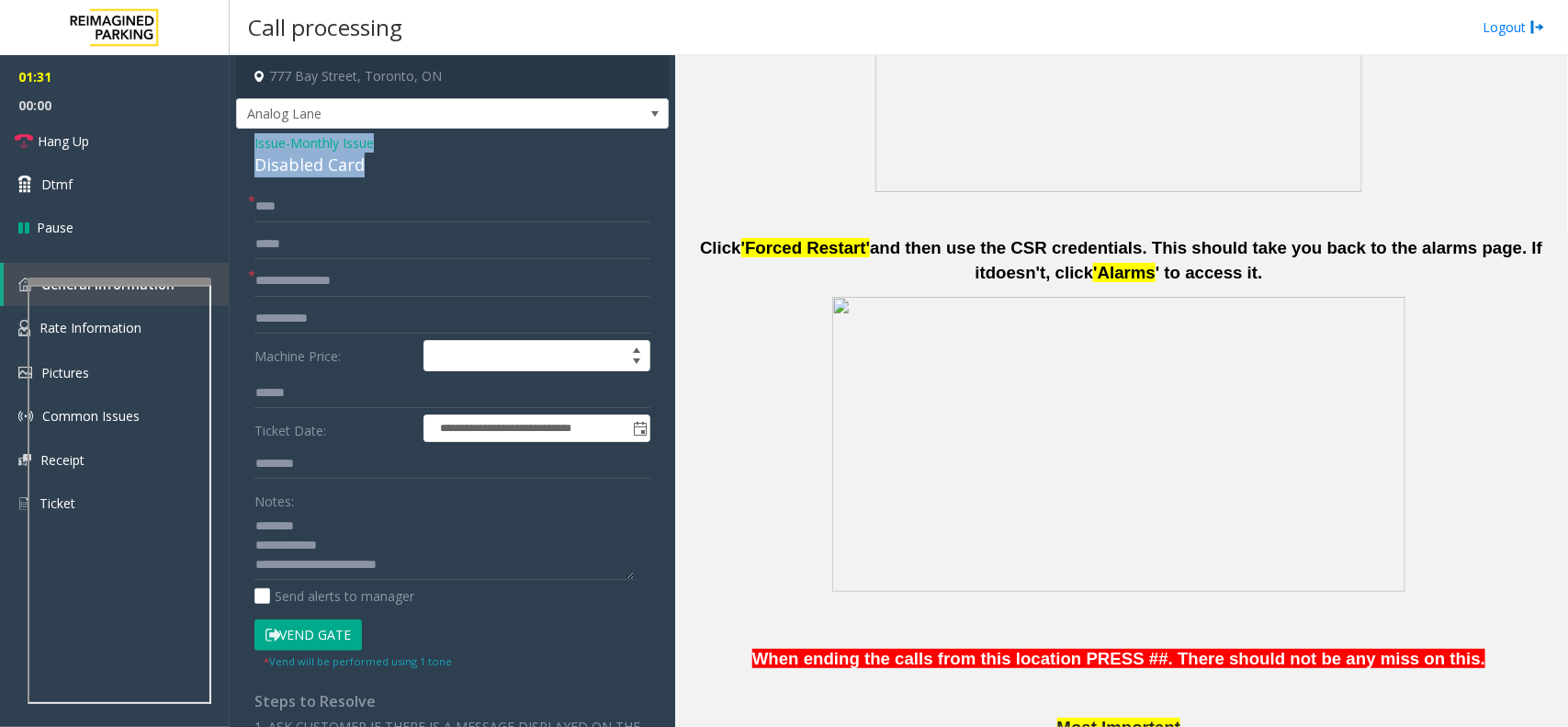 drag, startPoint x: 364, startPoint y: 164, endPoint x: 237, endPoint y: 143, distance: 128.72451 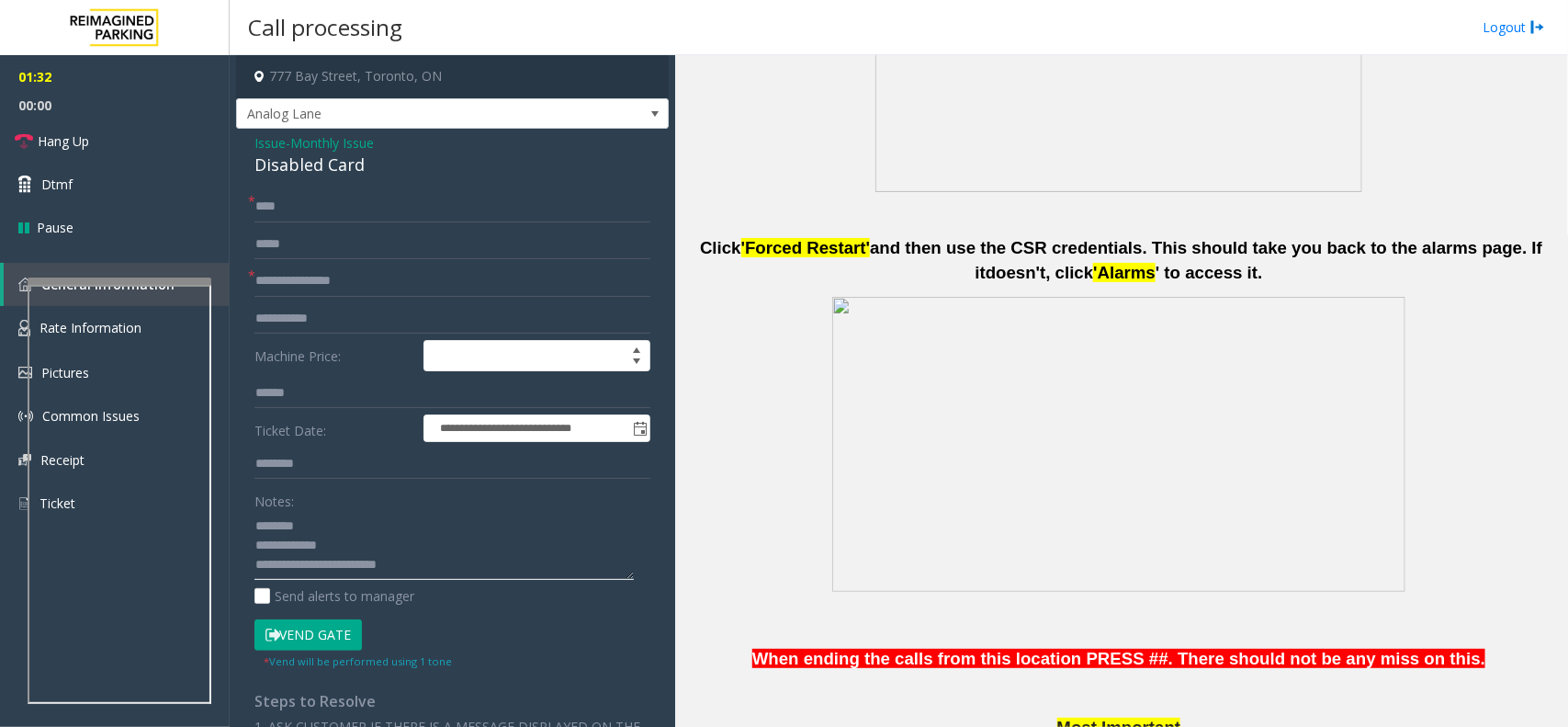 click 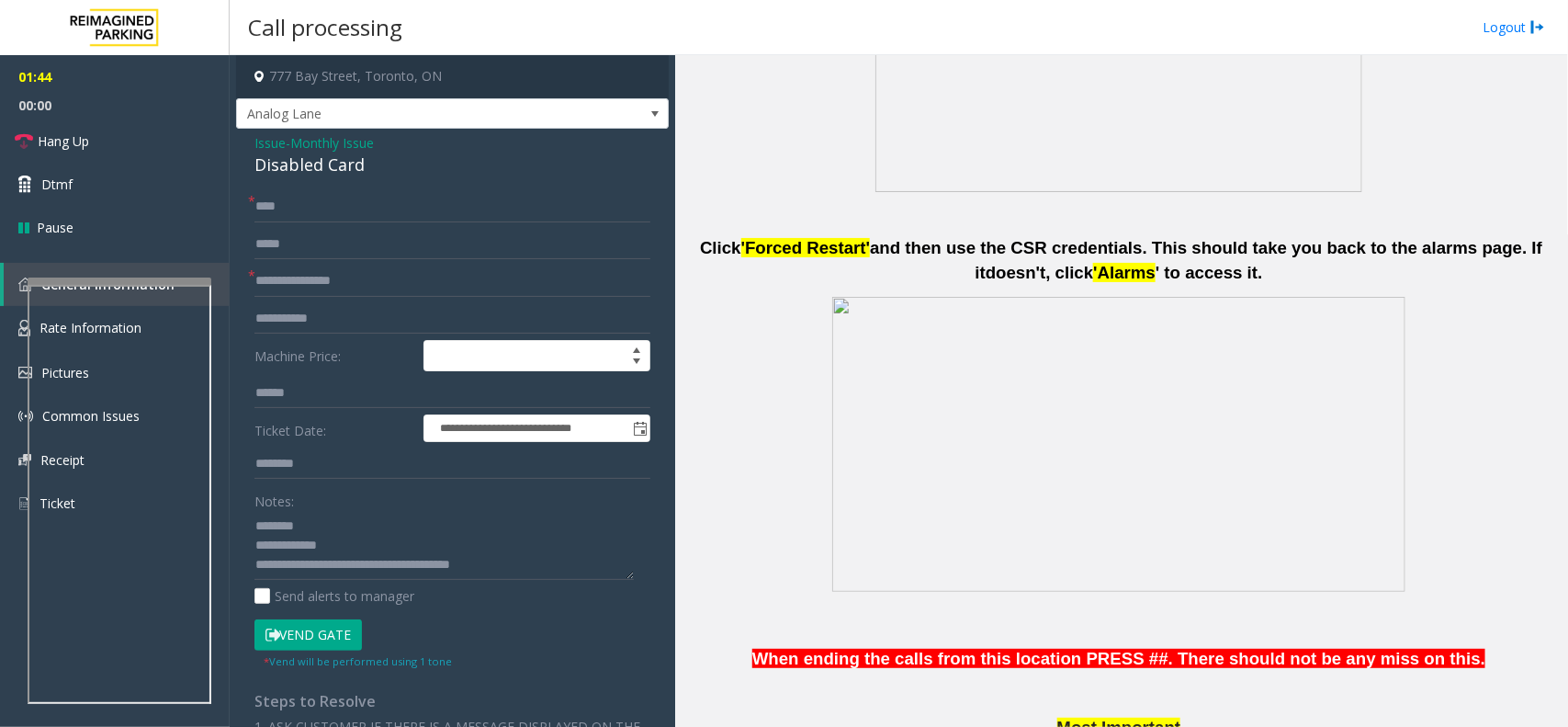 click on "Vend Gate" 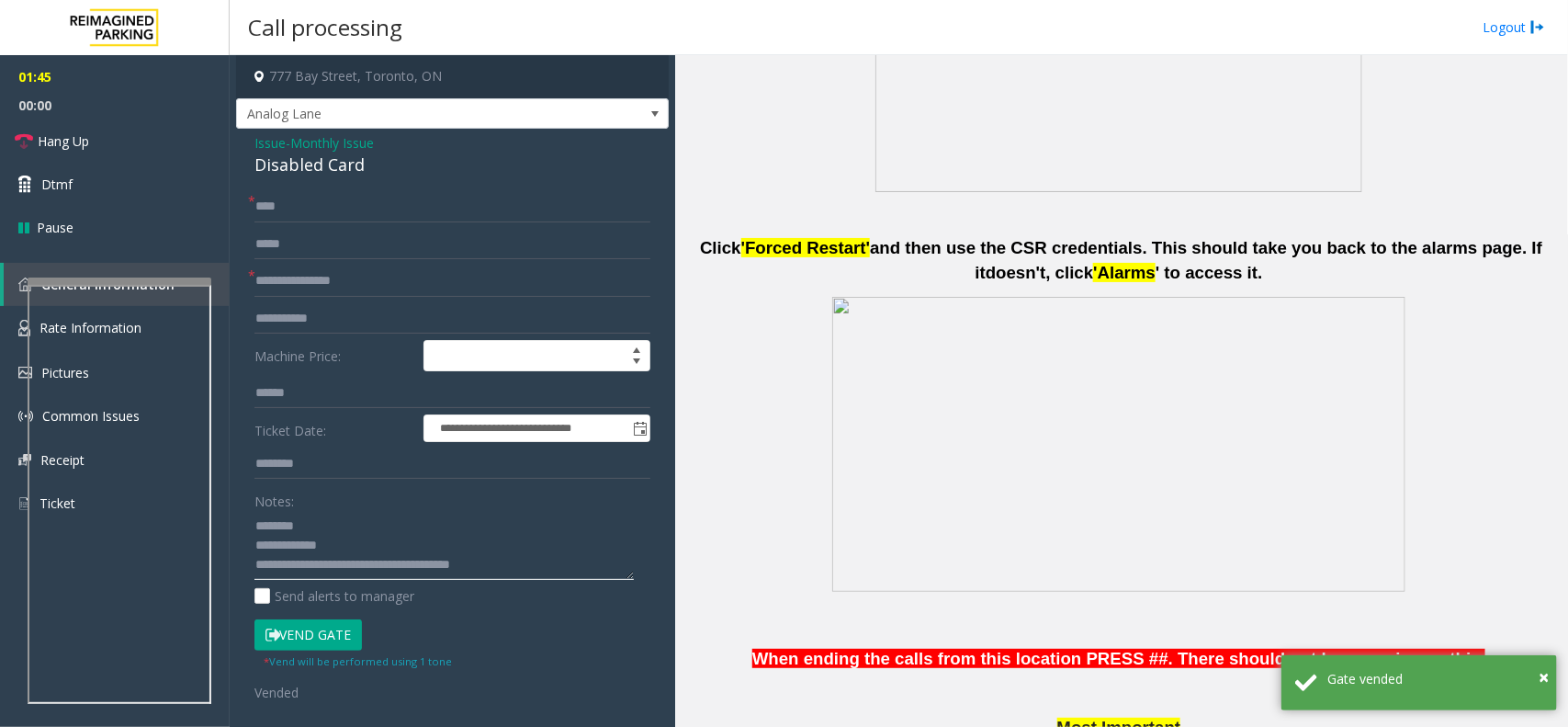 click 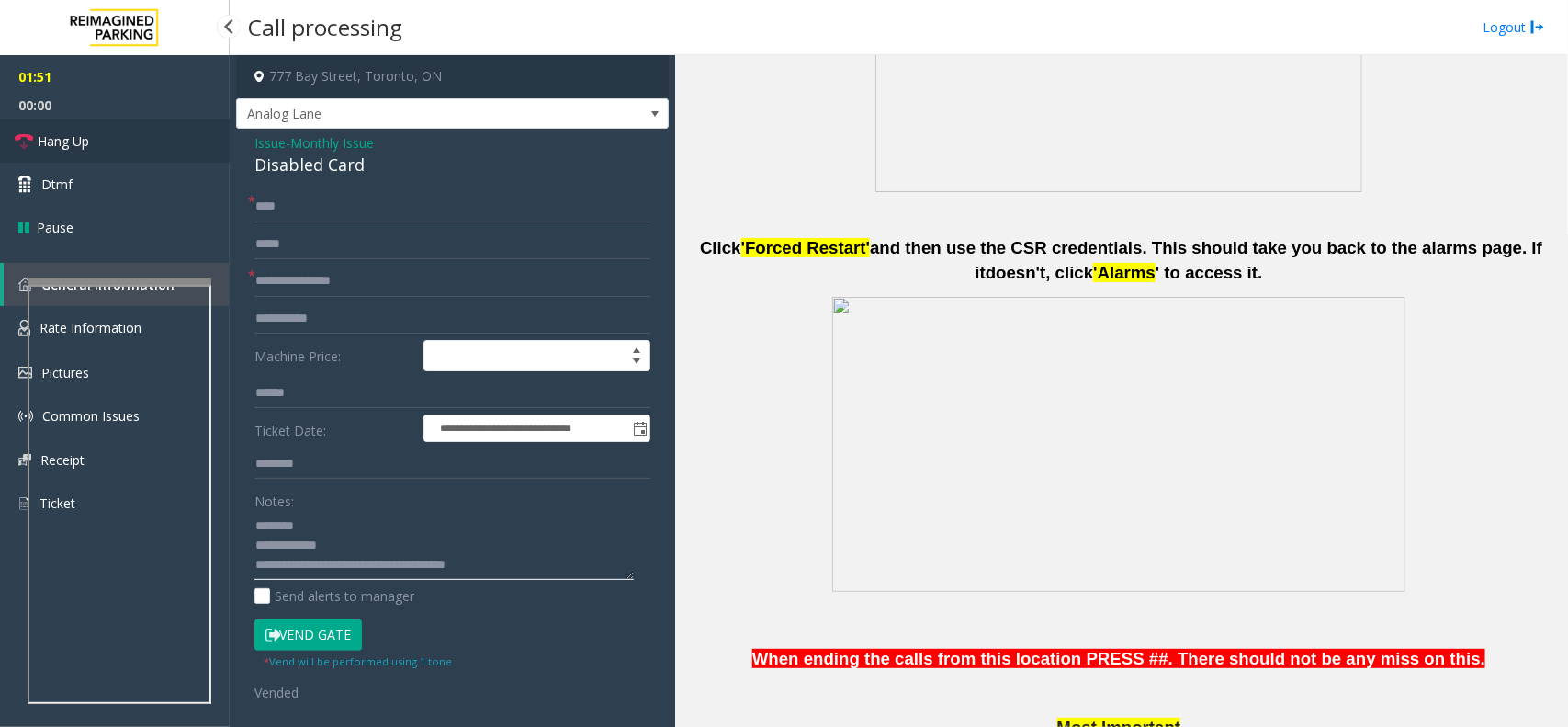 type on "**********" 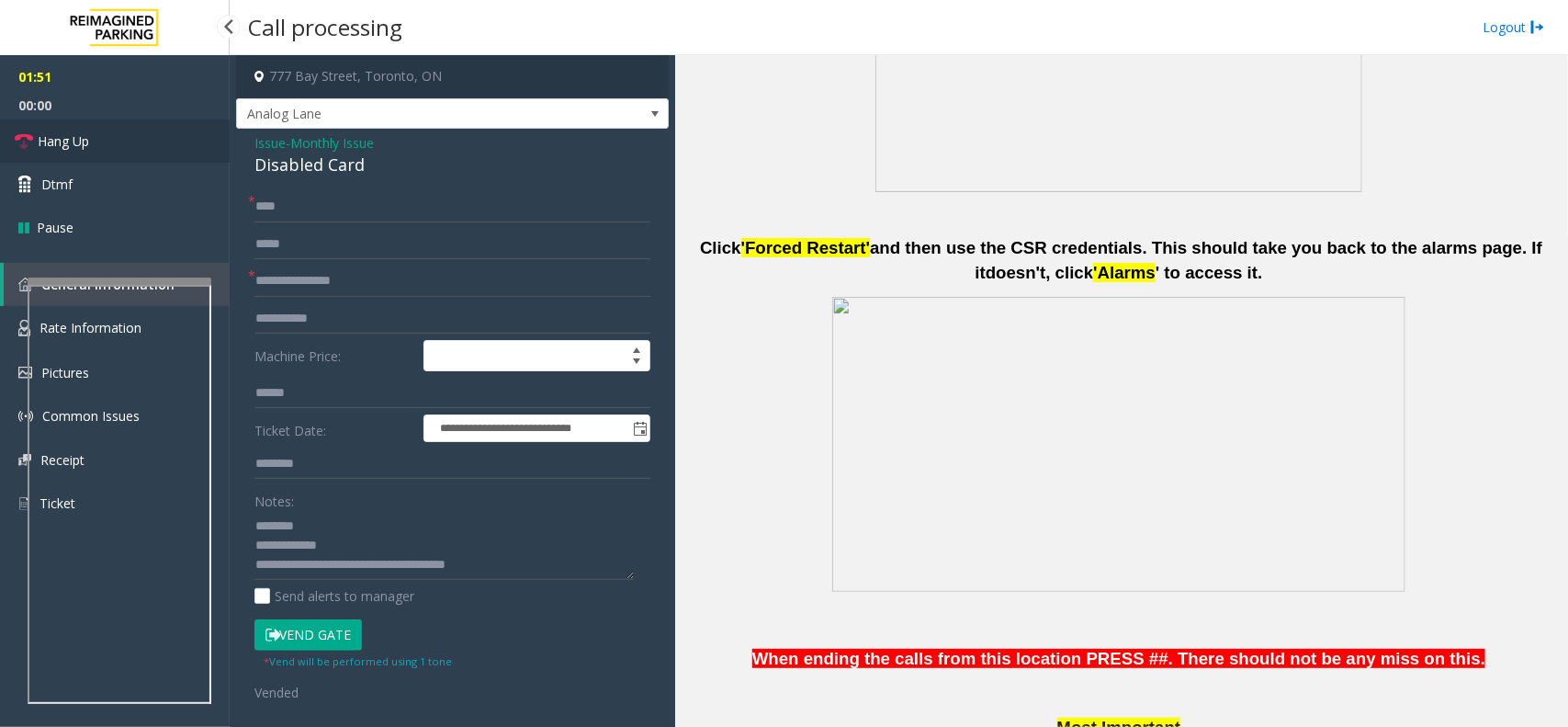 click on "Hang Up" at bounding box center [115, 141] 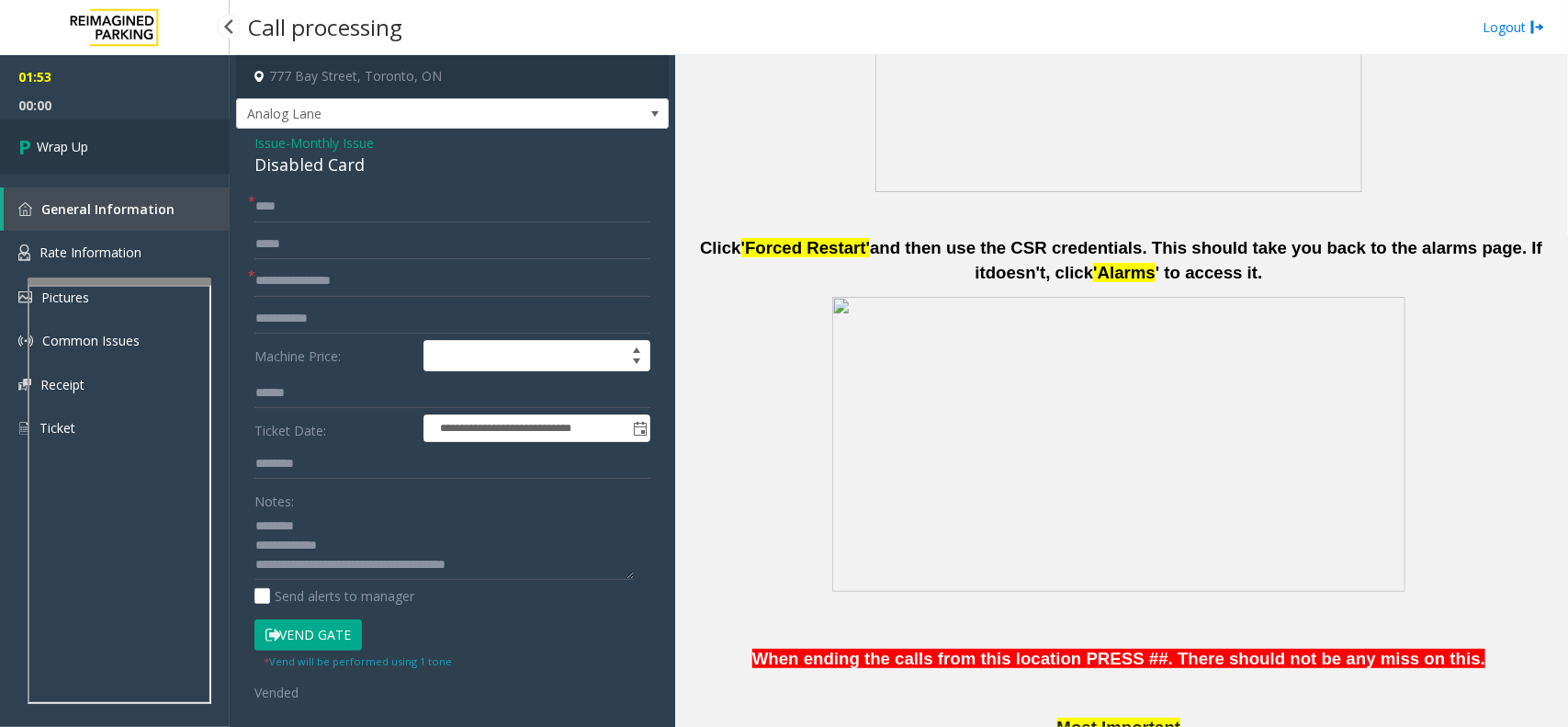 click on "Wrap Up" at bounding box center (115, 146) 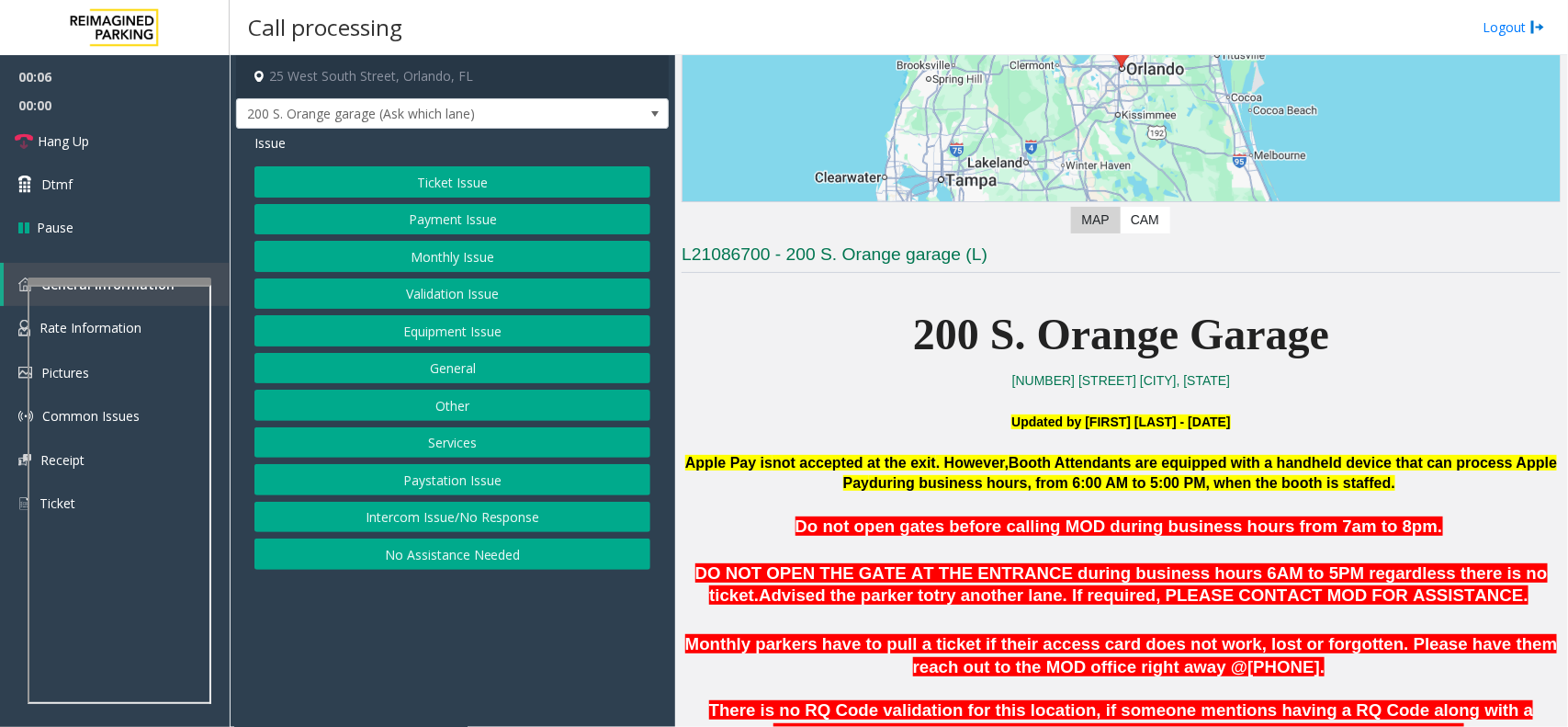 scroll, scrollTop: 230, scrollLeft: 0, axis: vertical 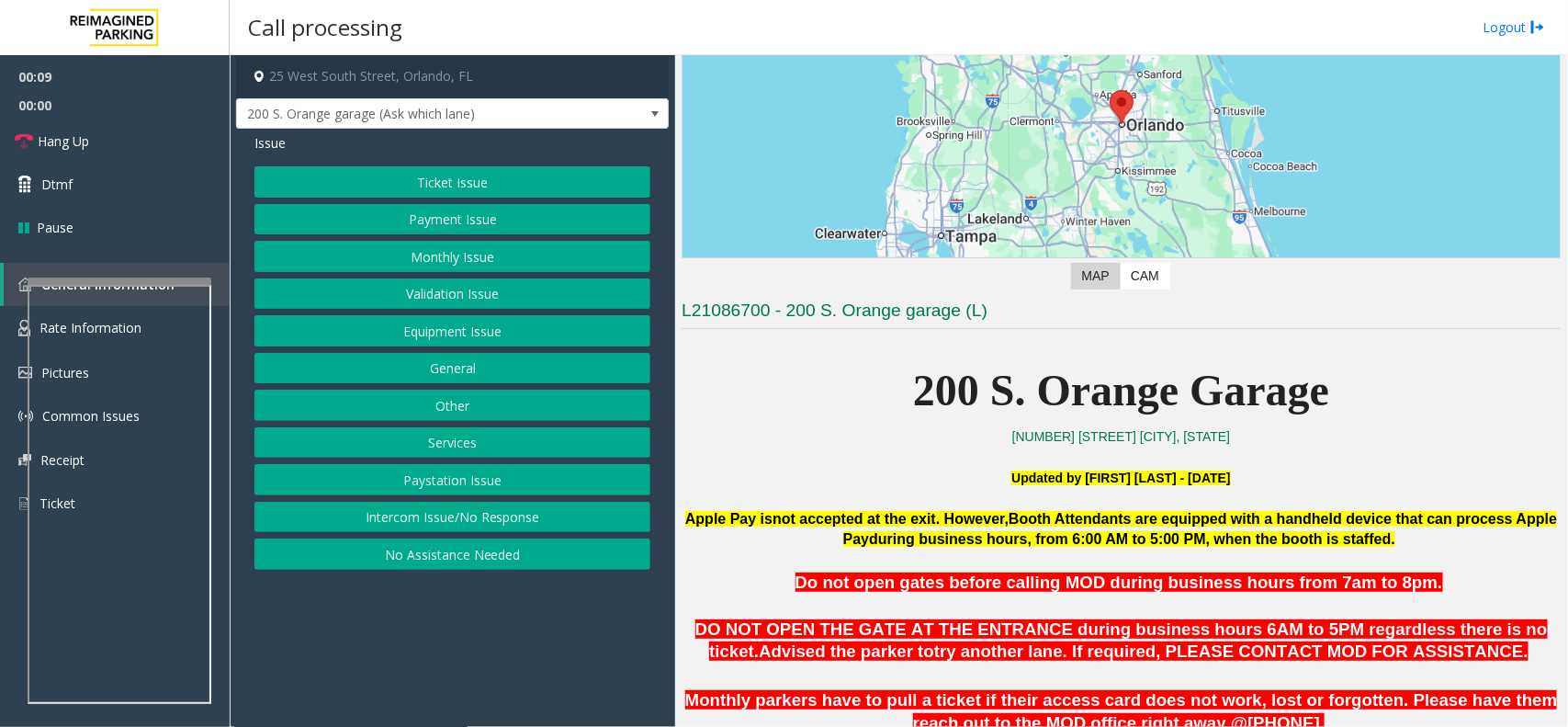 click on "Services" 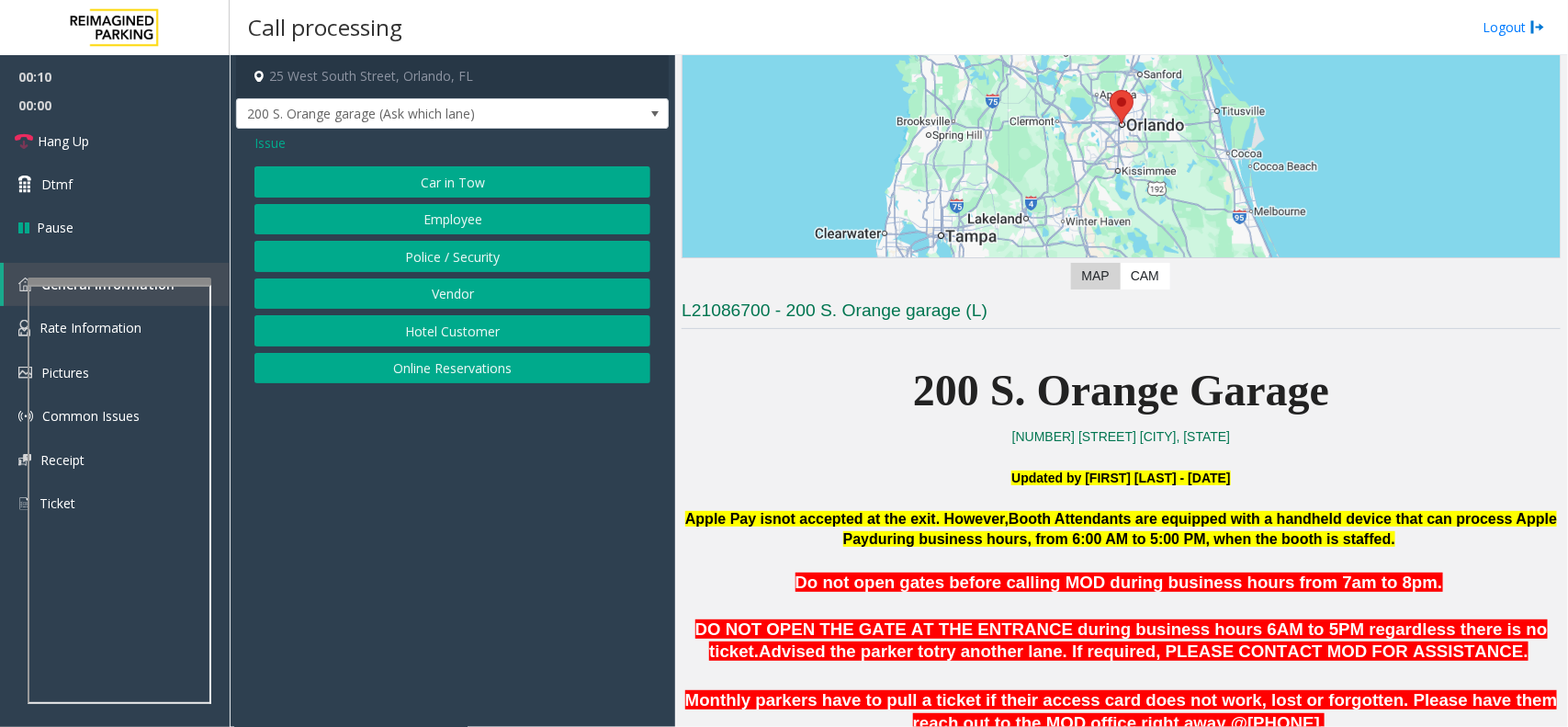 click on "Online Reservations" 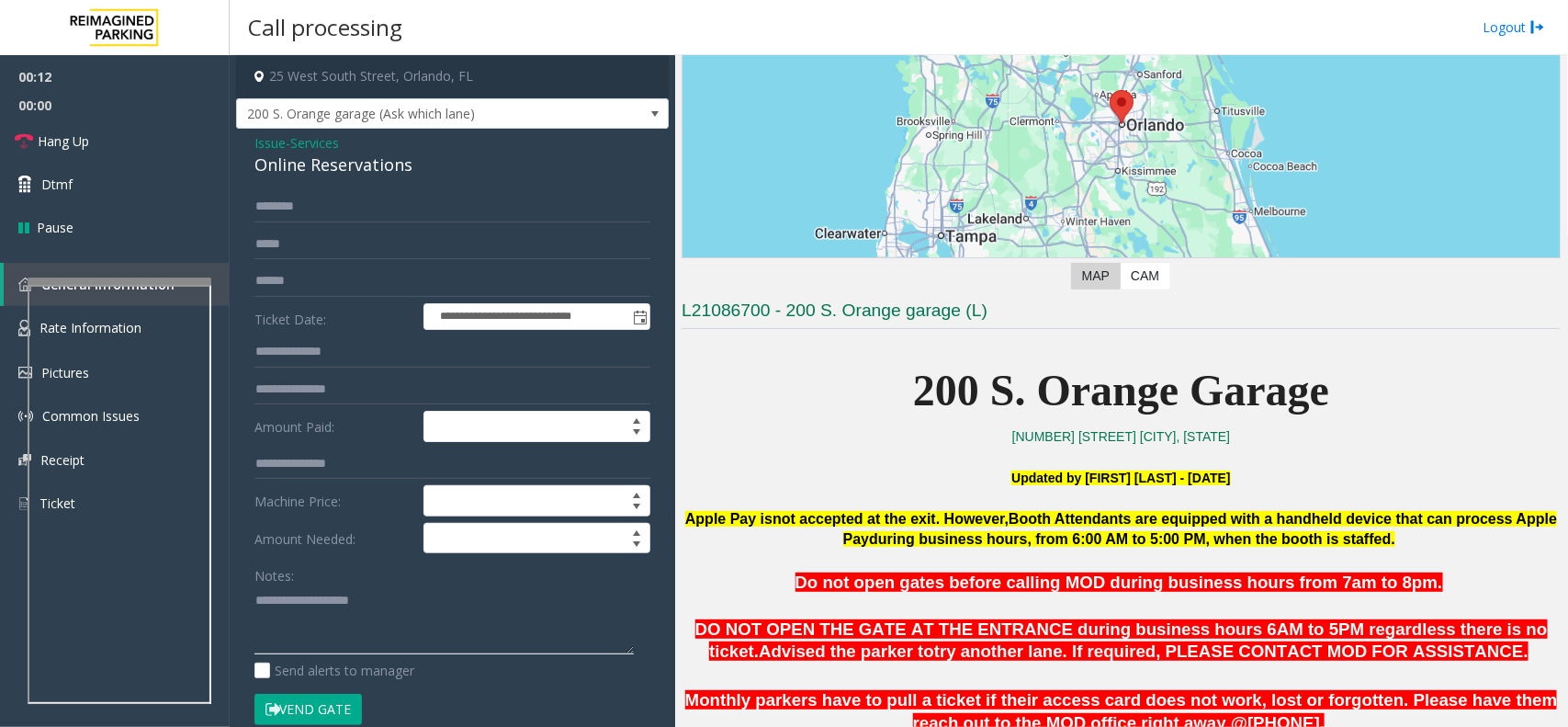 click 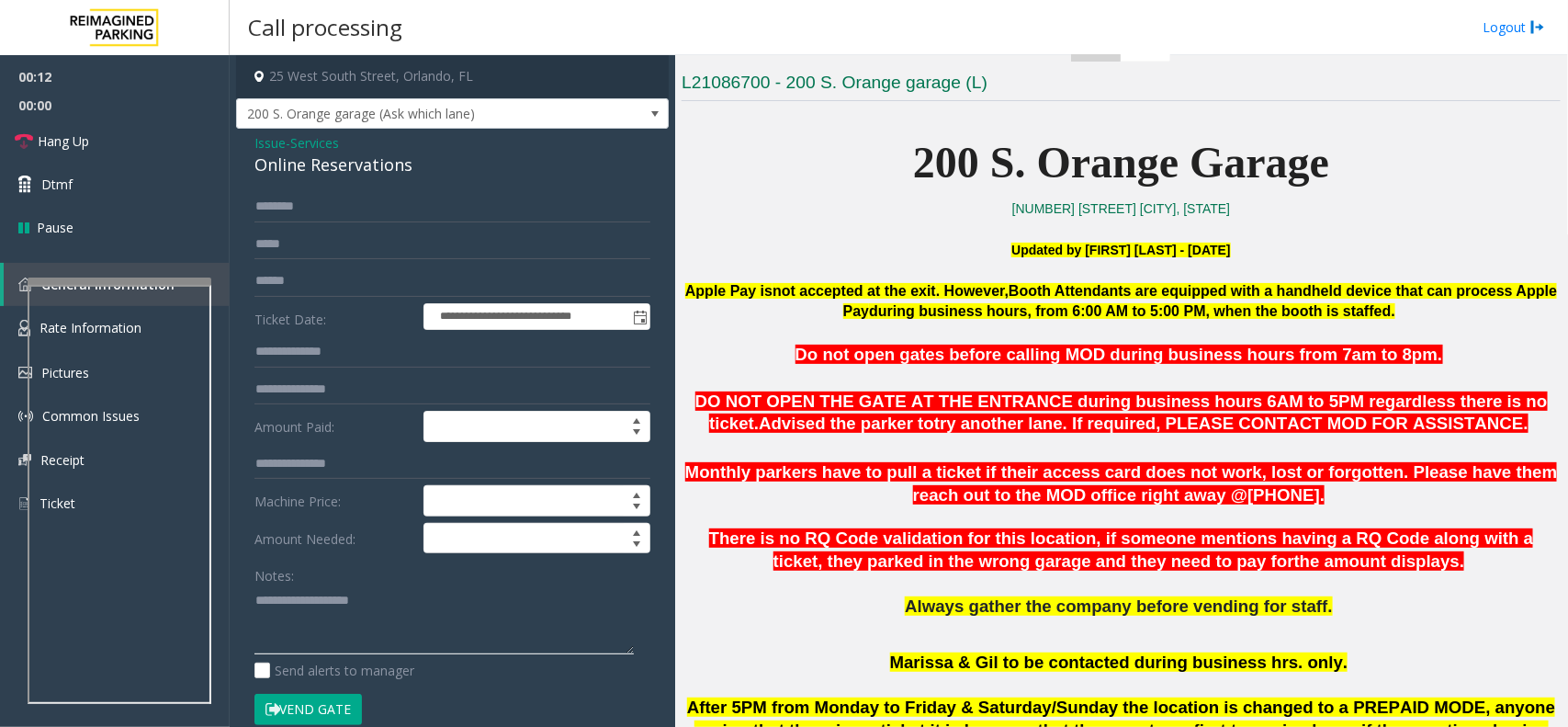 scroll, scrollTop: 460, scrollLeft: 0, axis: vertical 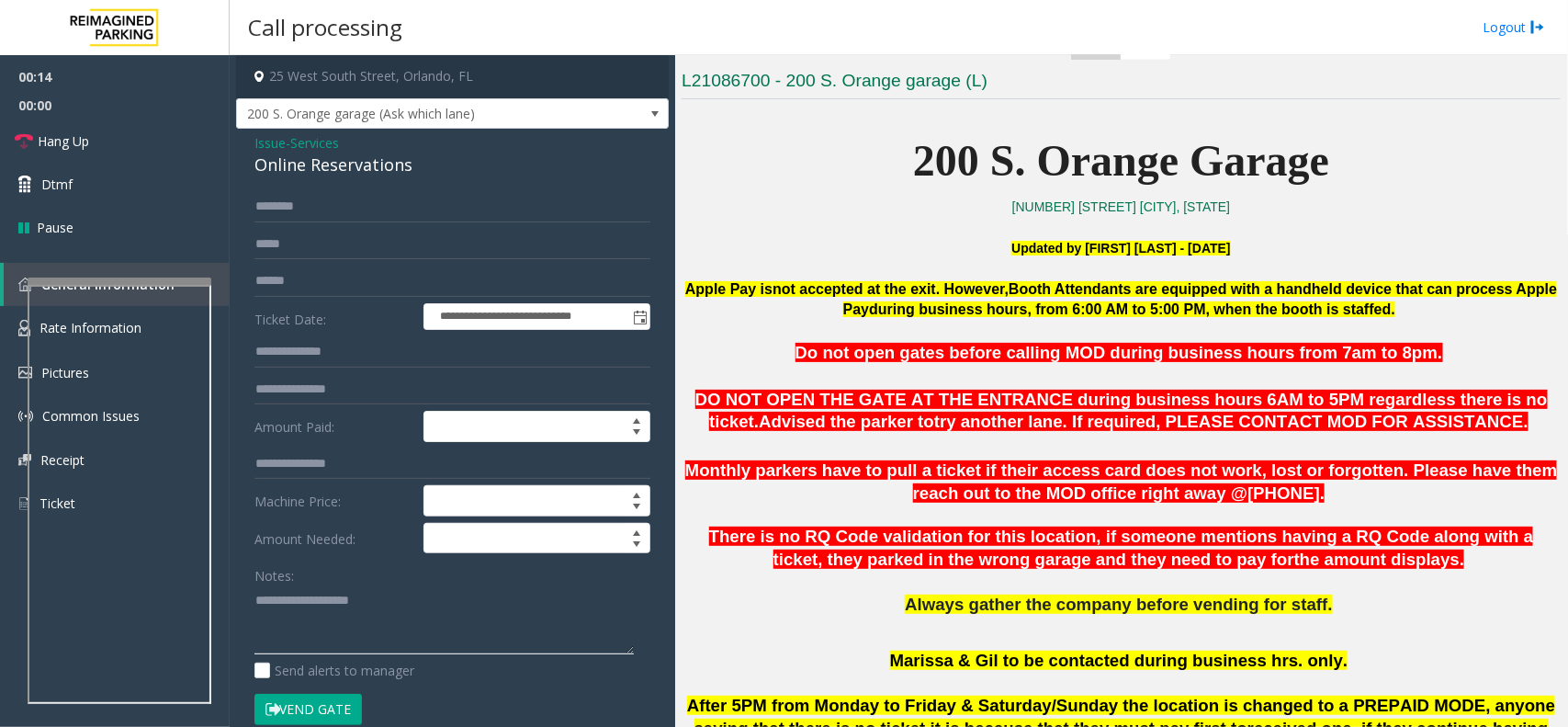 click 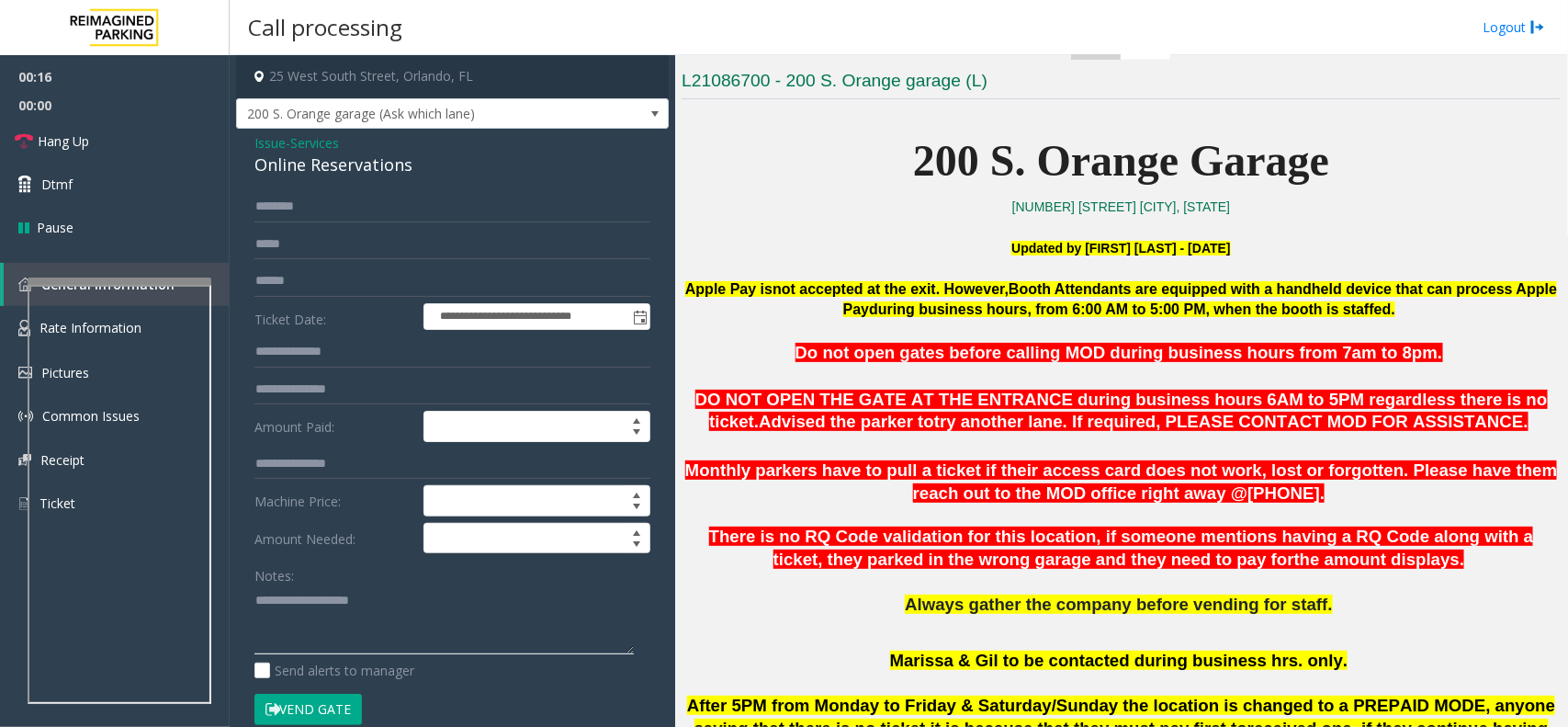 click 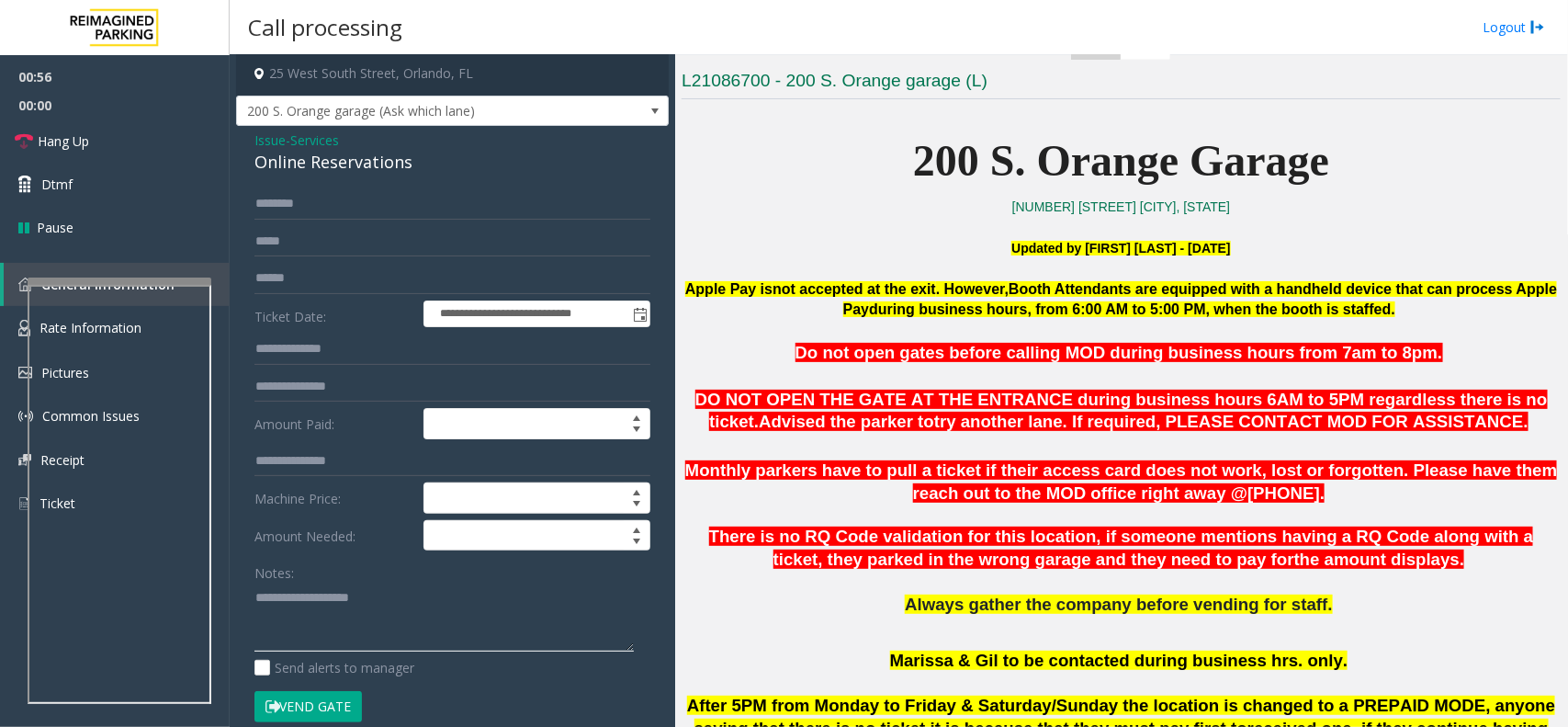 scroll, scrollTop: 0, scrollLeft: 0, axis: both 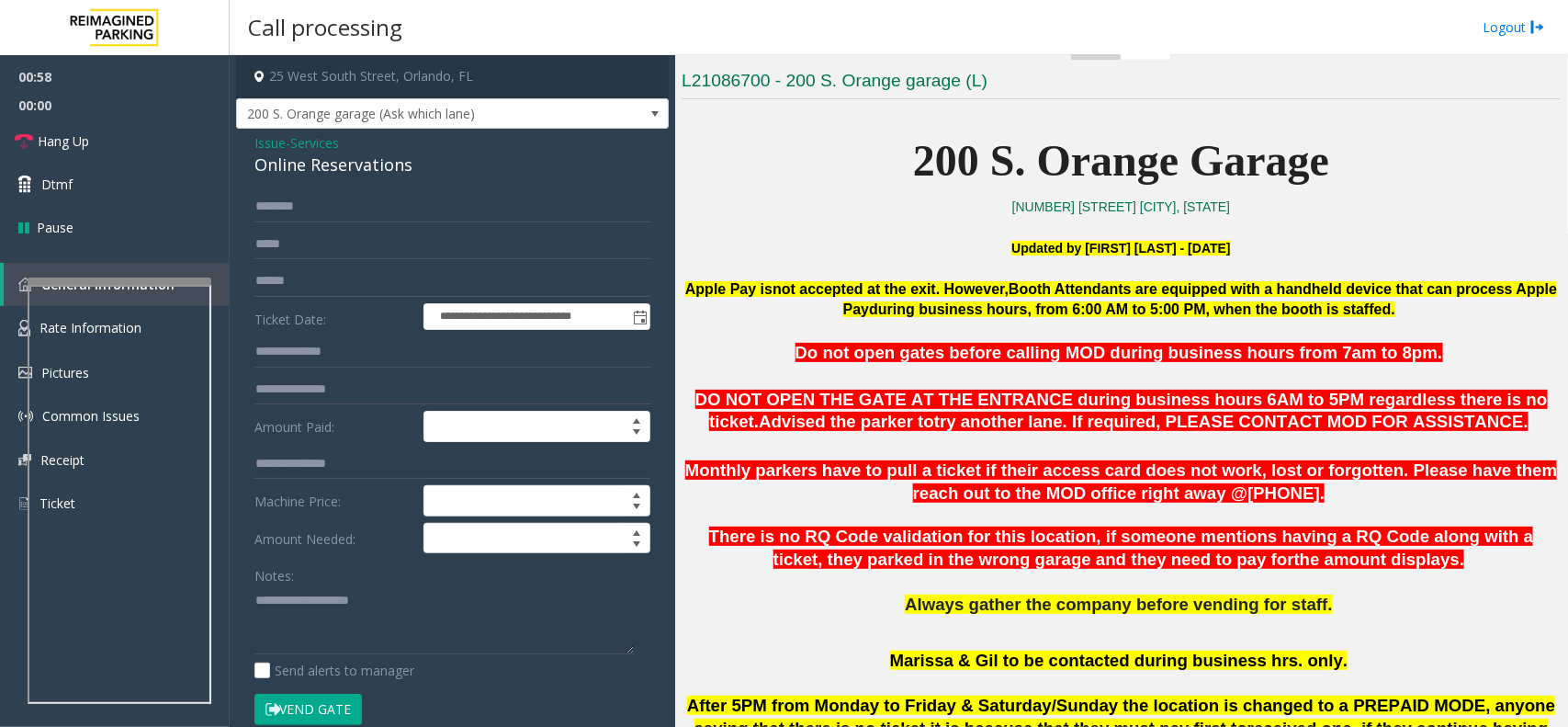 click on "Online Reservations" 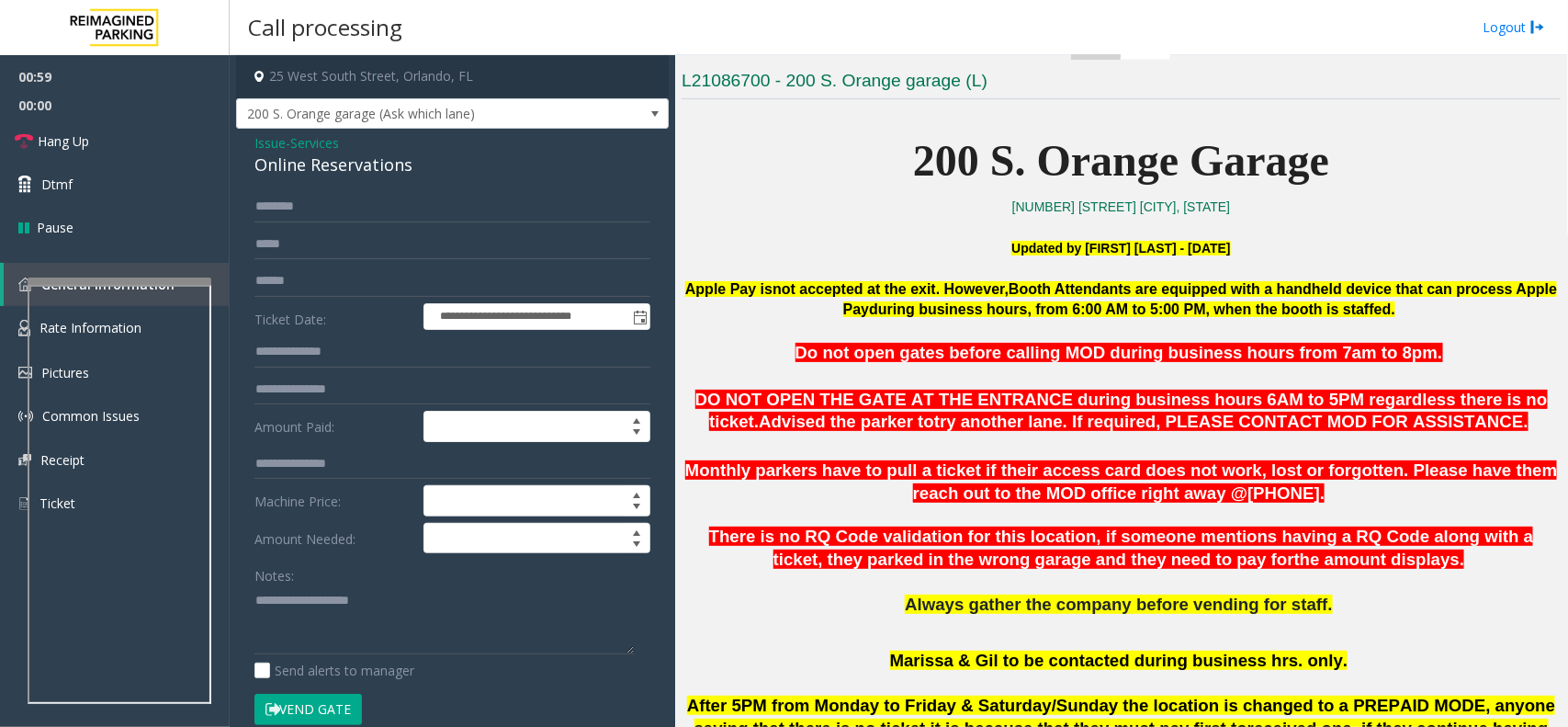 click on "Services" 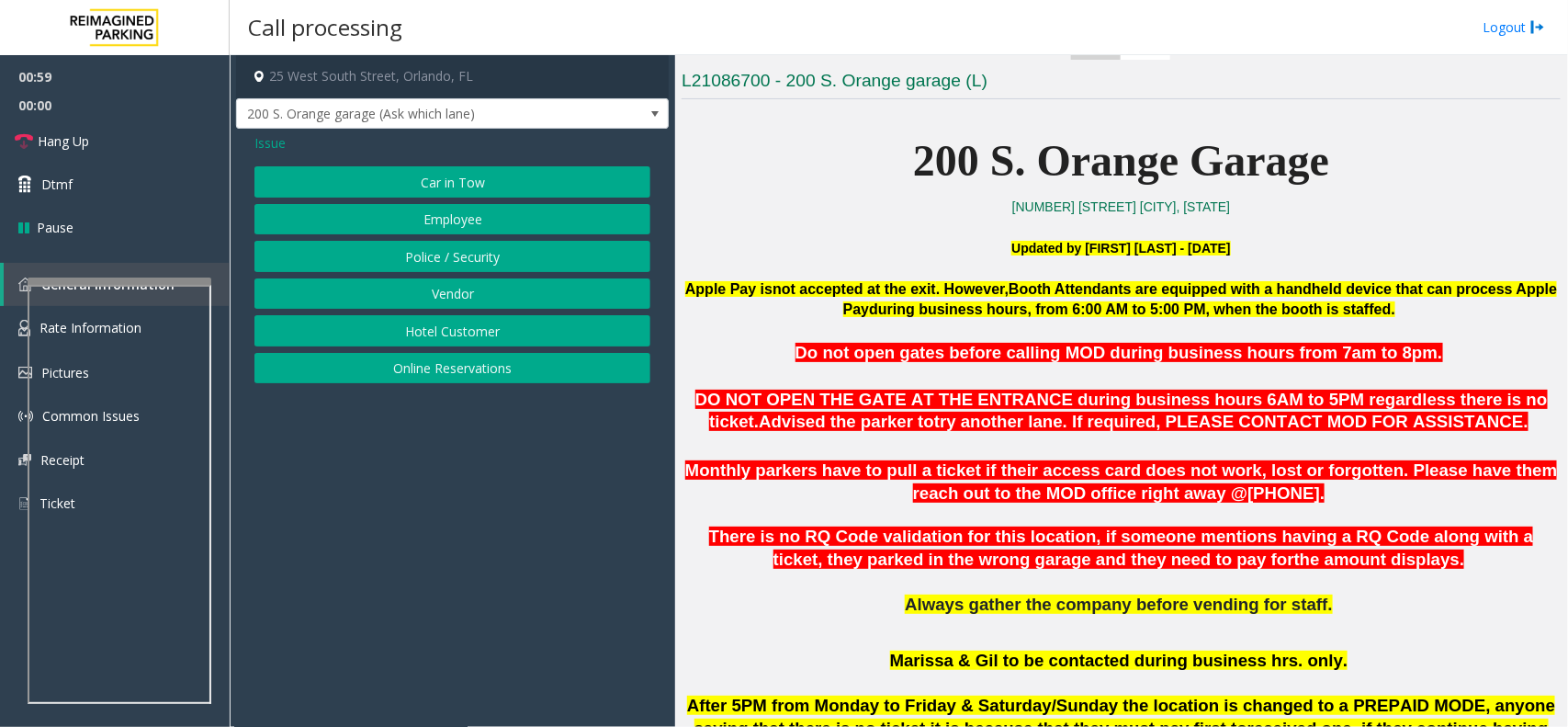 click on "Issue" 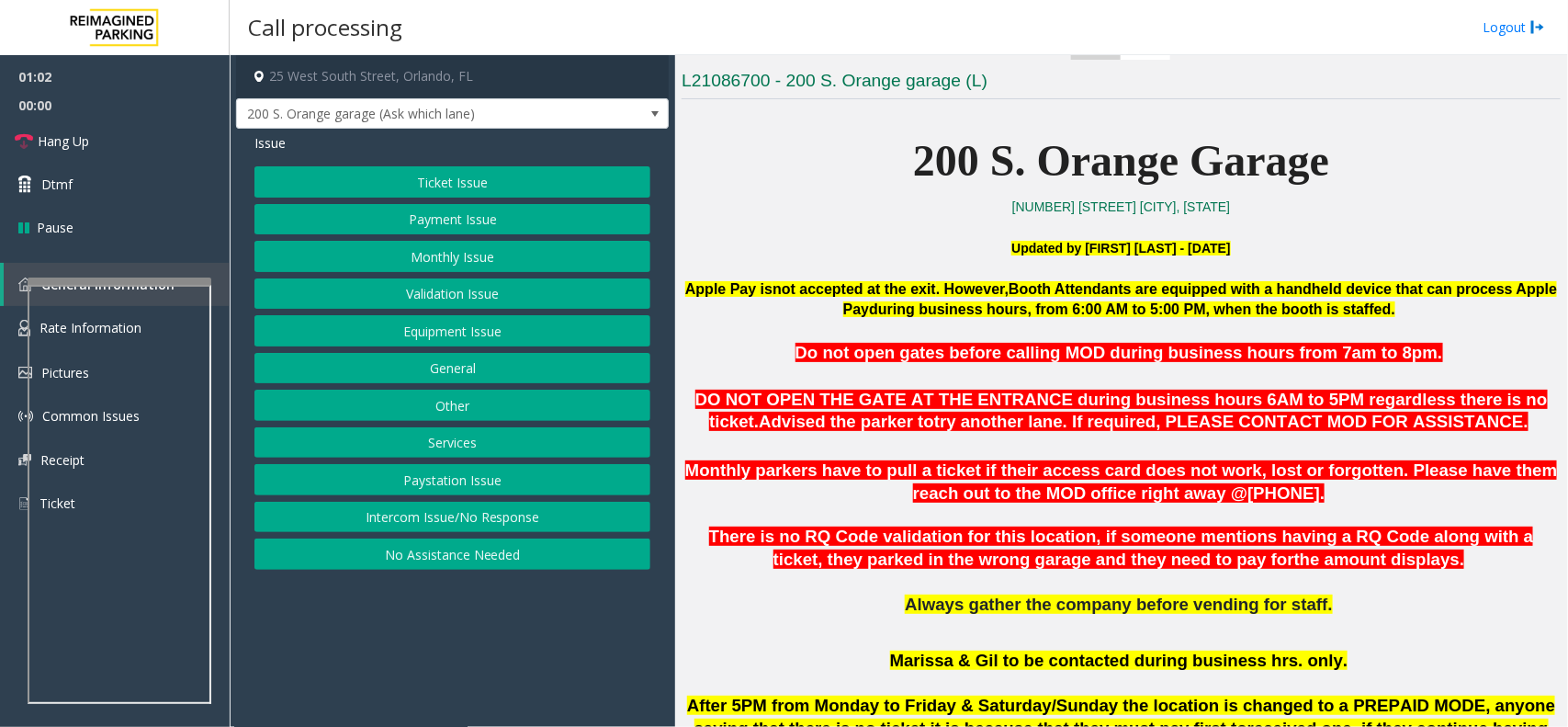 click on "Ticket Issue" 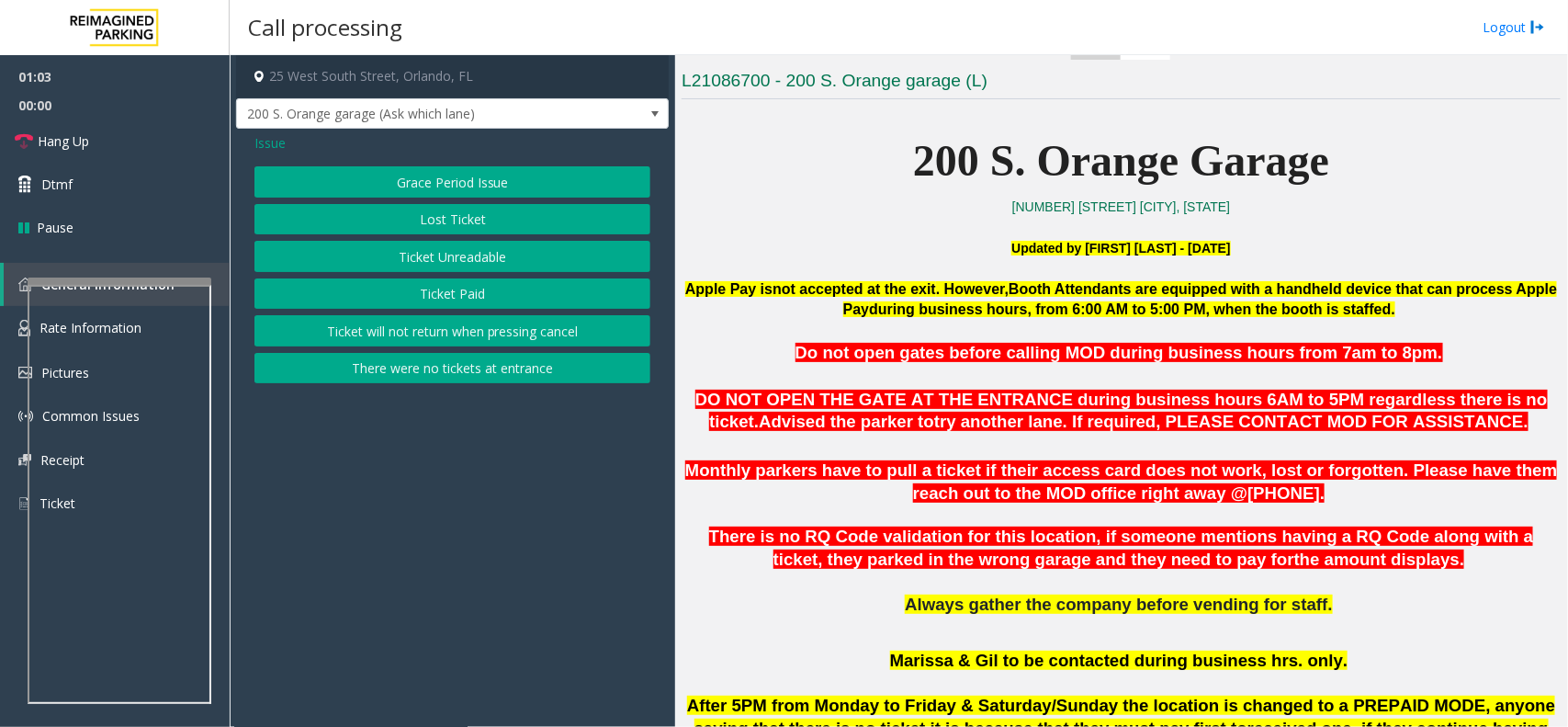 click on "Ticket Unreadable" 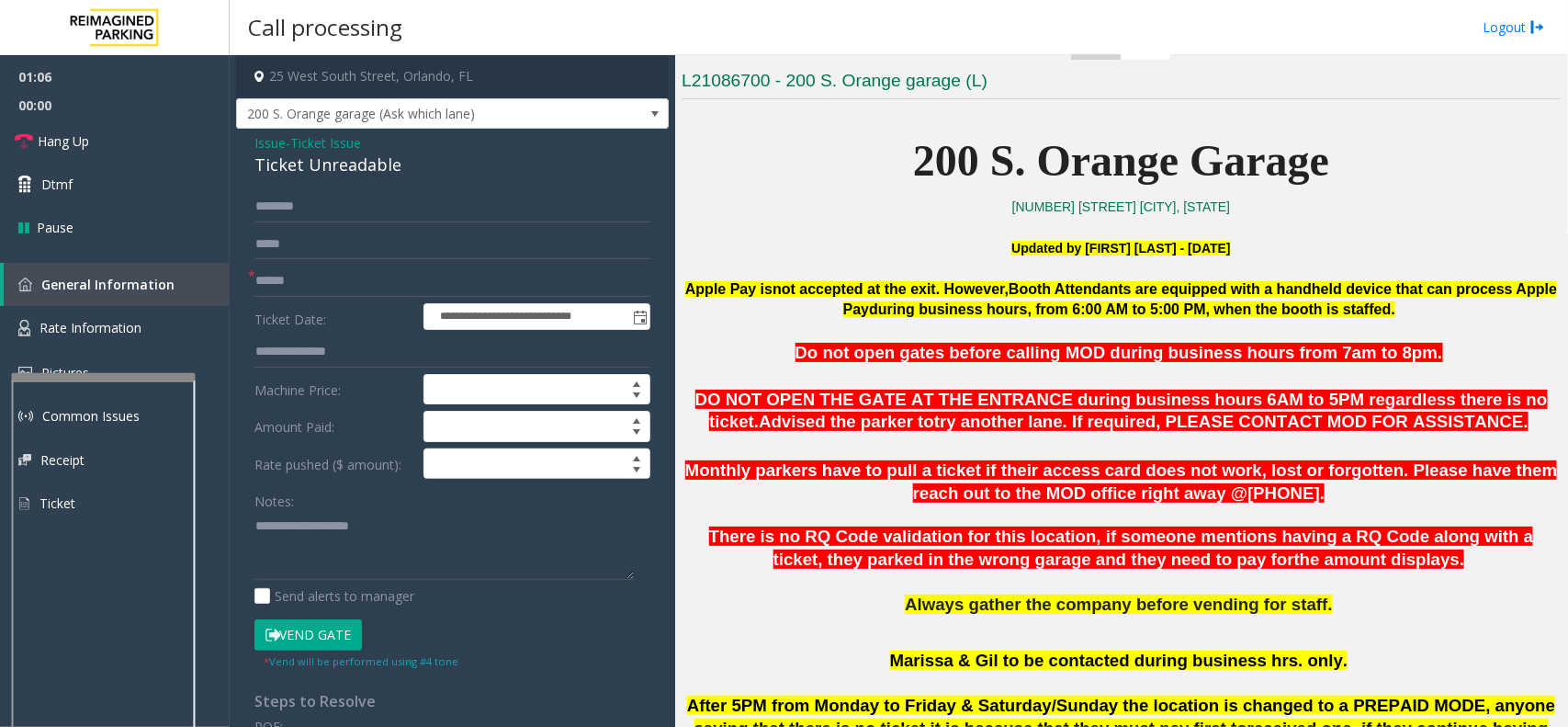click at bounding box center (104, 588) 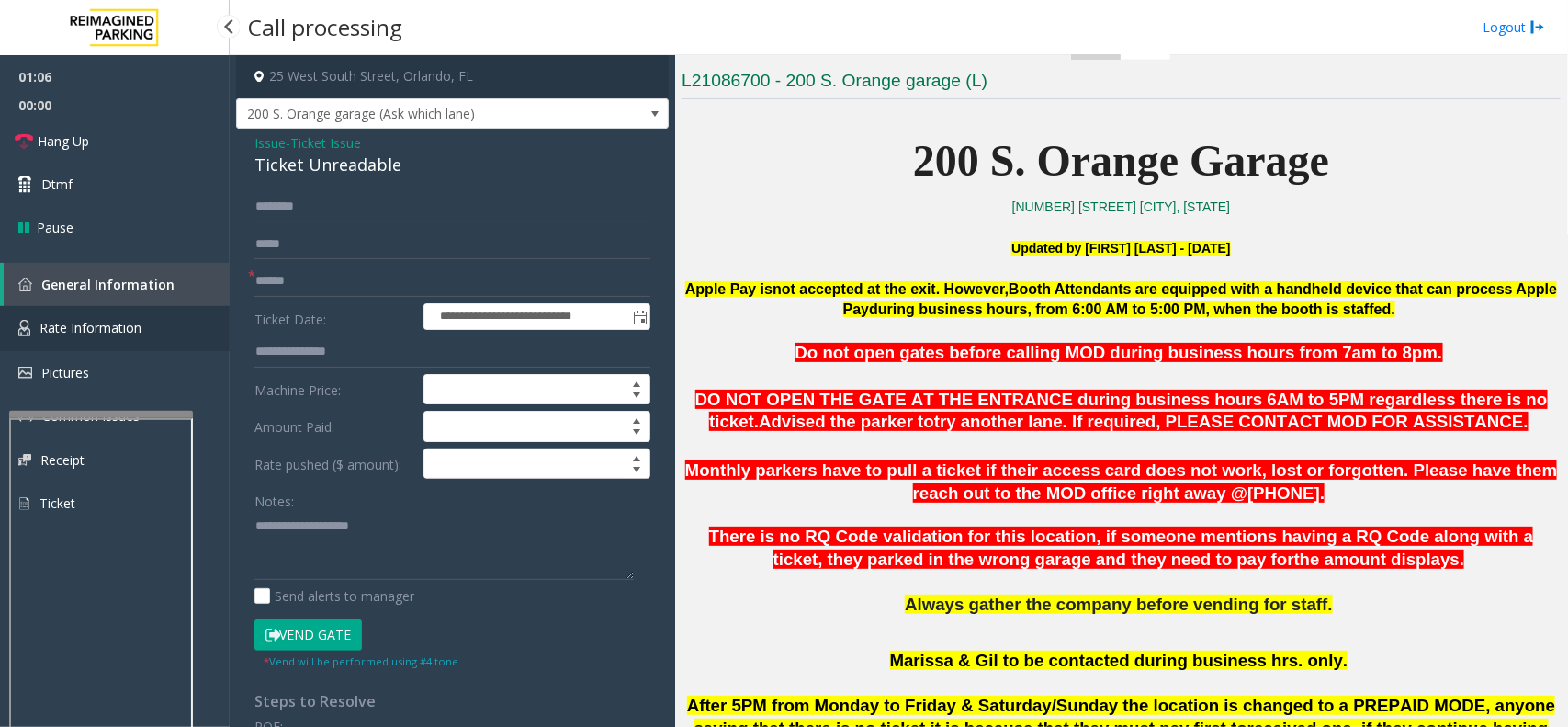 click on "Rate Information" at bounding box center (90, 327) 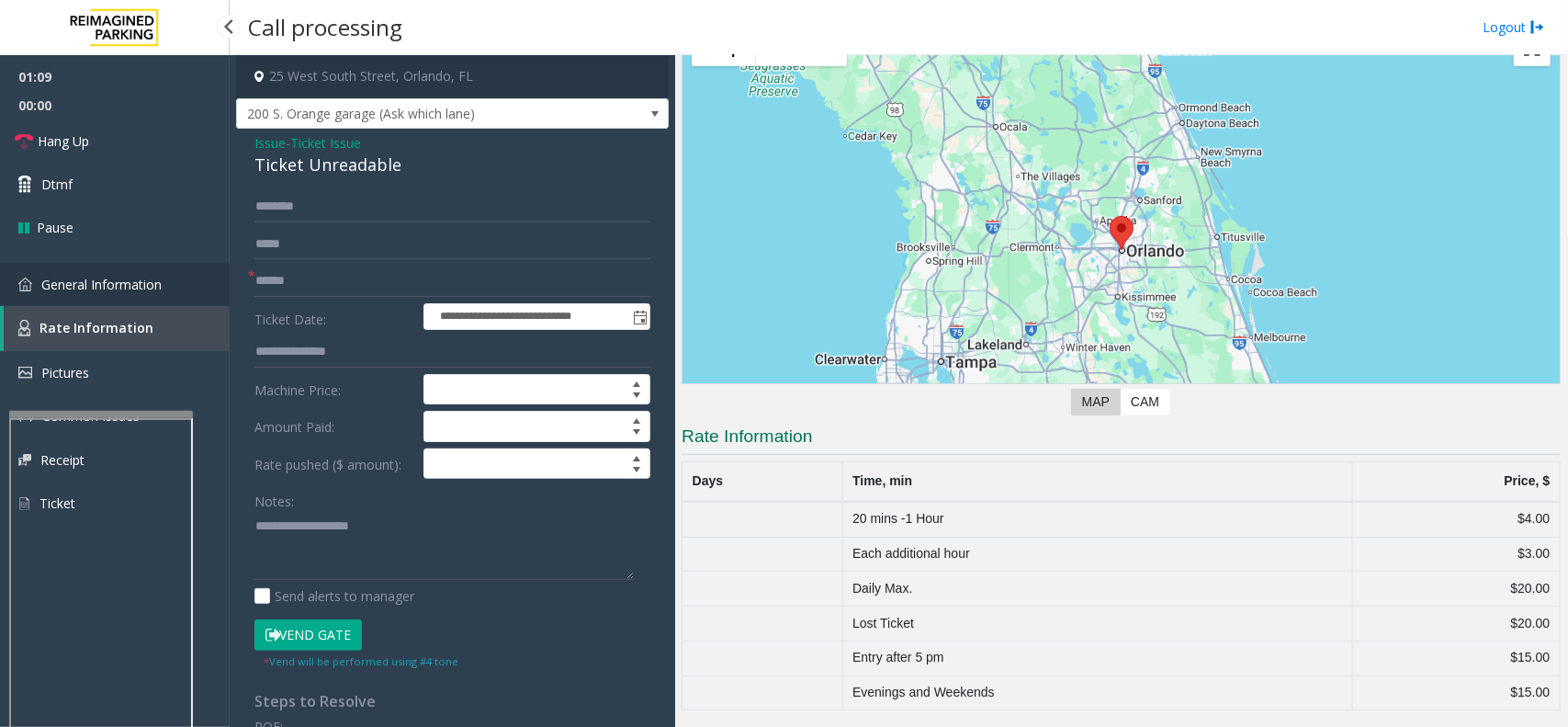 click on "General Information" at bounding box center (101, 284) 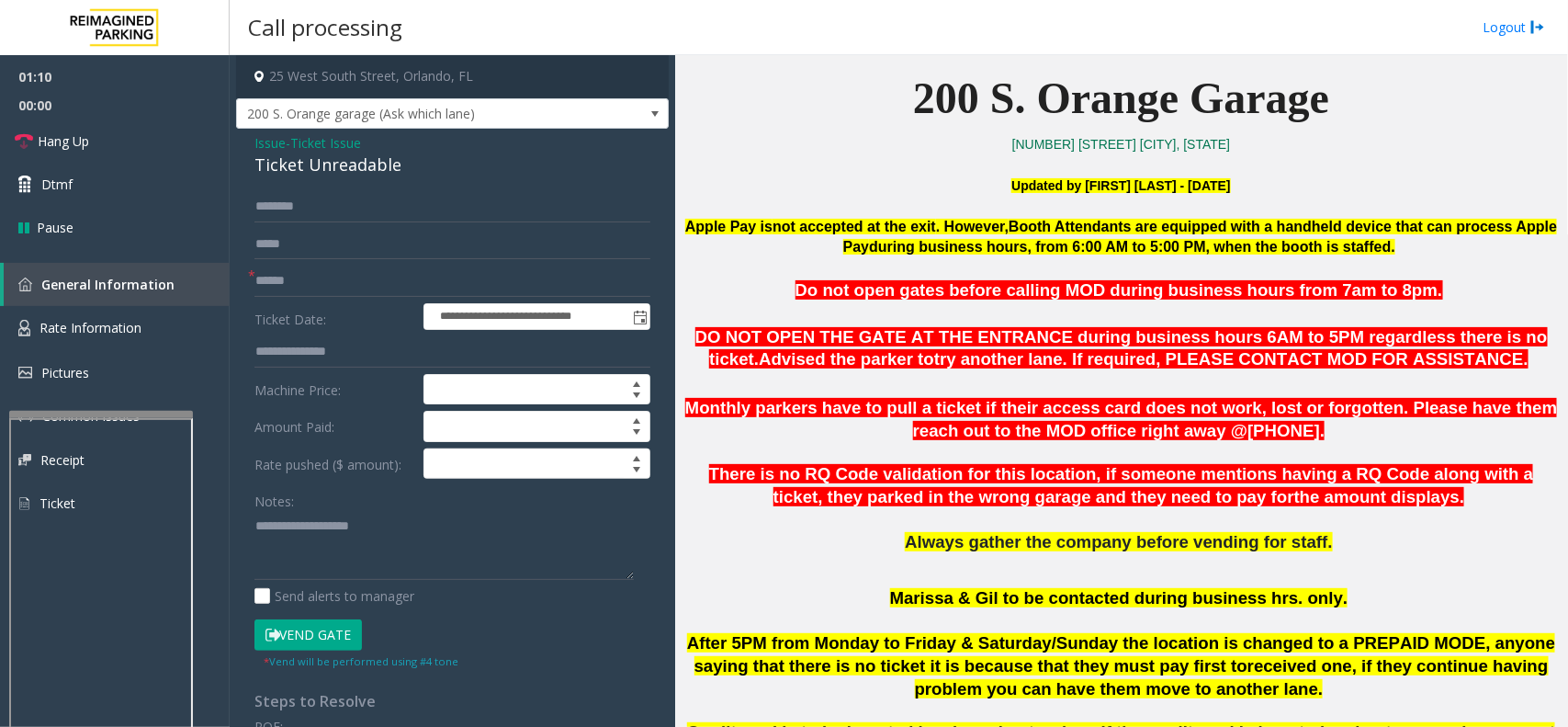 scroll, scrollTop: 574, scrollLeft: 0, axis: vertical 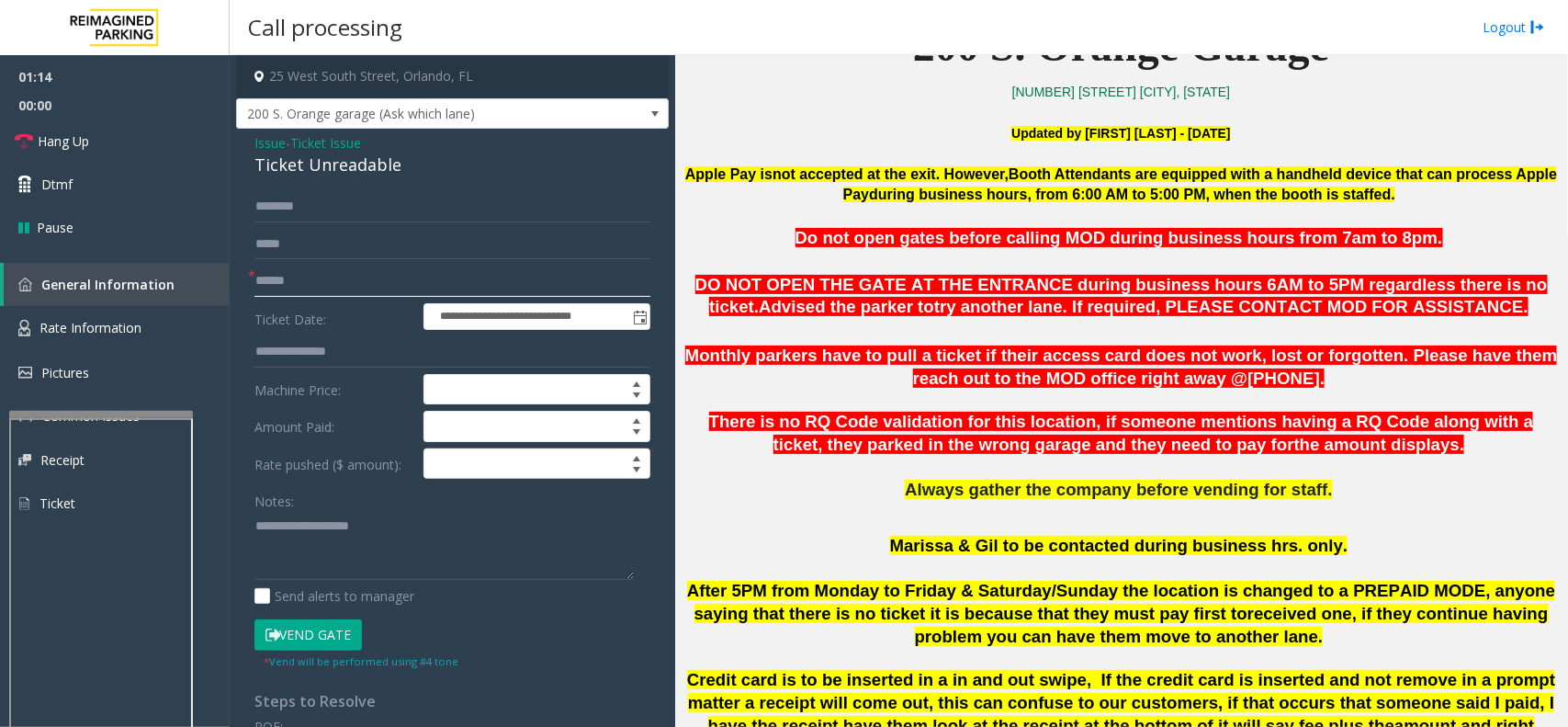 click 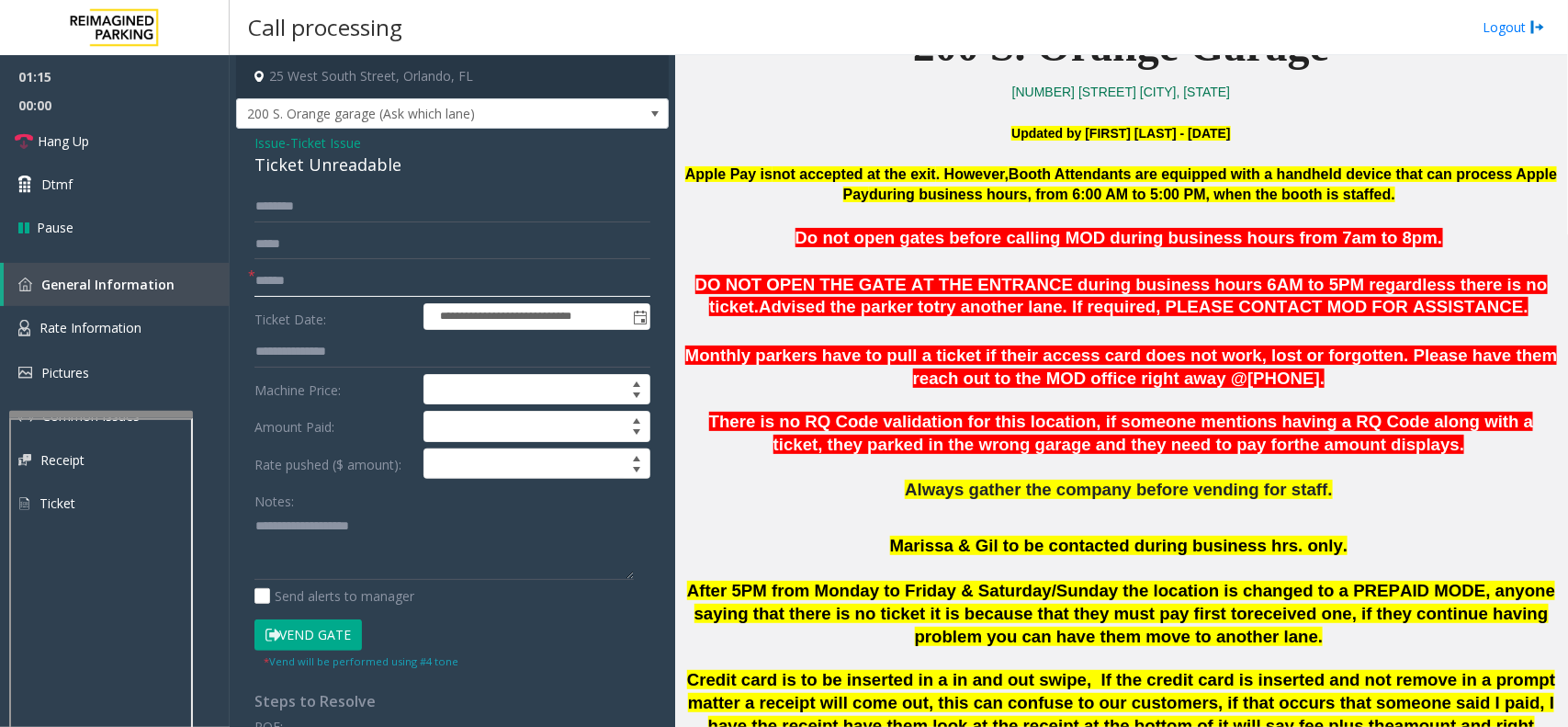 click 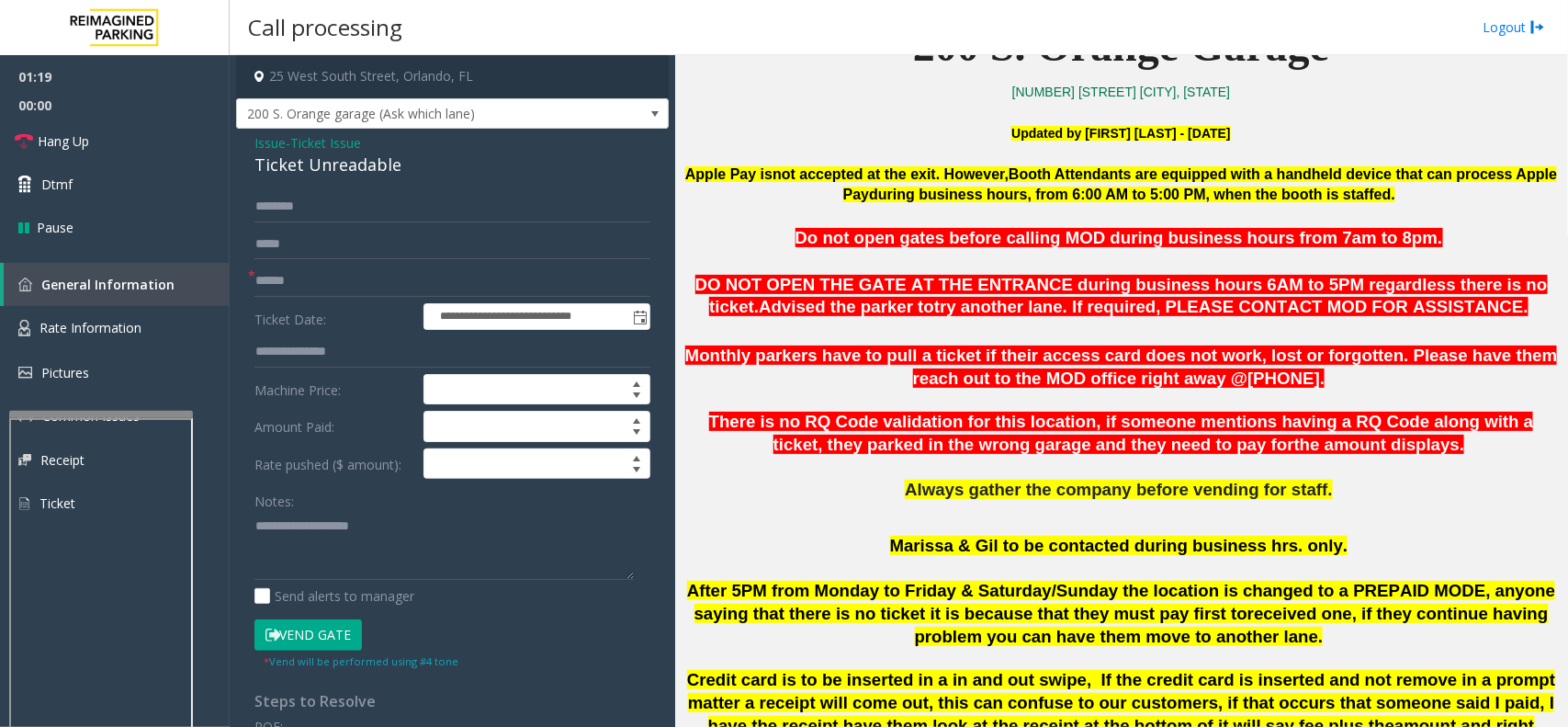 click on "Ticket Issue" 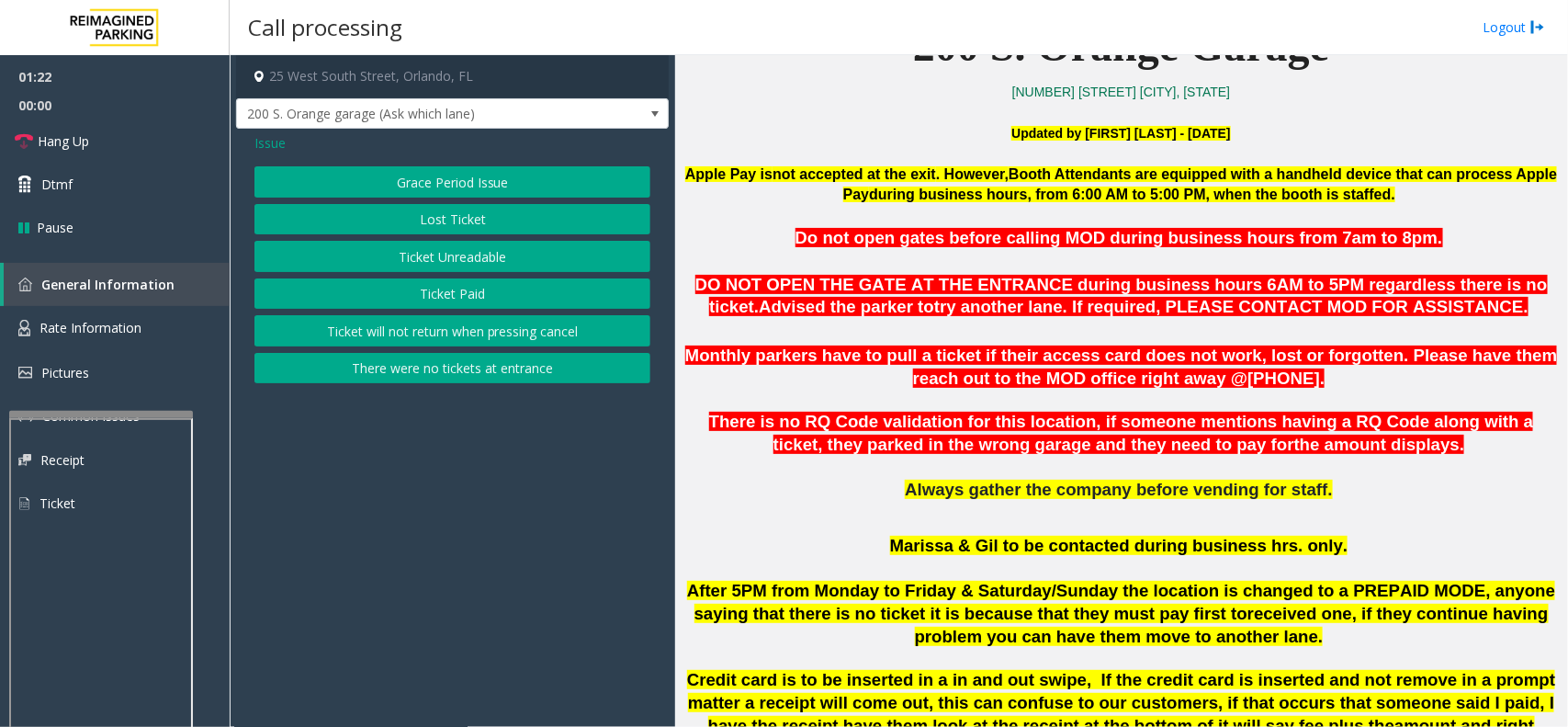 click on "Issue" 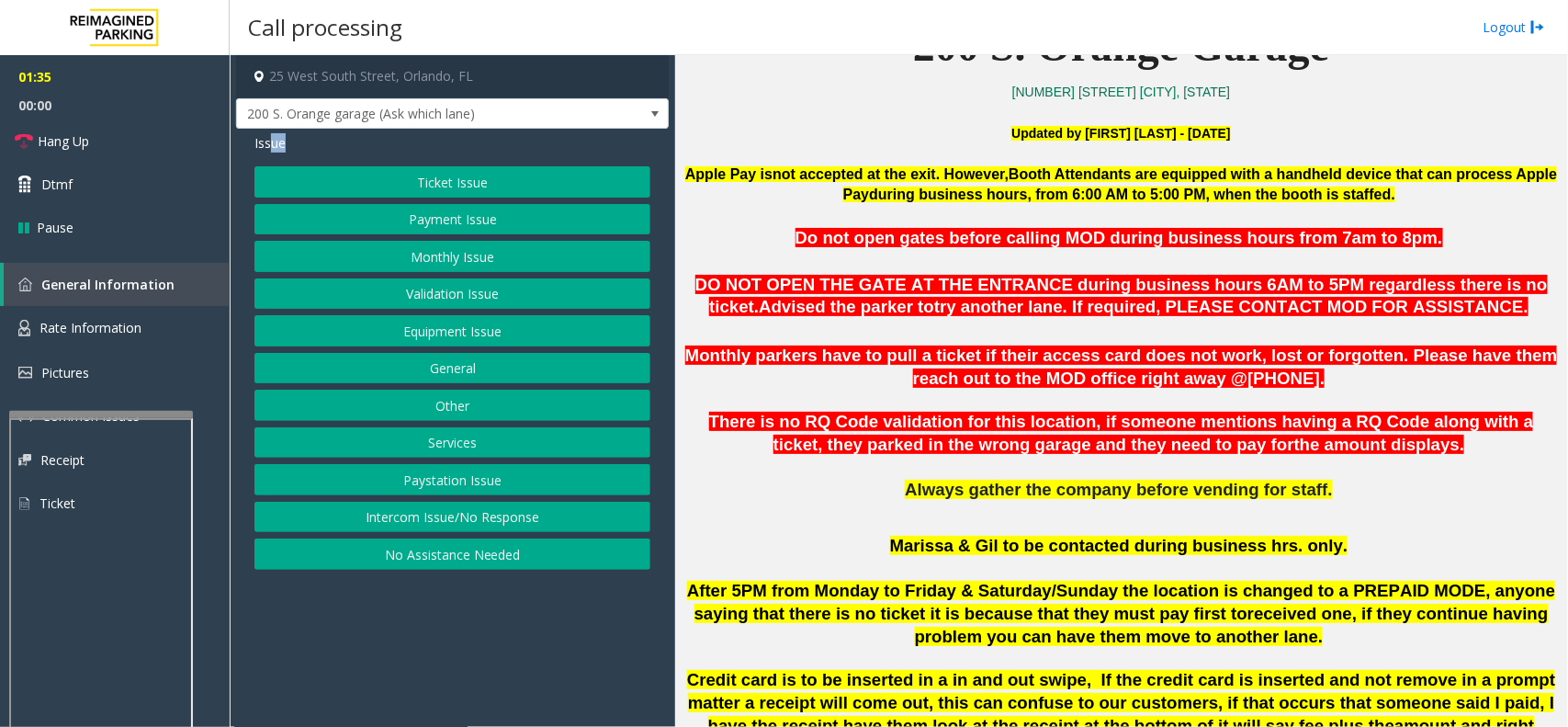 drag, startPoint x: 274, startPoint y: 145, endPoint x: 310, endPoint y: 145, distance: 36 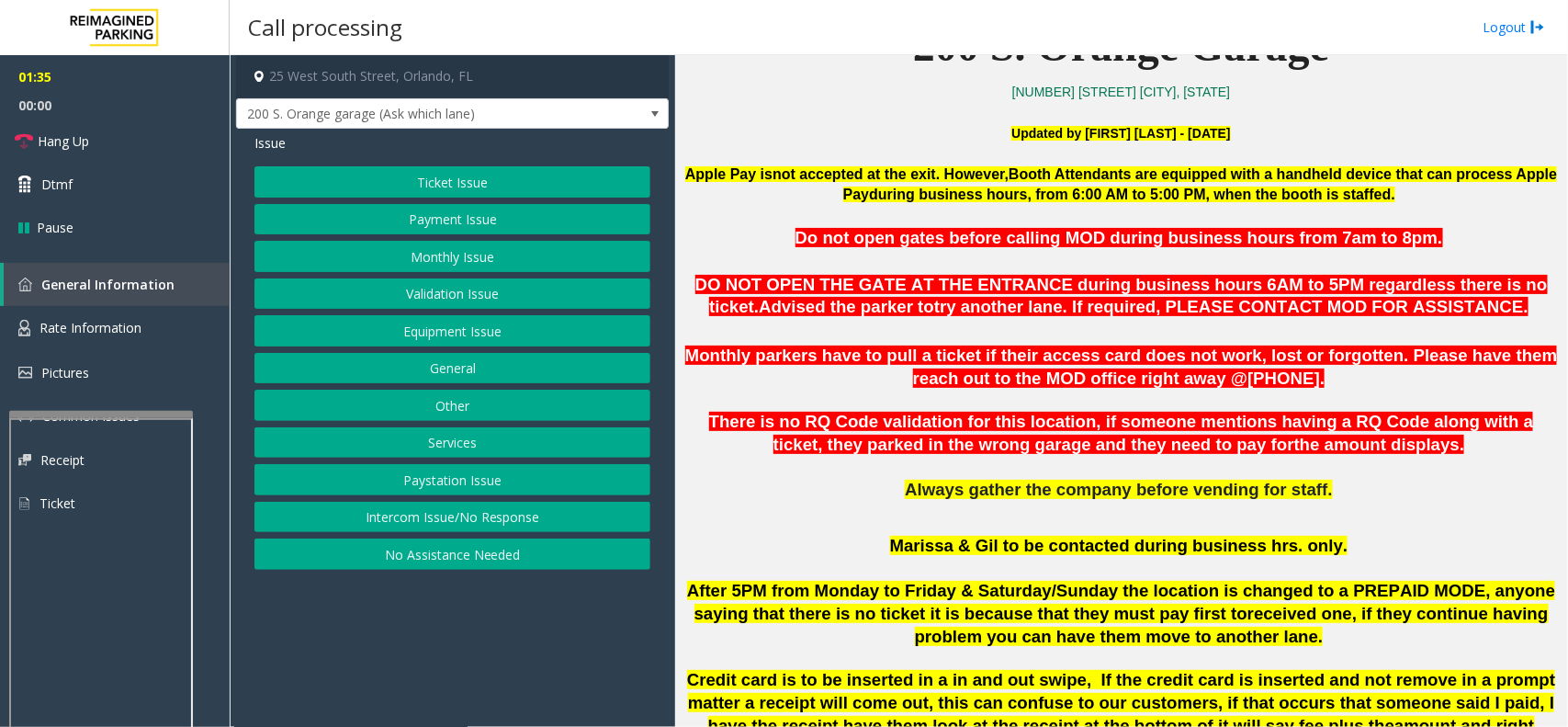 click on "Issue" 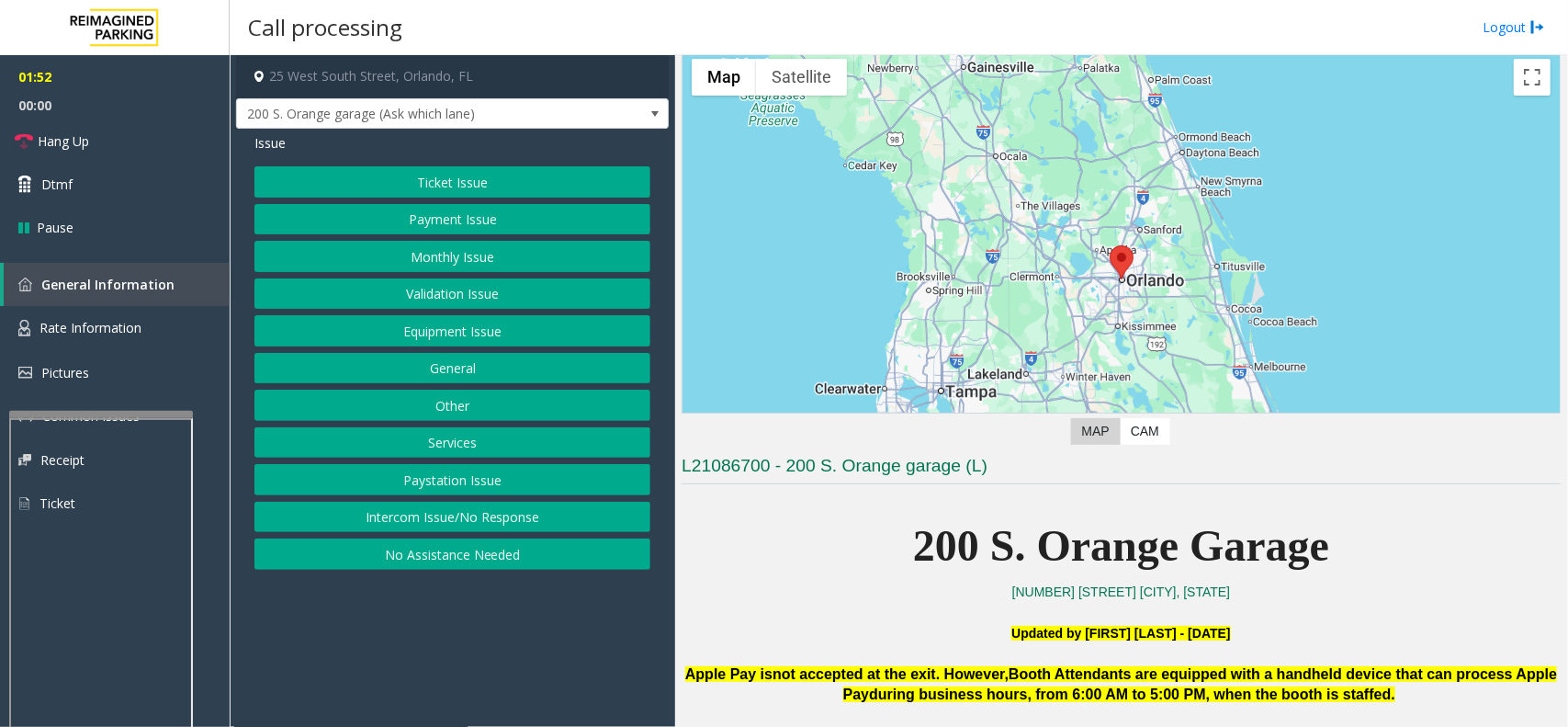 scroll, scrollTop: 0, scrollLeft: 0, axis: both 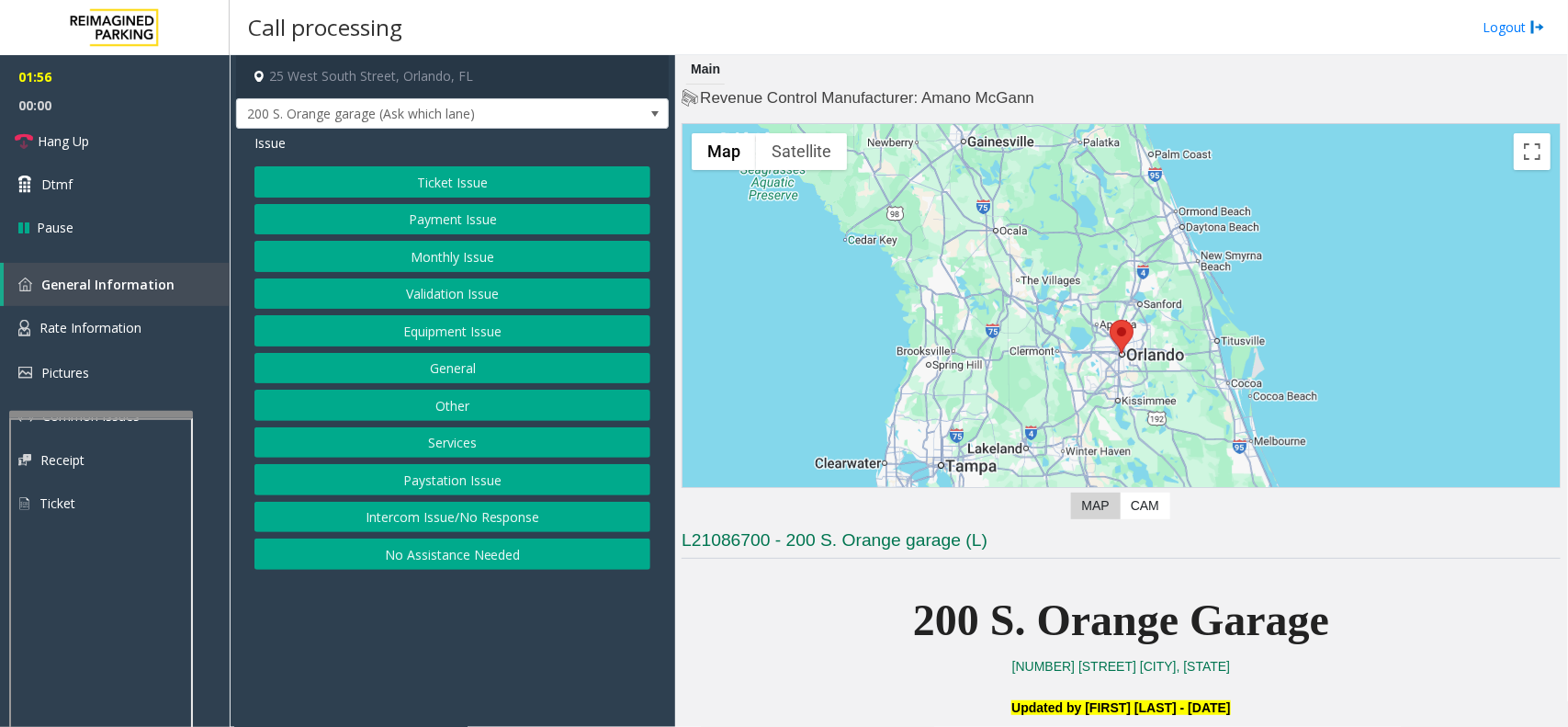 drag, startPoint x: 489, startPoint y: 516, endPoint x: 726, endPoint y: 497, distance: 237.76038 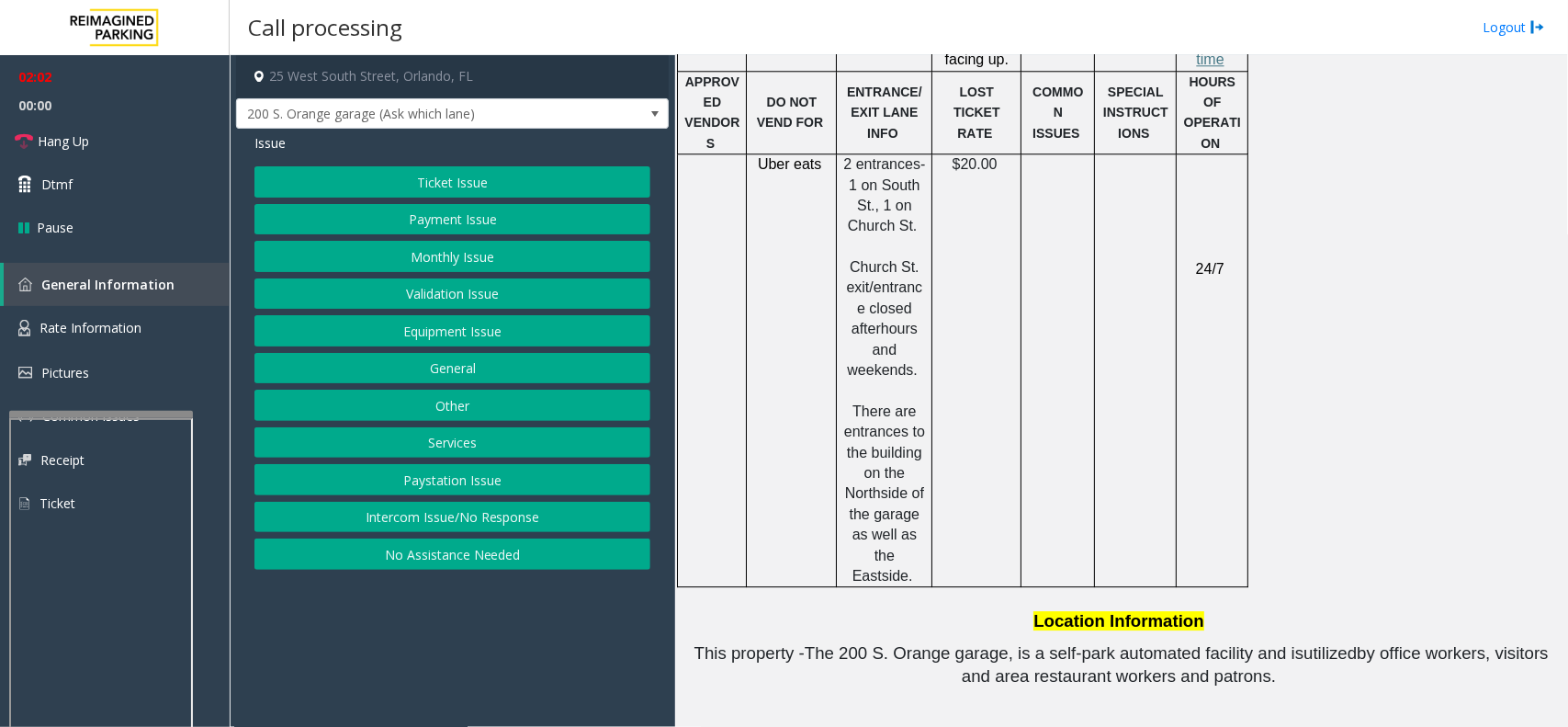 scroll, scrollTop: 1526, scrollLeft: 0, axis: vertical 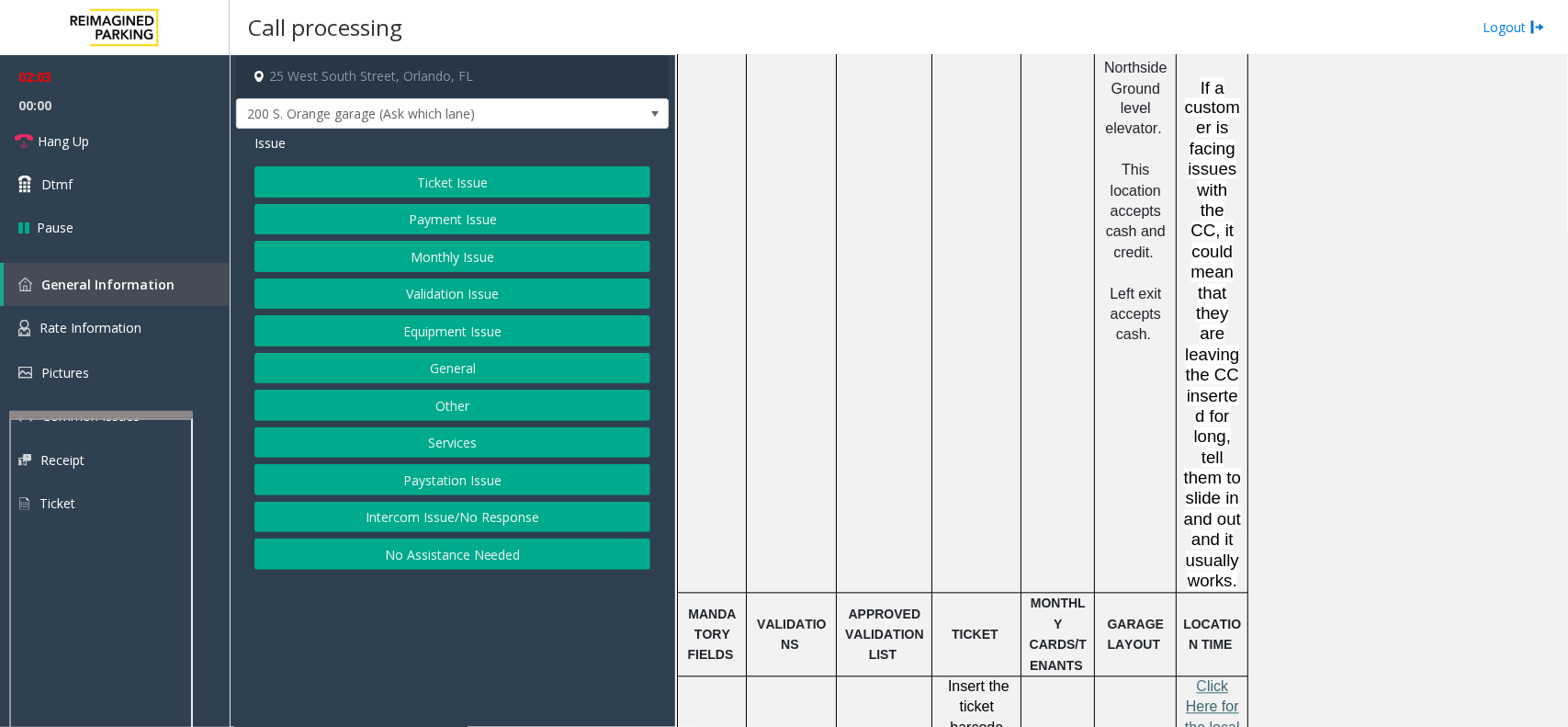 click on "lick Here for the local time" 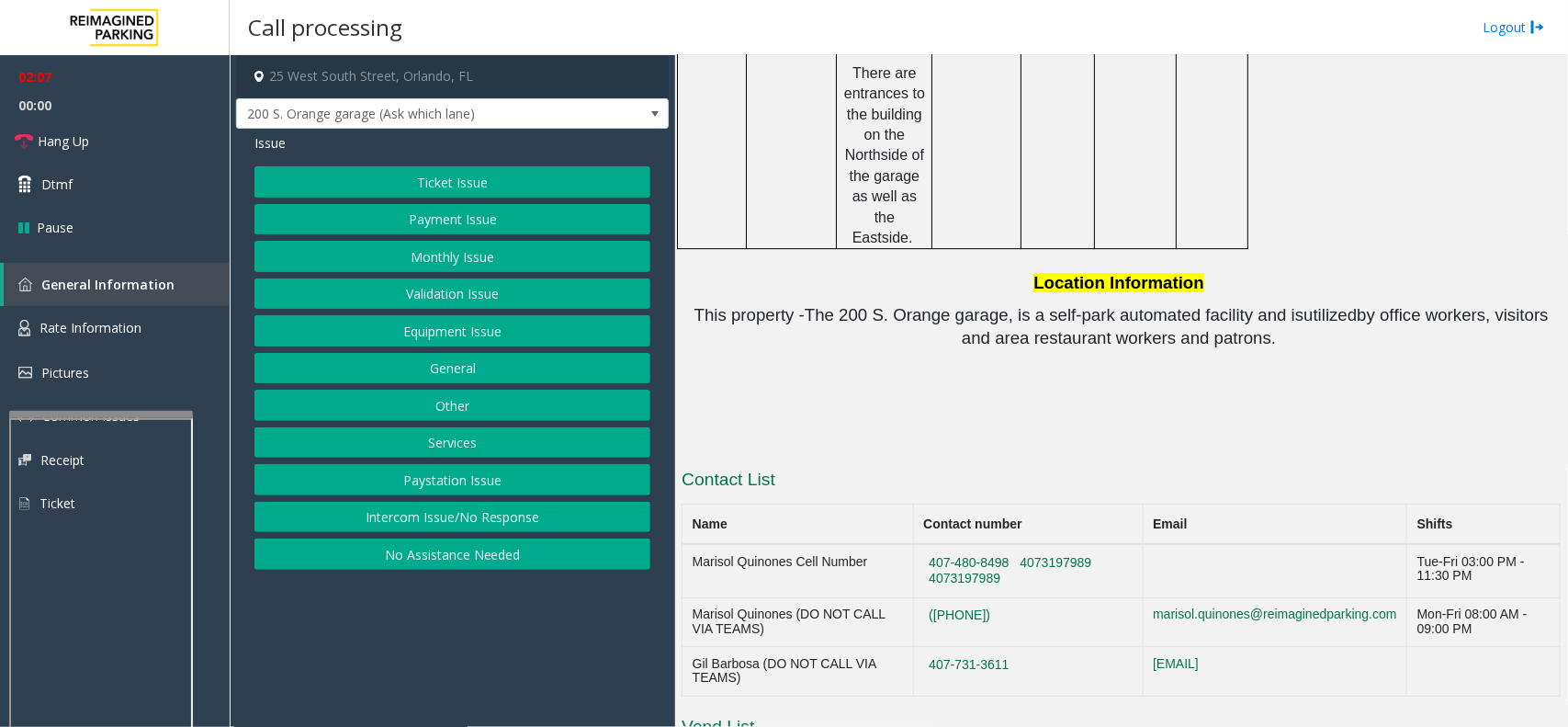 scroll, scrollTop: 2789, scrollLeft: 0, axis: vertical 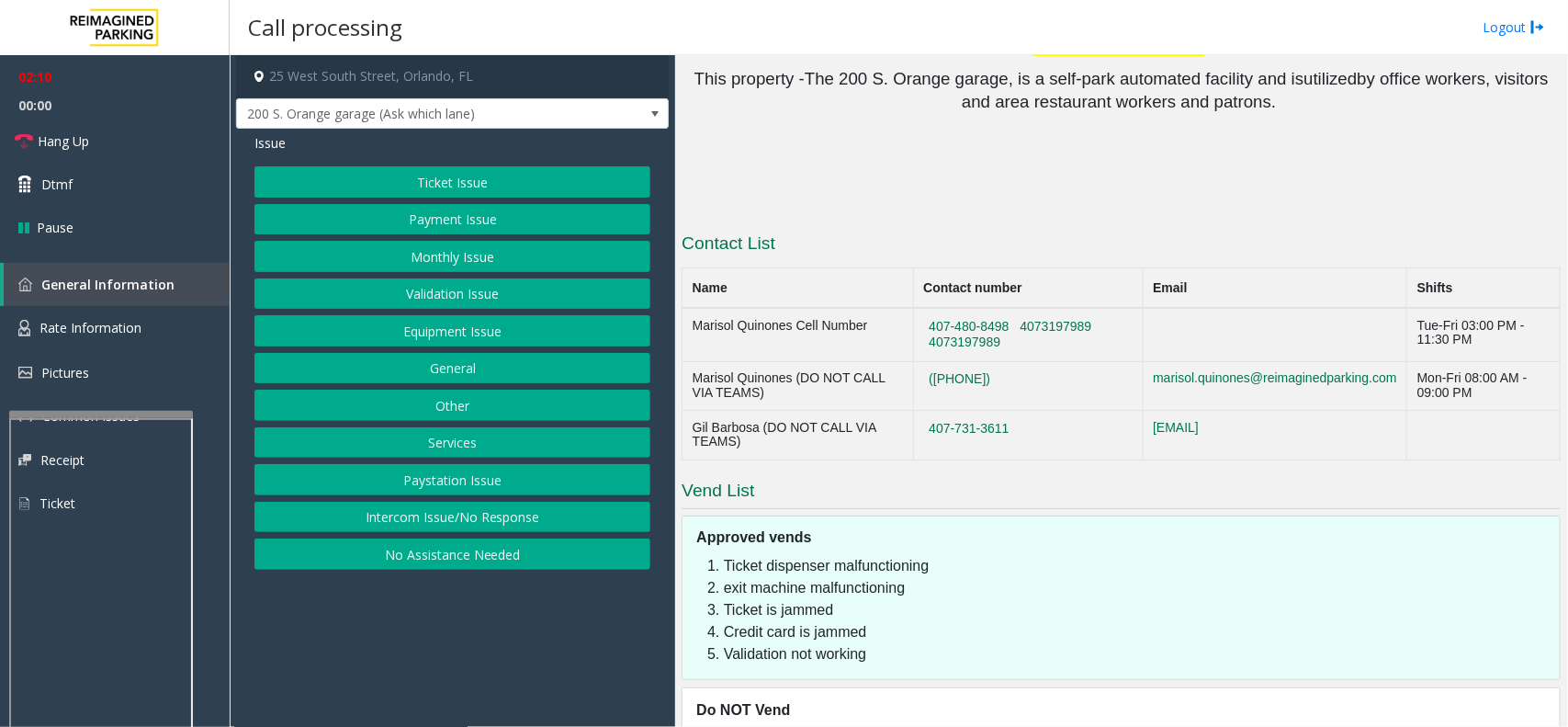 drag, startPoint x: 1015, startPoint y: 276, endPoint x: 915, endPoint y: 276, distance: 100 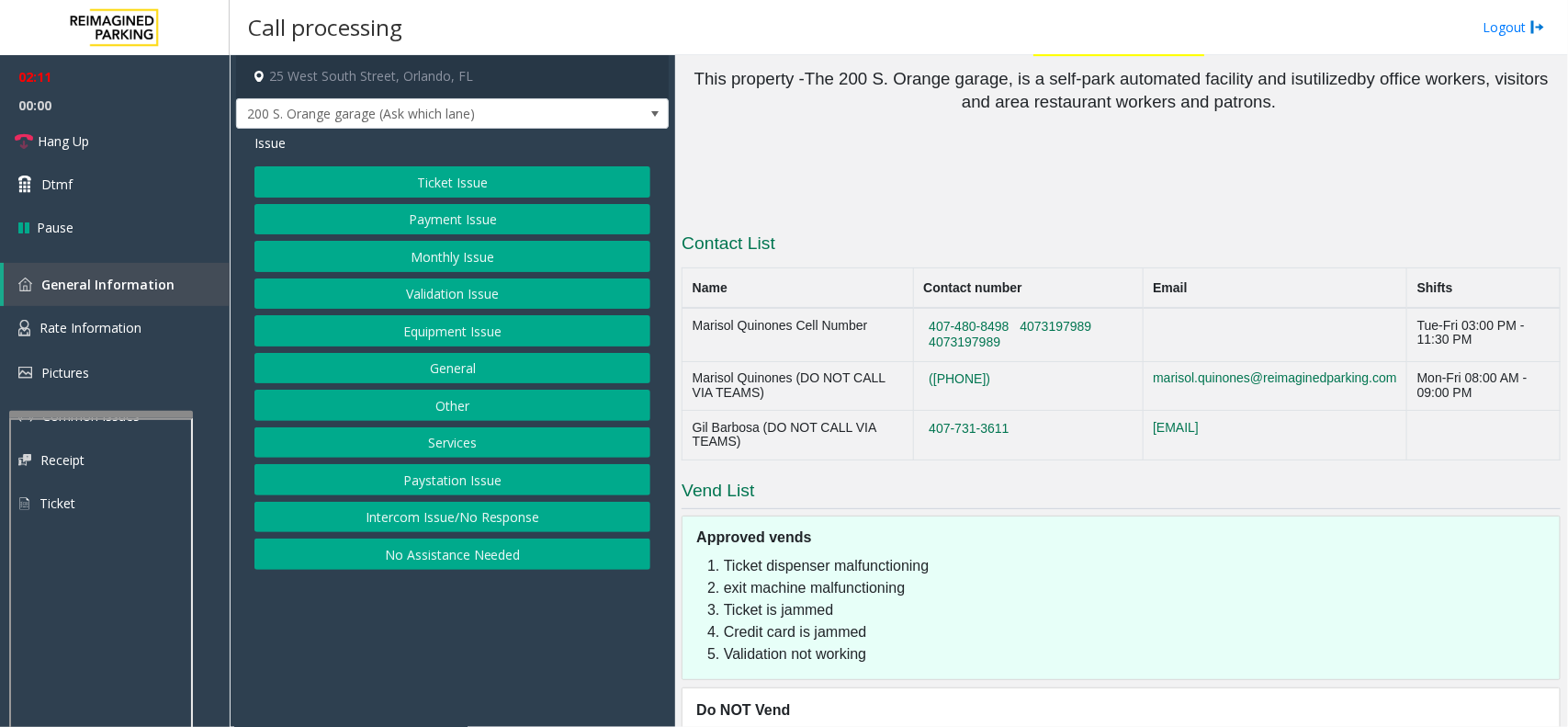 copy on "407-423-4927" 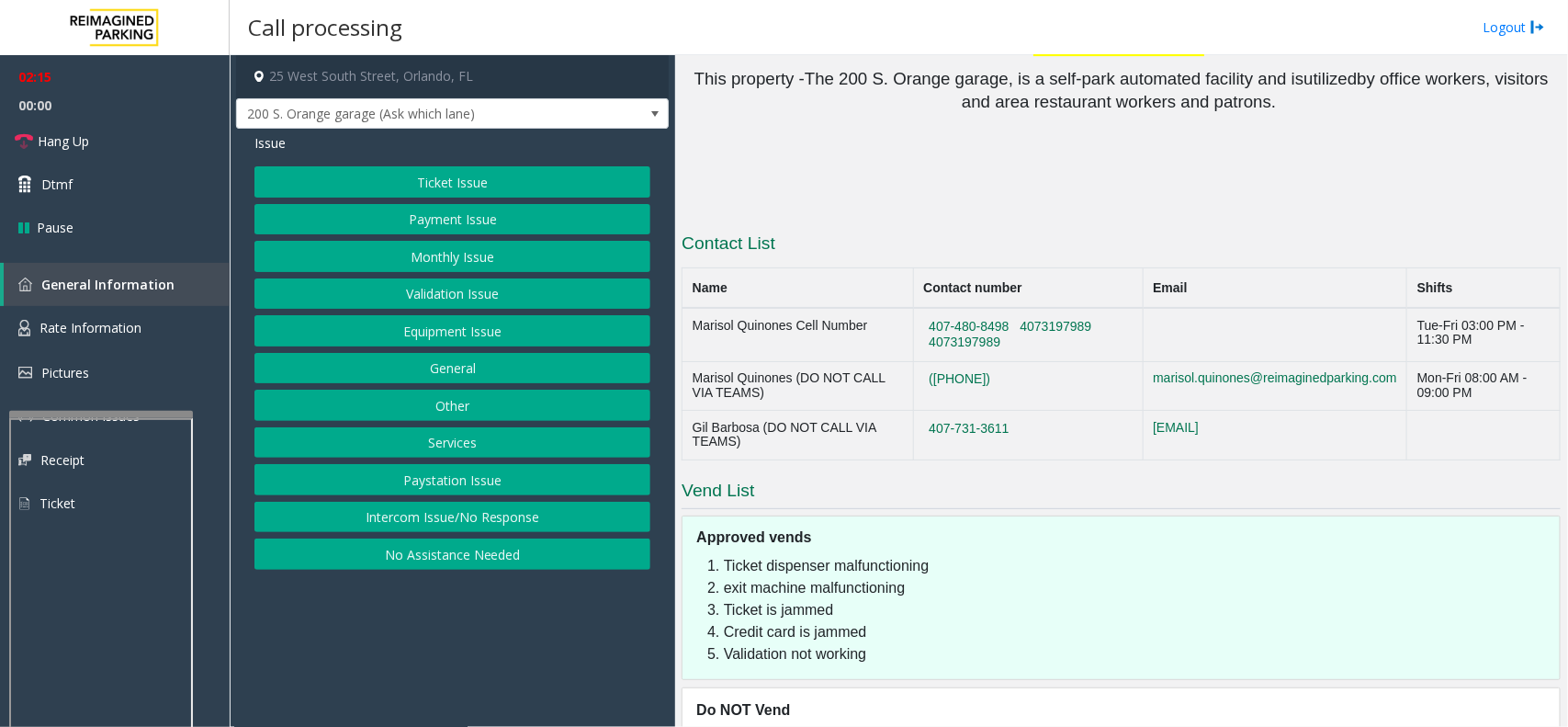 click on "Ticket Issue" 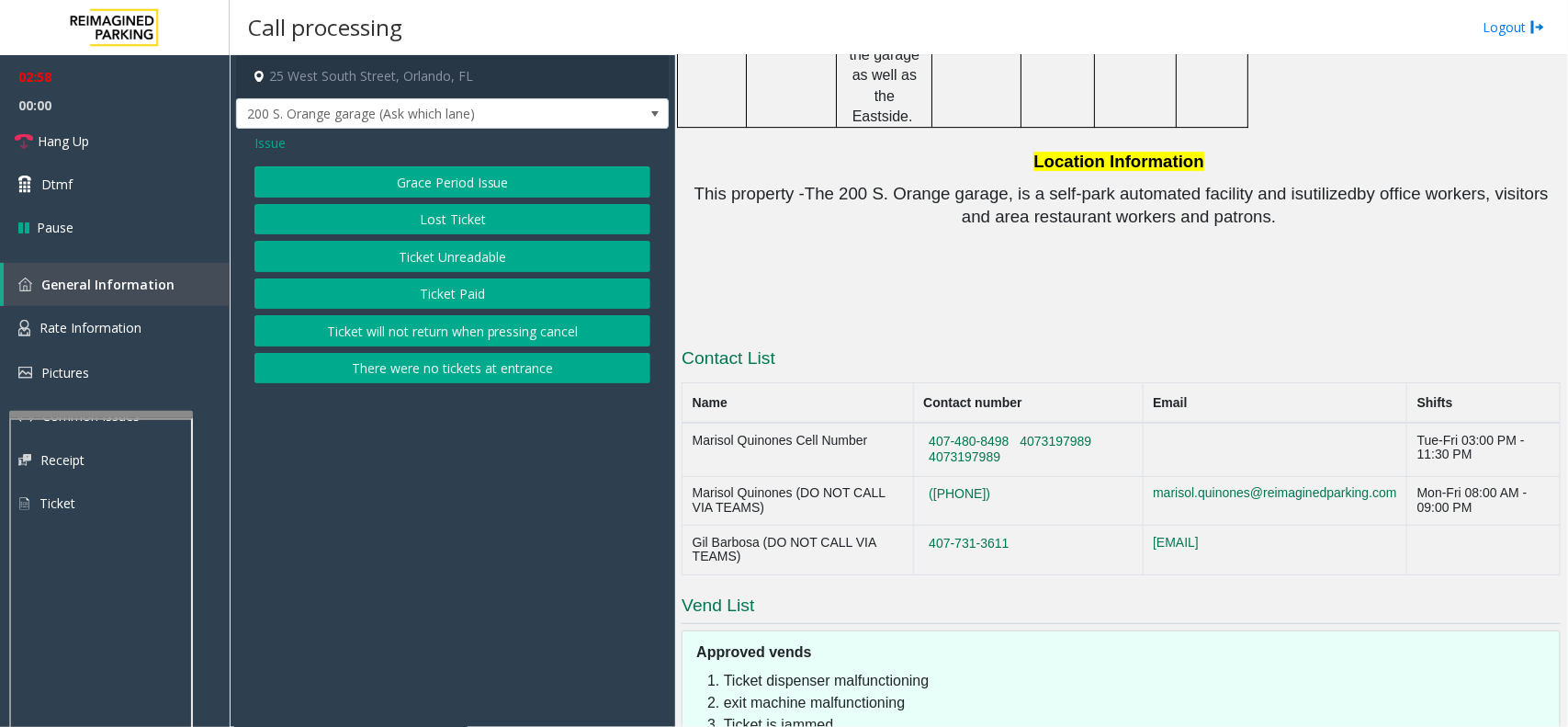 scroll, scrollTop: 2789, scrollLeft: 0, axis: vertical 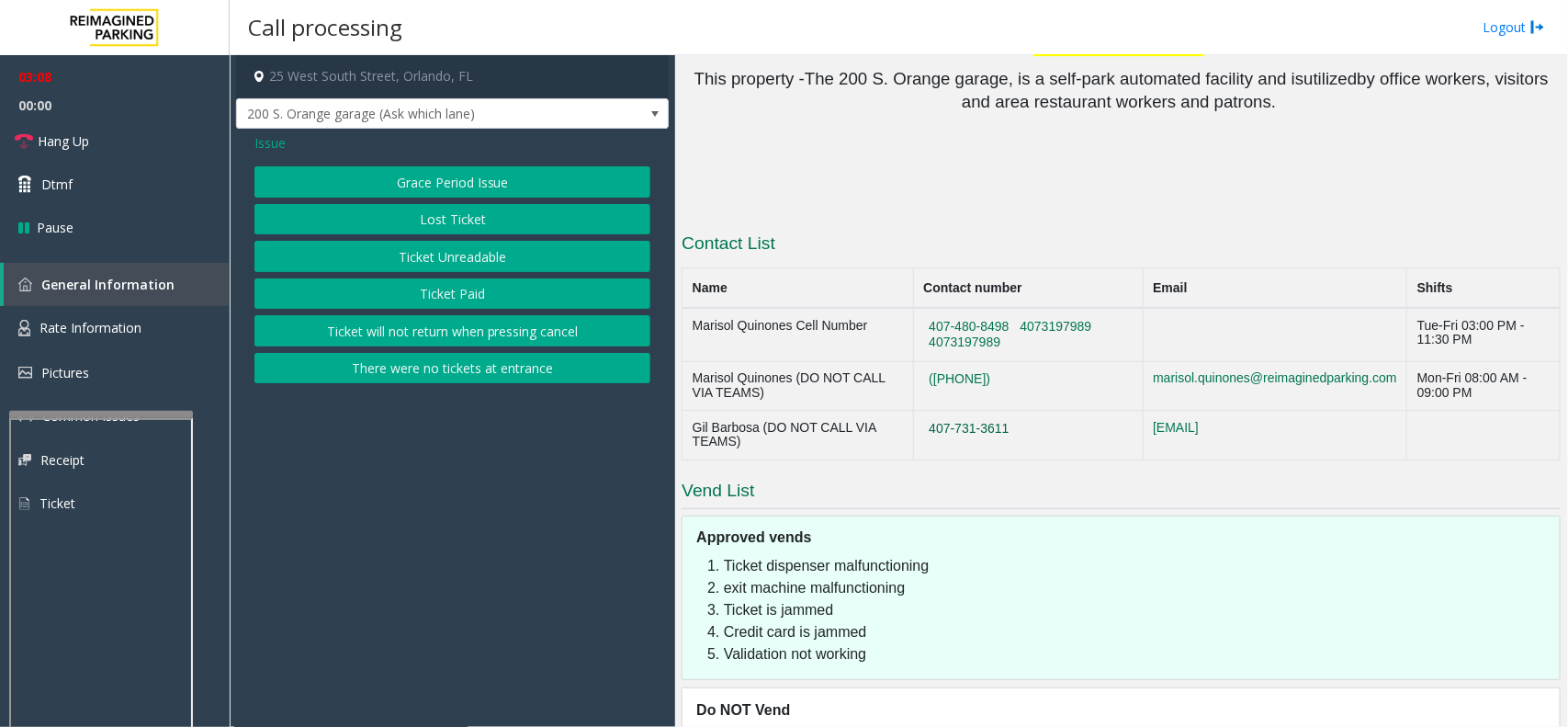 drag, startPoint x: 1024, startPoint y: 324, endPoint x: 917, endPoint y: 322, distance: 107.01869 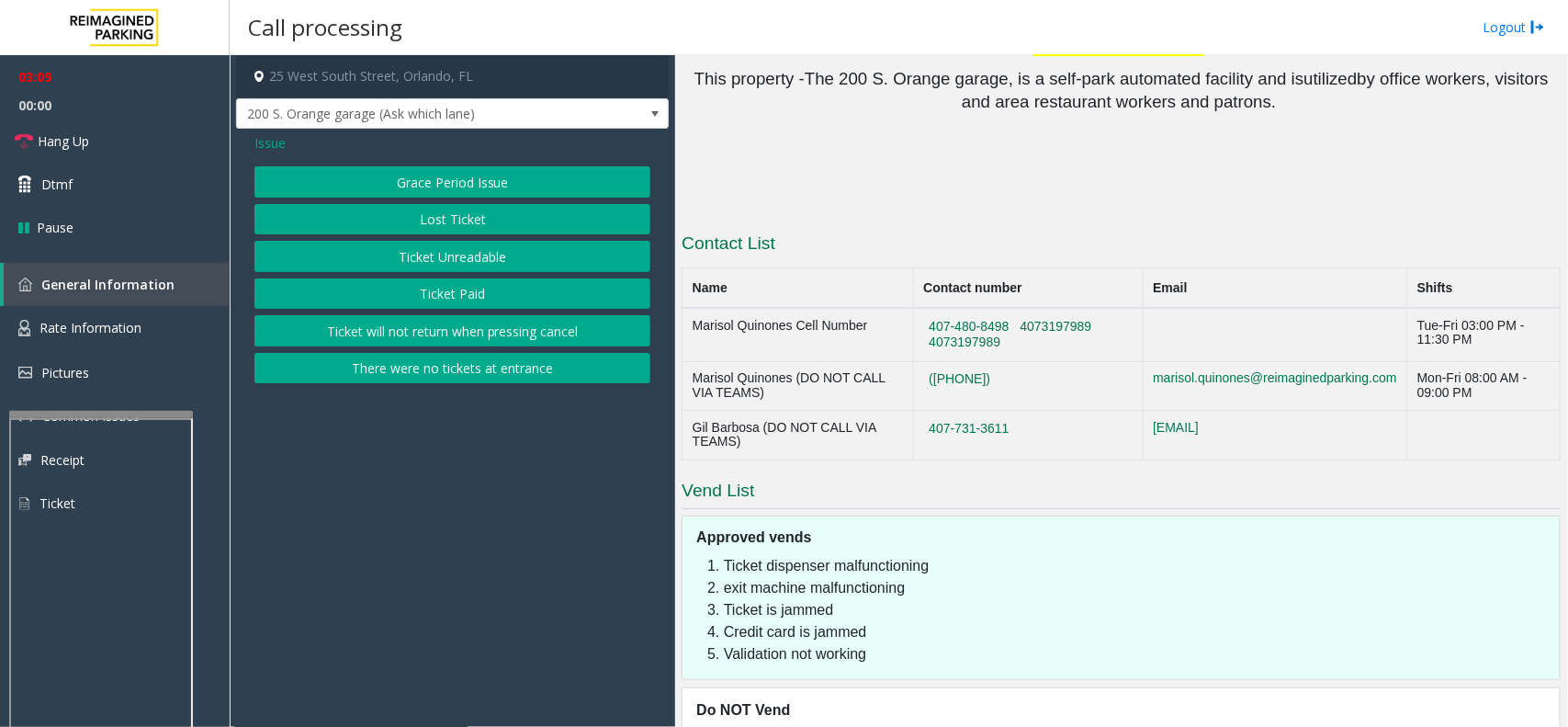 copy on "407-731-3611" 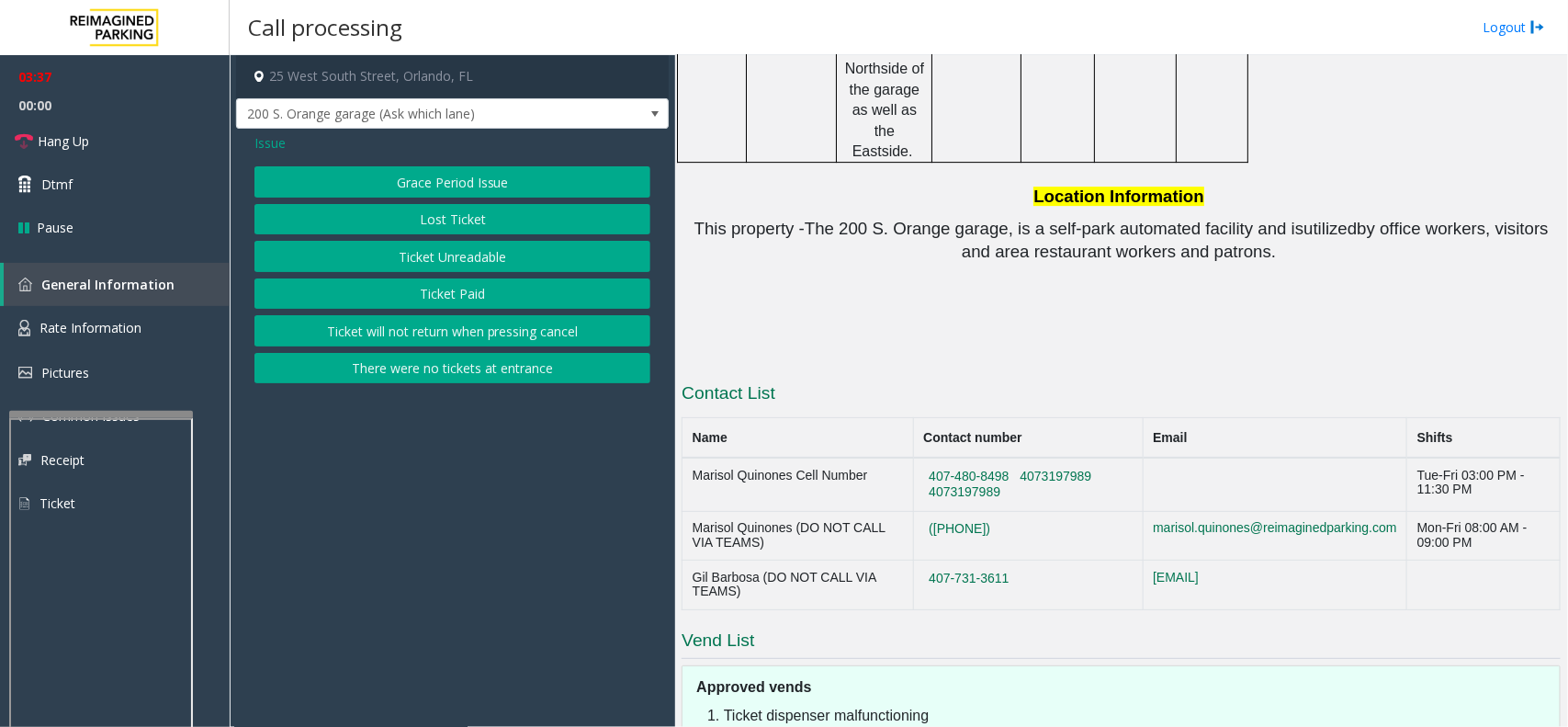 scroll, scrollTop: 2445, scrollLeft: 0, axis: vertical 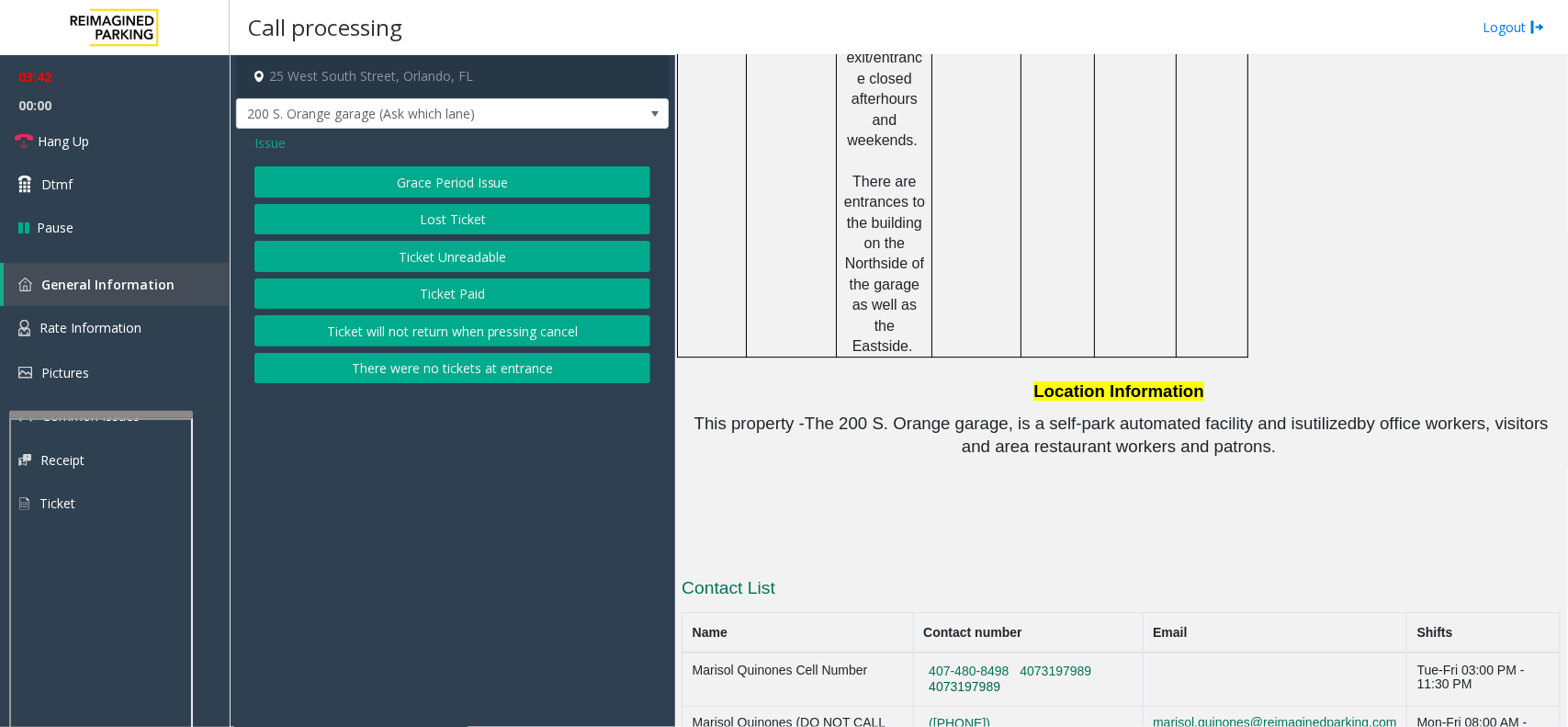 drag, startPoint x: 1003, startPoint y: 585, endPoint x: 919, endPoint y: 586, distance: 84.00595 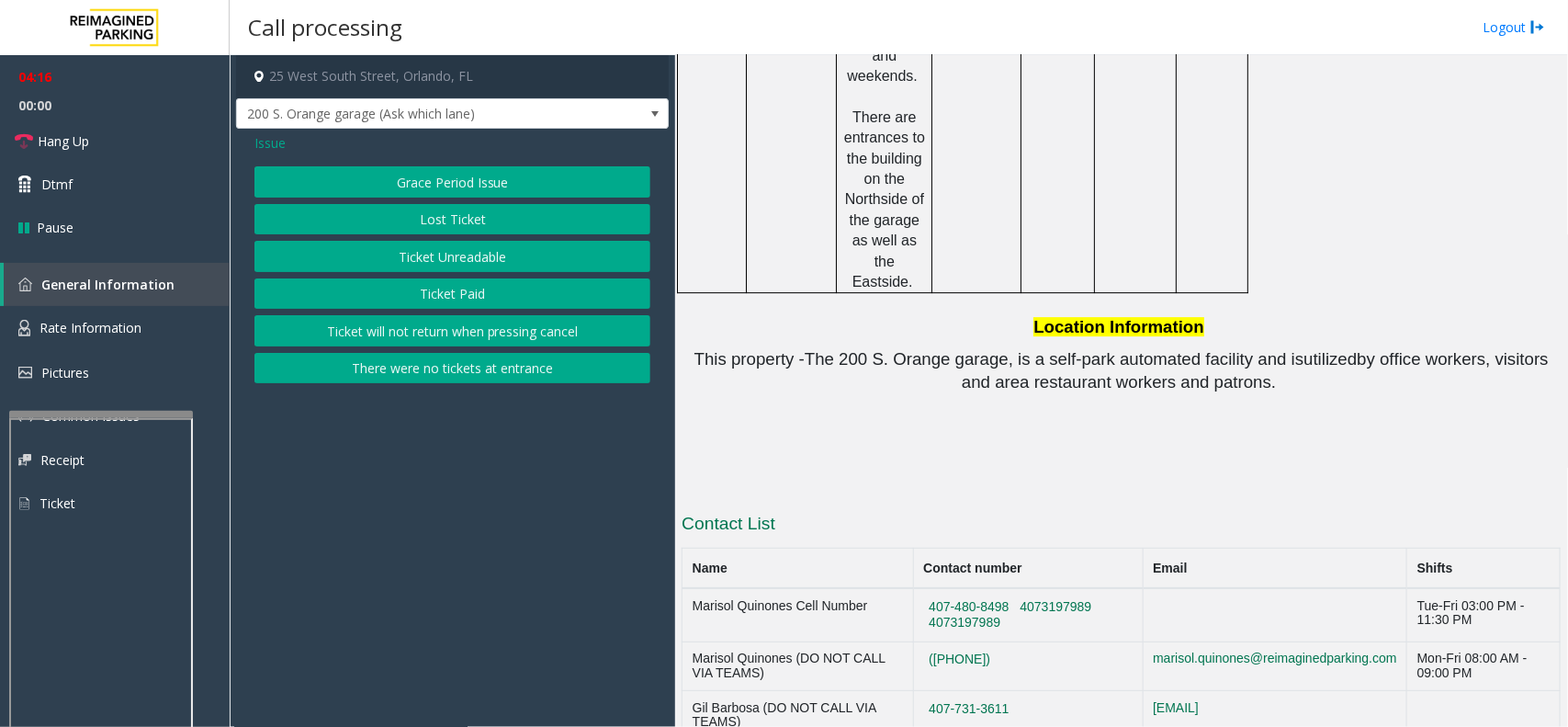 scroll, scrollTop: 2789, scrollLeft: 0, axis: vertical 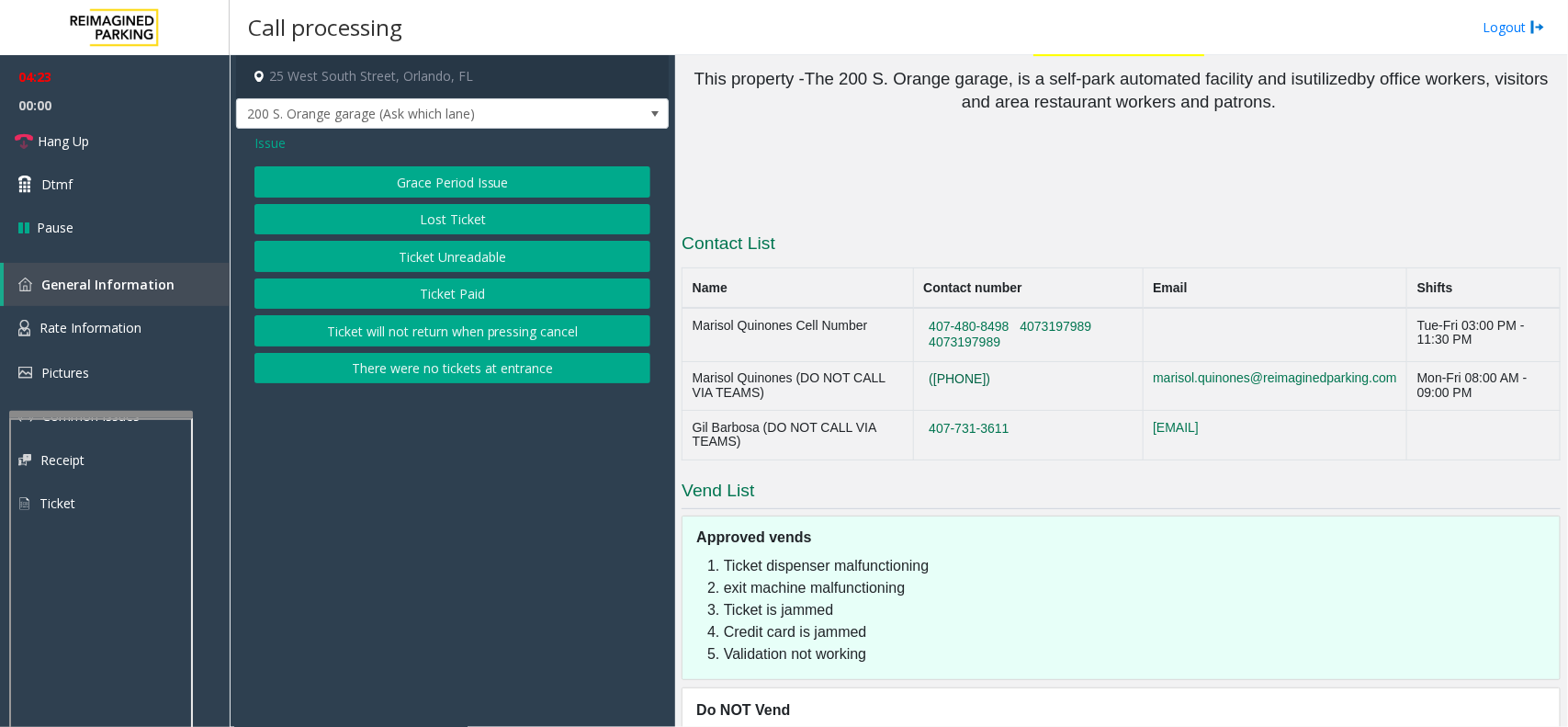 drag, startPoint x: 1021, startPoint y: 273, endPoint x: 916, endPoint y: 287, distance: 105.929222 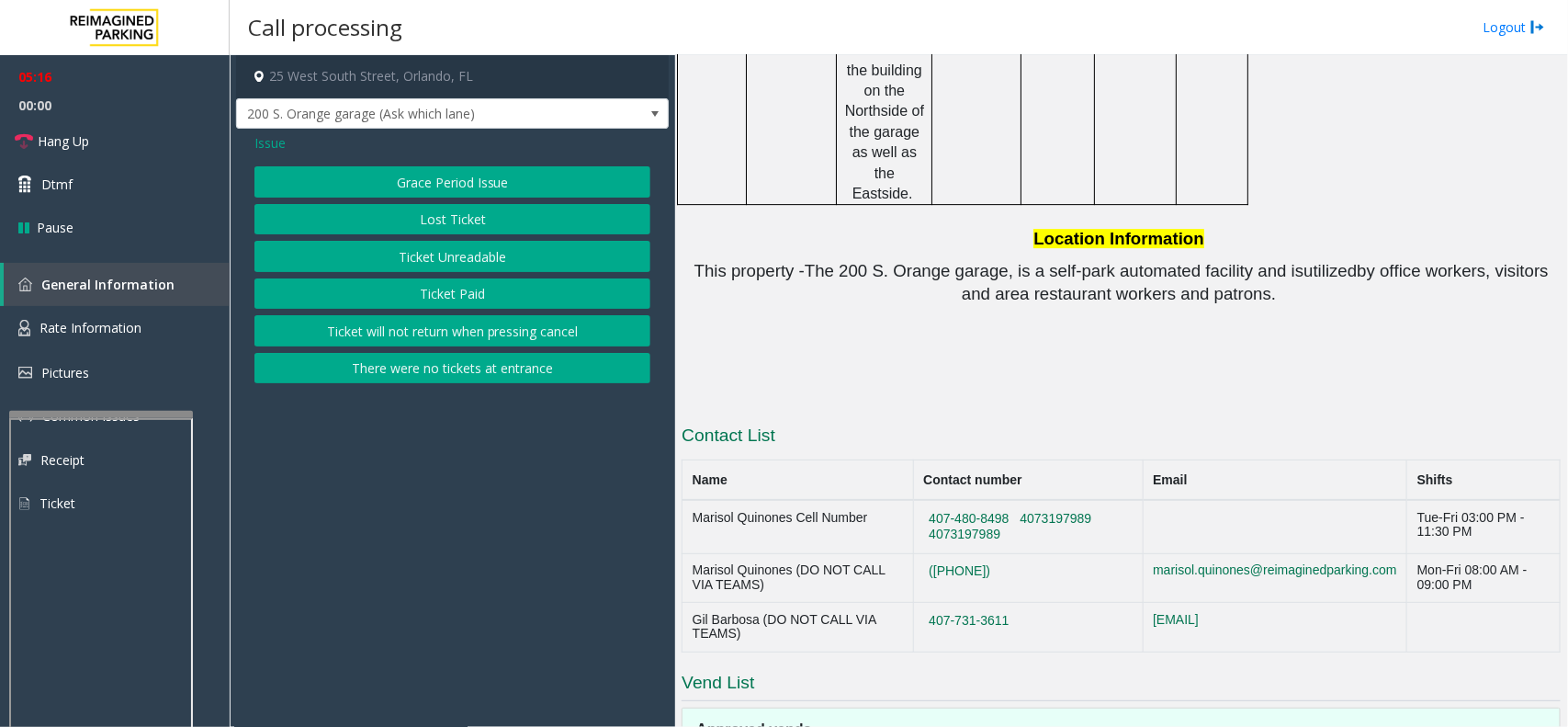 scroll, scrollTop: 2642, scrollLeft: 0, axis: vertical 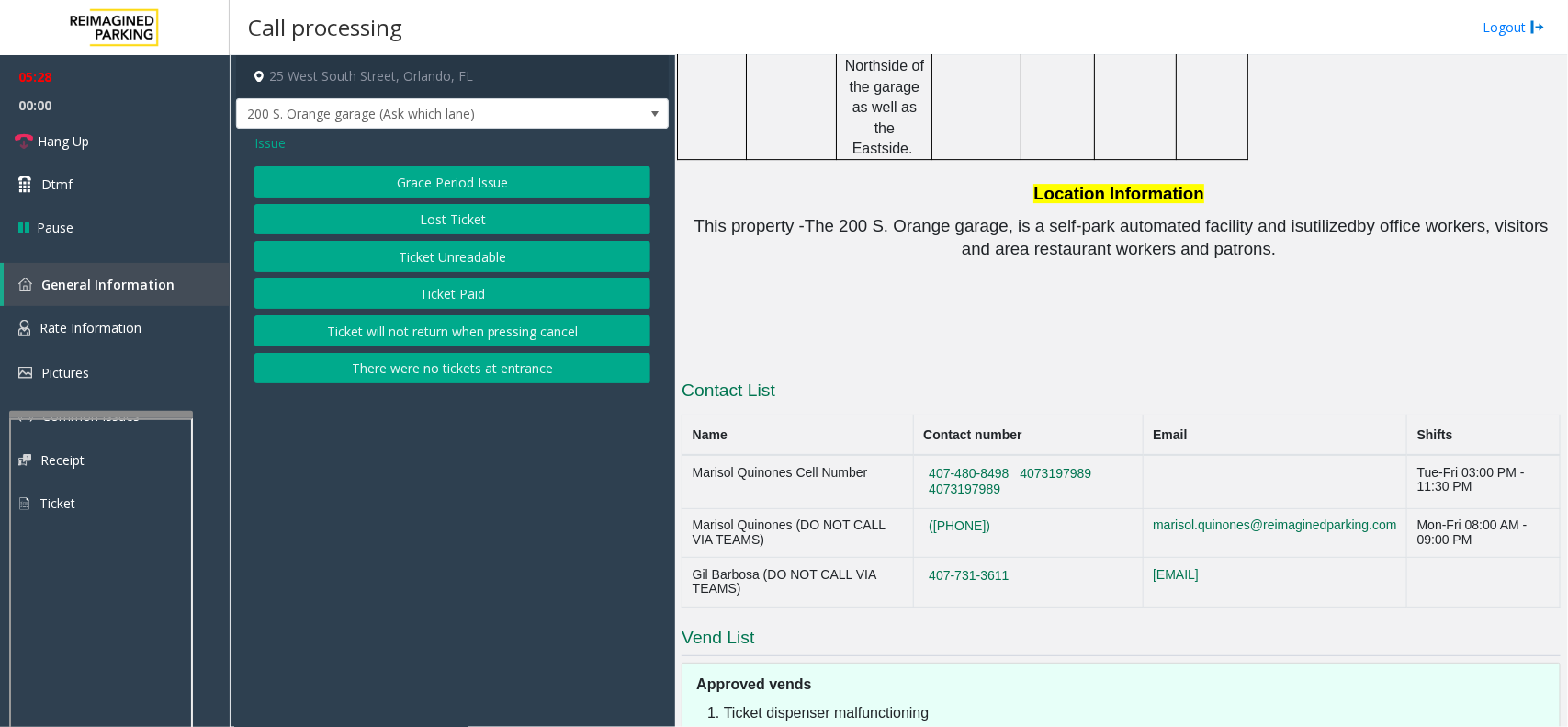 click on "Issue" 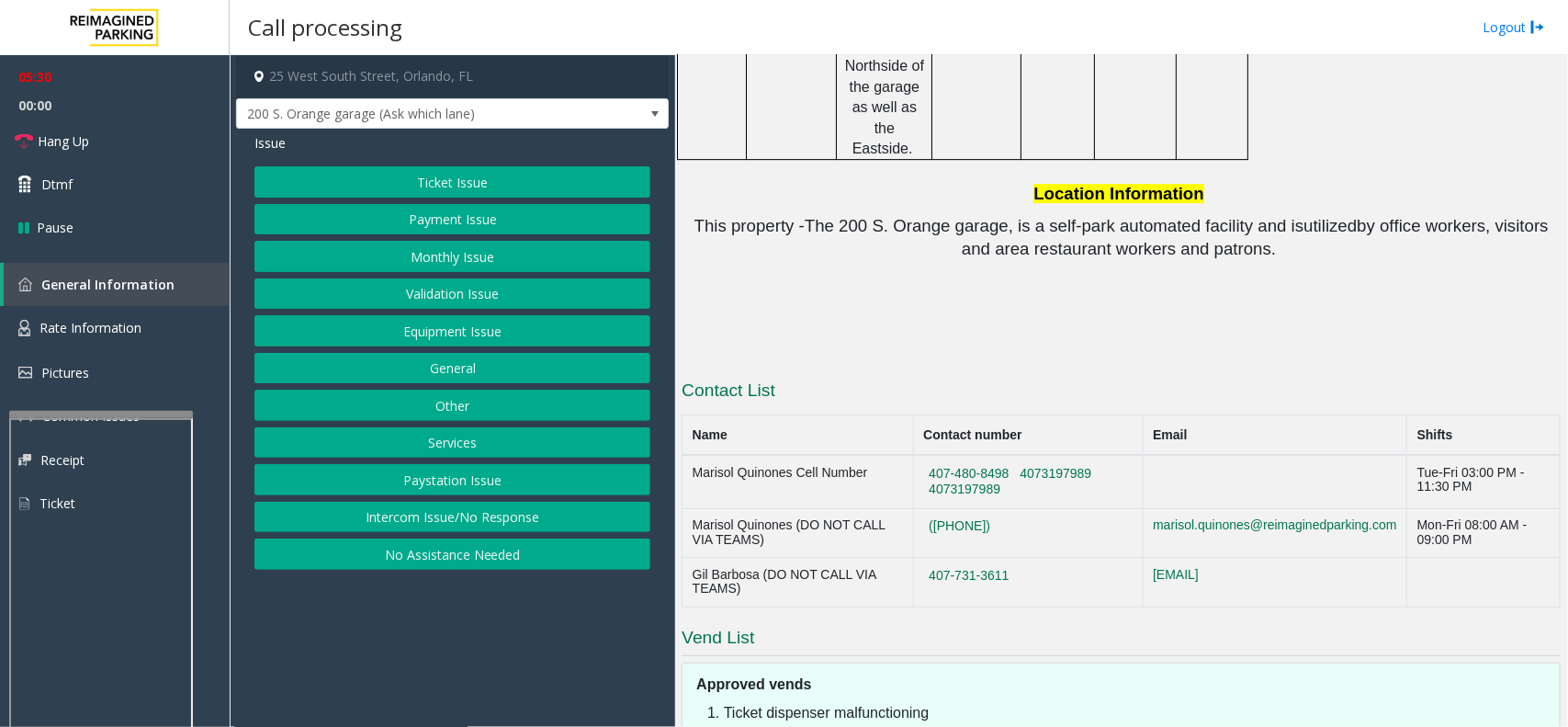 click on "Ticket Issue" 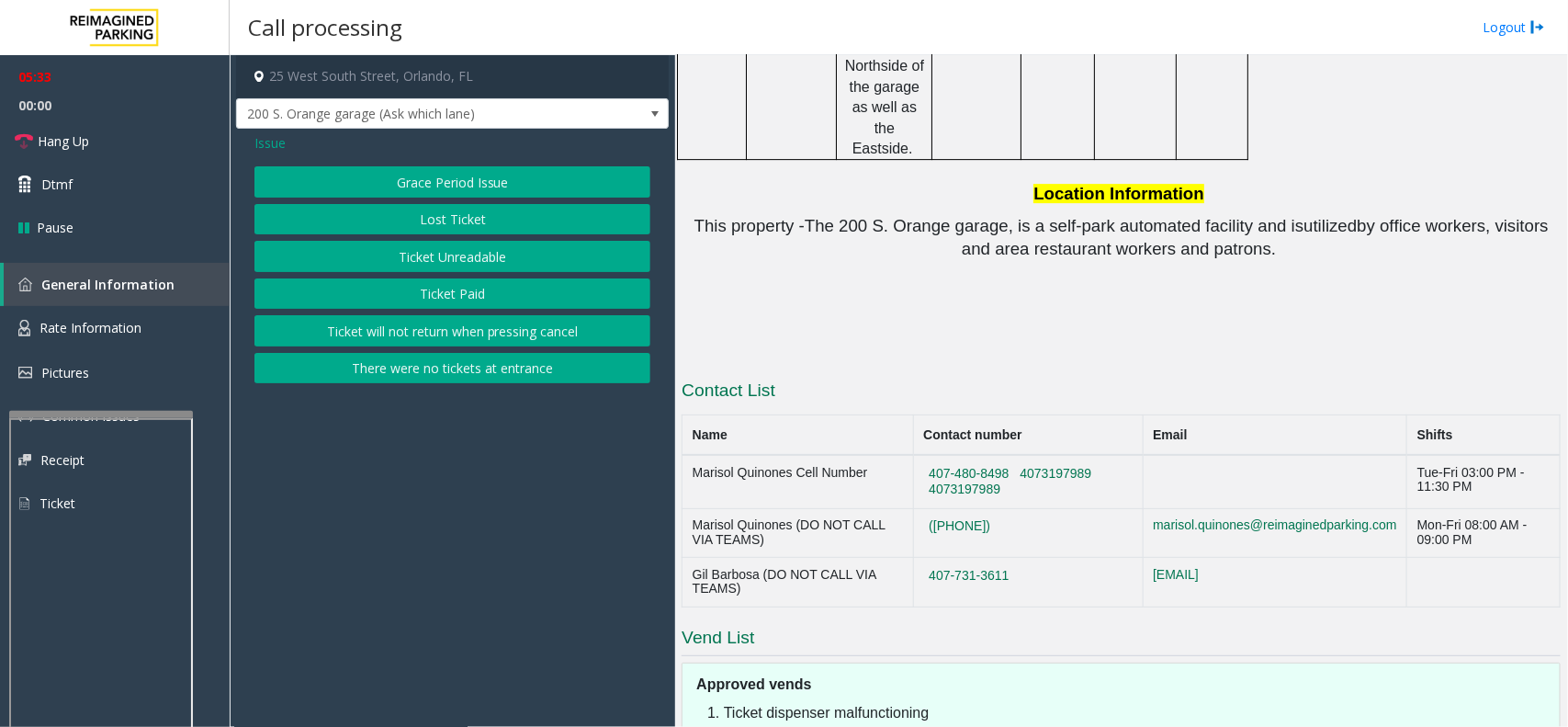 click on "Issue" 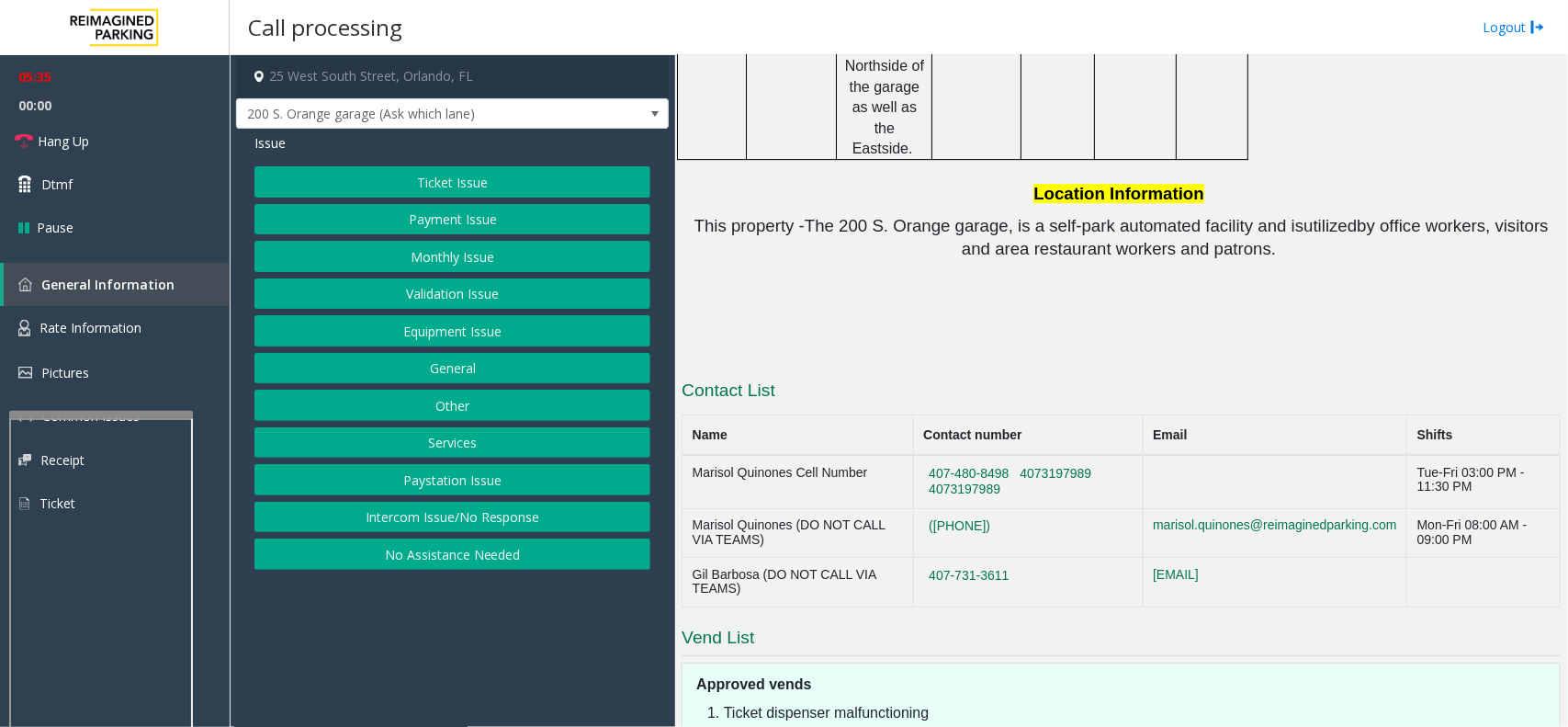 click on "Monthly Issue" 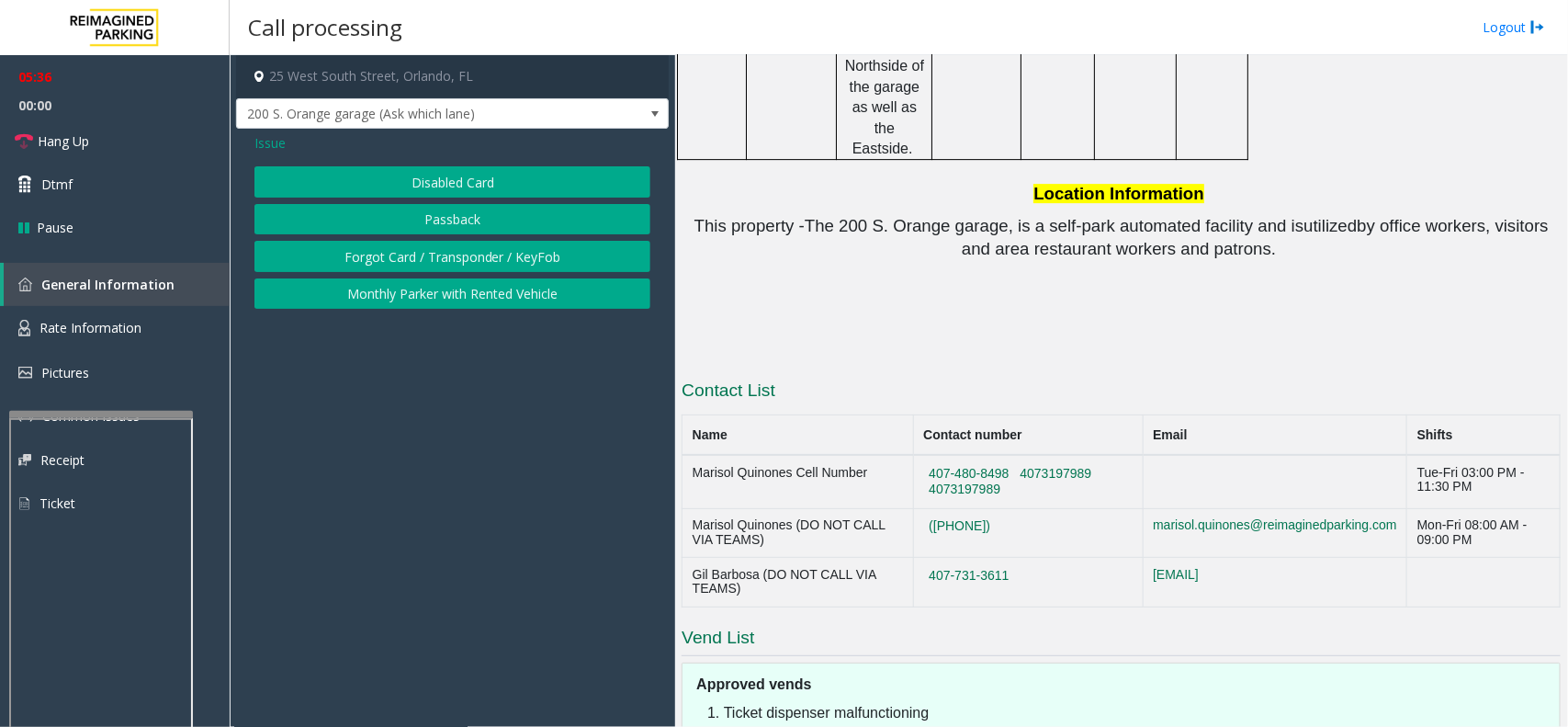 click on "Issue" 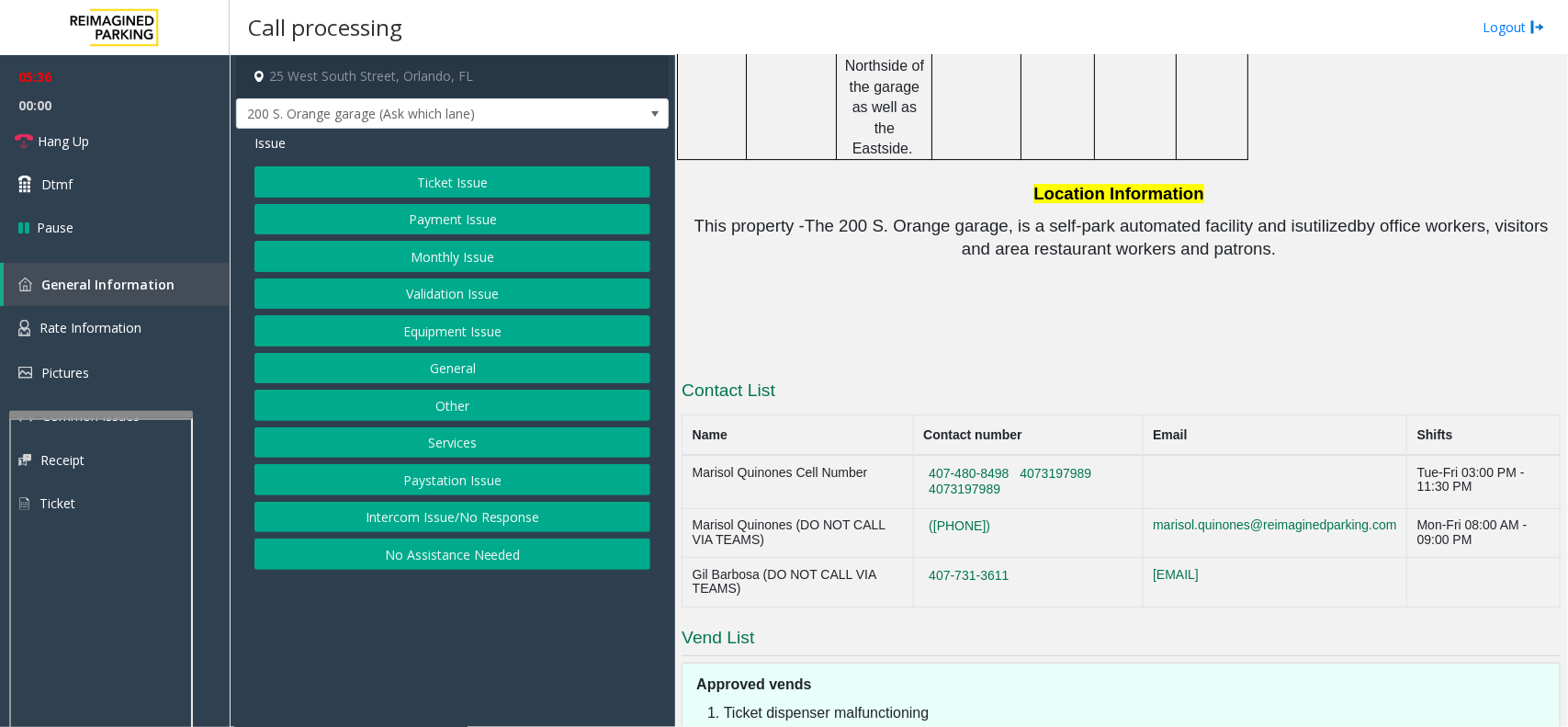 click on "Payment Issue" 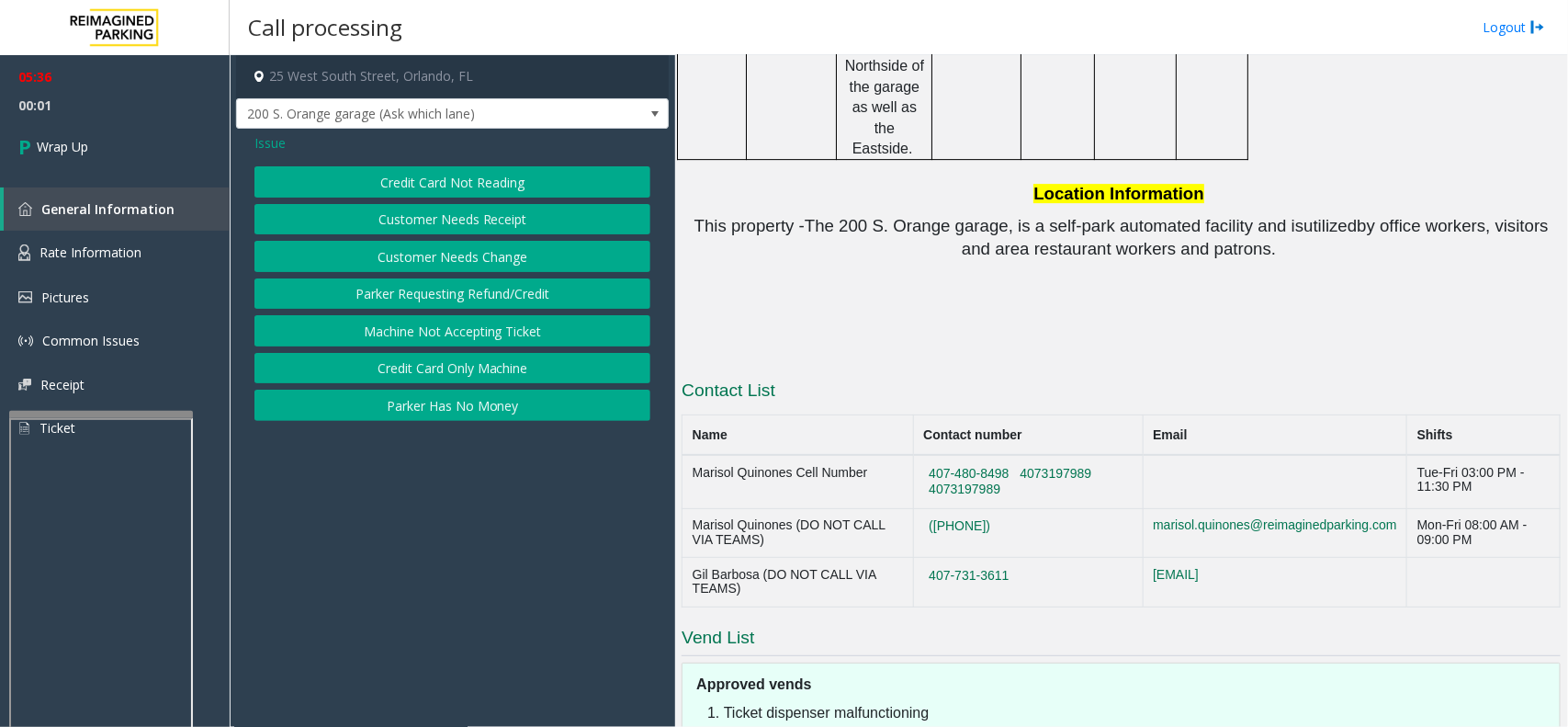 click on "Issue" 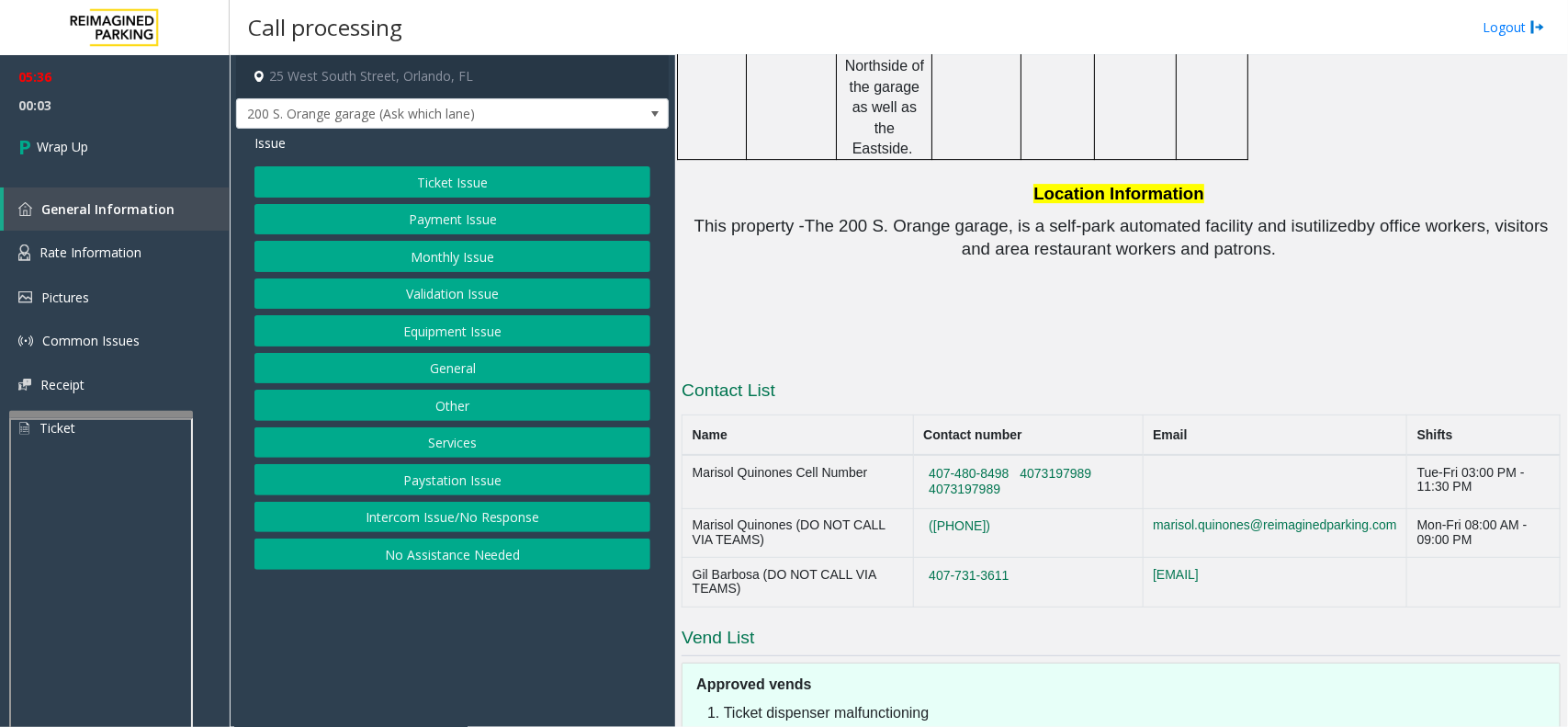 click on "Equipment Issue" 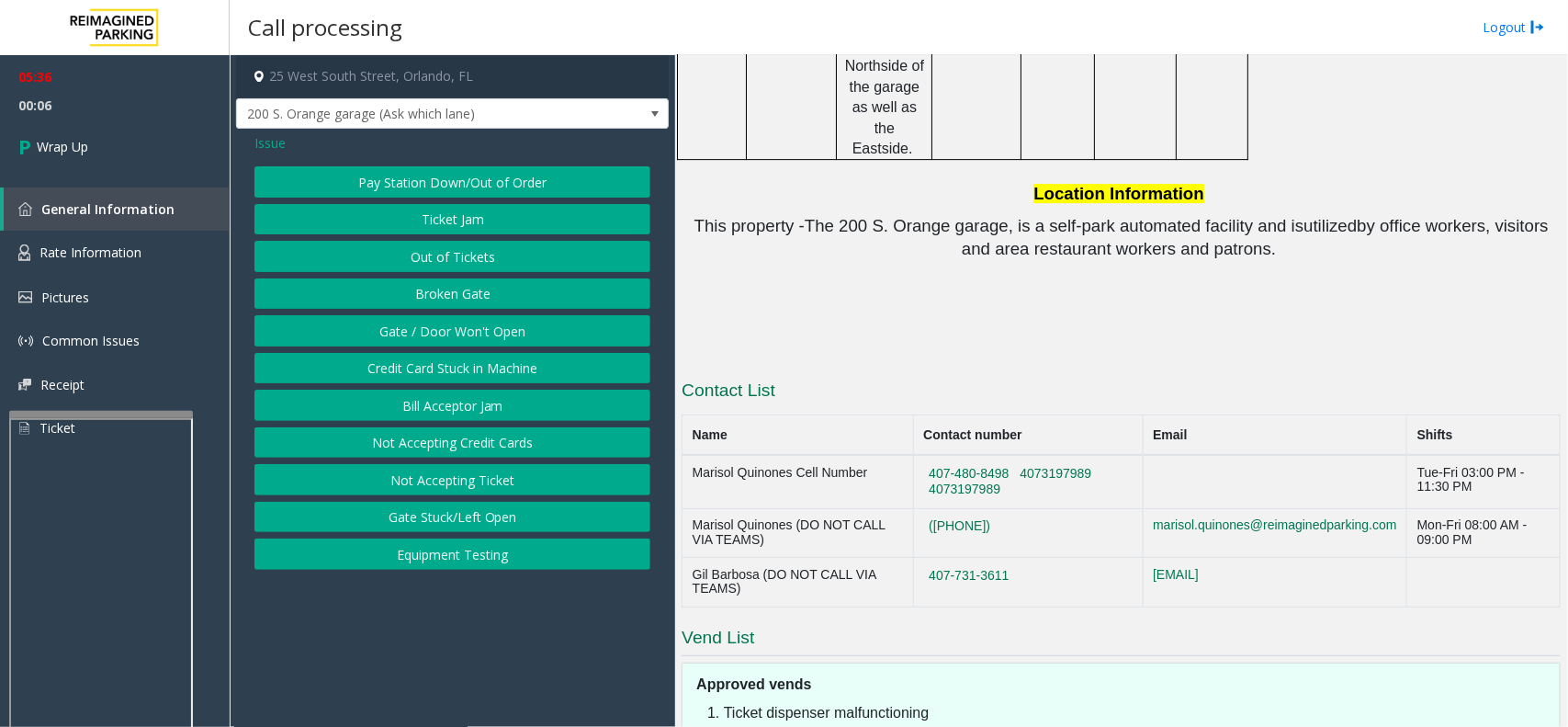 click on "Issue" 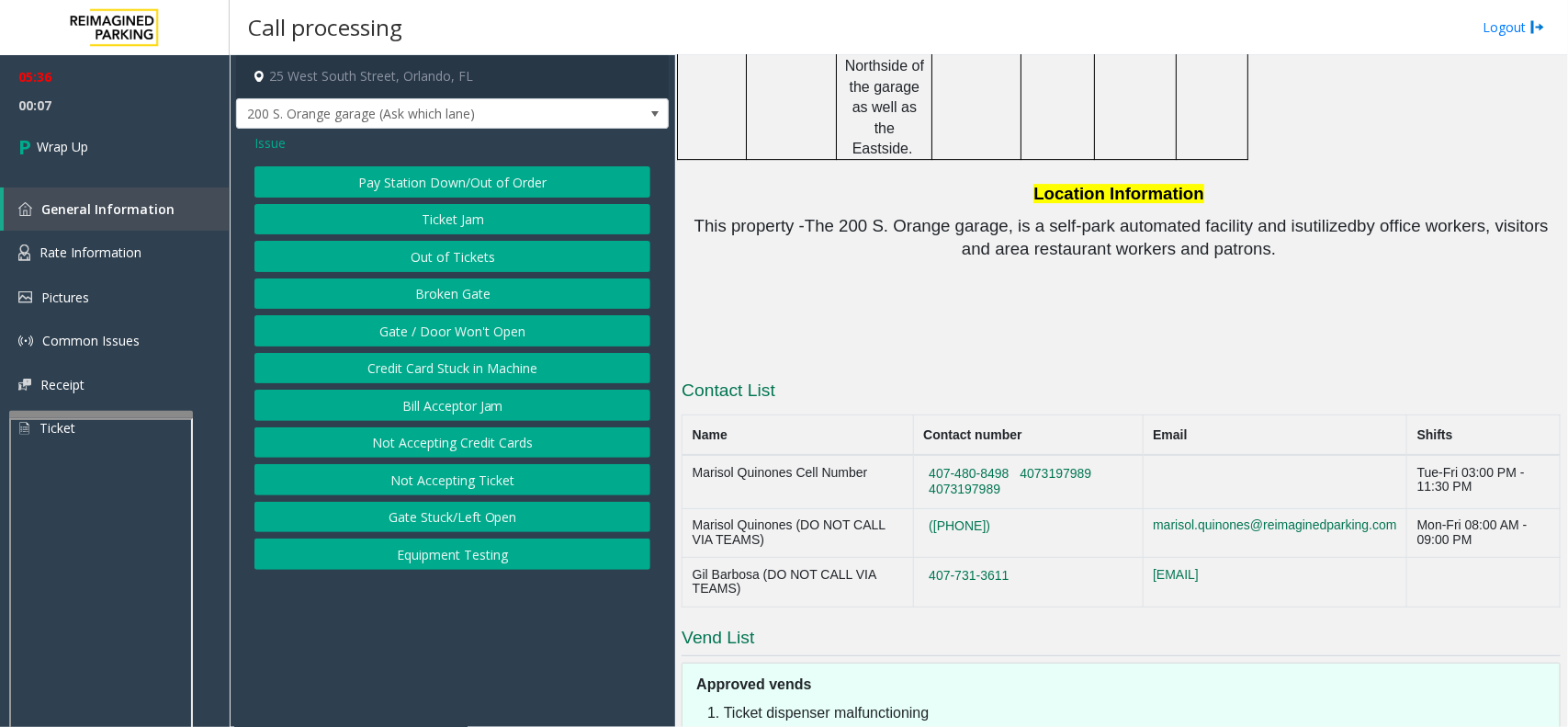 click on "Issue" 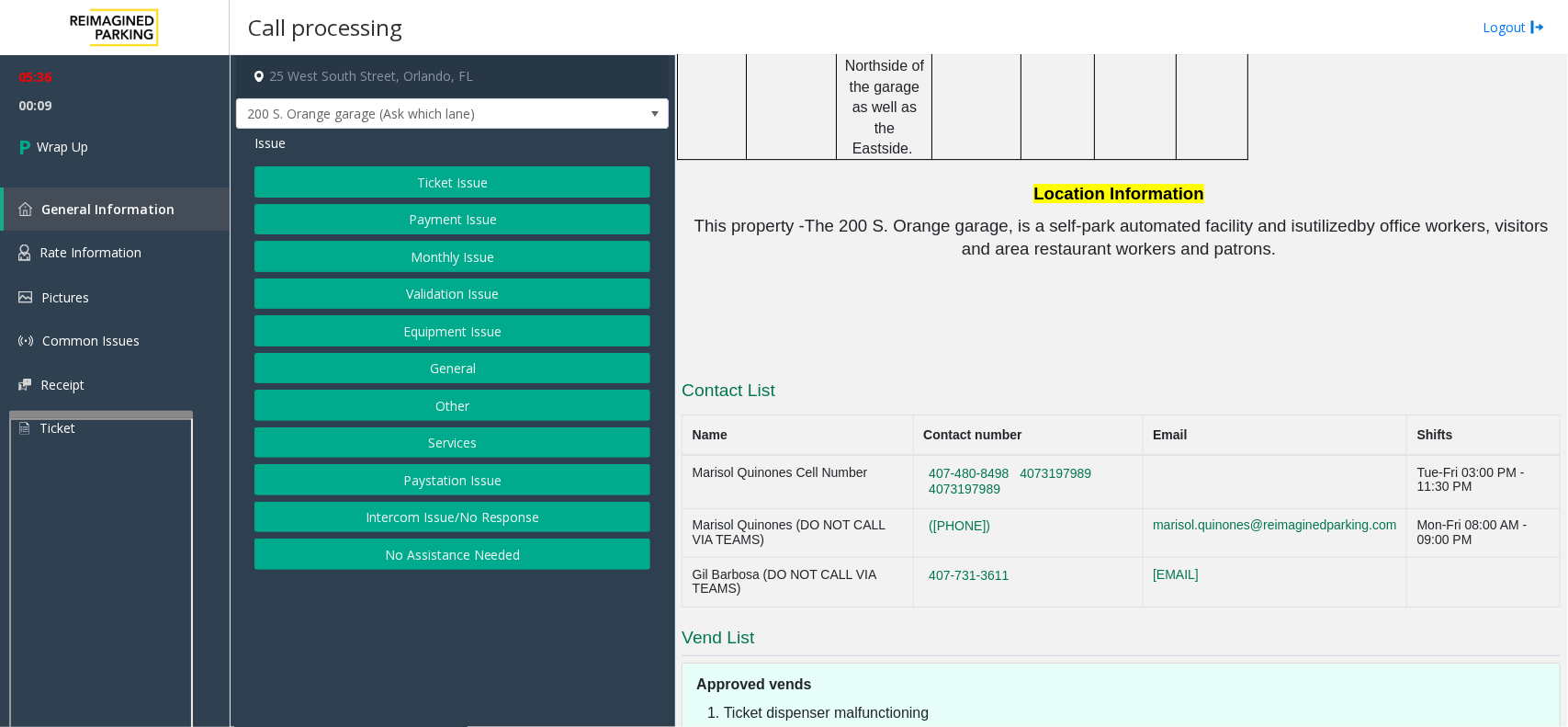 click on "Services" 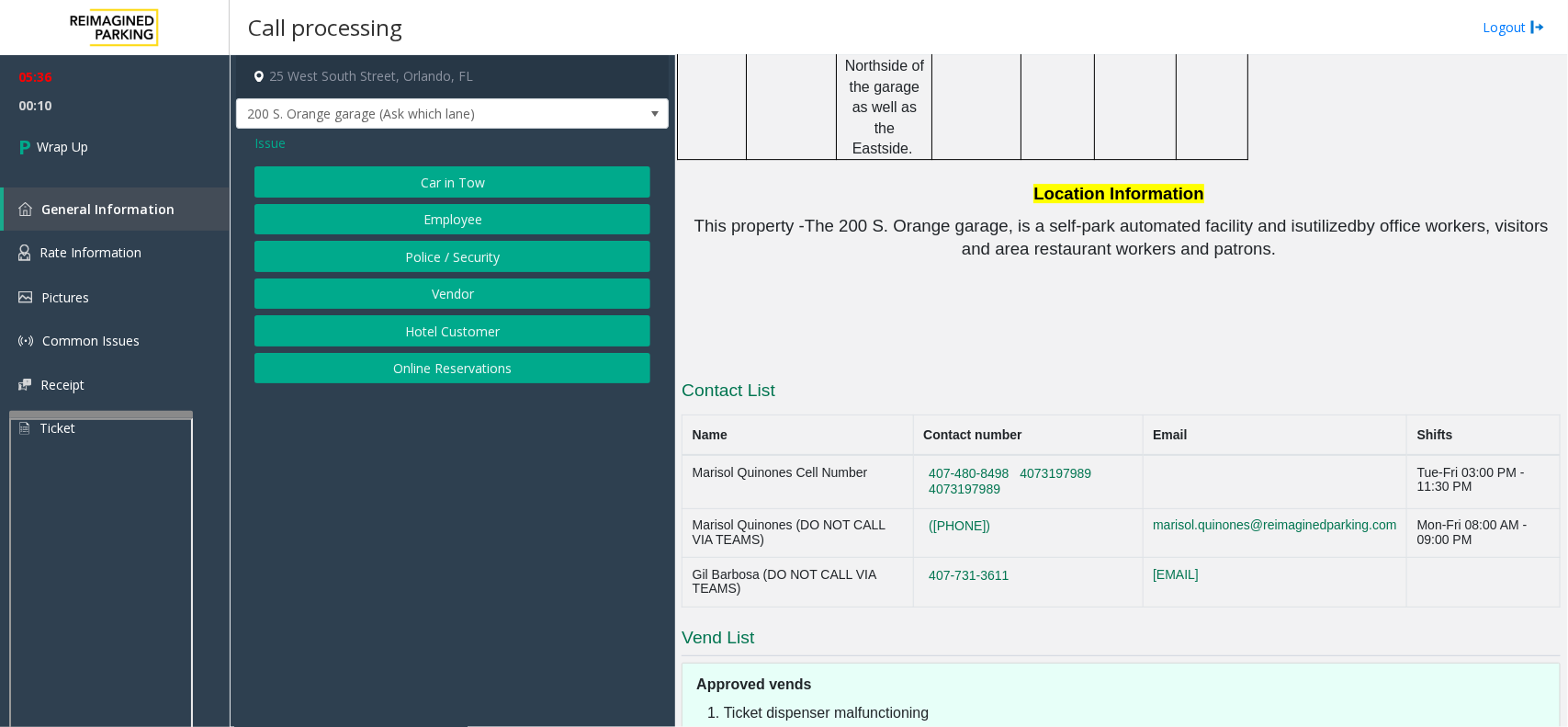 click on "Issue" 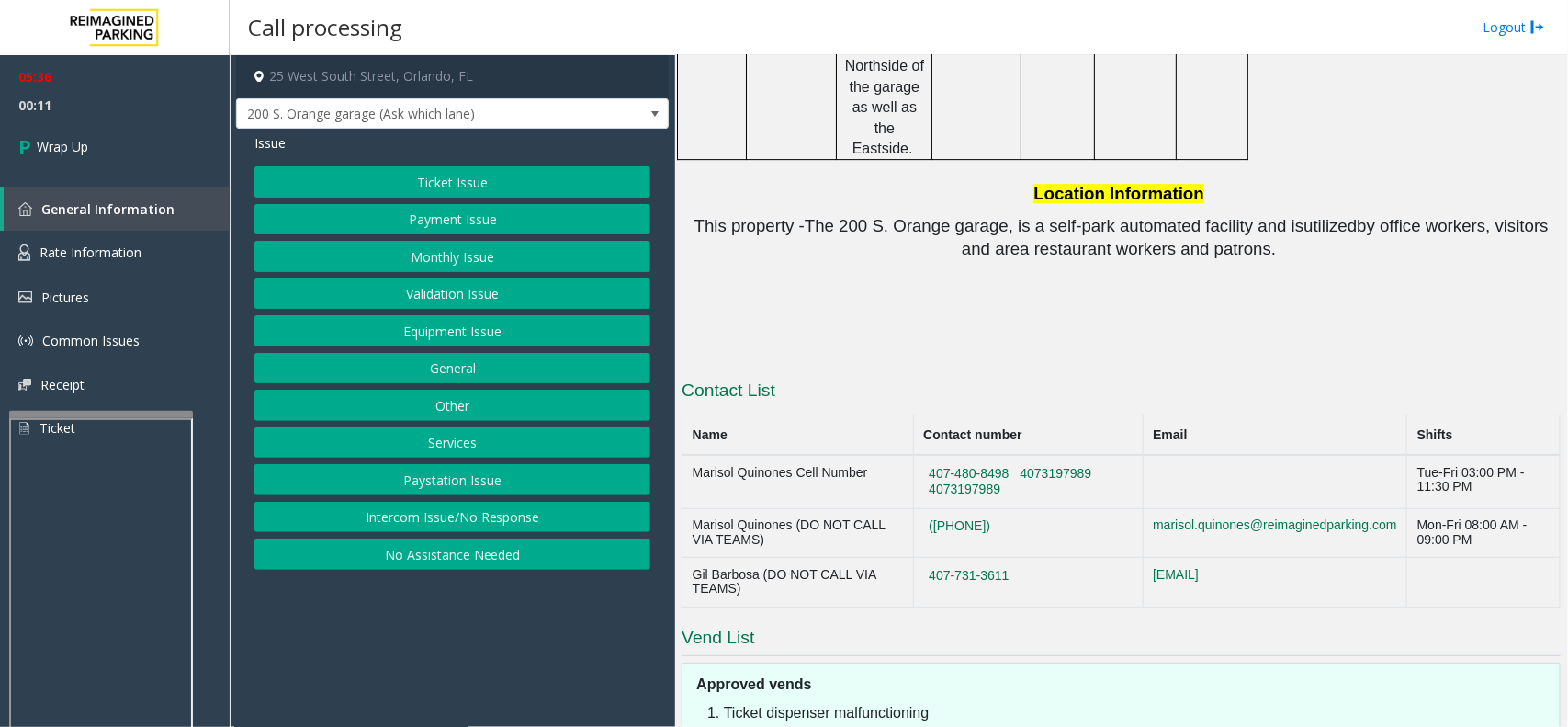 click on "Other" 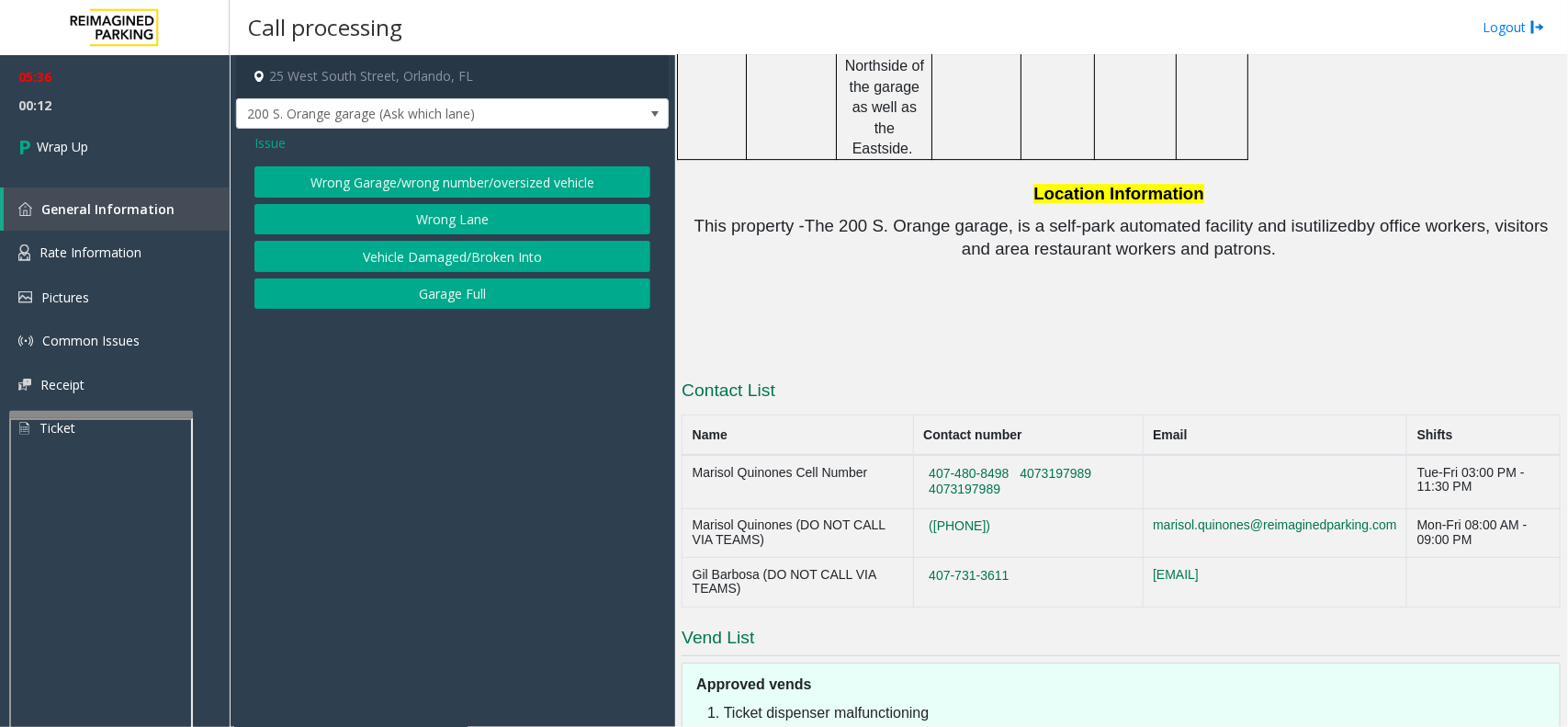 click on "Wrong Lane" 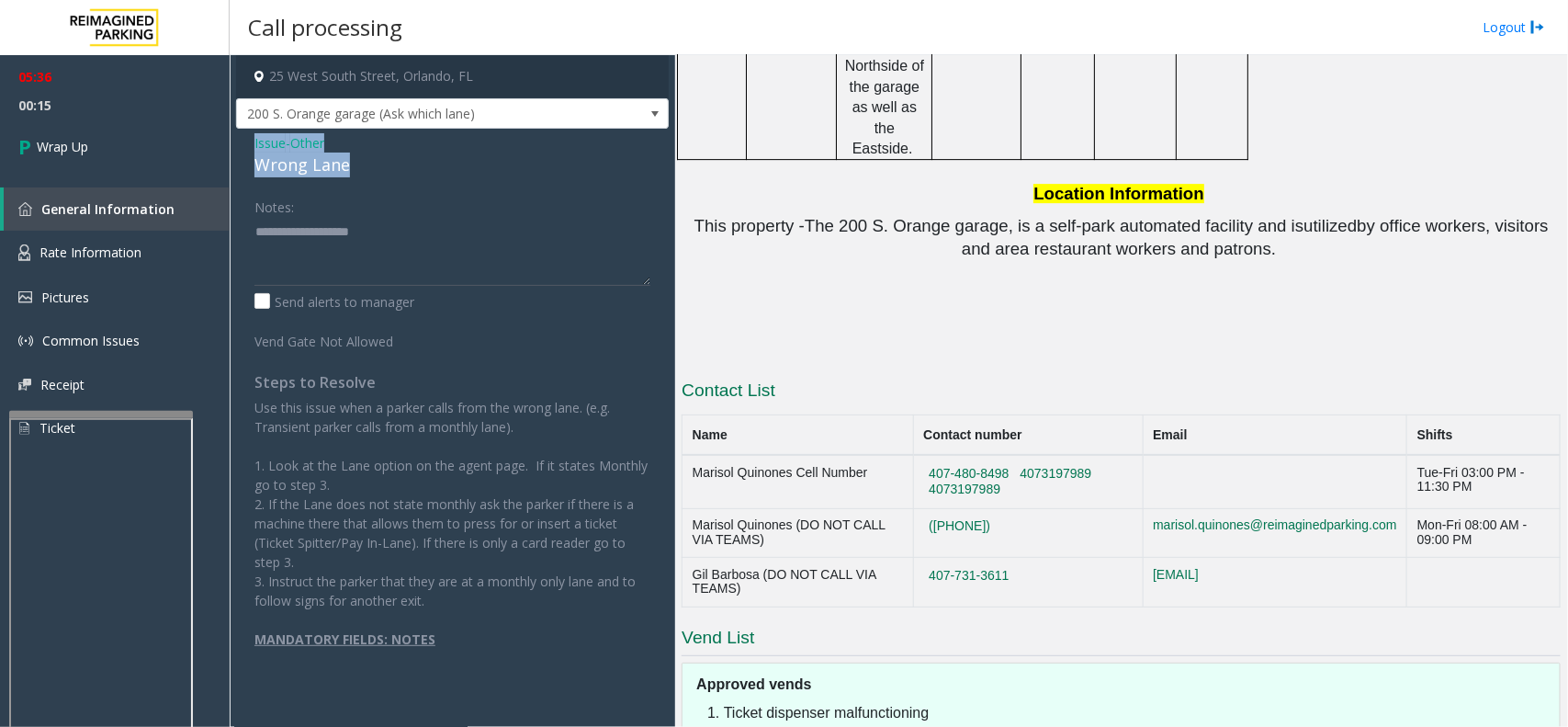 drag, startPoint x: 356, startPoint y: 163, endPoint x: 231, endPoint y: 144, distance: 126.43575 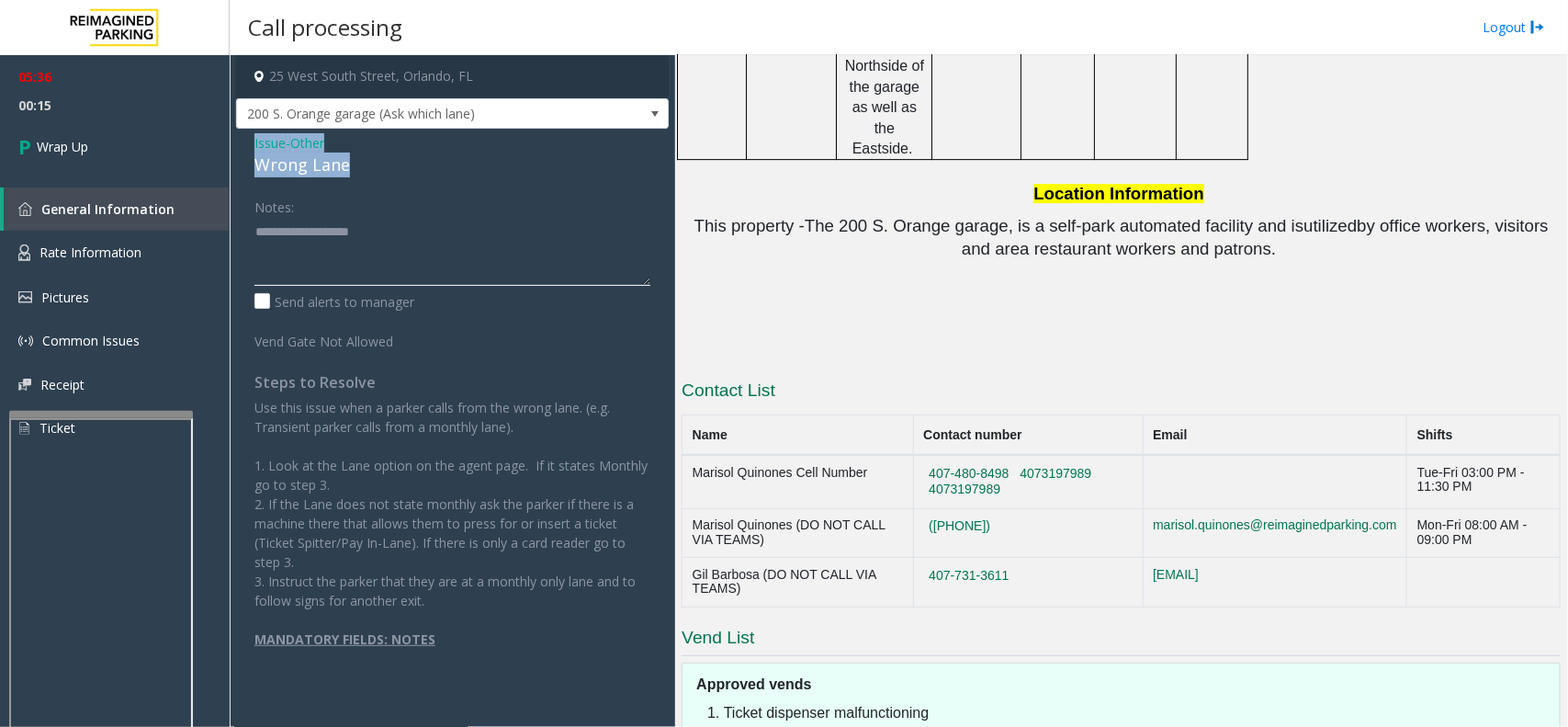 paste on "**********" 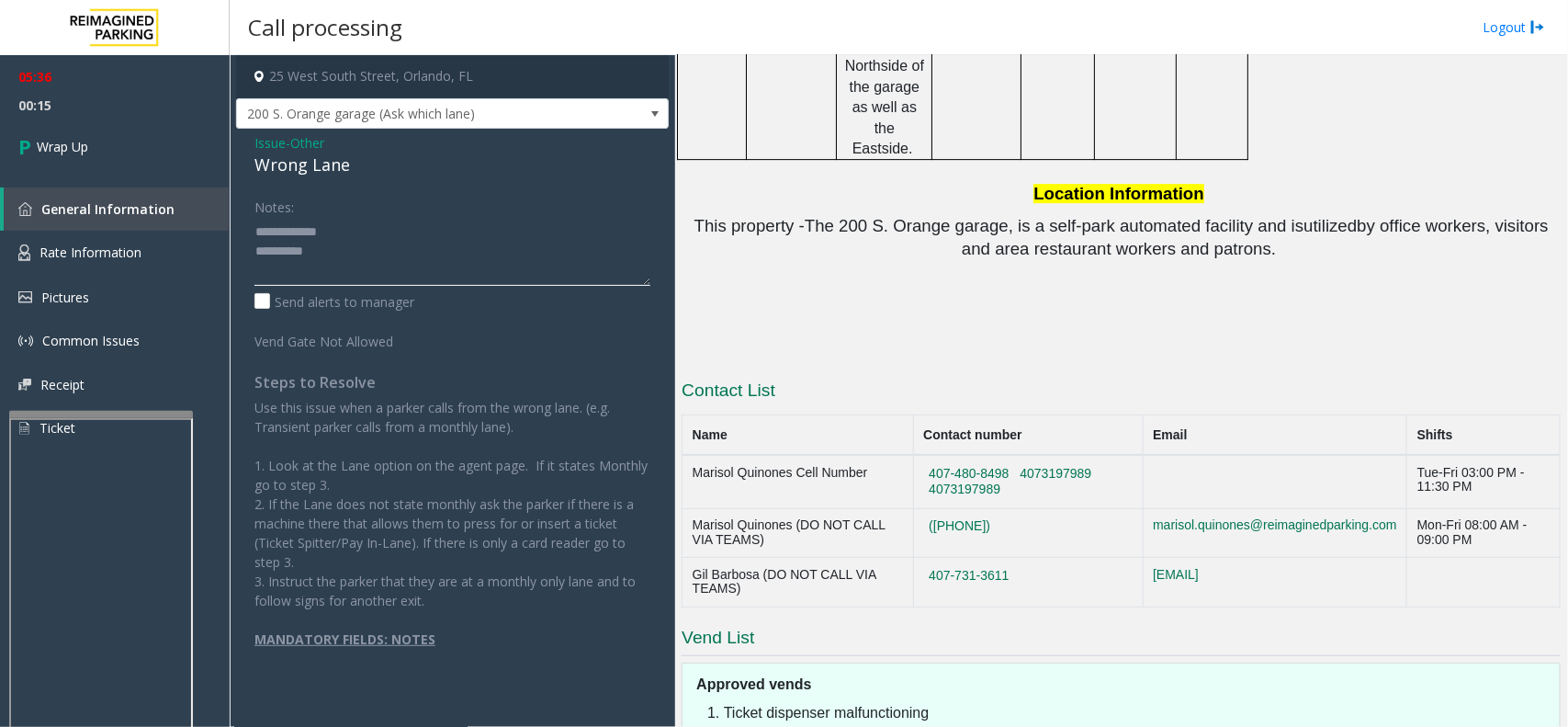 click 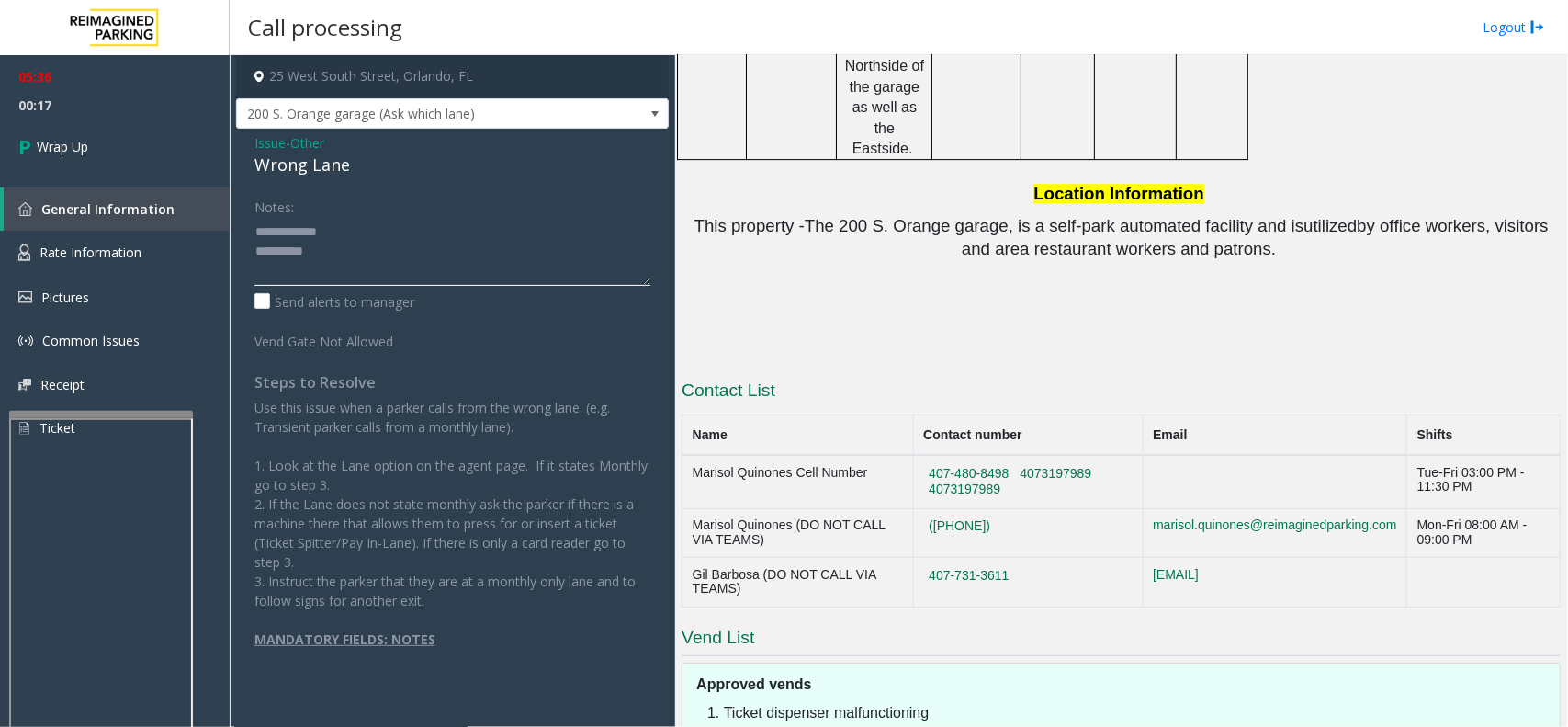 drag, startPoint x: 344, startPoint y: 234, endPoint x: 300, endPoint y: 228, distance: 44.407207 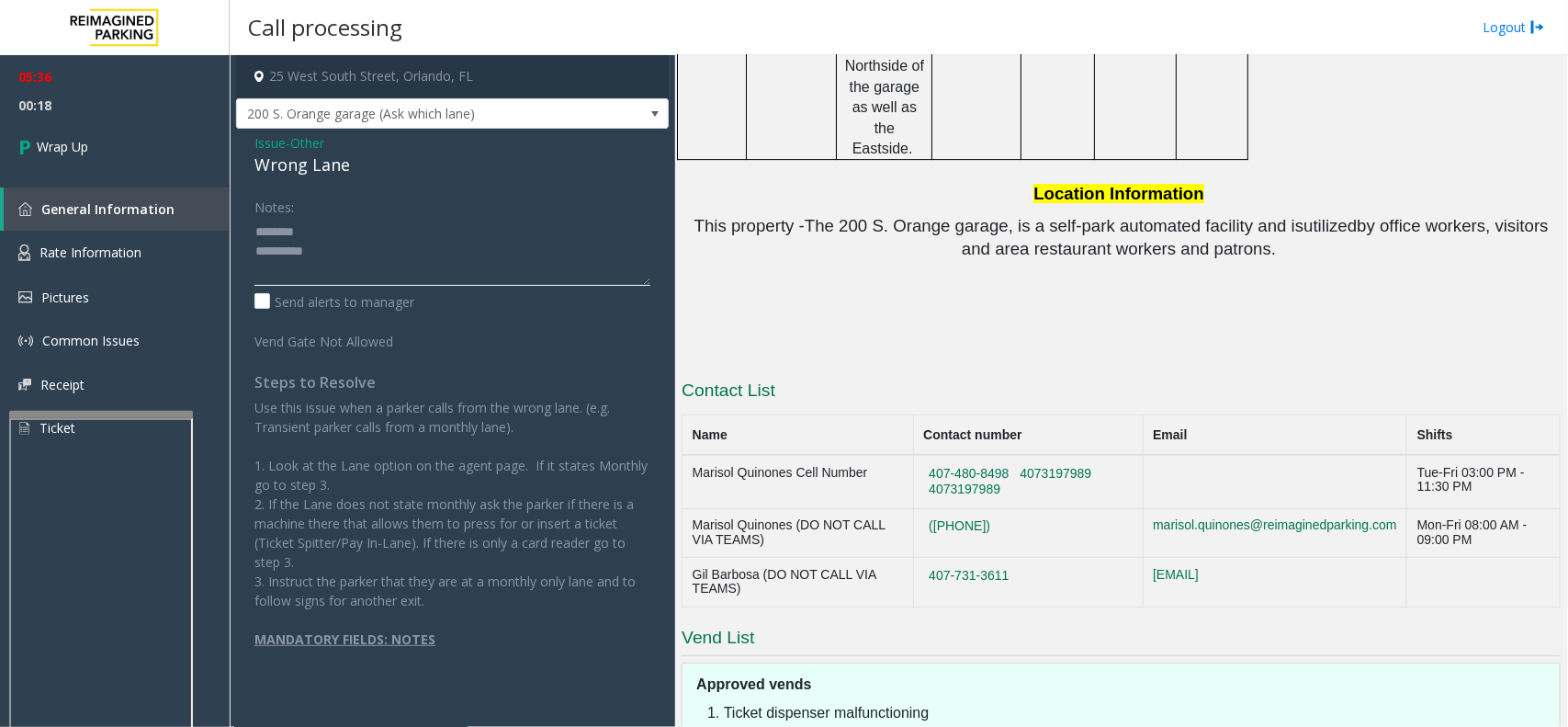 click 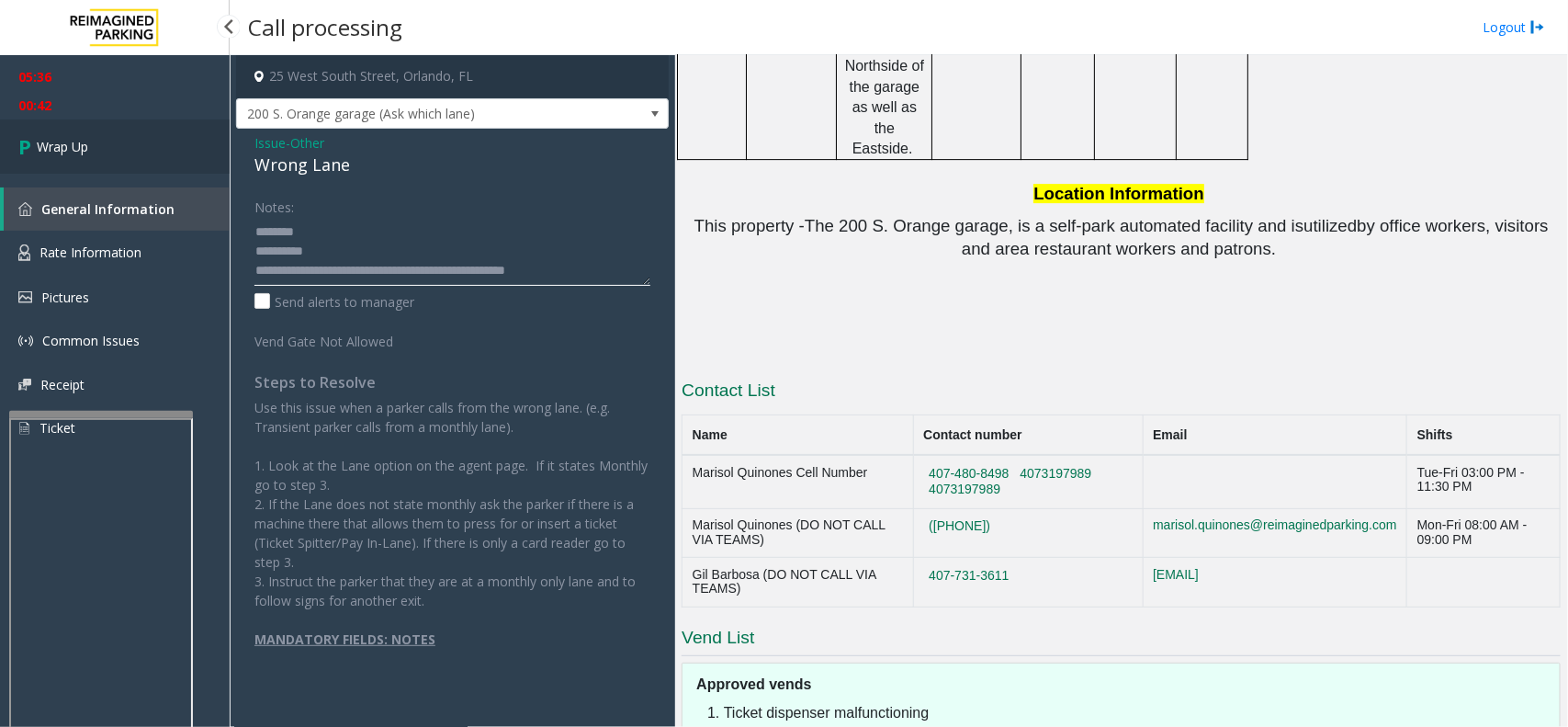 type on "**********" 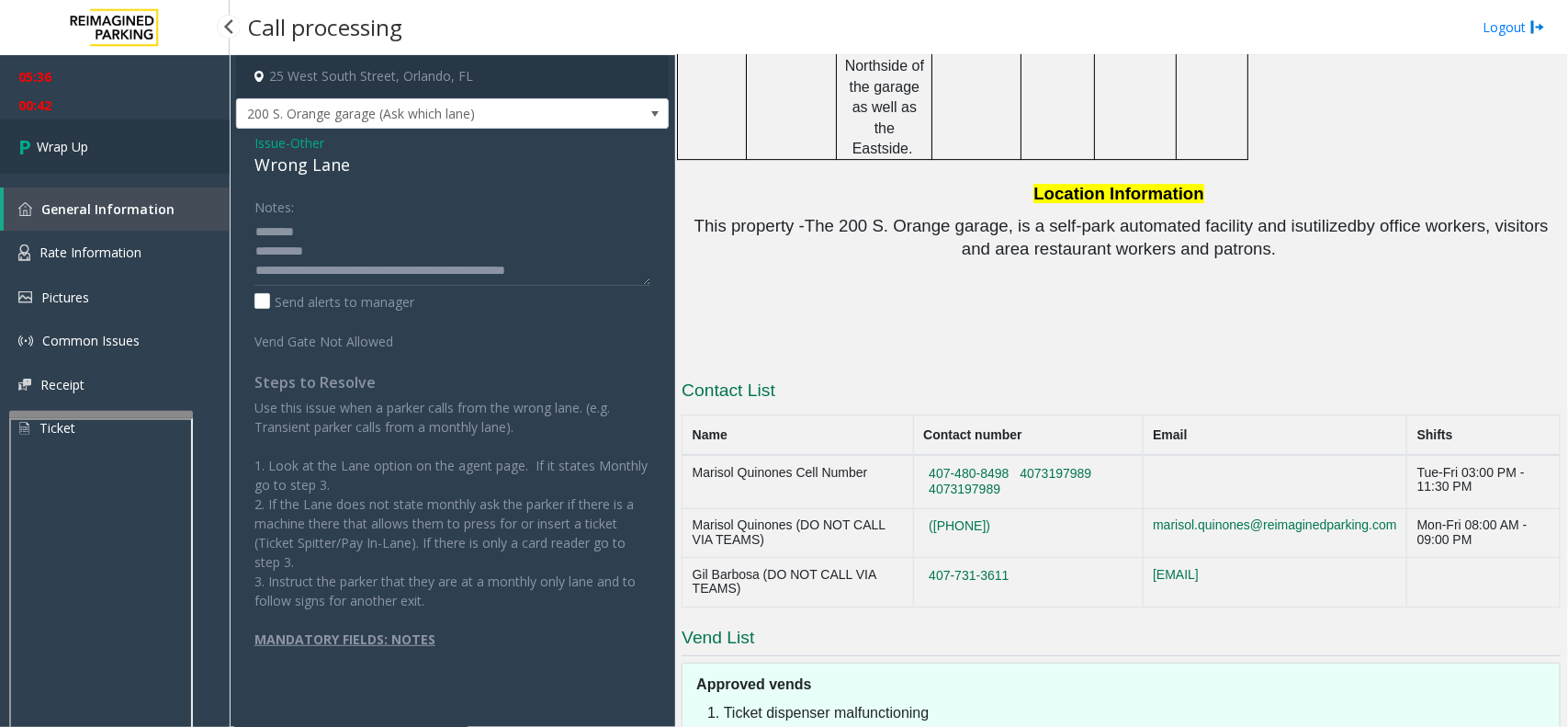 click on "Wrap Up" at bounding box center [115, 146] 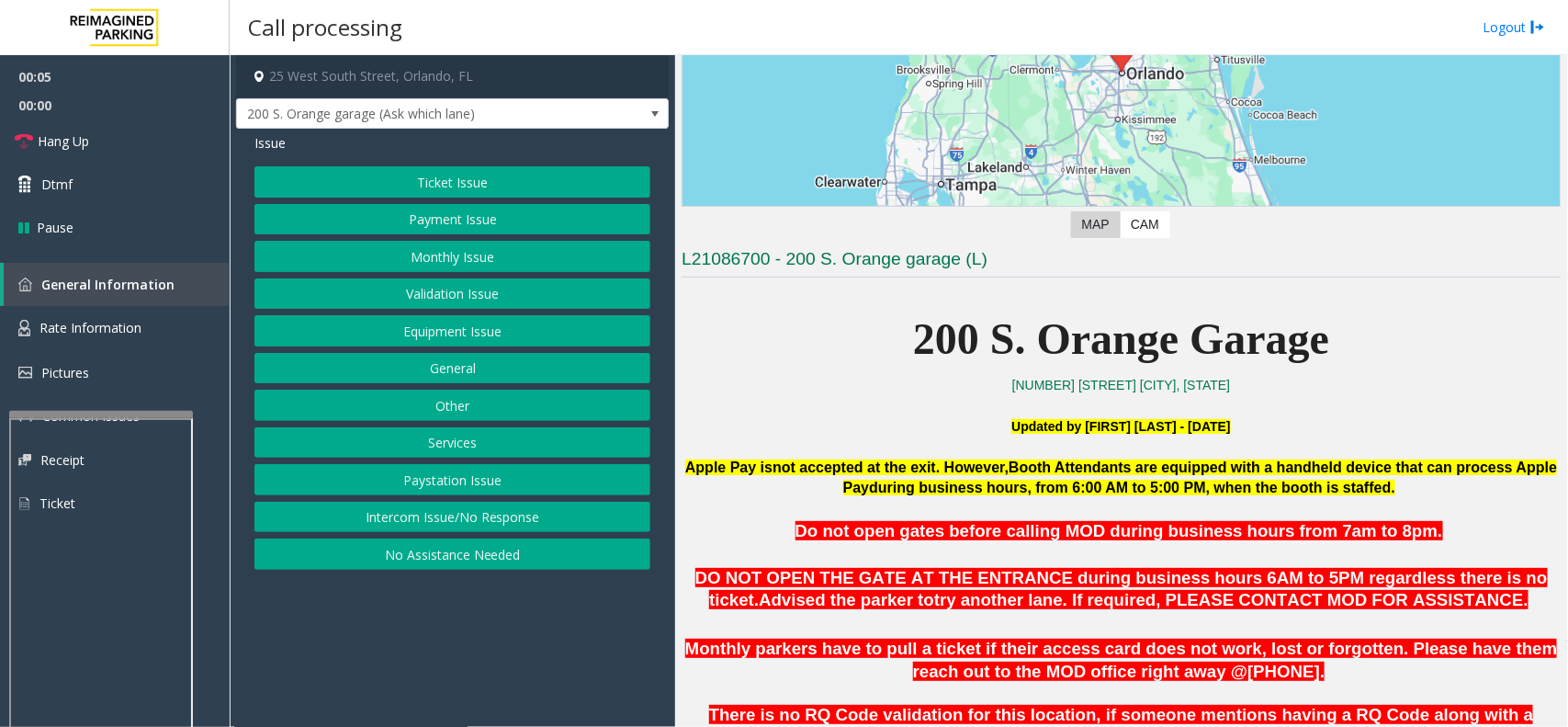 scroll, scrollTop: 230, scrollLeft: 0, axis: vertical 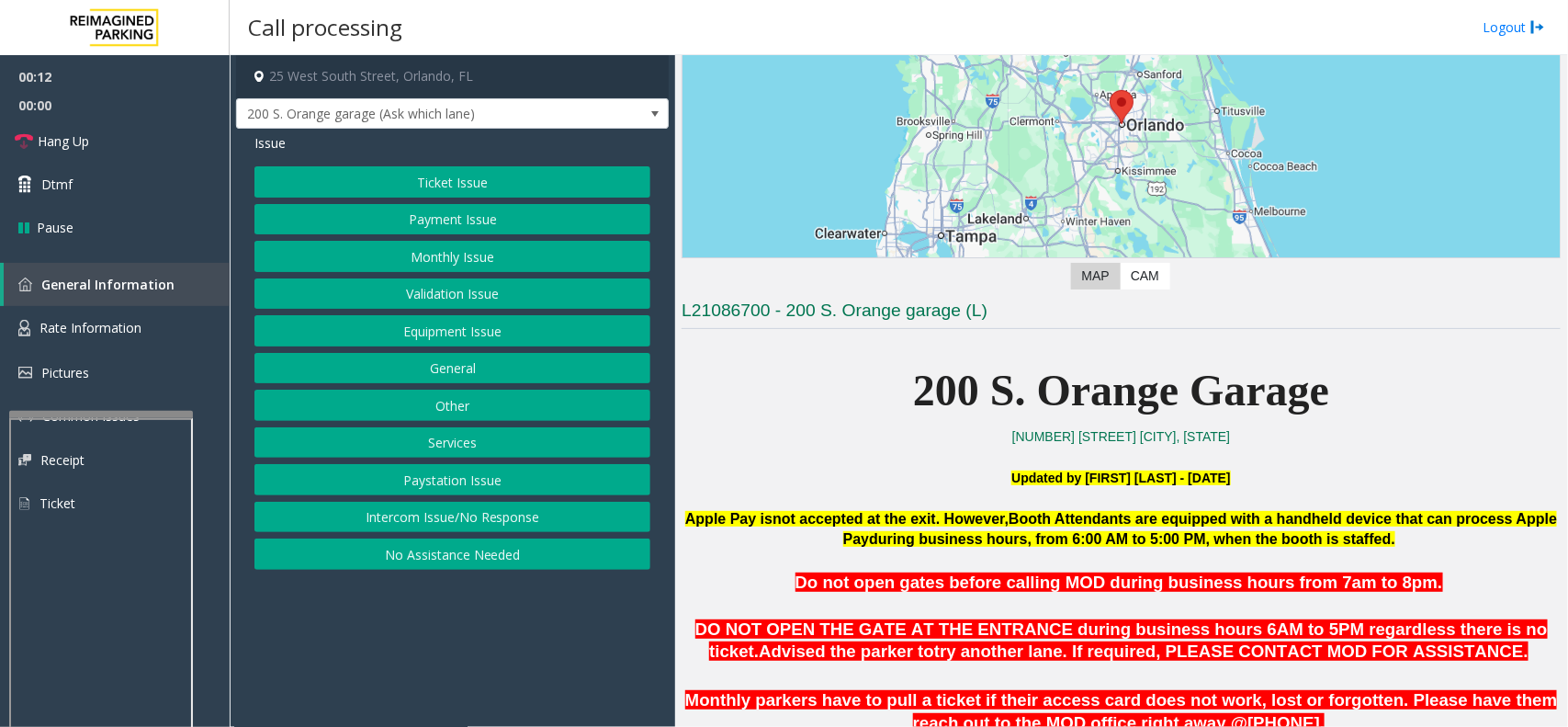 click on "Services" 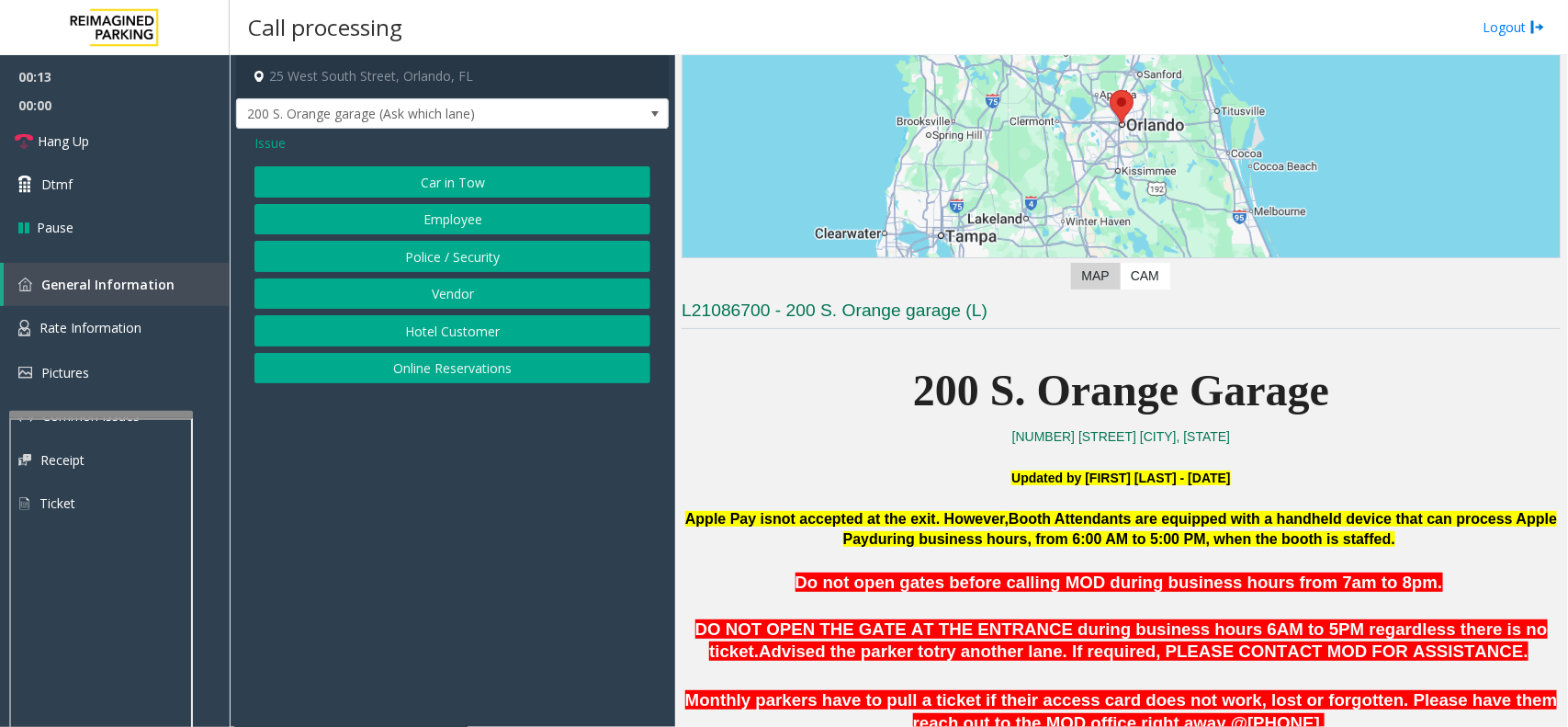 click on "Issue" 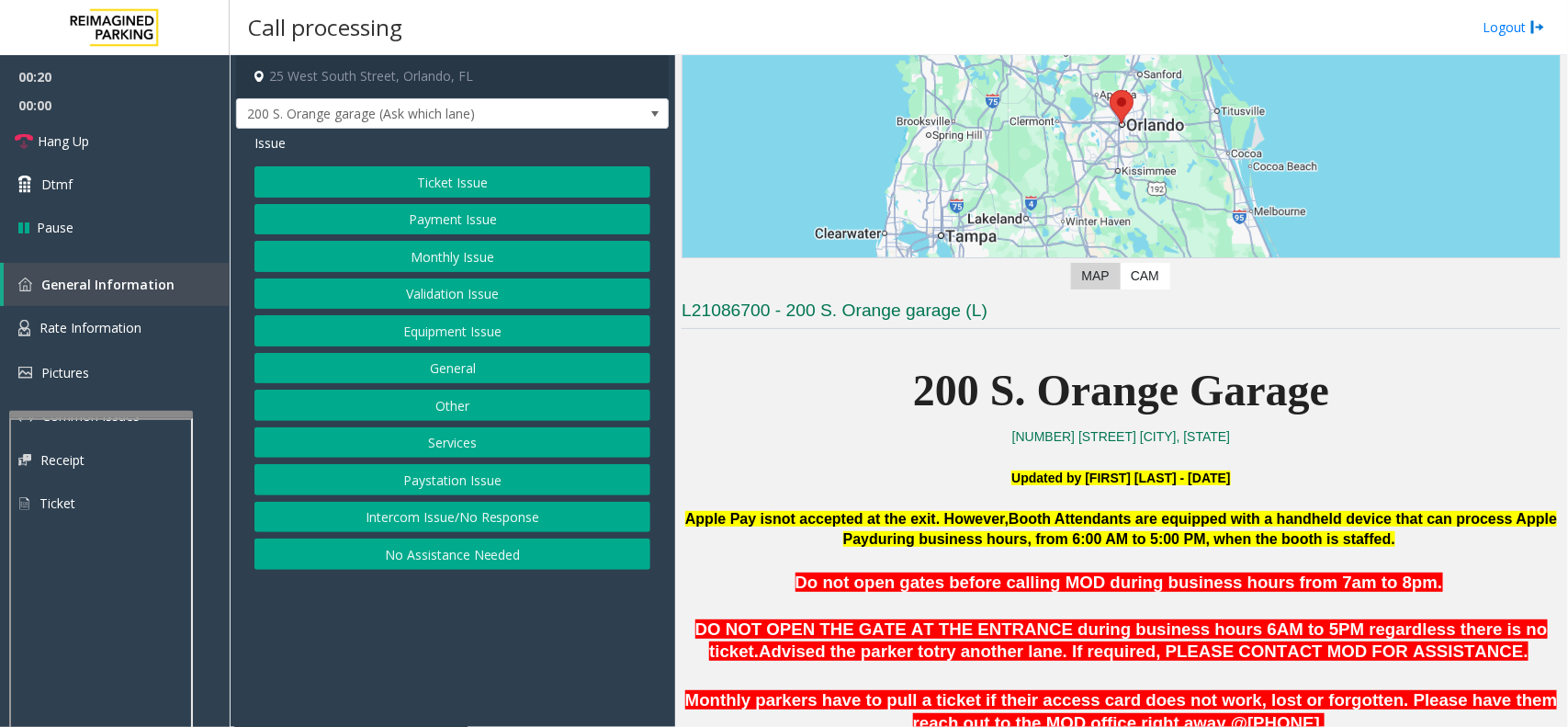 click on "Services" 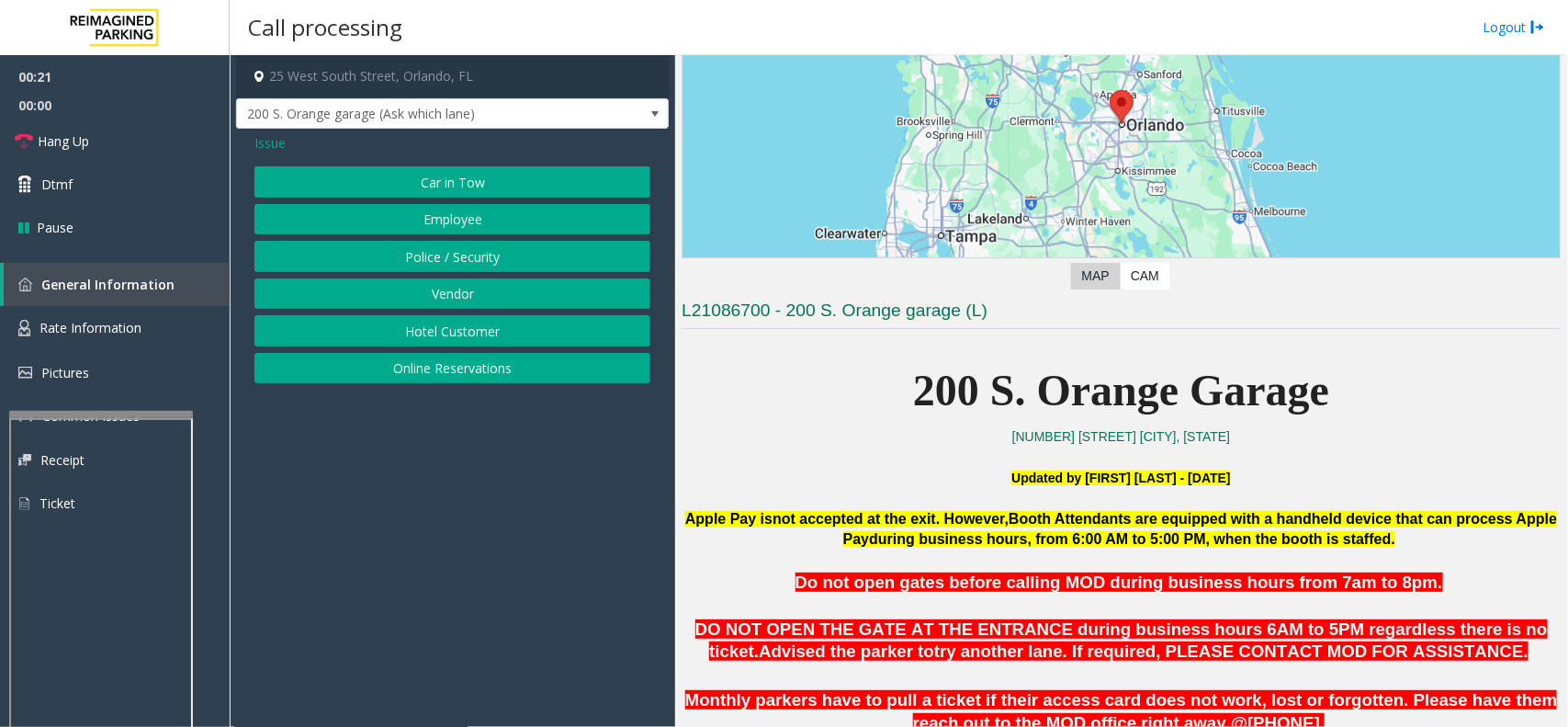 click on "Issue" 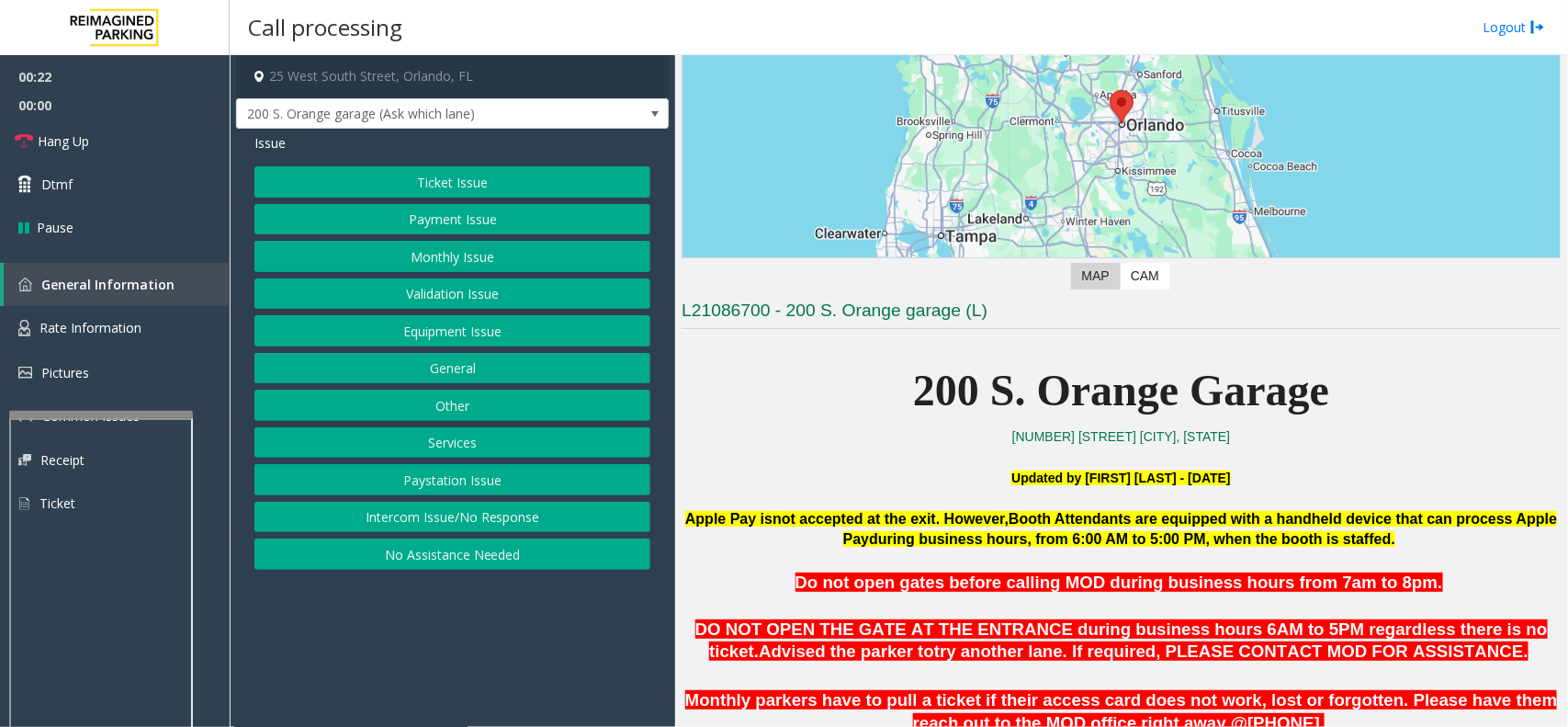 click on "Other" 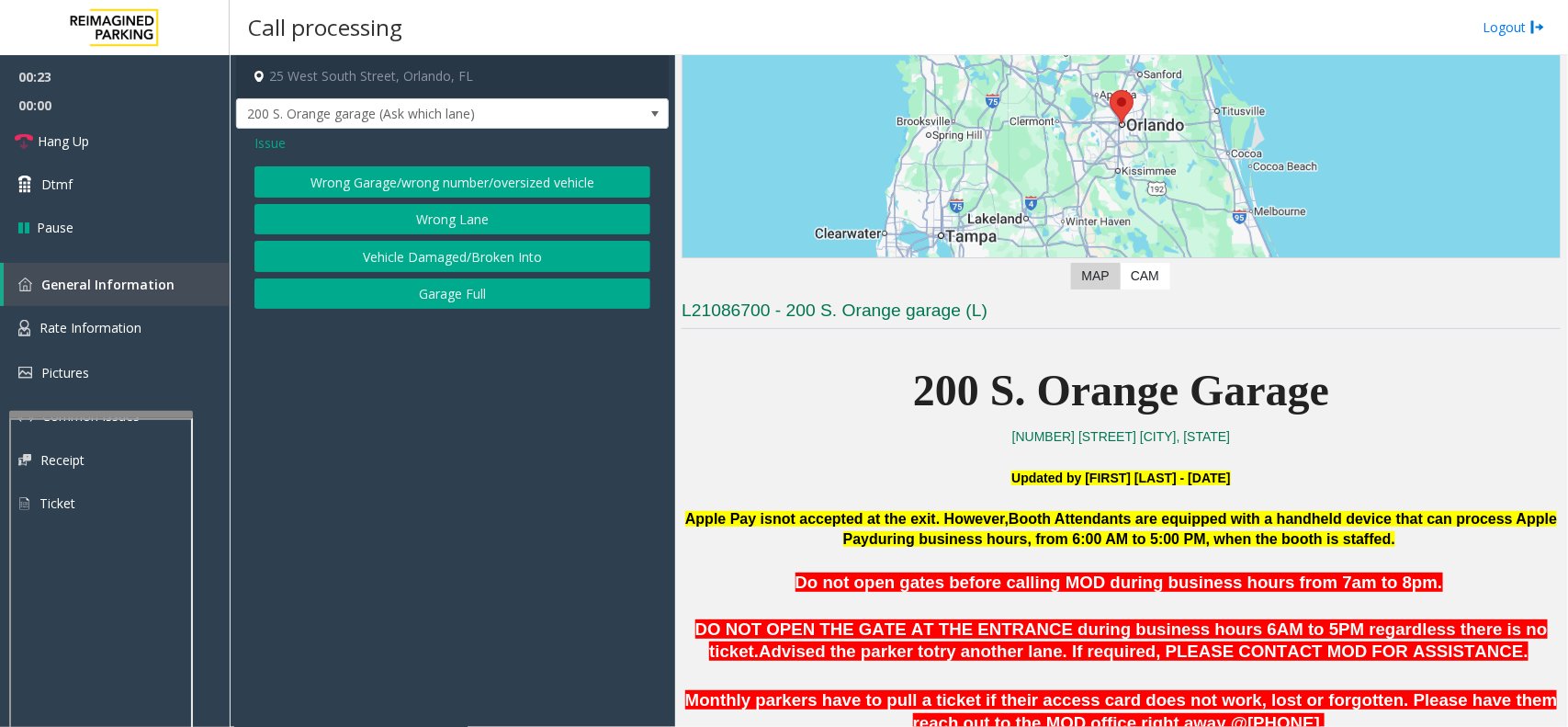 click on "Wrong Lane" 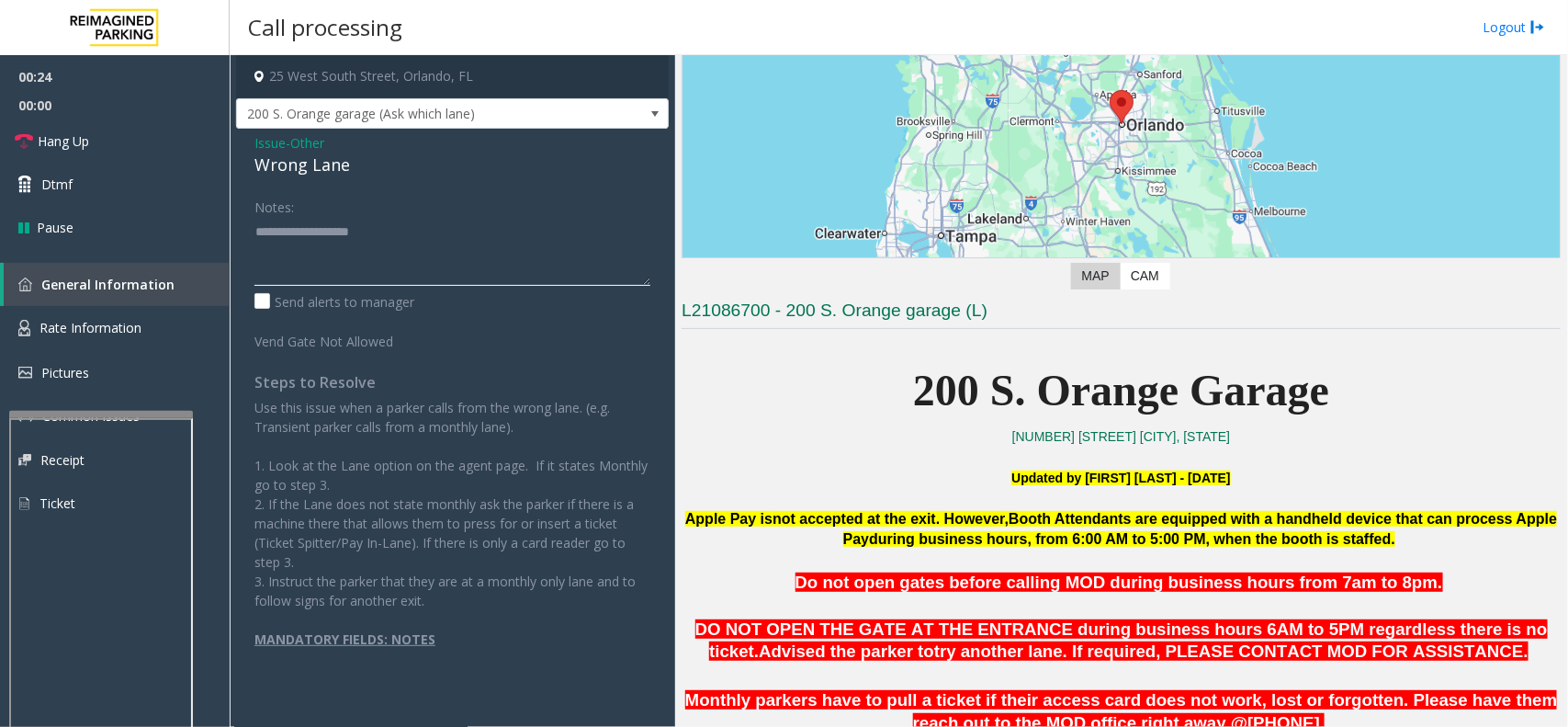 click 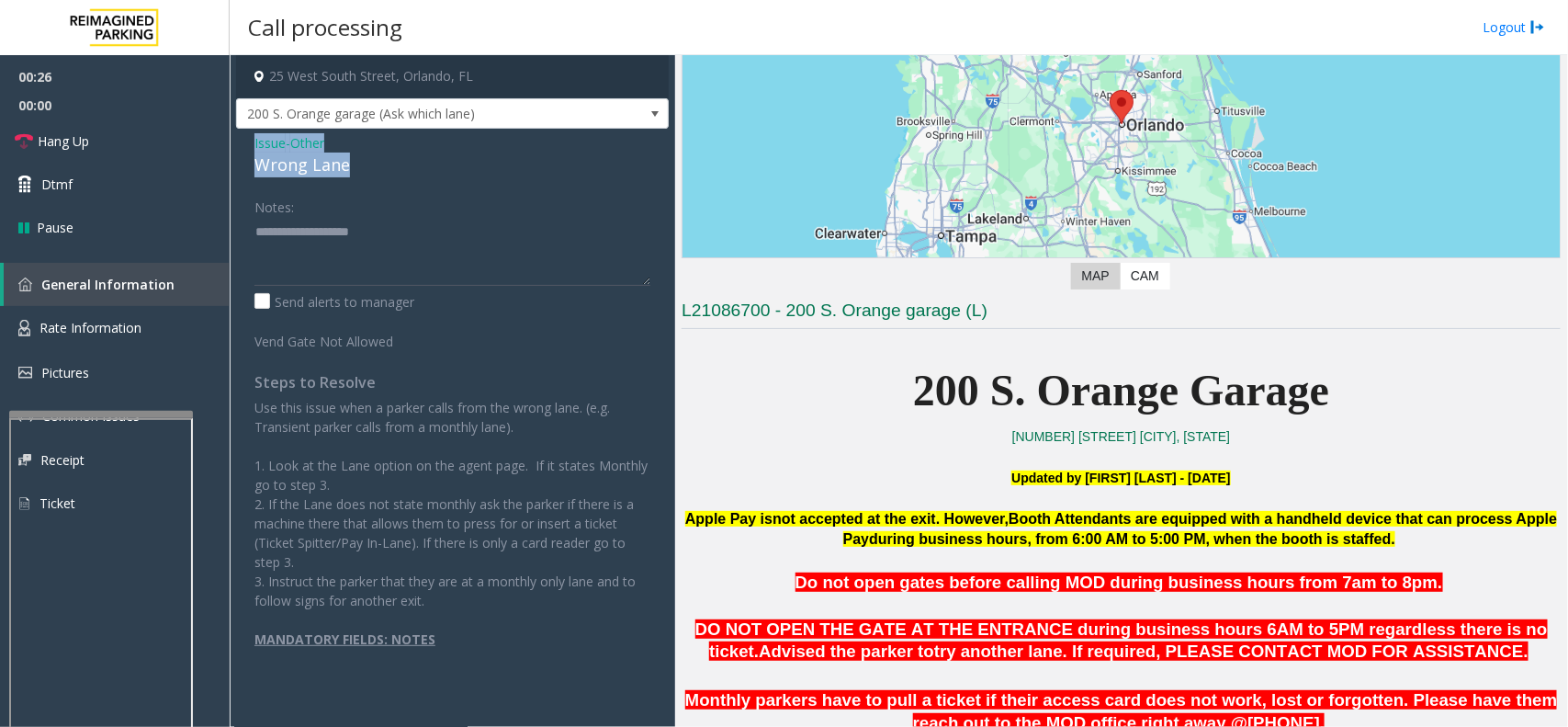 drag, startPoint x: 364, startPoint y: 166, endPoint x: 254, endPoint y: 145, distance: 111.98661 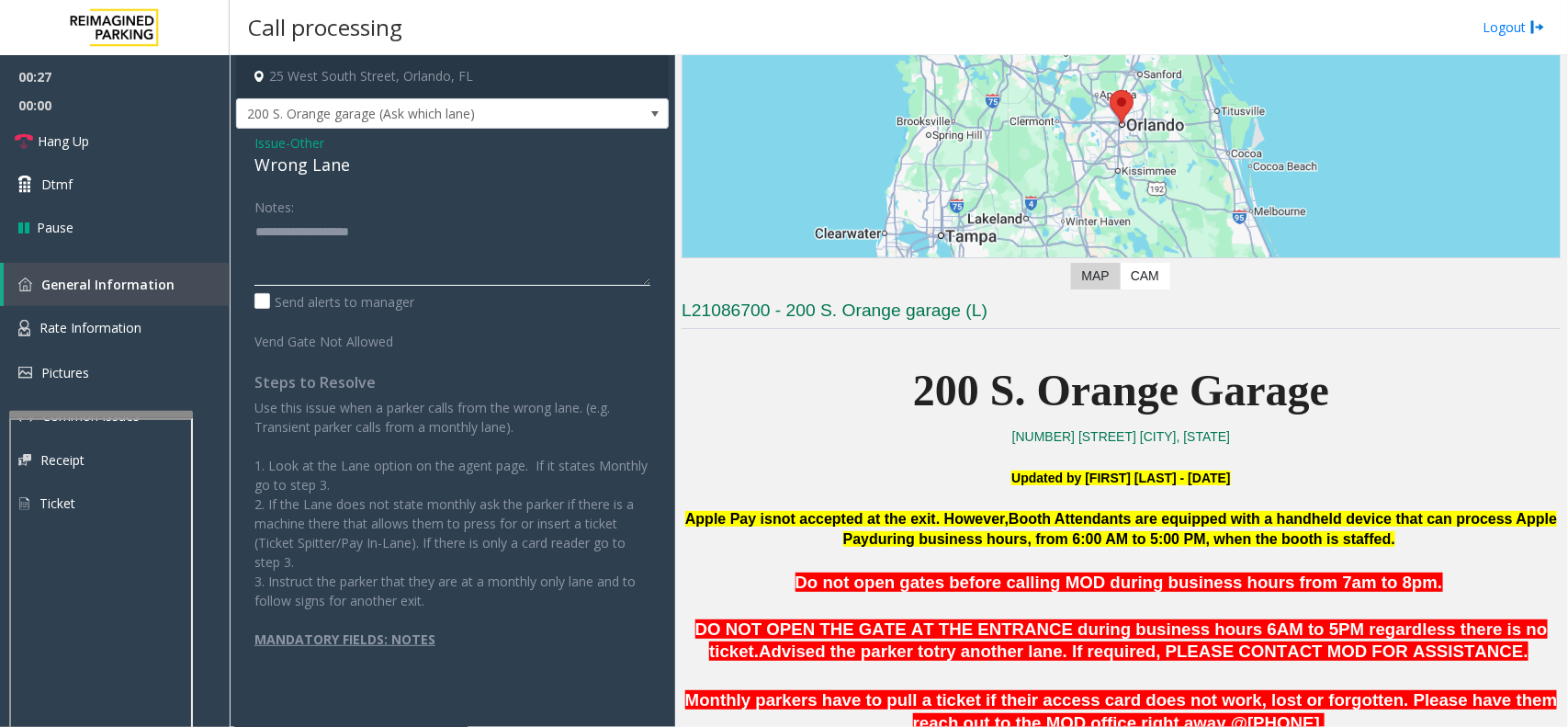 click 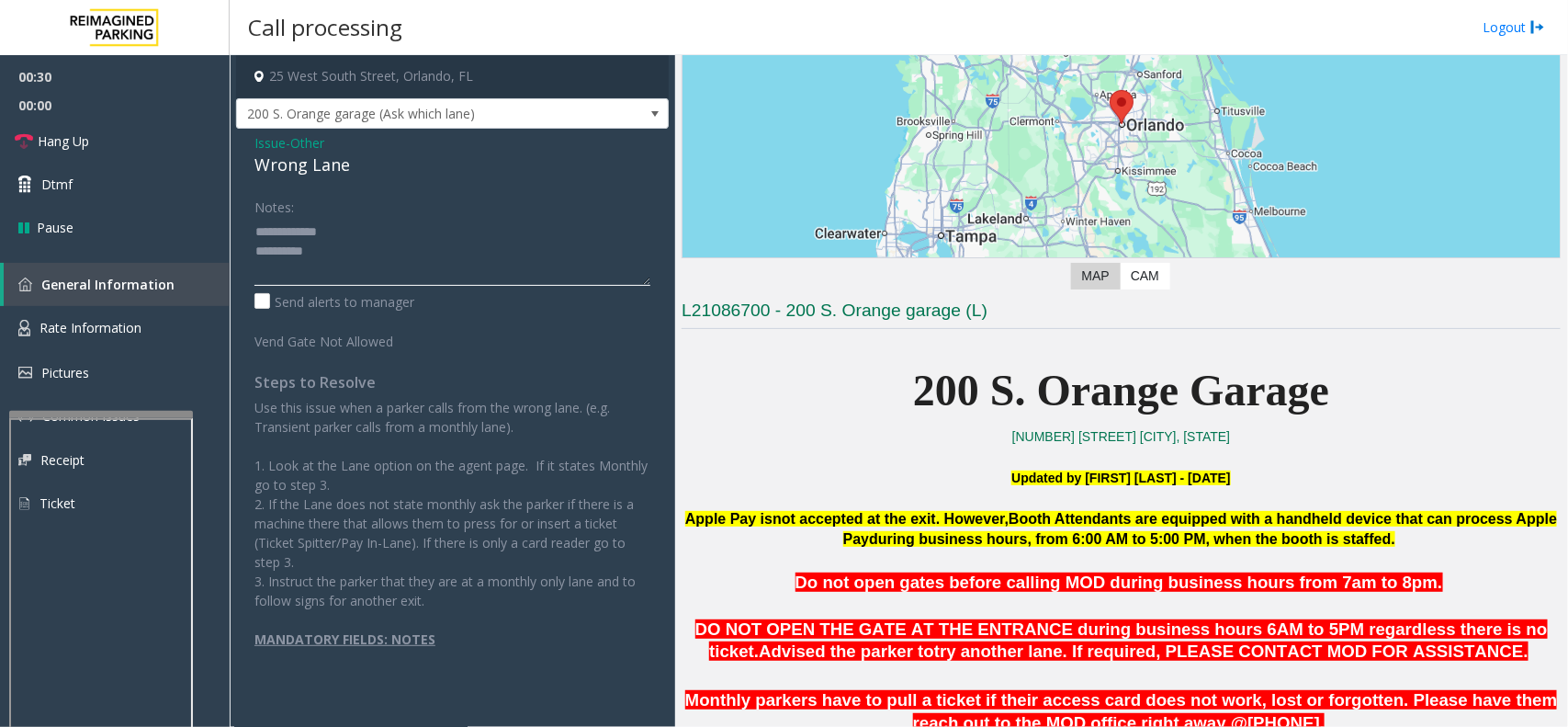 drag, startPoint x: 338, startPoint y: 235, endPoint x: 300, endPoint y: 231, distance: 38.209946 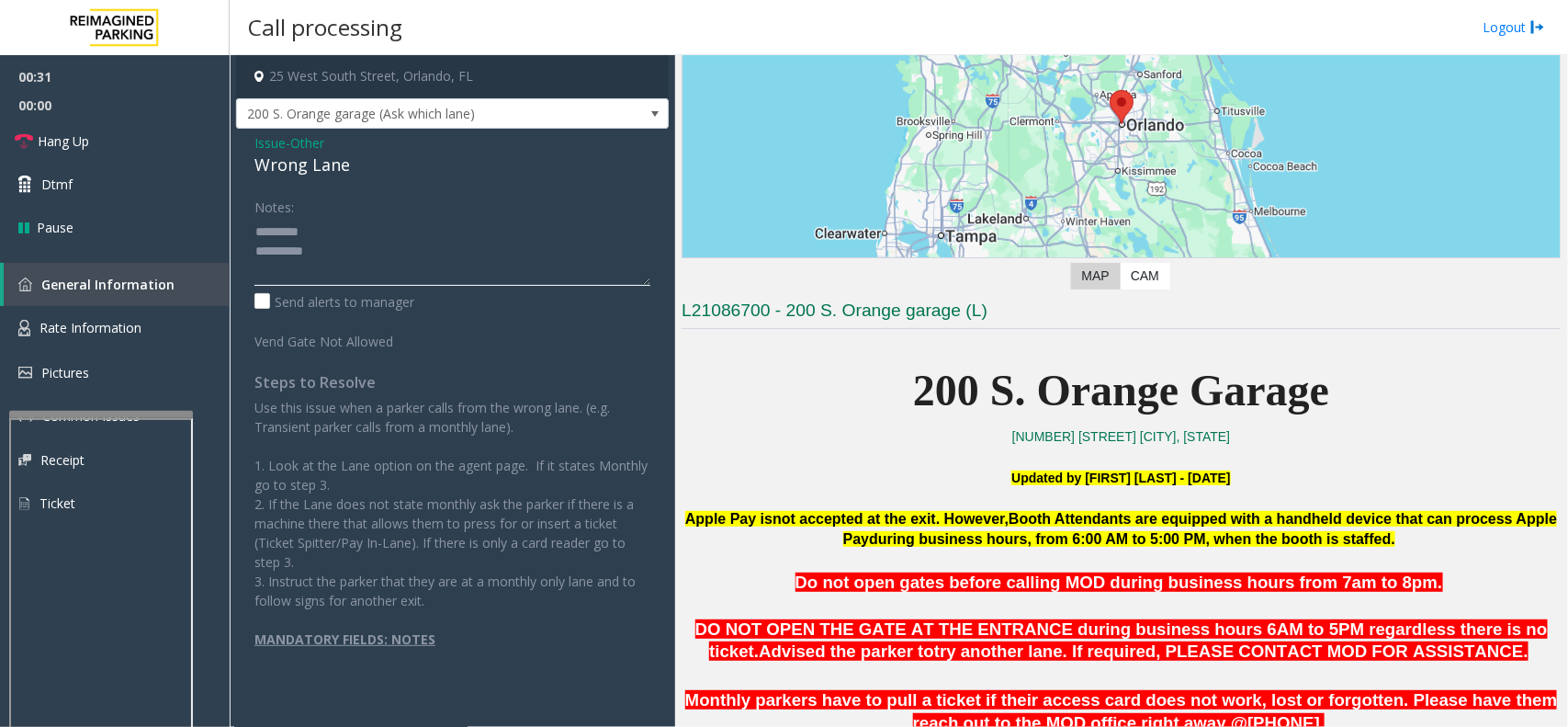 click 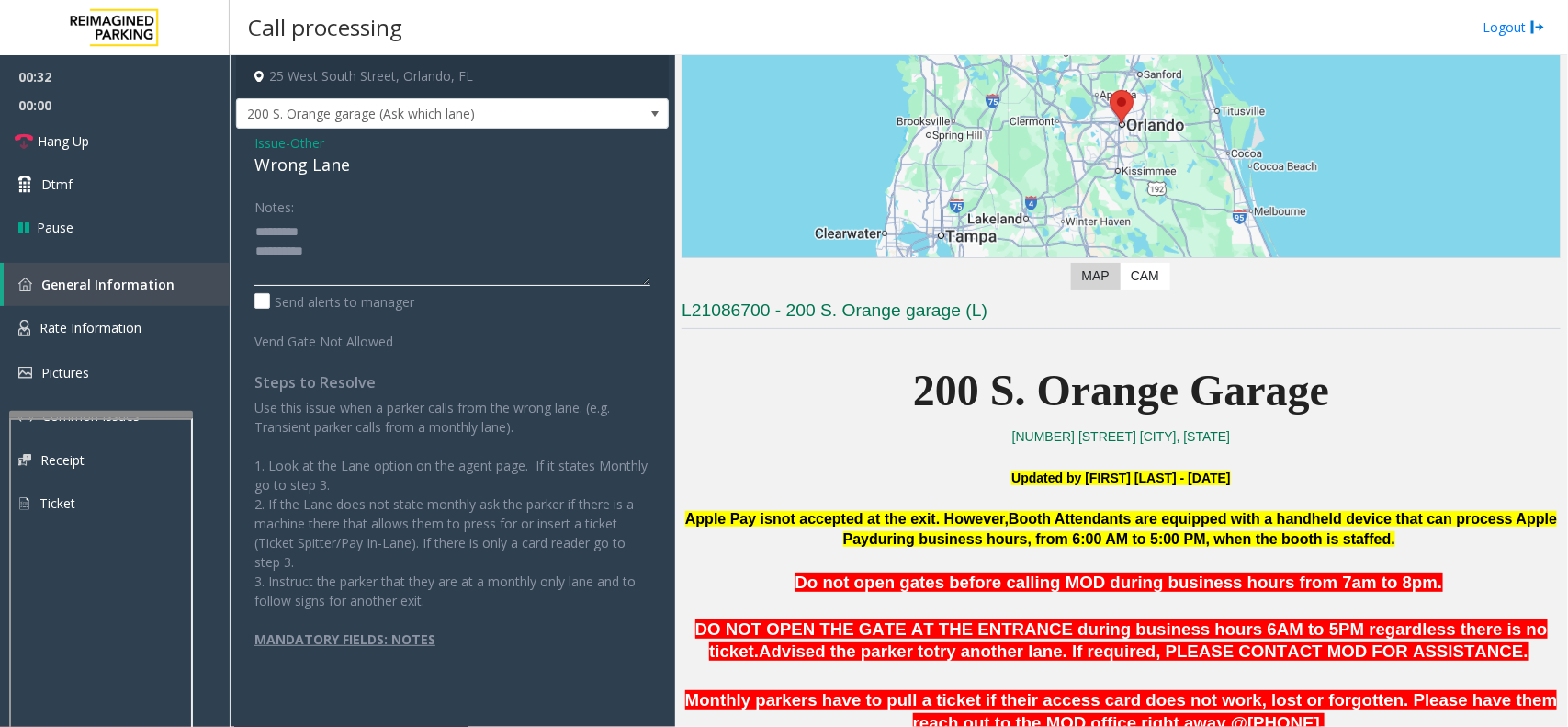click 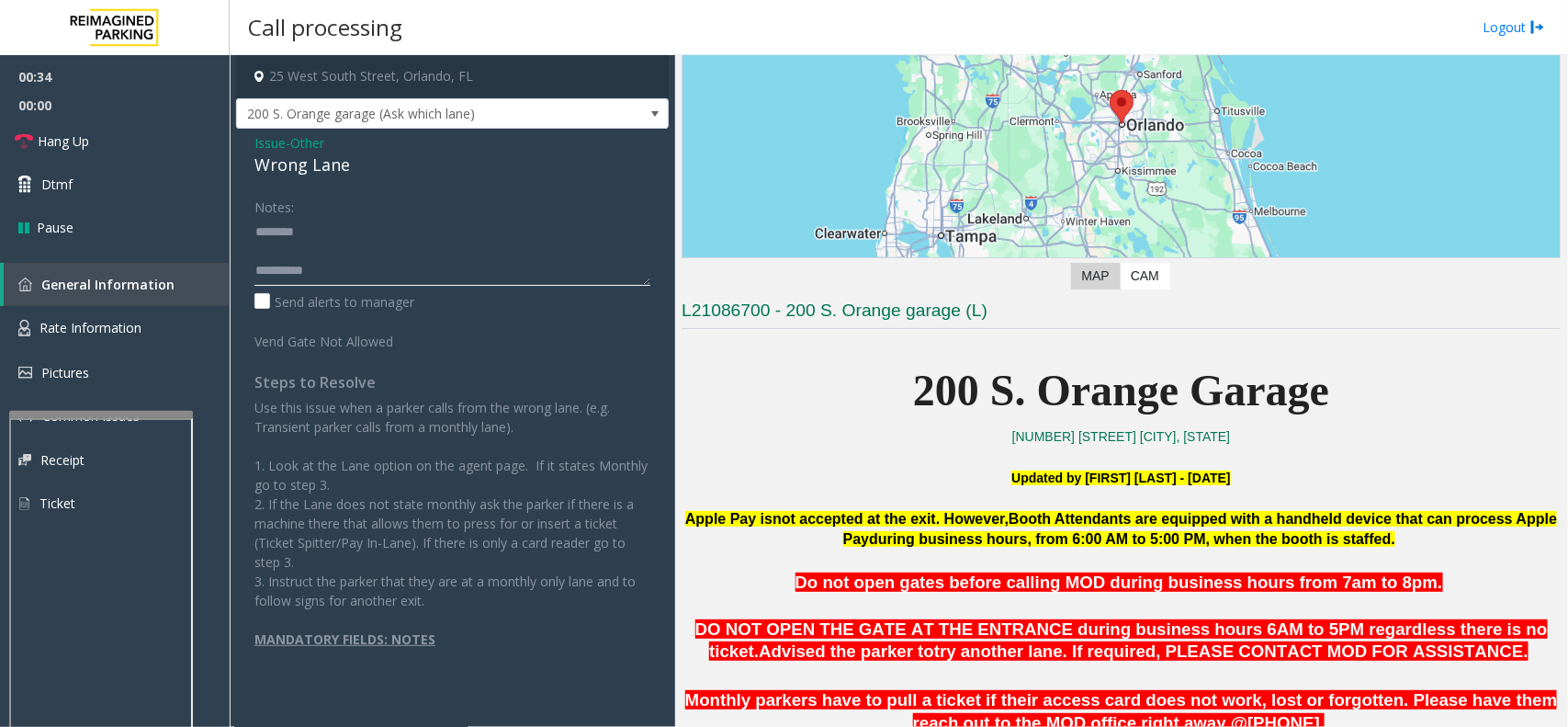 click 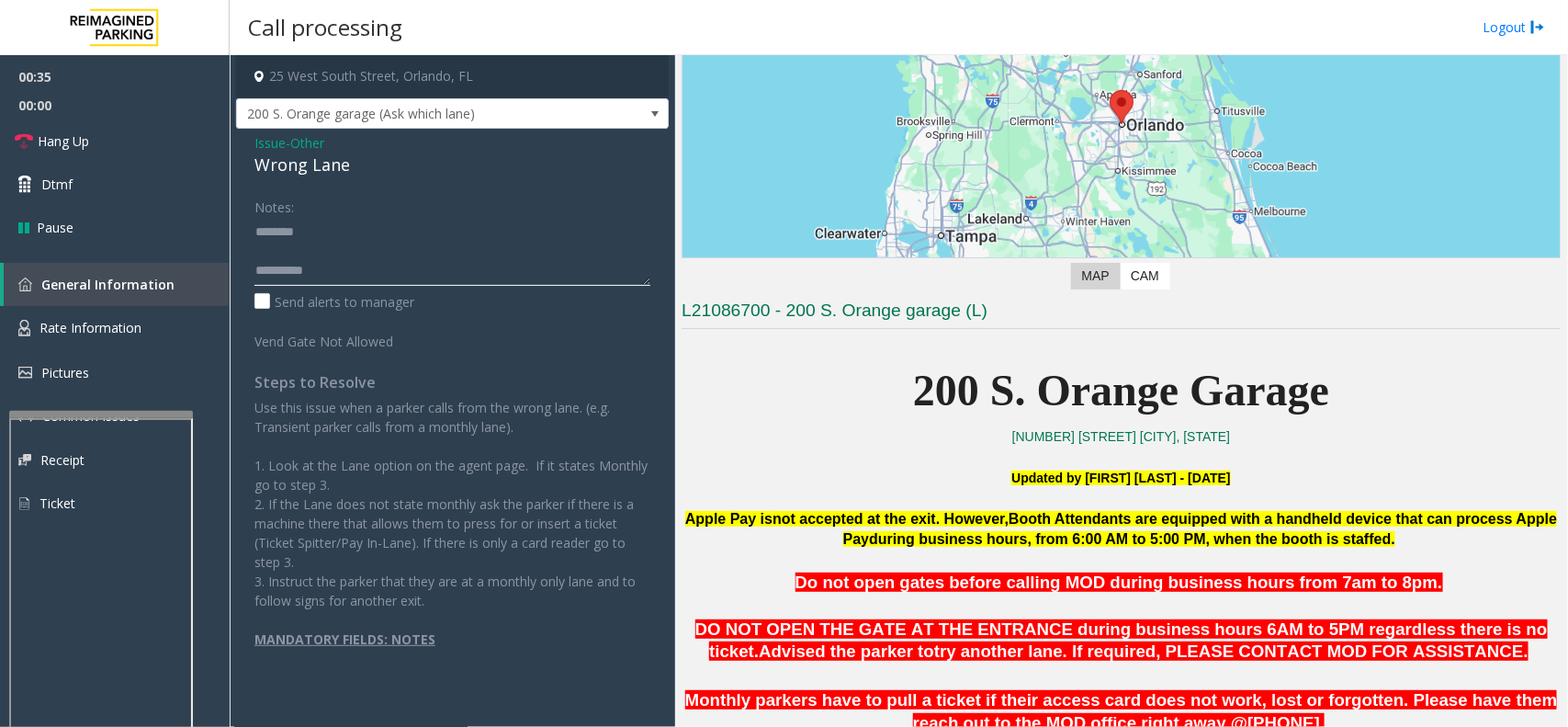 click 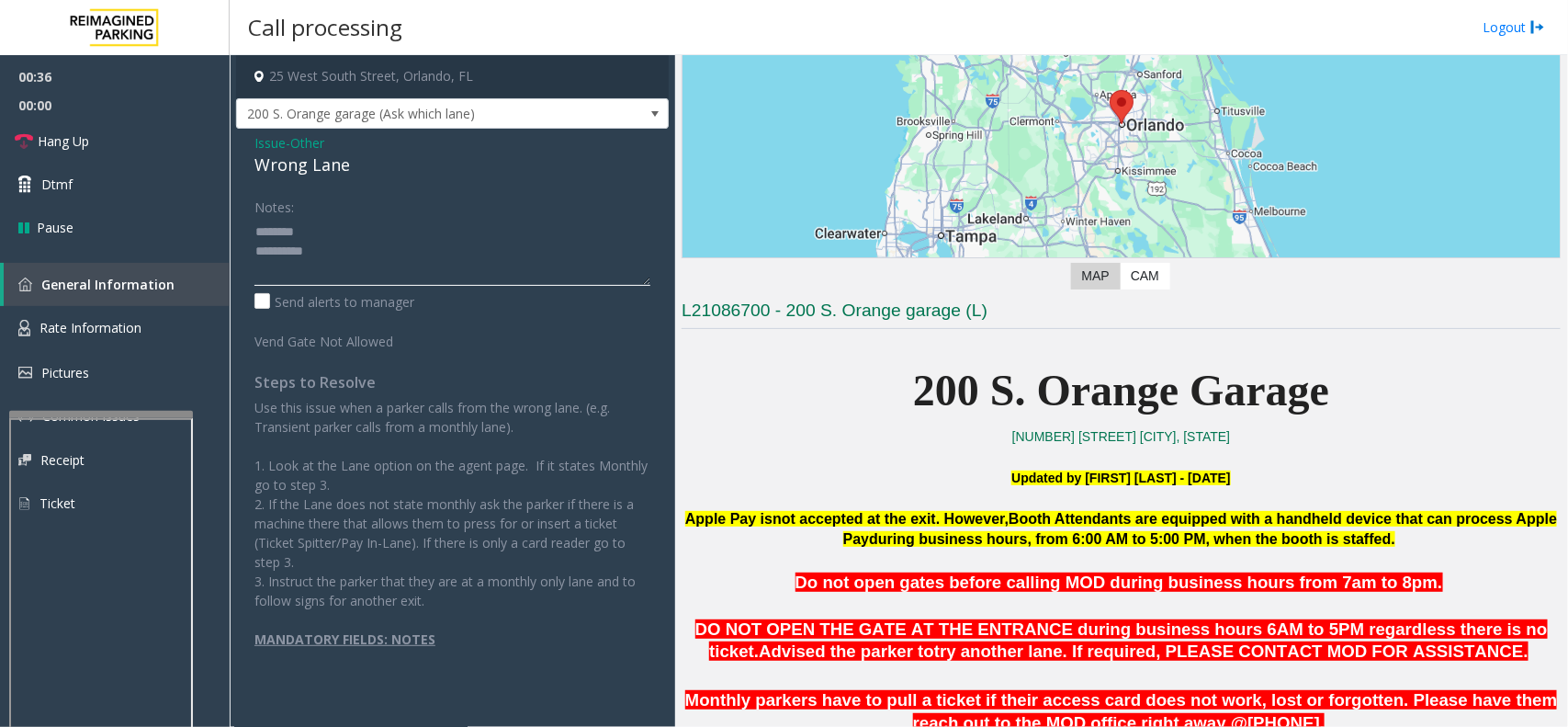 click 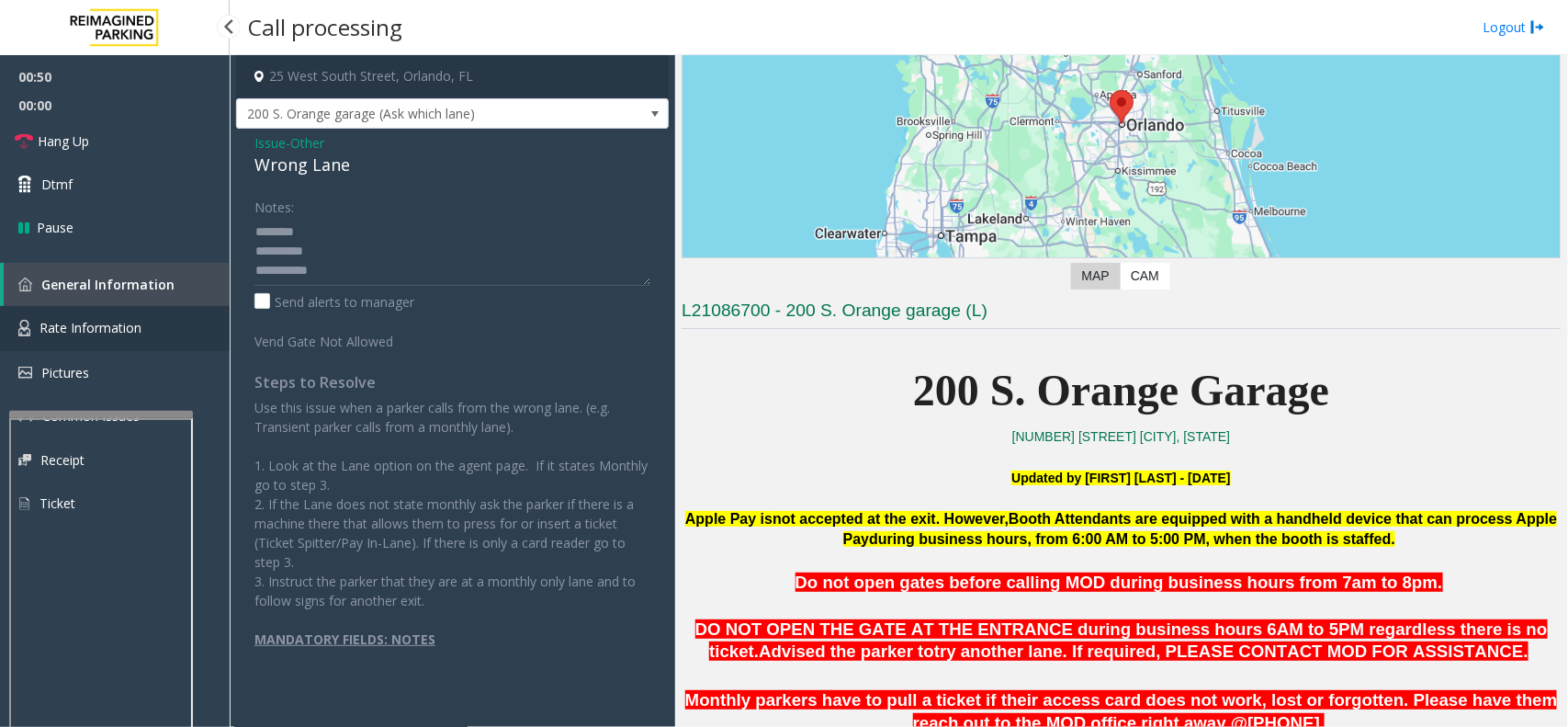 click on "Rate Information" at bounding box center (115, 328) 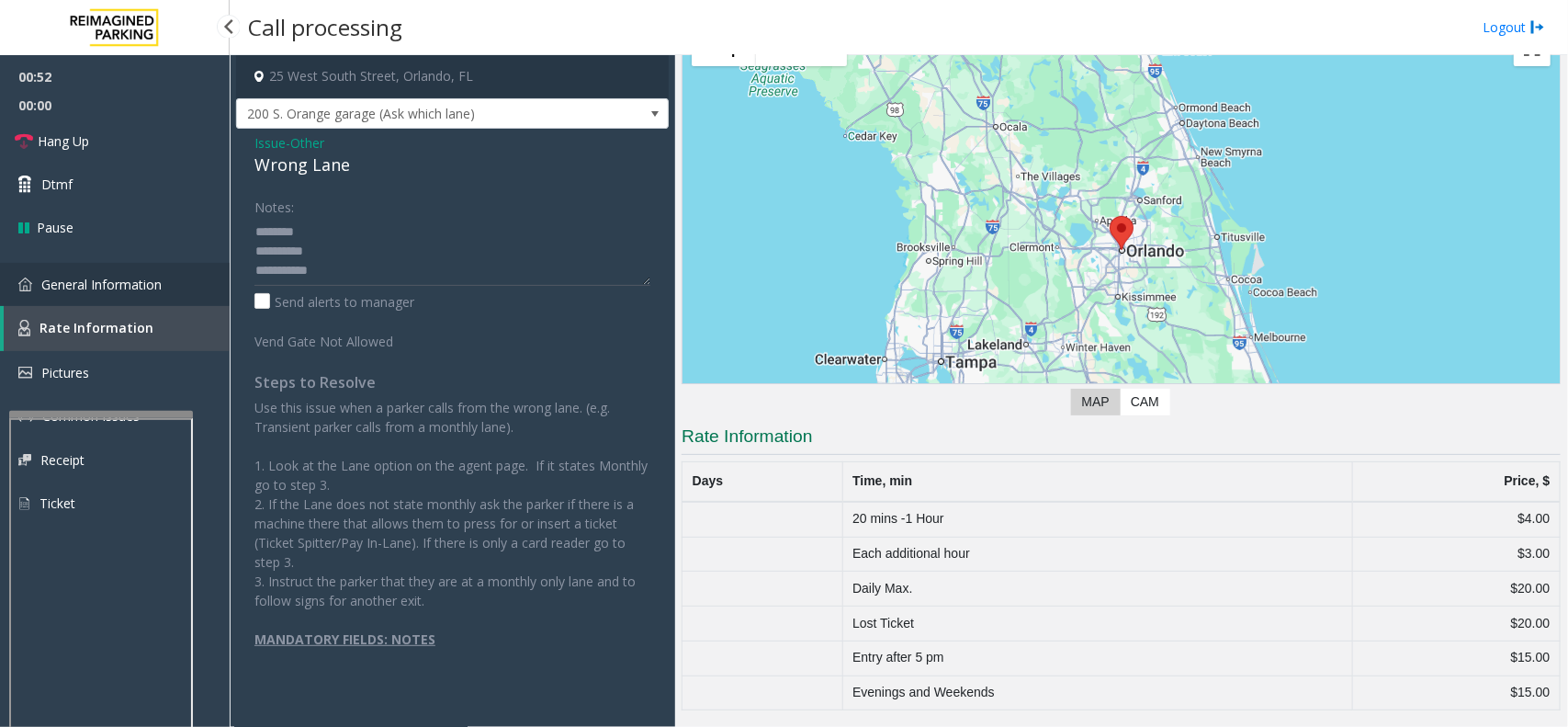 click on "General Information" at bounding box center (101, 284) 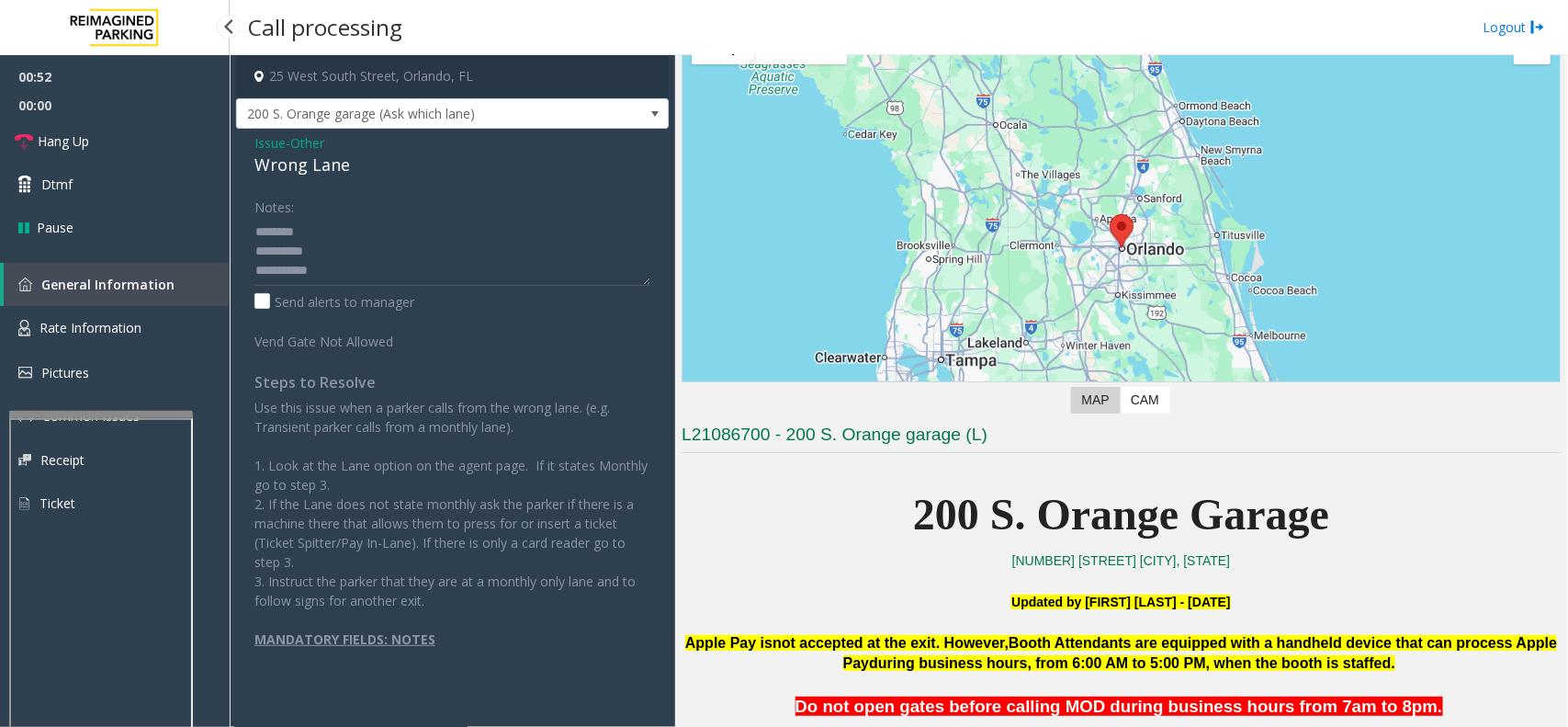 scroll, scrollTop: 230, scrollLeft: 0, axis: vertical 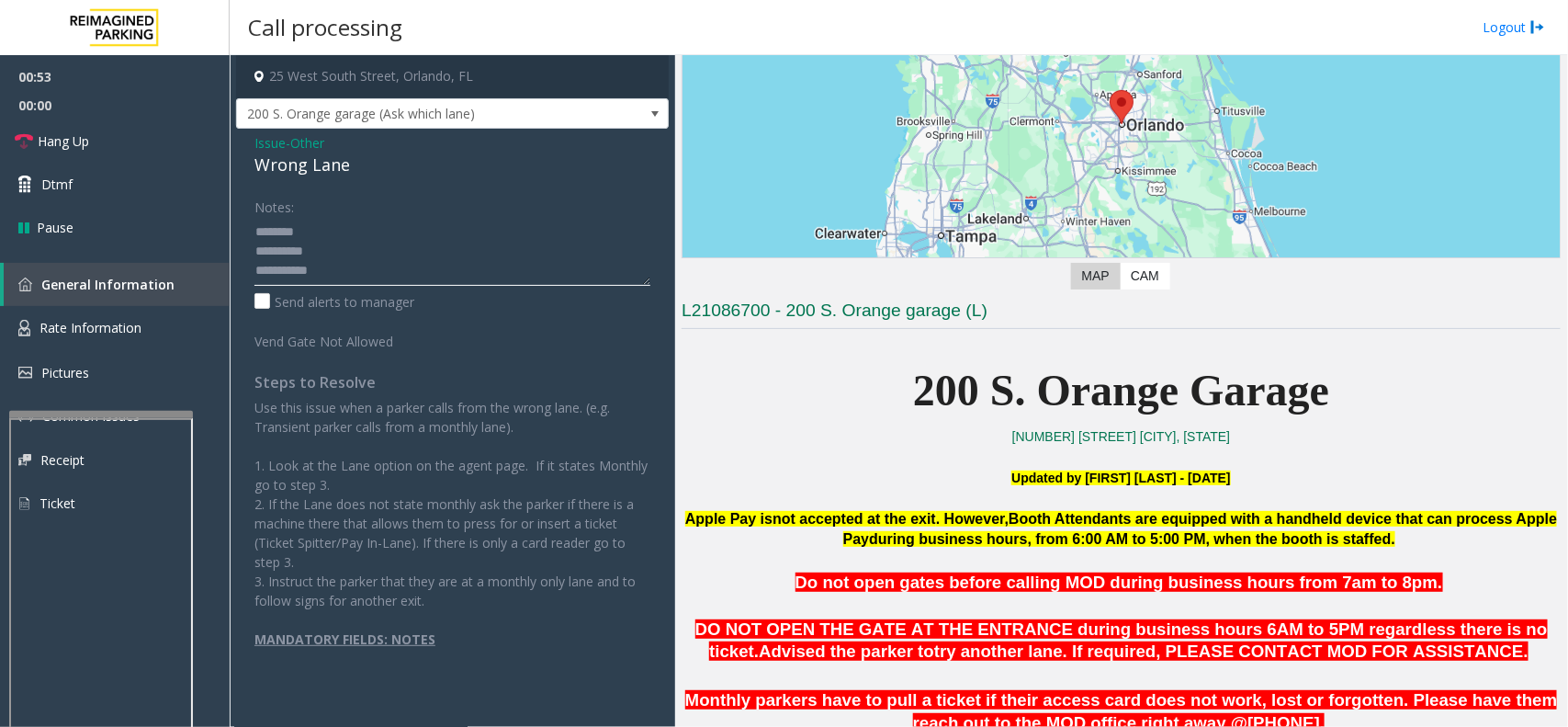 click 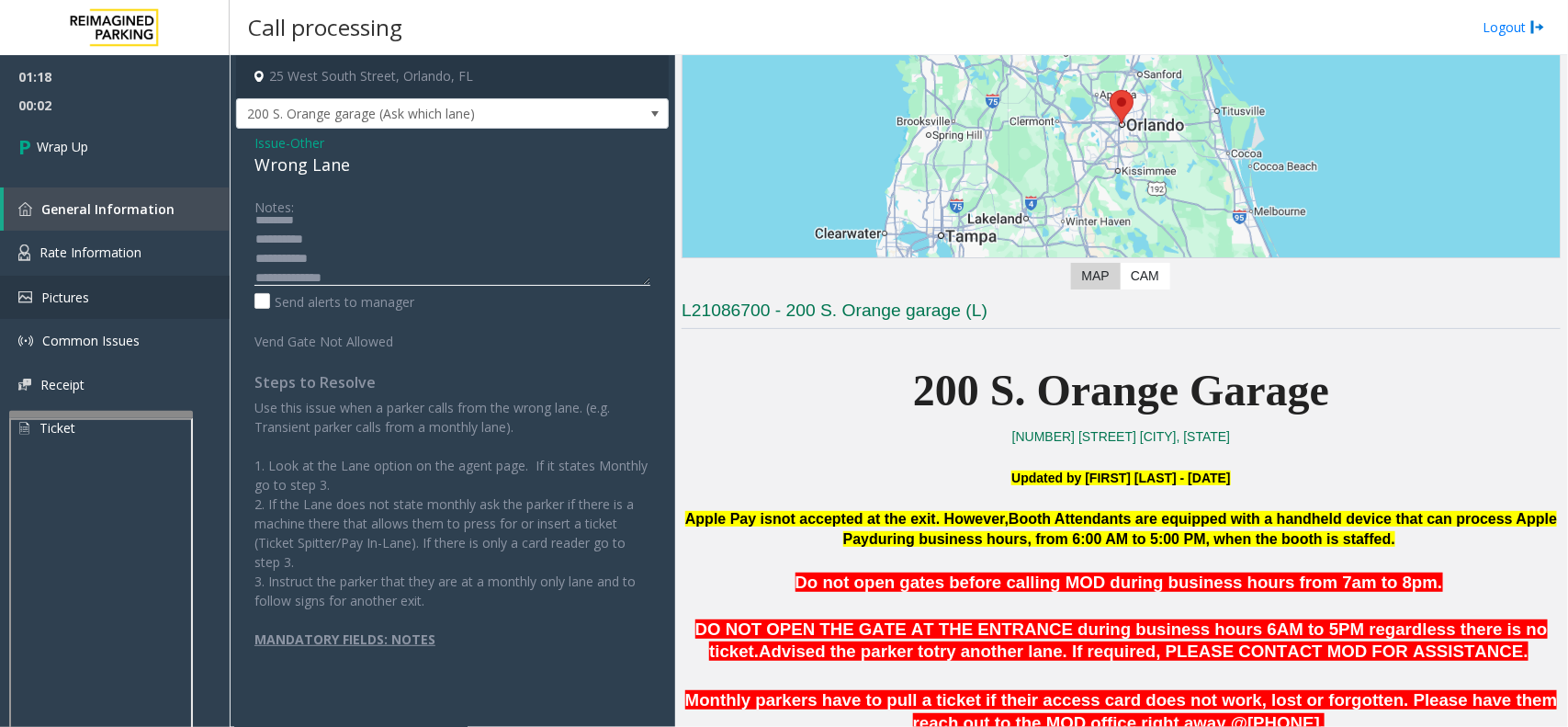 scroll, scrollTop: 19, scrollLeft: 0, axis: vertical 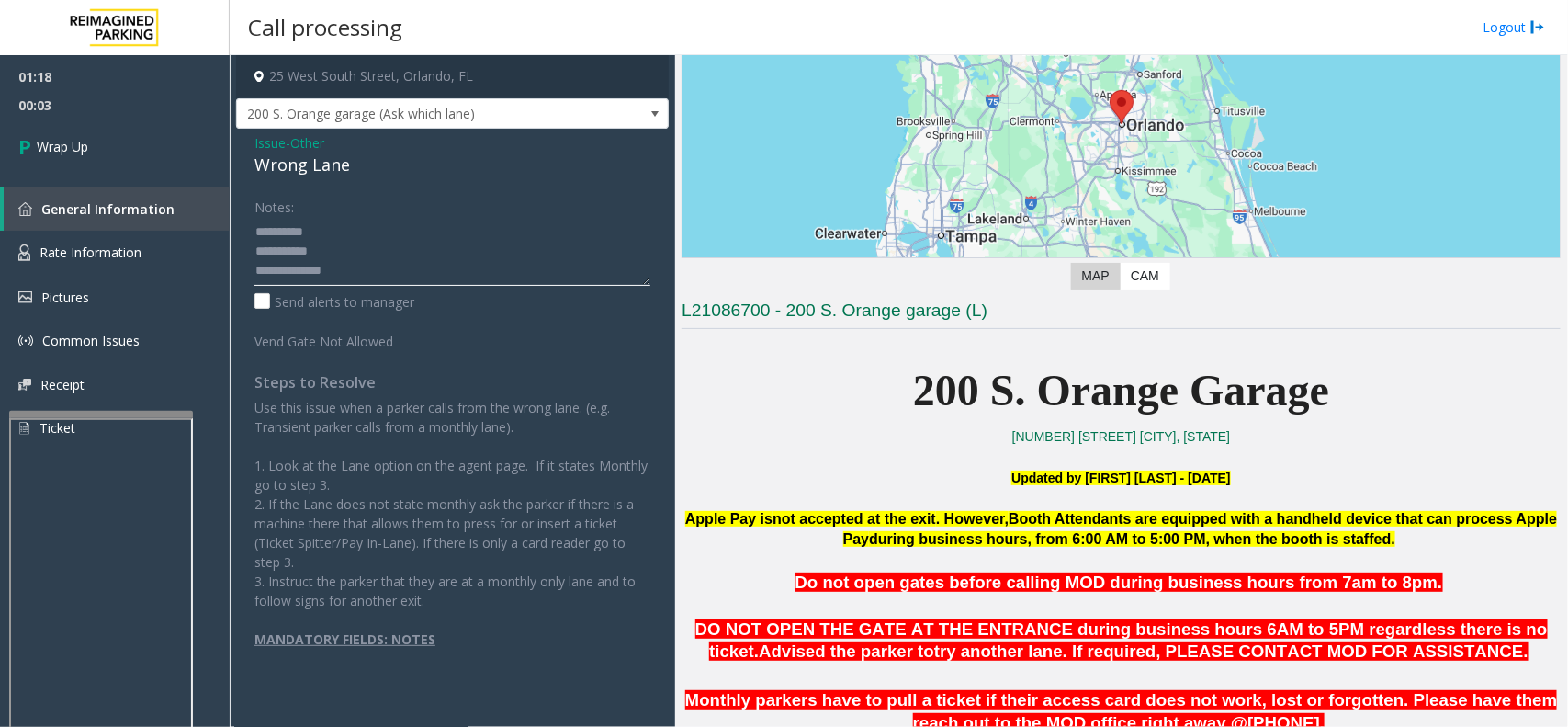 drag, startPoint x: 374, startPoint y: 269, endPoint x: 246, endPoint y: 272, distance: 128.03515 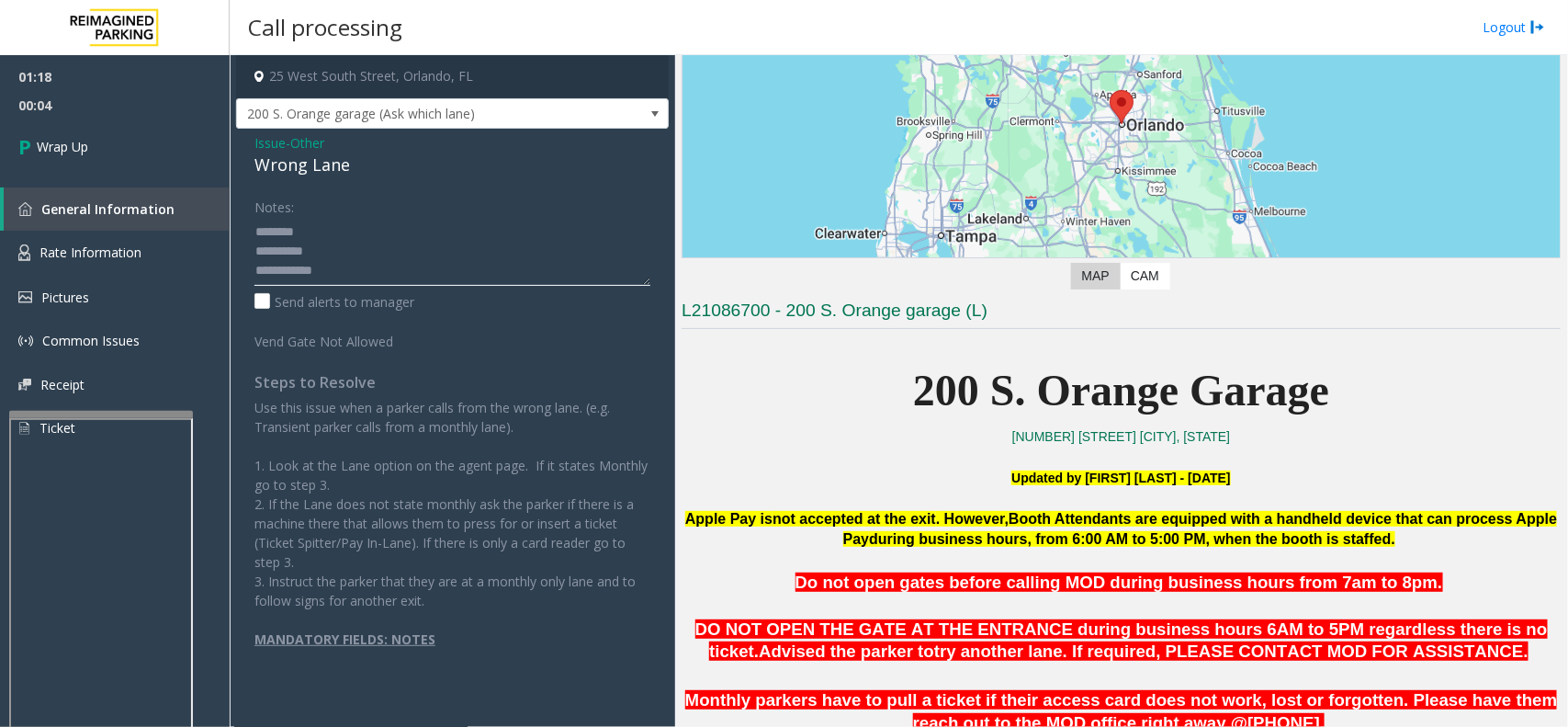 scroll, scrollTop: 0, scrollLeft: 0, axis: both 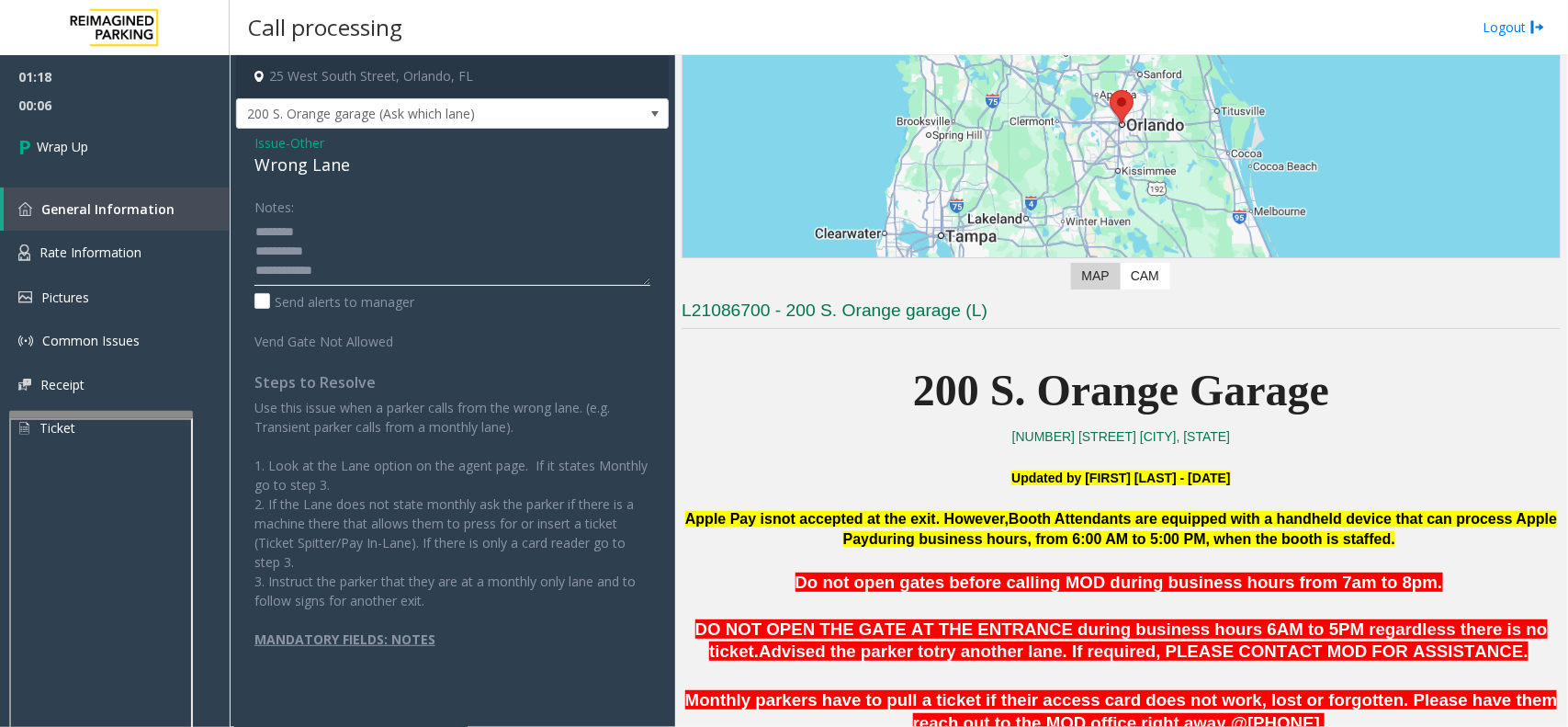 click 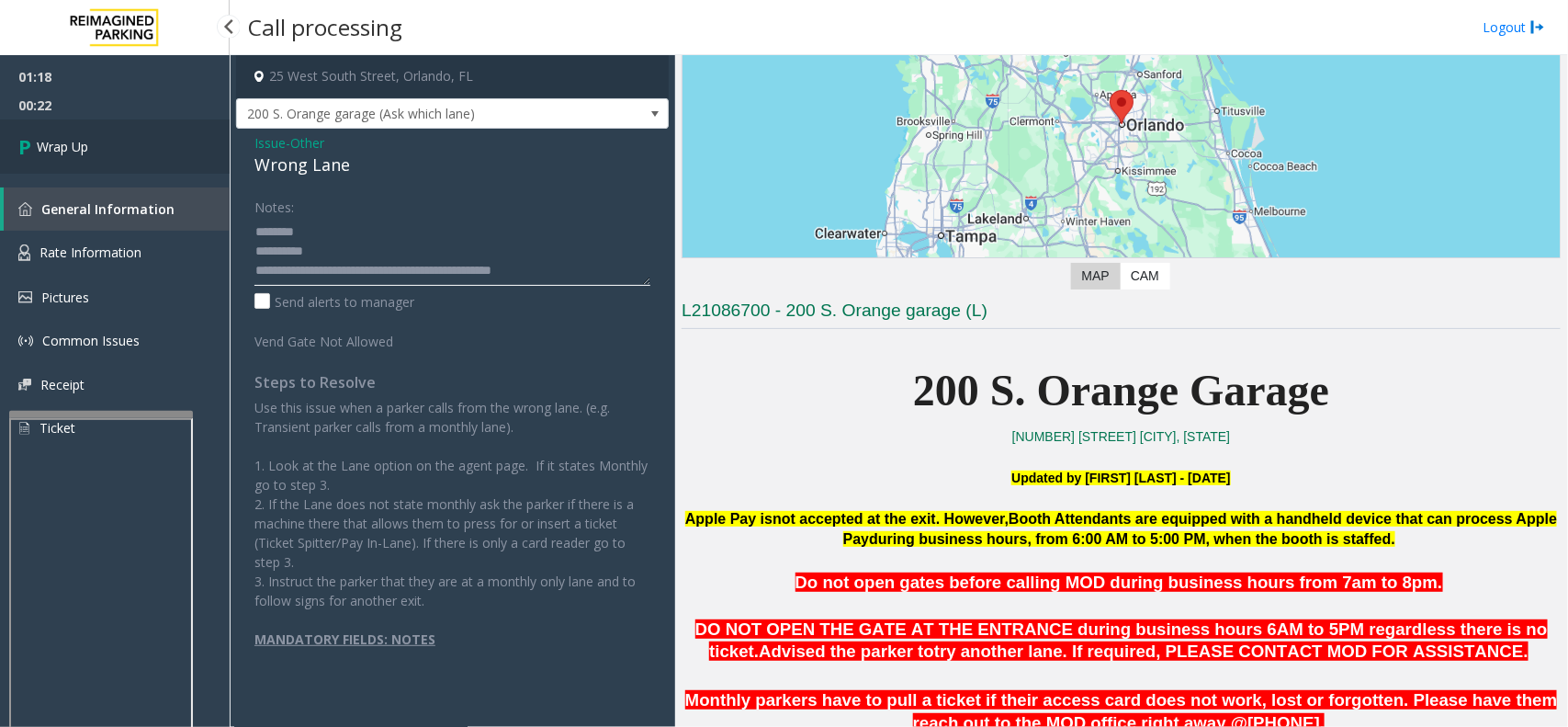 type on "**********" 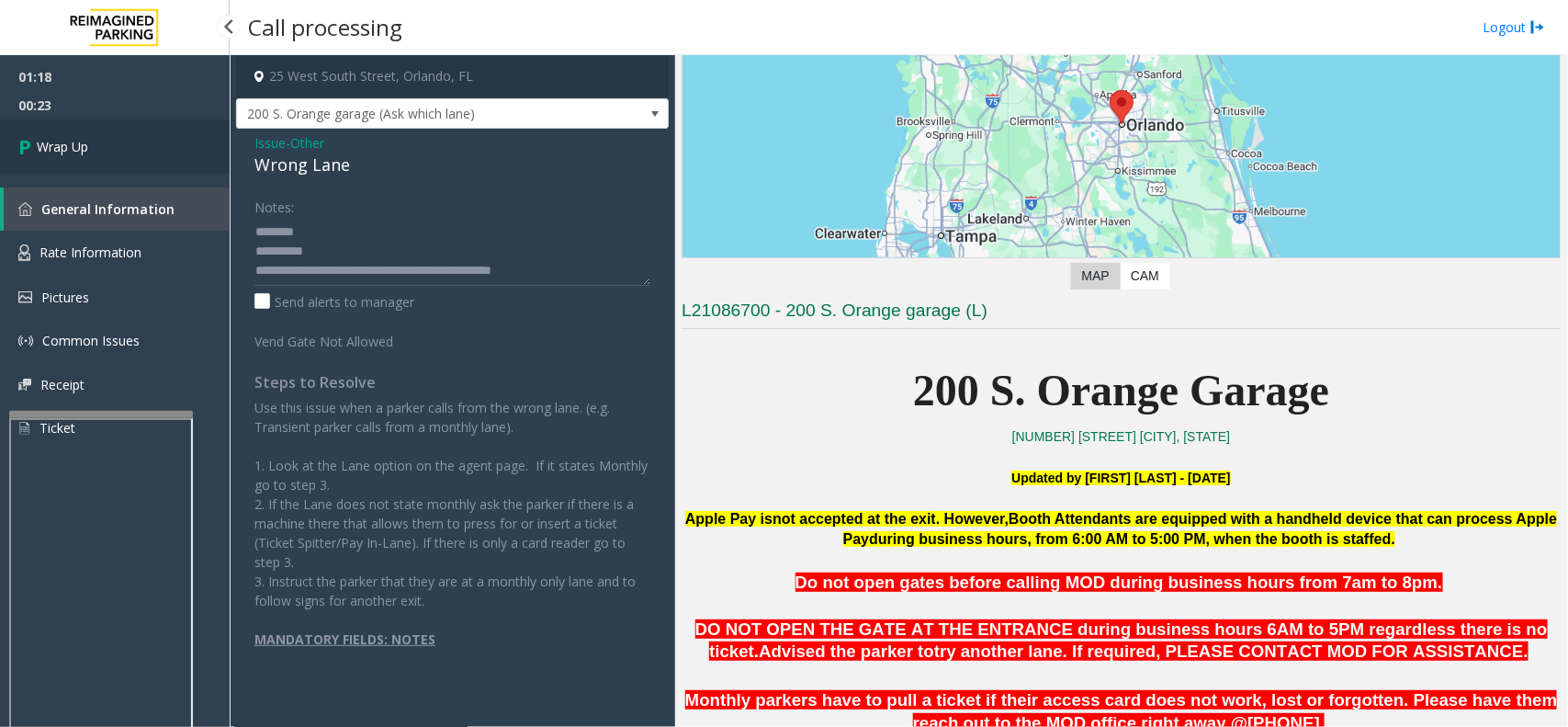 click on "Wrap Up" at bounding box center (115, 146) 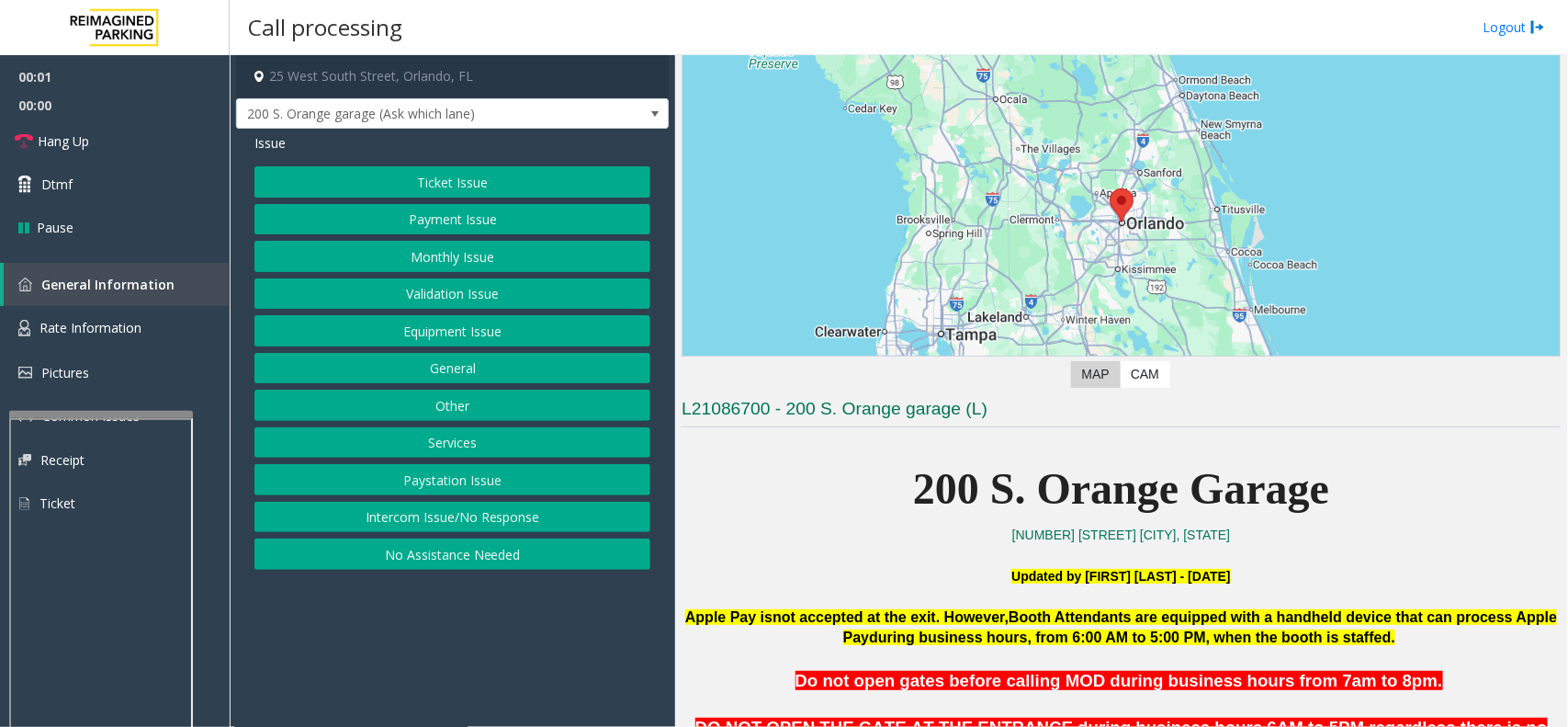 scroll, scrollTop: 460, scrollLeft: 0, axis: vertical 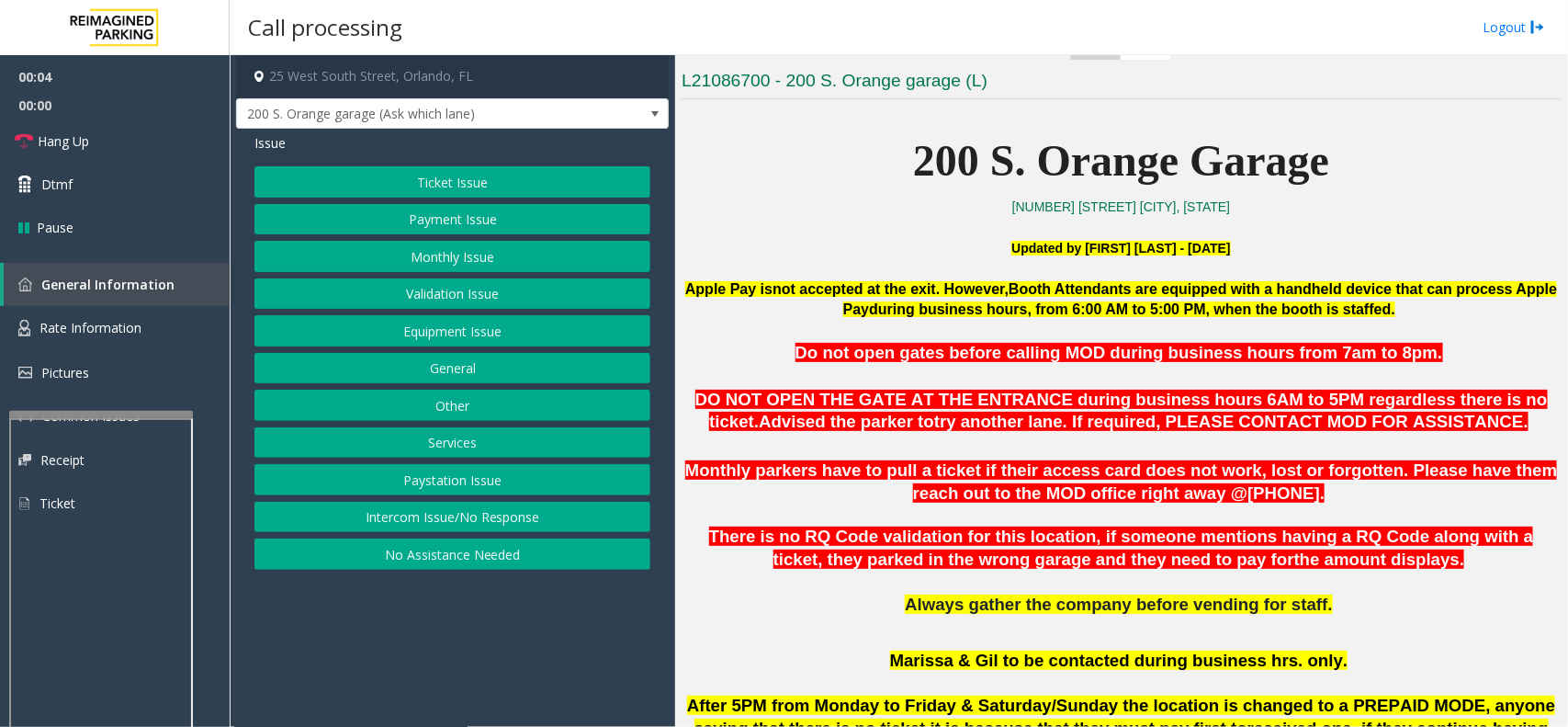 click on "Other" 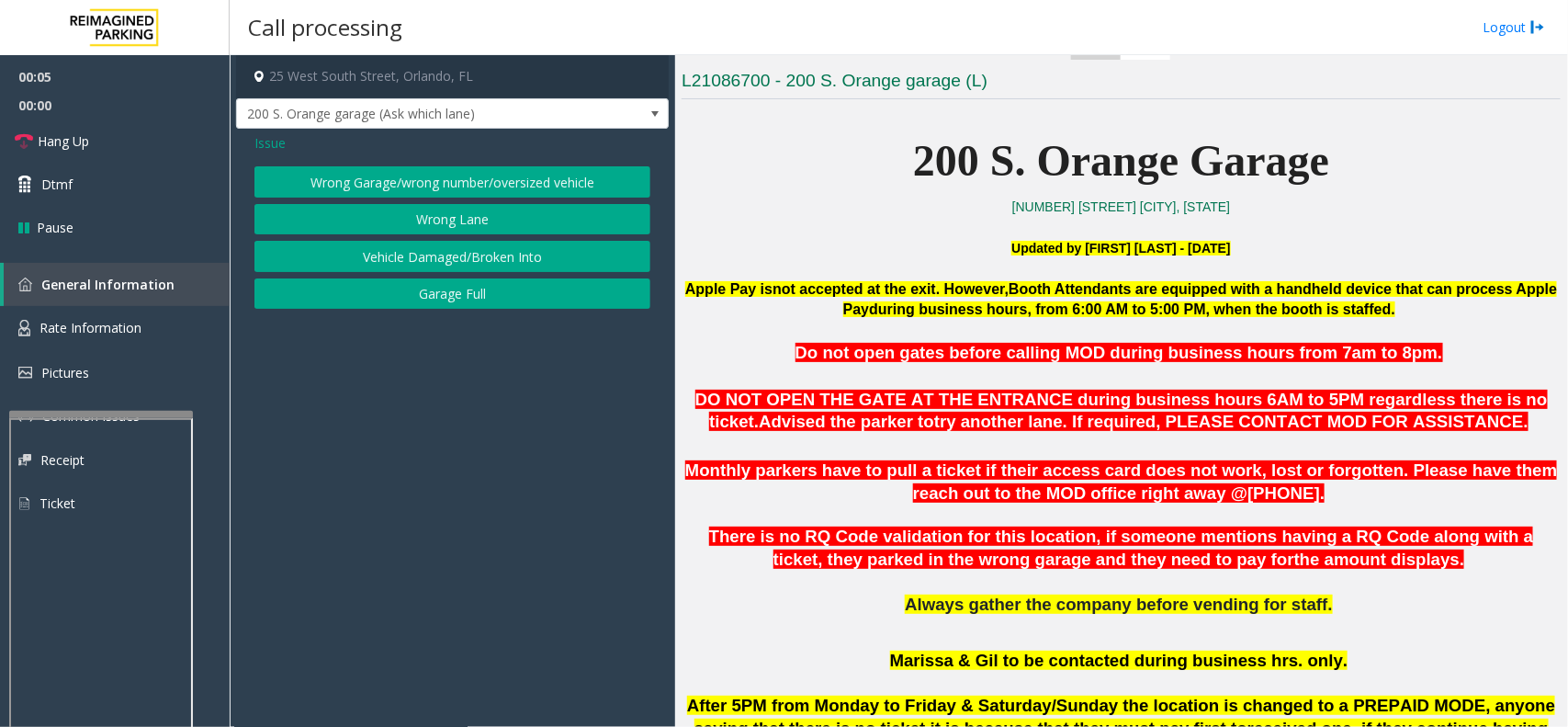 click on "Wrong Lane" 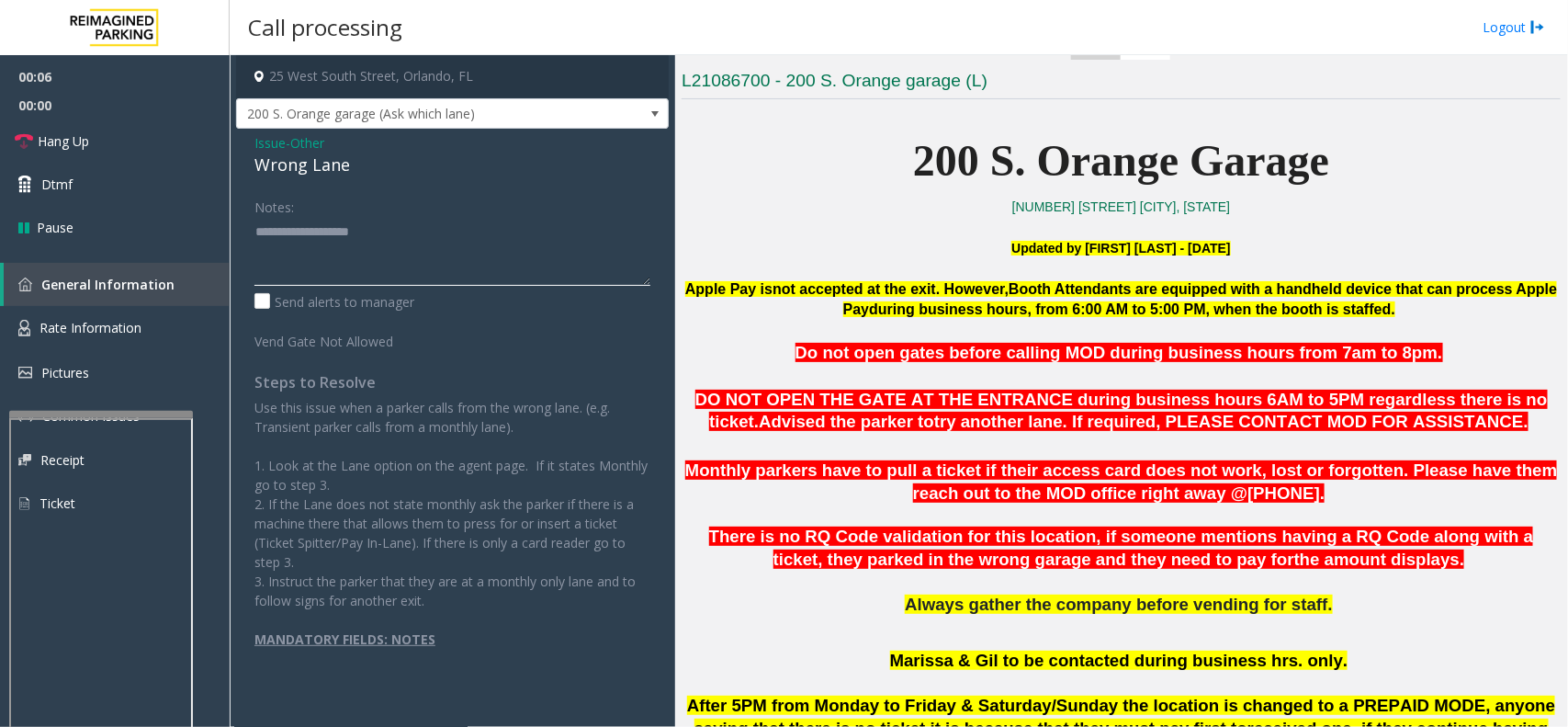 click 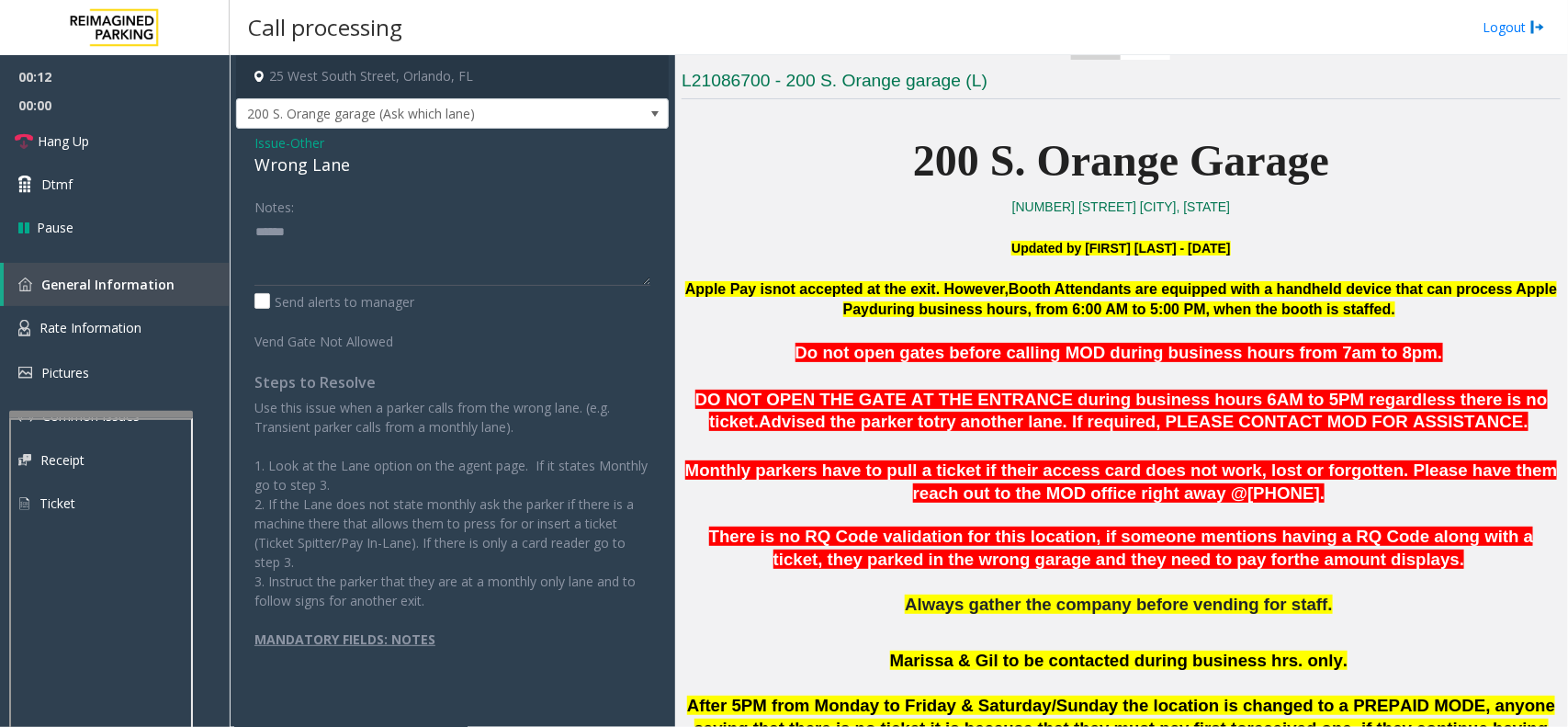click on "Wrong Lane" 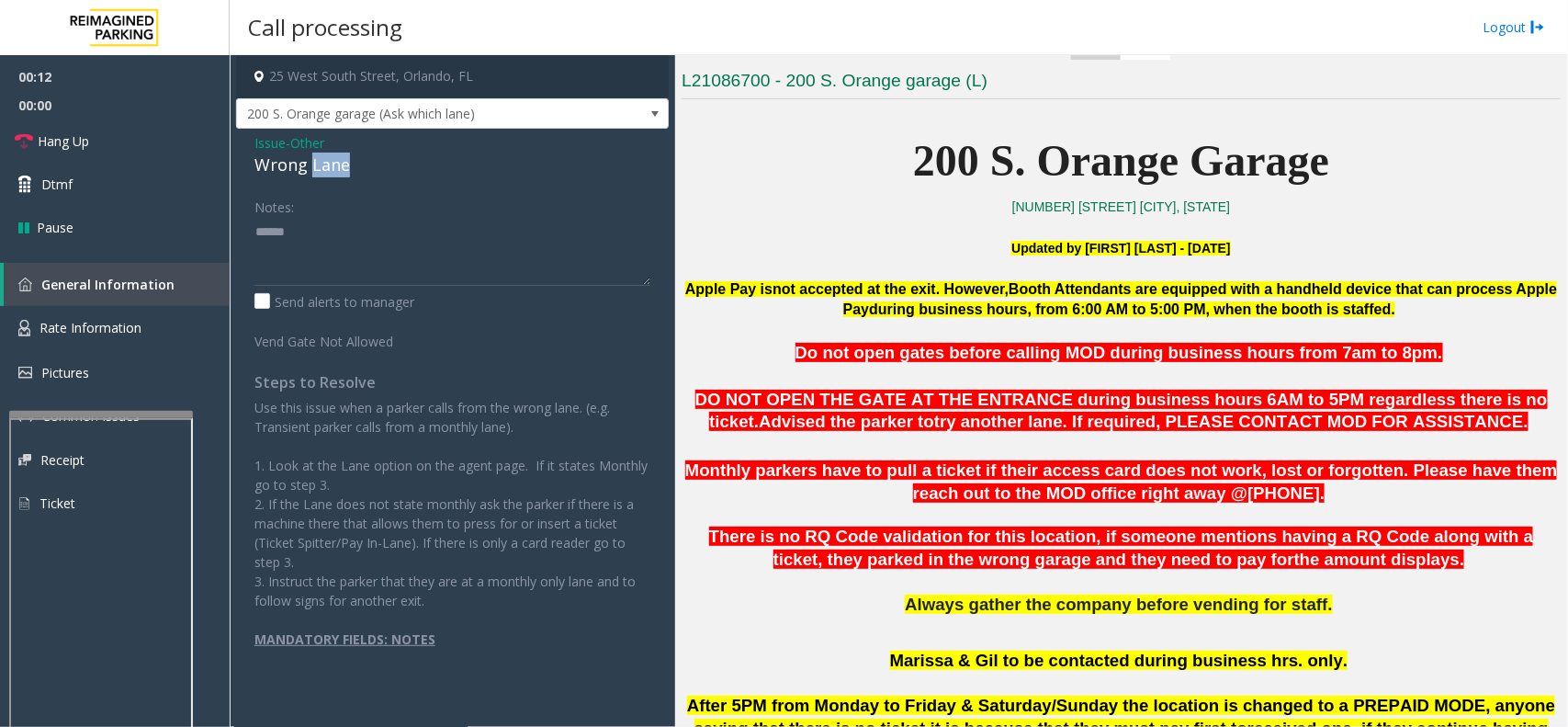 click on "Wrong Lane" 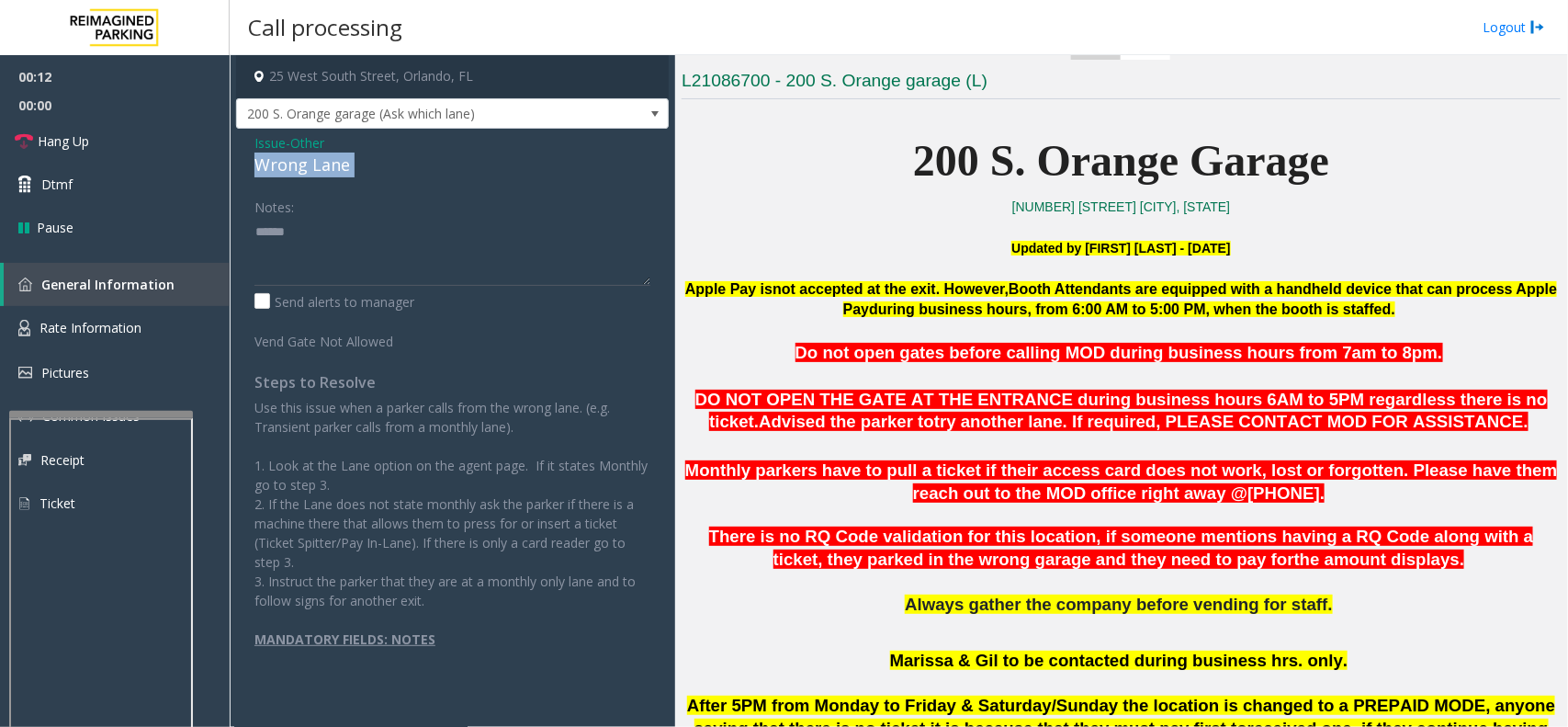 click on "Wrong Lane" 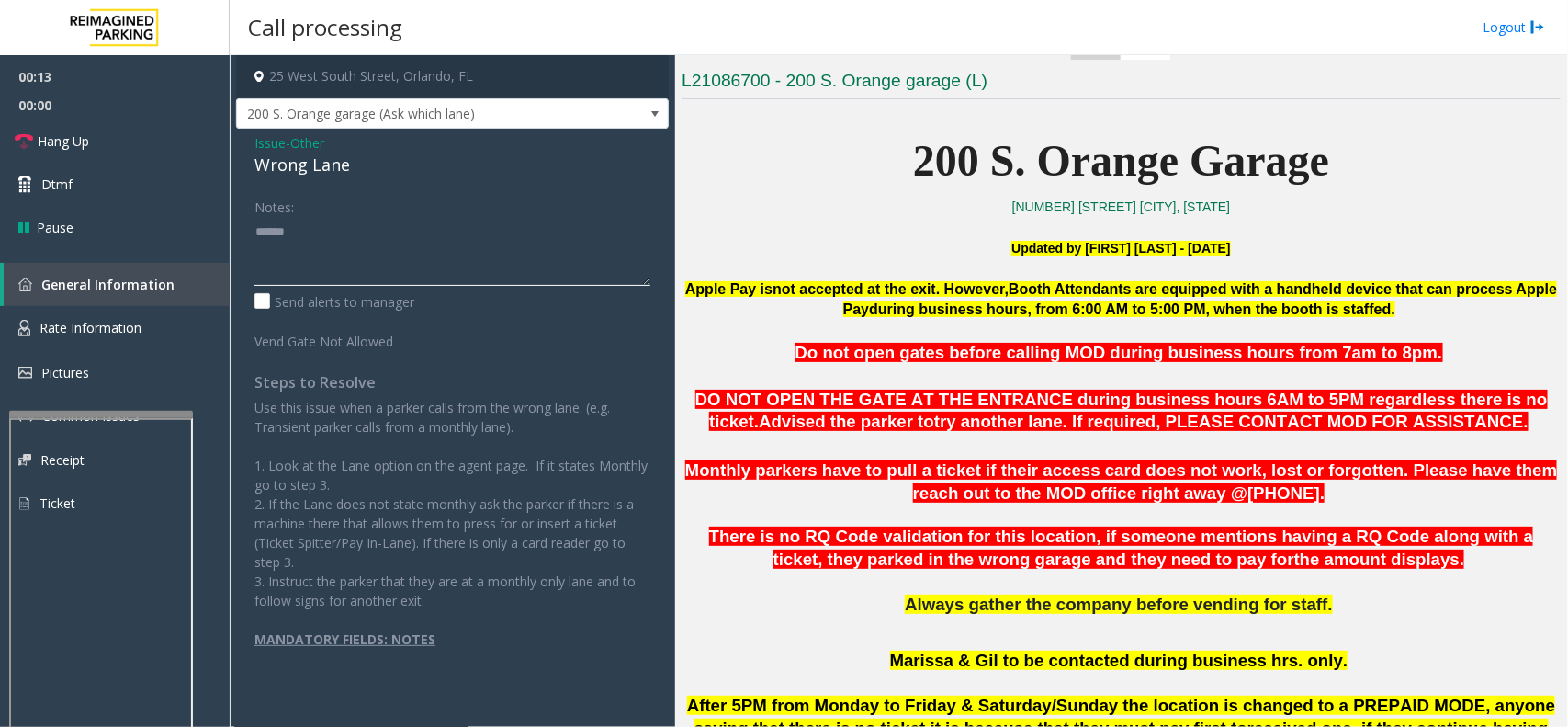 click 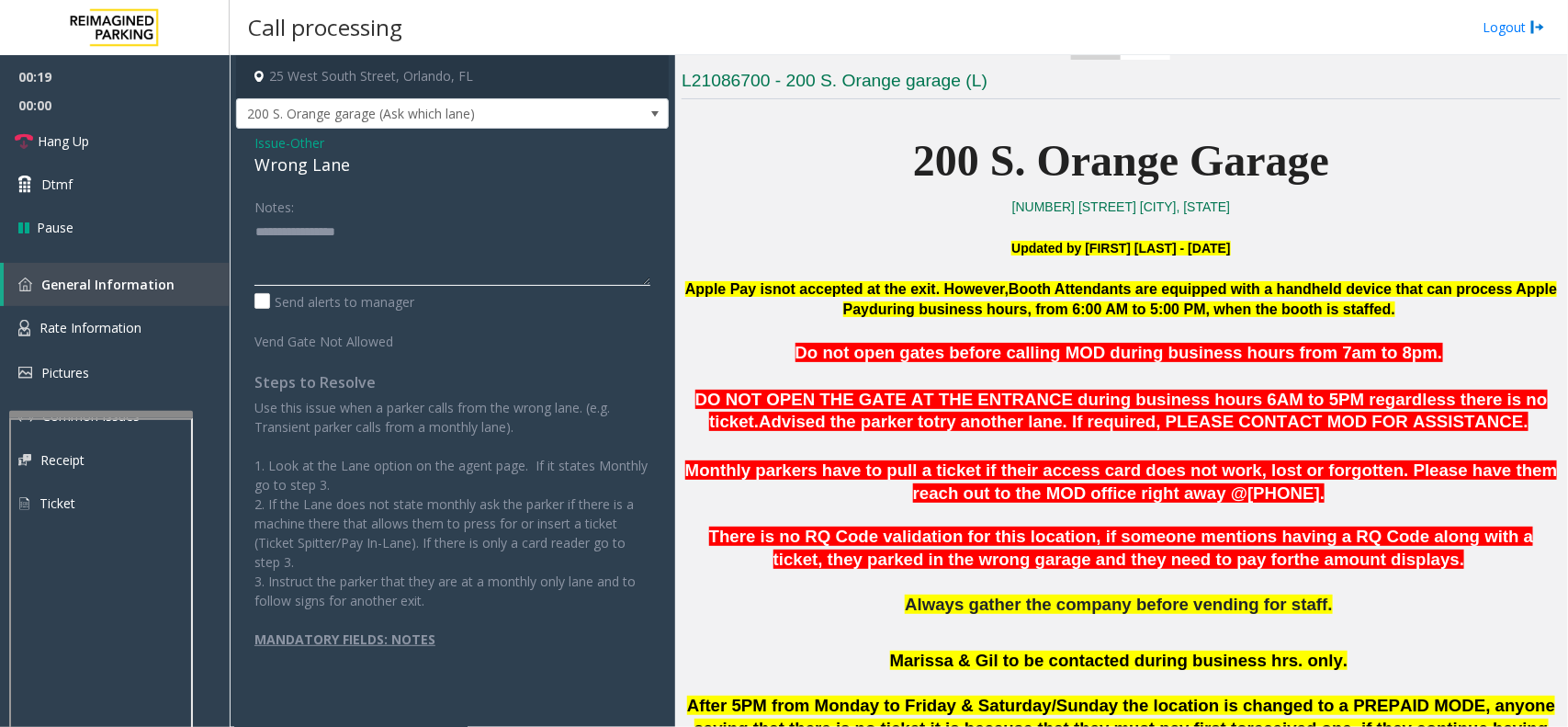click 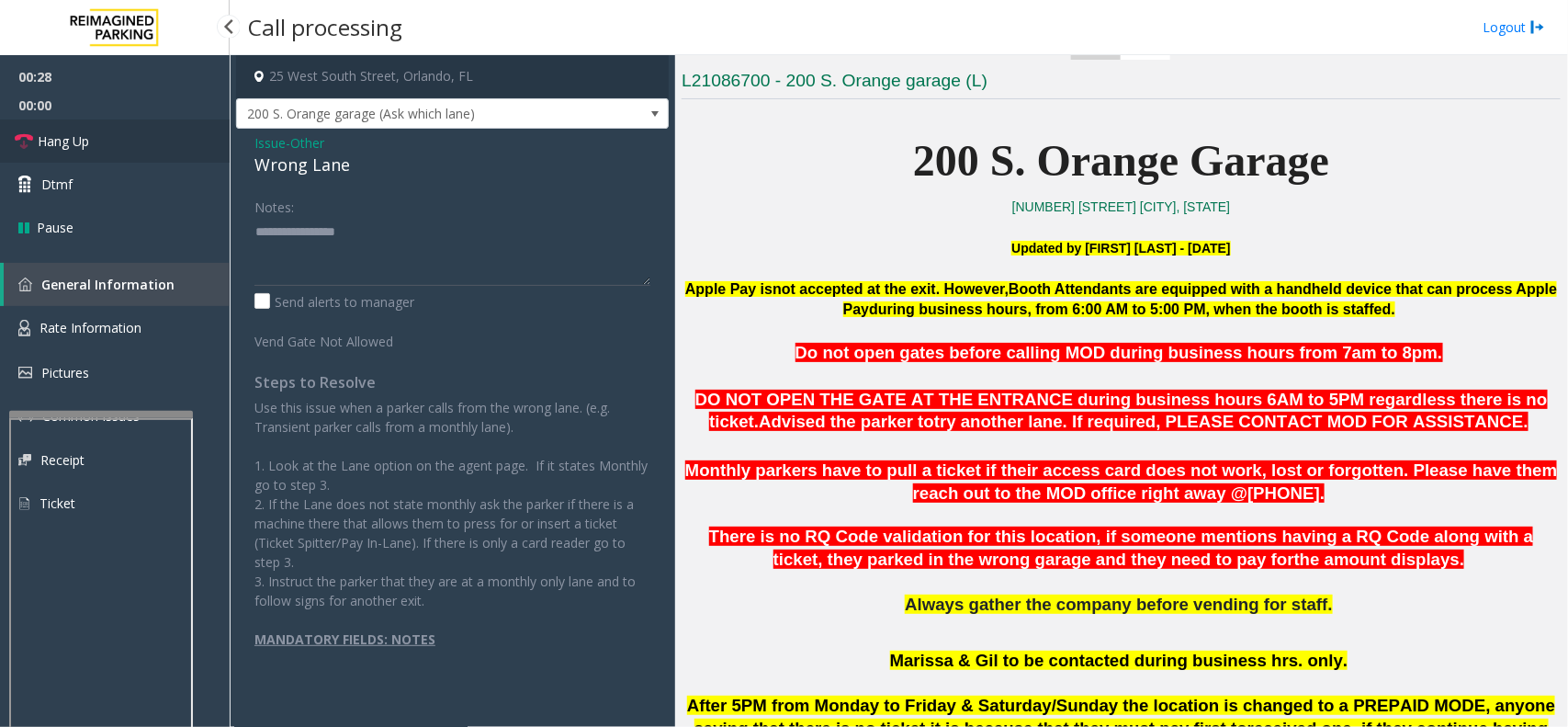 click on "Hang Up" at bounding box center [63, 141] 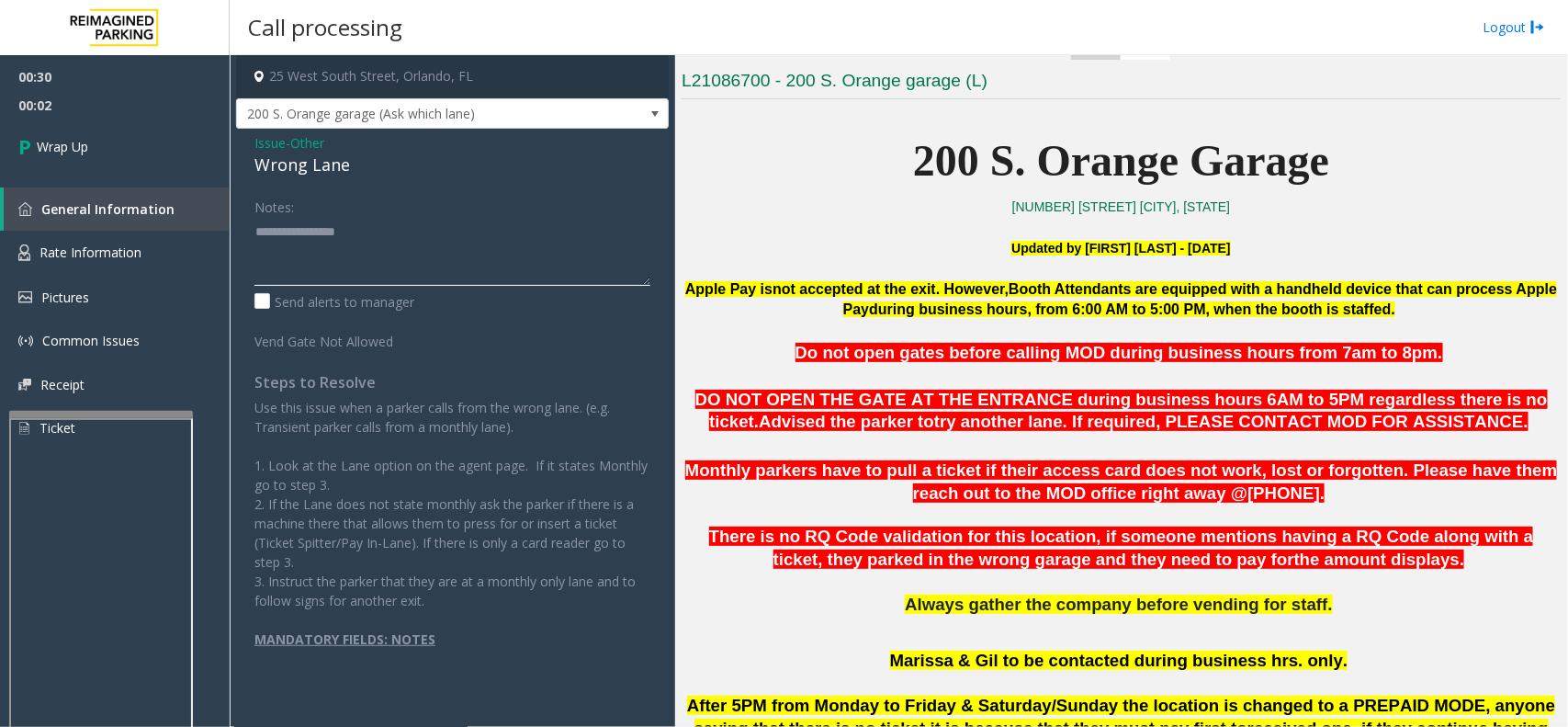 click 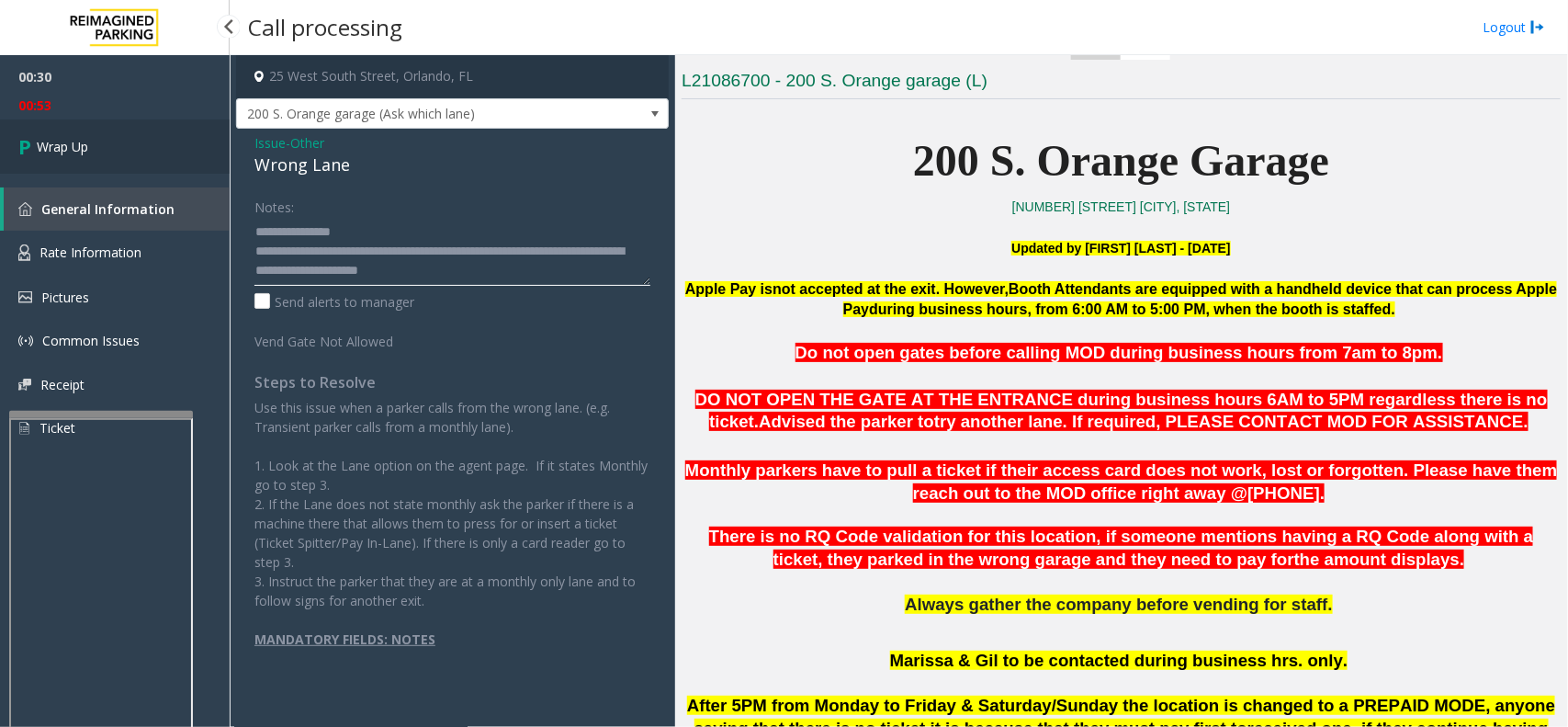 type on "**********" 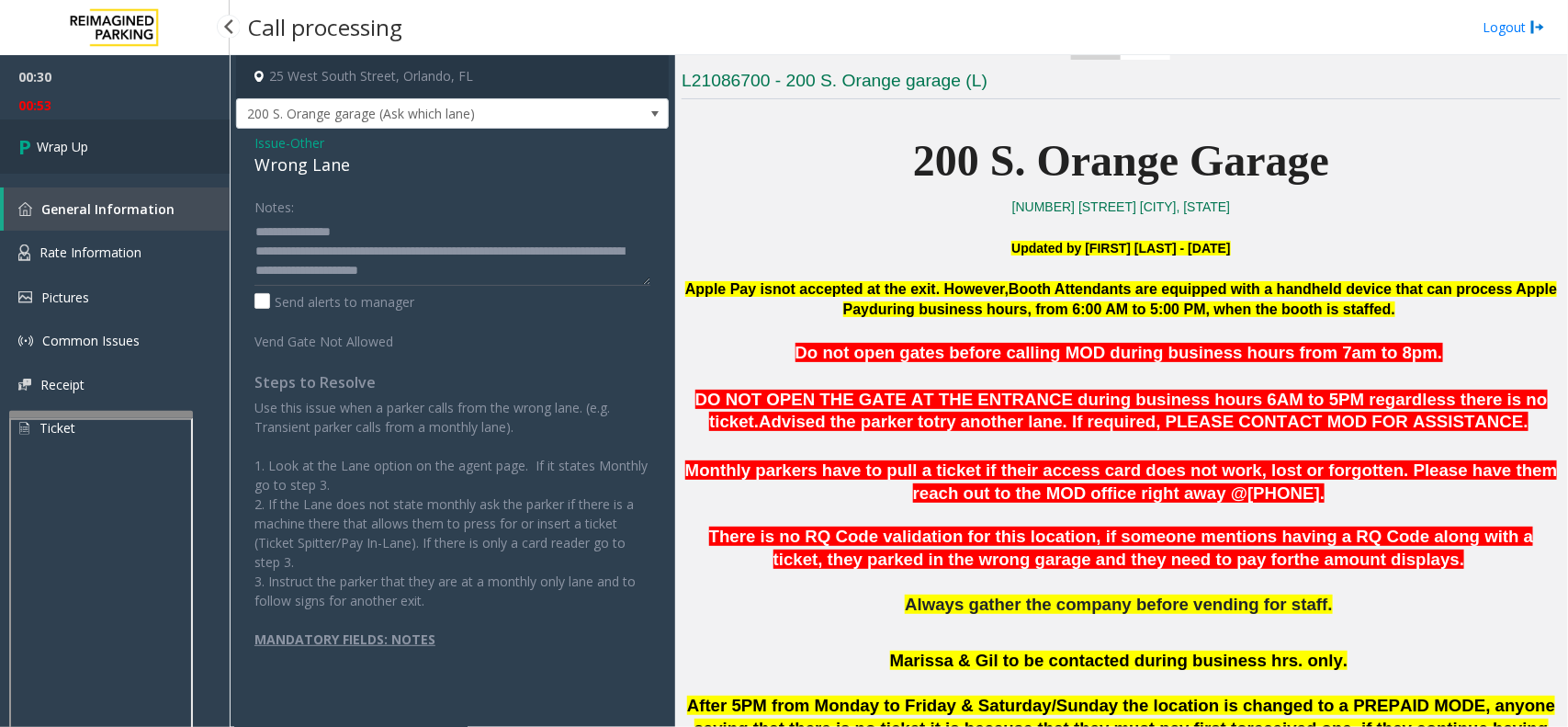click on "Wrap Up" at bounding box center [62, 146] 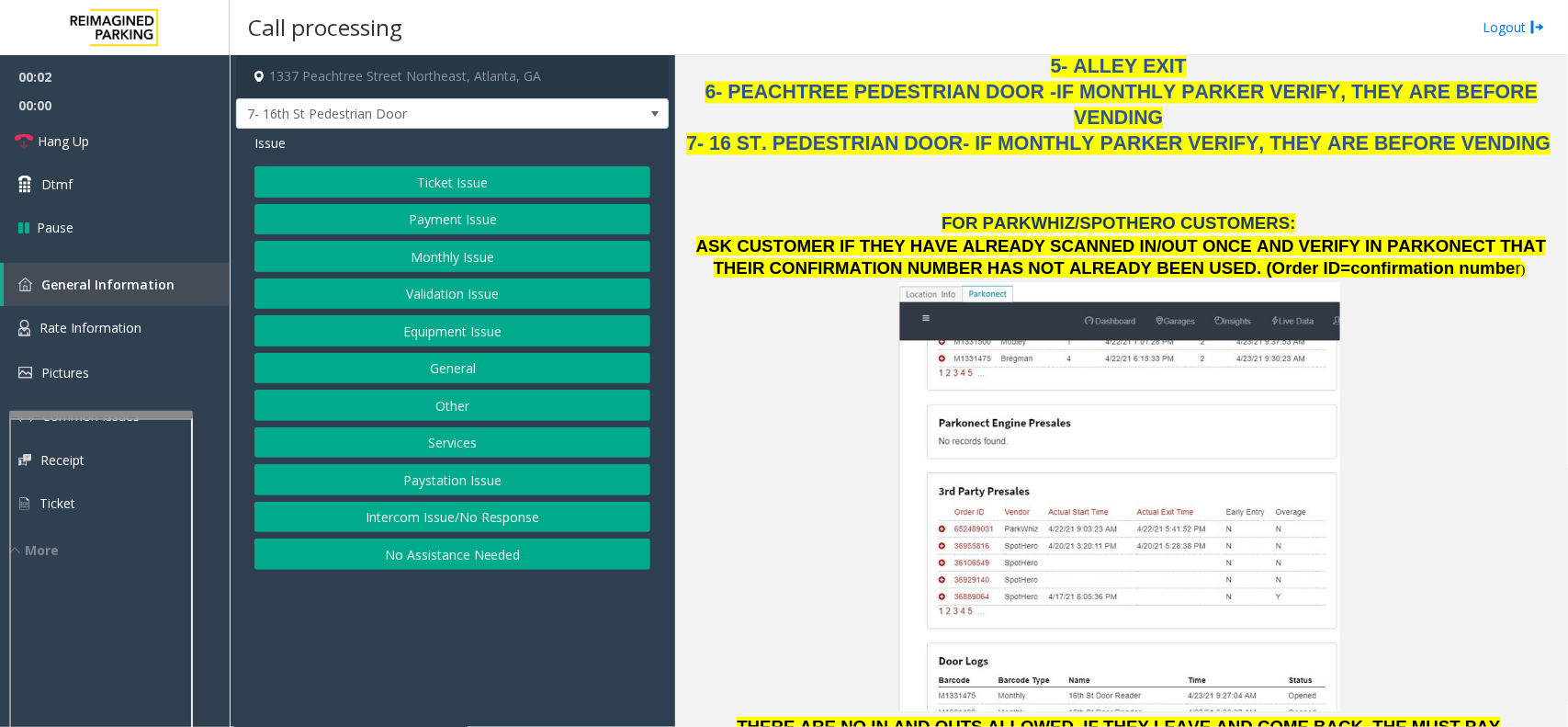 scroll, scrollTop: 2527, scrollLeft: 0, axis: vertical 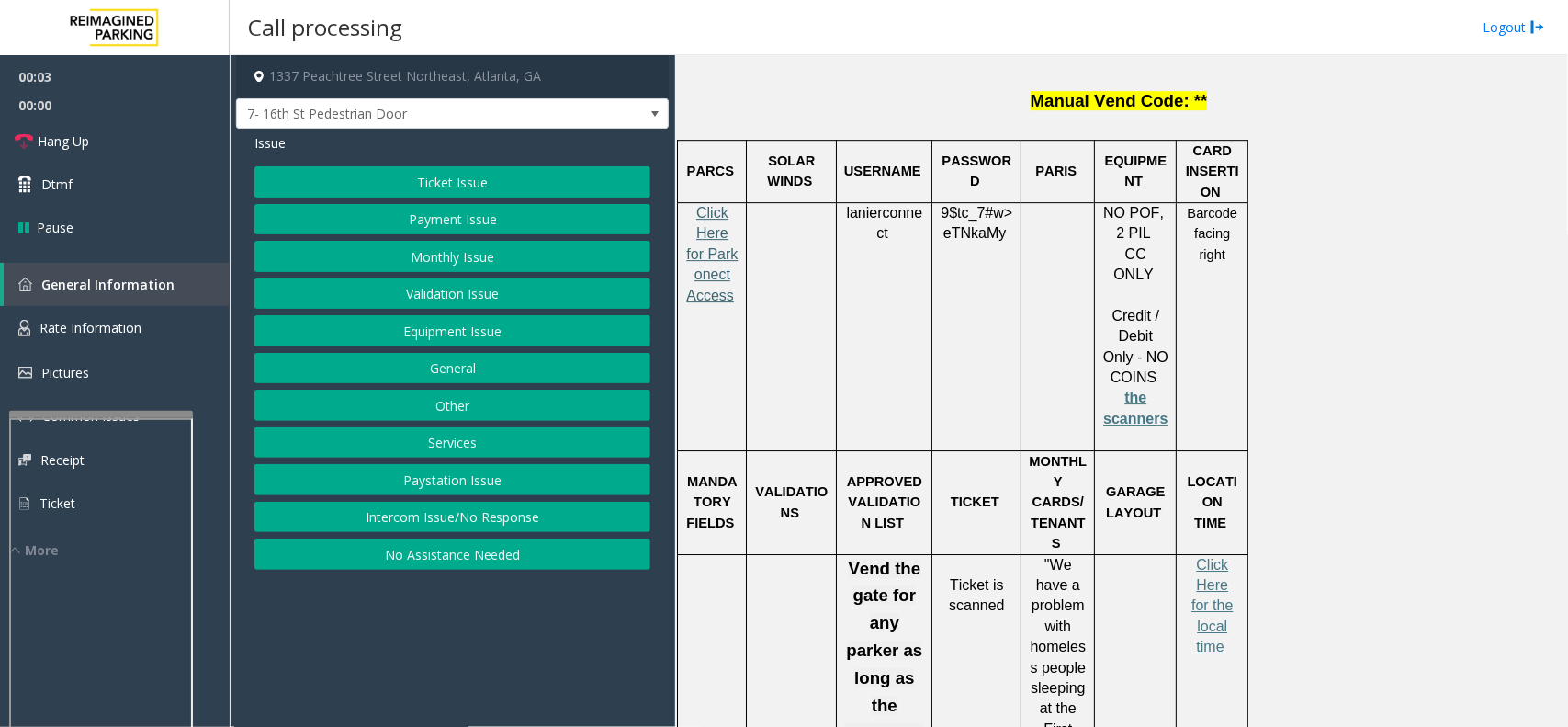 click on "Click Here for Parkonect Access" 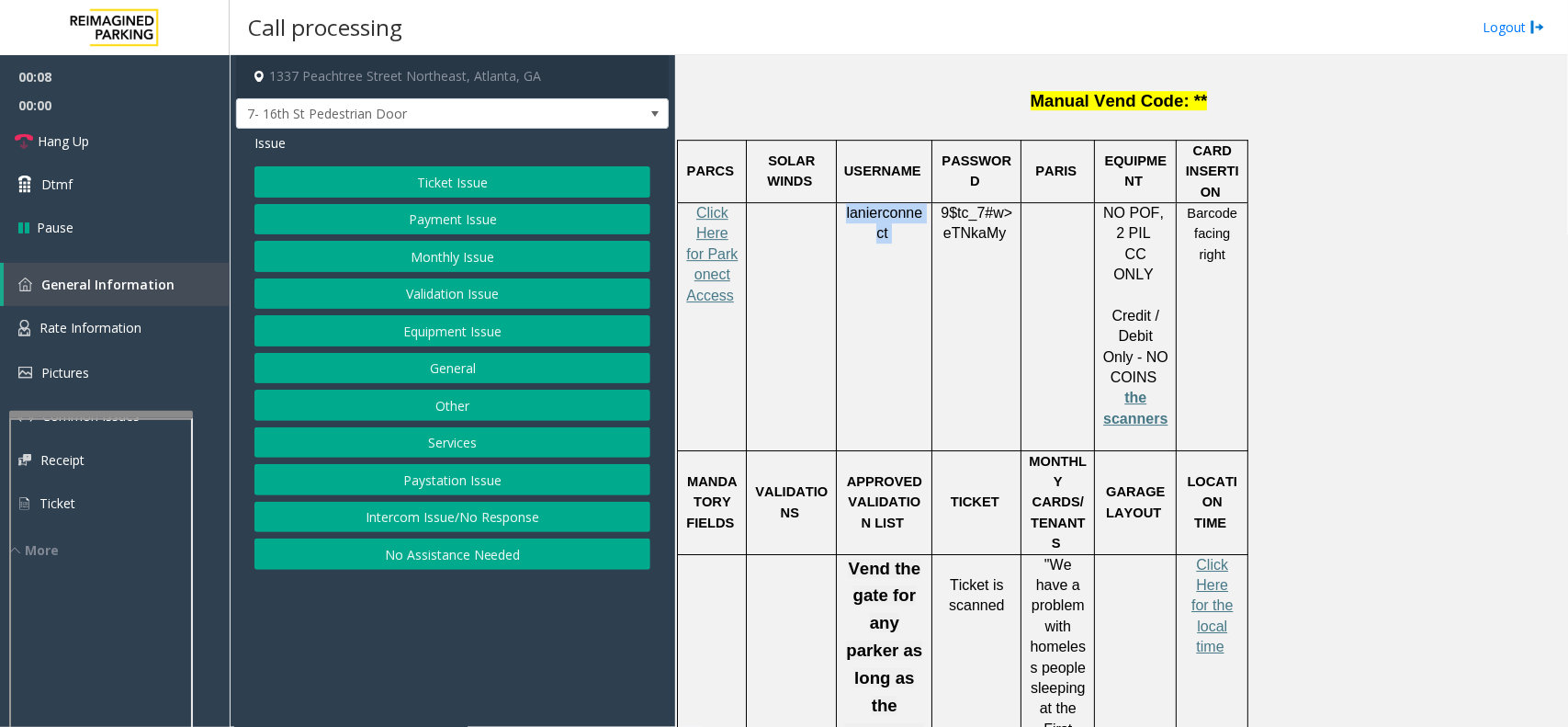 drag, startPoint x: 893, startPoint y: 136, endPoint x: 846, endPoint y: 117, distance: 50.695167 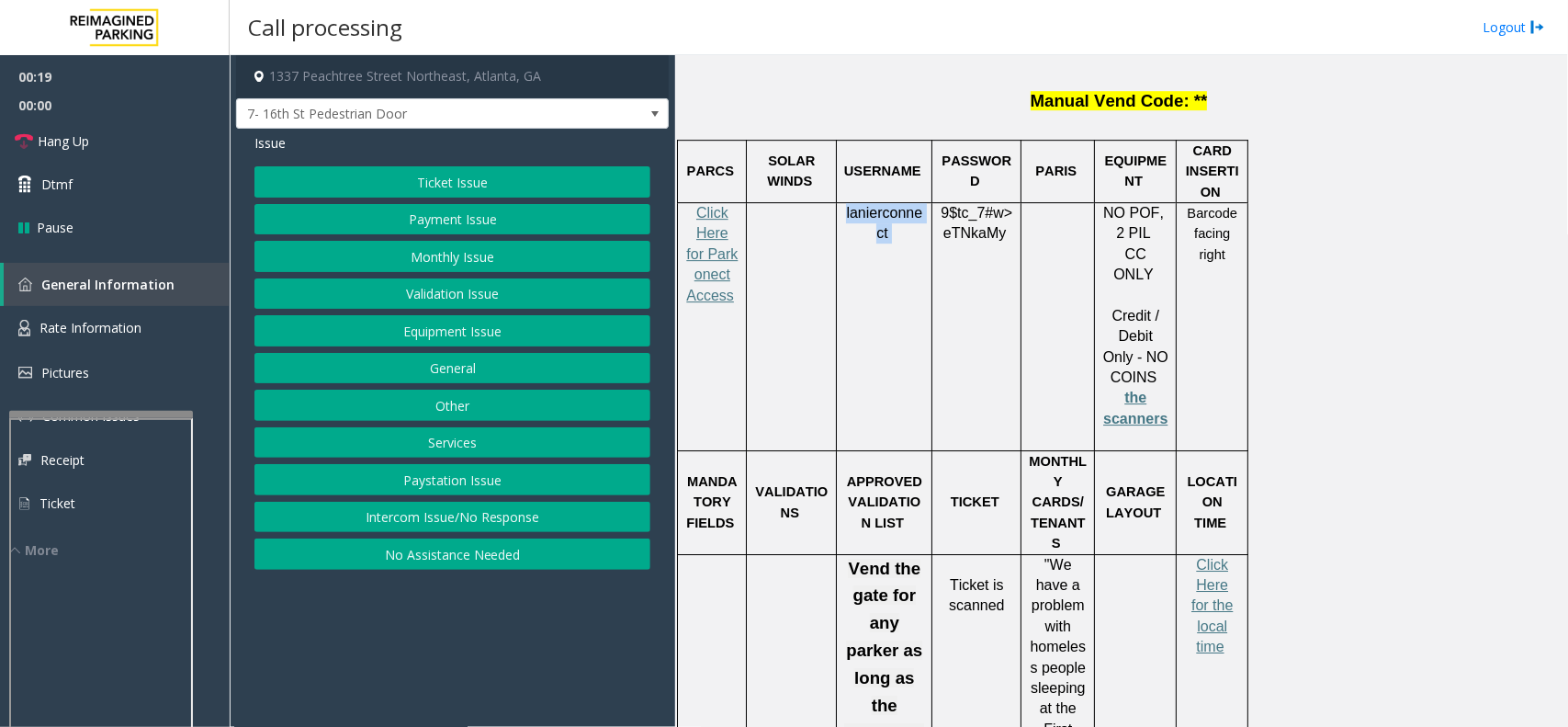 click on "Ticket Issue" 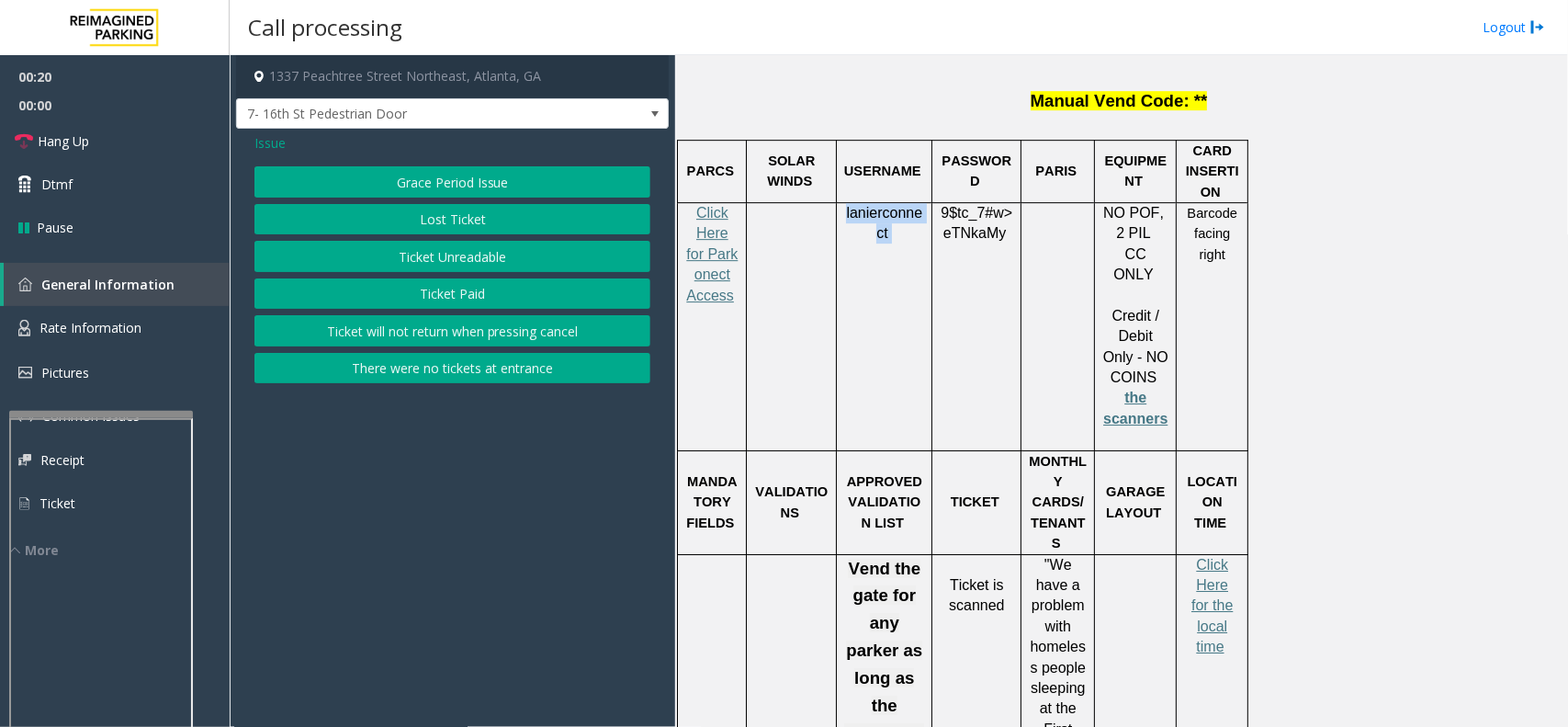 click on "Ticket Unreadable" 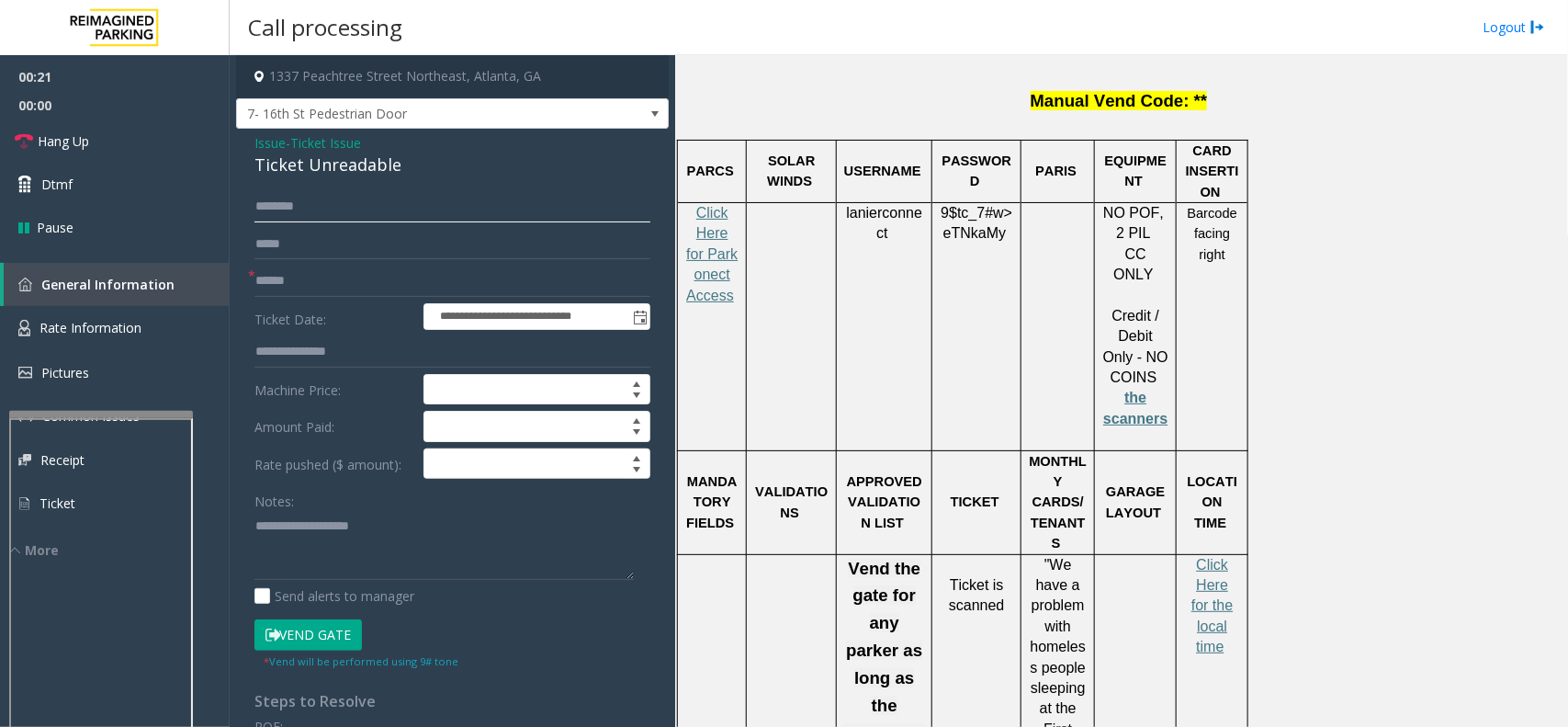 click 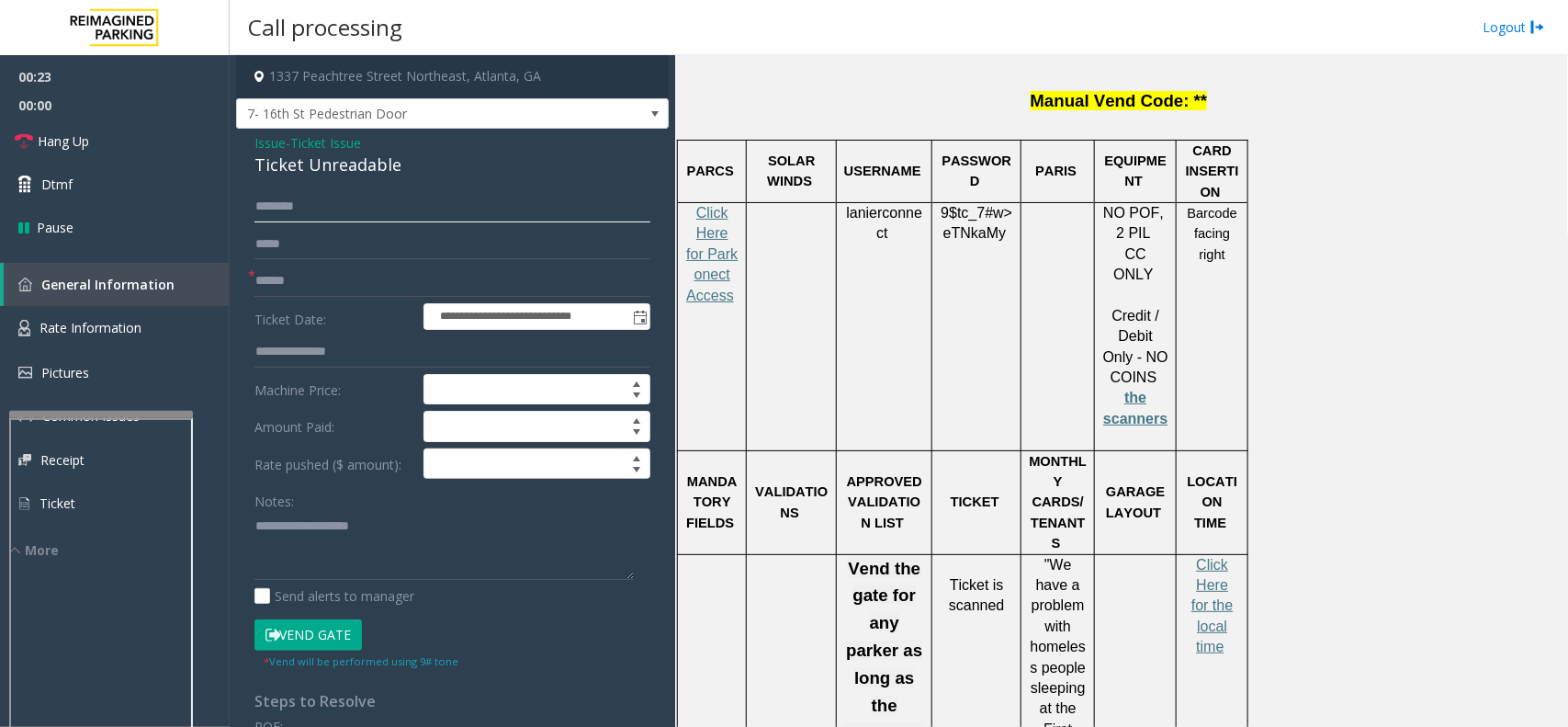 click 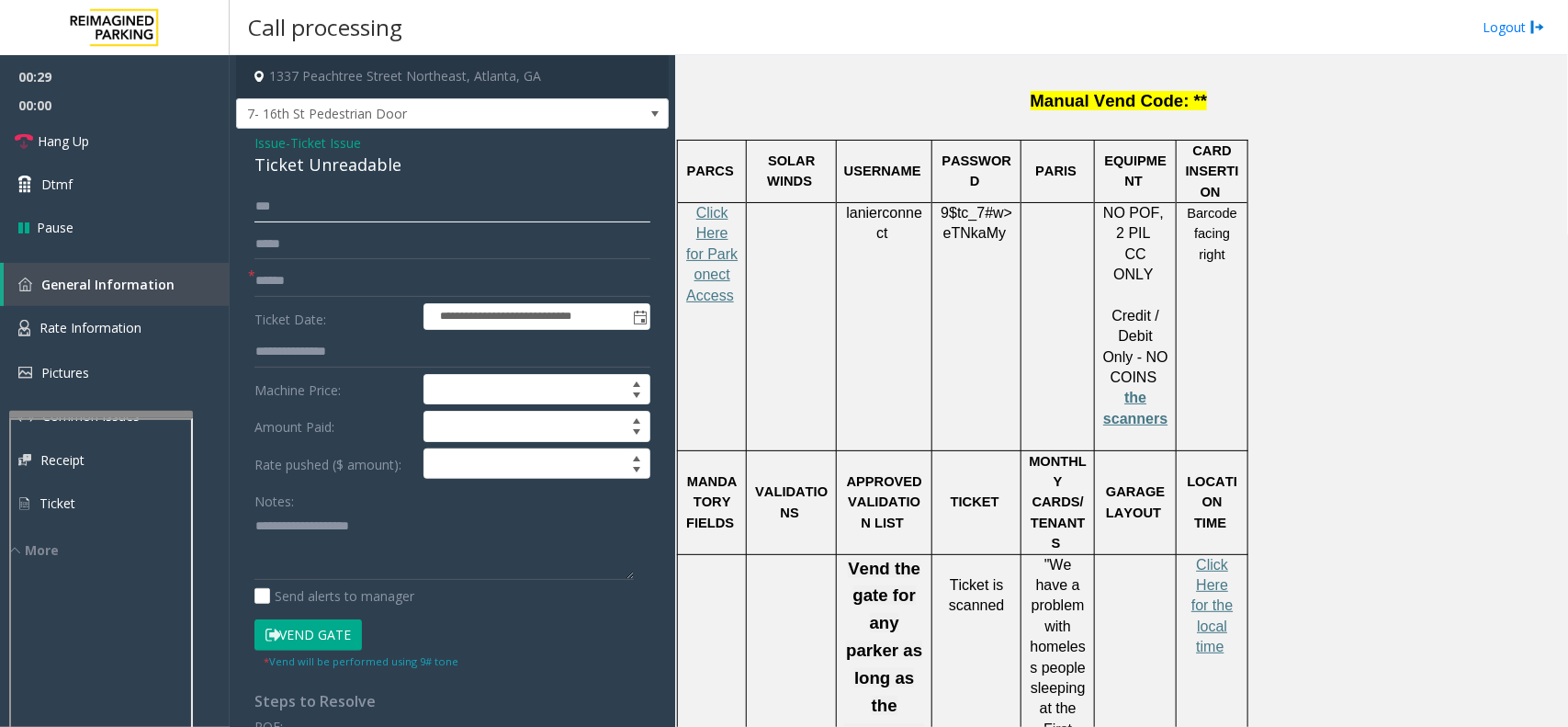 type on "***" 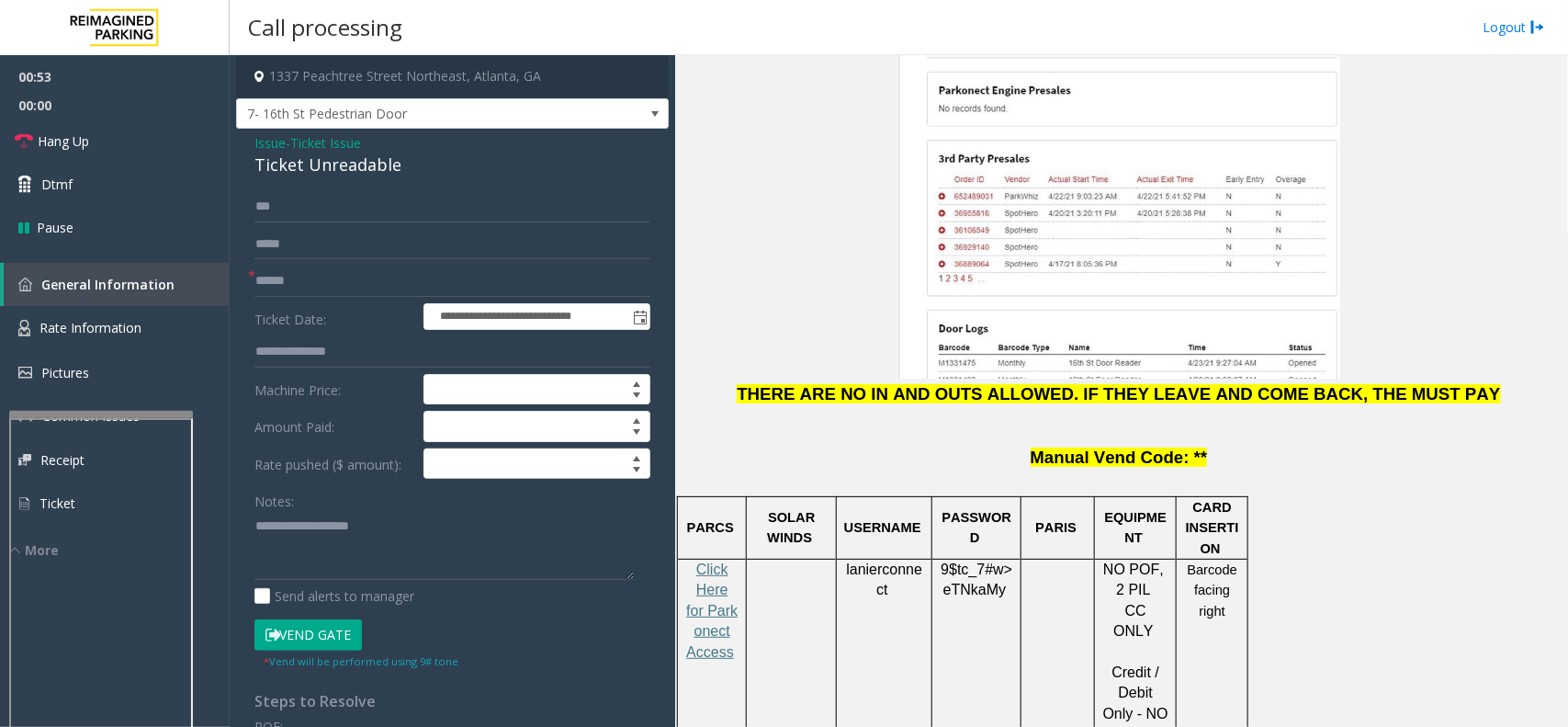 scroll, scrollTop: 2183, scrollLeft: 0, axis: vertical 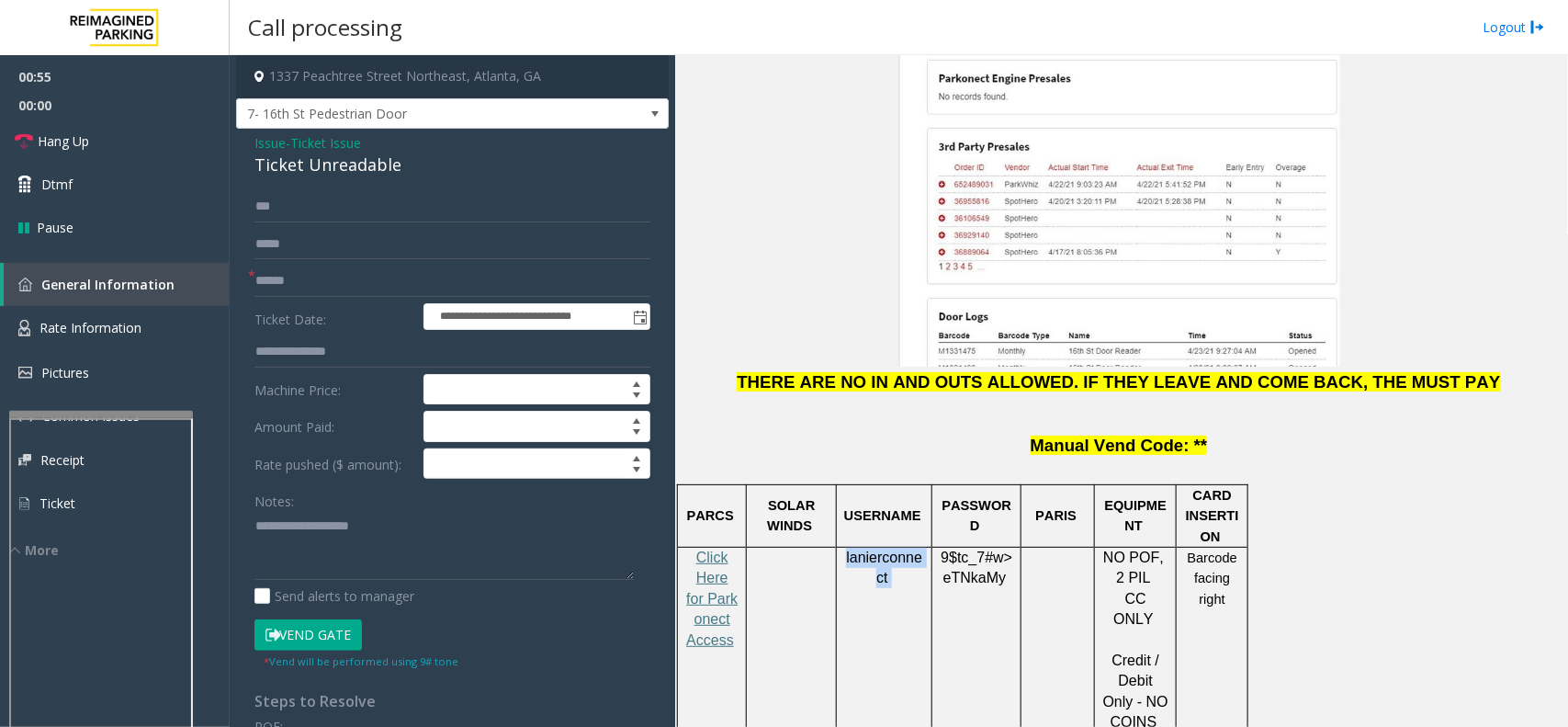 drag, startPoint x: 892, startPoint y: 480, endPoint x: 847, endPoint y: 465, distance: 47.434165 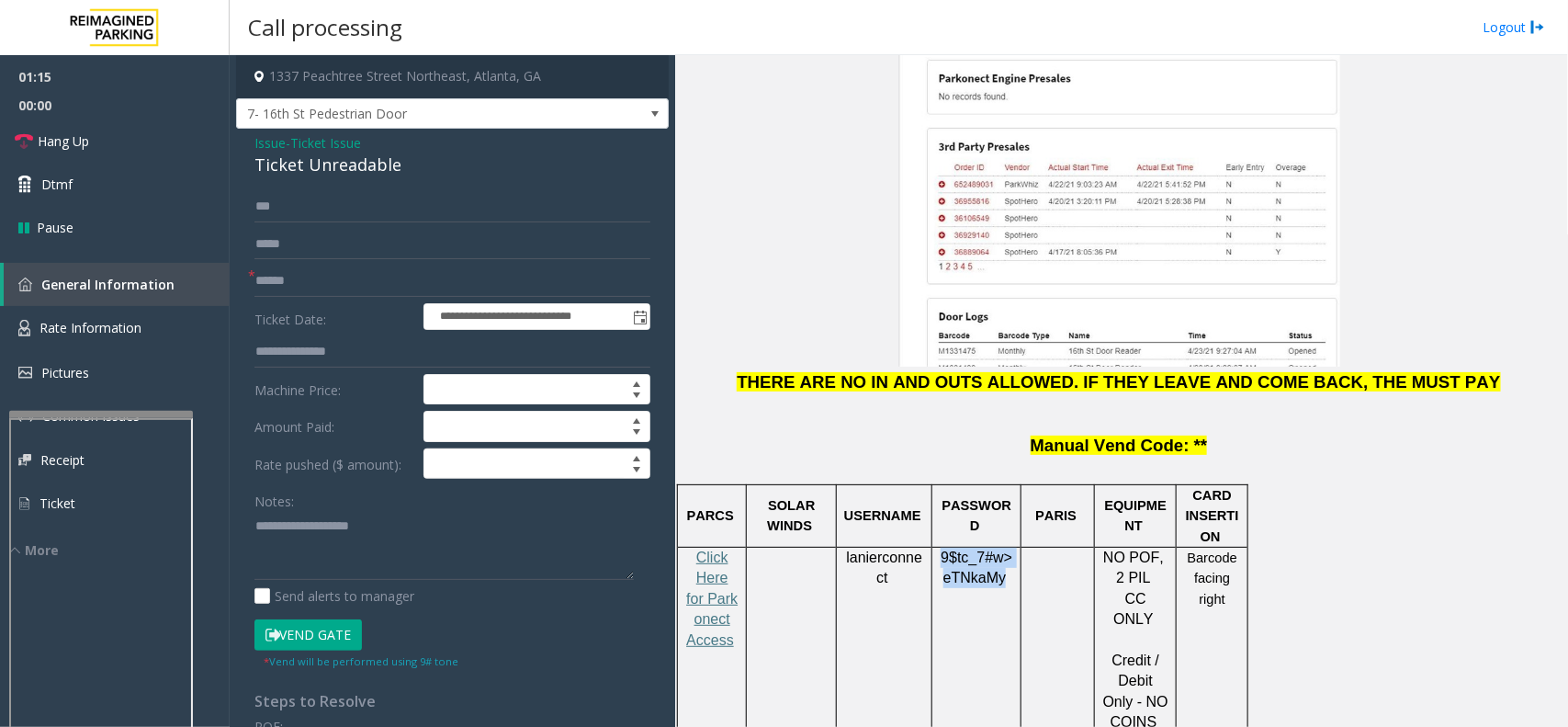 drag, startPoint x: 1003, startPoint y: 483, endPoint x: 942, endPoint y: 465, distance: 63.60031 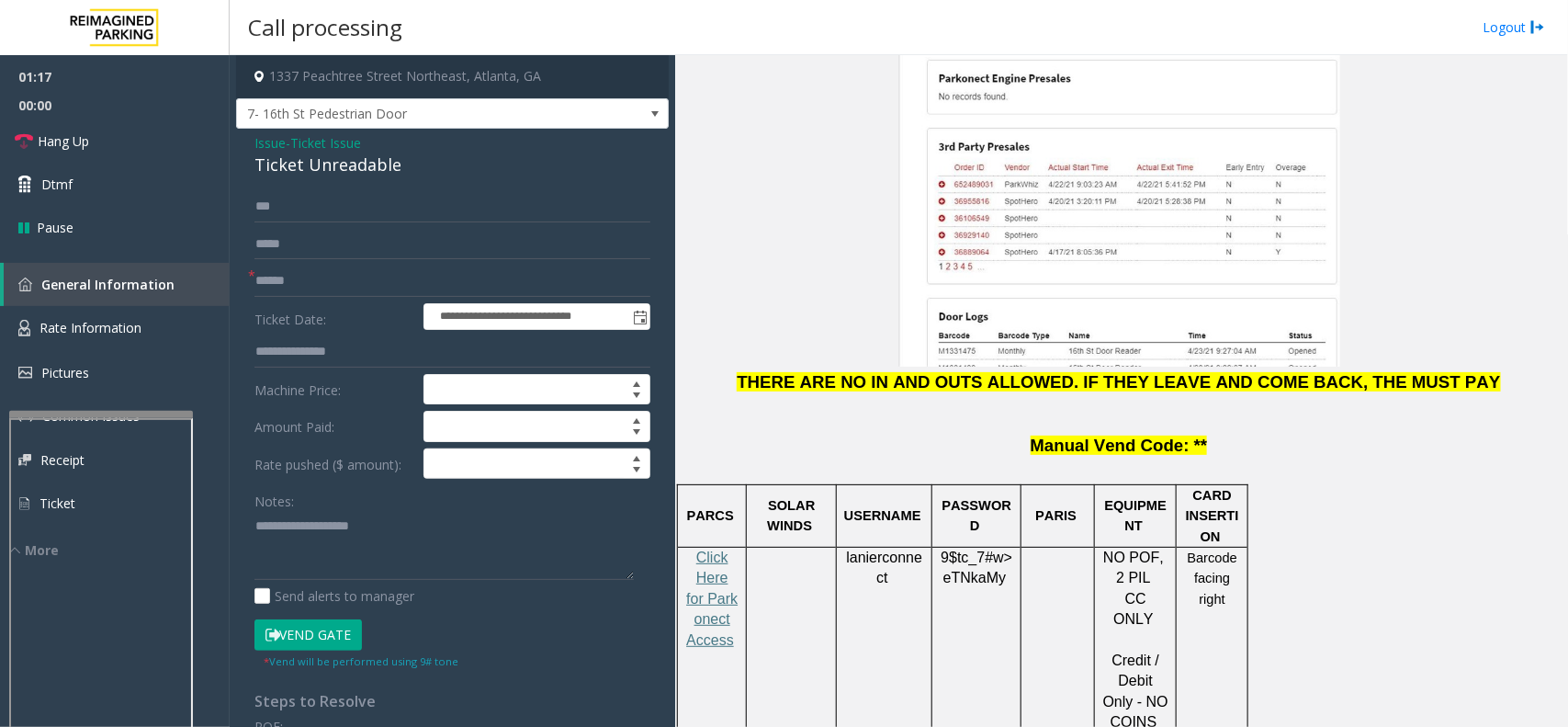 click on "Ticket Issue" 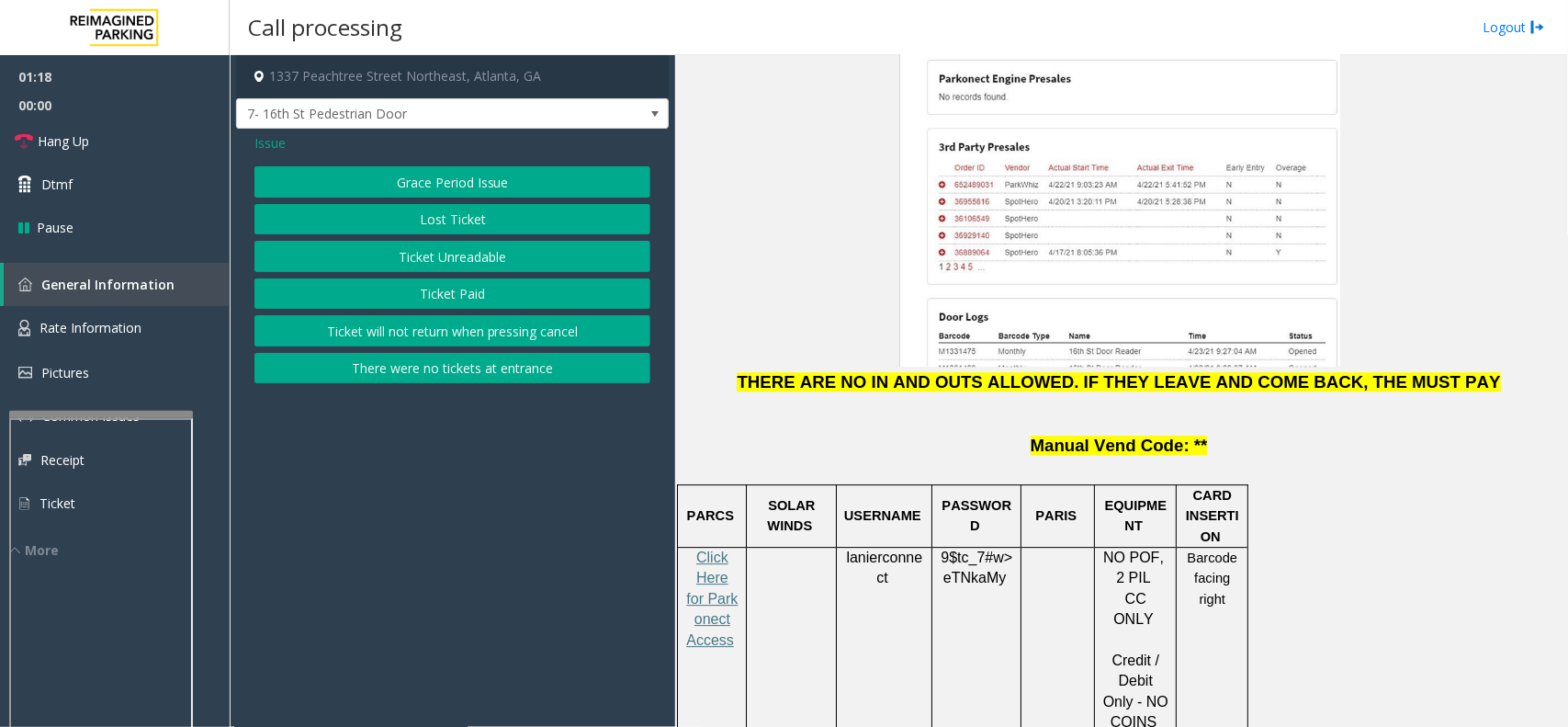 click on "Issue" 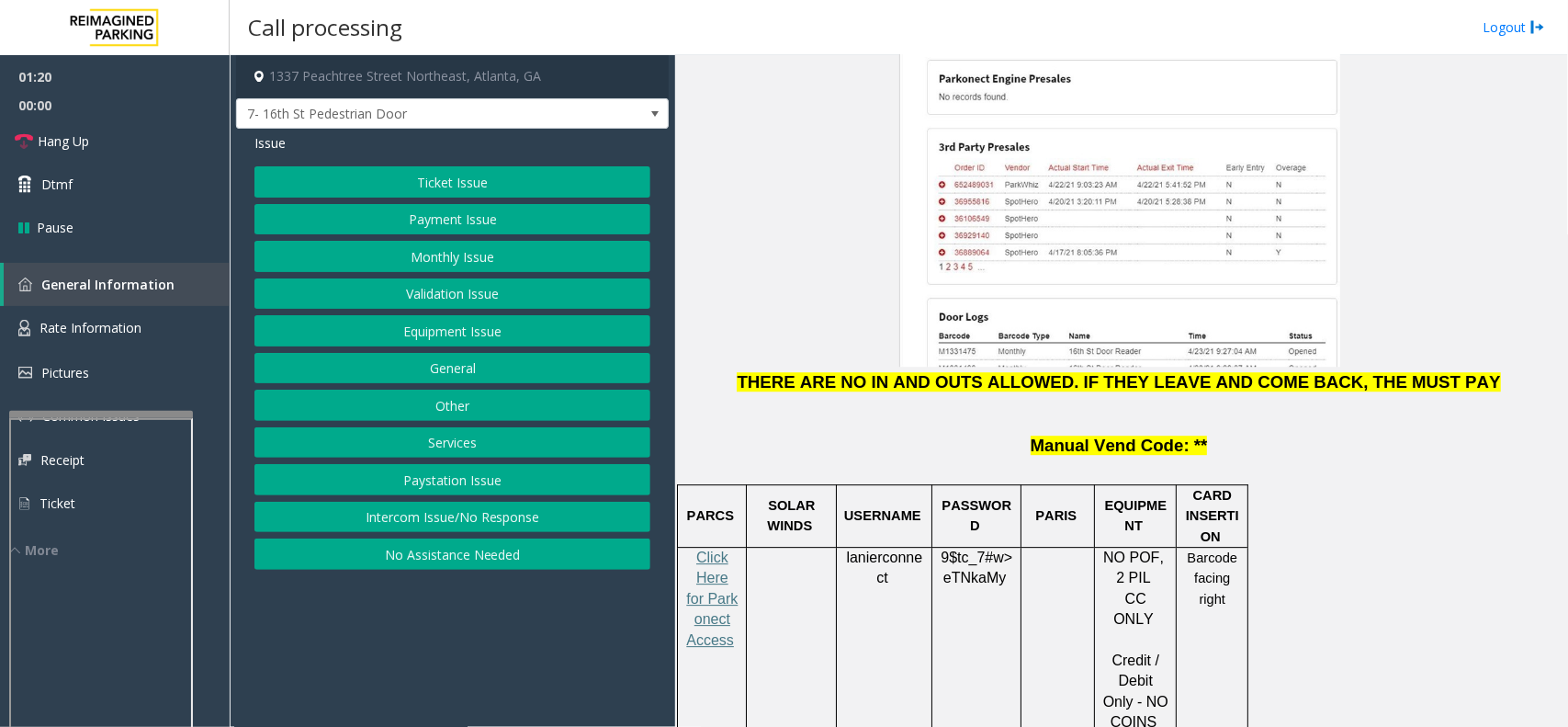 click on "Equipment Issue" 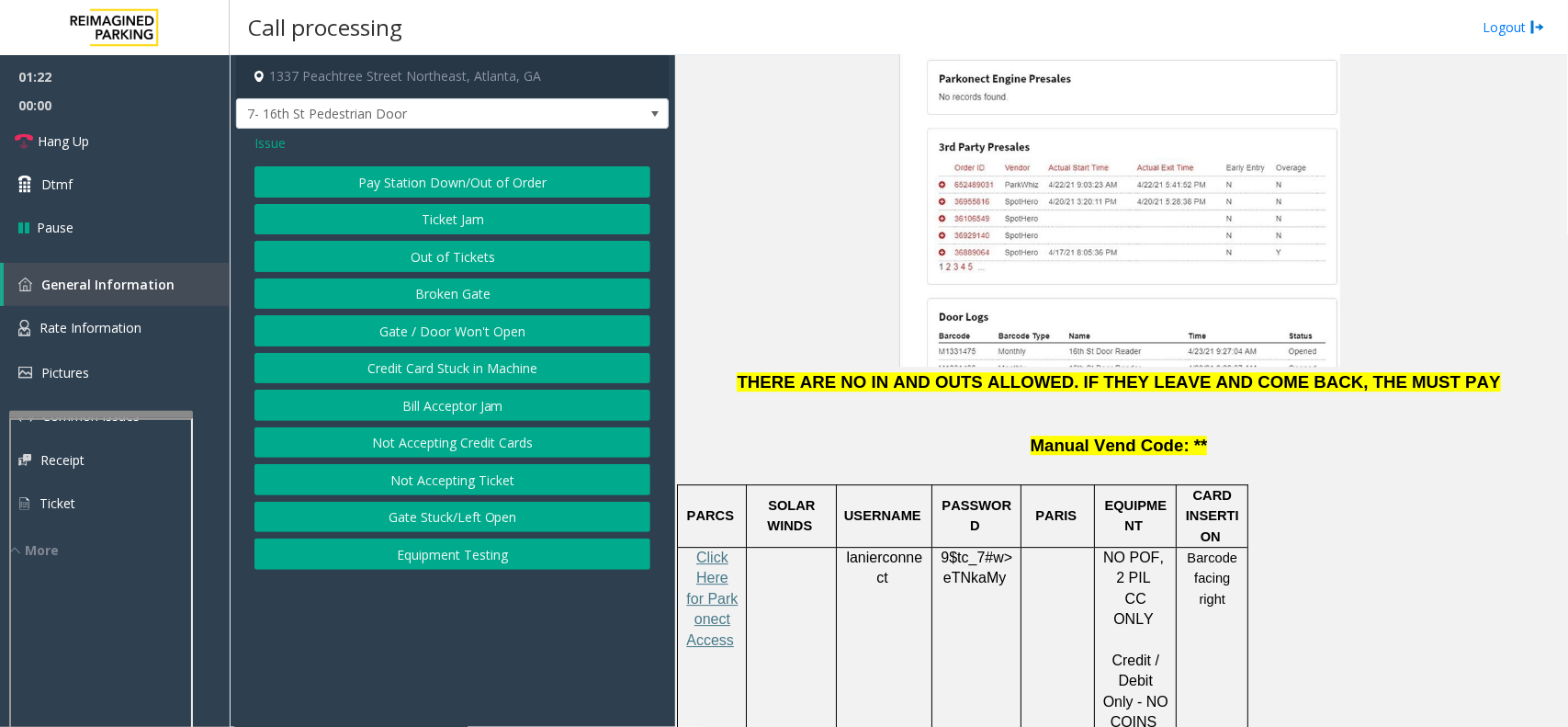 click on "Gate / Door Won't Open" 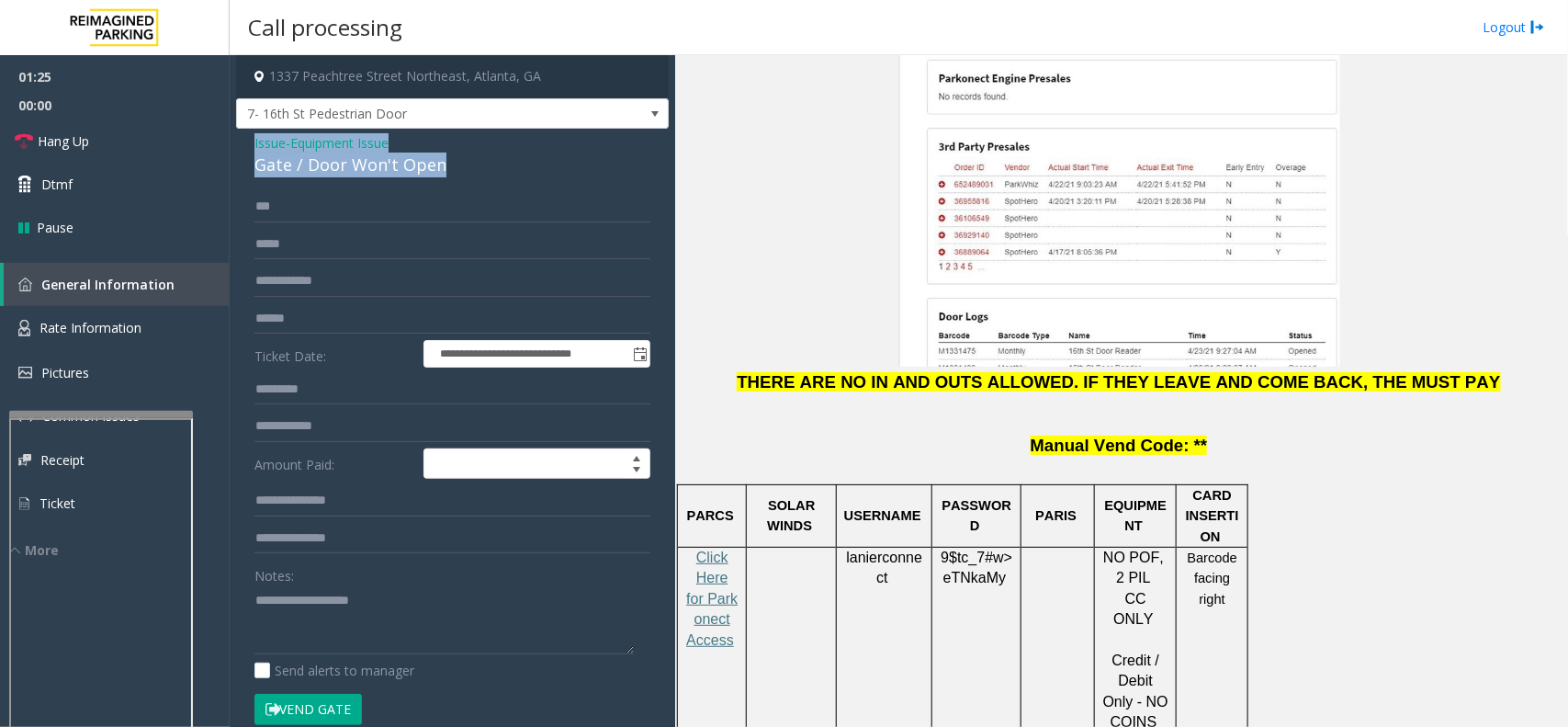 drag, startPoint x: 442, startPoint y: 162, endPoint x: 246, endPoint y: 138, distance: 197.464 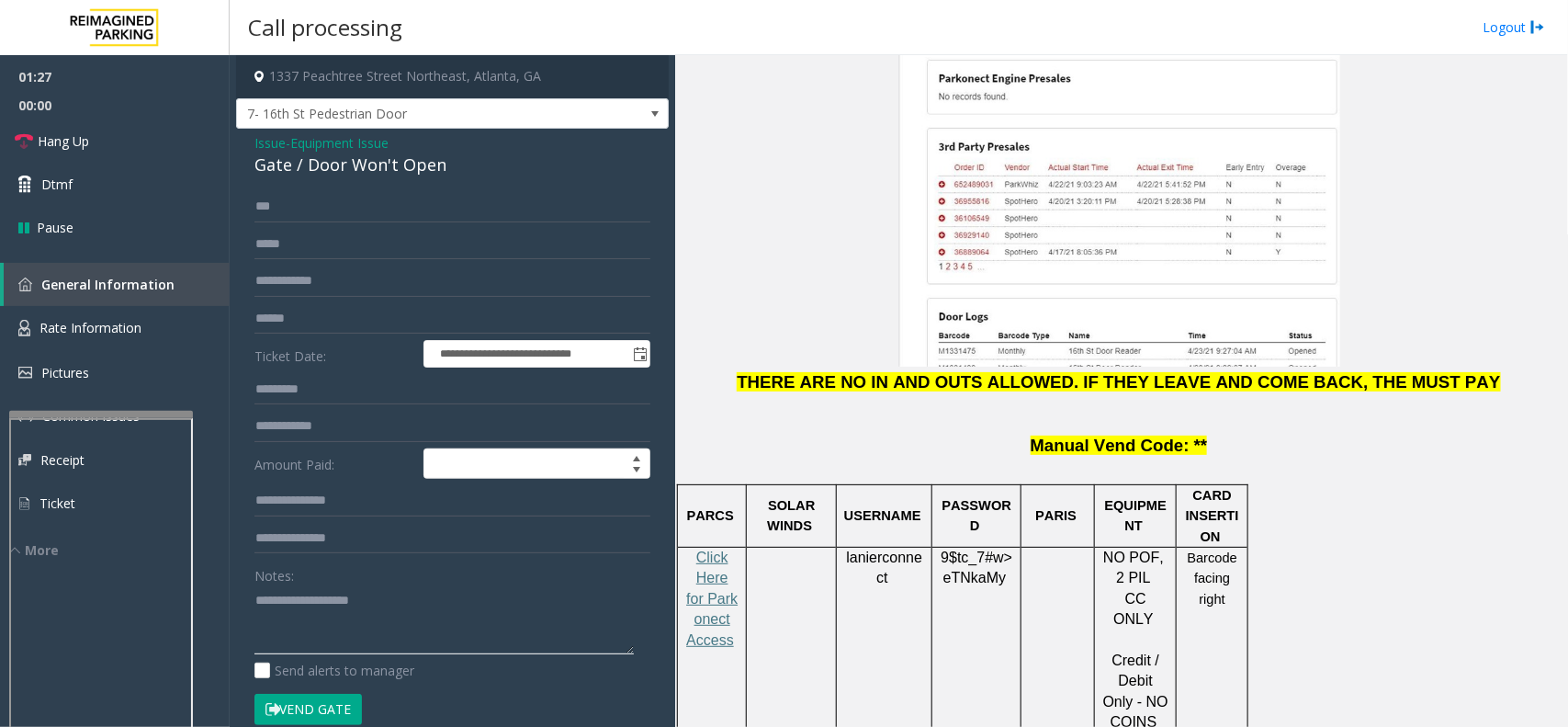 click 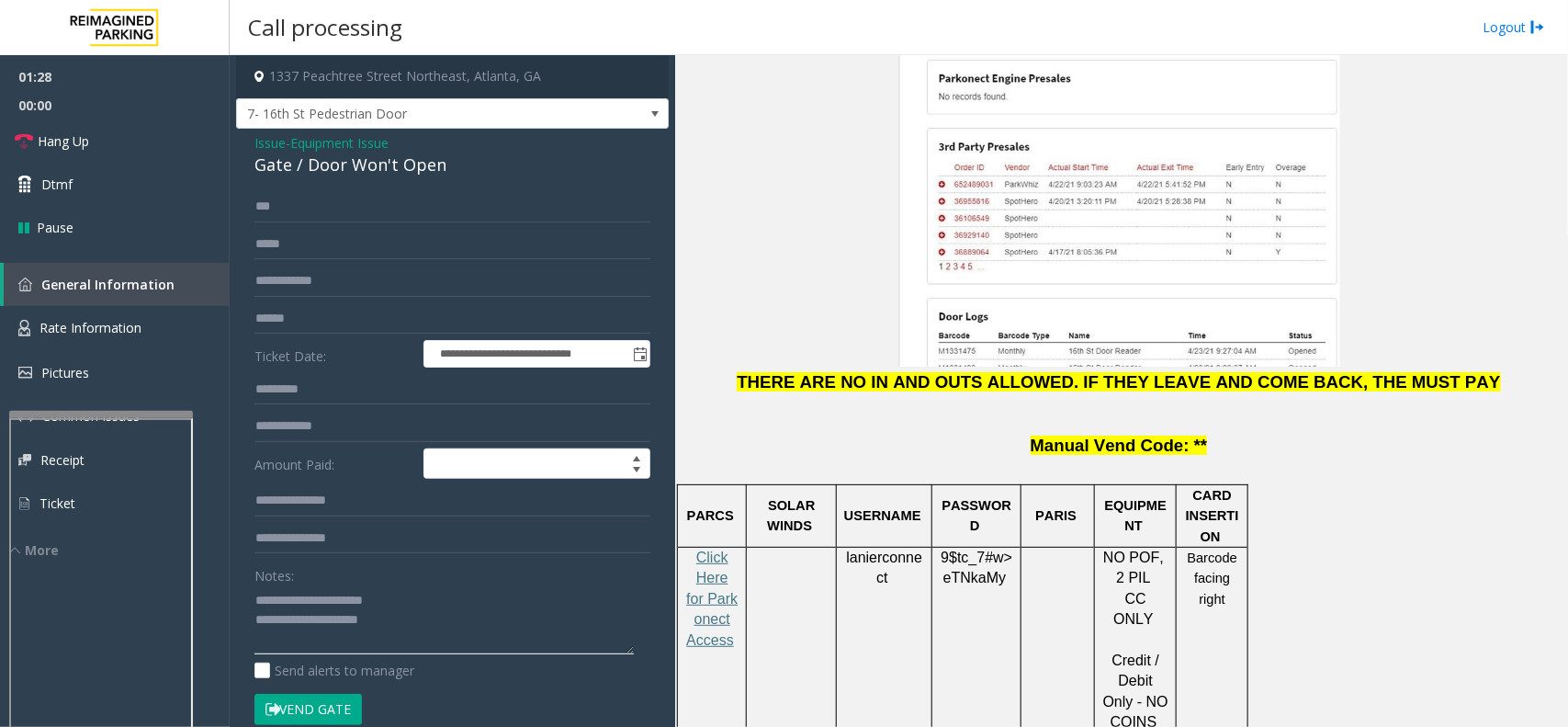 drag, startPoint x: 378, startPoint y: 598, endPoint x: 297, endPoint y: 597, distance: 81.006173 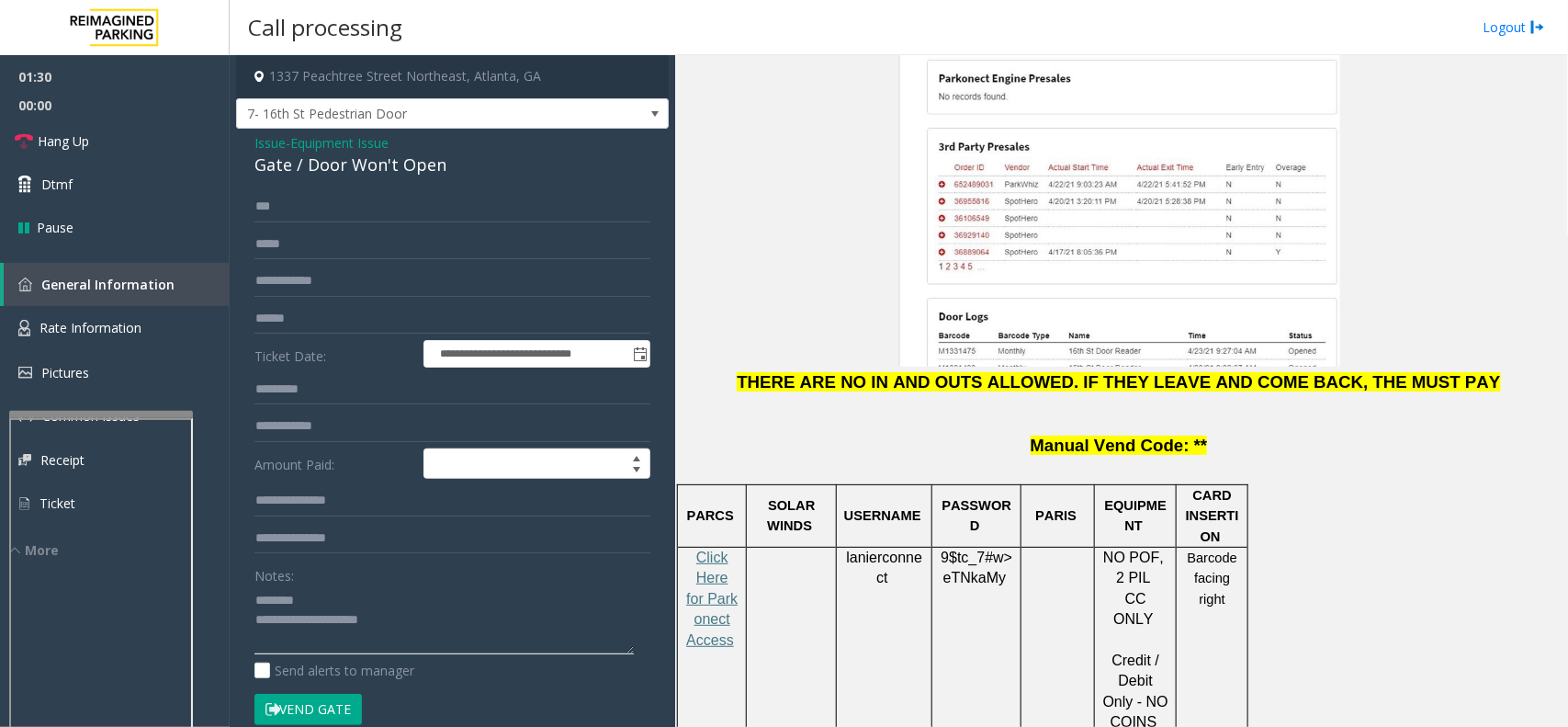 drag, startPoint x: 459, startPoint y: 628, endPoint x: 364, endPoint y: 605, distance: 97.74457 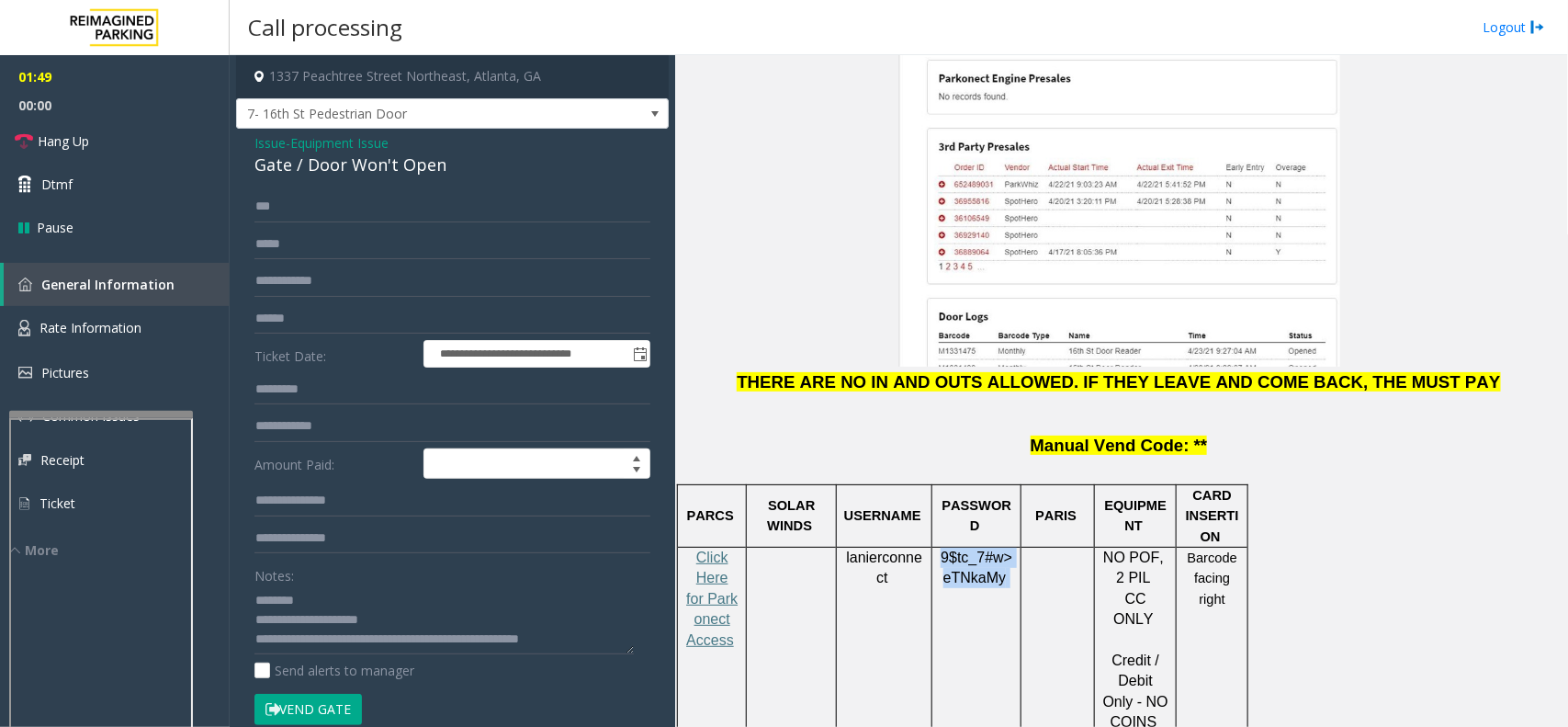 drag, startPoint x: 1003, startPoint y: 487, endPoint x: 934, endPoint y: 458, distance: 74.8465 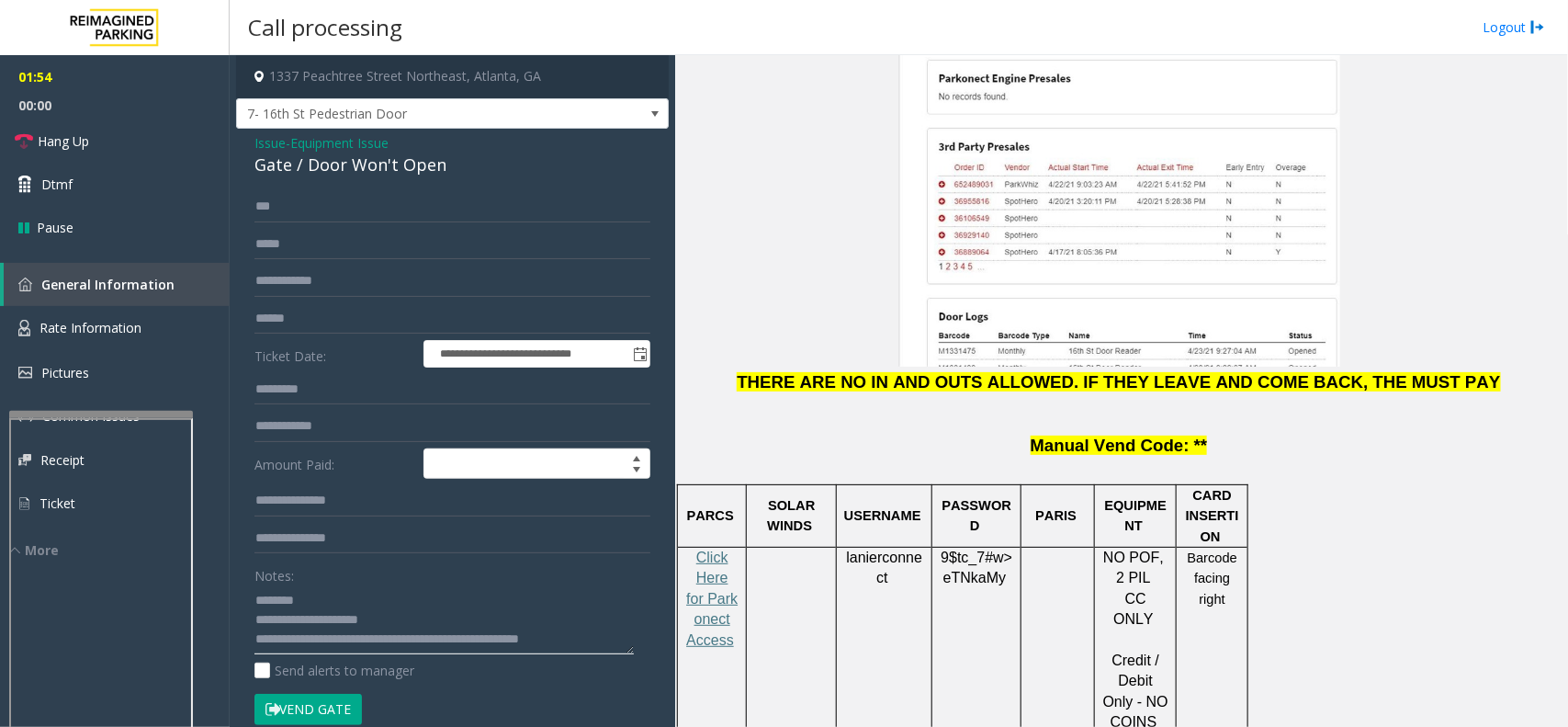 click 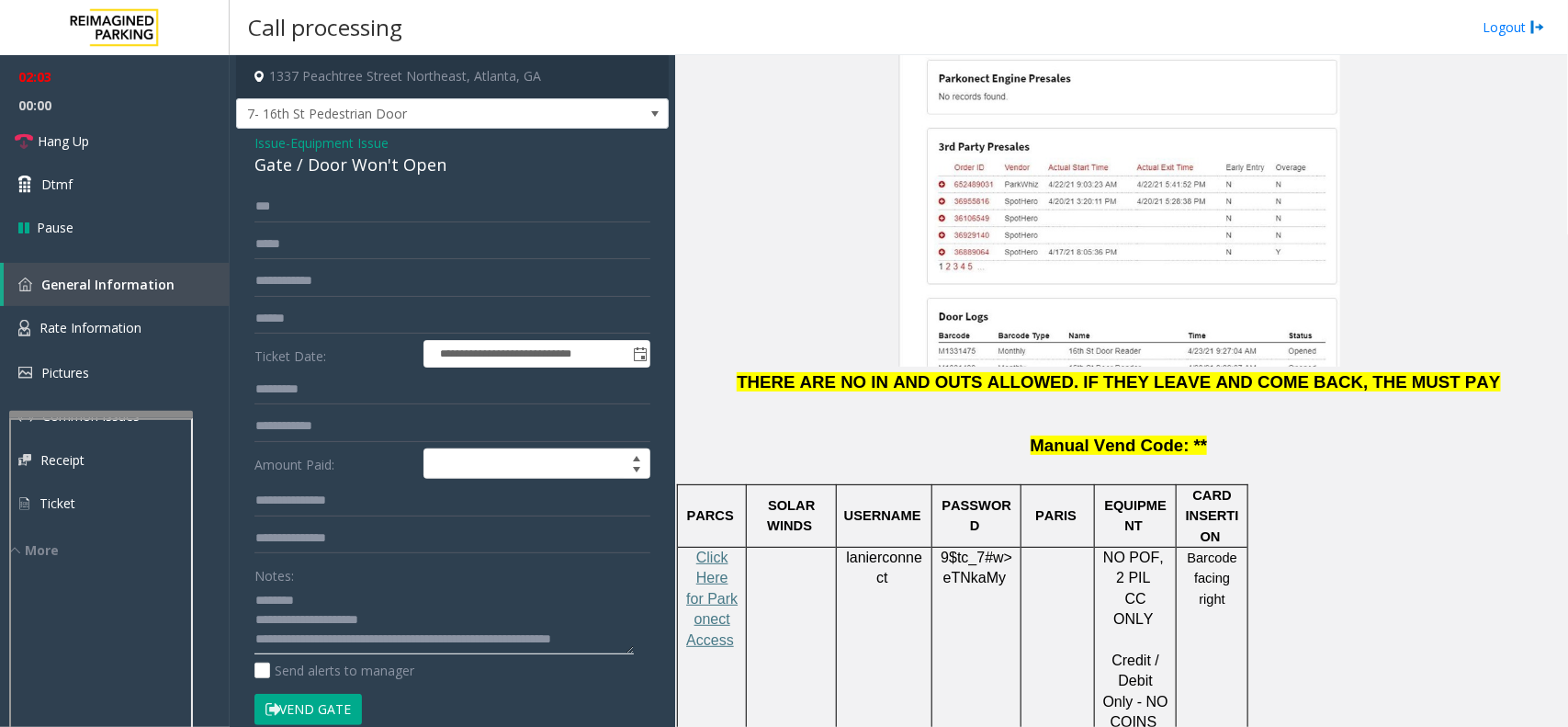 scroll, scrollTop: 12, scrollLeft: 0, axis: vertical 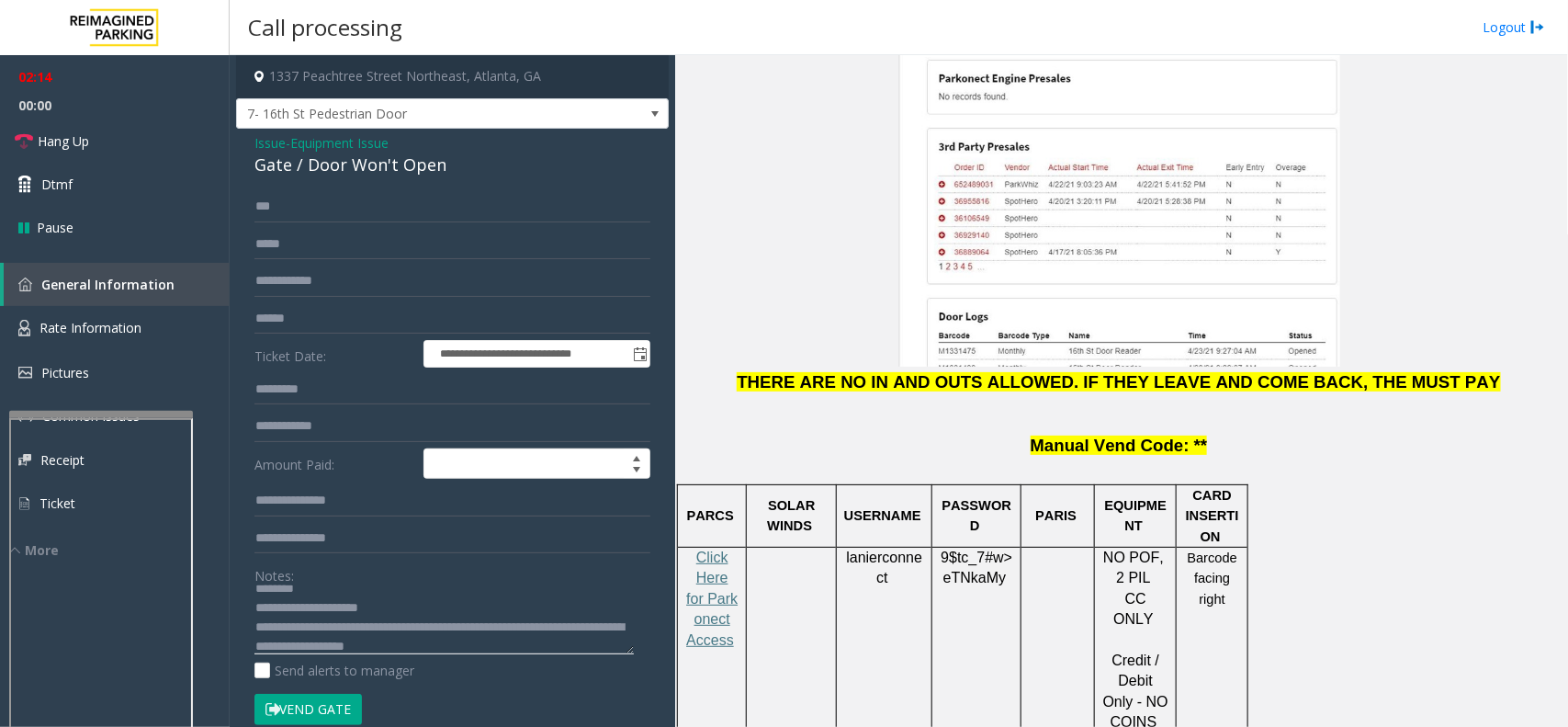 click 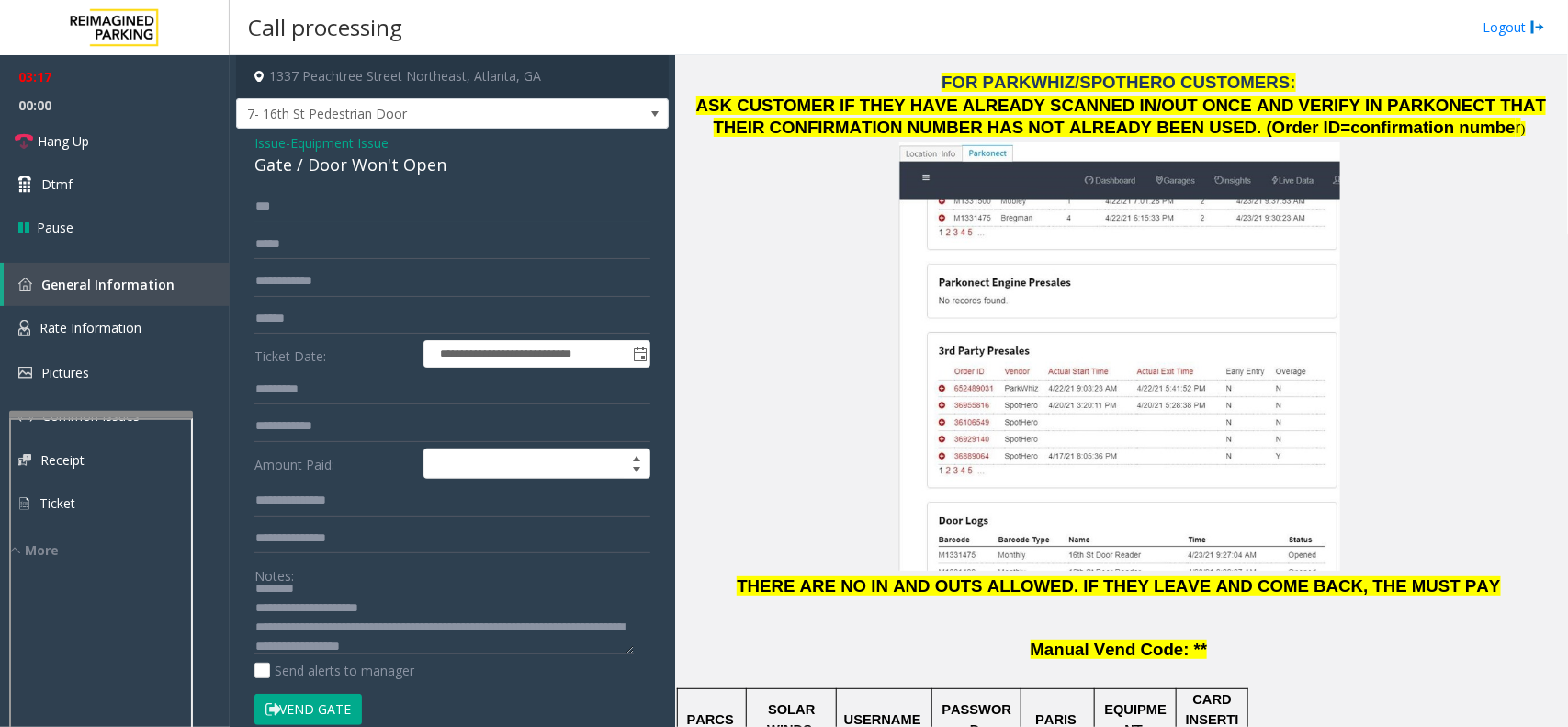 scroll, scrollTop: 2183, scrollLeft: 0, axis: vertical 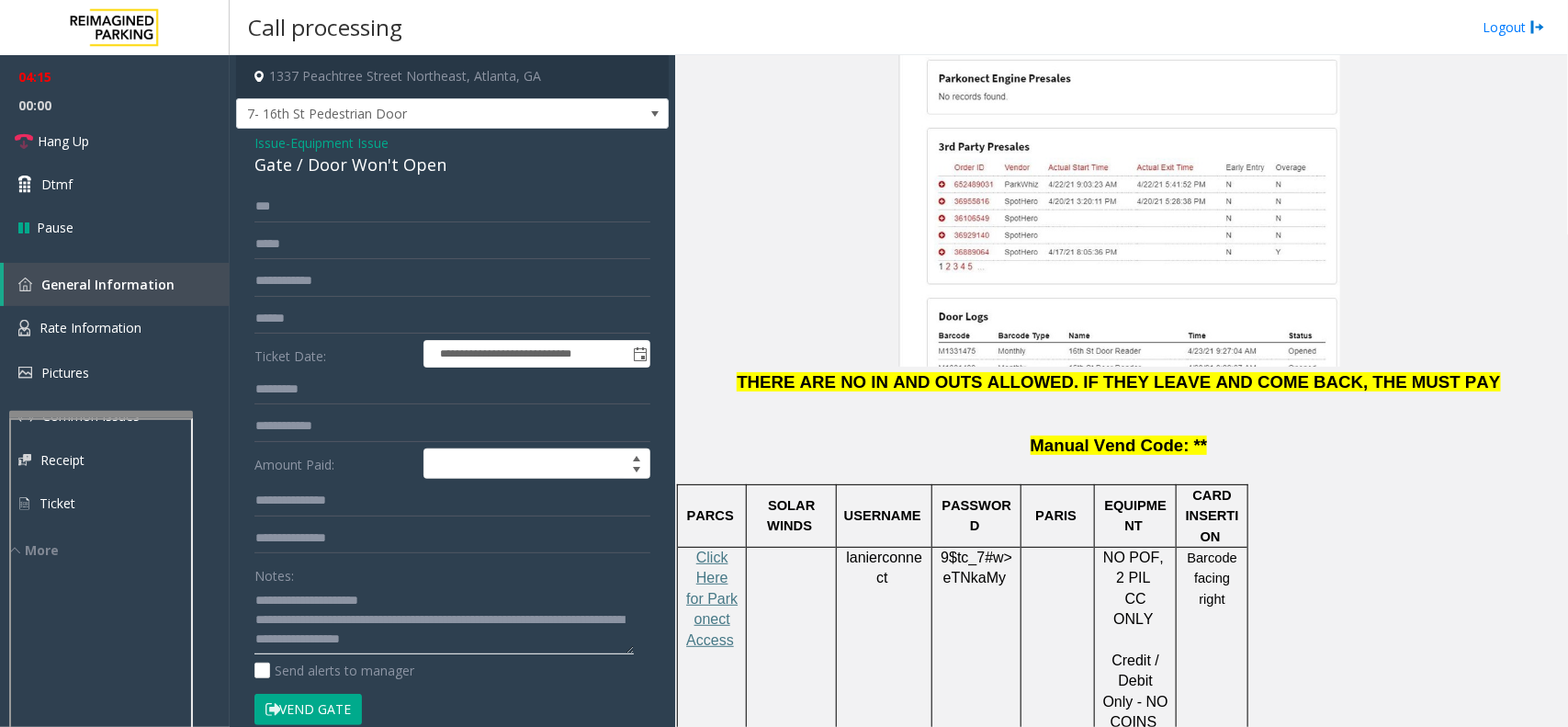 click 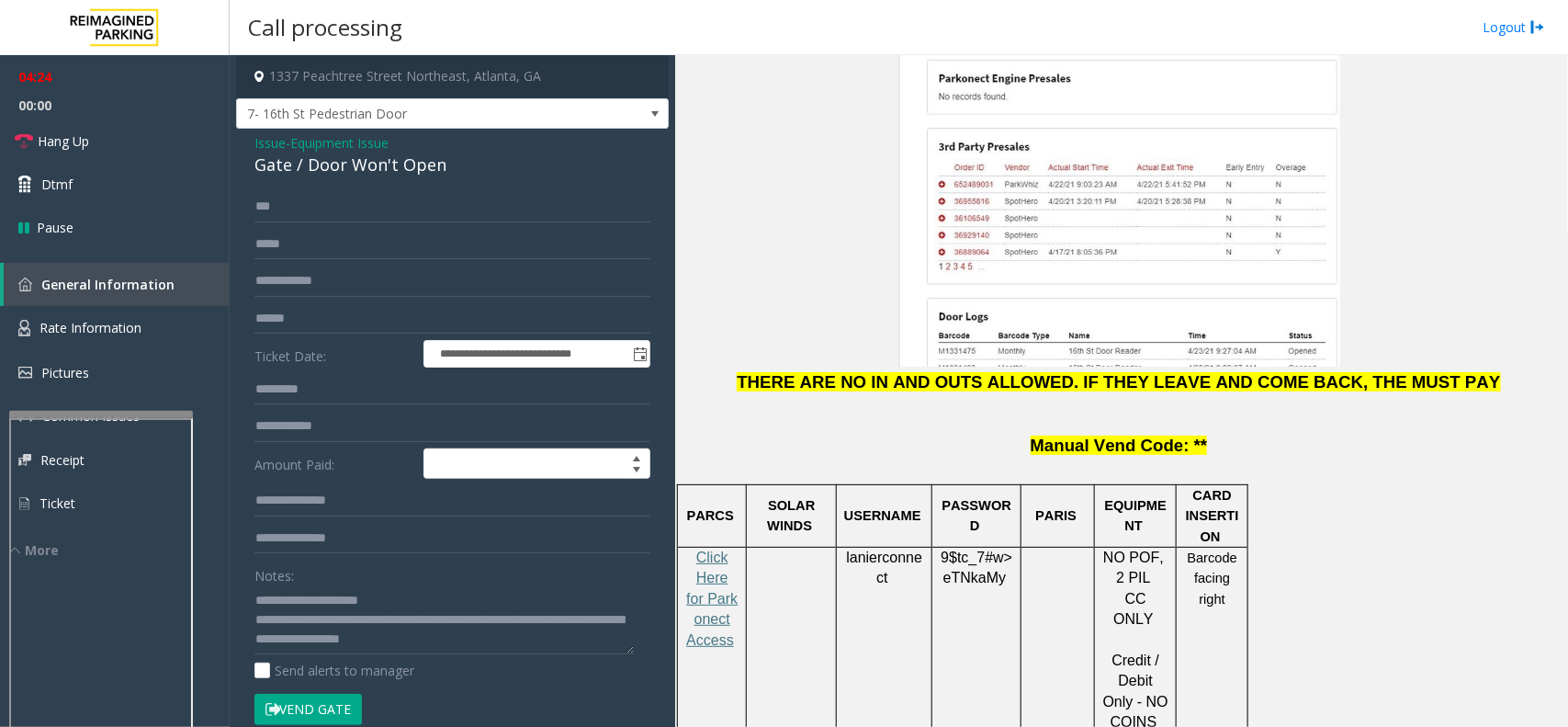 click on "Gate / Door Won't Open" 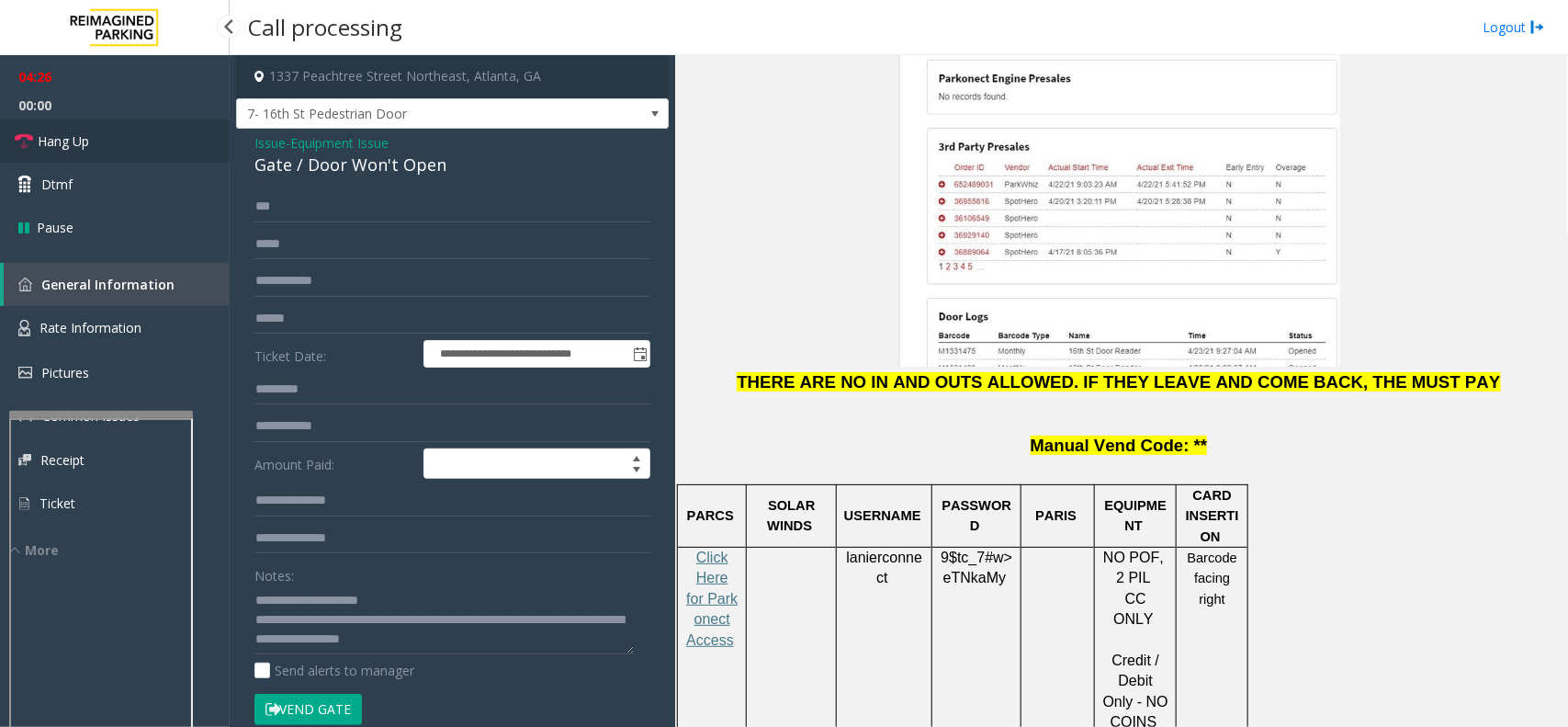 click on "Hang Up" at bounding box center [63, 141] 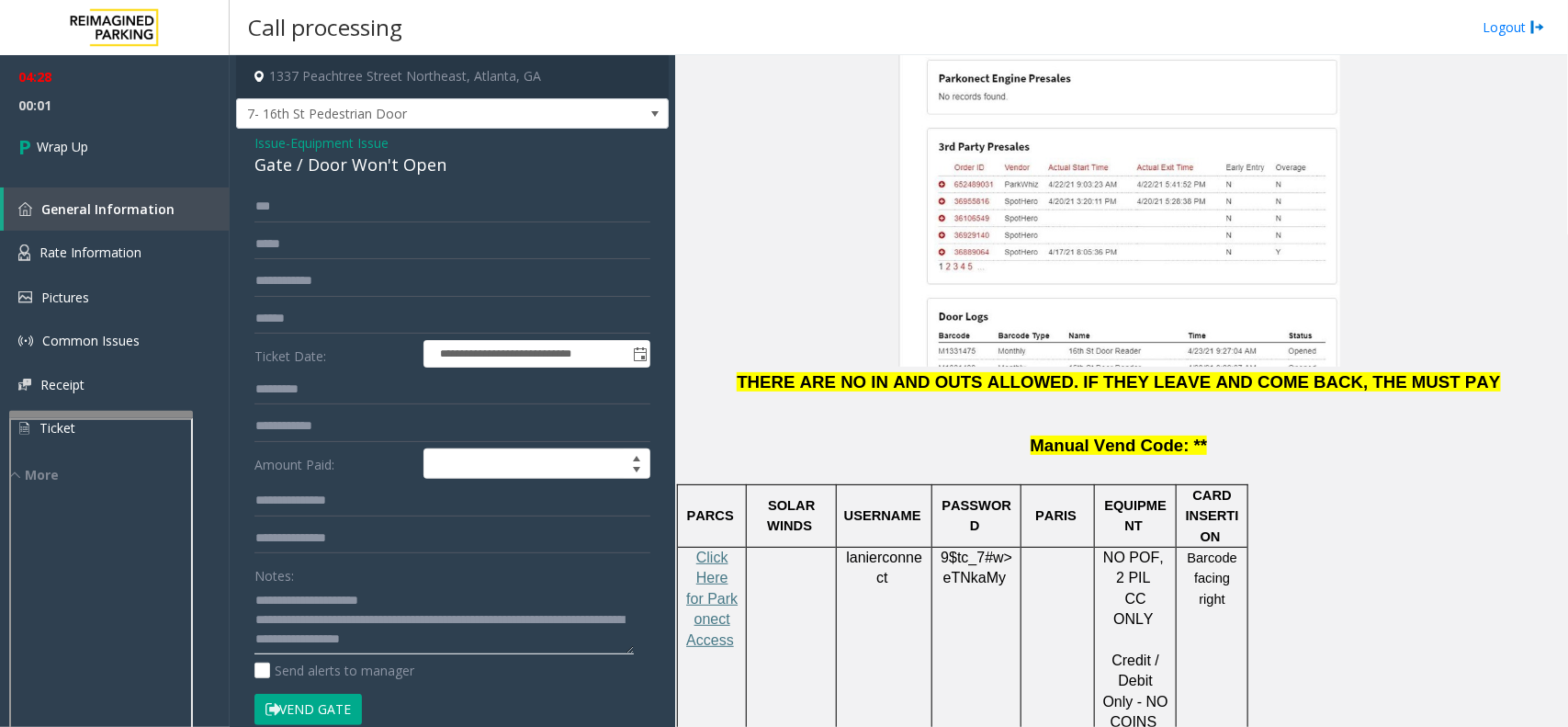 click 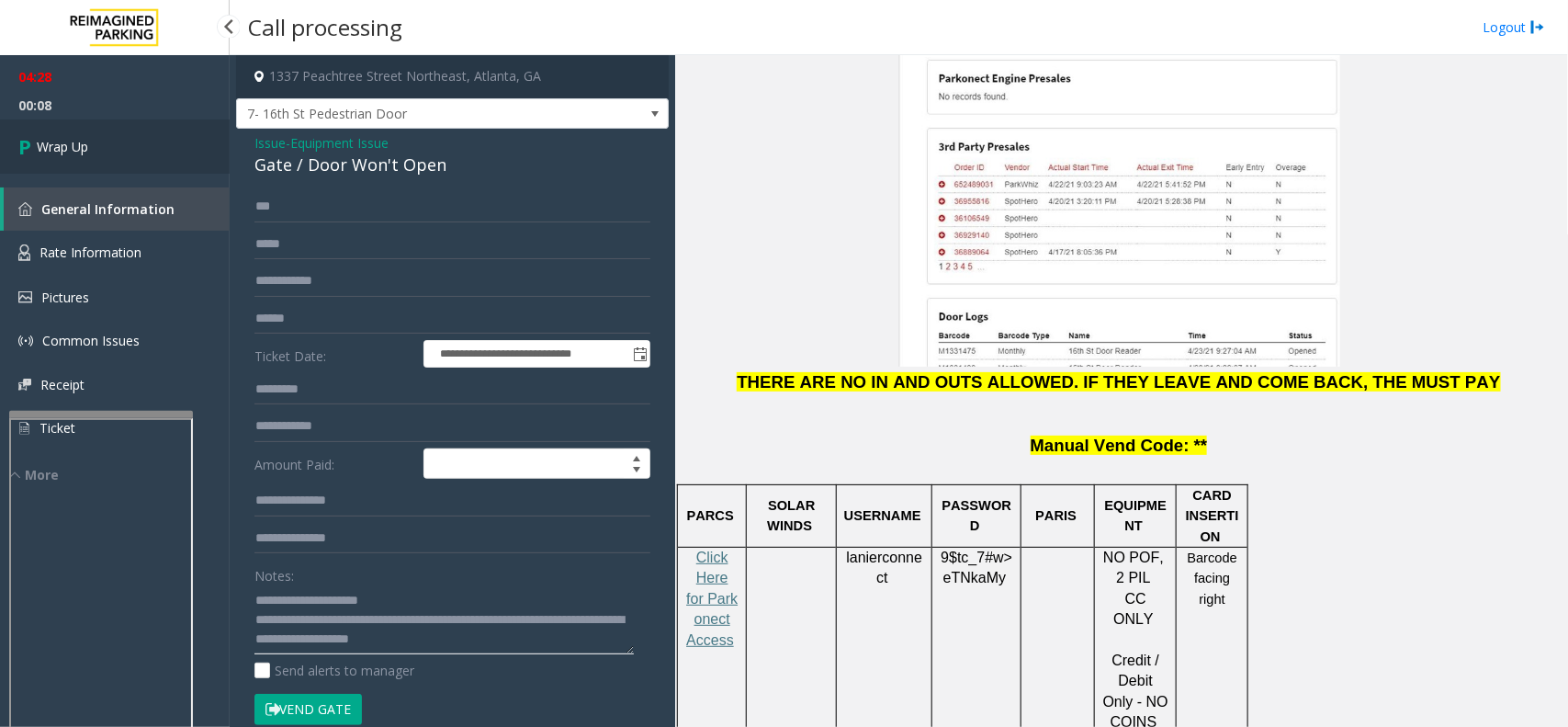 type on "**********" 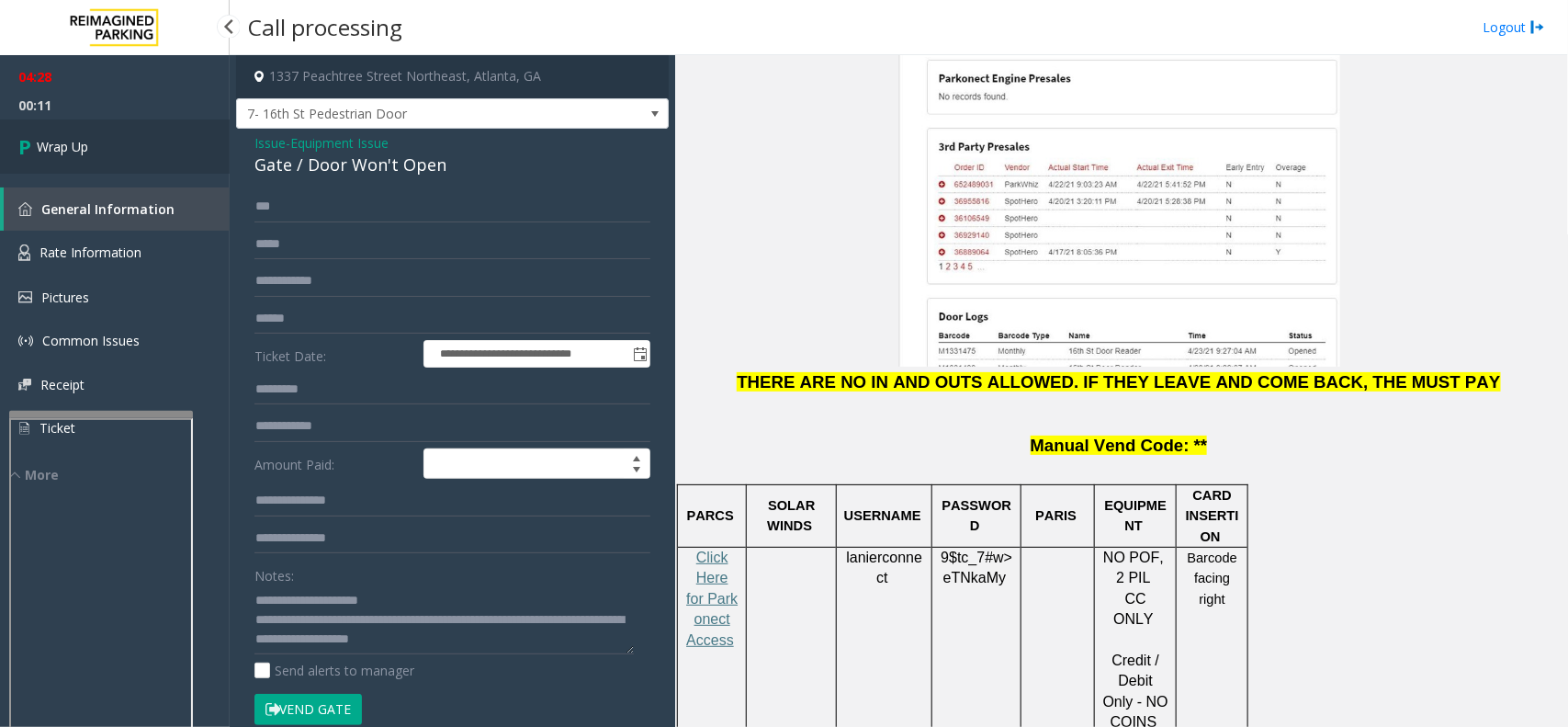 click on "Wrap Up" at bounding box center (115, 146) 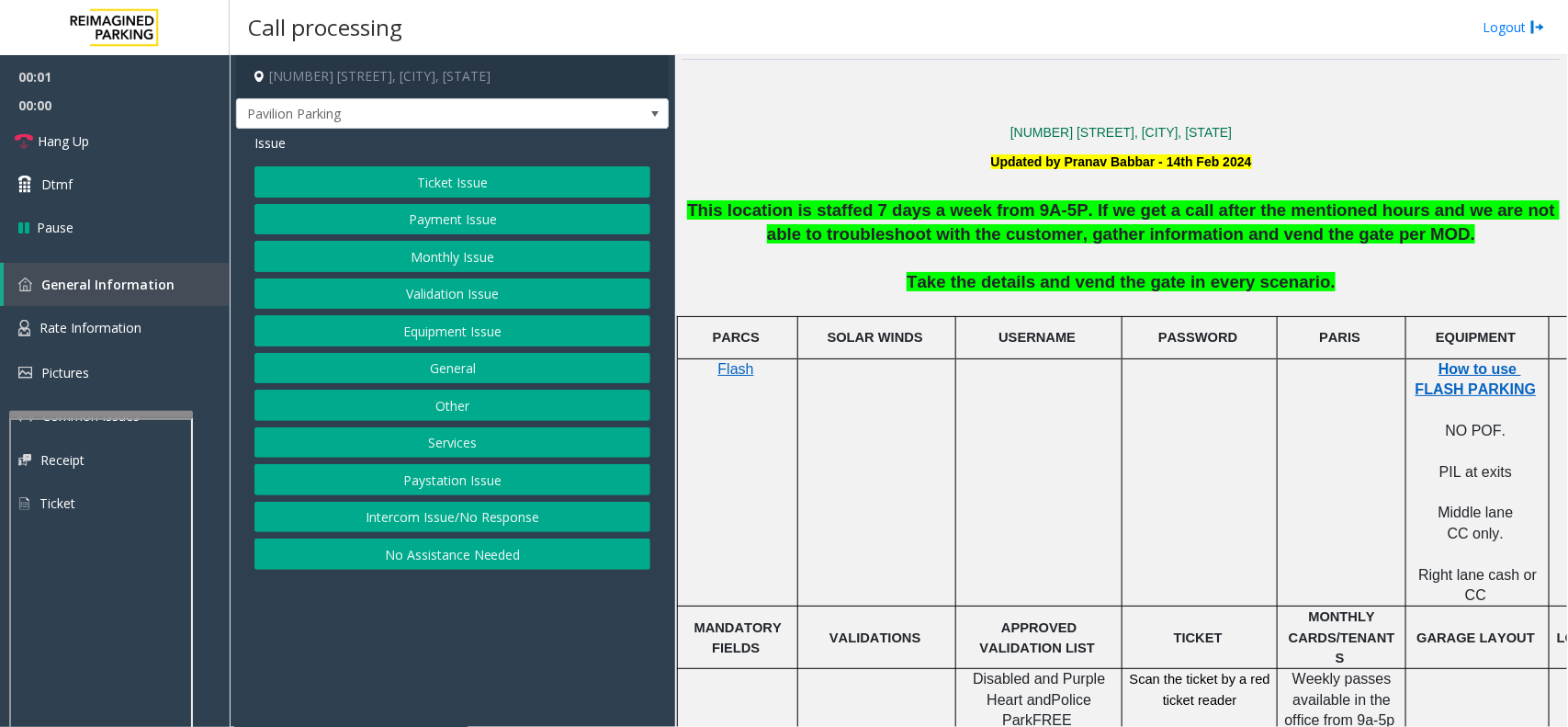 scroll, scrollTop: 460, scrollLeft: 0, axis: vertical 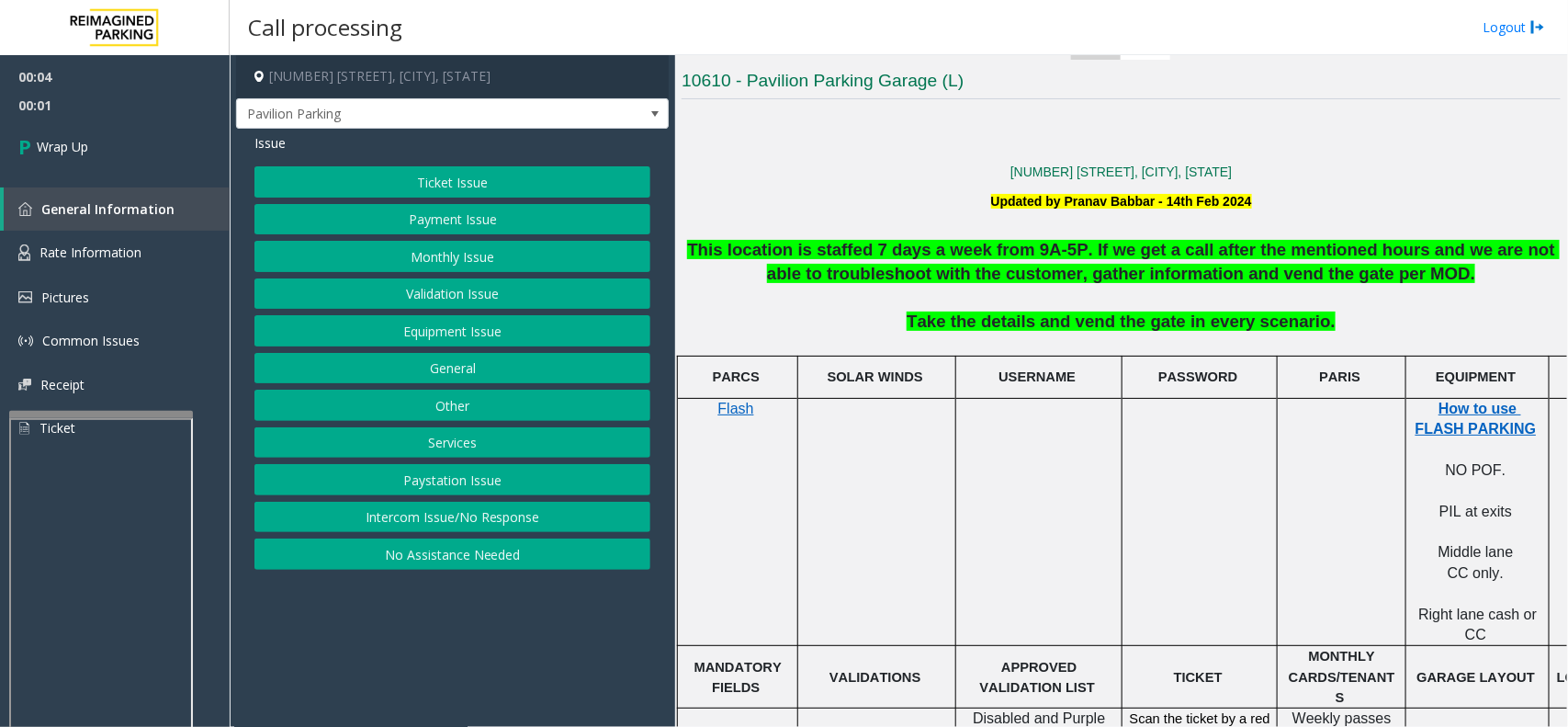 click on "Intercom Issue/No Response" 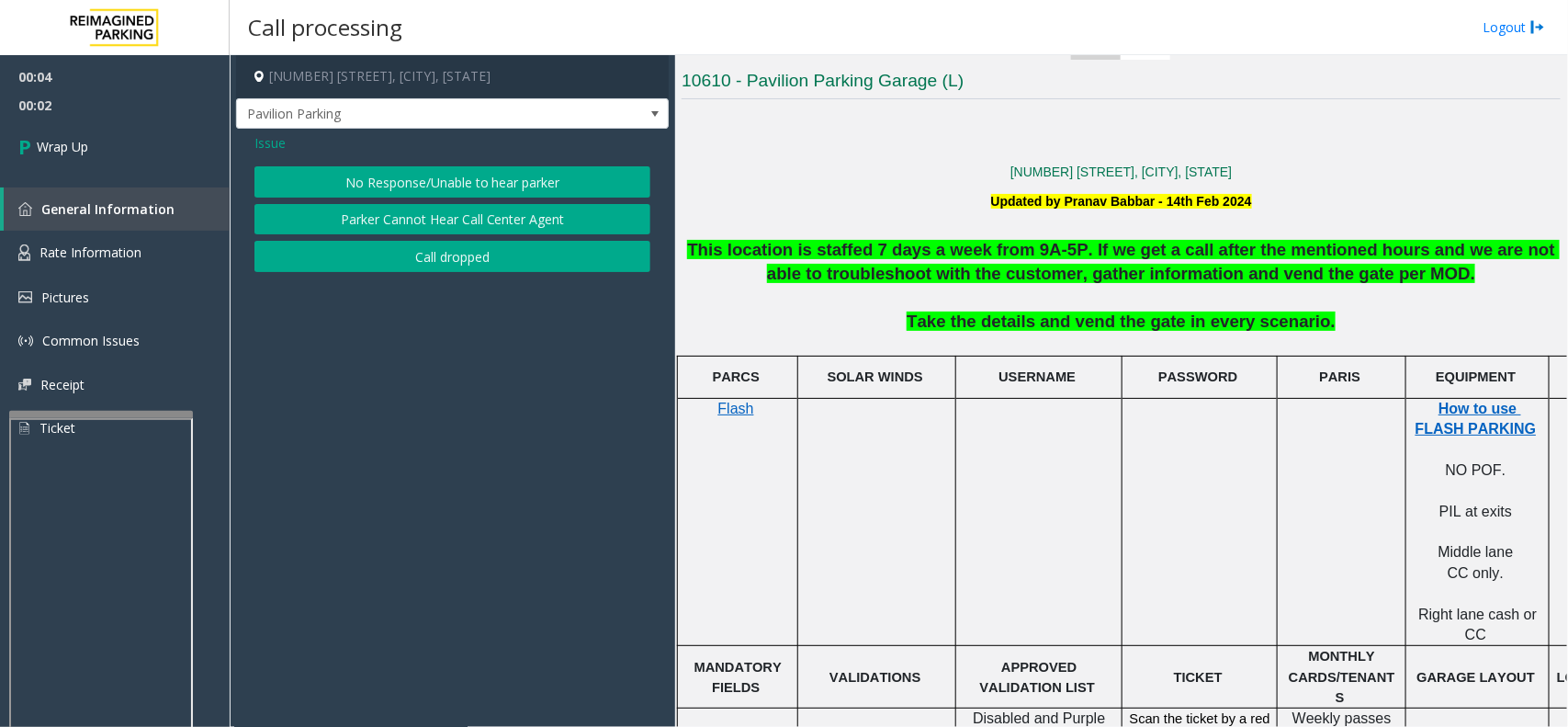 click on "Call dropped" 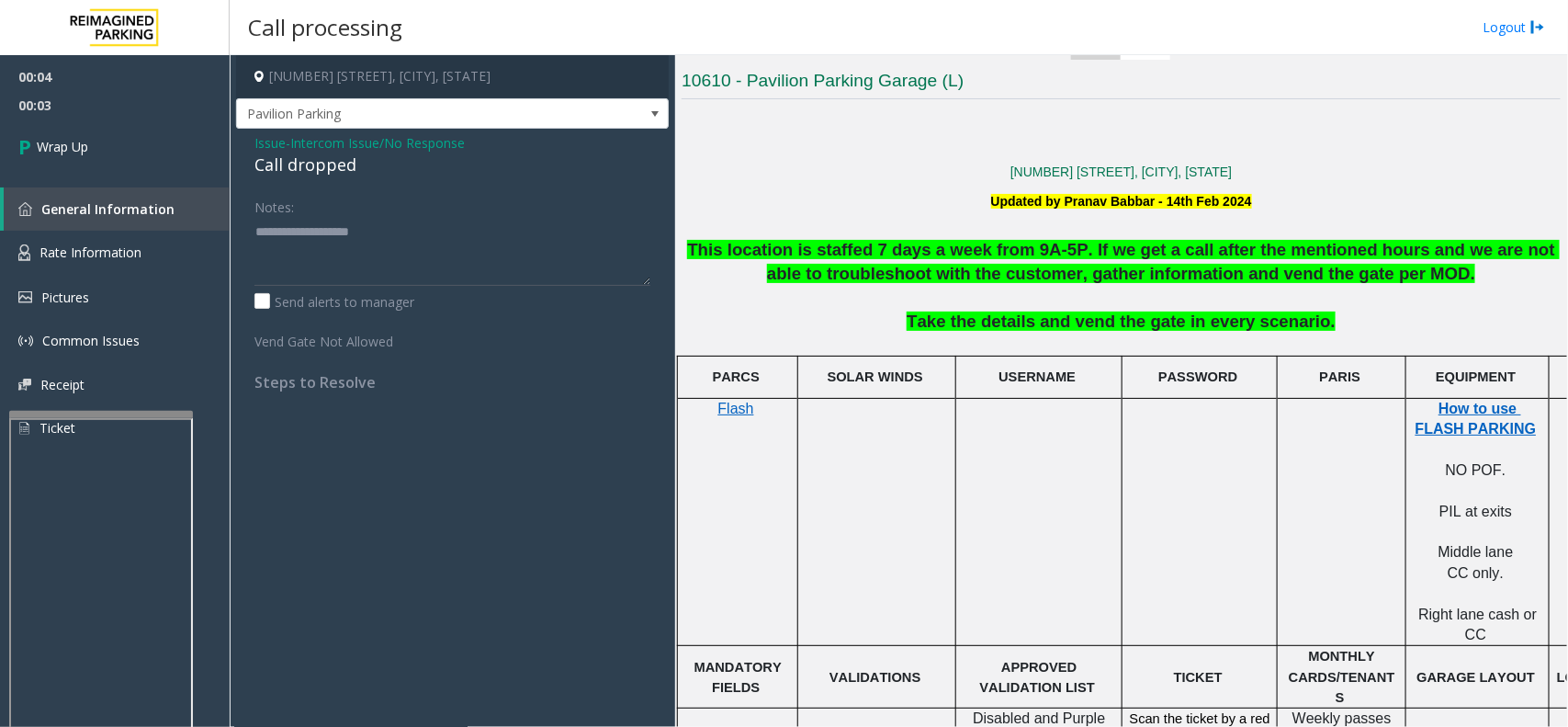 click on "Call dropped" 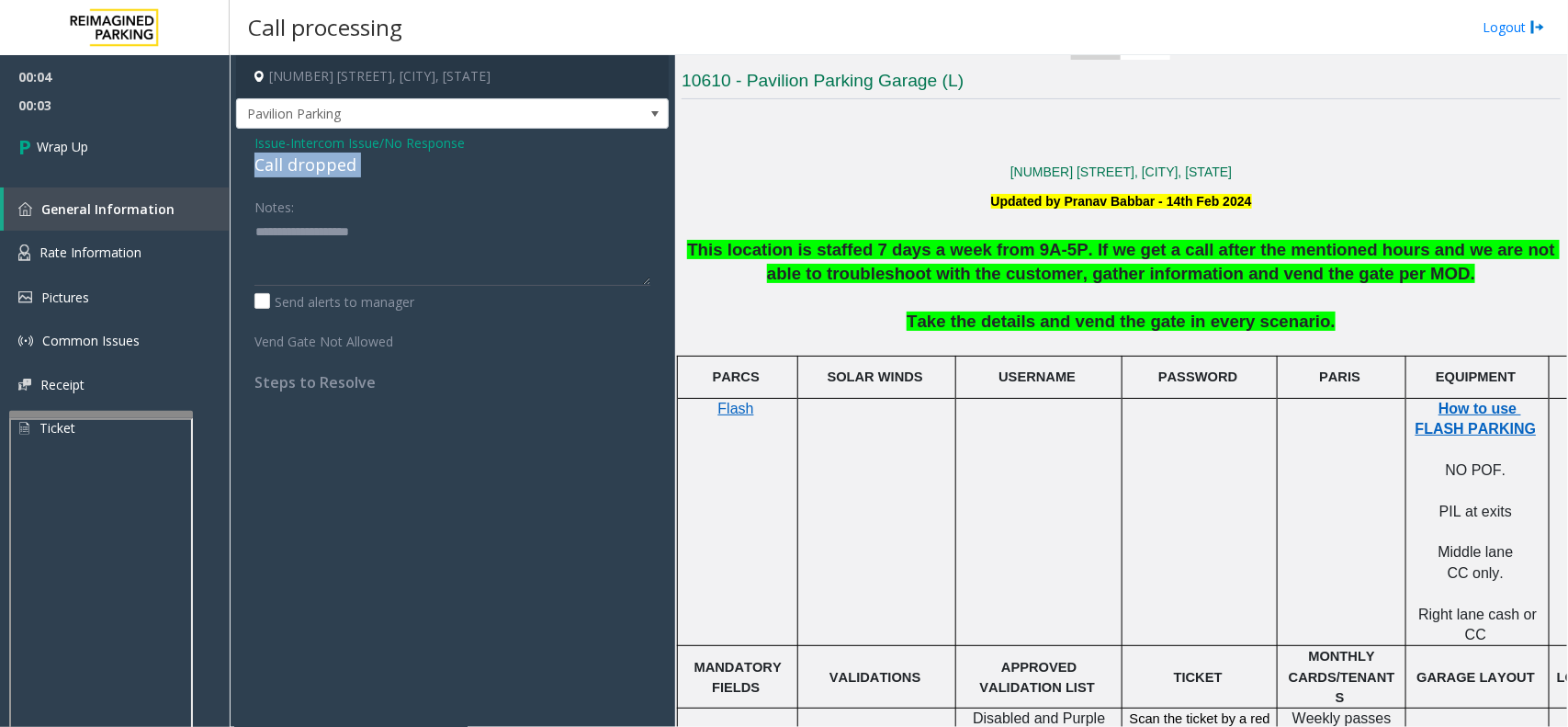 click on "Call dropped" 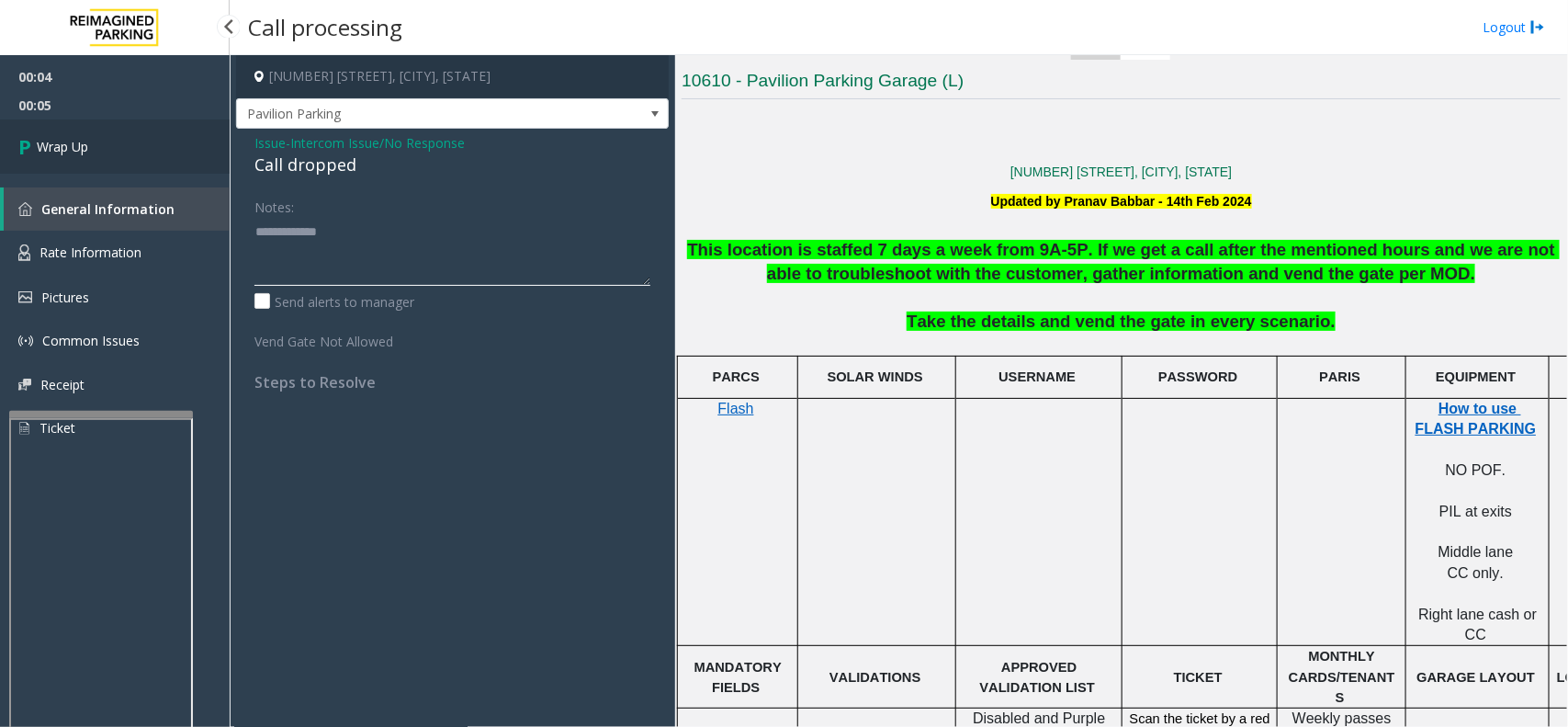 type on "**********" 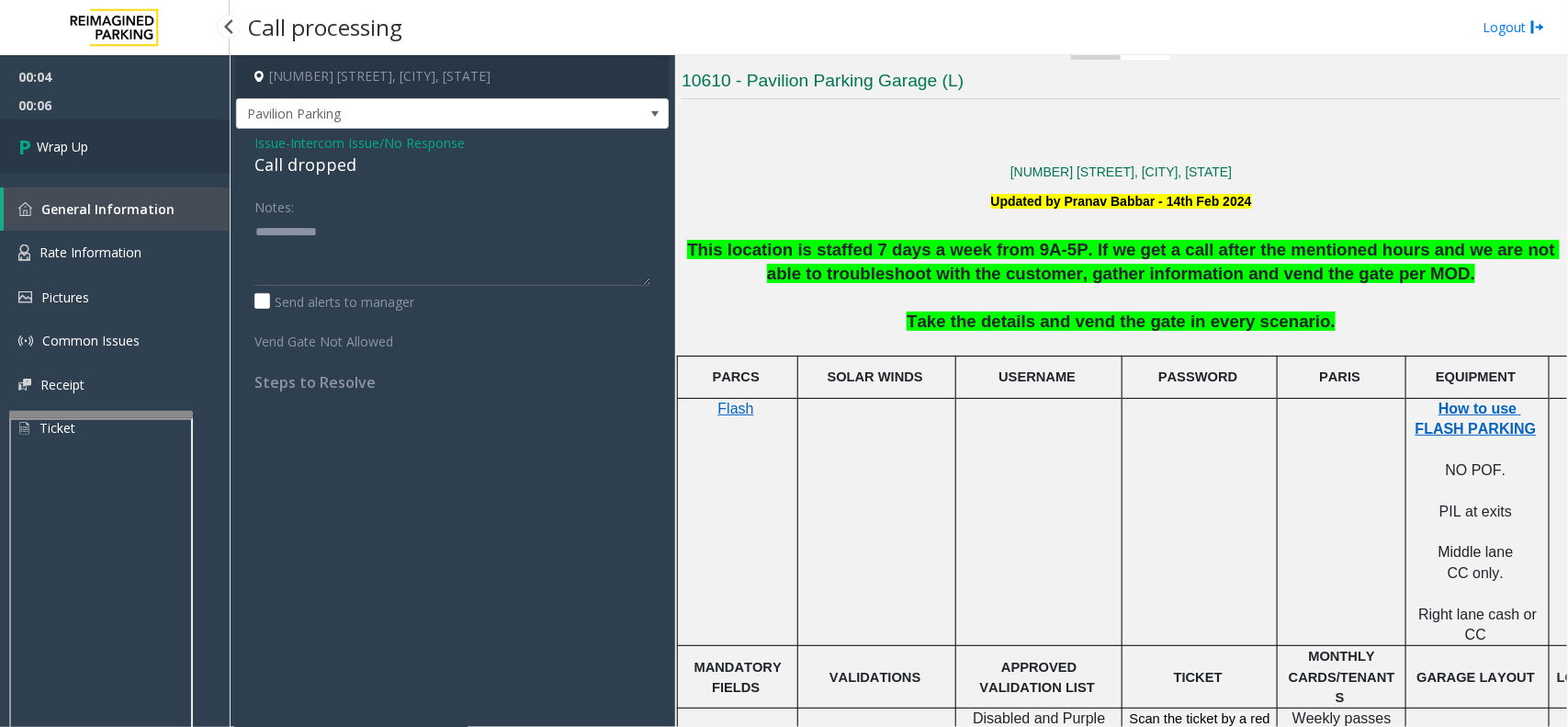 click on "Wrap Up" at bounding box center [115, 146] 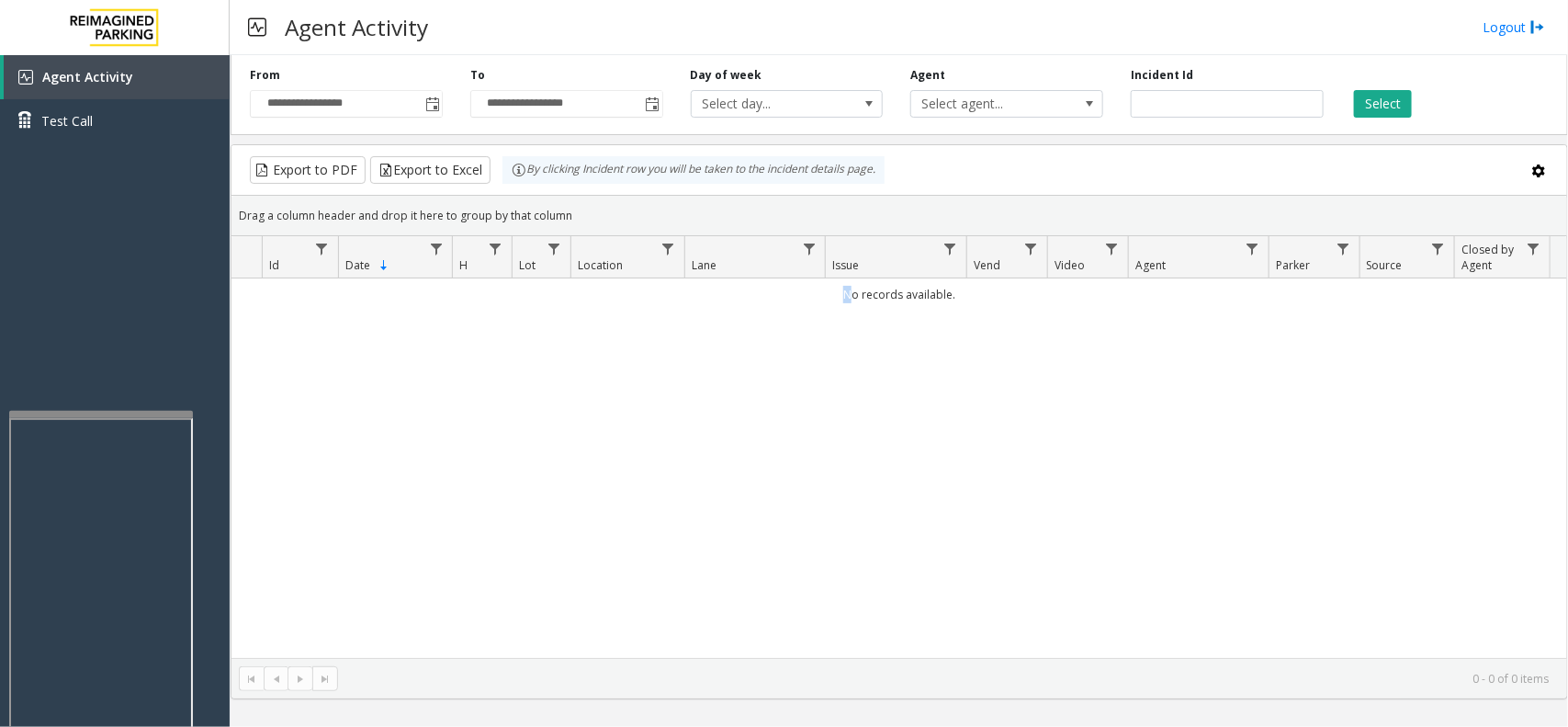 drag, startPoint x: 824, startPoint y: 301, endPoint x: 911, endPoint y: 336, distance: 93.77633 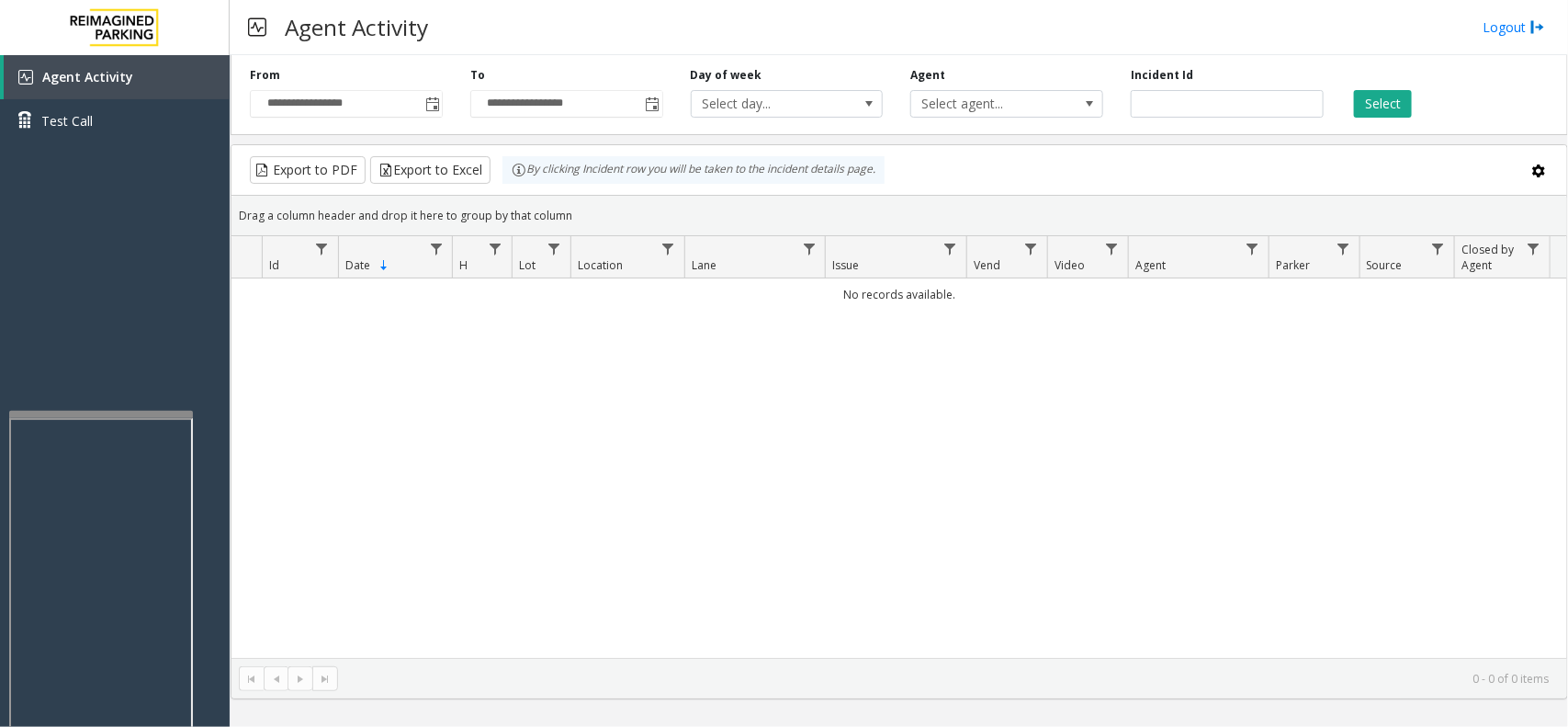 click on "No records available." 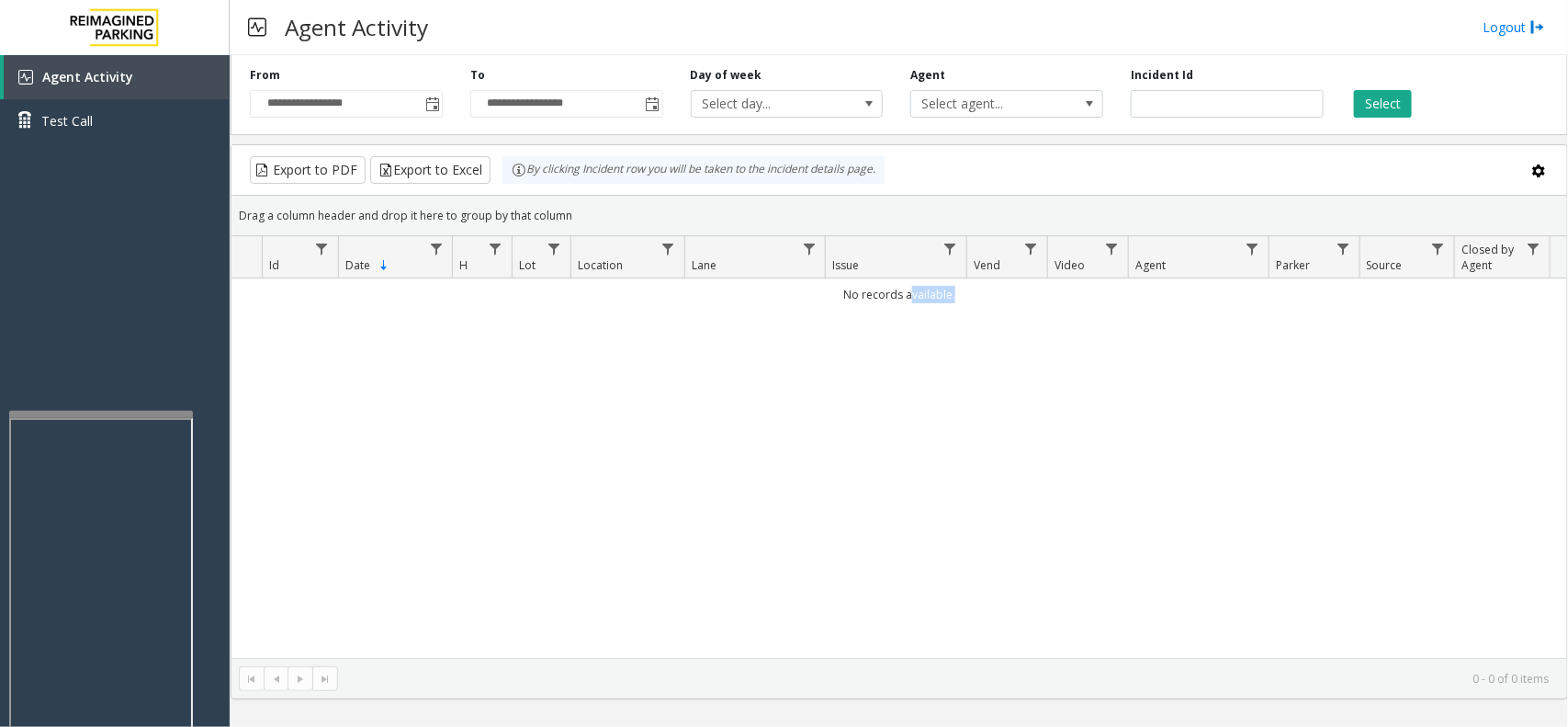 click on "No records available." 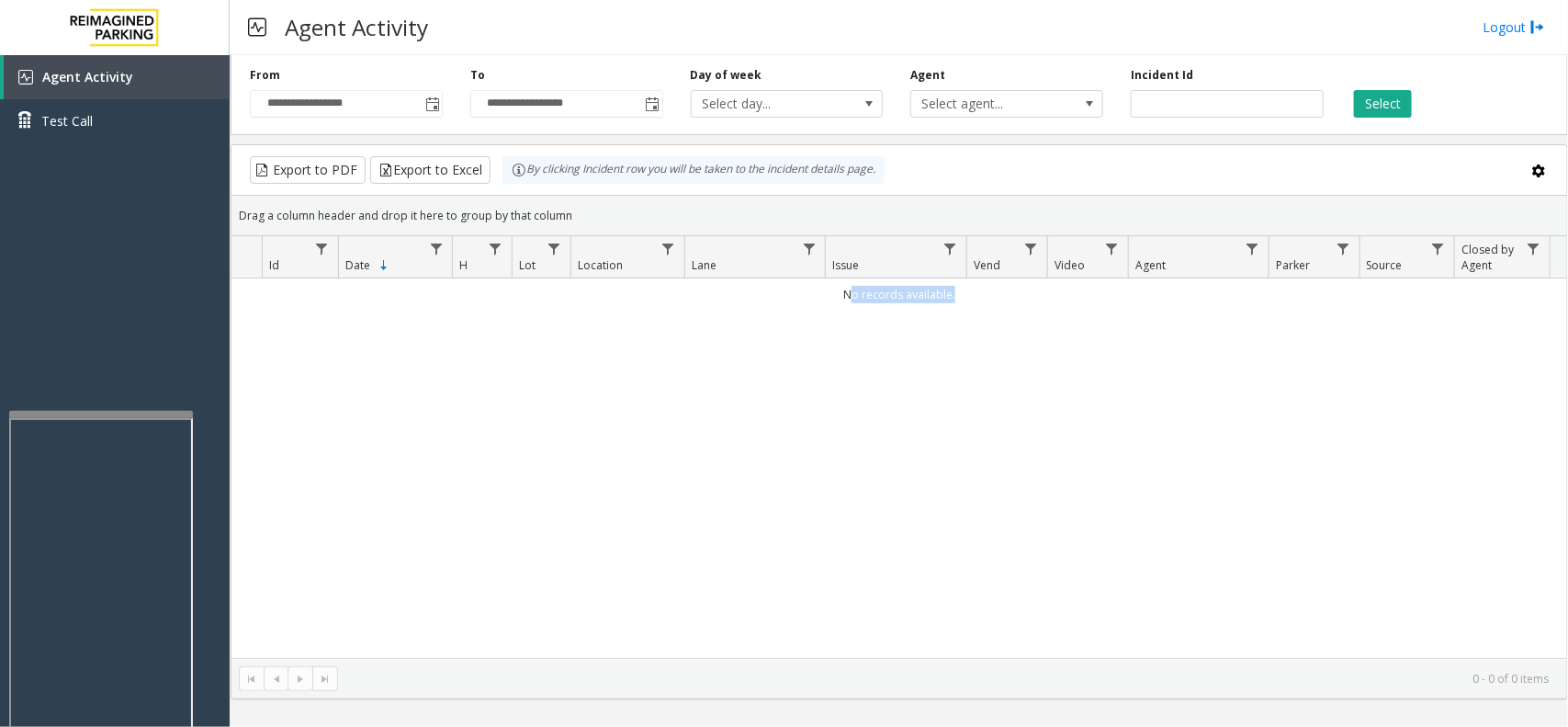 click on "No records available." 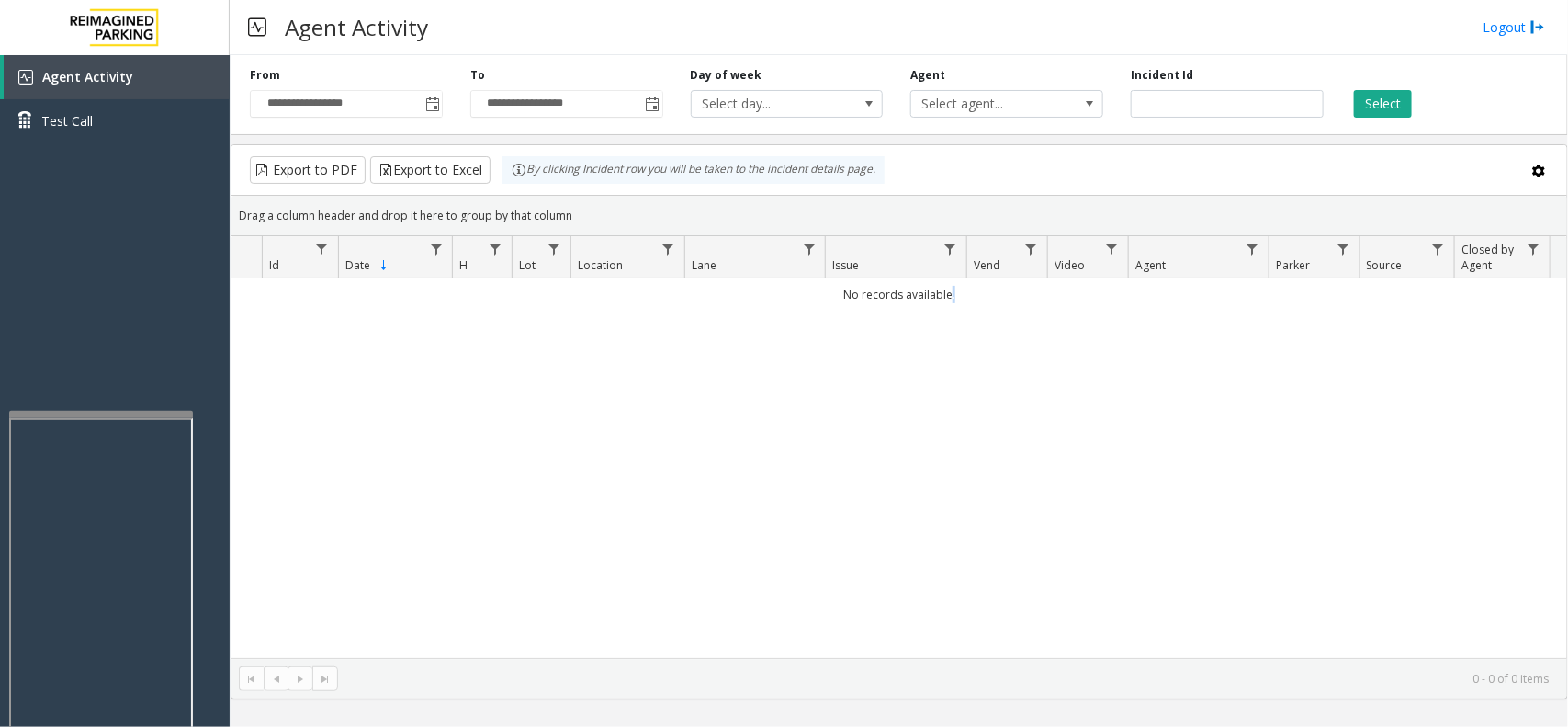 click on "No records available." 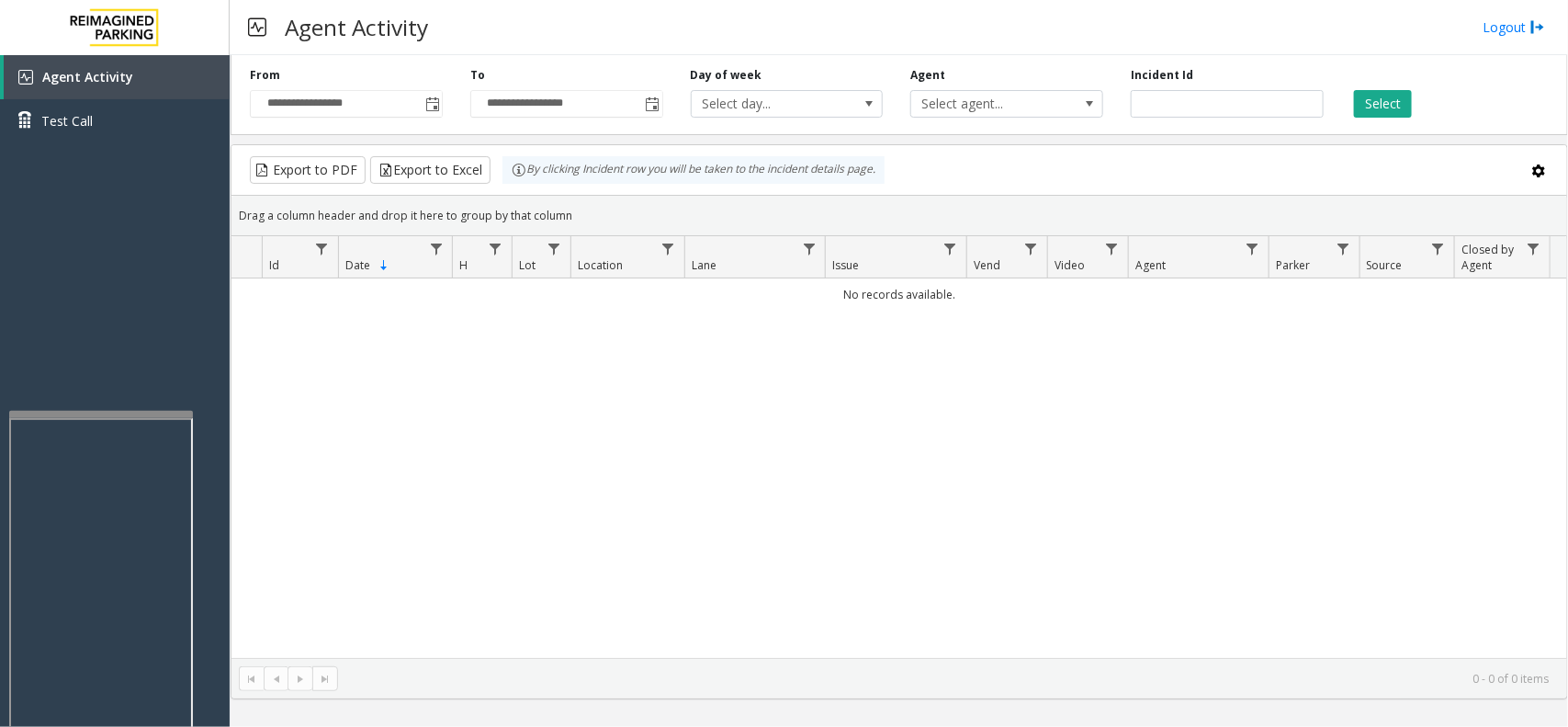 click on "No records available." 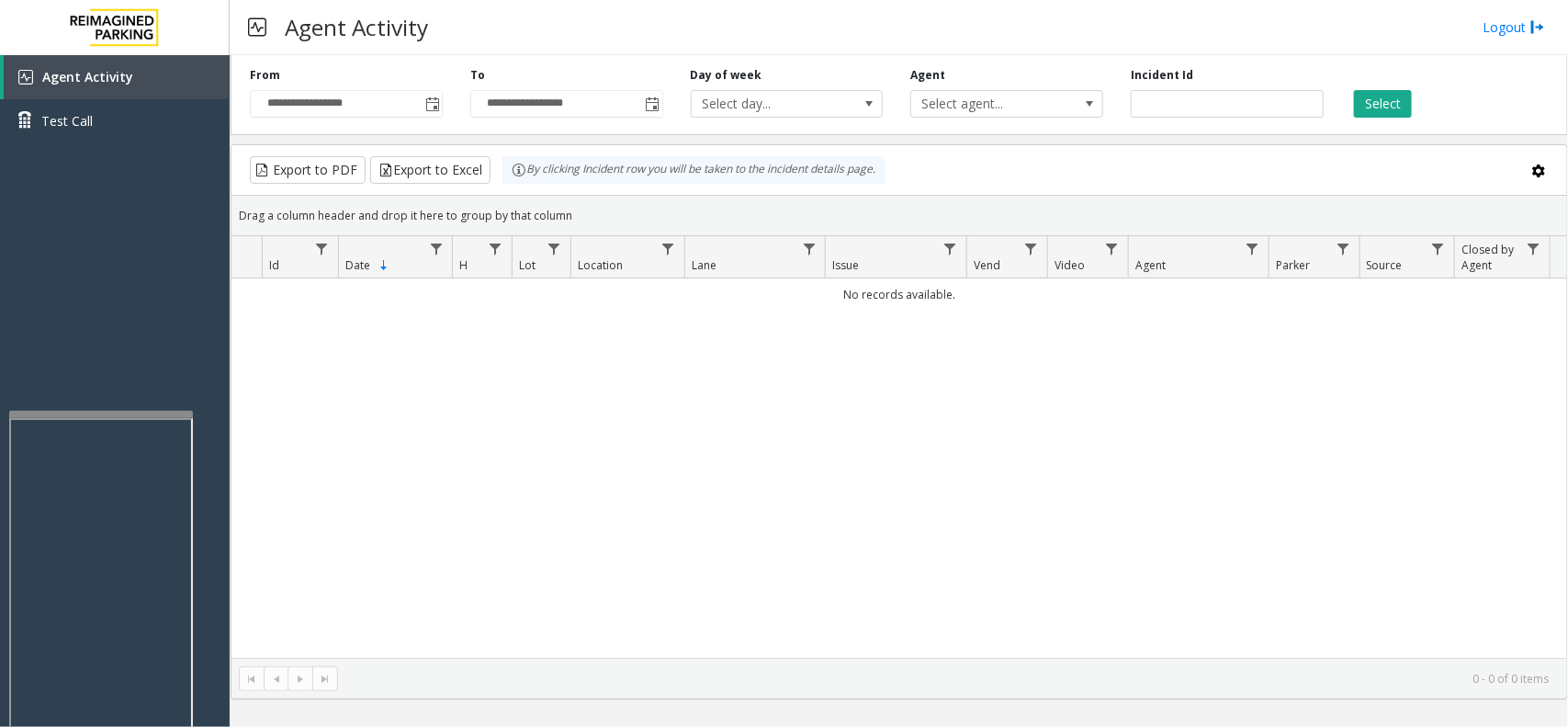 click on "Id Date Sorted Descending H Lot Location Lane Issue Vend Video Agent Parker Source Closed by Agent  No records available." 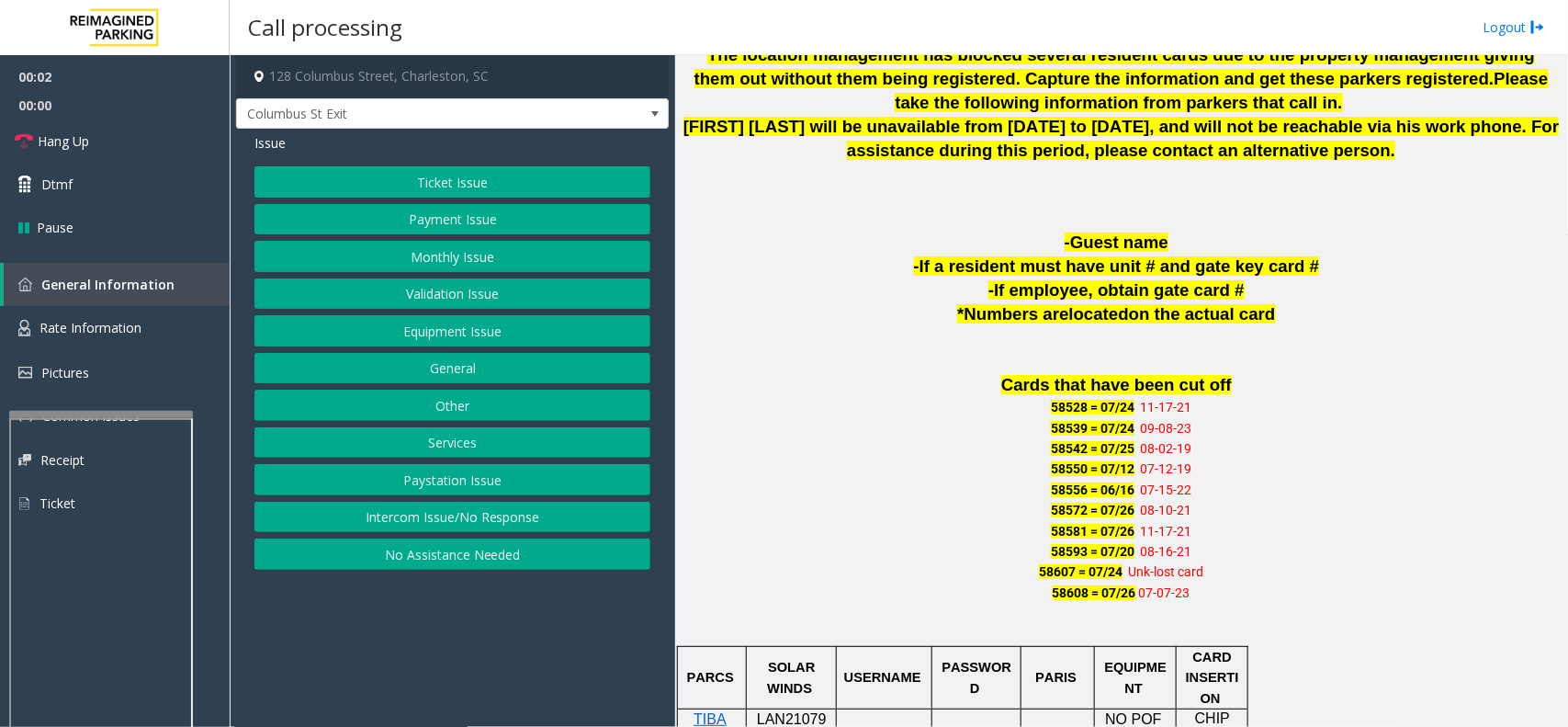 scroll, scrollTop: 1379, scrollLeft: 0, axis: vertical 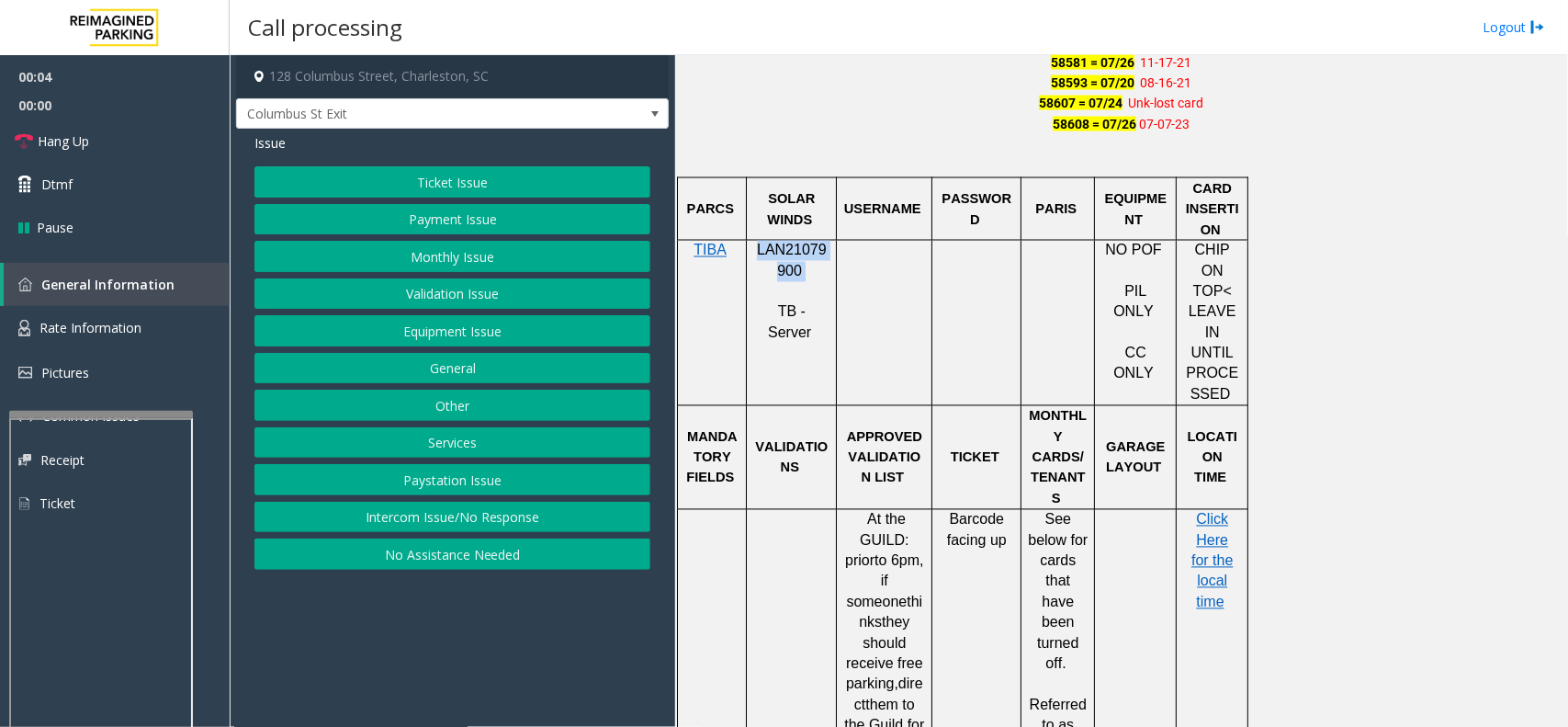 drag, startPoint x: 818, startPoint y: 277, endPoint x: 755, endPoint y: 246, distance: 70.21396 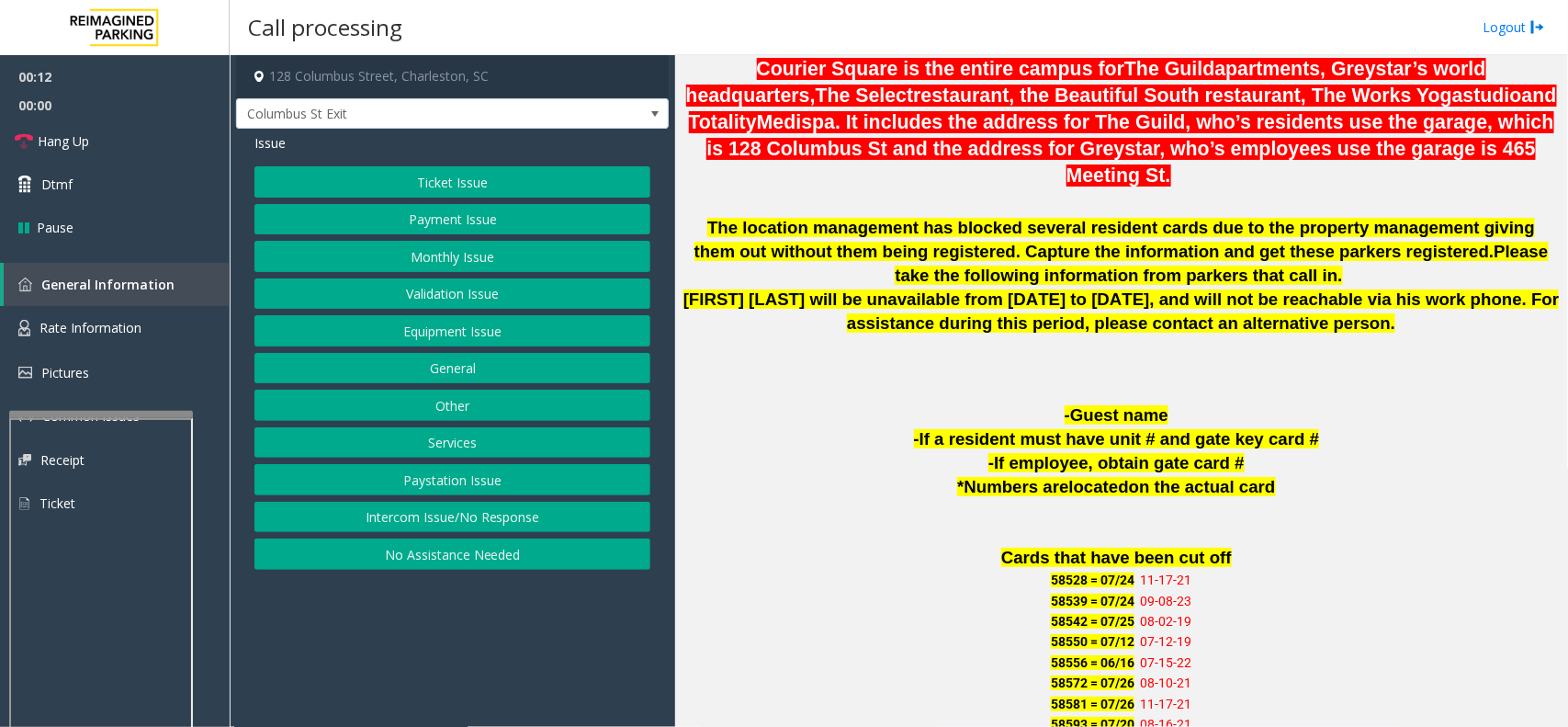 scroll, scrollTop: 689, scrollLeft: 0, axis: vertical 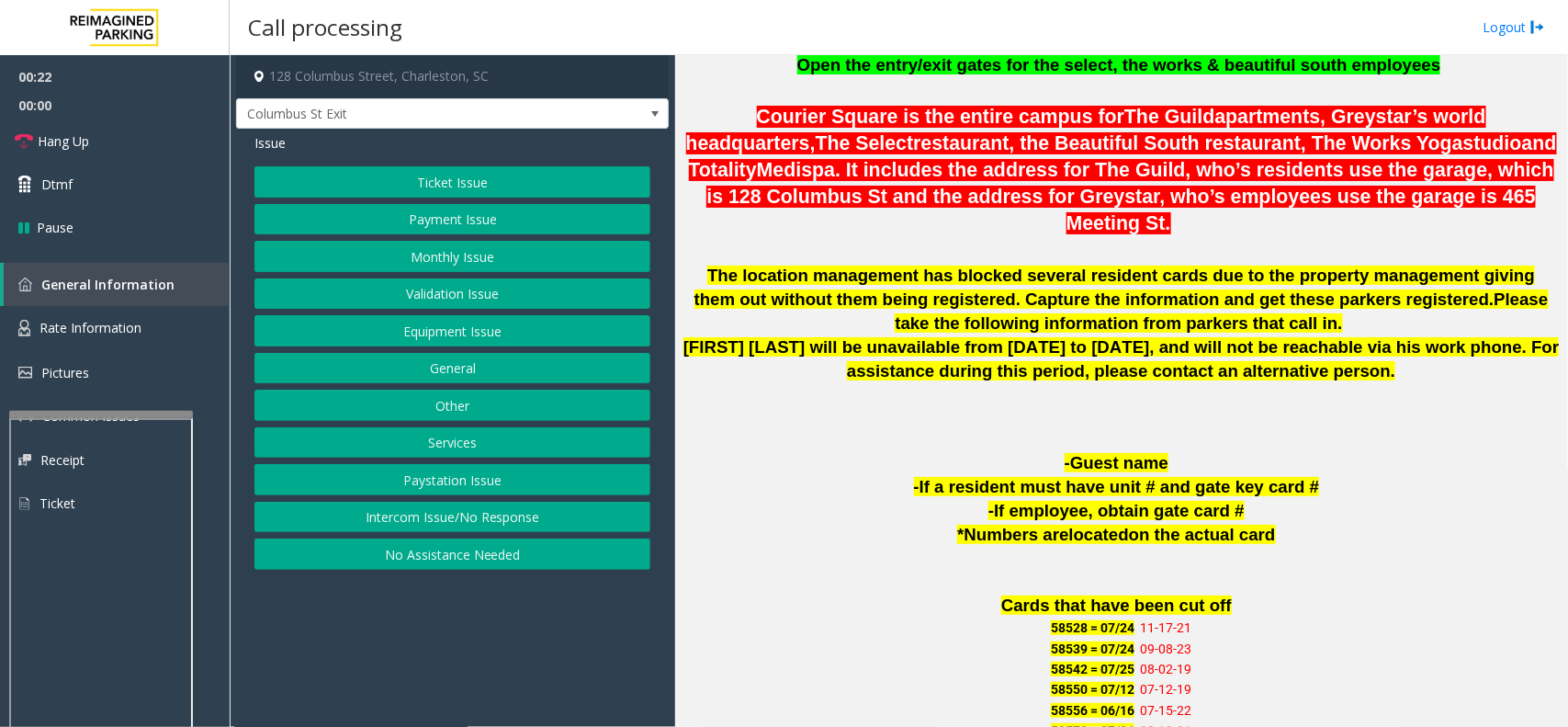 click on "Validation Issue" 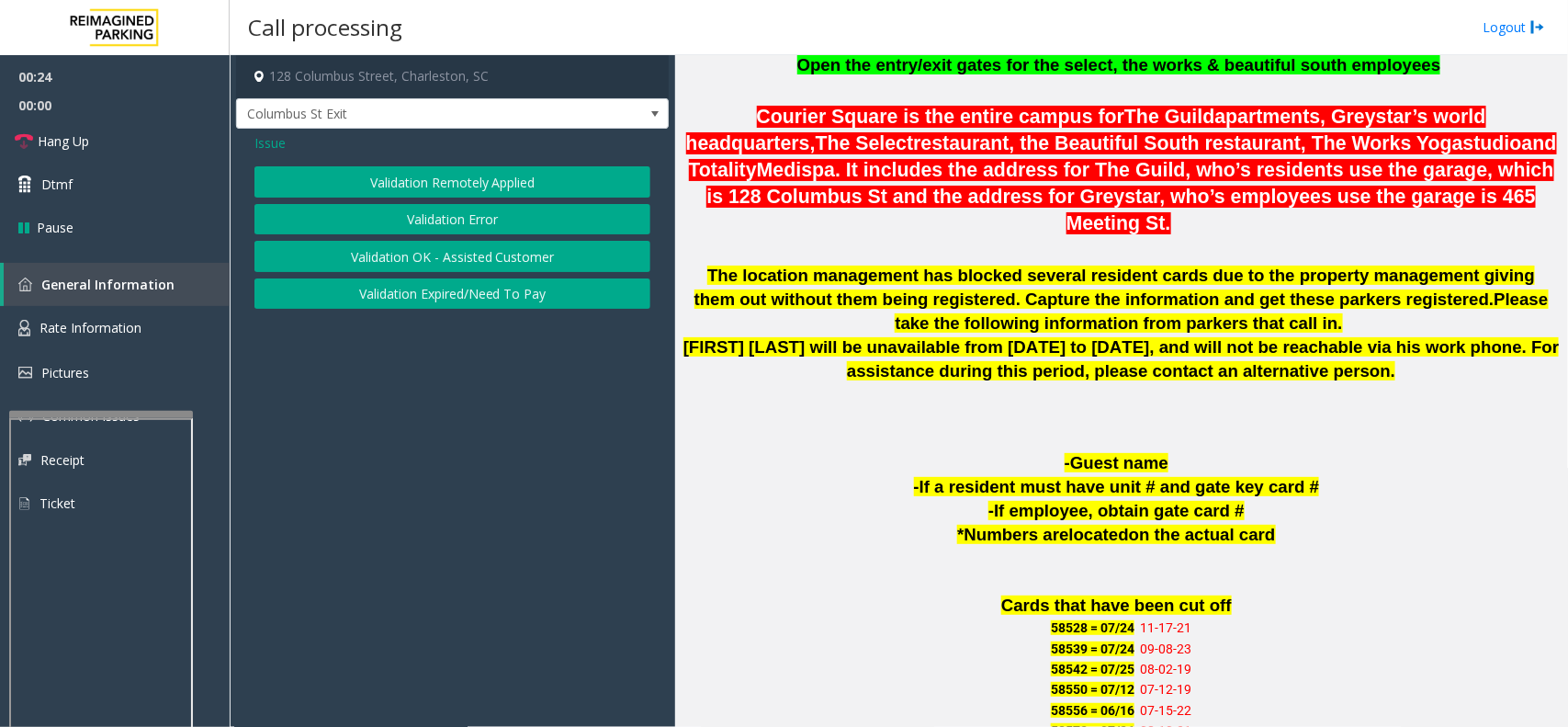 click on "Validation Error" 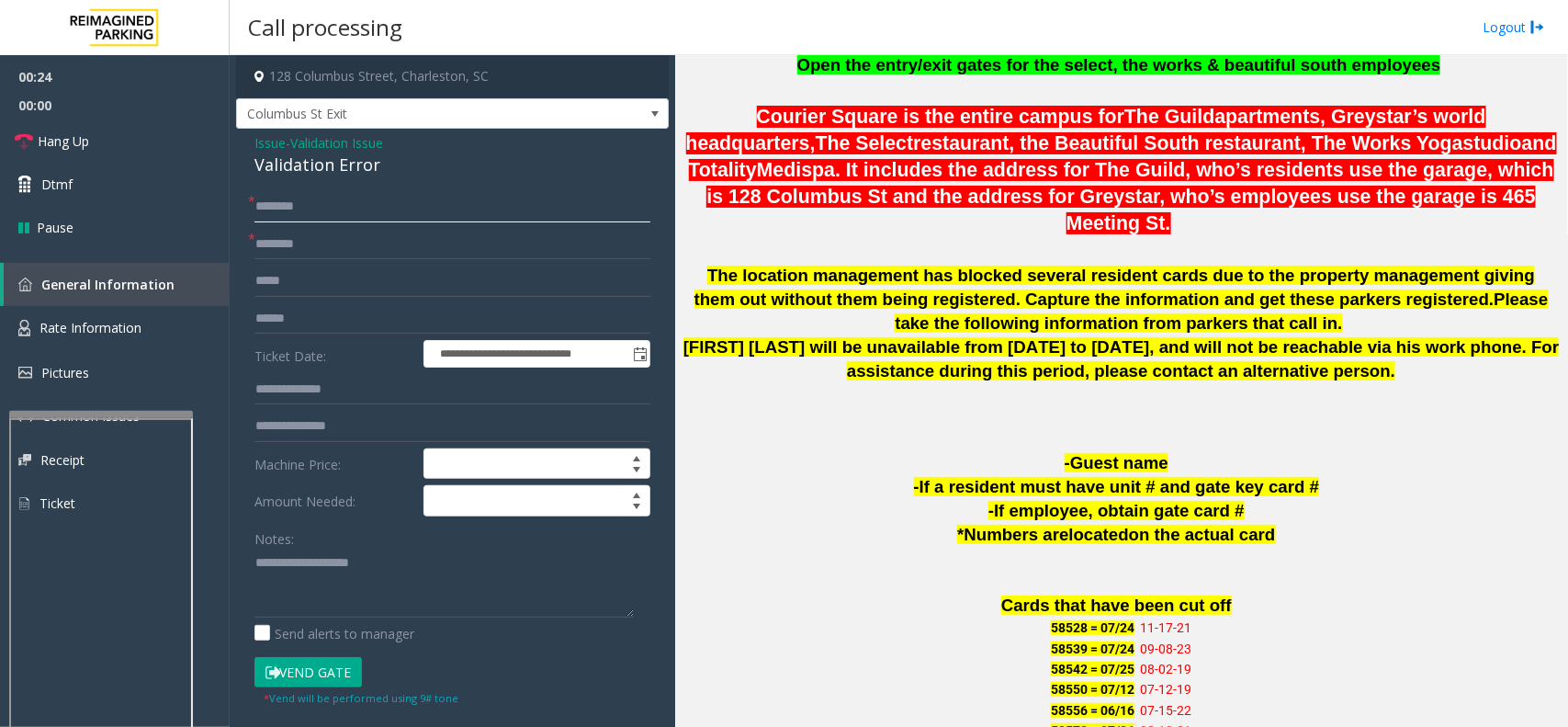 click 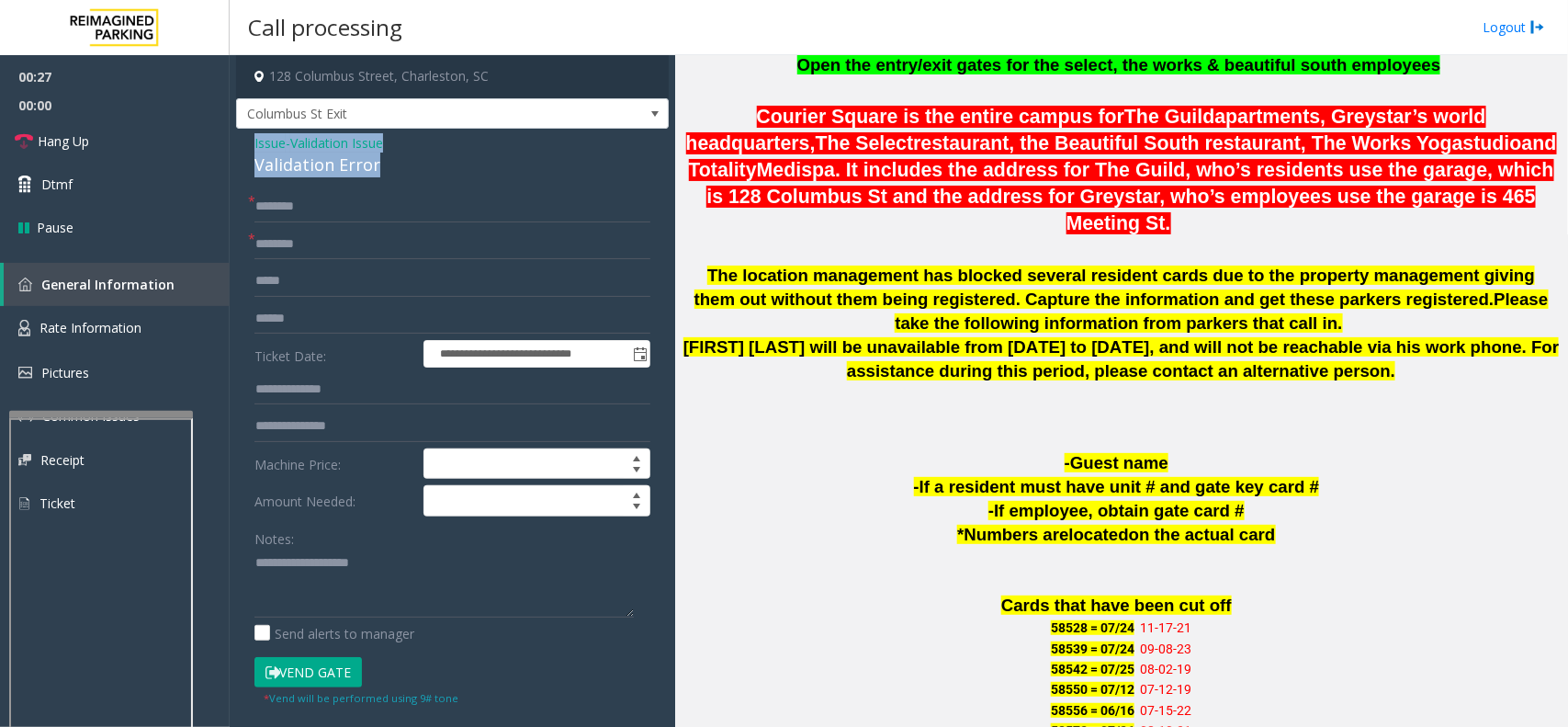 drag, startPoint x: 398, startPoint y: 171, endPoint x: 254, endPoint y: 138, distance: 147.73287 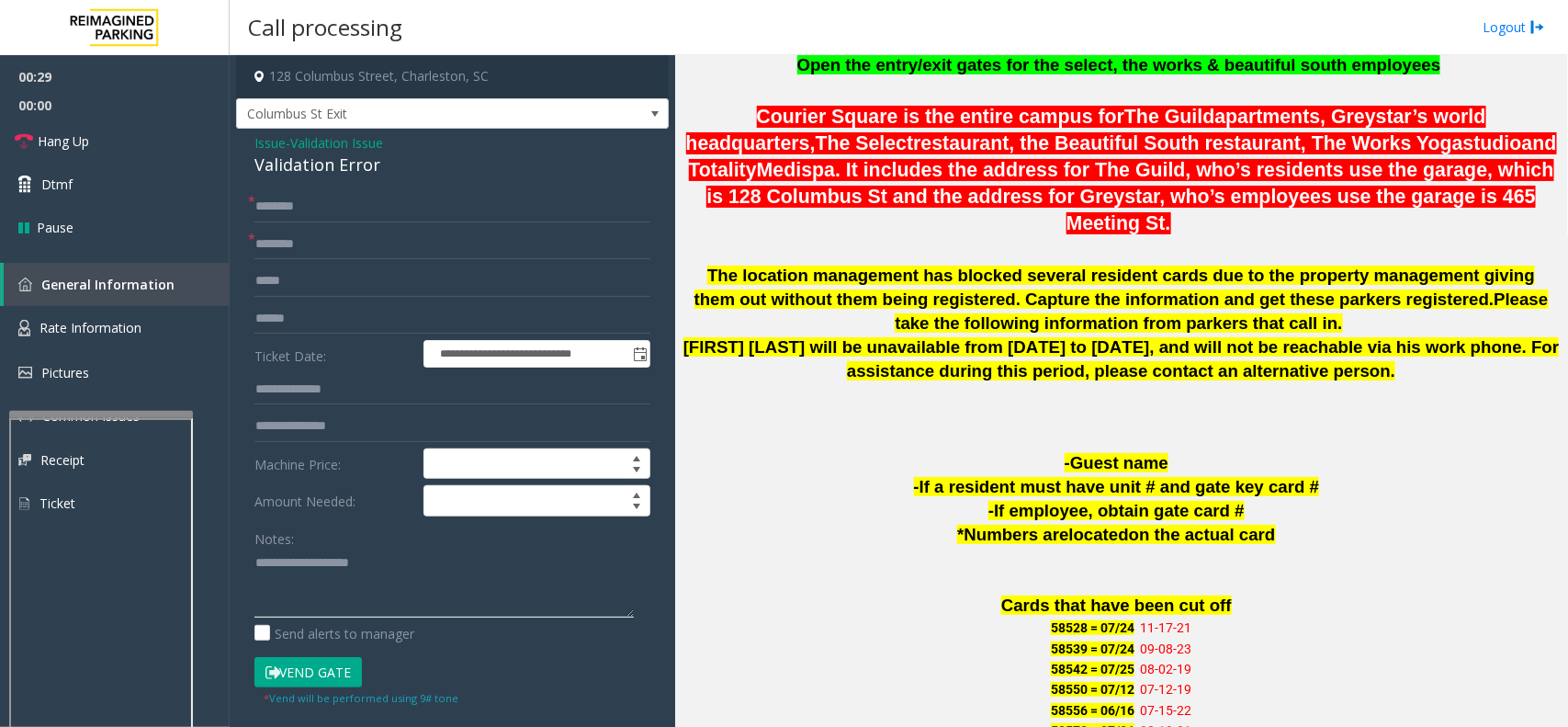 click 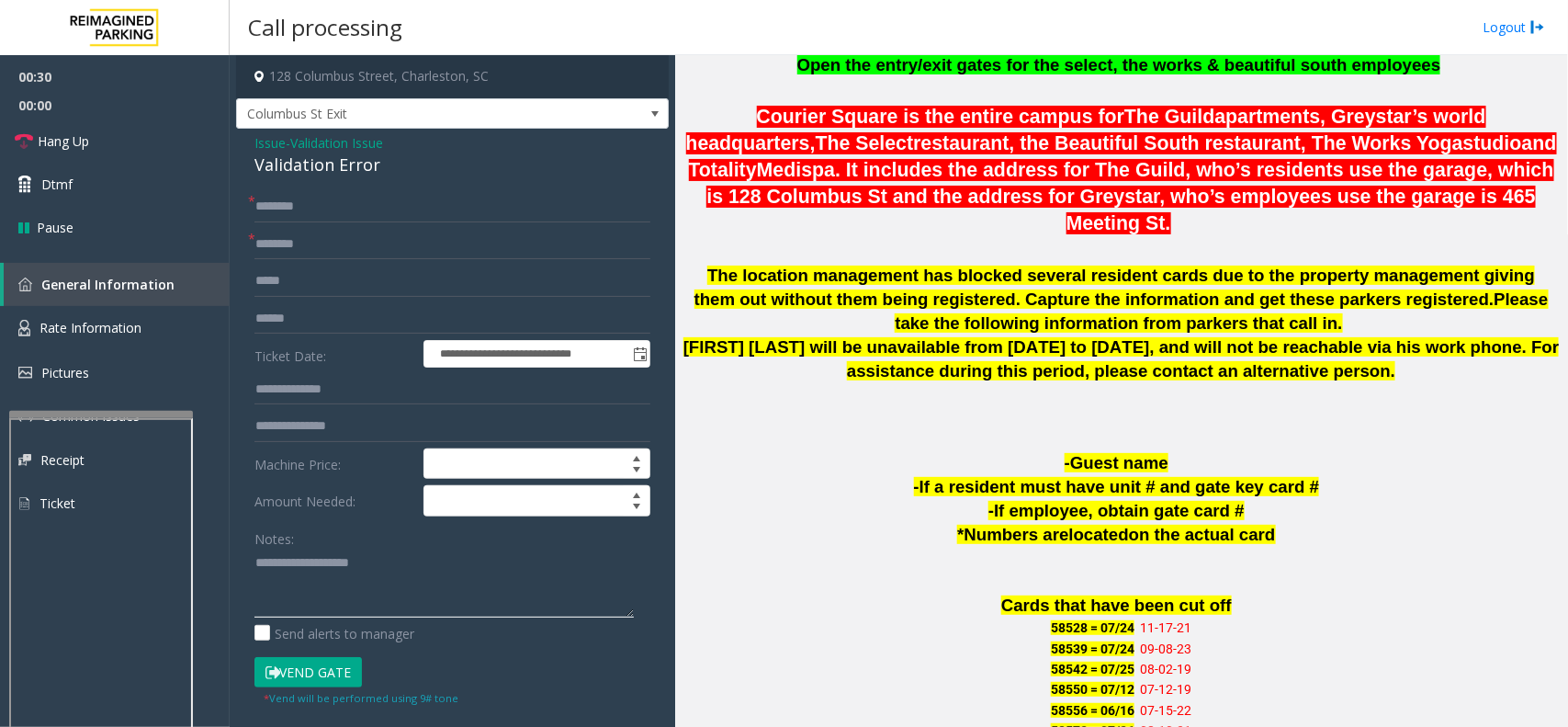 paste on "**********" 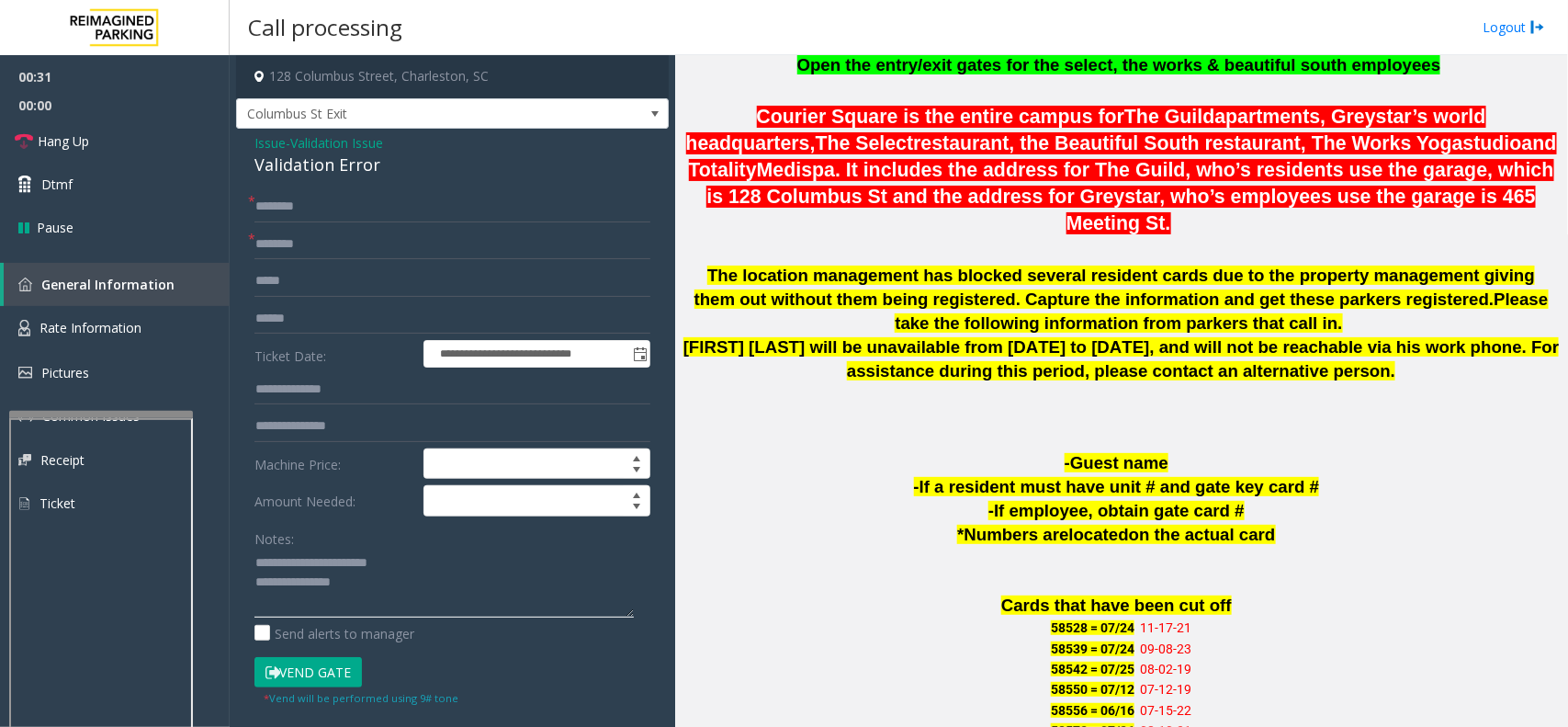 drag, startPoint x: 400, startPoint y: 565, endPoint x: 300, endPoint y: 566, distance: 100.005 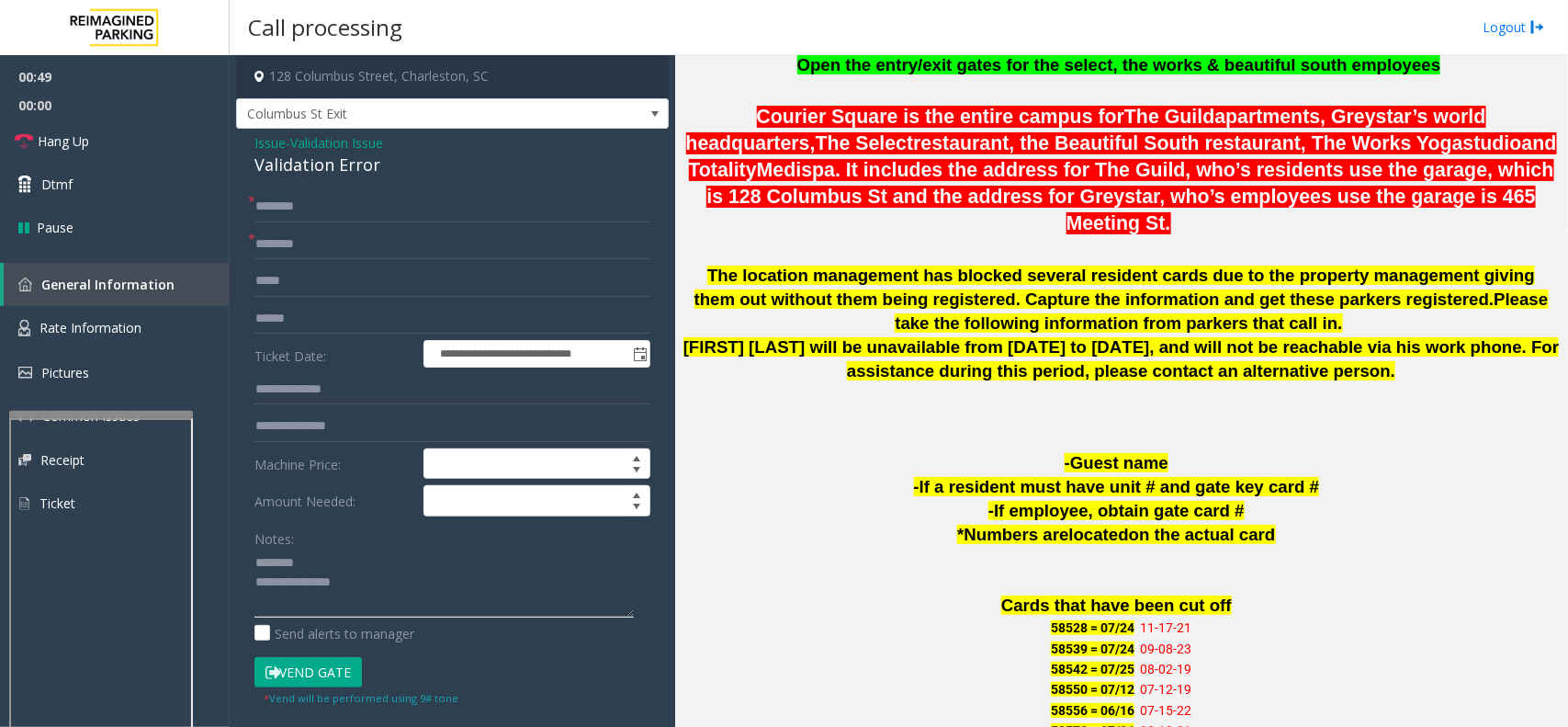 click 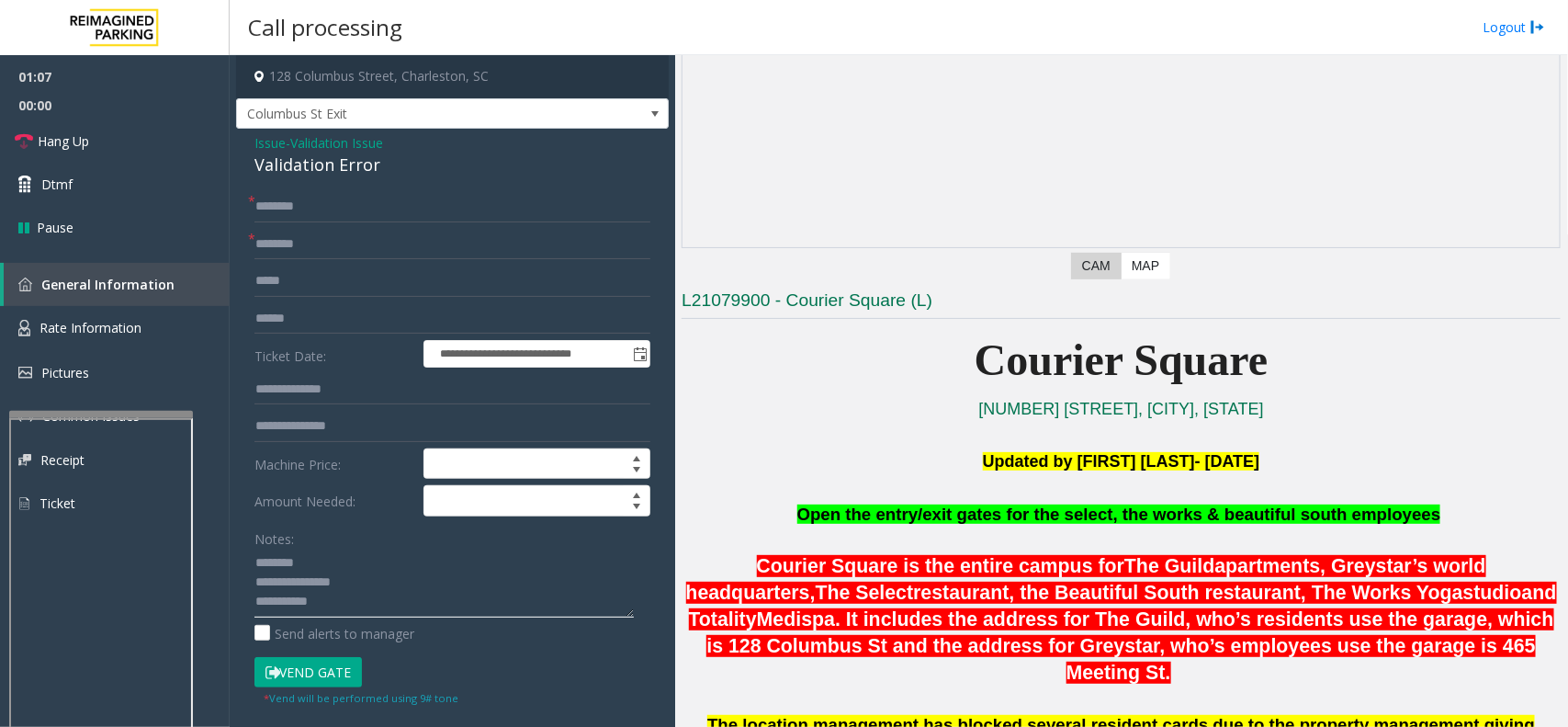 scroll, scrollTop: 460, scrollLeft: 0, axis: vertical 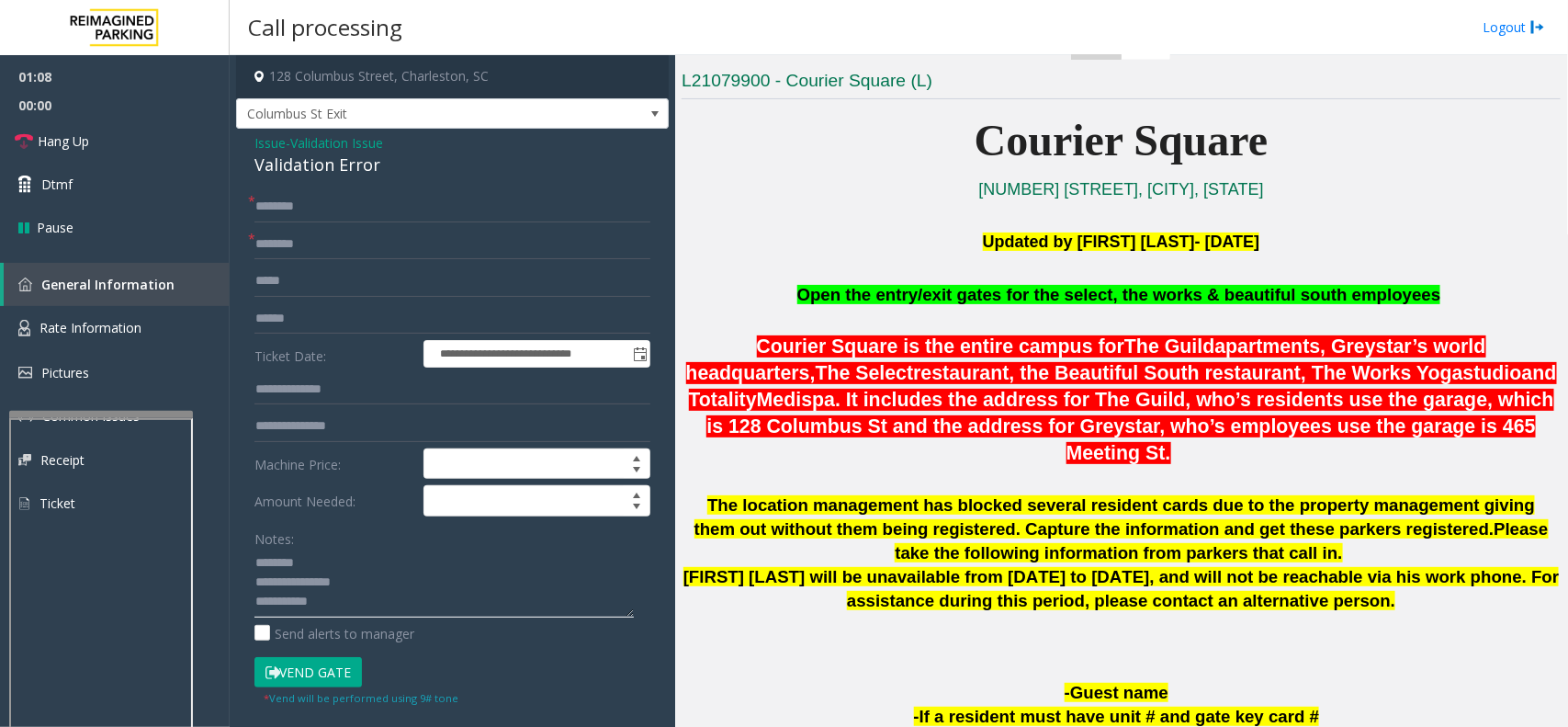 type on "**********" 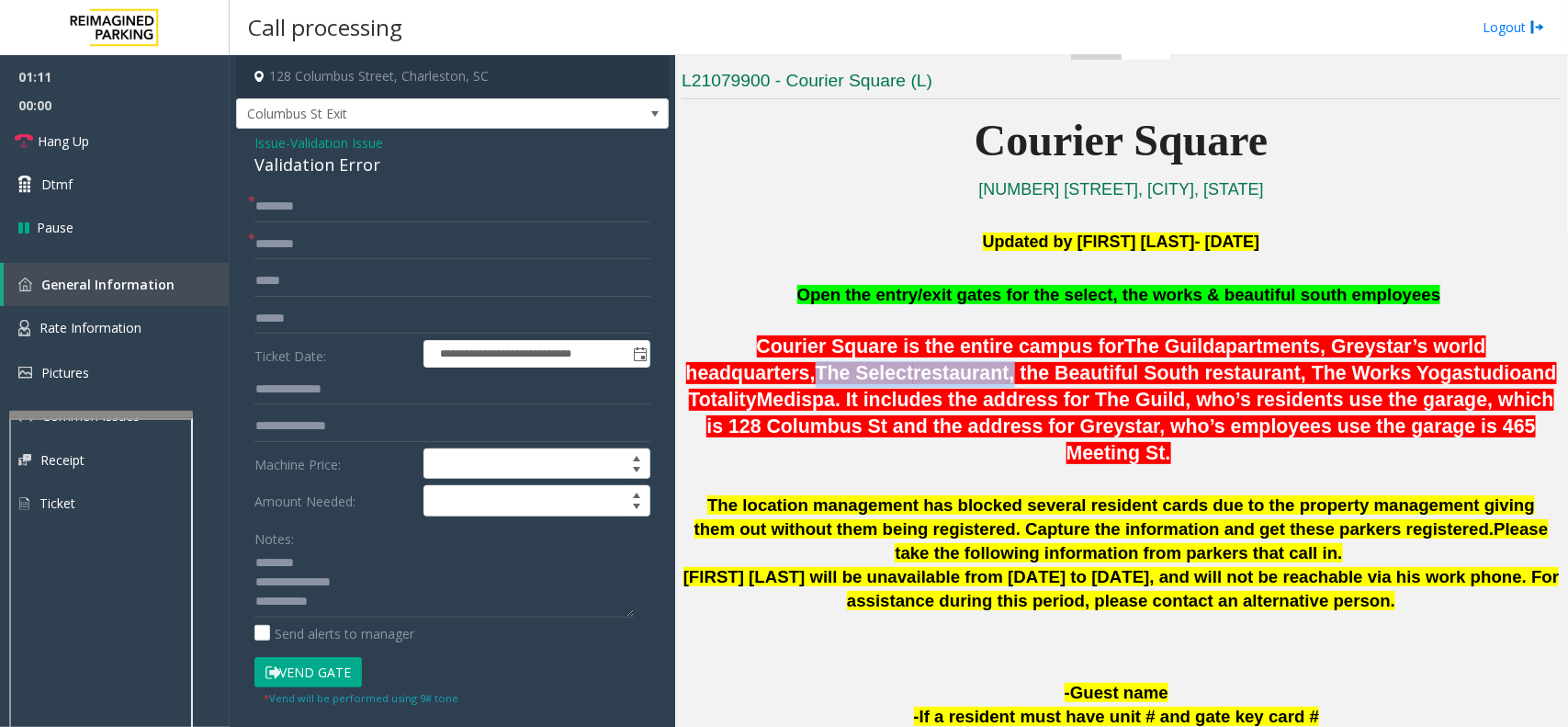 drag, startPoint x: 1020, startPoint y: 369, endPoint x: 824, endPoint y: 378, distance: 196.20652 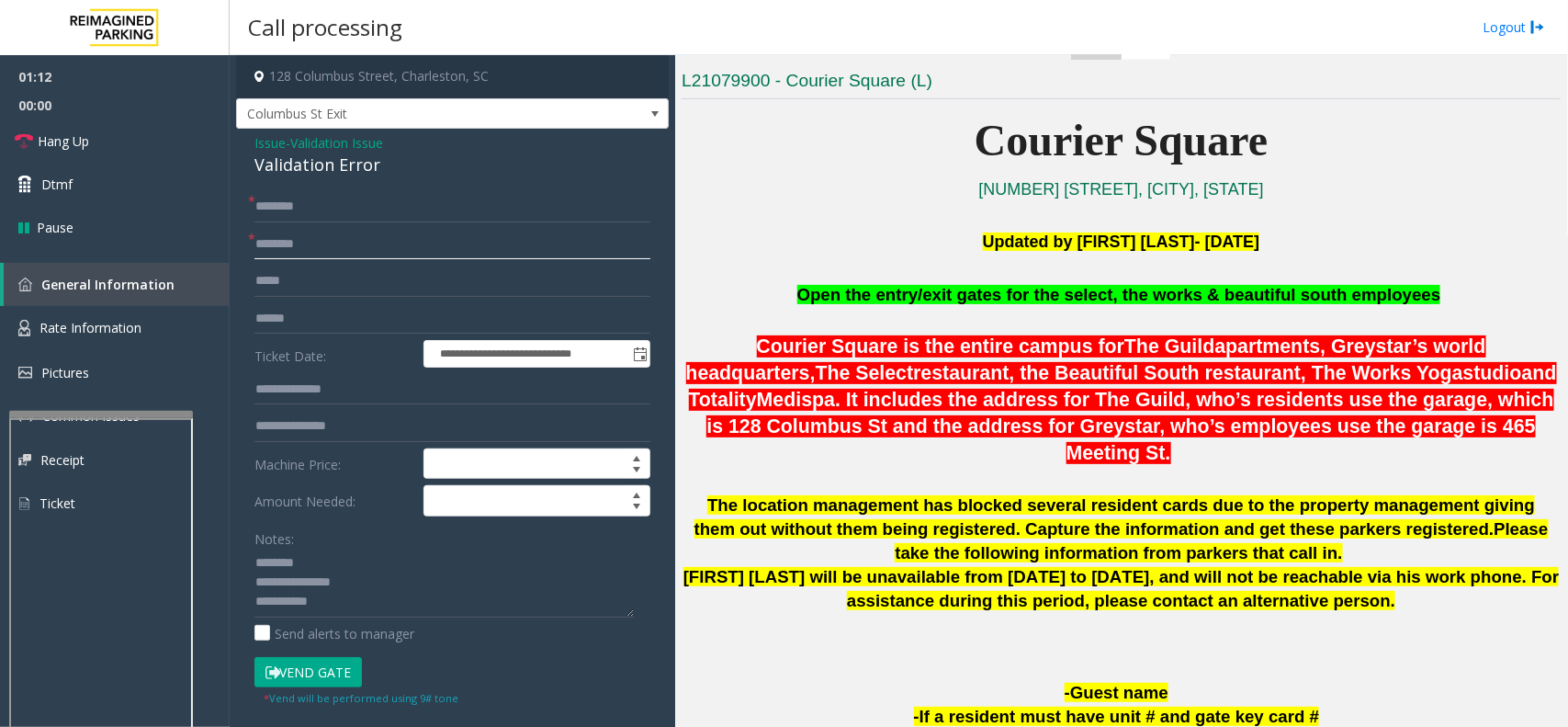 click 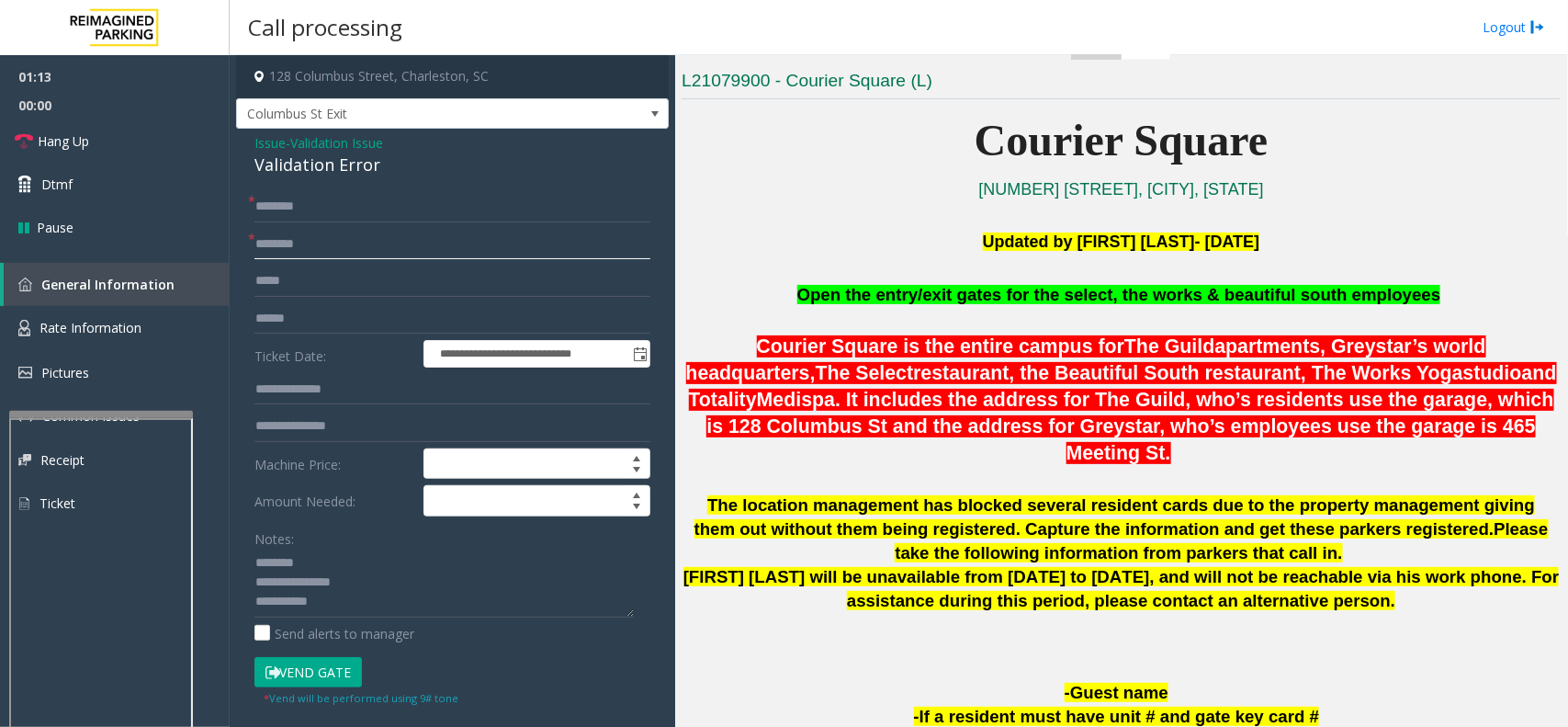 paste on "**********" 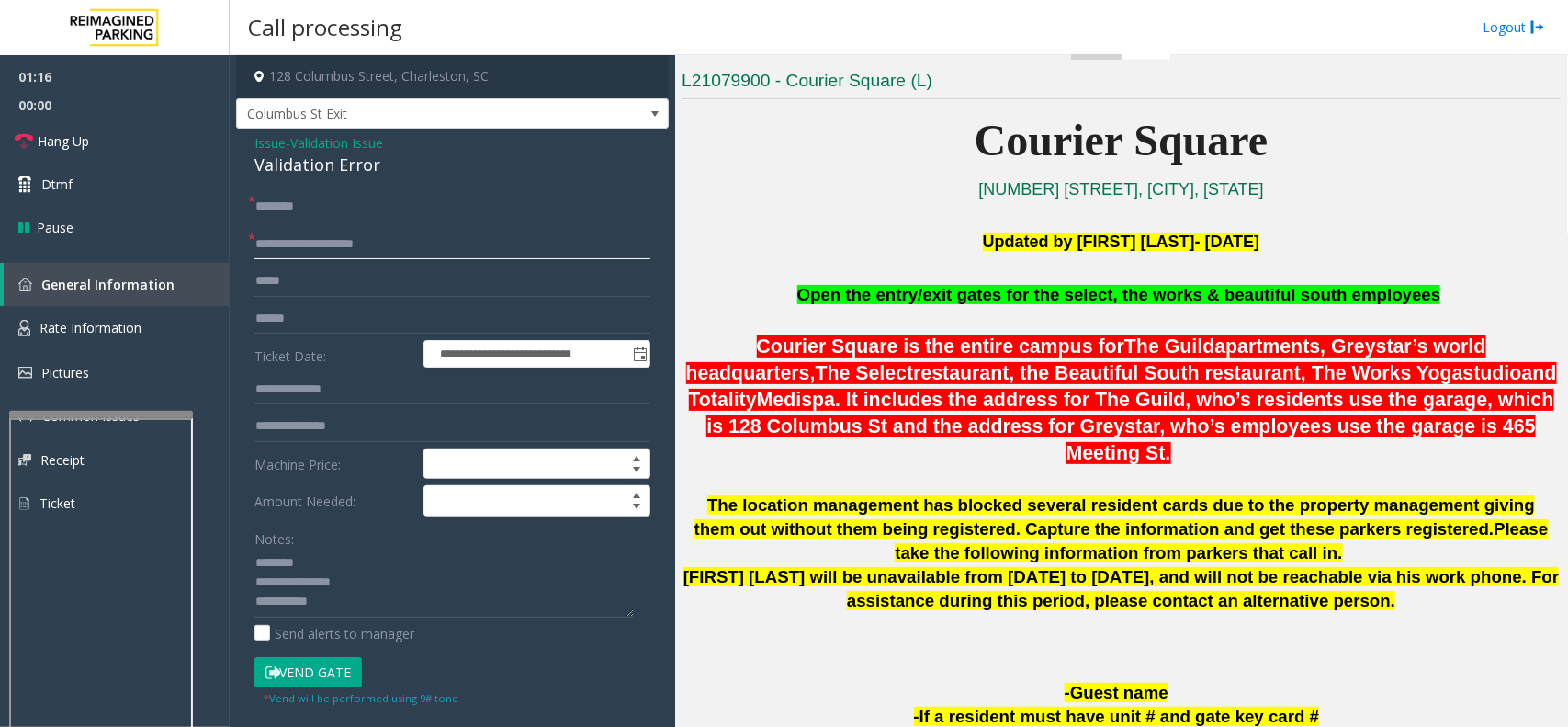 type on "**********" 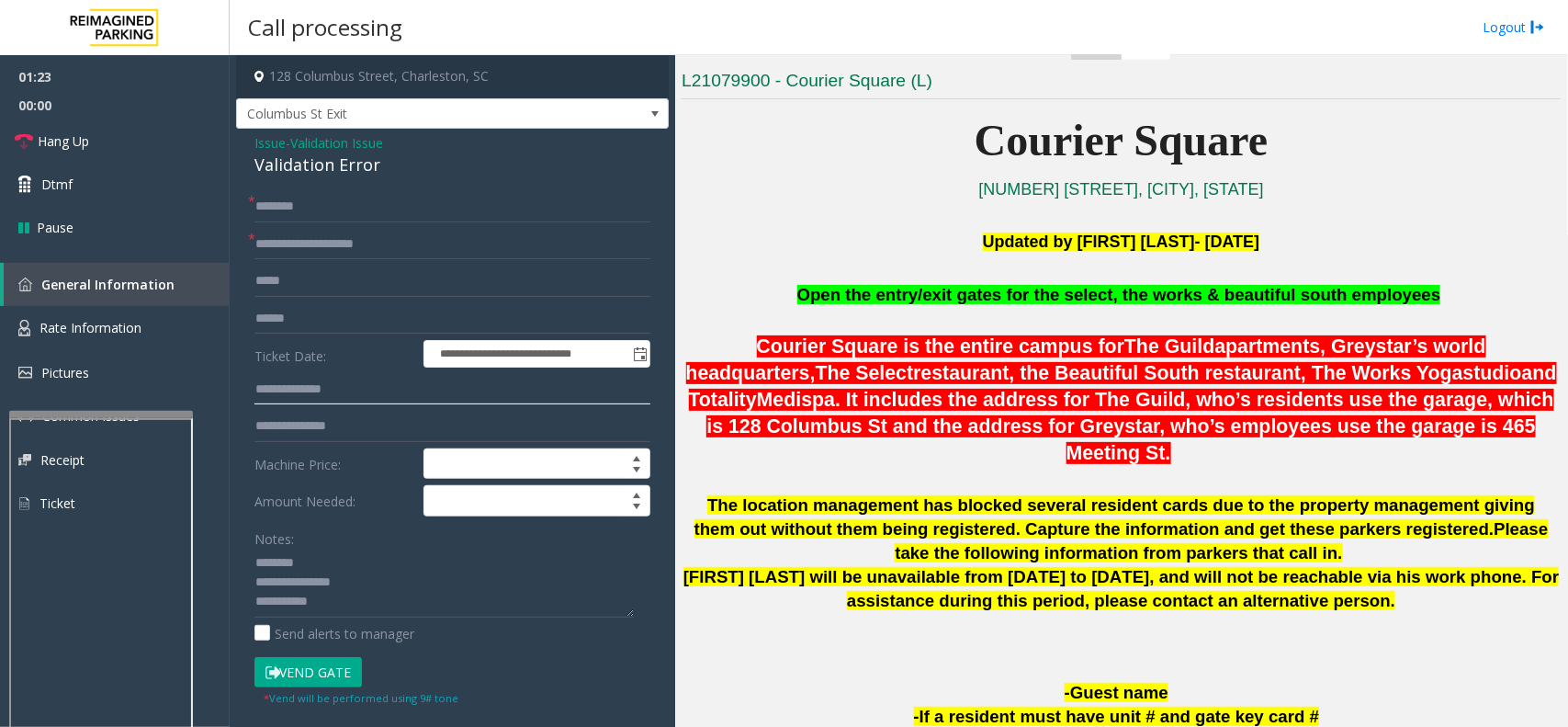 click 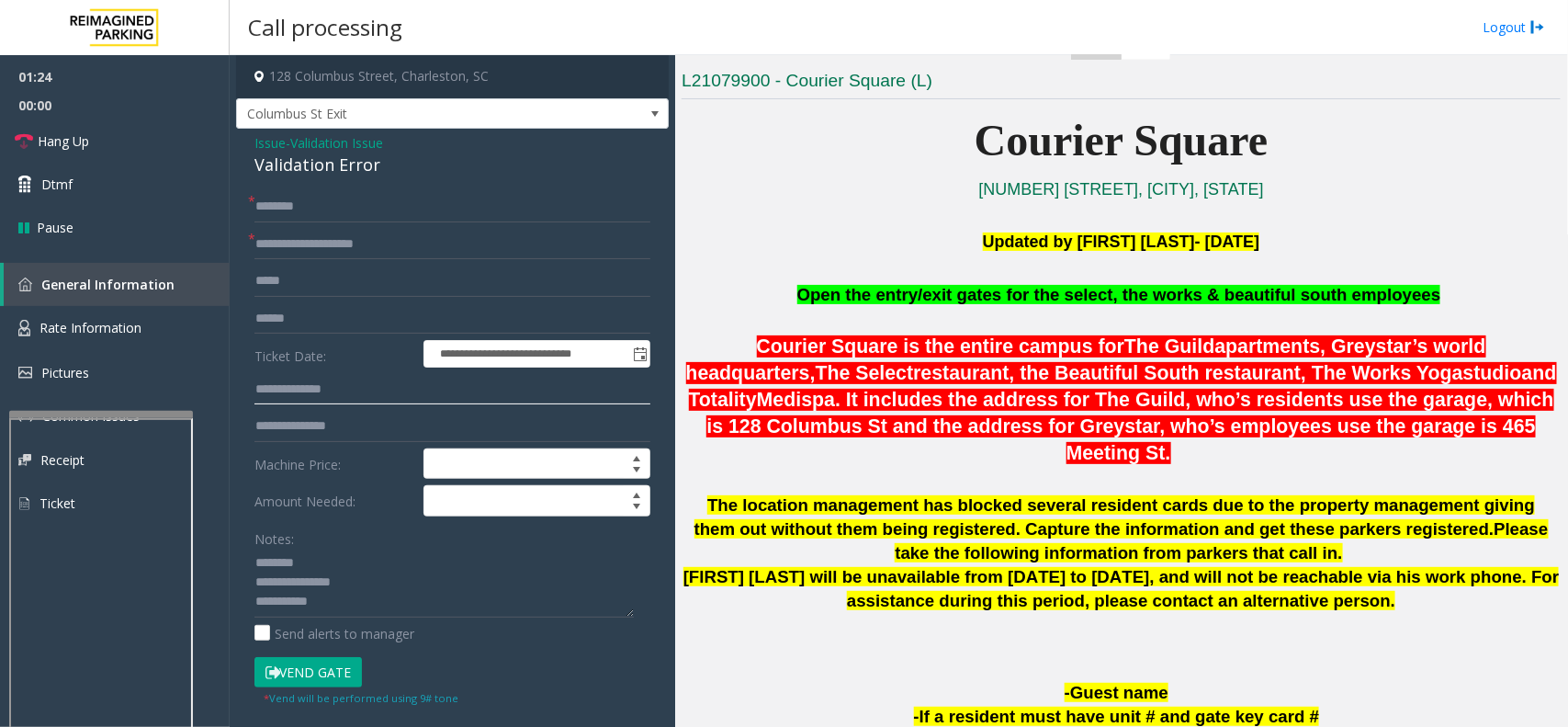 click 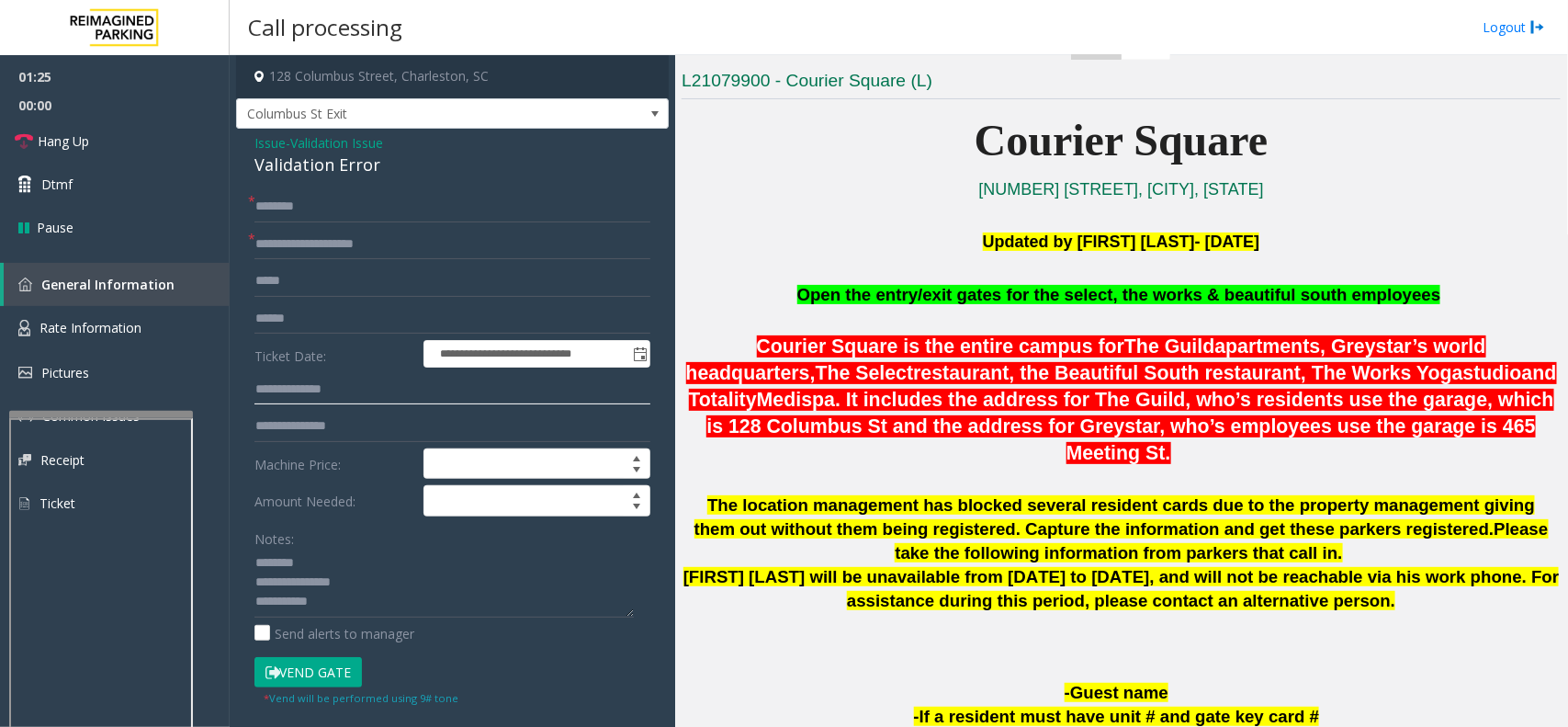 click 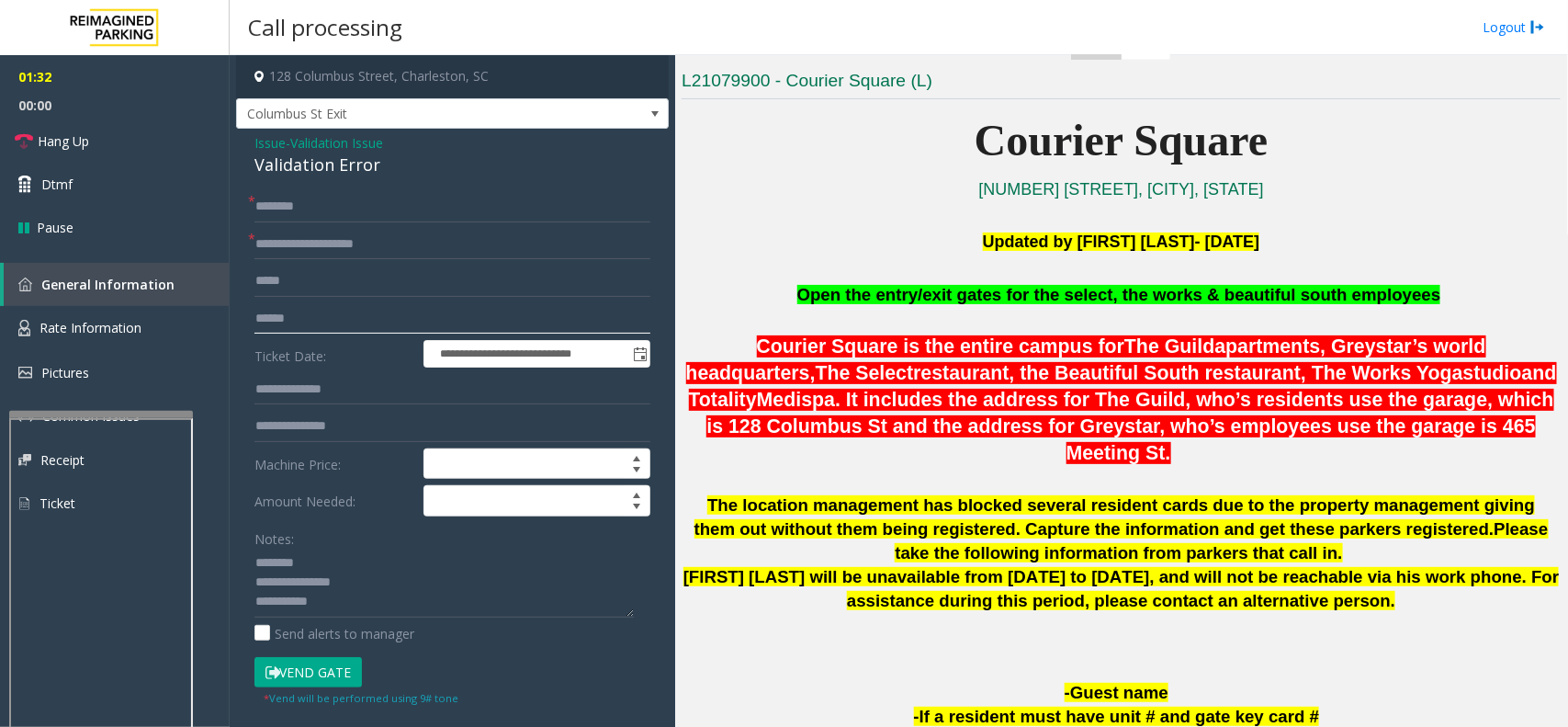 drag, startPoint x: 439, startPoint y: 318, endPoint x: 935, endPoint y: 242, distance: 501.7888 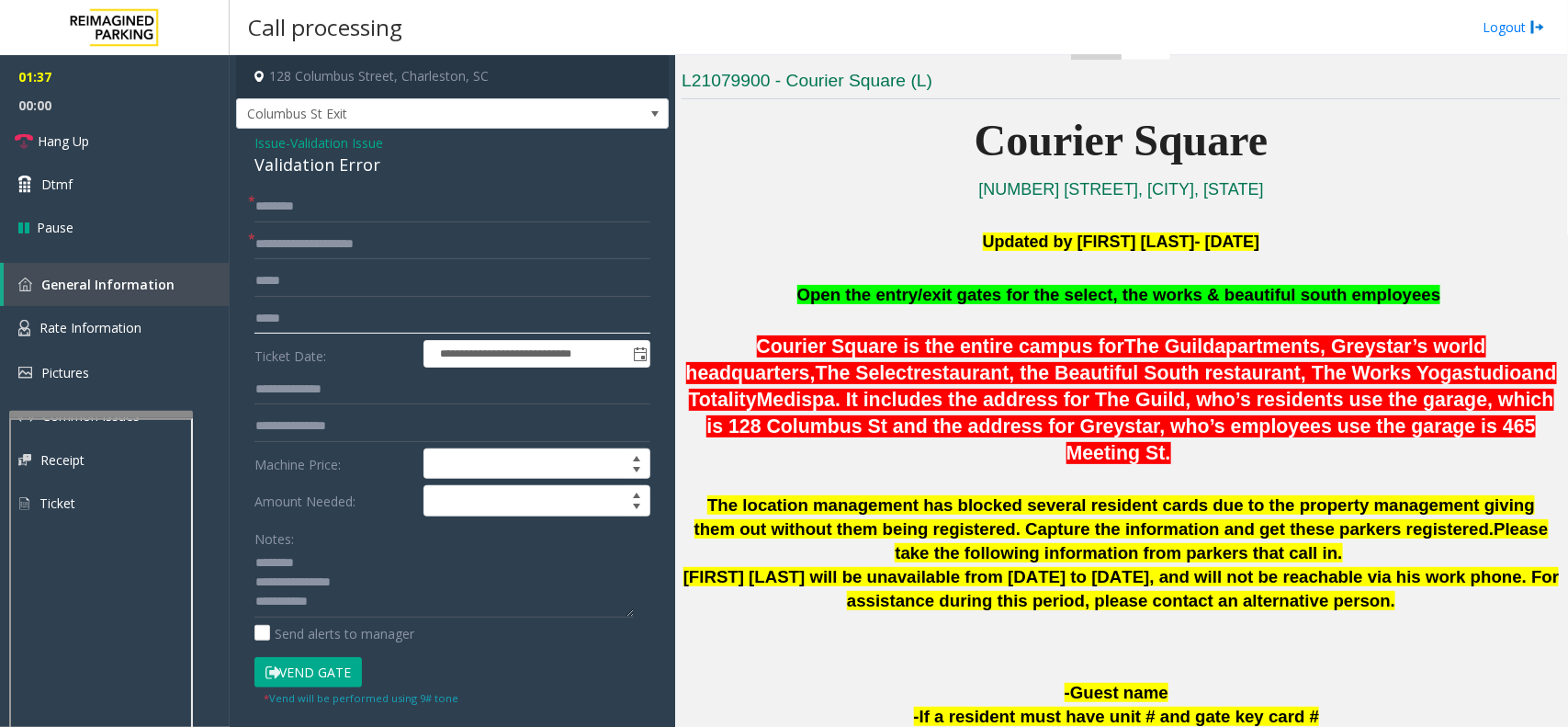 type on "*****" 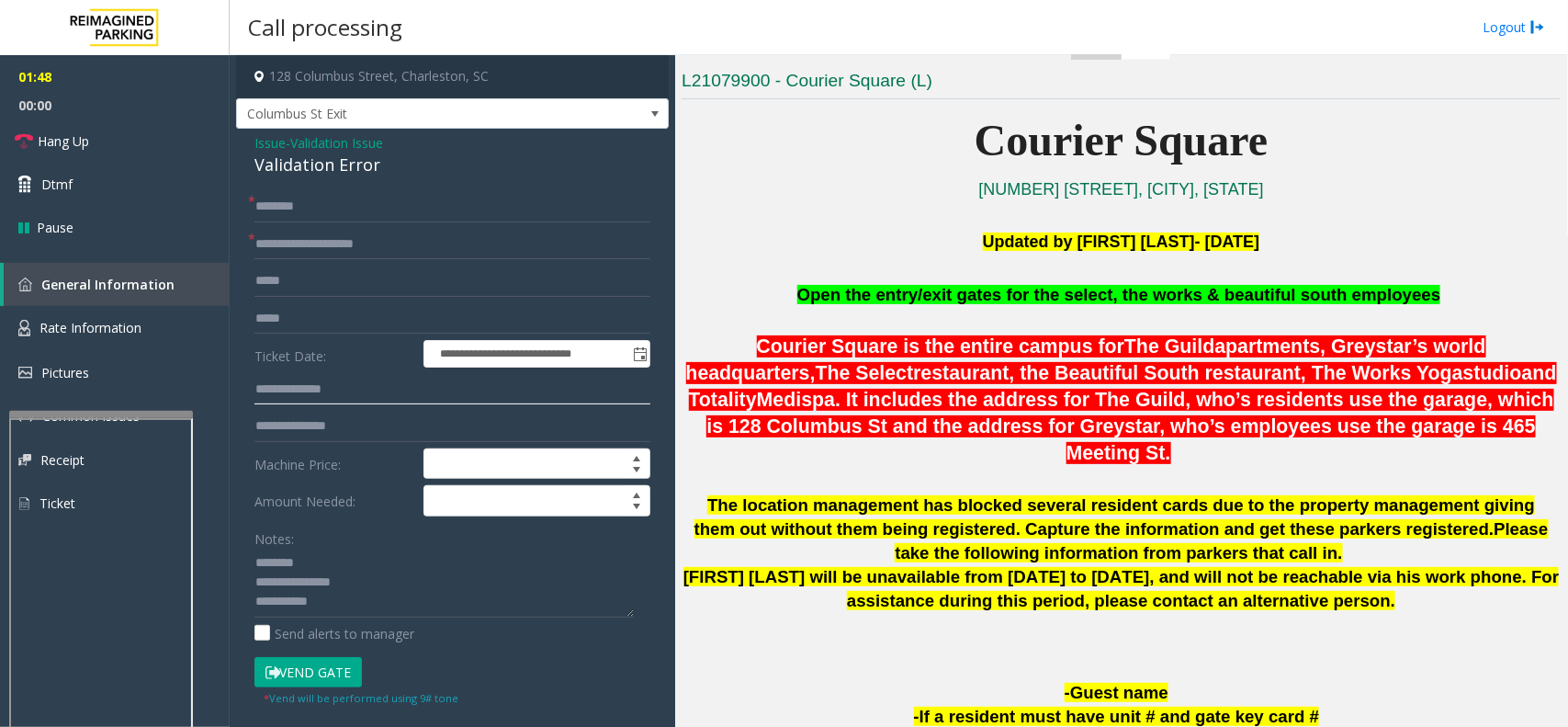 click 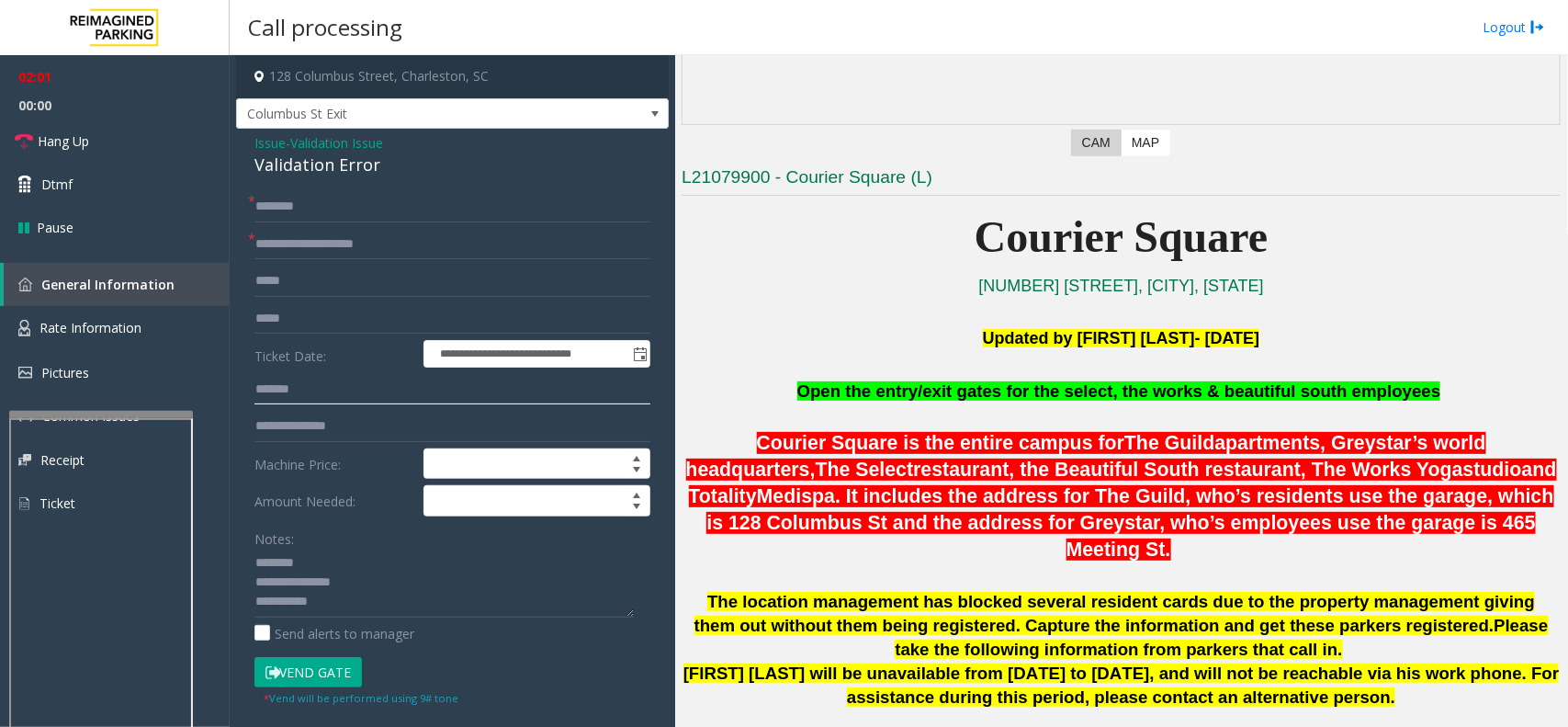 scroll, scrollTop: 460, scrollLeft: 0, axis: vertical 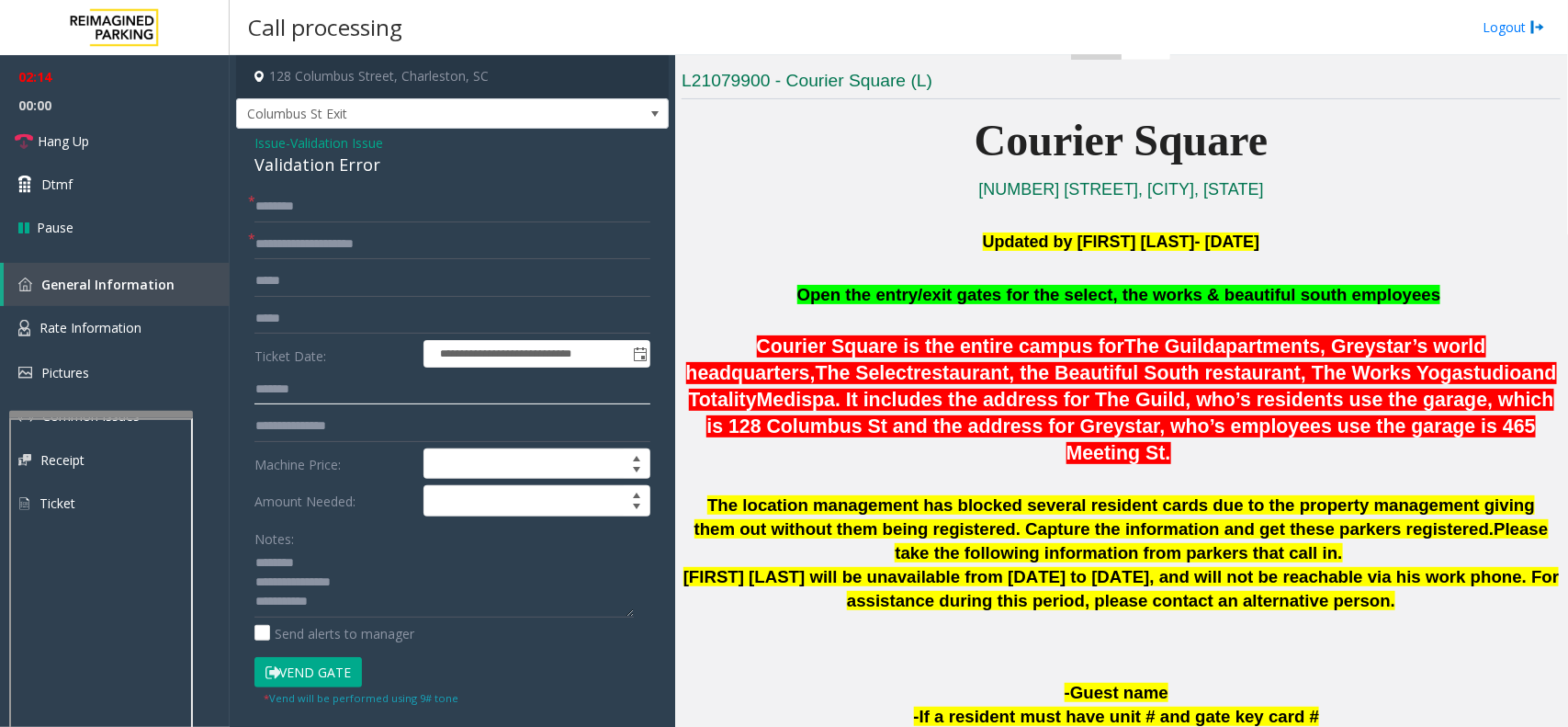type on "*******" 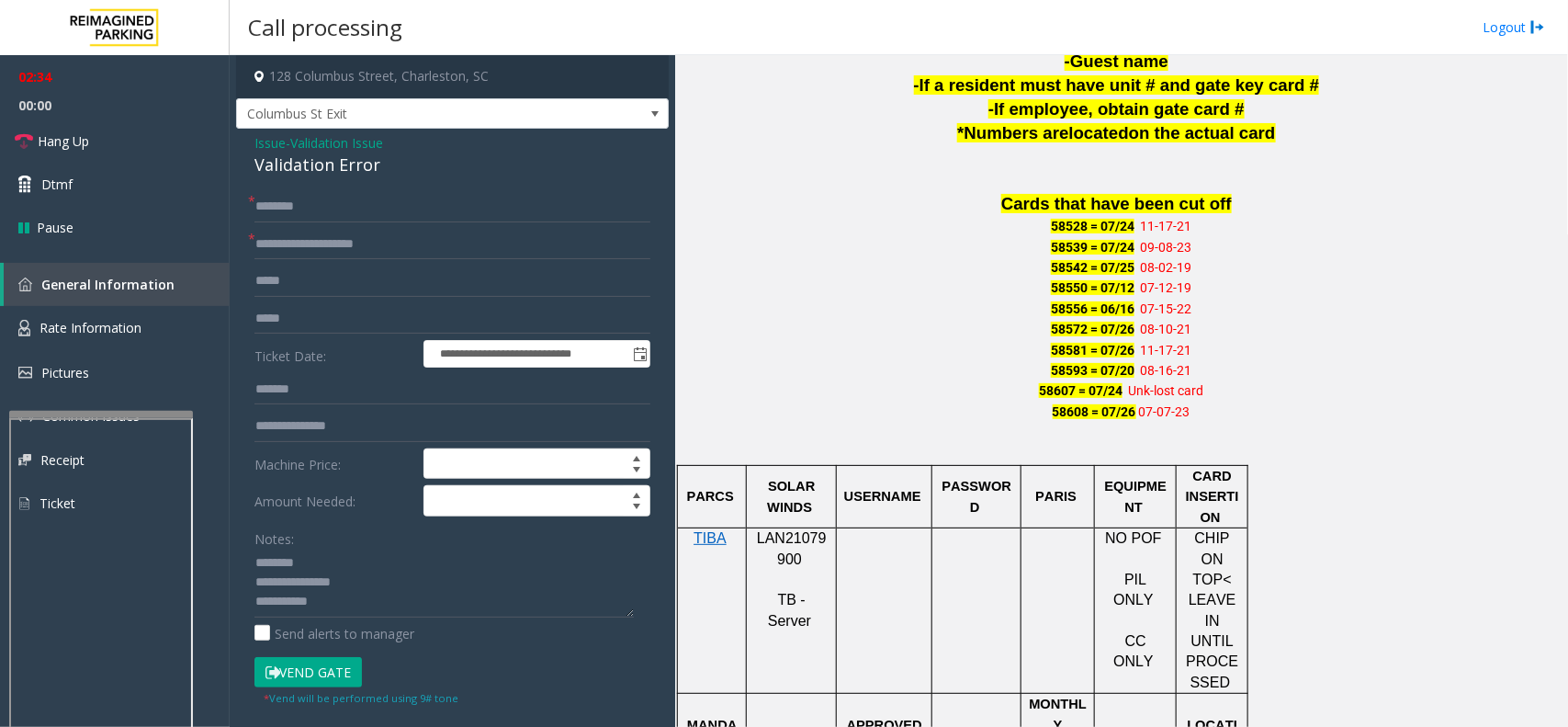 scroll, scrollTop: 1379, scrollLeft: 0, axis: vertical 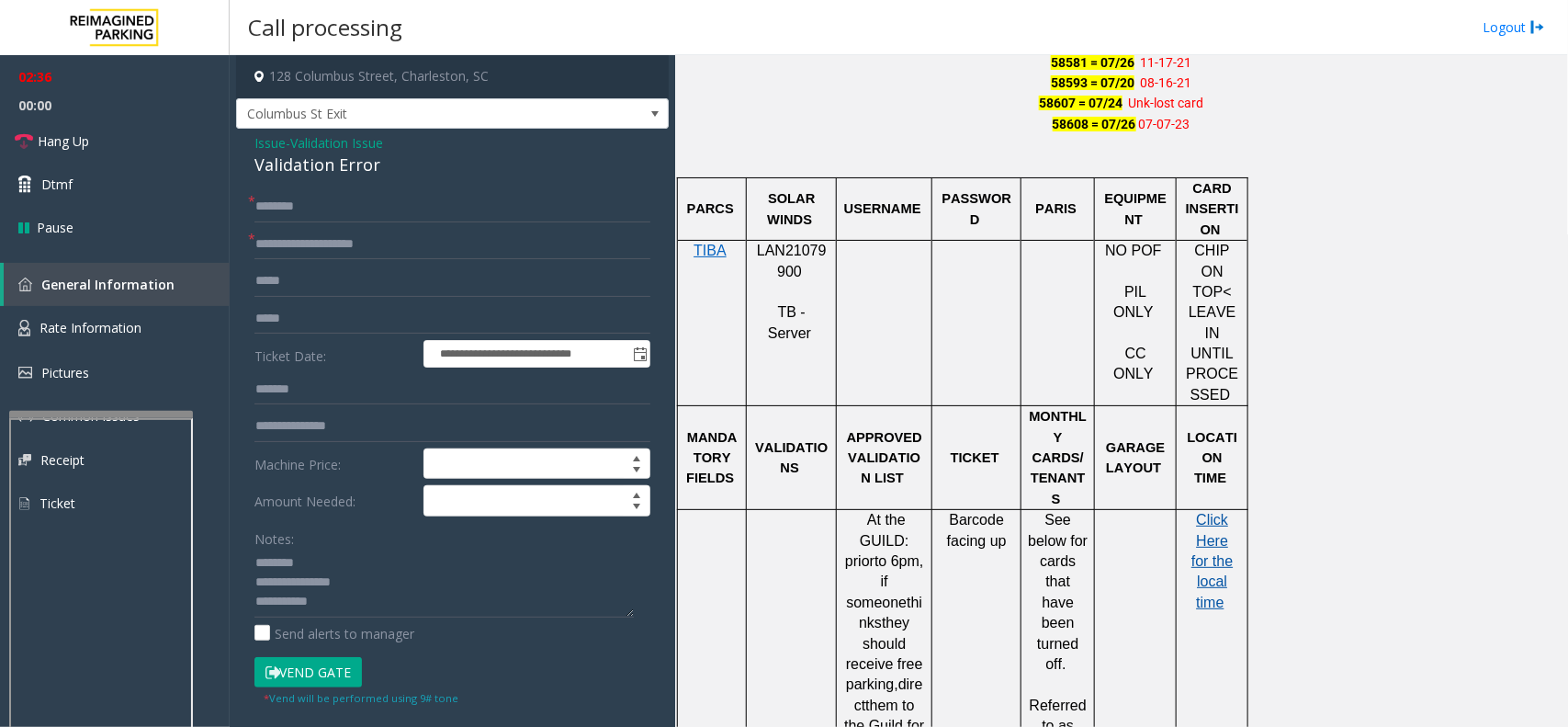 click on "Click Here for the local time" 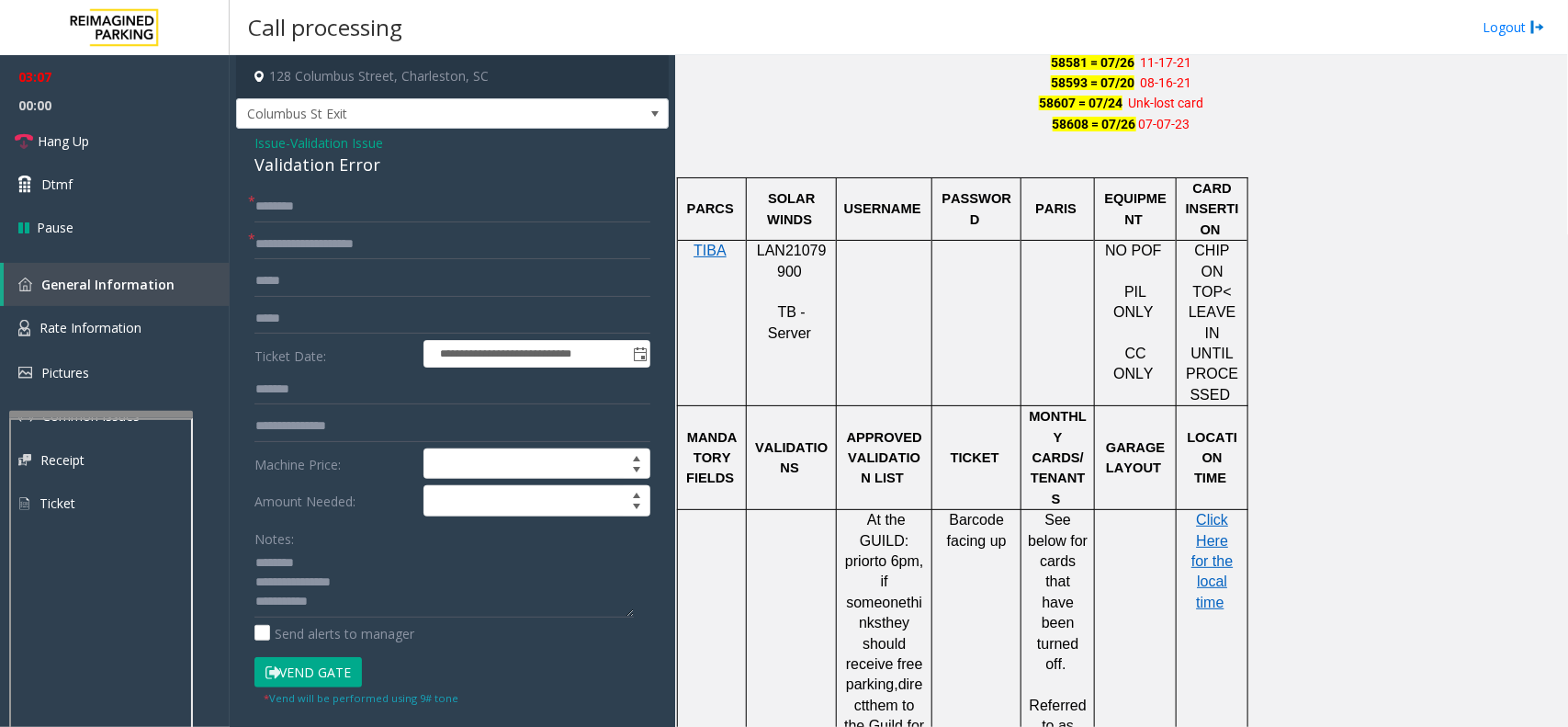 click on "**********" 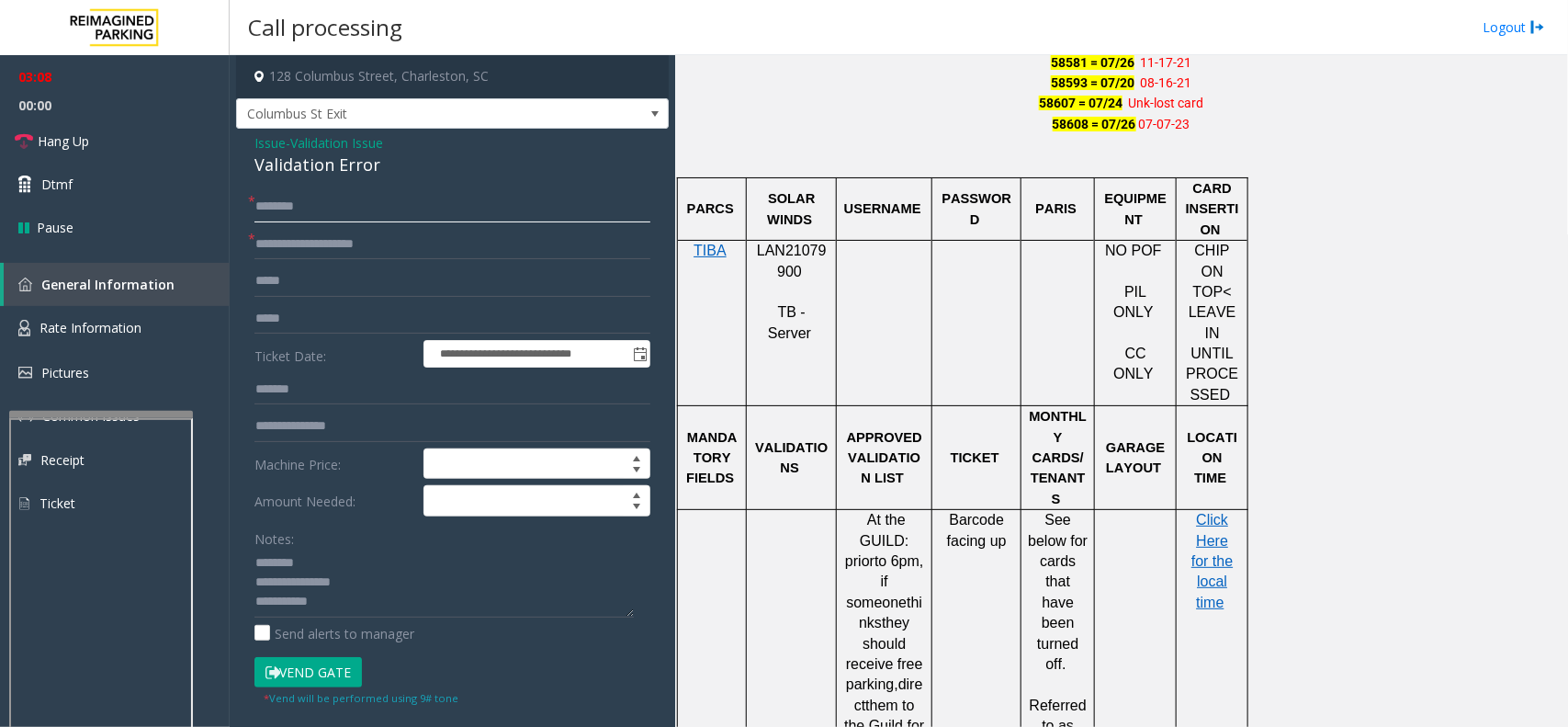 click 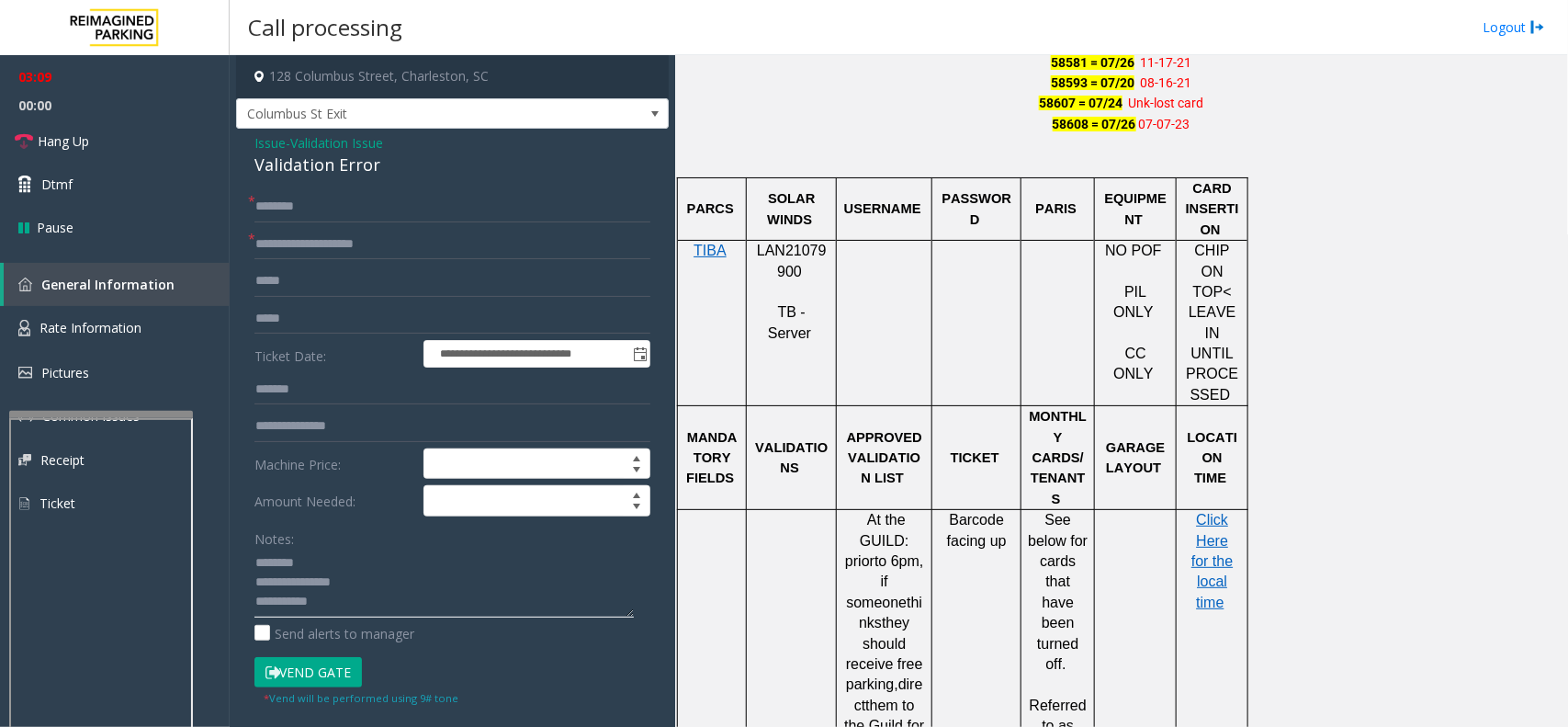 click 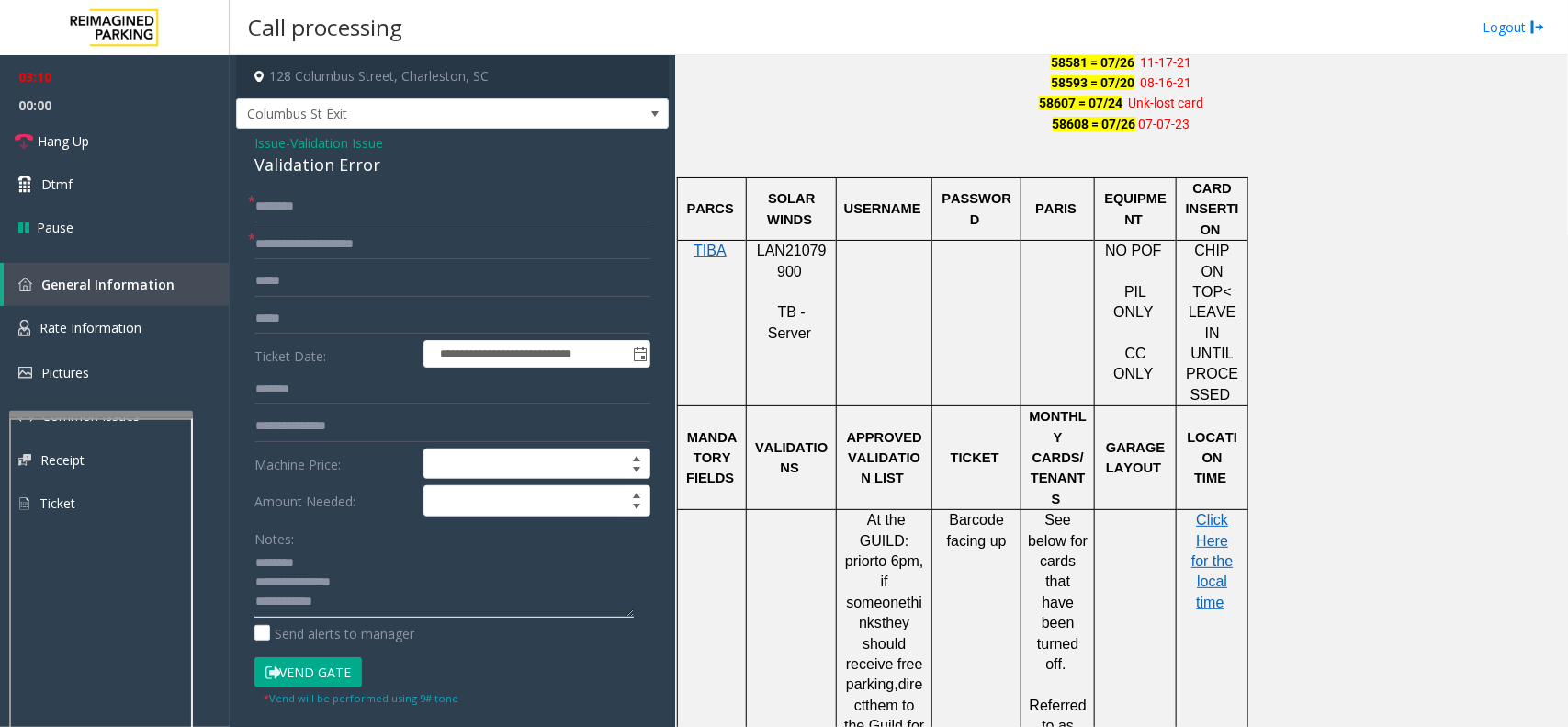 scroll, scrollTop: 12, scrollLeft: 0, axis: vertical 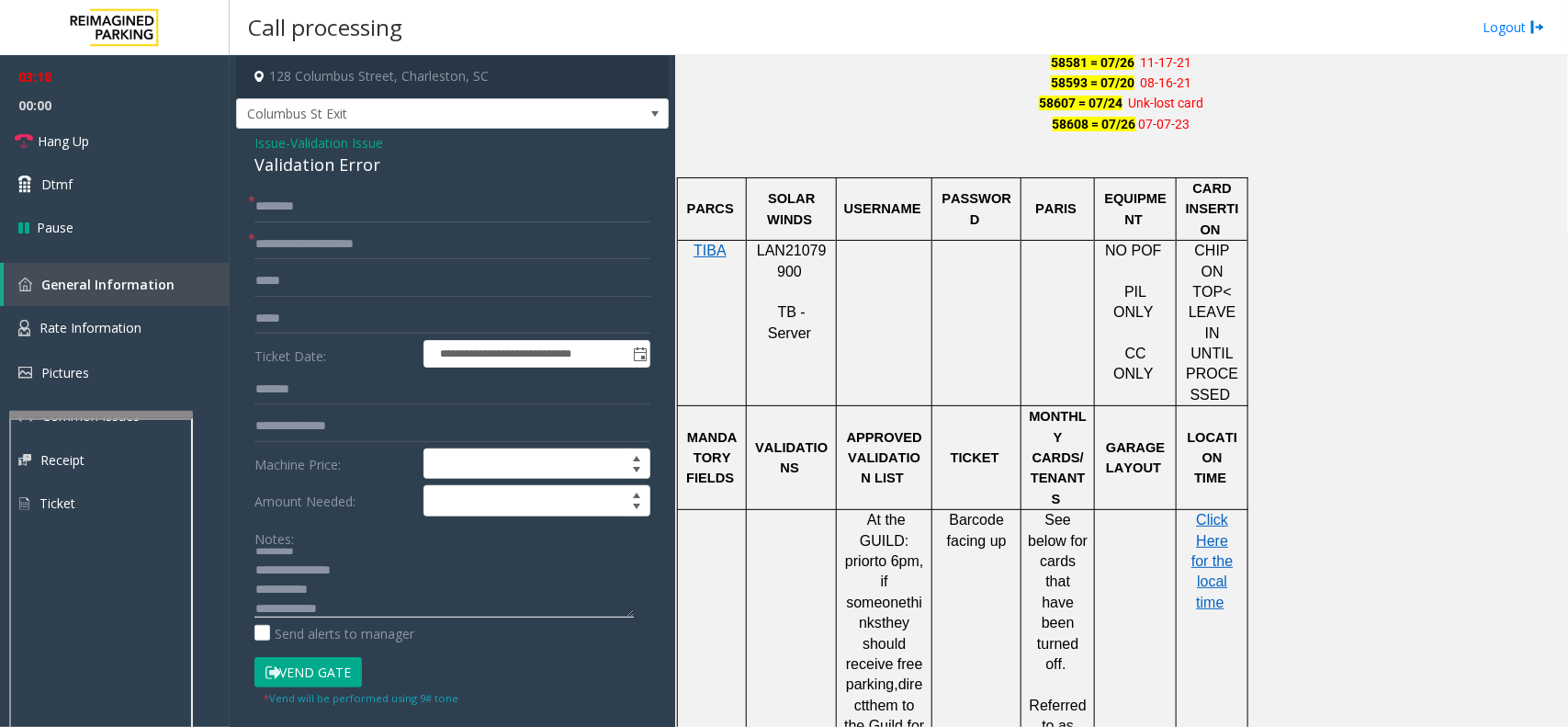 type on "**********" 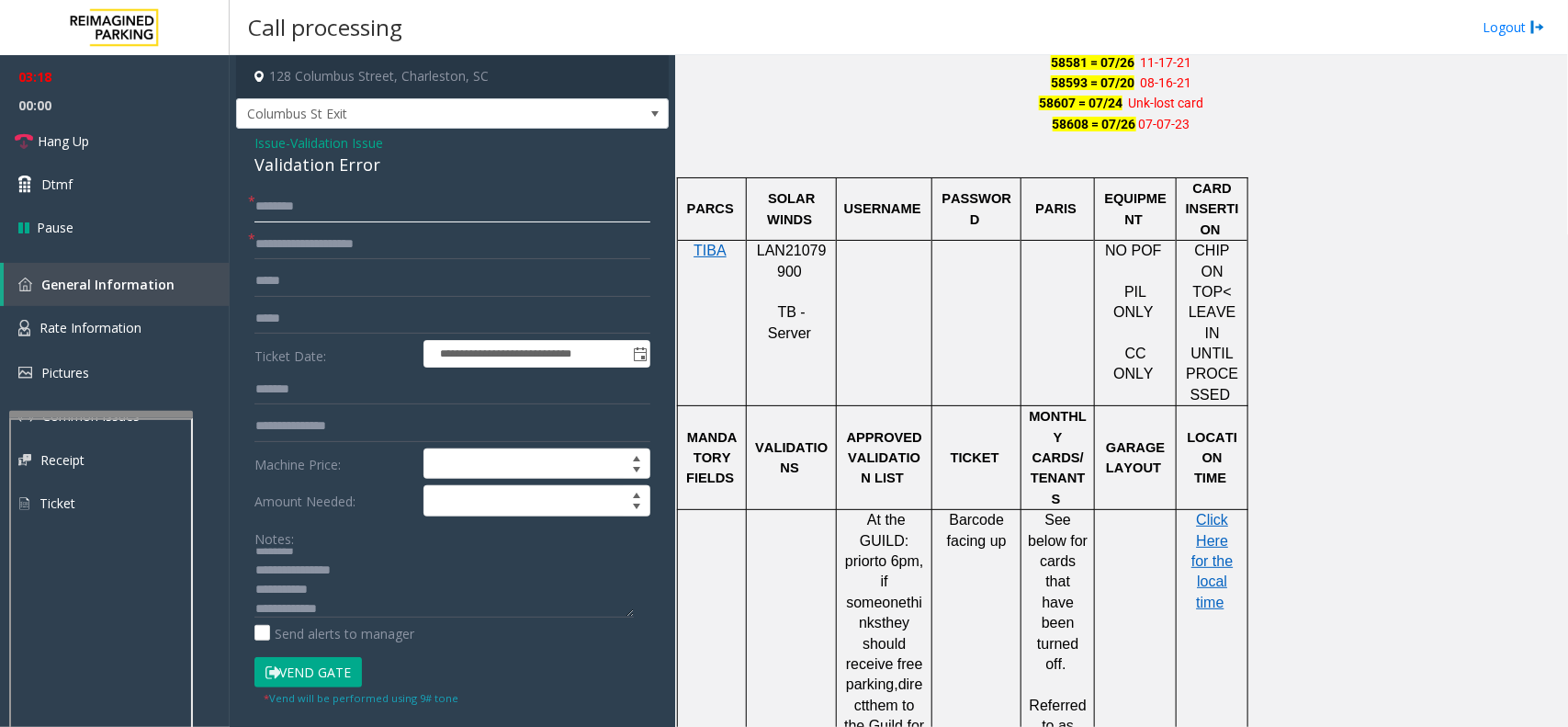 click 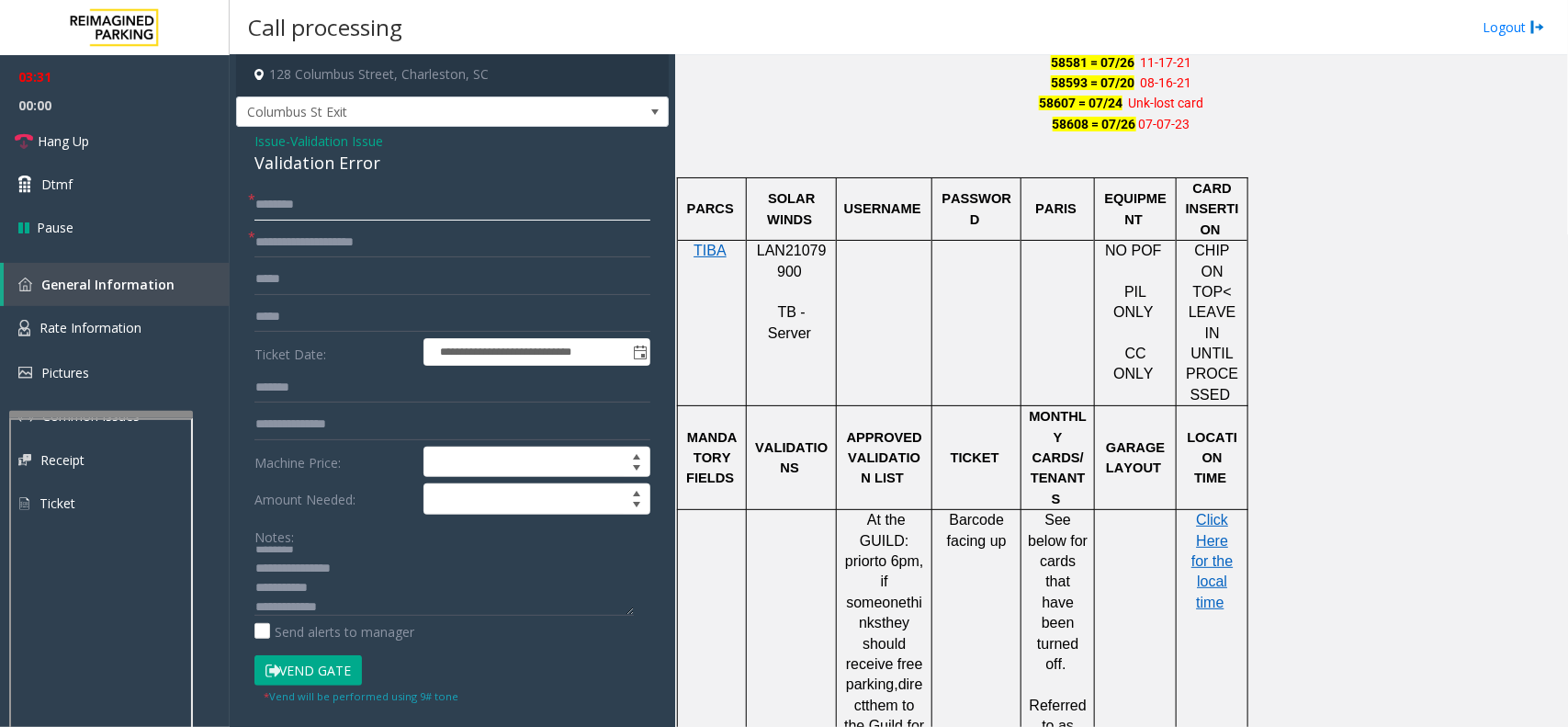 scroll, scrollTop: 0, scrollLeft: 0, axis: both 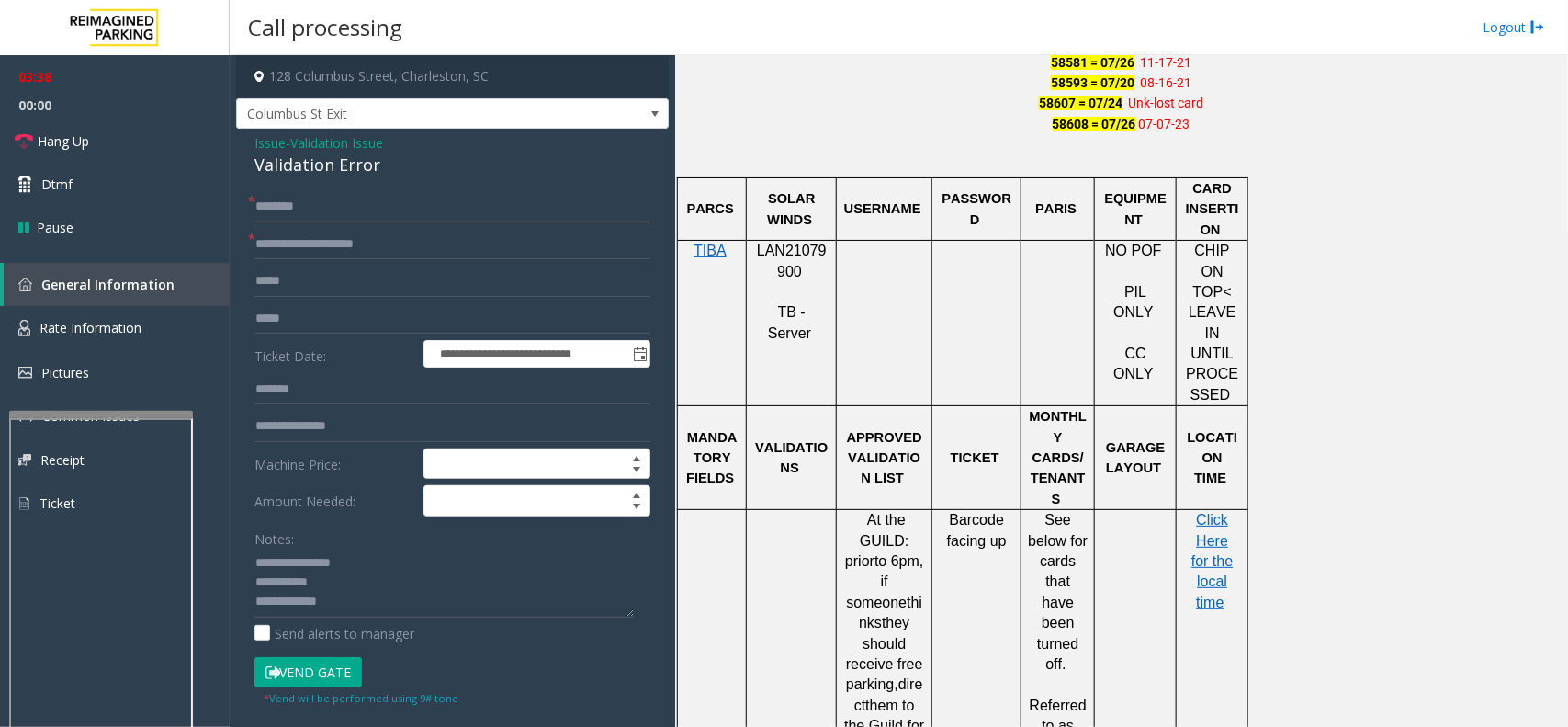 type on "*******" 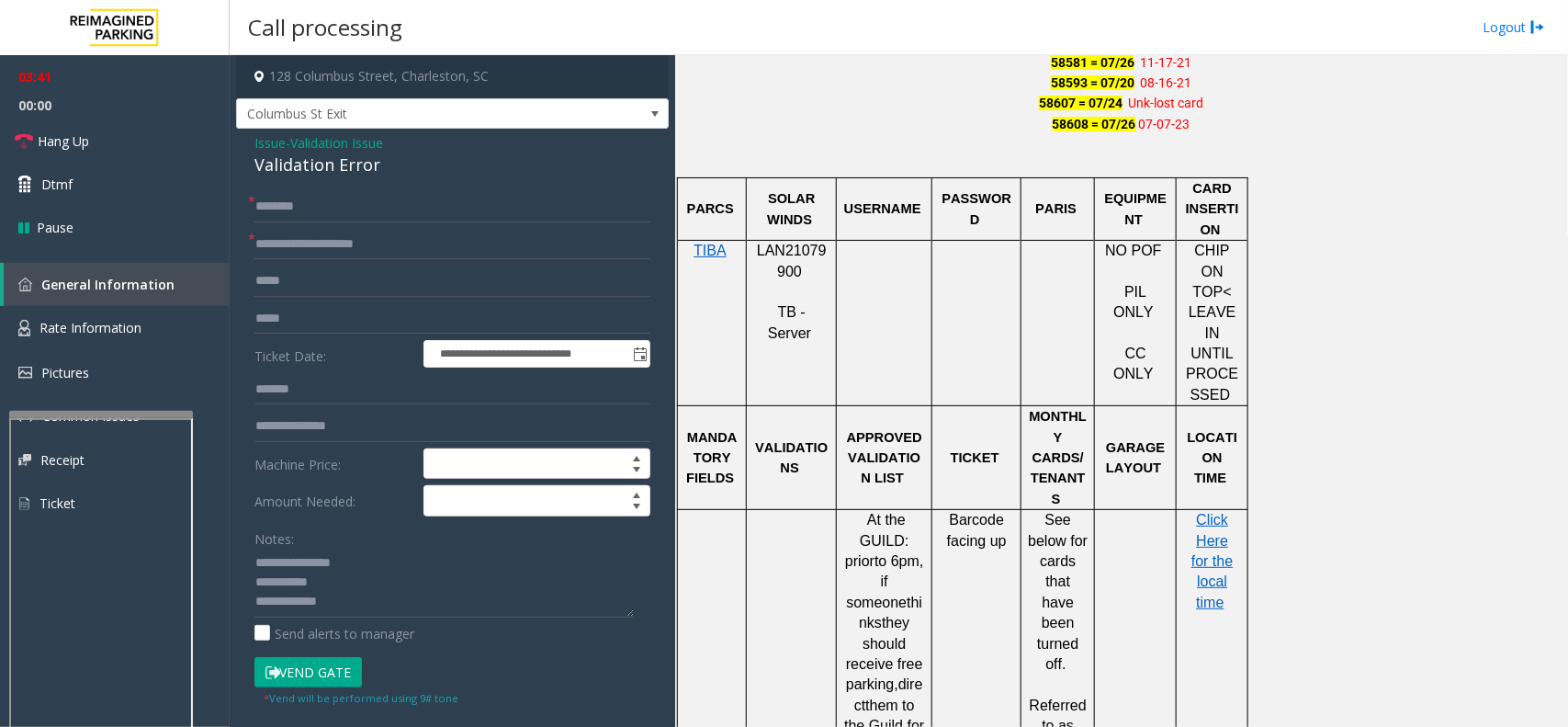 click on "Vend Gate" 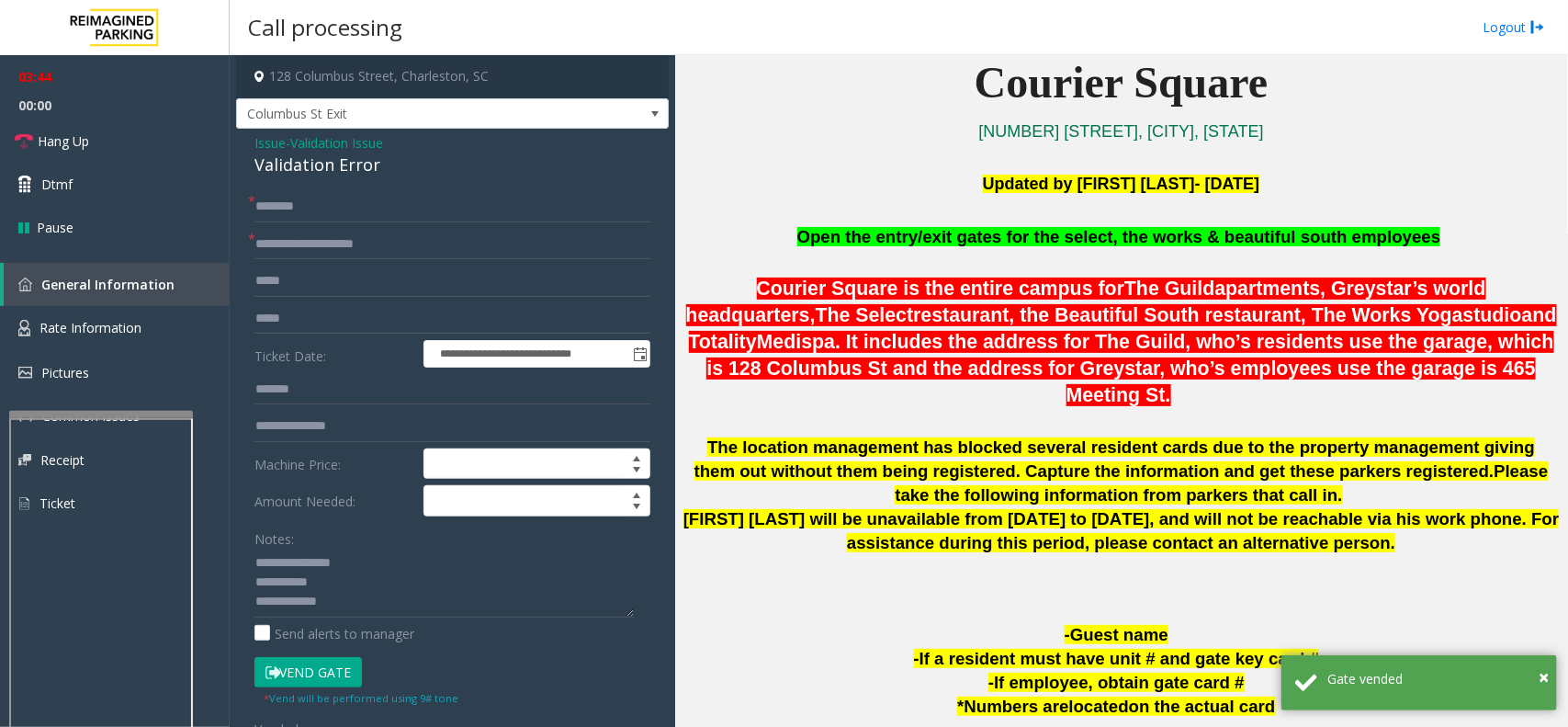 scroll, scrollTop: 574, scrollLeft: 0, axis: vertical 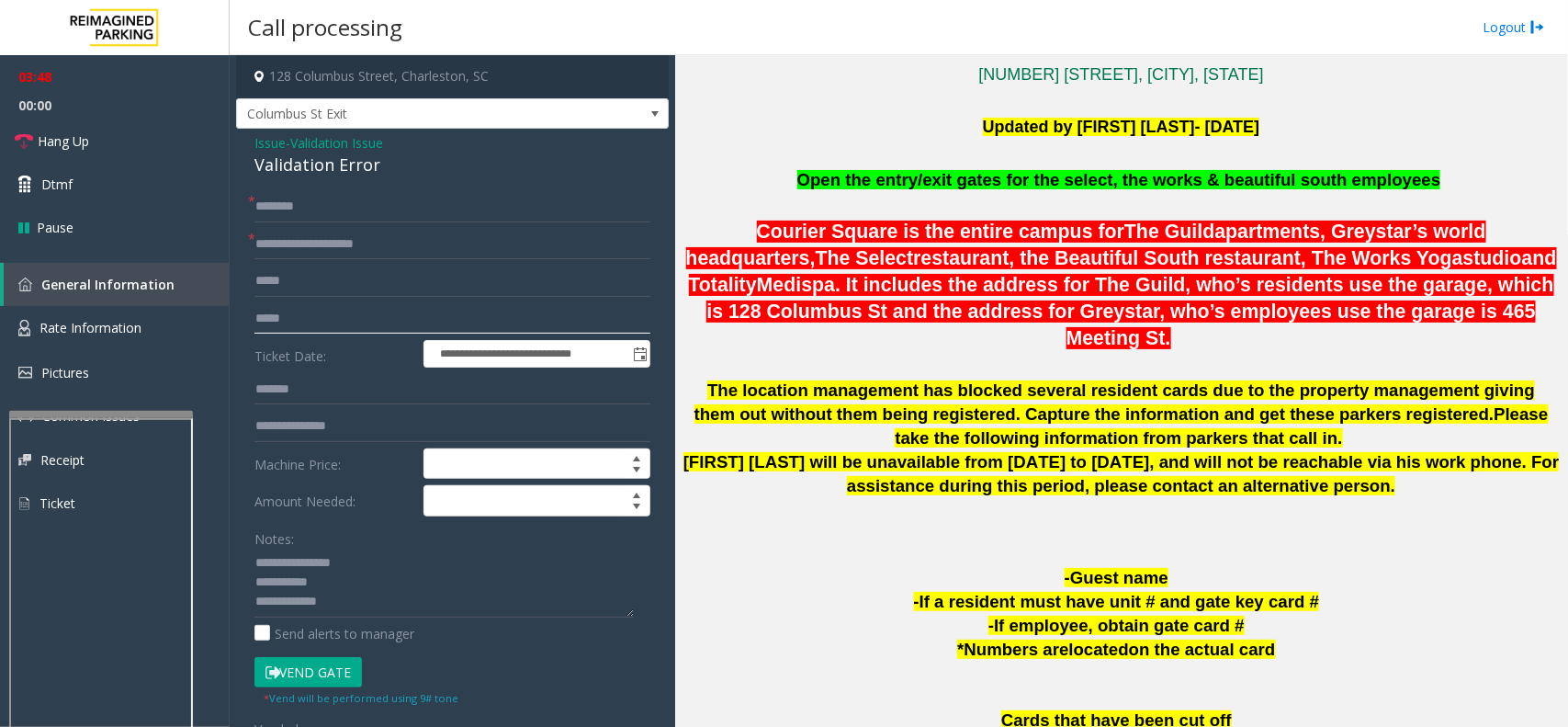 drag, startPoint x: 332, startPoint y: 314, endPoint x: 236, endPoint y: 315, distance: 96.00521 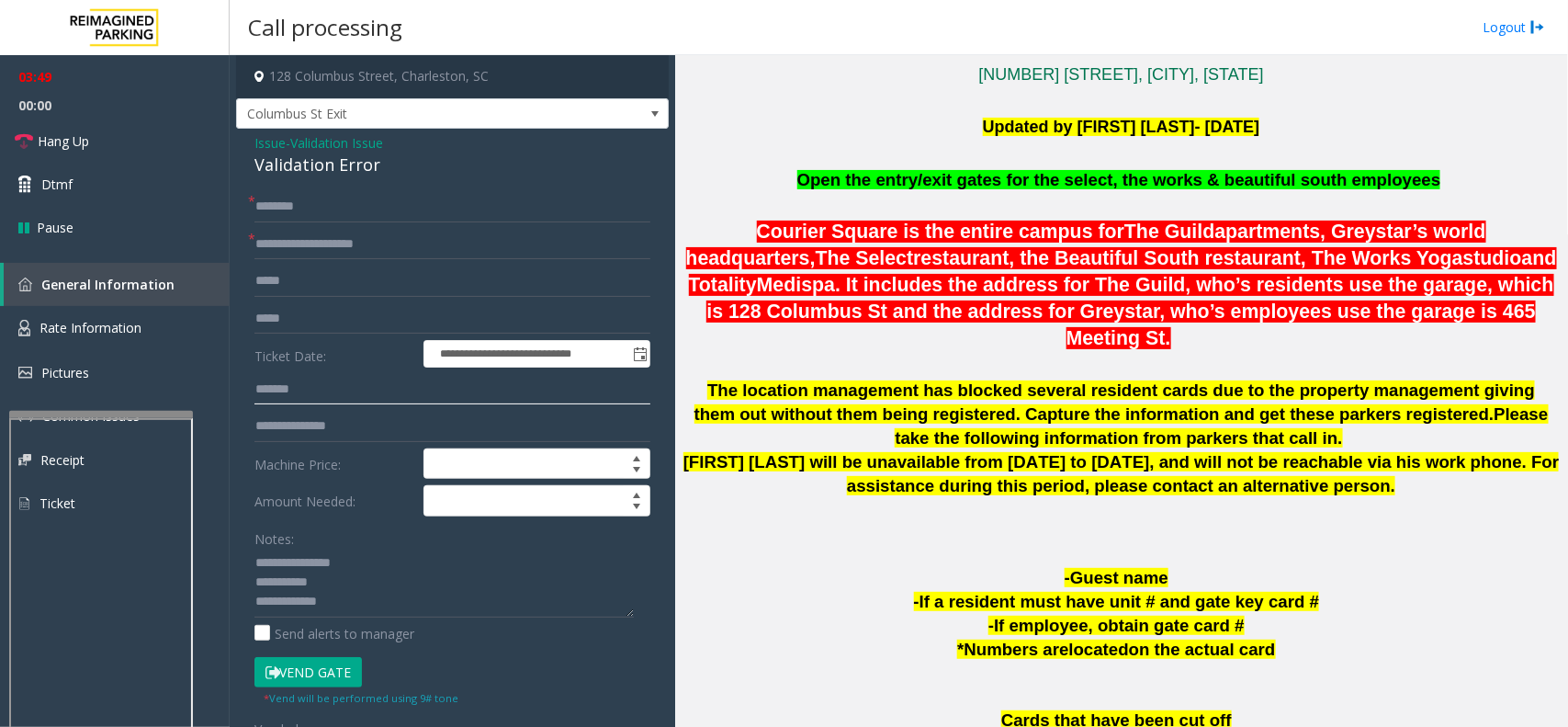 click on "*******" 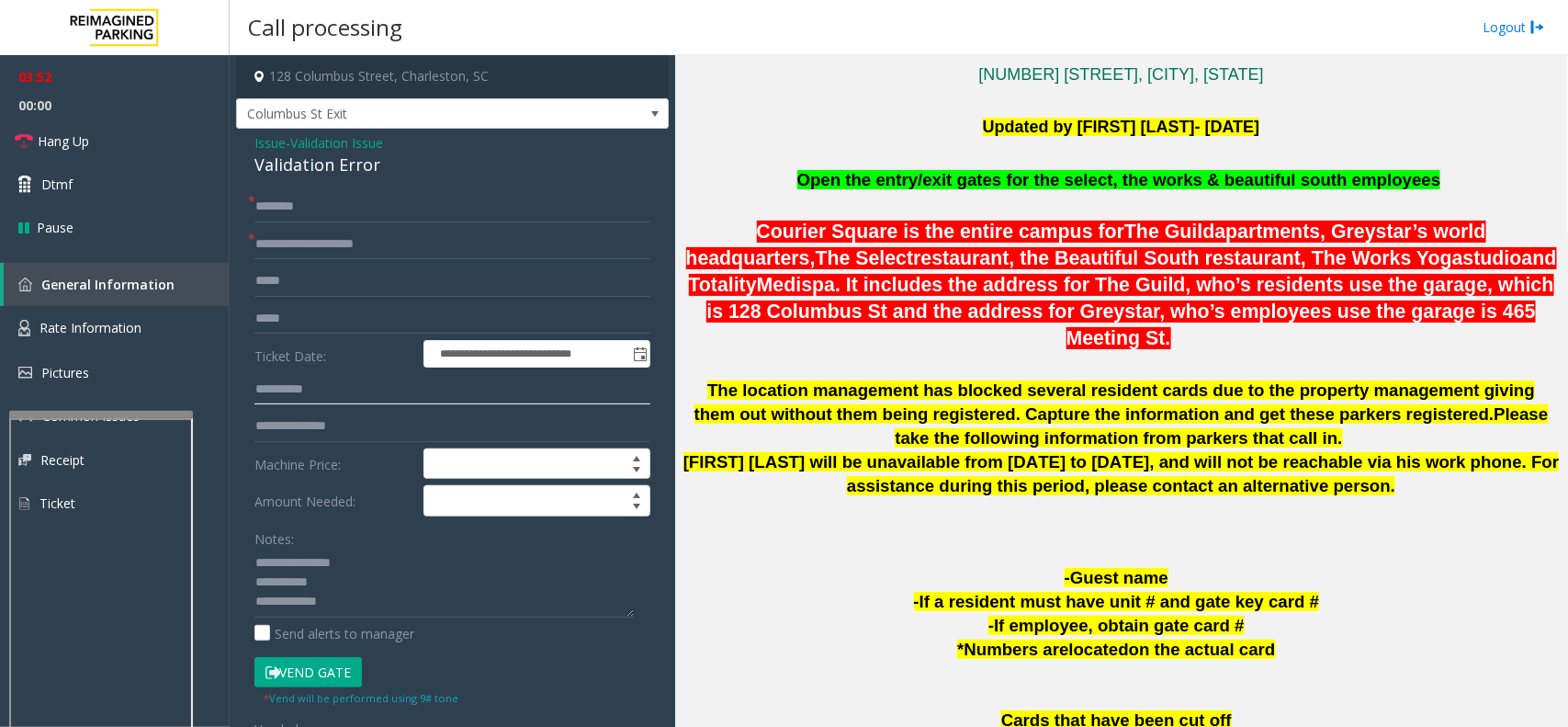 paste on "********" 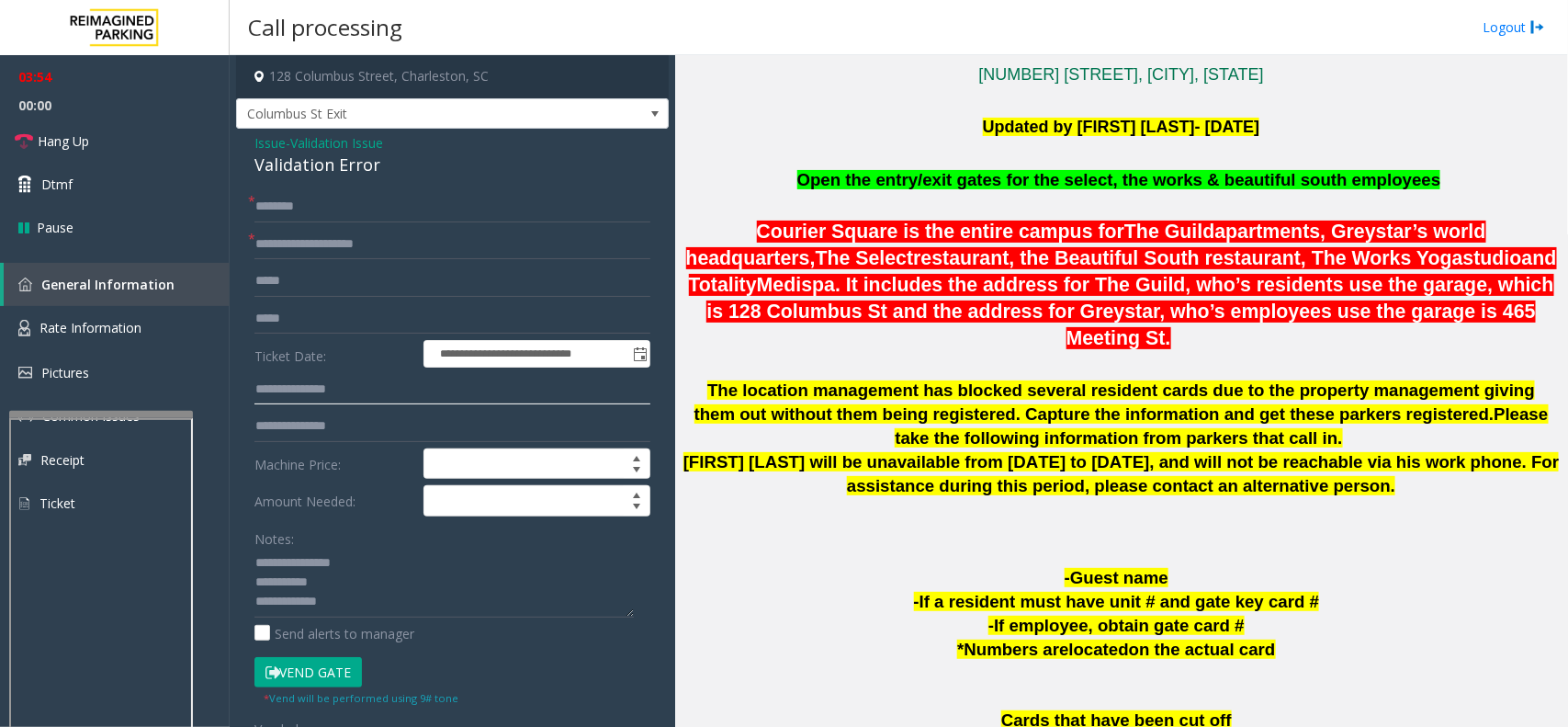 drag, startPoint x: 309, startPoint y: 386, endPoint x: 246, endPoint y: 395, distance: 63.63961 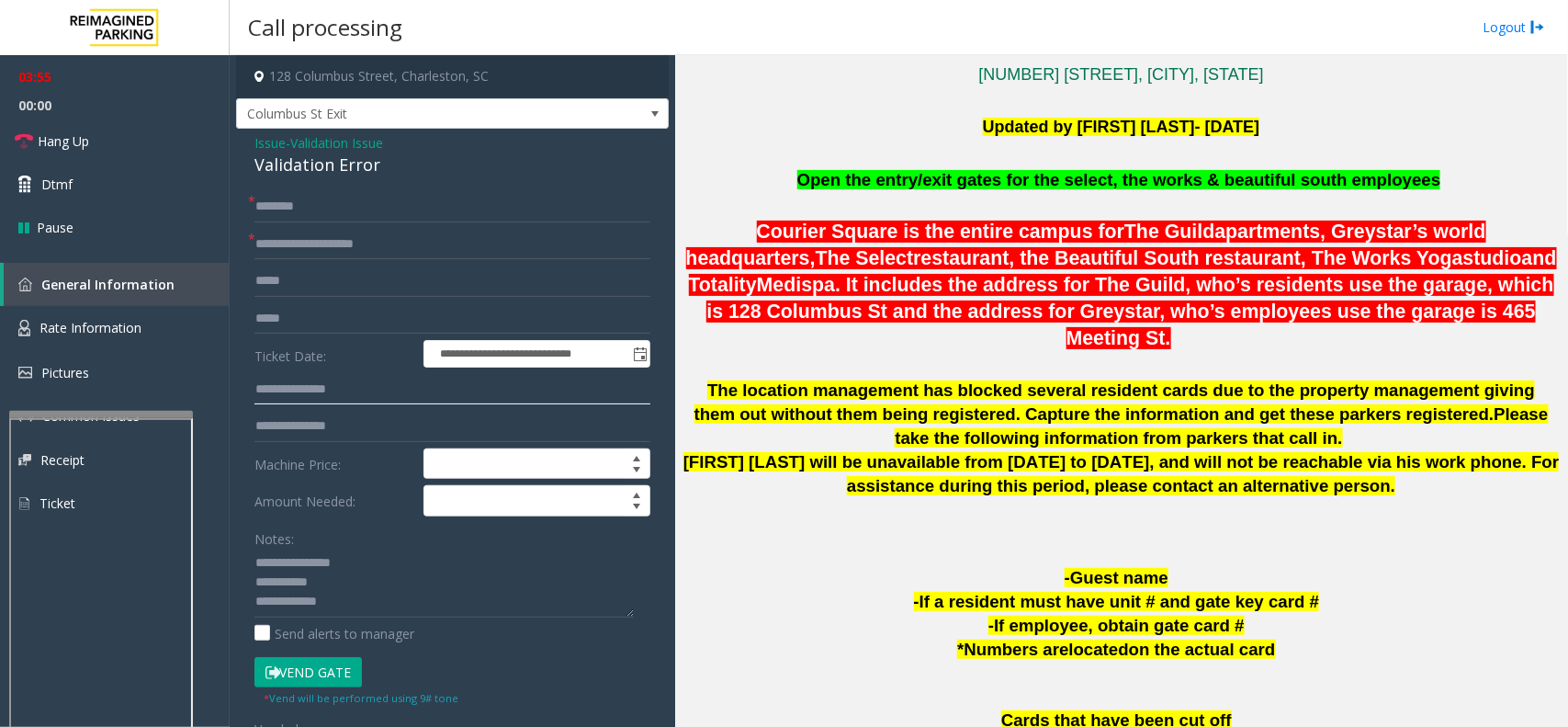 type on "**********" 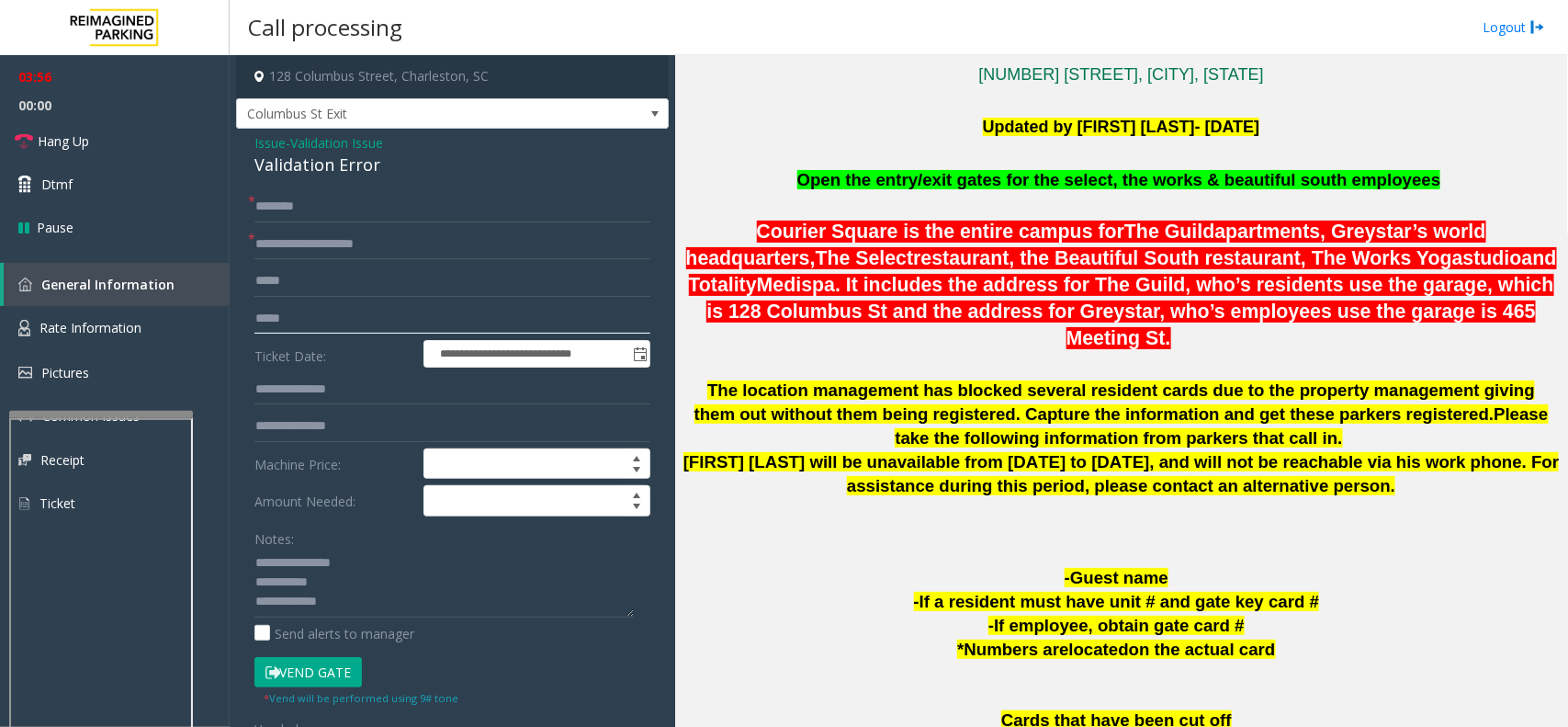 drag, startPoint x: 297, startPoint y: 324, endPoint x: 253, endPoint y: 322, distance: 44.04543 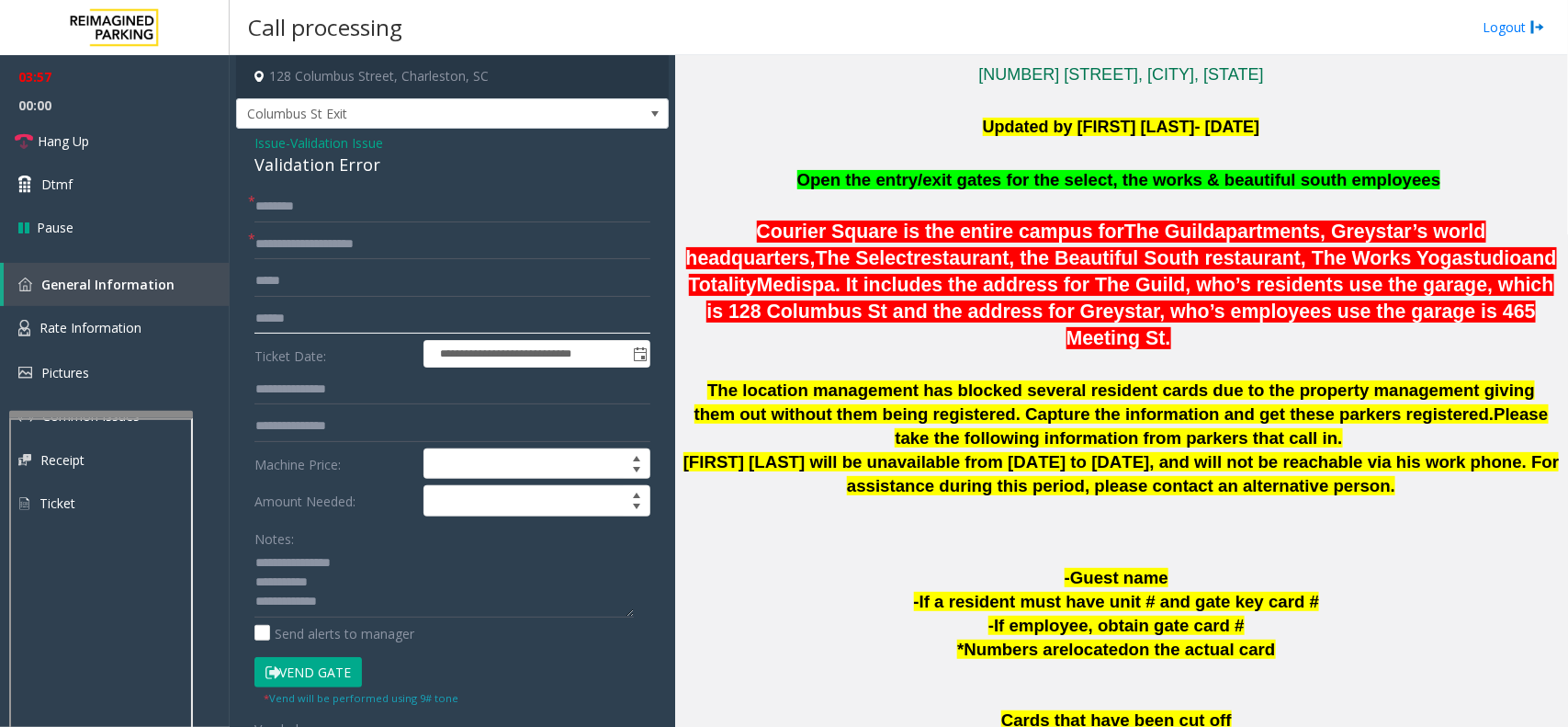 paste on "*******" 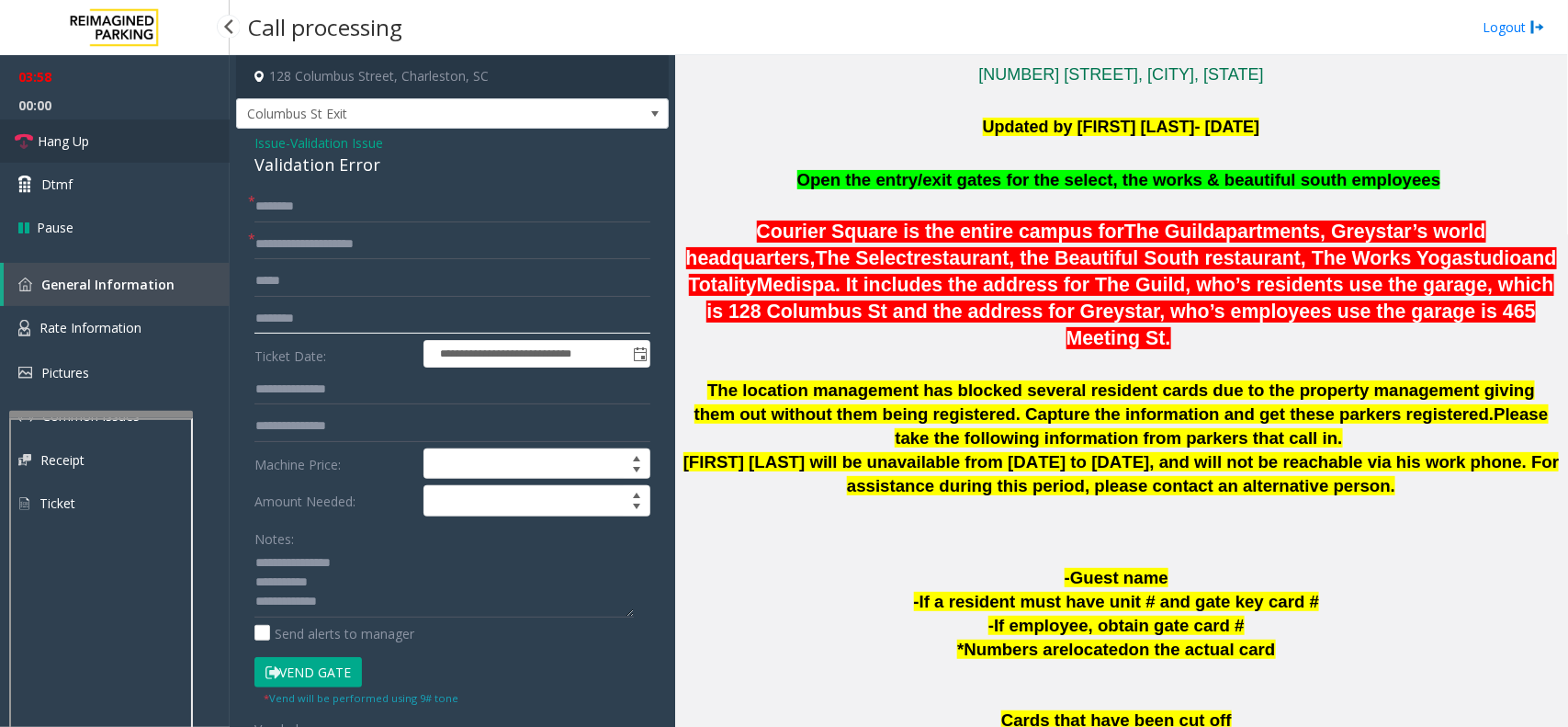 type on "*******" 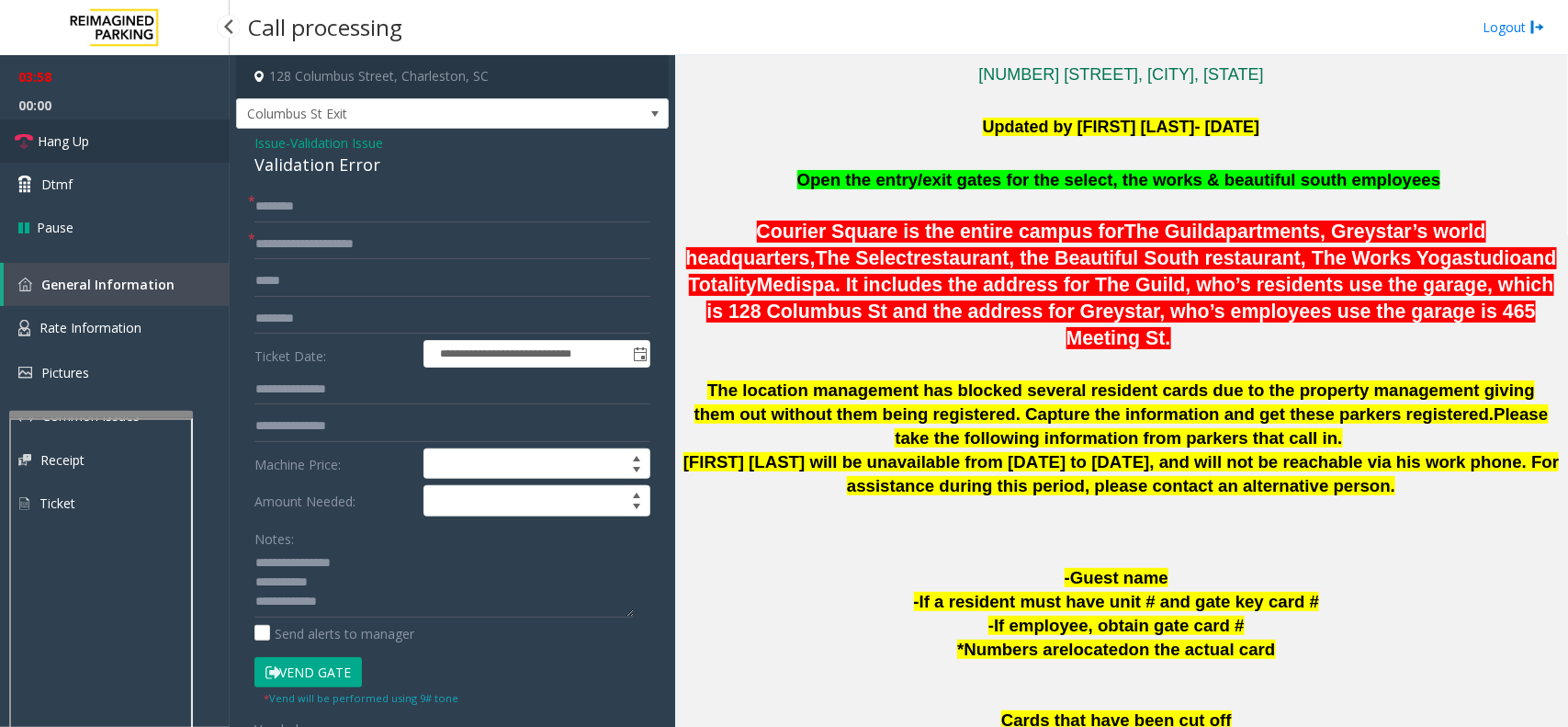 click on "Hang Up" at bounding box center [63, 141] 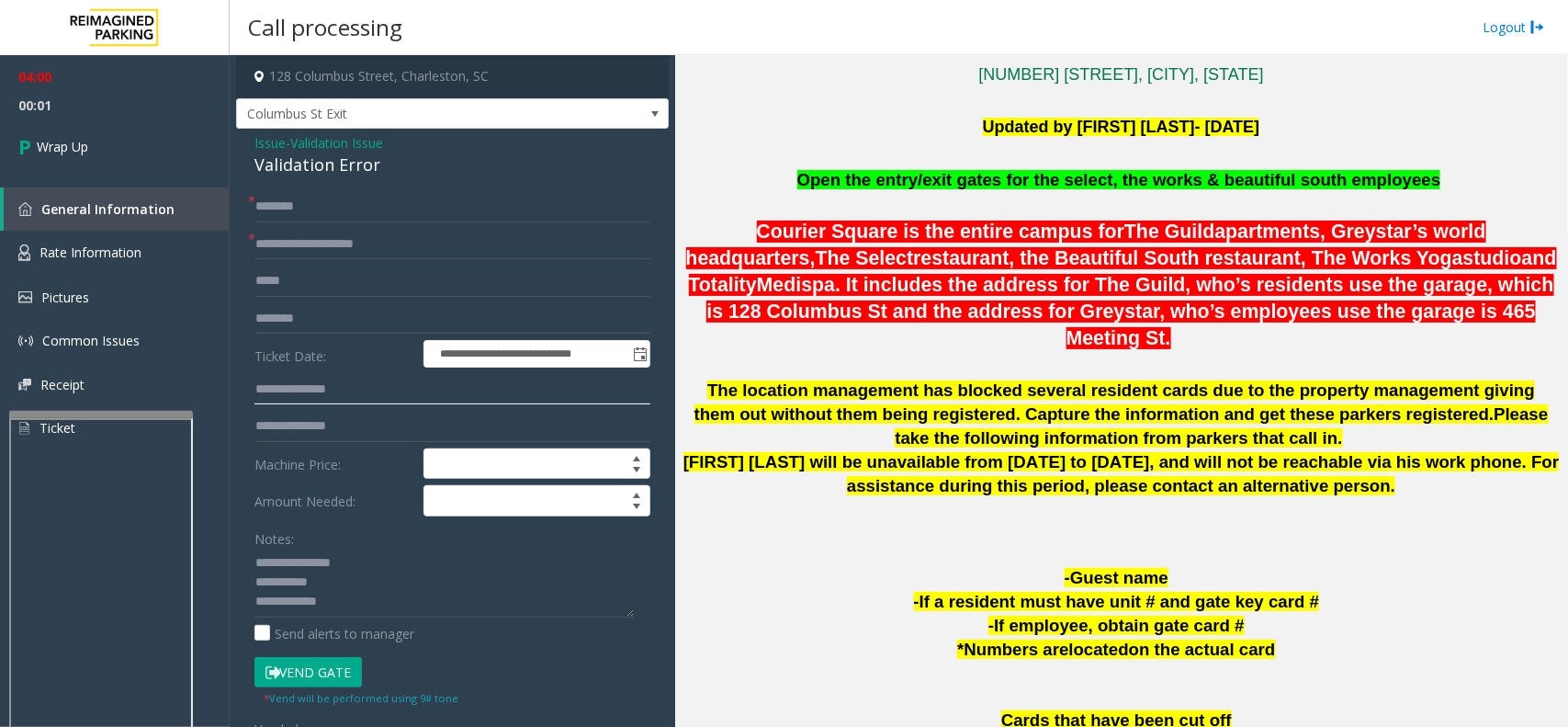 drag, startPoint x: 308, startPoint y: 389, endPoint x: 234, endPoint y: 378, distance: 74.813 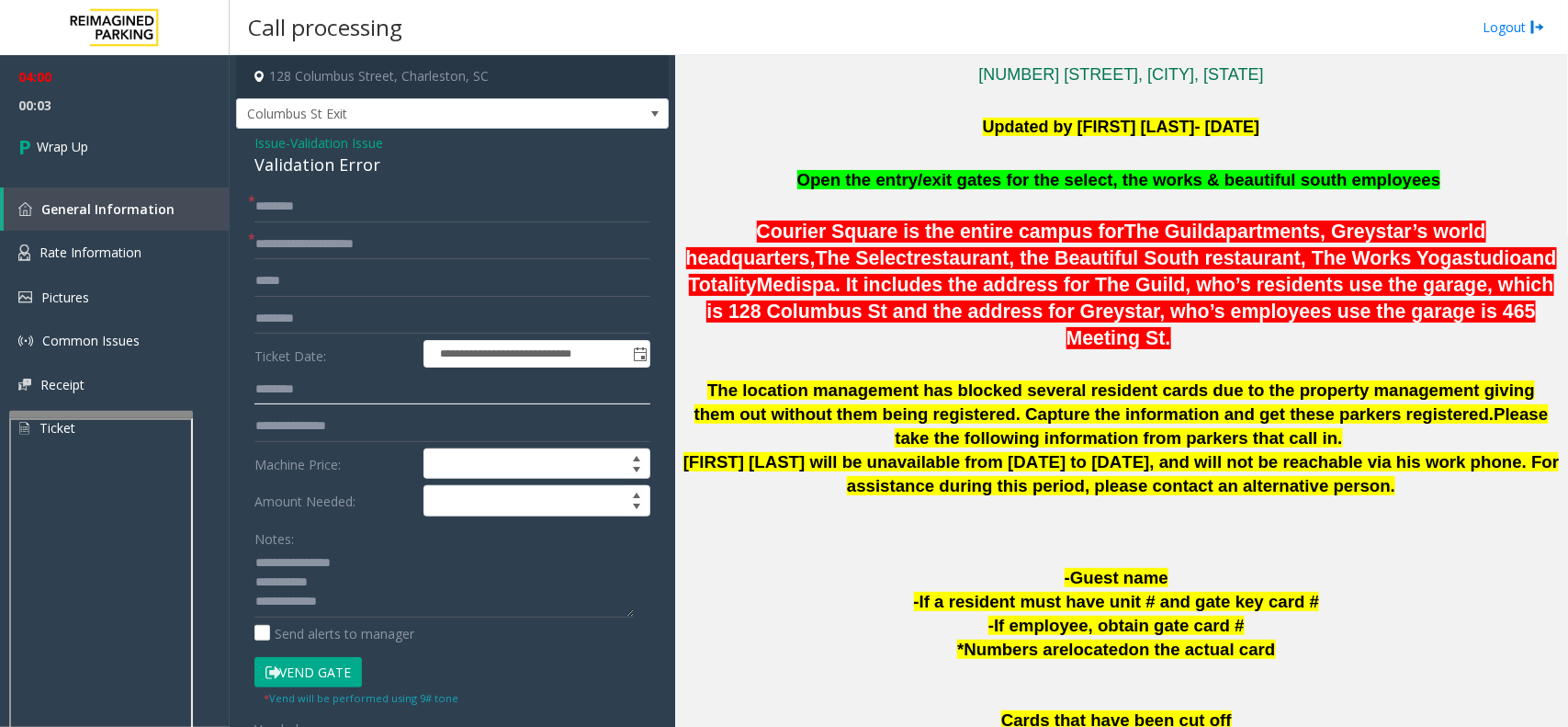 type on "*****" 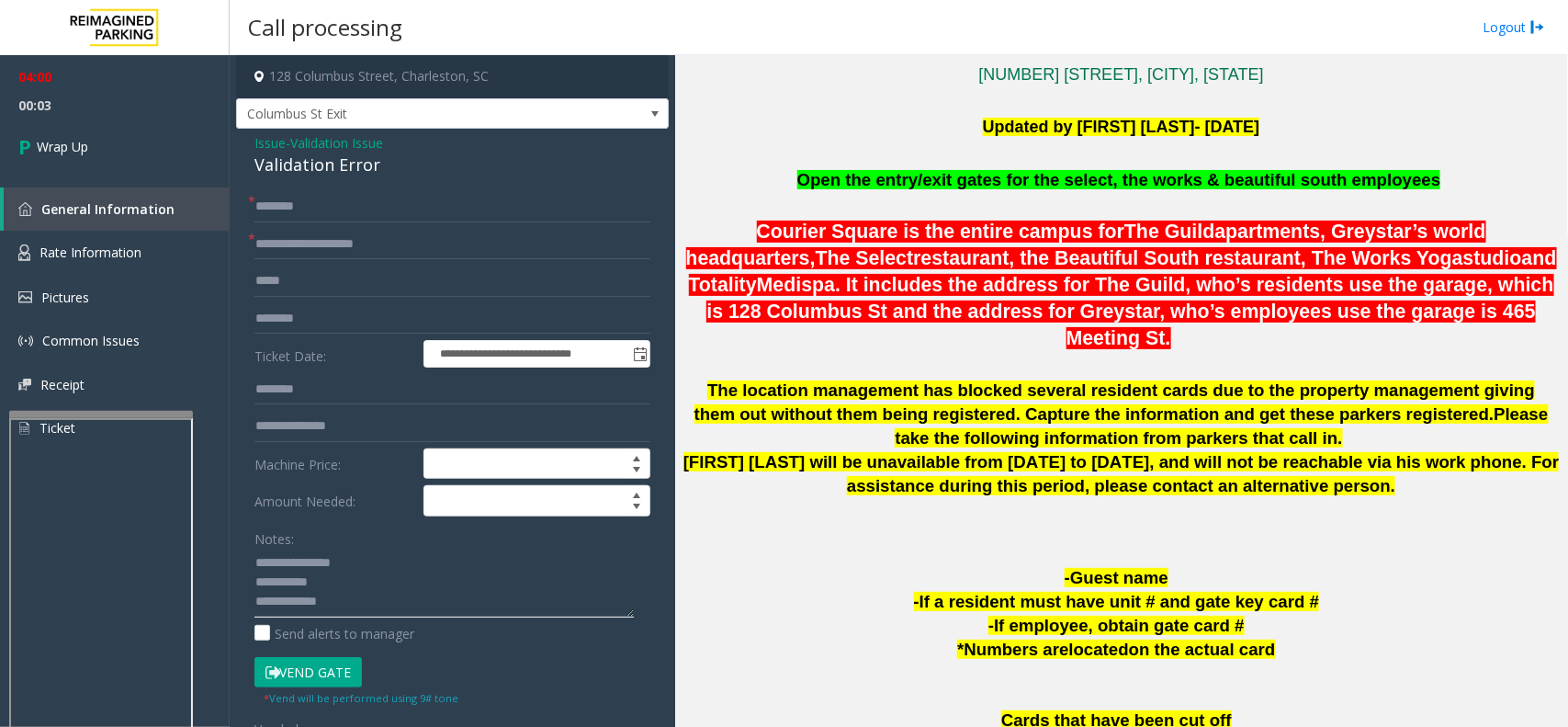 drag, startPoint x: 340, startPoint y: 572, endPoint x: 335, endPoint y: 584, distance: 13 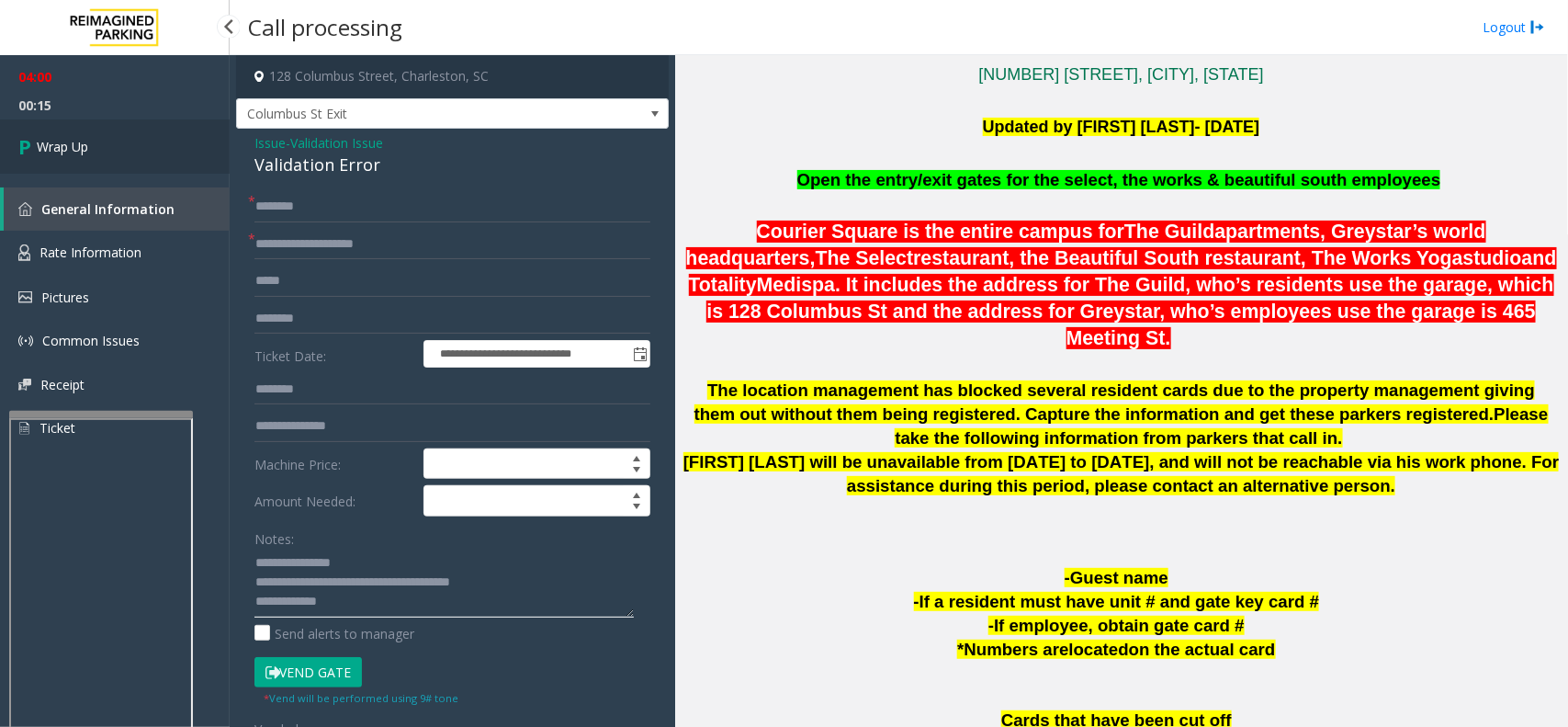 type on "**********" 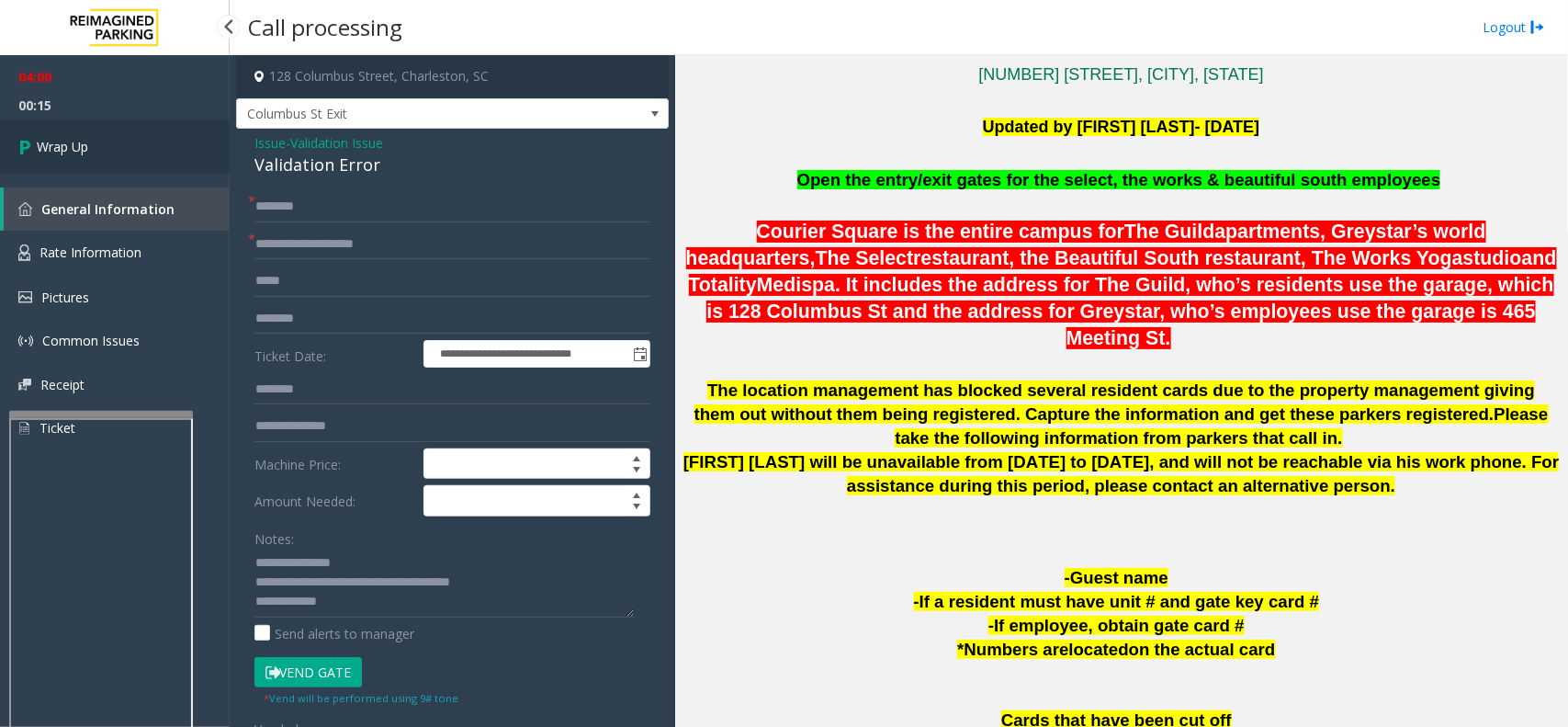 click on "Wrap Up" at bounding box center [115, 146] 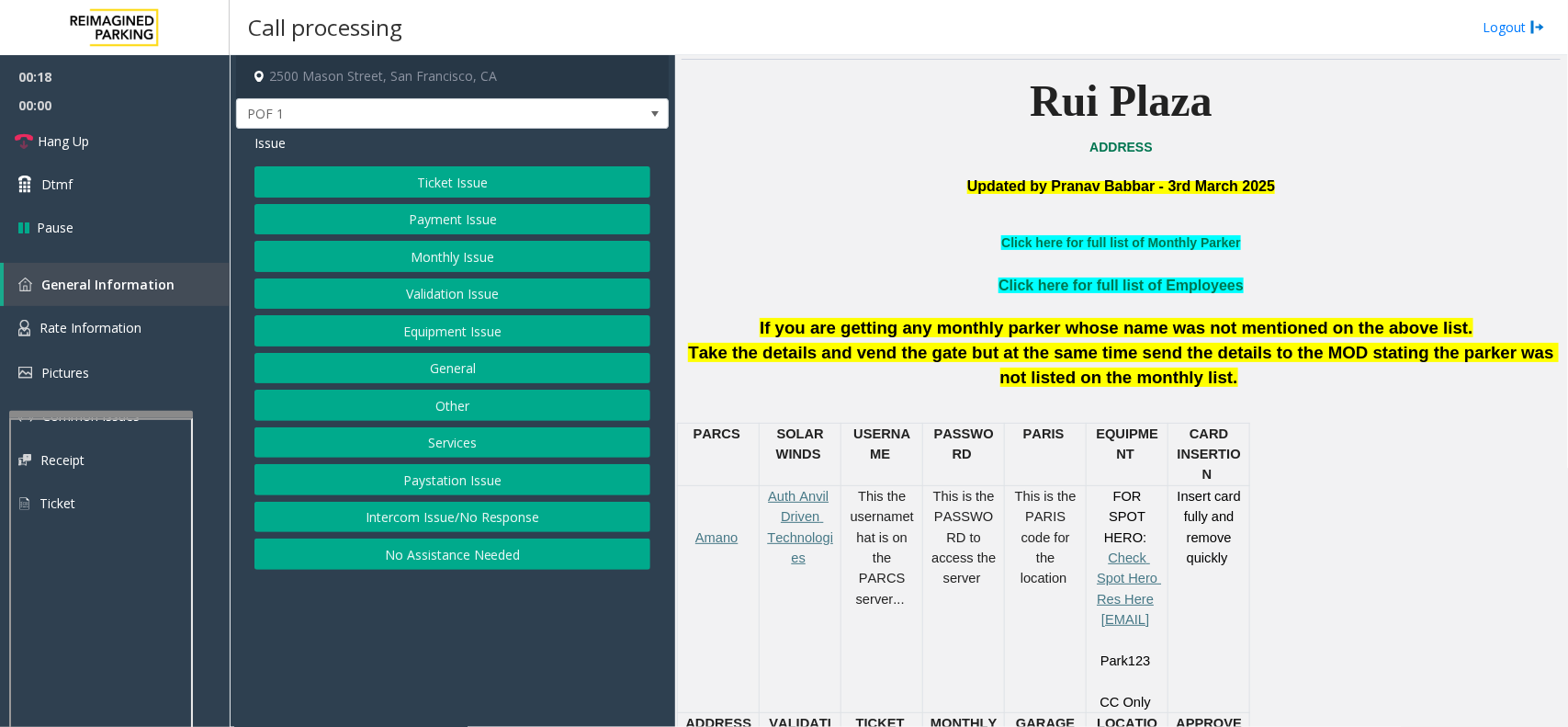 scroll, scrollTop: 460, scrollLeft: 0, axis: vertical 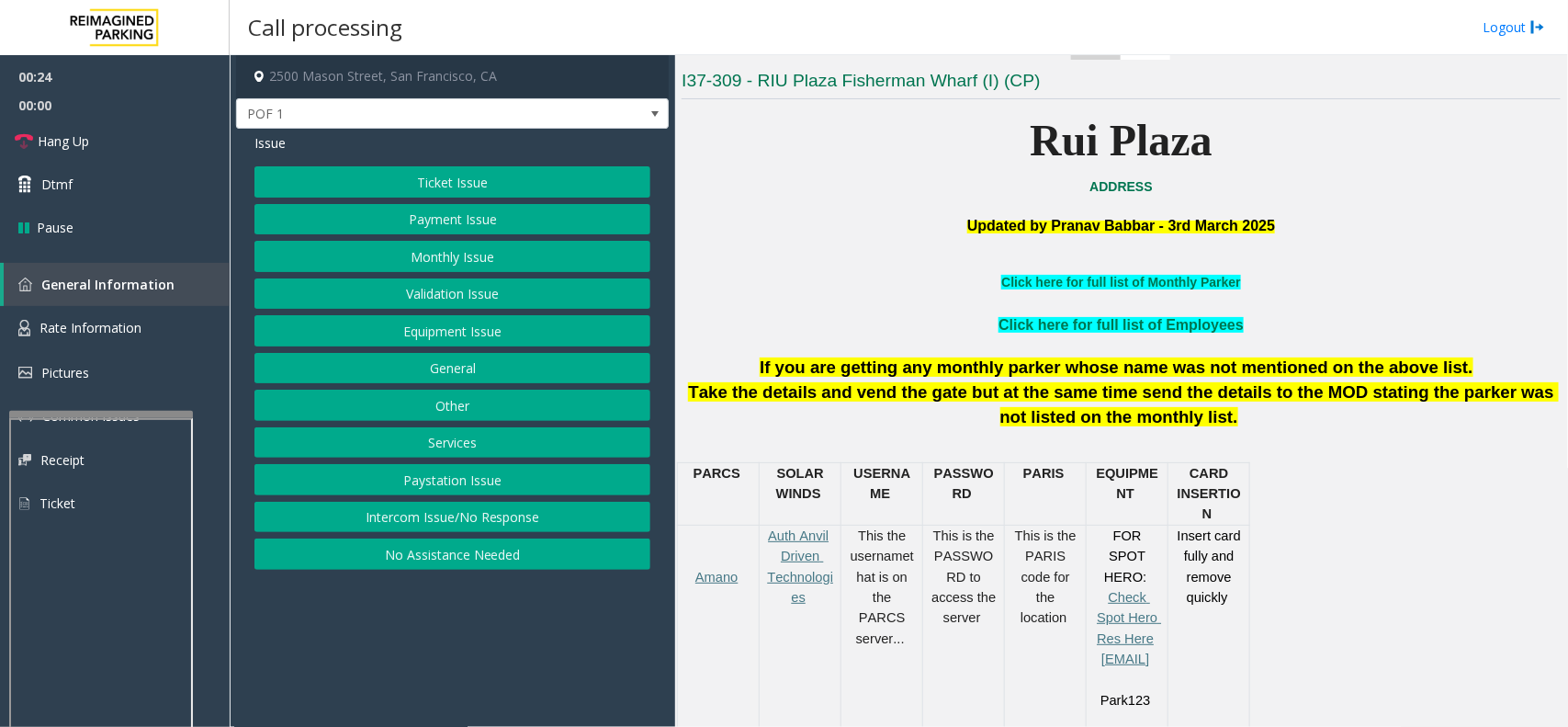 click on "Payment Issue" 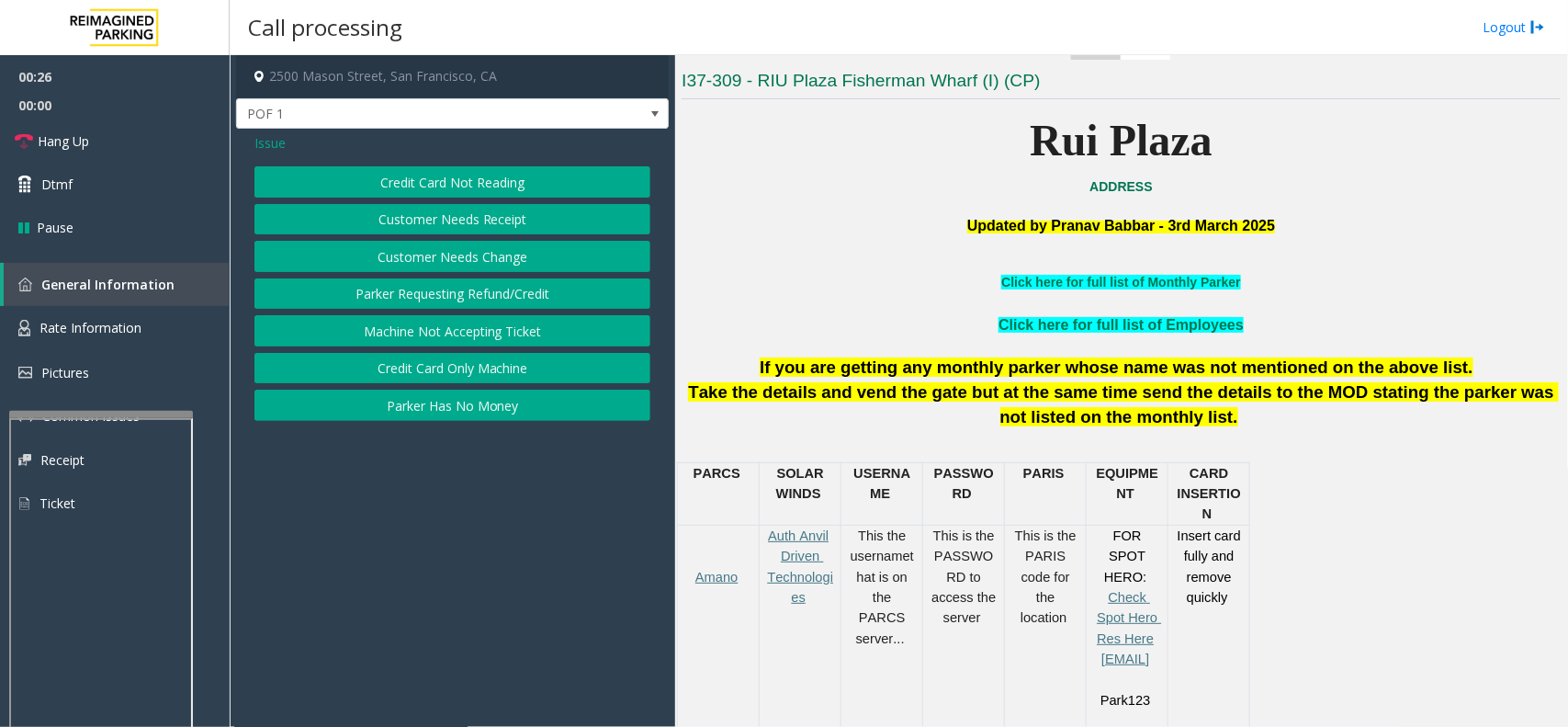 click on "Credit Card Not Reading" 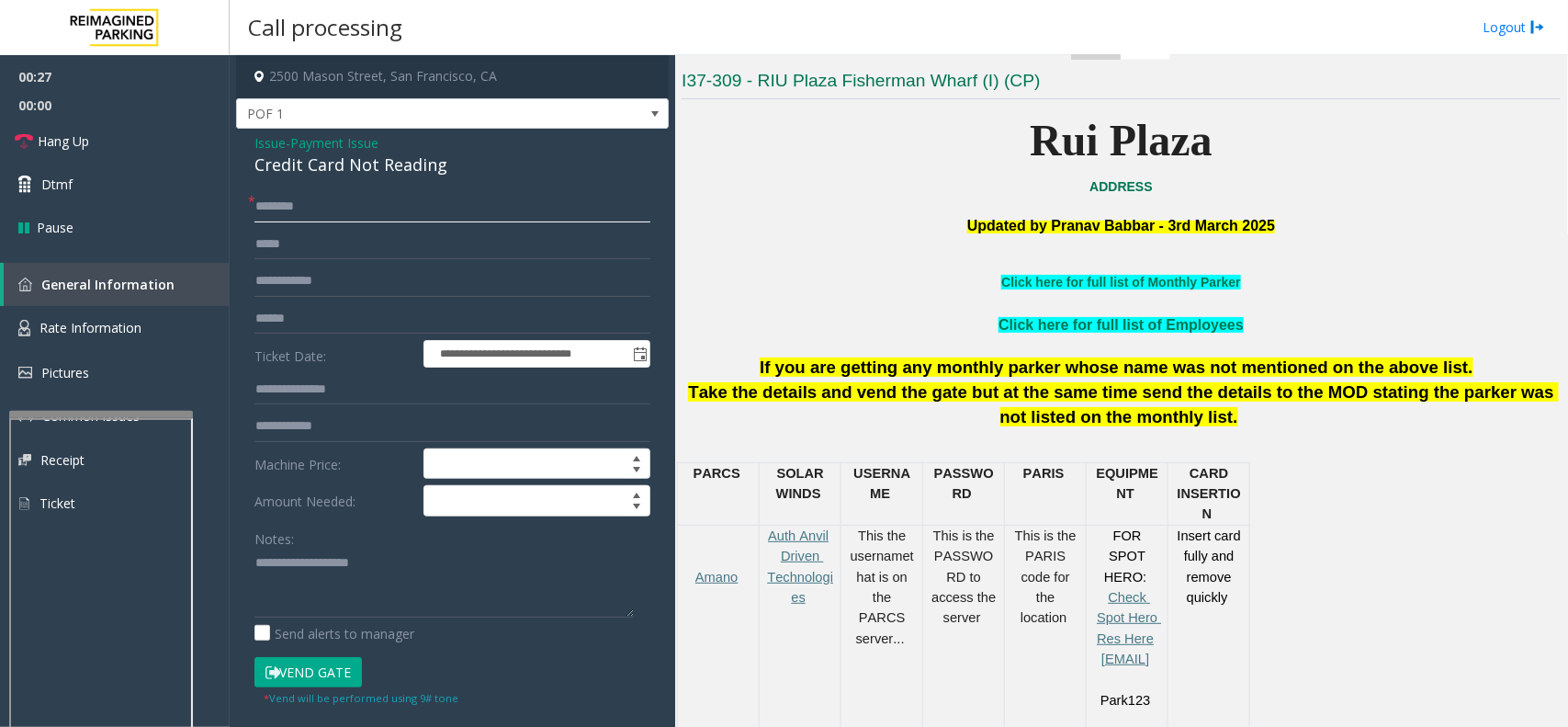 click 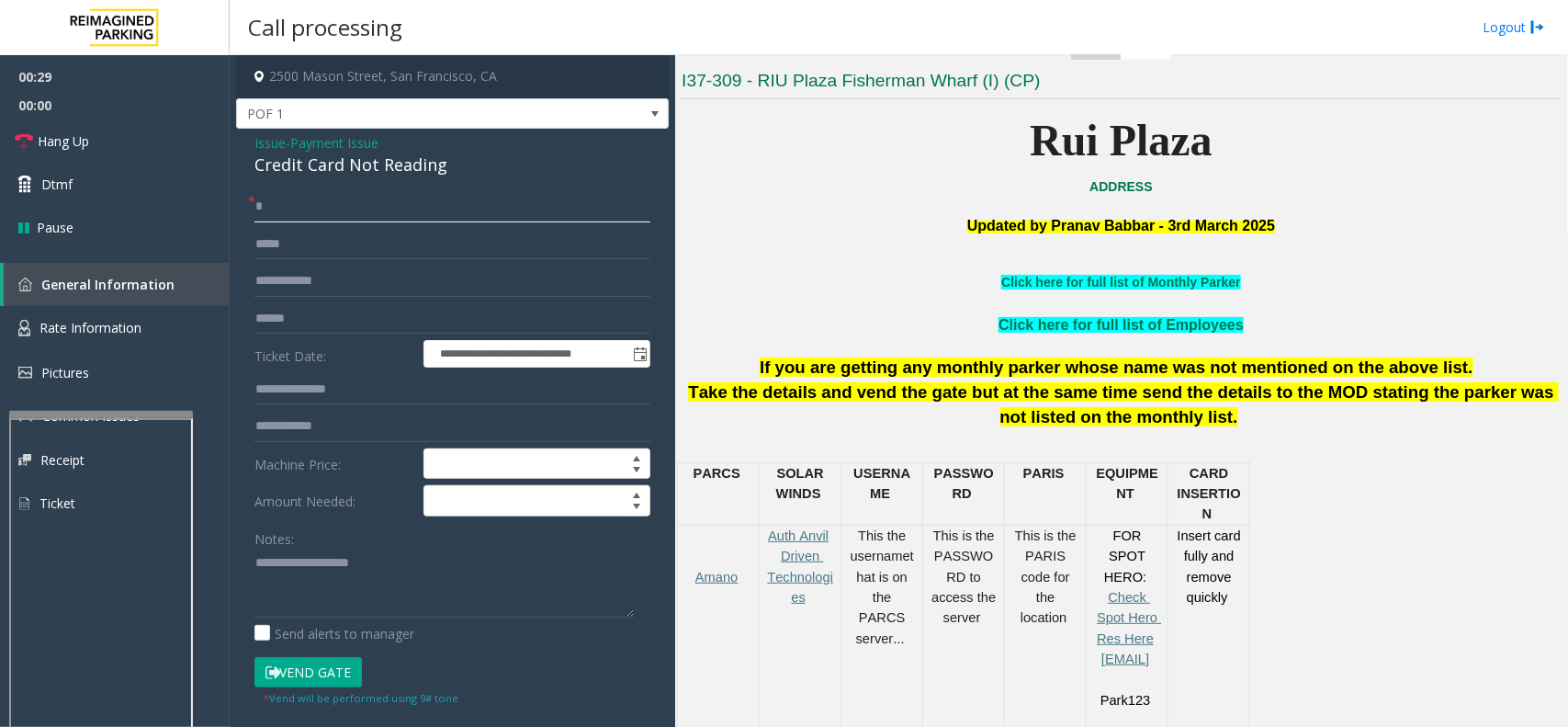 type 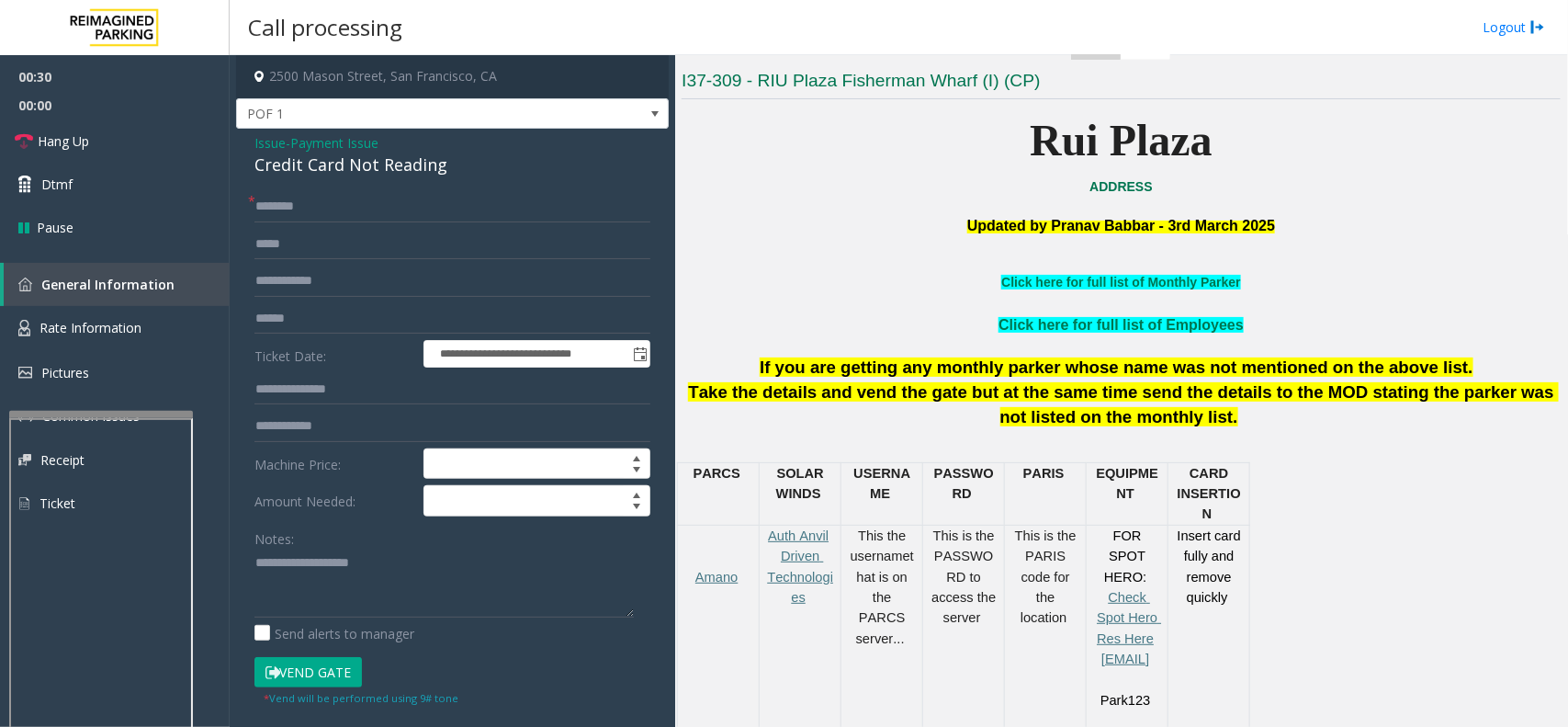 click on "Payment Issue" 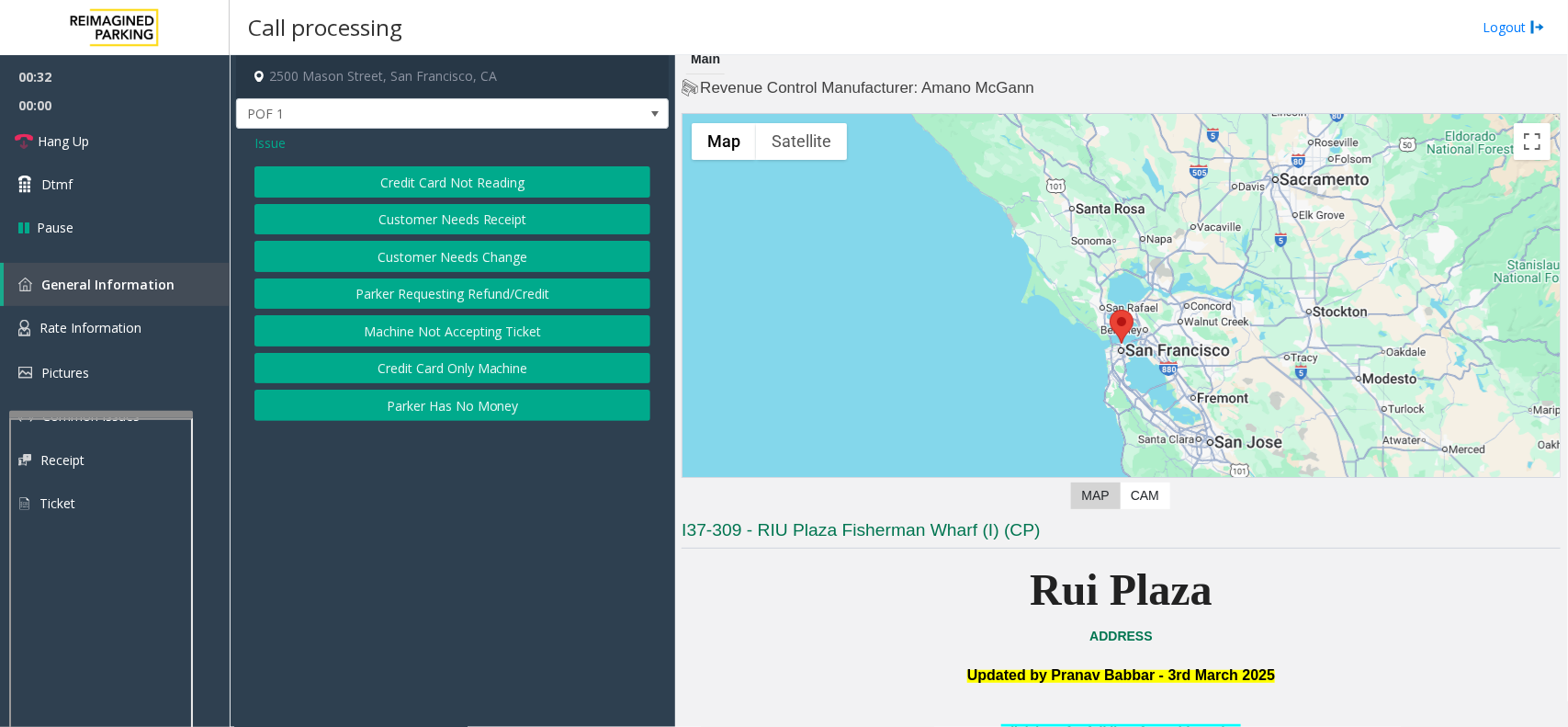 scroll, scrollTop: 0, scrollLeft: 0, axis: both 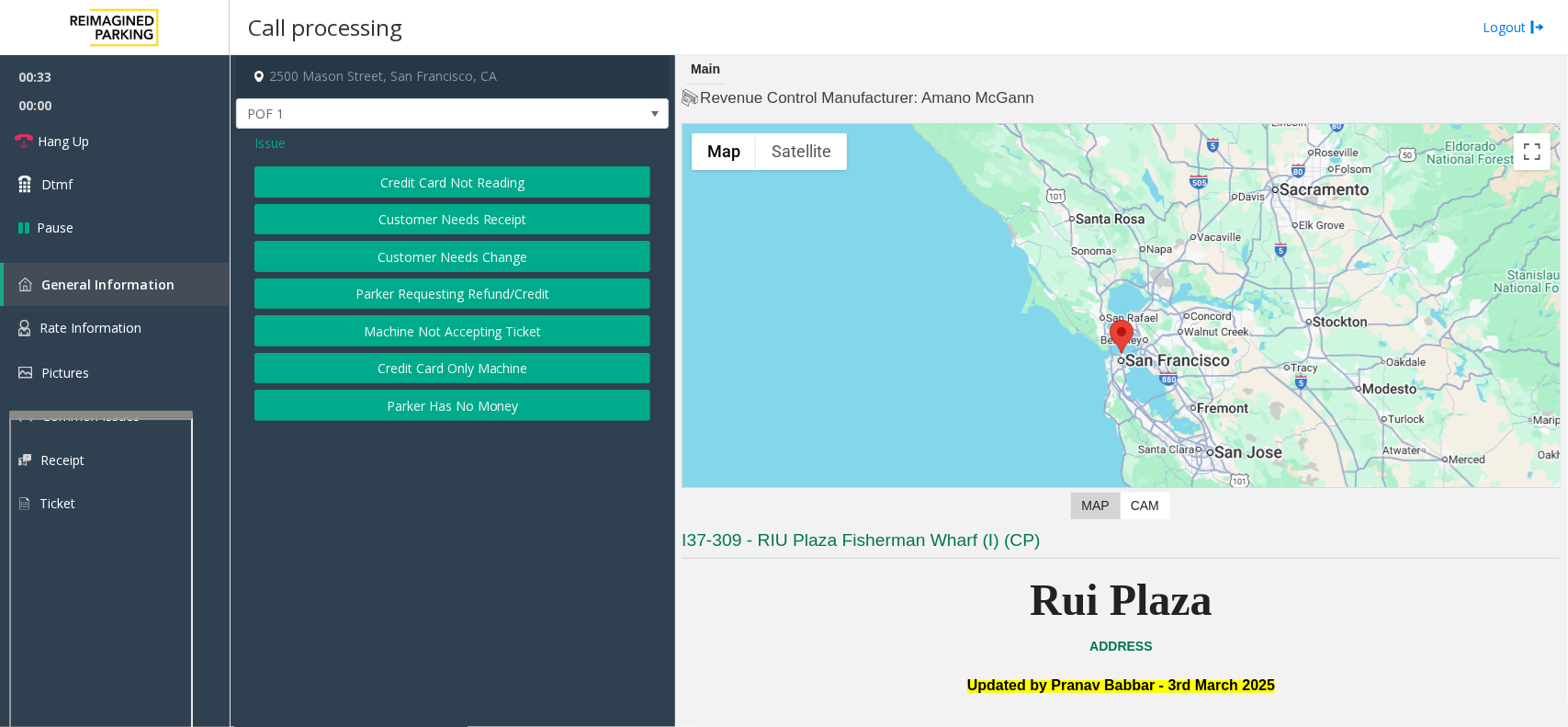 click on "Issue" 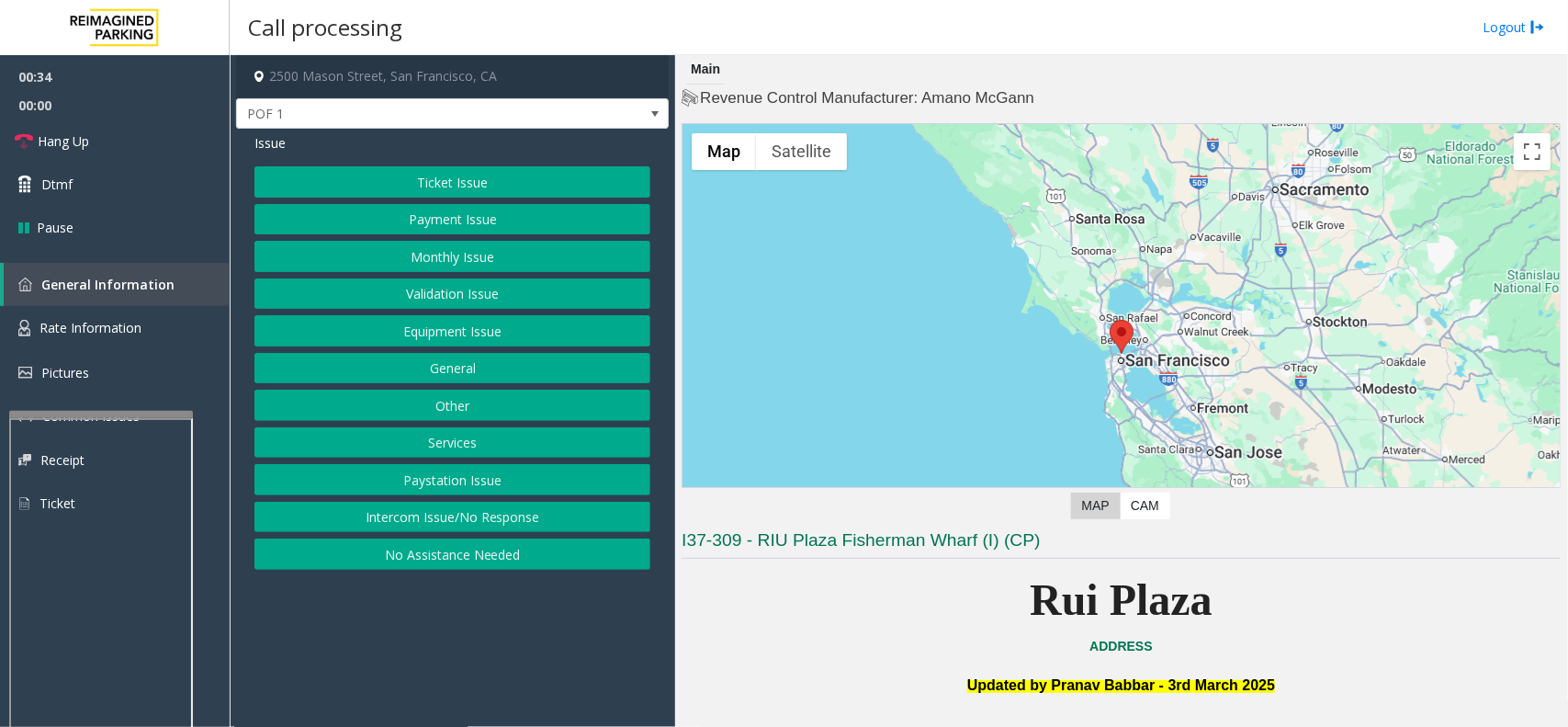 click on "Ticket Issue" 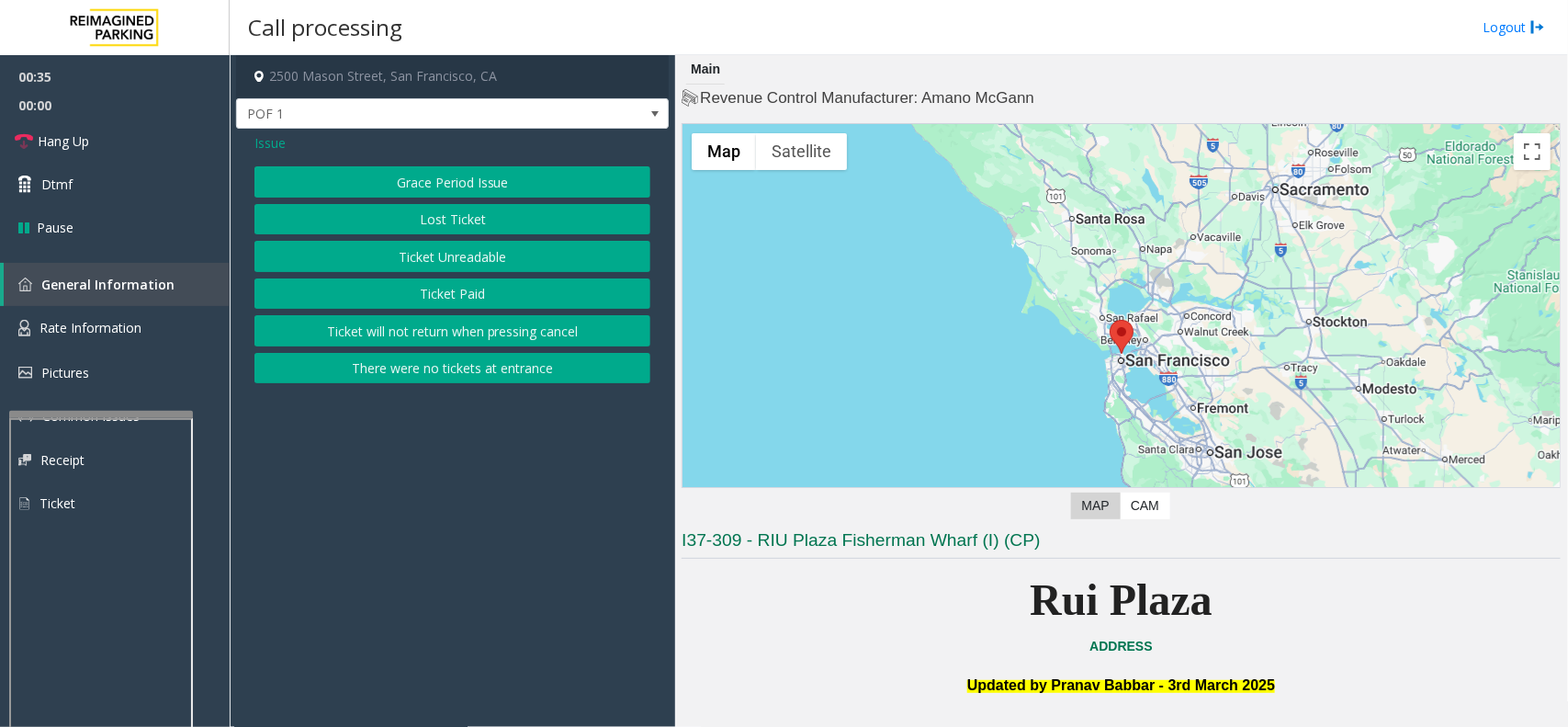 click on "Ticket Unreadable" 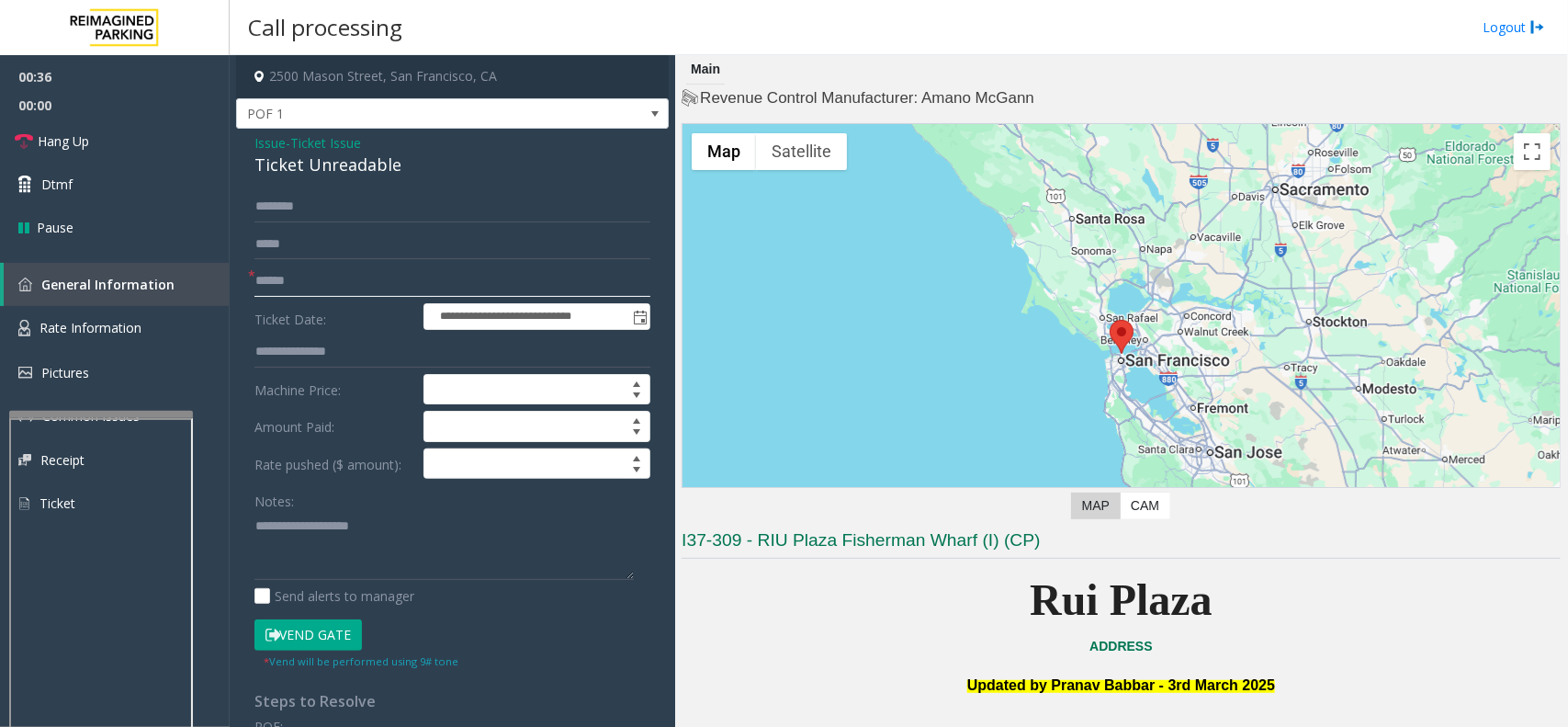 click 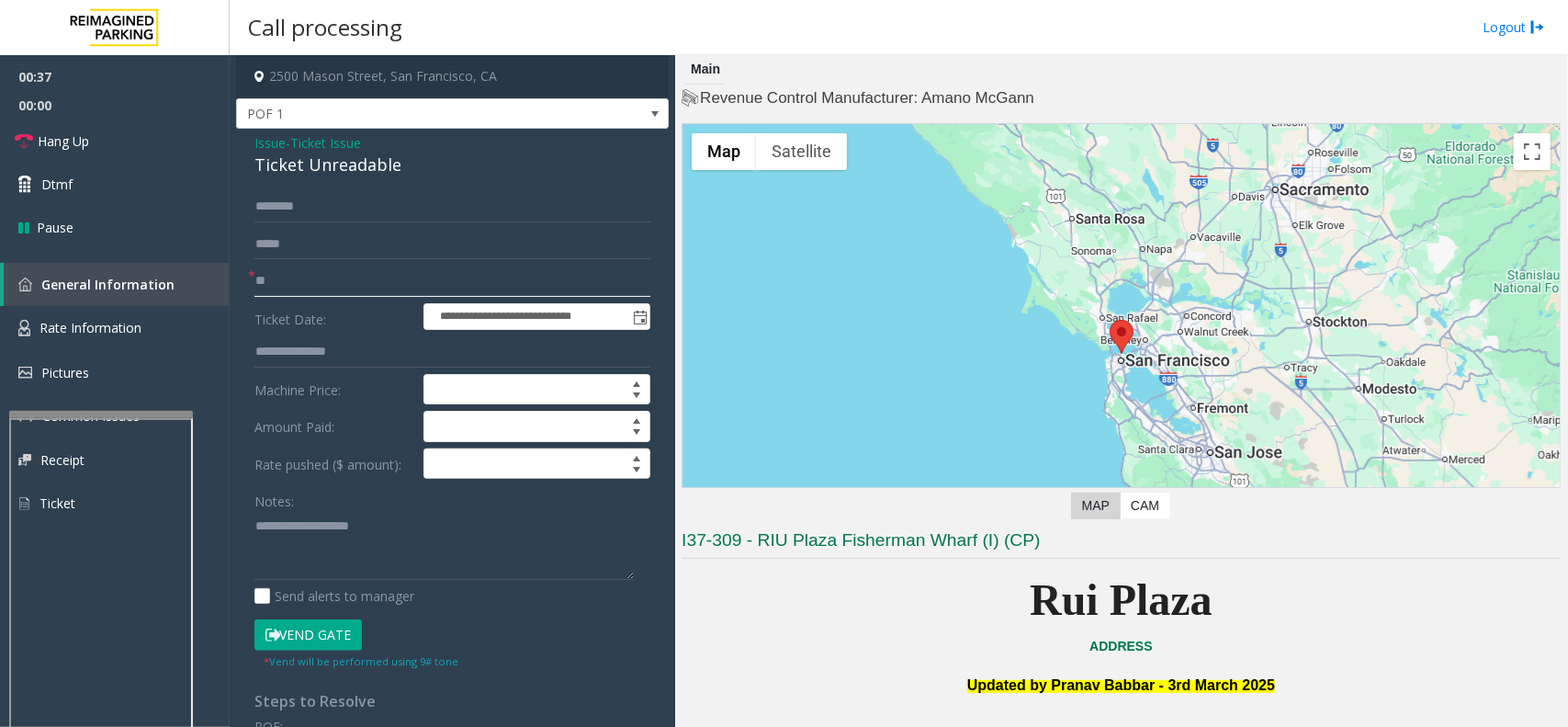 type on "**" 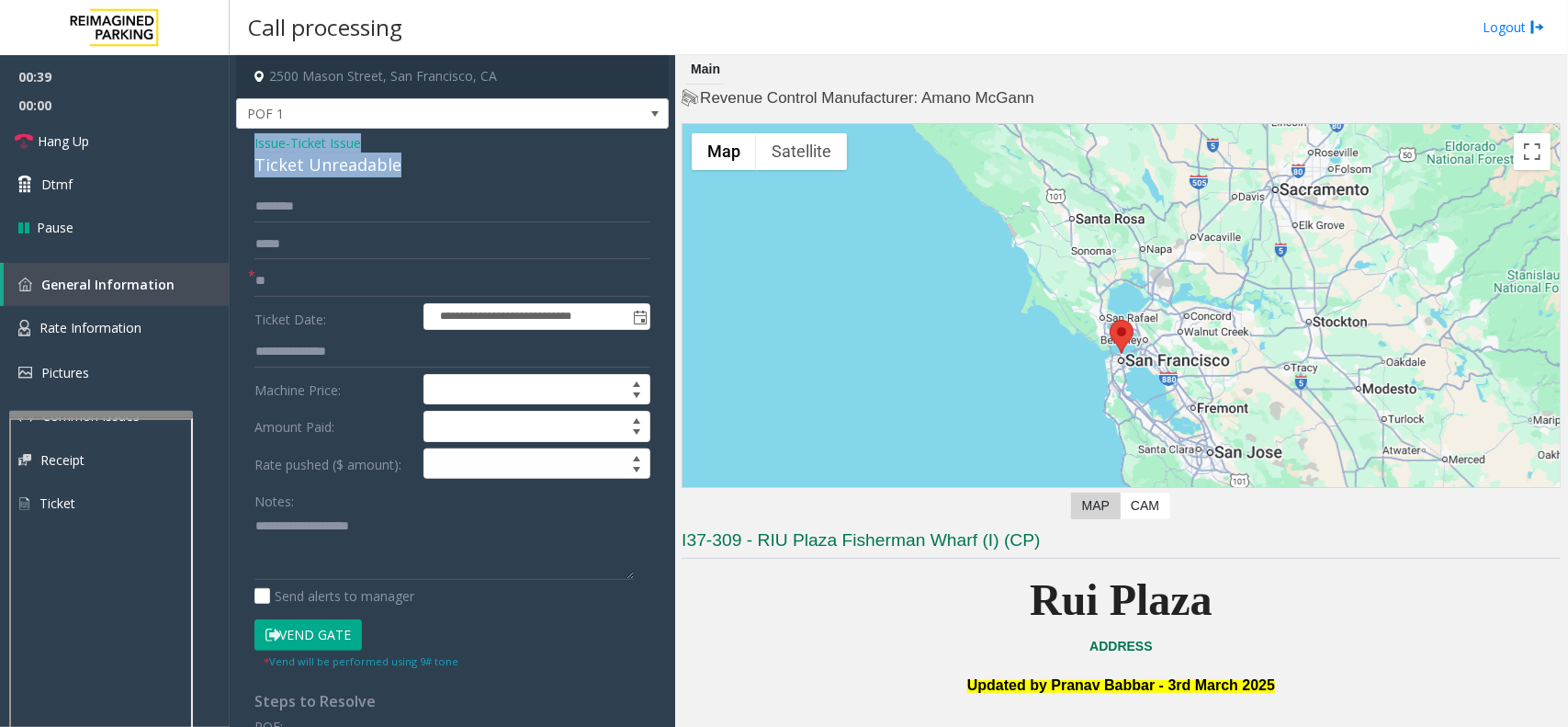 drag, startPoint x: 420, startPoint y: 173, endPoint x: 253, endPoint y: 139, distance: 170.42594 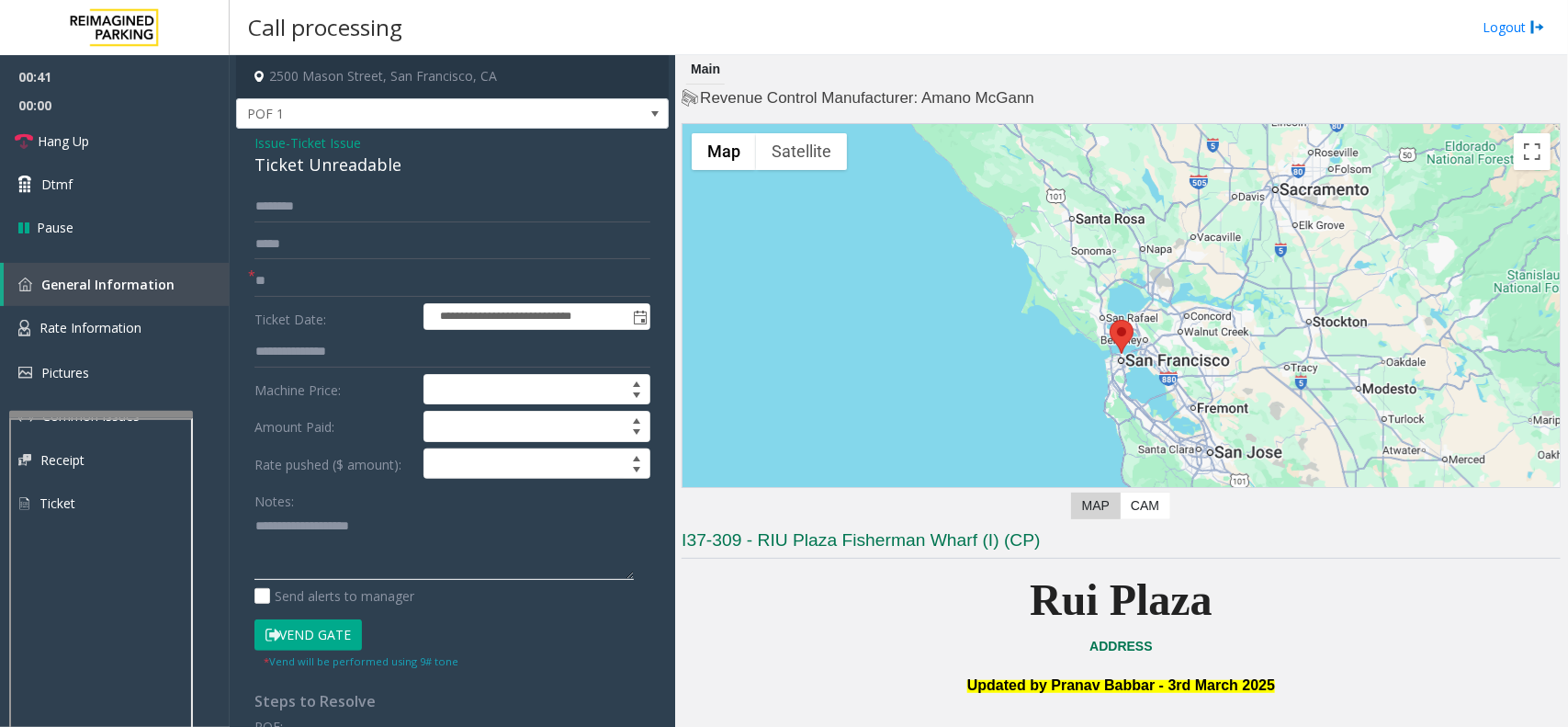 paste on "**********" 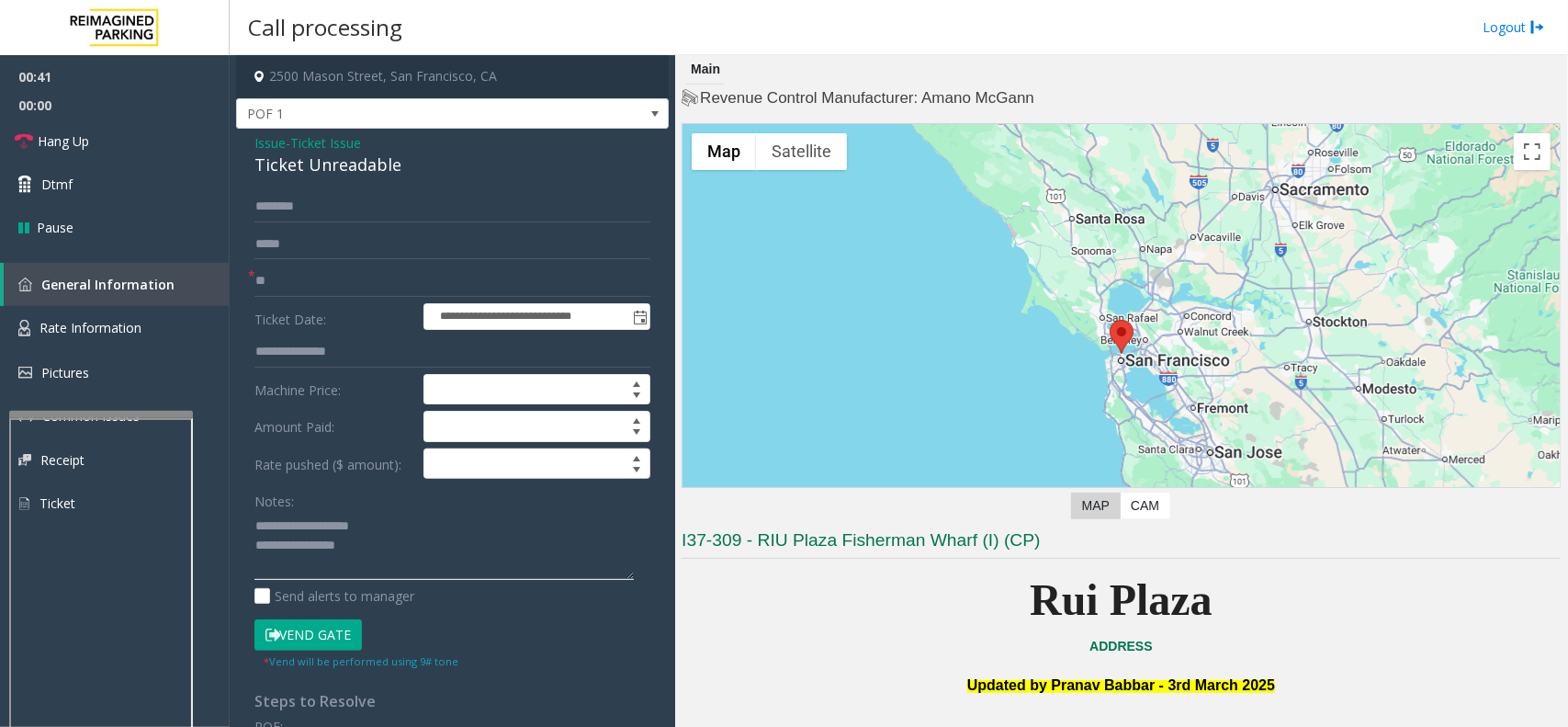 click 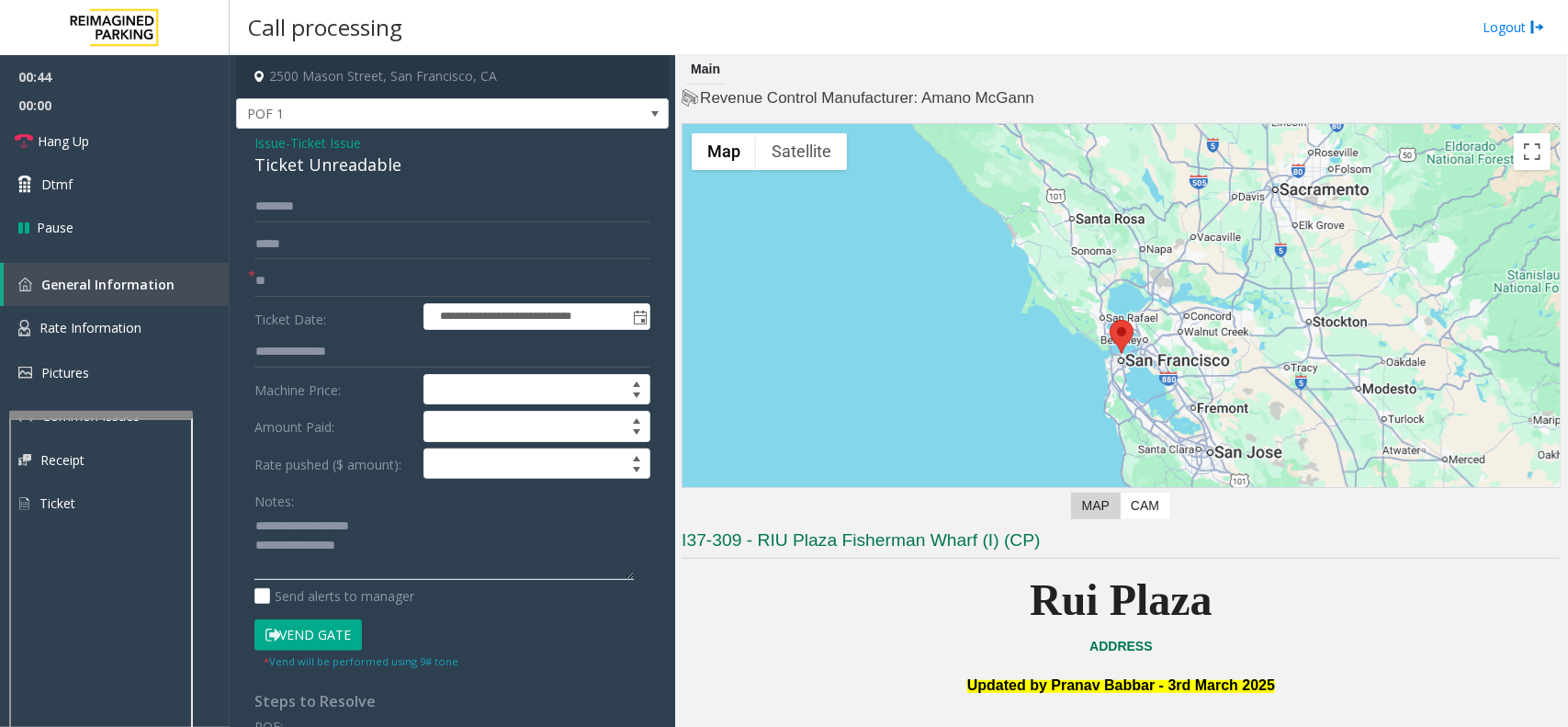 drag, startPoint x: 327, startPoint y: 521, endPoint x: 295, endPoint y: 521, distance: 32 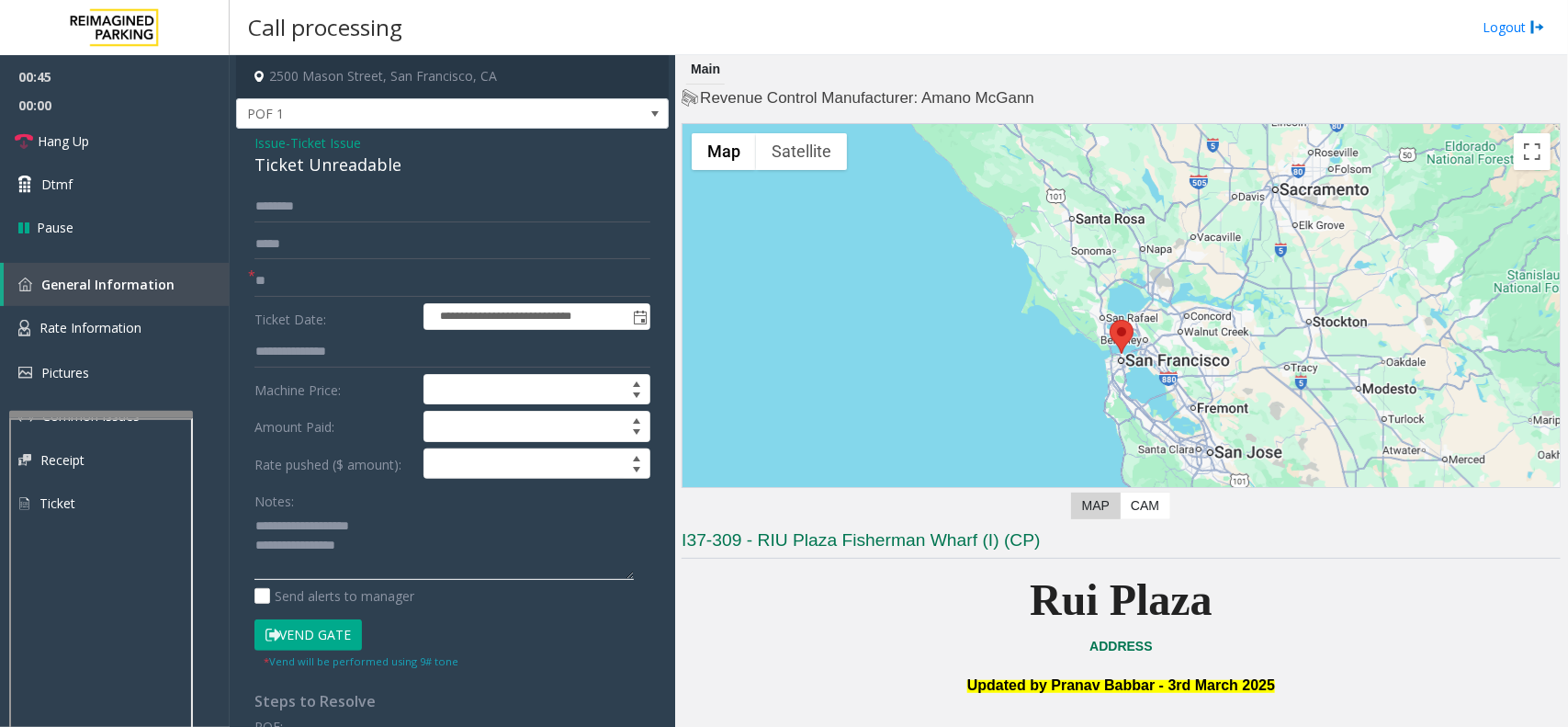 drag, startPoint x: 295, startPoint y: 520, endPoint x: 397, endPoint y: 527, distance: 102.239914 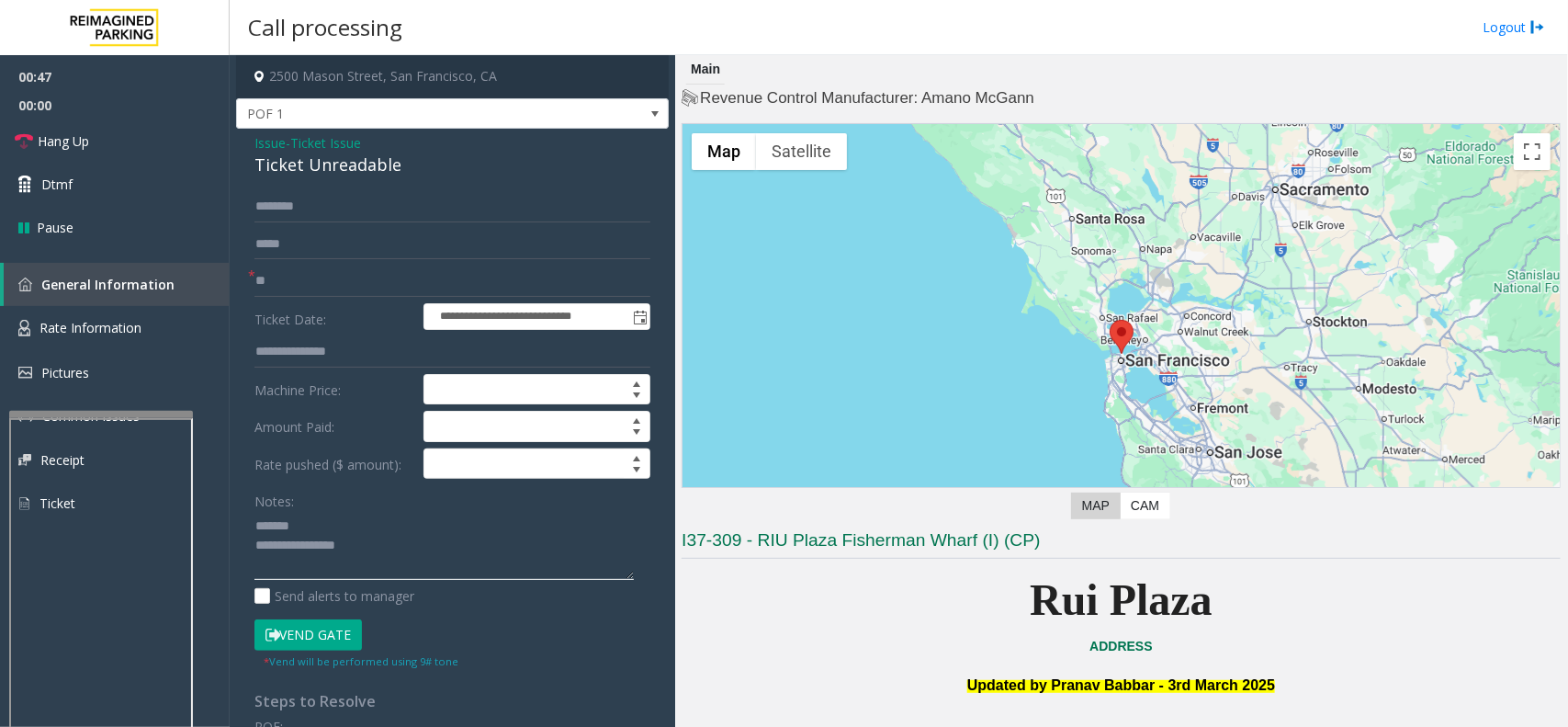 click 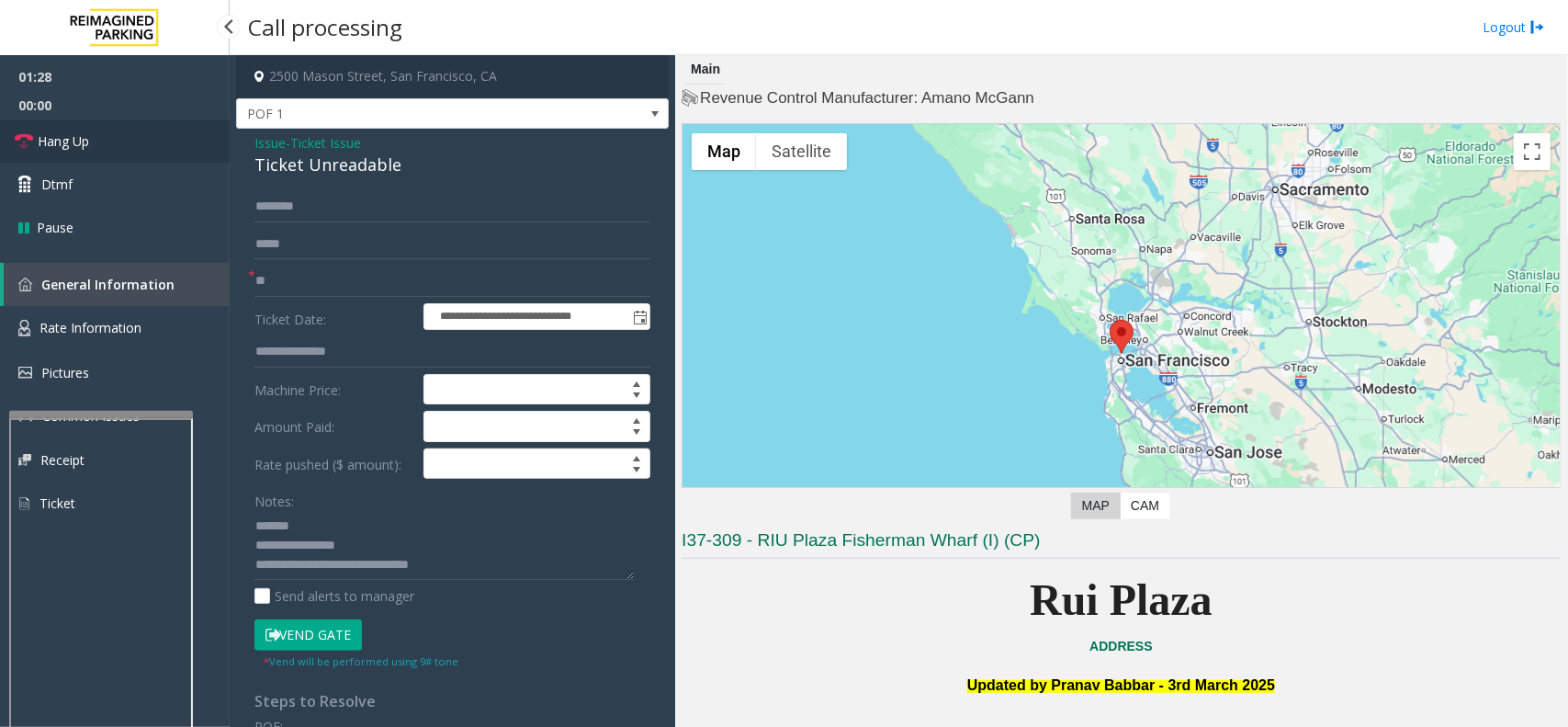 click on "Hang Up" at bounding box center (115, 141) 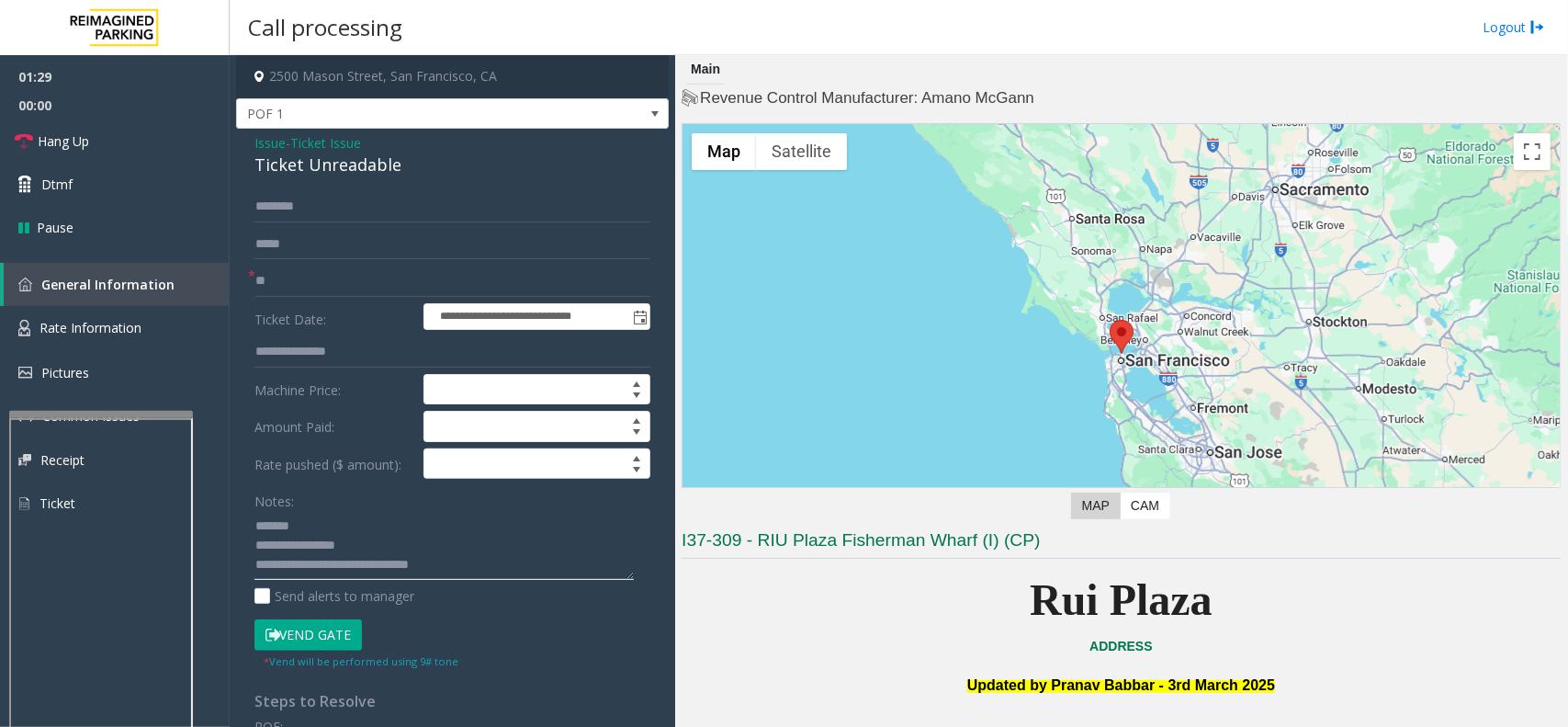 click 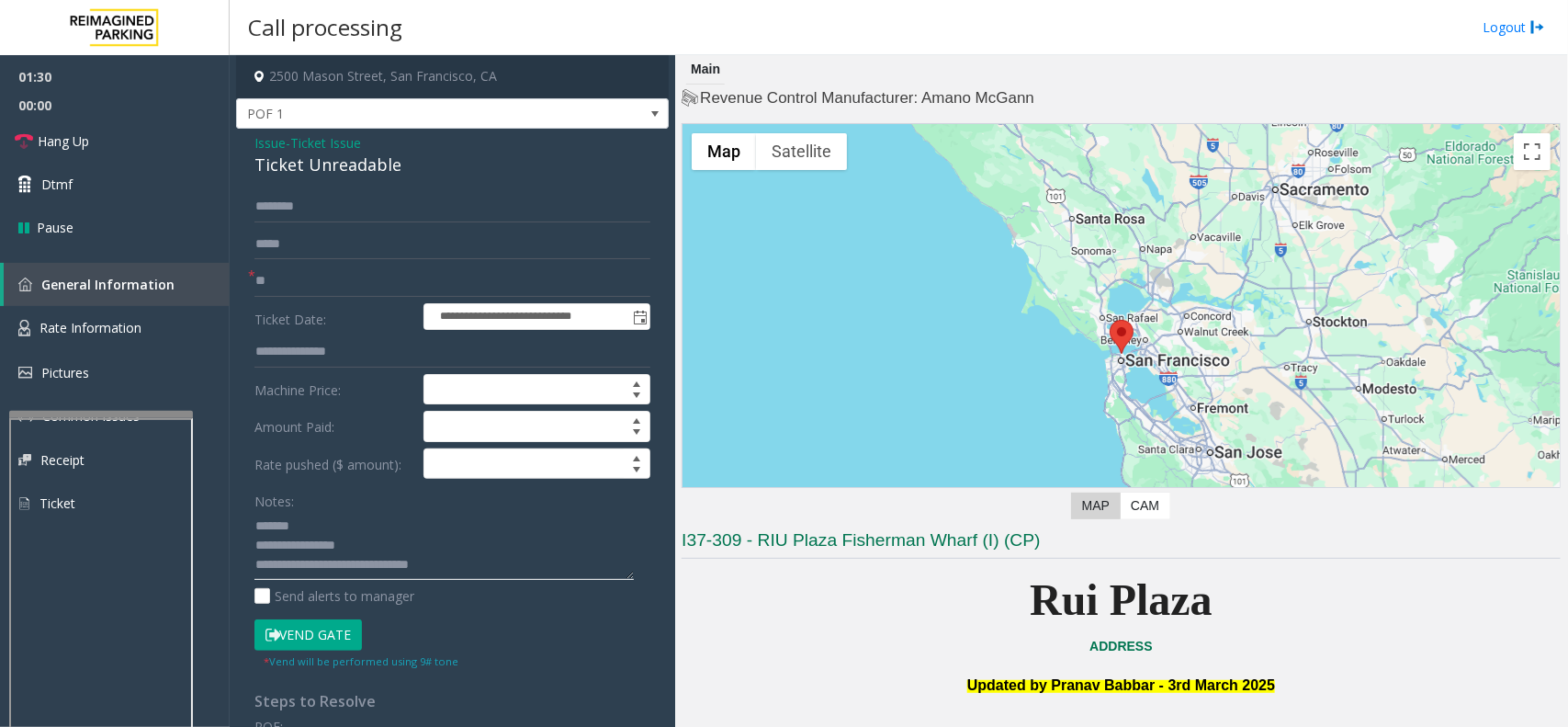 click 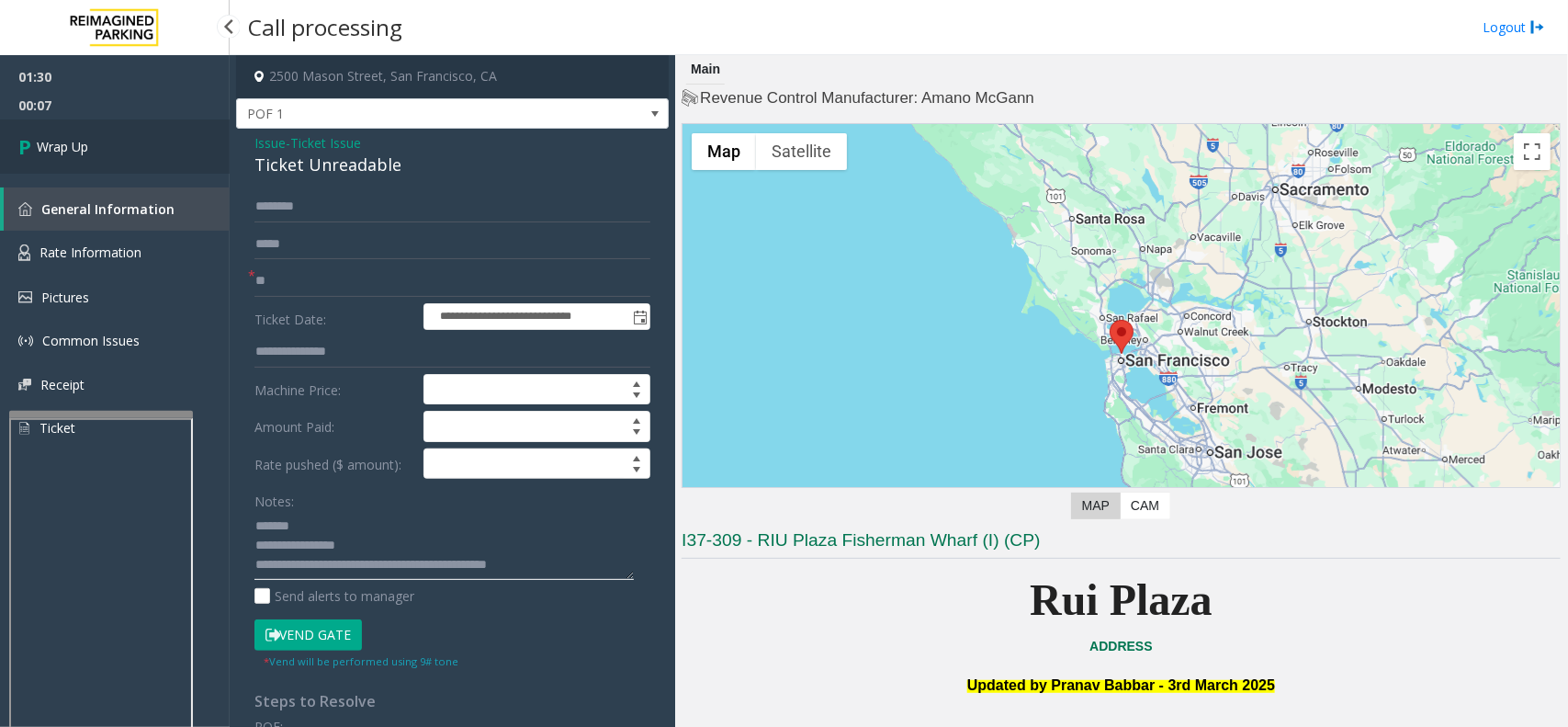 type on "**********" 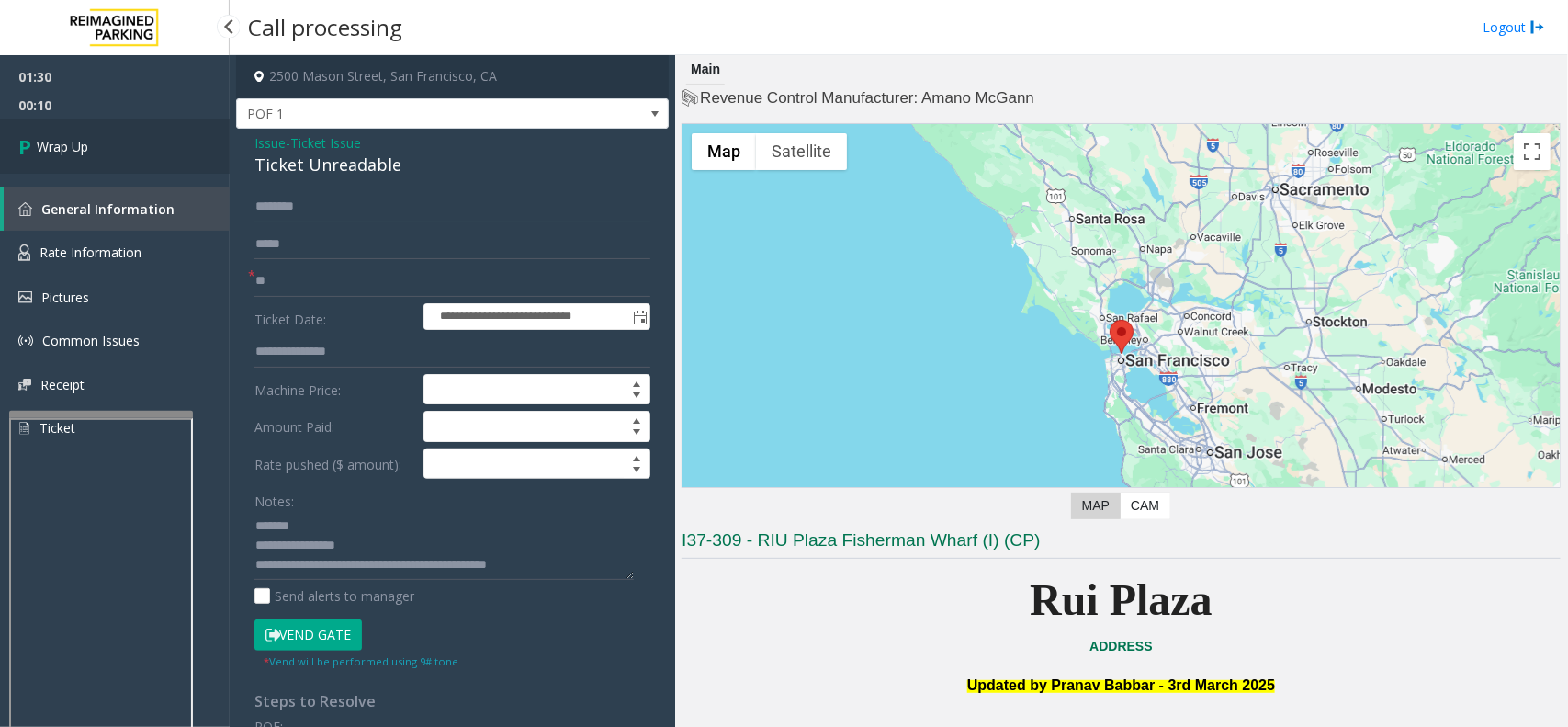 click on "Wrap Up" at bounding box center [115, 146] 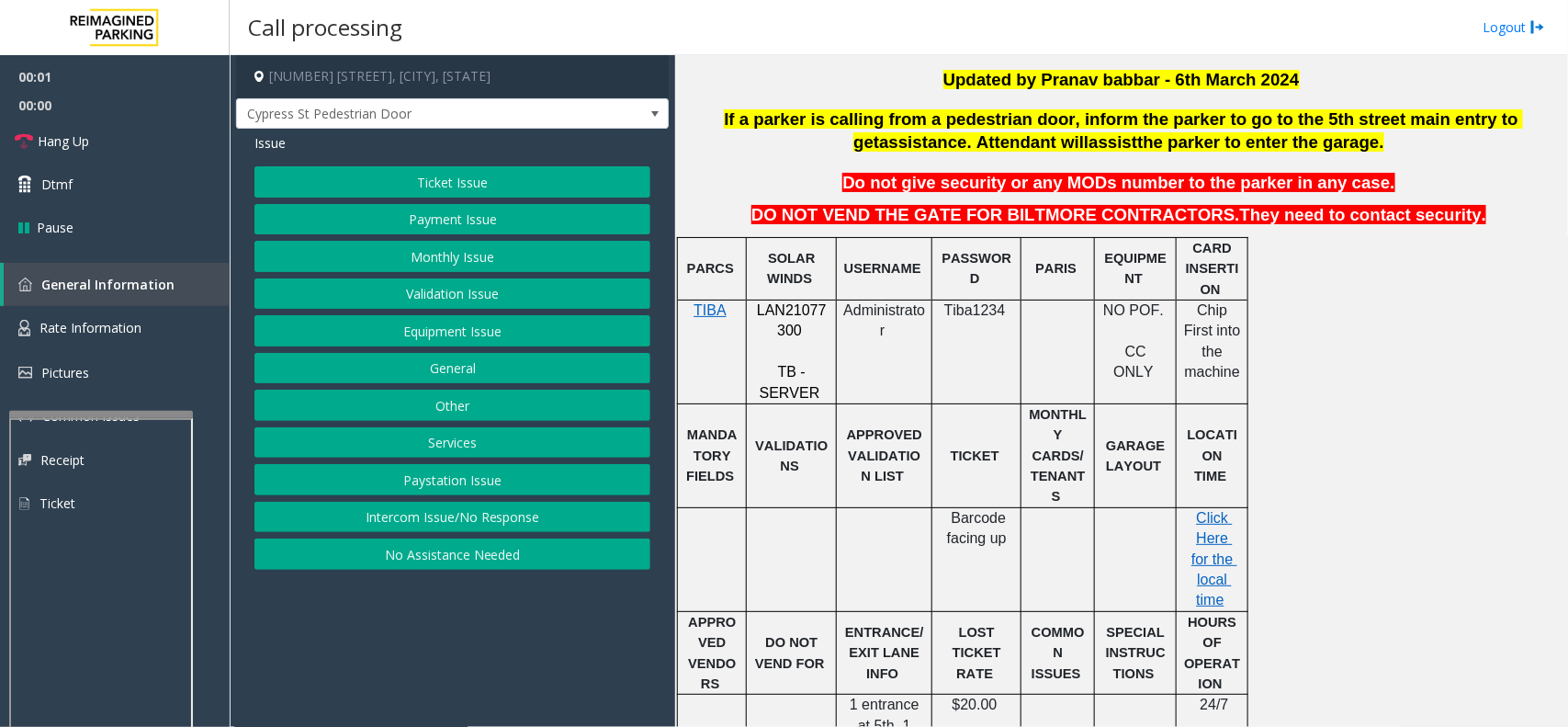 scroll, scrollTop: 574, scrollLeft: 0, axis: vertical 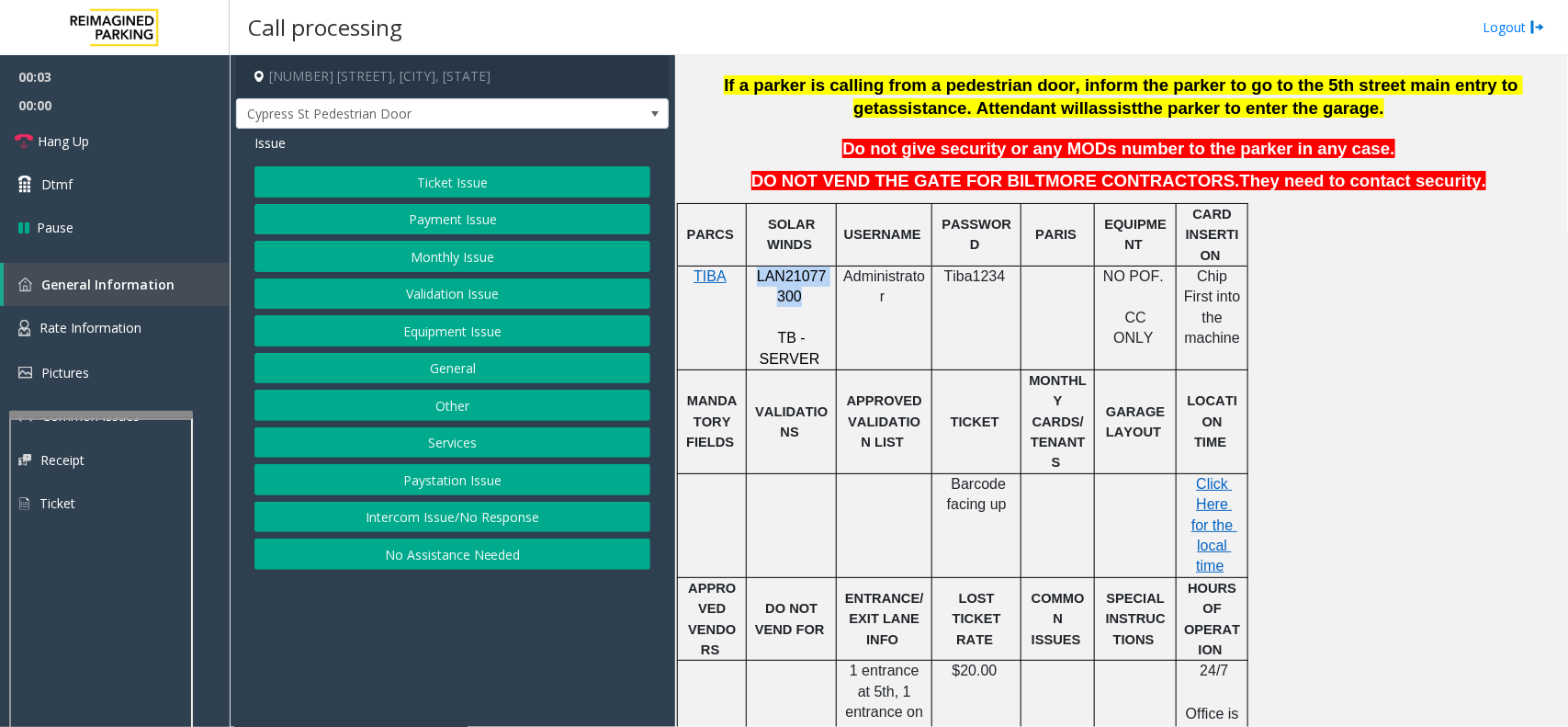 drag, startPoint x: 797, startPoint y: 297, endPoint x: 754, endPoint y: 277, distance: 47.423623 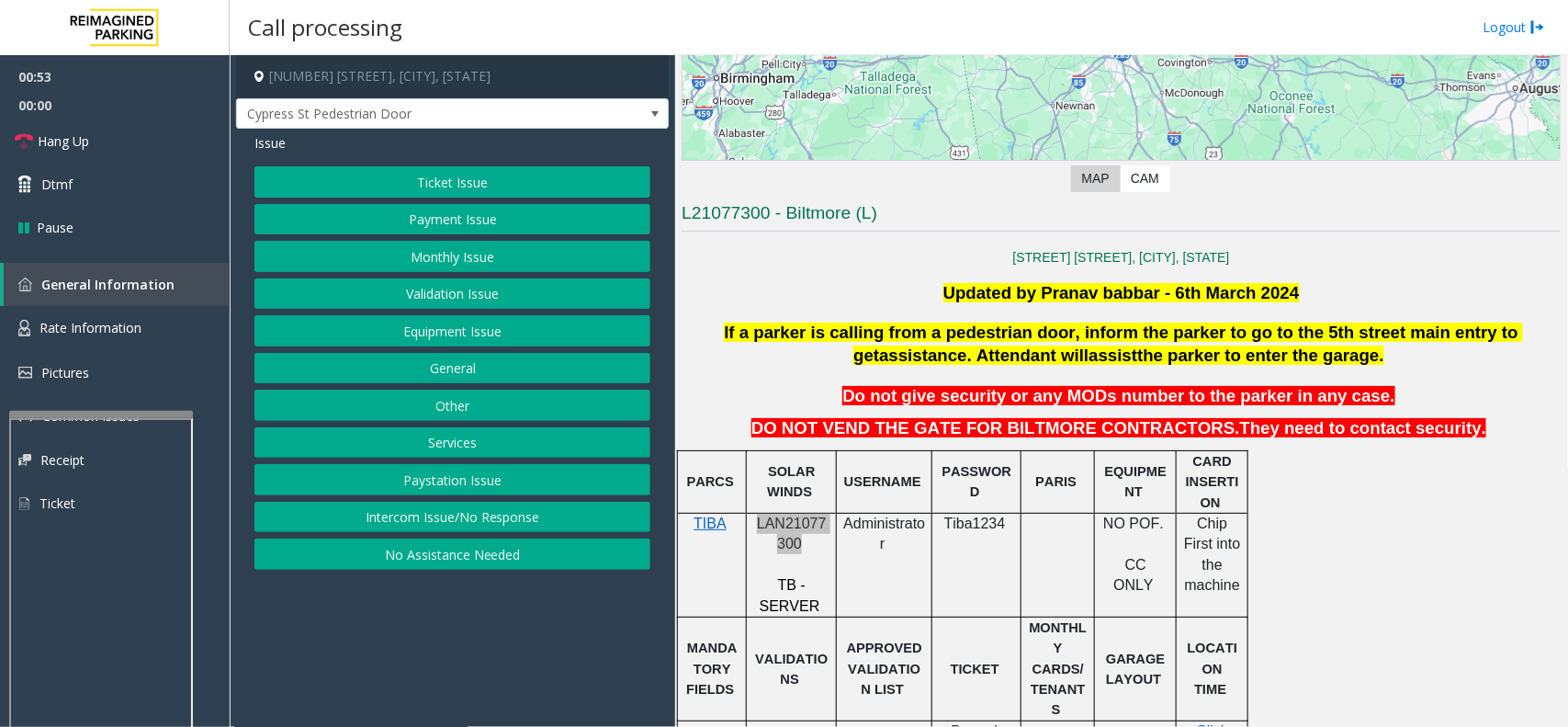 scroll, scrollTop: 804, scrollLeft: 0, axis: vertical 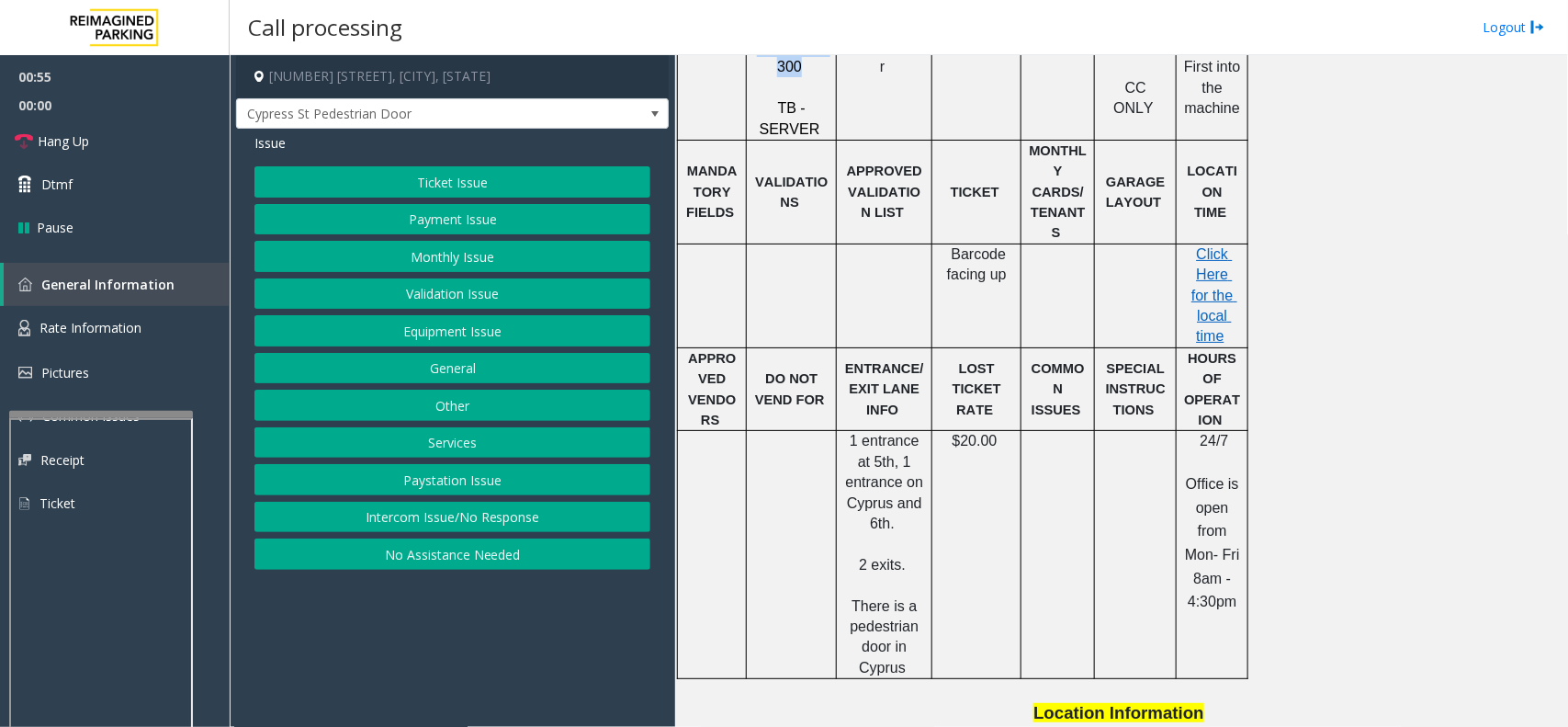 click on "Ticket Issue" 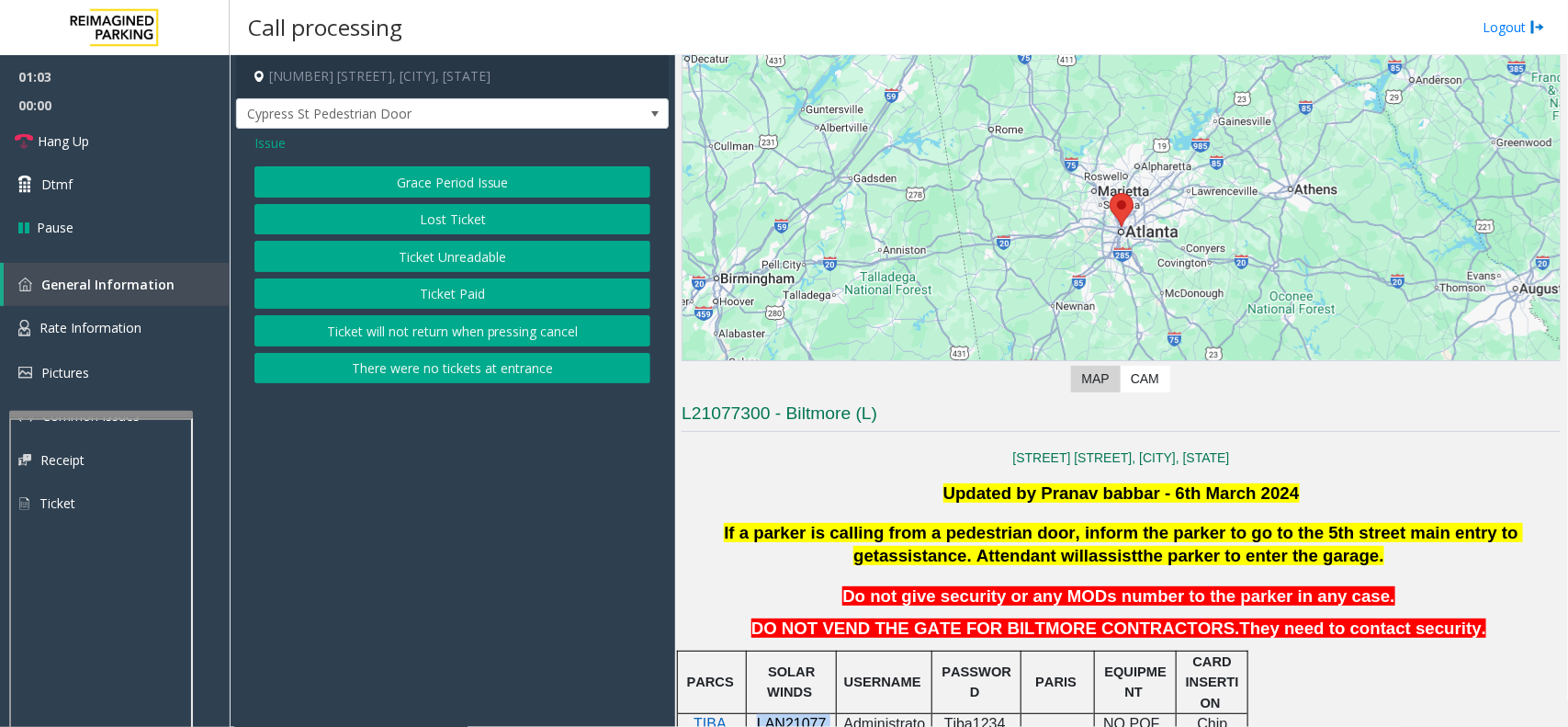 scroll, scrollTop: 115, scrollLeft: 0, axis: vertical 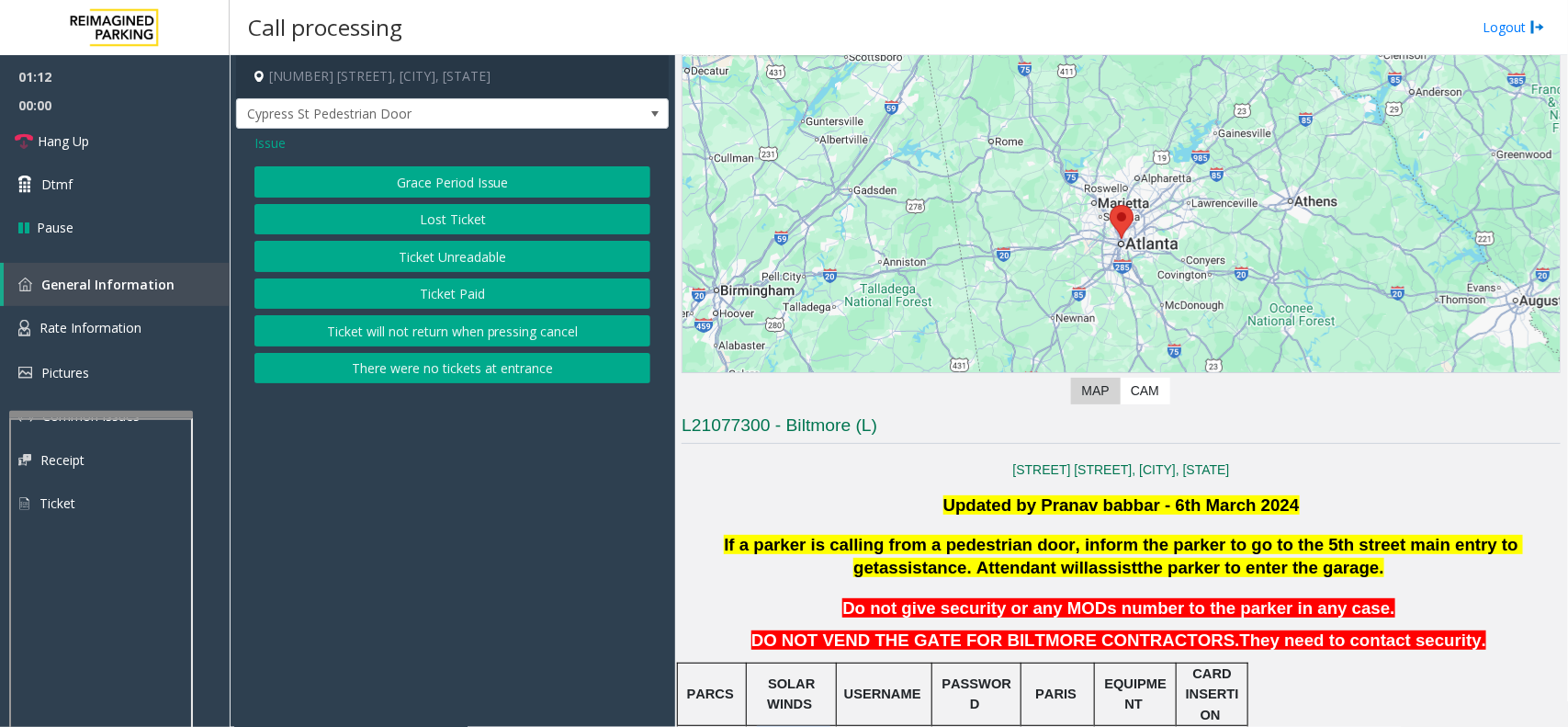 click on "Ticket Unreadable" 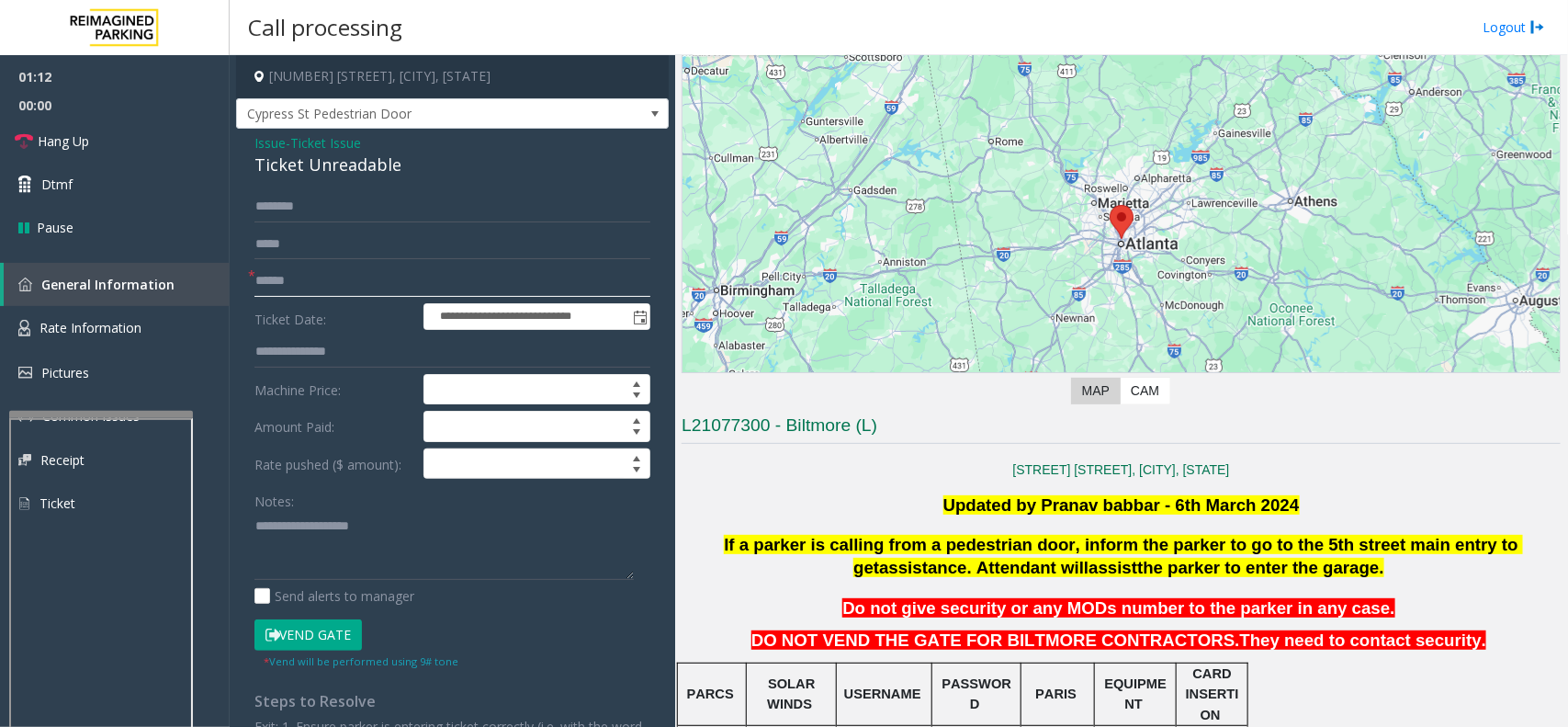 click 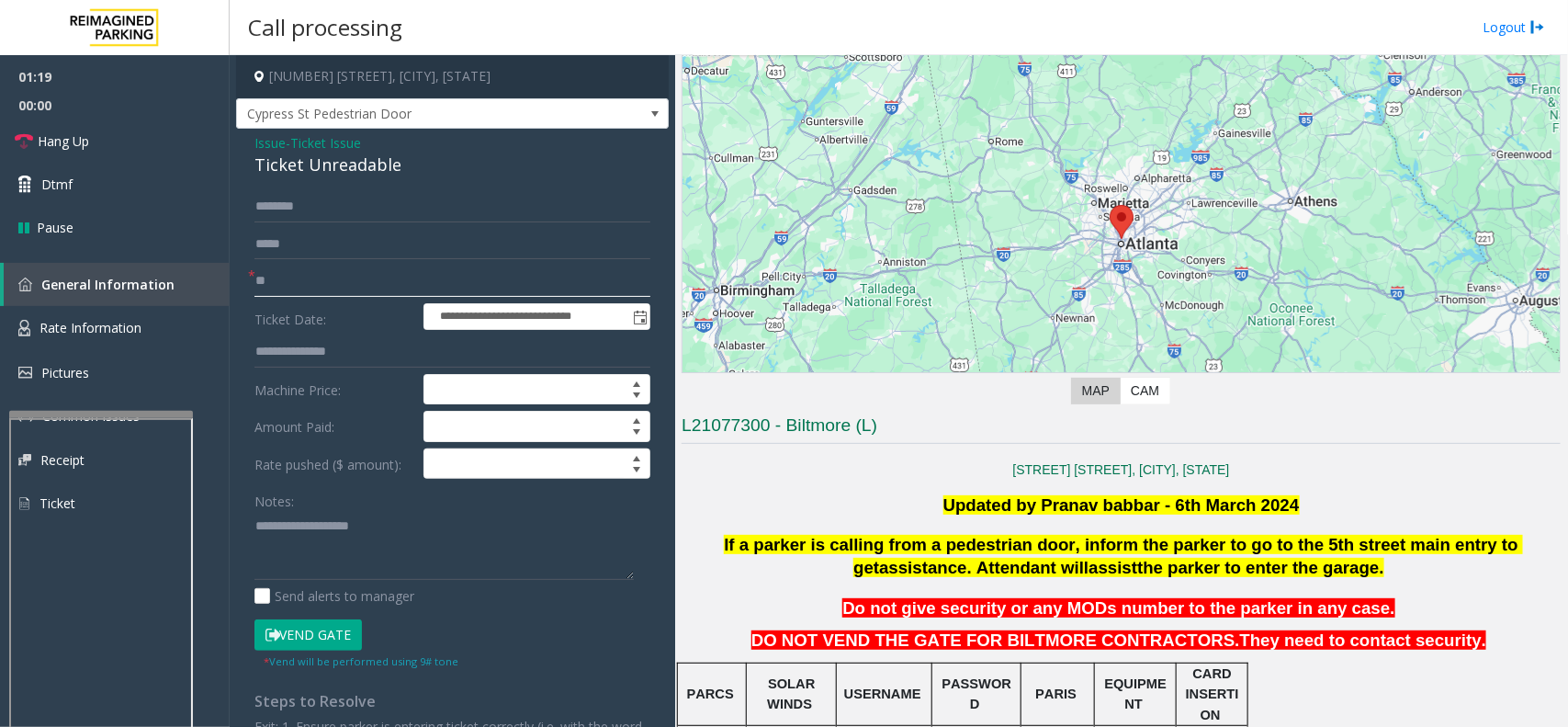 click on "**" 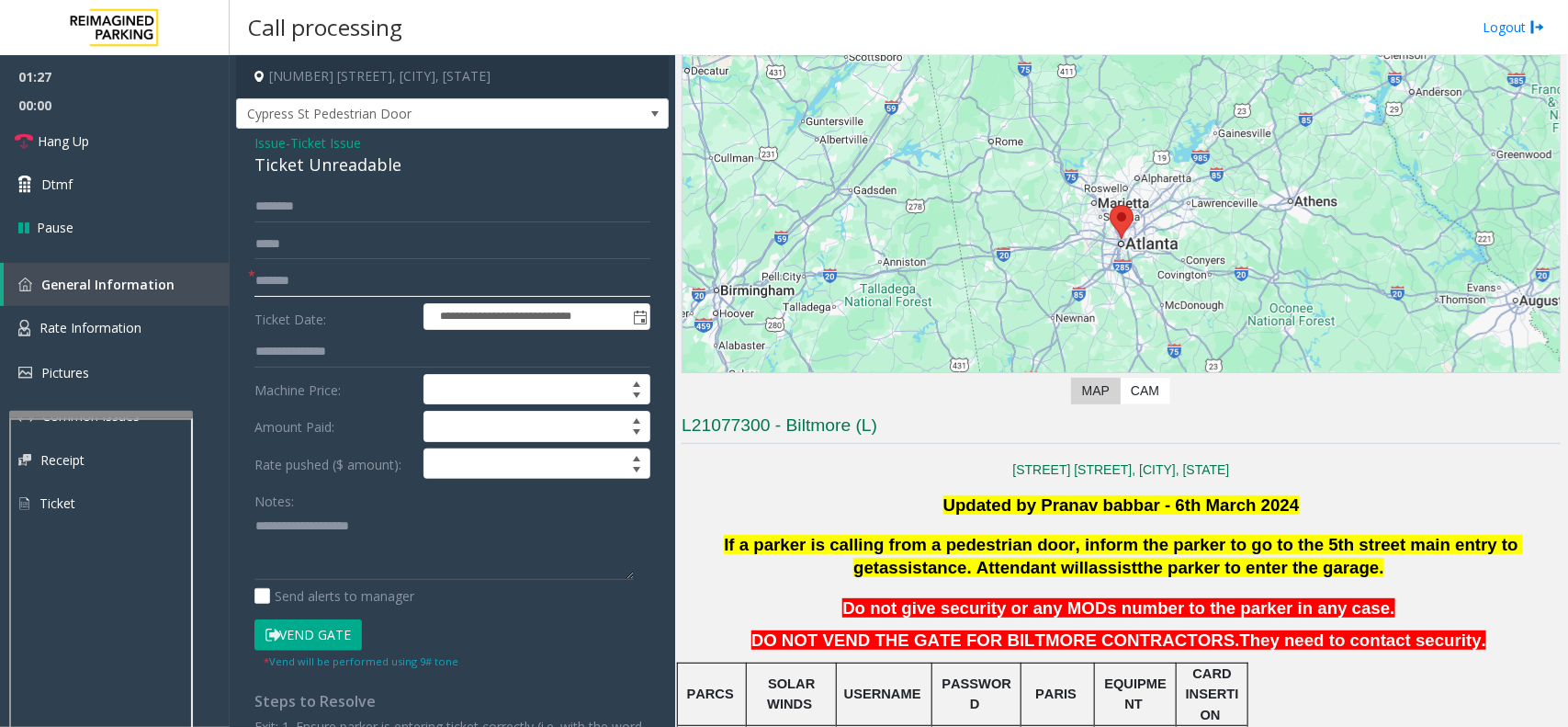 type on "*******" 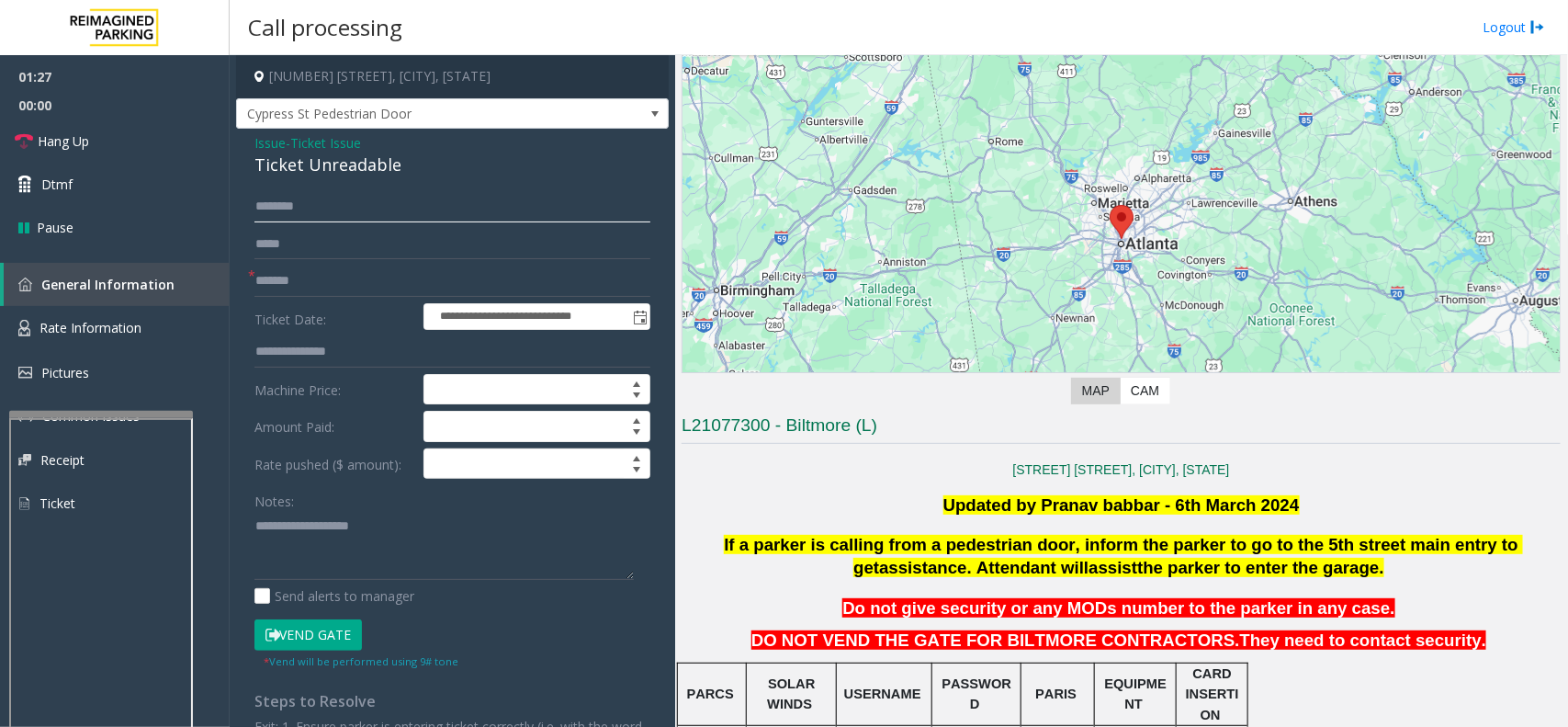 click 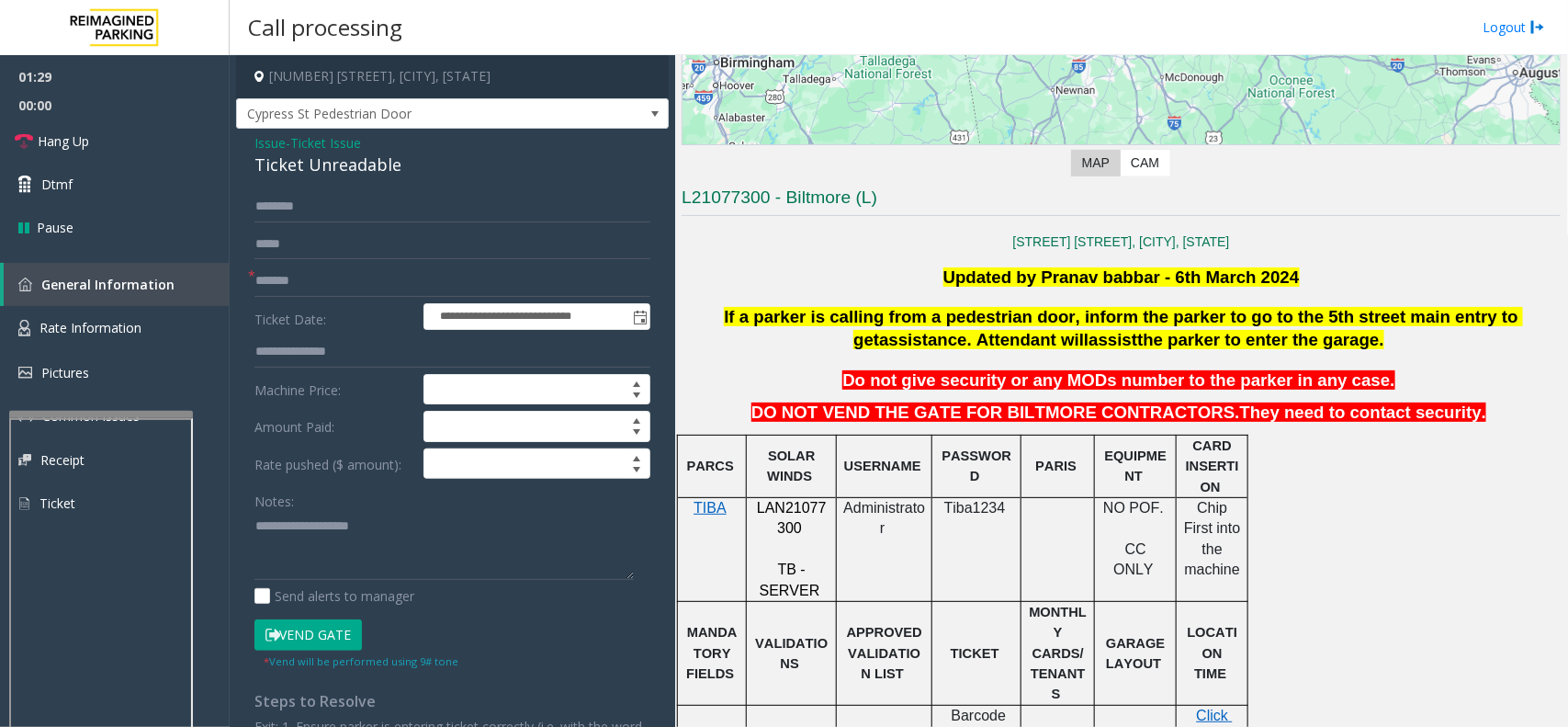 scroll, scrollTop: 345, scrollLeft: 0, axis: vertical 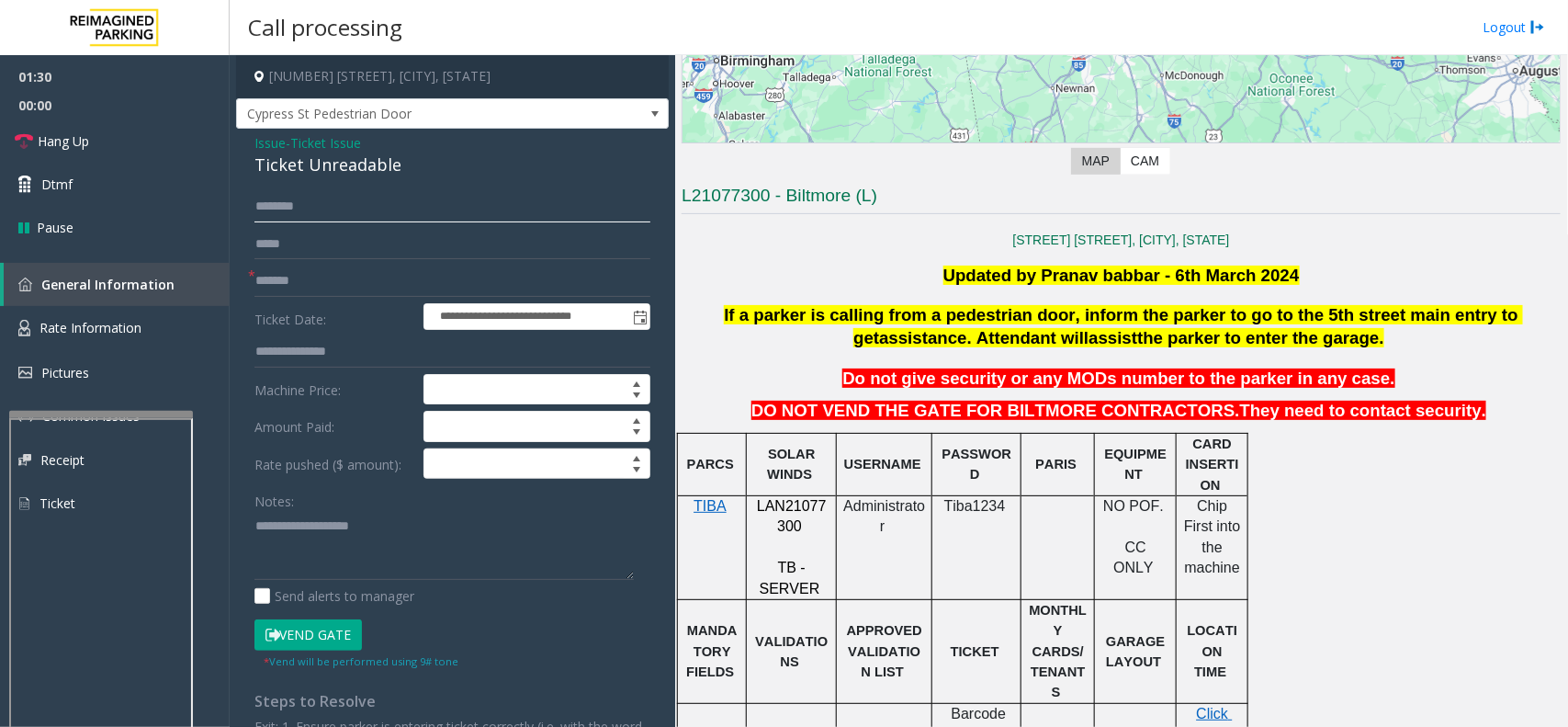 click 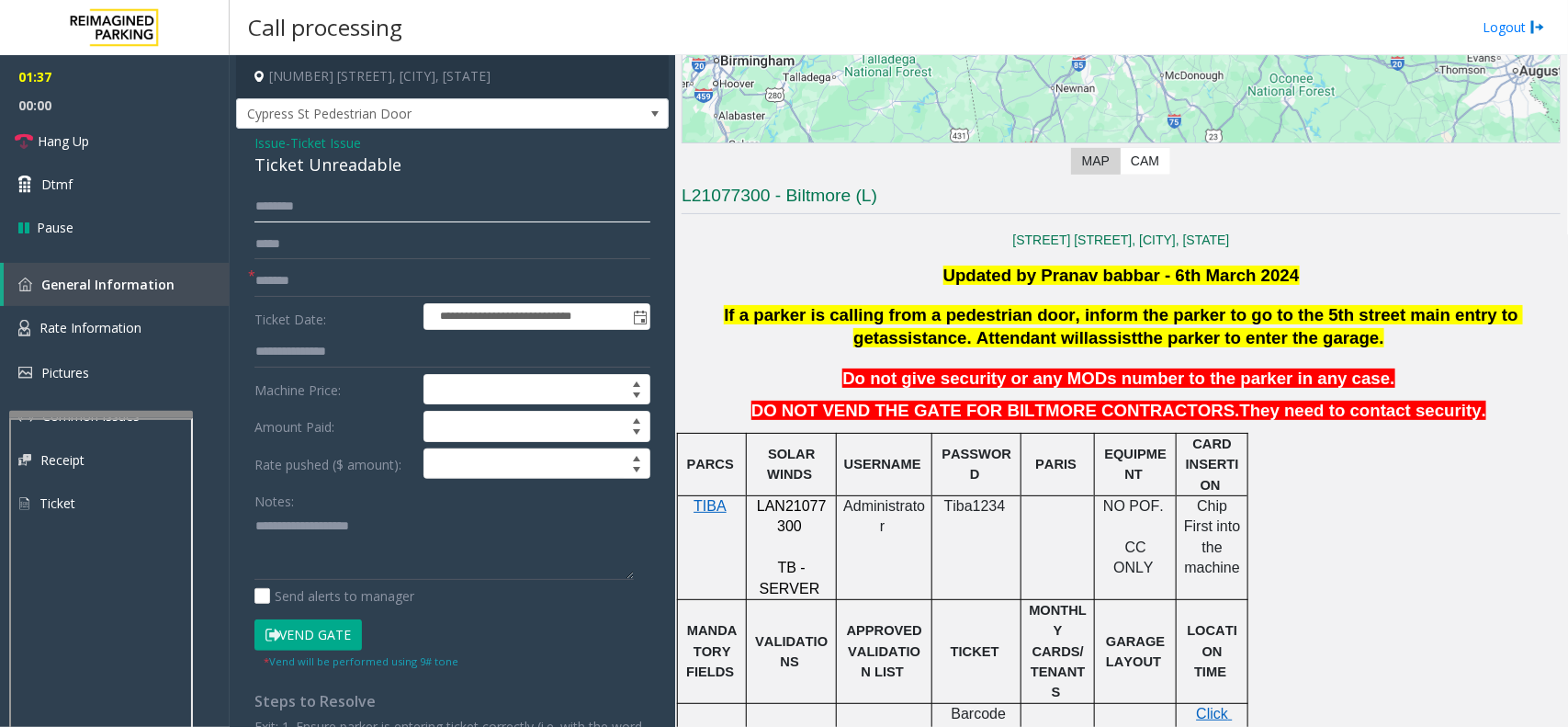 click on "*******" 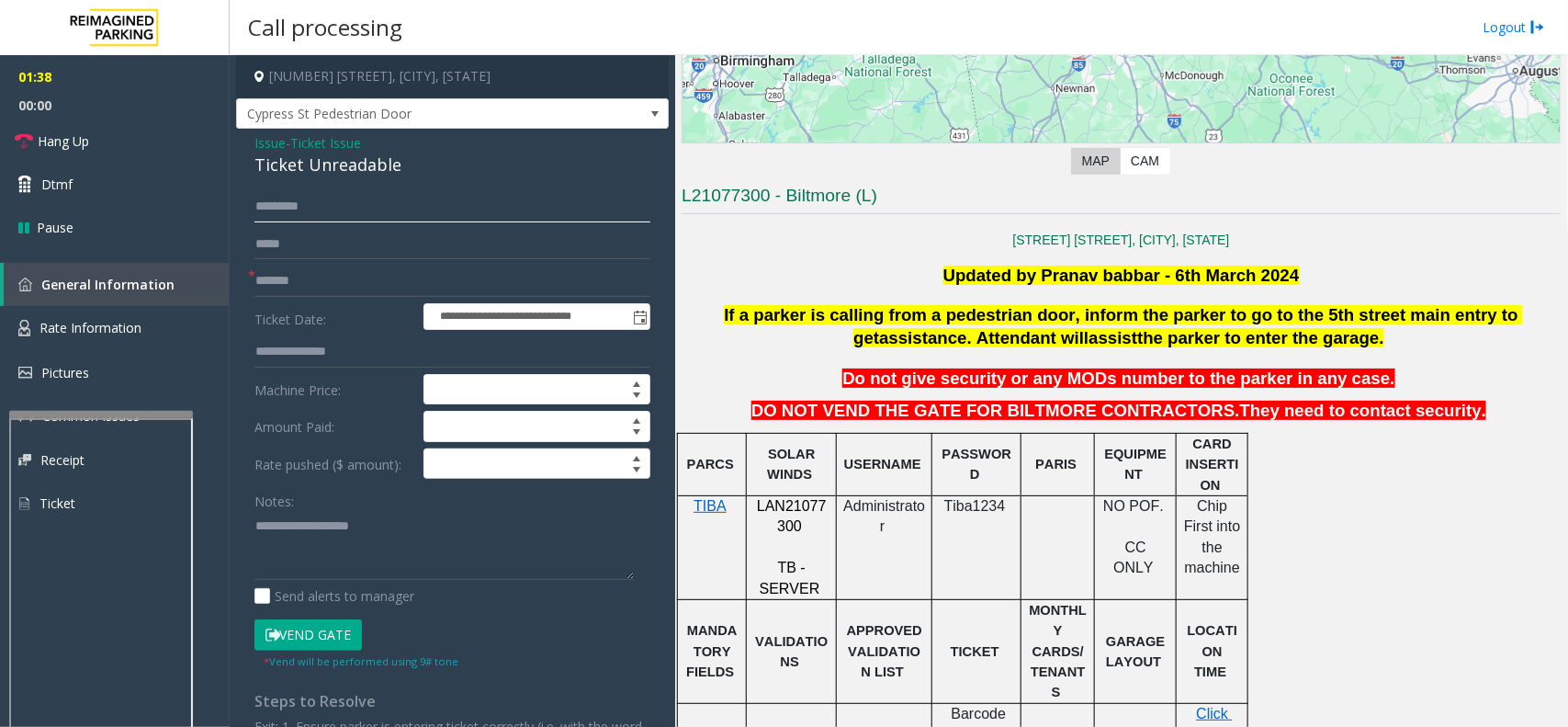 click on "*******" 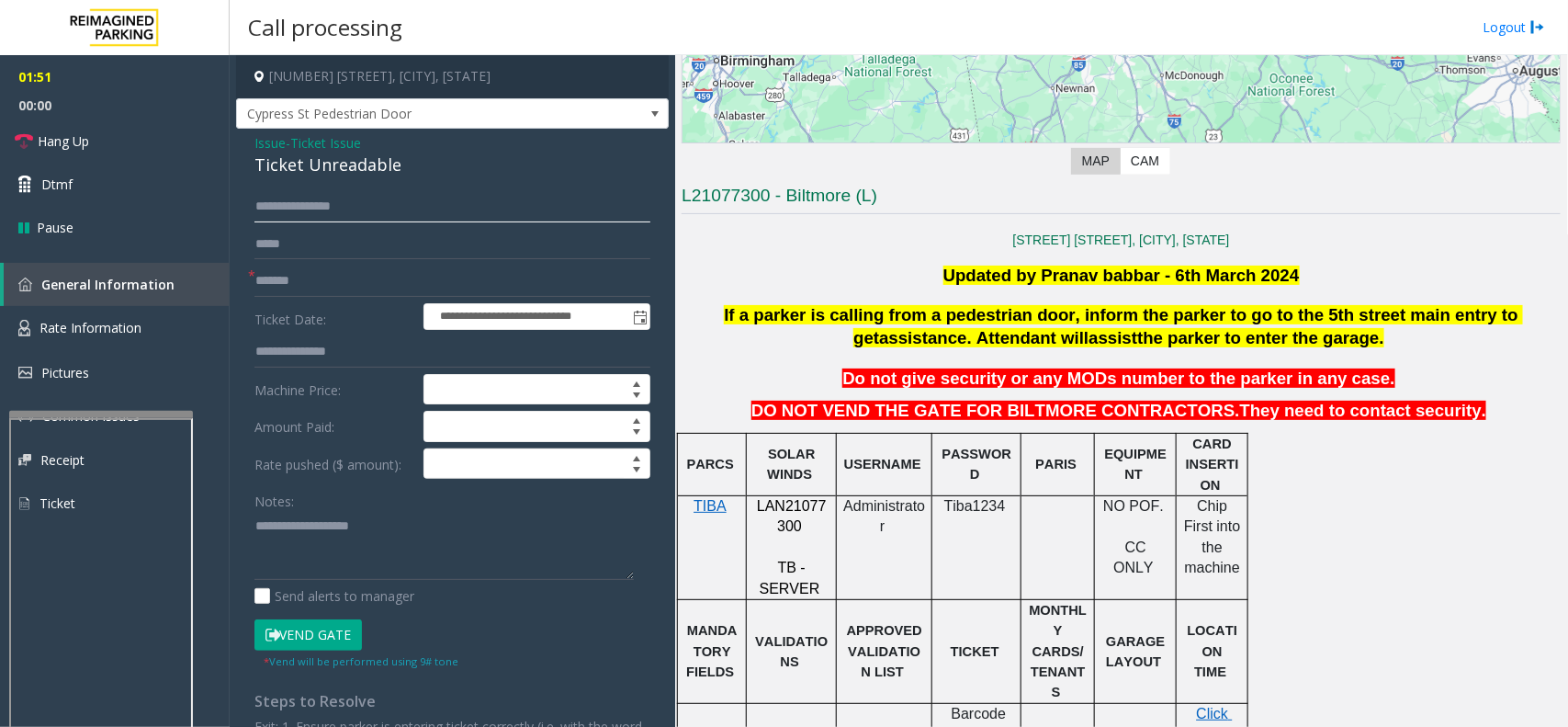 click on "**********" 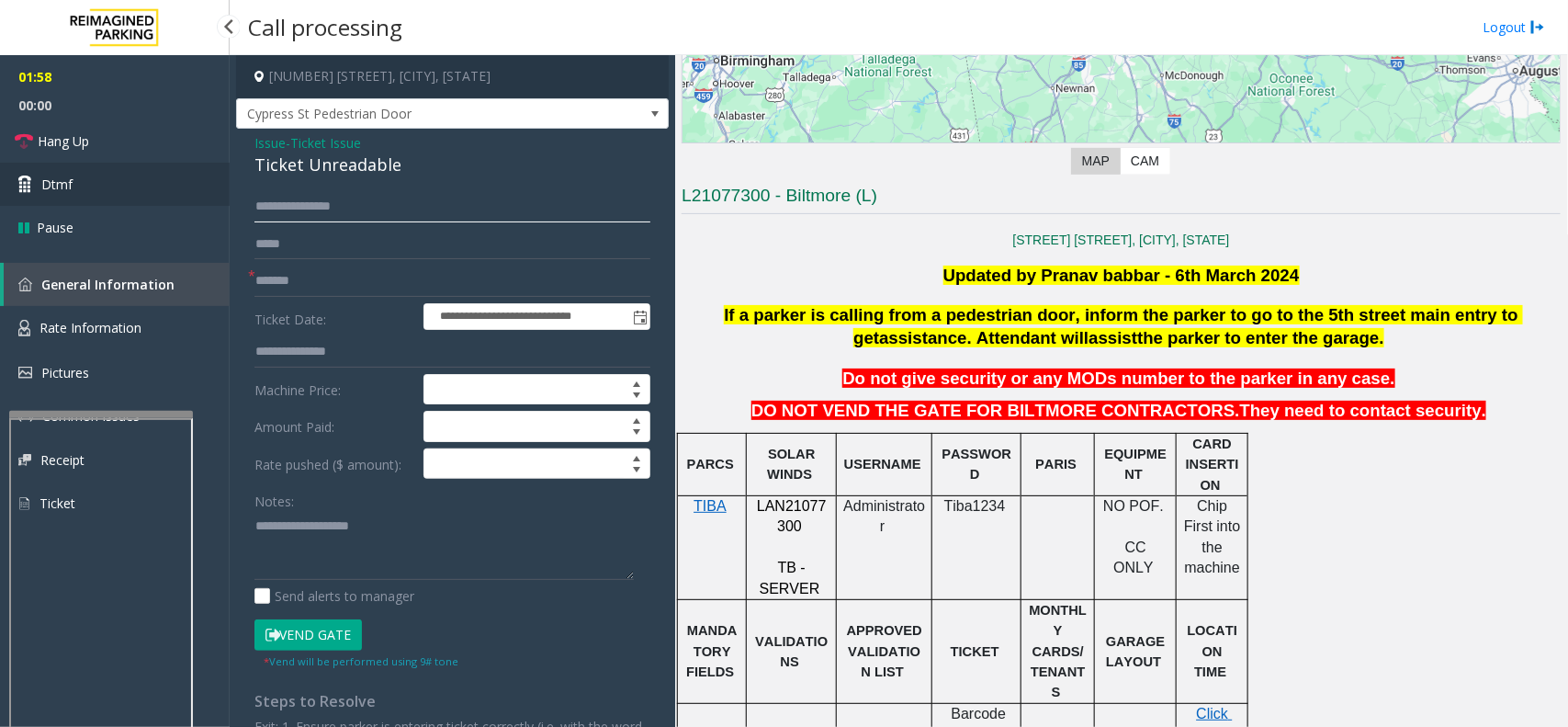 drag, startPoint x: 296, startPoint y: 207, endPoint x: 202, endPoint y: 203, distance: 94.0851 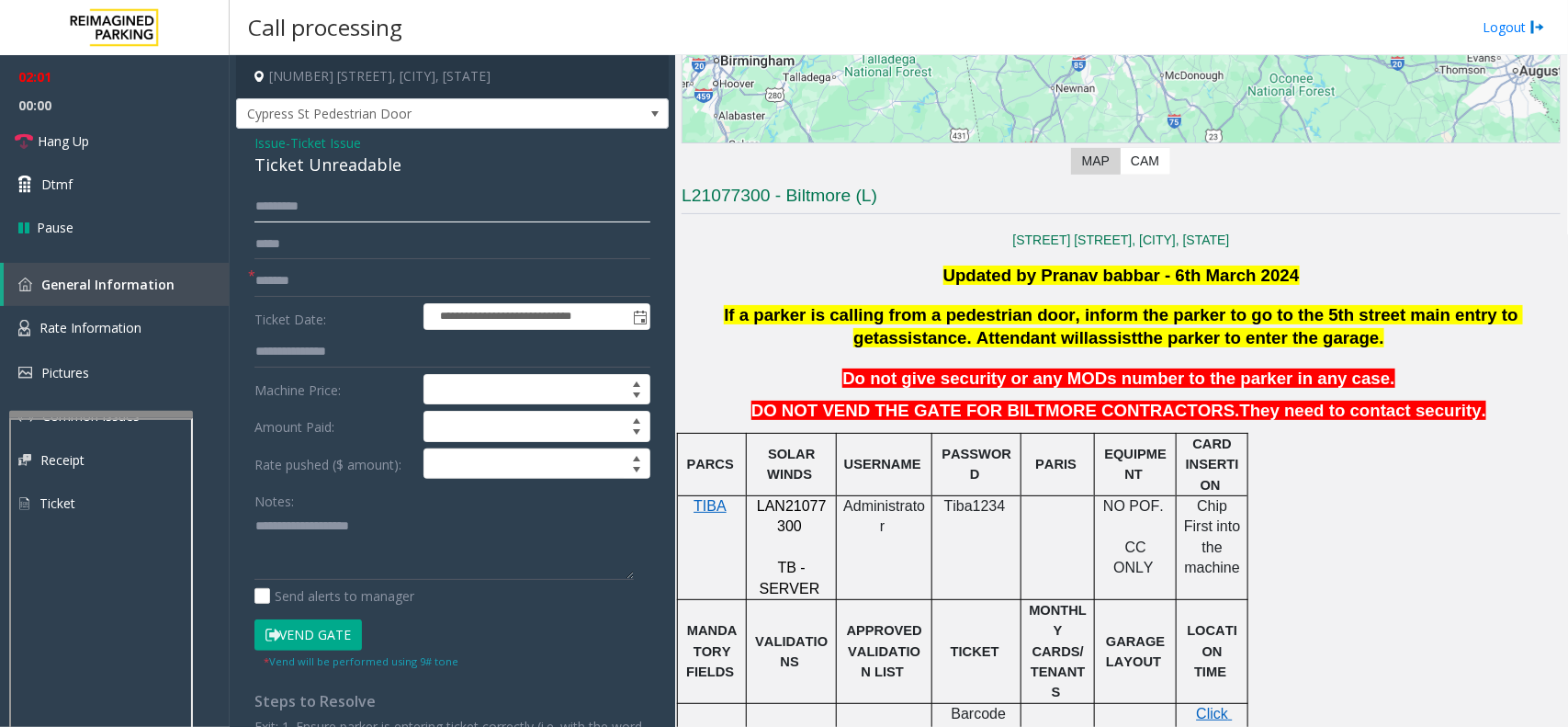 type on "*******" 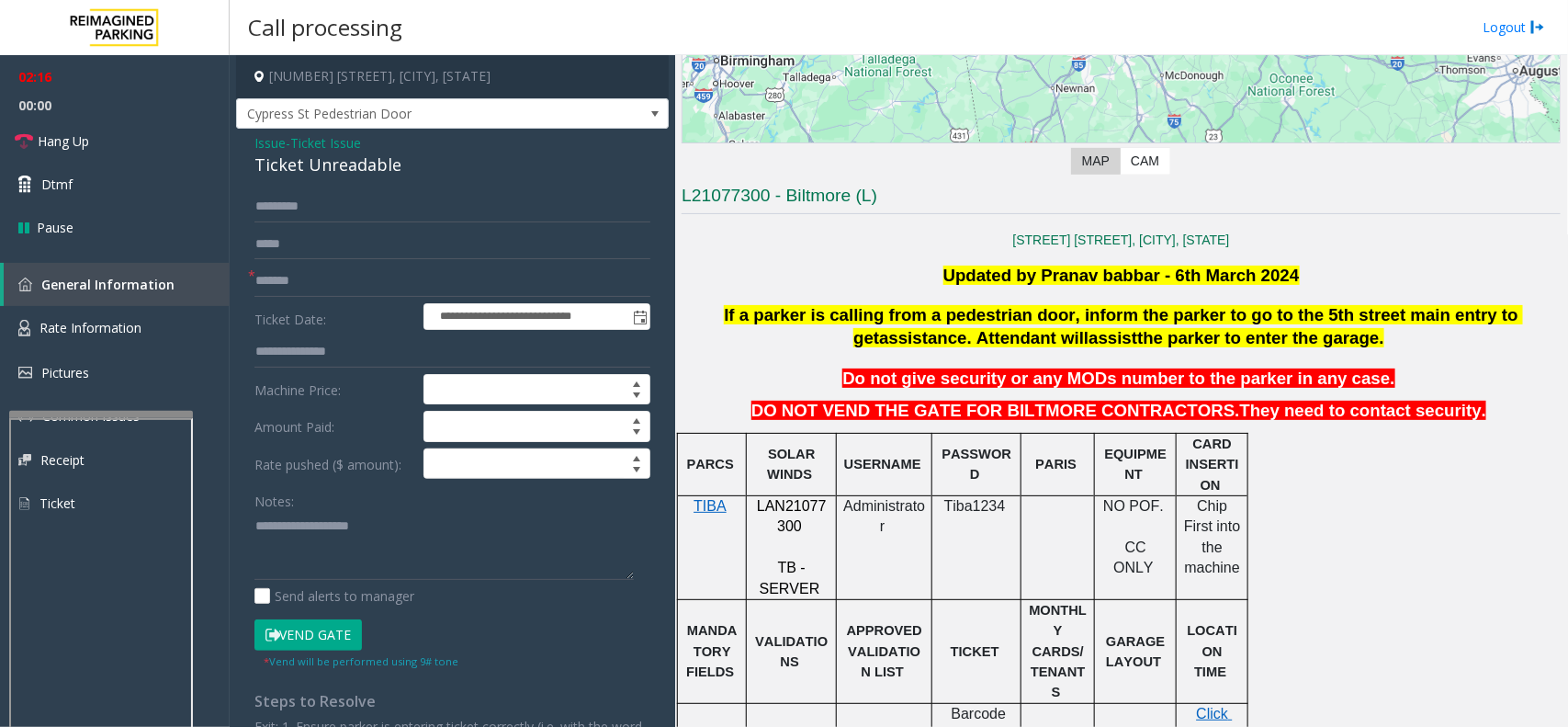 click on "Vend Gate" 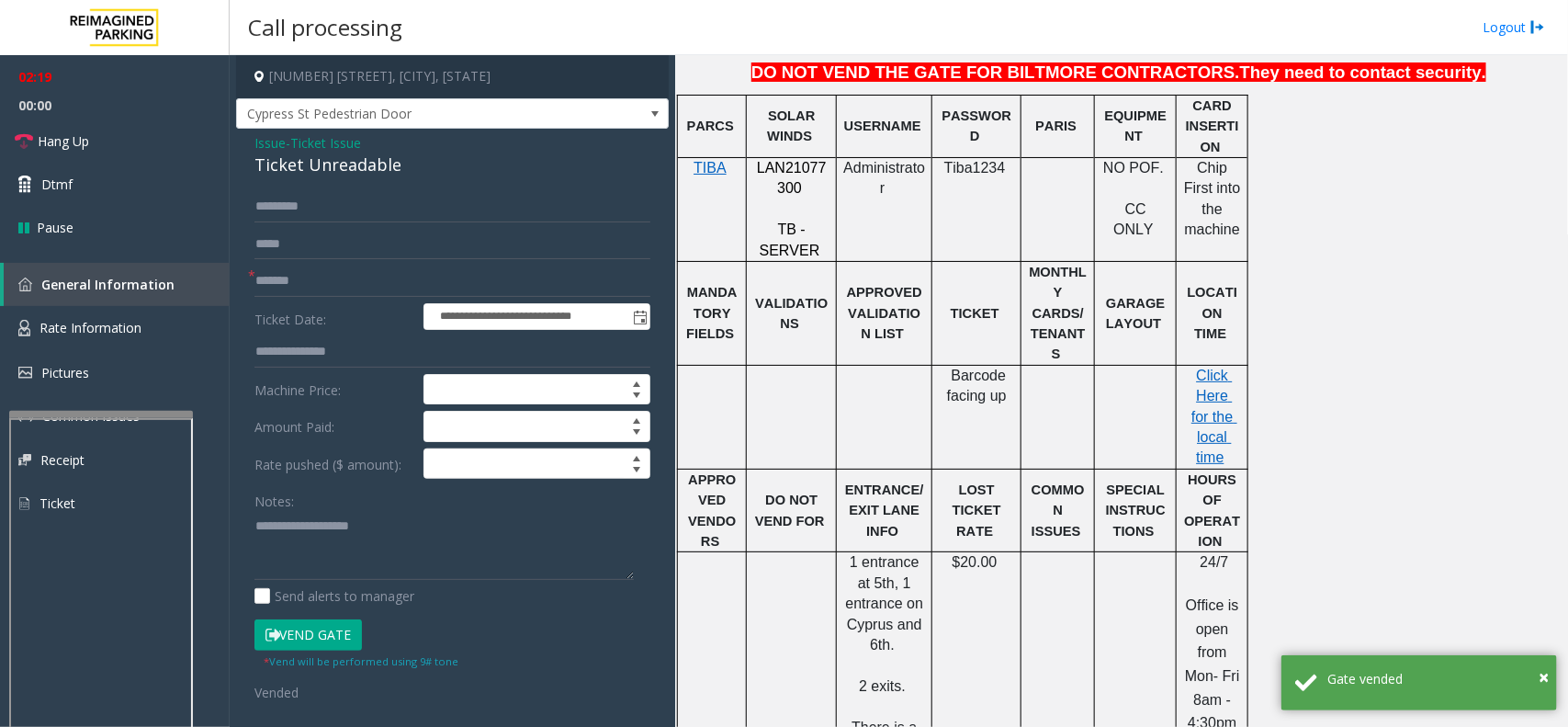 scroll, scrollTop: 689, scrollLeft: 0, axis: vertical 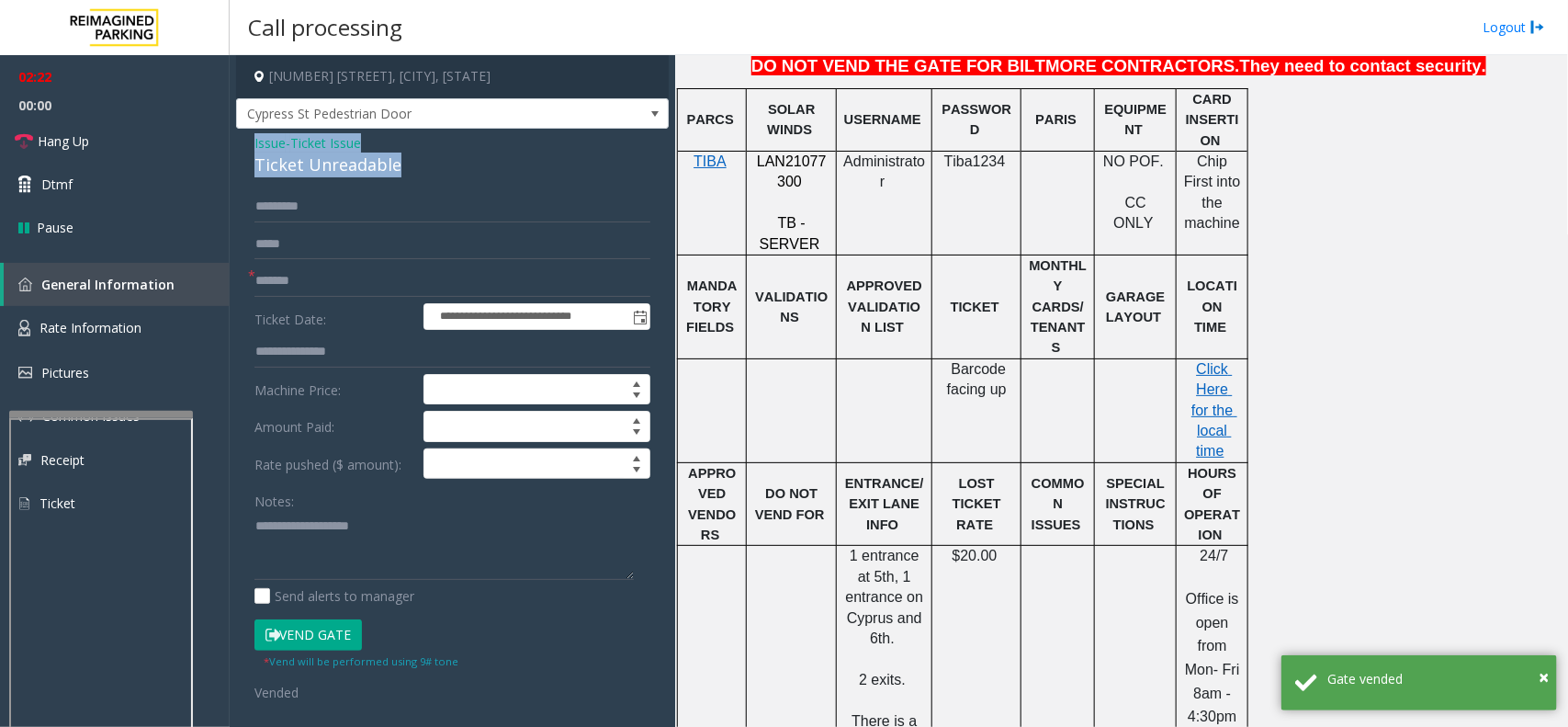 drag, startPoint x: 406, startPoint y: 159, endPoint x: 231, endPoint y: 153, distance: 175.1028 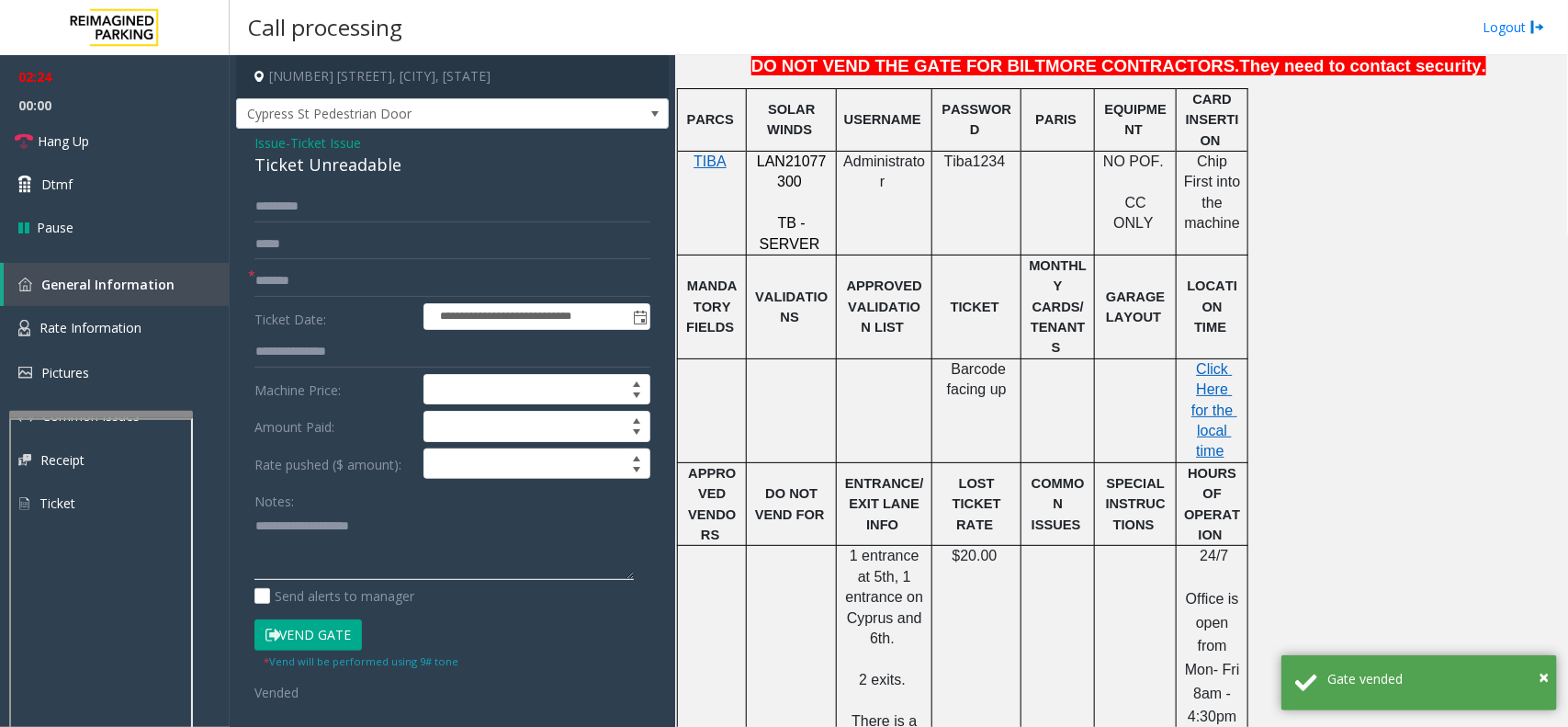 paste on "**********" 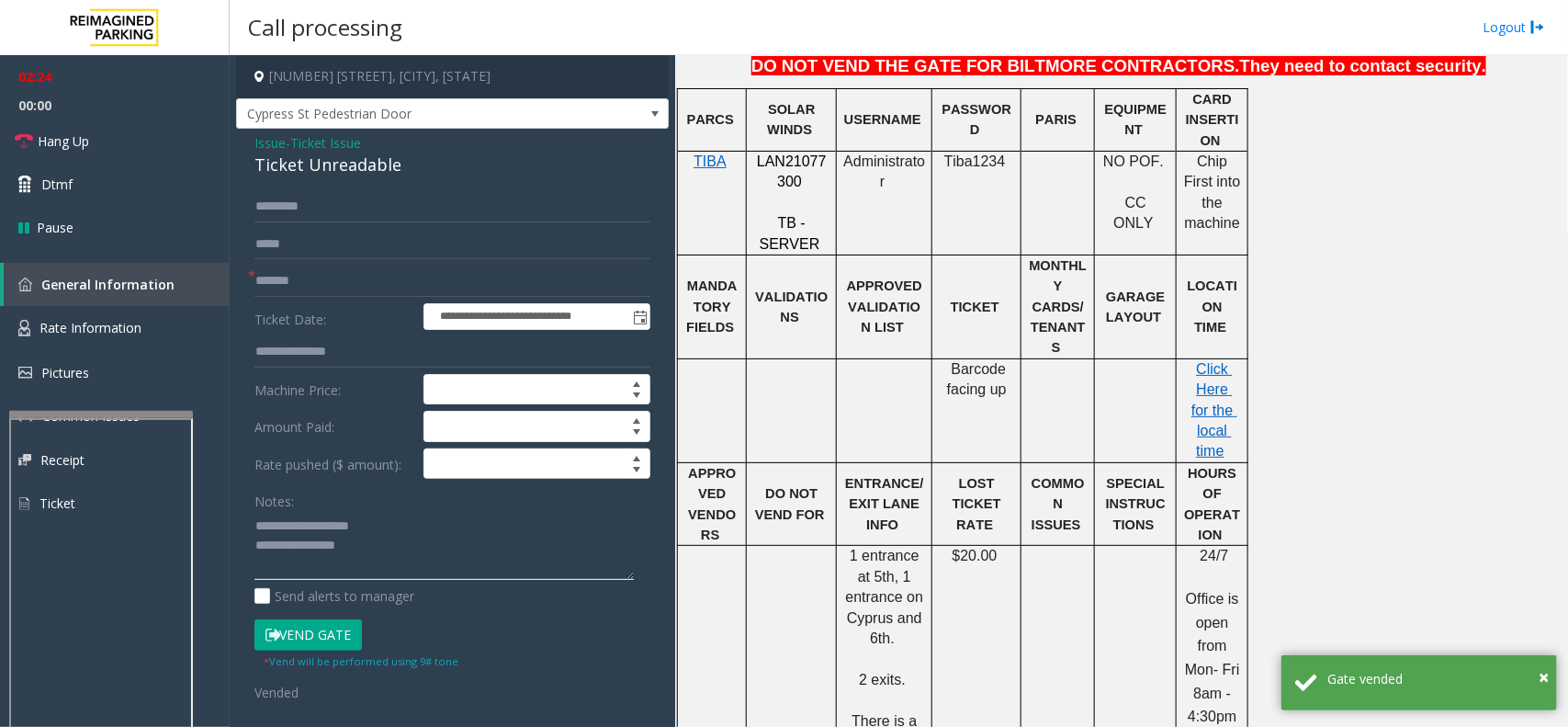 click 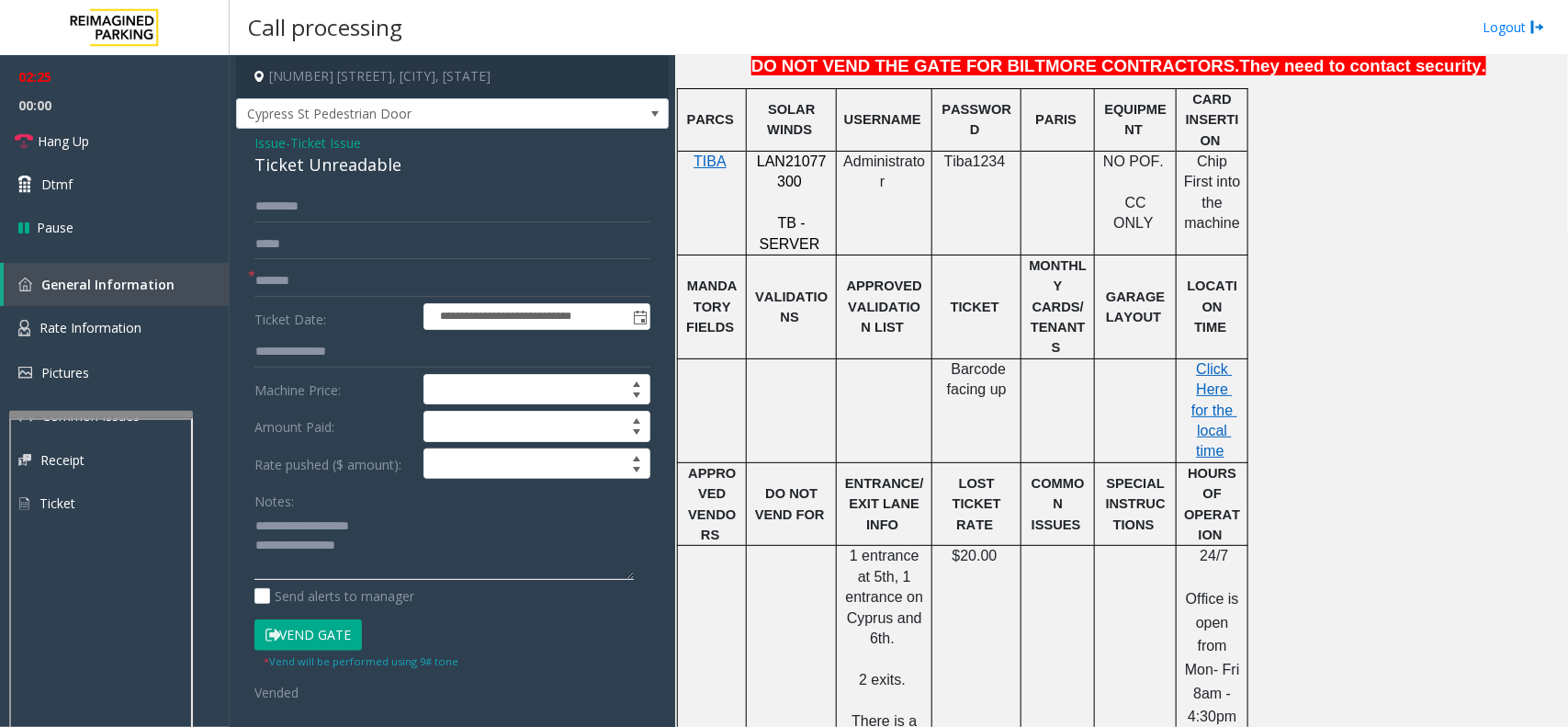 drag, startPoint x: 391, startPoint y: 528, endPoint x: 299, endPoint y: 525, distance: 92.0489 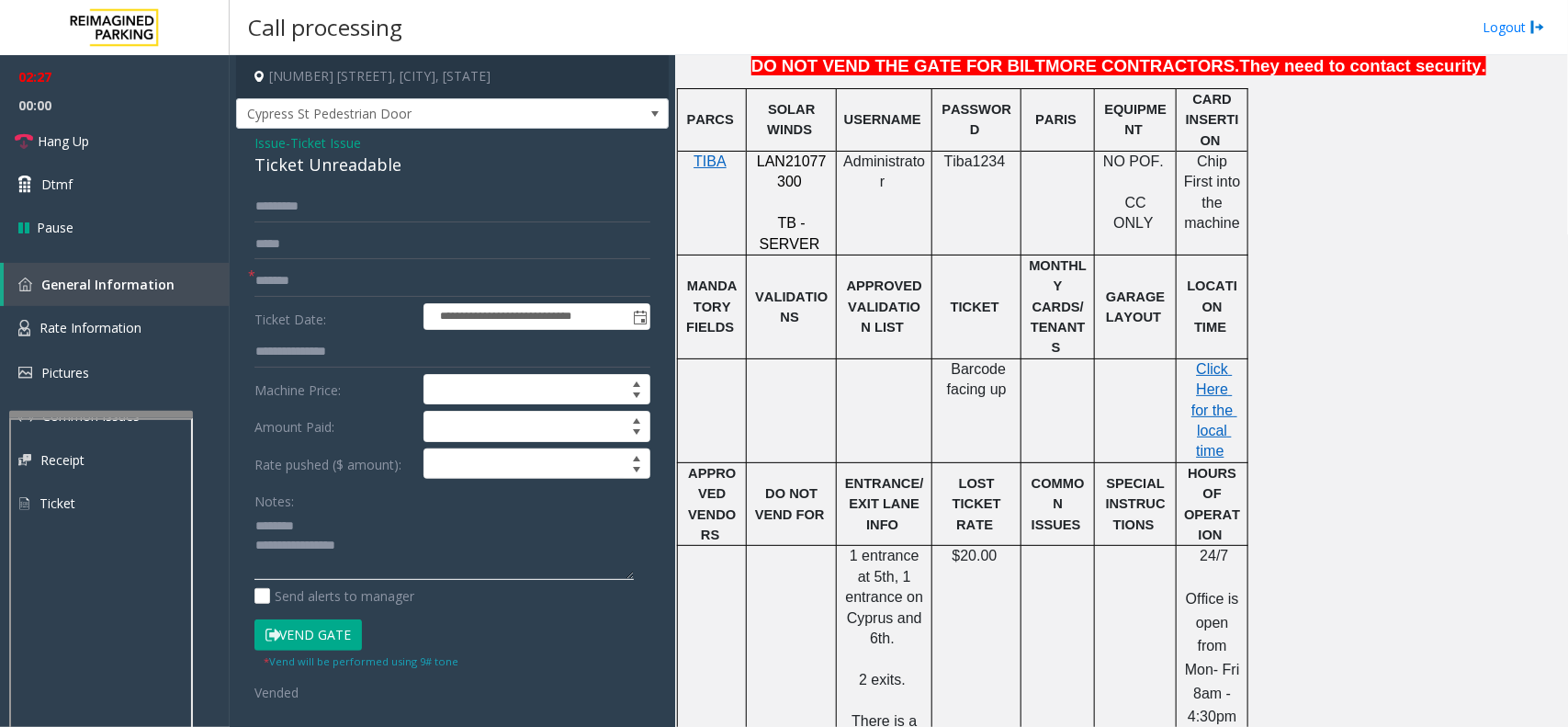 drag, startPoint x: 387, startPoint y: 549, endPoint x: 391, endPoint y: 563, distance: 14.56022 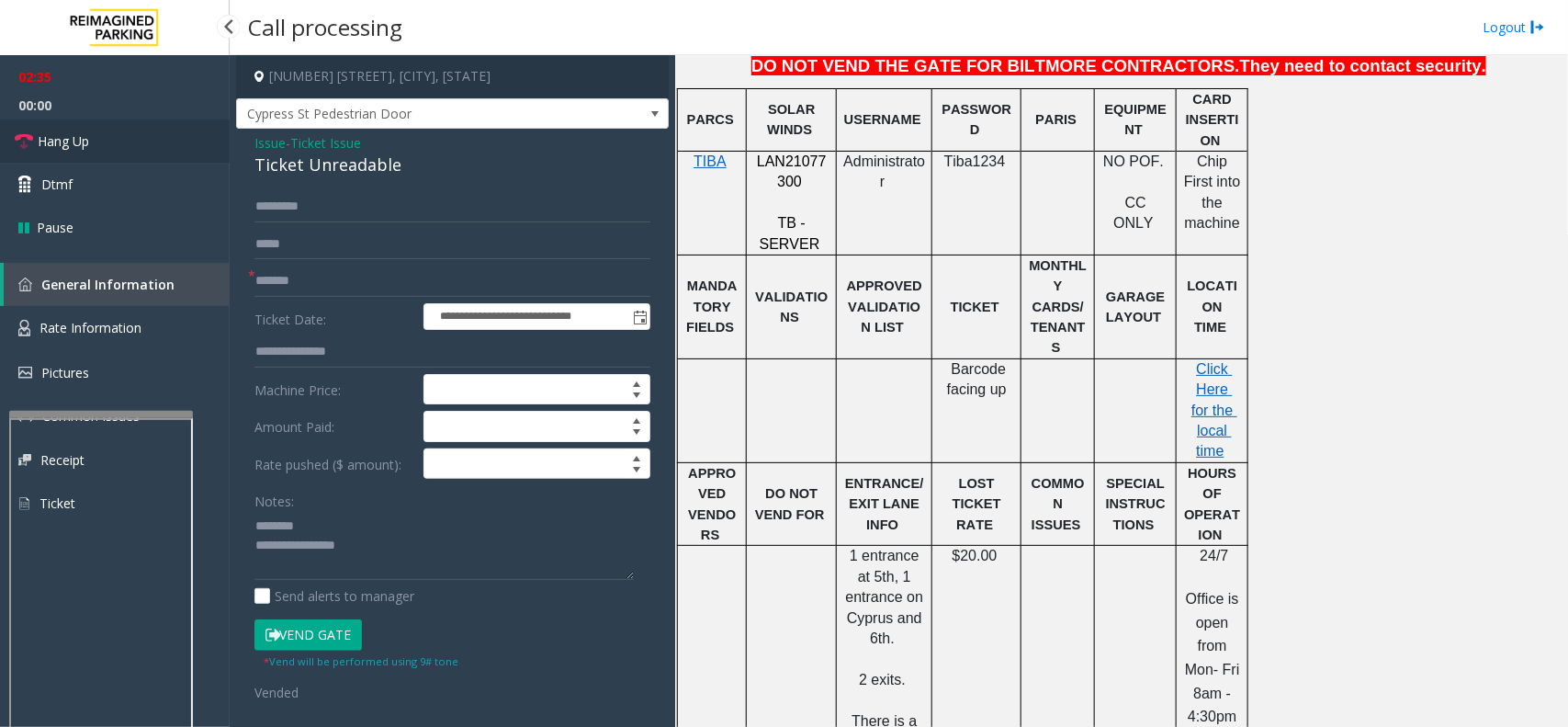 click at bounding box center [24, 142] 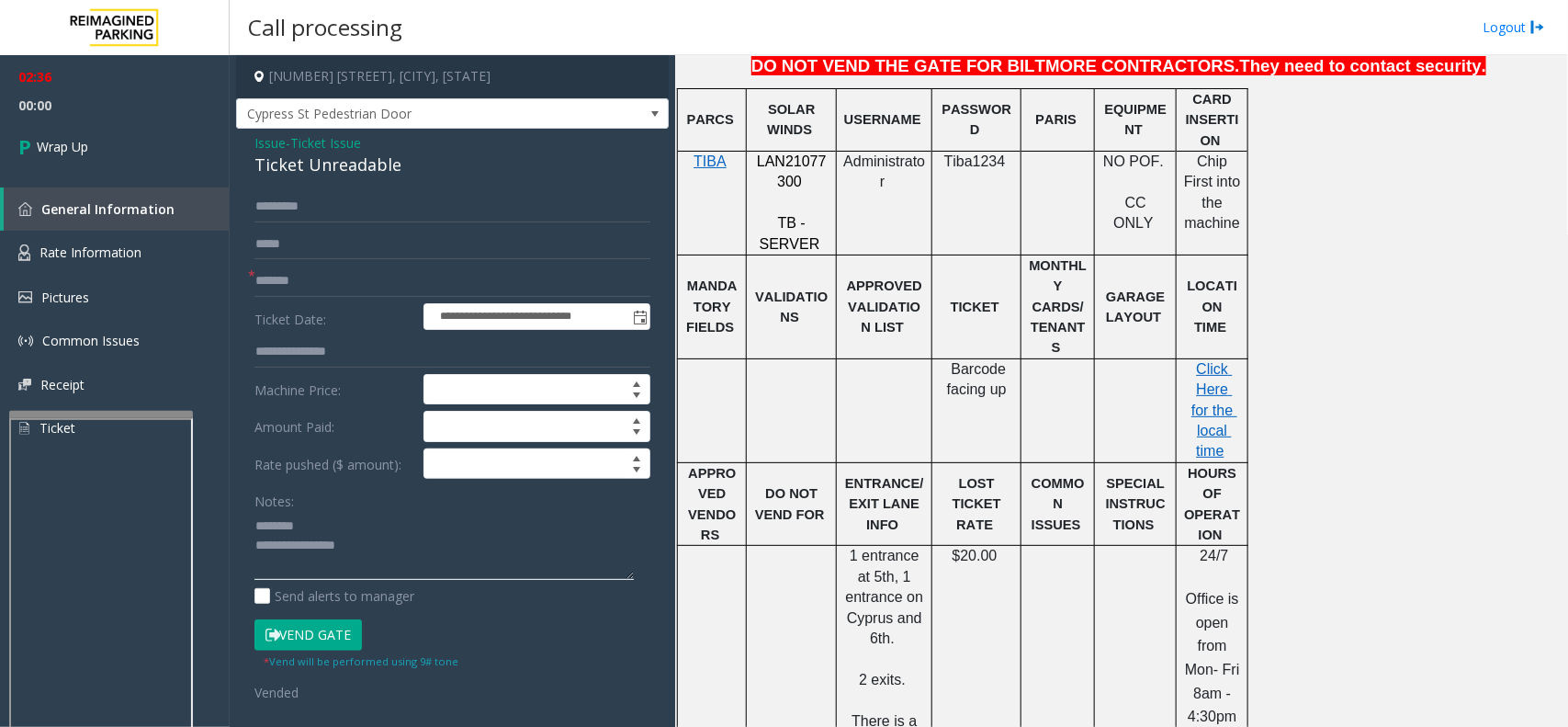 click 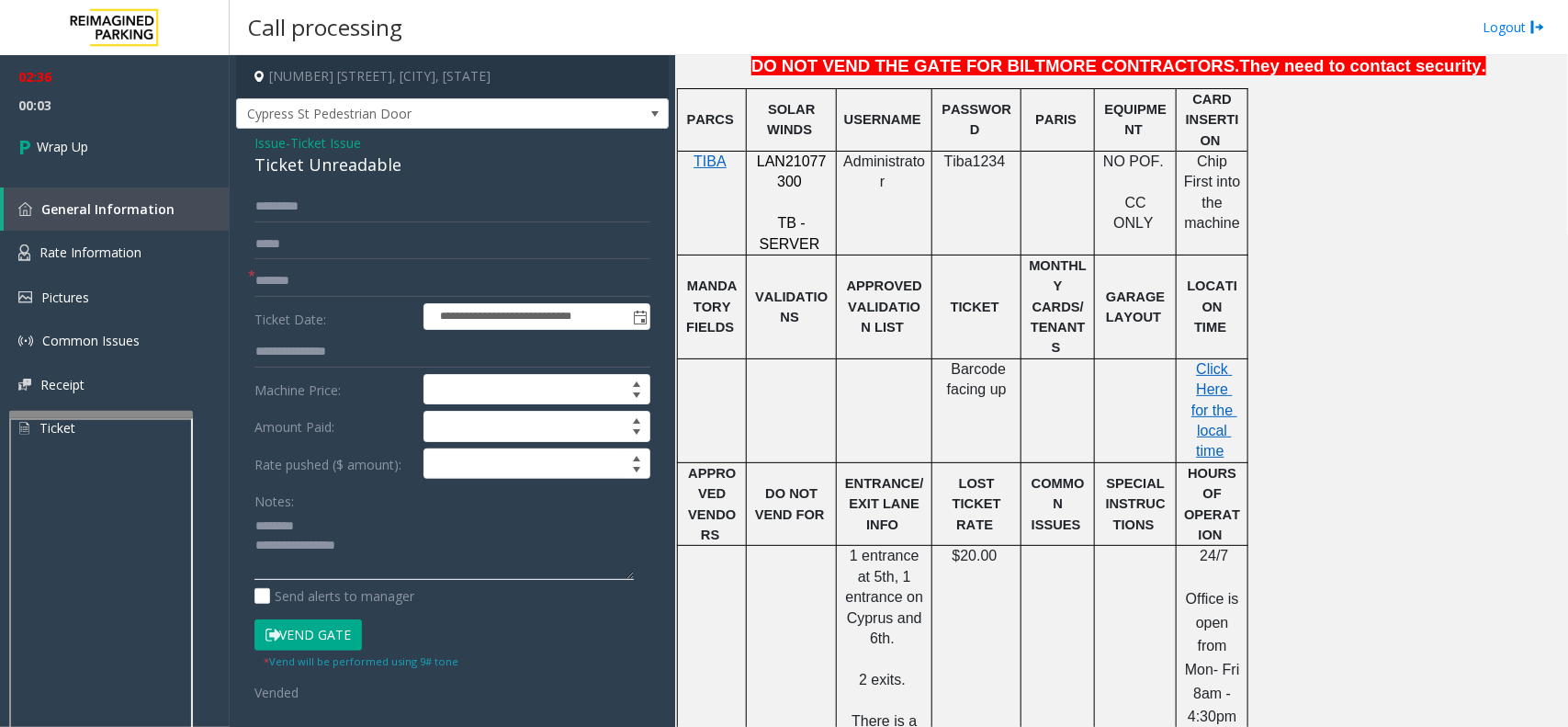 click 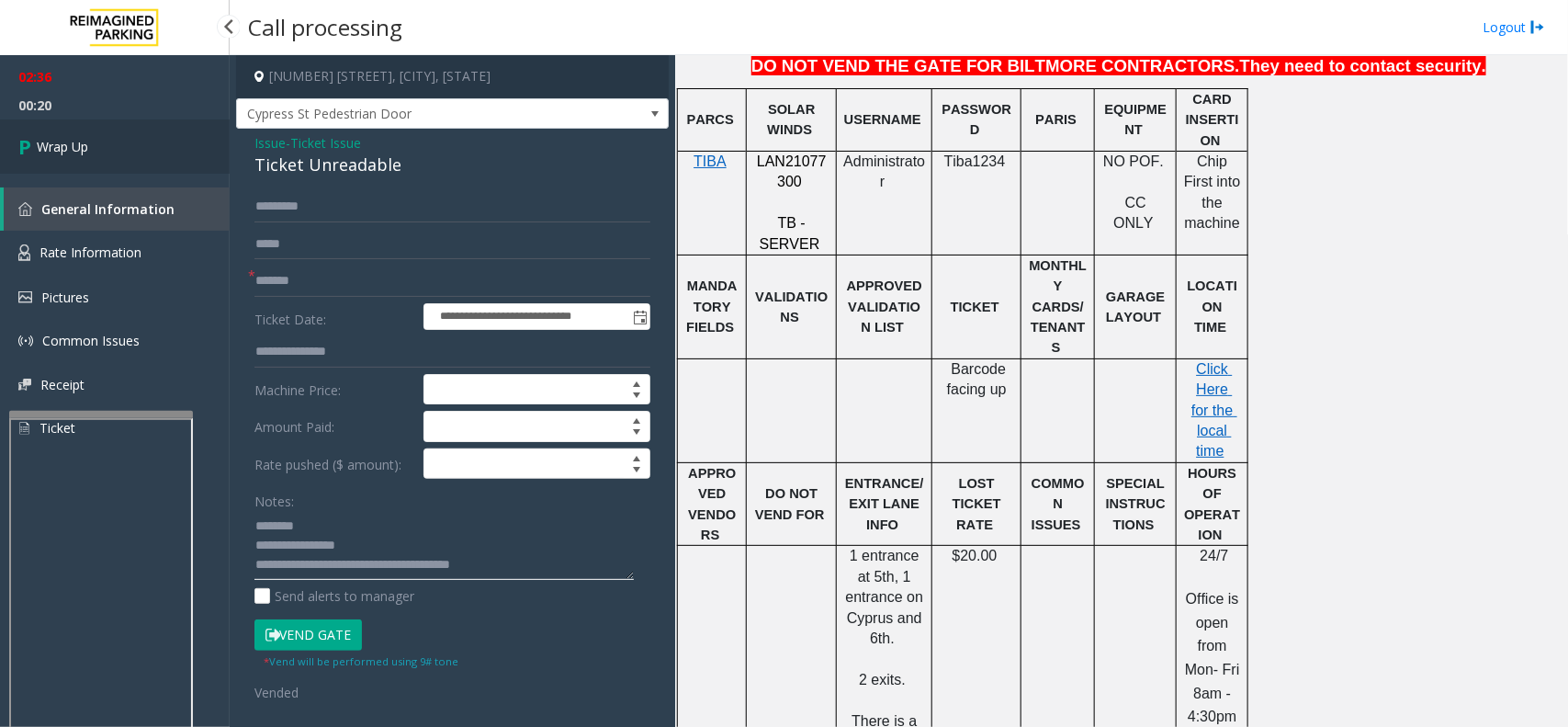type on "**********" 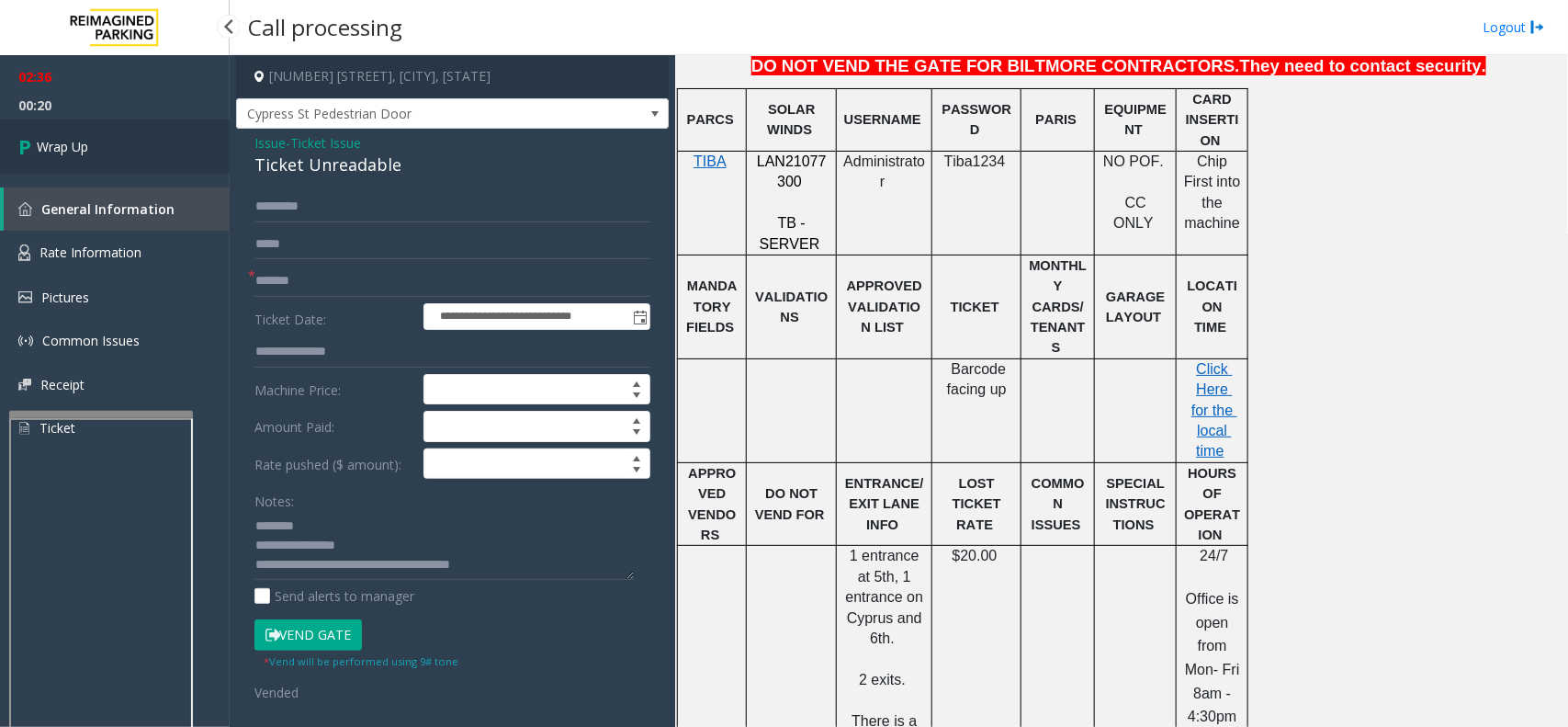 click on "Wrap Up" at bounding box center [62, 146] 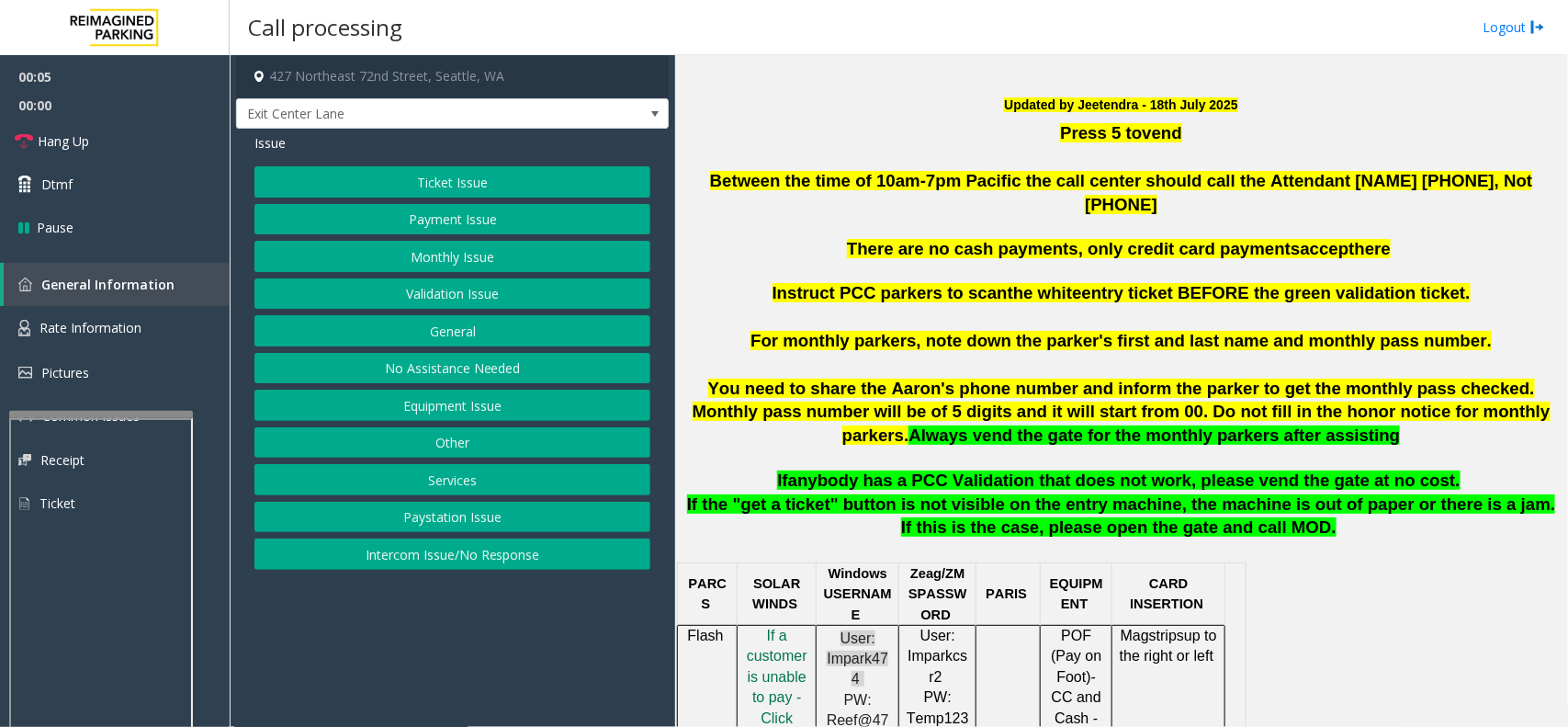 scroll, scrollTop: 460, scrollLeft: 0, axis: vertical 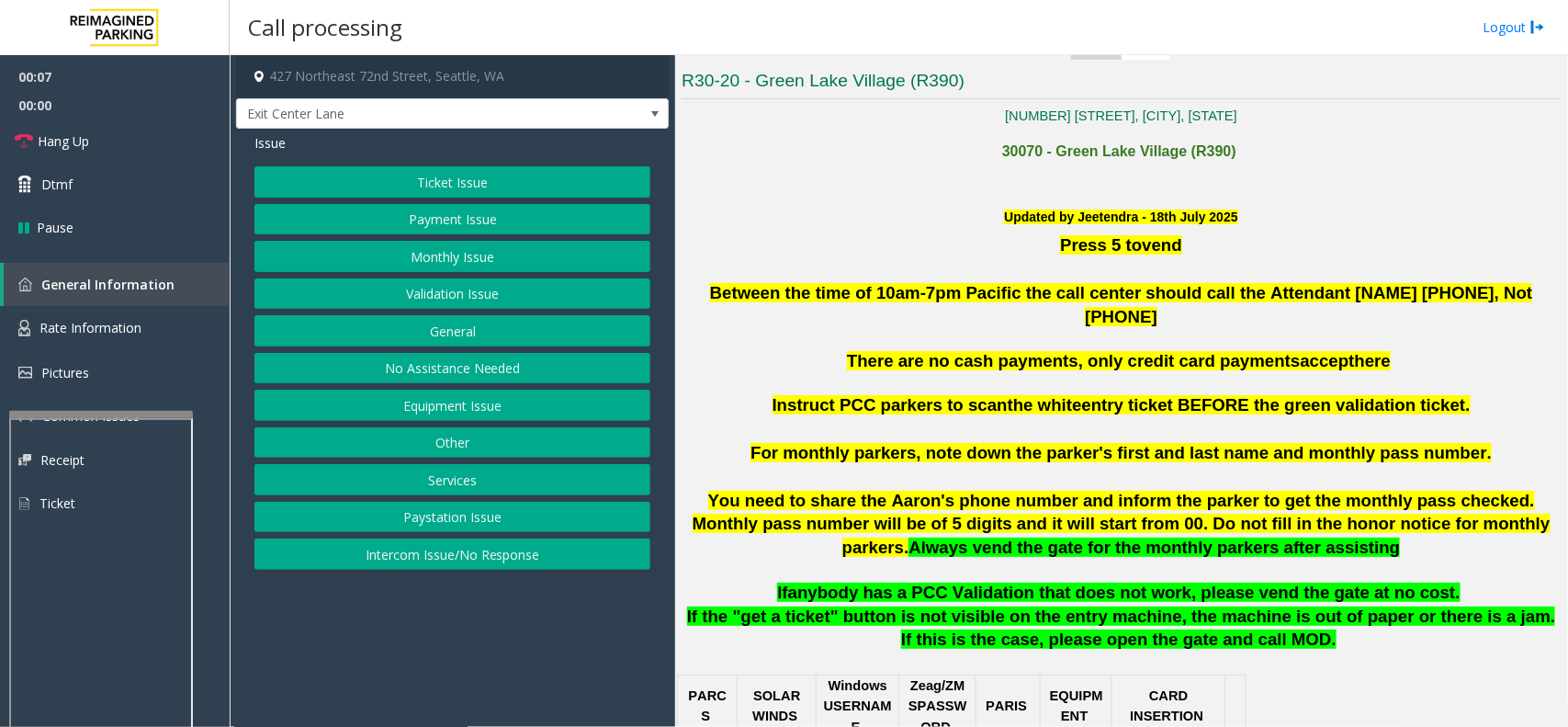 click on "Intercom Issue/No Response" 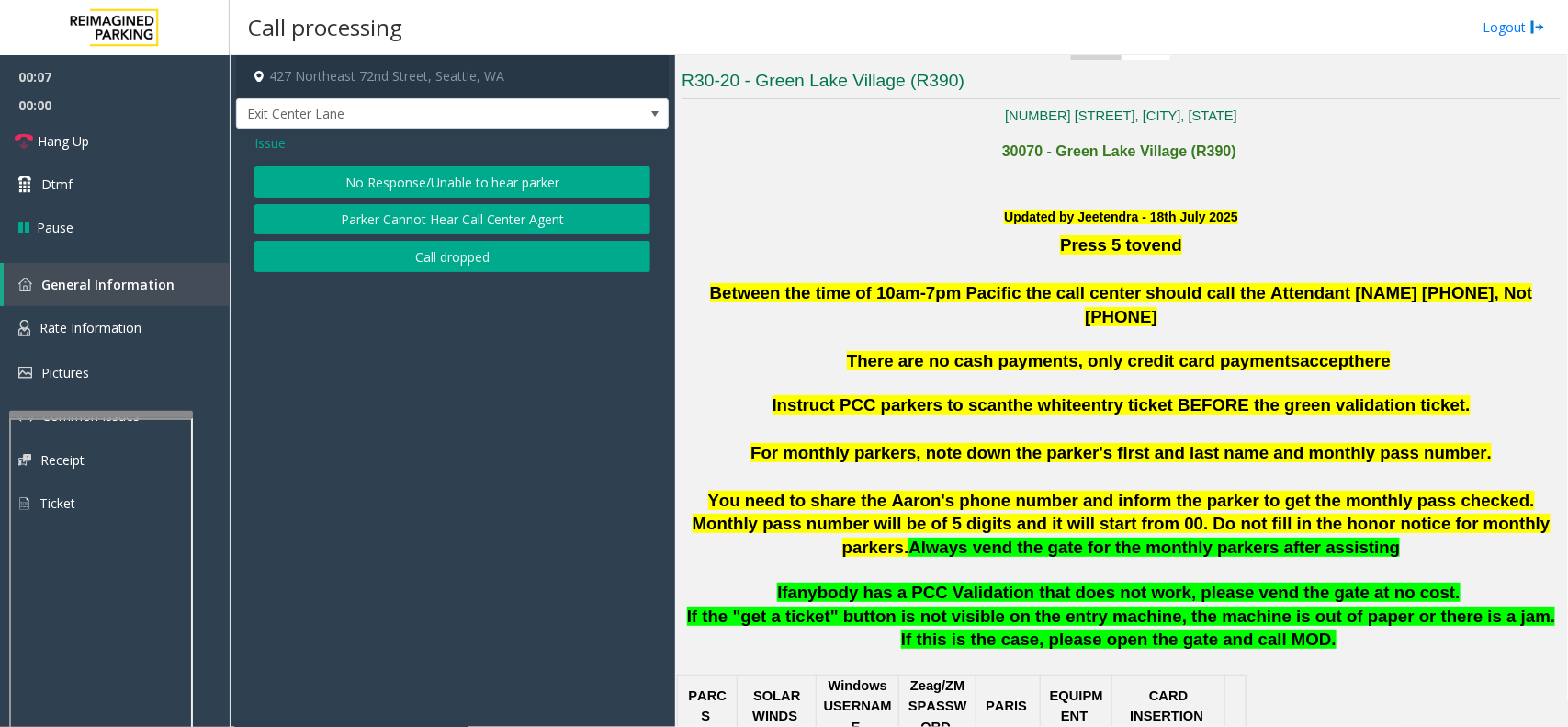 click on "No Response/Unable to hear parker" 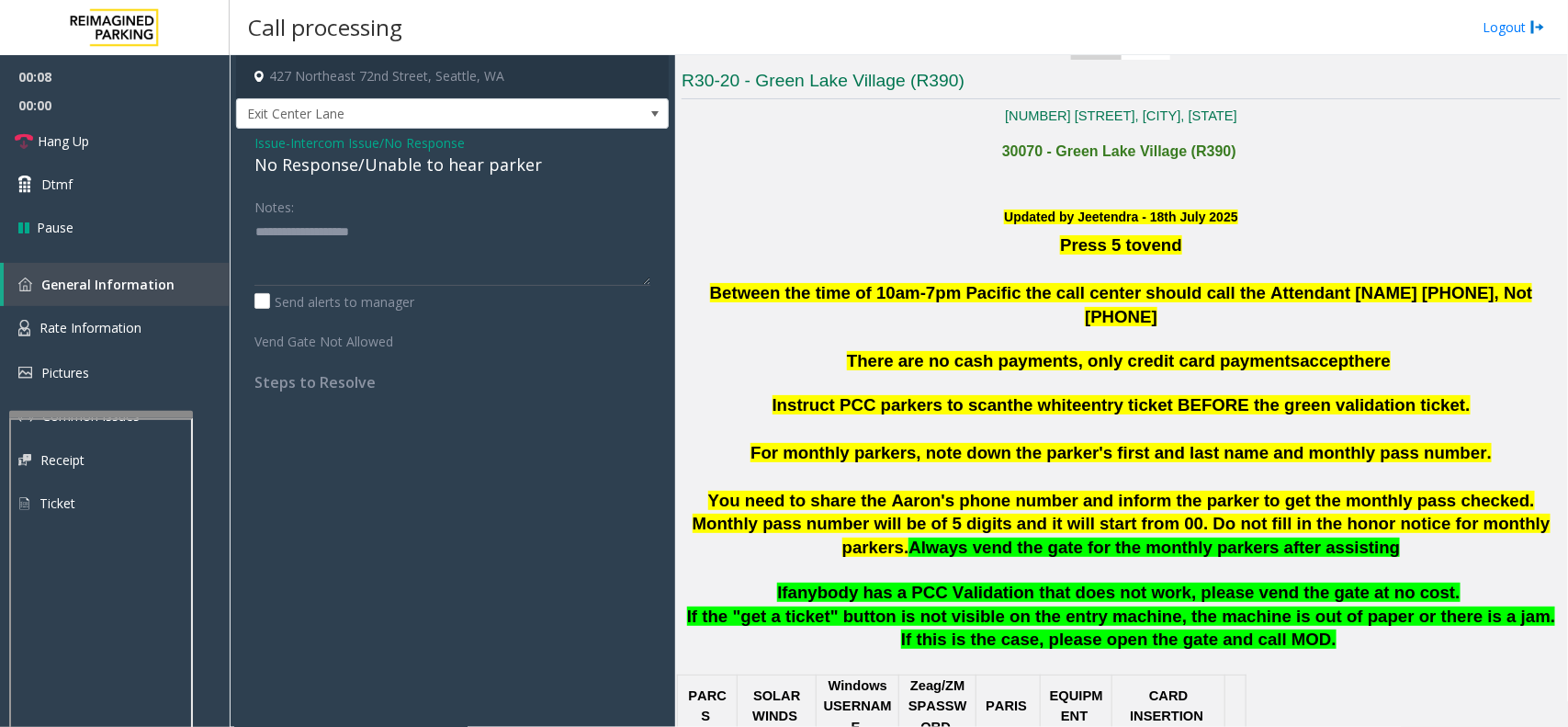 click on "No Response/Unable to hear parker" 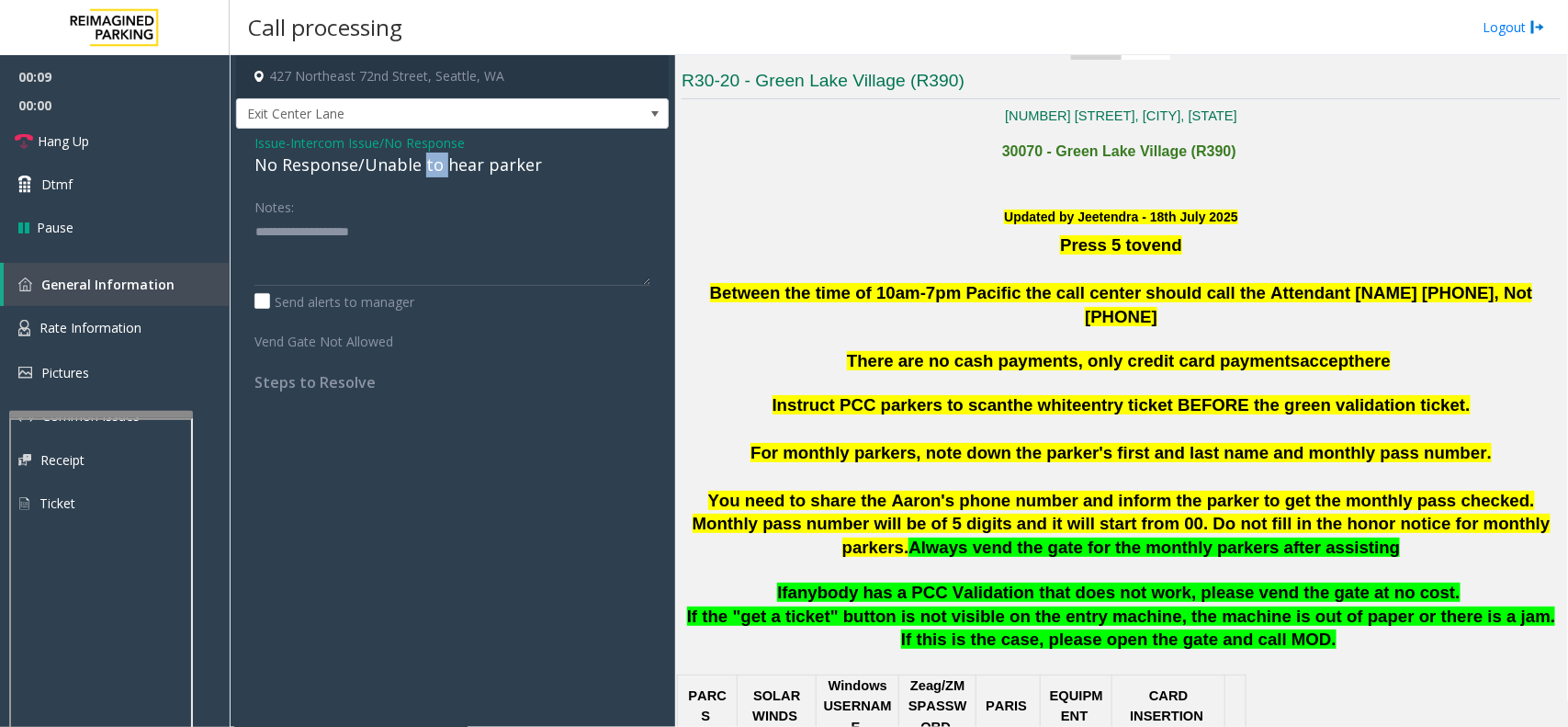 click on "No Response/Unable to hear parker" 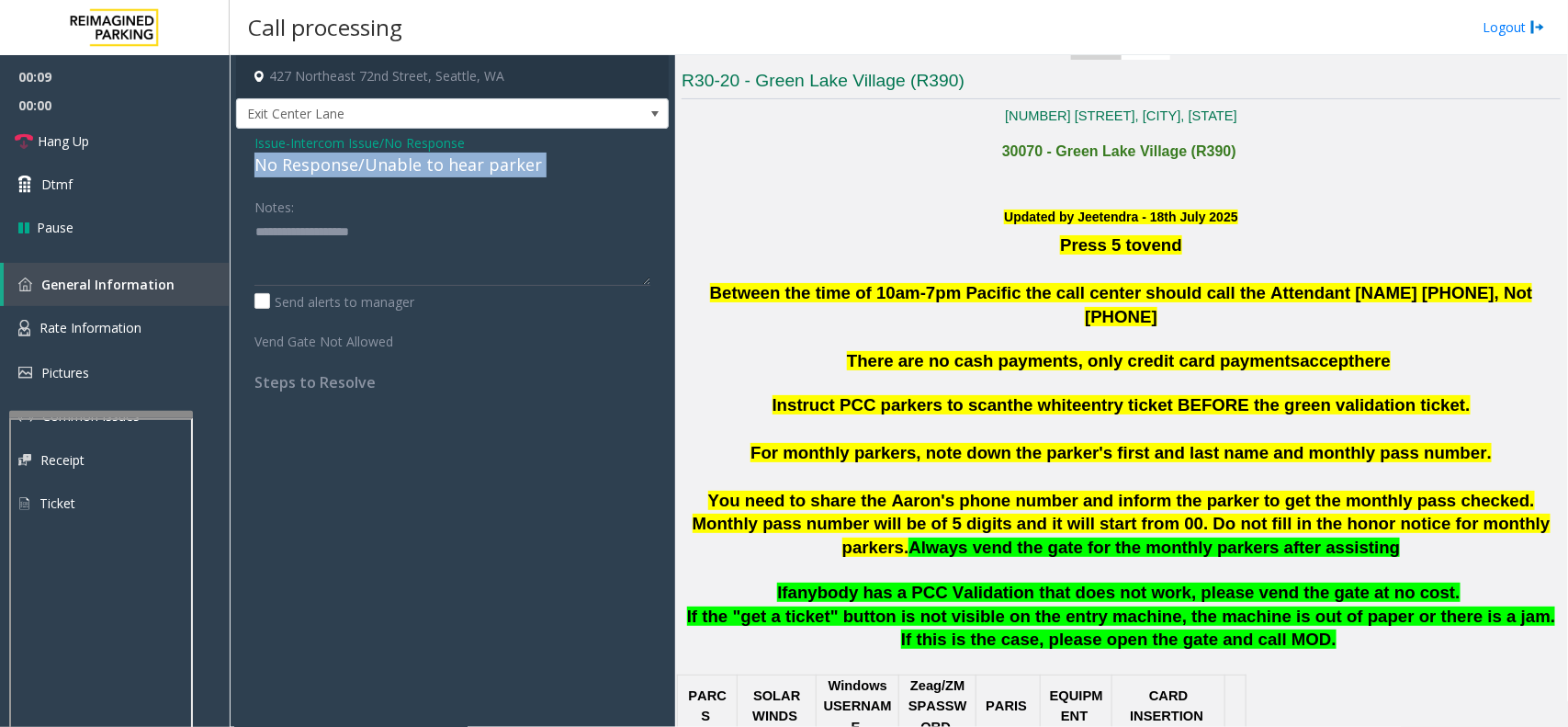 click on "No Response/Unable to hear parker" 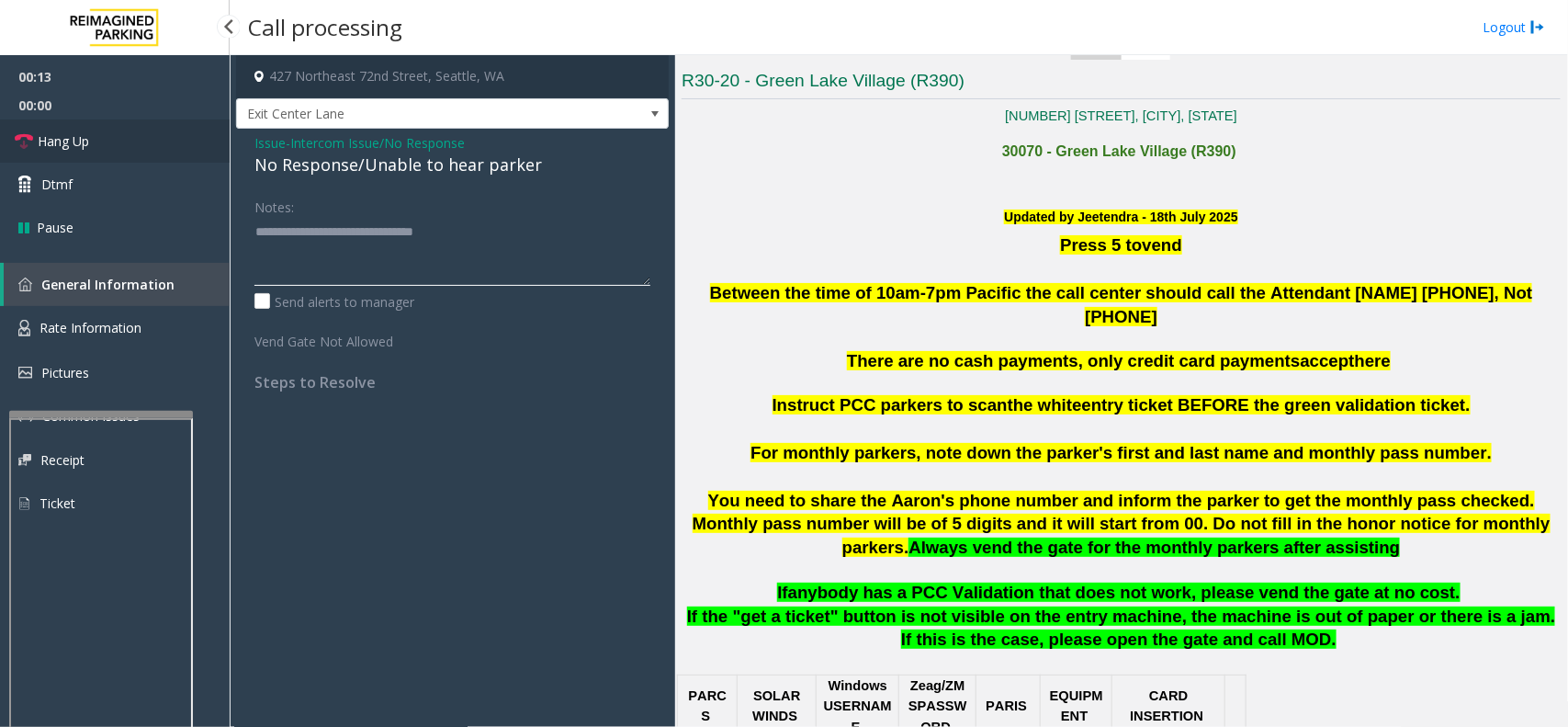 type on "**********" 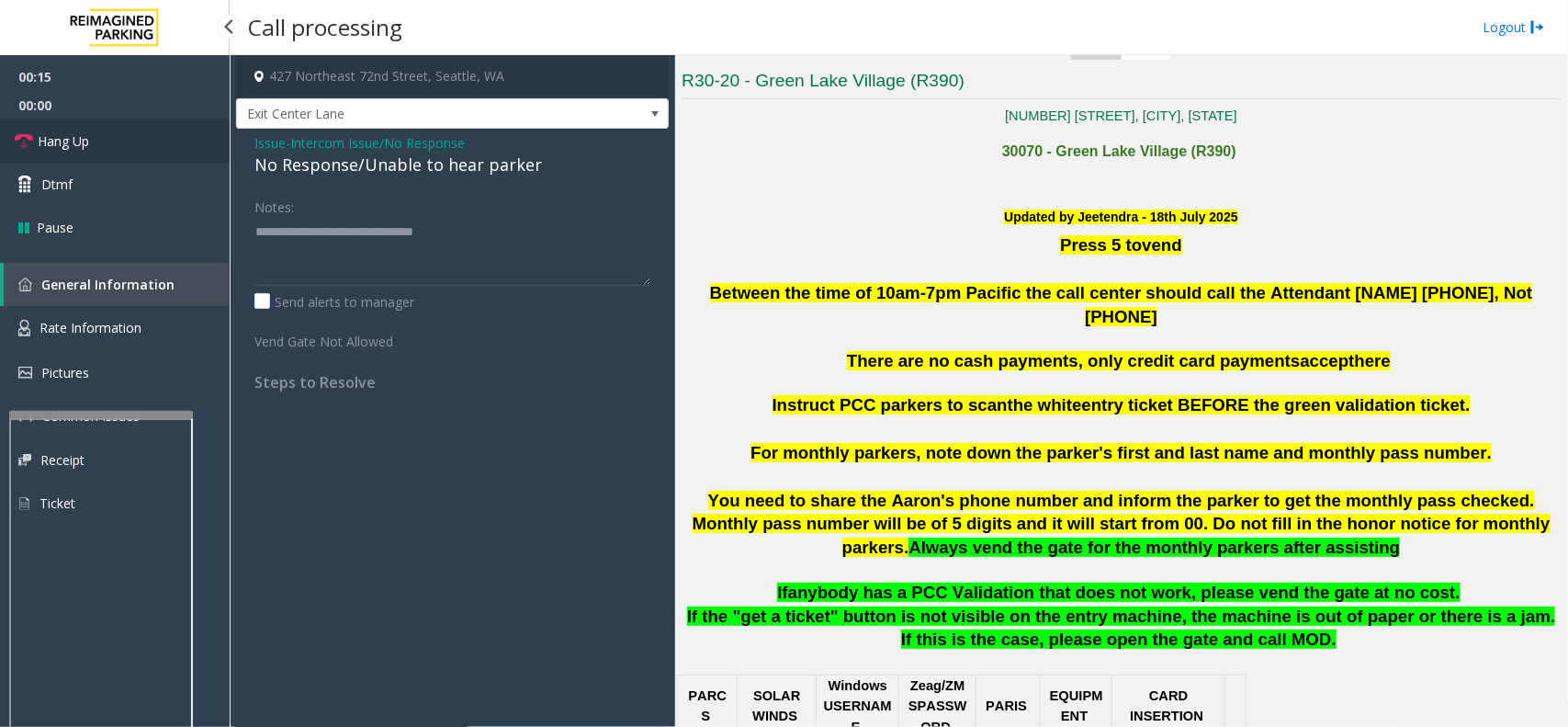 click on "Hang Up" at bounding box center (115, 141) 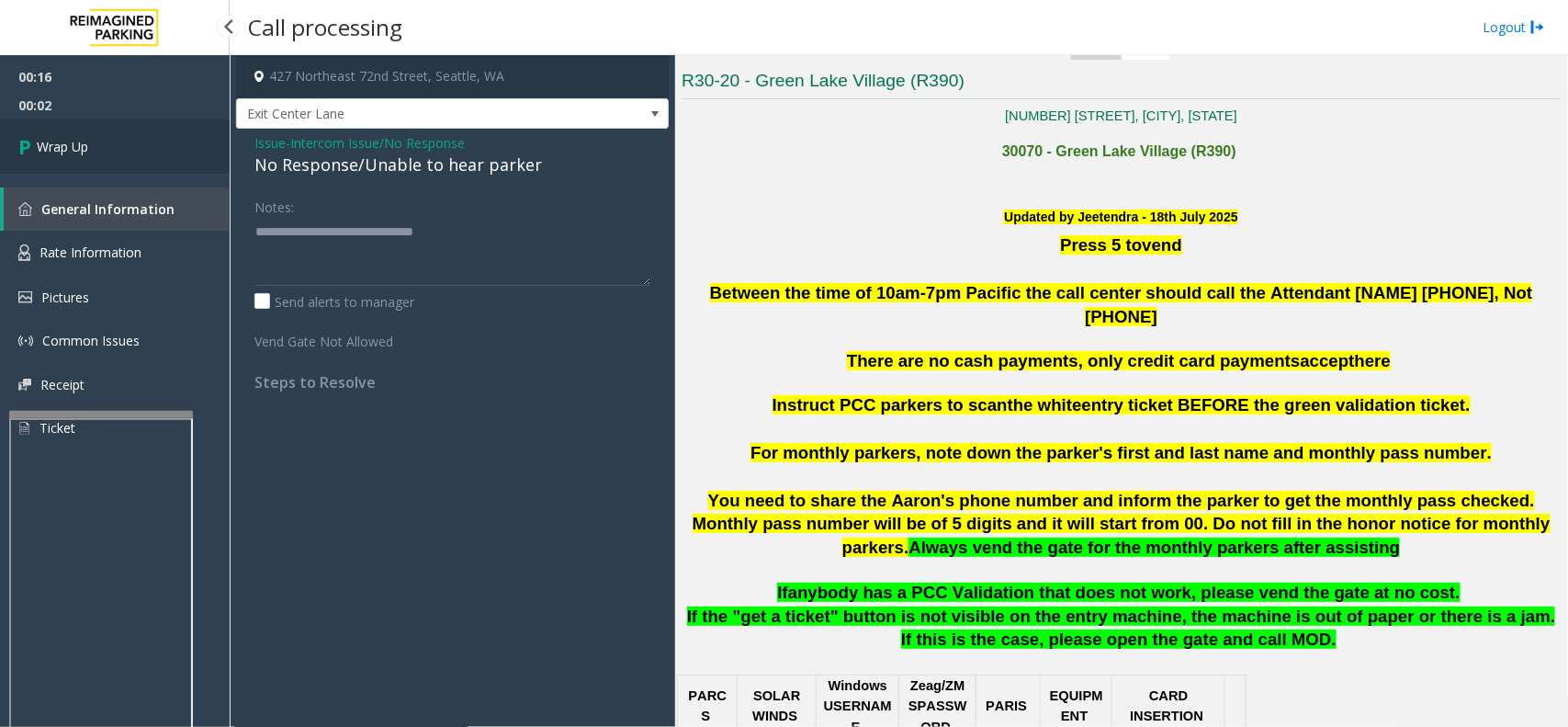 click on "Wrap Up" at bounding box center [62, 146] 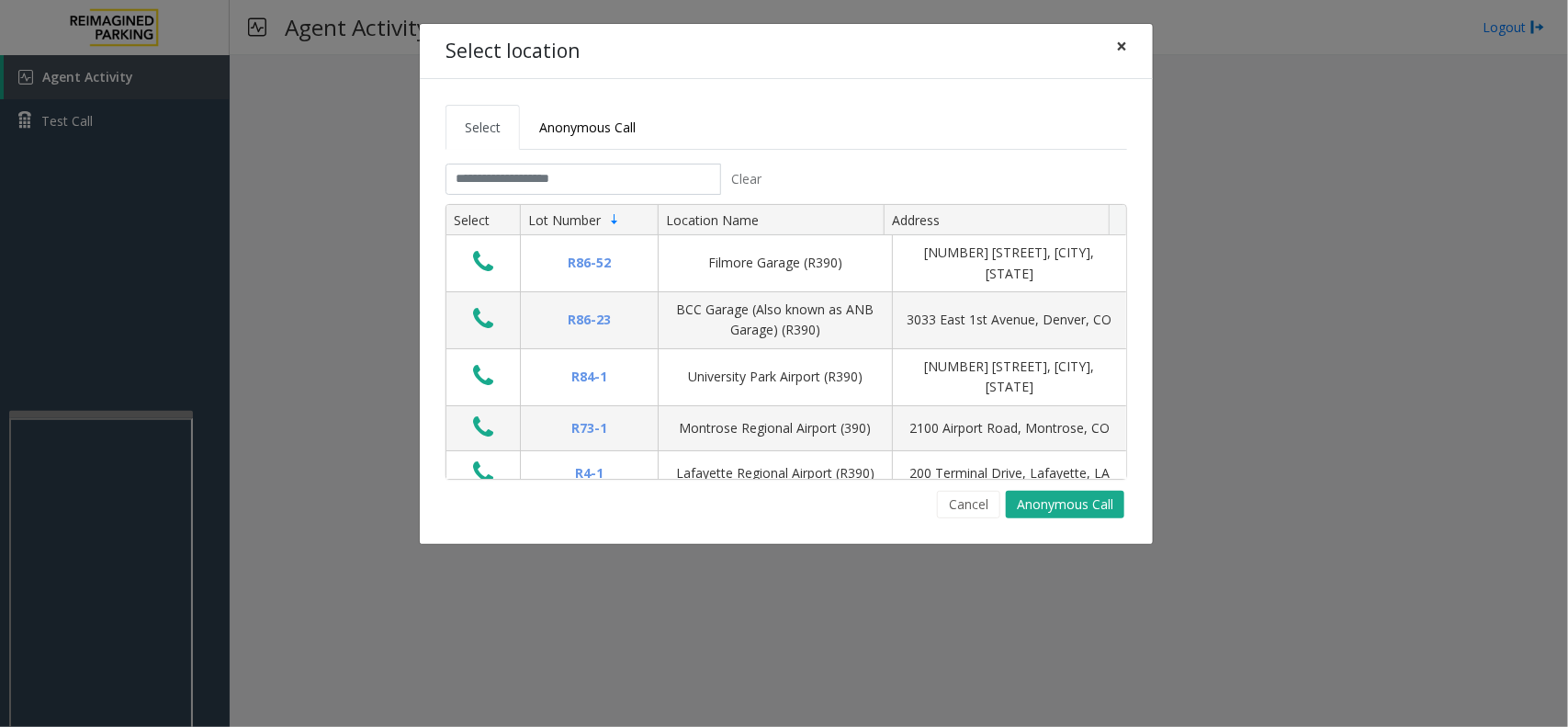 click on "×" 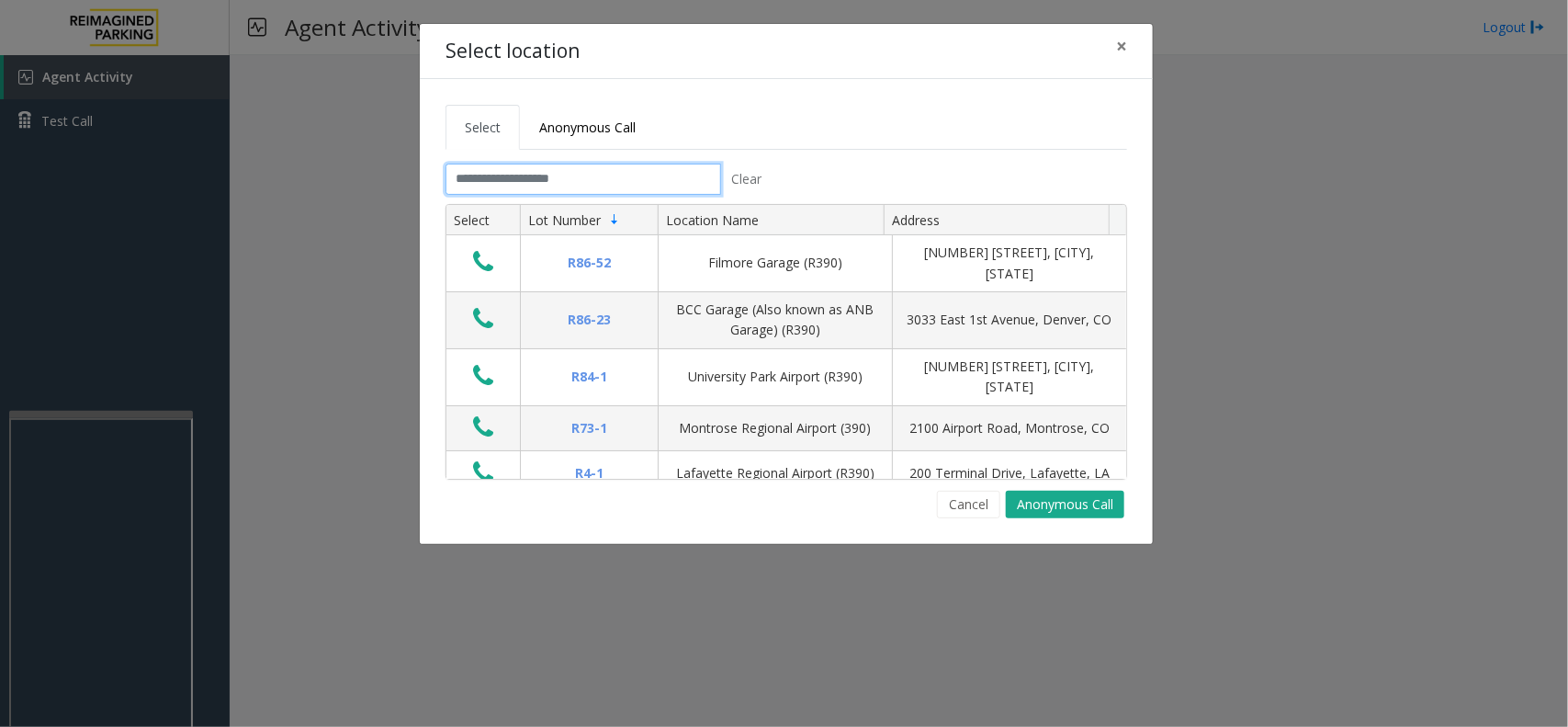 click 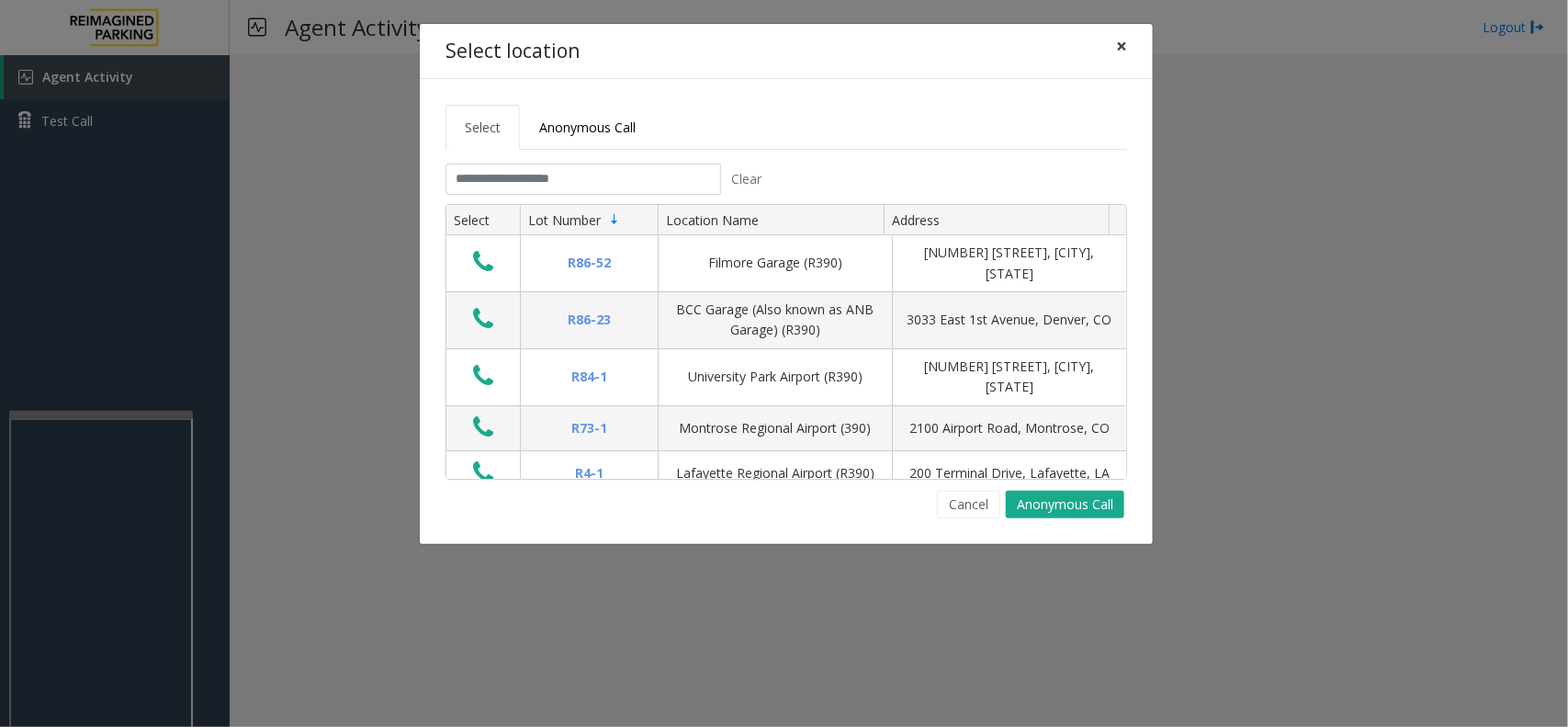 click on "×" 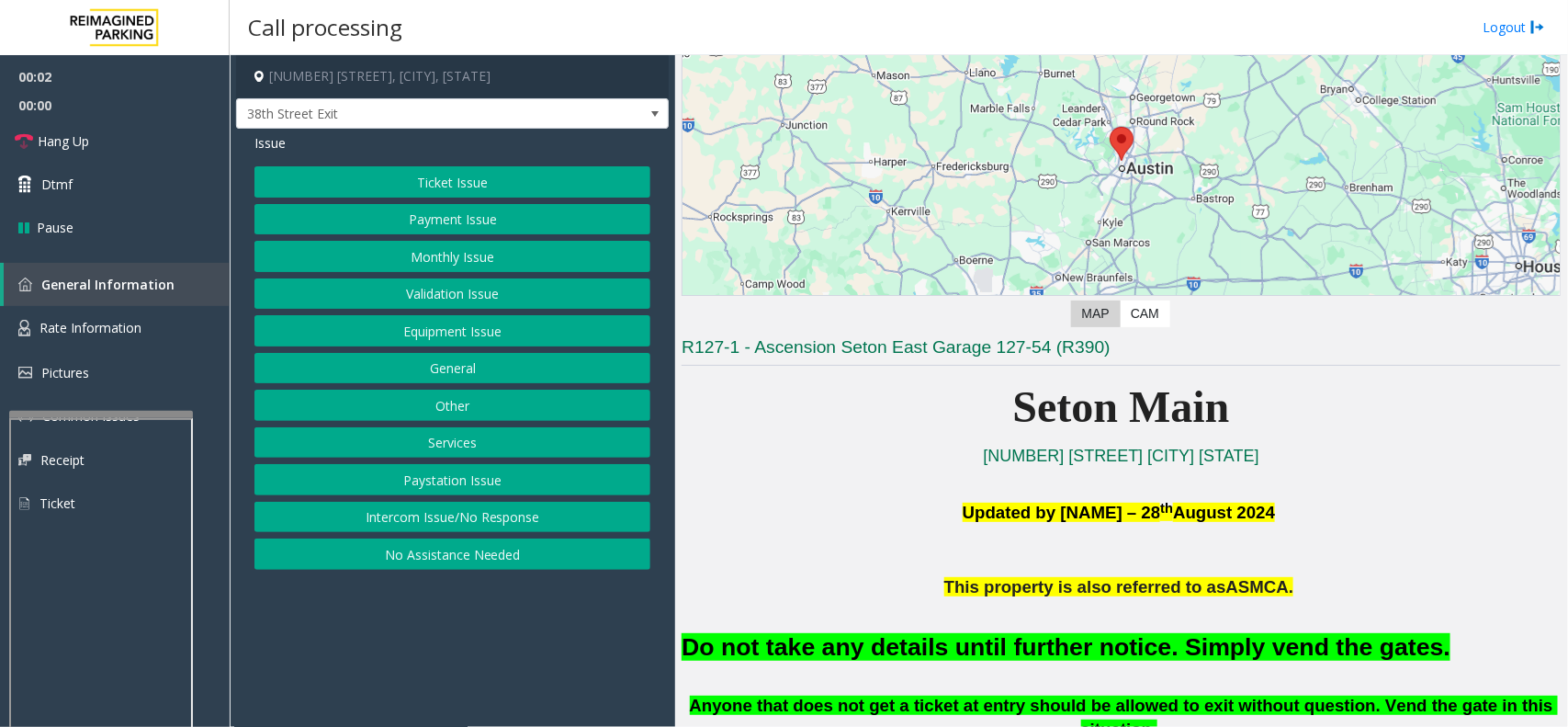 scroll, scrollTop: 460, scrollLeft: 0, axis: vertical 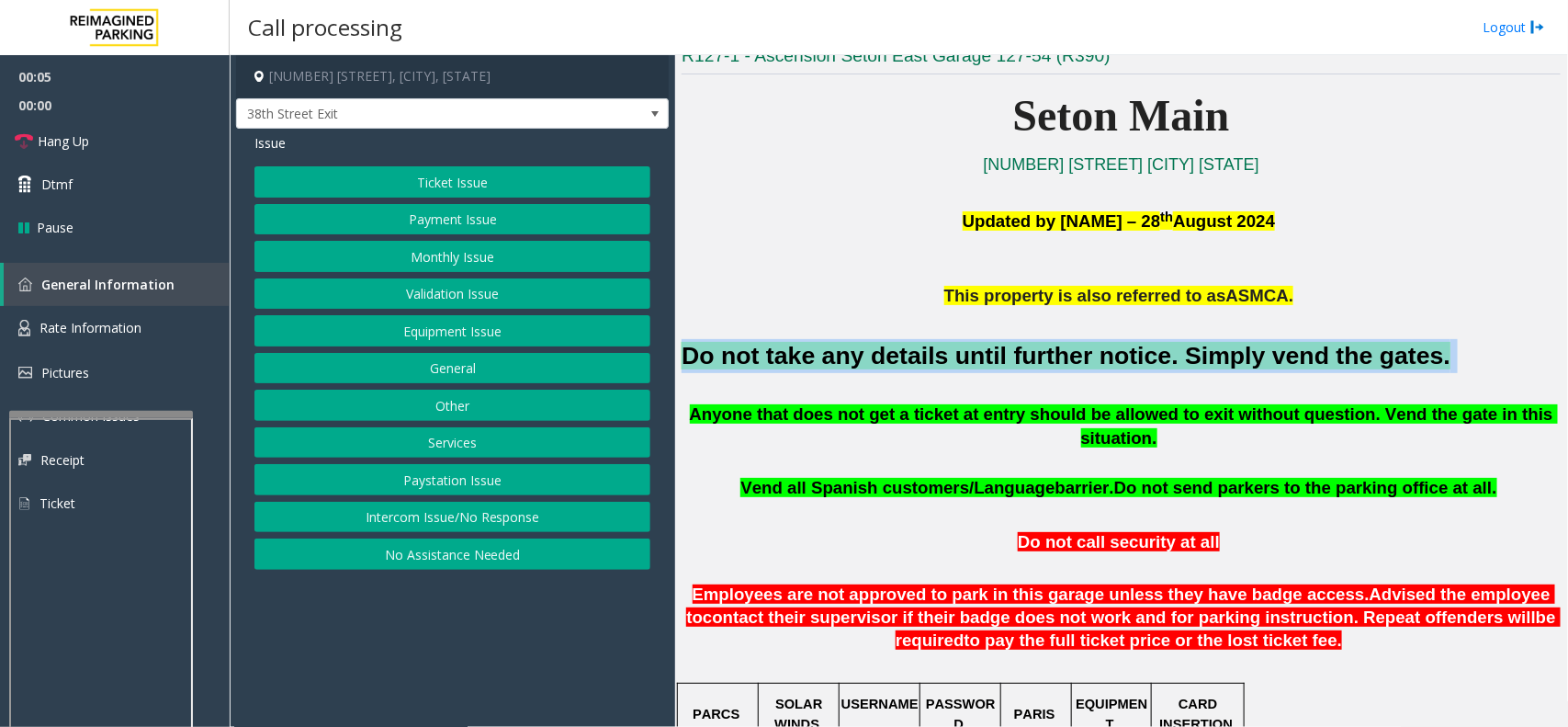 drag, startPoint x: 1362, startPoint y: 351, endPoint x: 687, endPoint y: 355, distance: 675.01185 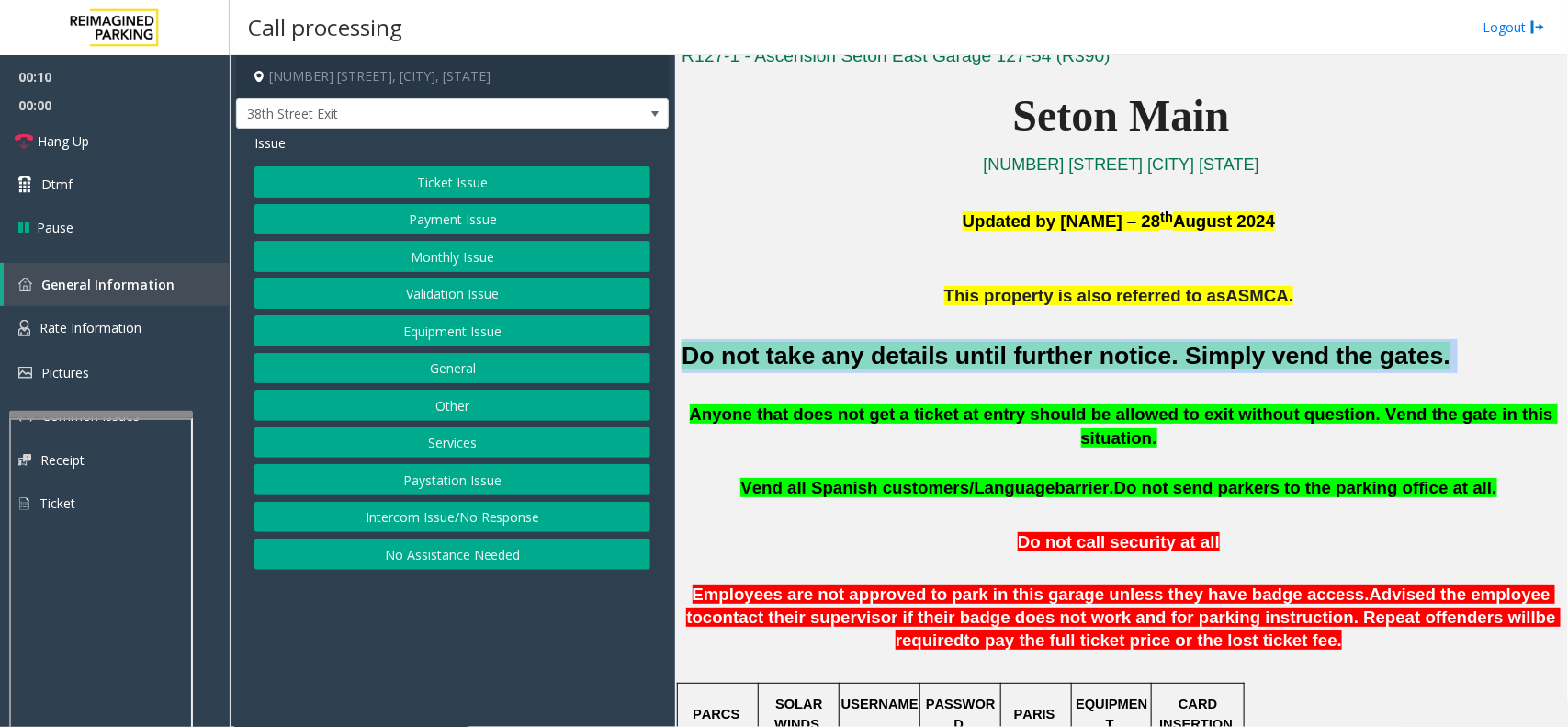 click on "Equipment Issue" 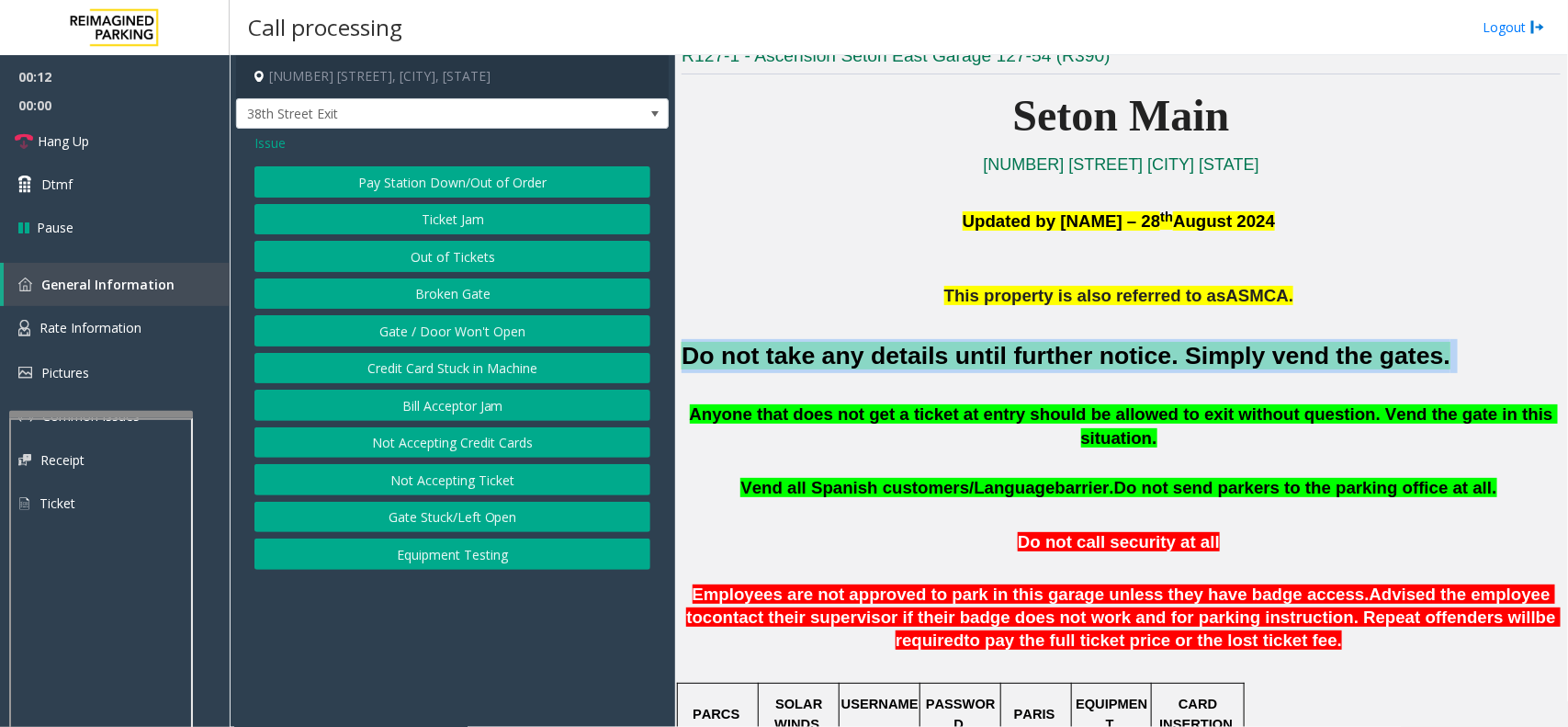 click on "Gate / Door Won't Open" 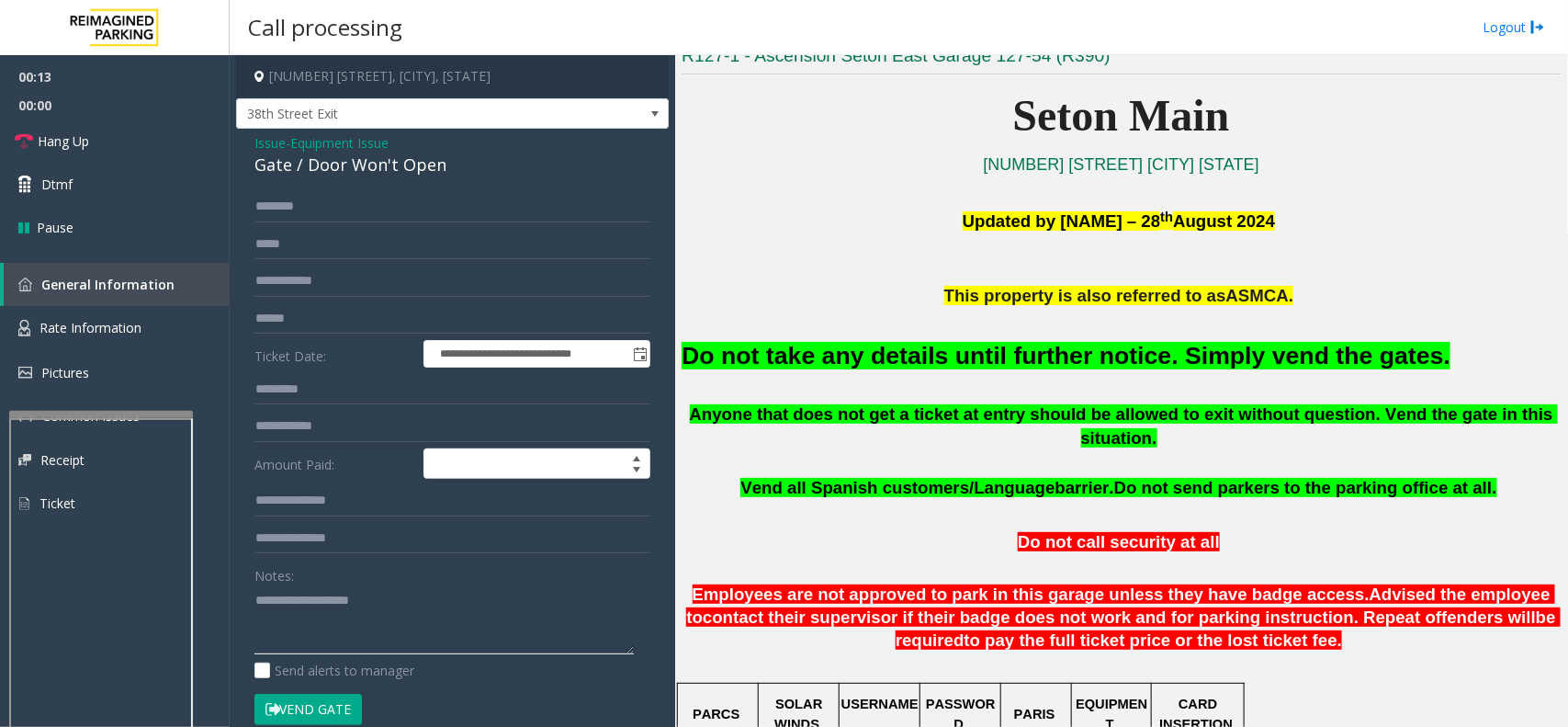 click 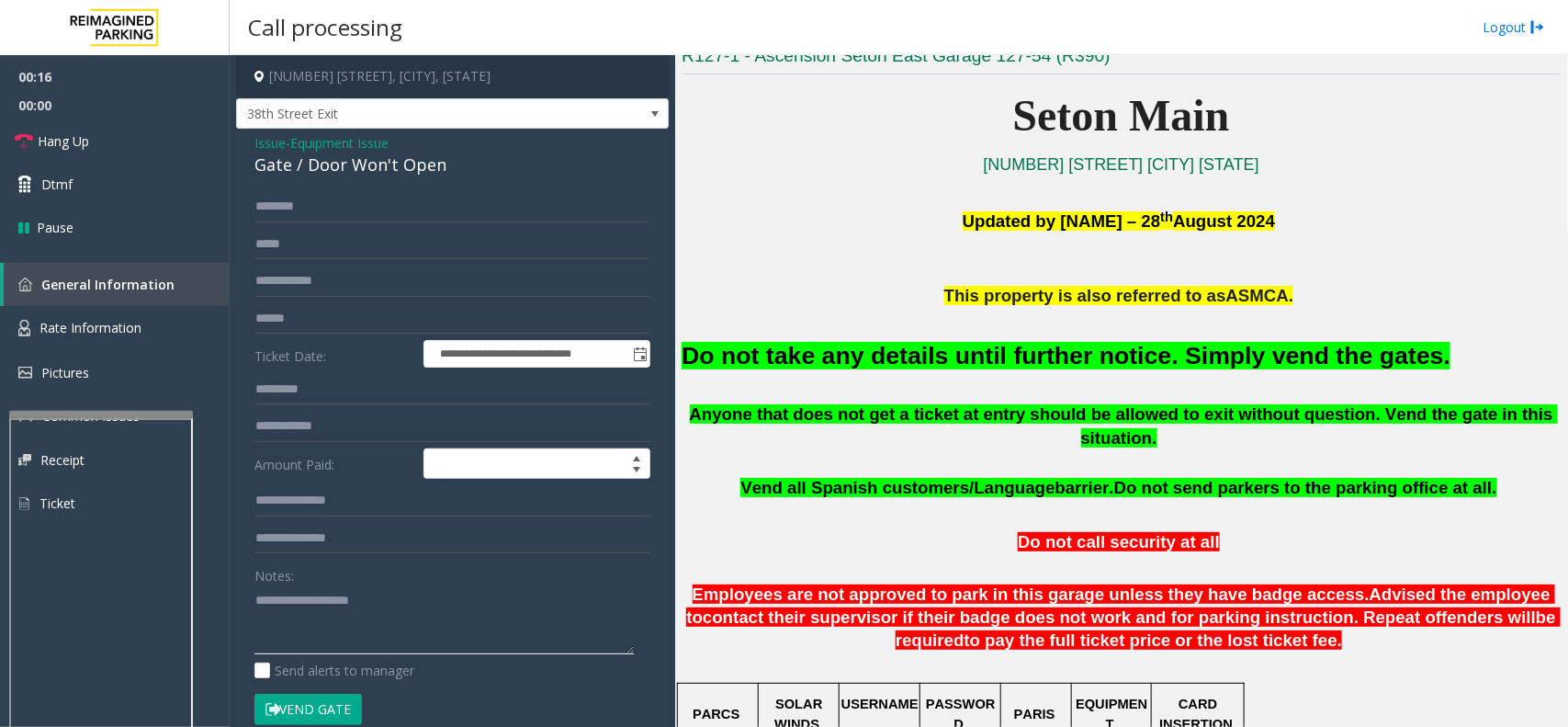 paste on "**********" 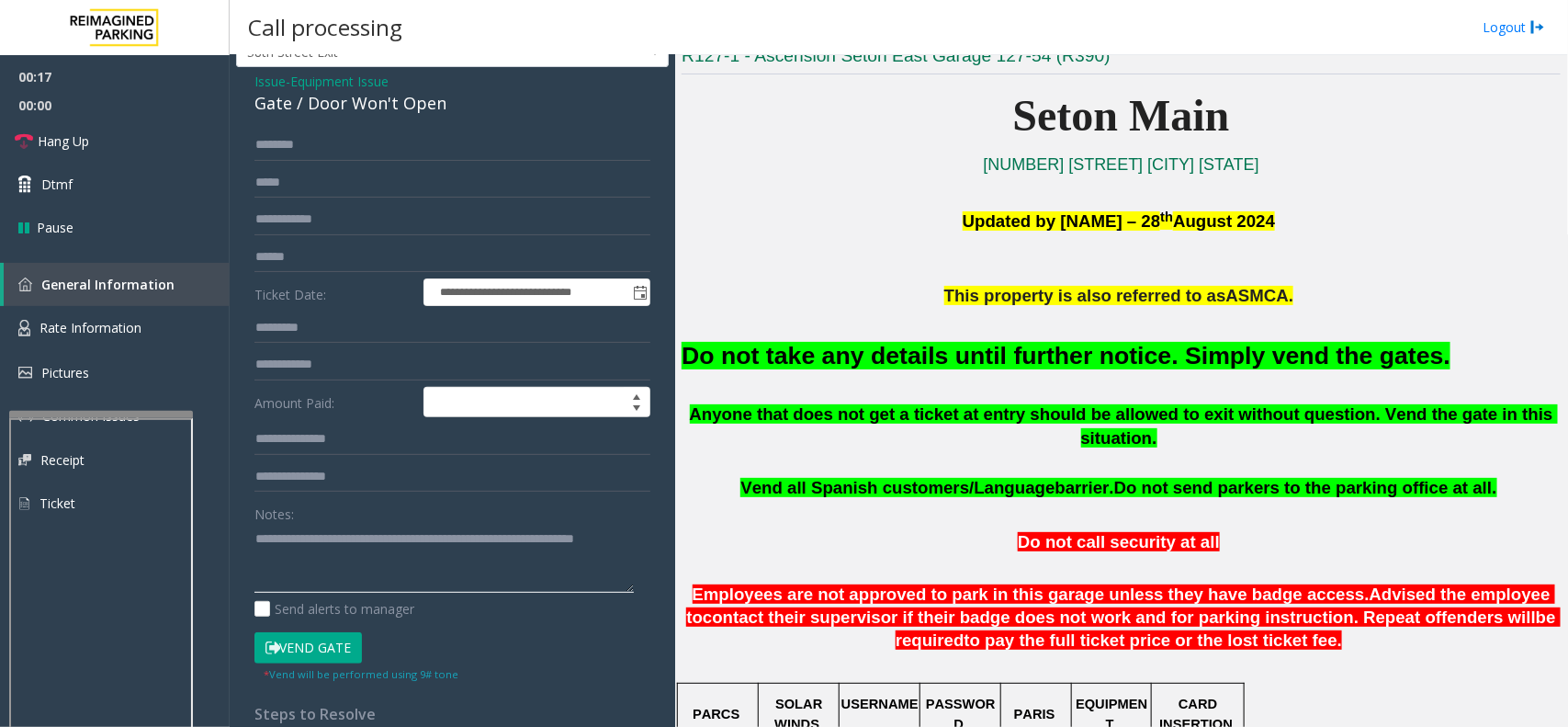 scroll, scrollTop: 115, scrollLeft: 0, axis: vertical 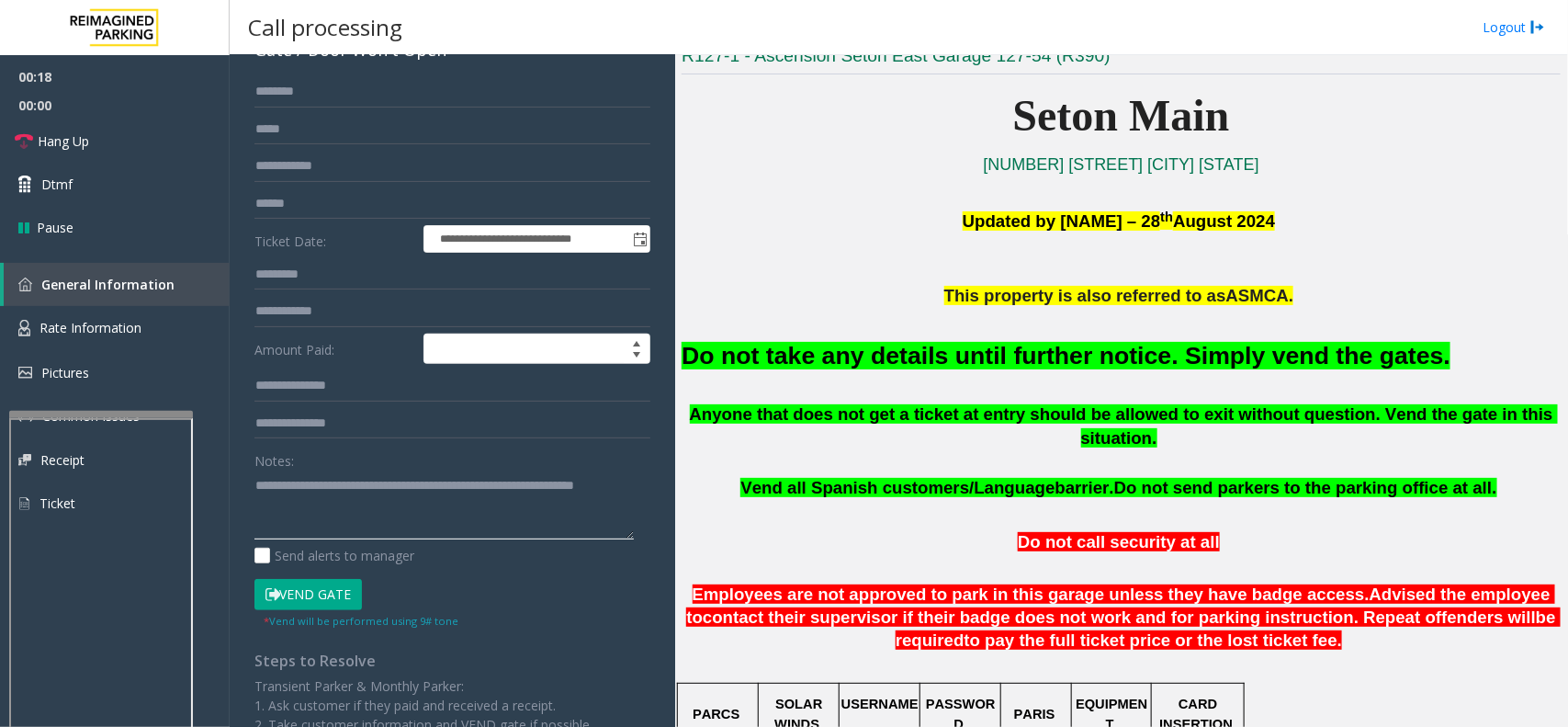 type on "**********" 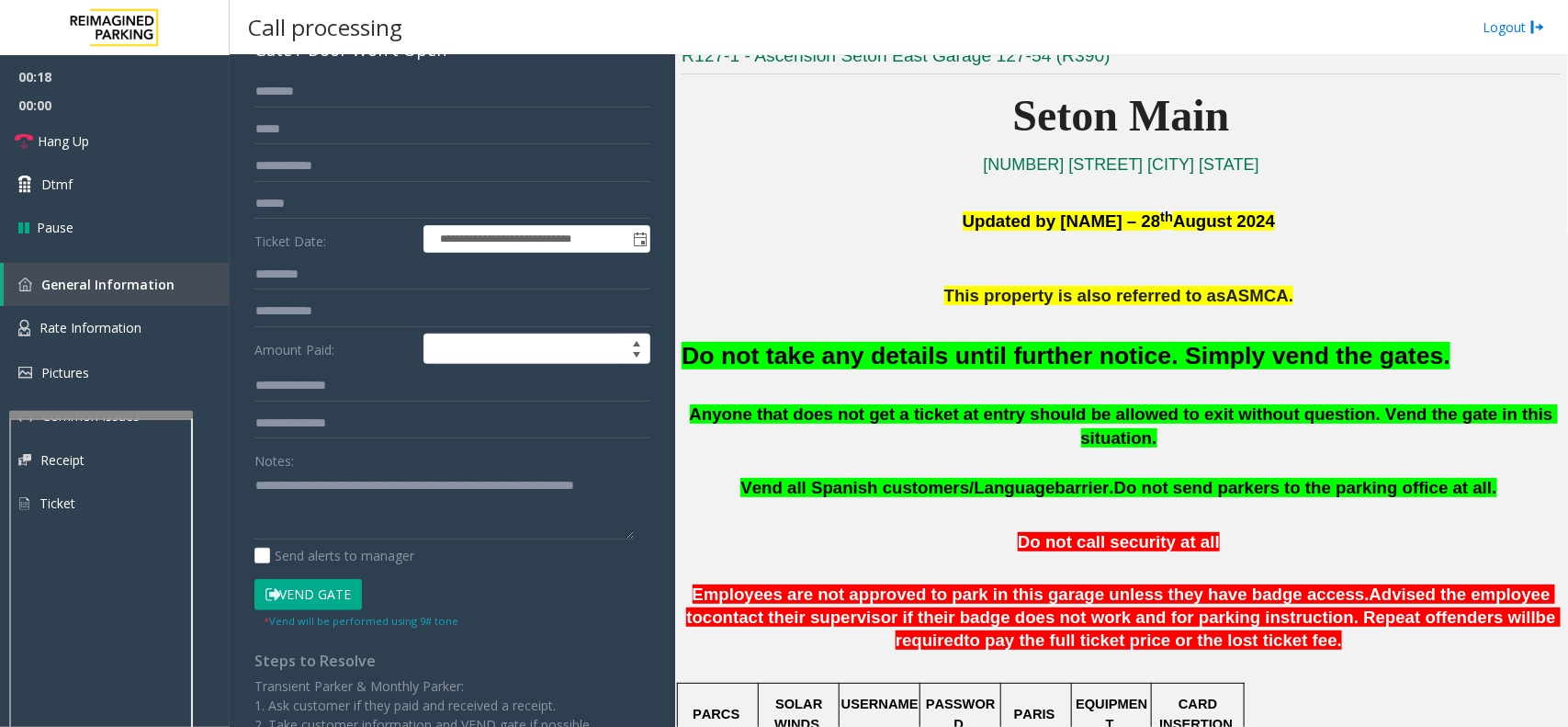 click on "Vend Gate" 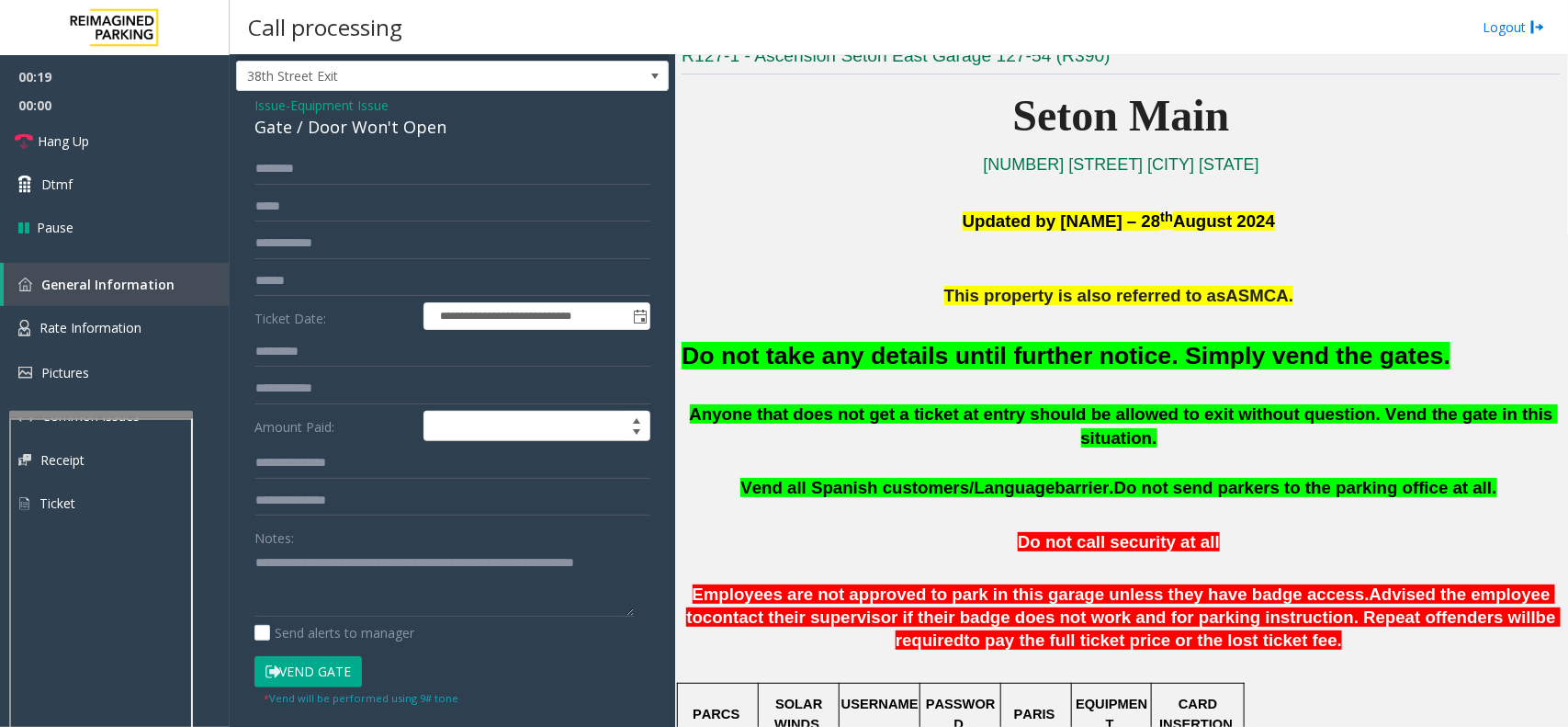 scroll, scrollTop: 0, scrollLeft: 0, axis: both 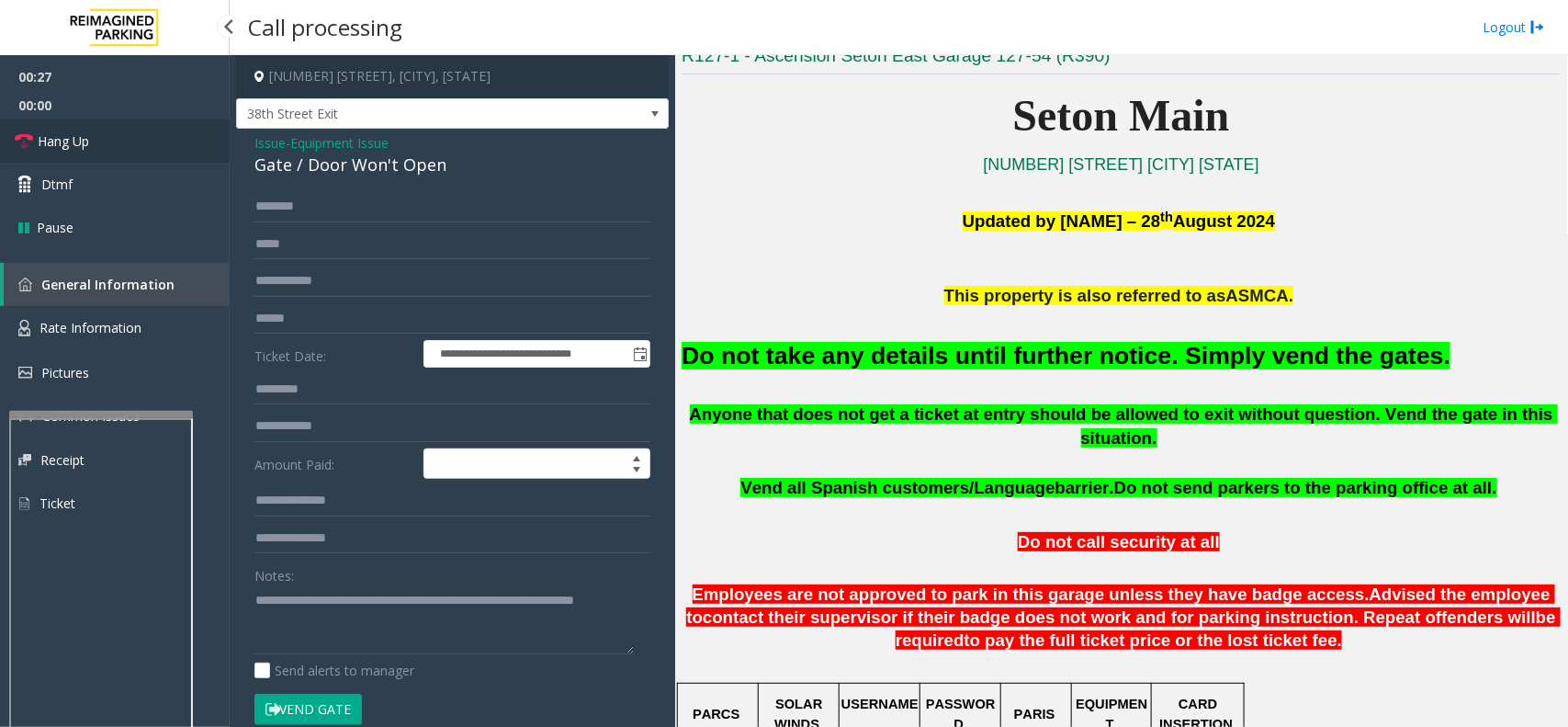 click on "Hang Up" at bounding box center (115, 141) 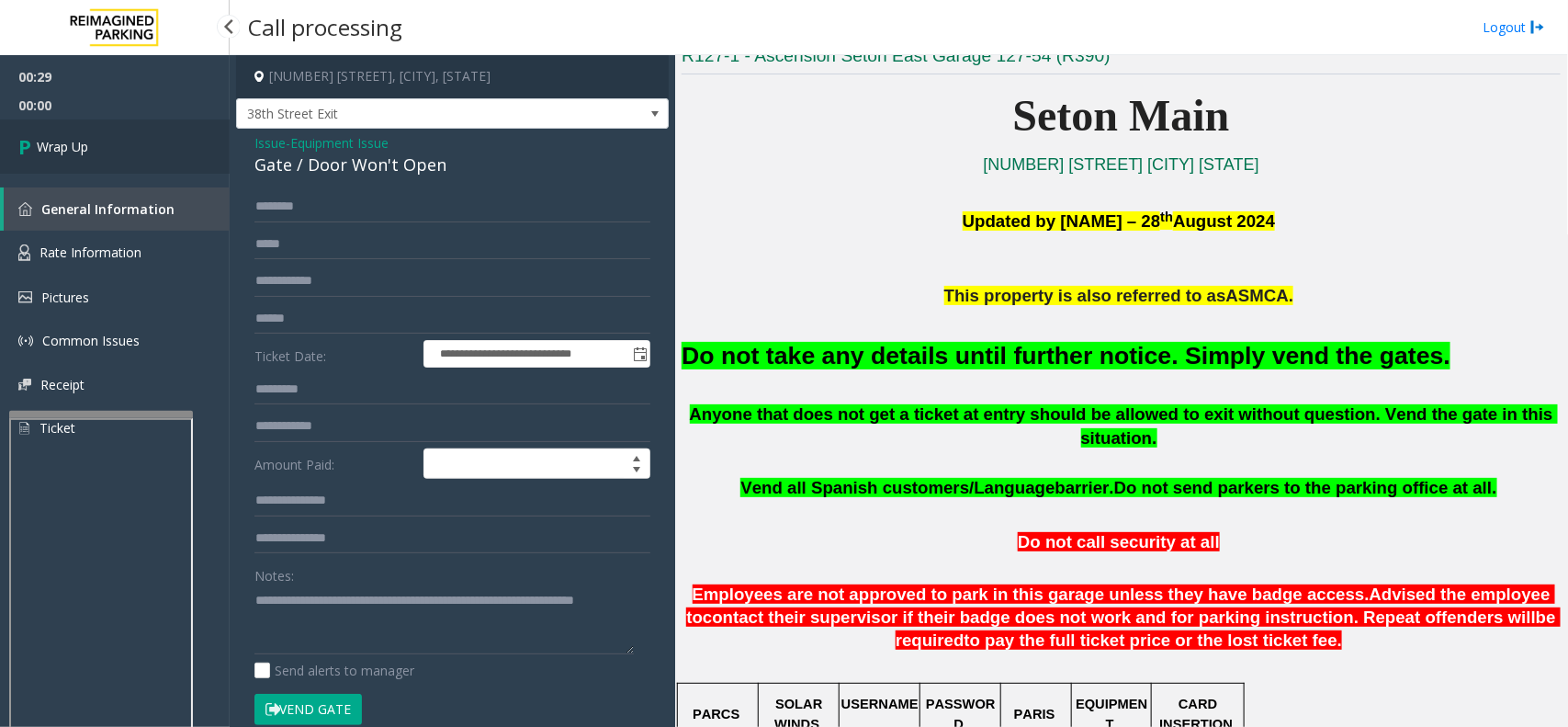 click on "Wrap Up" at bounding box center [115, 146] 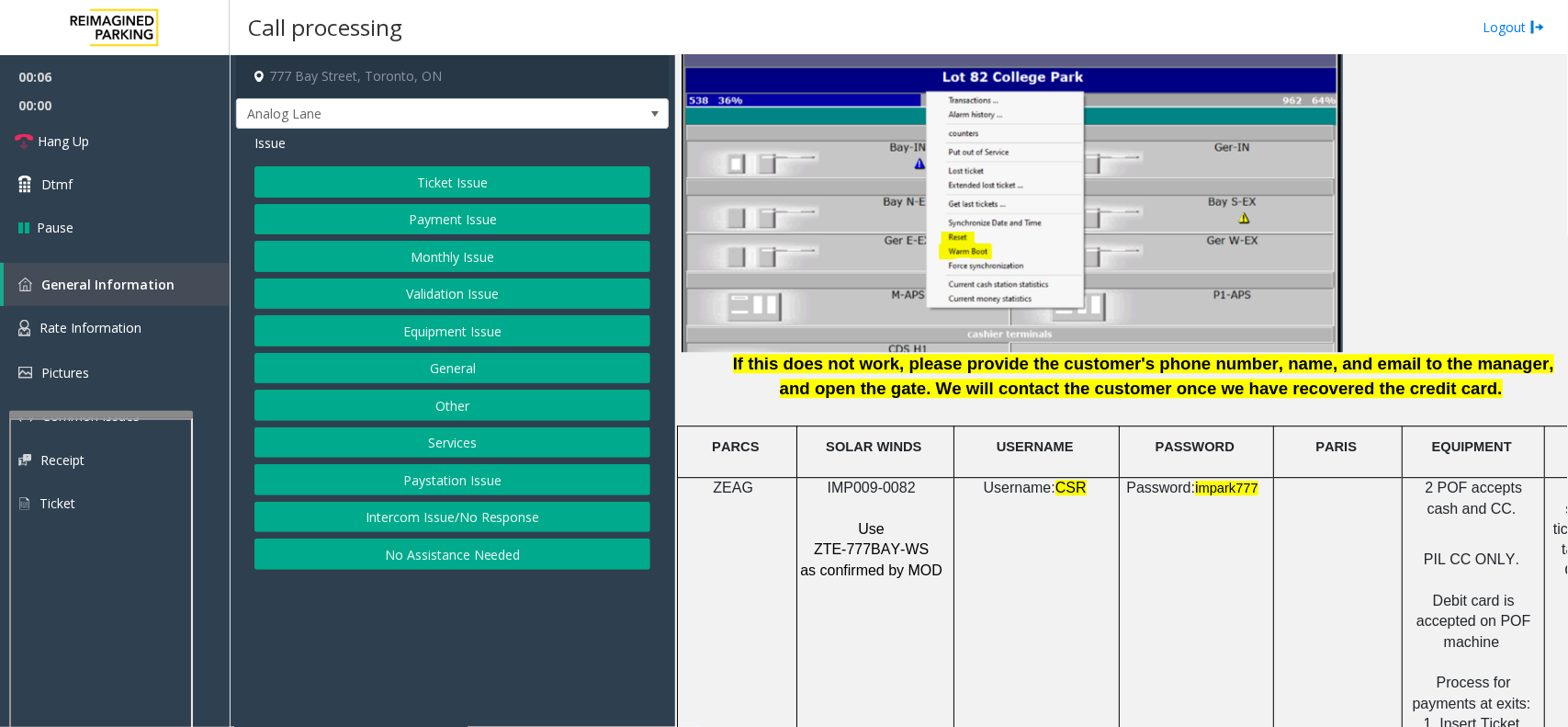 scroll, scrollTop: 2298, scrollLeft: 0, axis: vertical 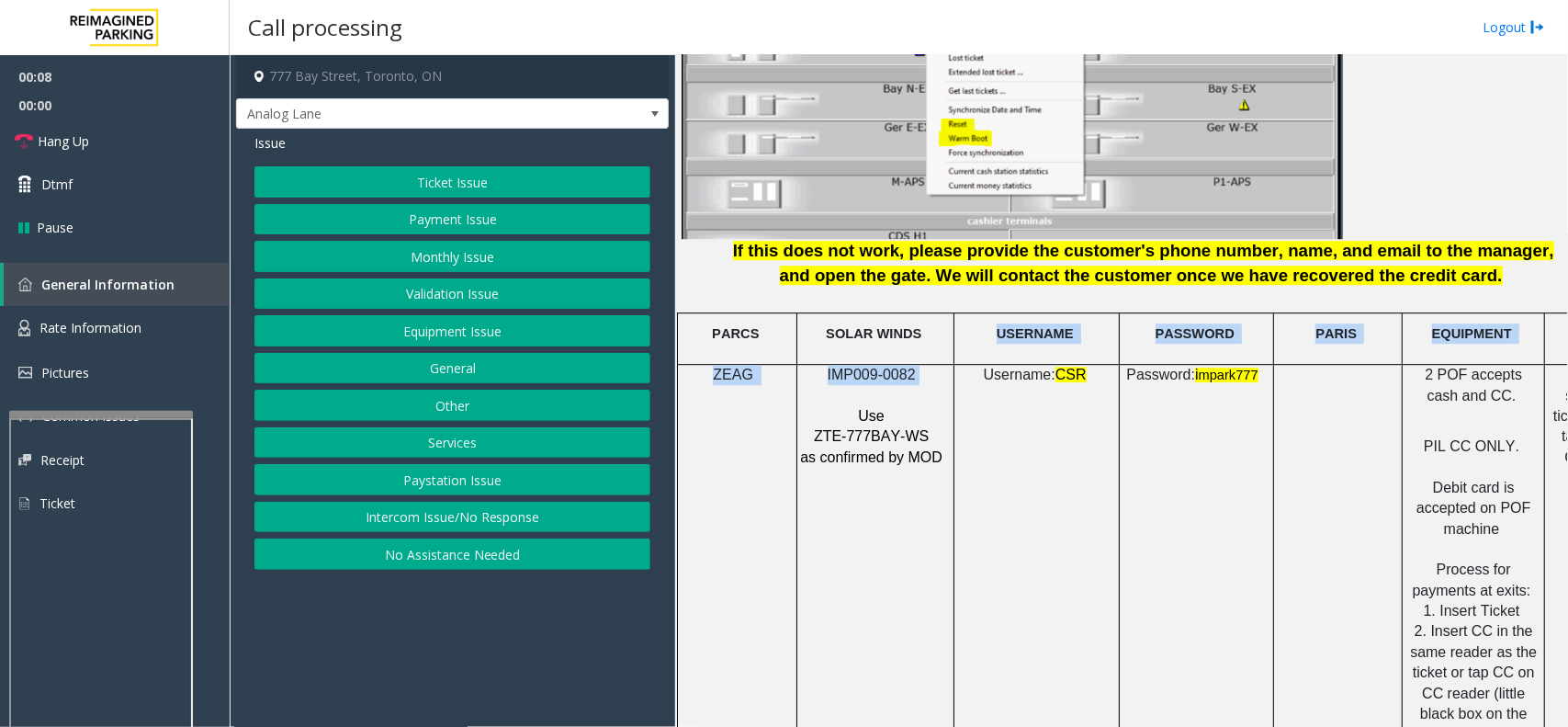 click on "PARCS   SOLAR WINDS   USERNAME   PASSWORD   PARIS   EQUIPMENT   CARD INSERTION   ZEAG   IMP009-0082     Use    ZTE-777BAY-WS   as confirmed by MOD   Username:  CSR       Password:  i mpark777     2 POF accepts cash and CC.     PIL CC ONLY.     Debit card is accepted on POF machine     Process for payments at exits:   1. Insert Ticket   2. Insert CC in the same reader as the ticket or tap CC on CC reader (little black box on the right).     Process for payments at entrance: Insert CC and payment will process.   CC goes in same slot as tickets or can be tapped on the CC reader at exits.   MANDATORY FIELDS   VALIDATIONS   APPROVED VALIDATION LIST   TICKET   MONTHLY CARDS/TENANTS   GARAGE LAYOUT   LOCATION TIME           The ticket should be inserted with the arrow facing in and the ticket facing up     Click Here for the local time   APPROVED VENDORS   DO NOT VEND FOR   ENTRANCE/EXIT LANE INFO   LOST TICKET RATE   COMMON ISSUES   SPECIAL INSTRUCTIONS" 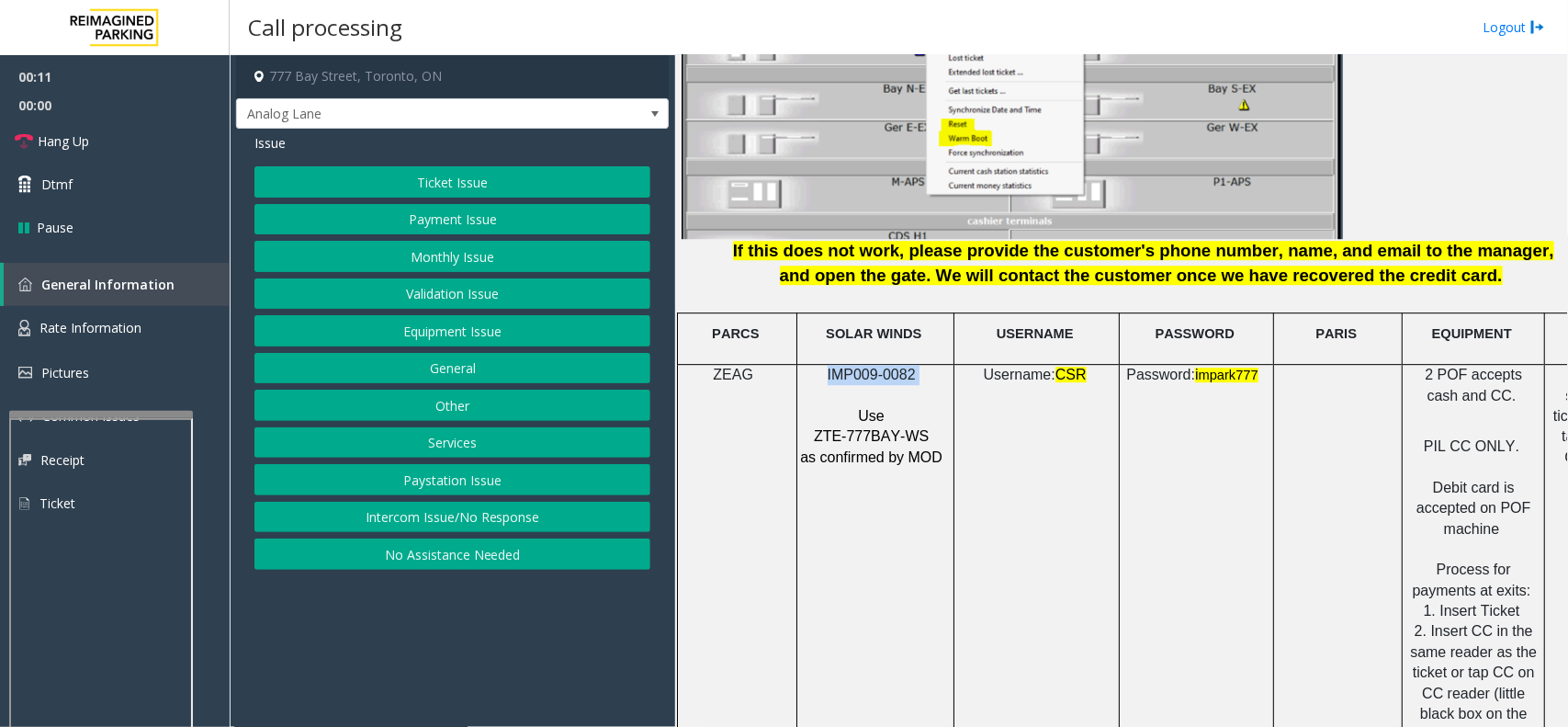 drag, startPoint x: 931, startPoint y: 364, endPoint x: 814, endPoint y: 363, distance: 117.00427 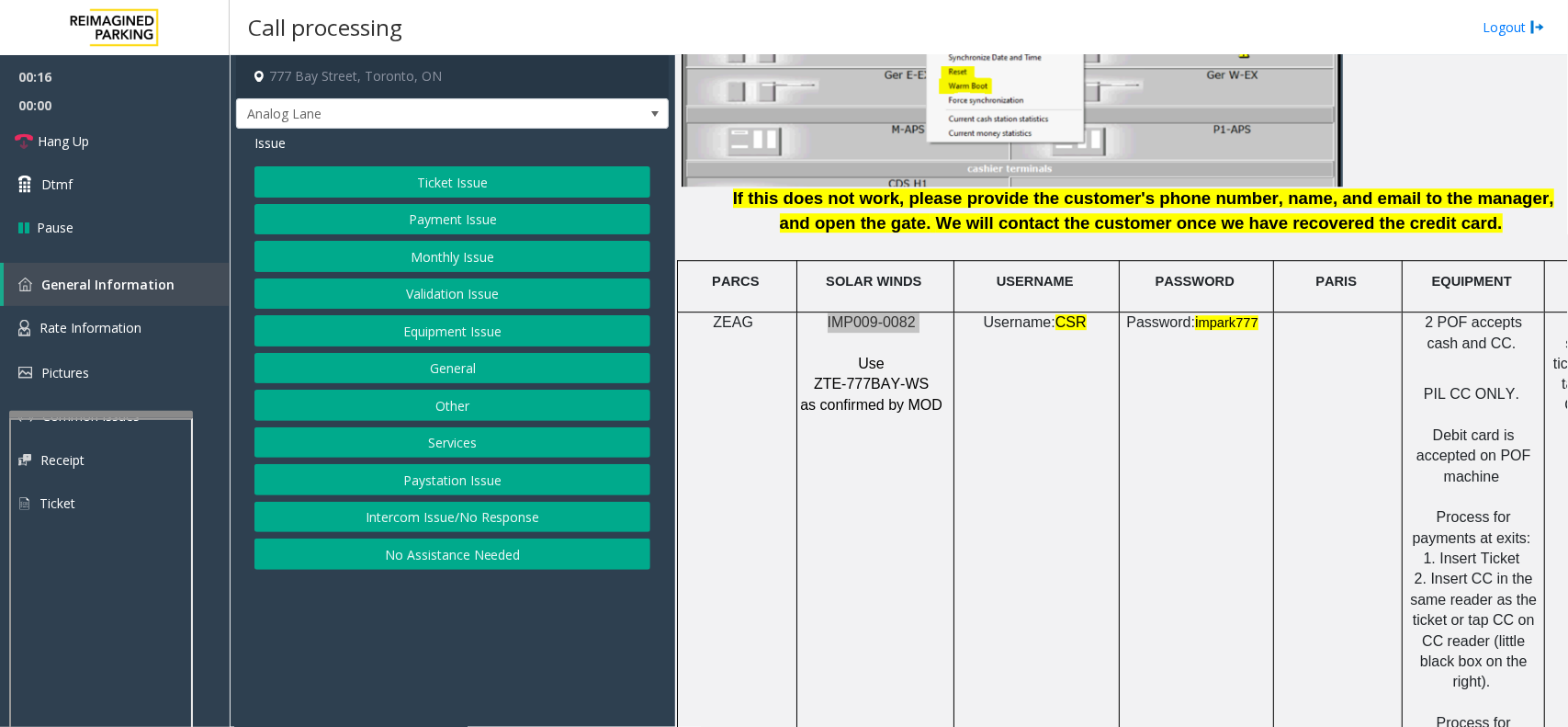 scroll, scrollTop: 2298, scrollLeft: 0, axis: vertical 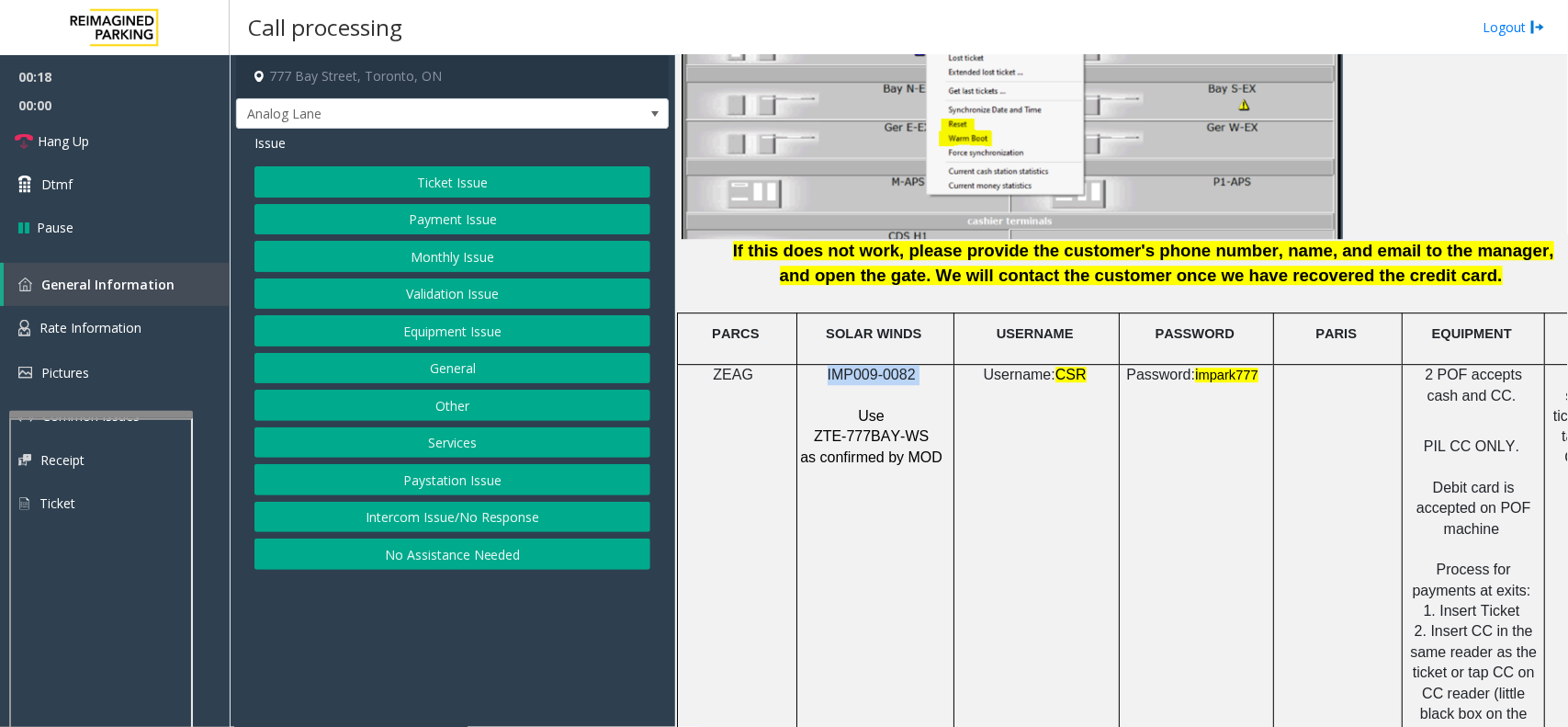 click on "Monthly Issue" 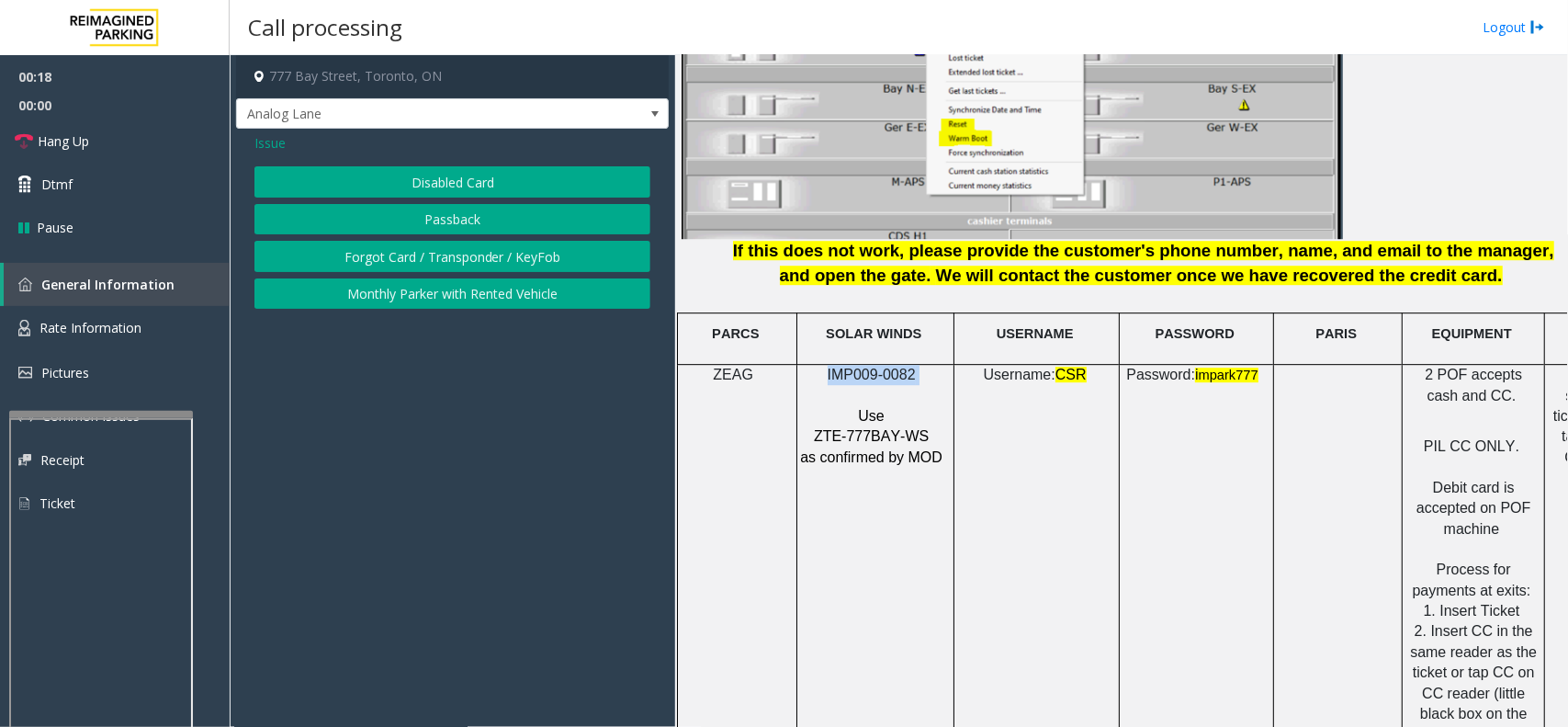 click on "Disabled Card" 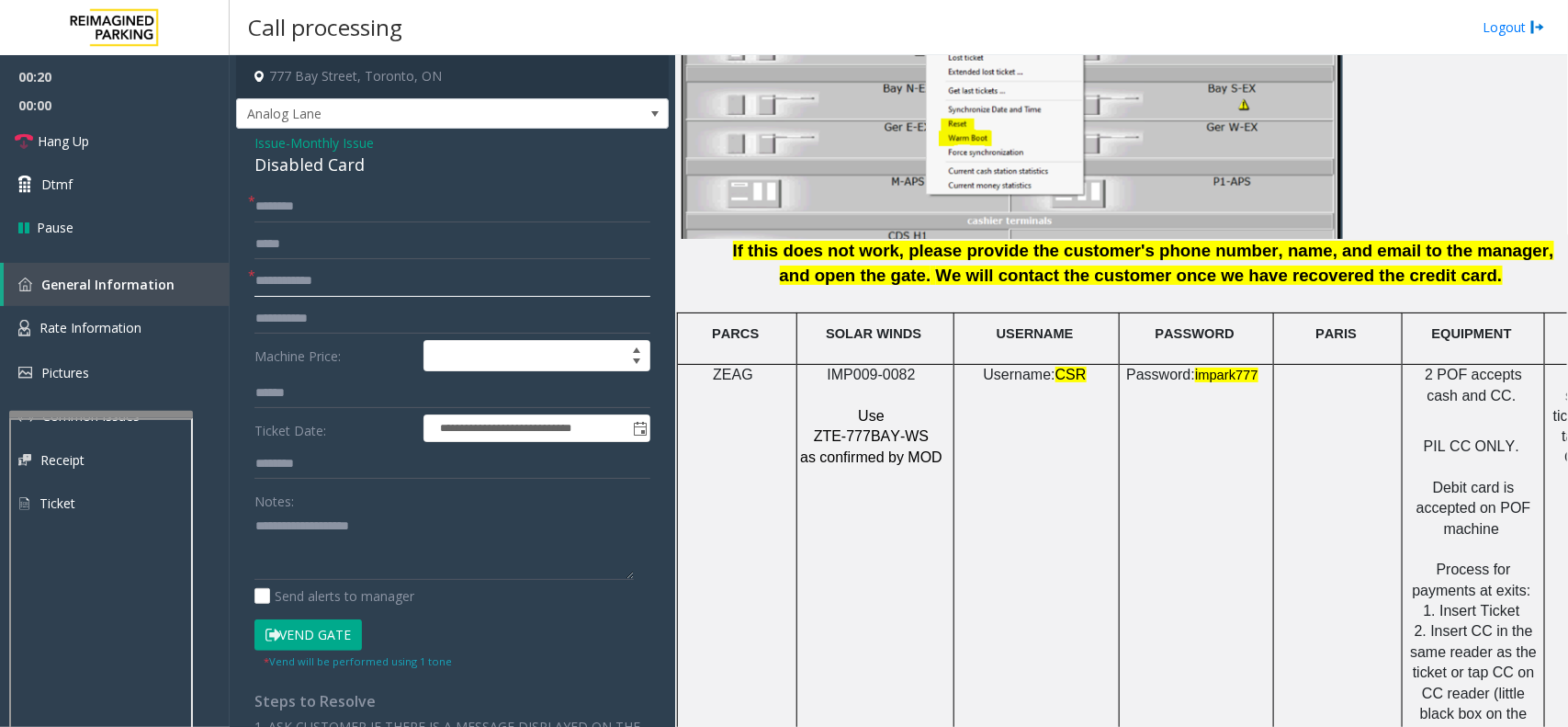 click 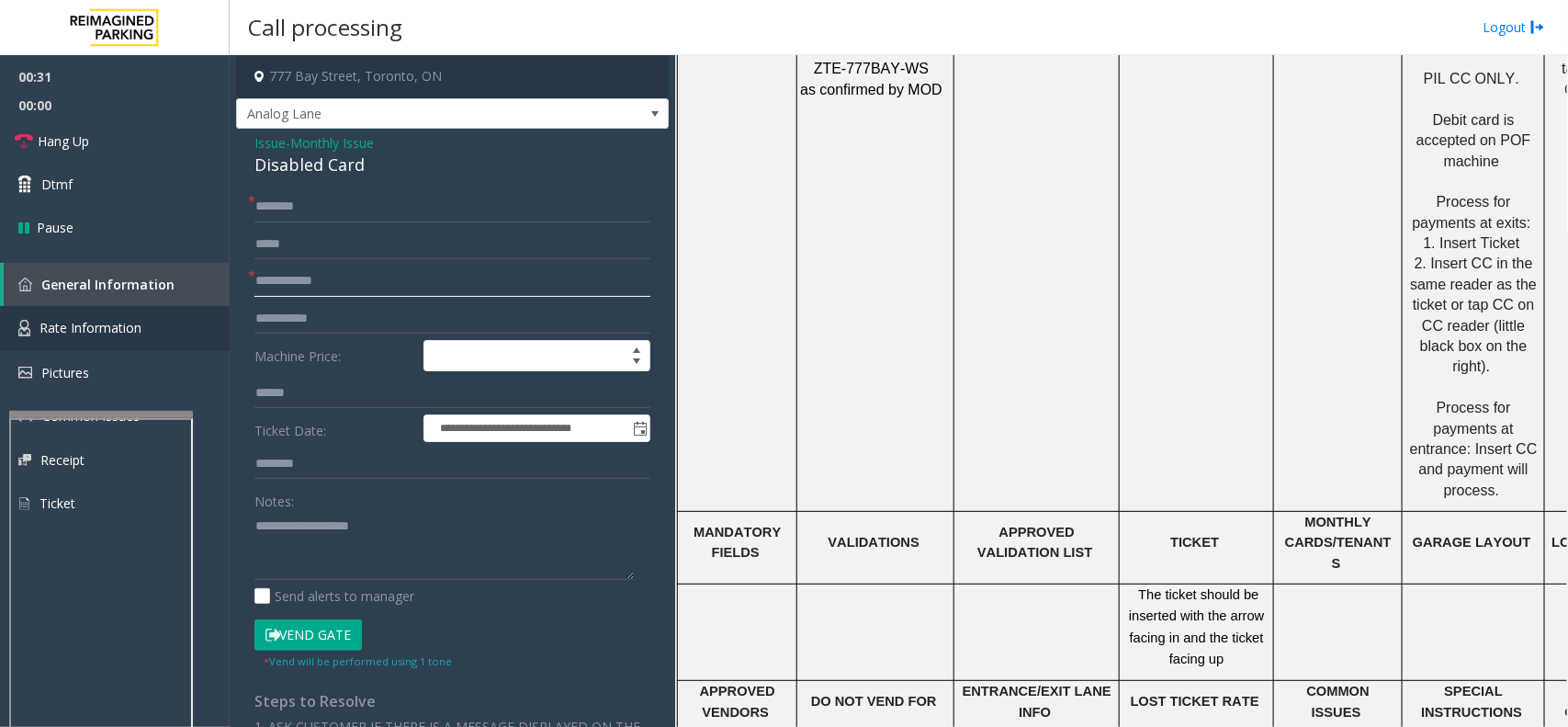 scroll, scrollTop: 2642, scrollLeft: 0, axis: vertical 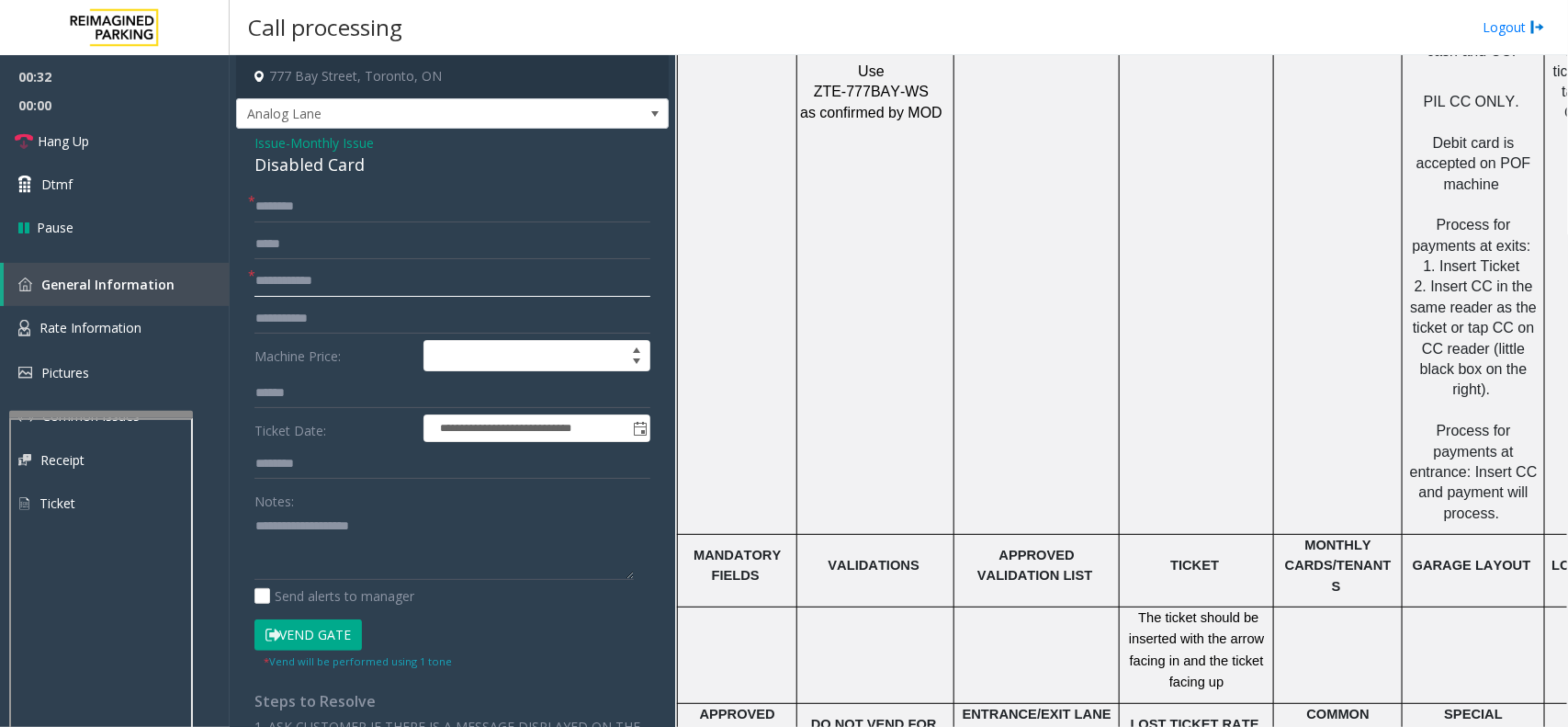 click 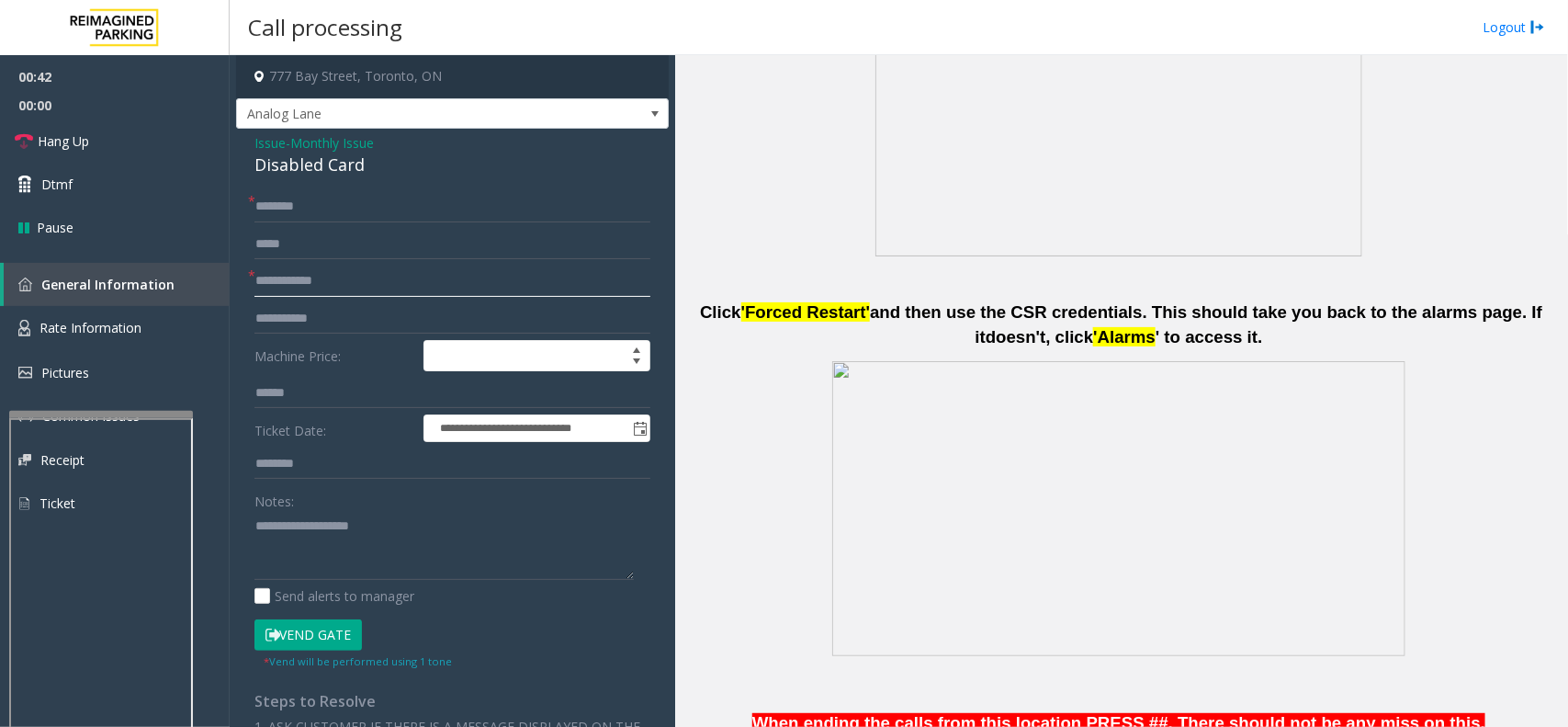 scroll, scrollTop: 804, scrollLeft: 0, axis: vertical 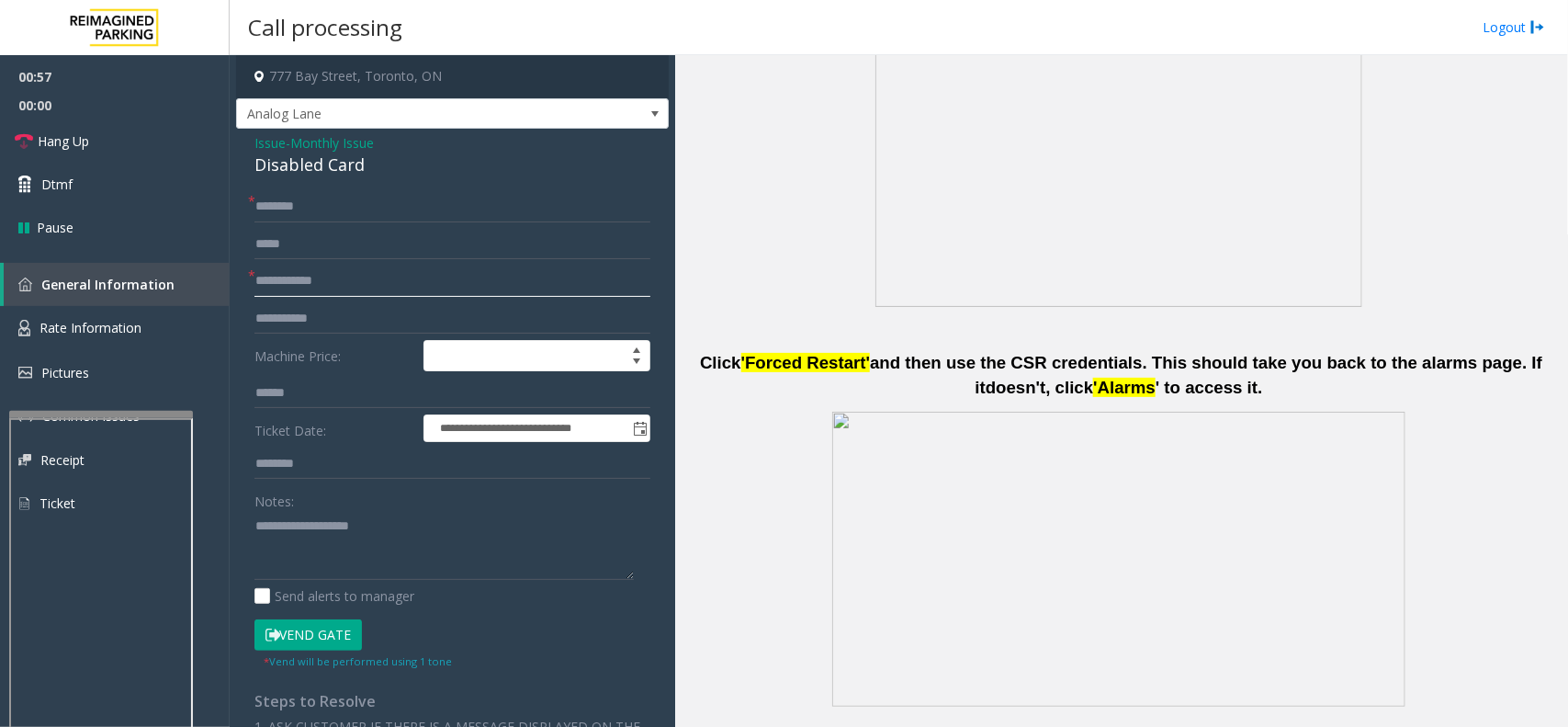 click 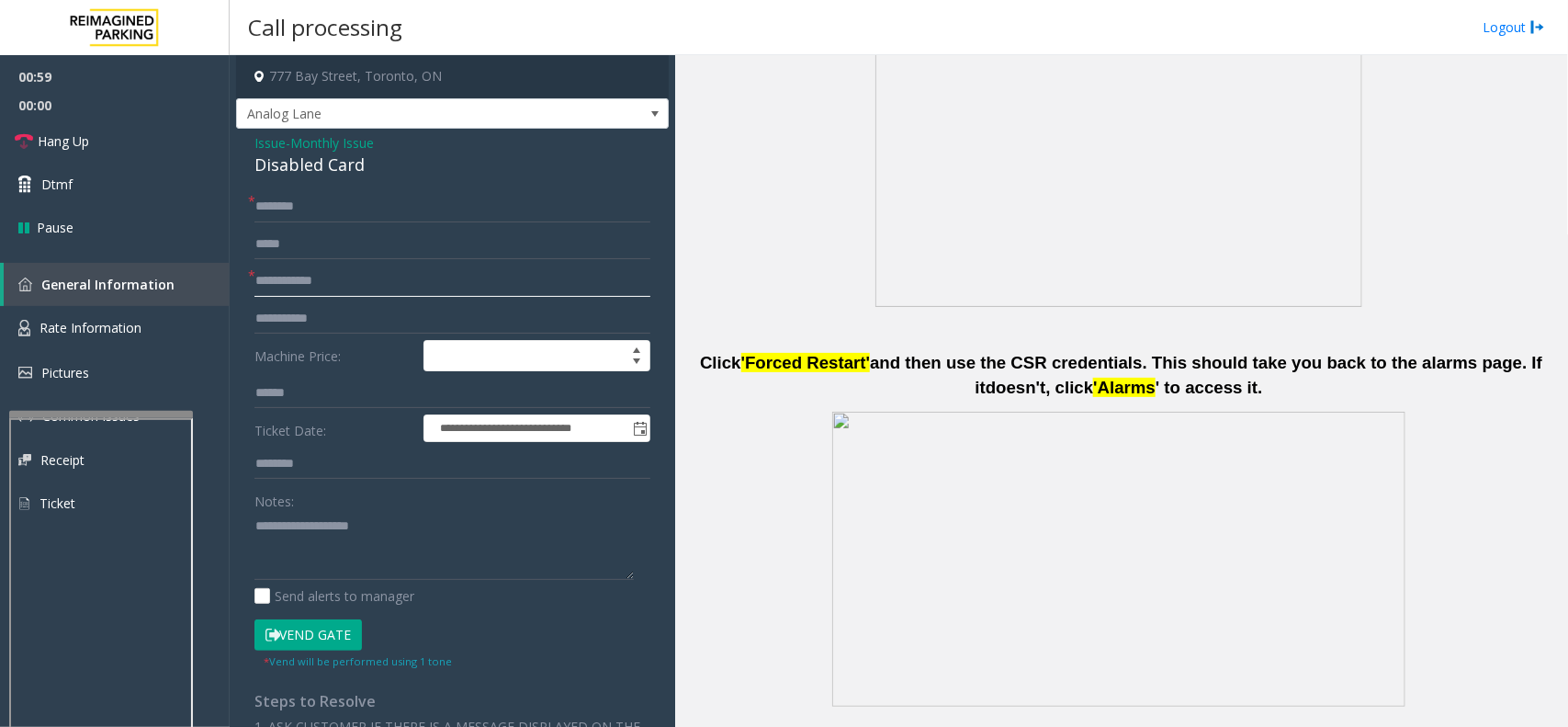 click 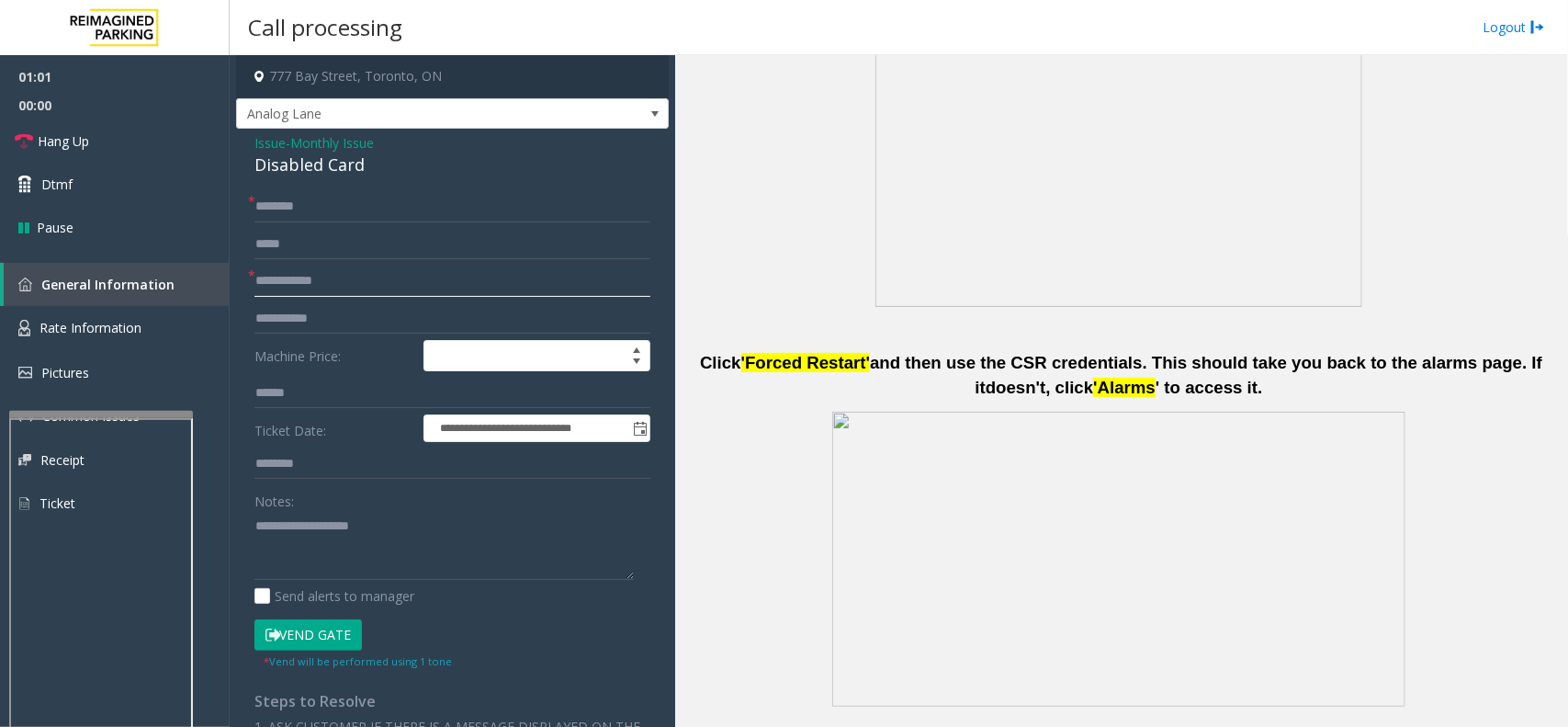 click 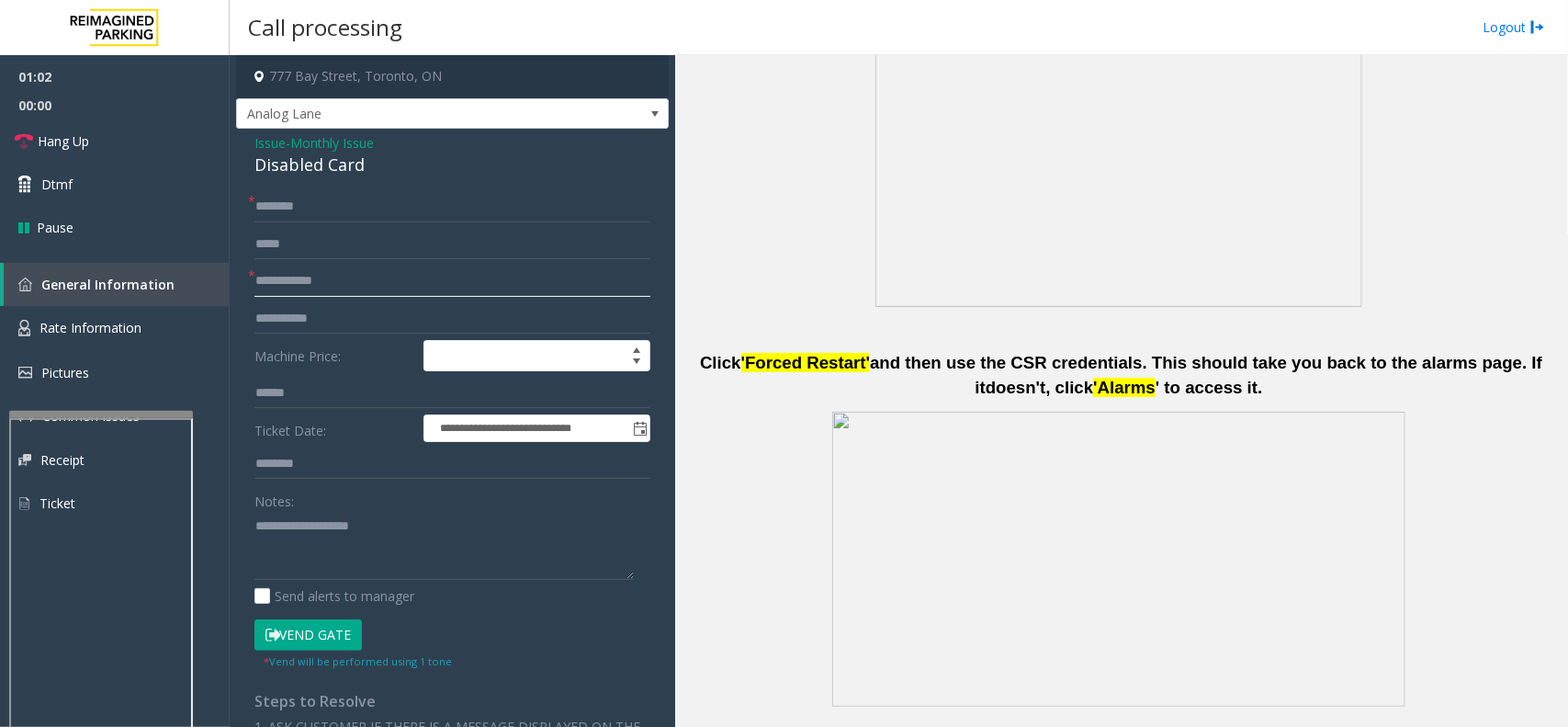 click 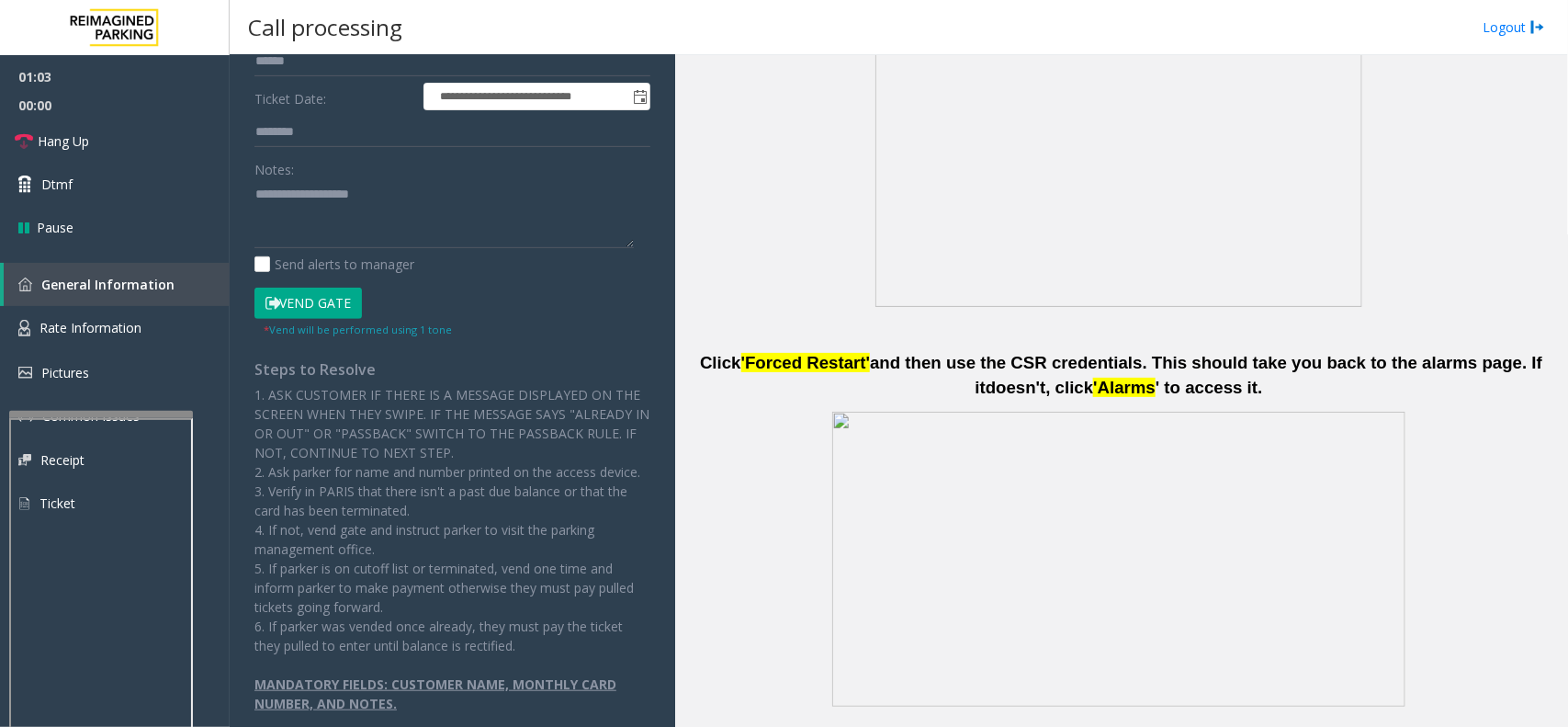 scroll, scrollTop: 345, scrollLeft: 0, axis: vertical 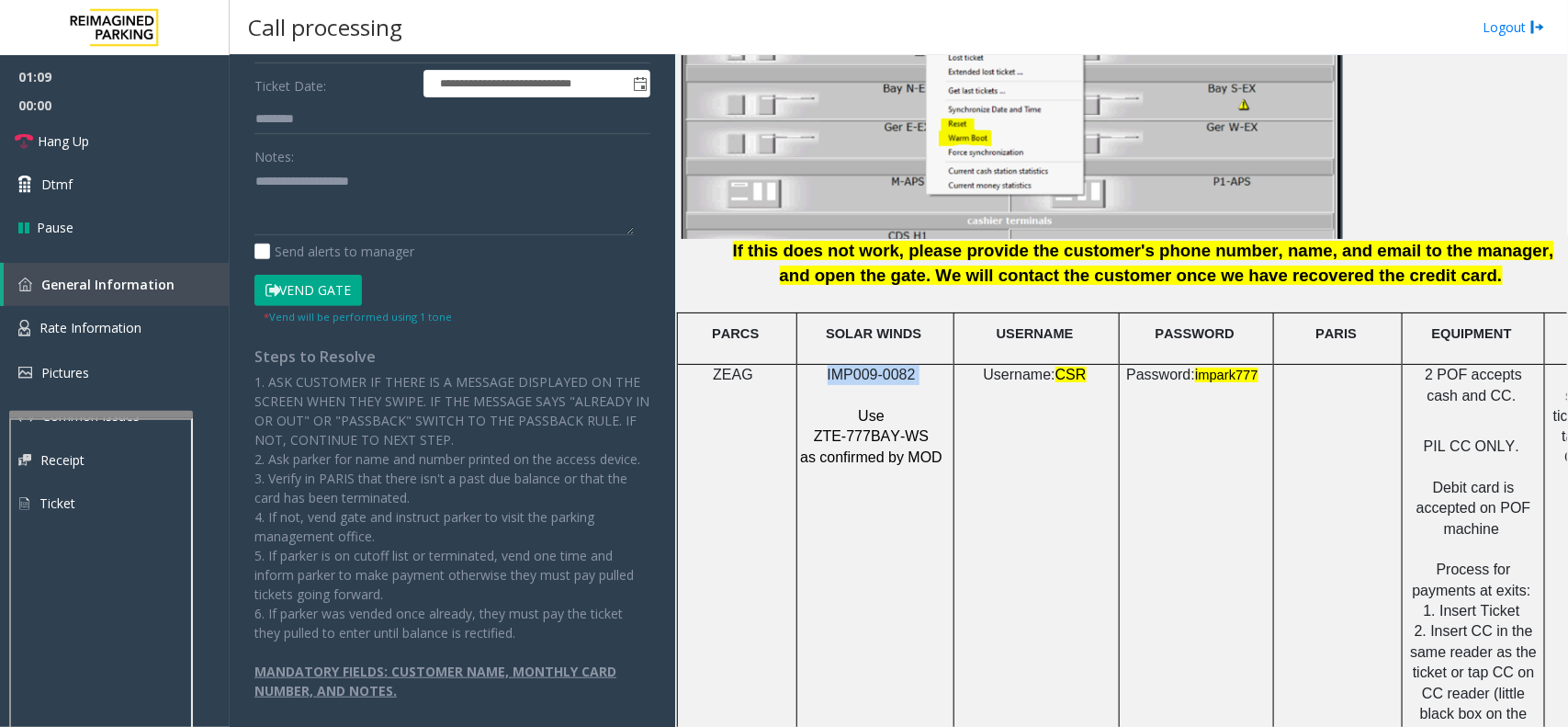 drag, startPoint x: 930, startPoint y: 360, endPoint x: 831, endPoint y: 368, distance: 99.322706 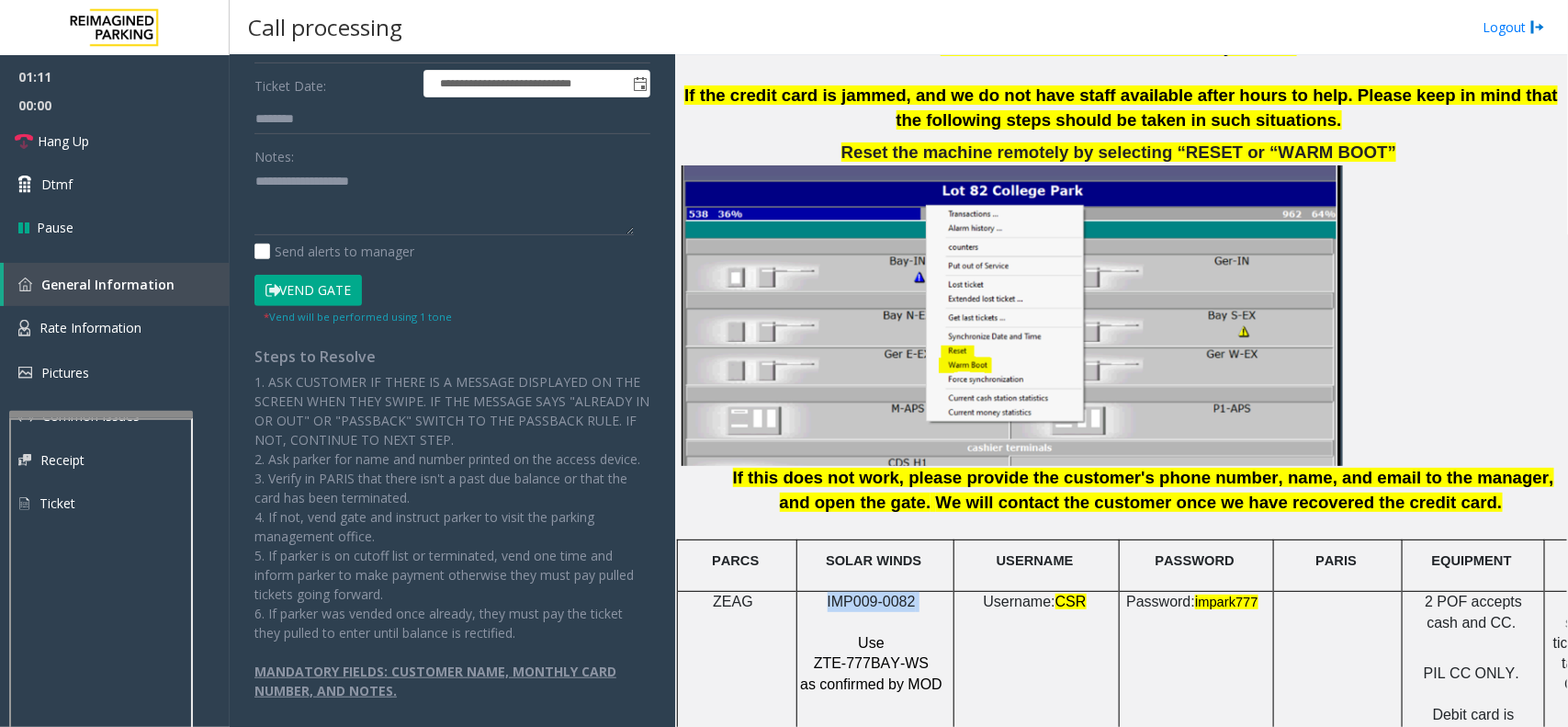 scroll, scrollTop: 1723, scrollLeft: 0, axis: vertical 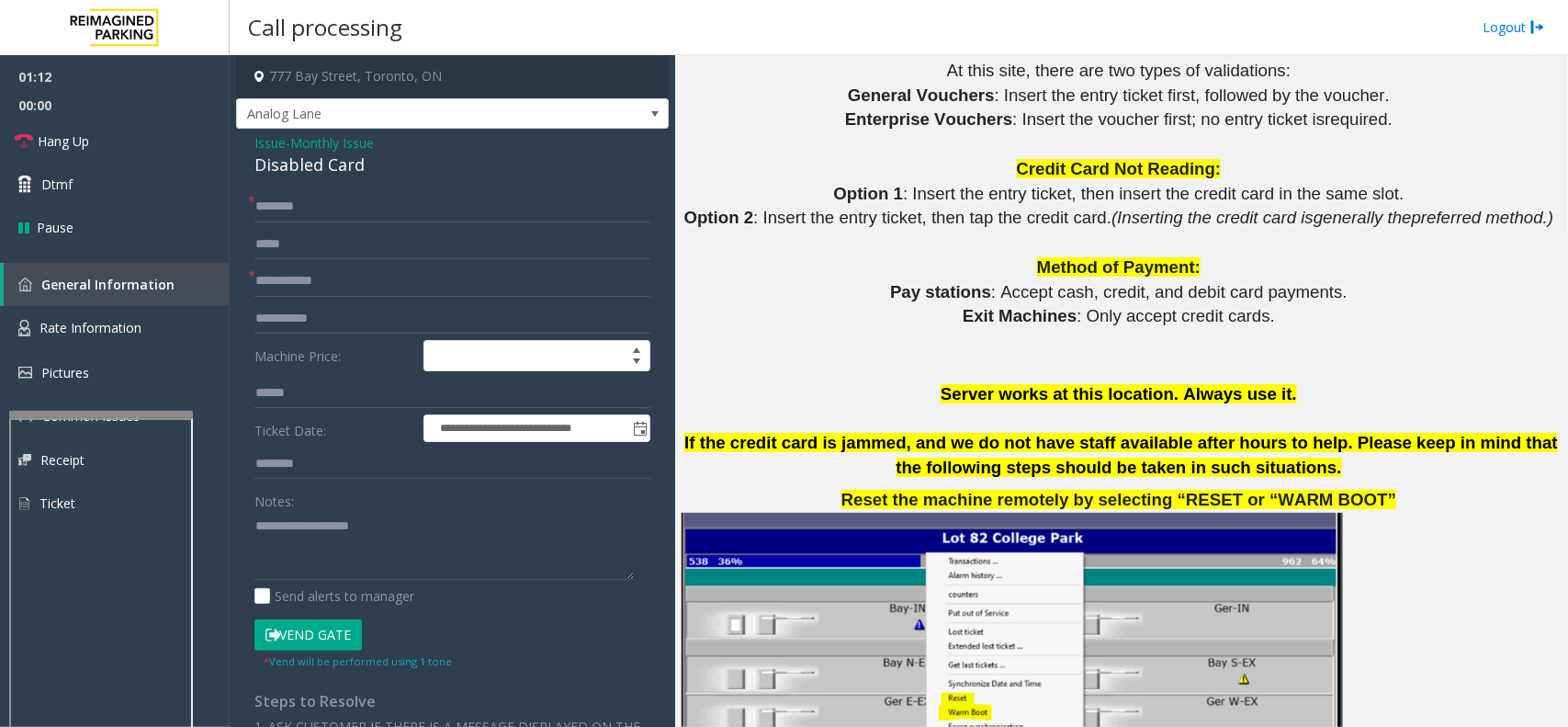 drag, startPoint x: 341, startPoint y: 260, endPoint x: 335, endPoint y: 277, distance: 18.027756 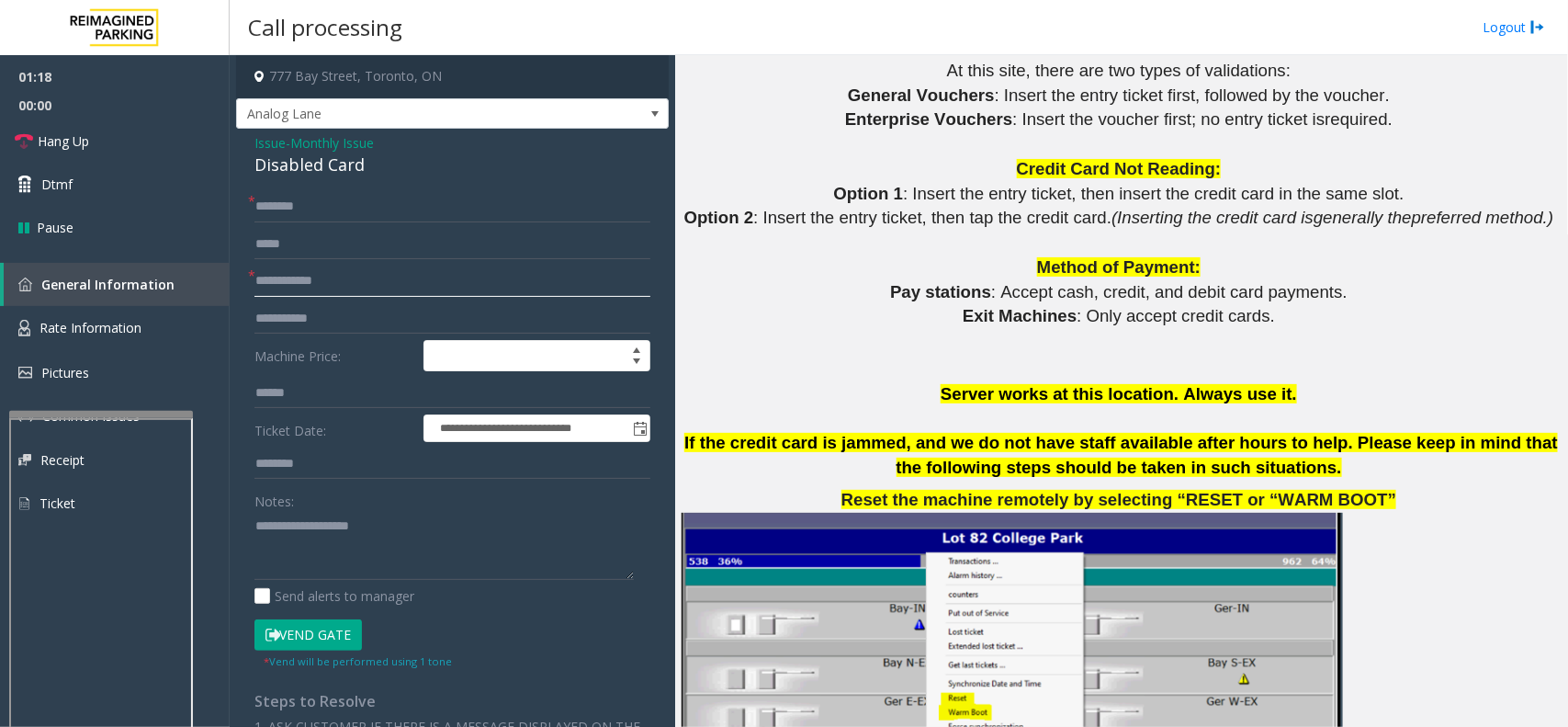 click 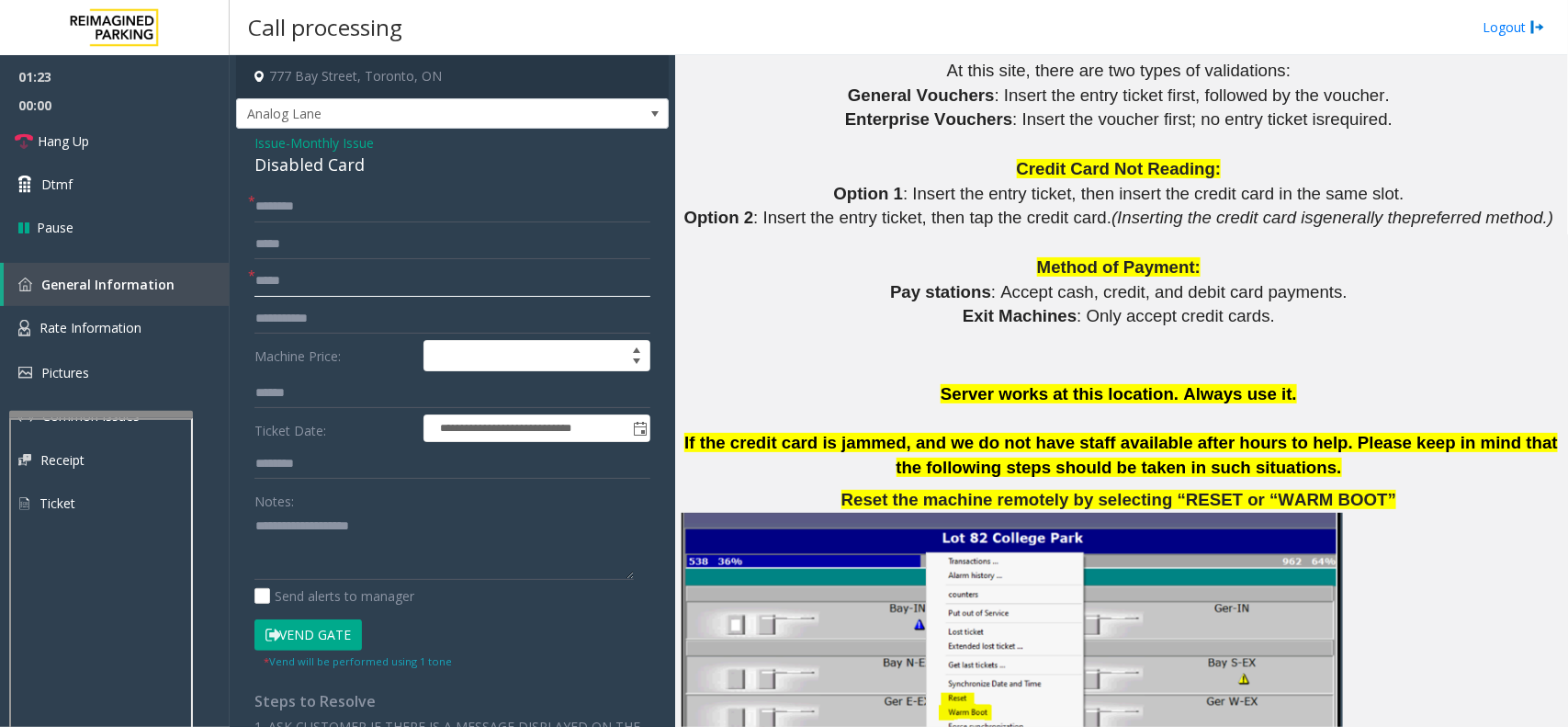 type on "*****" 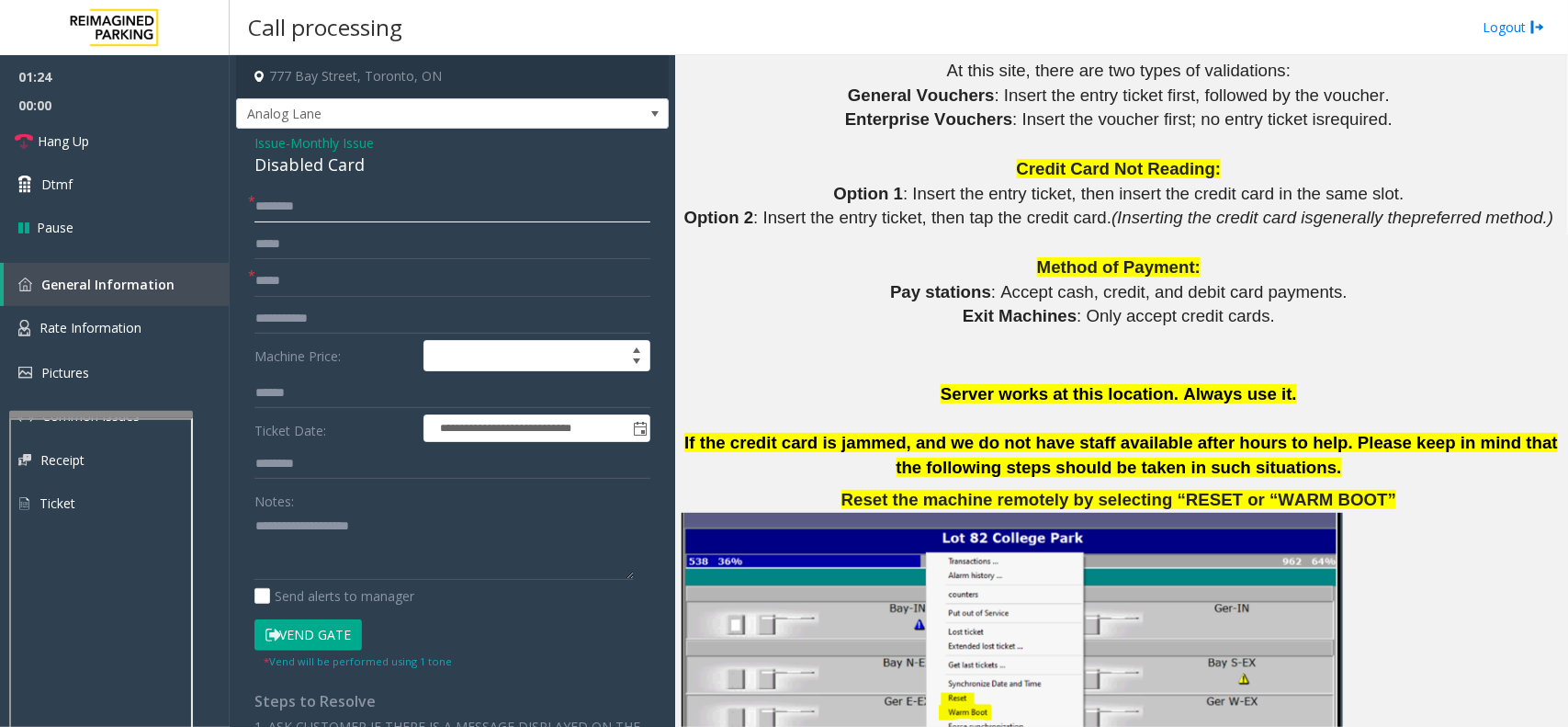 click 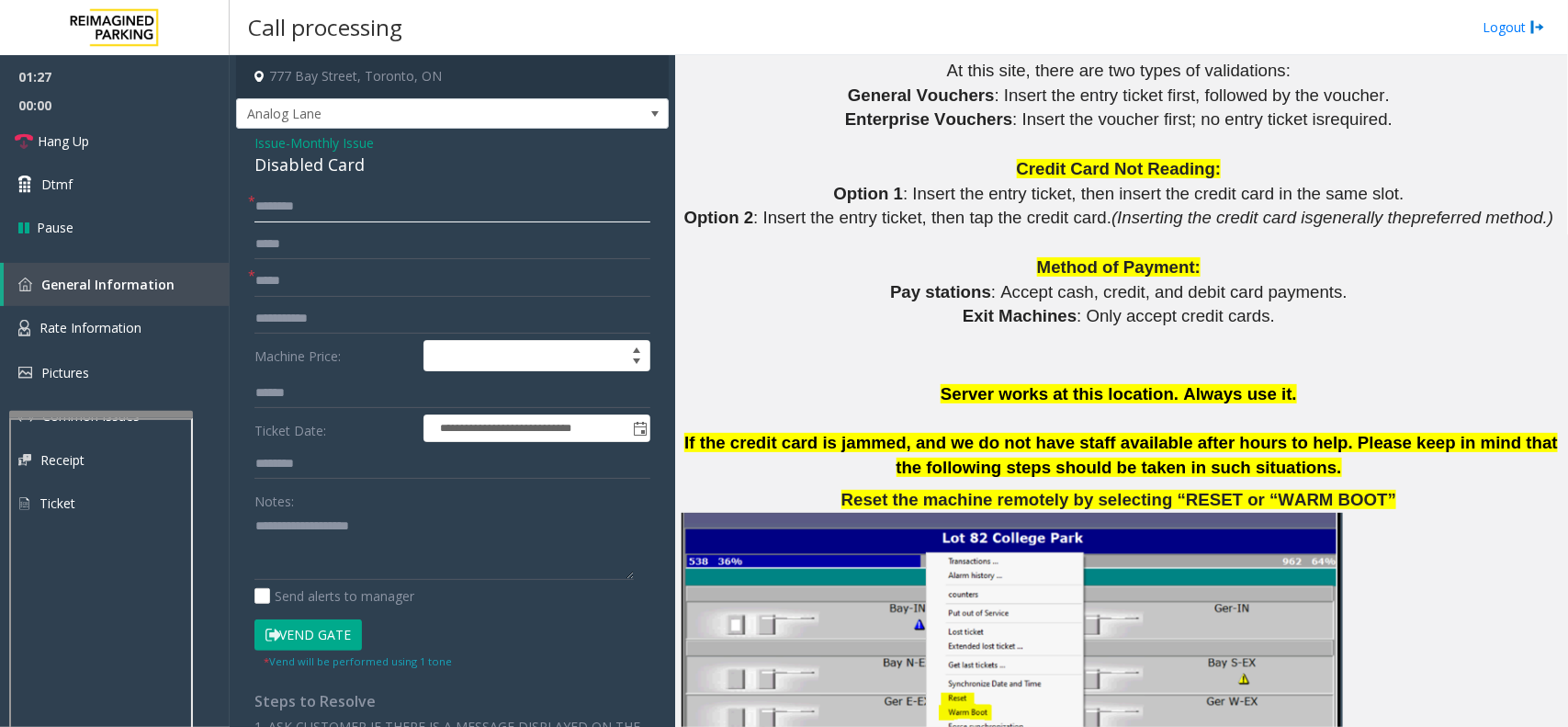click 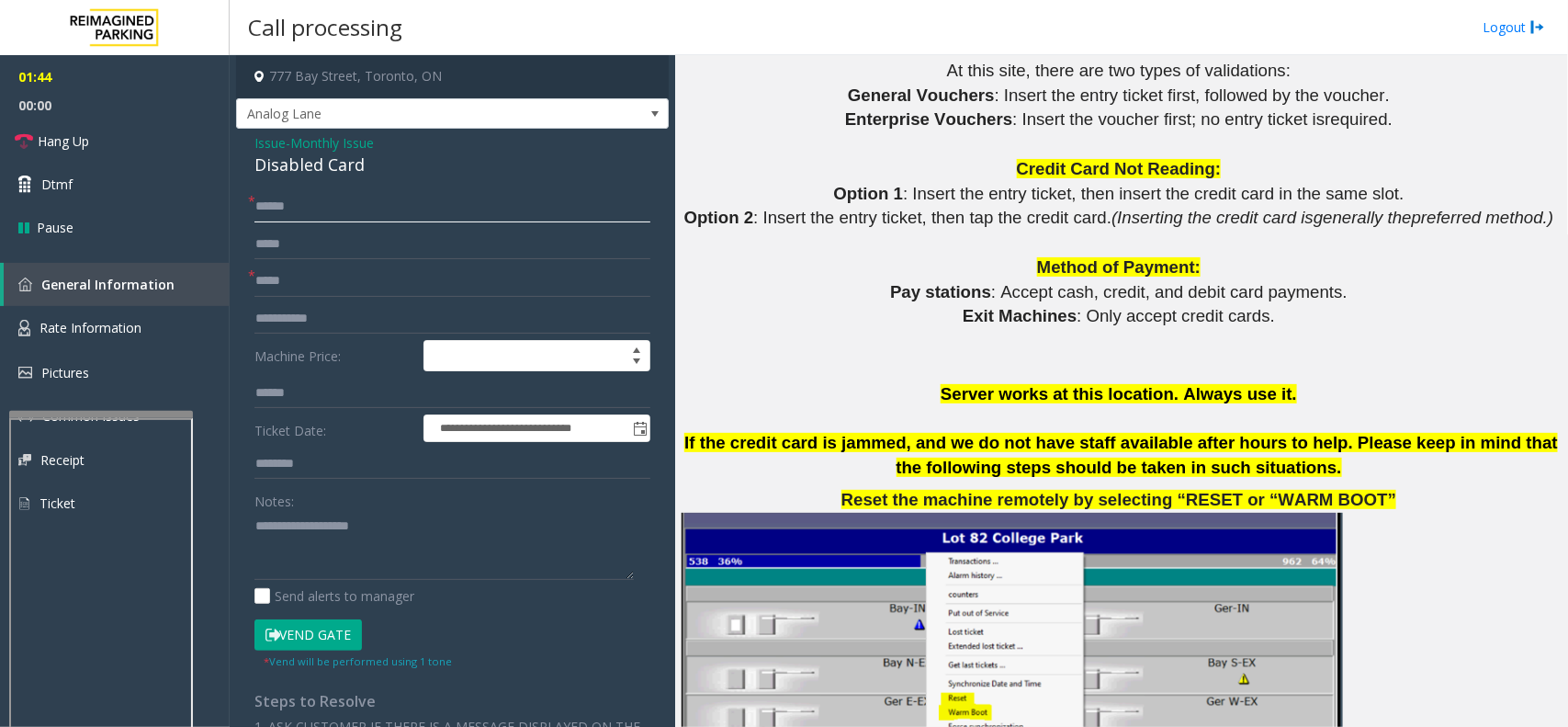 drag, startPoint x: 314, startPoint y: 205, endPoint x: 303, endPoint y: 205, distance: 11 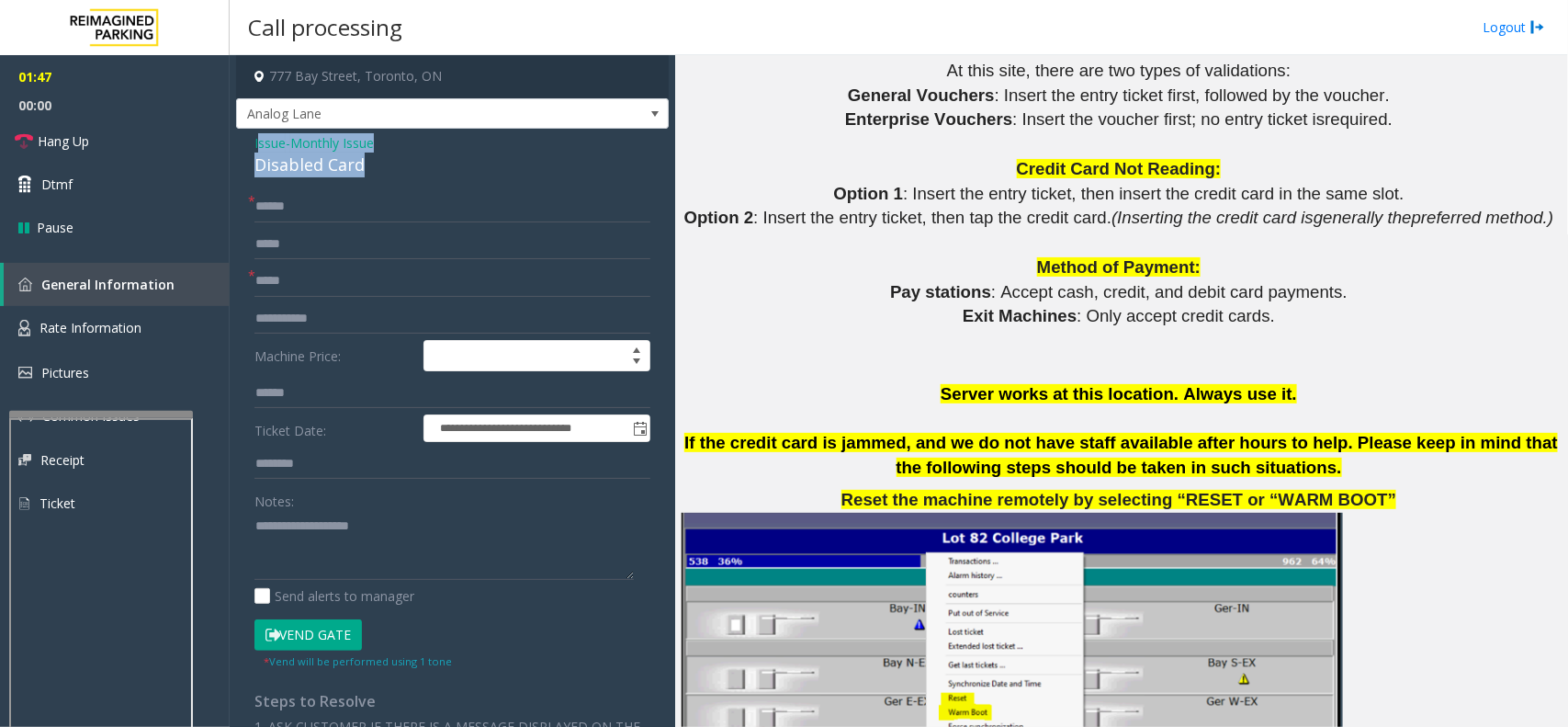 drag, startPoint x: 363, startPoint y: 164, endPoint x: 260, endPoint y: 138, distance: 106.23088 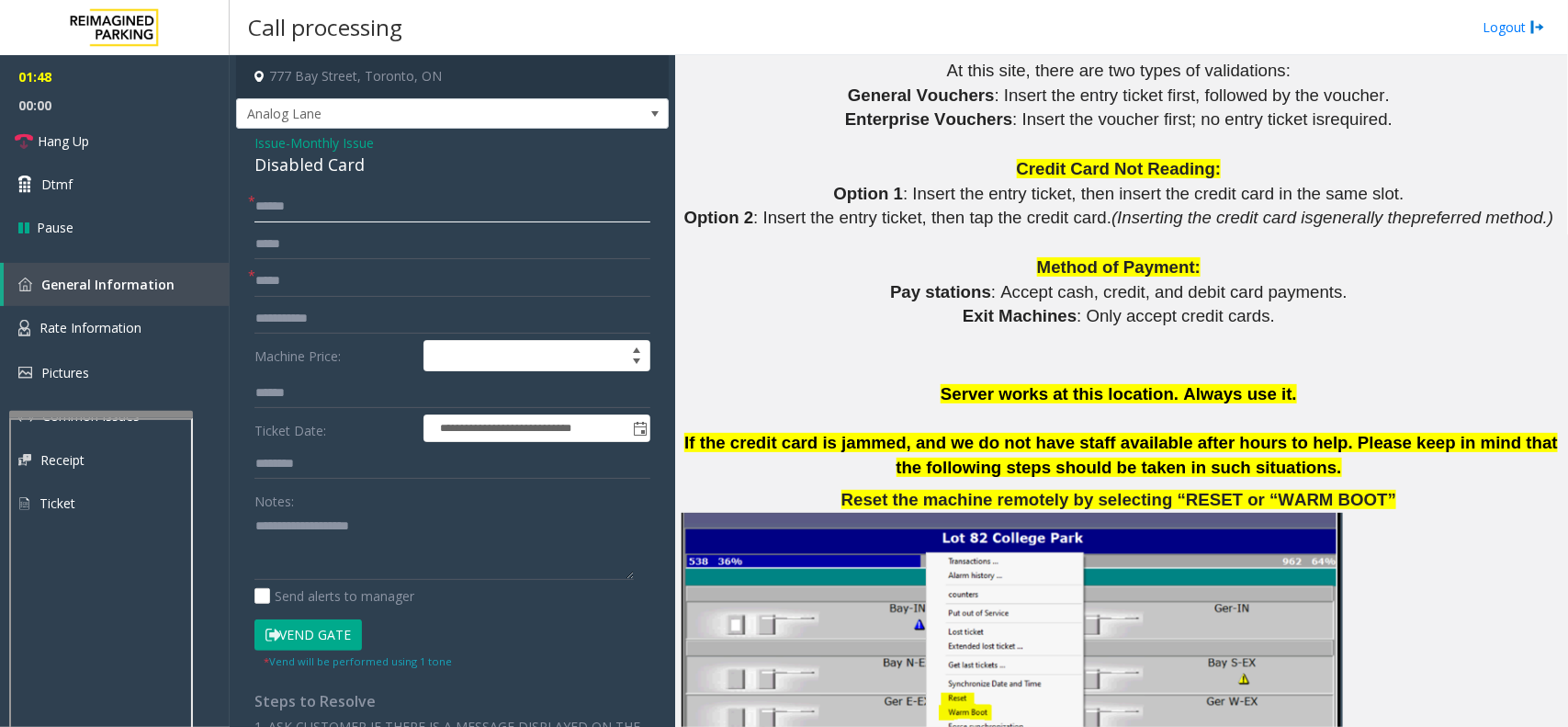 click on "******" 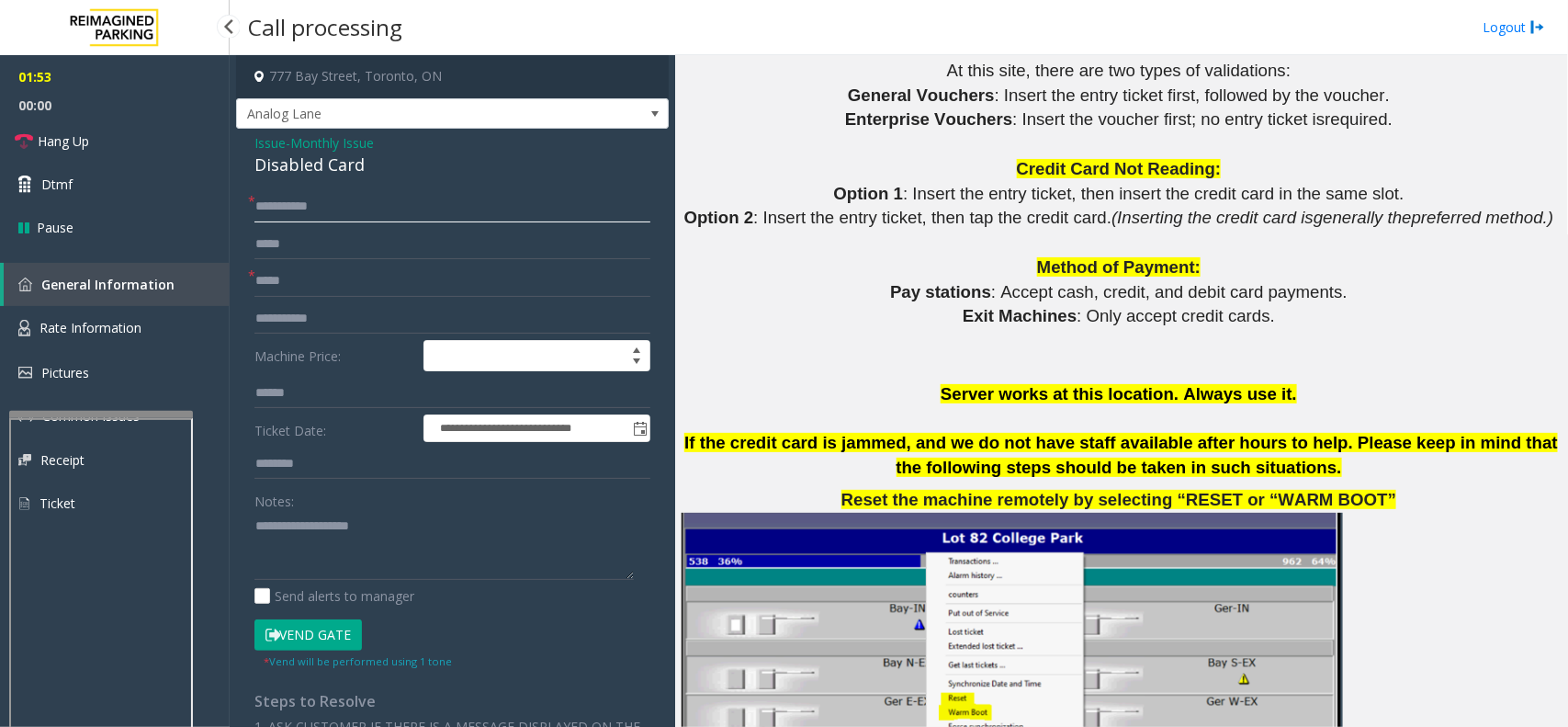 type on "**********" 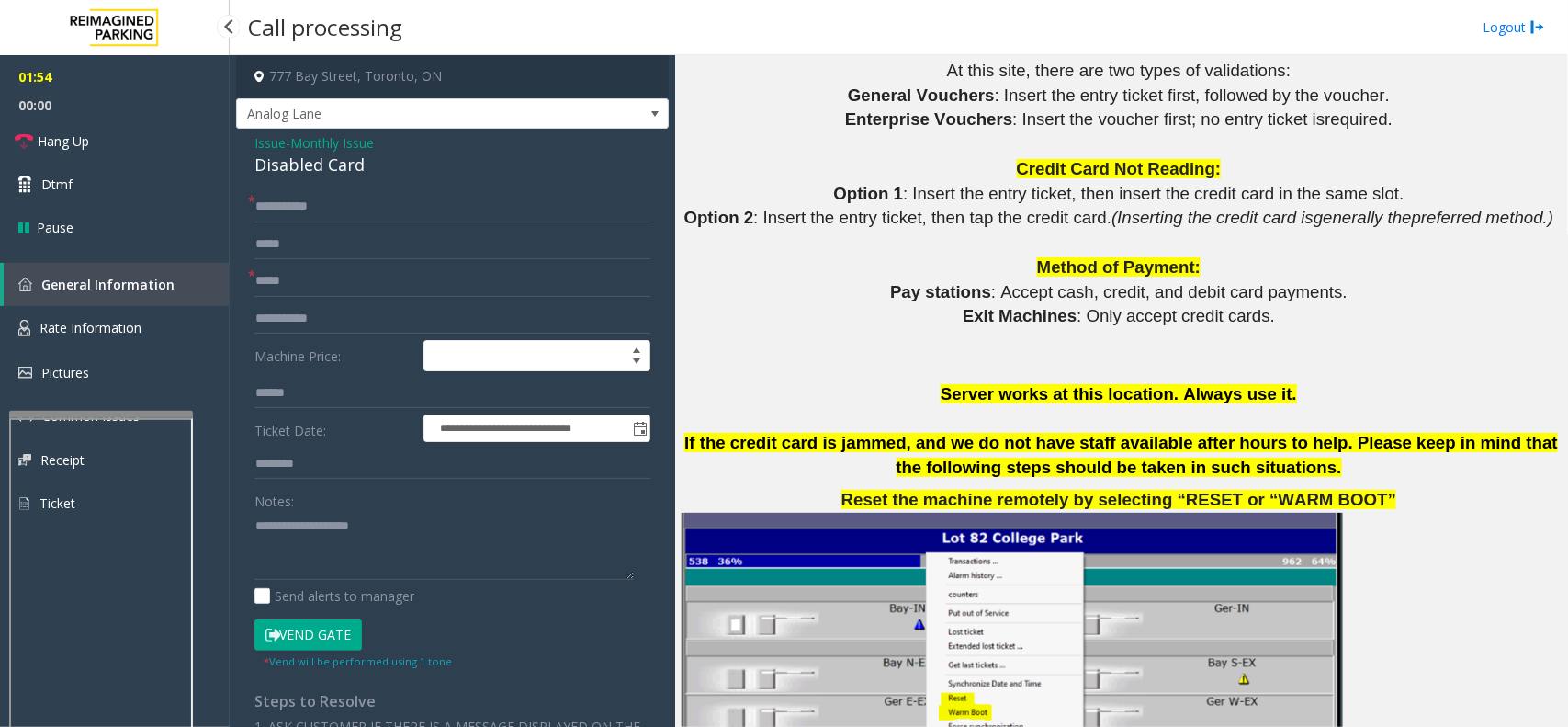 drag, startPoint x: 0, startPoint y: 256, endPoint x: 448, endPoint y: 144, distance: 461.78783 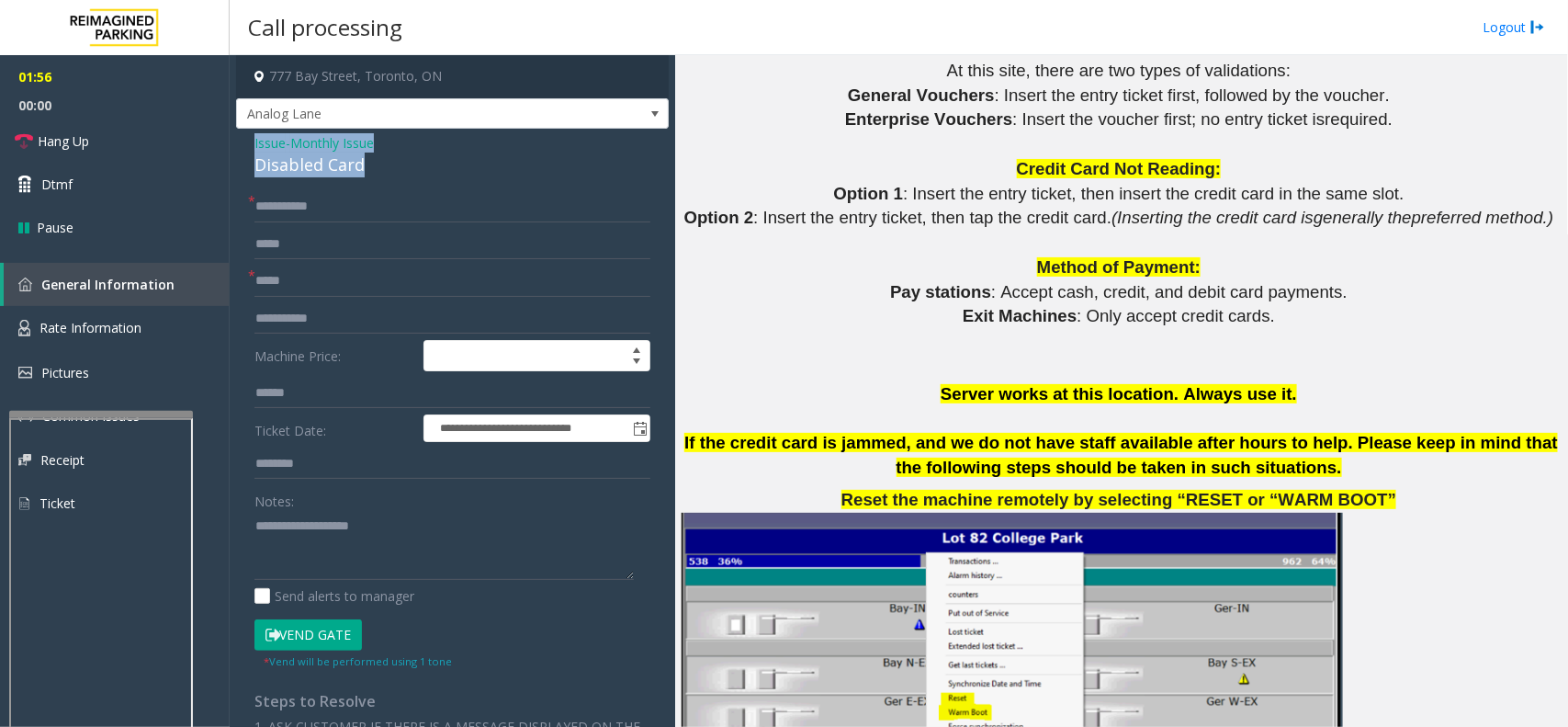 drag, startPoint x: 381, startPoint y: 153, endPoint x: 251, endPoint y: 141, distance: 130.55267 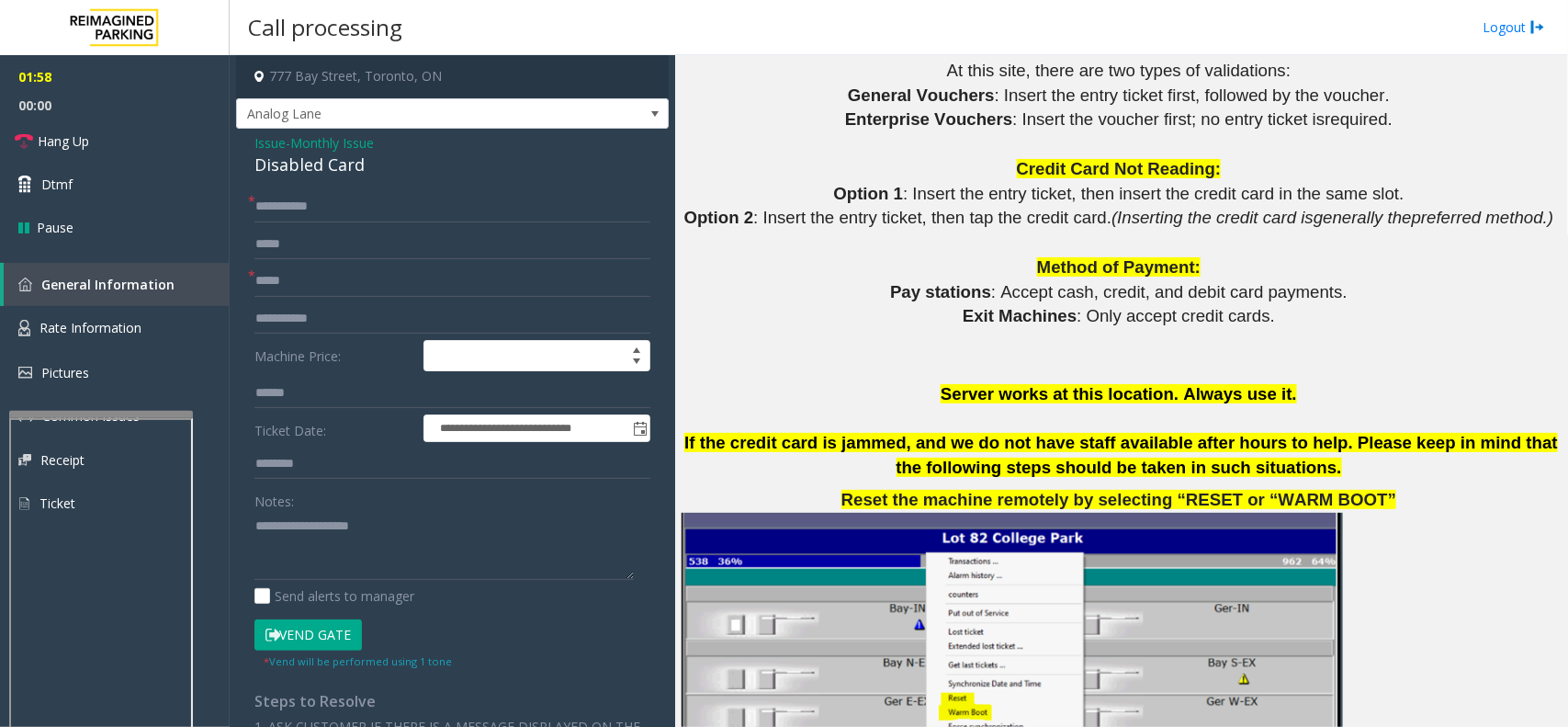drag, startPoint x: 254, startPoint y: 140, endPoint x: 652, endPoint y: 180, distance: 400.005 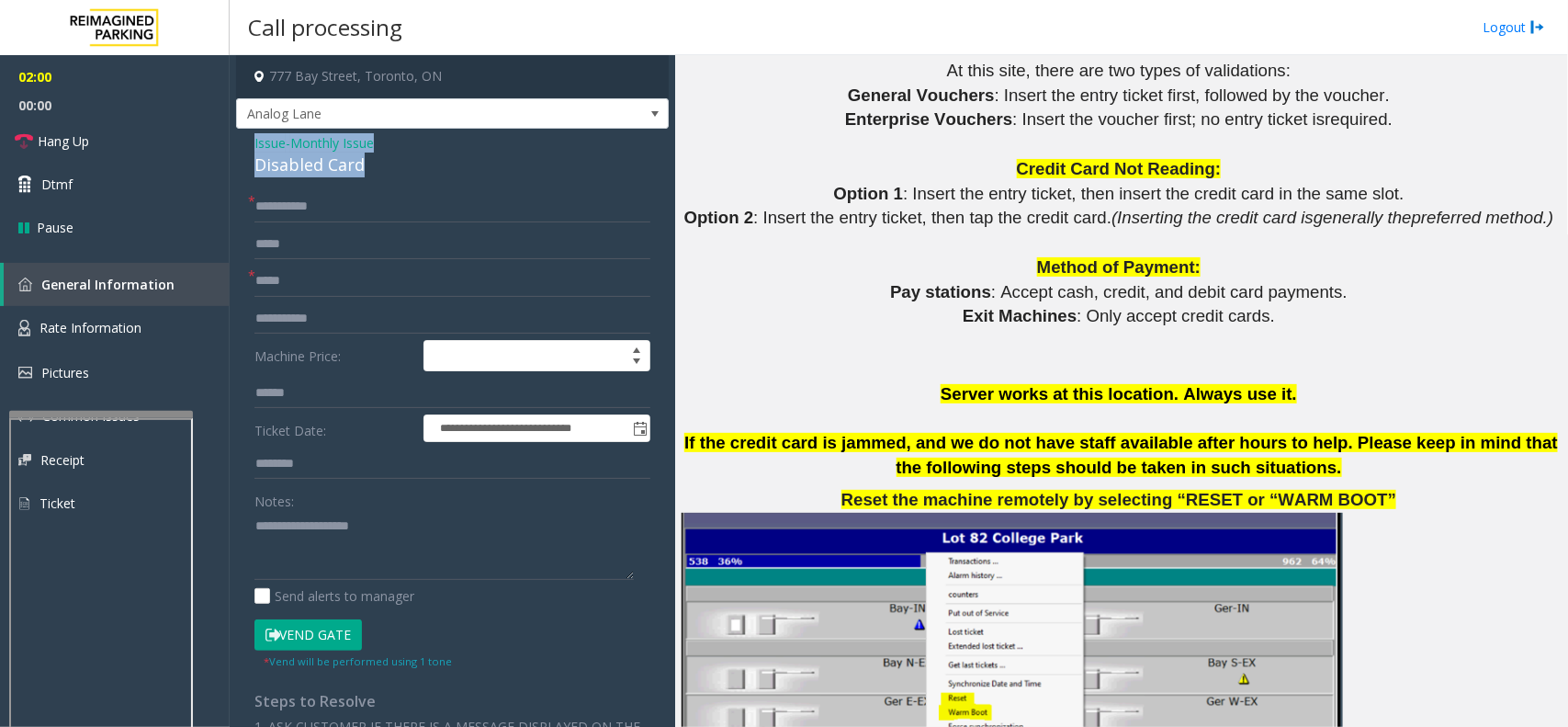 drag, startPoint x: 381, startPoint y: 167, endPoint x: 255, endPoint y: 139, distance: 129.07362 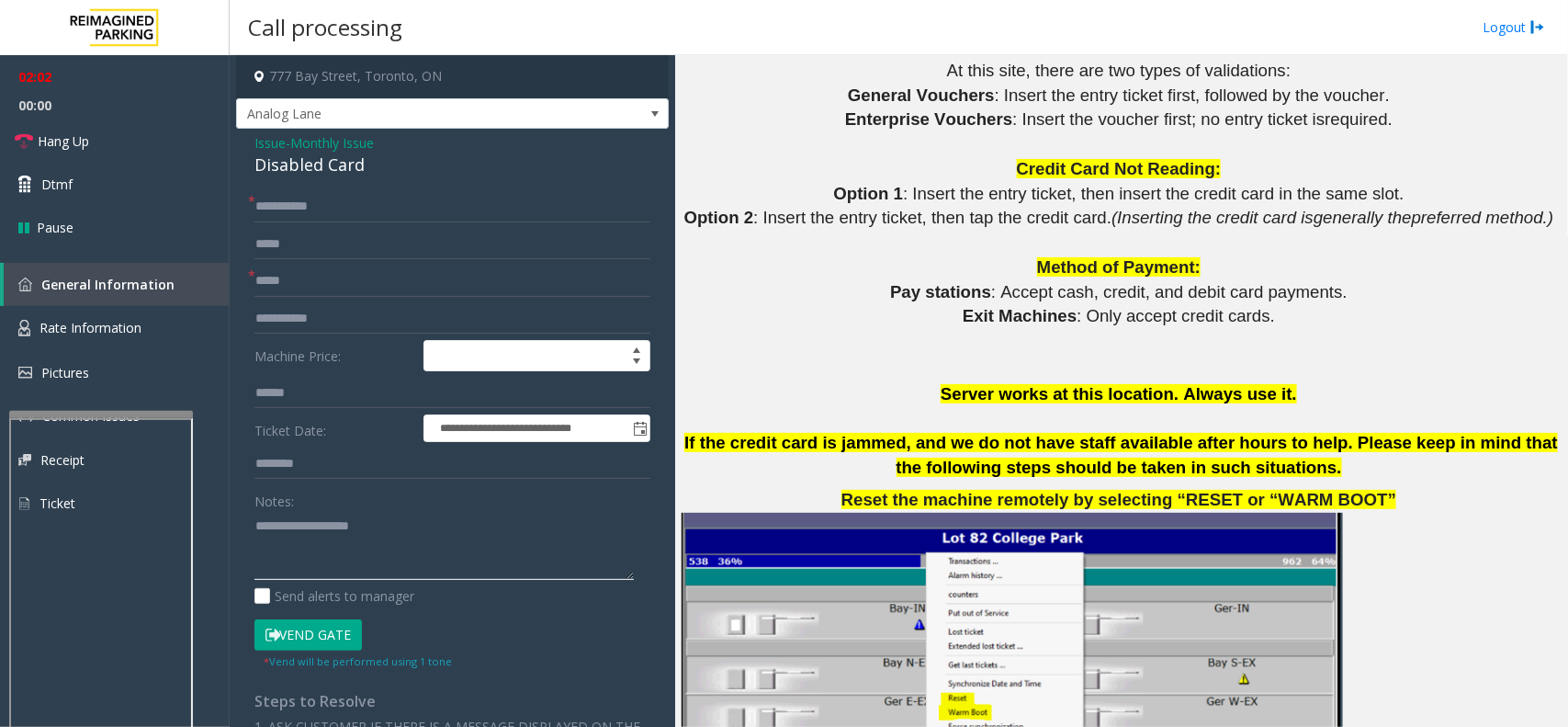 click 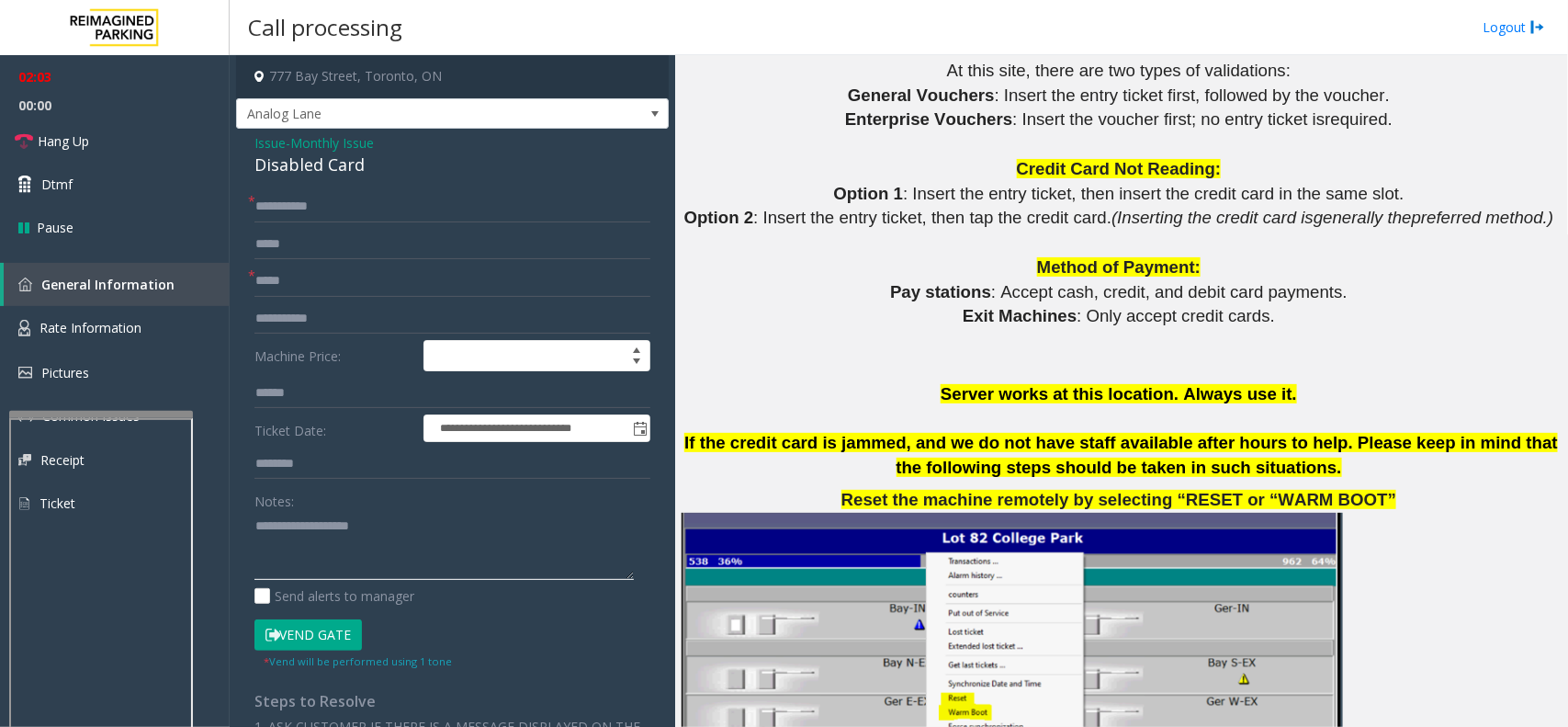 paste on "**********" 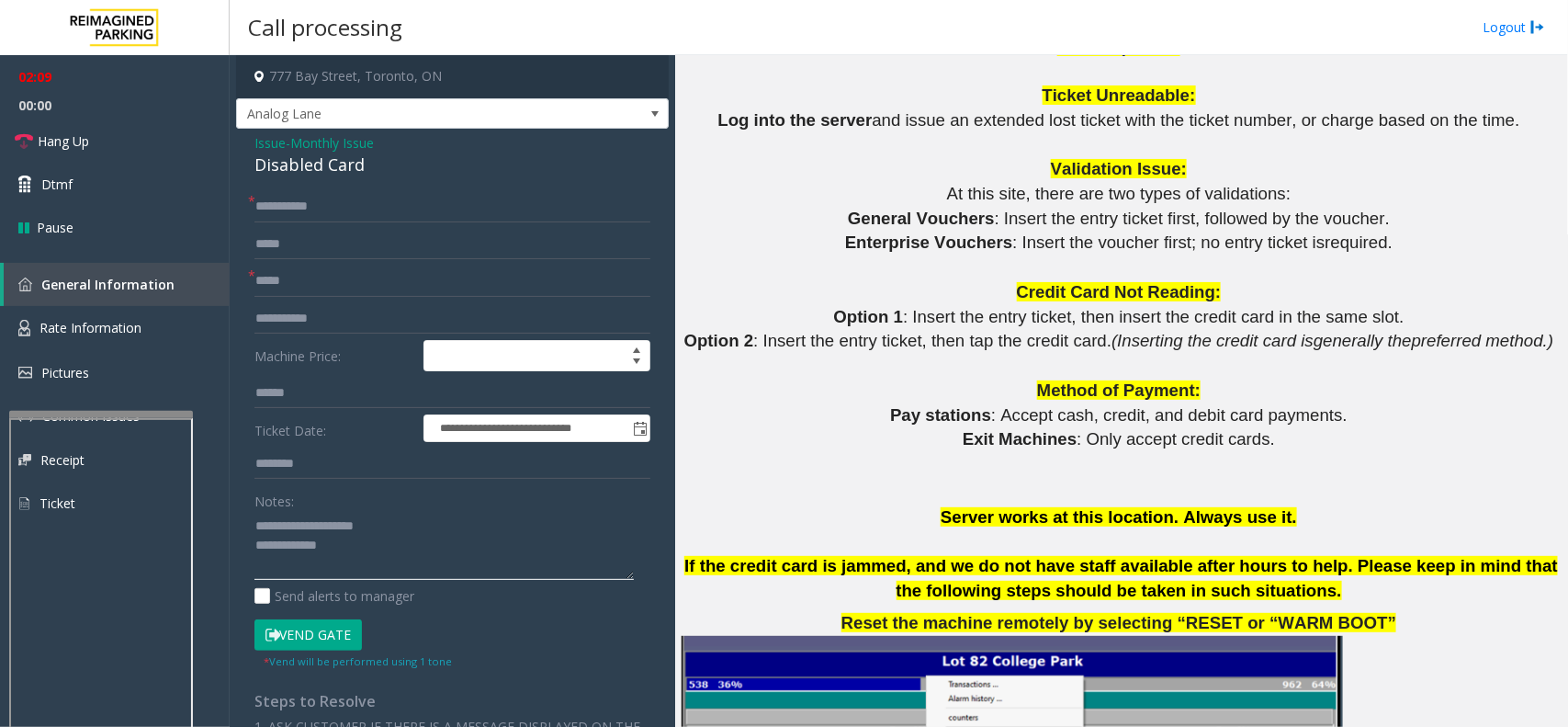 scroll, scrollTop: 1608, scrollLeft: 0, axis: vertical 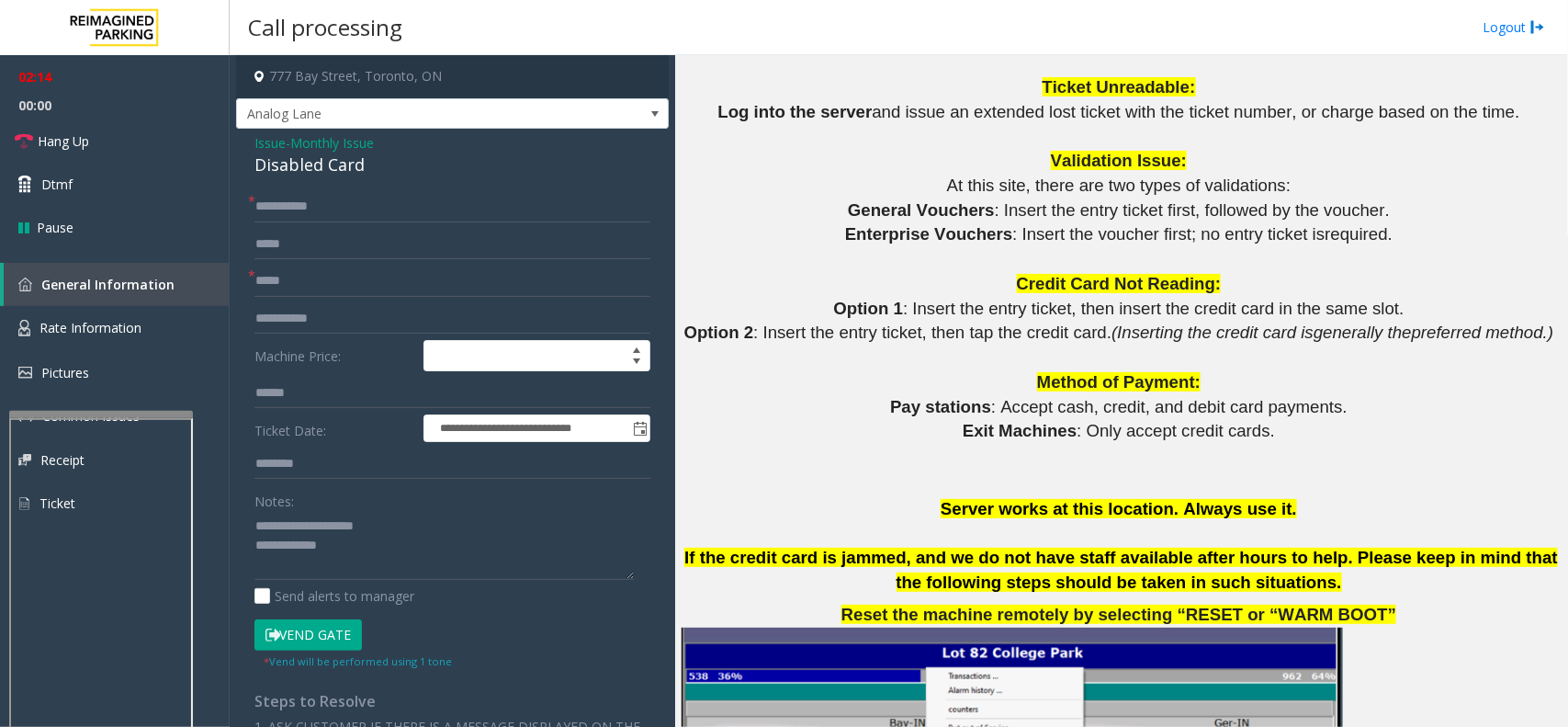 click on "Vend Gate" 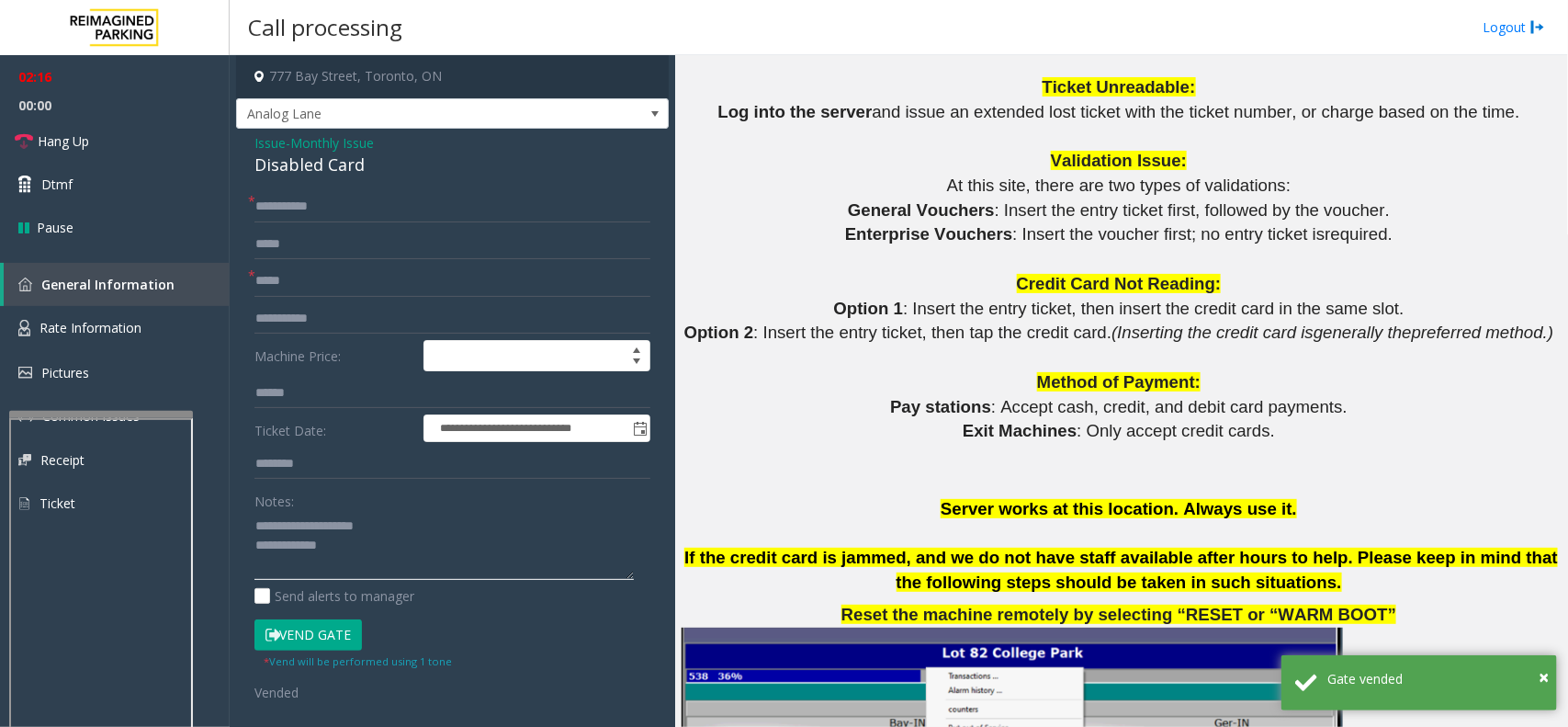 drag, startPoint x: 388, startPoint y: 525, endPoint x: 303, endPoint y: 526, distance: 85.00588 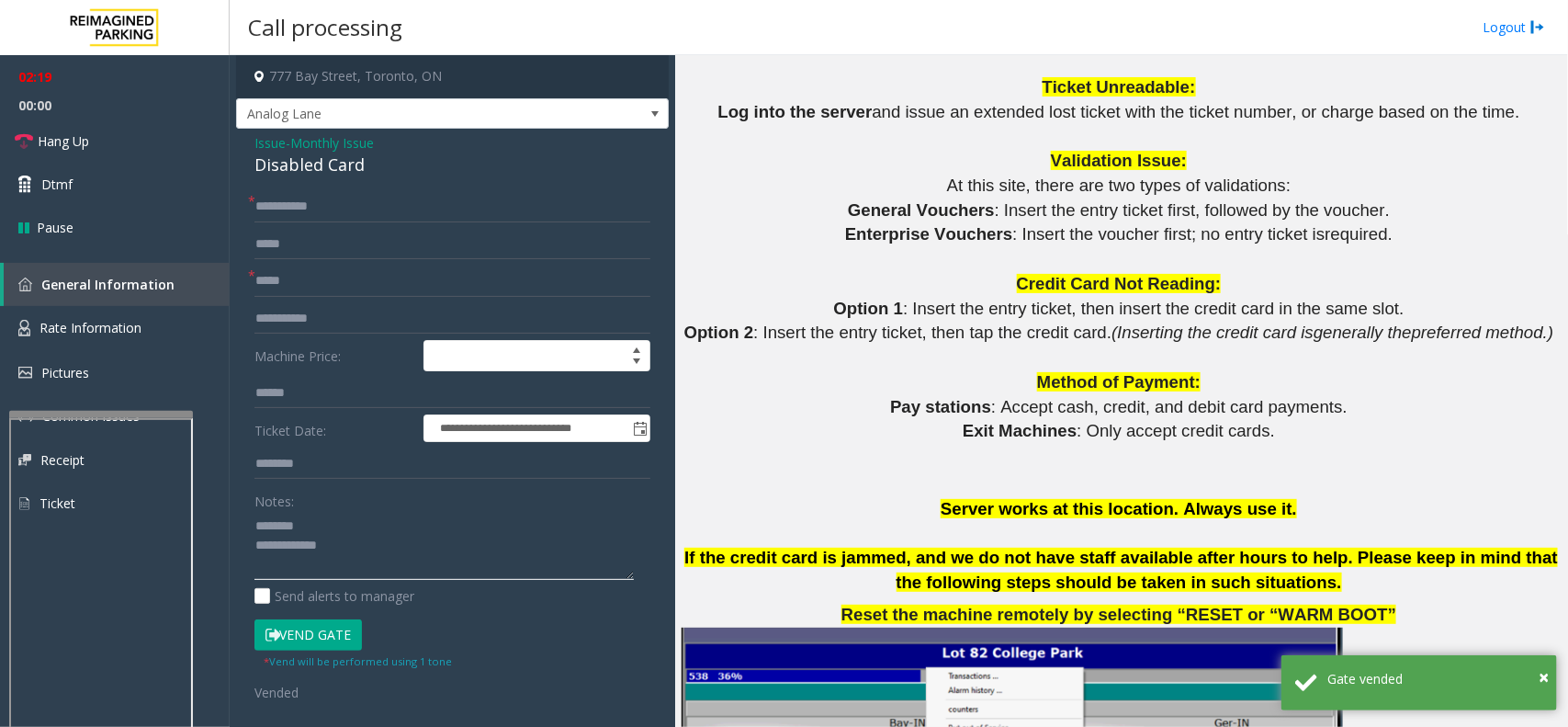 click 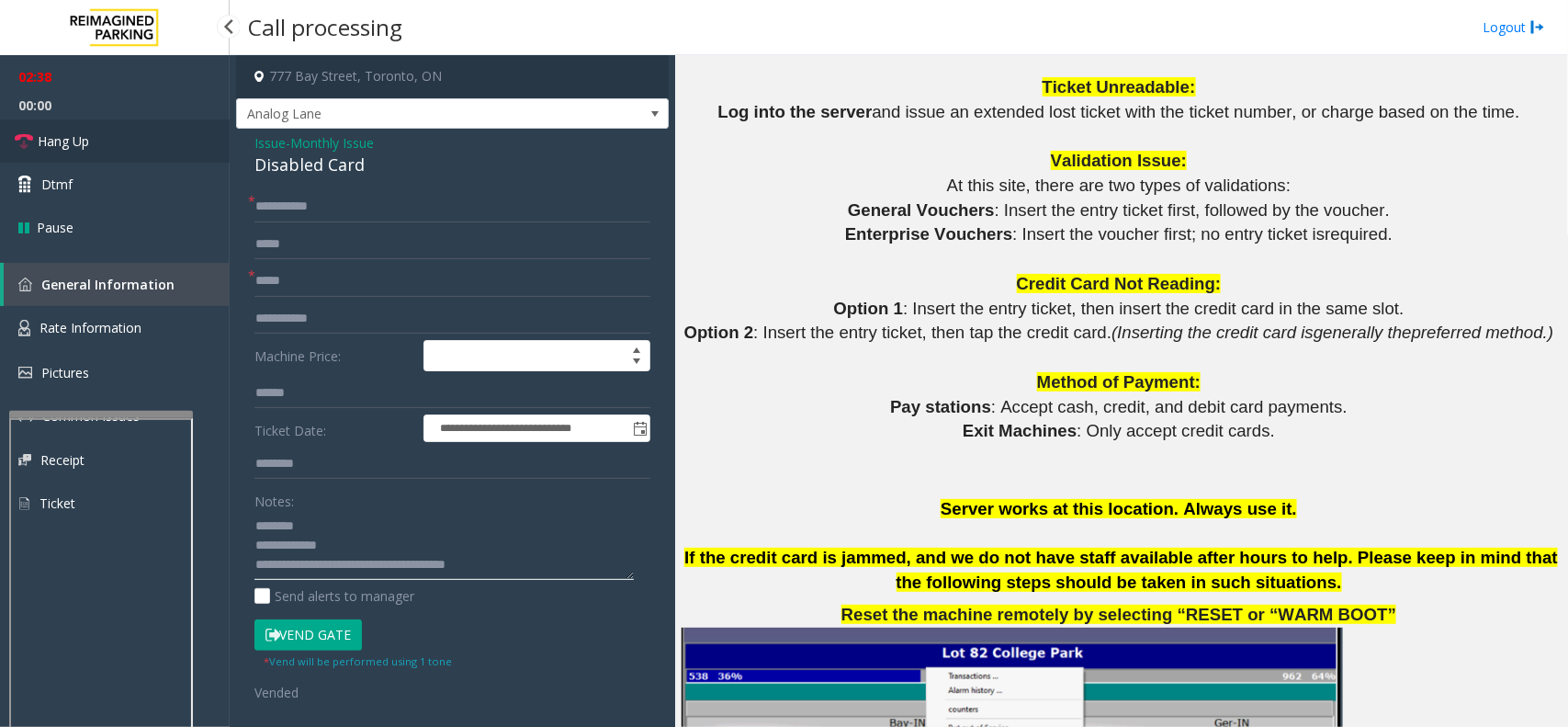 type on "**********" 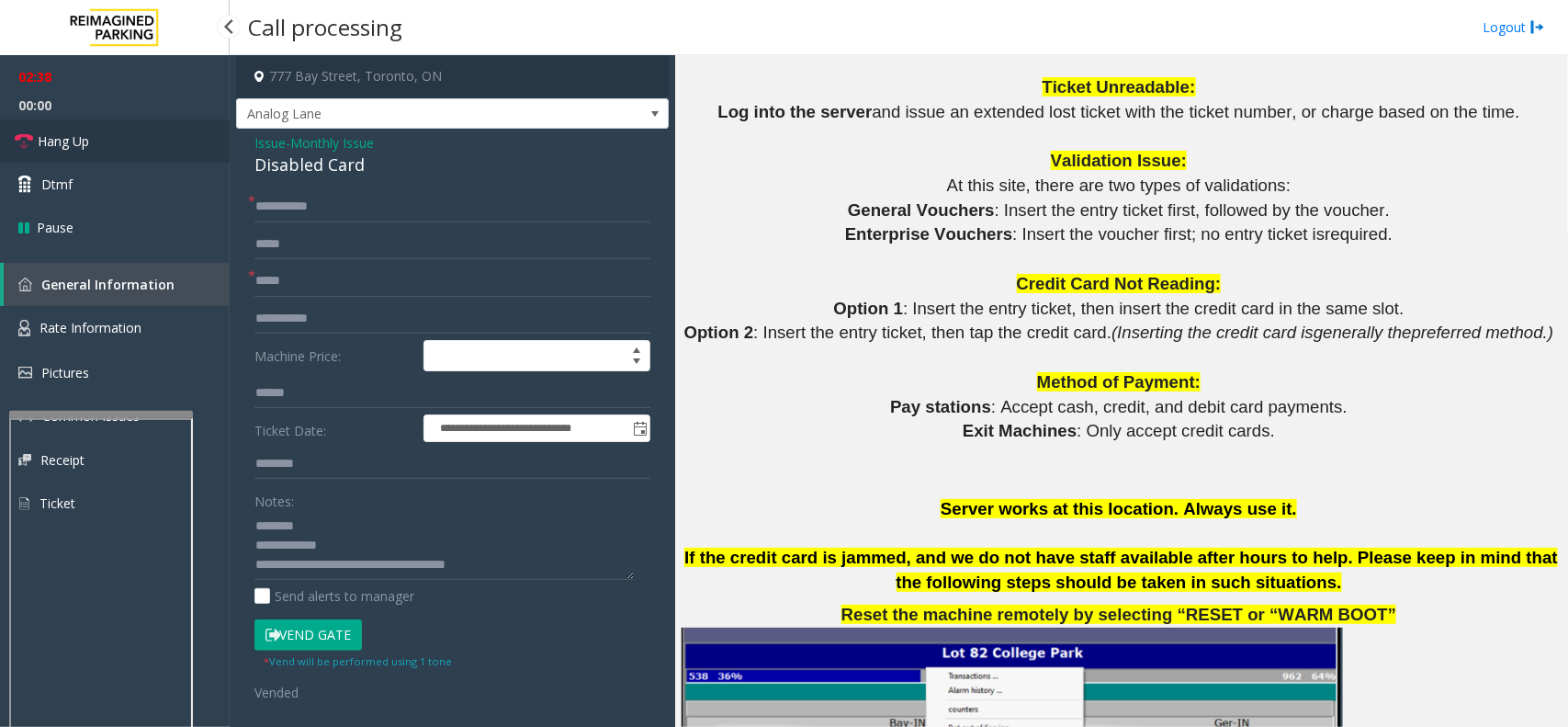 click on "Hang Up" at bounding box center (115, 141) 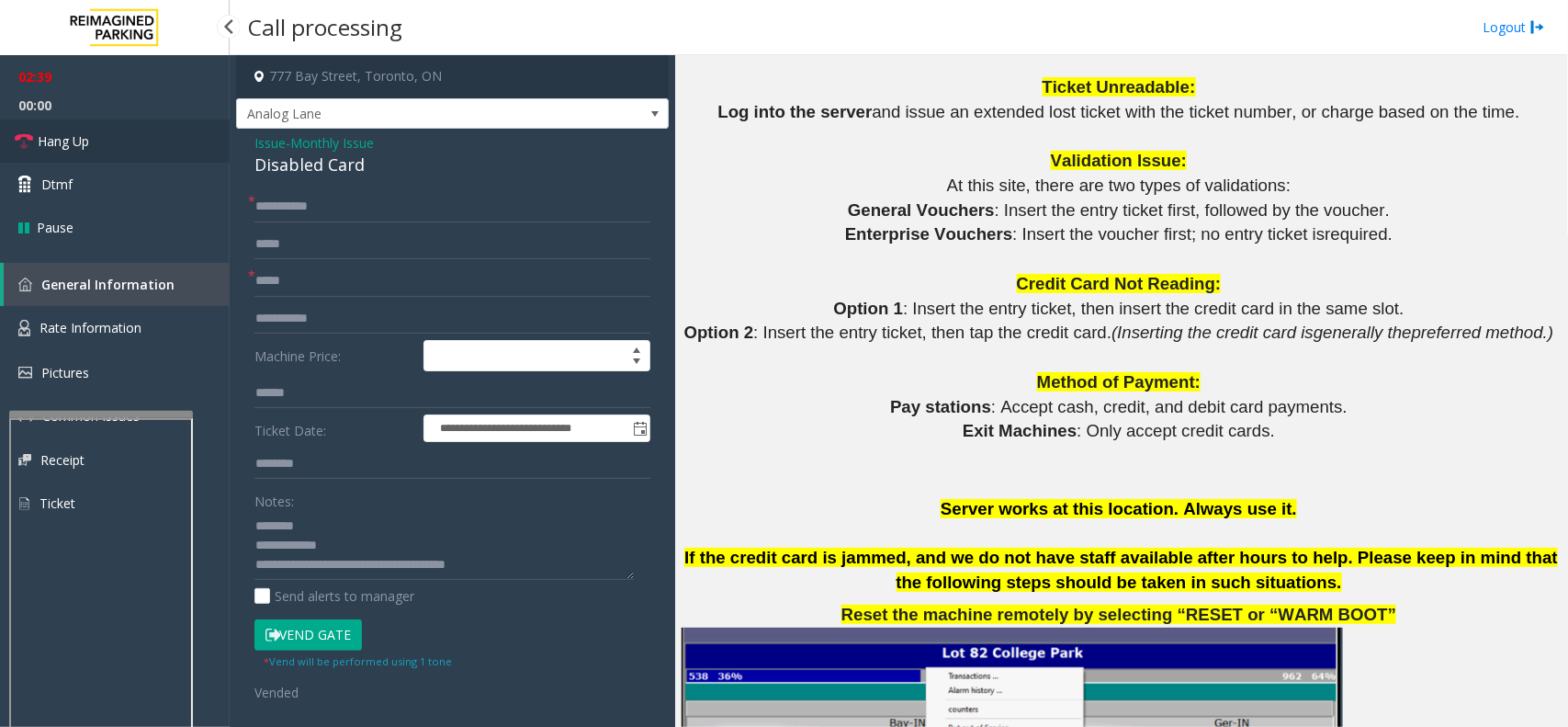 click on "Hang Up" at bounding box center [63, 141] 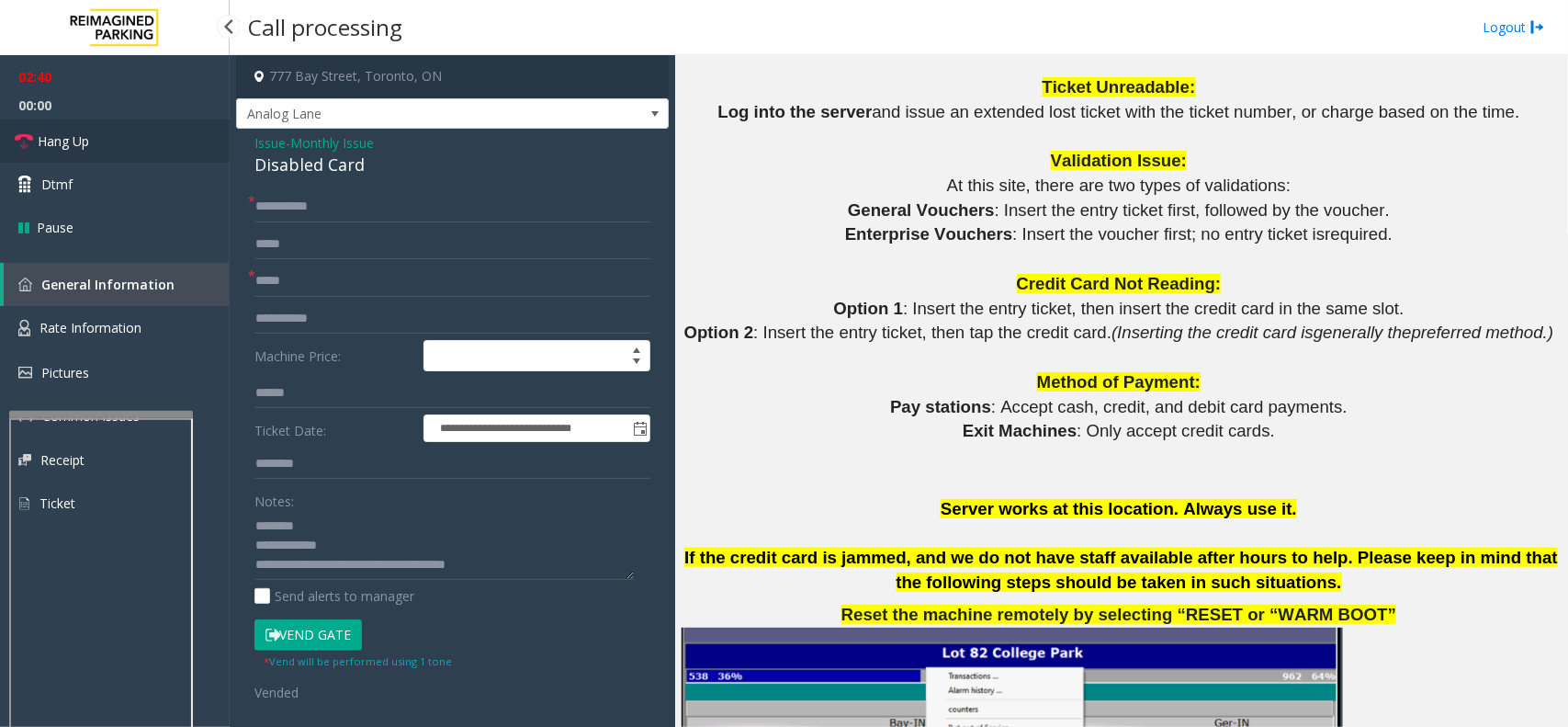 click on "Hang Up" at bounding box center [63, 141] 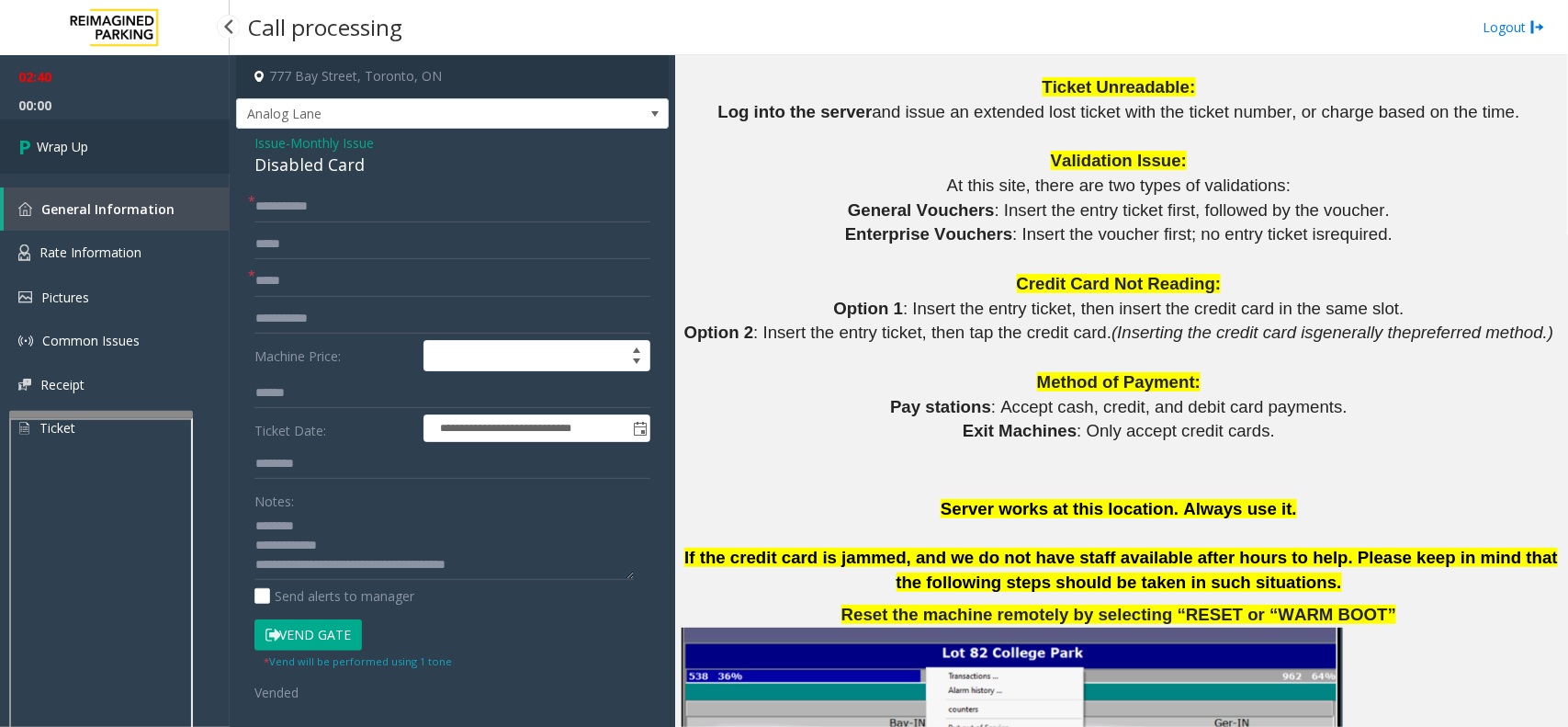 click on "Wrap Up" at bounding box center [115, 146] 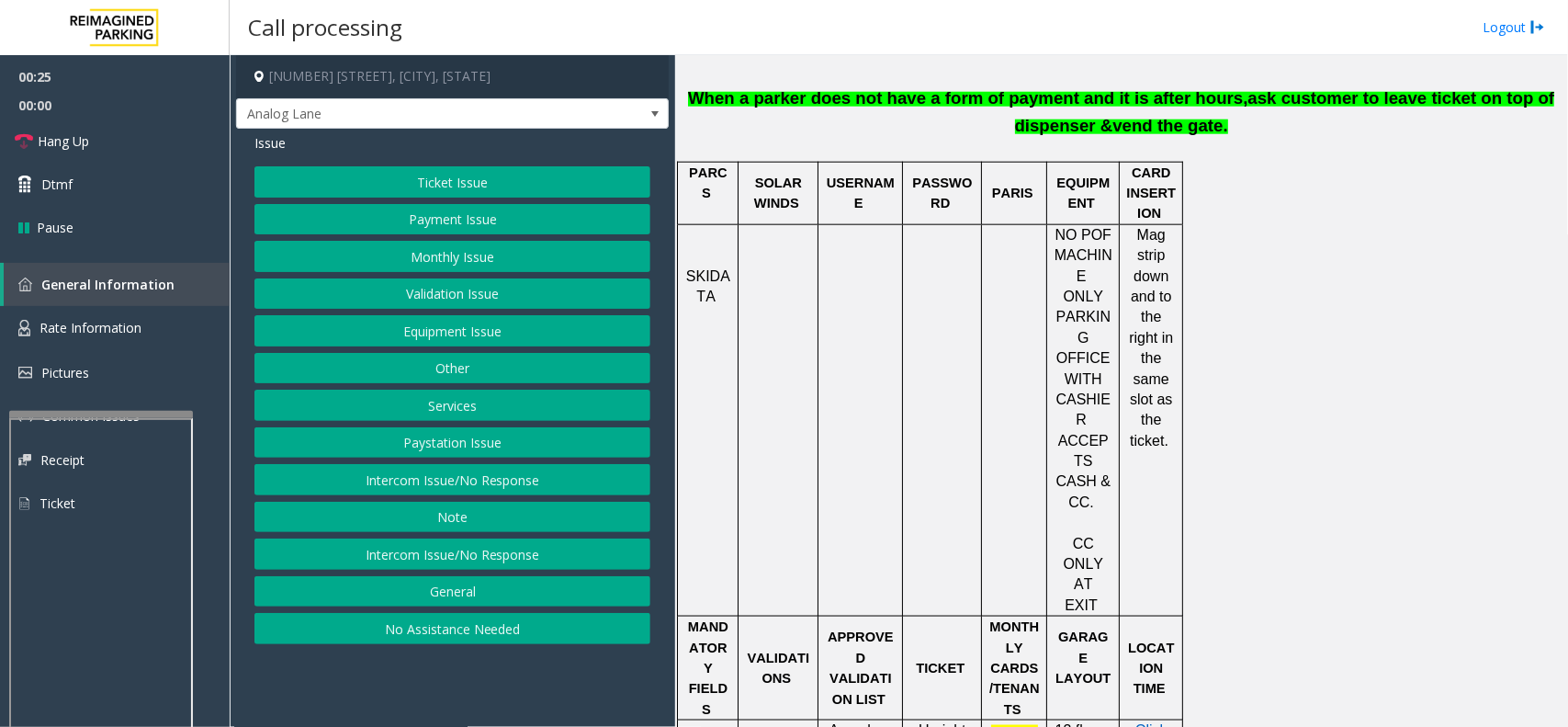 scroll, scrollTop: 919, scrollLeft: 0, axis: vertical 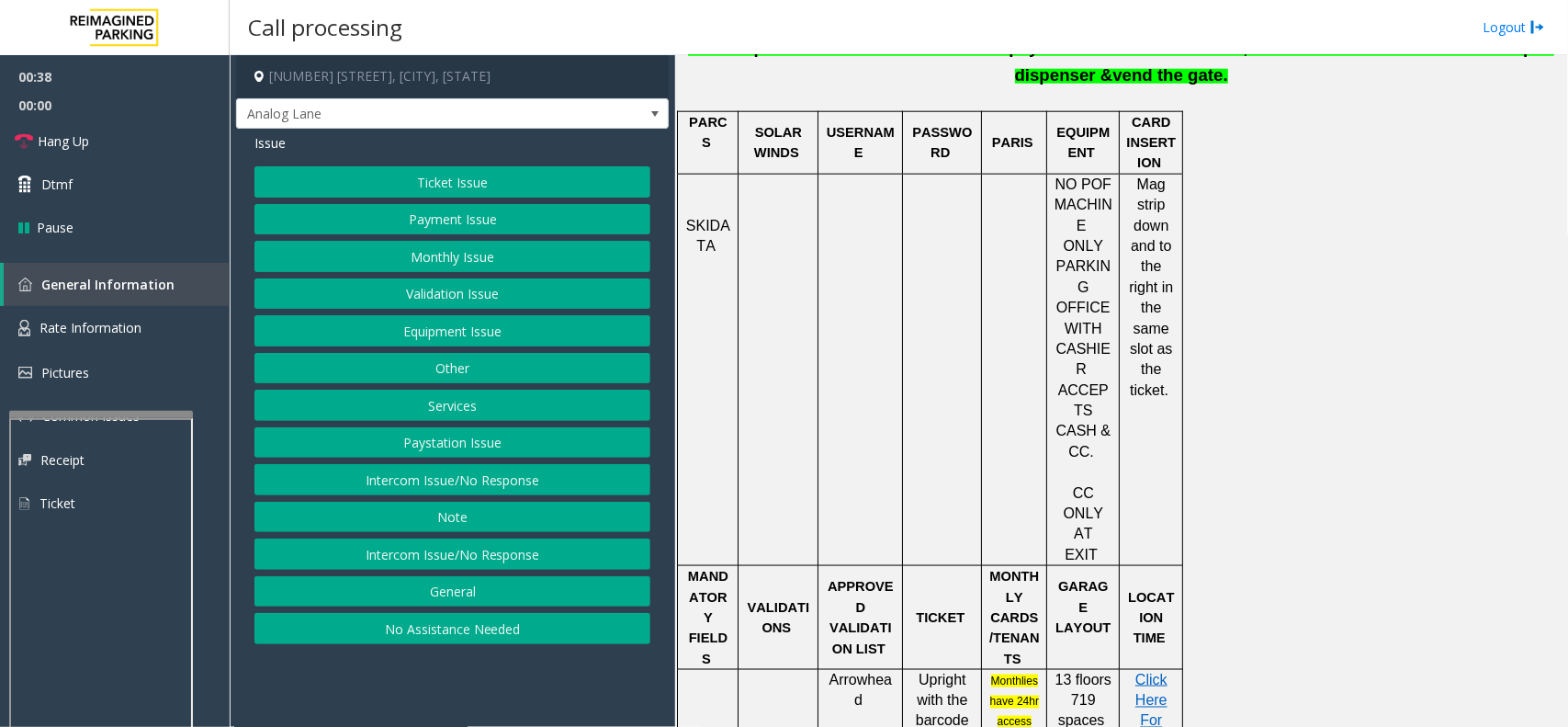 click on "Payment Issue" 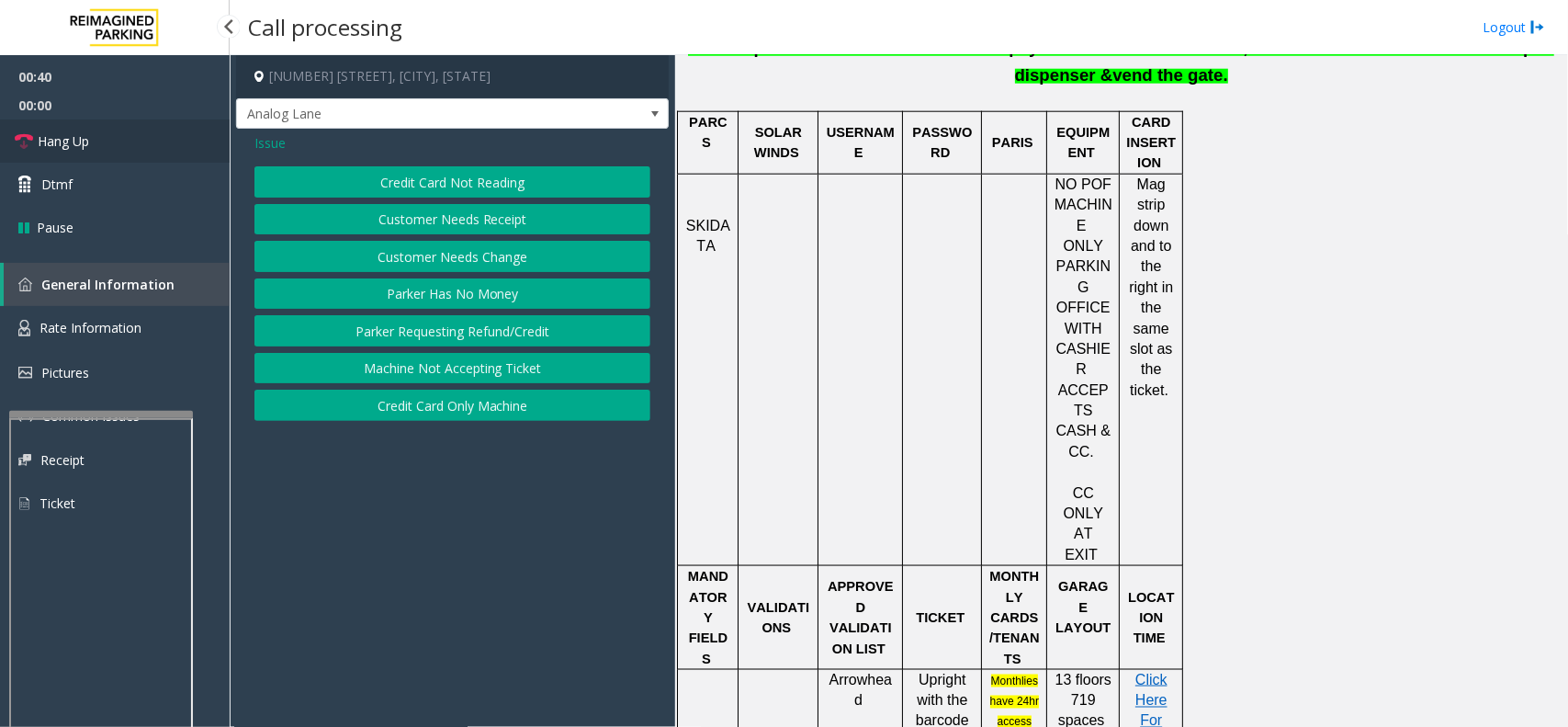click on "Hang Up" at bounding box center (63, 141) 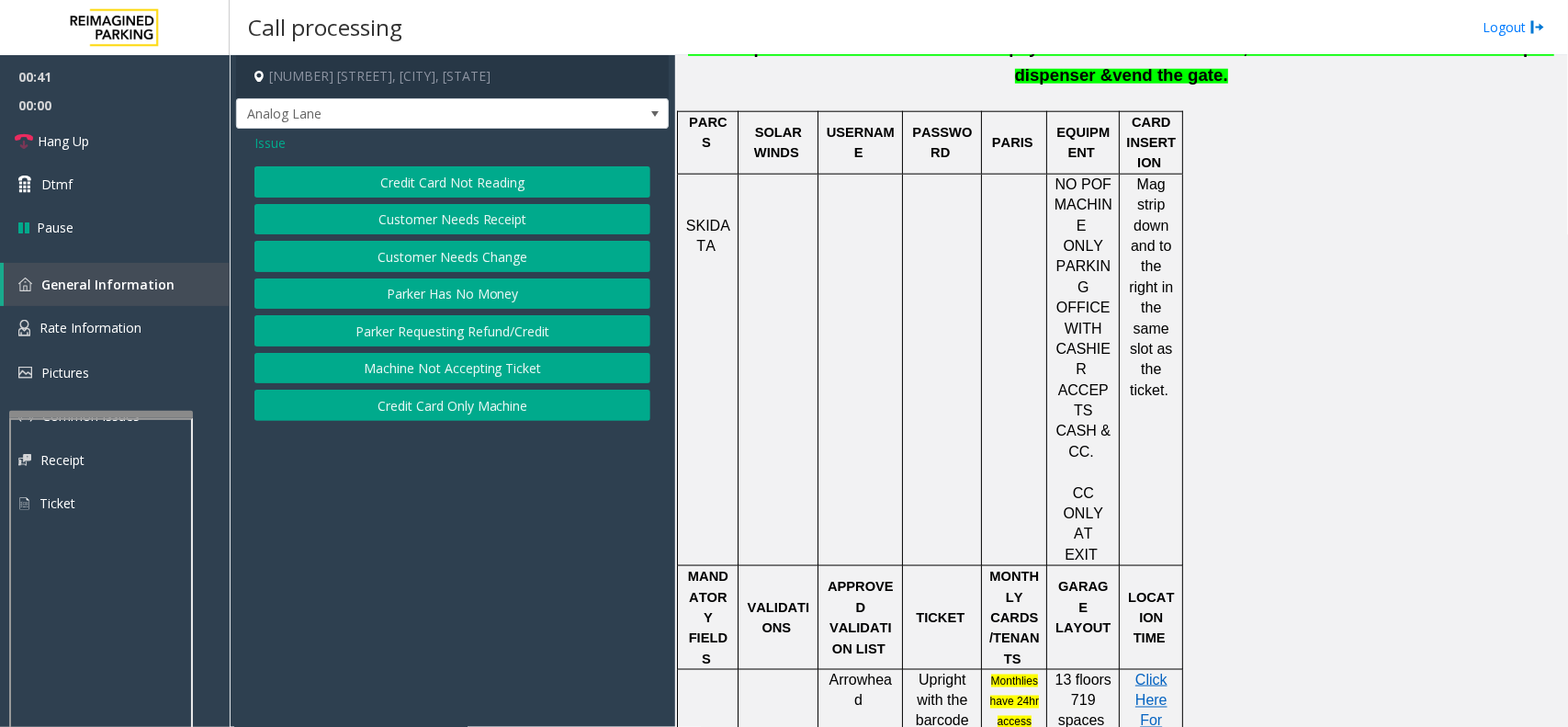 click on "Credit Card Only Machine" 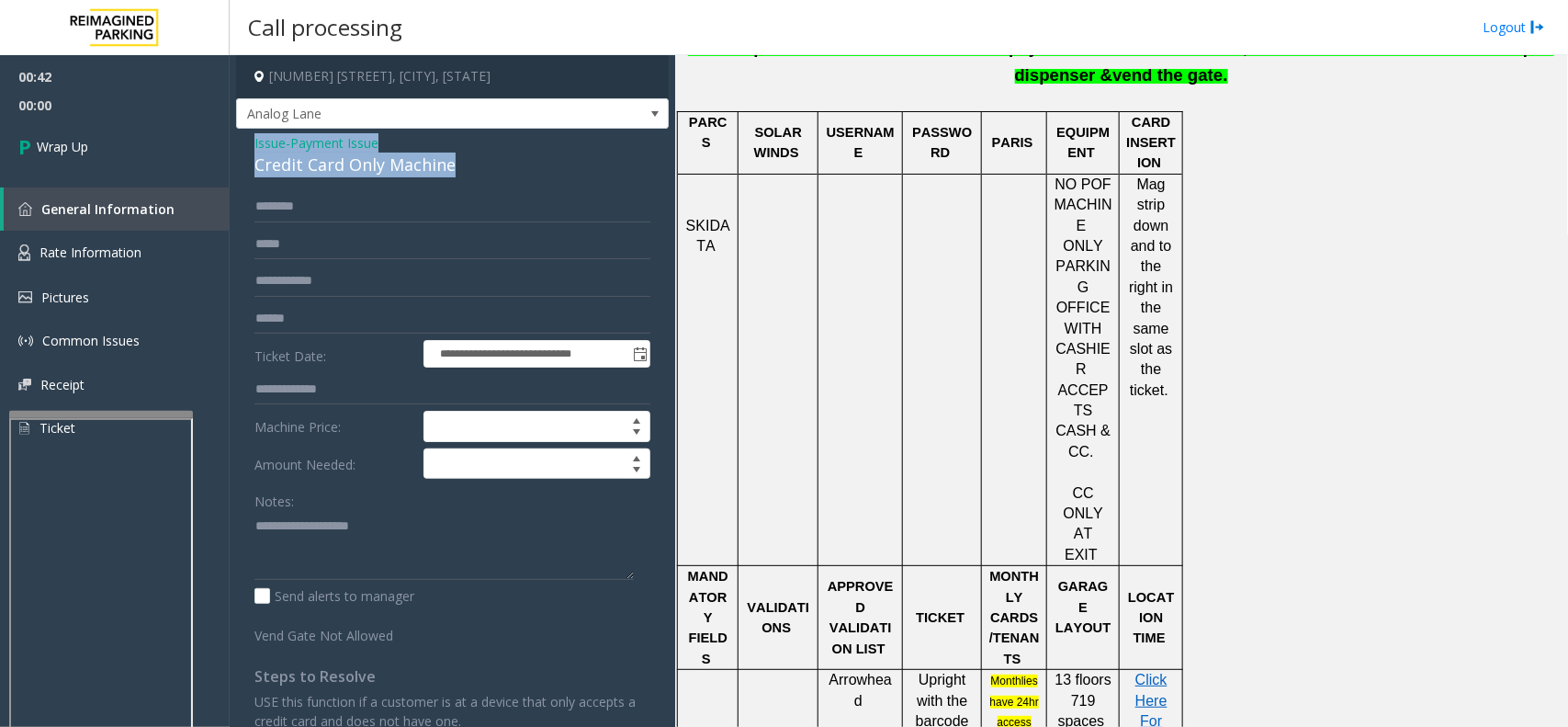 drag, startPoint x: 457, startPoint y: 163, endPoint x: 236, endPoint y: 138, distance: 222.40953 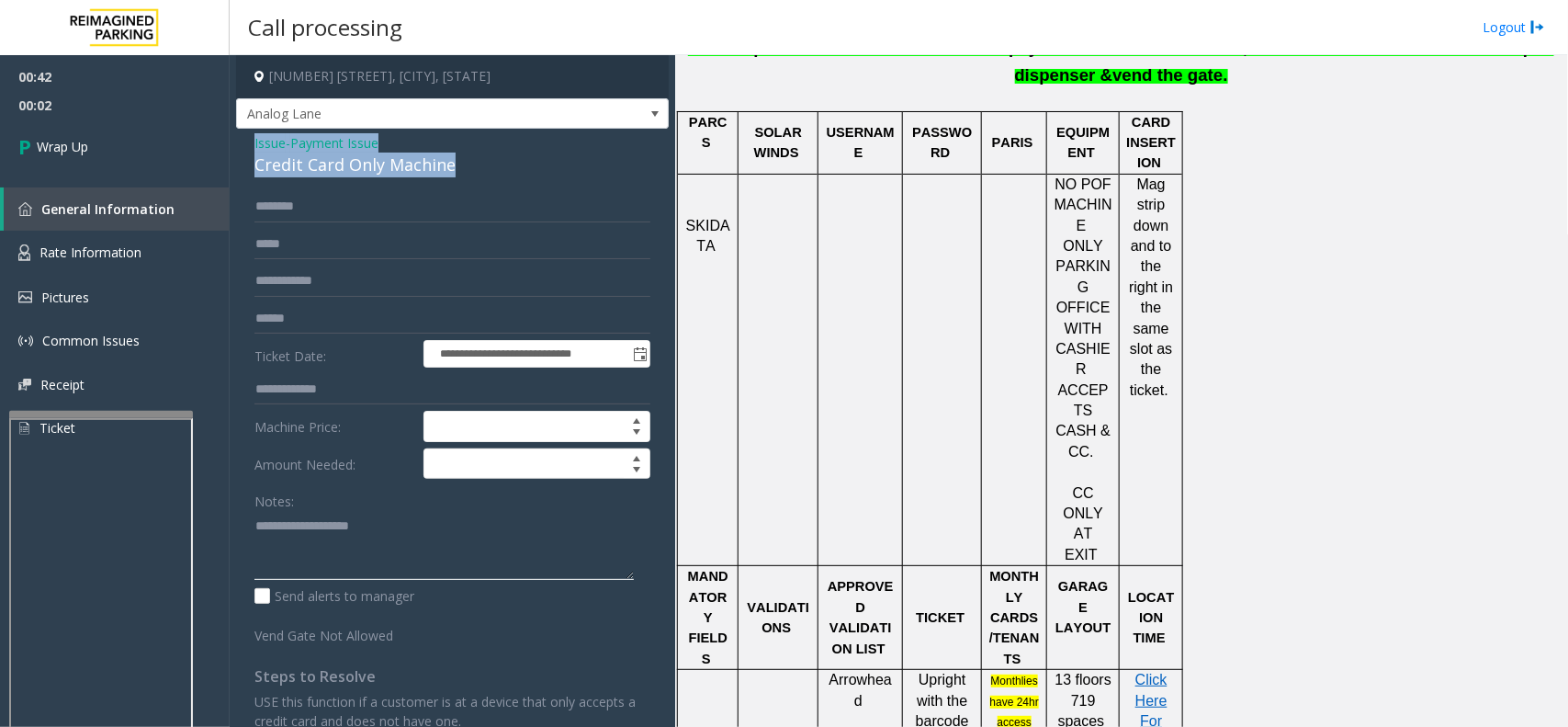 paste on "**********" 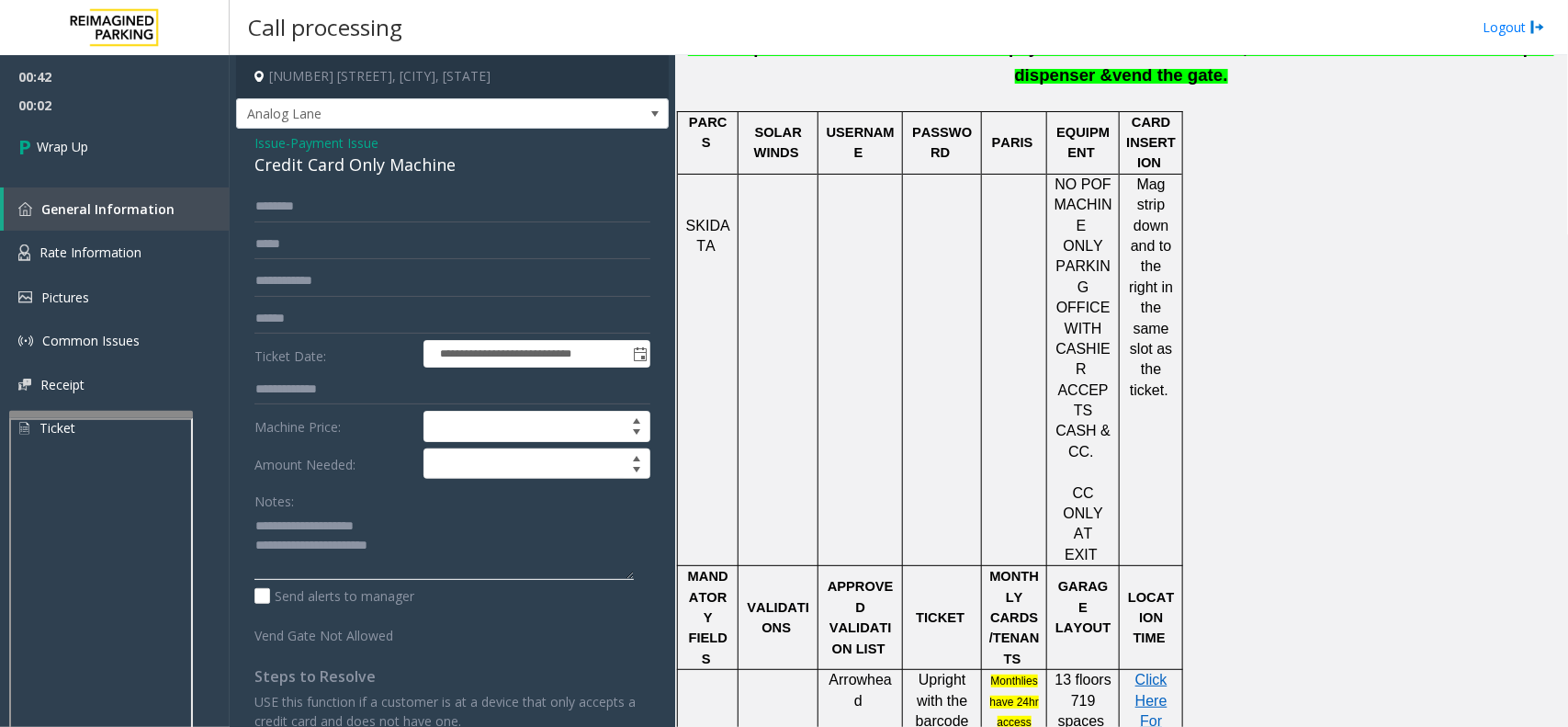 click 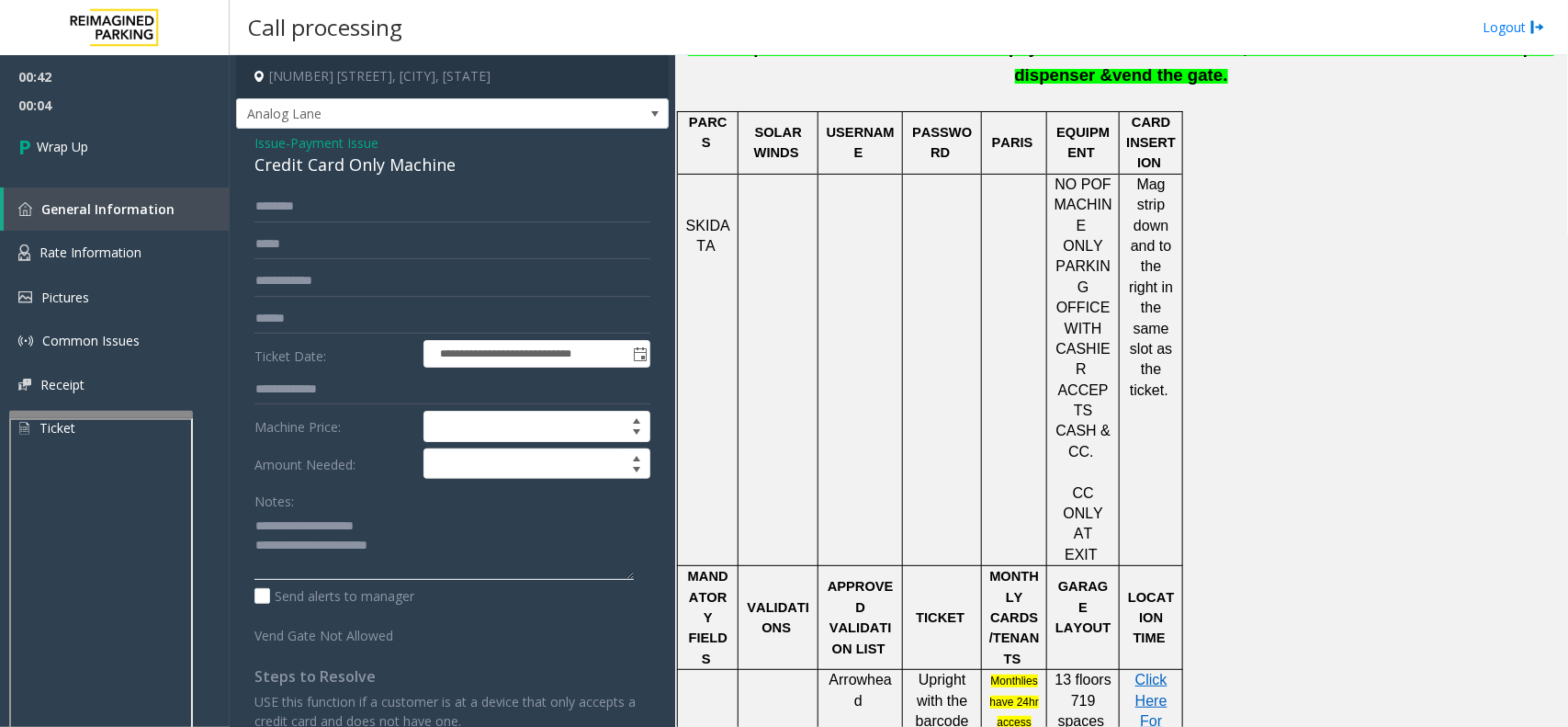 drag, startPoint x: 404, startPoint y: 516, endPoint x: 301, endPoint y: 527, distance: 103.58571 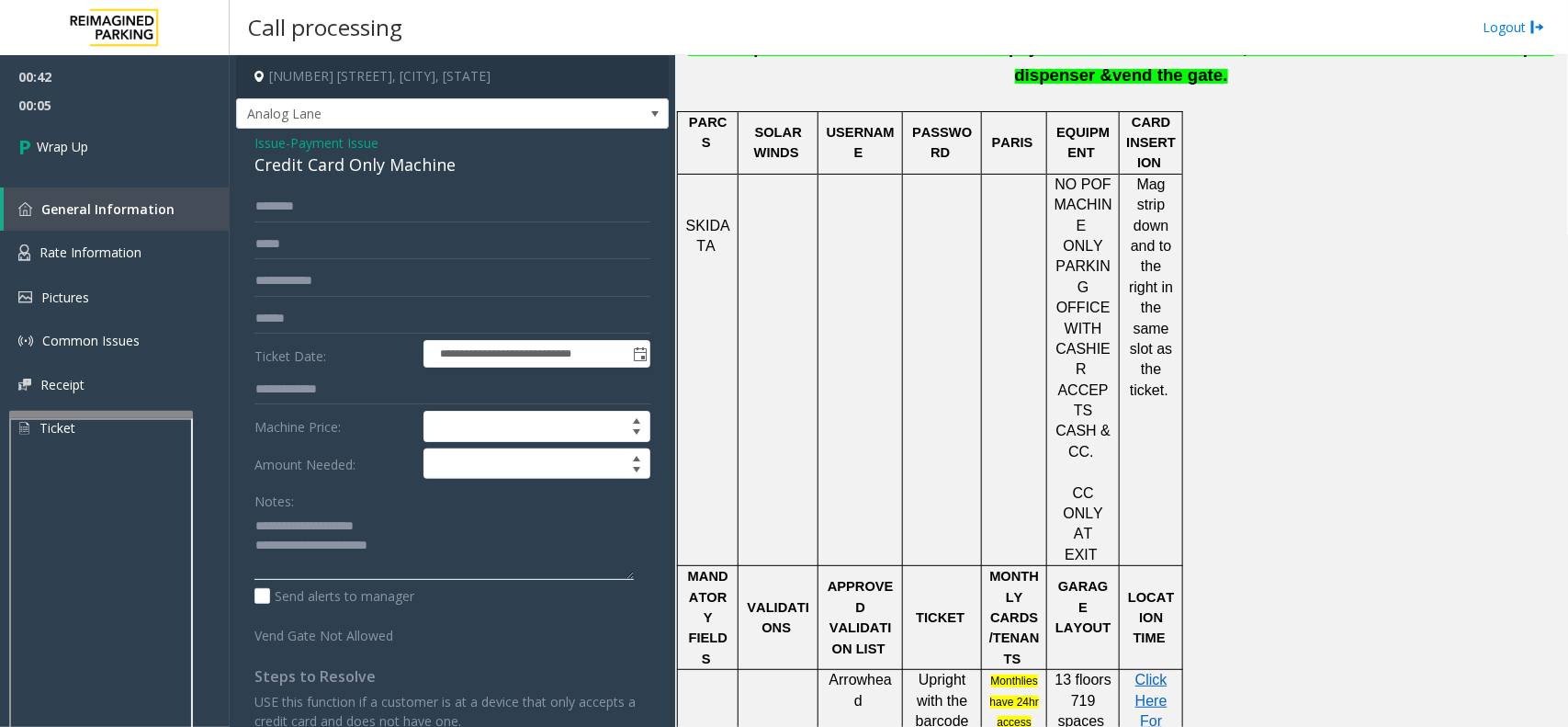 drag, startPoint x: 299, startPoint y: 526, endPoint x: 424, endPoint y: 519, distance: 125.19585 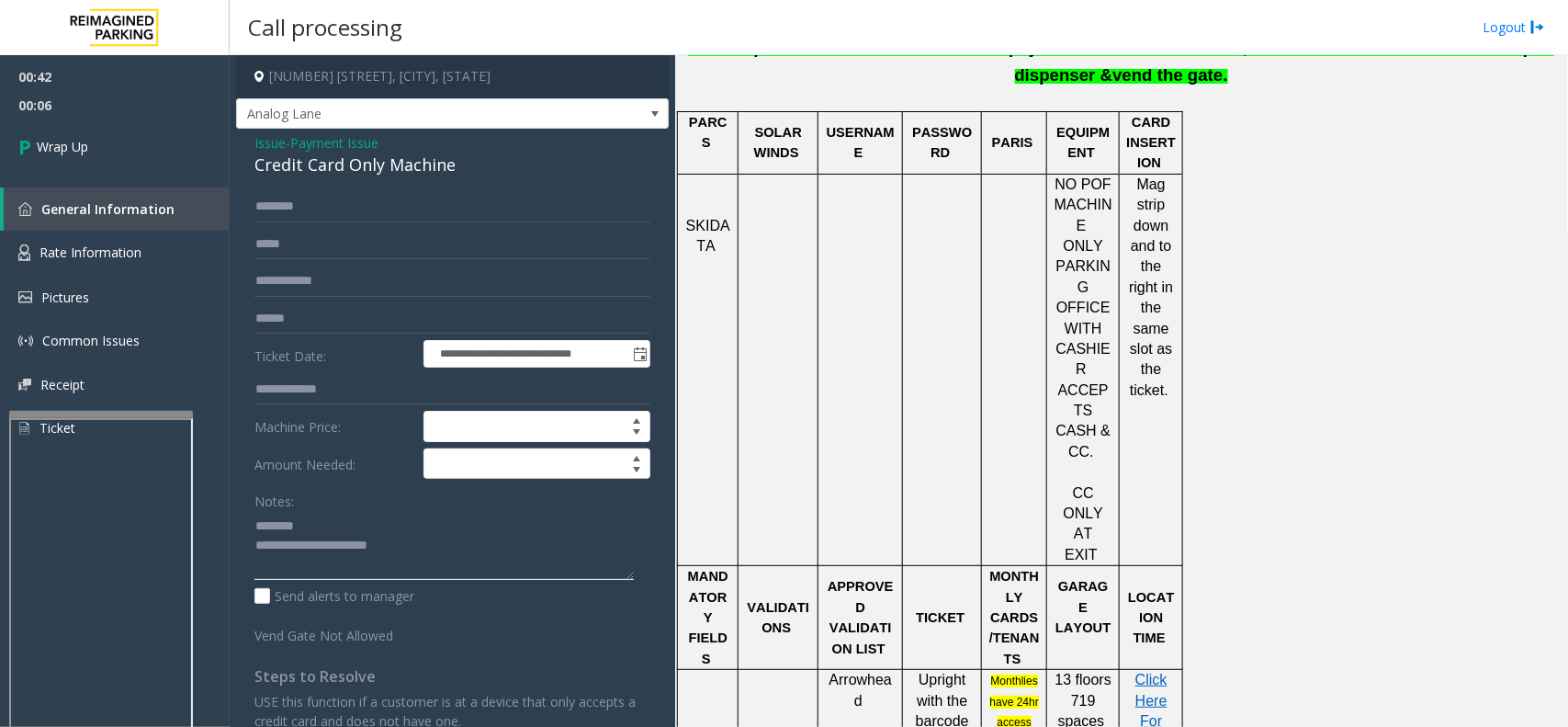 click 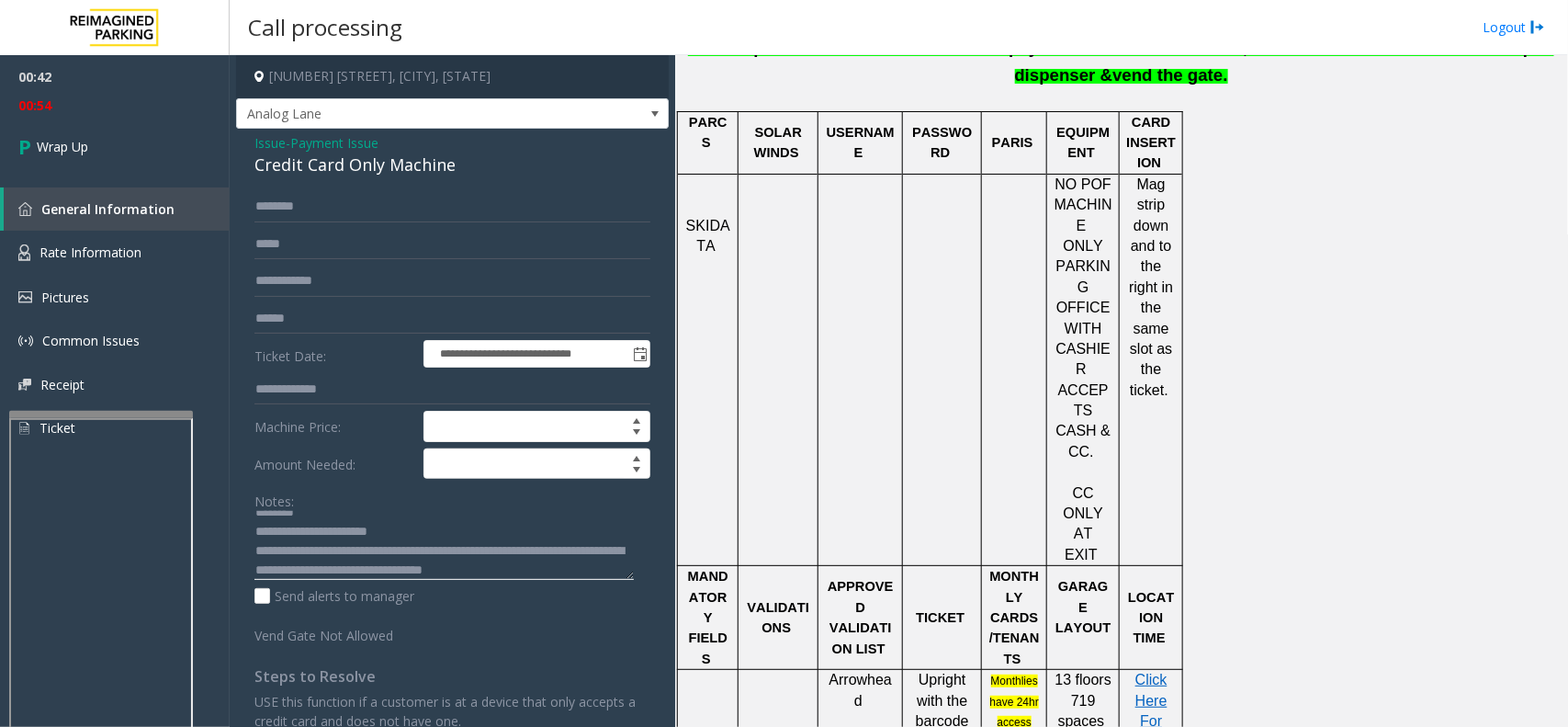 scroll, scrollTop: 32, scrollLeft: 0, axis: vertical 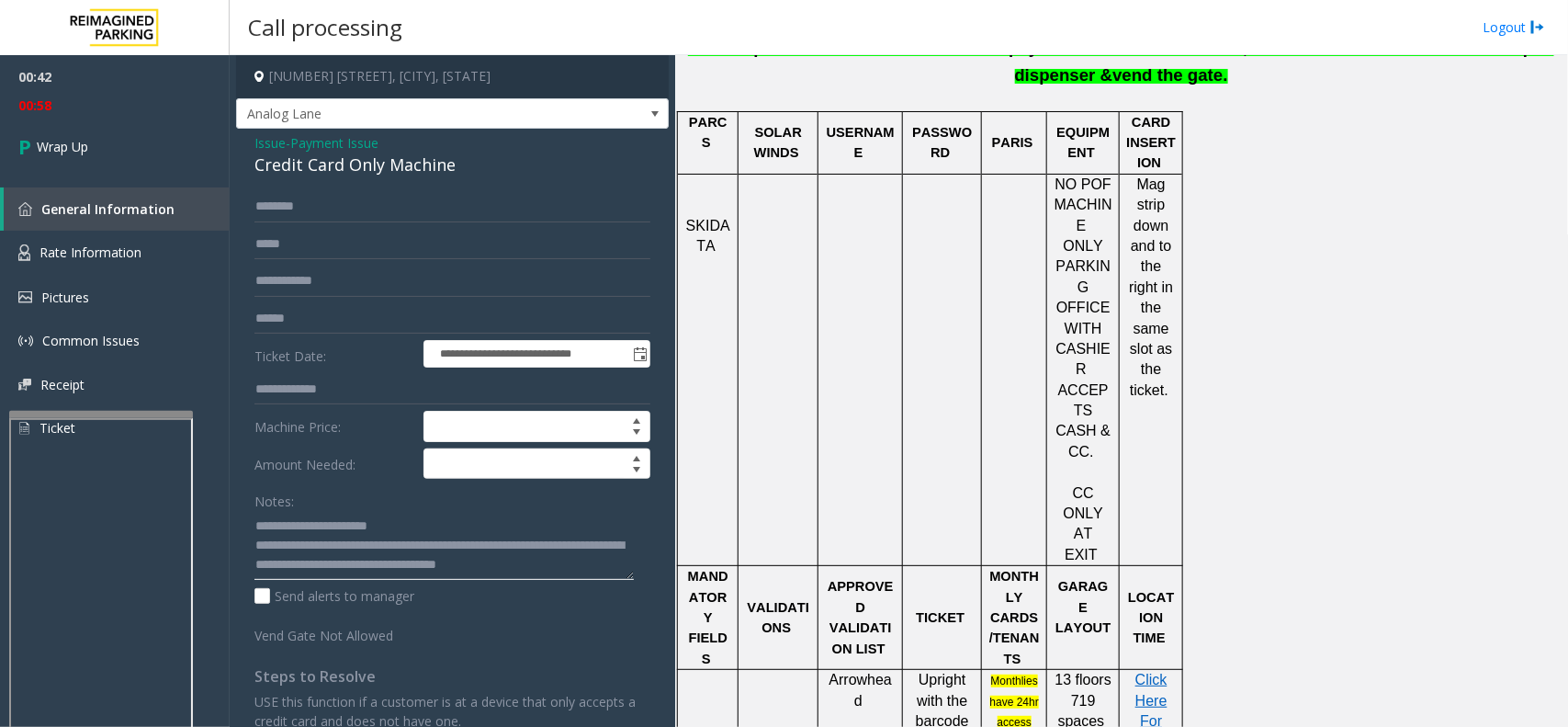 click 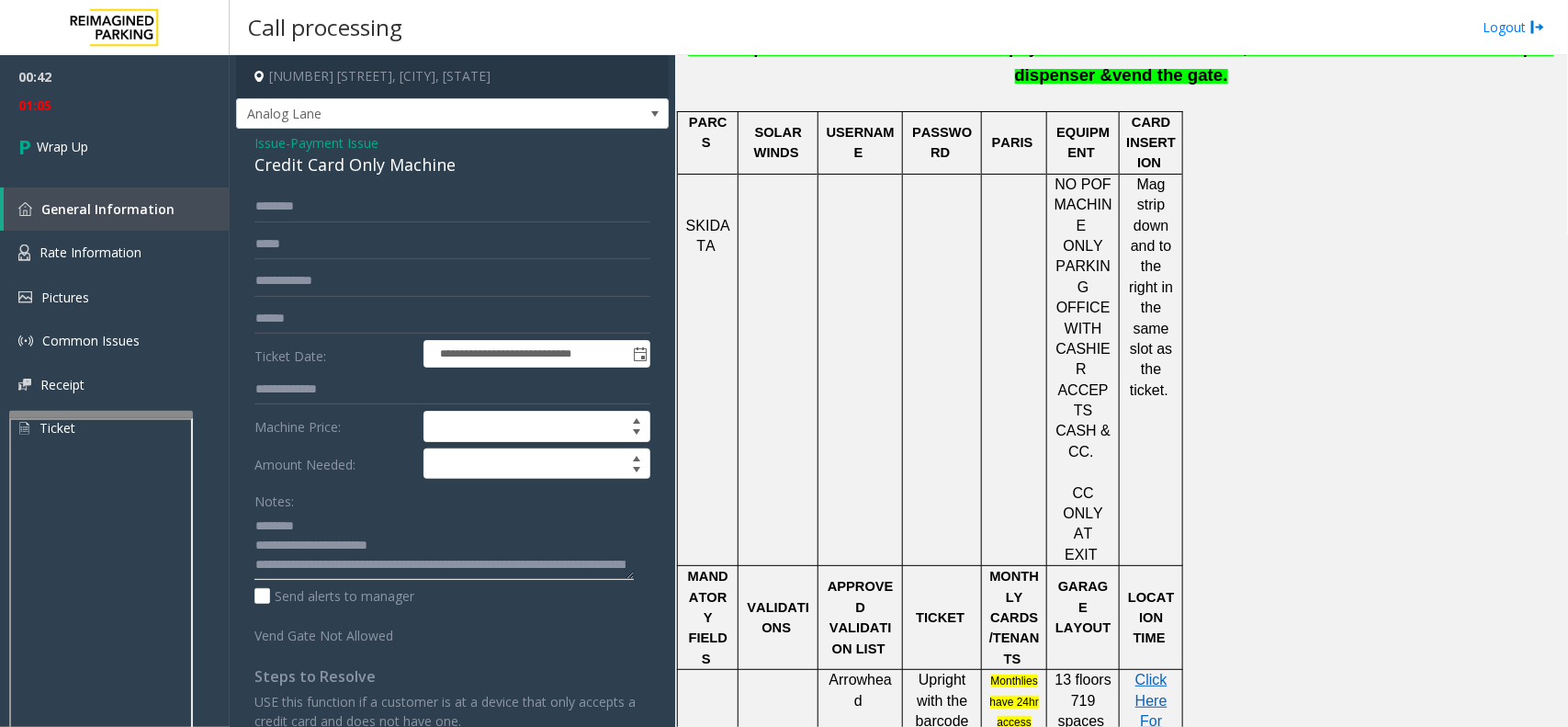 scroll, scrollTop: 38, scrollLeft: 0, axis: vertical 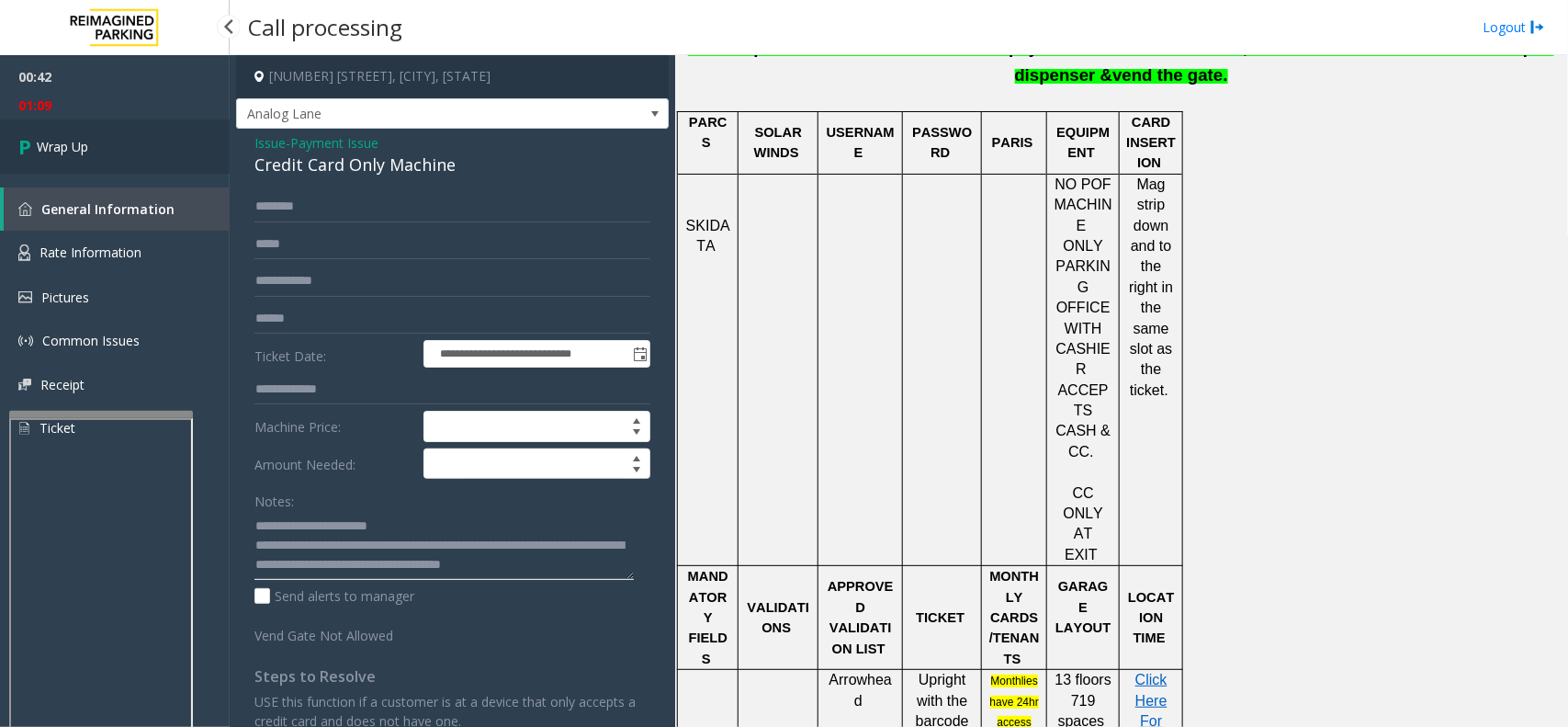 type on "**********" 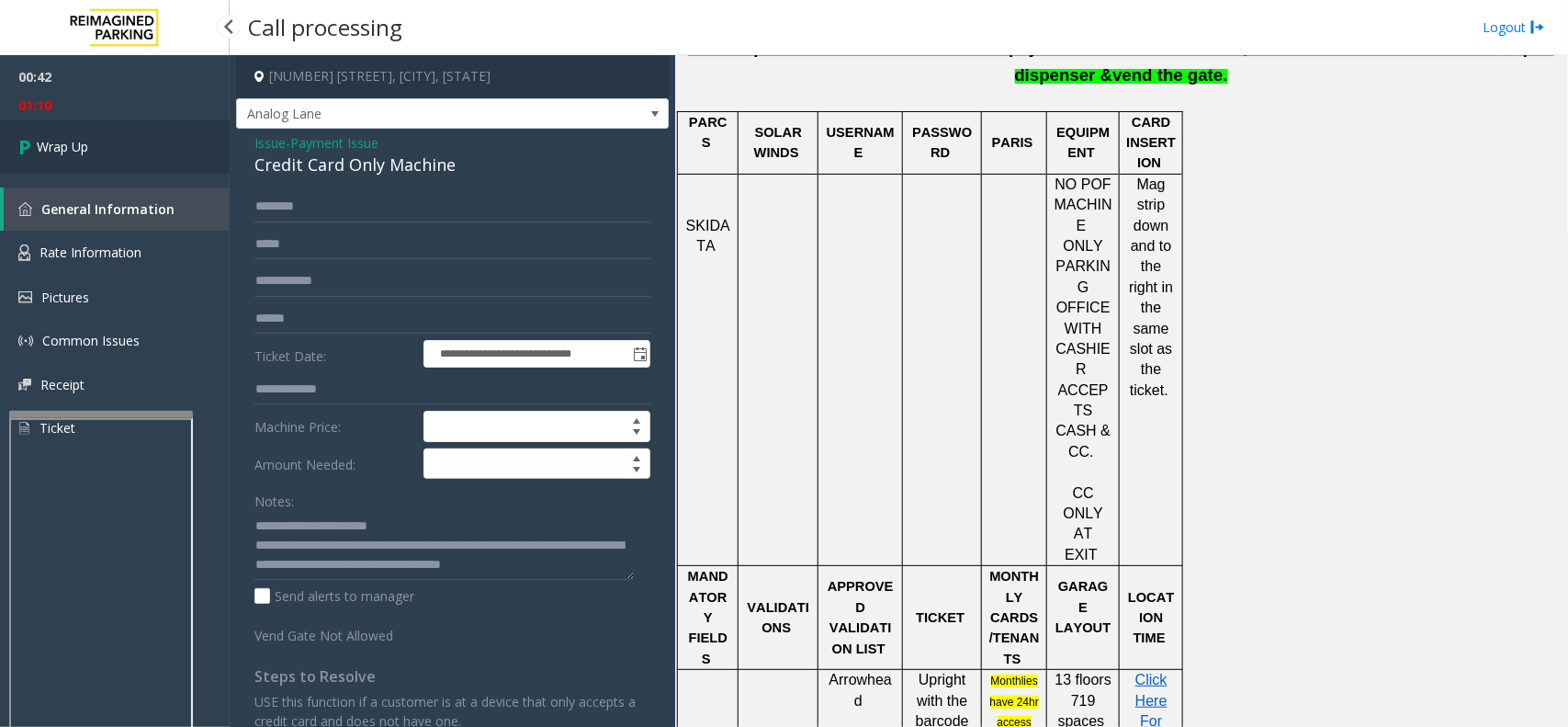 click on "Wrap Up" at bounding box center (62, 146) 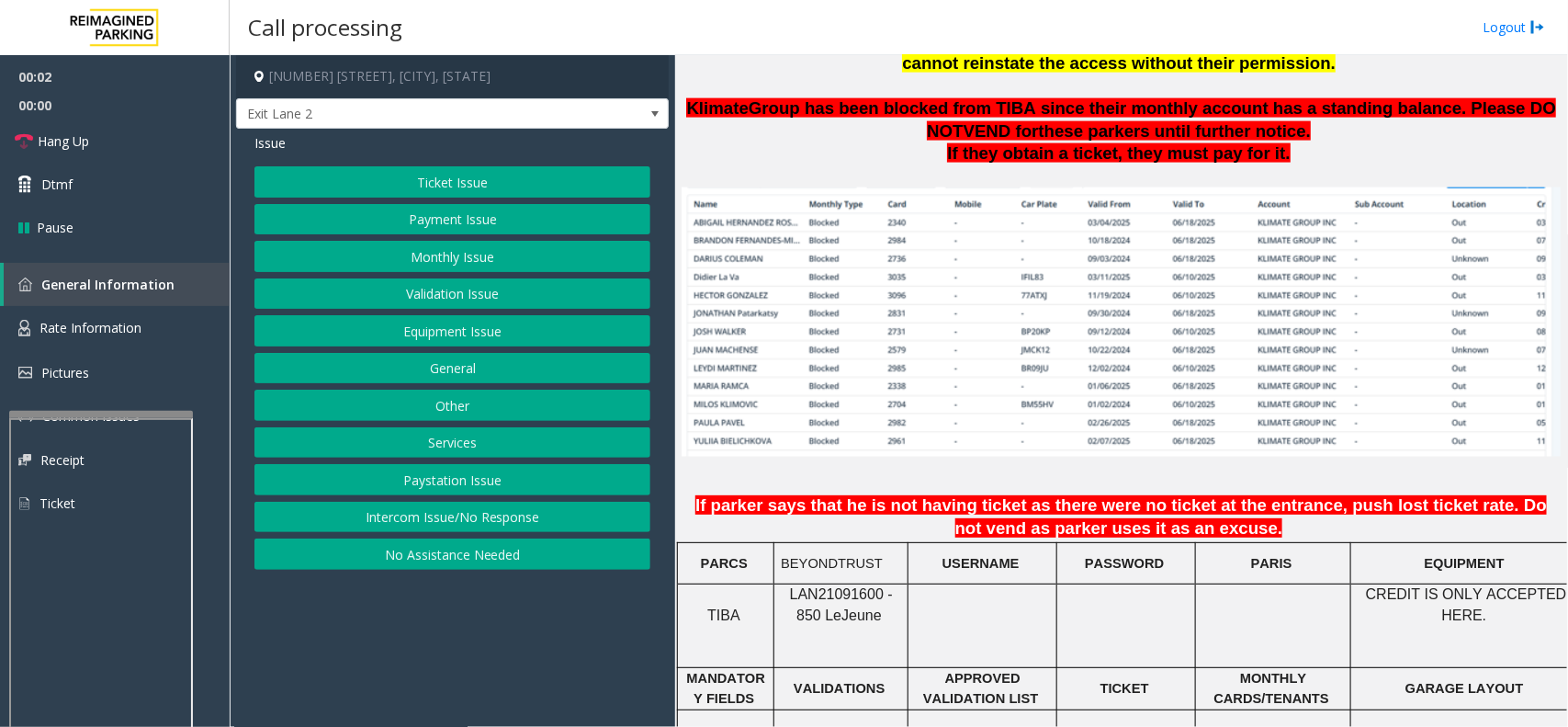 scroll, scrollTop: 1379, scrollLeft: 0, axis: vertical 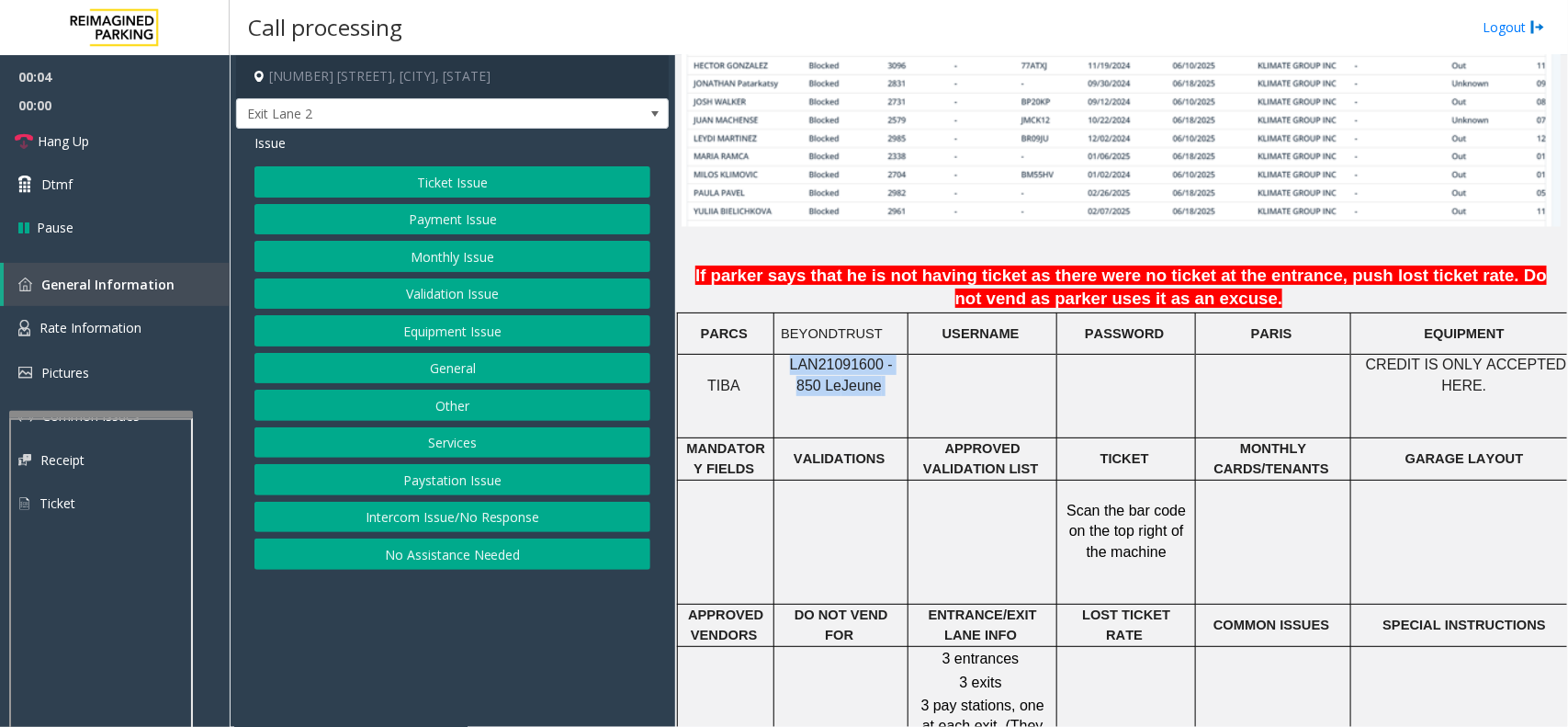 drag, startPoint x: 871, startPoint y: 429, endPoint x: 776, endPoint y: 395, distance: 100.900942 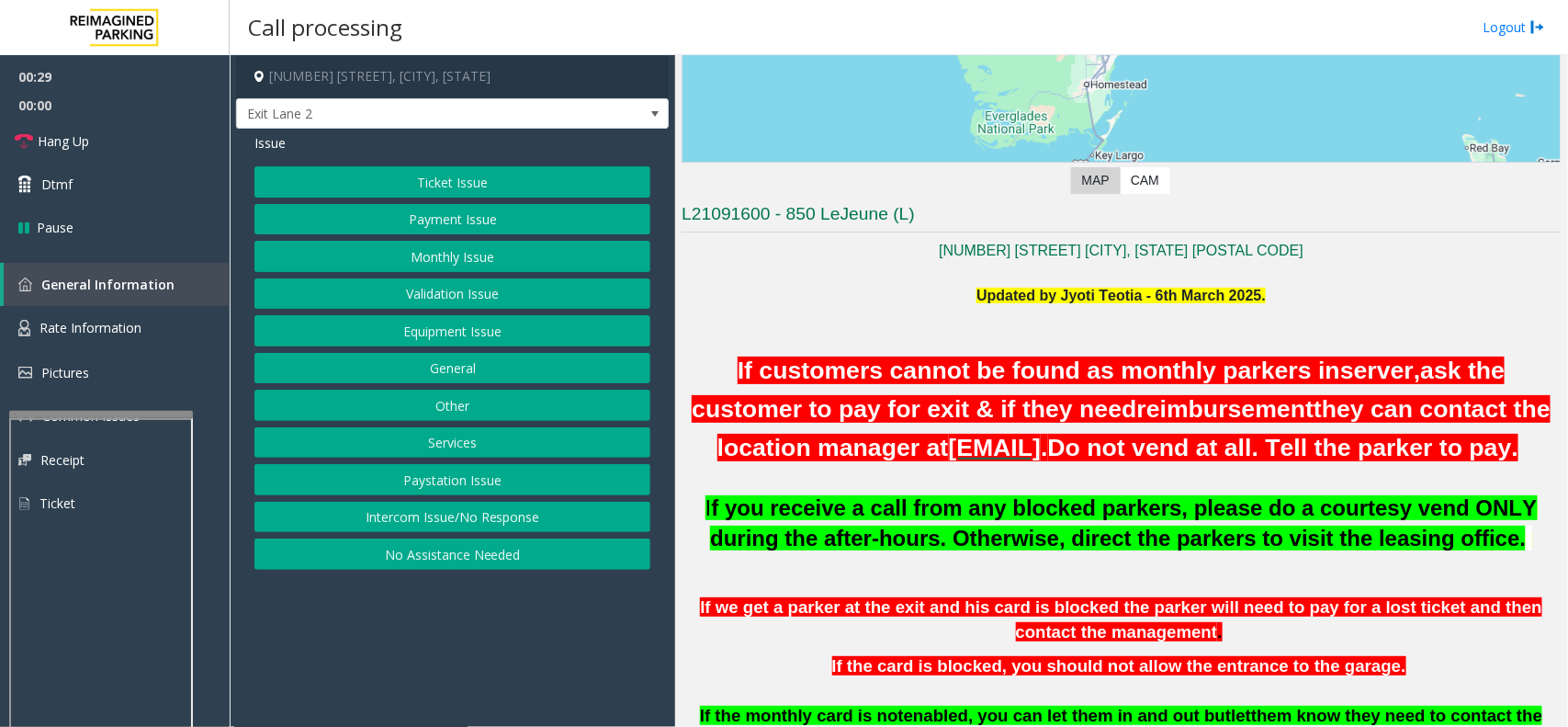 scroll, scrollTop: 230, scrollLeft: 0, axis: vertical 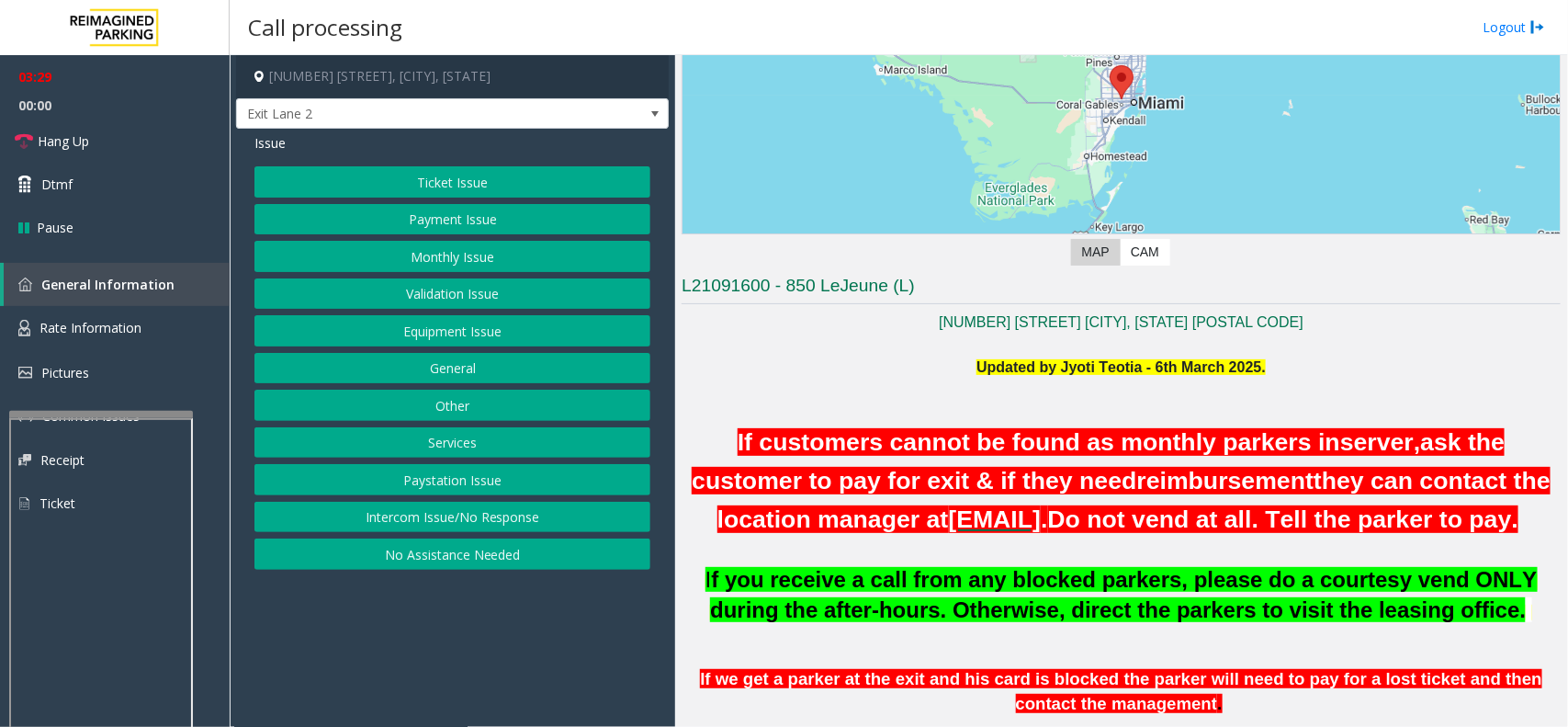 click on "Monthly Issue" 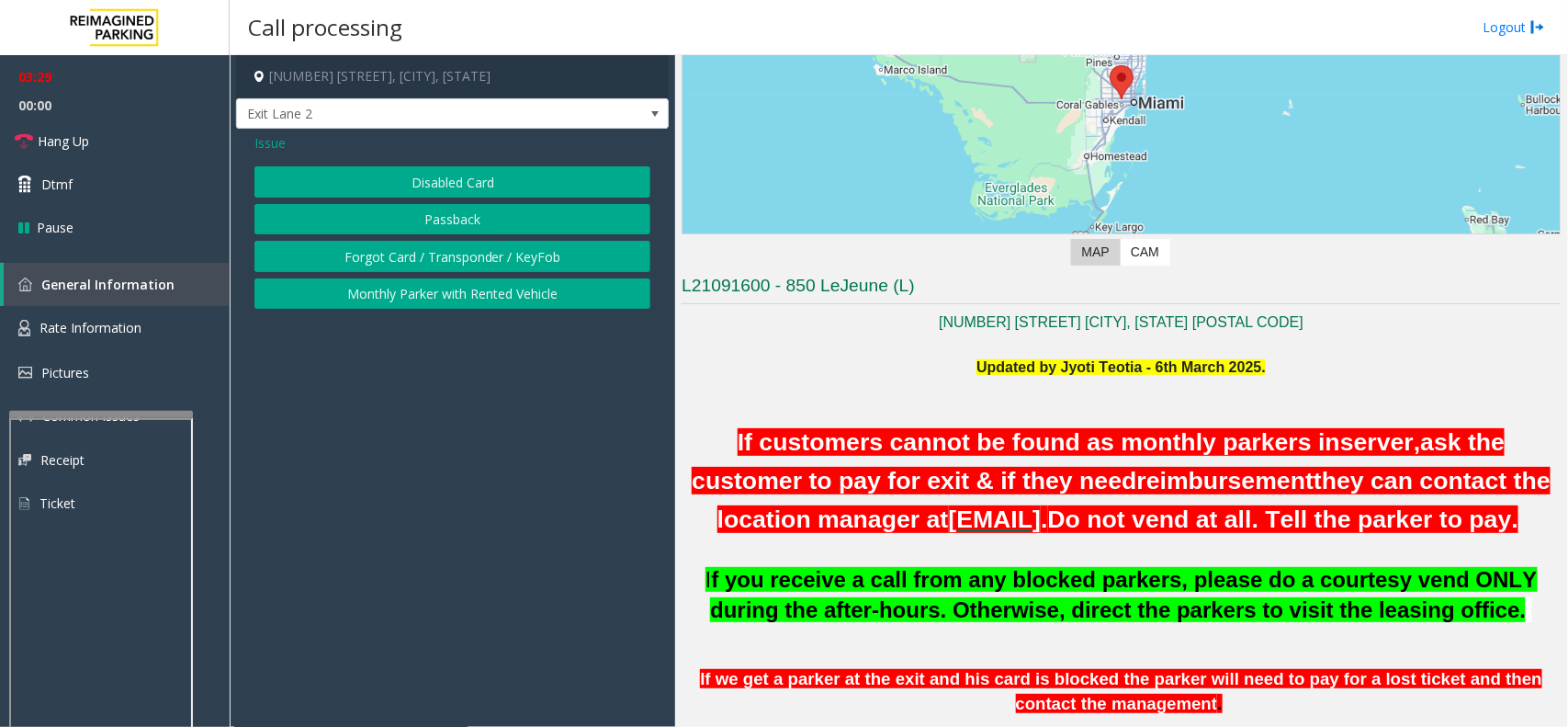 click on "Disabled Card   Passback   Forgot Card / Transponder / KeyFob   Monthly Parker with Rented Vehicle" 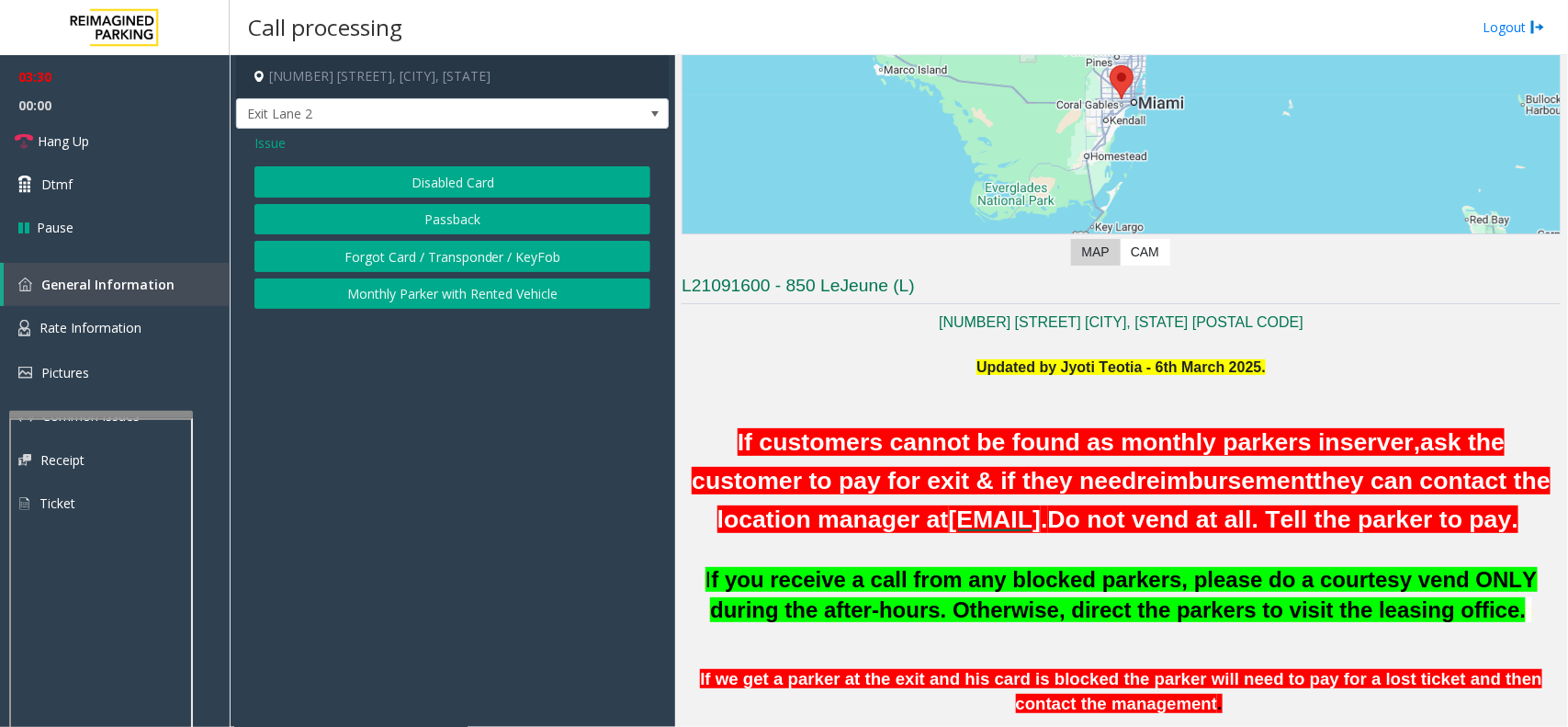 click on "Passback" 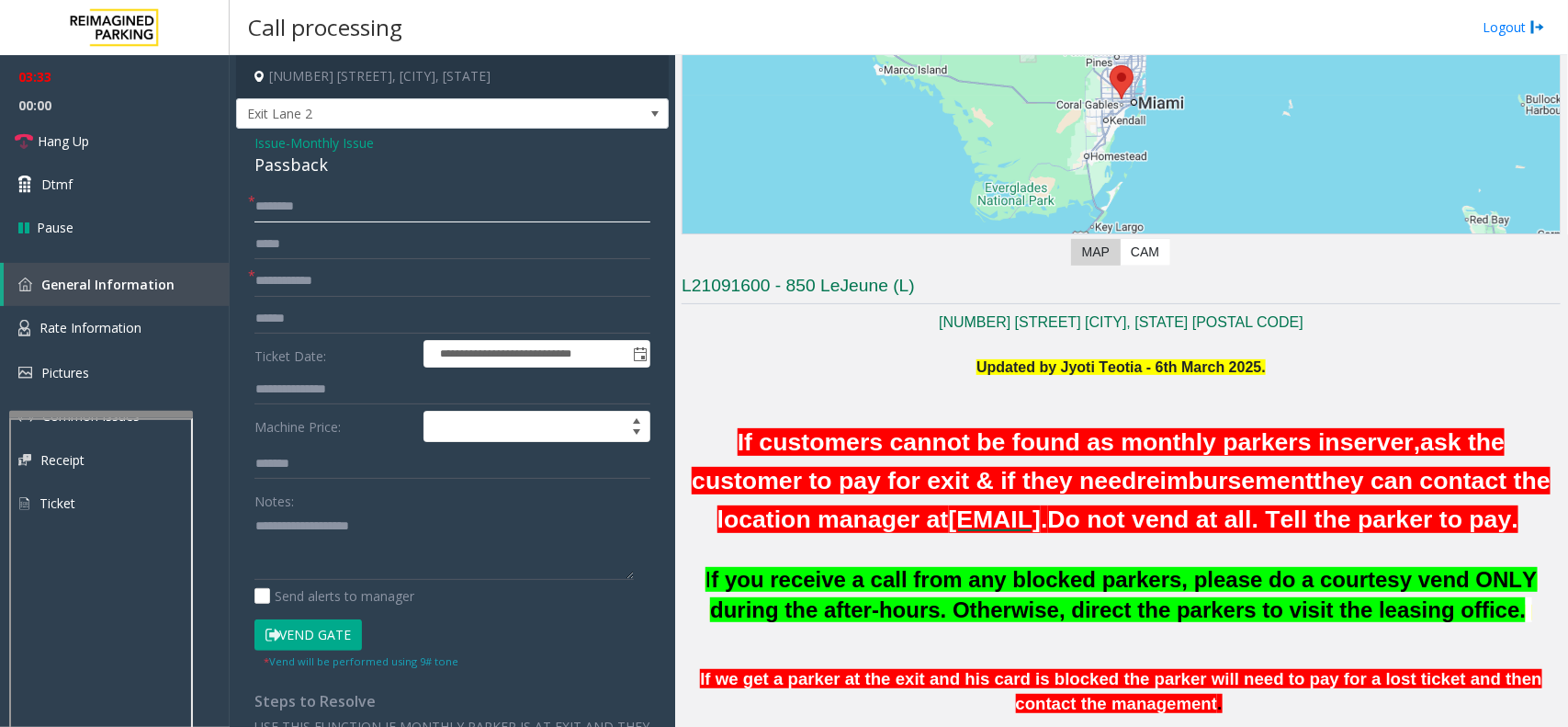 click 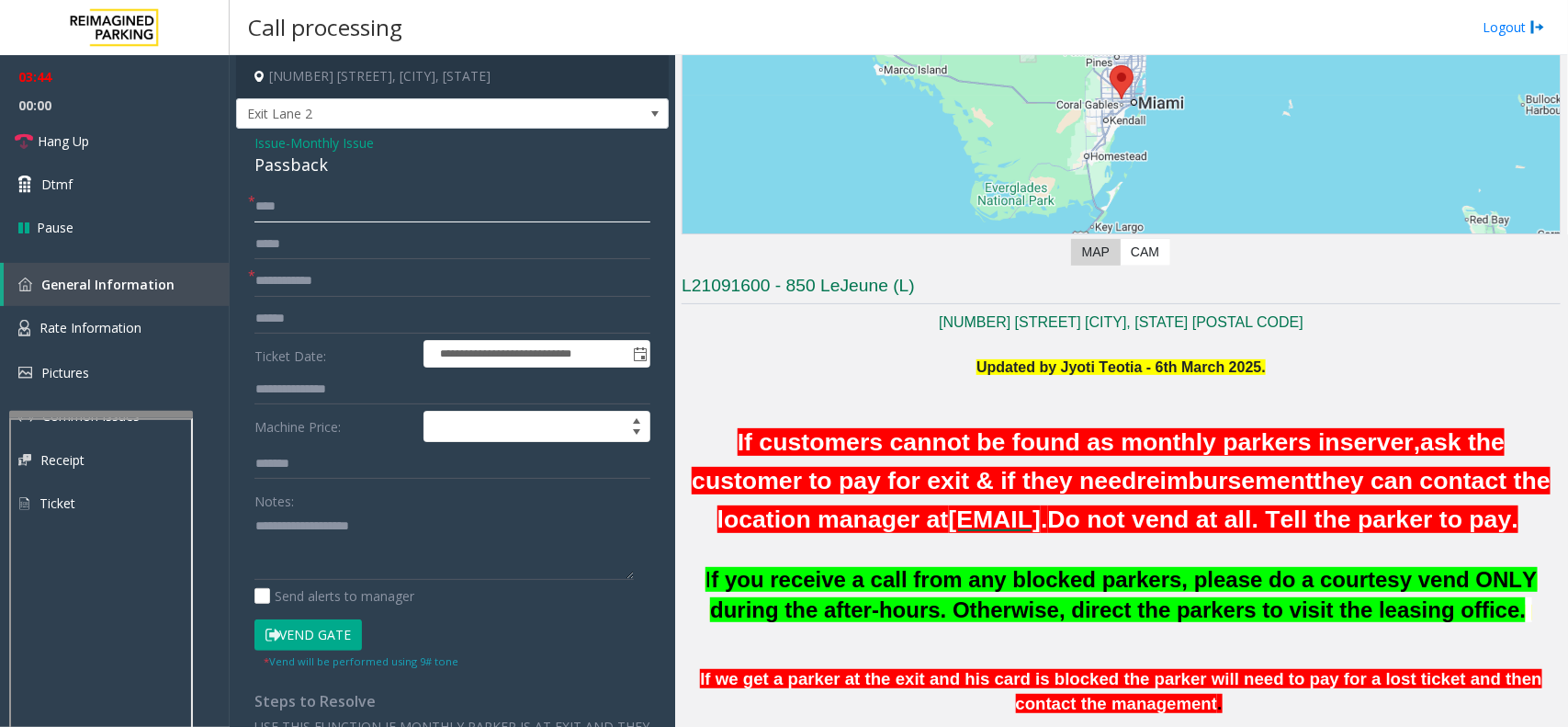 type on "****" 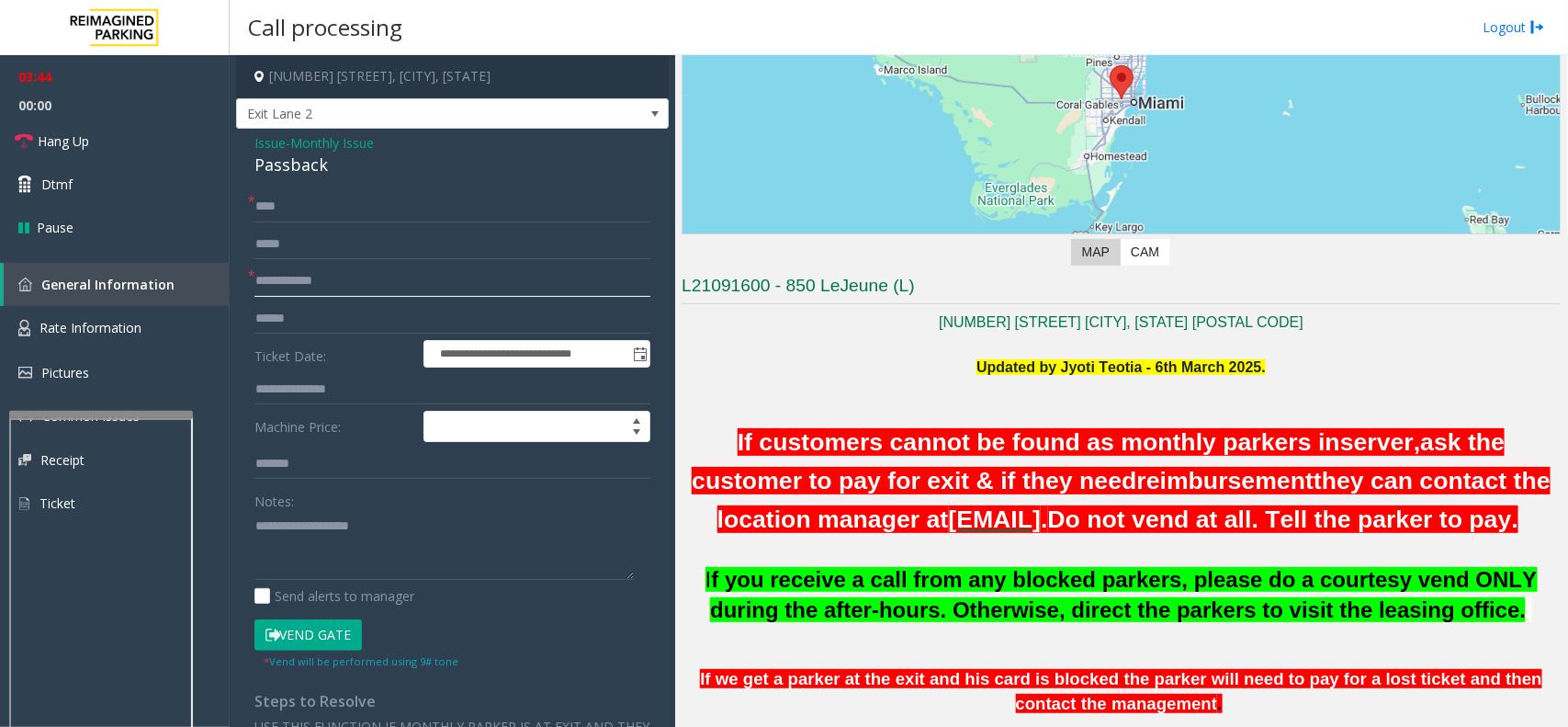 click 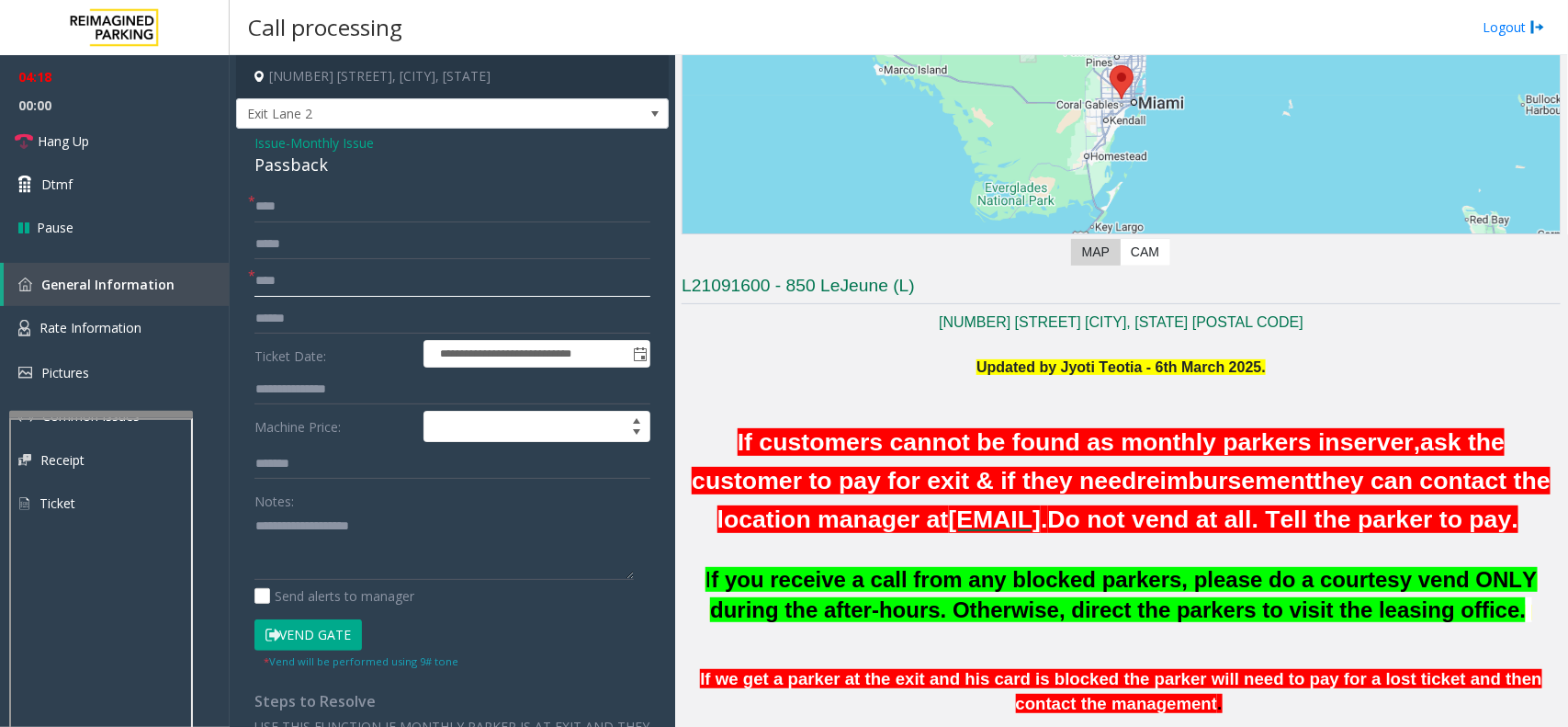 type on "****" 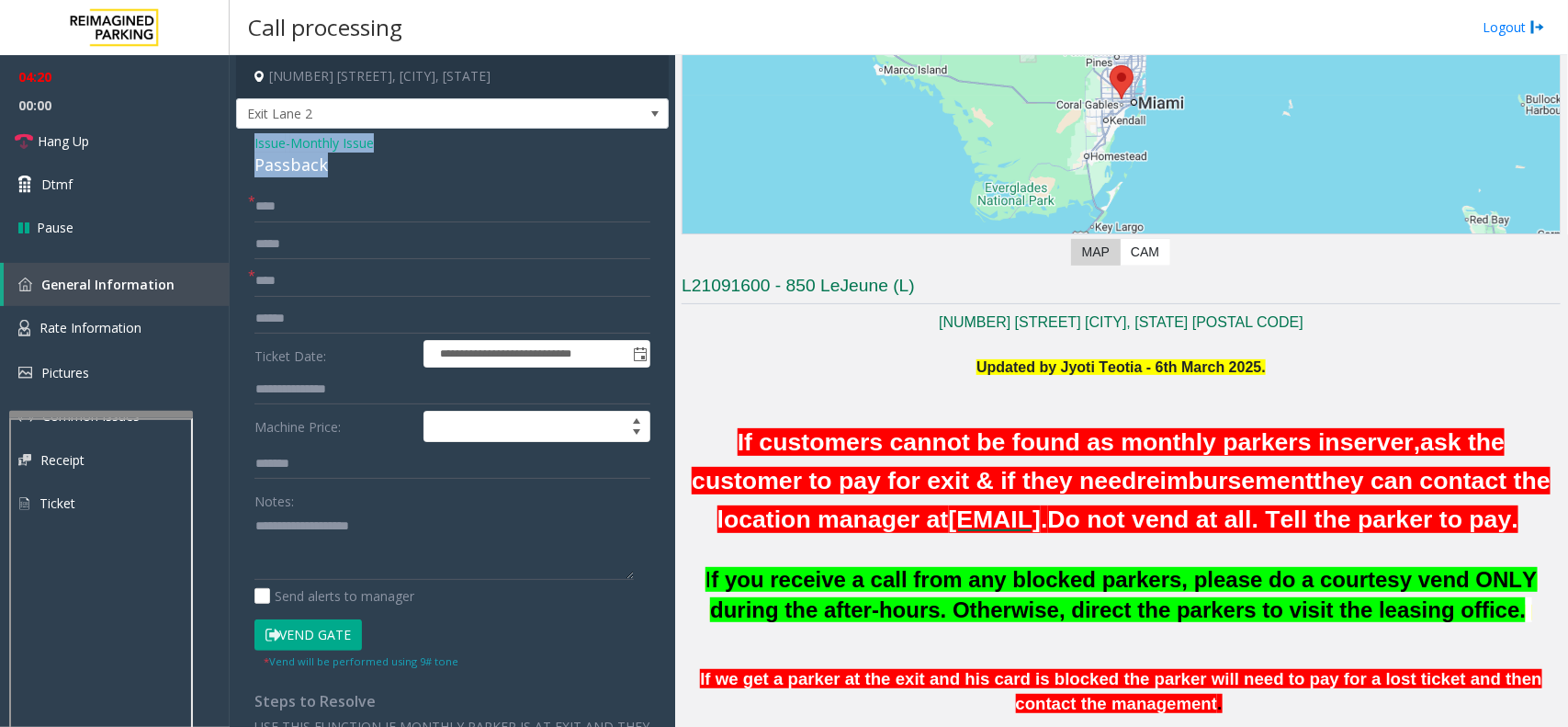 drag, startPoint x: 344, startPoint y: 165, endPoint x: 243, endPoint y: 149, distance: 102.259 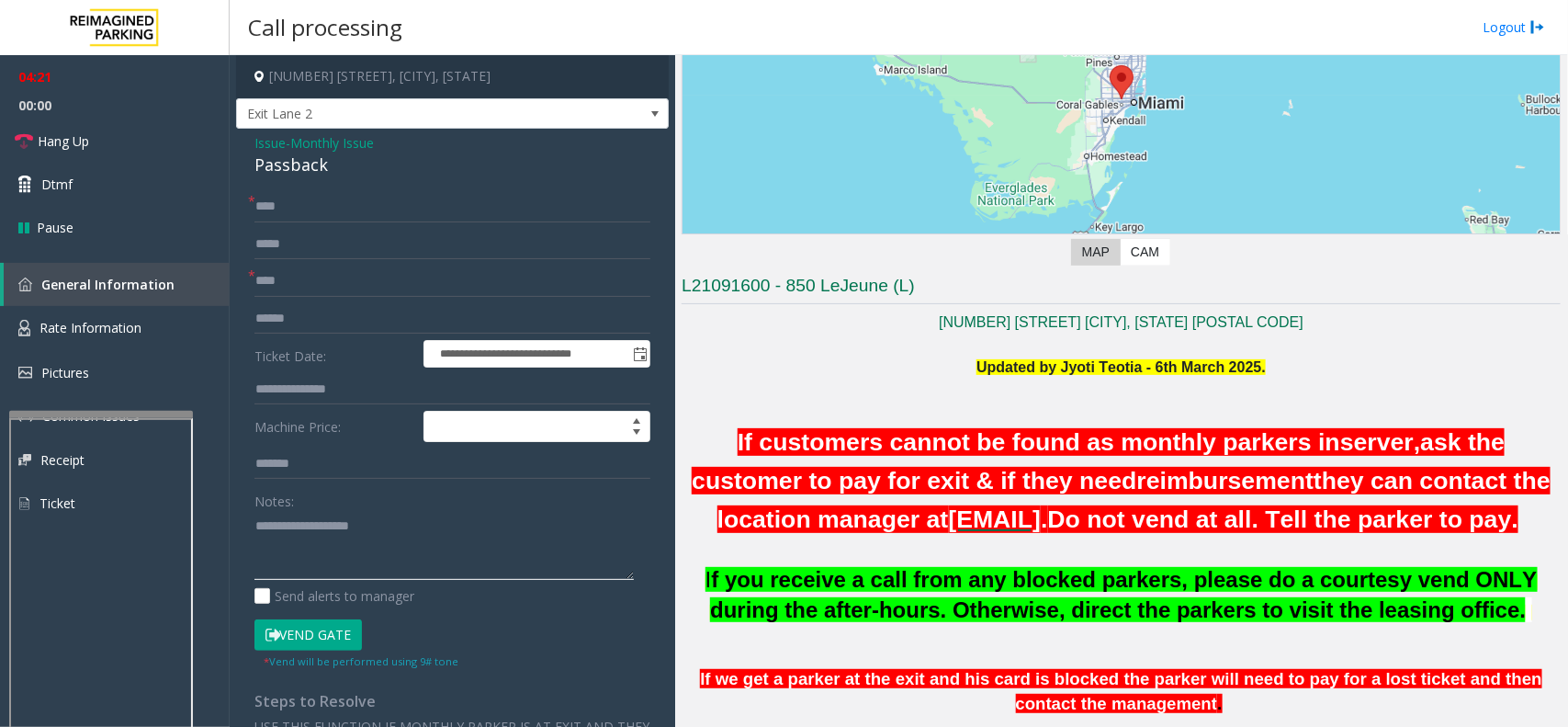 click 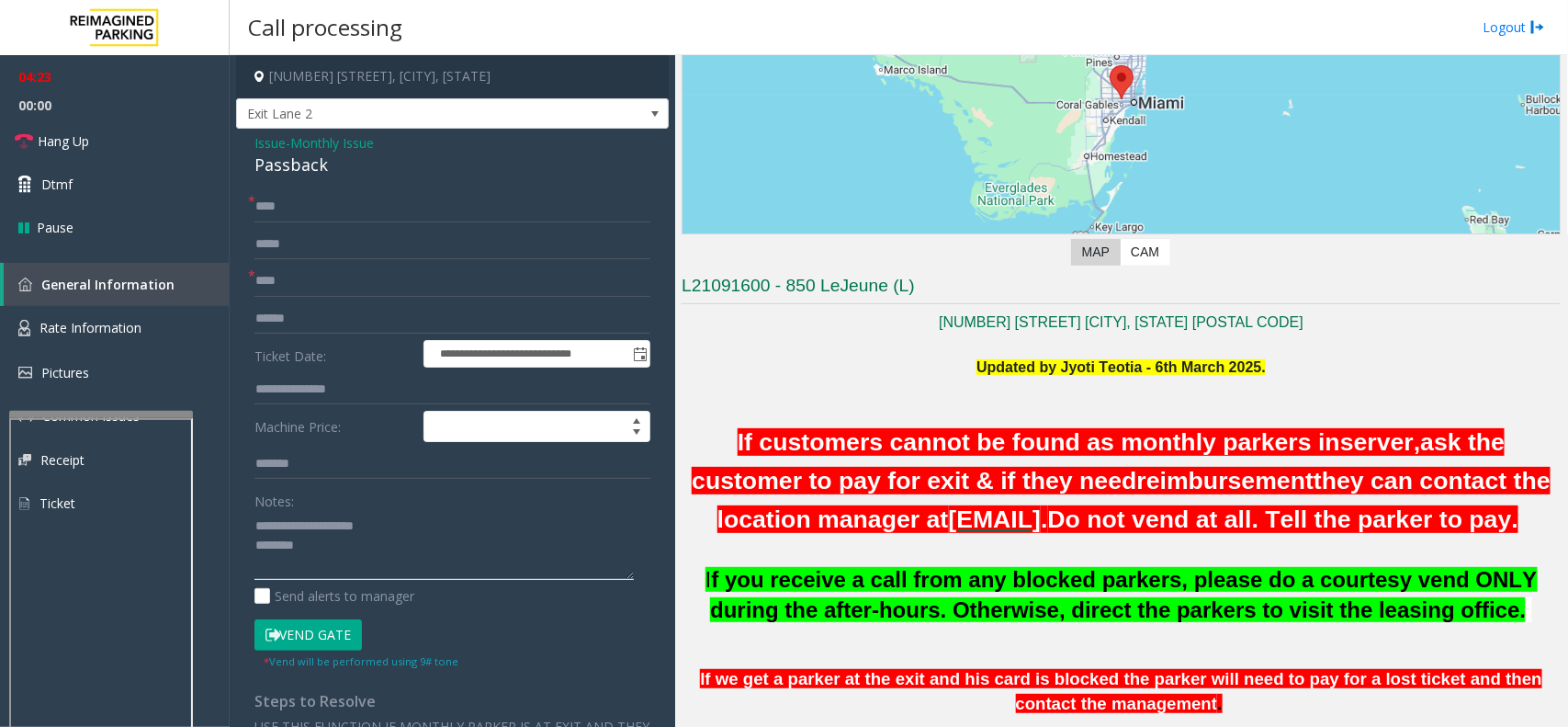 drag, startPoint x: 402, startPoint y: 519, endPoint x: 299, endPoint y: 530, distance: 103.58571 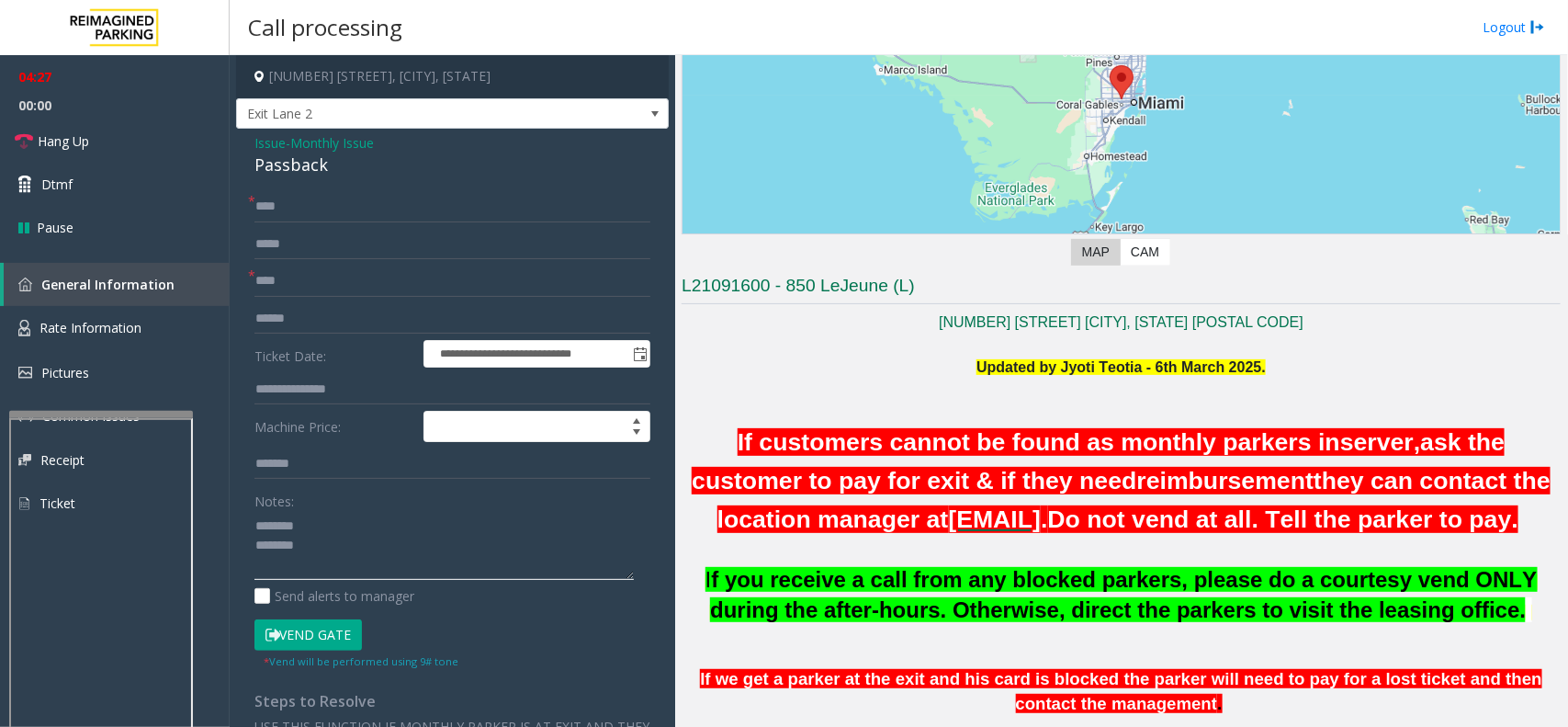 click 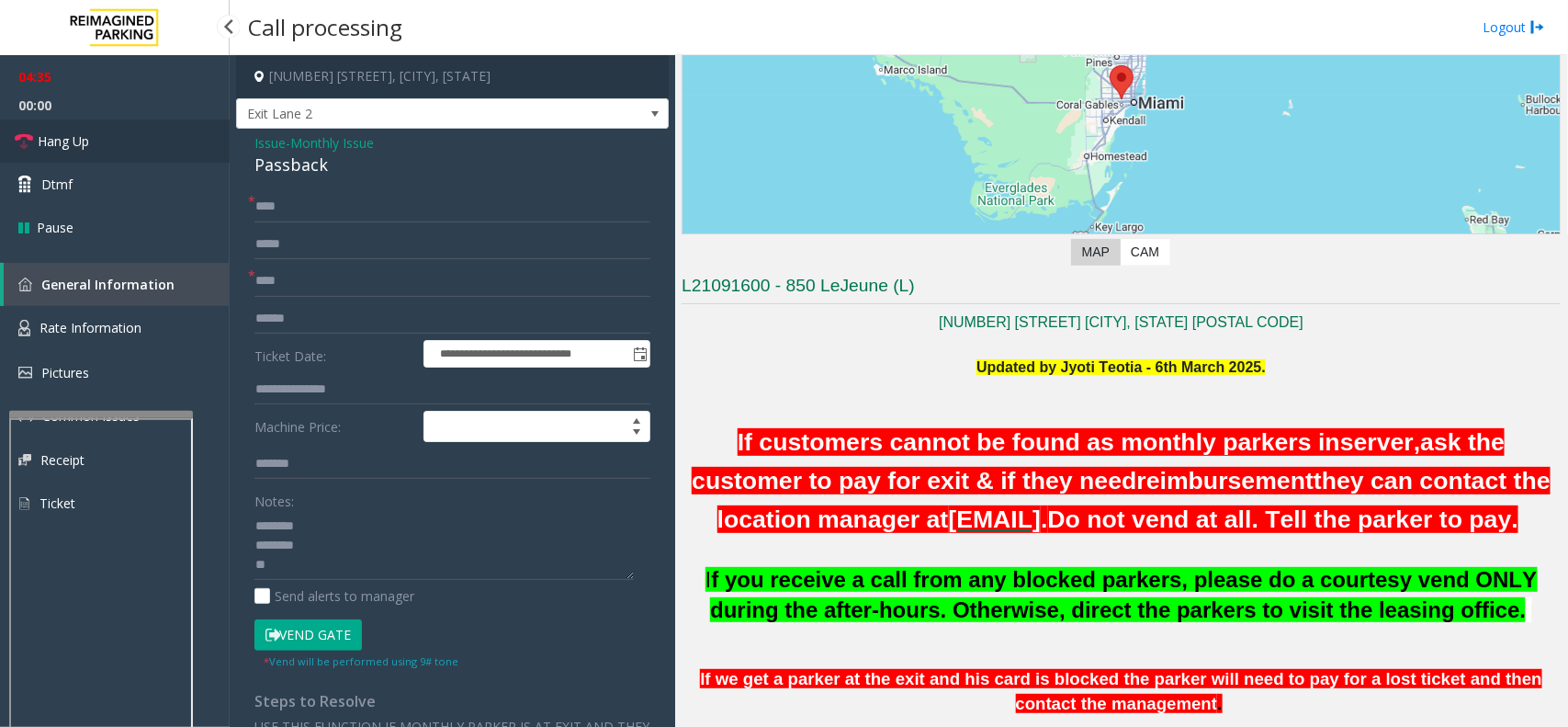 click on "Hang Up" at bounding box center [115, 141] 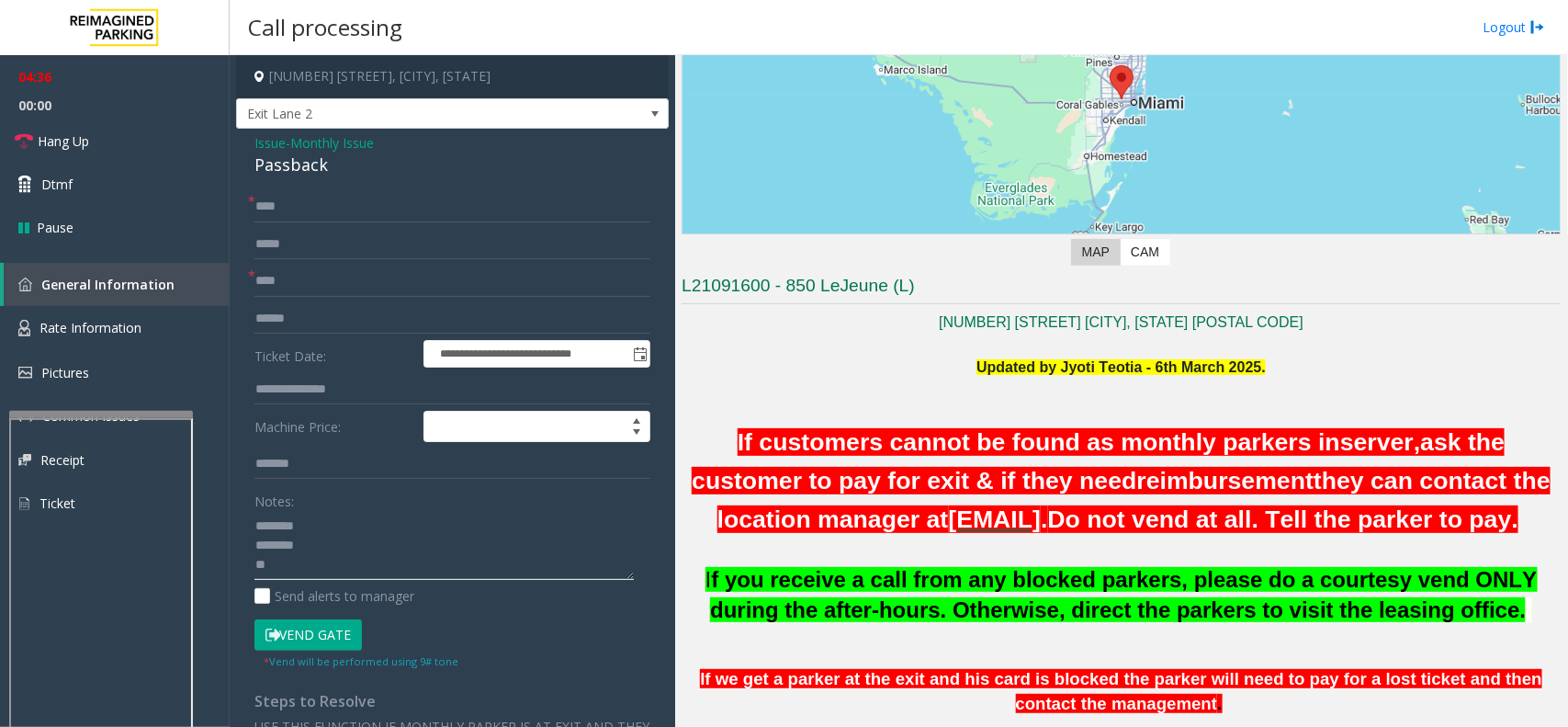 click 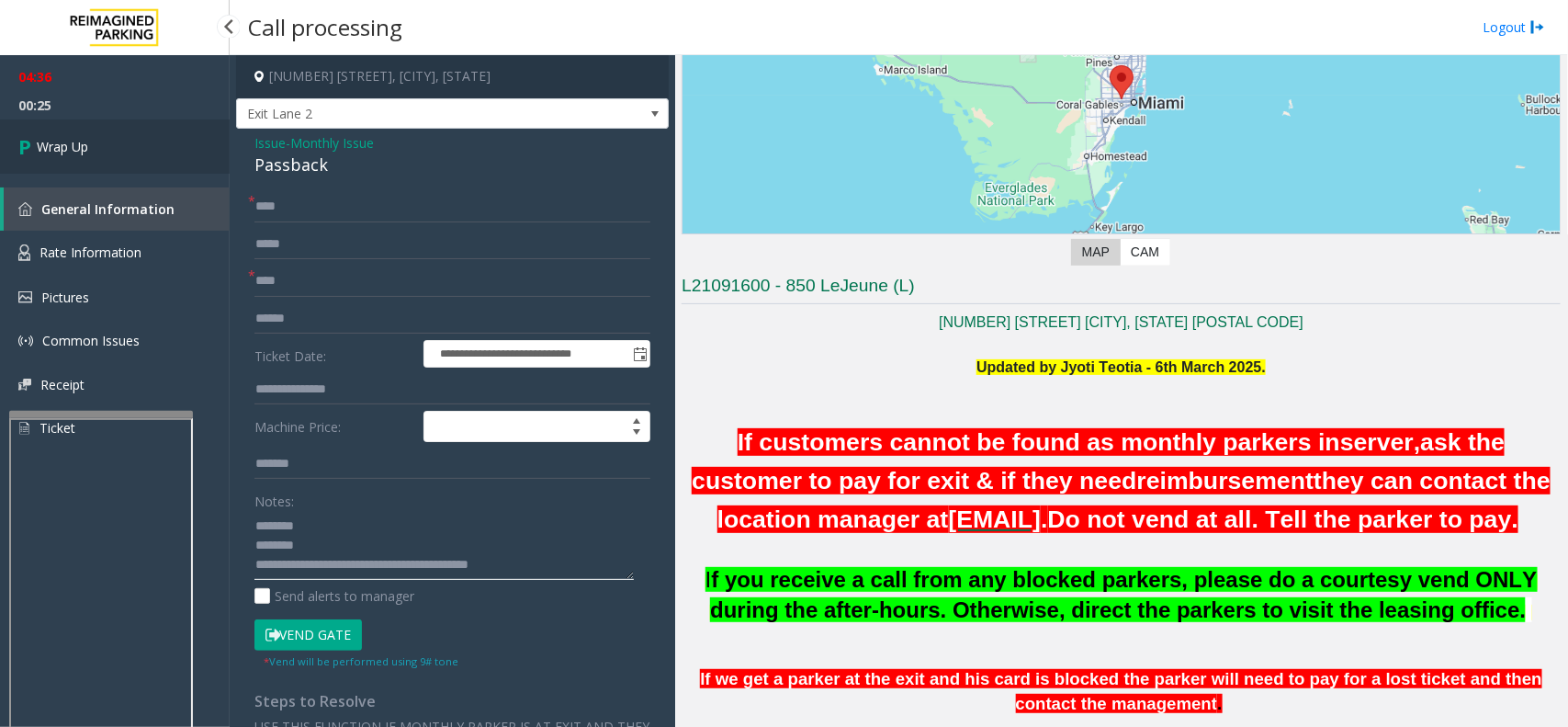 type on "**********" 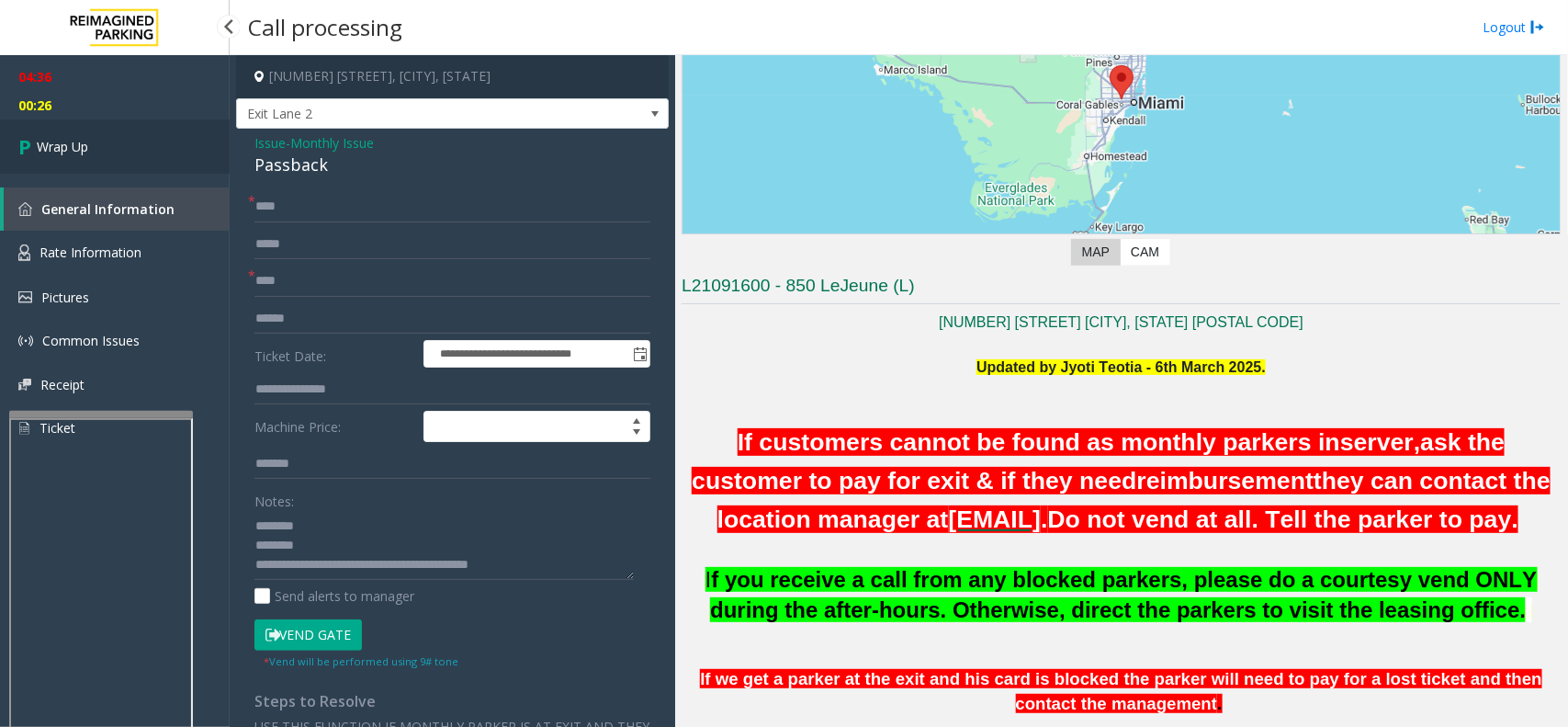 click on "Wrap Up" at bounding box center [62, 146] 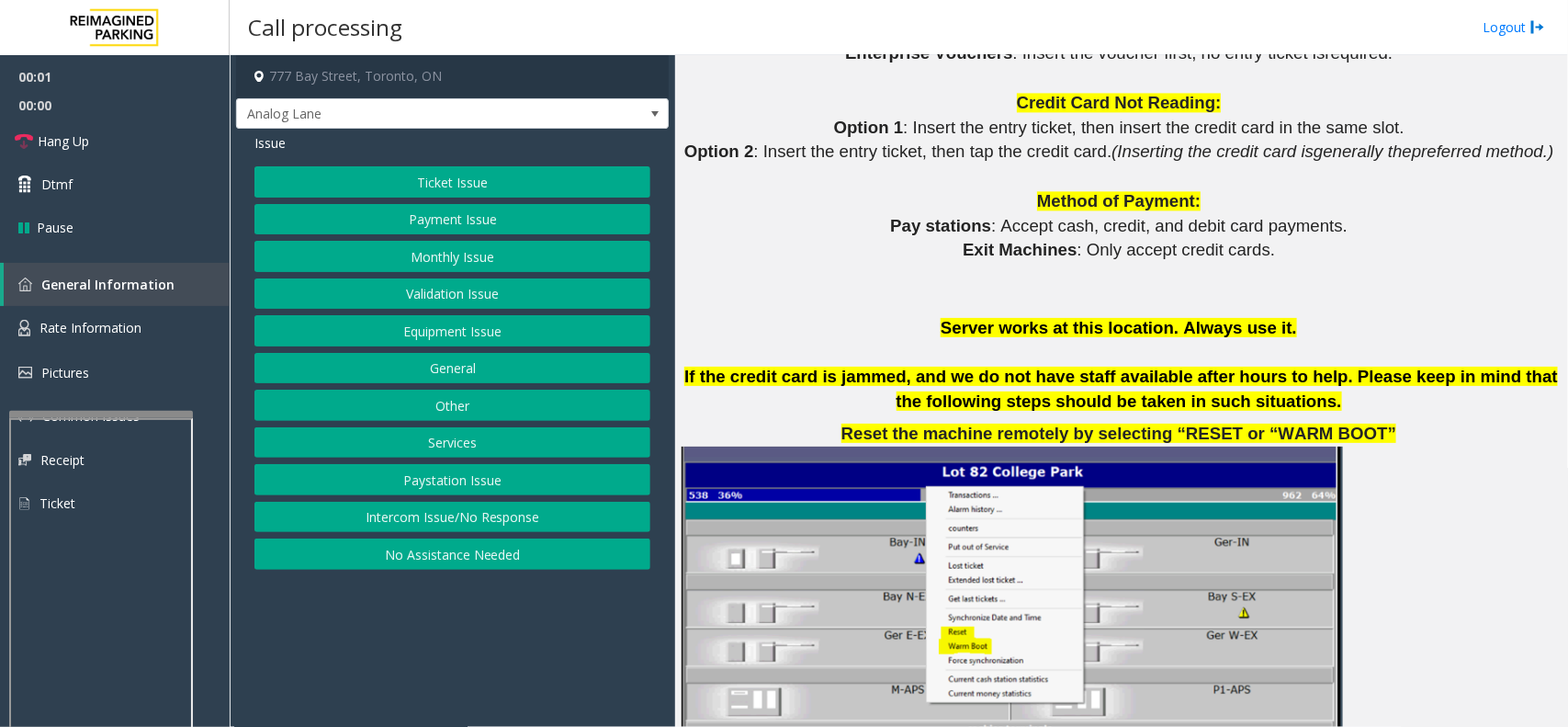scroll, scrollTop: 2298, scrollLeft: 0, axis: vertical 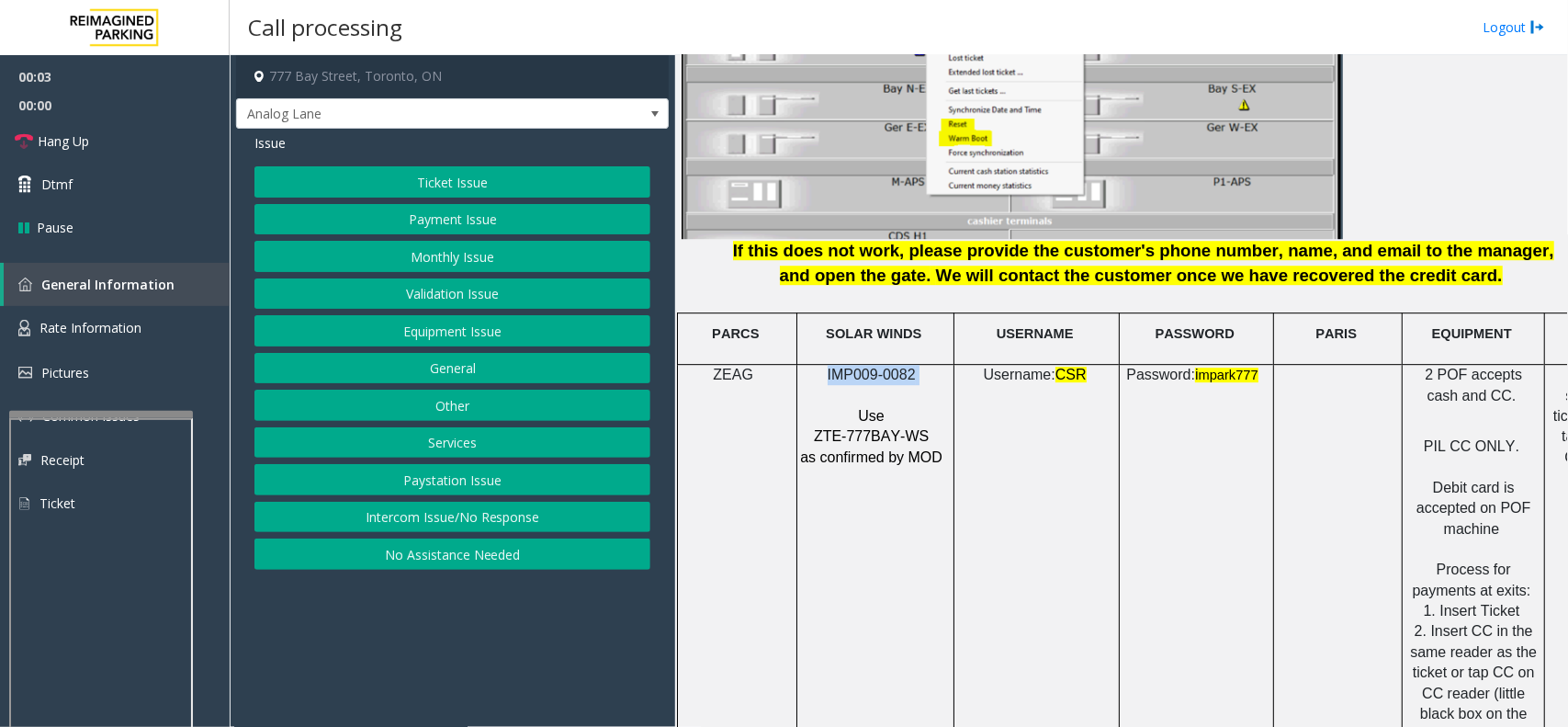 drag, startPoint x: 932, startPoint y: 359, endPoint x: 824, endPoint y: 364, distance: 108.11568 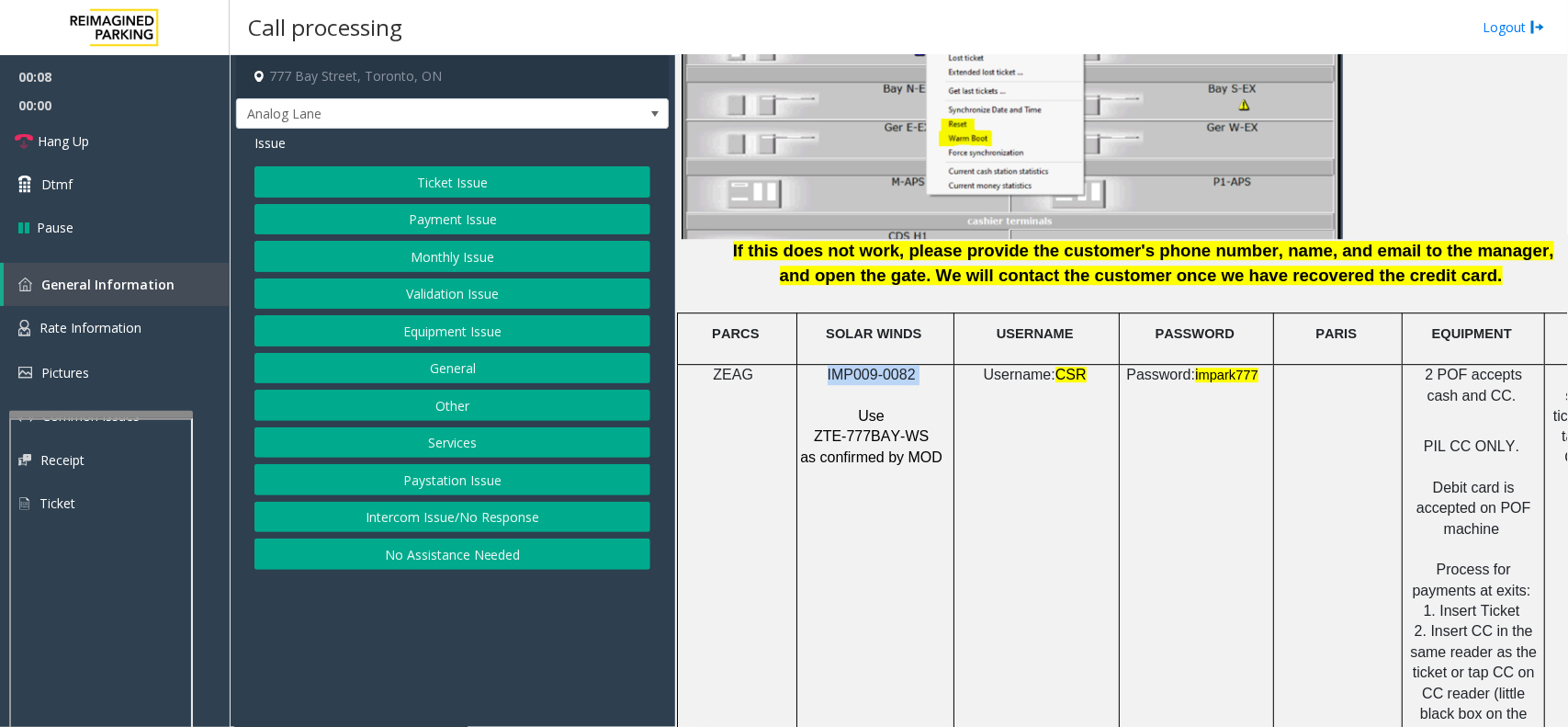 click on "Monthly Issue" 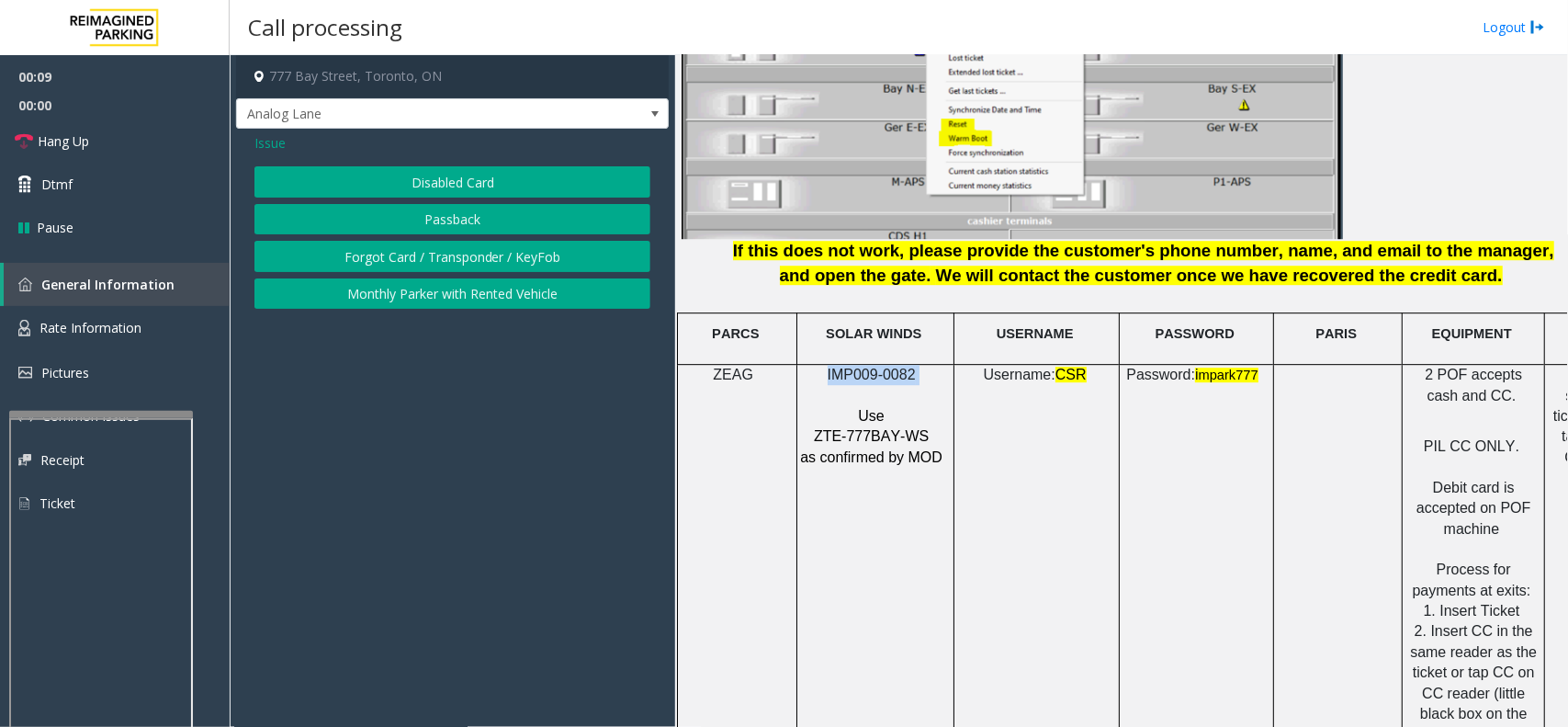 click on "Disabled Card" 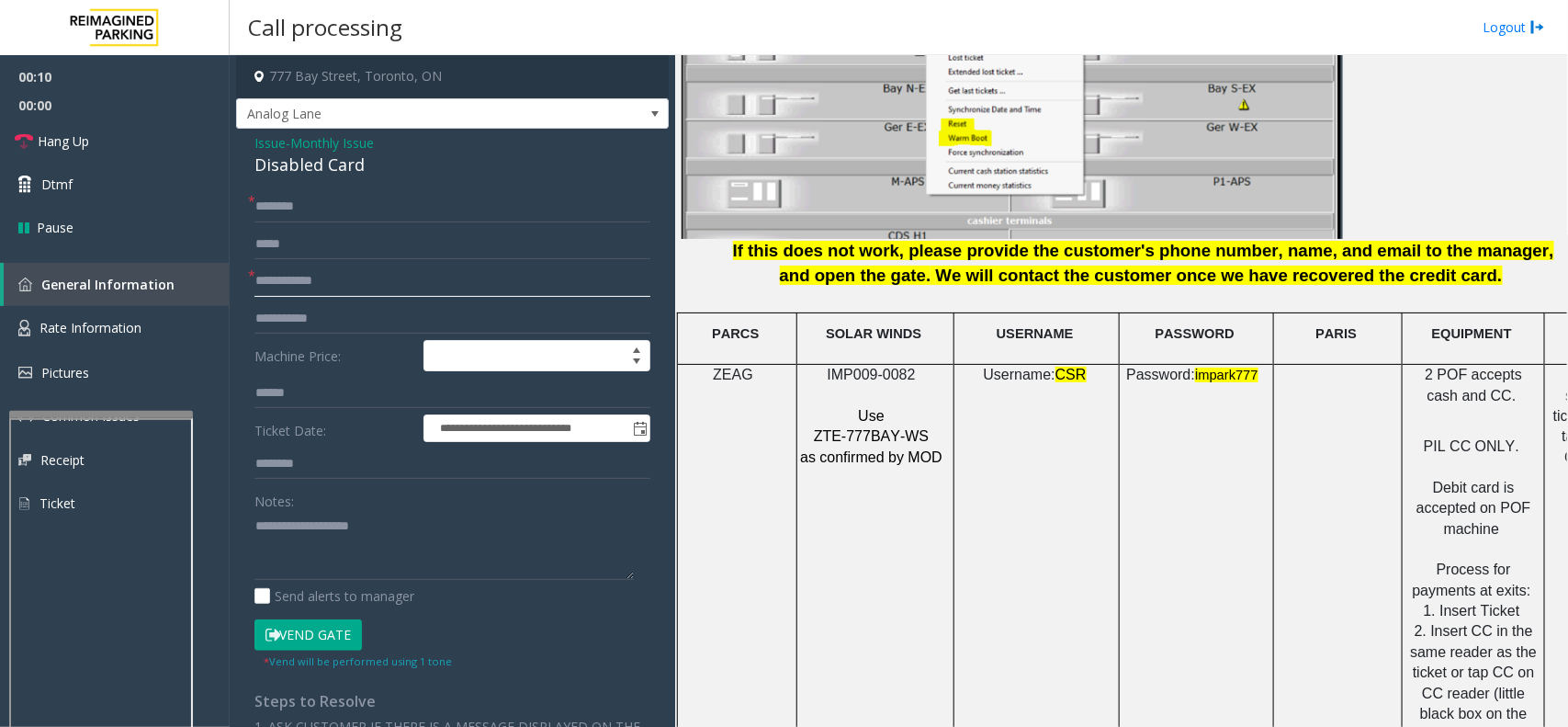 drag, startPoint x: 341, startPoint y: 290, endPoint x: 378, endPoint y: 278, distance: 38.897301 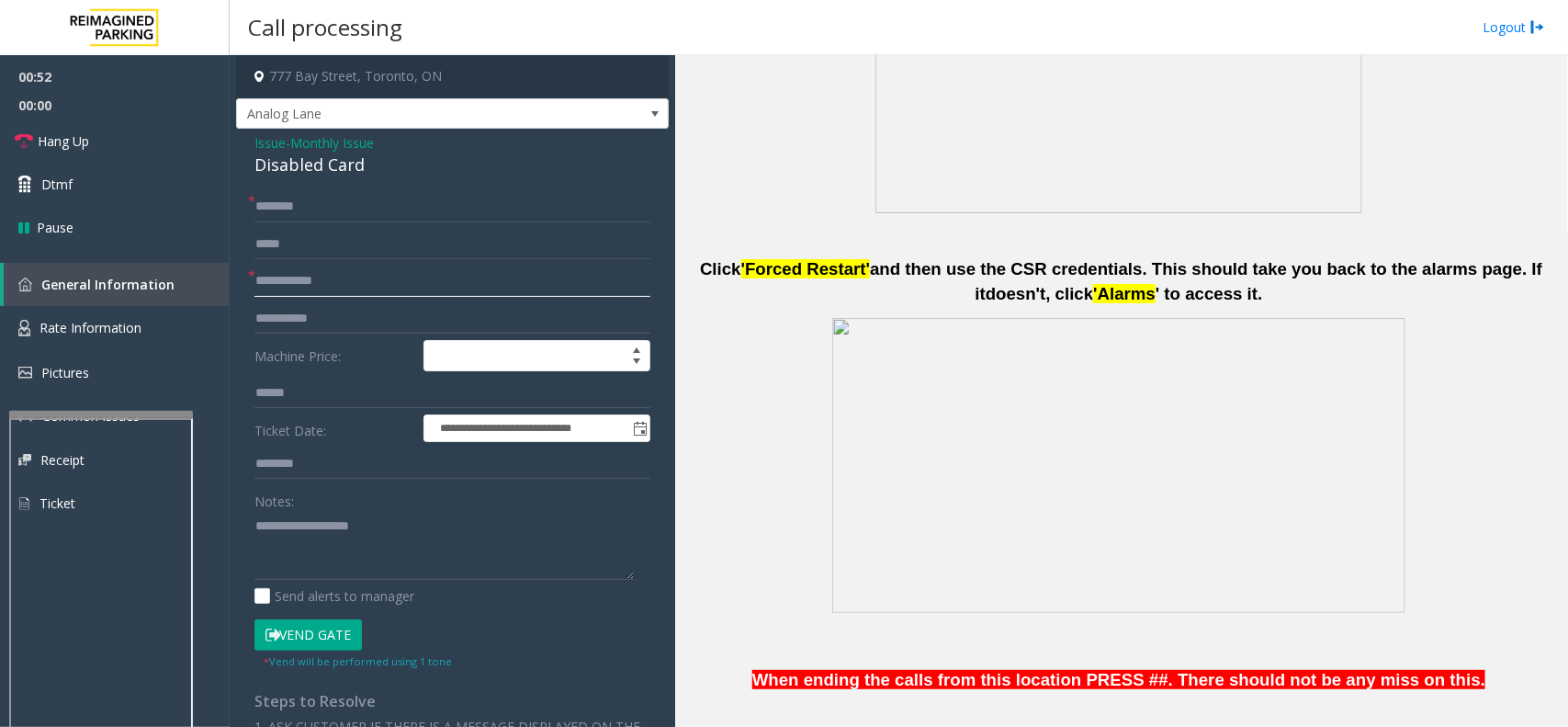 scroll, scrollTop: 1034, scrollLeft: 0, axis: vertical 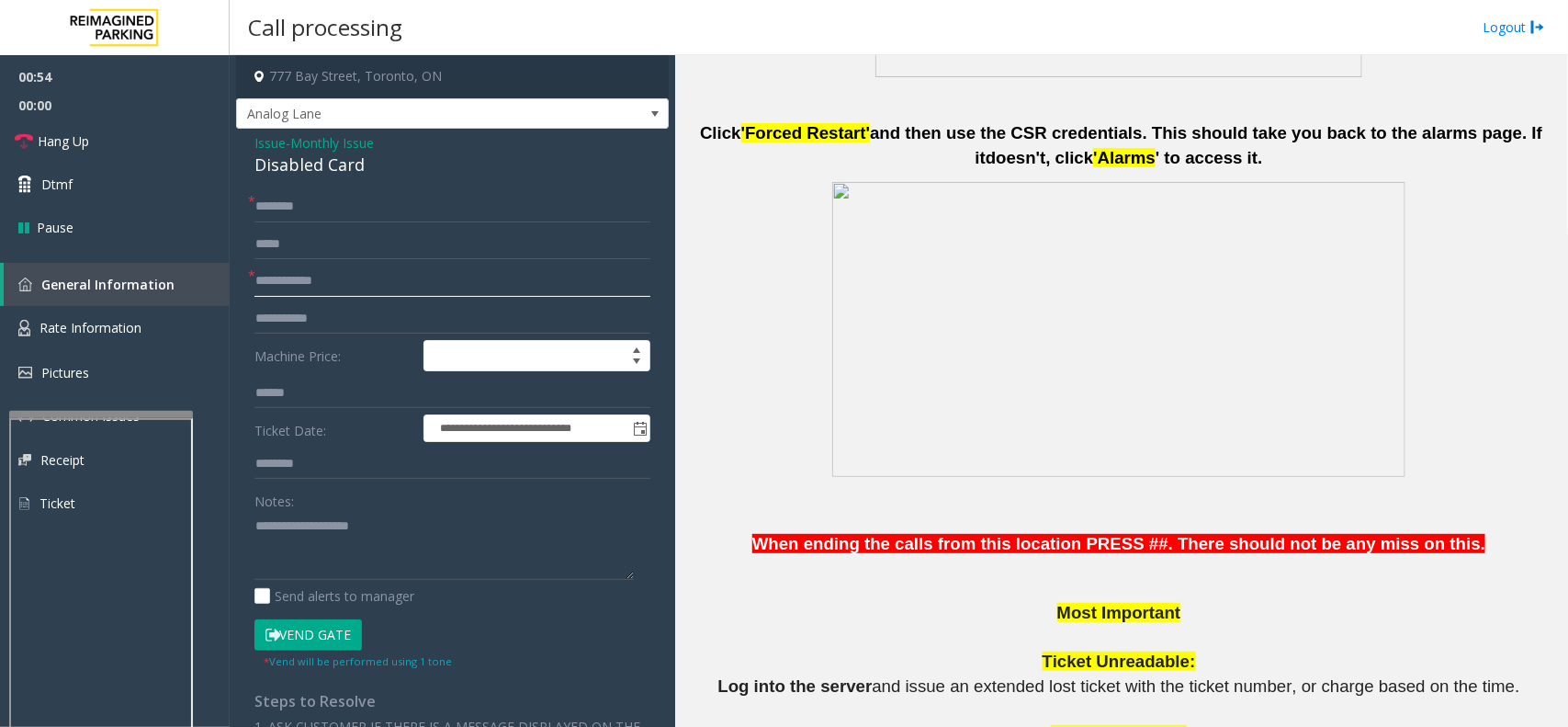 click 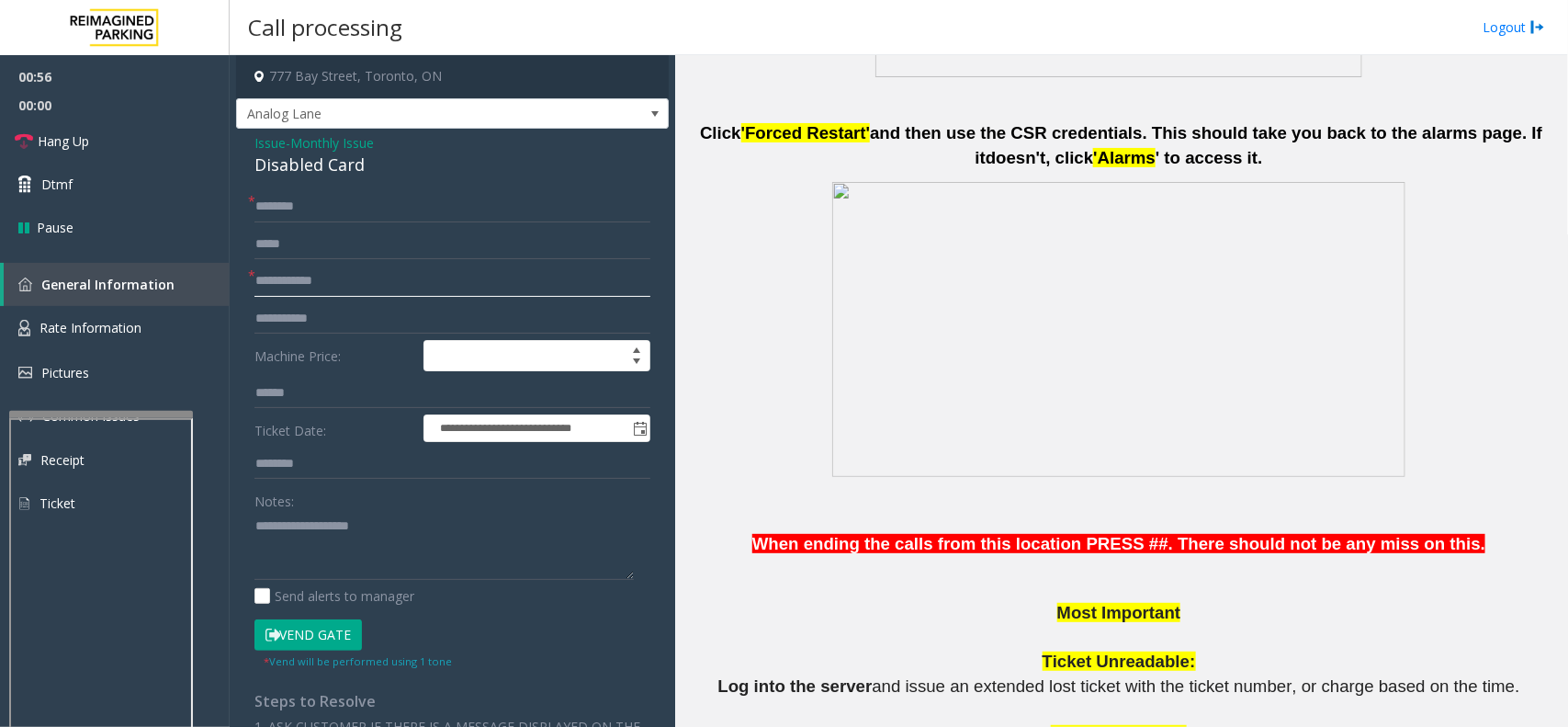 click 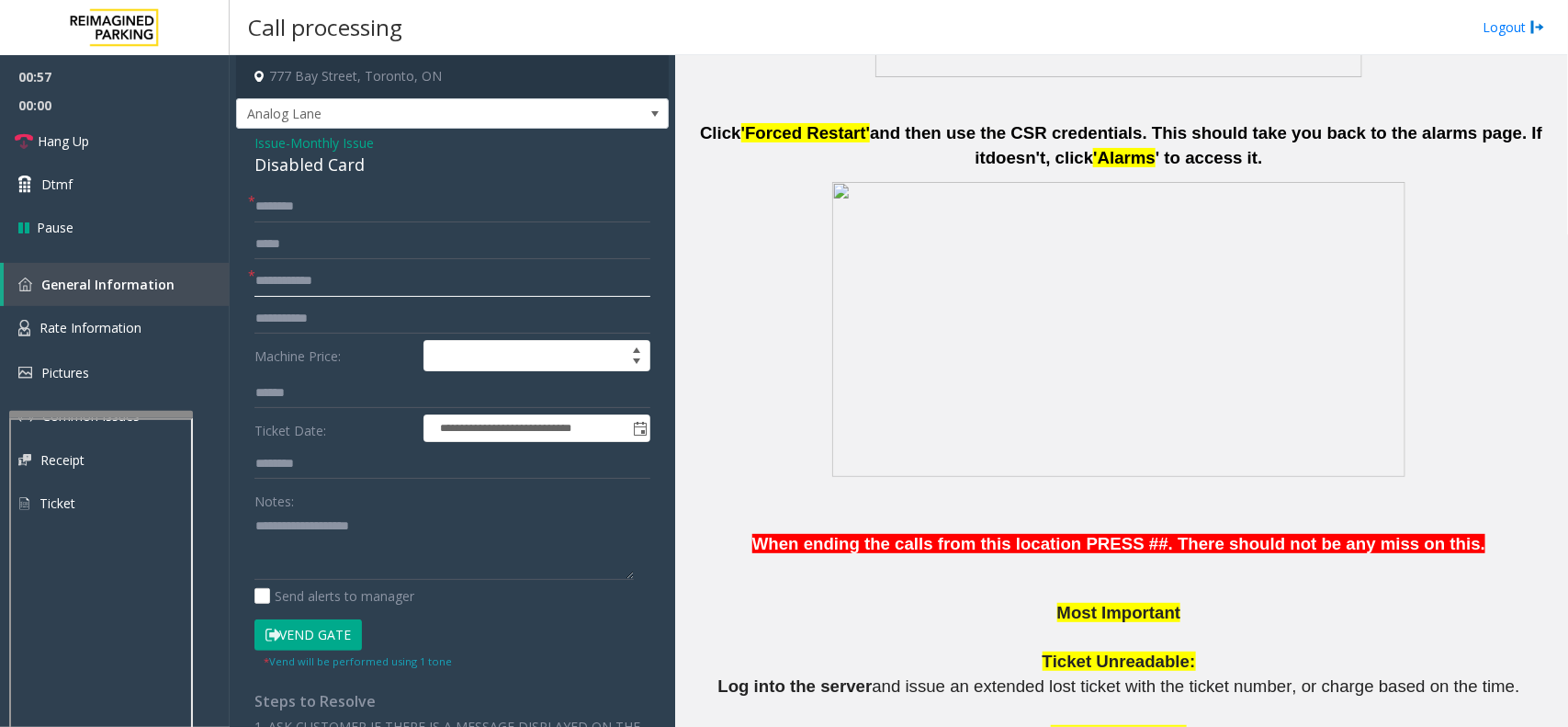 click 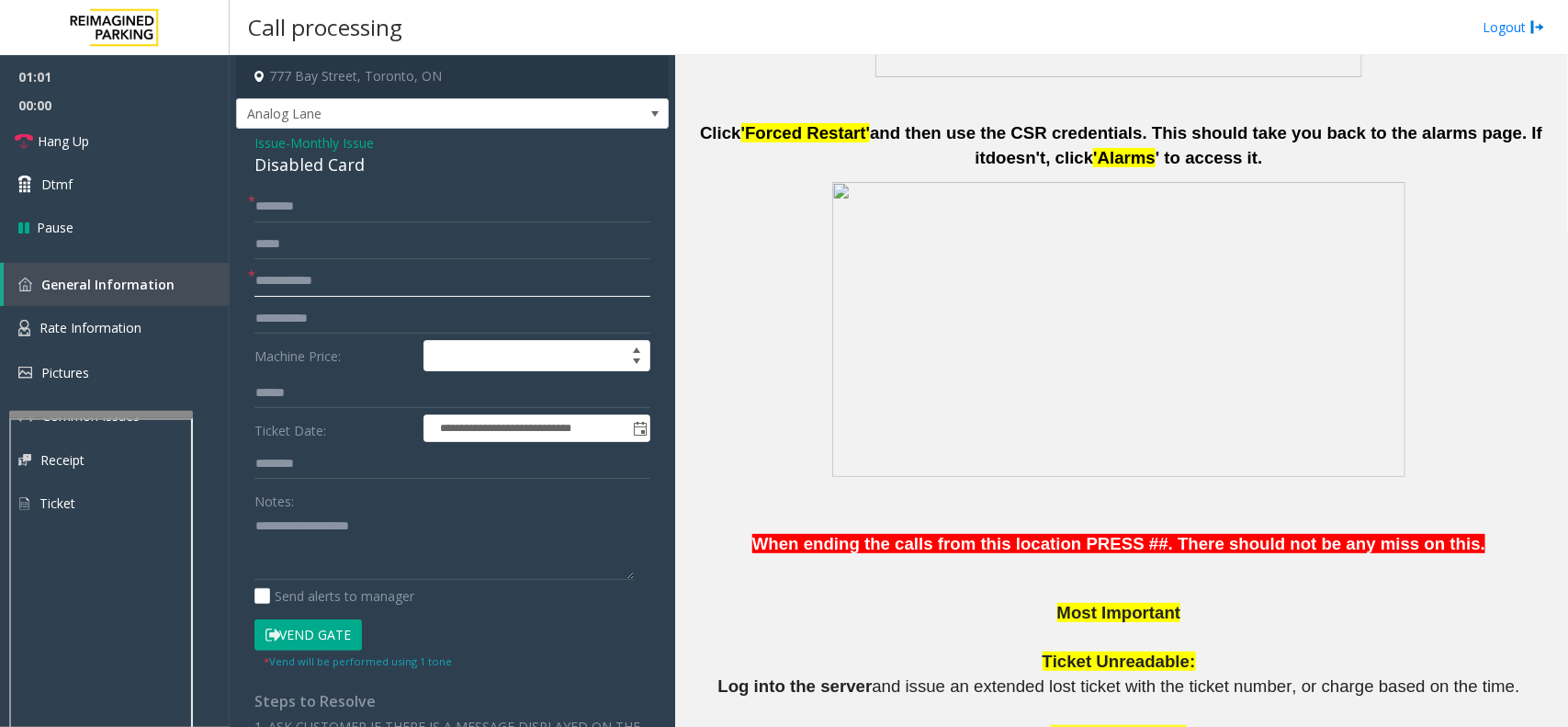 click 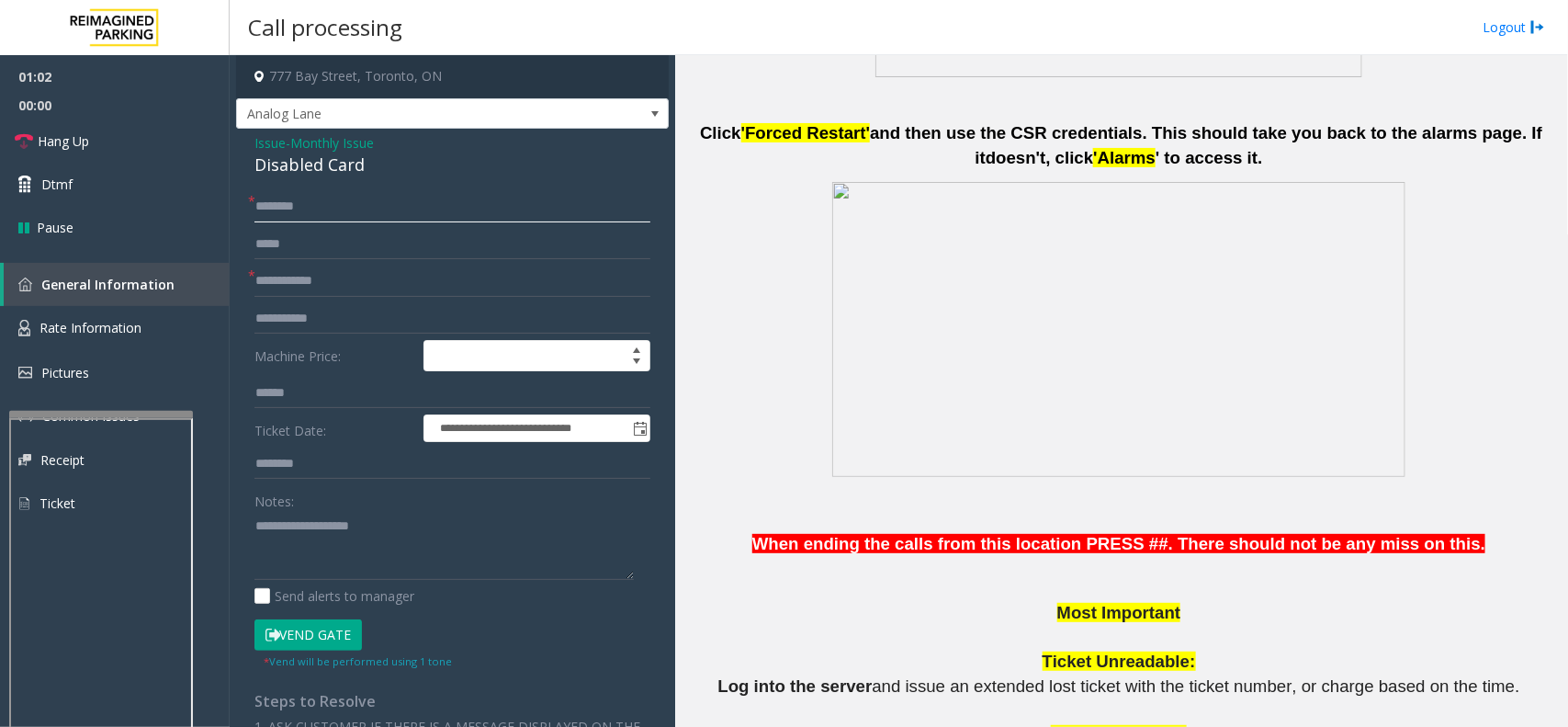 click 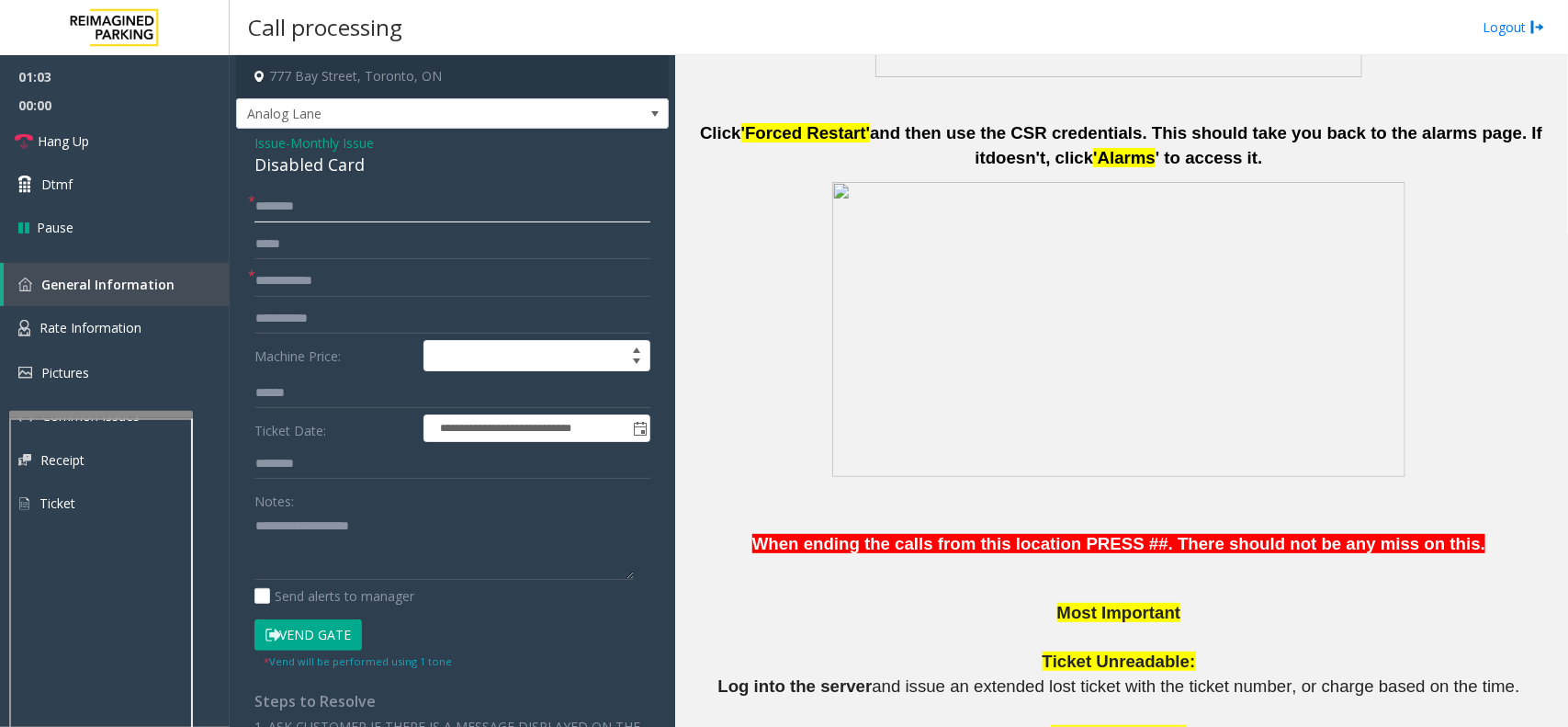 click 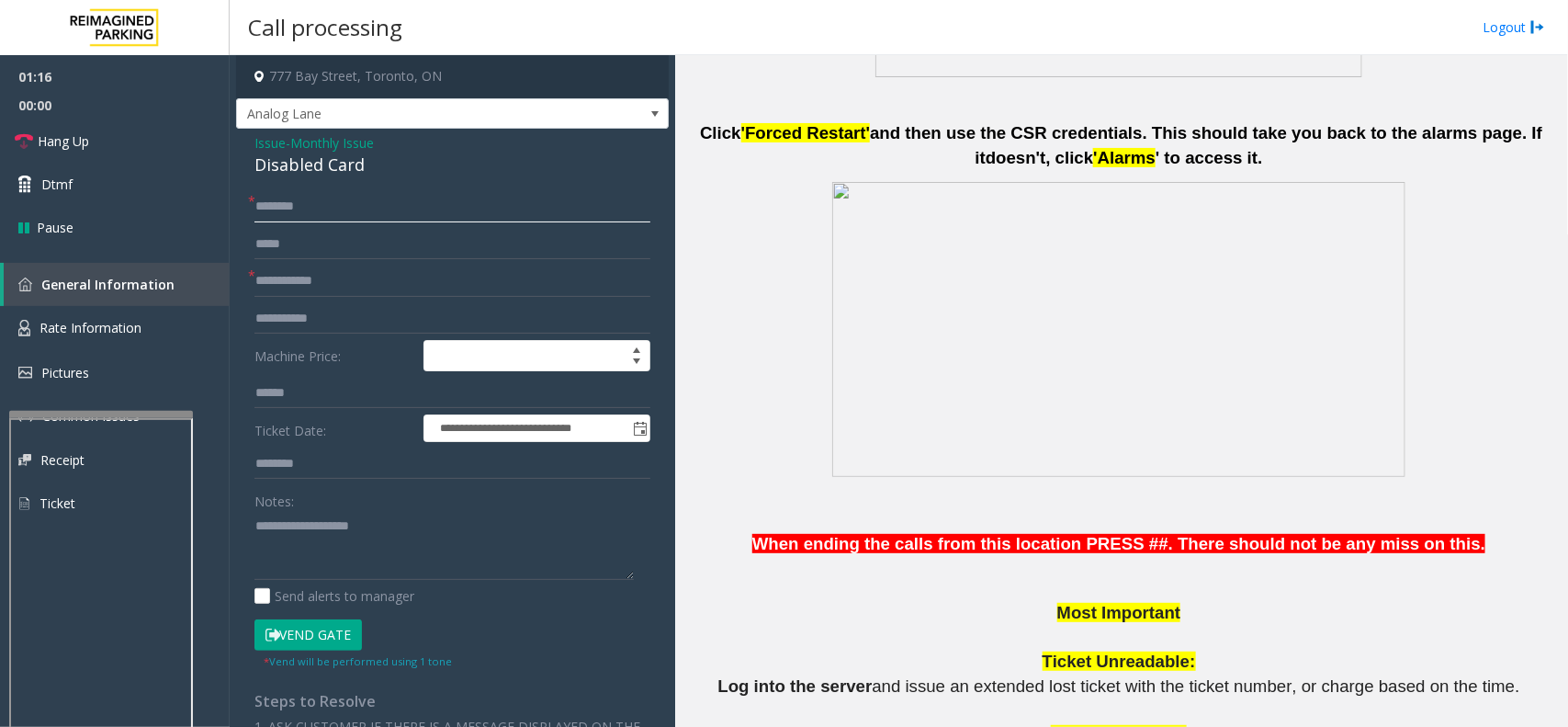 click on "********" 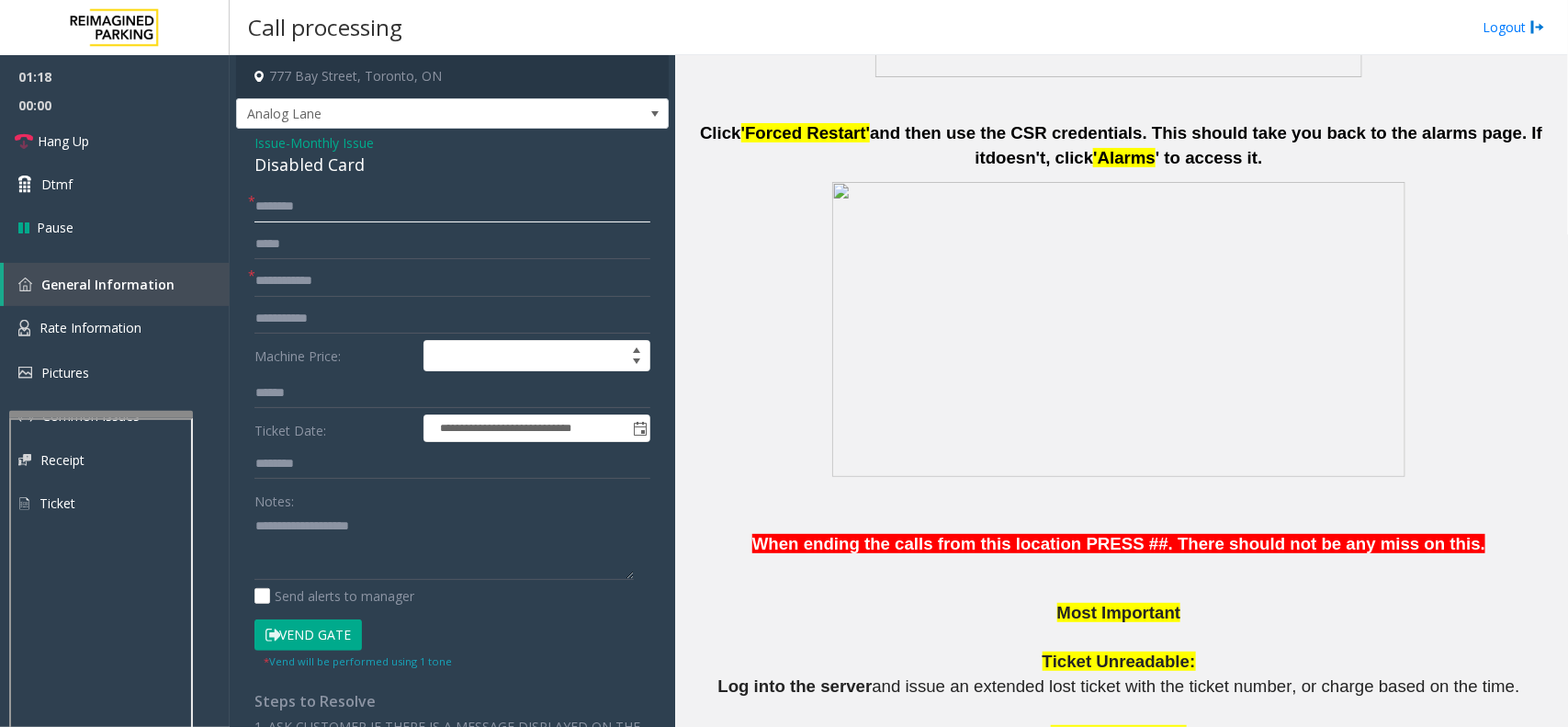 type on "********" 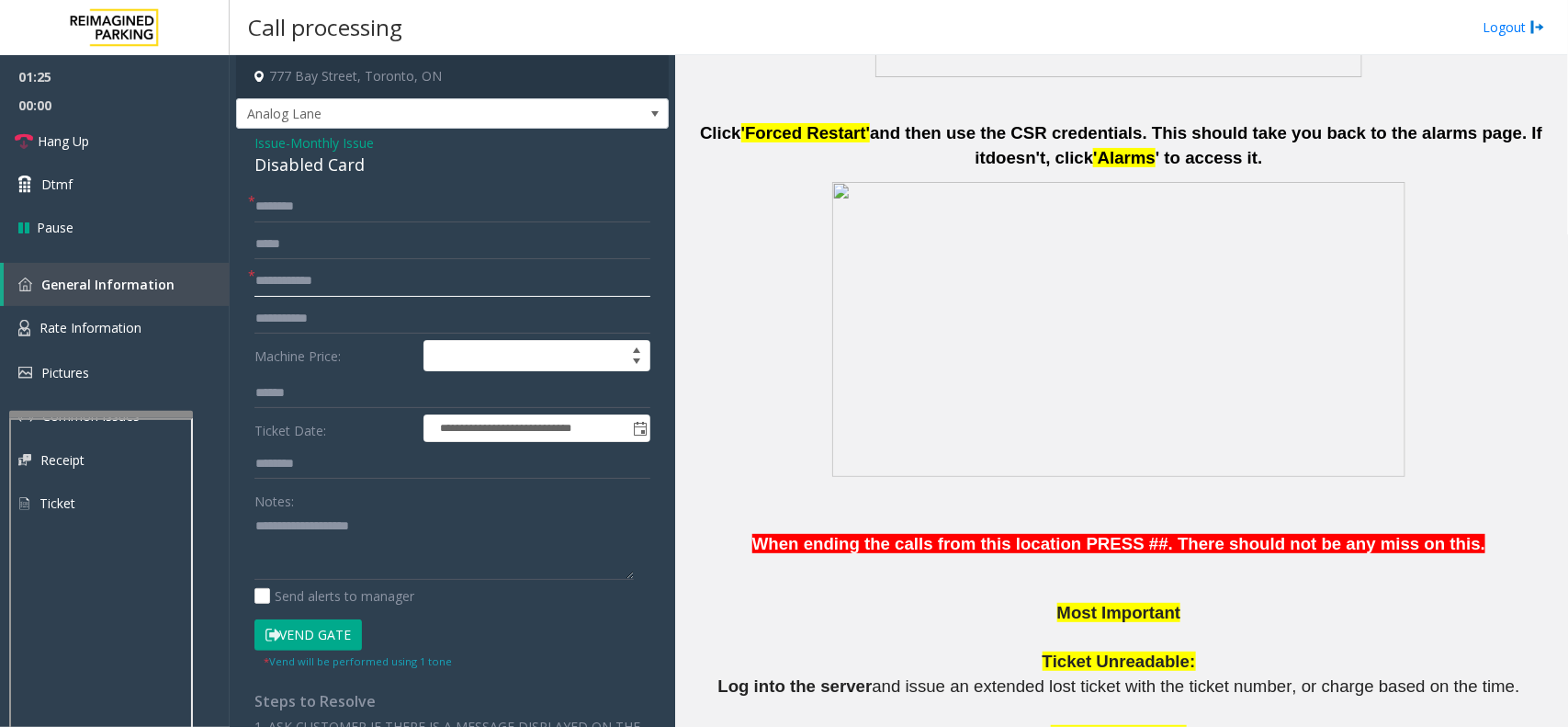 click 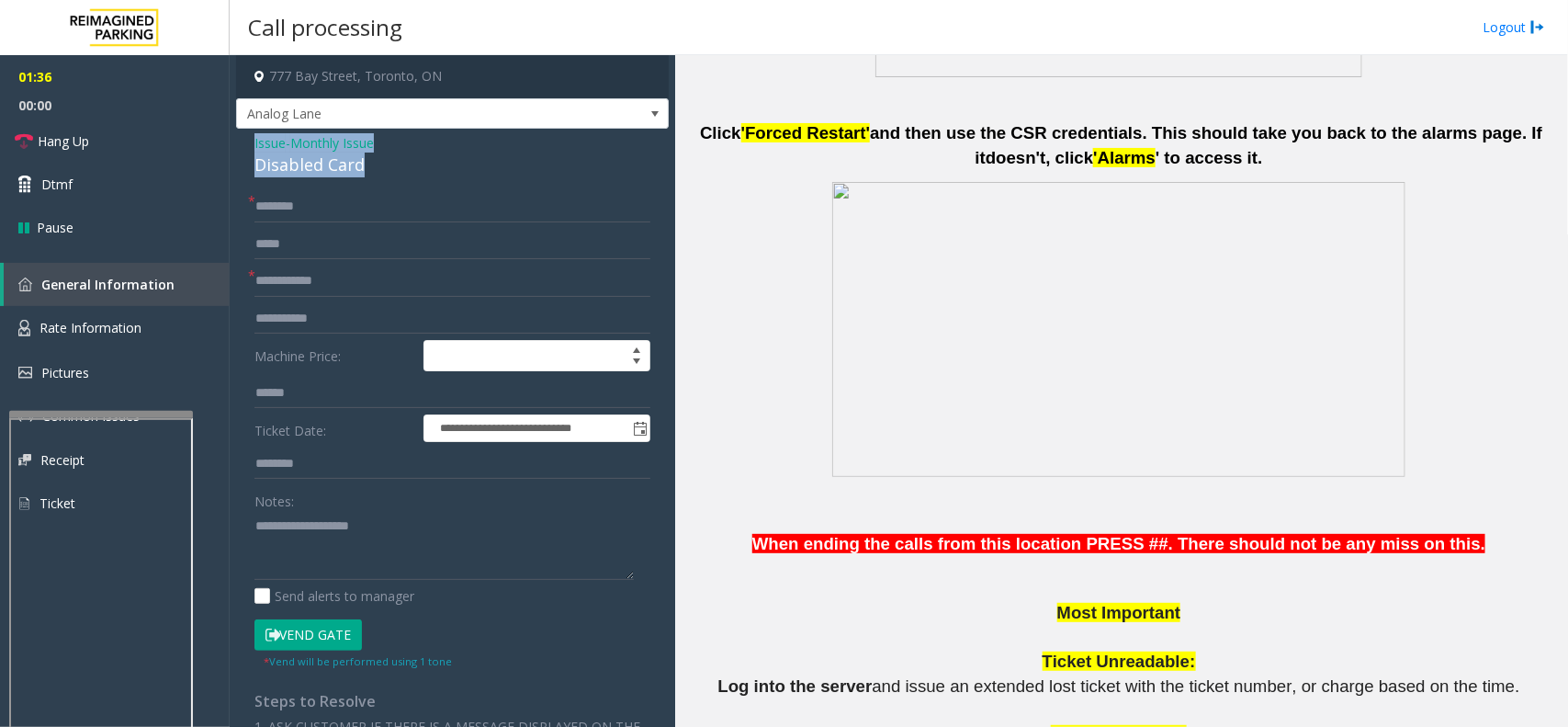 drag, startPoint x: 367, startPoint y: 164, endPoint x: 249, endPoint y: 143, distance: 119.85408 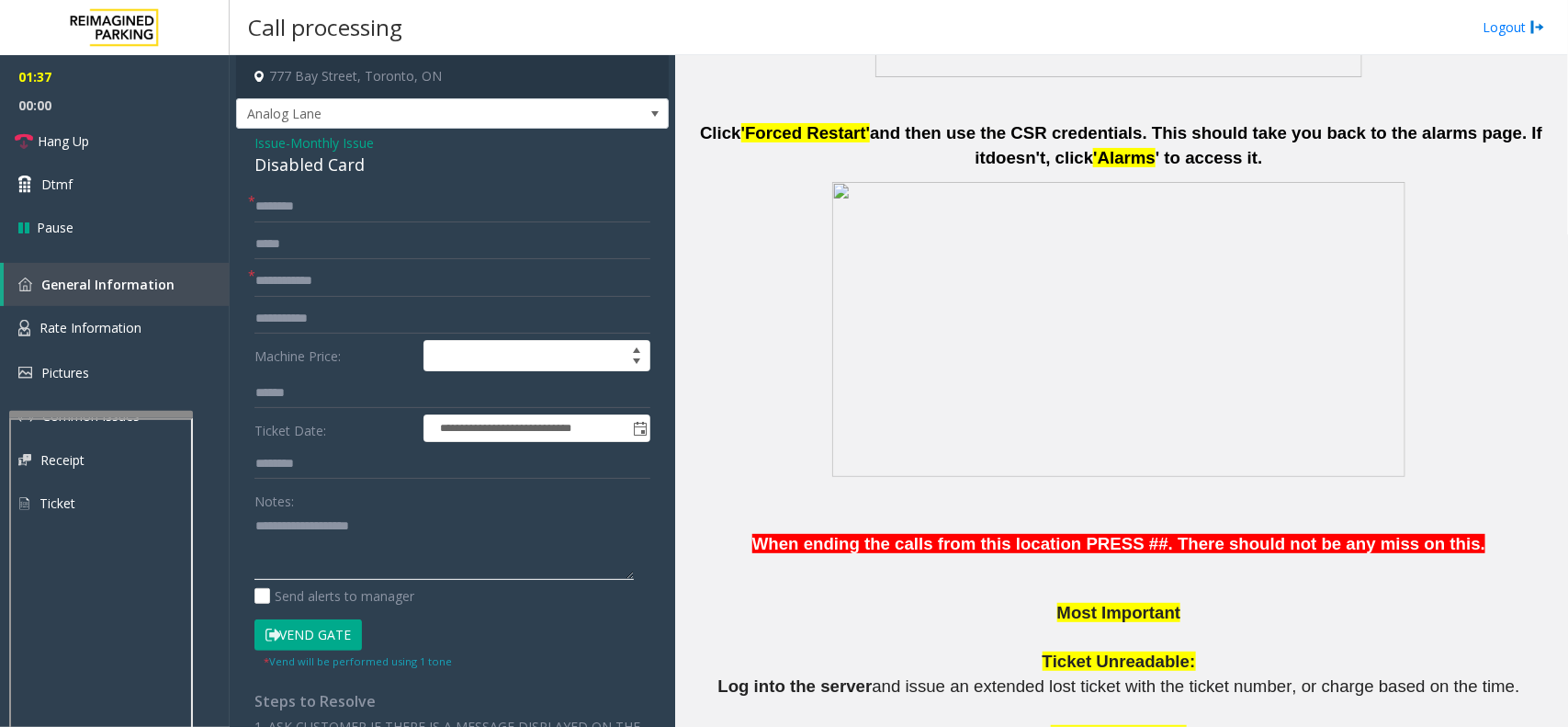 paste on "**********" 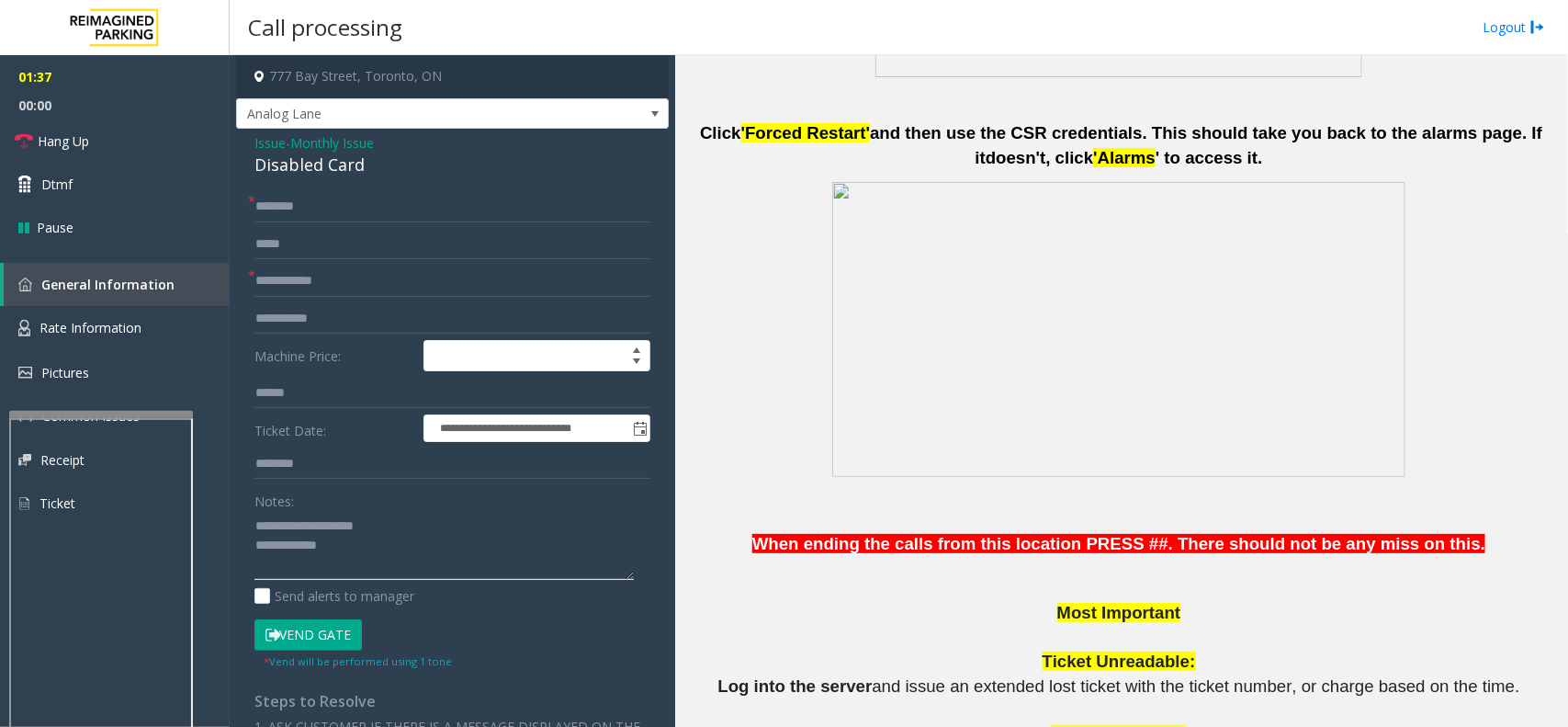 click 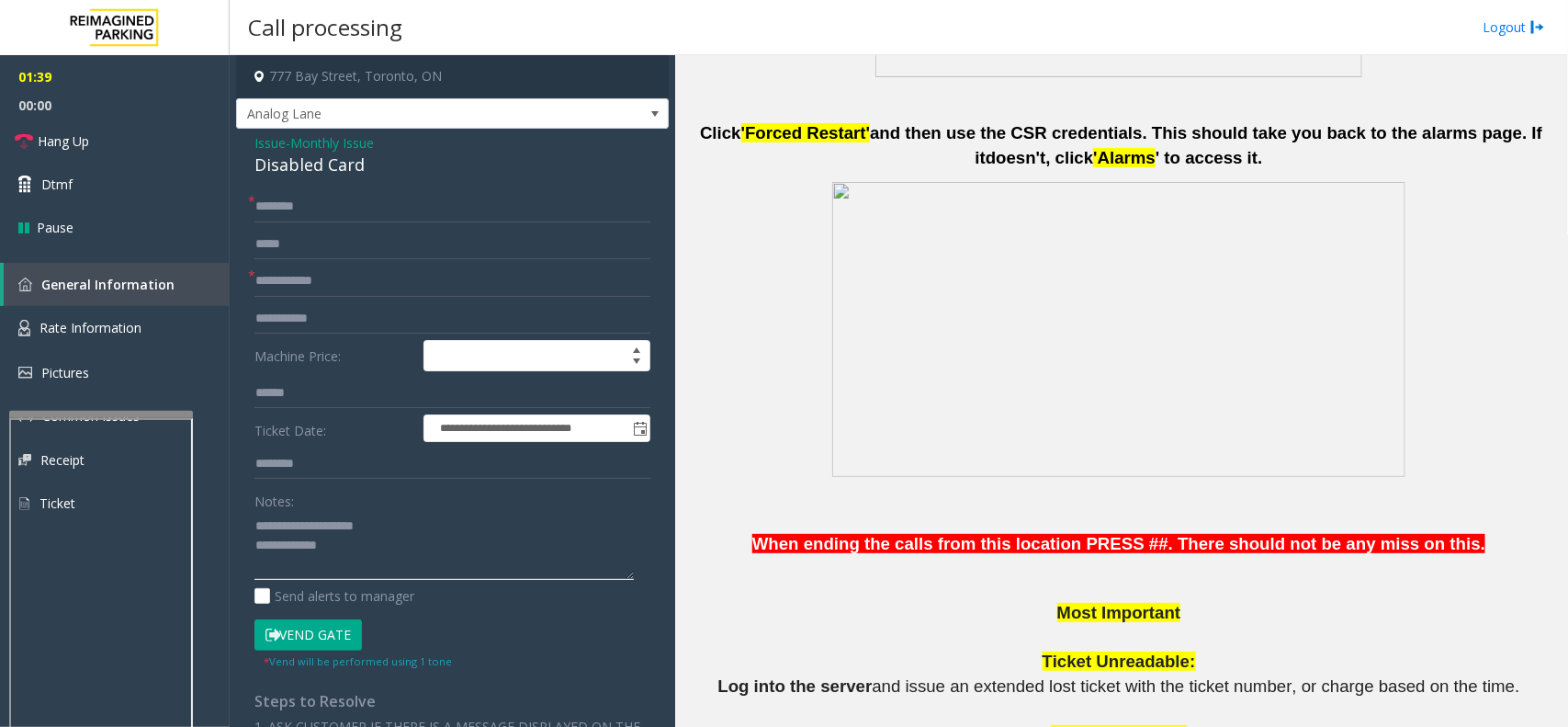 drag, startPoint x: 386, startPoint y: 534, endPoint x: 294, endPoint y: 526, distance: 92.34717 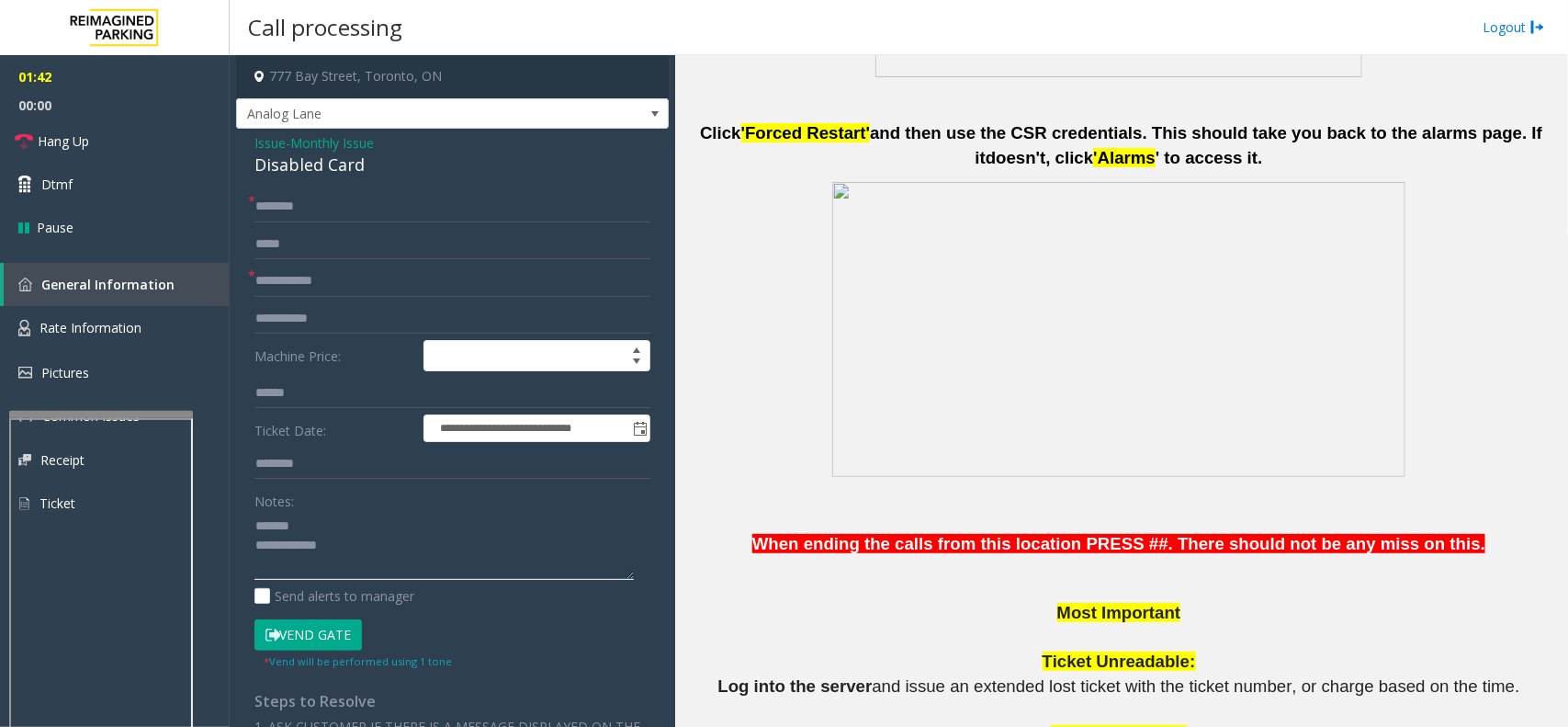 click 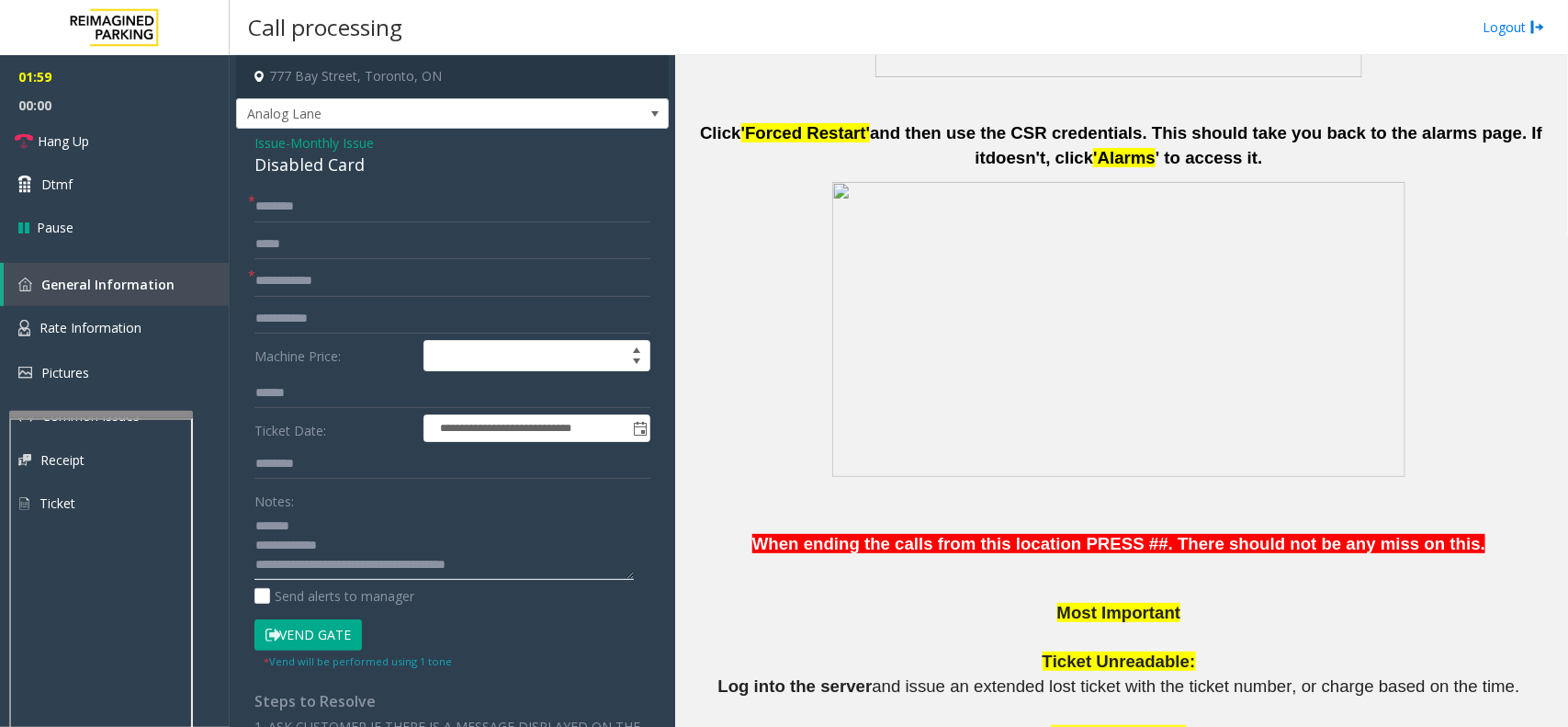 type on "**********" 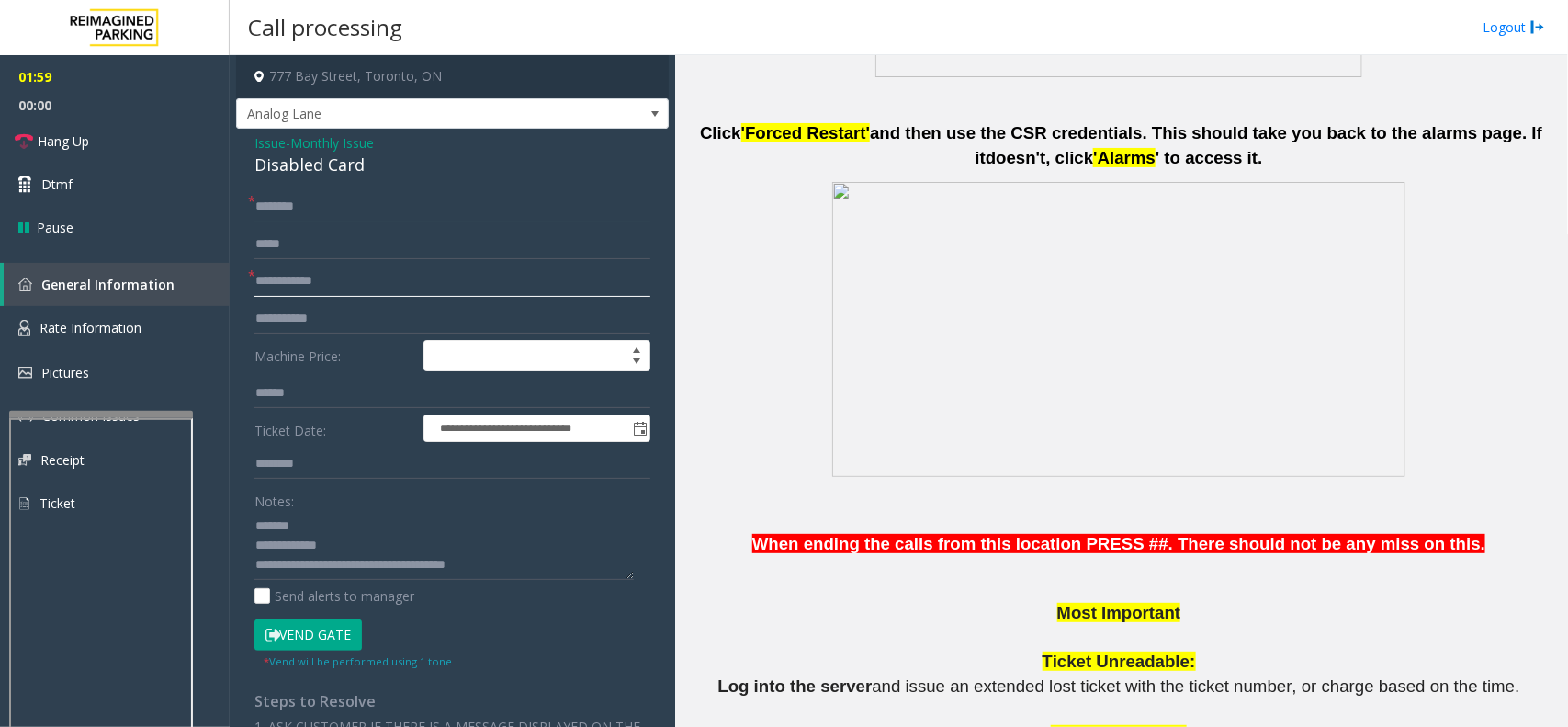 click 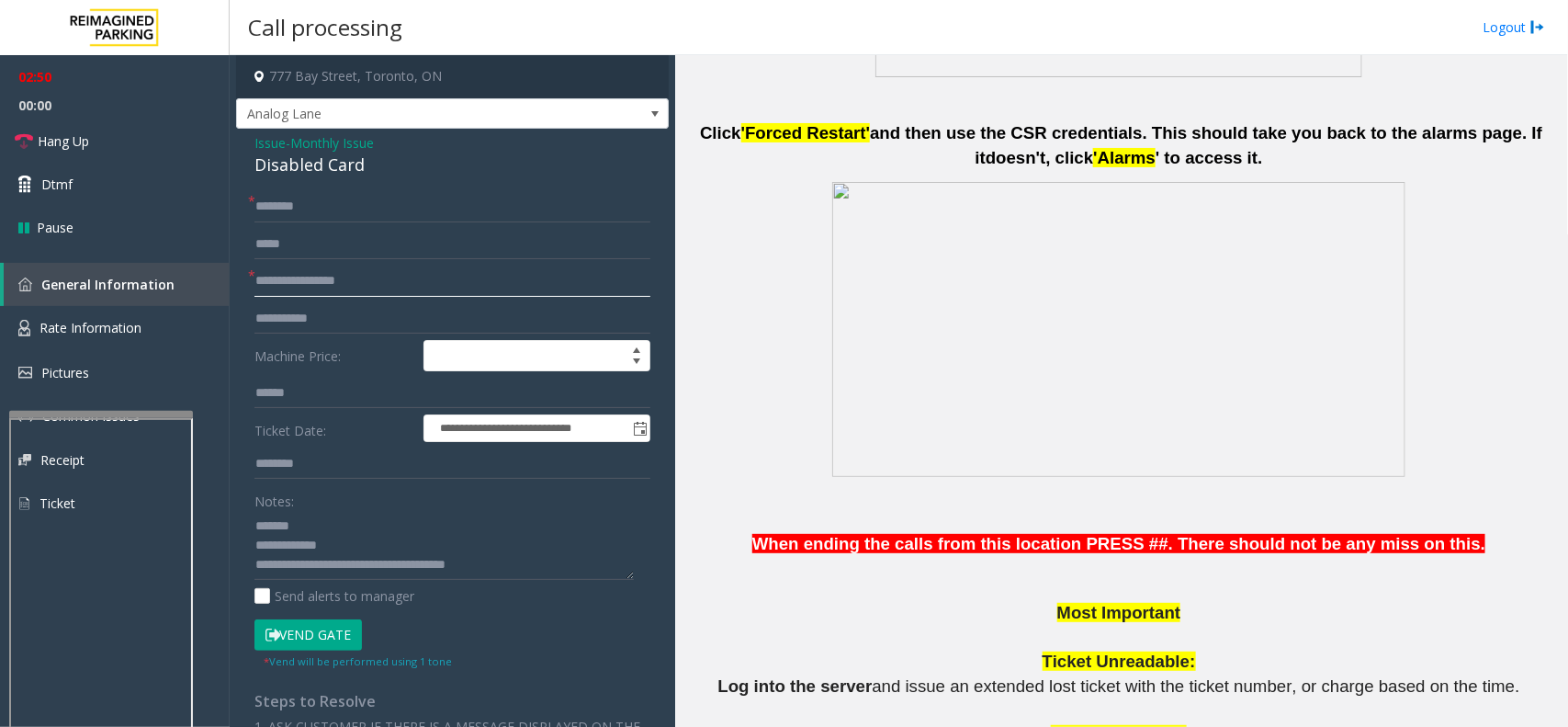 type on "**********" 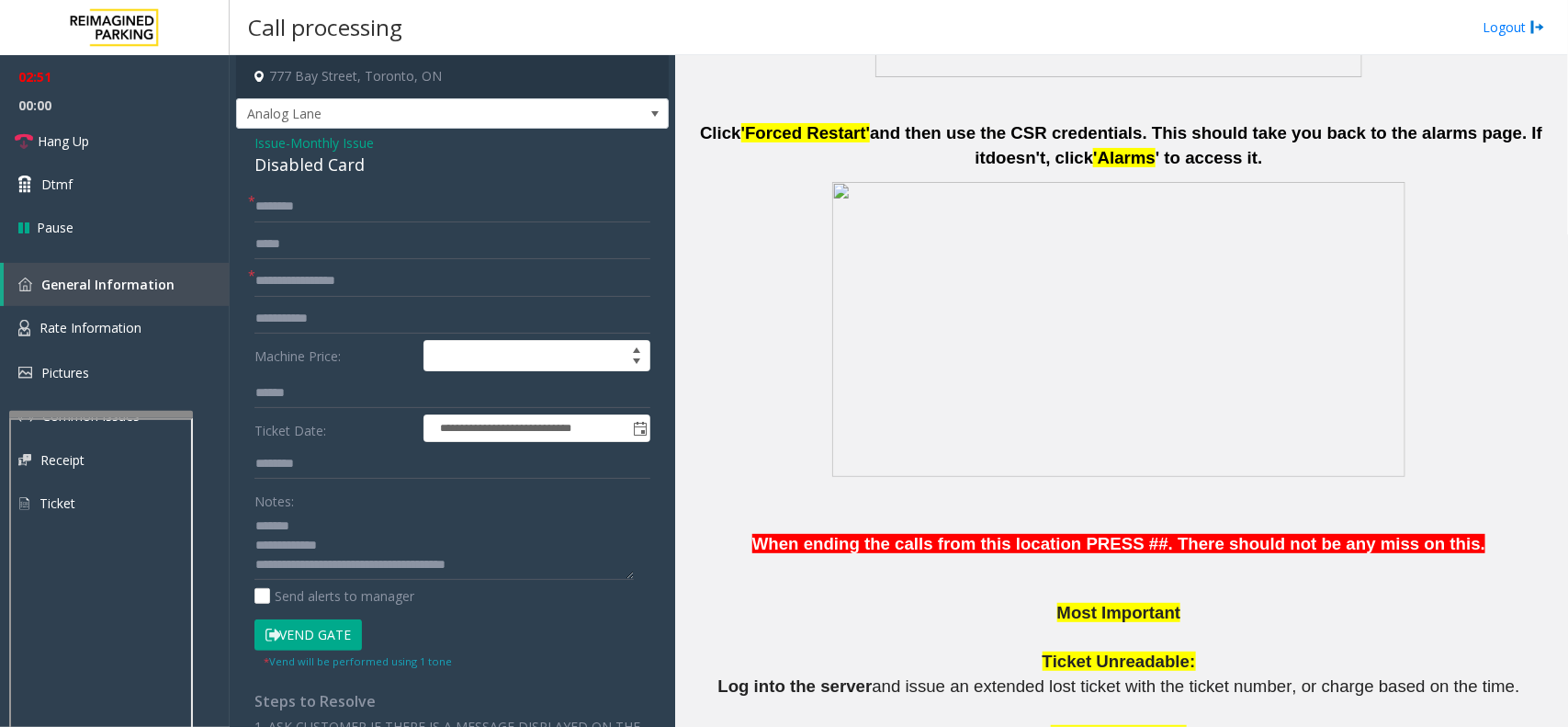 click on "Vend Gate" 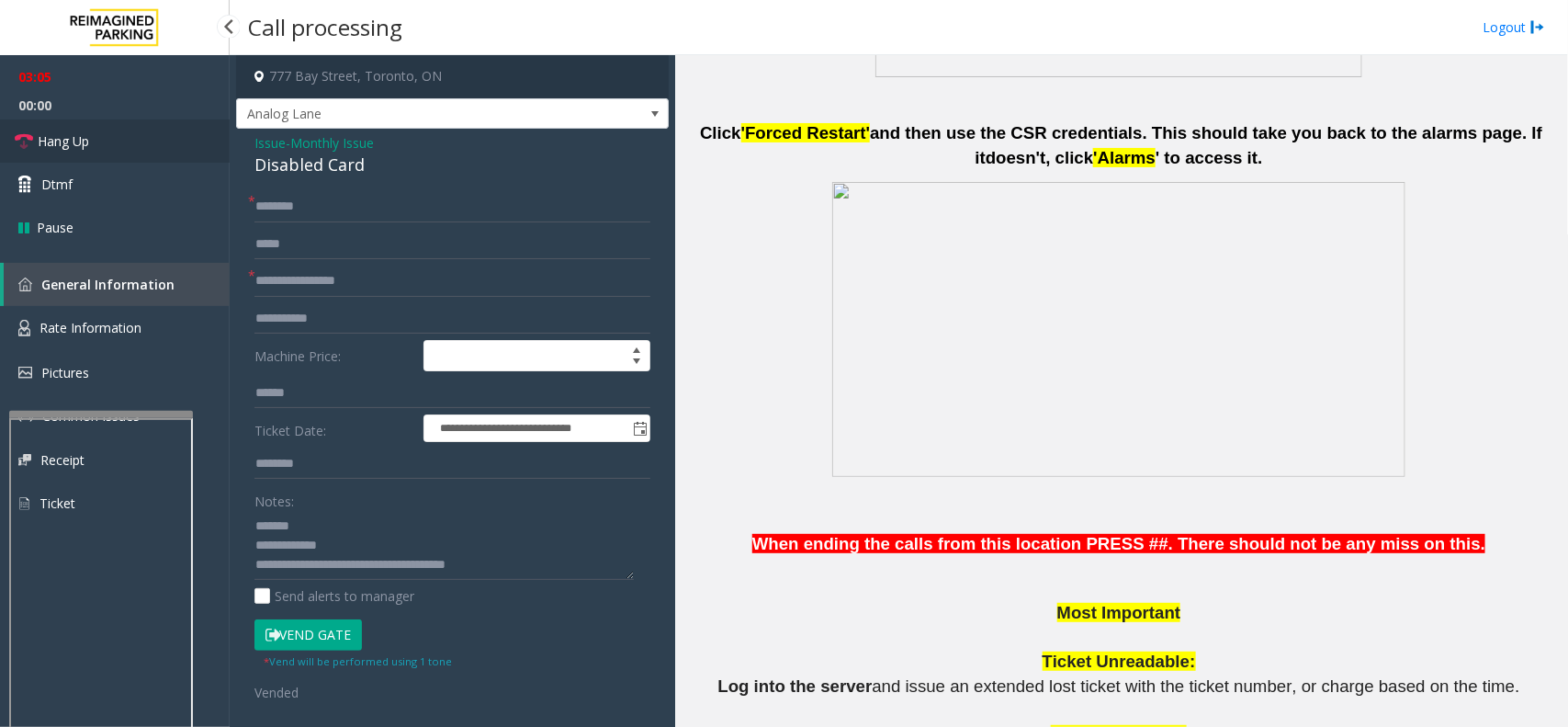 click on "Hang Up" at bounding box center [115, 141] 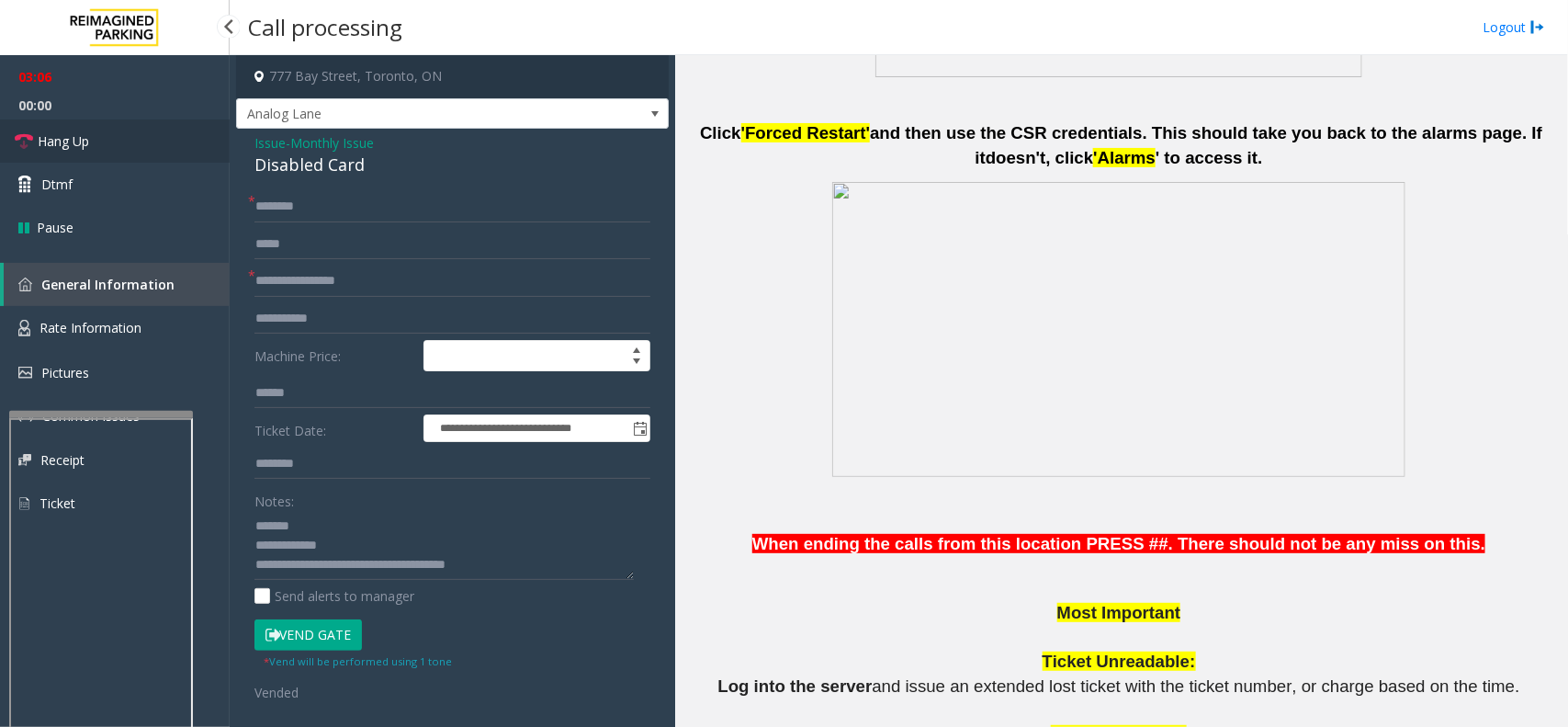 click on "Hang Up" at bounding box center [115, 141] 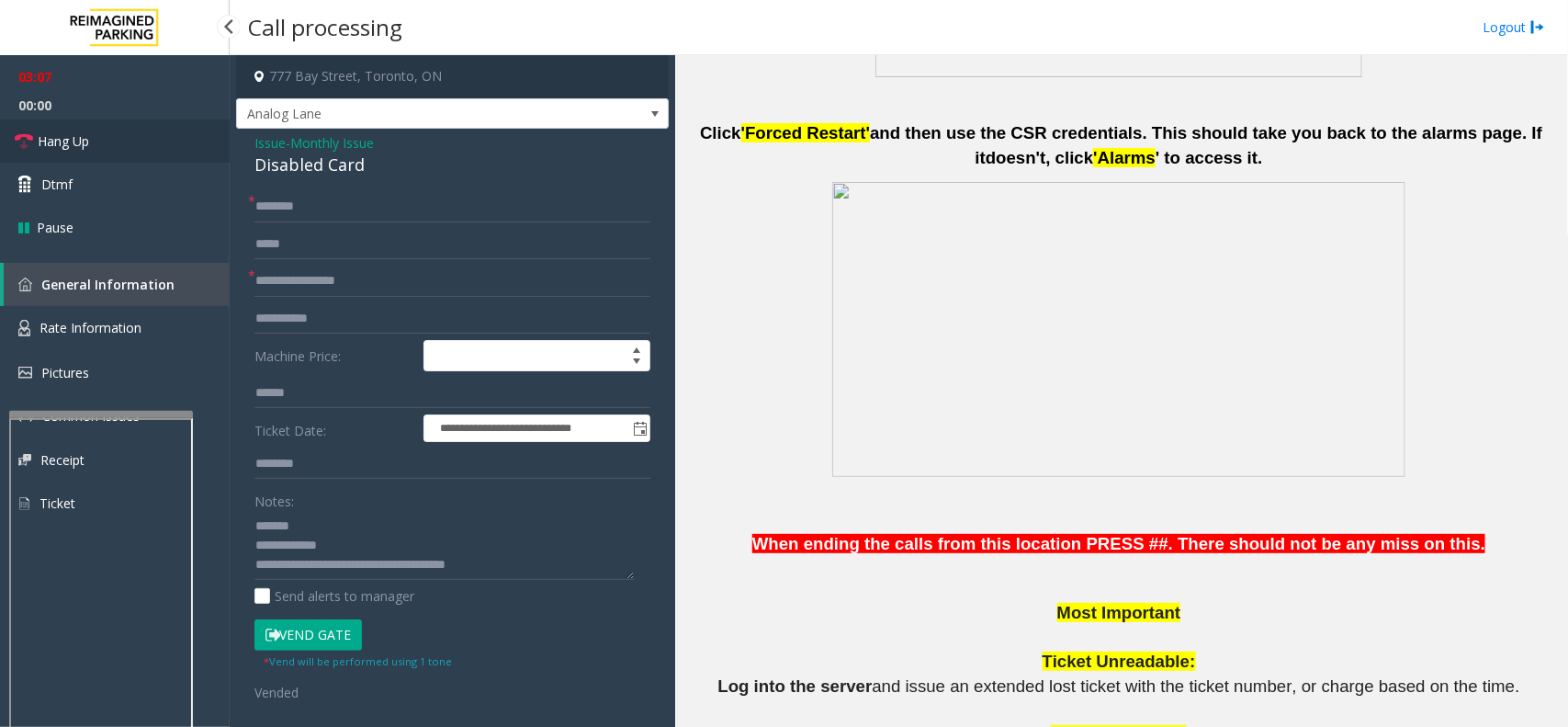 click on "Hang Up" at bounding box center (115, 141) 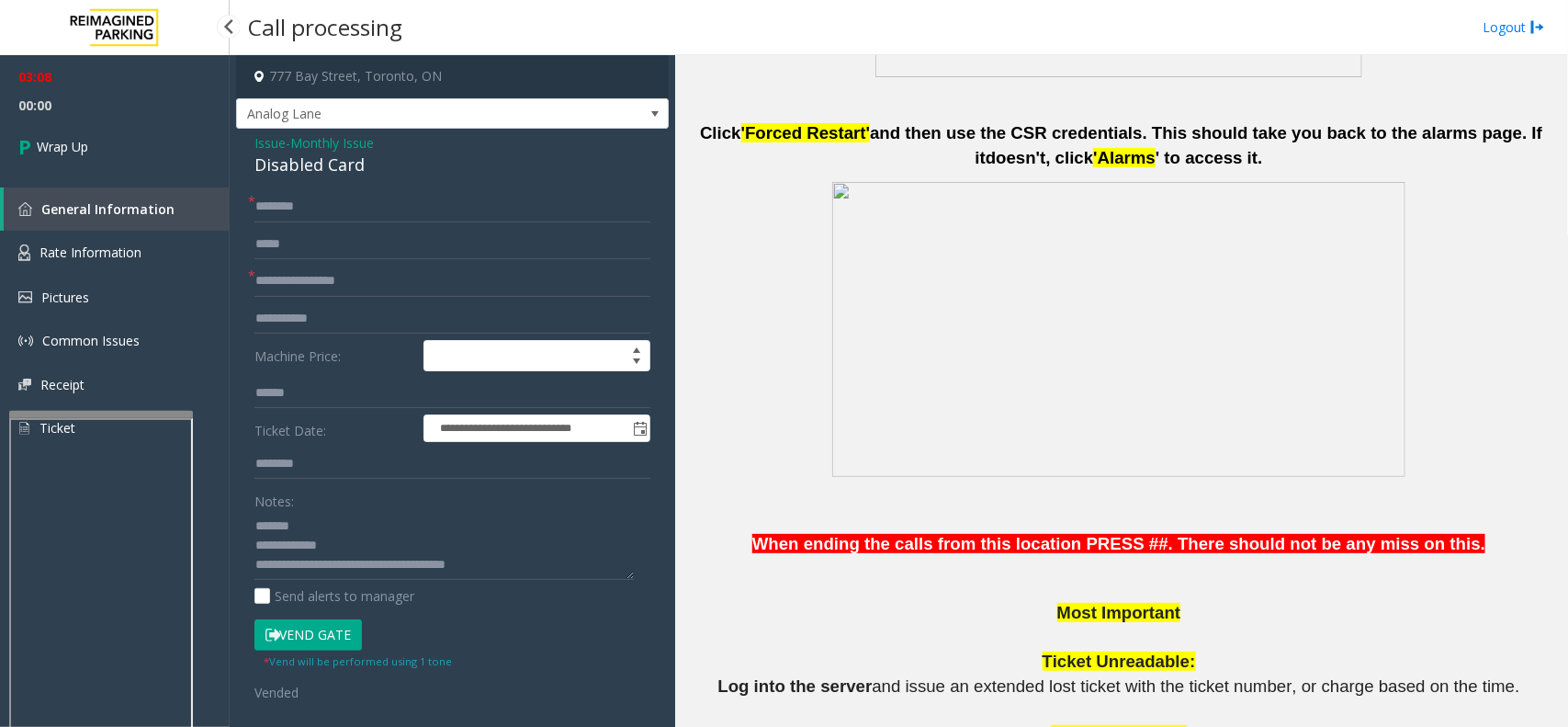 click on "Wrap Up" at bounding box center (115, 146) 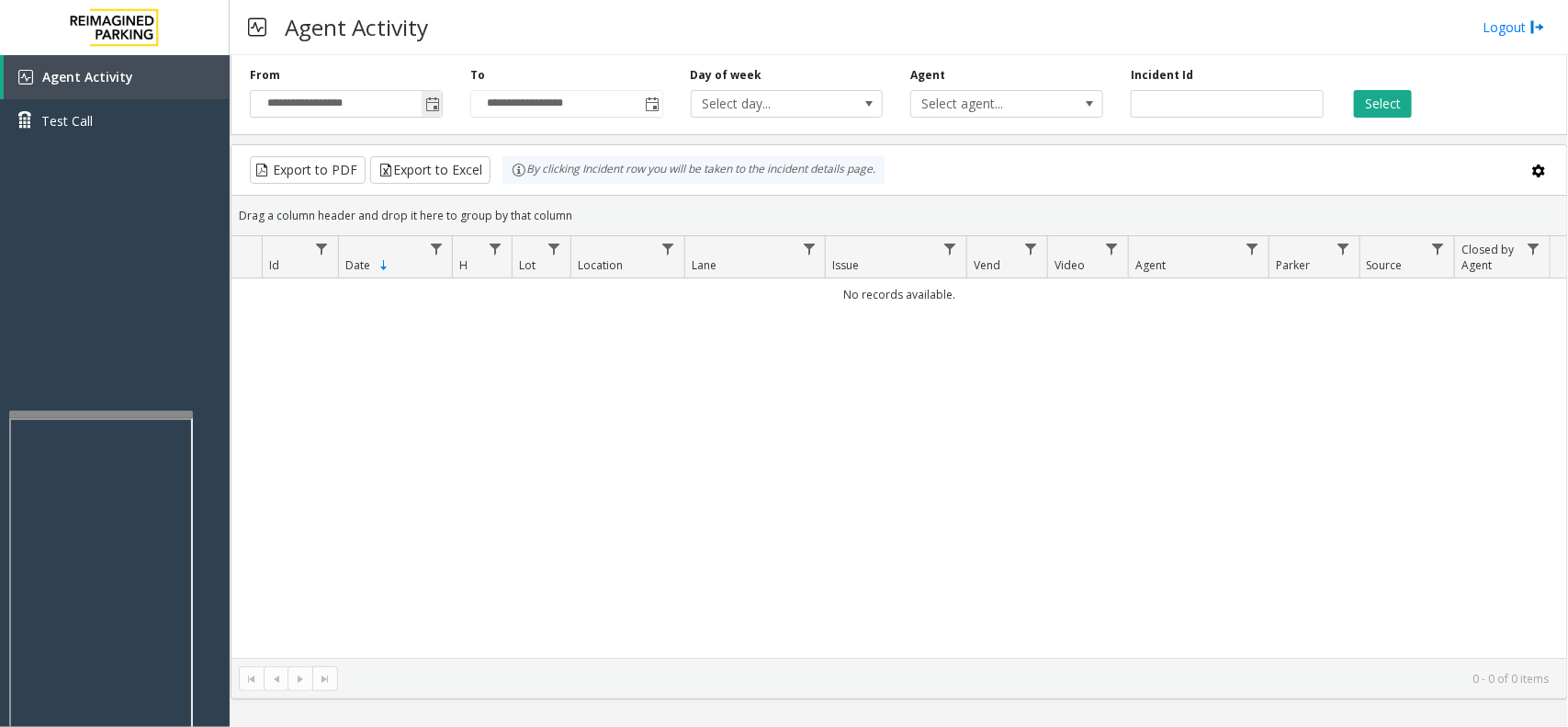 click 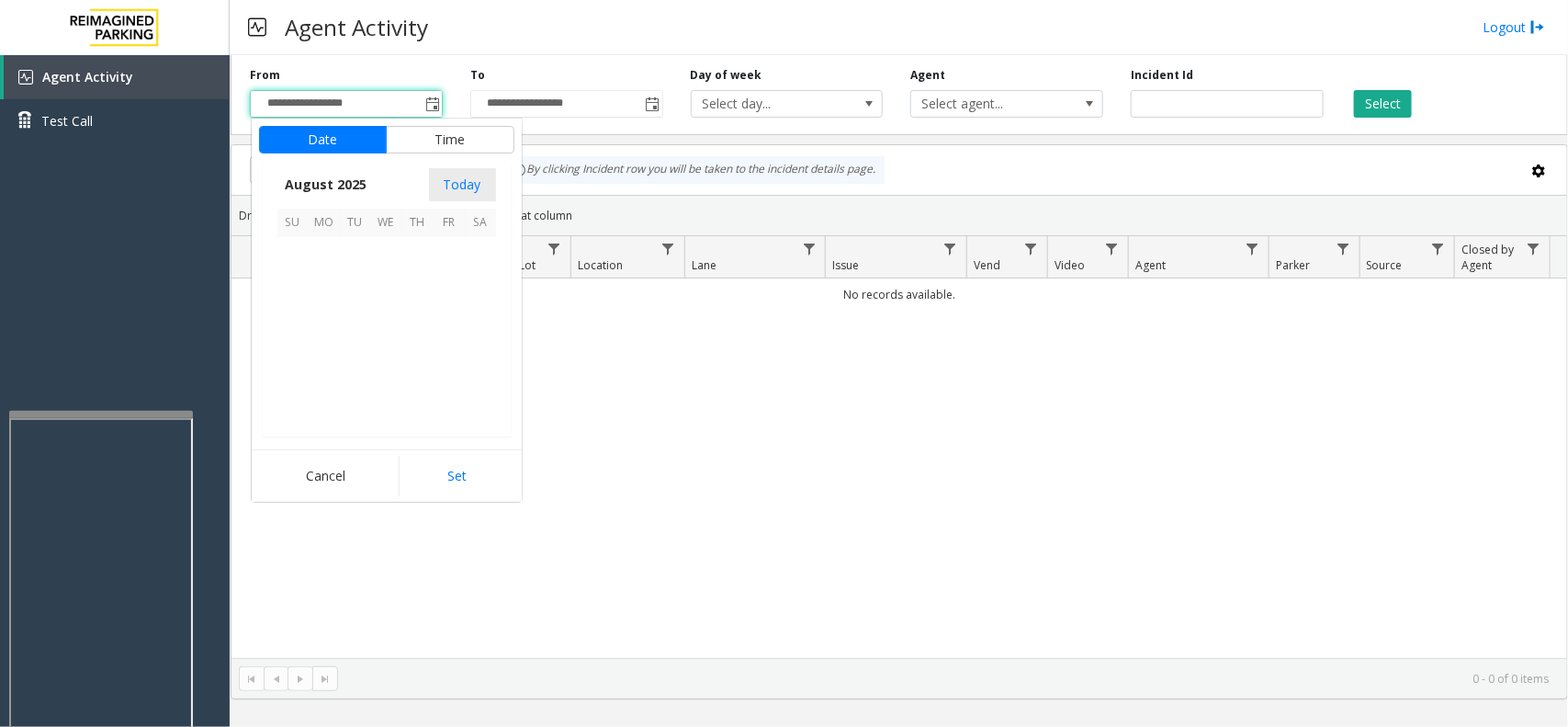 scroll, scrollTop: 329495, scrollLeft: 0, axis: vertical 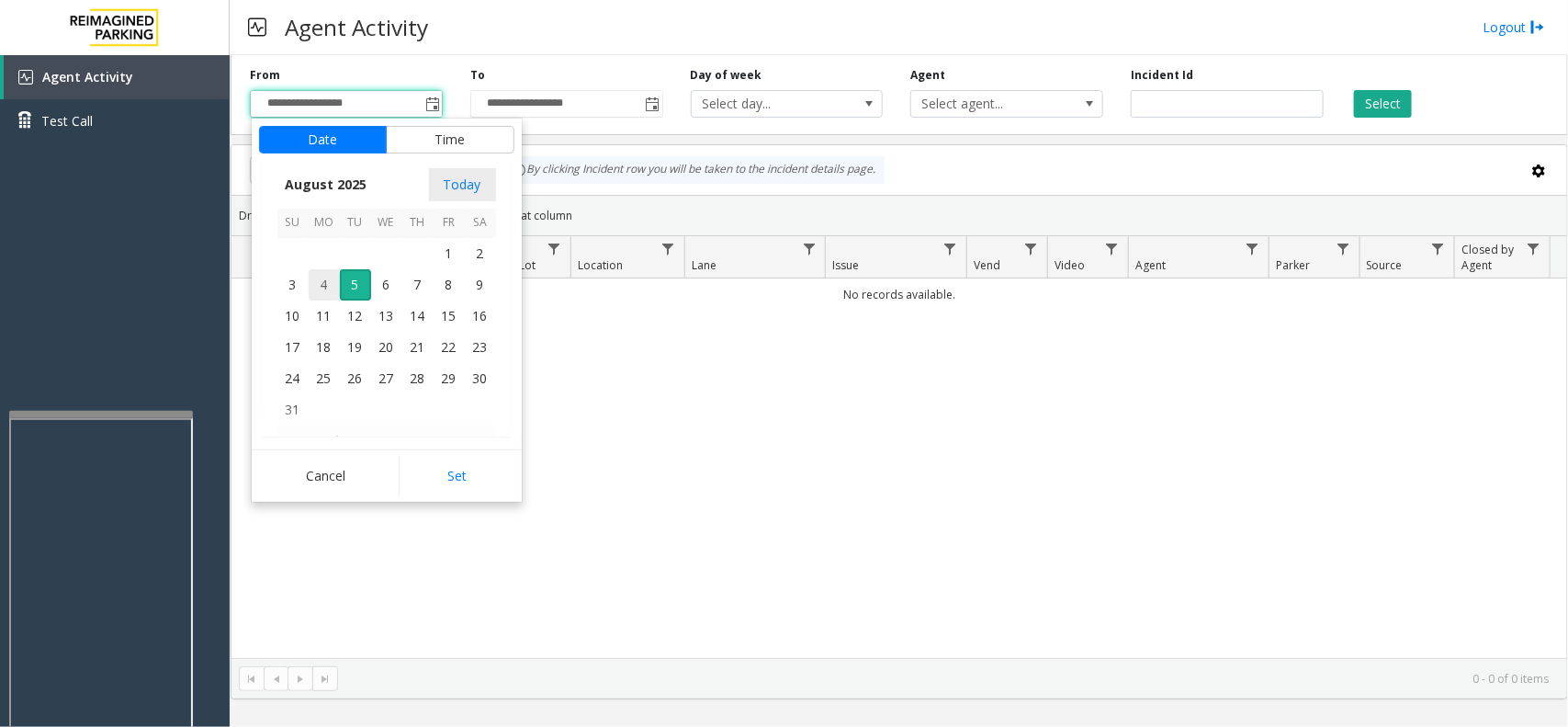 click on "4" at bounding box center [324, 285] 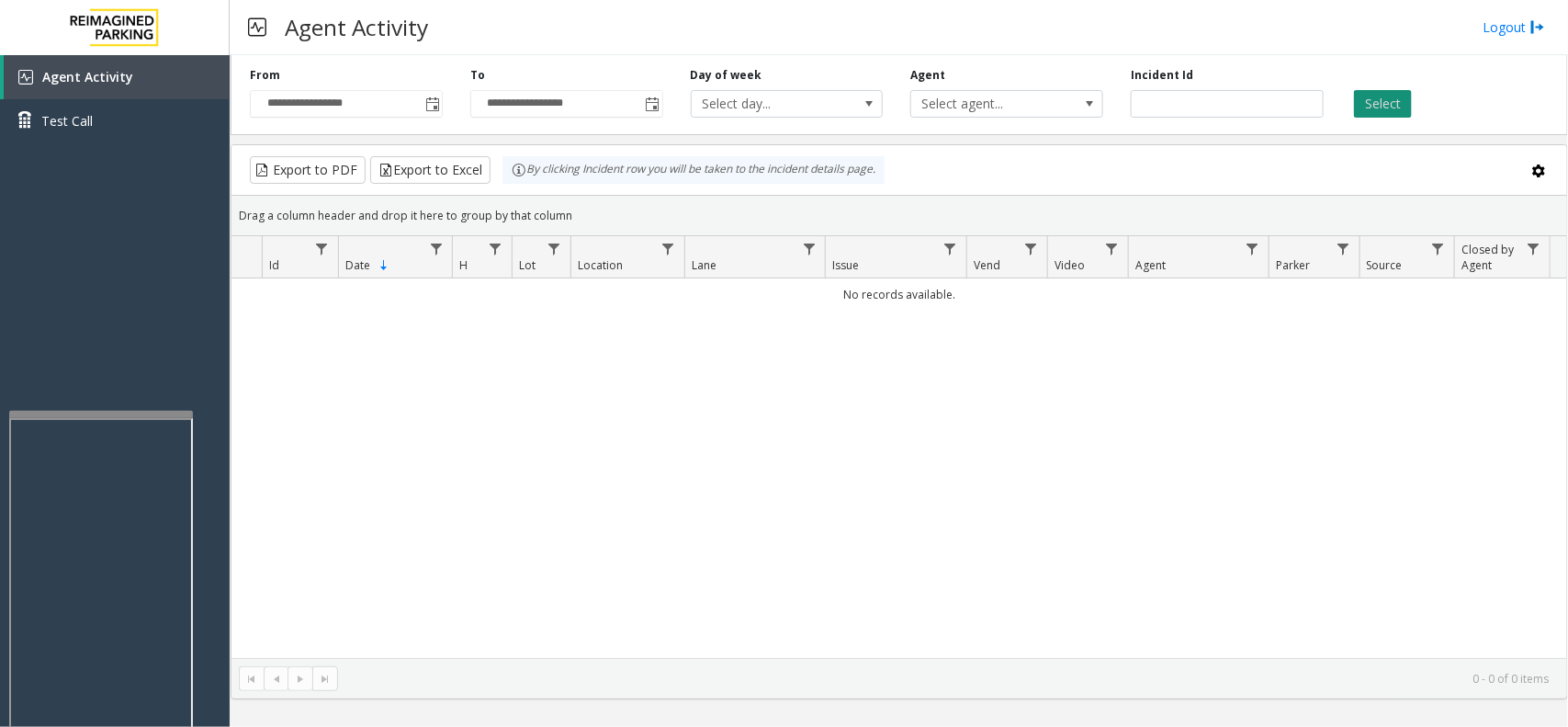 click on "Select" 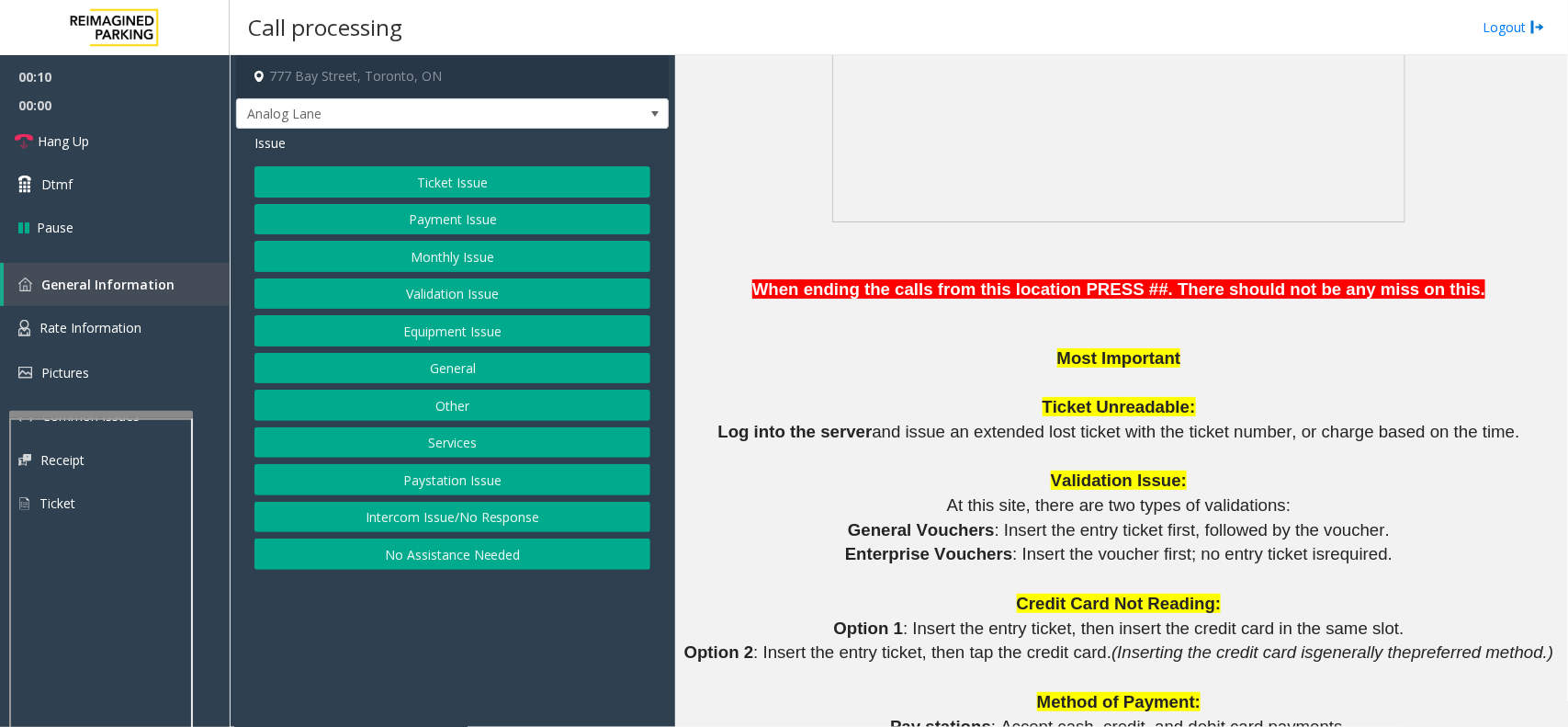 scroll, scrollTop: 1608, scrollLeft: 0, axis: vertical 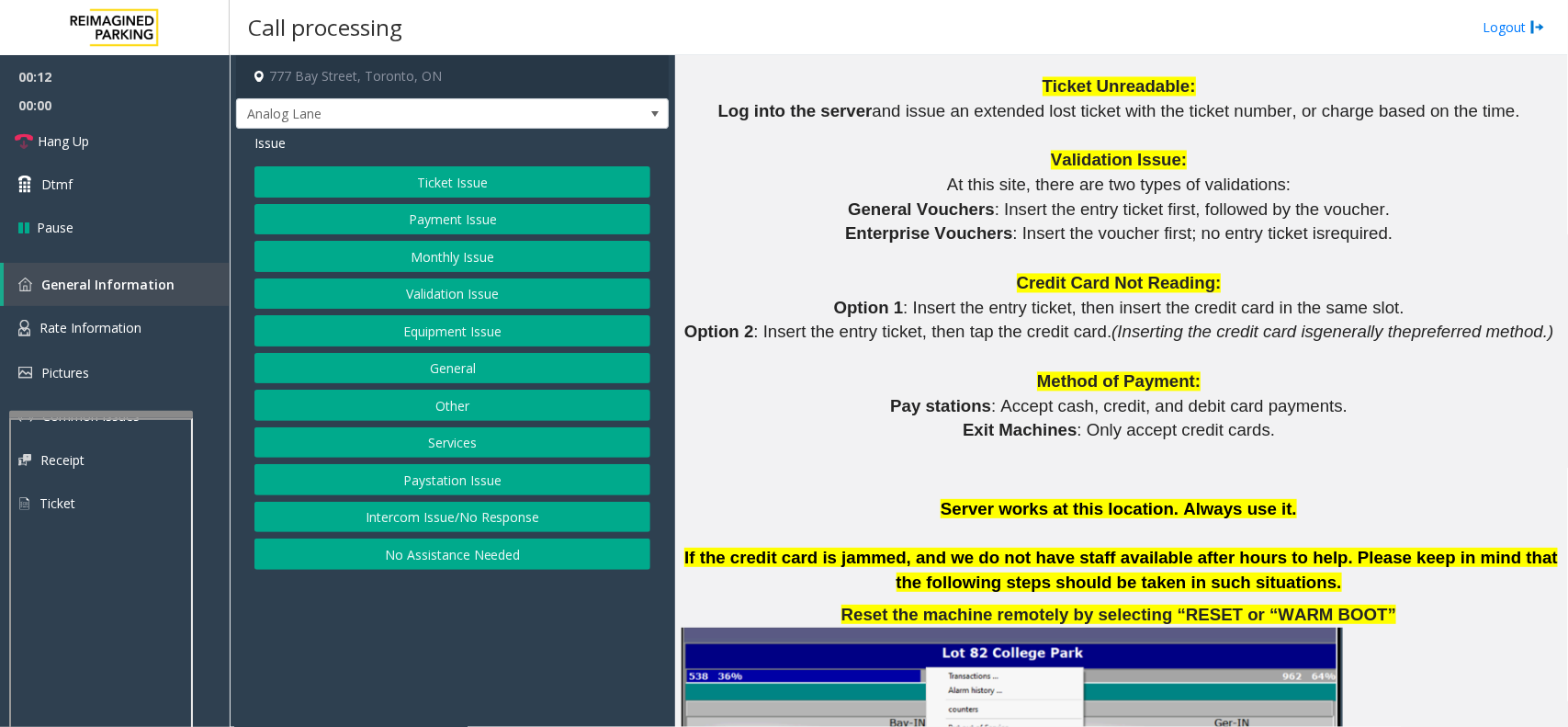 click on "Equipment Issue" 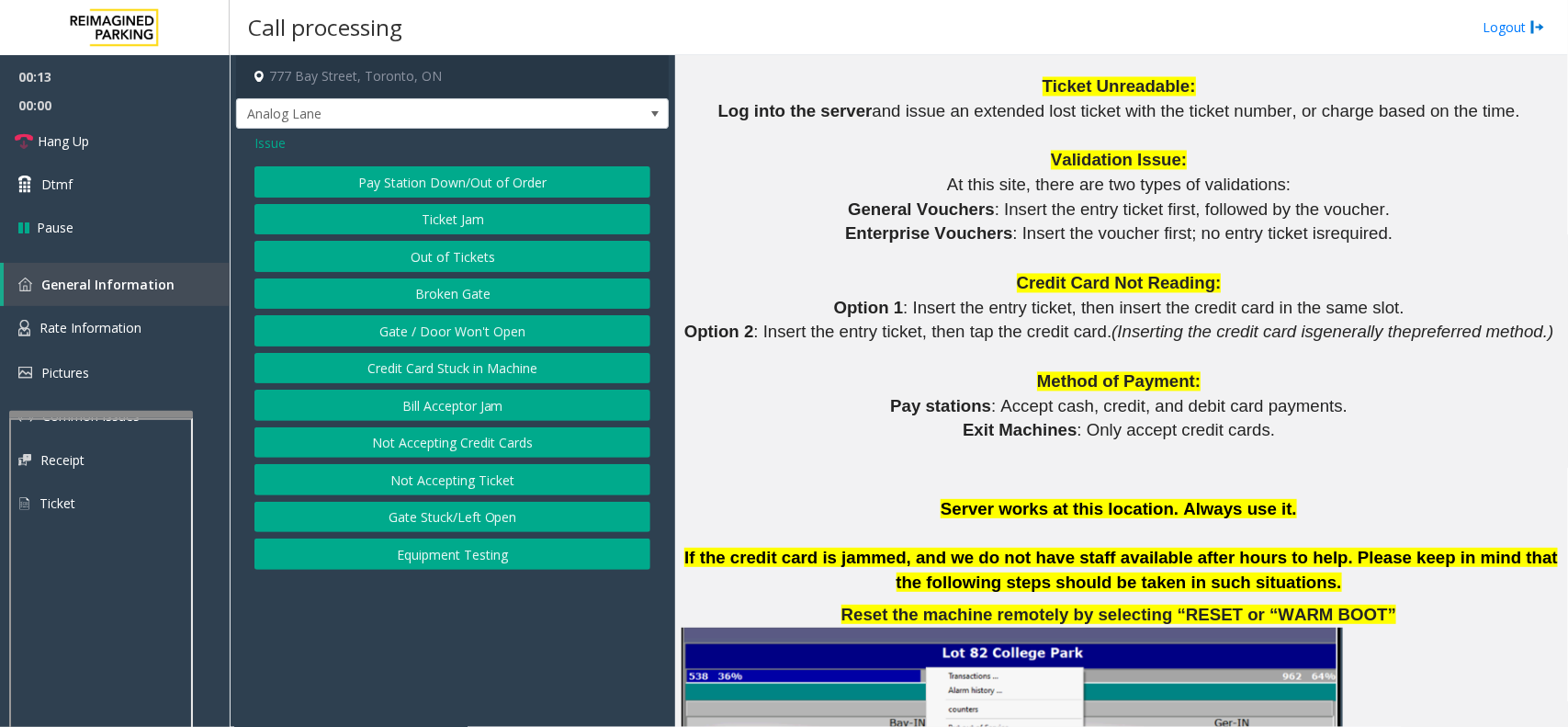 click on "Broken Gate" 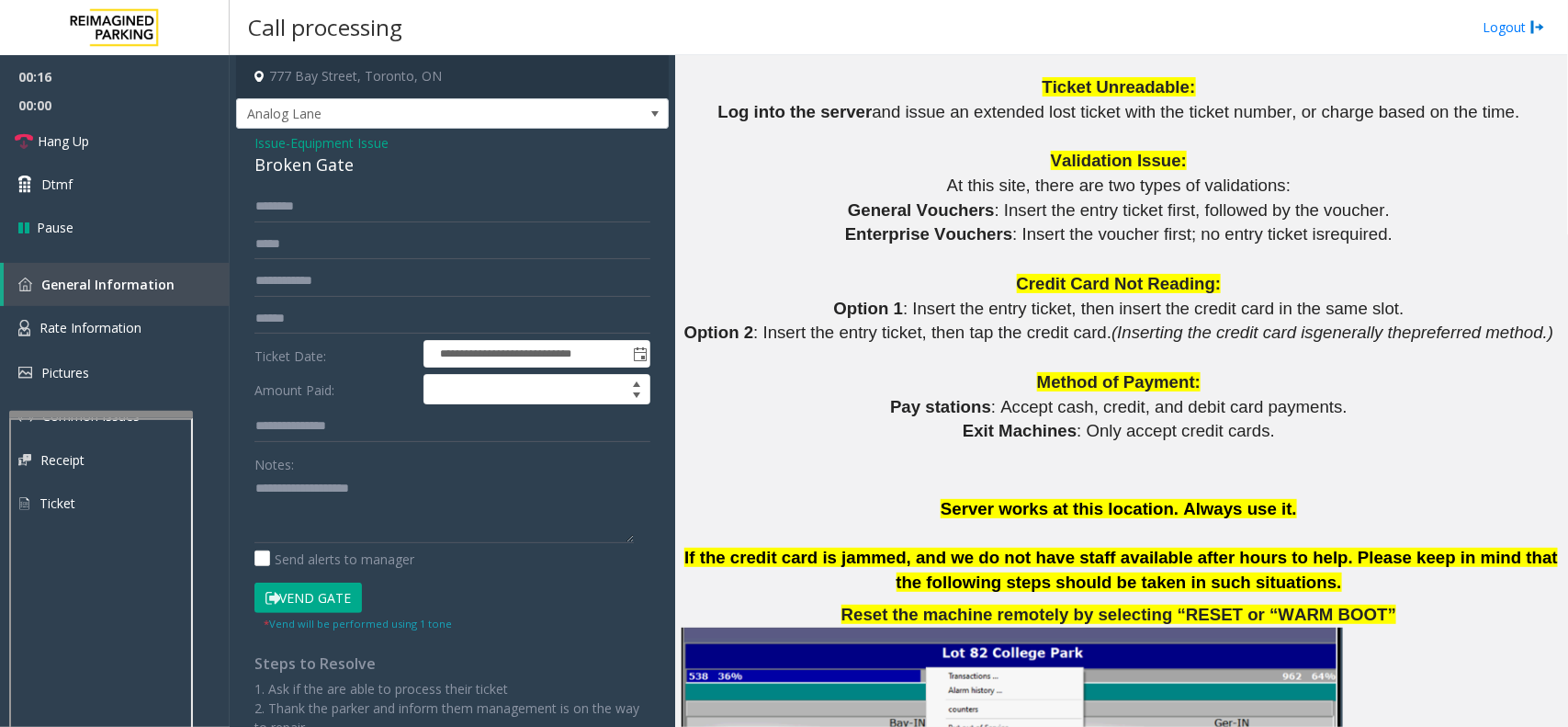 click on "Broken Gate" 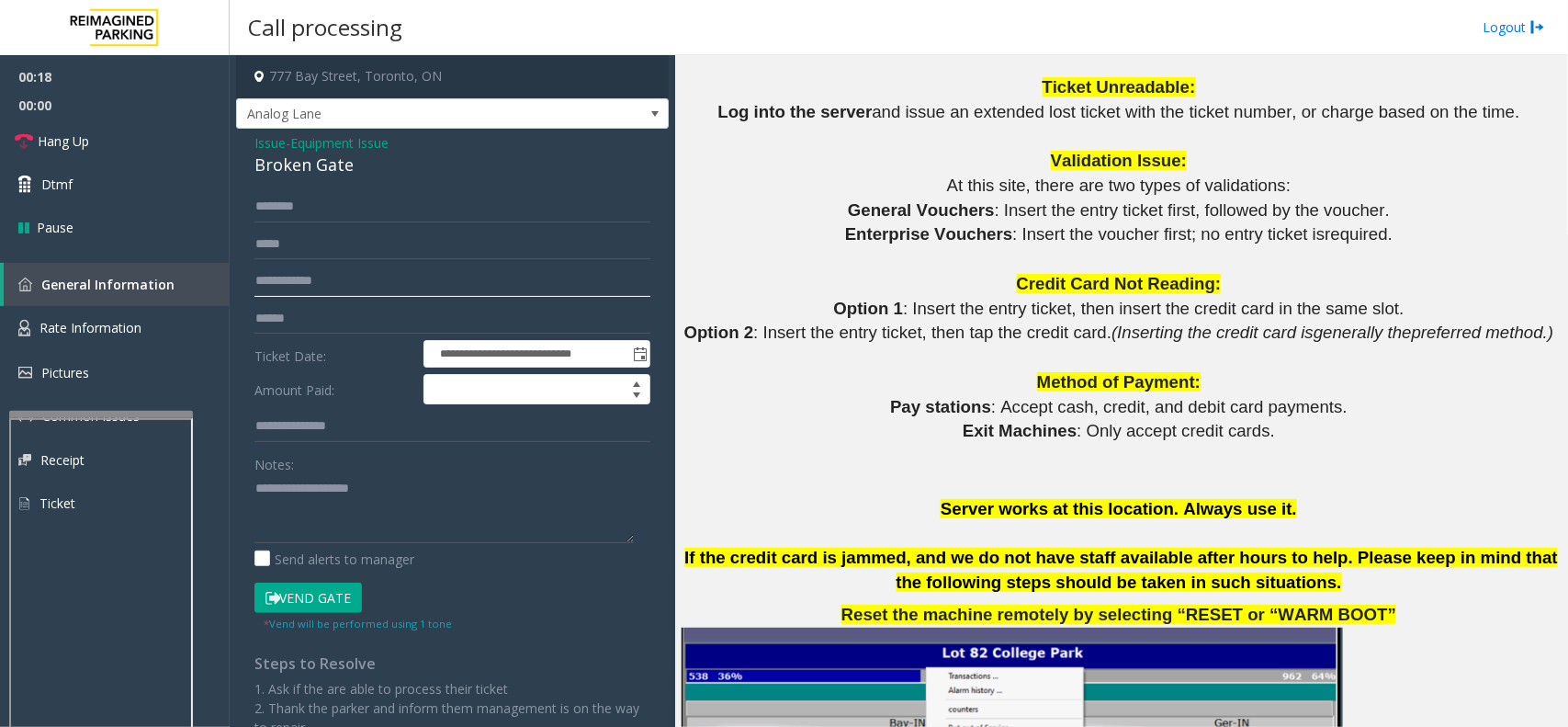 click 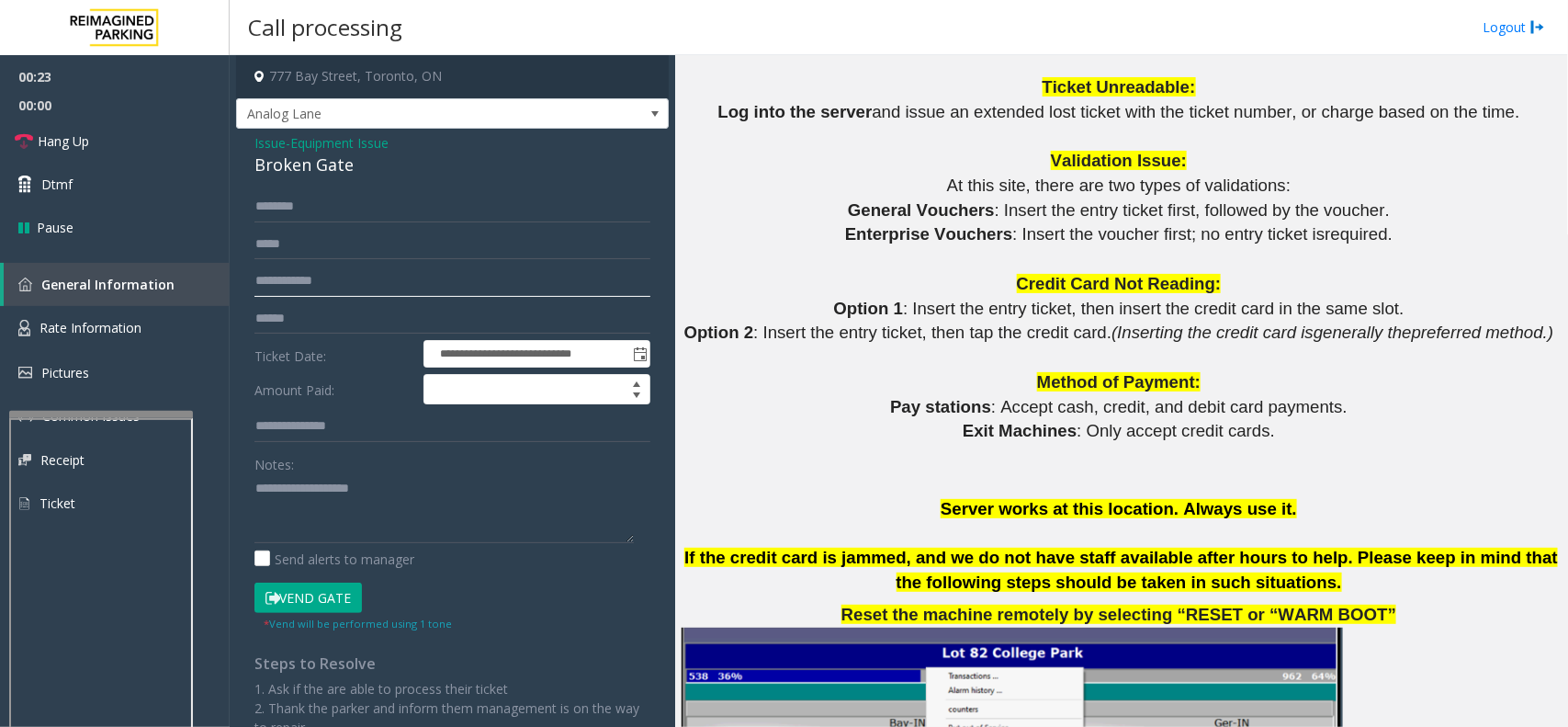 click 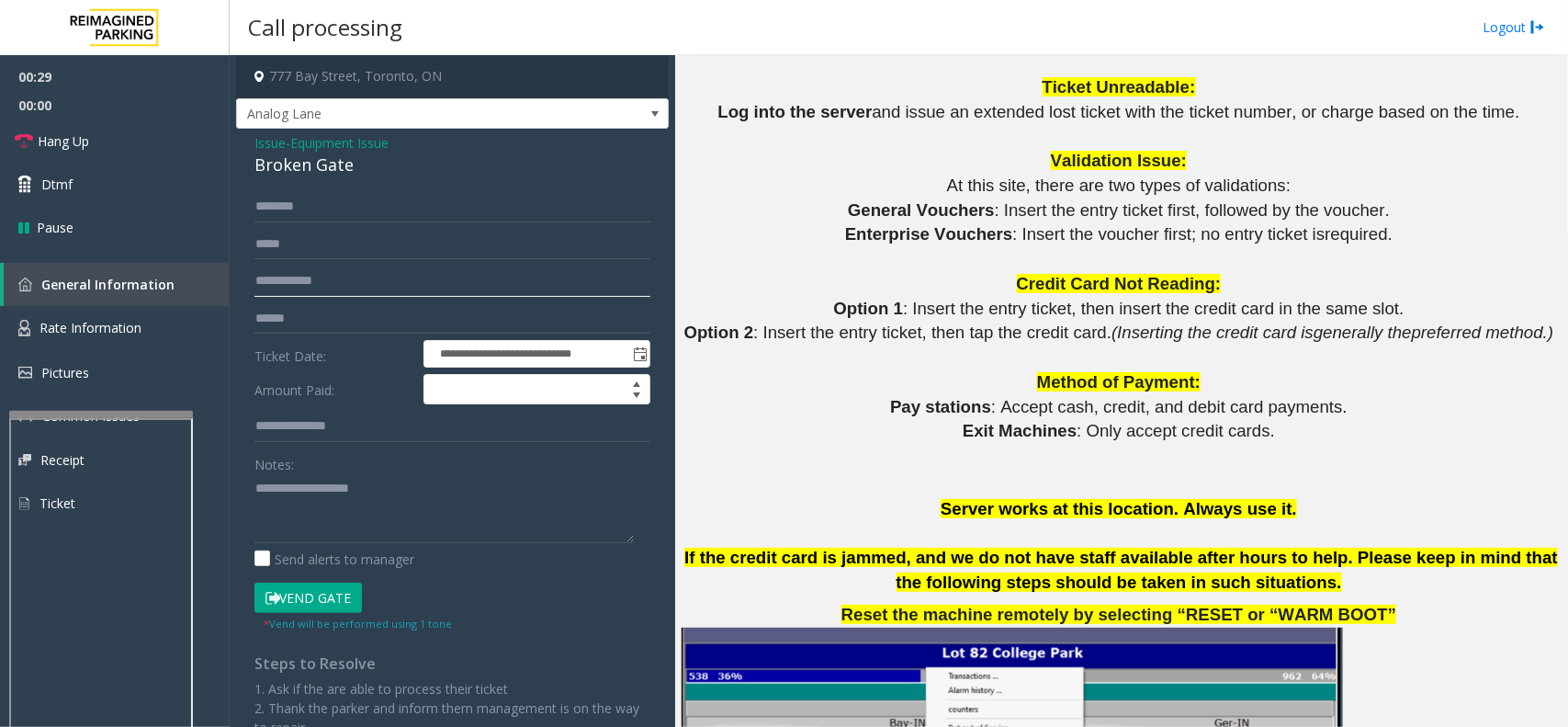 click 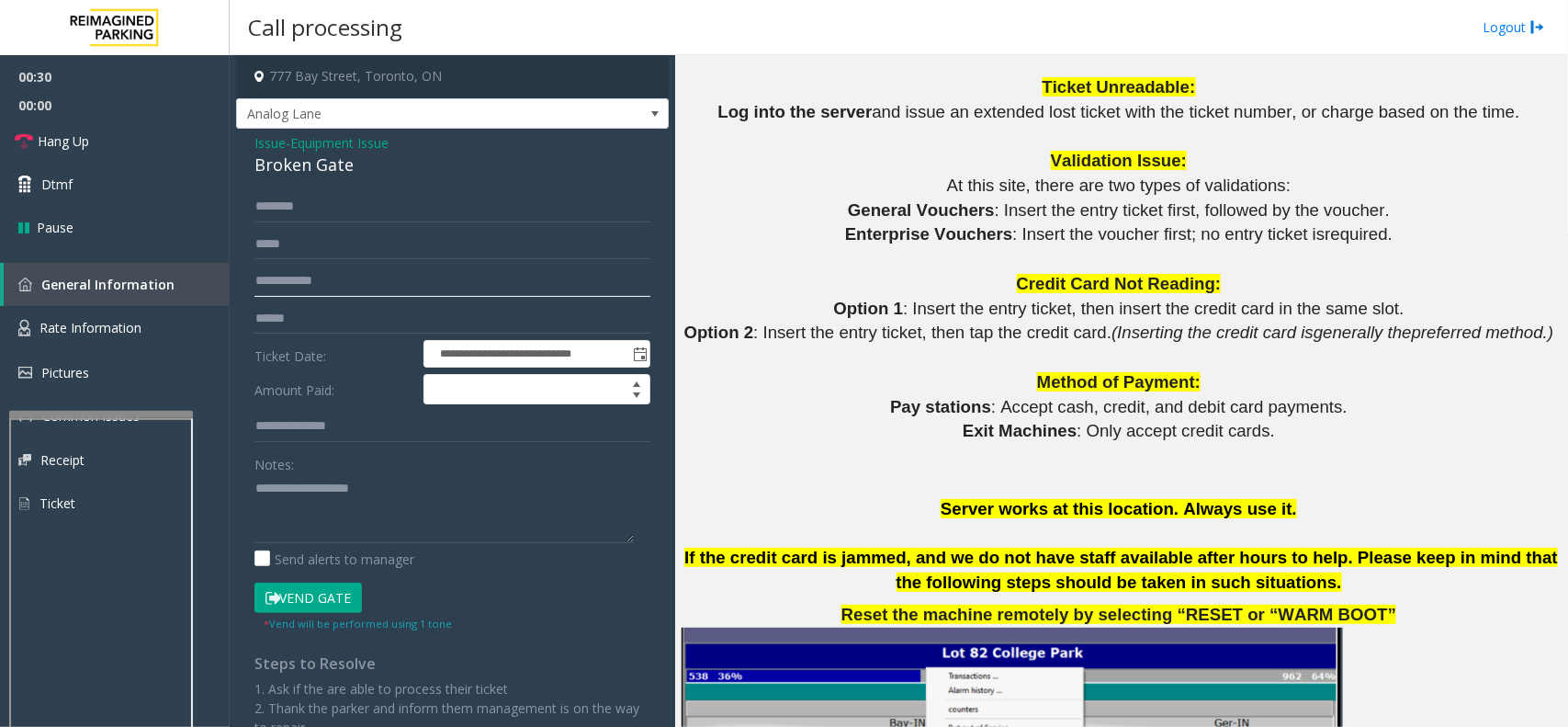 click 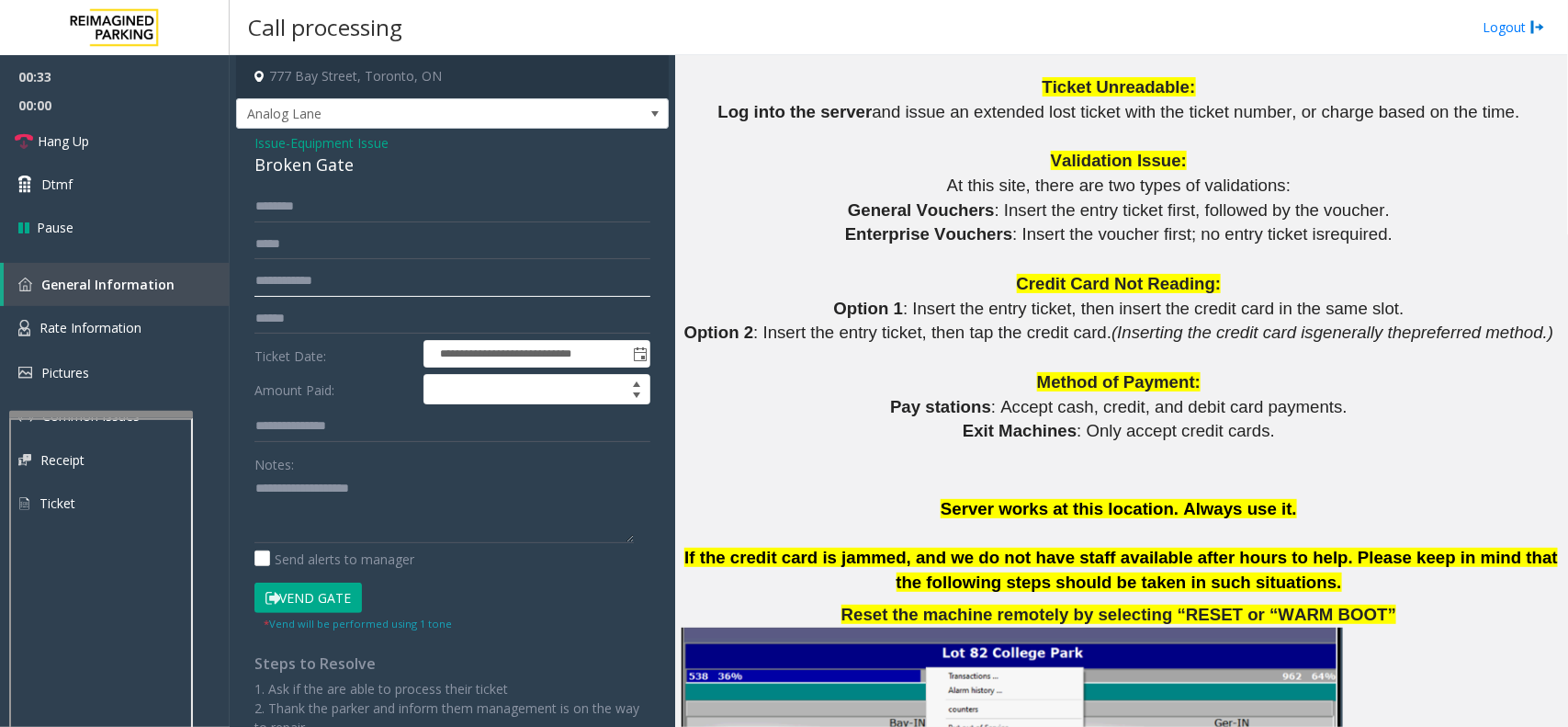 click 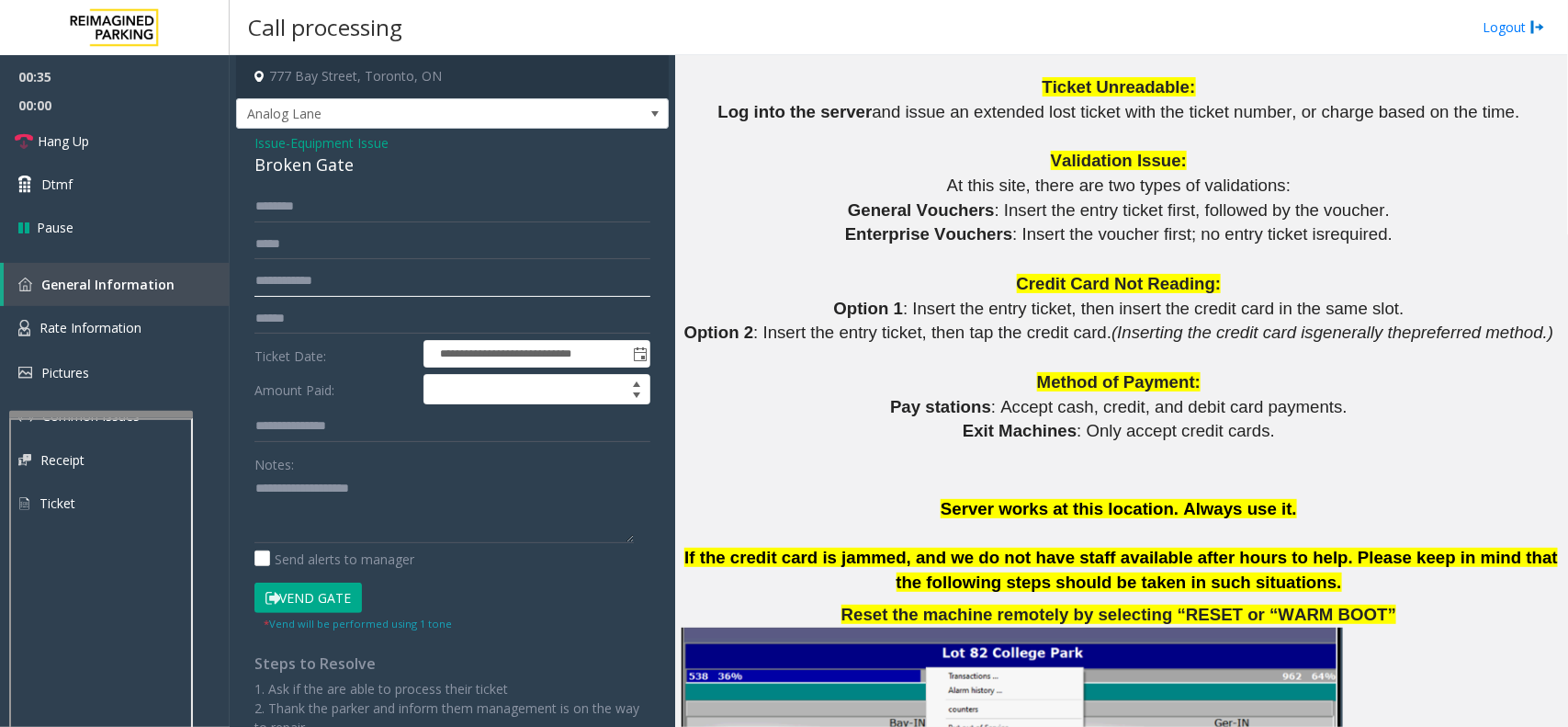click 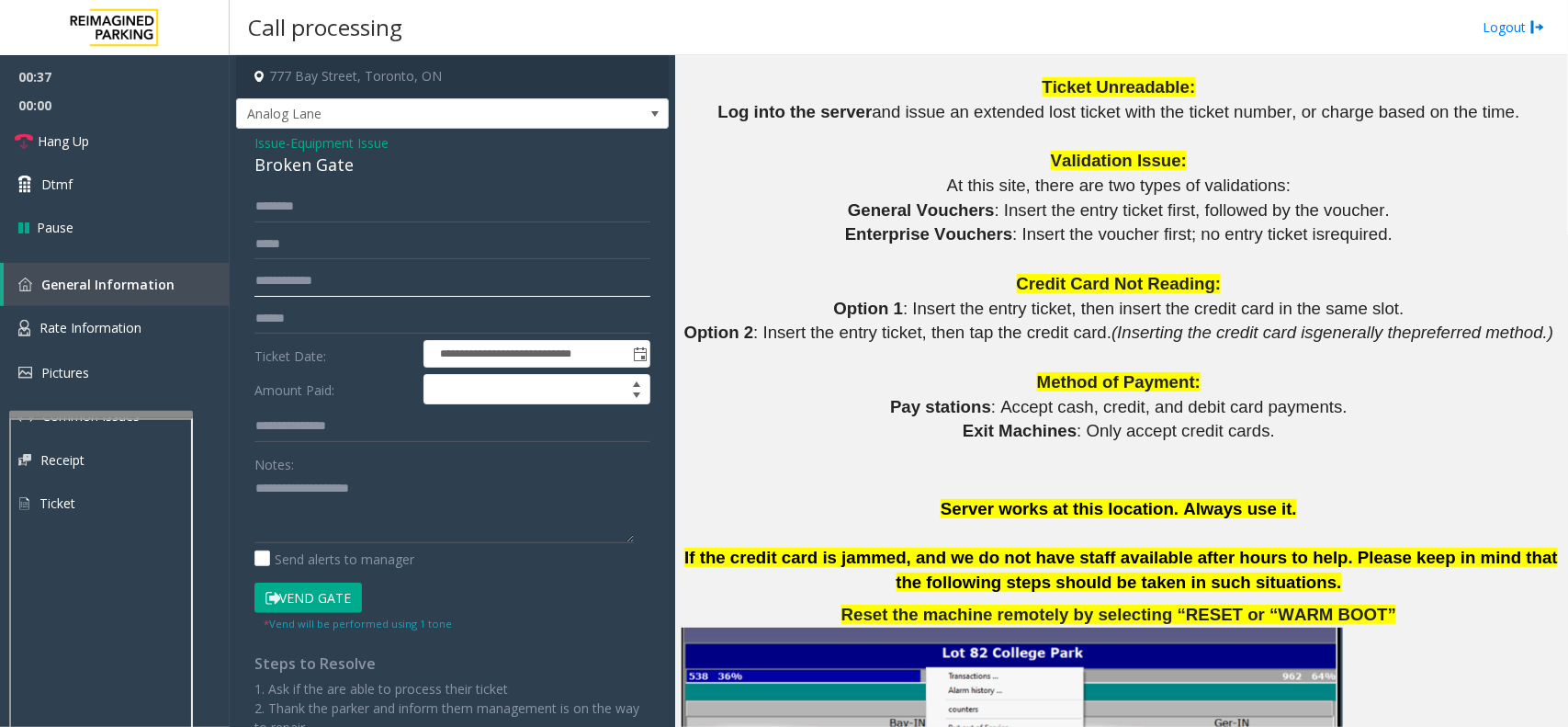 click 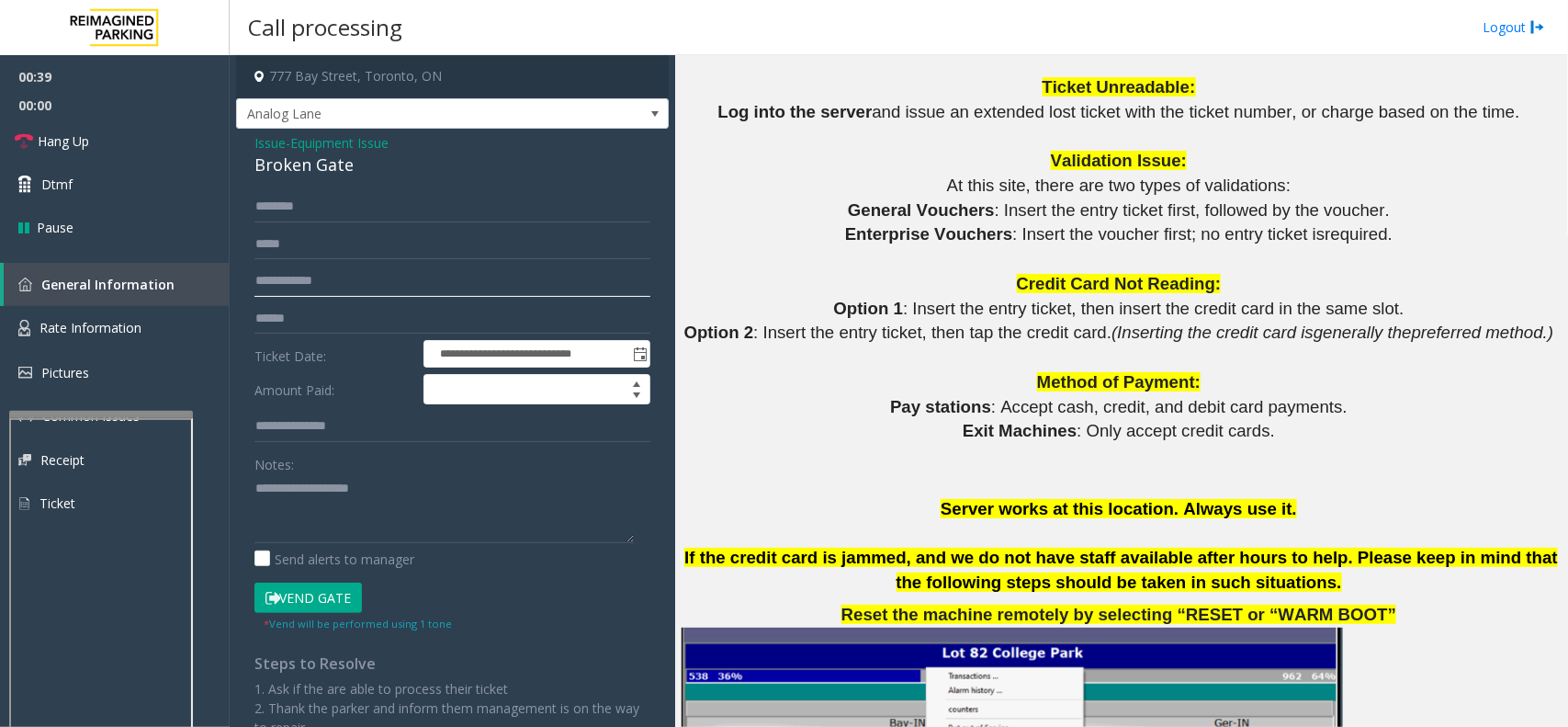 click 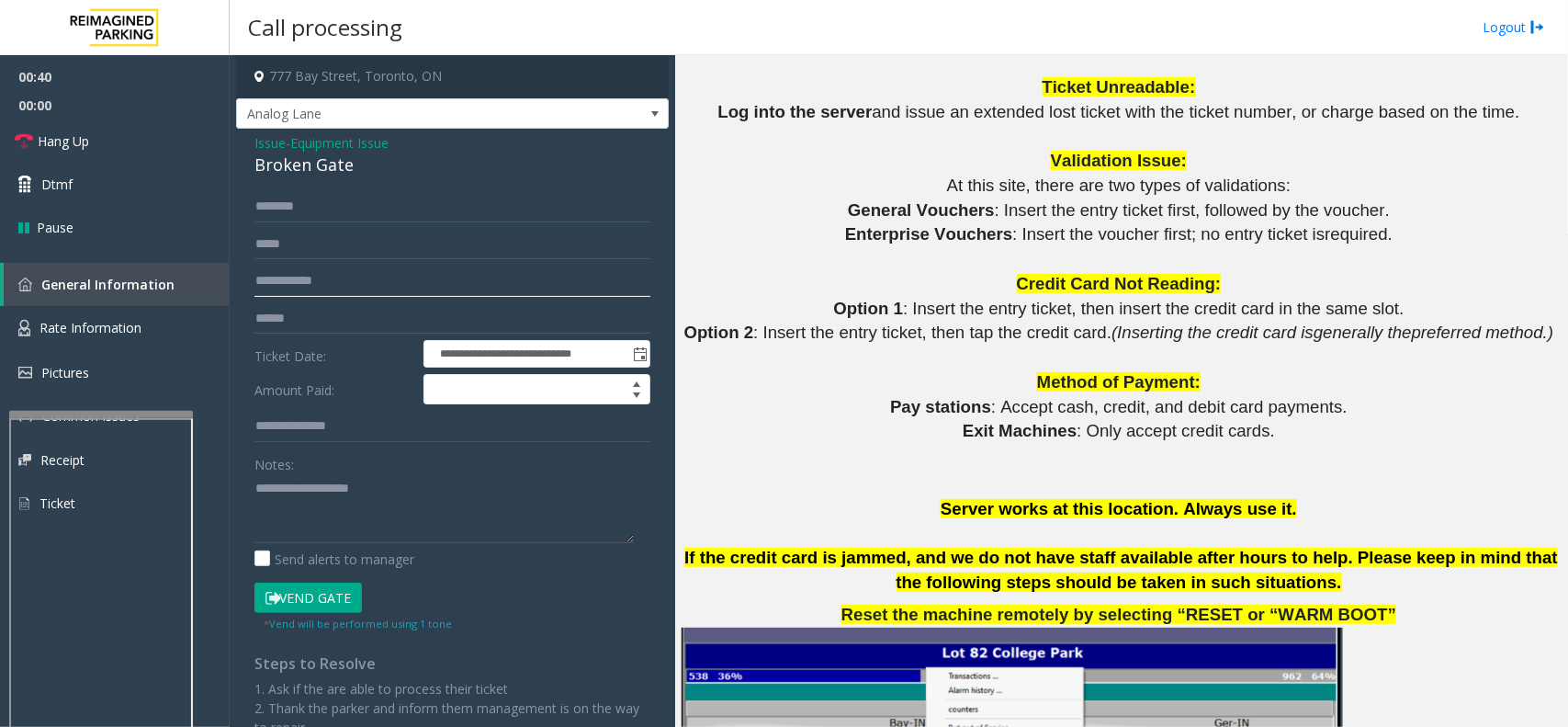 click 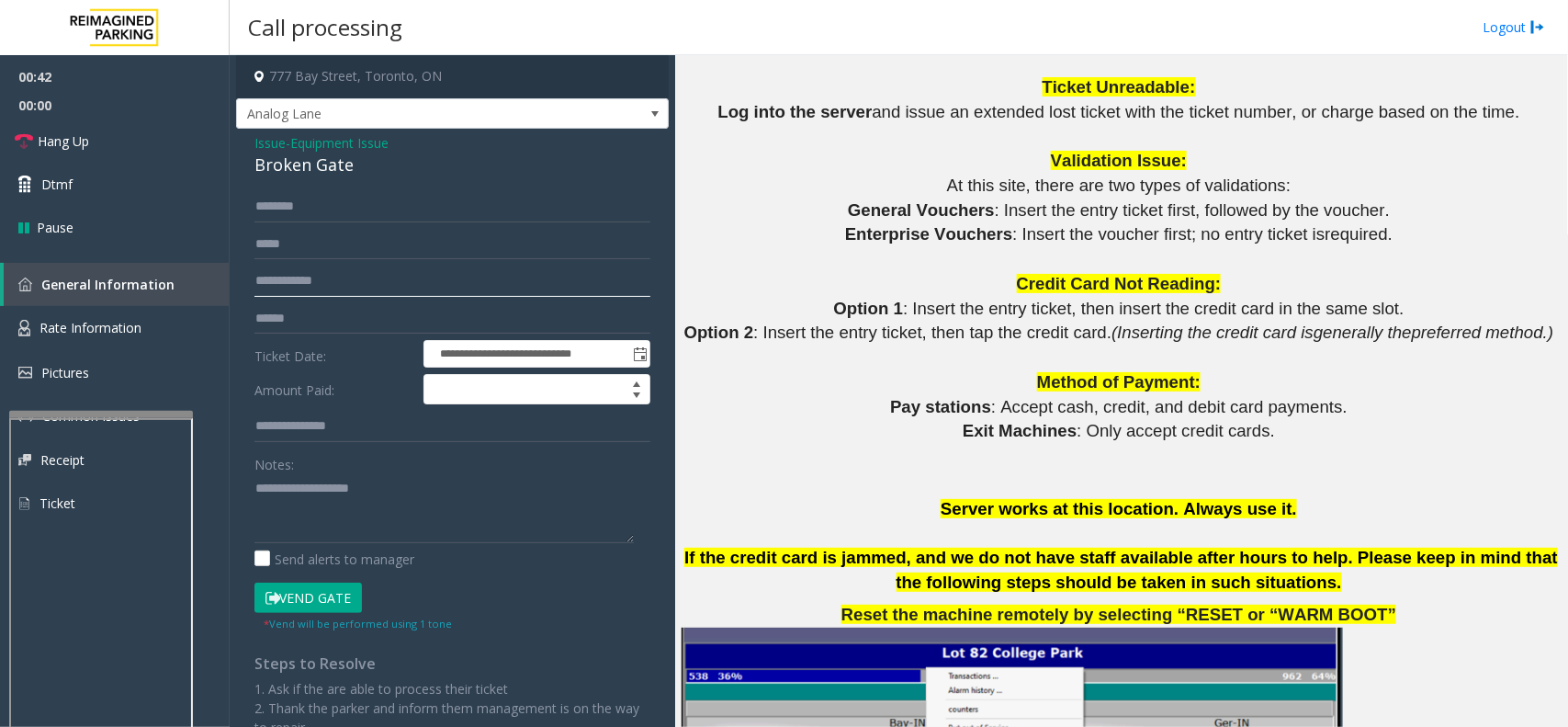 click 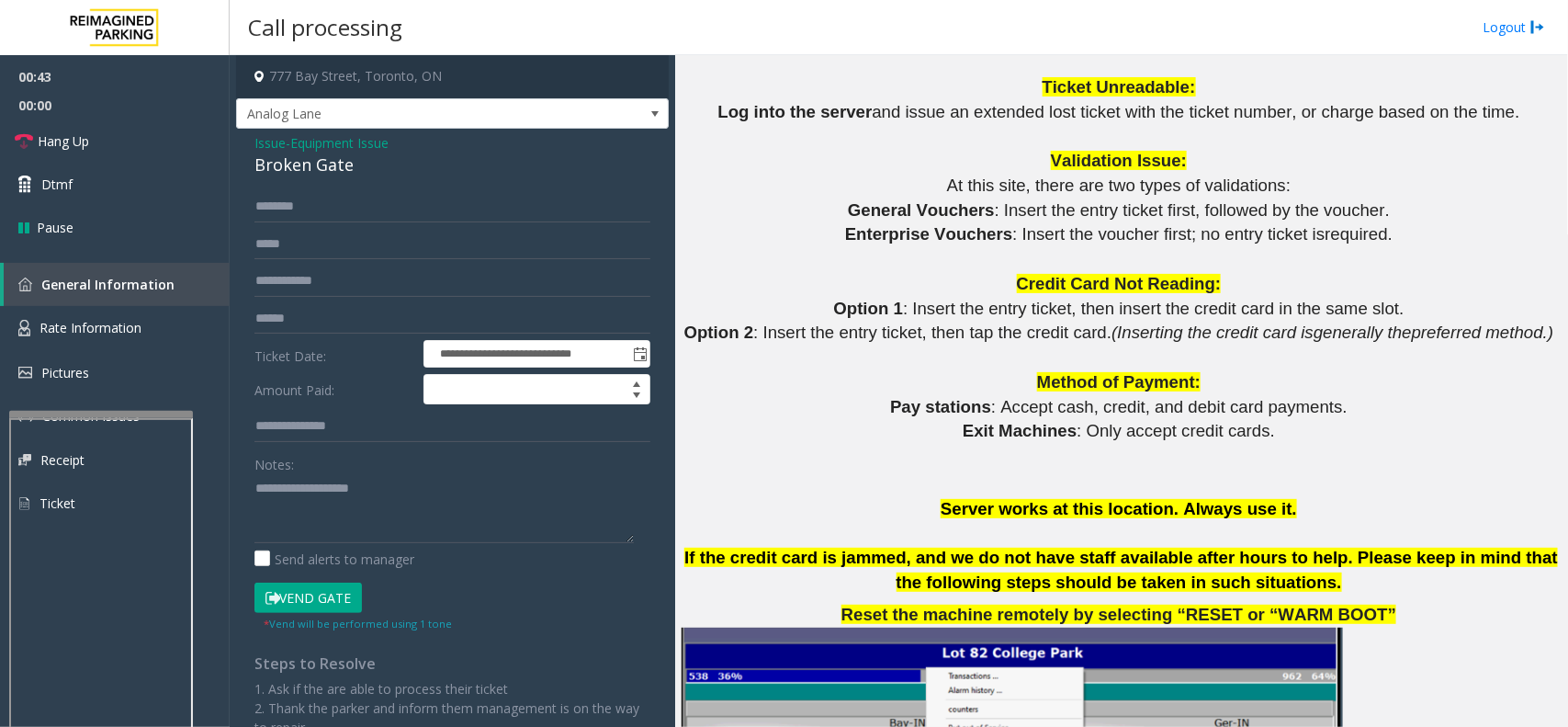 click on "Equipment Issue" 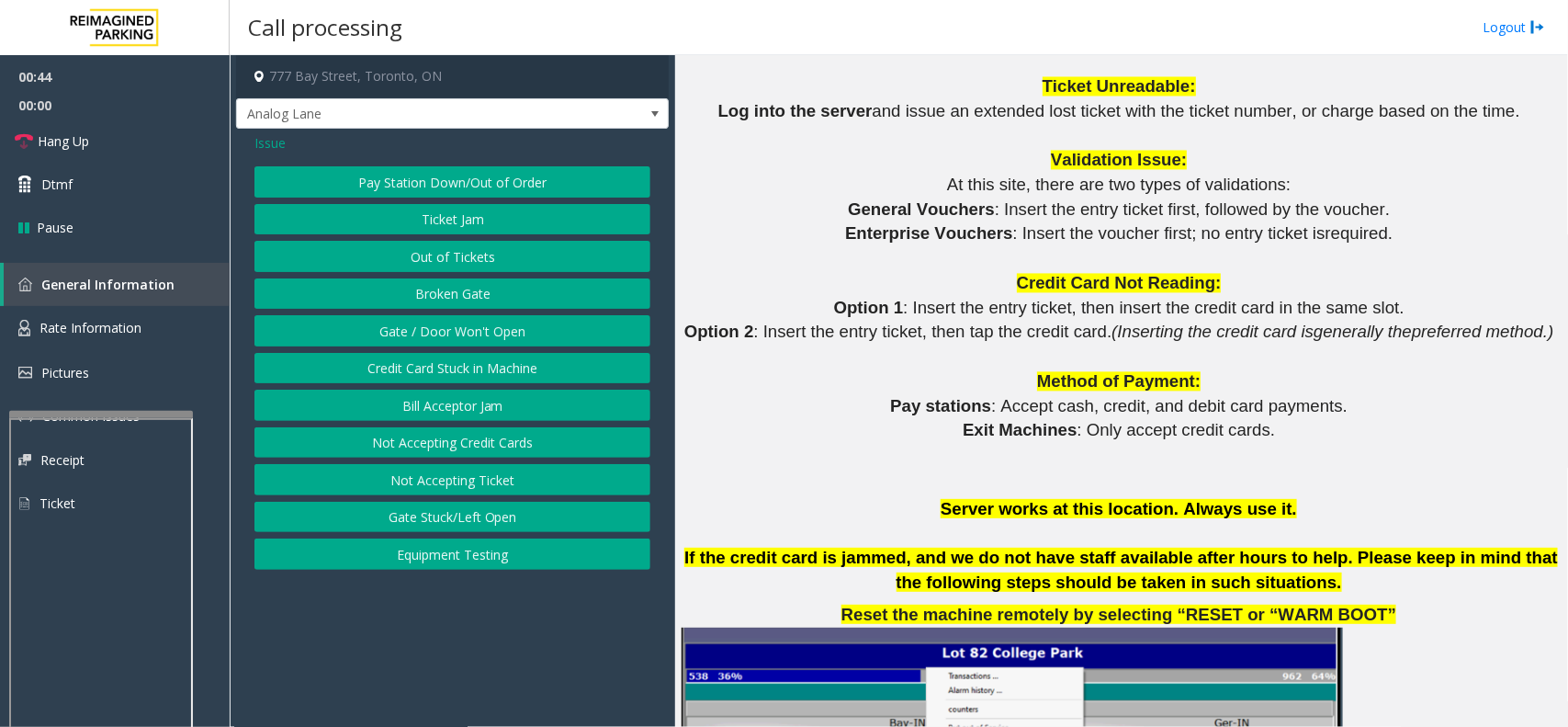 click on "Issue" 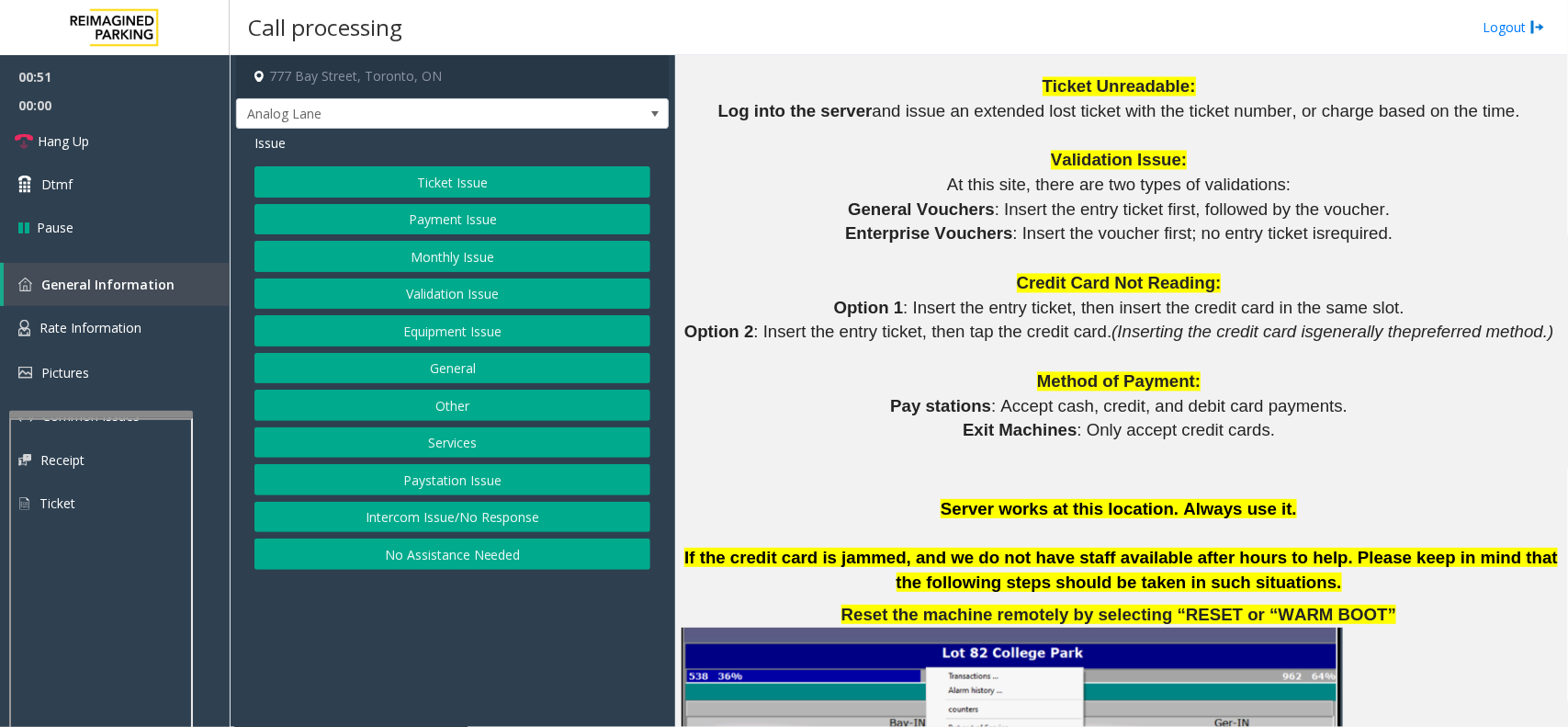 click on "Monthly Issue" 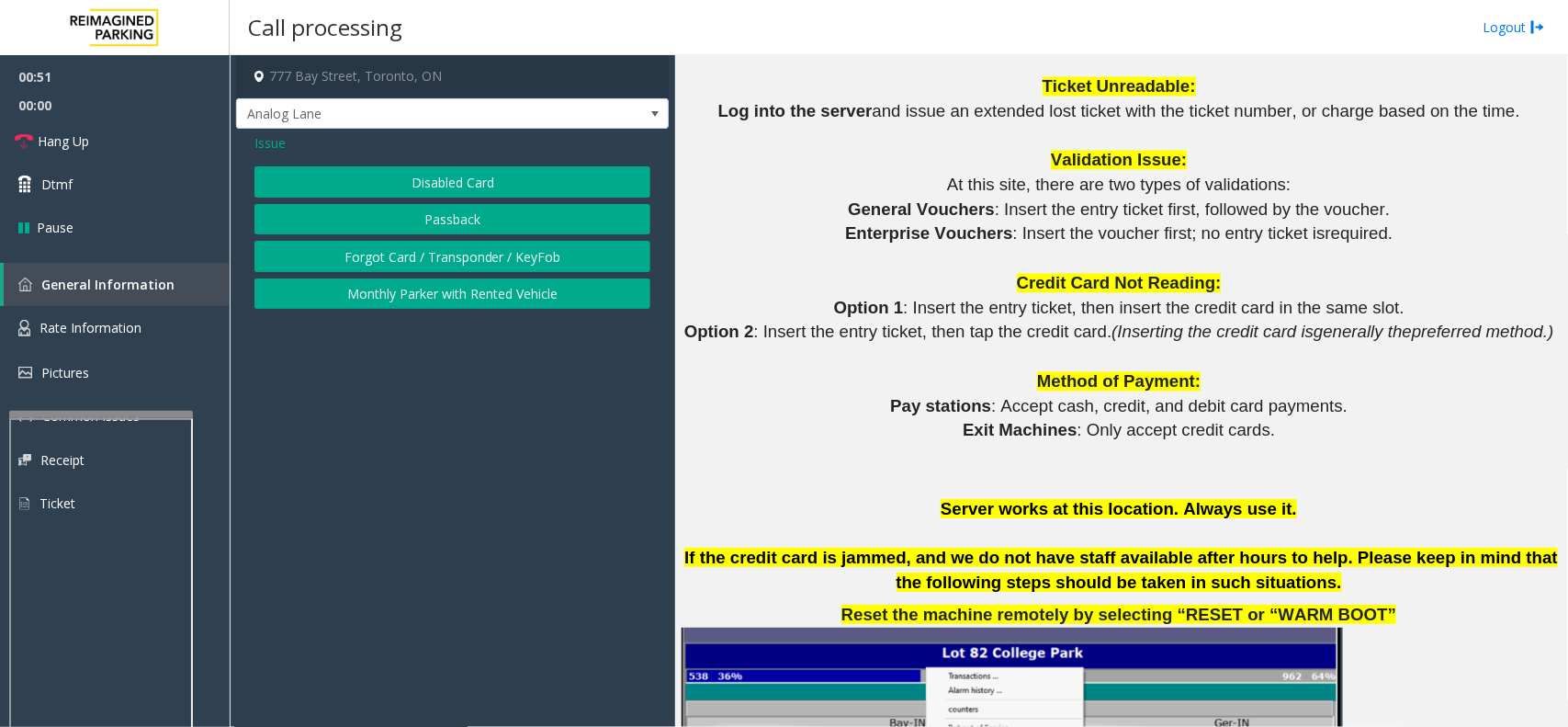 click on "Disabled Card" 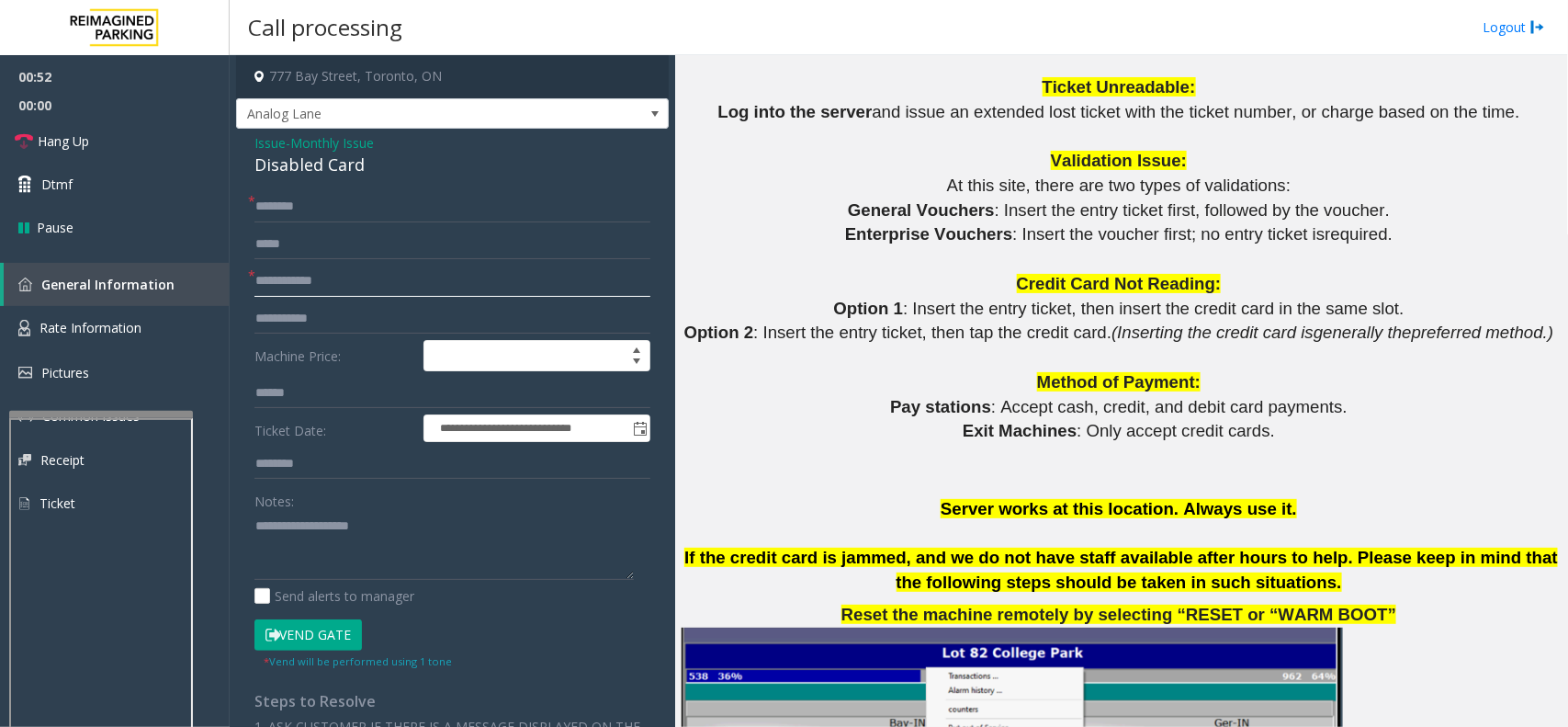 click 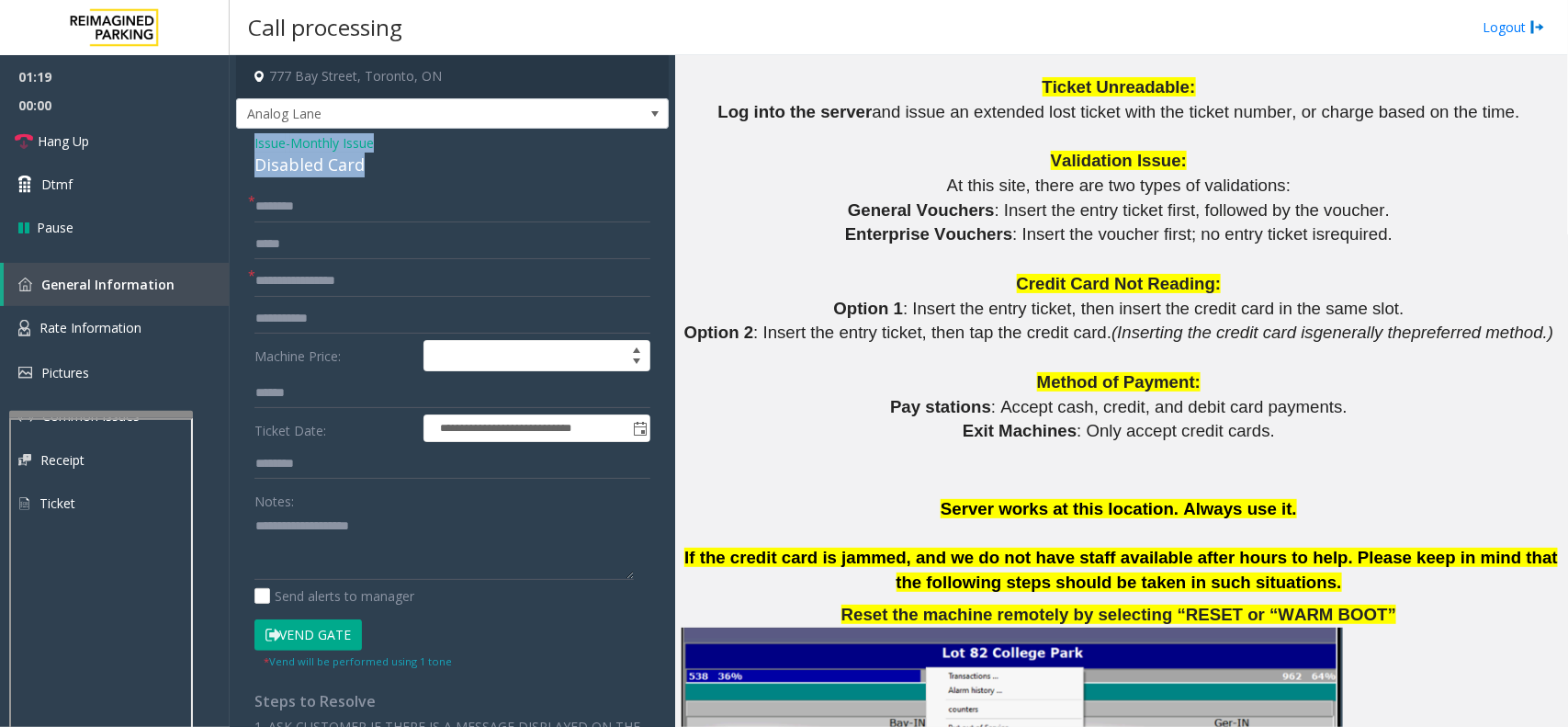 drag, startPoint x: 369, startPoint y: 165, endPoint x: 236, endPoint y: 145, distance: 134.49535 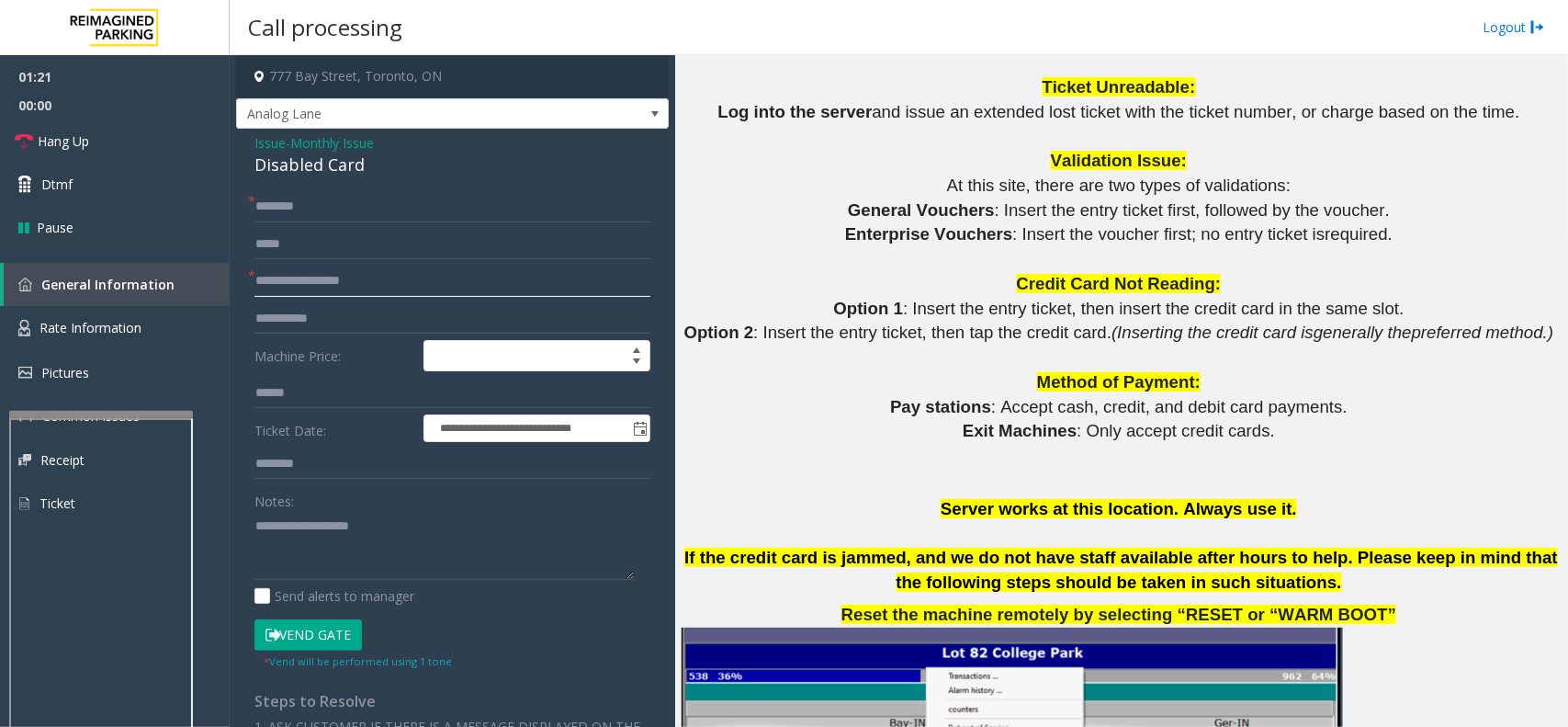 click on "**********" 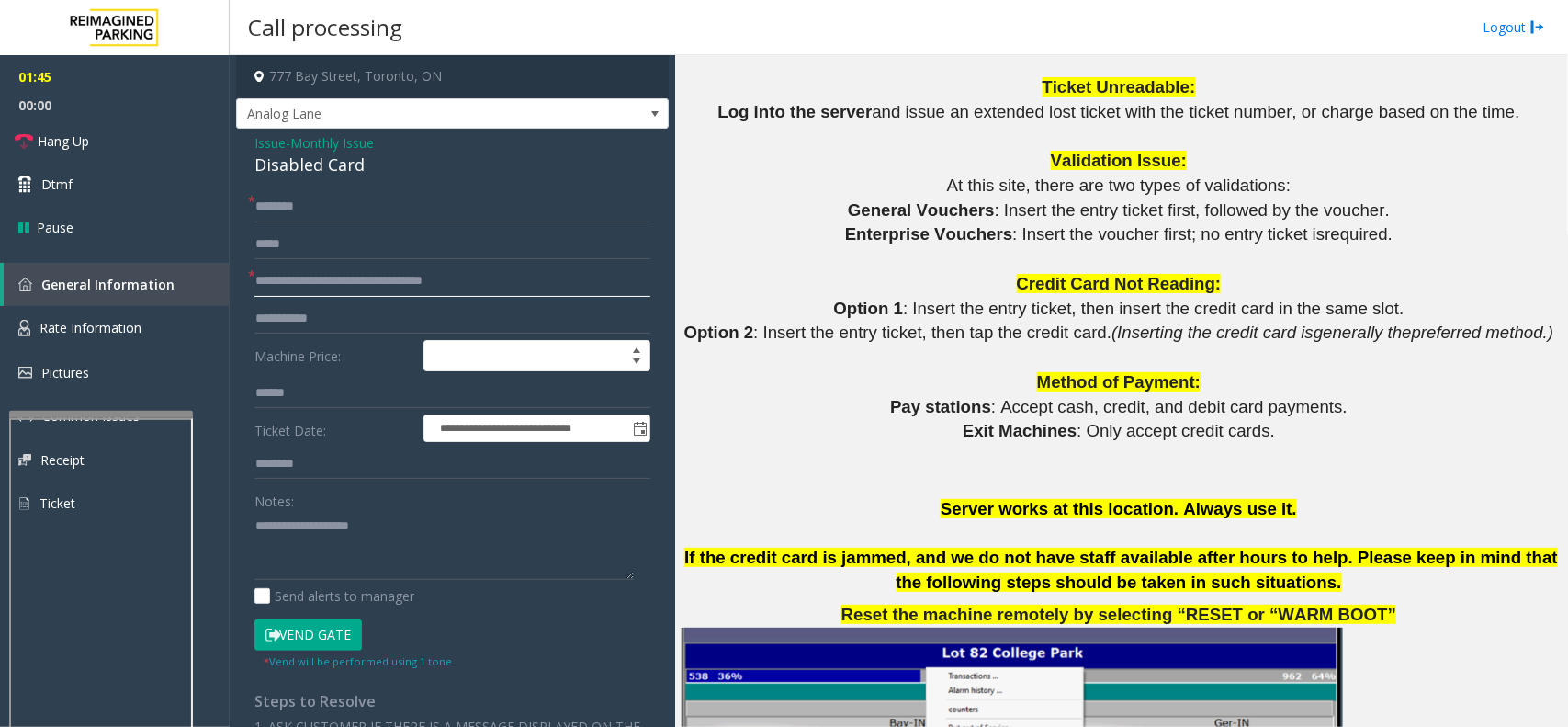 drag, startPoint x: 381, startPoint y: 282, endPoint x: 255, endPoint y: 283, distance: 126.00397 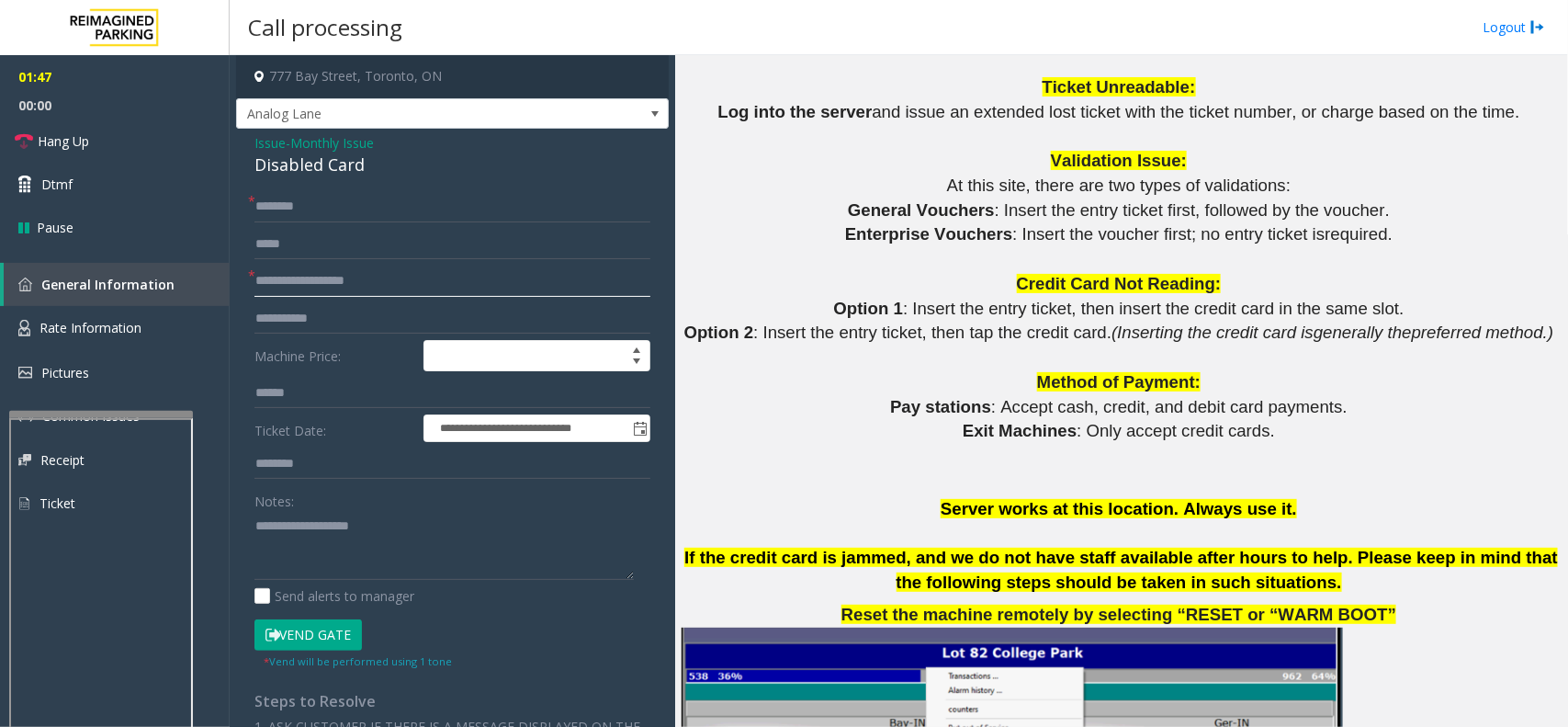 type on "**********" 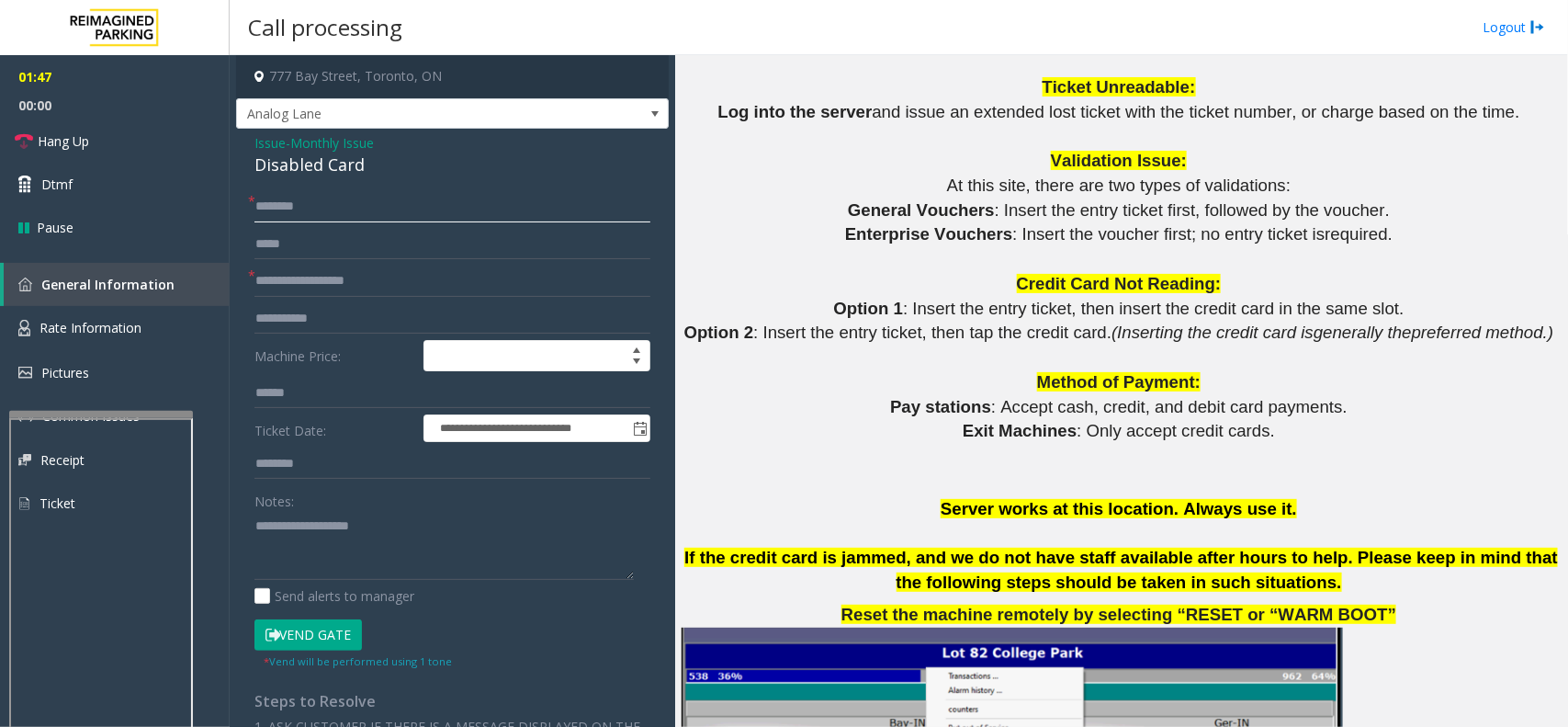 click 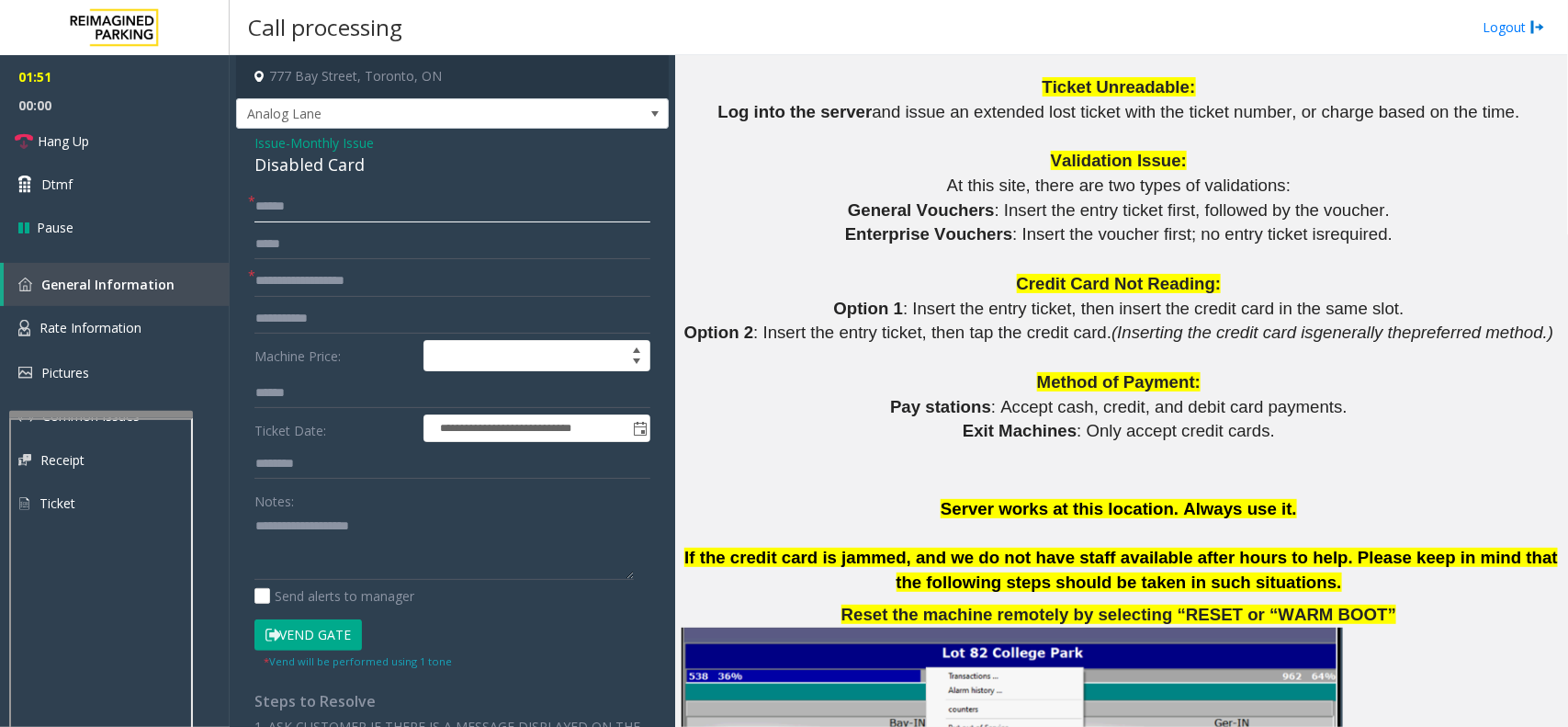 type on "******" 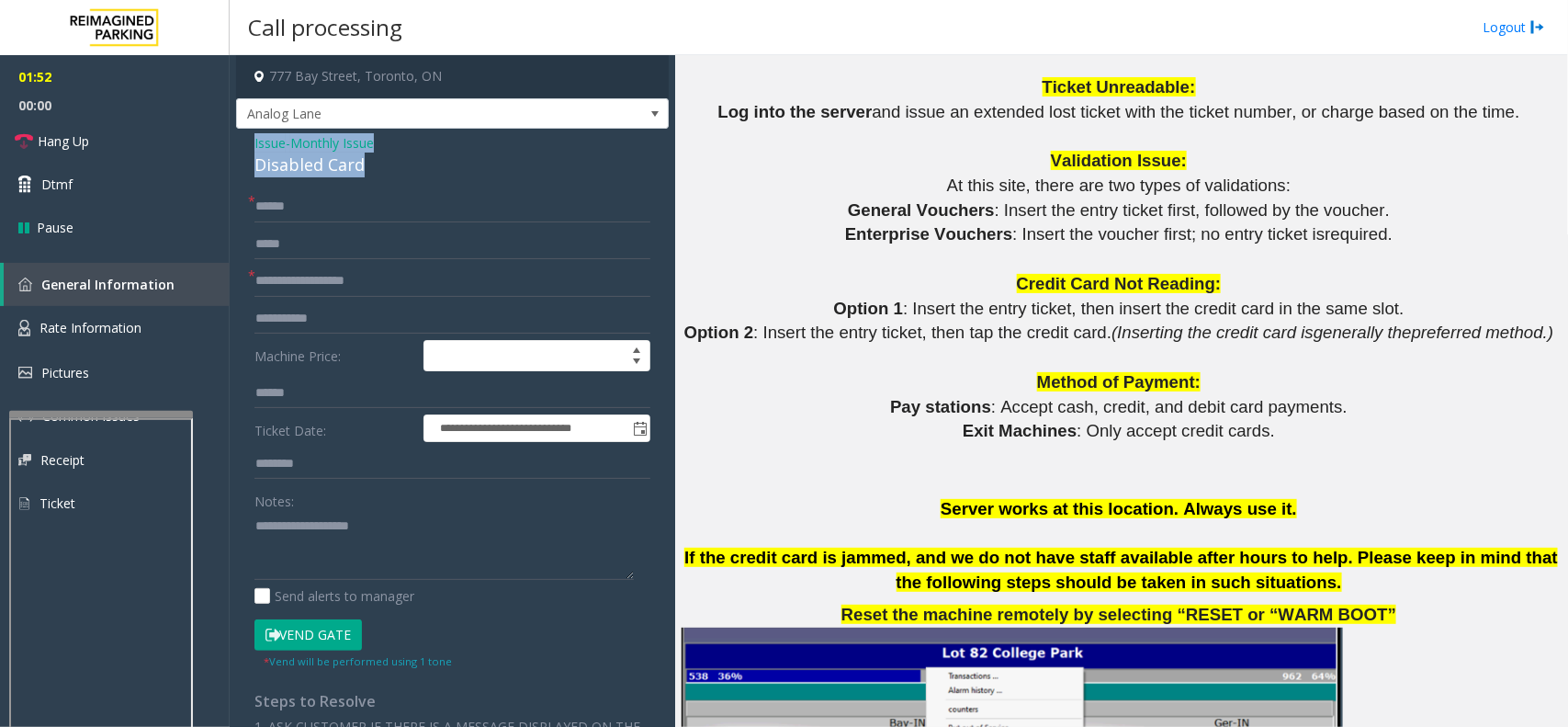 drag, startPoint x: 367, startPoint y: 165, endPoint x: 254, endPoint y: 139, distance: 115.95258 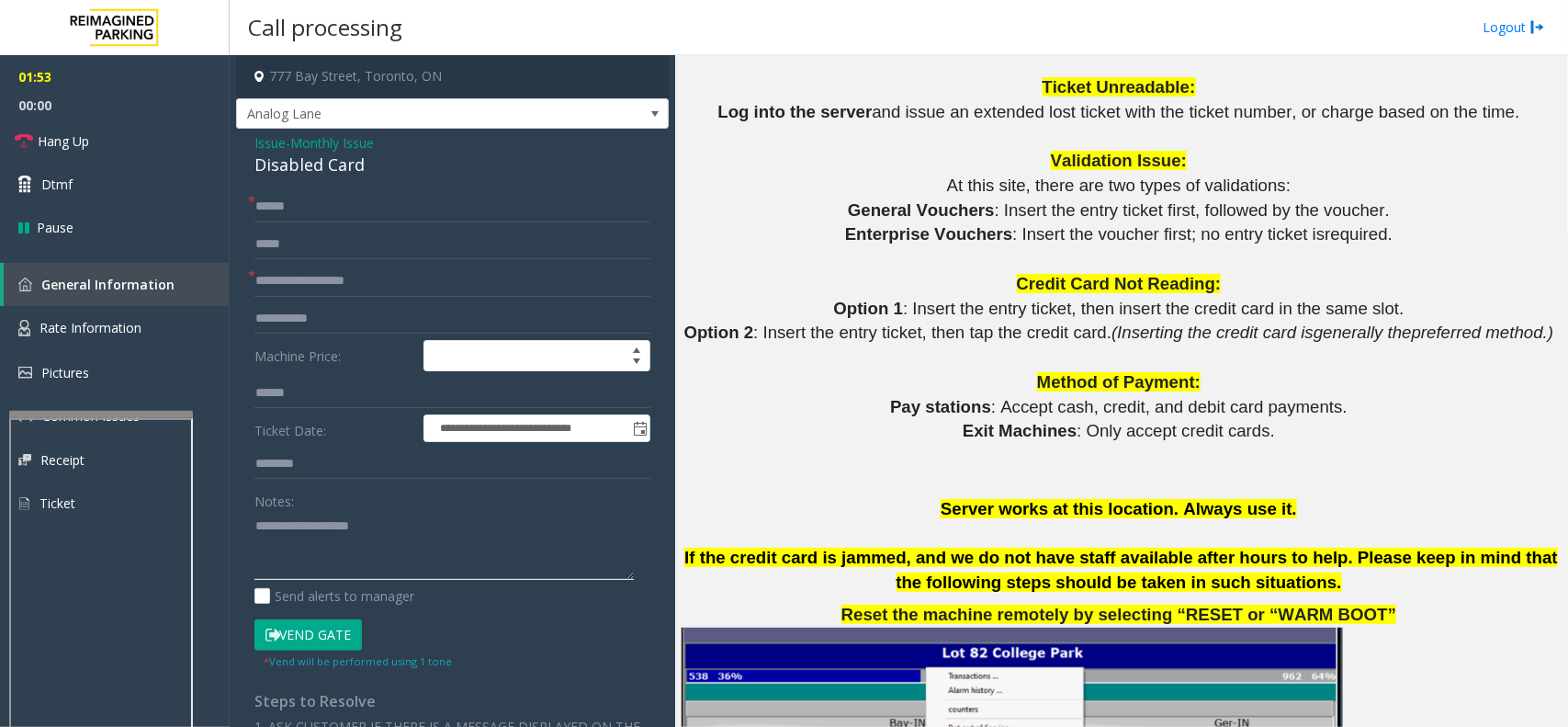 click 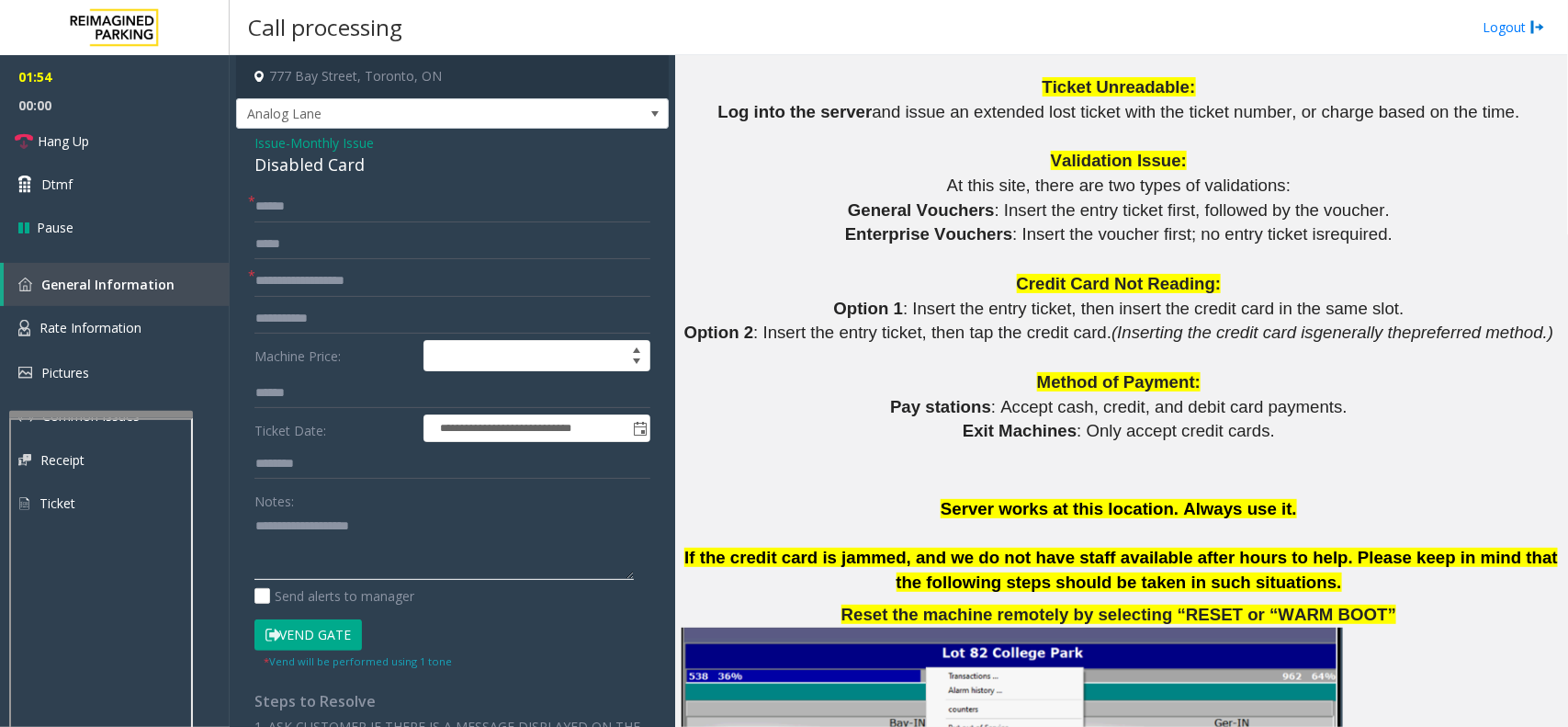 paste on "**********" 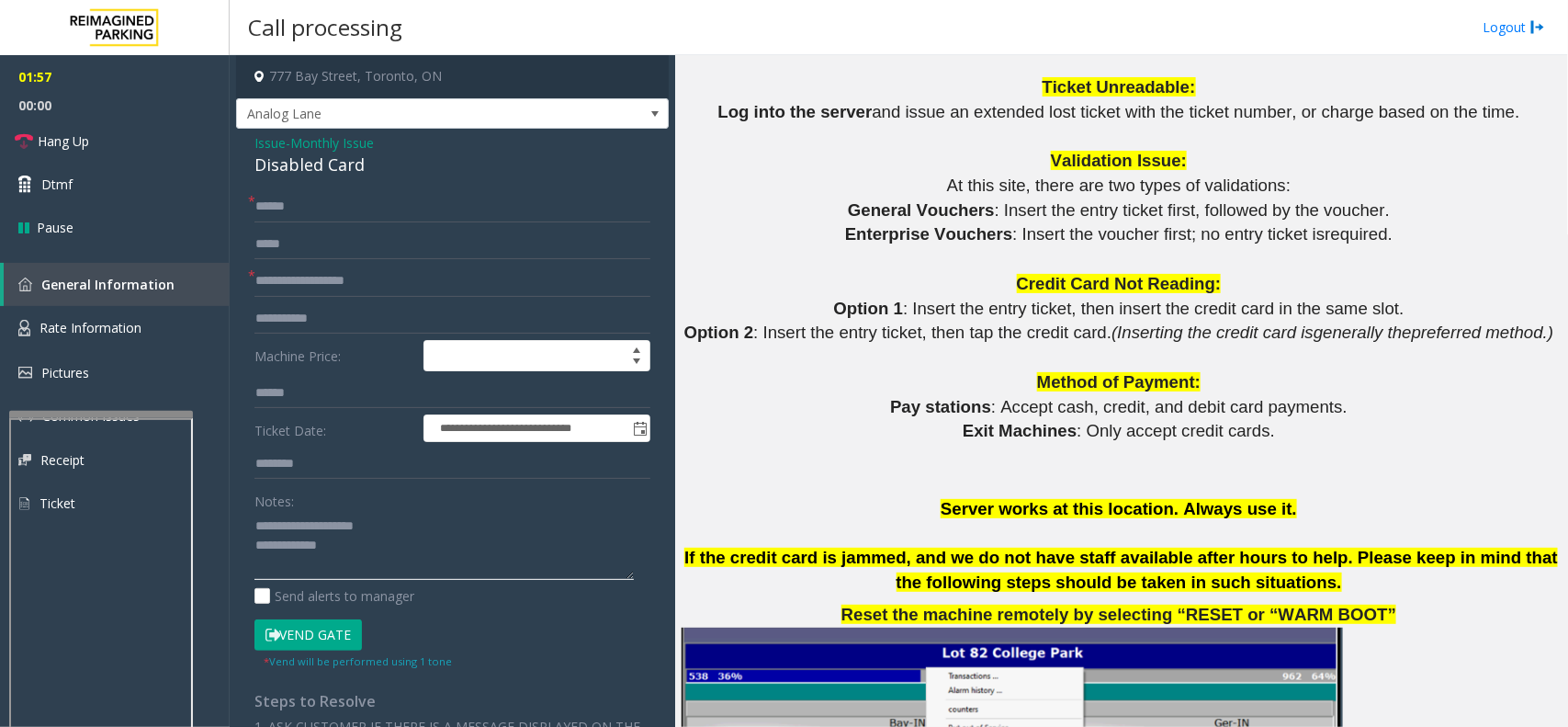 drag, startPoint x: 390, startPoint y: 525, endPoint x: 303, endPoint y: 525, distance: 87 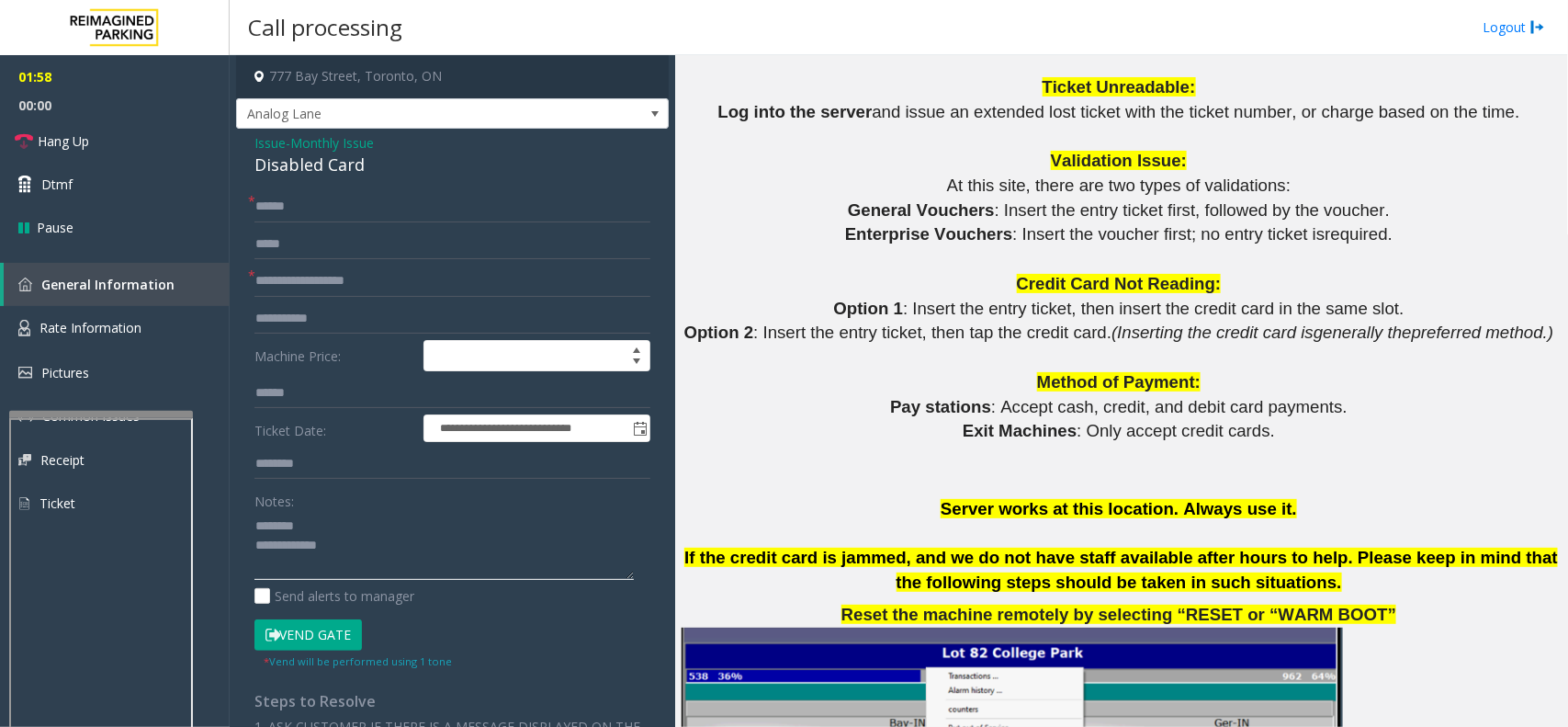 click 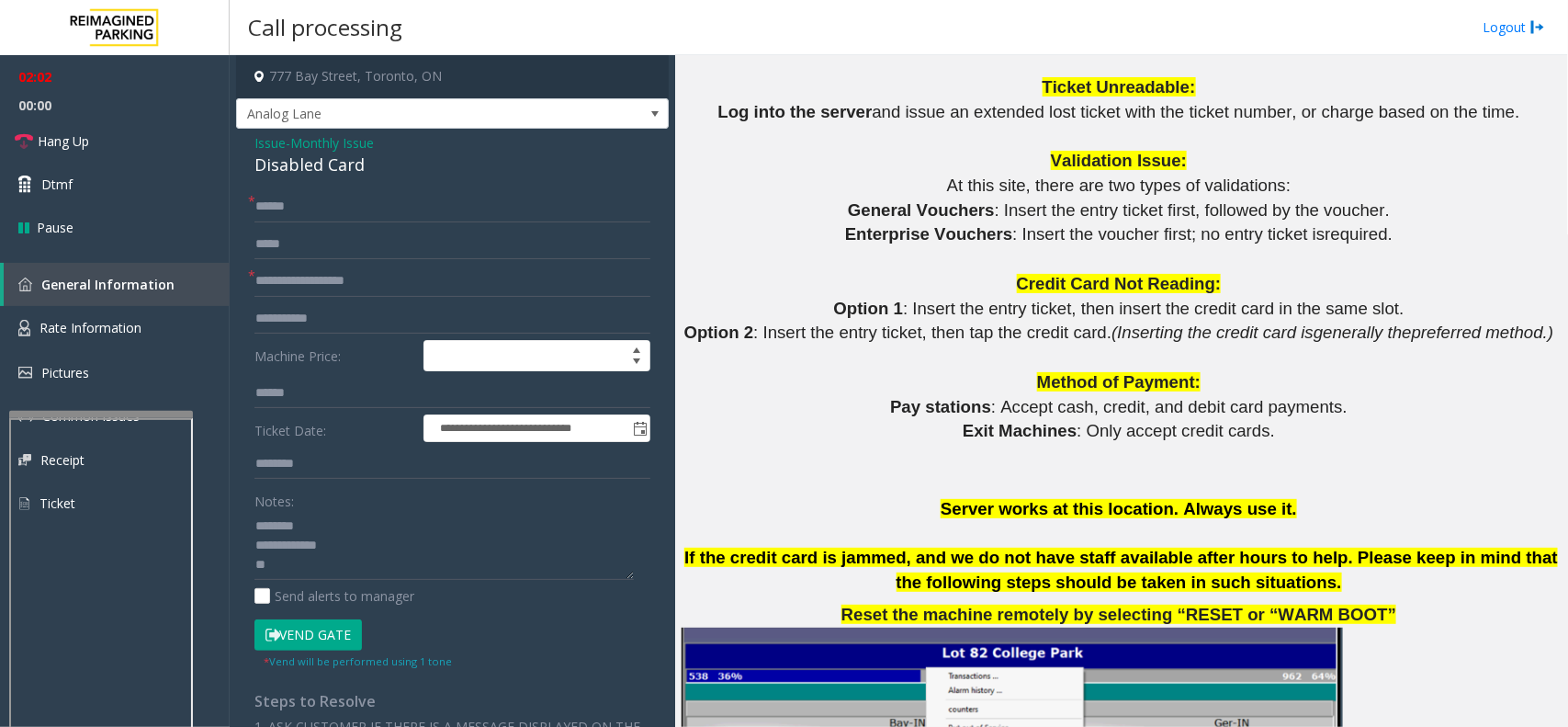 click on "Vend Gate" 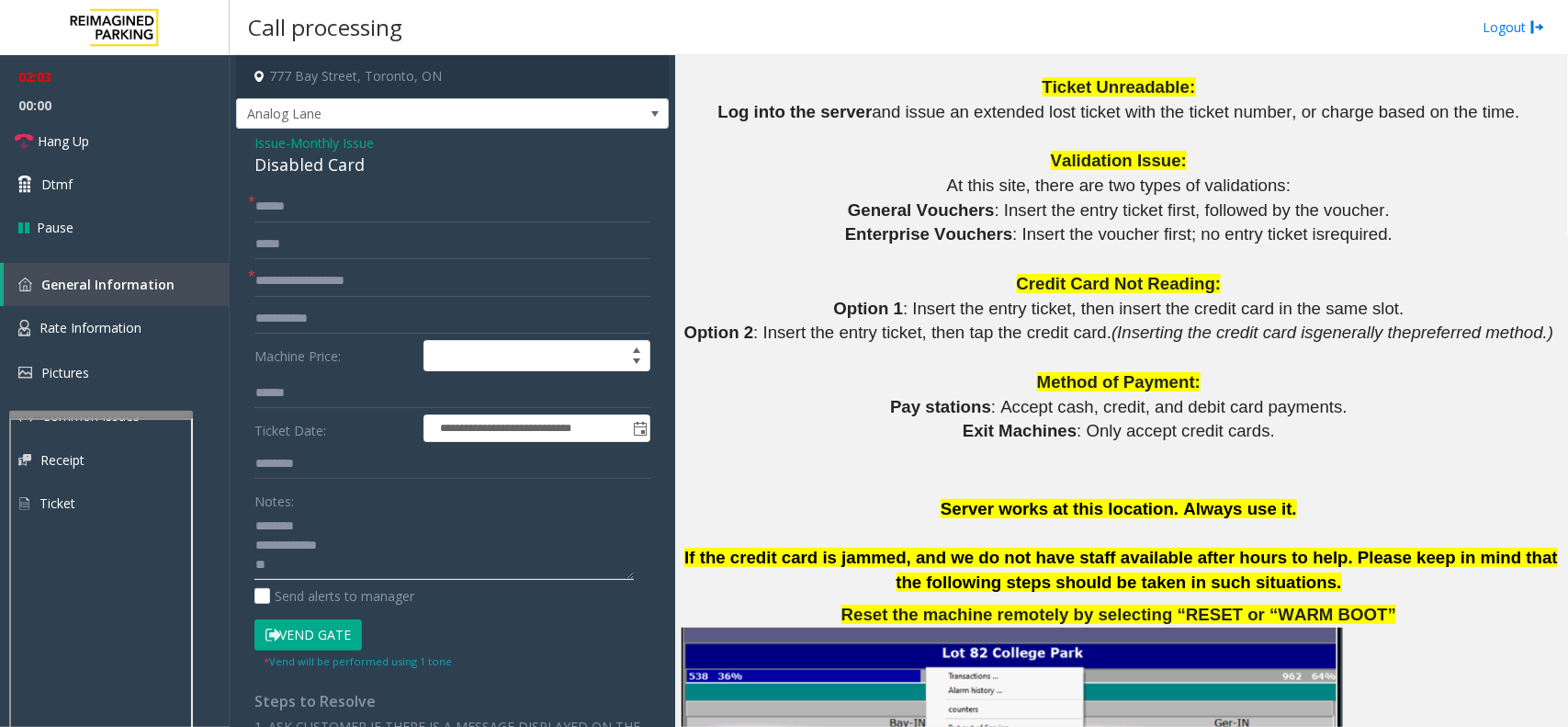 click 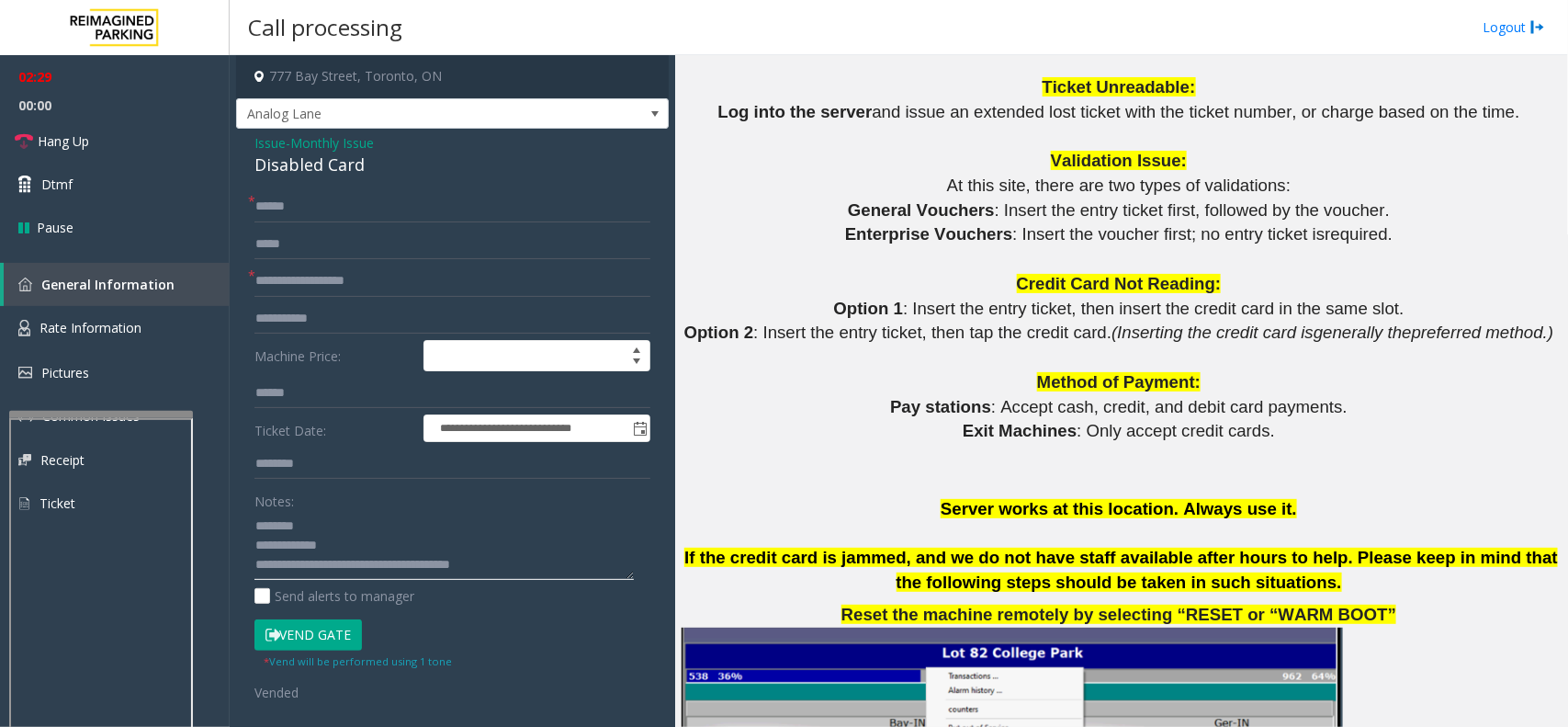 click 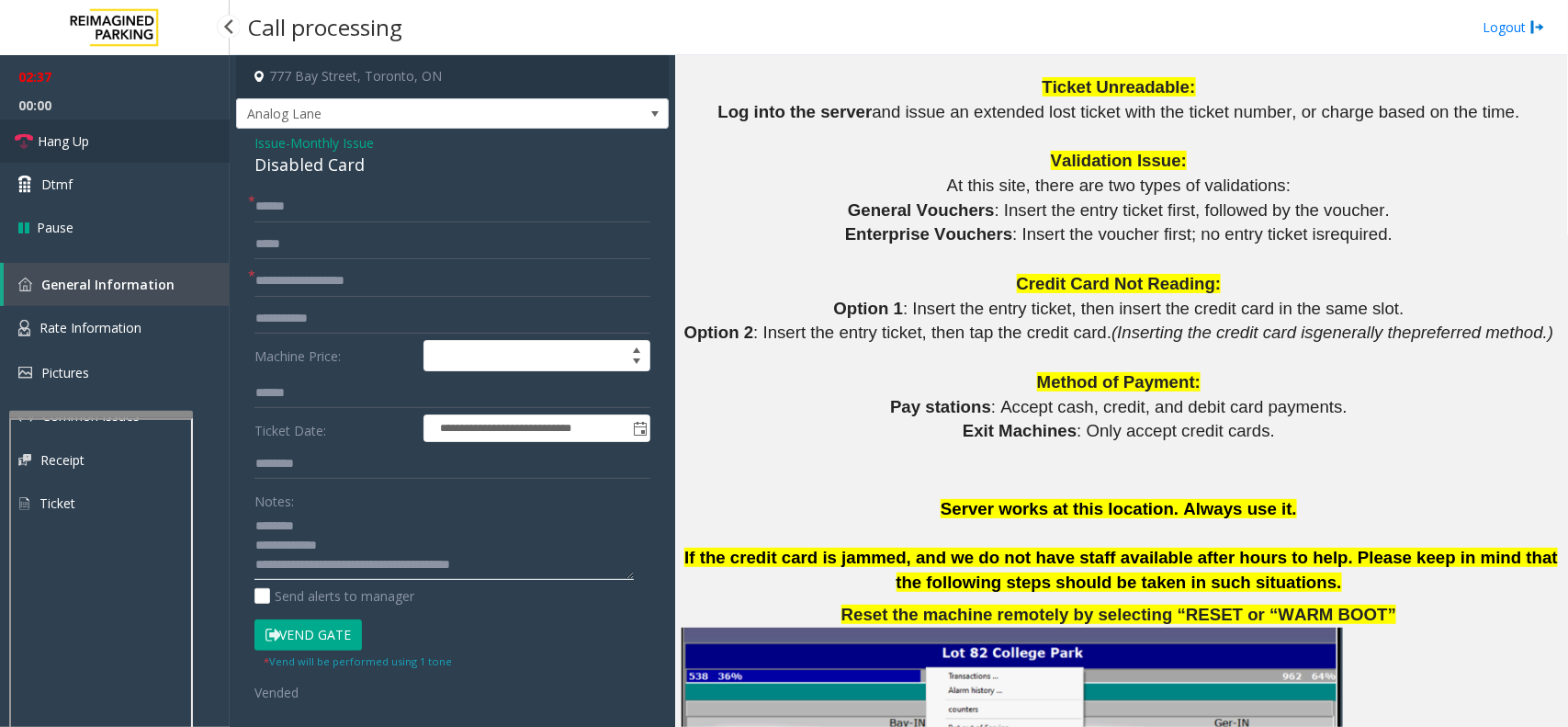 type on "**********" 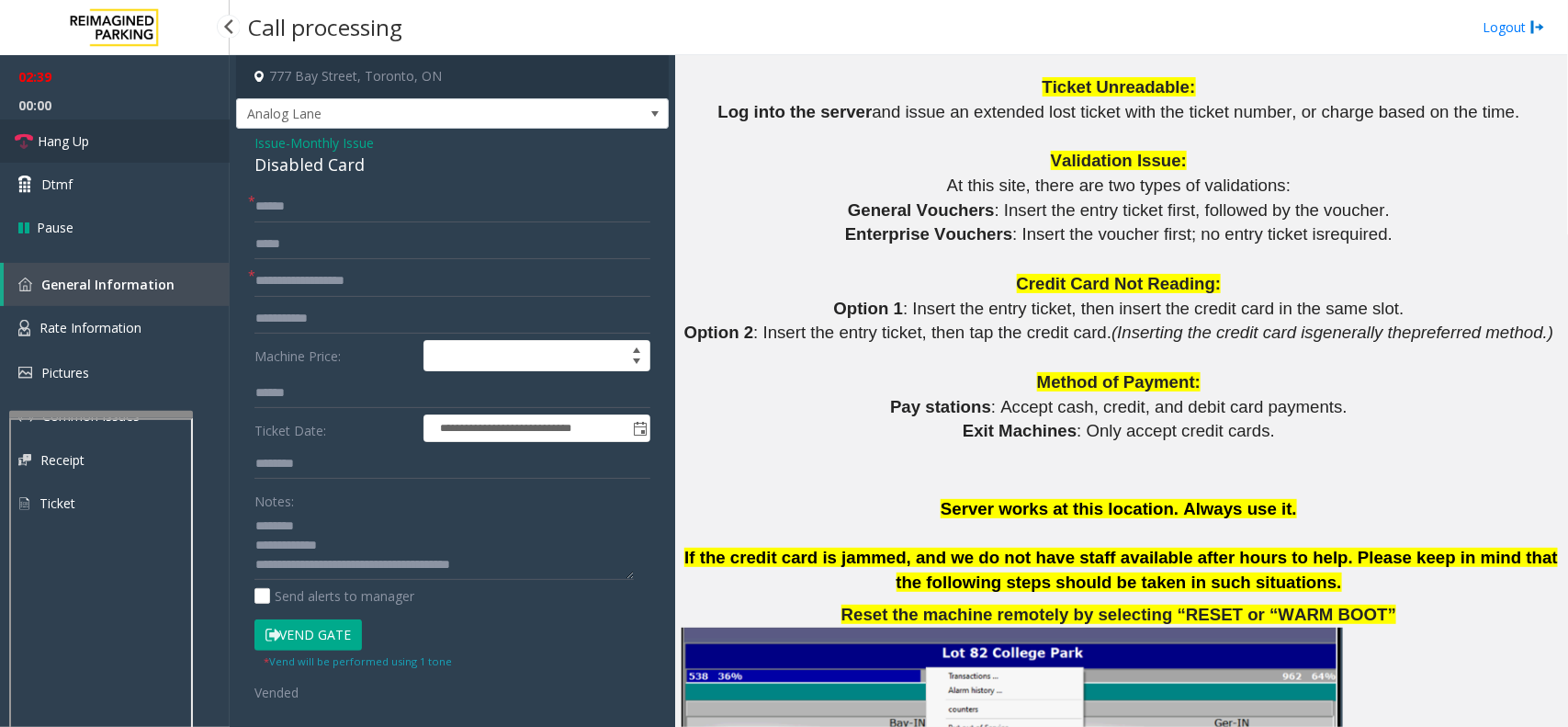 click on "Hang Up" at bounding box center [63, 141] 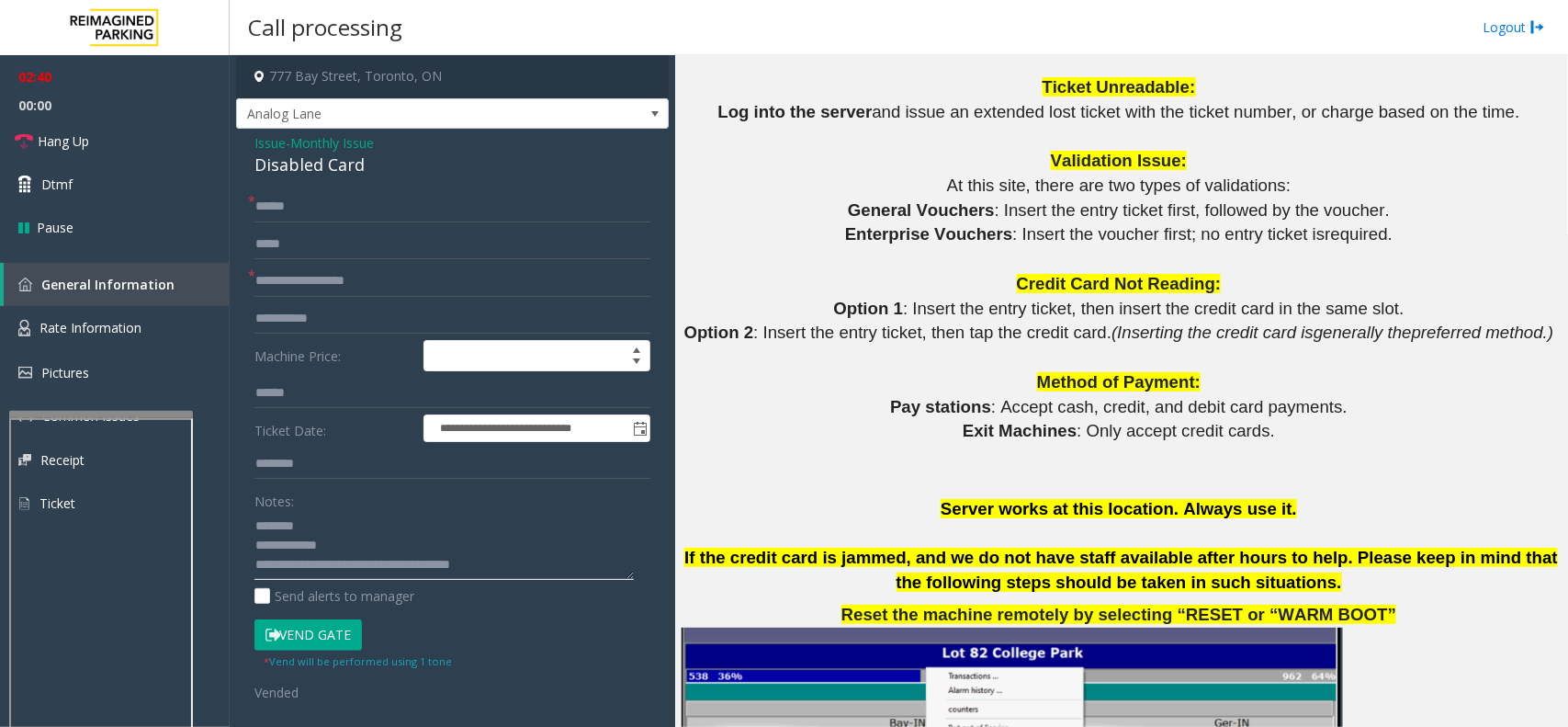 click 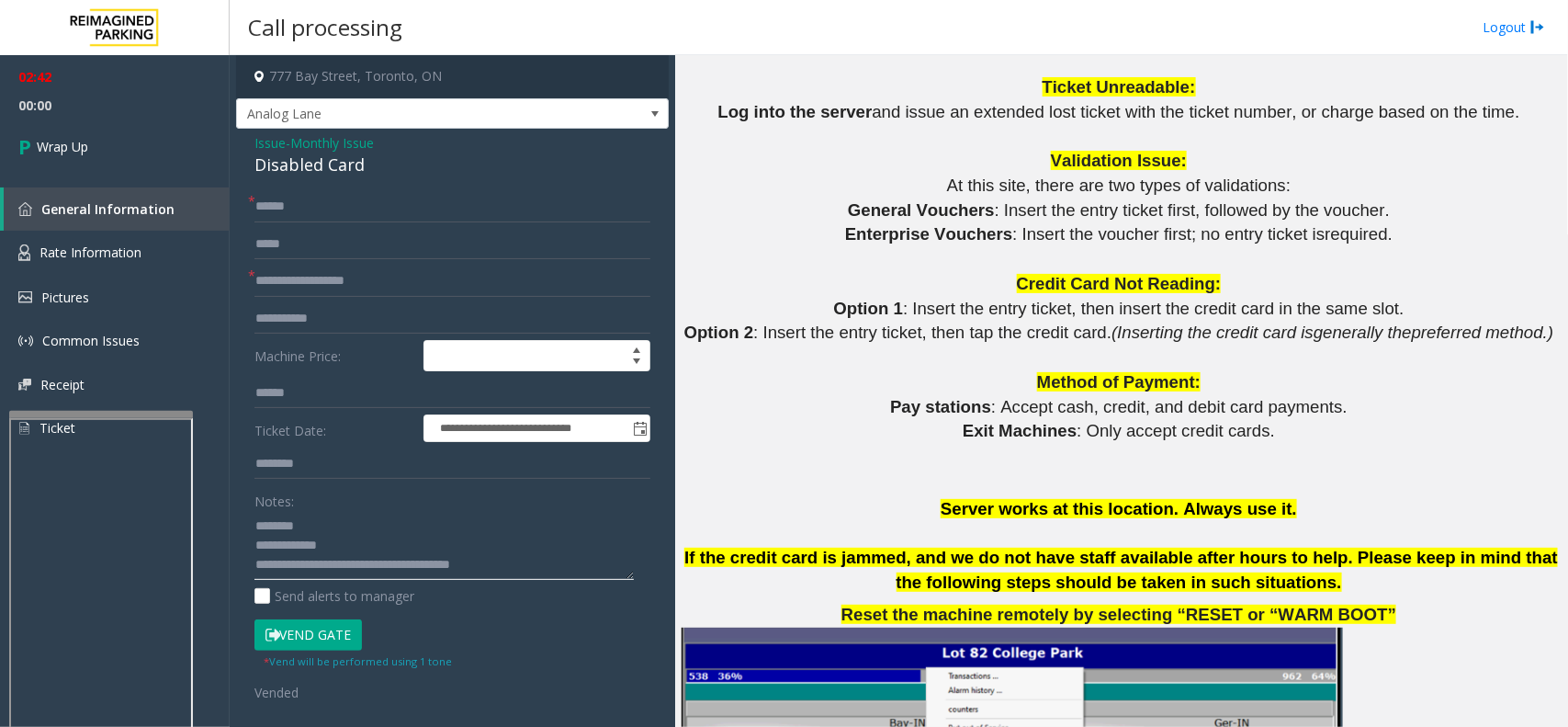 click 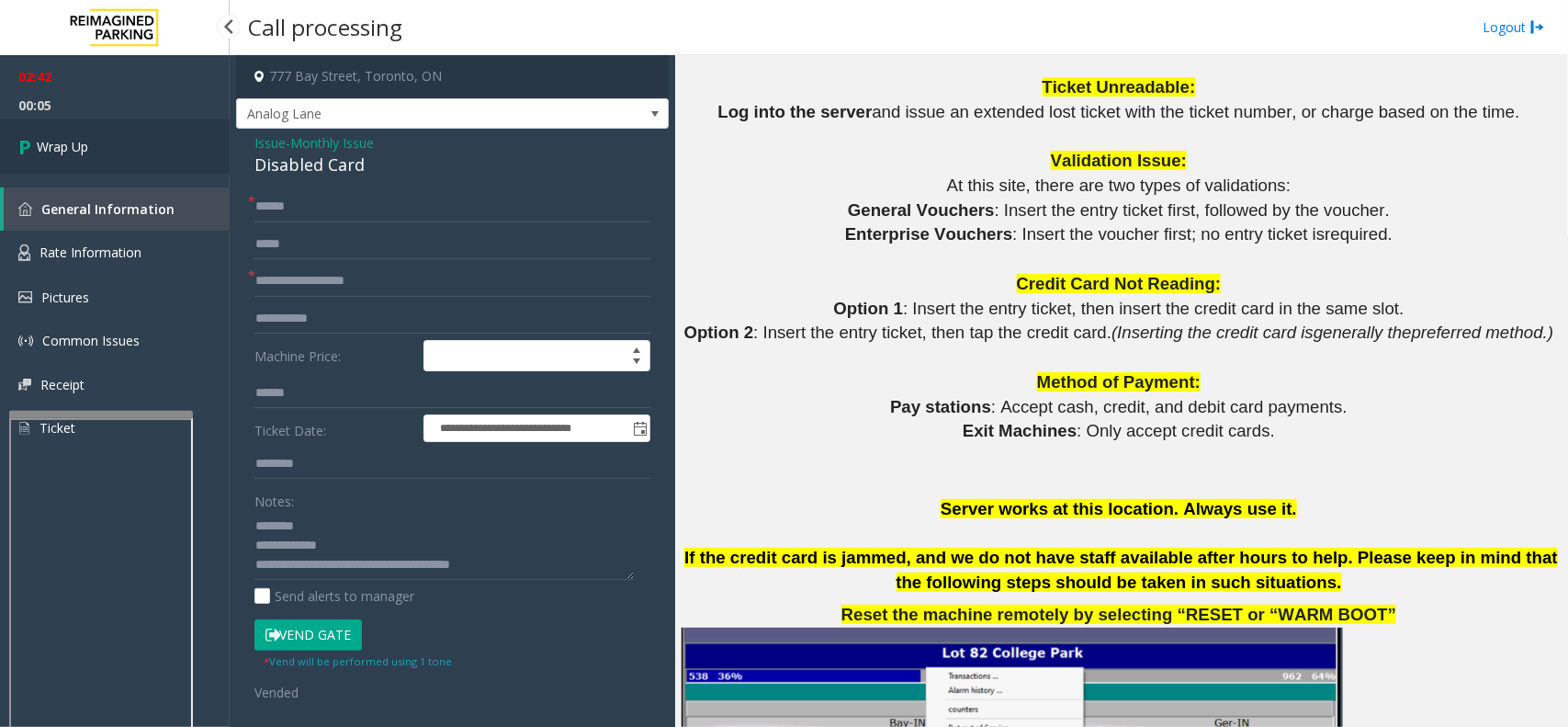 click on "Wrap Up" at bounding box center [115, 146] 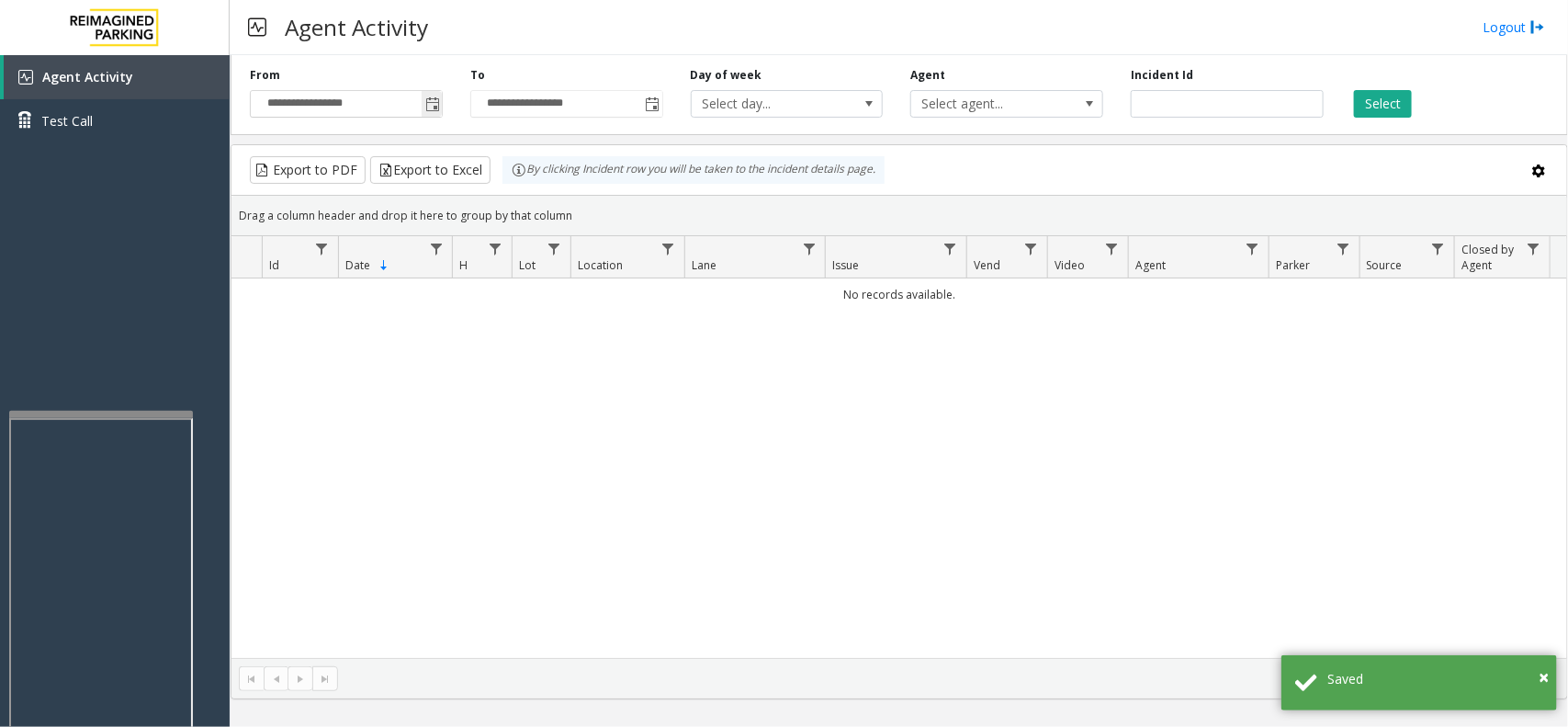 click 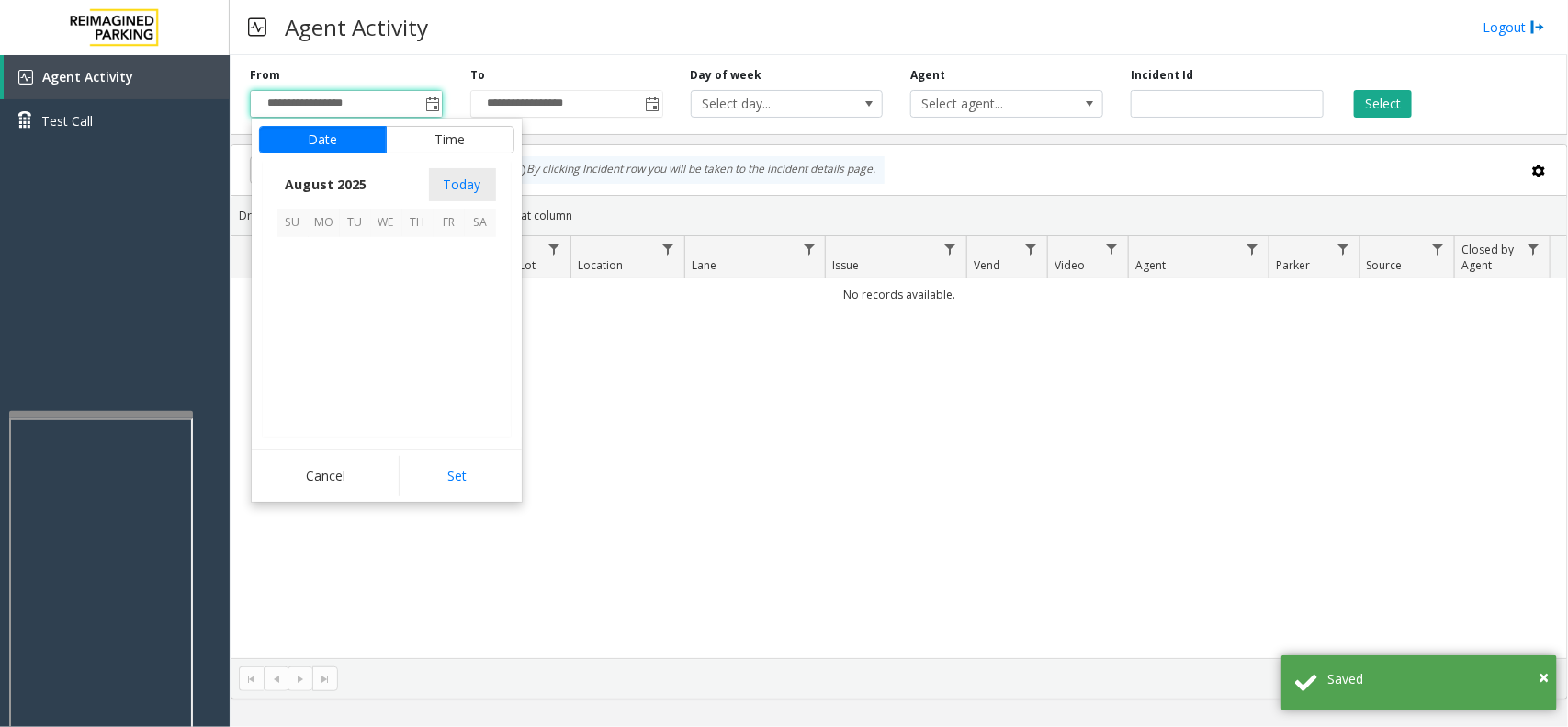 scroll, scrollTop: 329495, scrollLeft: 0, axis: vertical 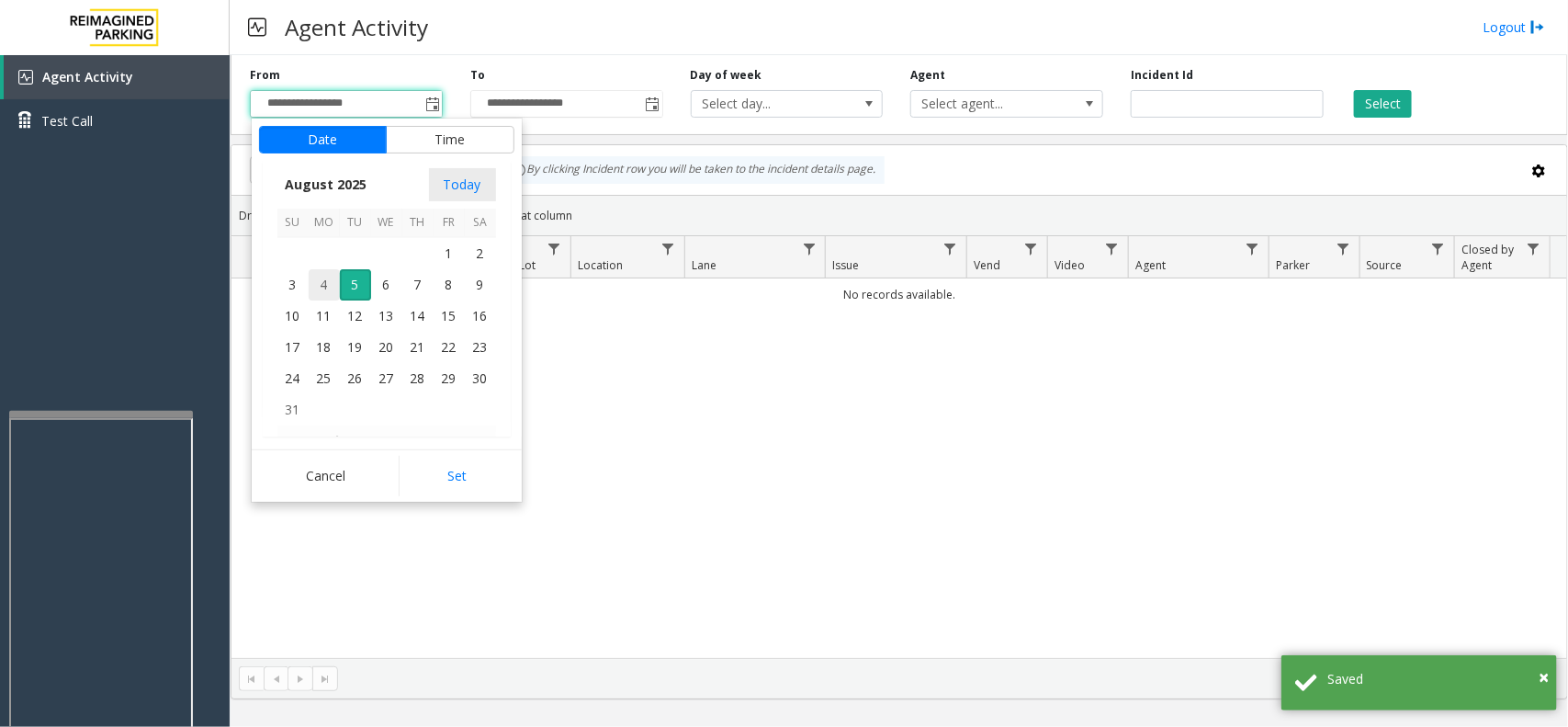 click on "4" at bounding box center (324, 285) 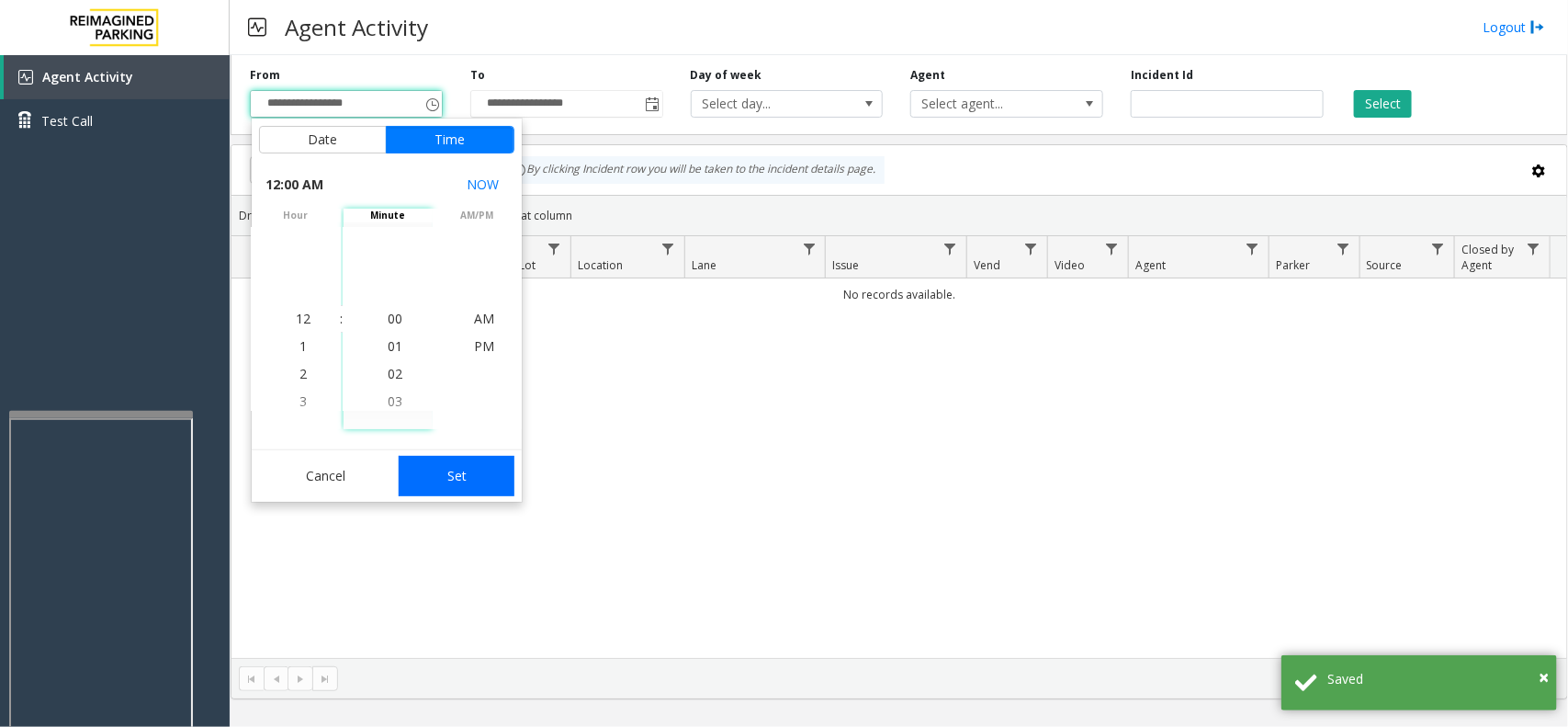 click on "Set" 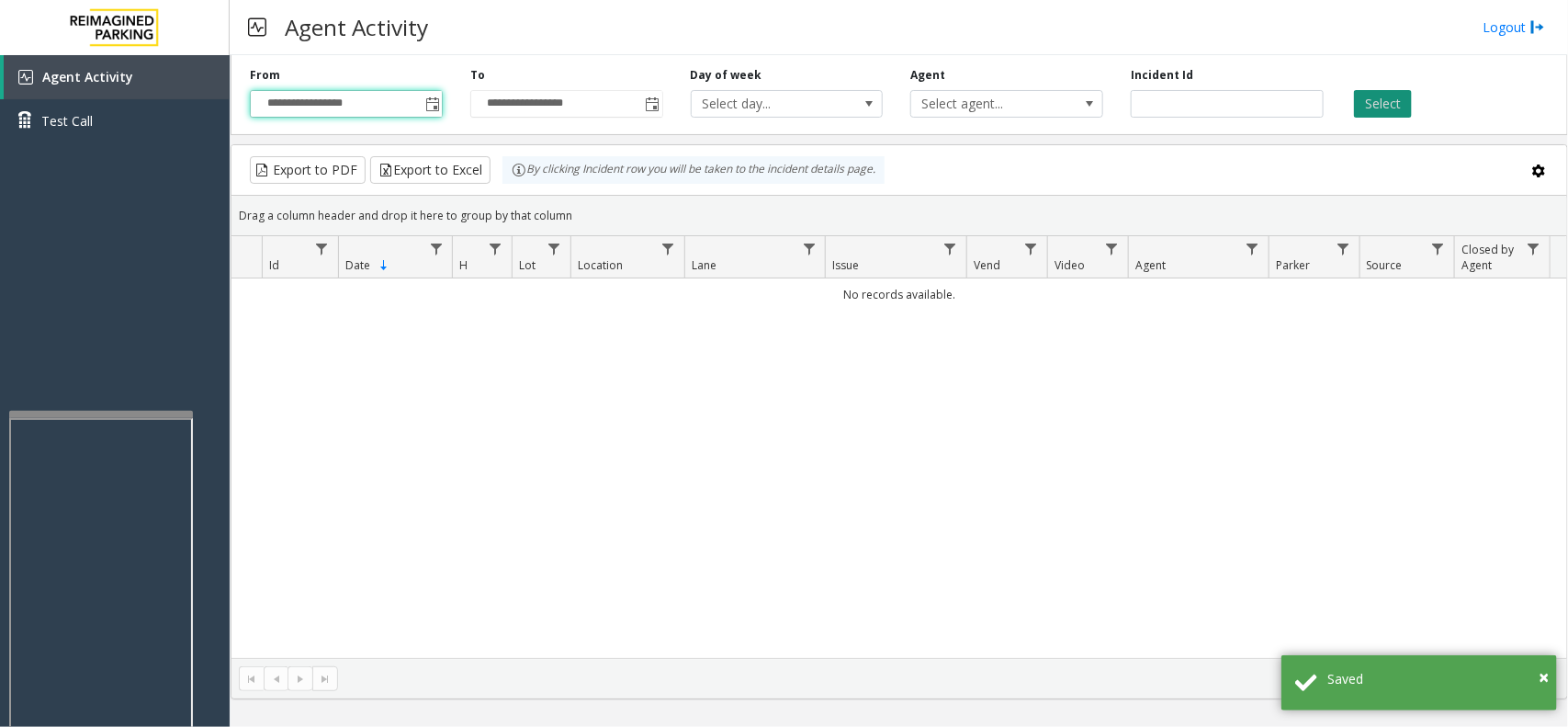 click on "Select" 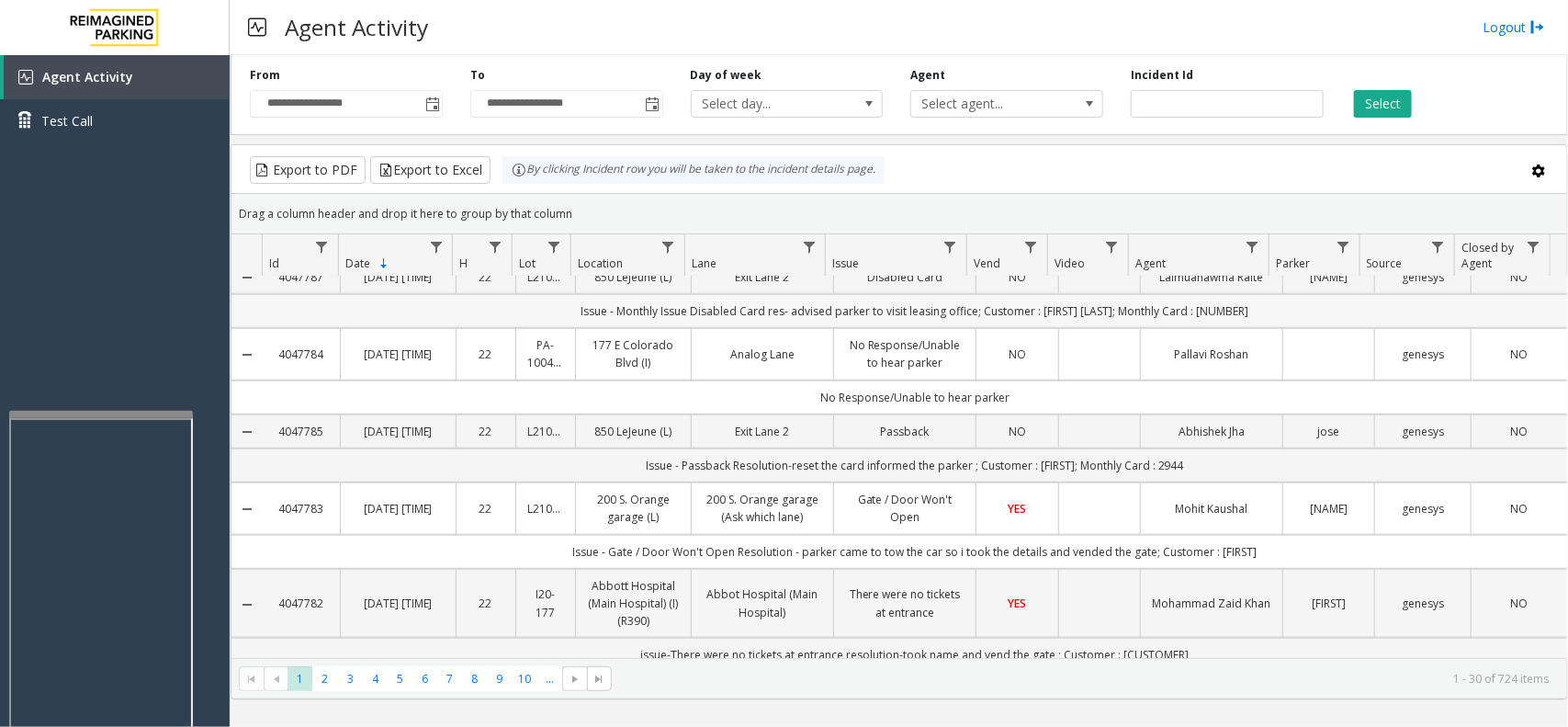 scroll, scrollTop: 689, scrollLeft: 0, axis: vertical 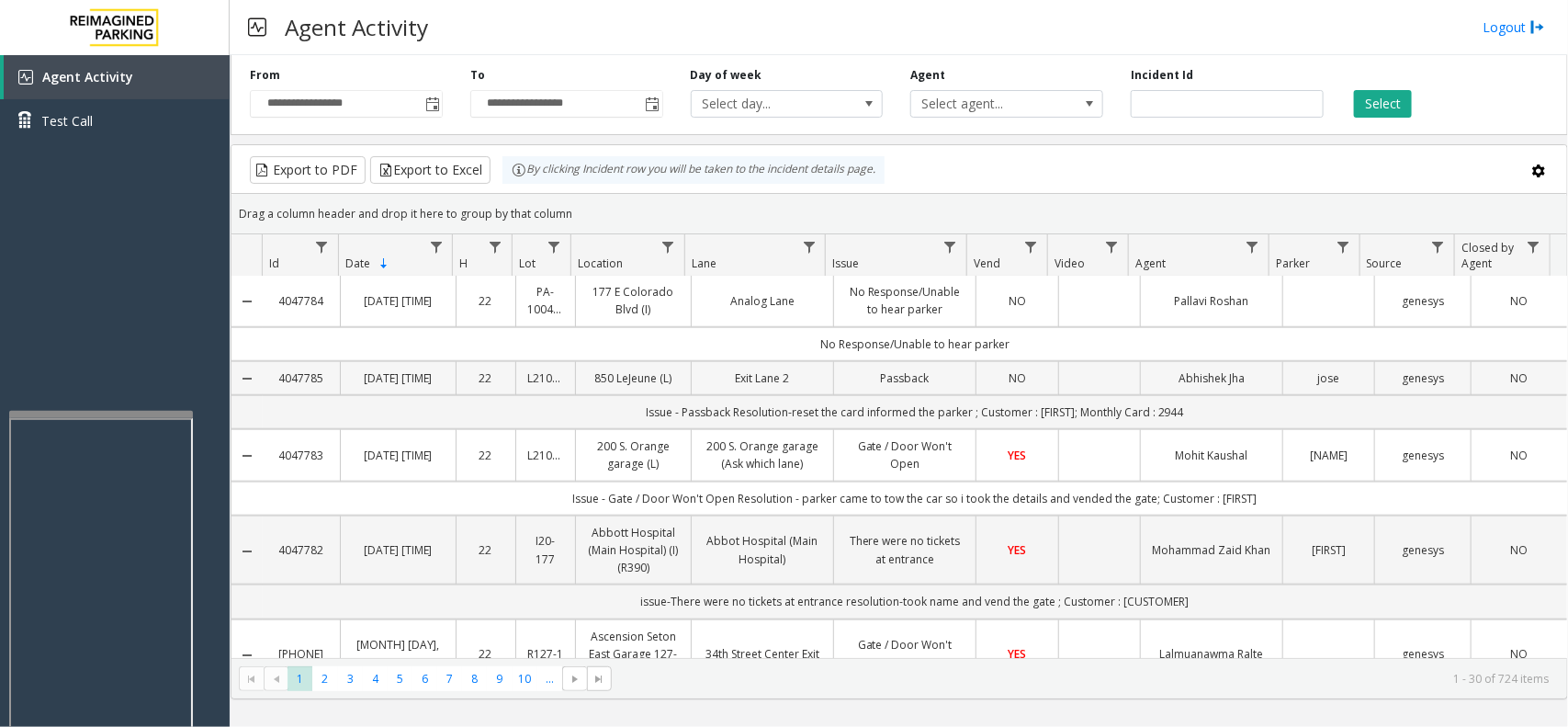 click on "Passback" 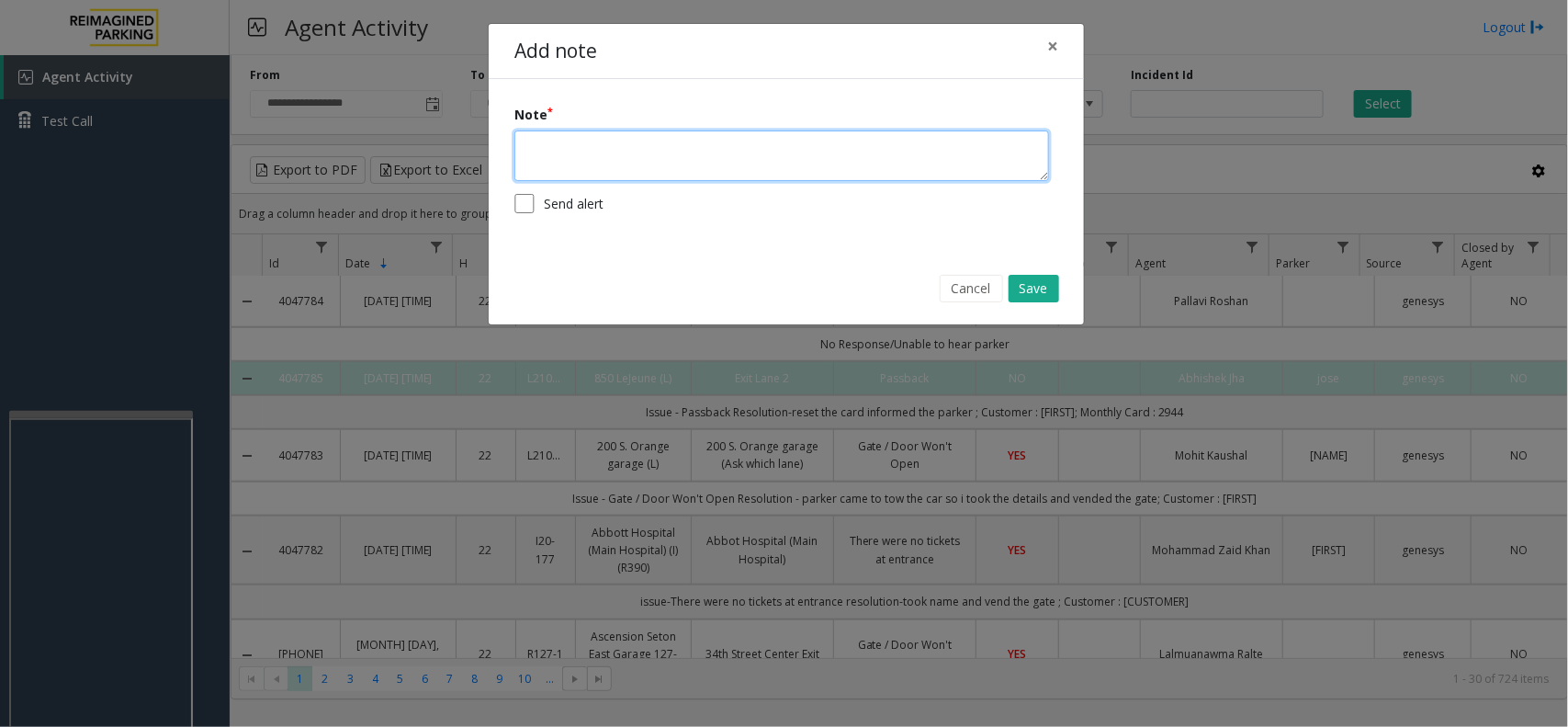 click 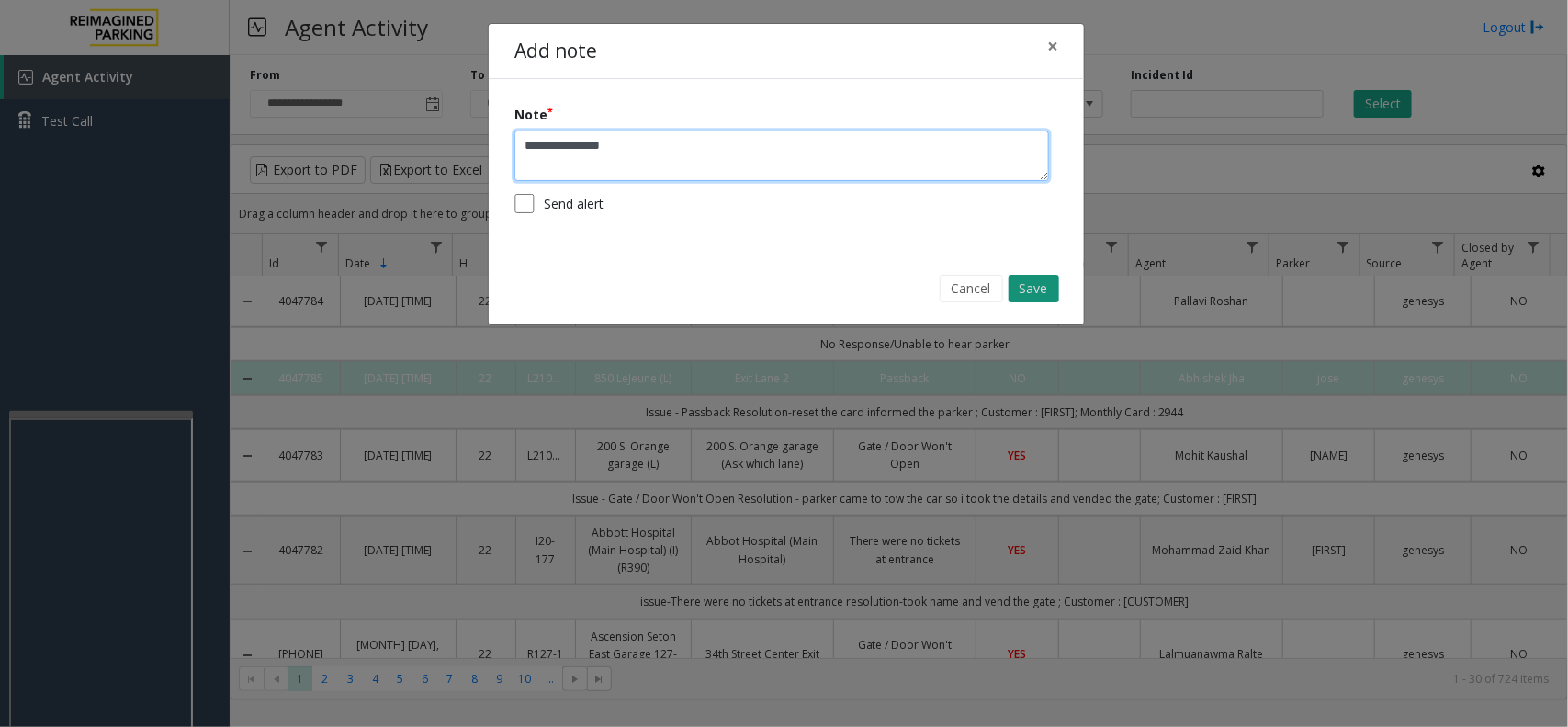 type on "**********" 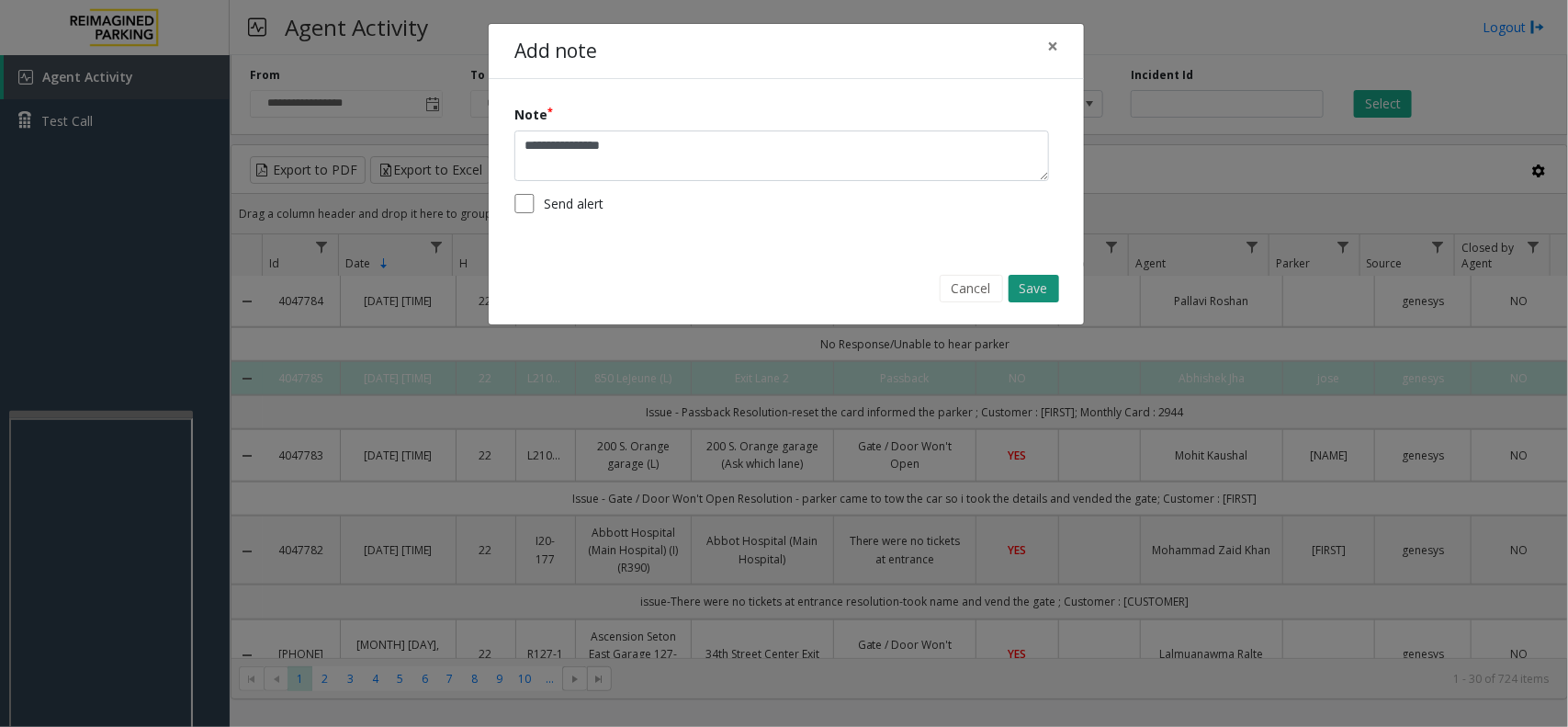 click on "Save" 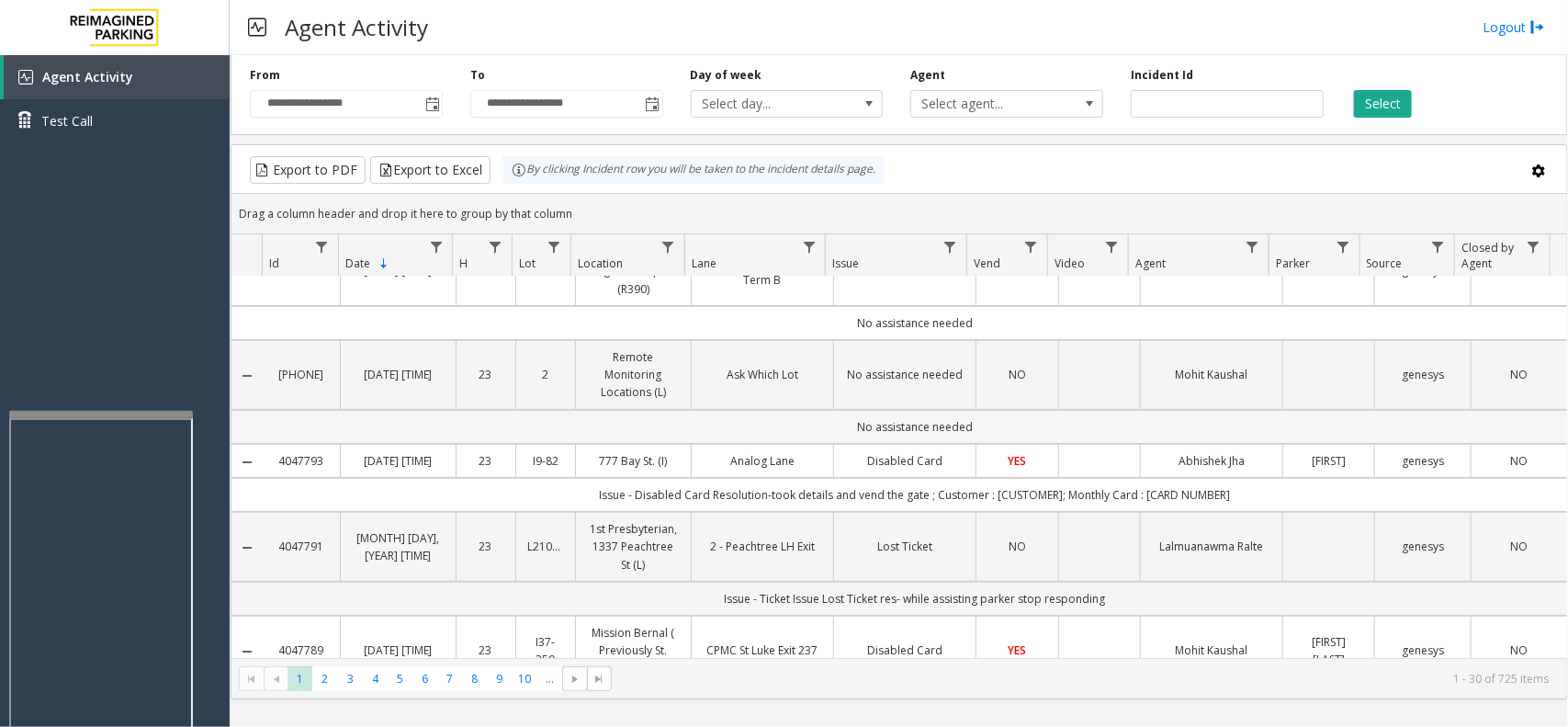 scroll, scrollTop: 0, scrollLeft: 0, axis: both 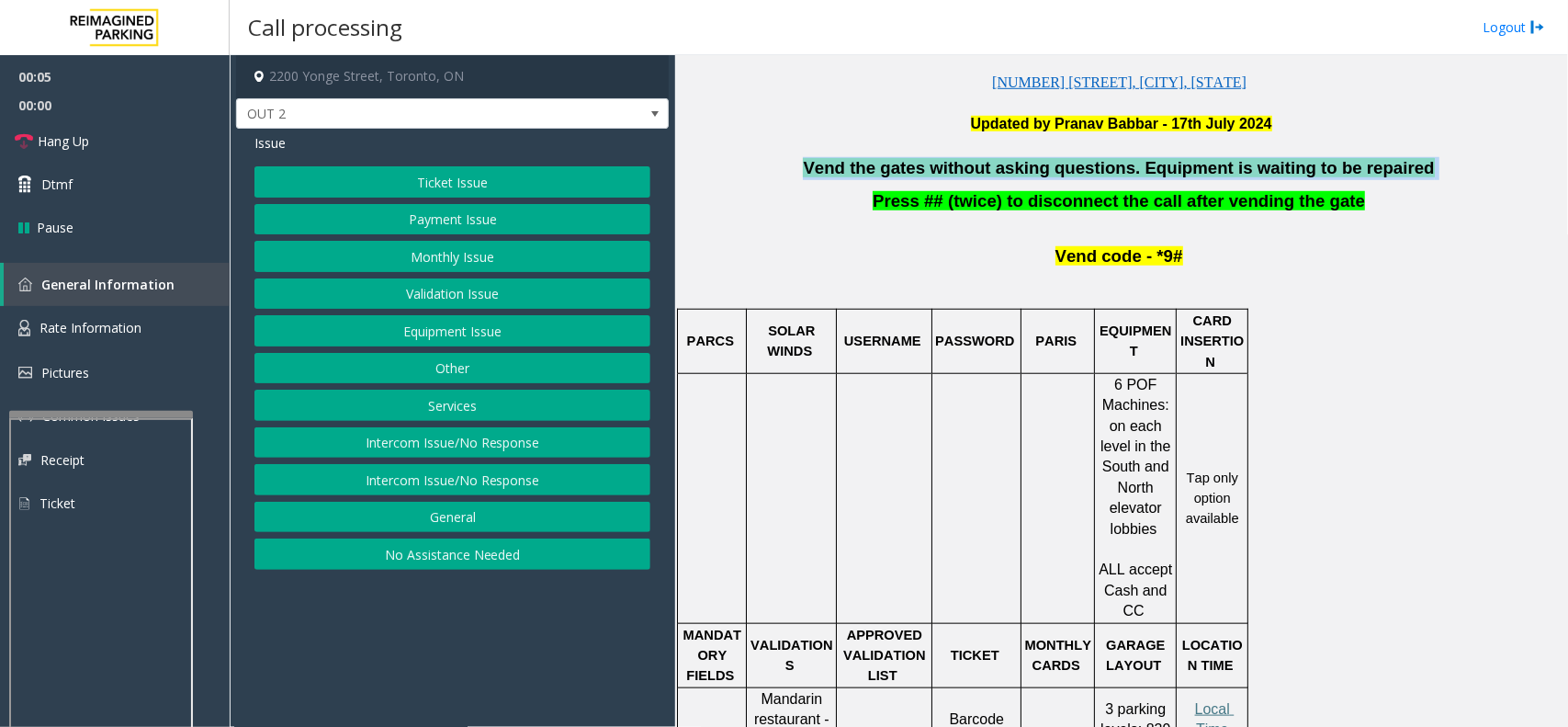 drag, startPoint x: 1346, startPoint y: 166, endPoint x: 856, endPoint y: 152, distance: 490.2 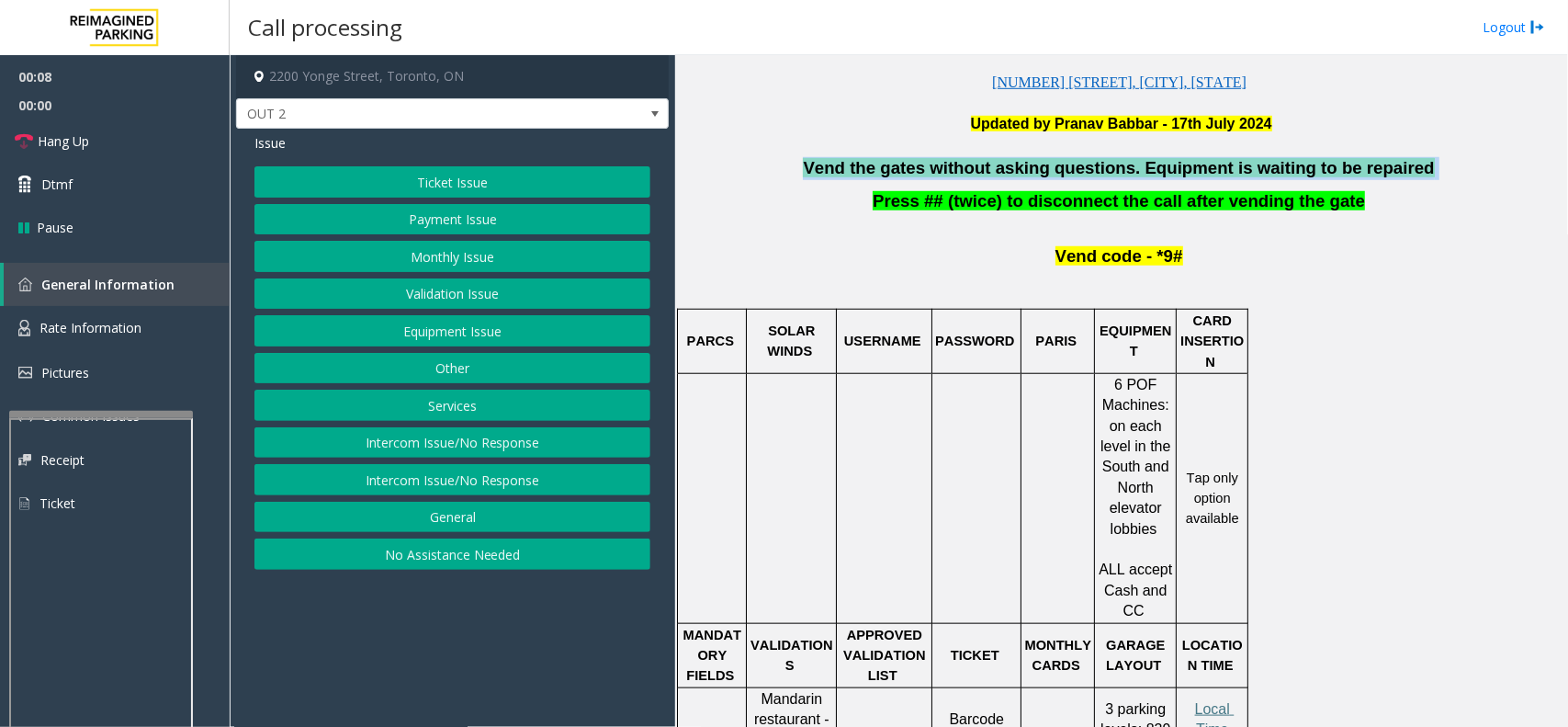 click on "Validation Issue" 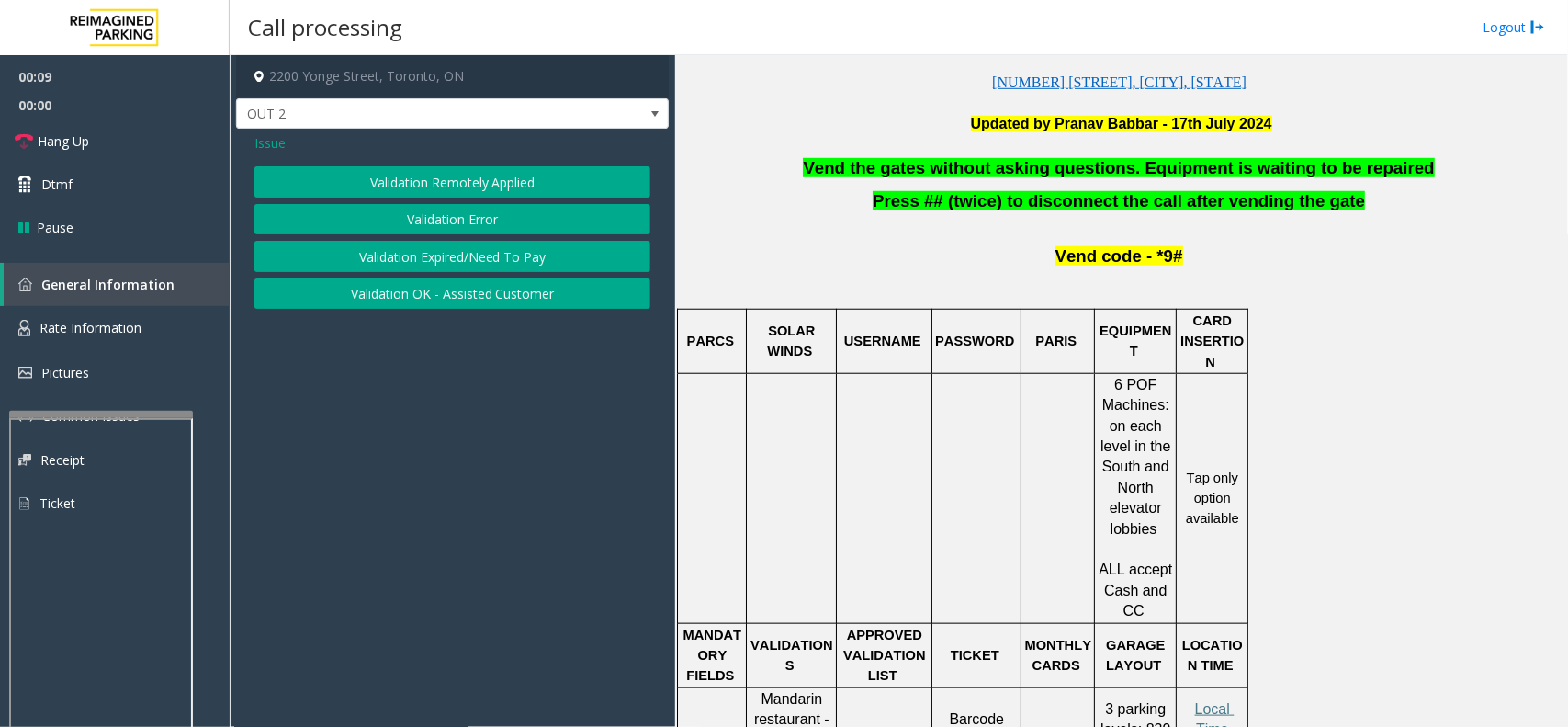 click on "Issue" 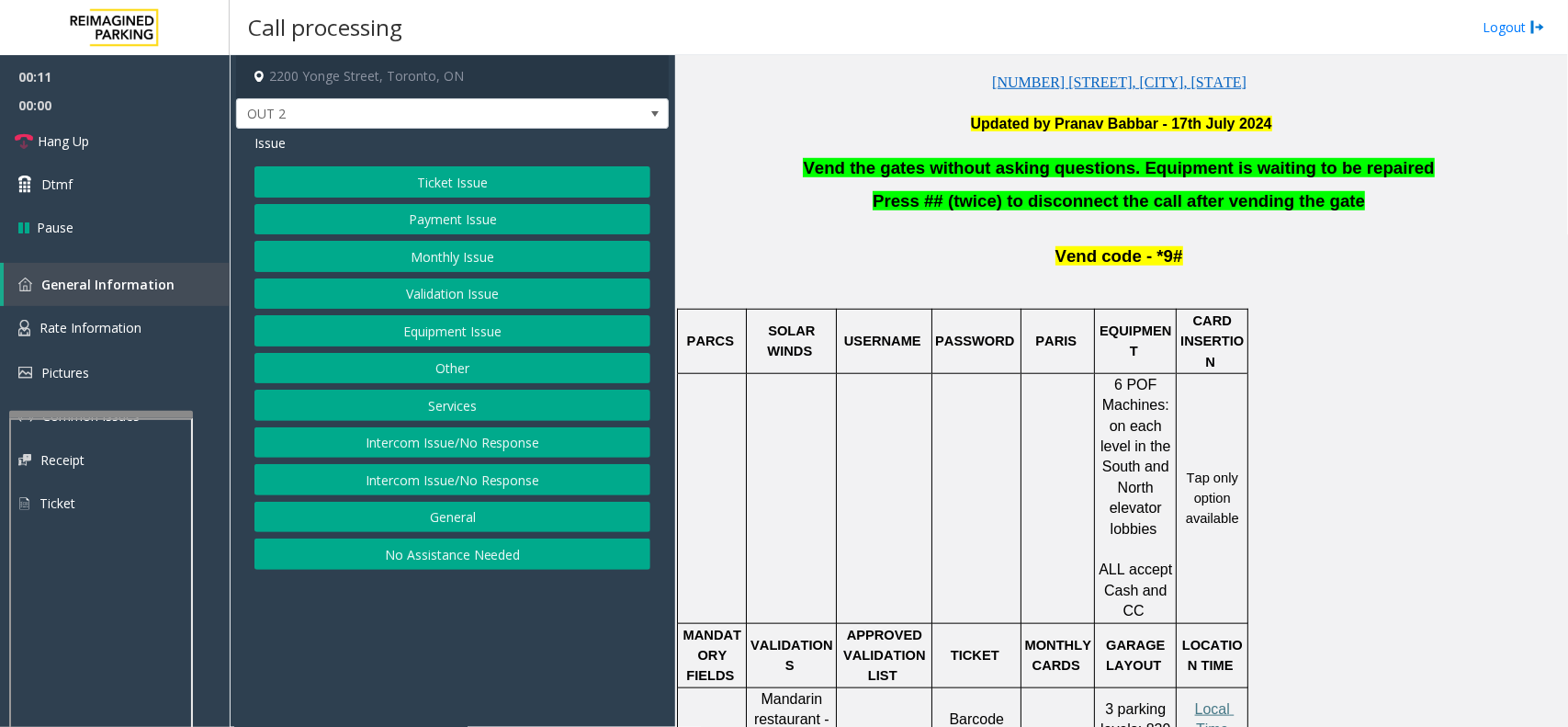 click on "Equipment Issue" 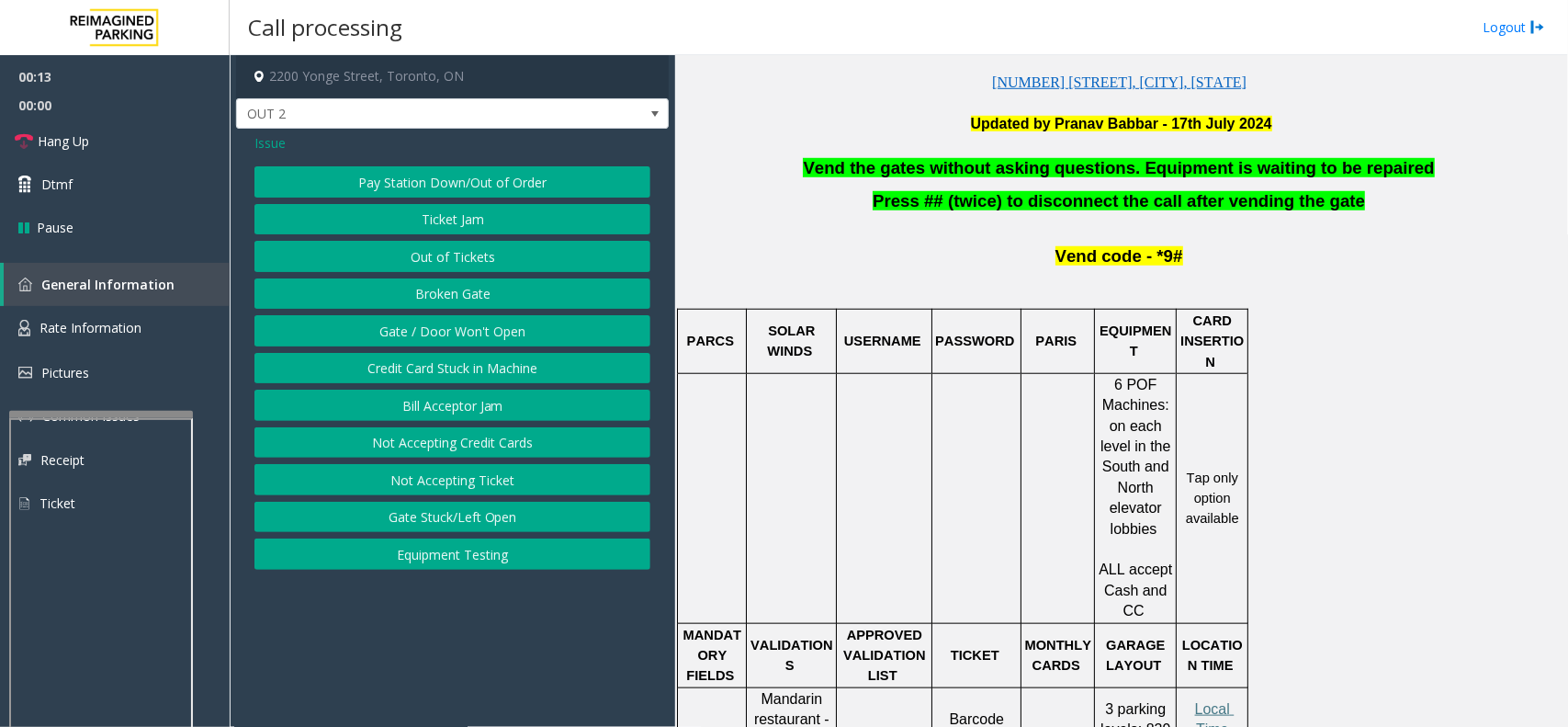 click on "Gate / Door Won't Open" 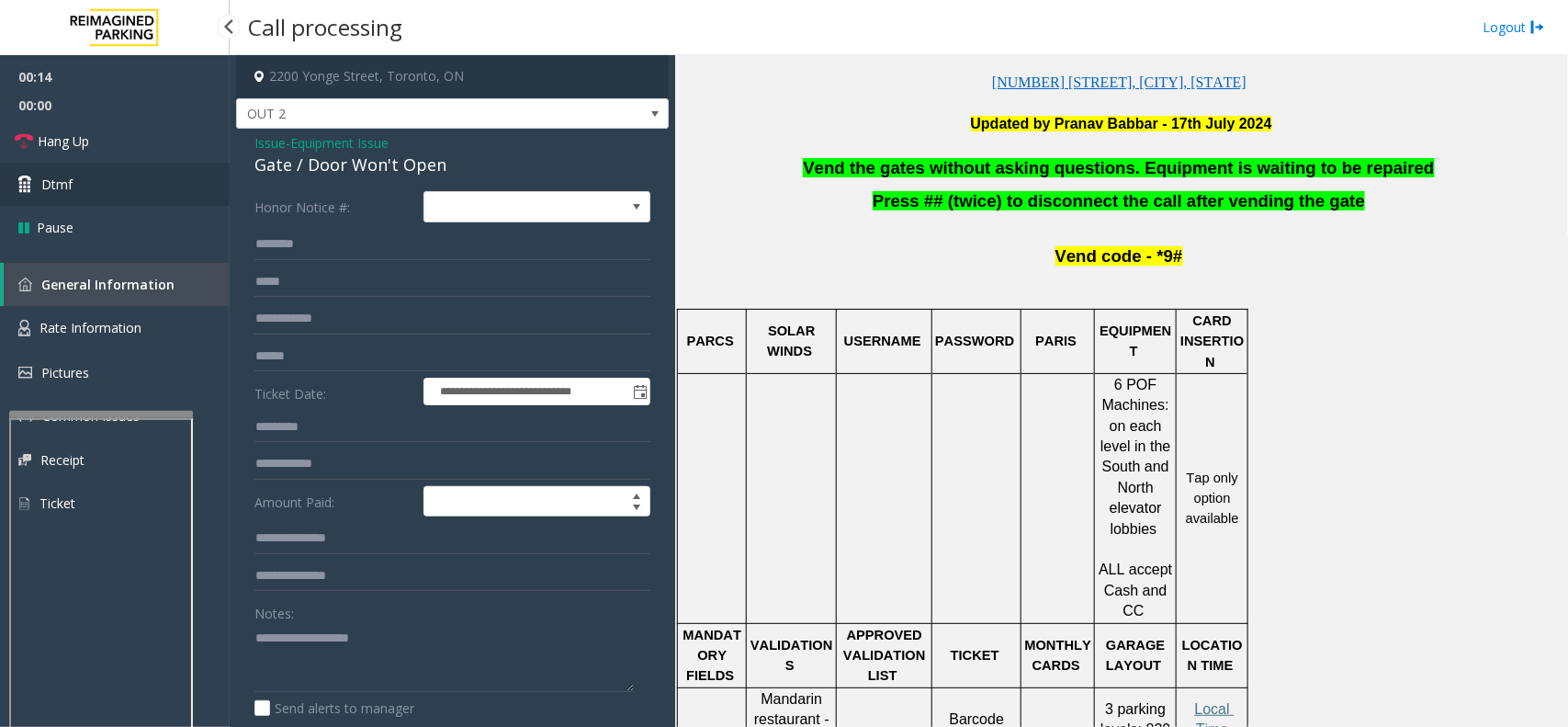 click on "Dtmf" at bounding box center (115, 184) 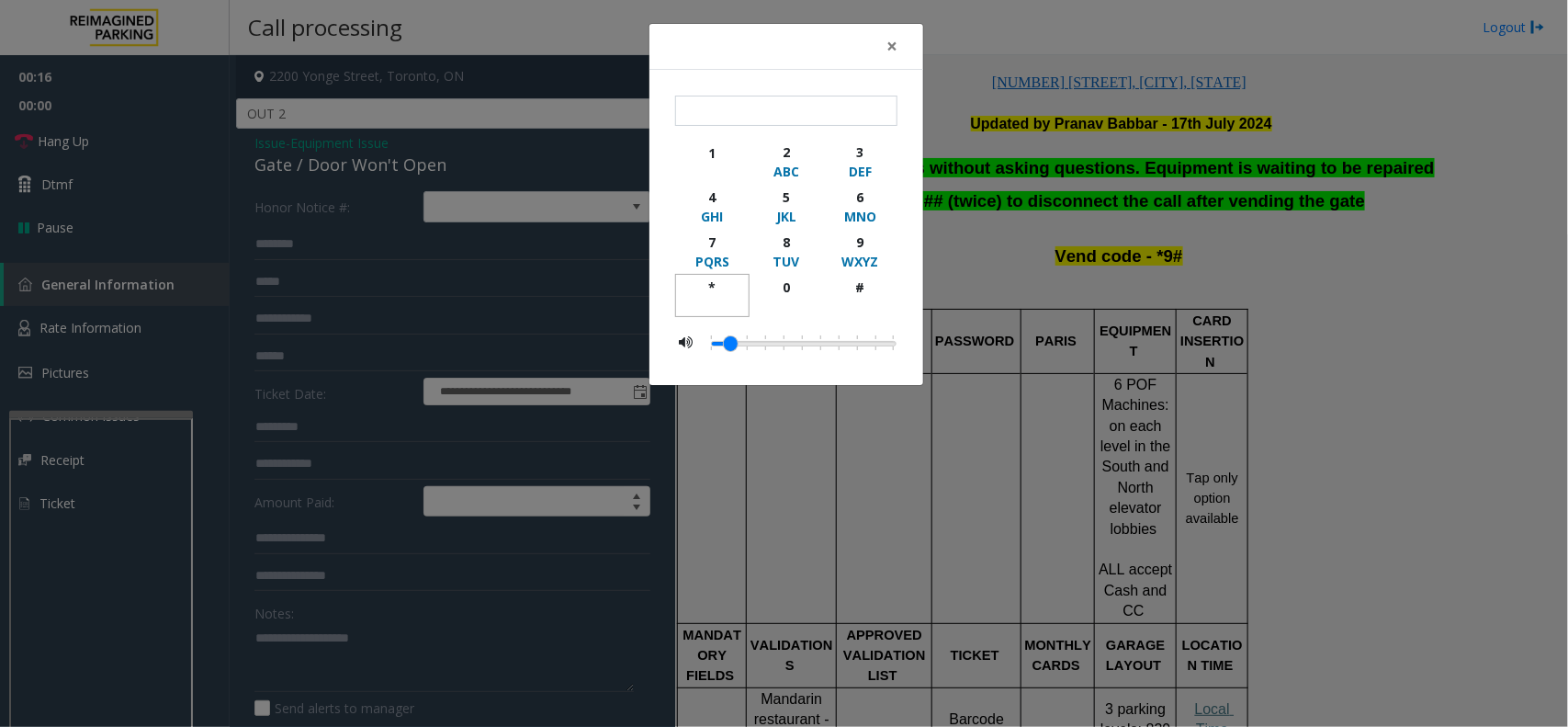 click on "*" 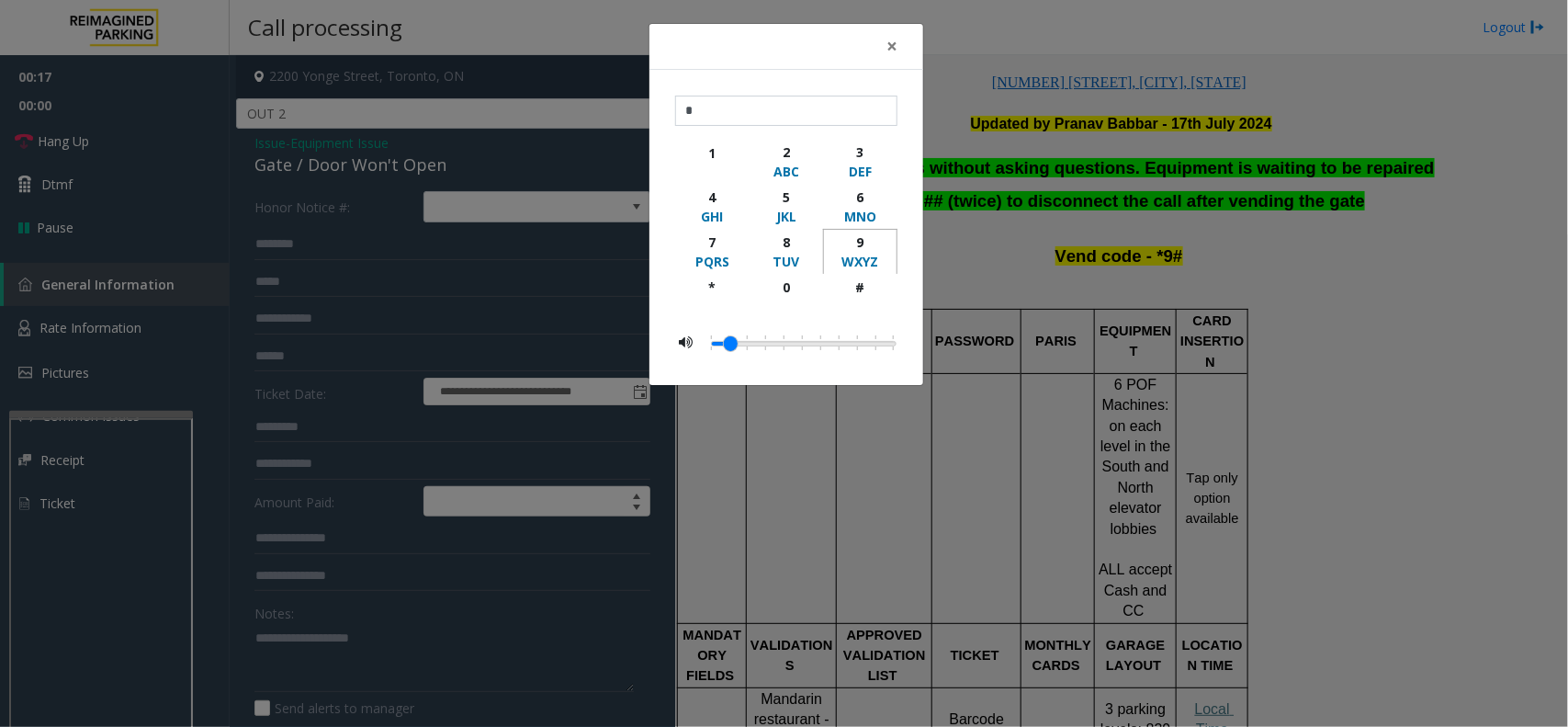 click on "9" 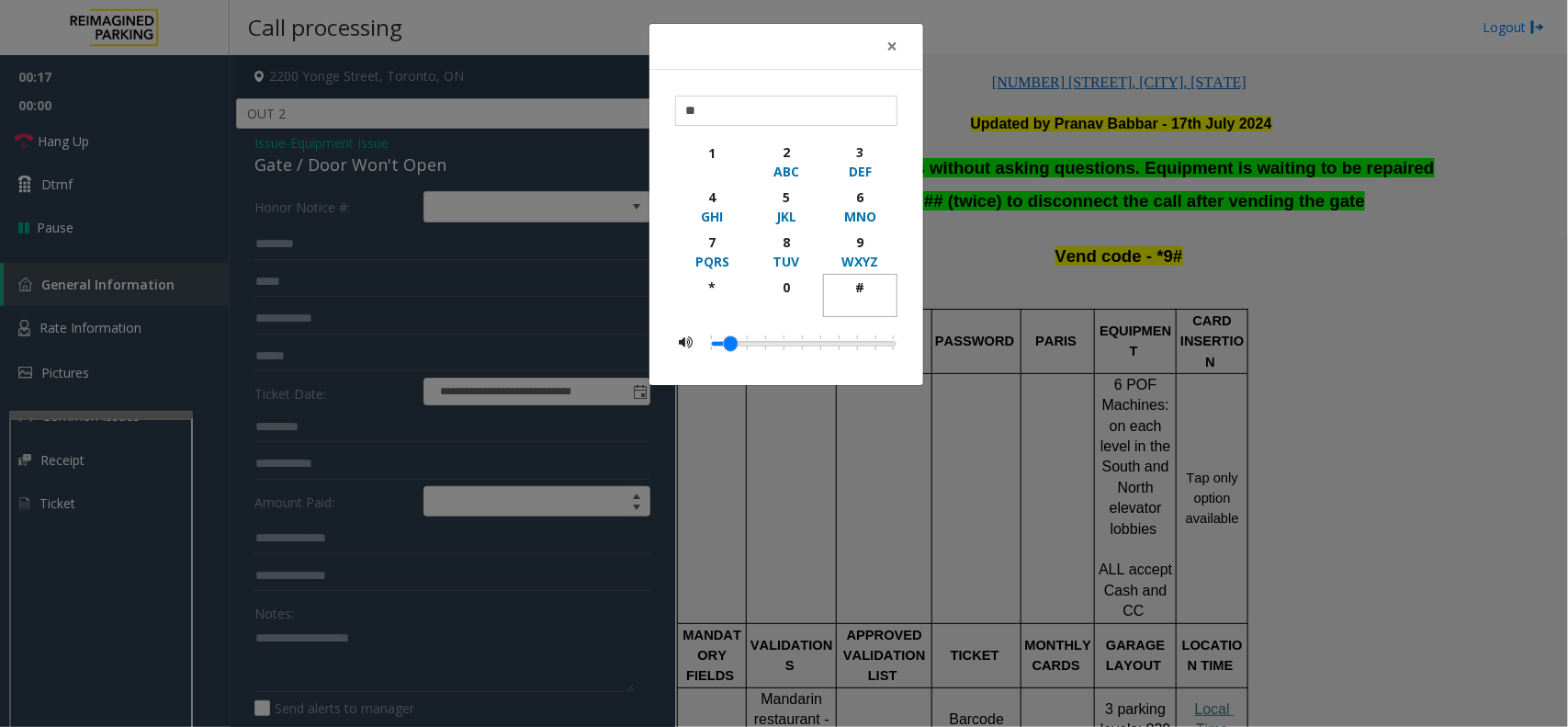 click on "#" 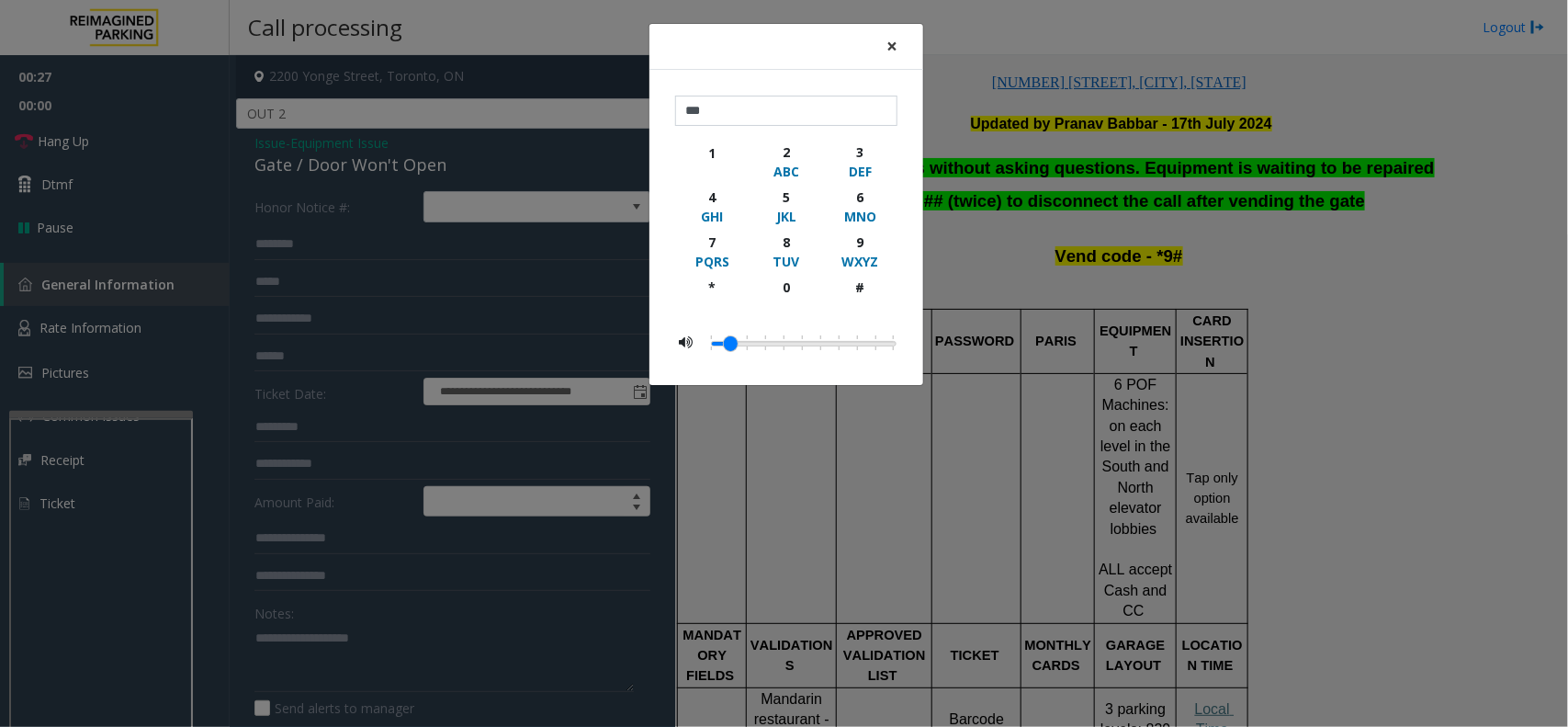 click on "×" 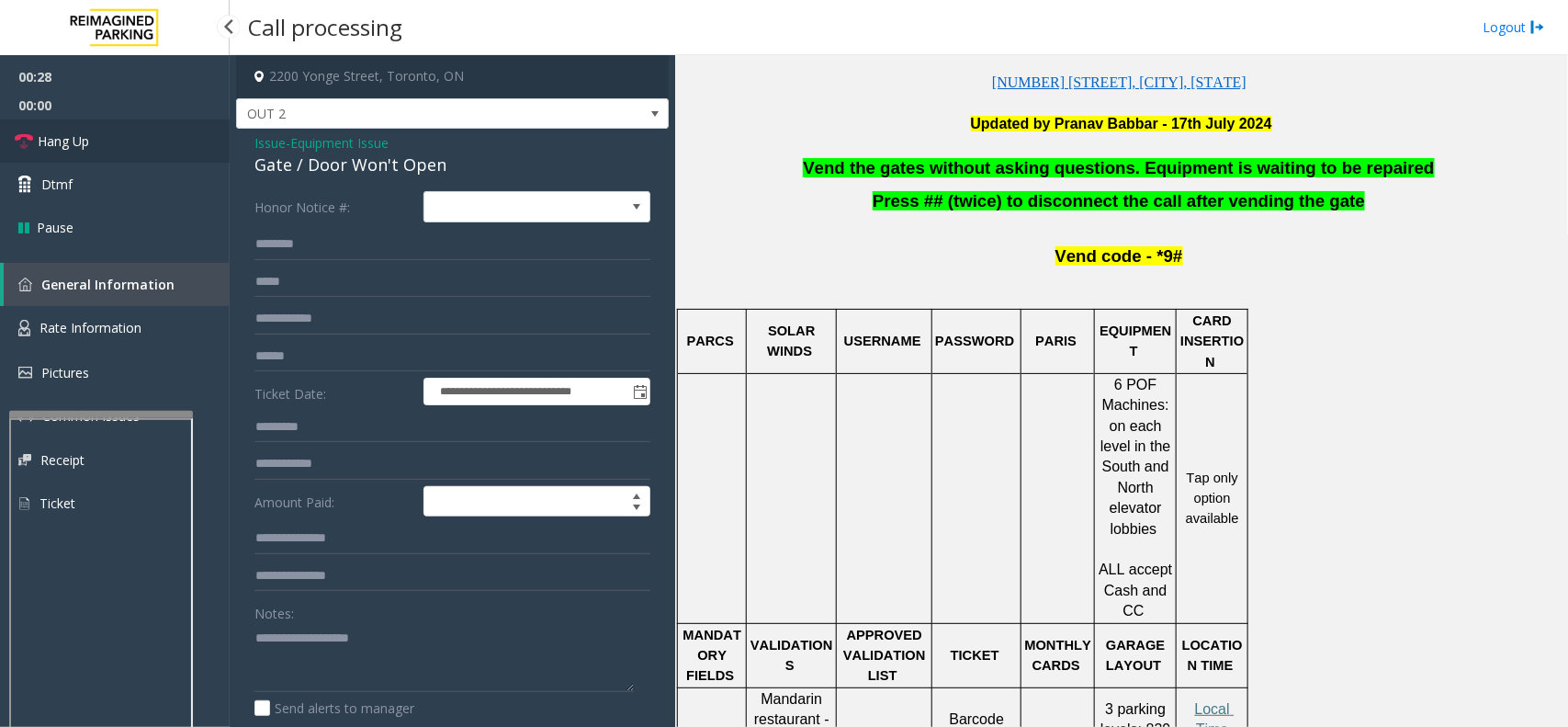 click on "Hang Up" at bounding box center (63, 141) 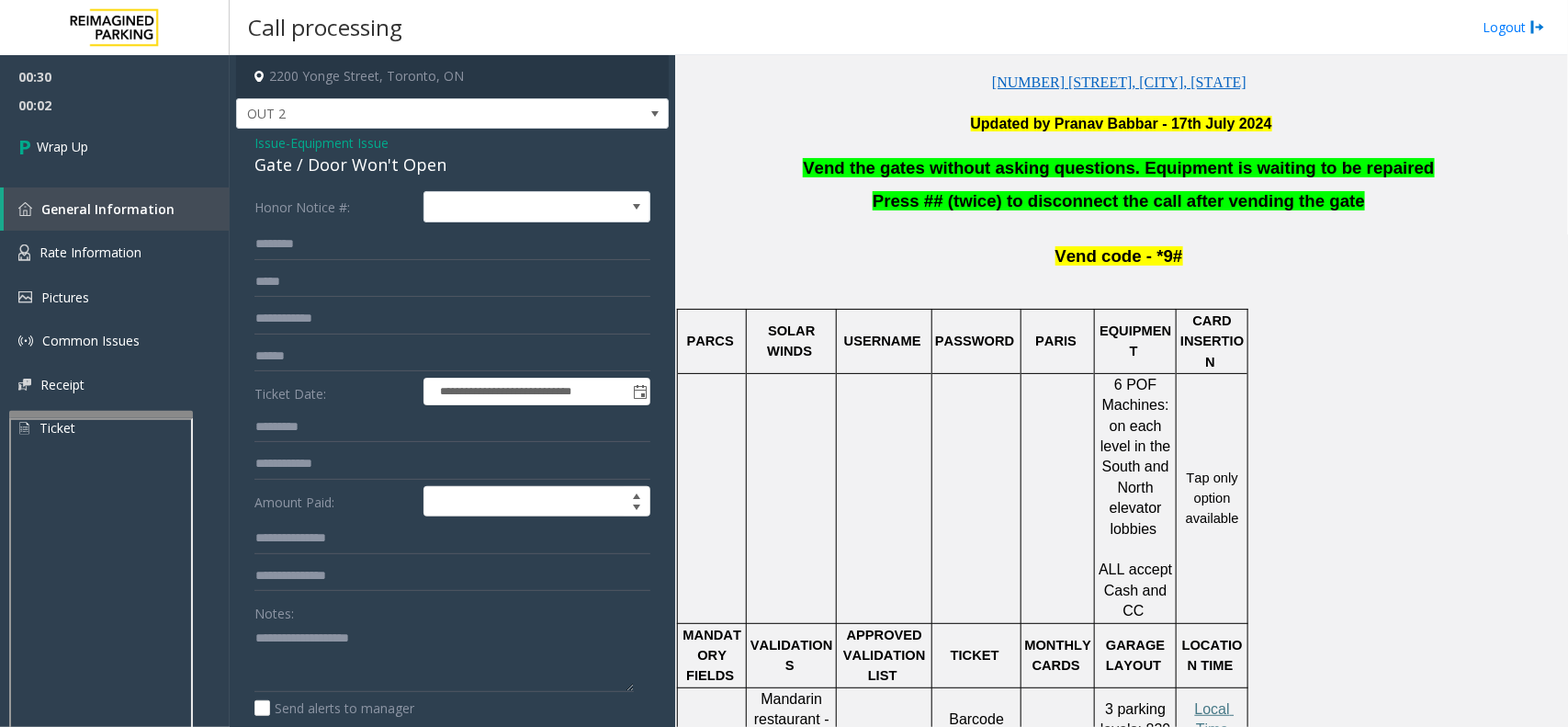 click on "Equipment Issue" 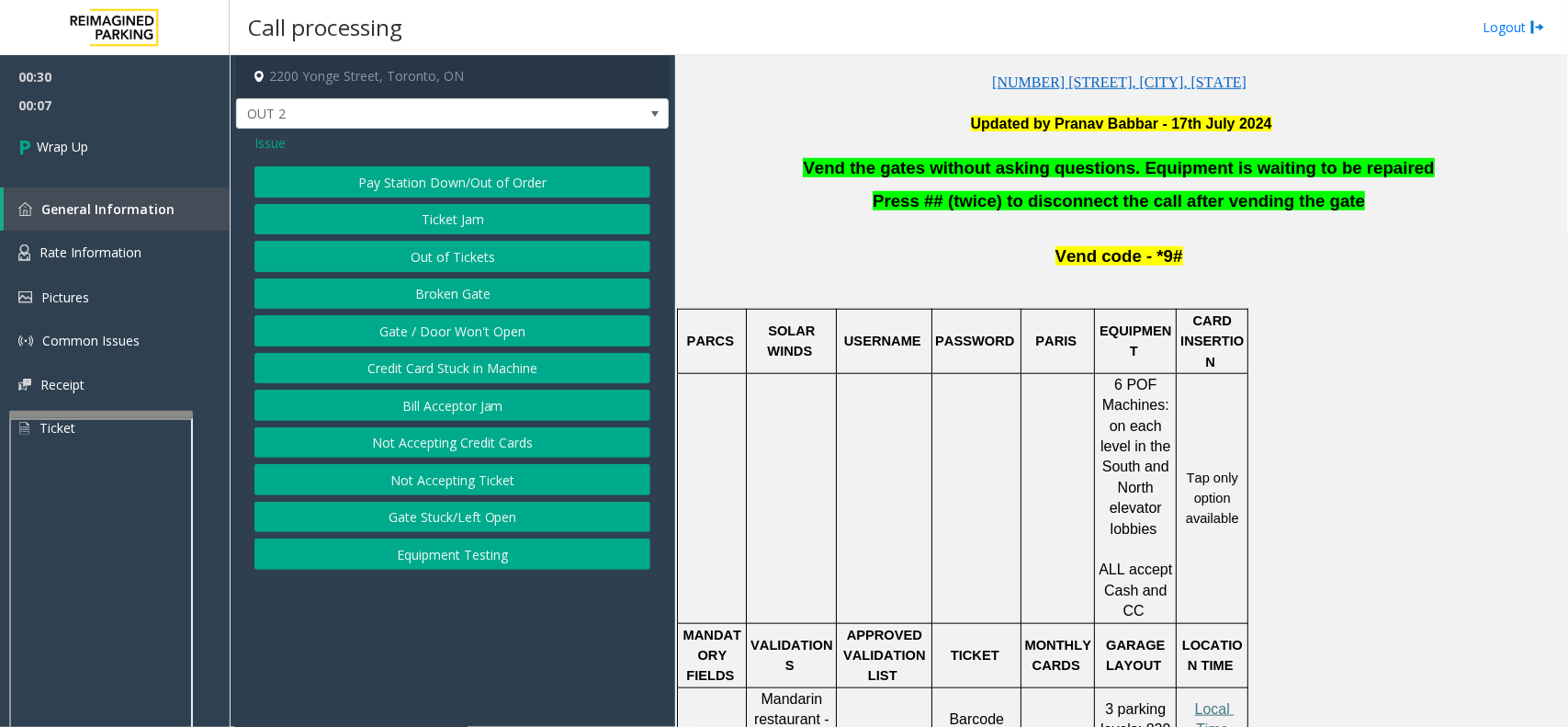 click on "Gate / Door Won't Open" 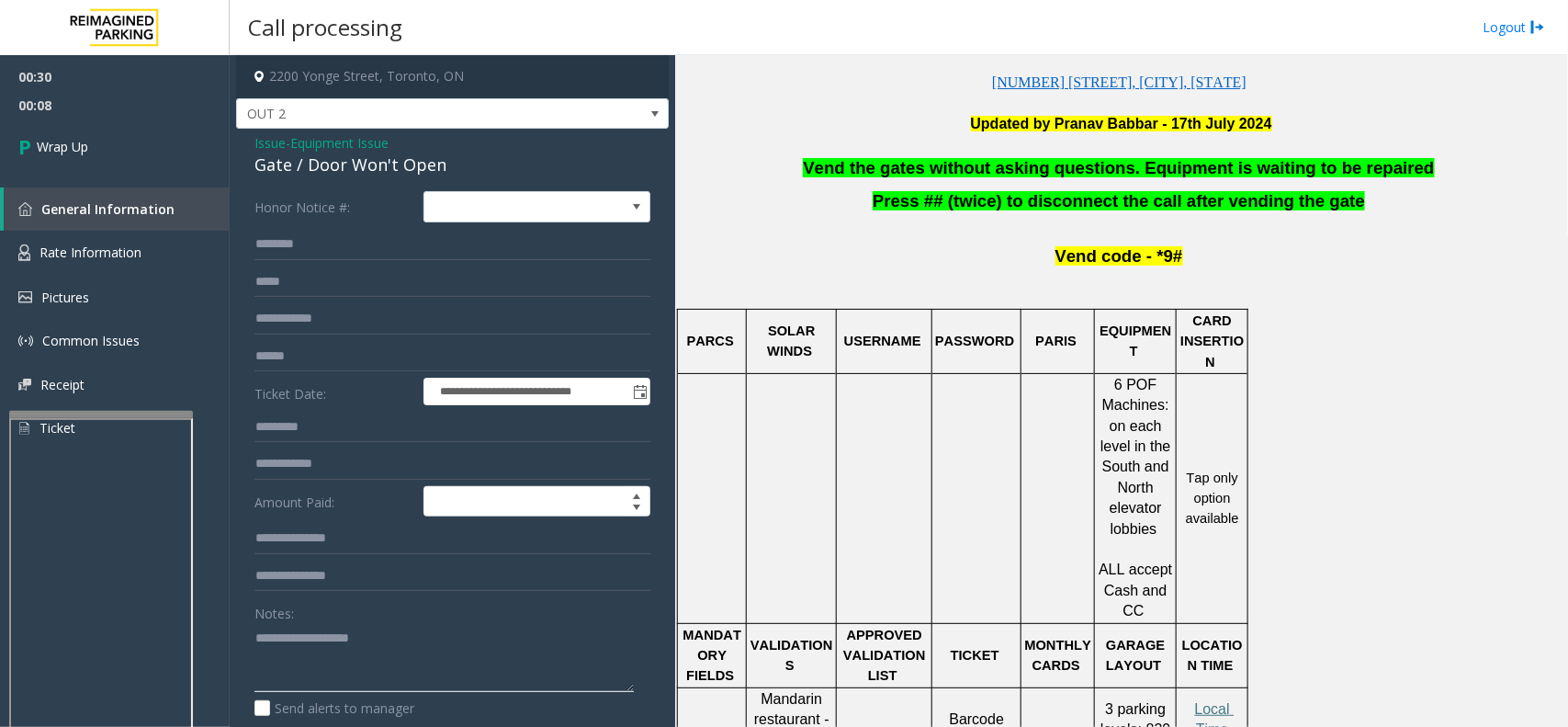 click 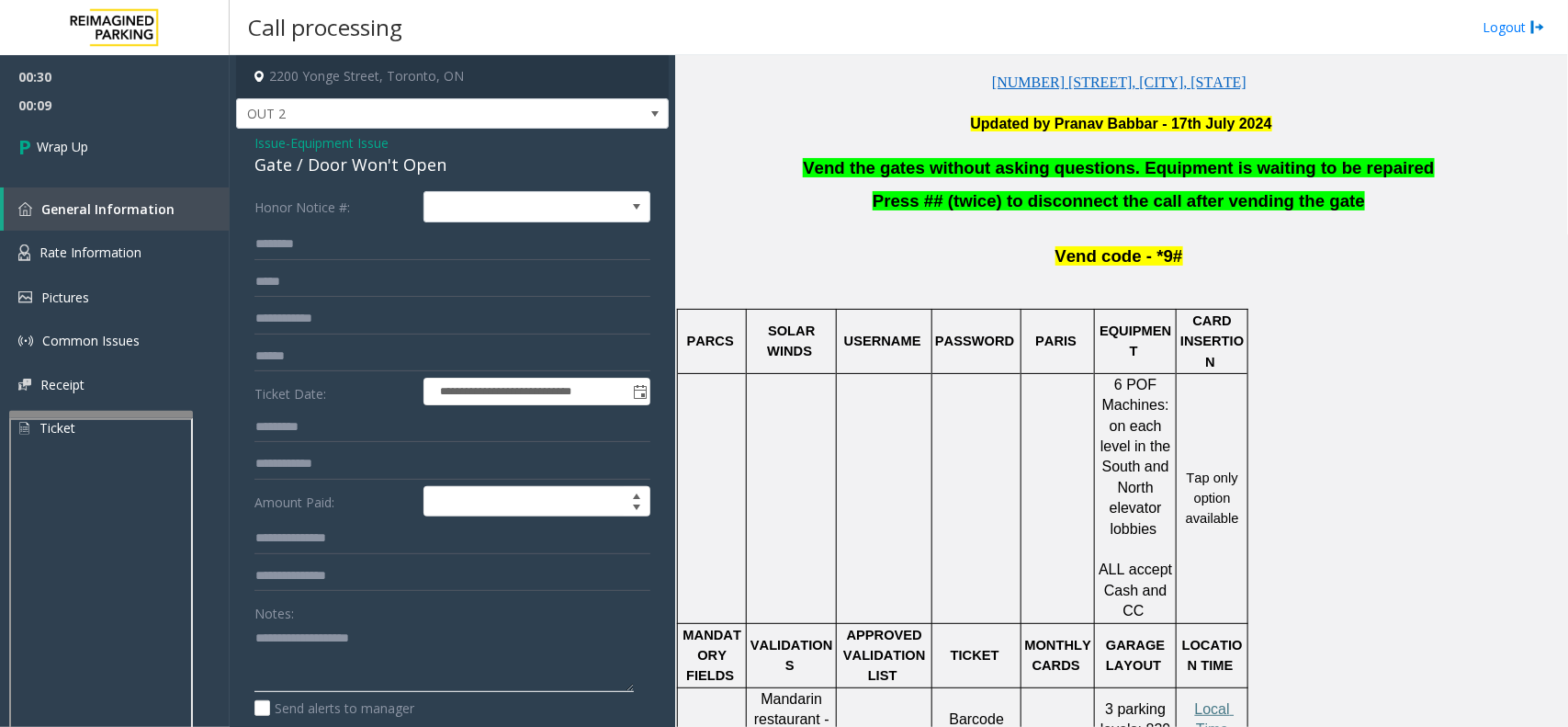 paste on "**********" 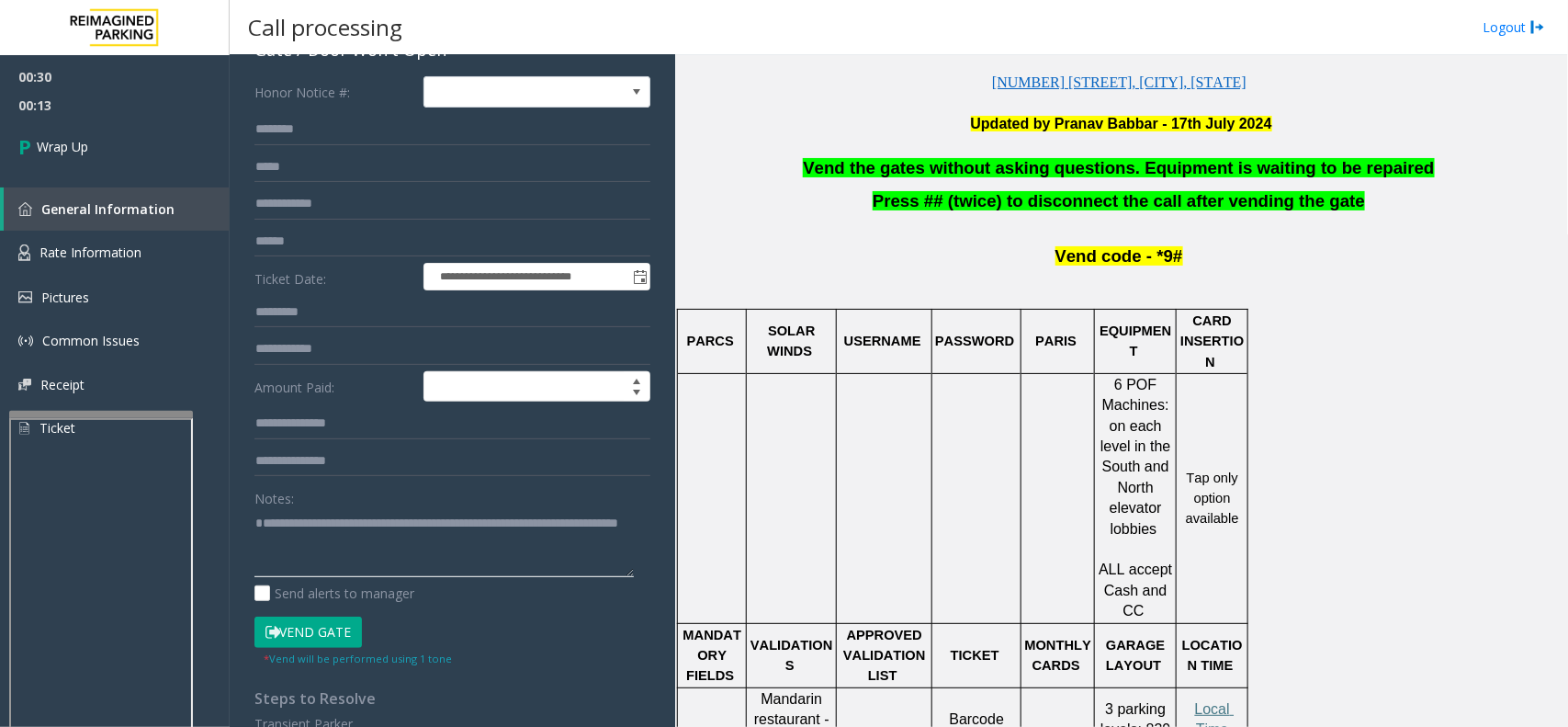 scroll, scrollTop: 0, scrollLeft: 0, axis: both 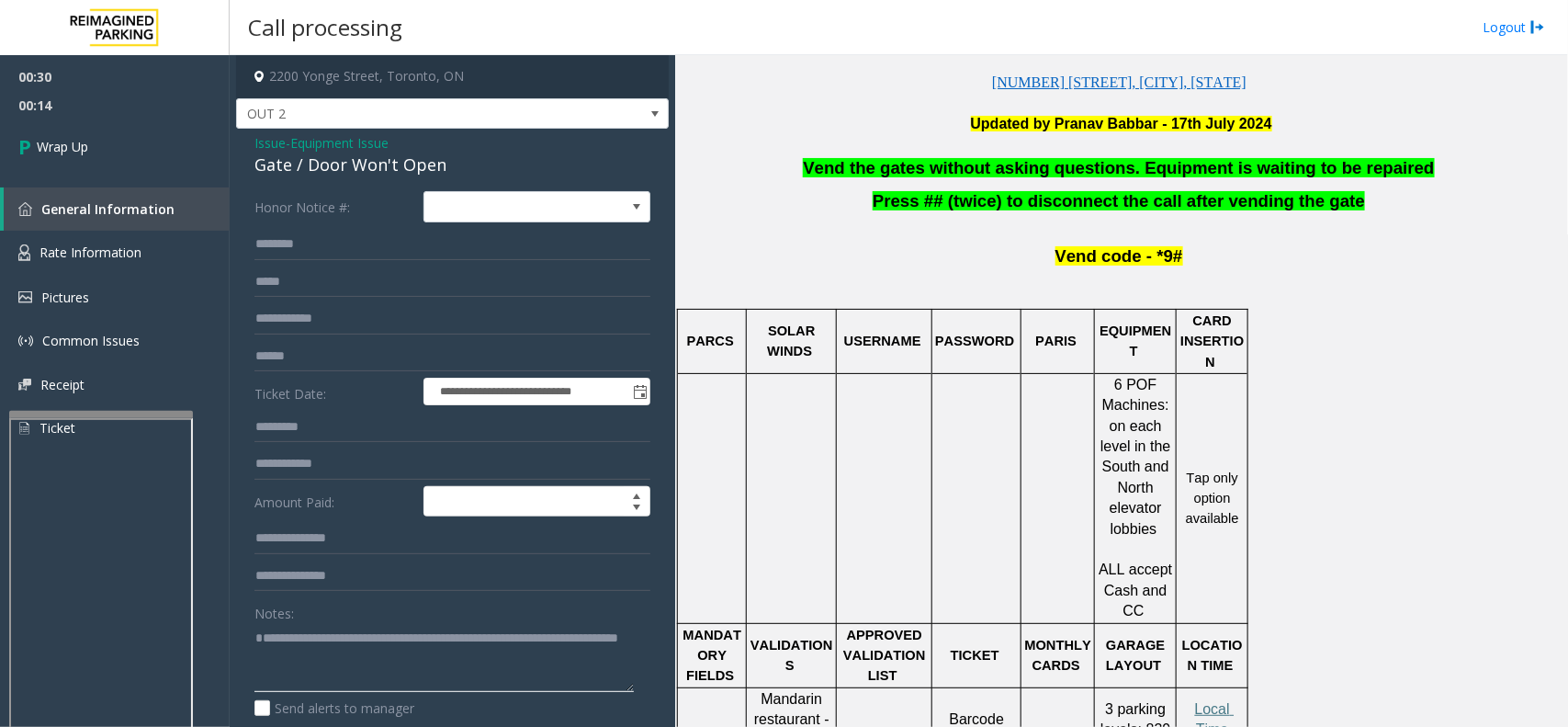 type on "**********" 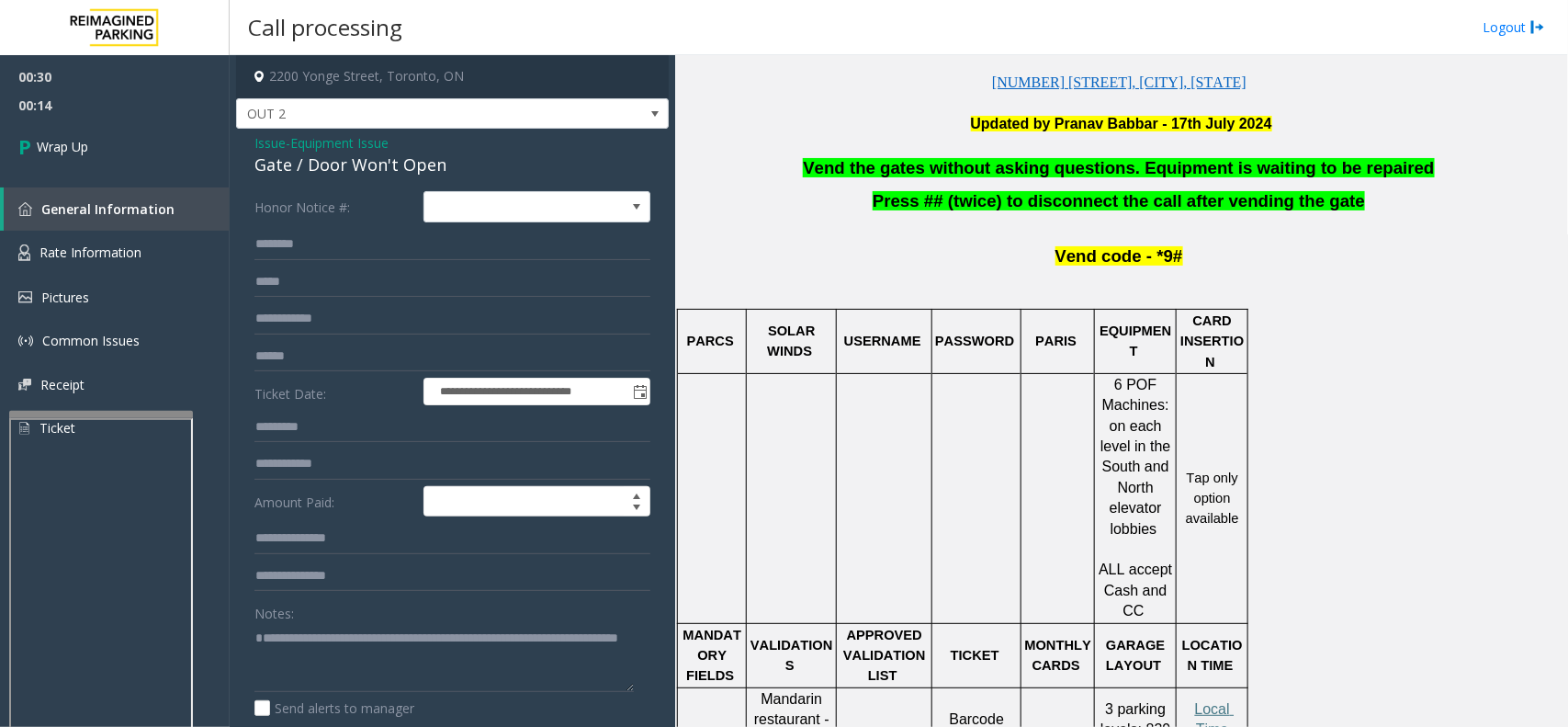 click on "Equipment Issue" 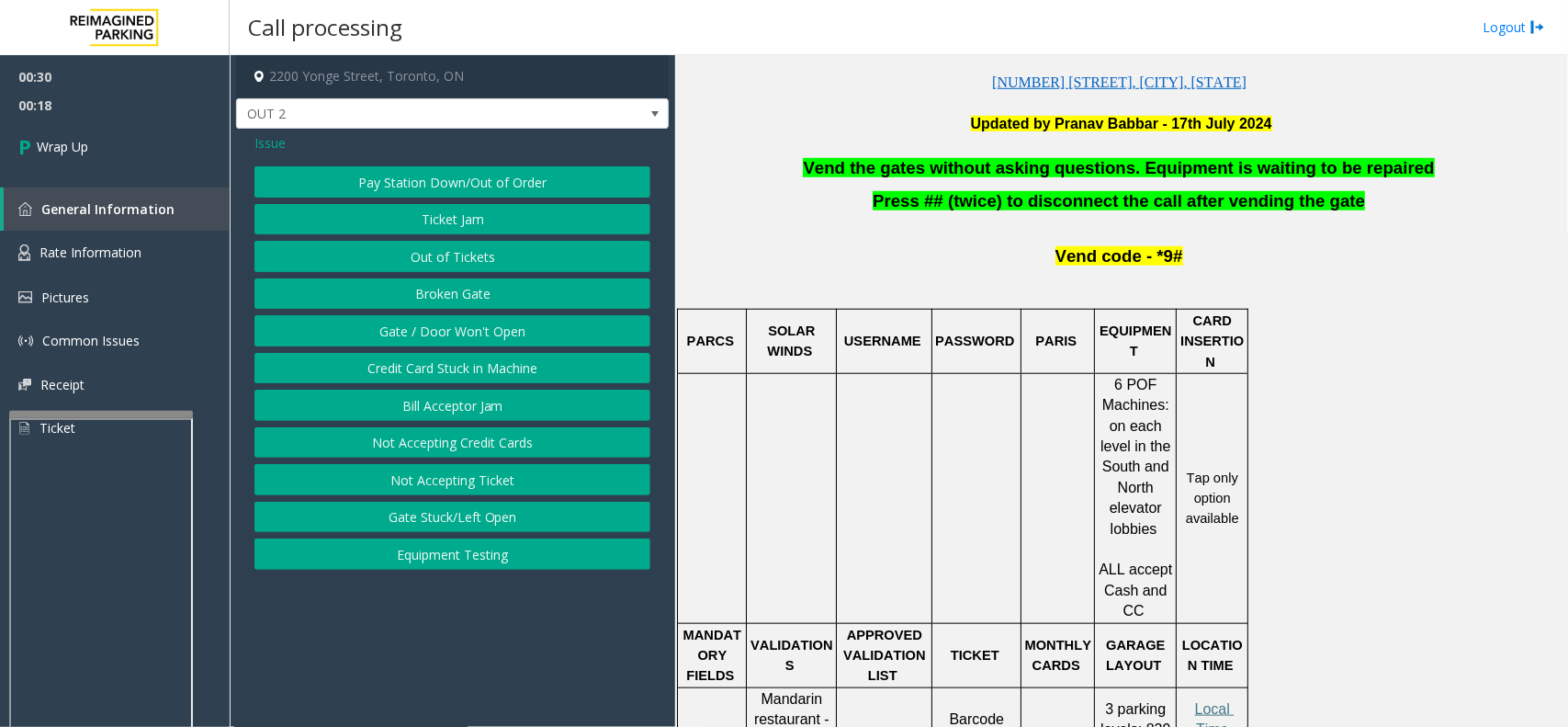 click on "Issue" 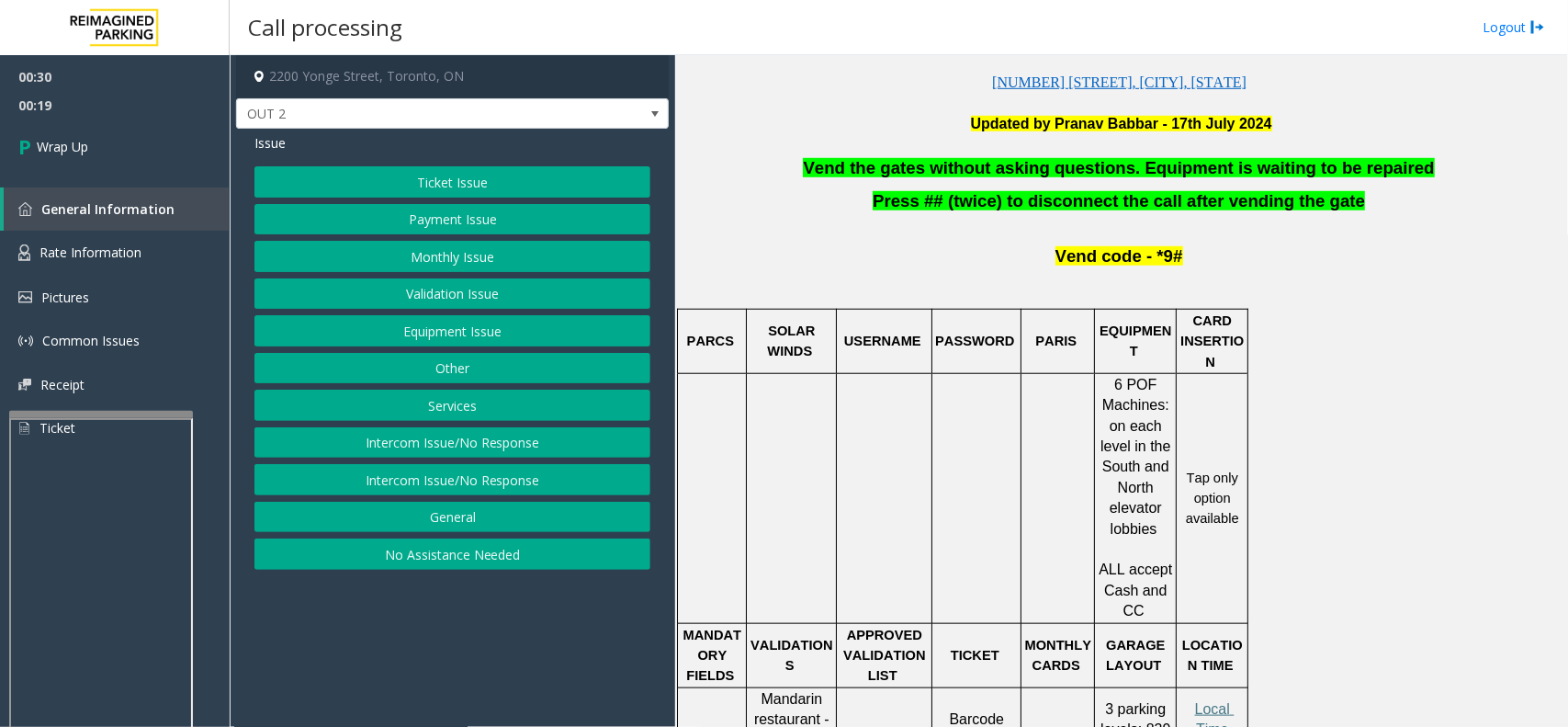 click on "Validation Issue" 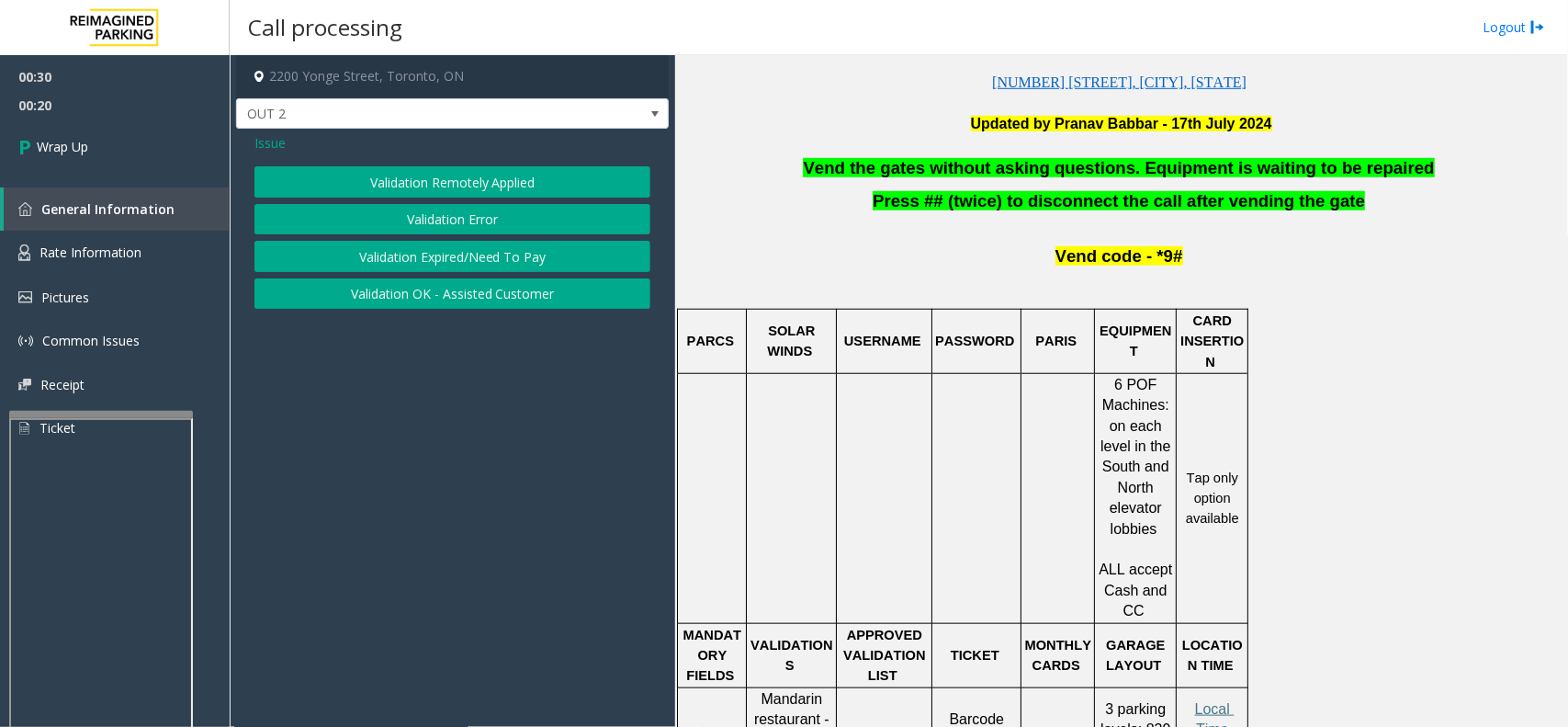 click on "Validation Error" 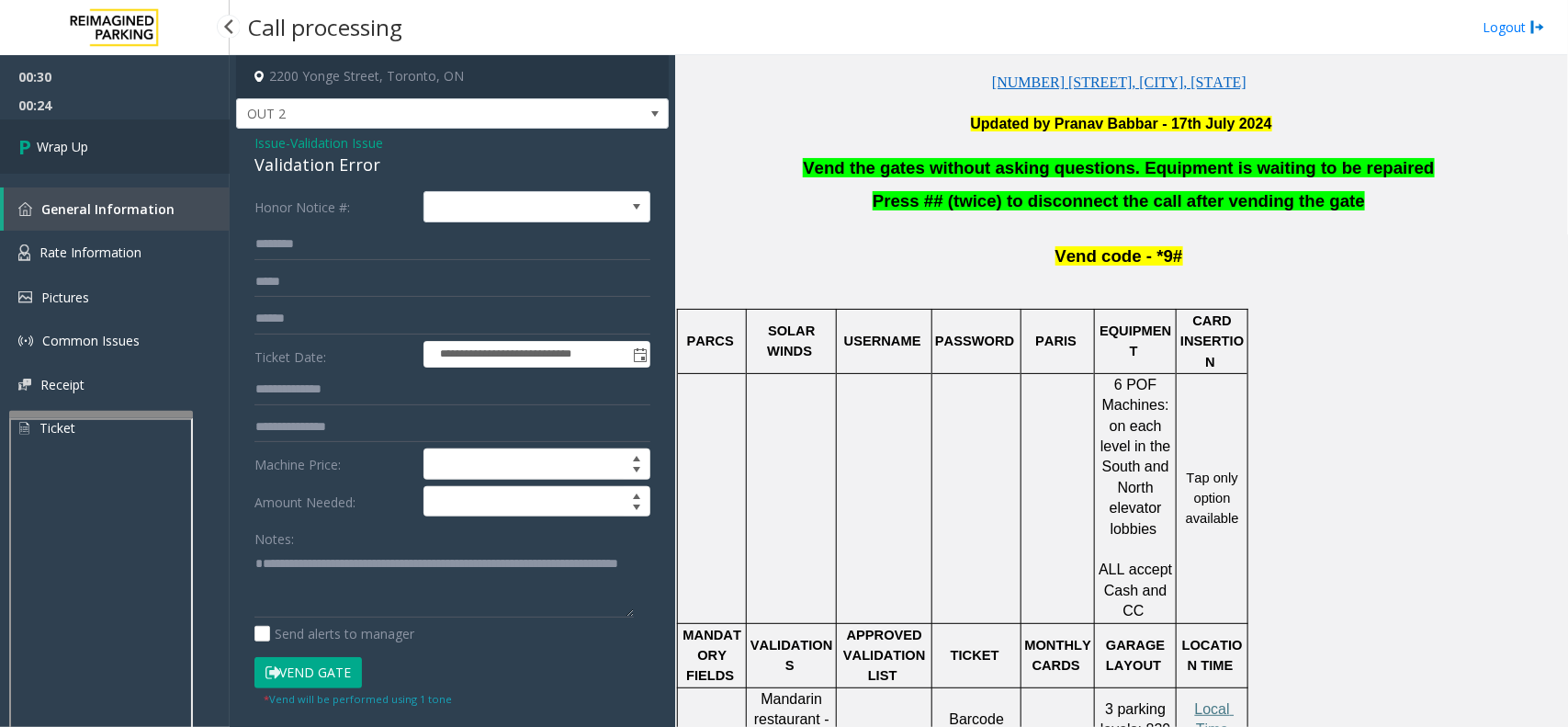 click on "Wrap Up" at bounding box center [62, 146] 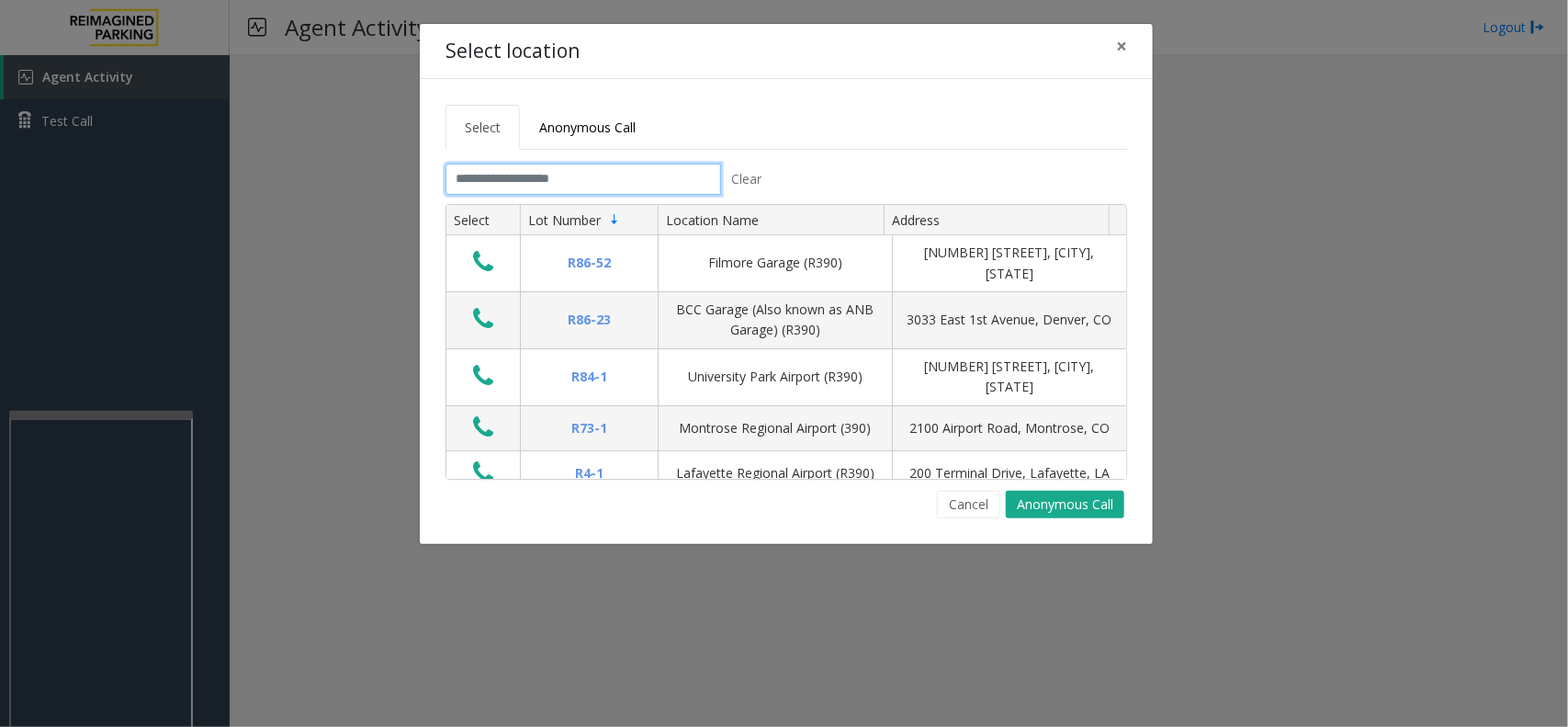click 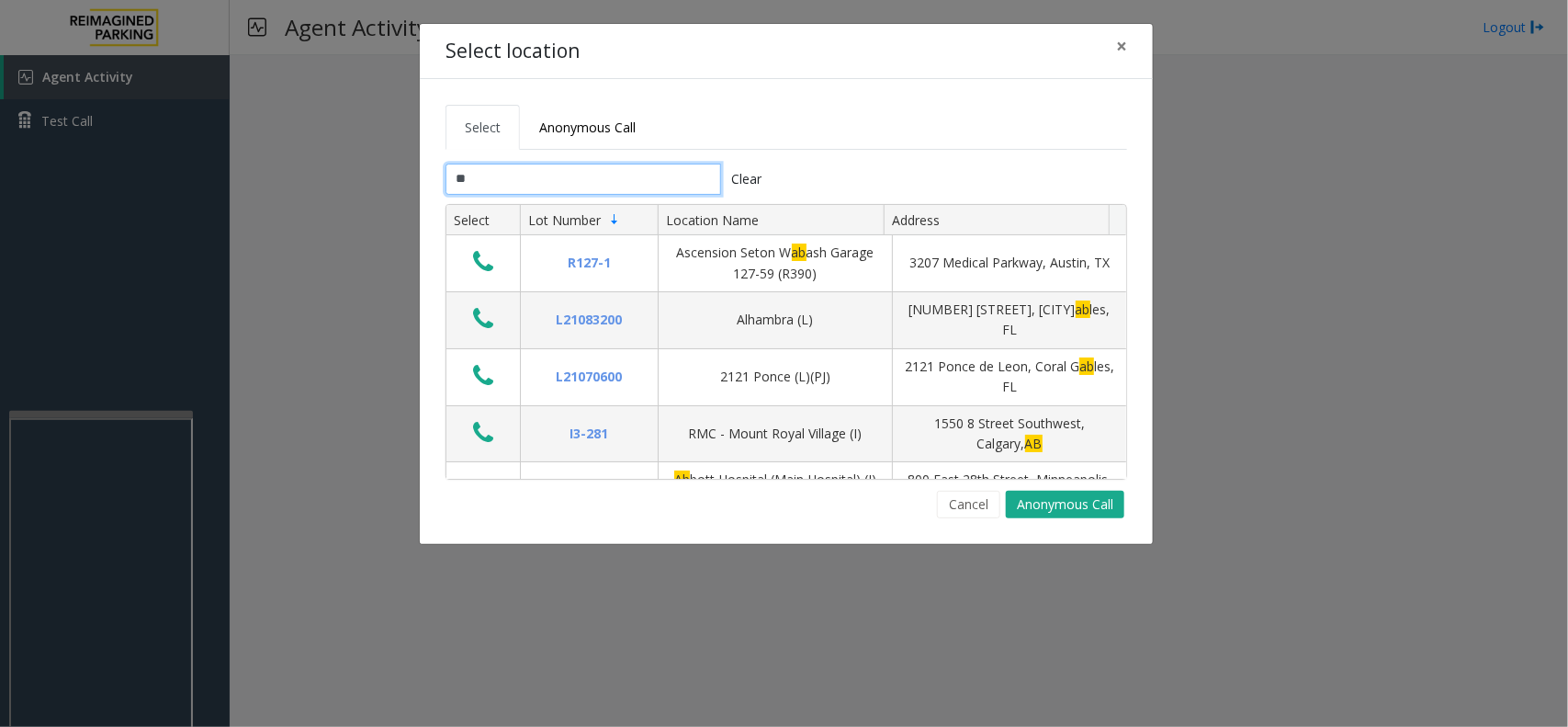 type on "*" 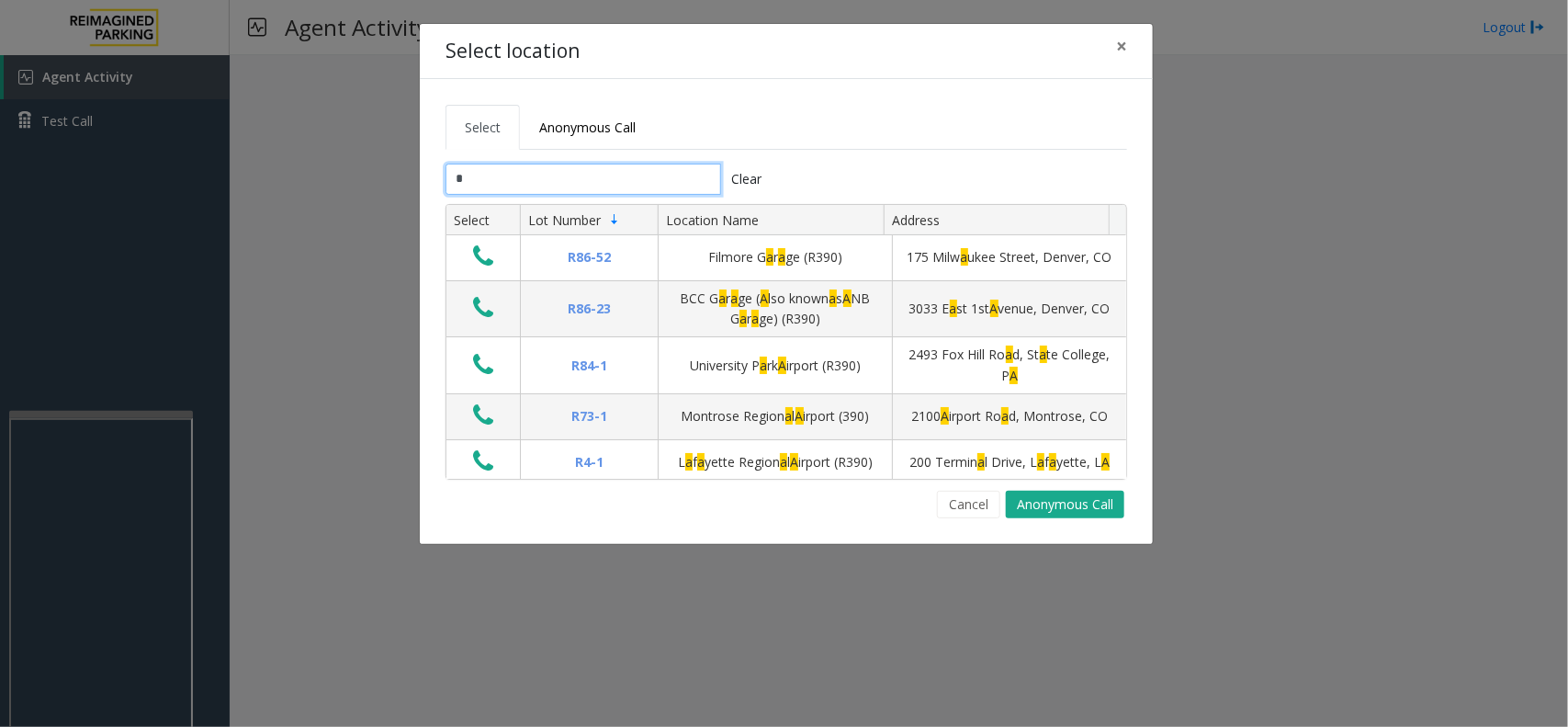 type 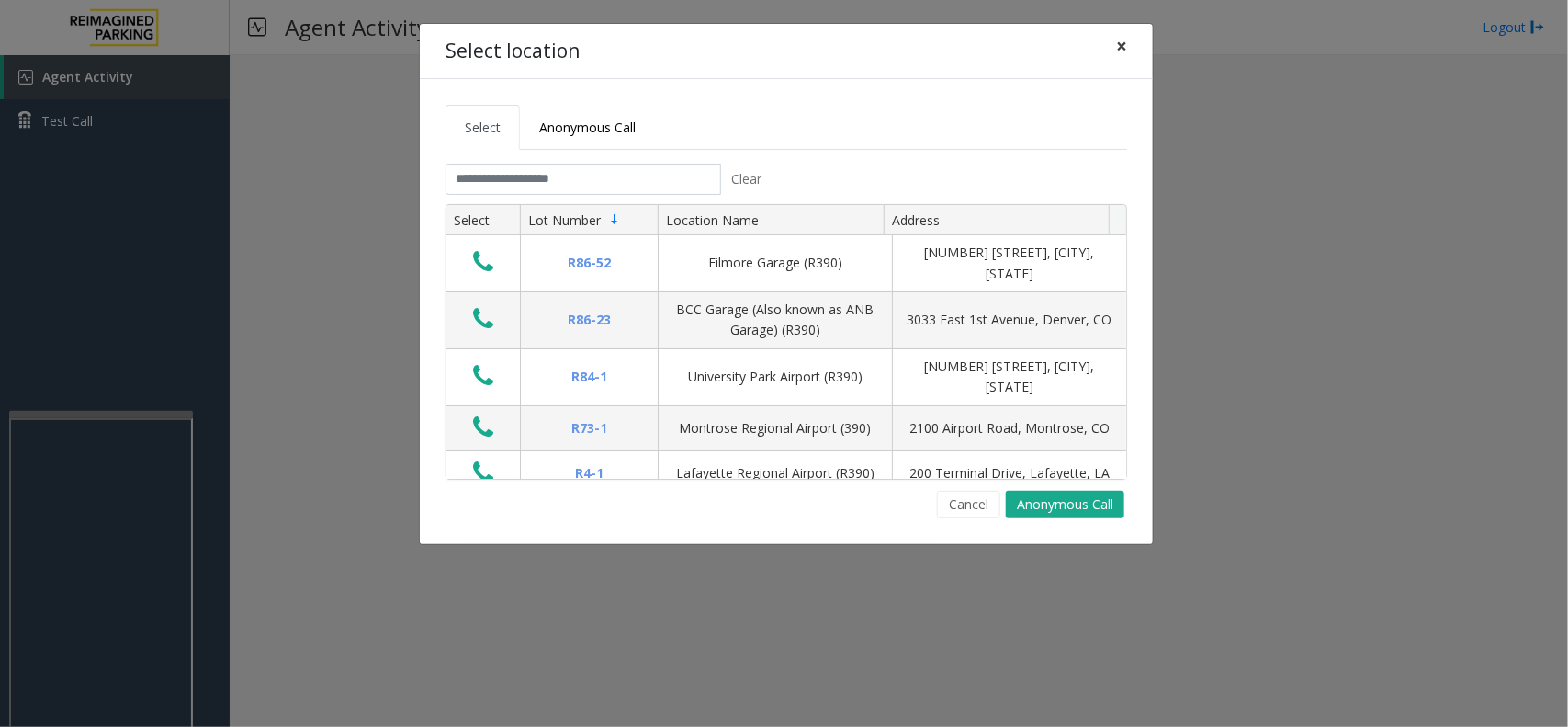 click on "×" 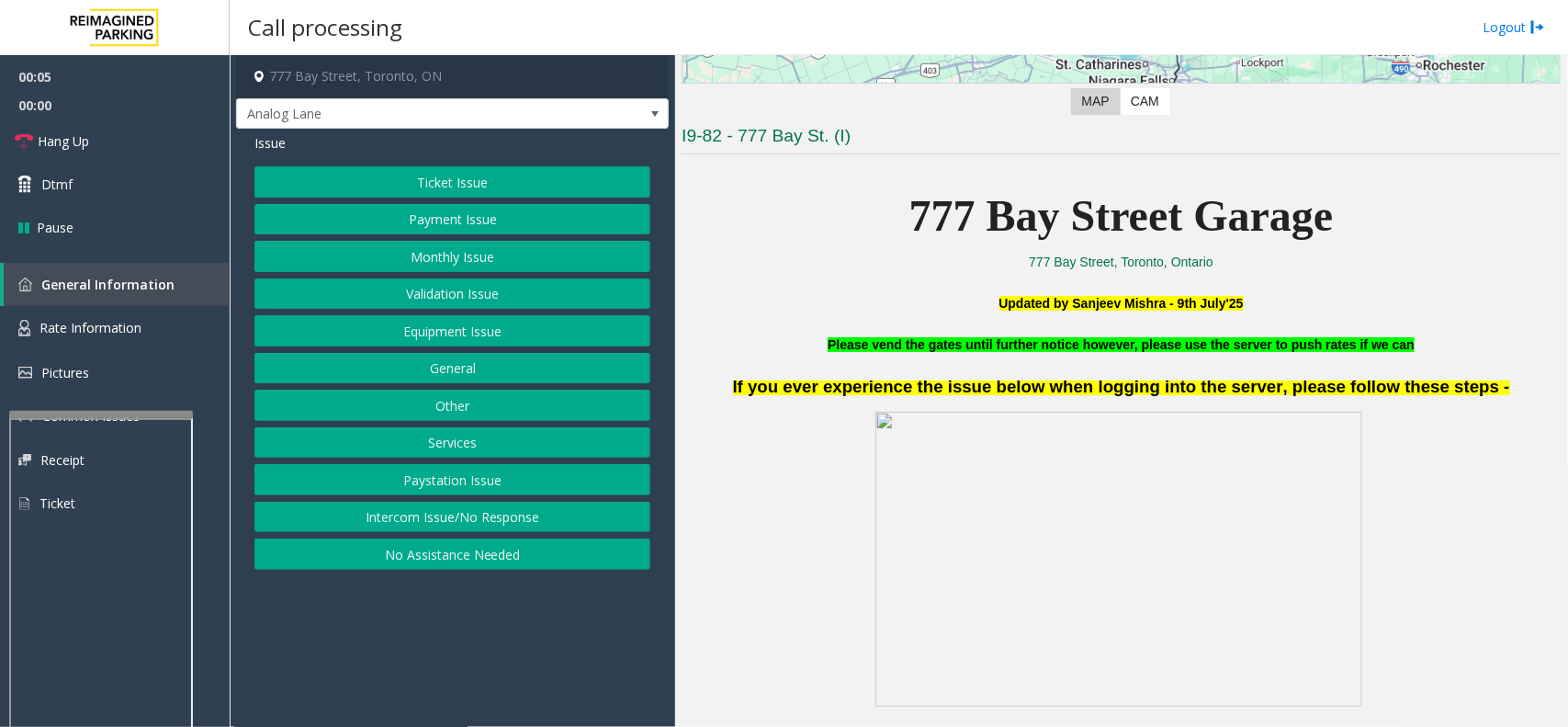 scroll, scrollTop: 345, scrollLeft: 0, axis: vertical 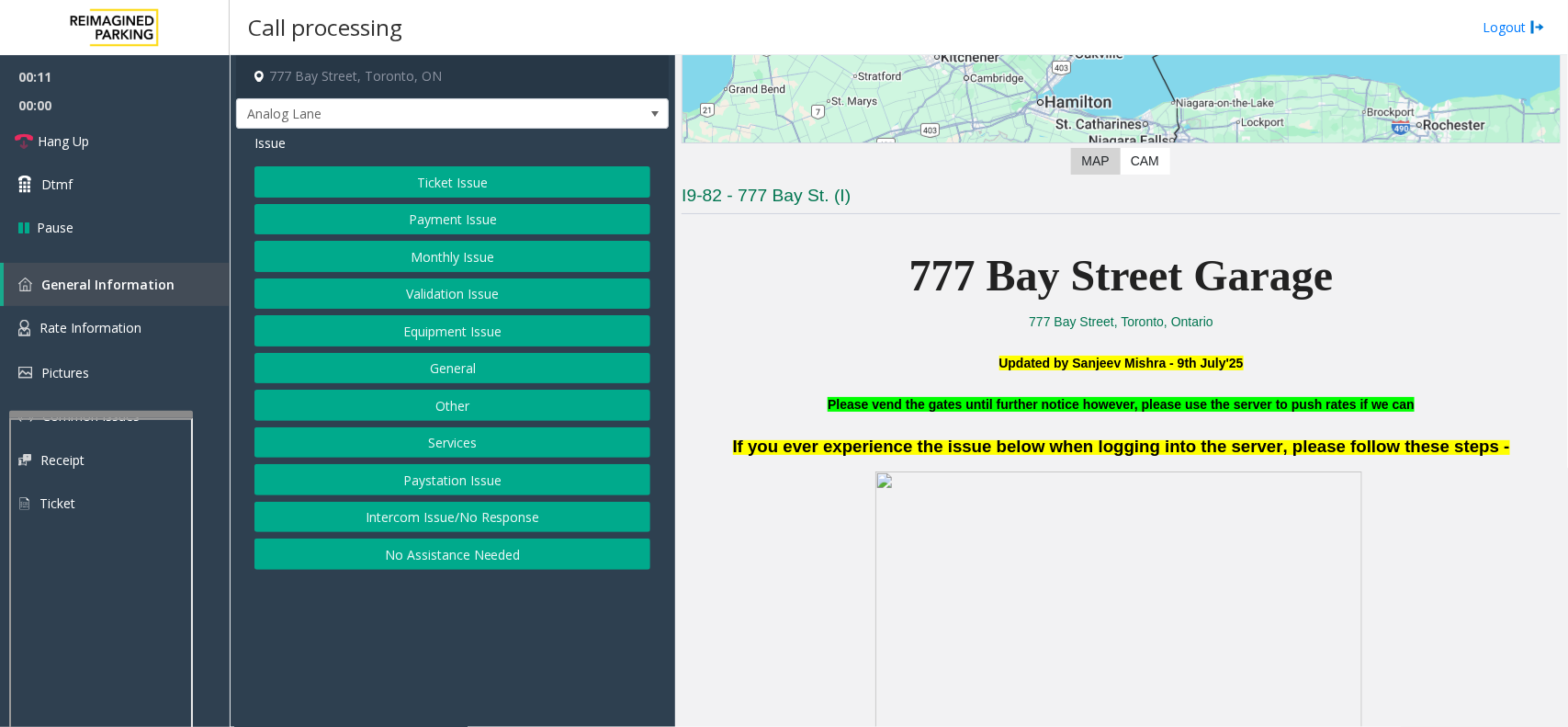 click on "Monthly Issue" 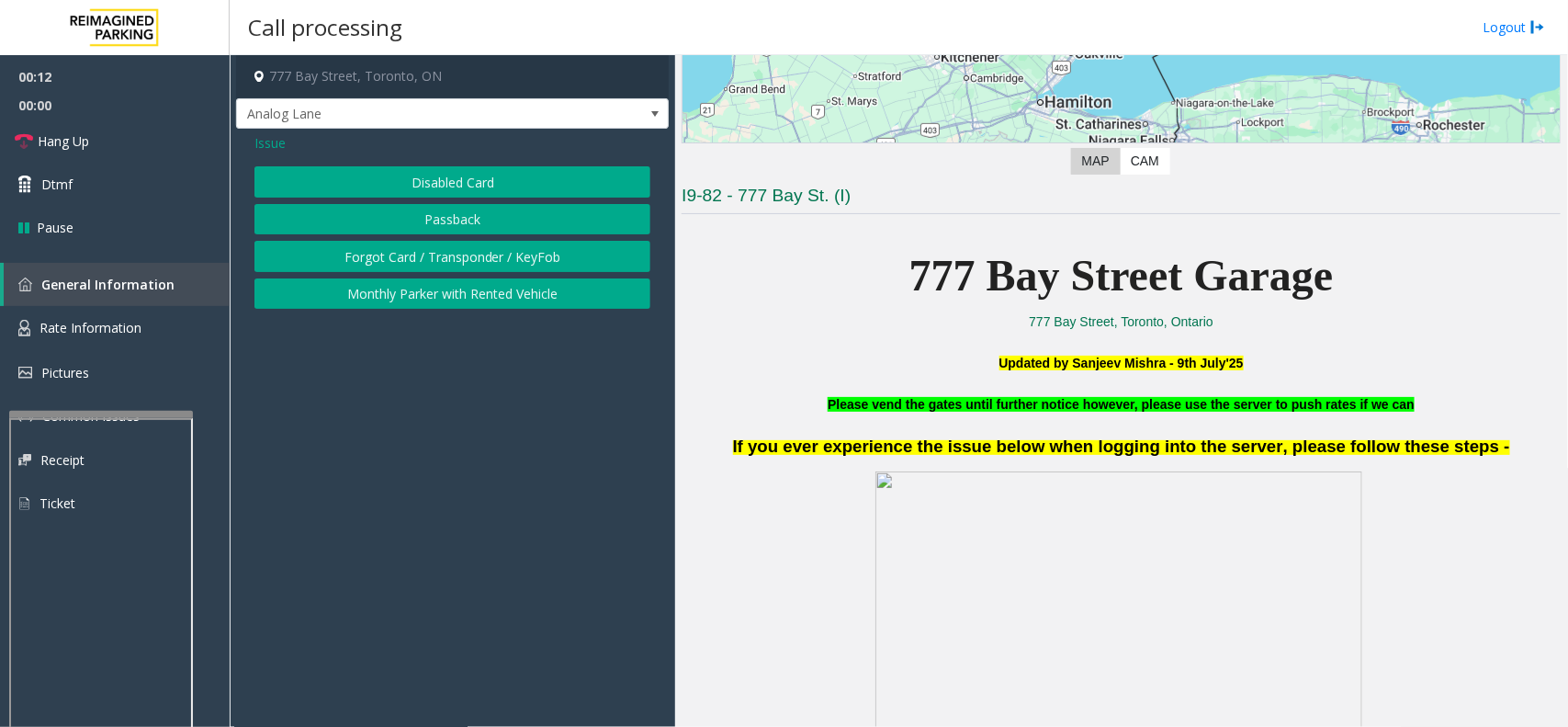 click on "Disabled Card" 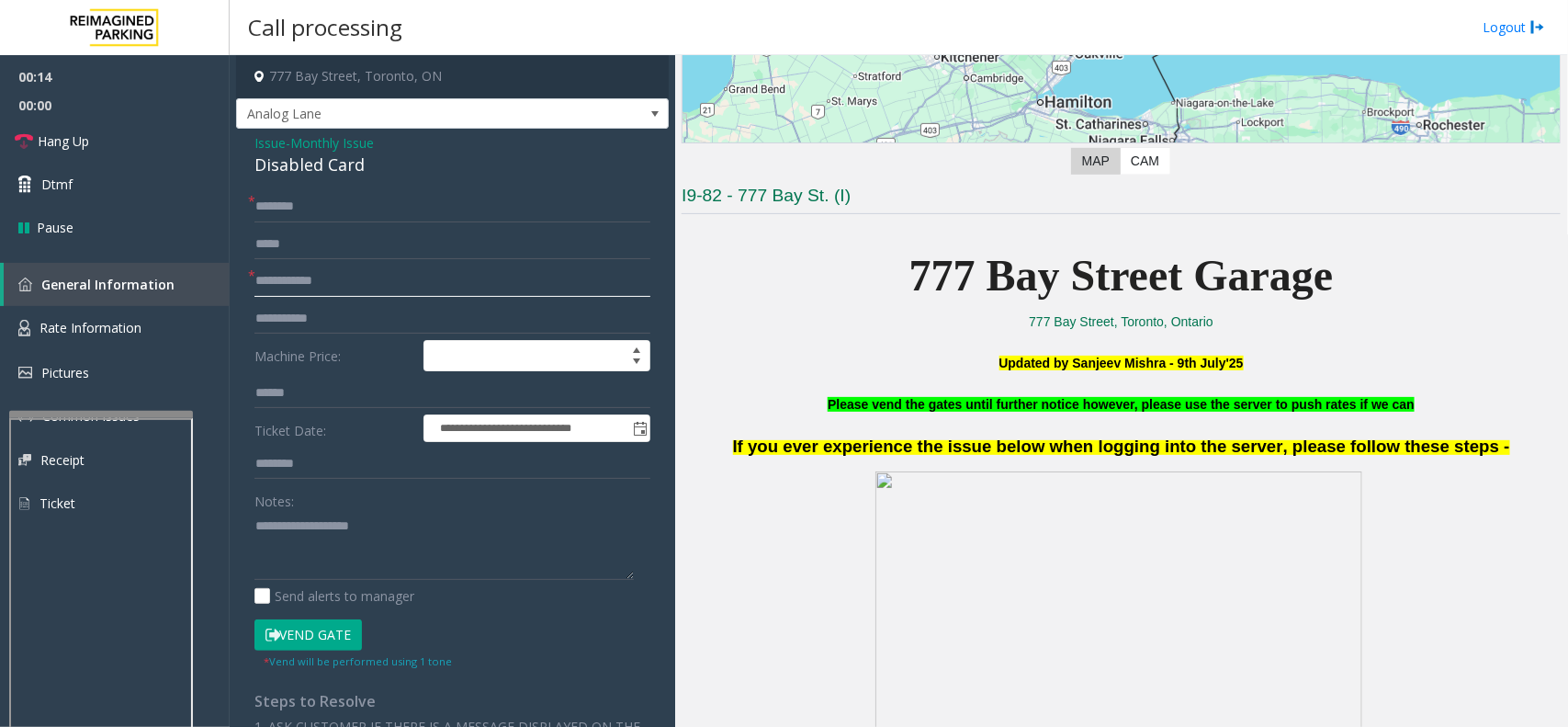 click 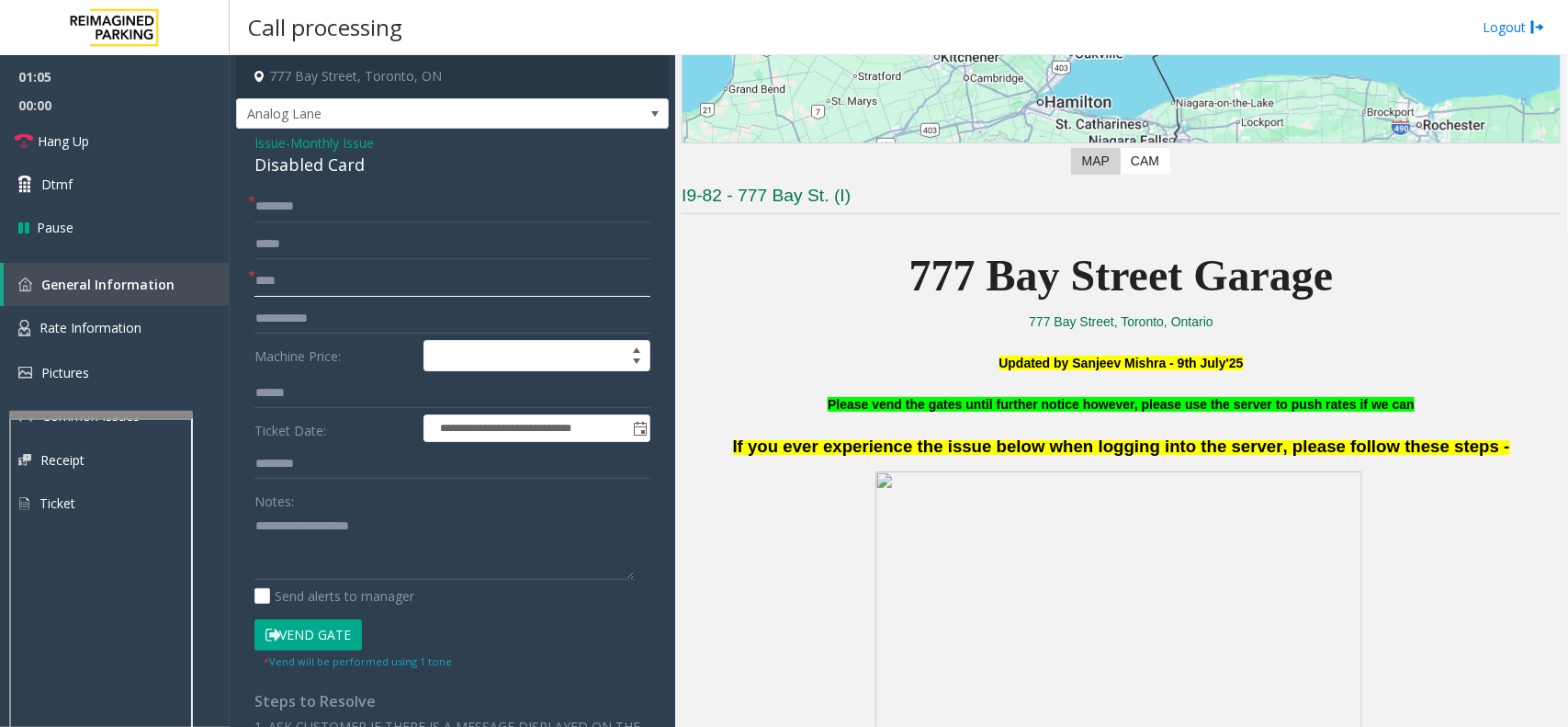type on "*****" 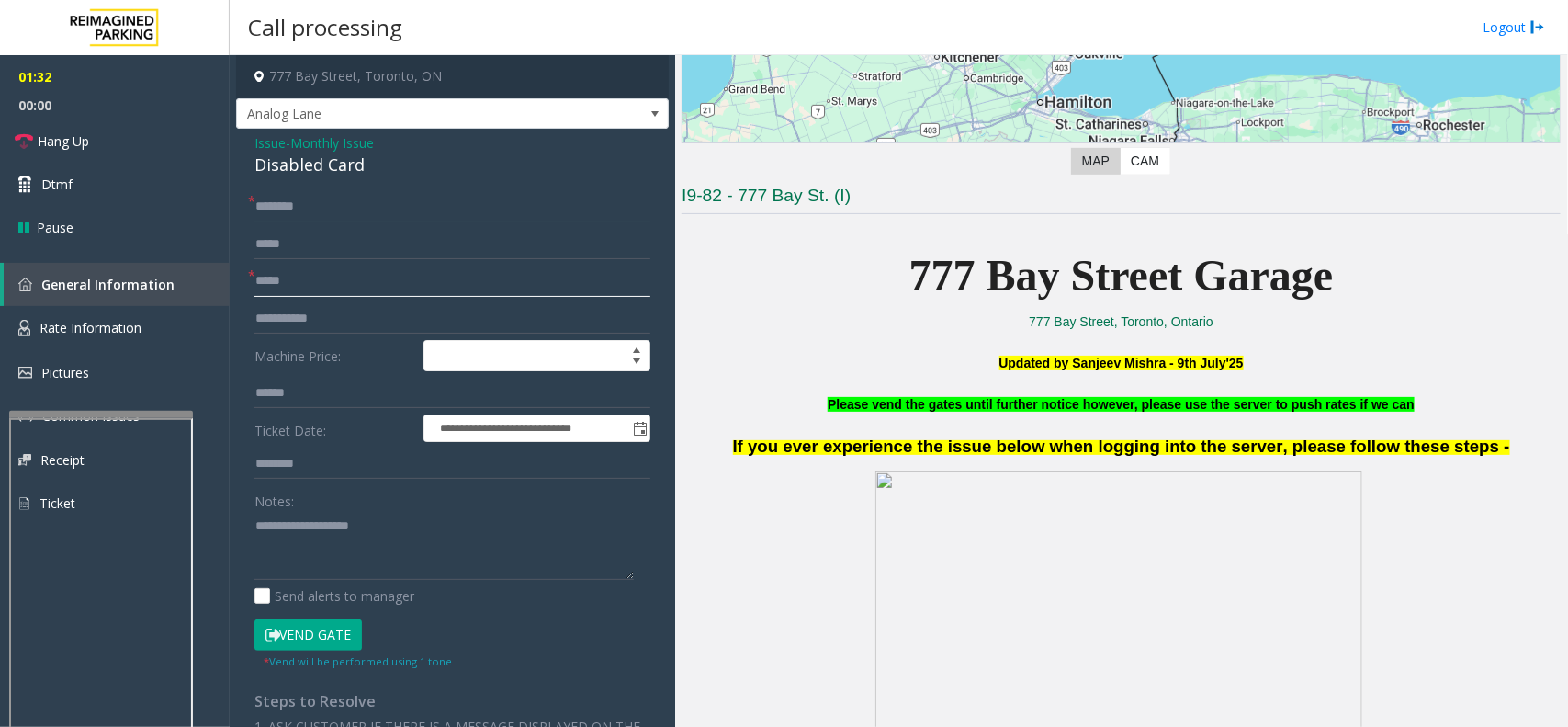 drag, startPoint x: 333, startPoint y: 280, endPoint x: 231, endPoint y: 297, distance: 103.40696 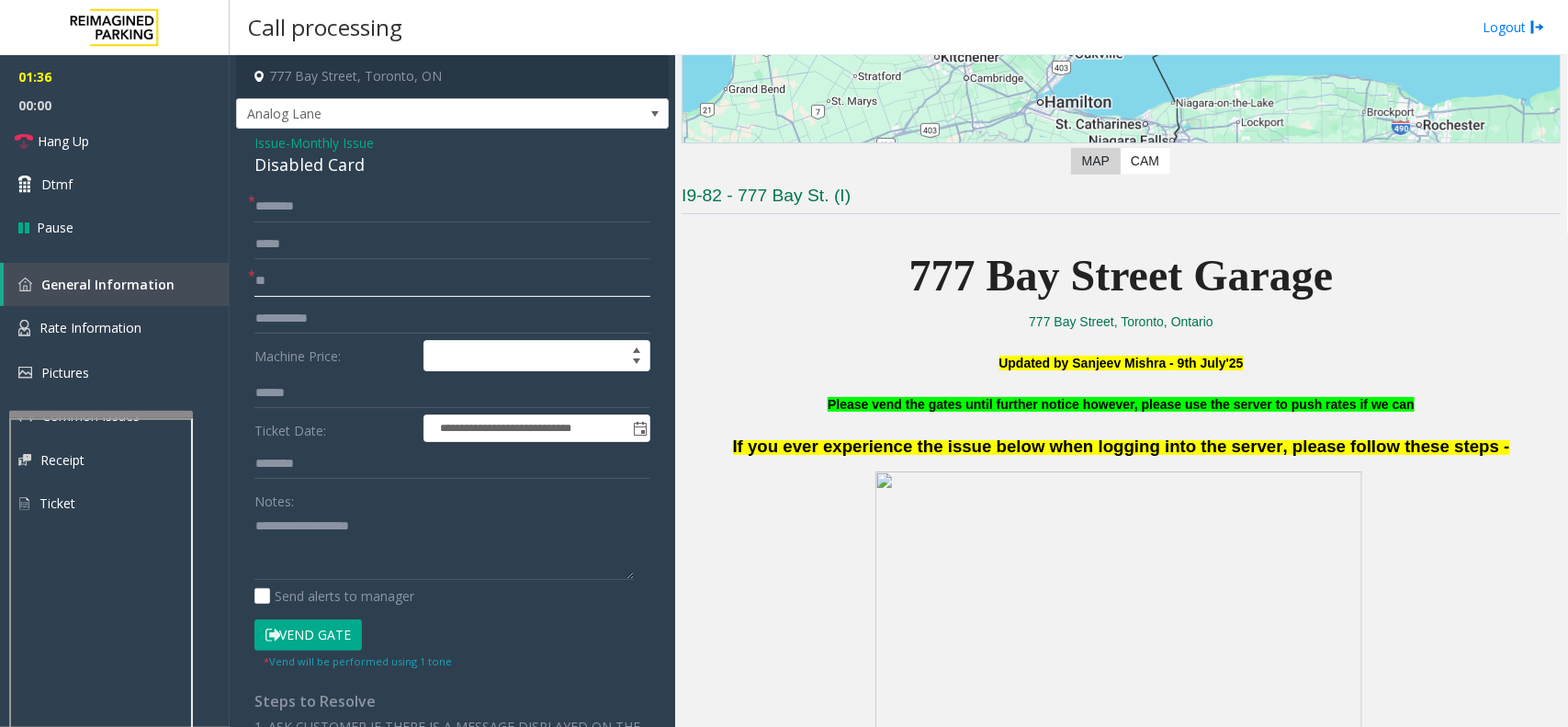 type on "**" 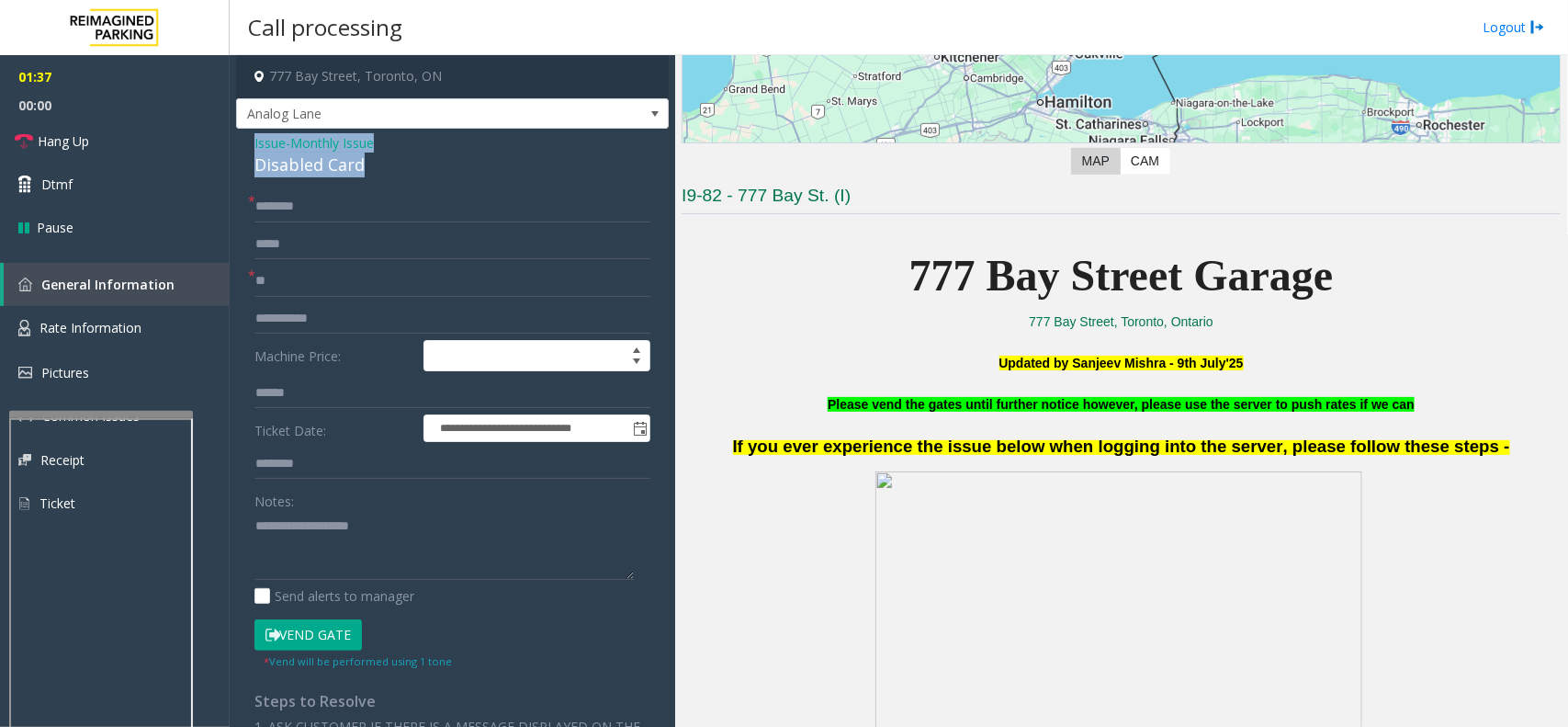 drag, startPoint x: 372, startPoint y: 156, endPoint x: 230, endPoint y: 144, distance: 142.5061 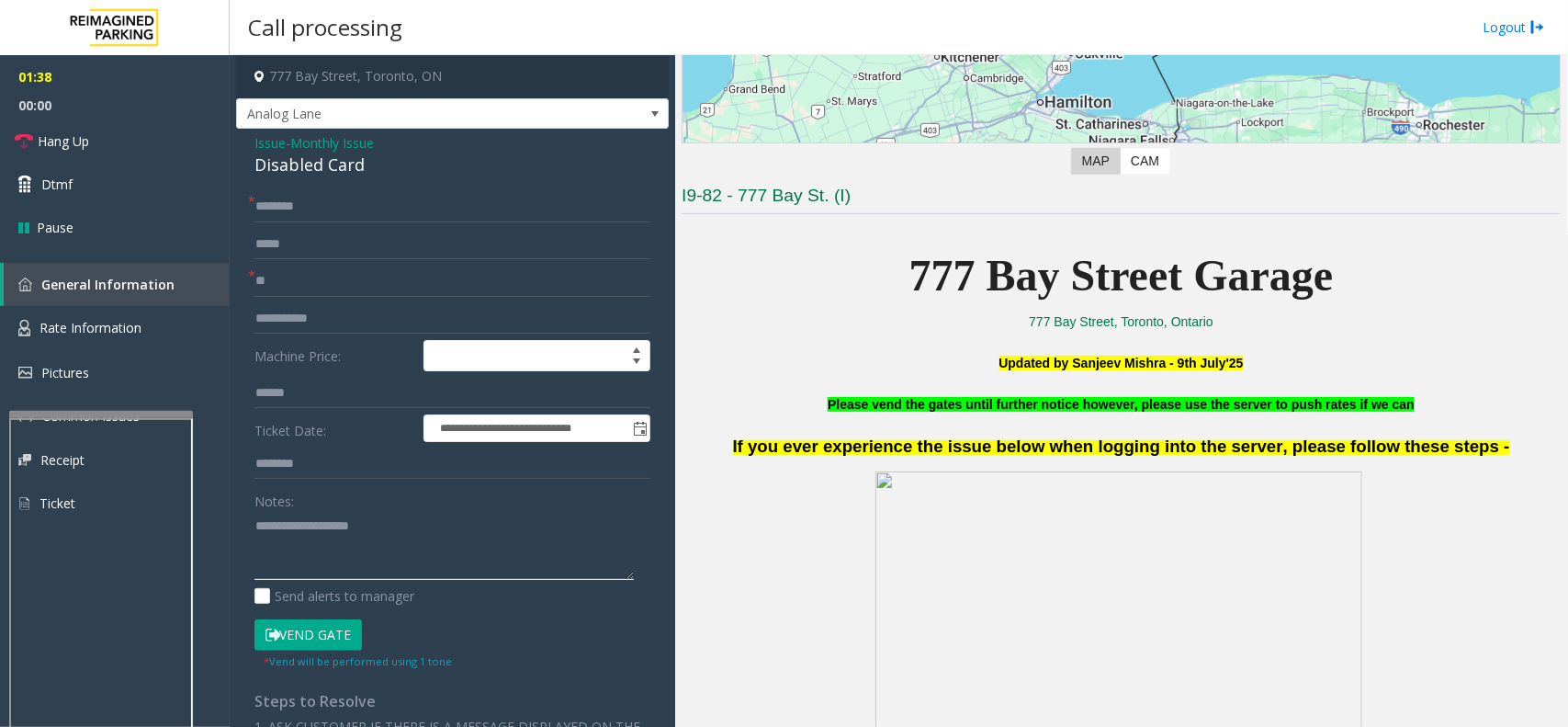 click 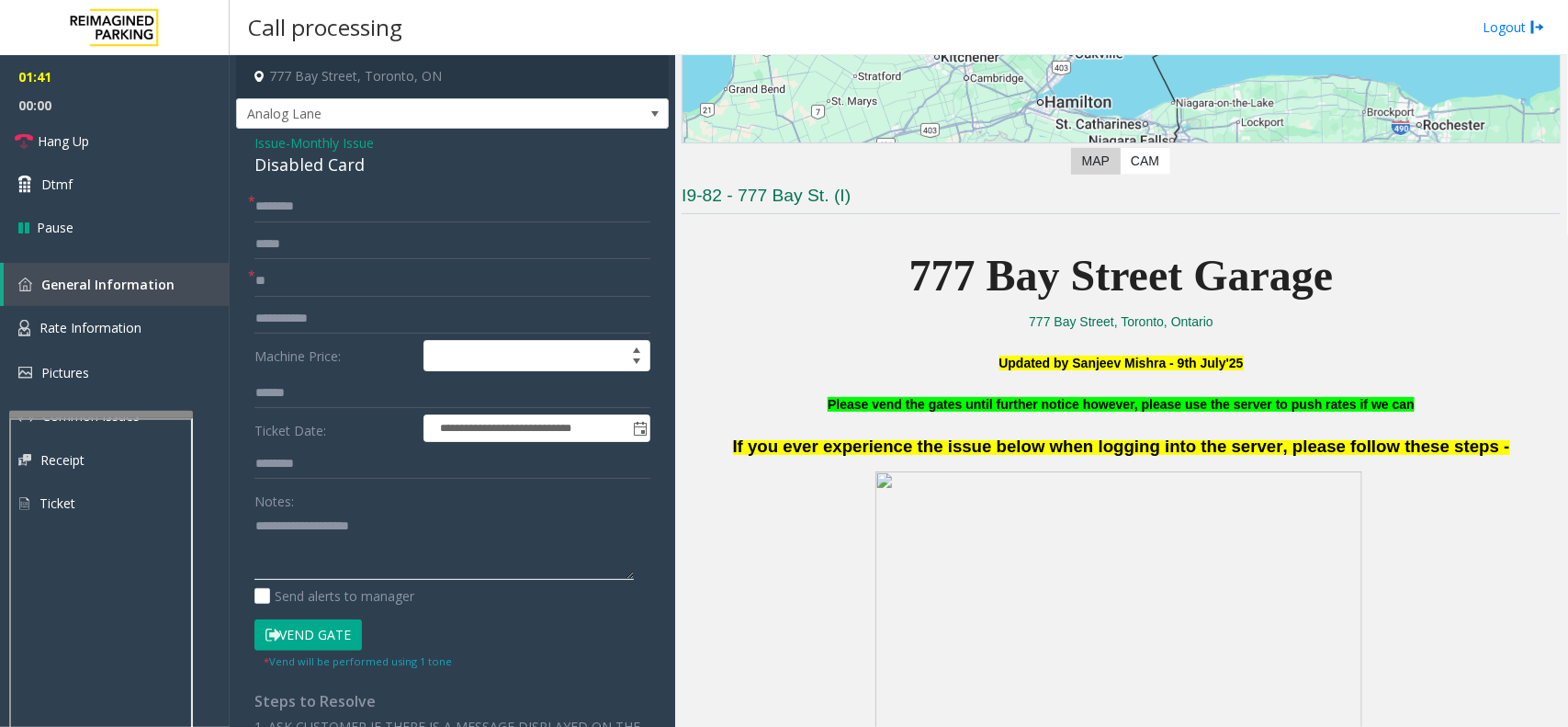 paste on "**********" 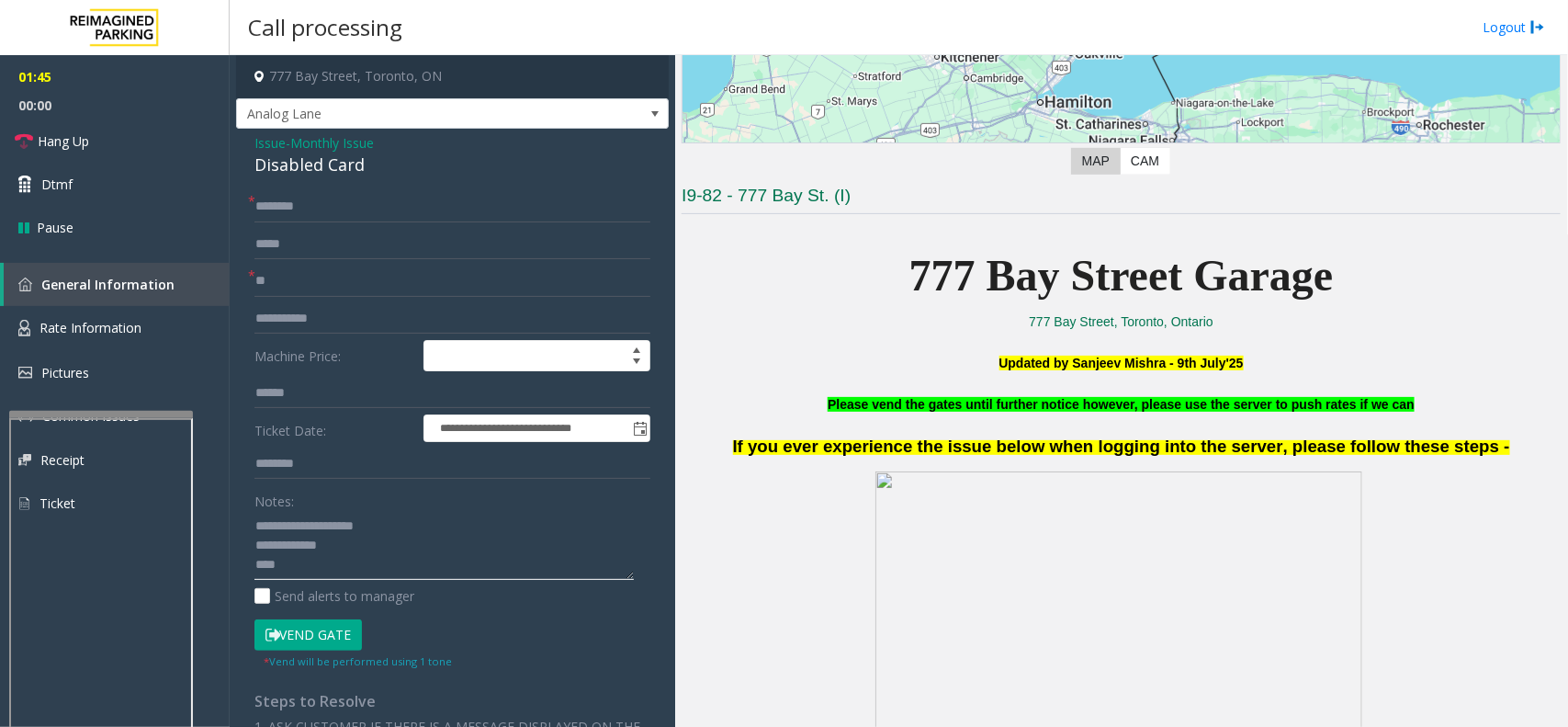 scroll, scrollTop: 12, scrollLeft: 0, axis: vertical 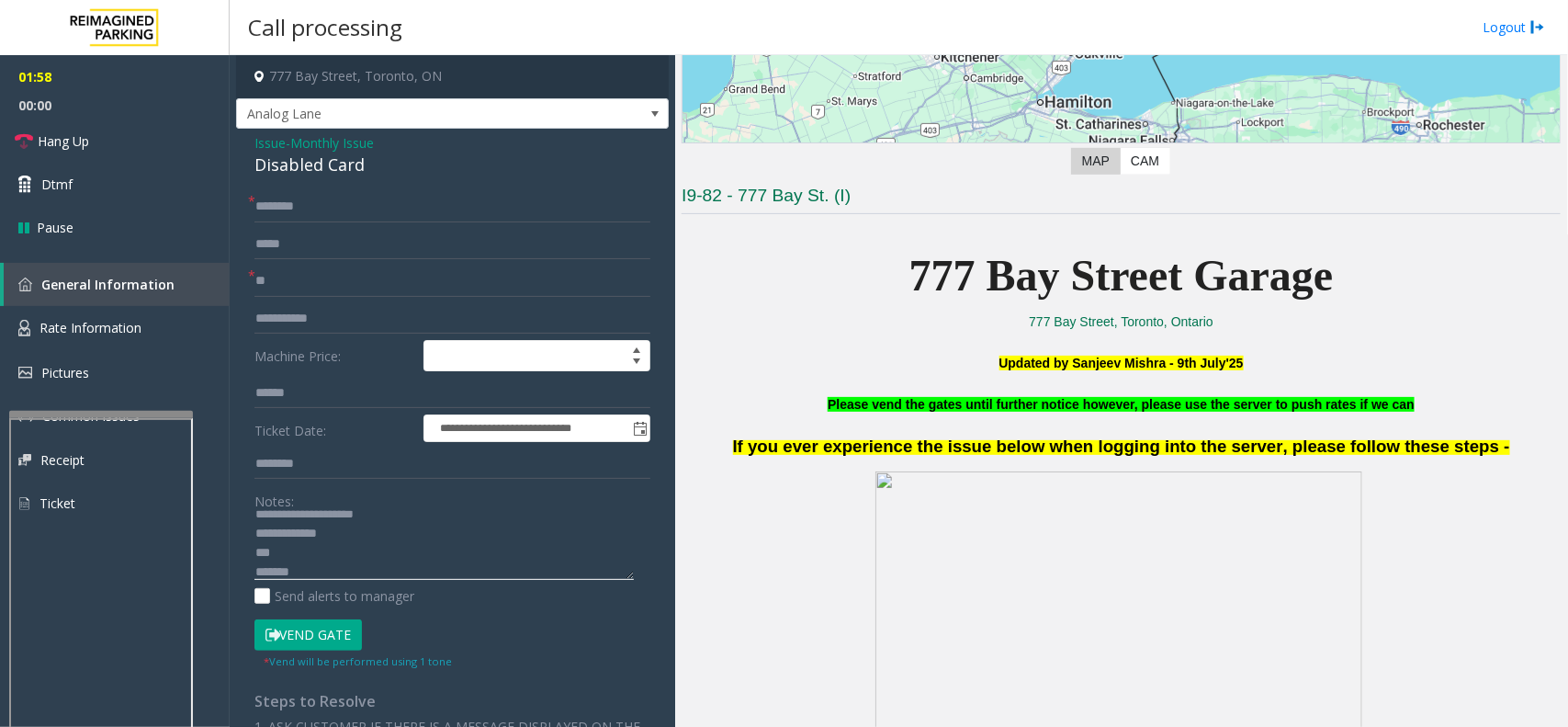 click 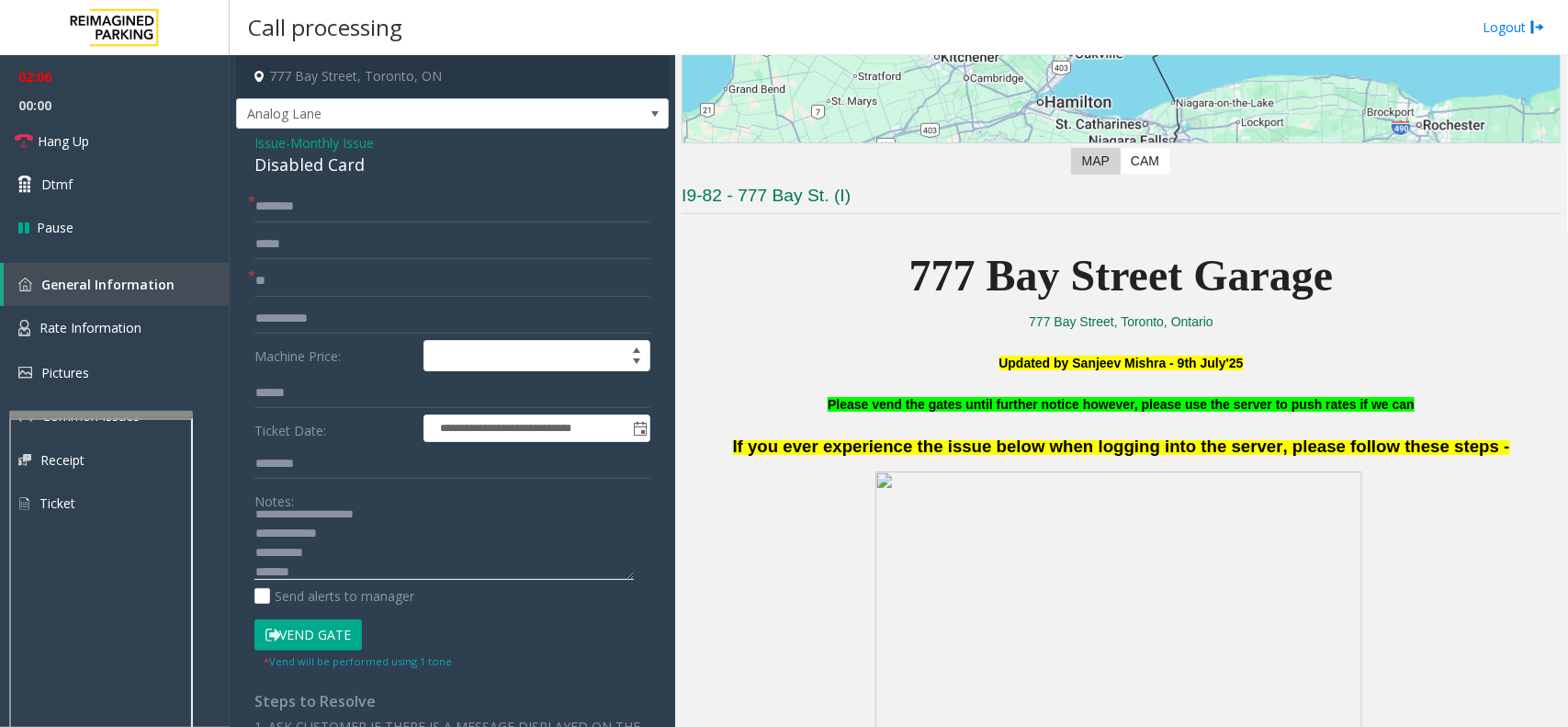 click 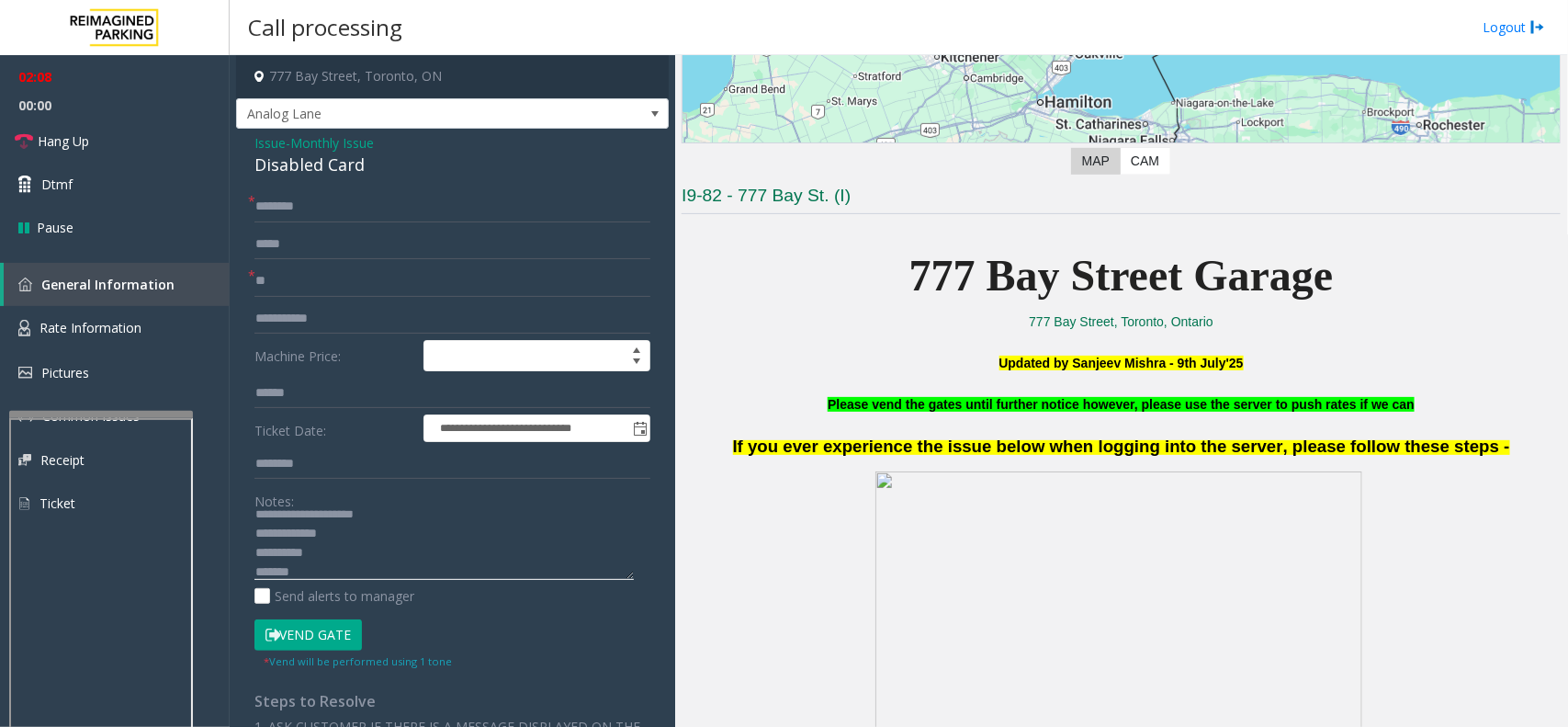click 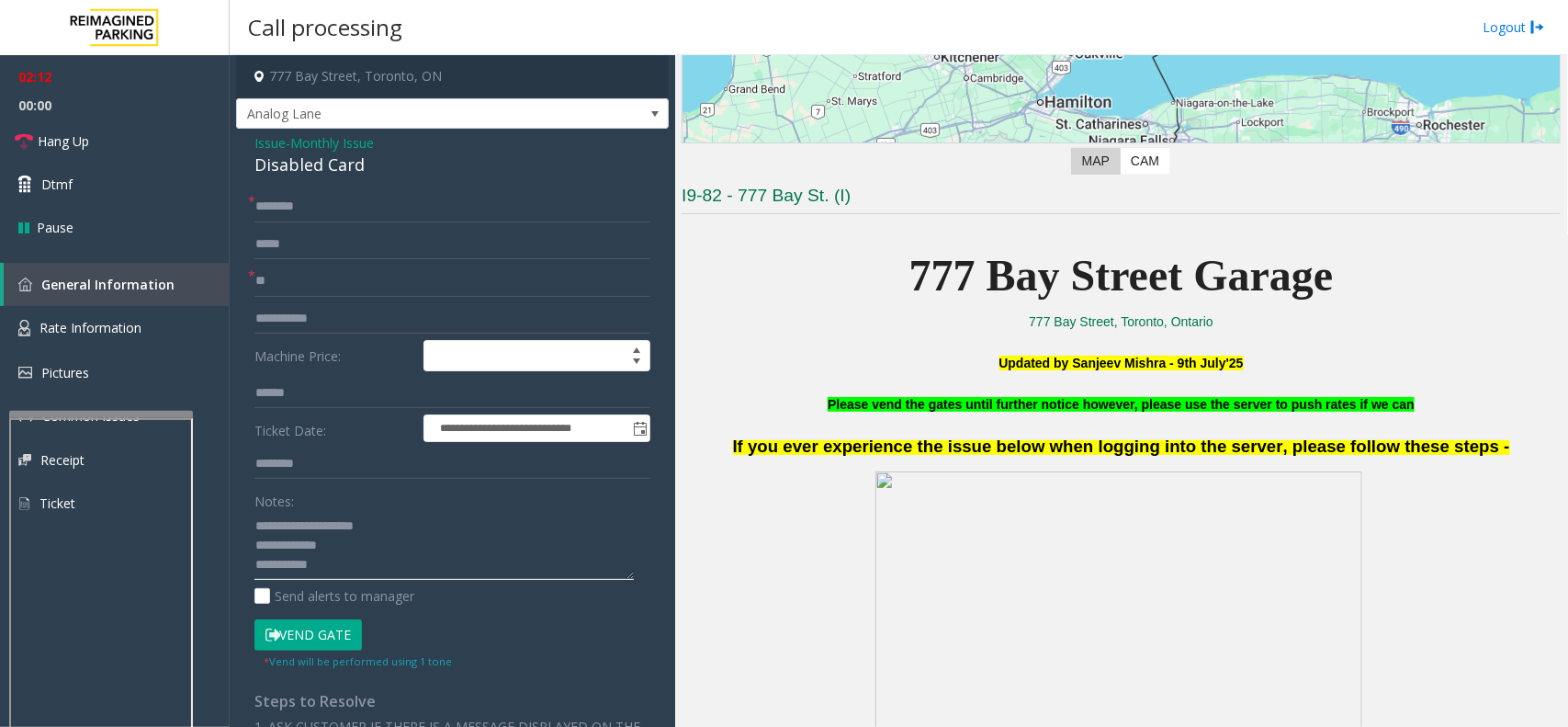 scroll, scrollTop: 19, scrollLeft: 0, axis: vertical 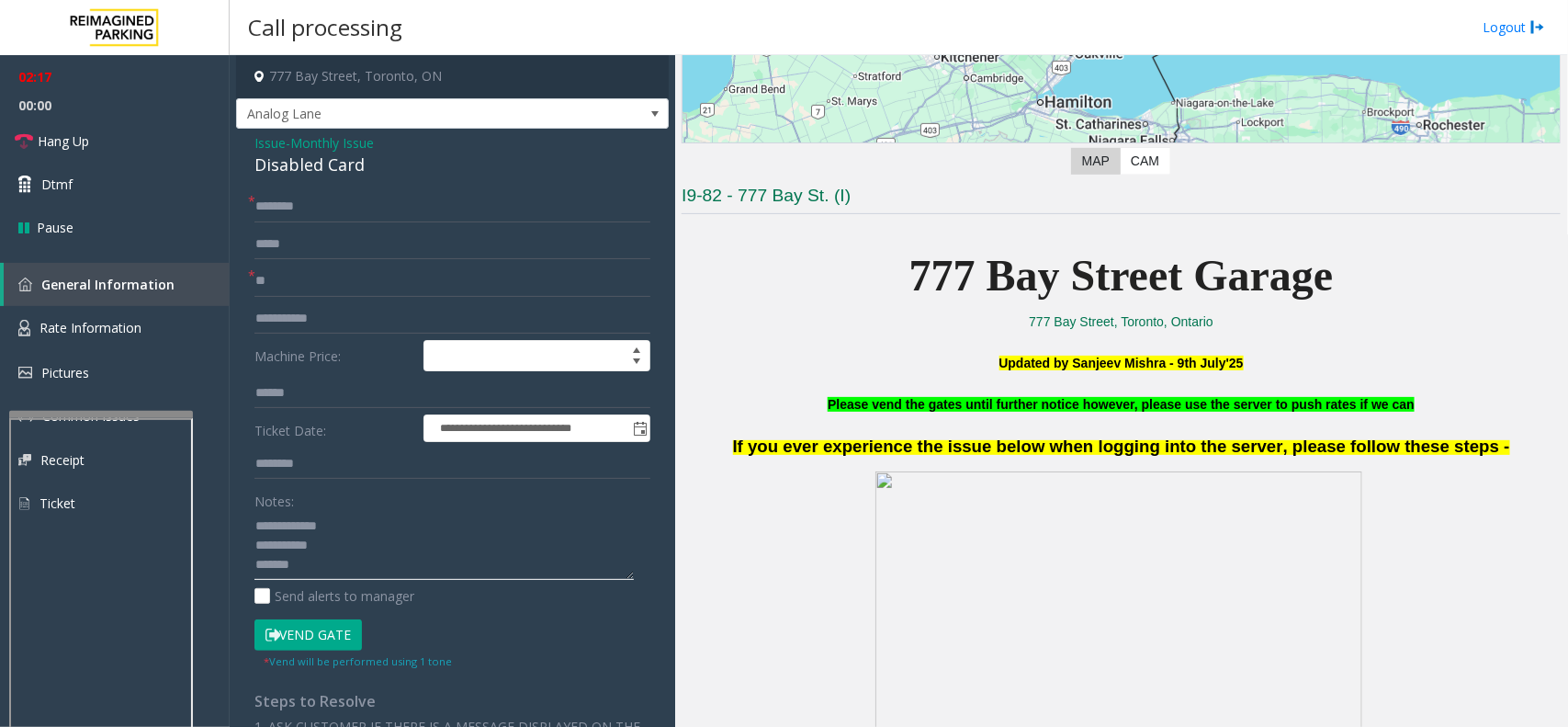 click 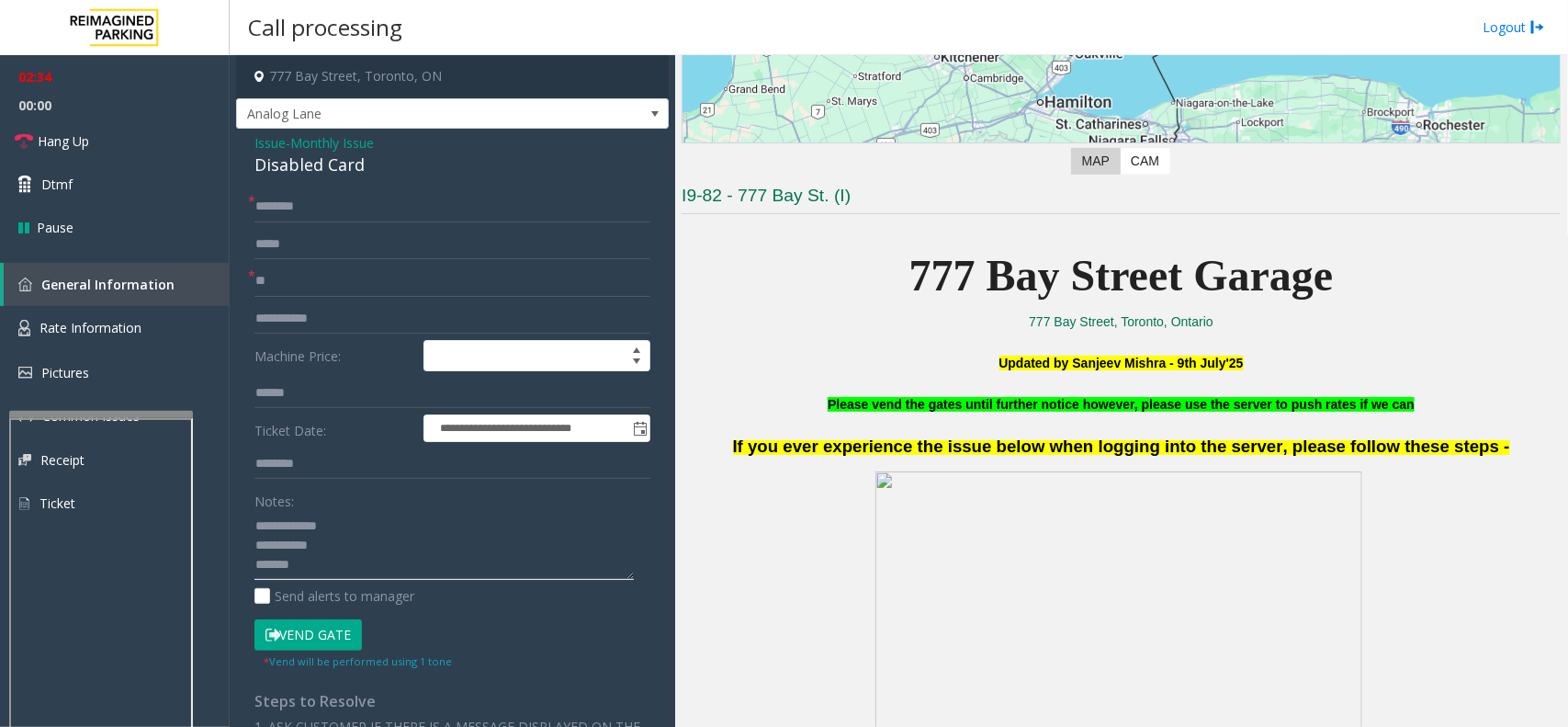 click 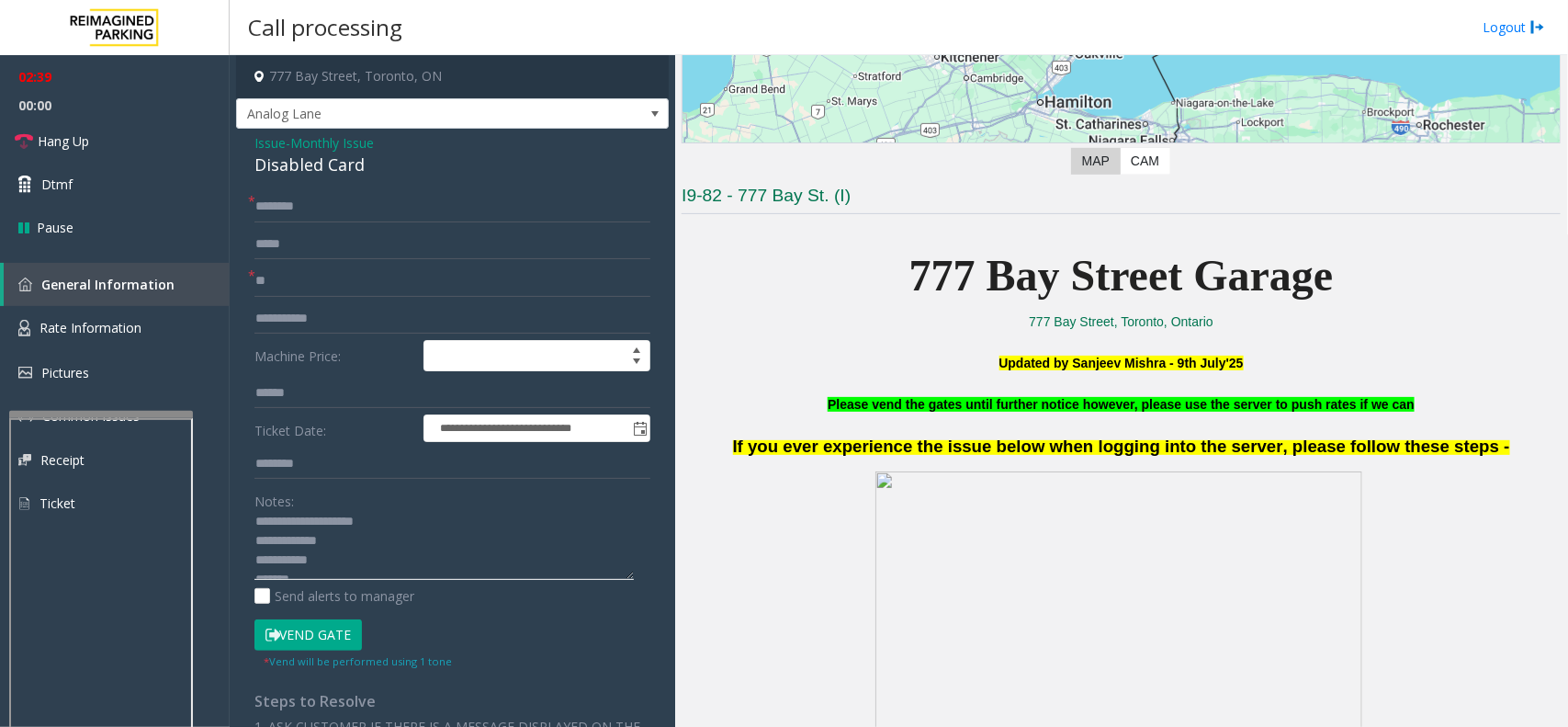 scroll, scrollTop: 0, scrollLeft: 0, axis: both 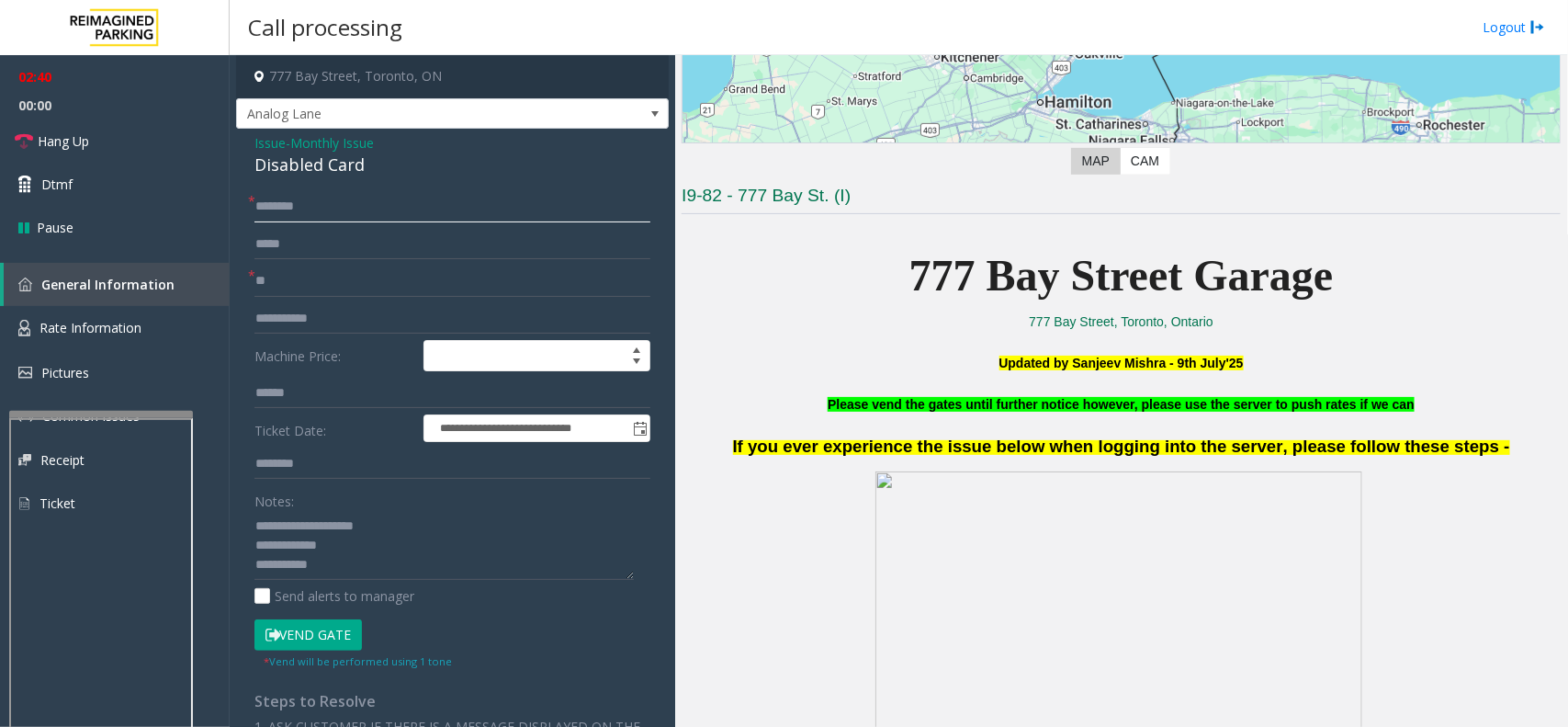 click 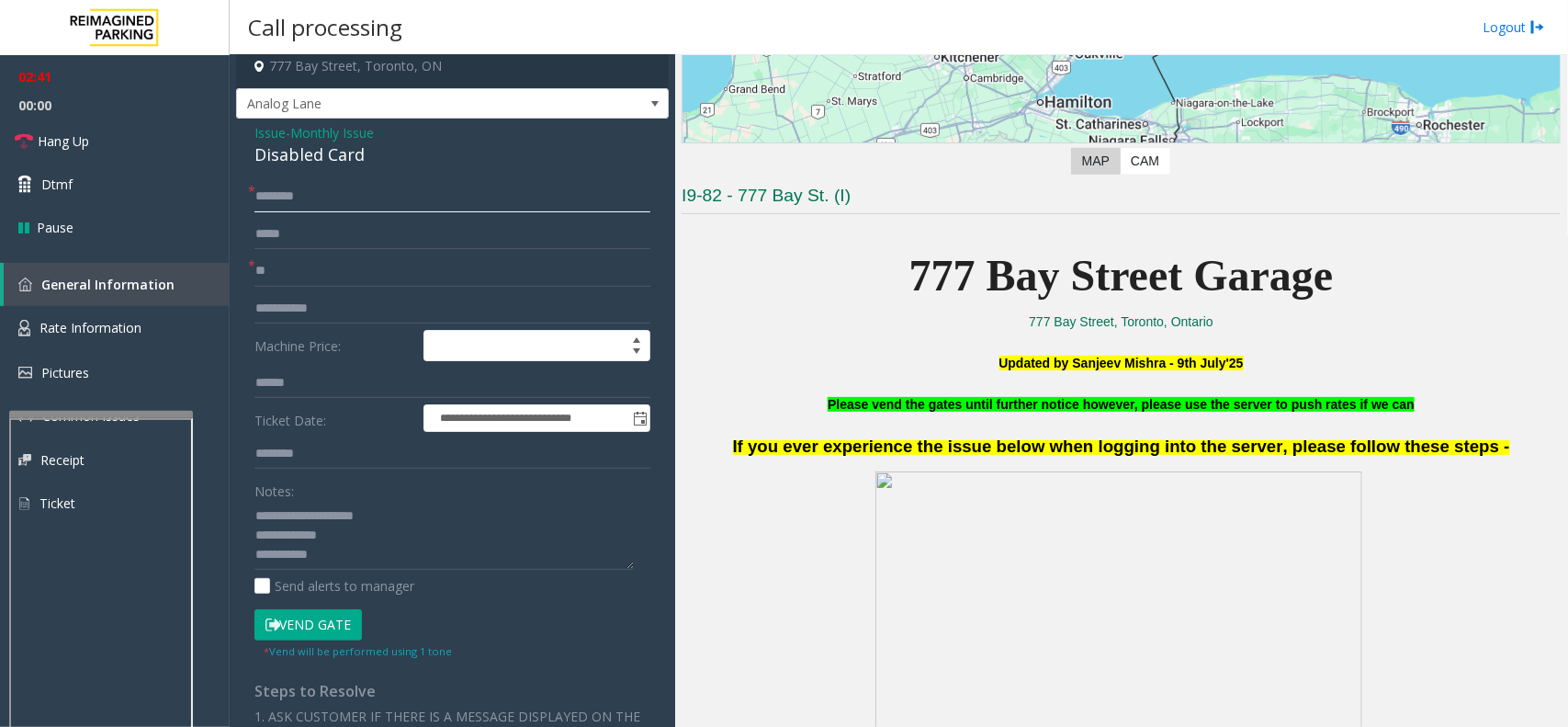 scroll, scrollTop: 0, scrollLeft: 0, axis: both 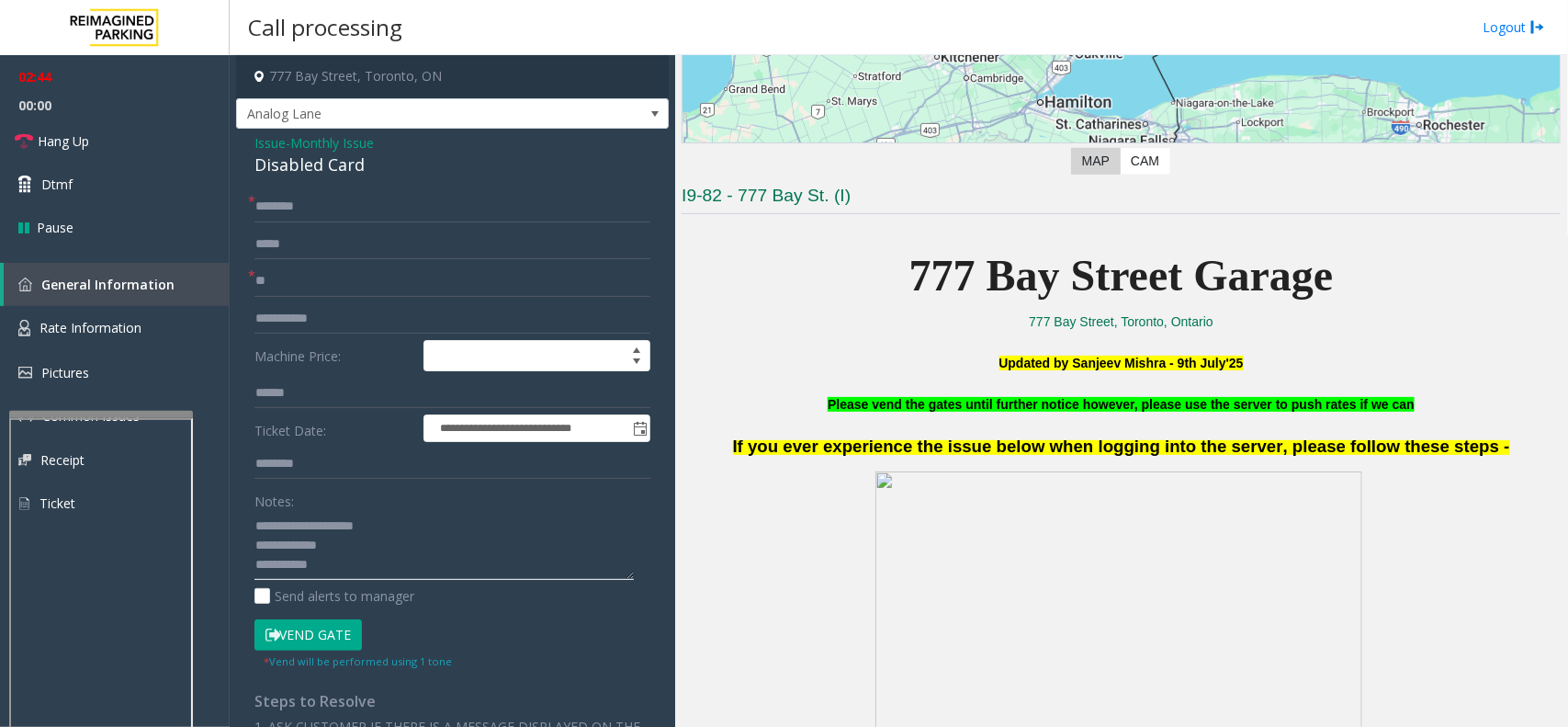 drag, startPoint x: 389, startPoint y: 525, endPoint x: 301, endPoint y: 522, distance: 88.051122 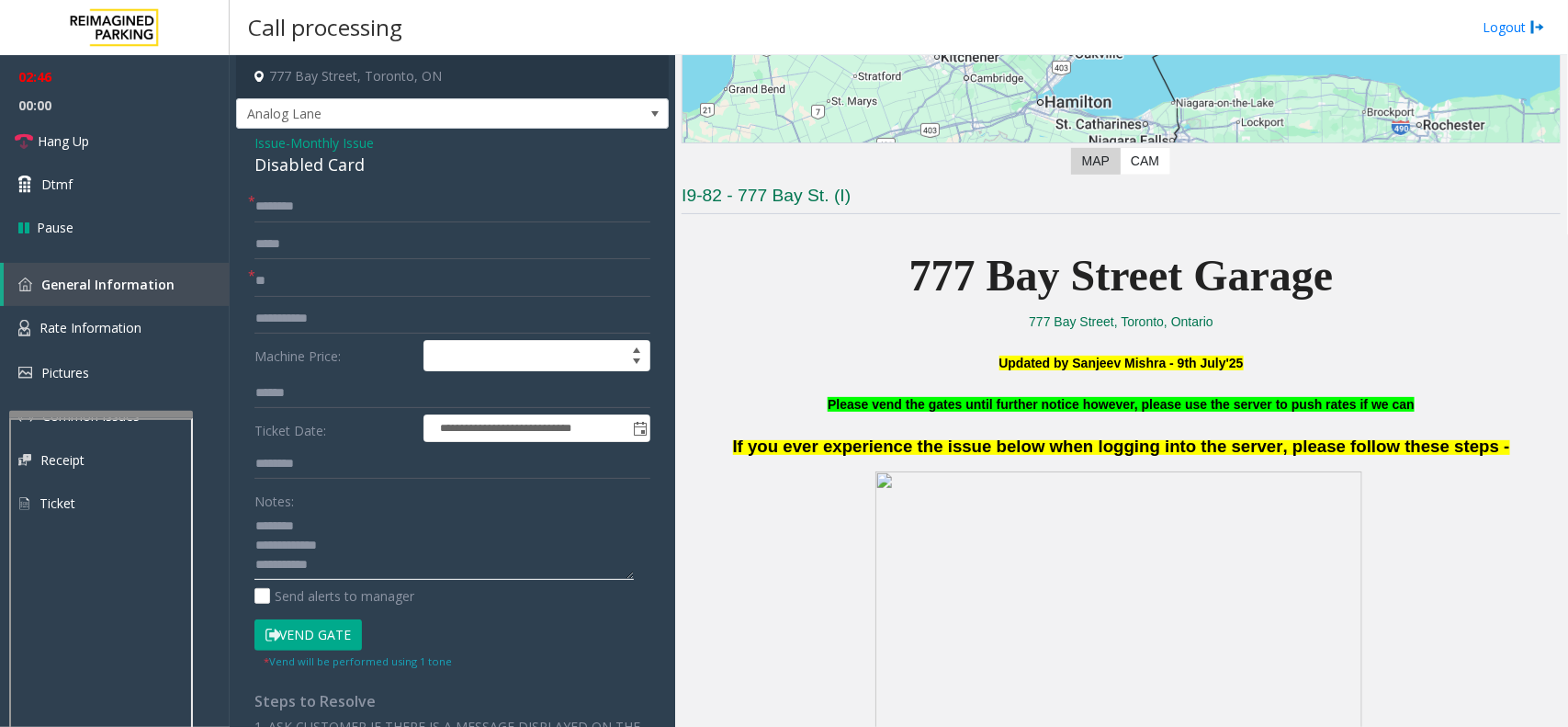 click 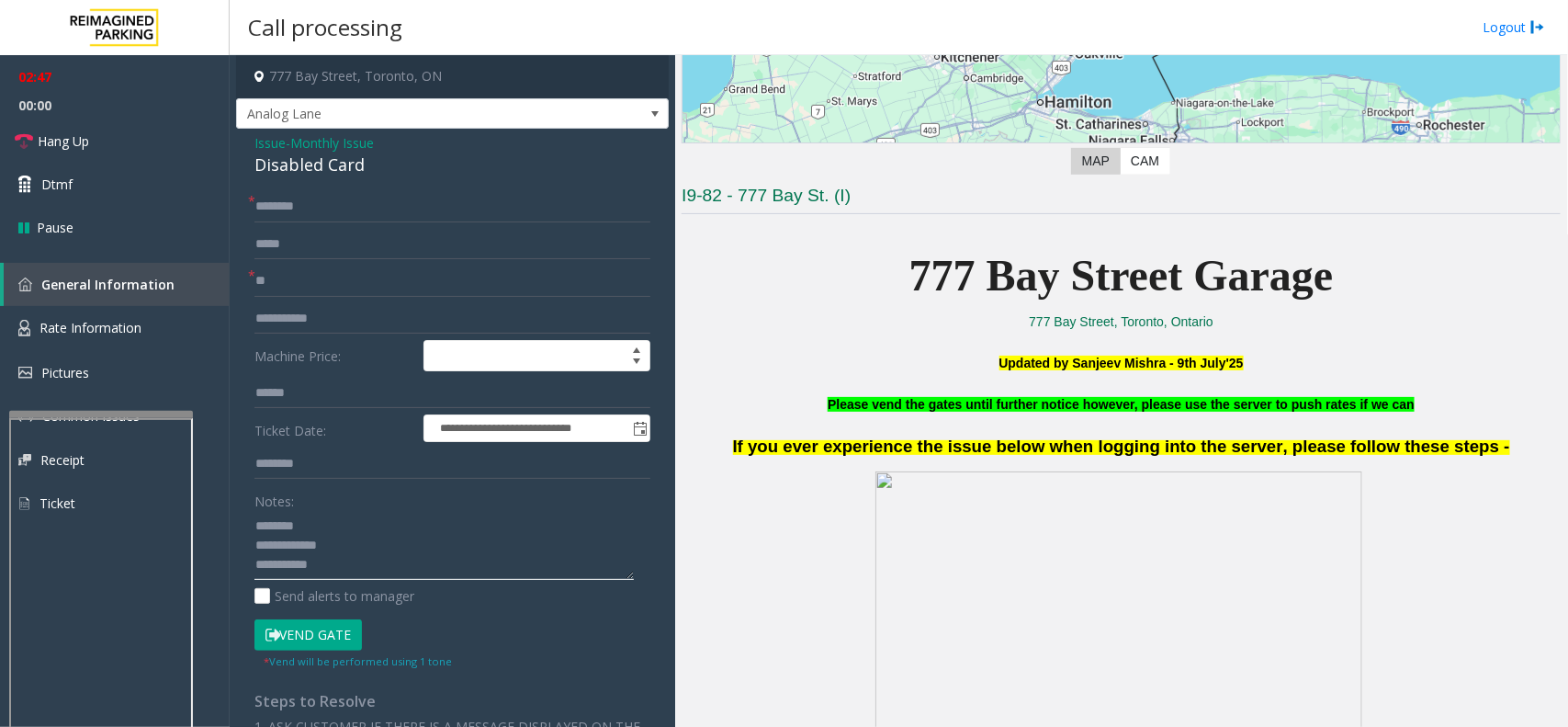 type on "**********" 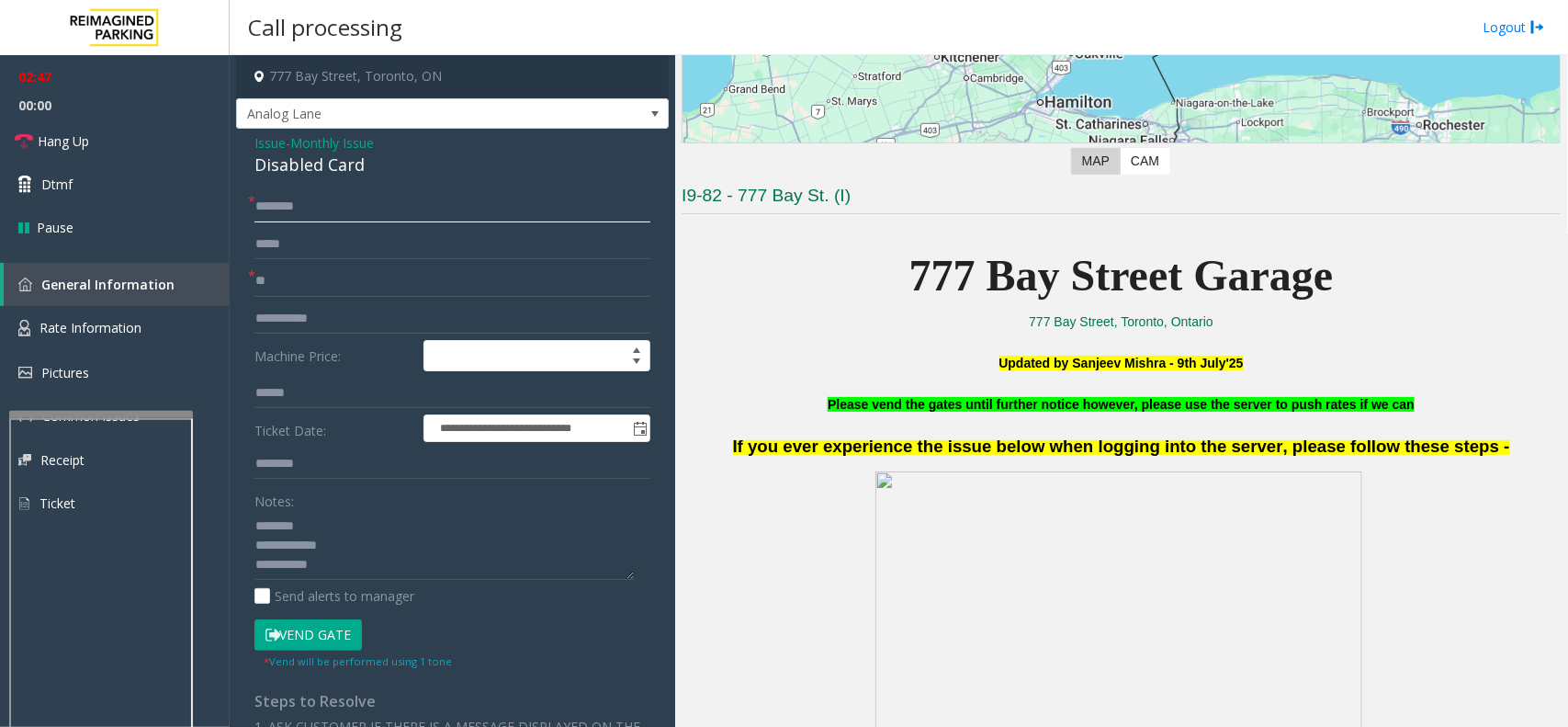 click 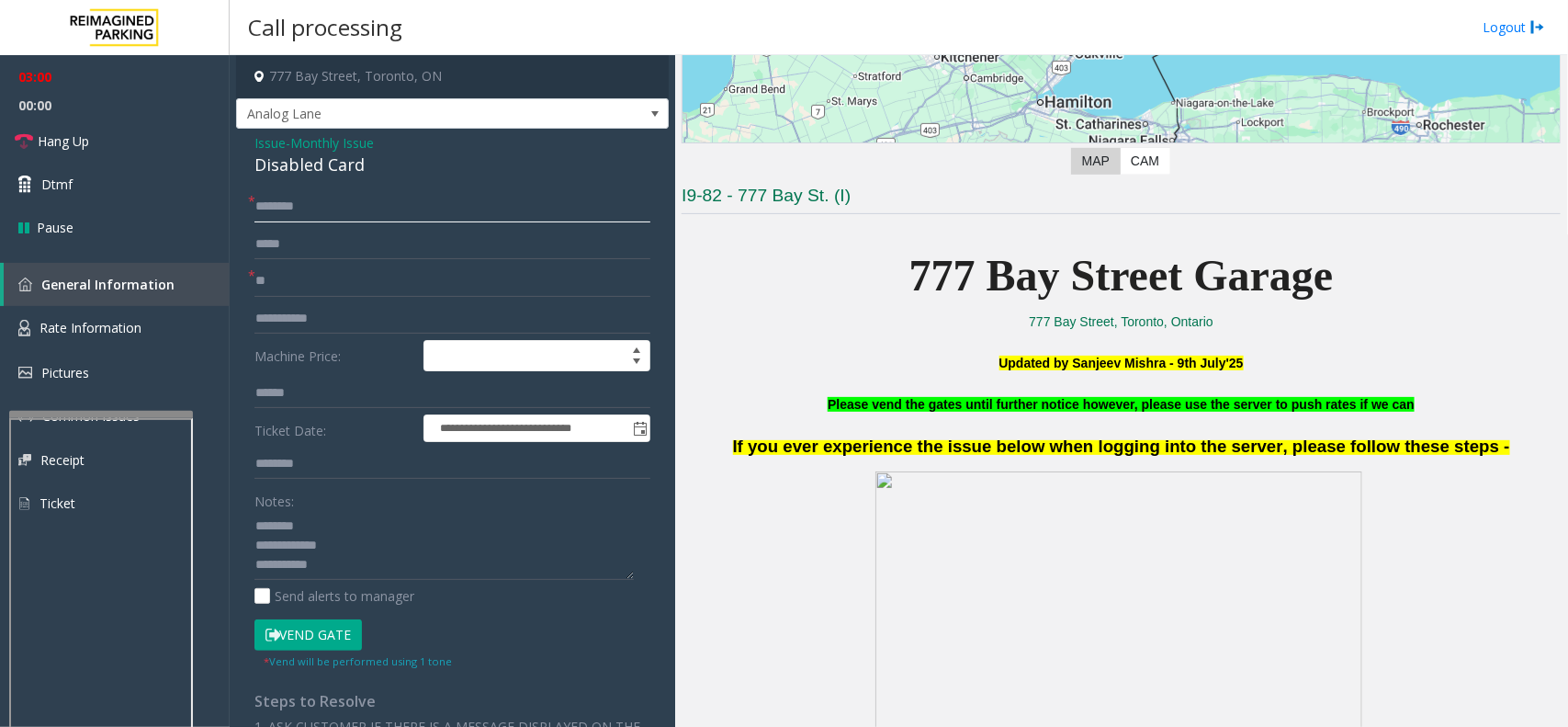 click 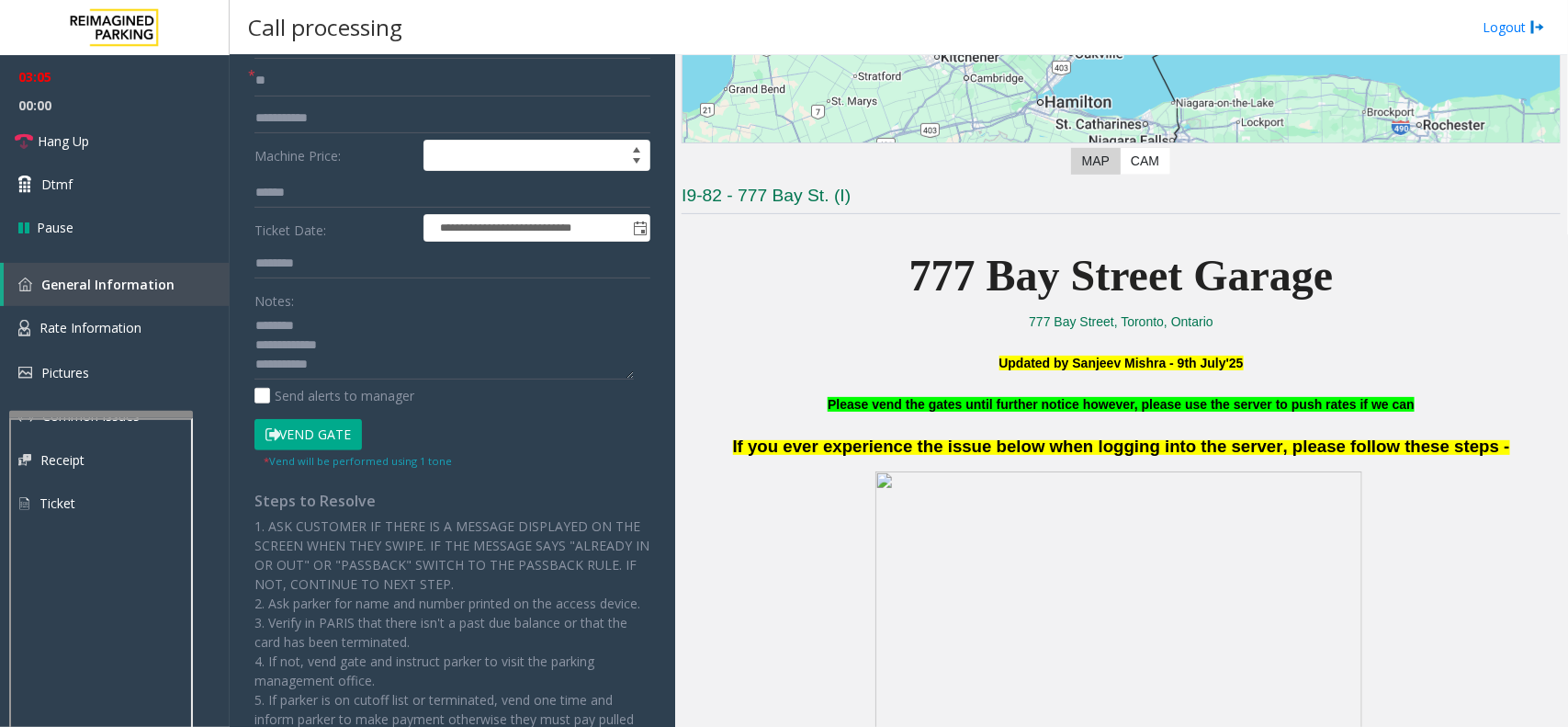 scroll, scrollTop: 230, scrollLeft: 0, axis: vertical 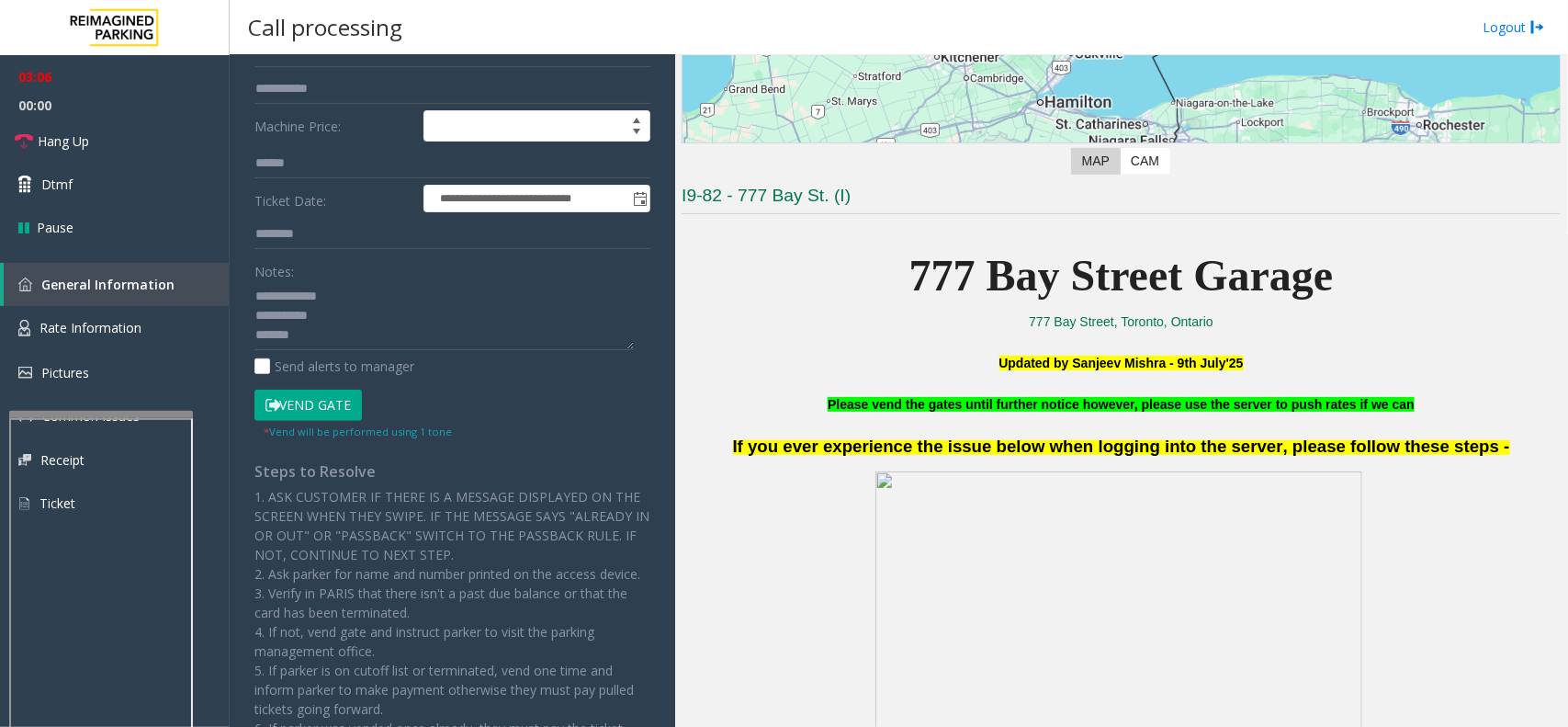 type on "***" 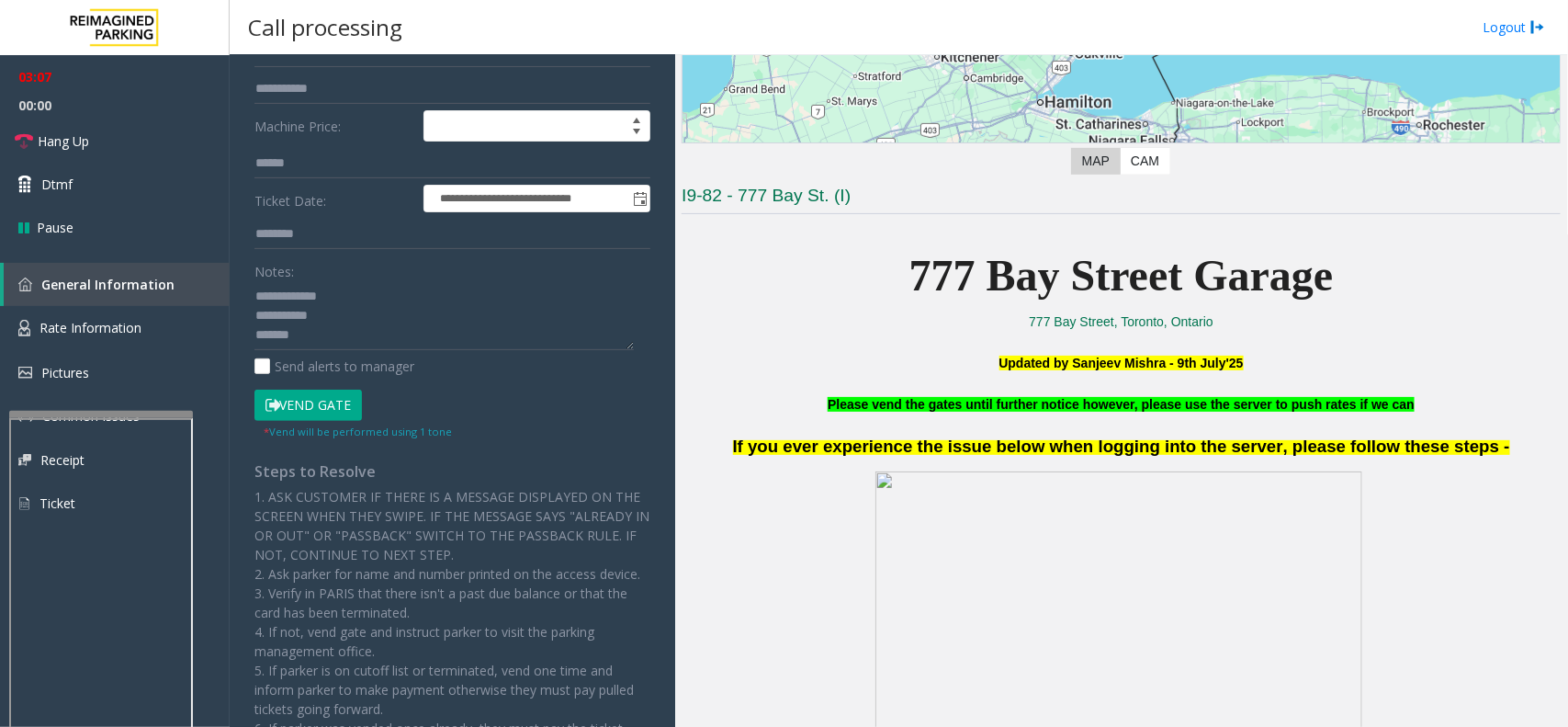 click on "Vend Gate" 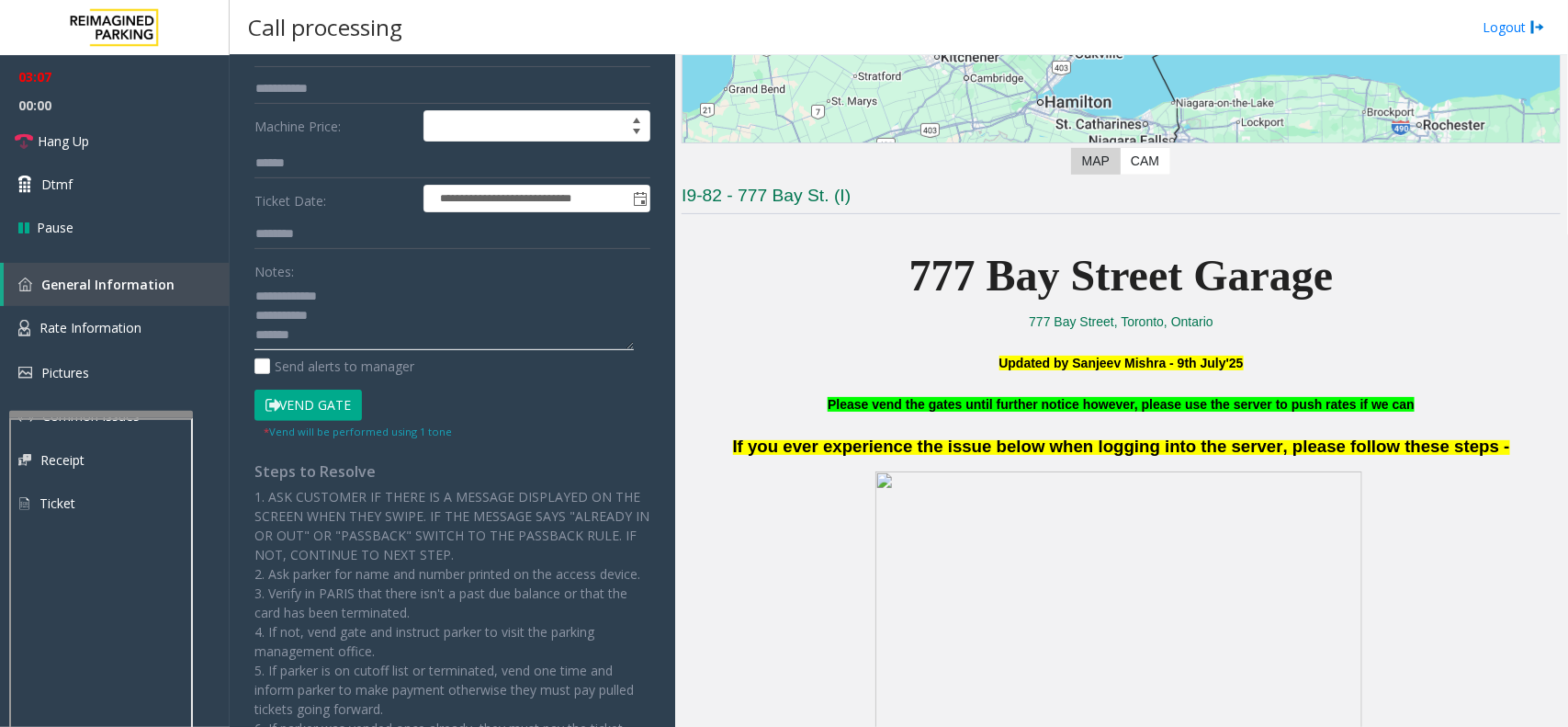 click 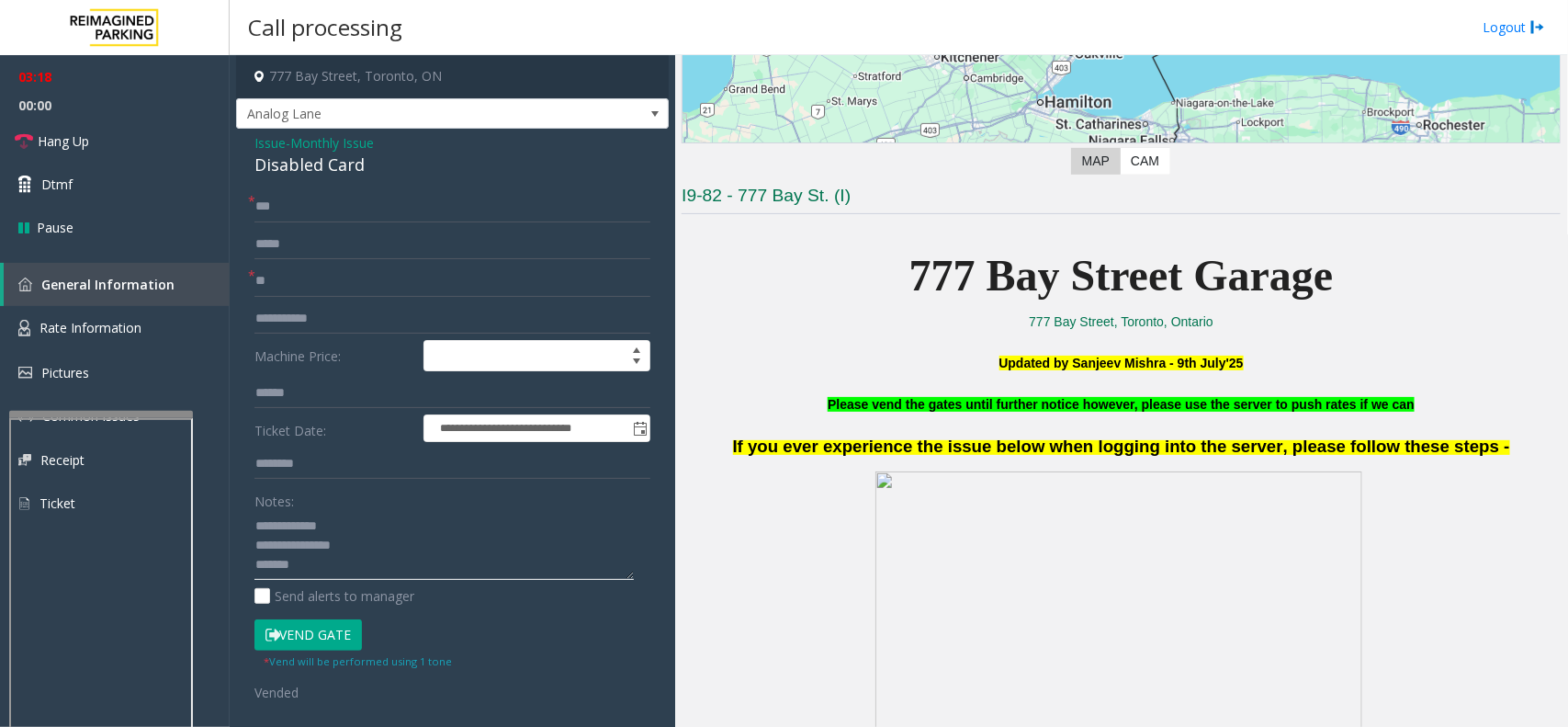 scroll, scrollTop: 115, scrollLeft: 0, axis: vertical 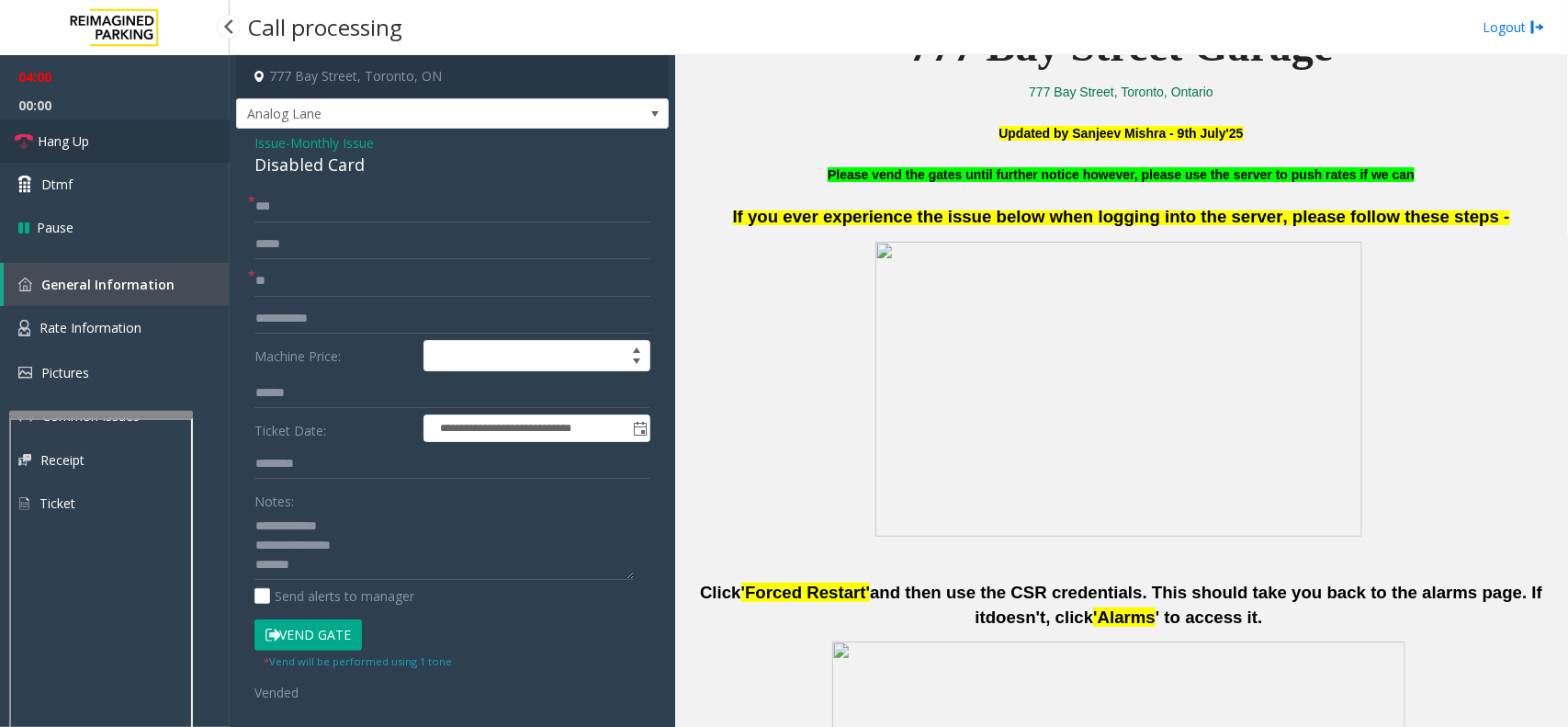 click on "Hang Up" at bounding box center (115, 141) 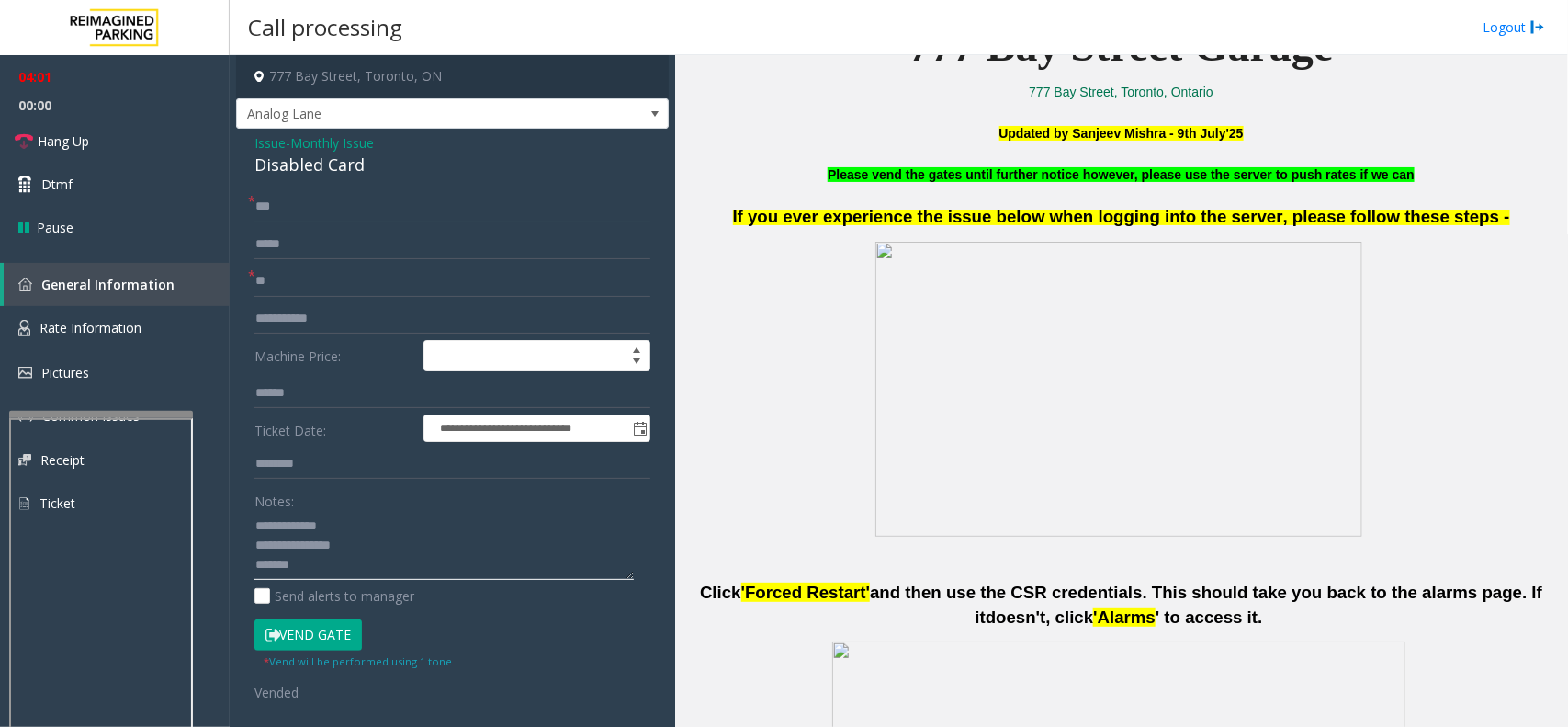 click 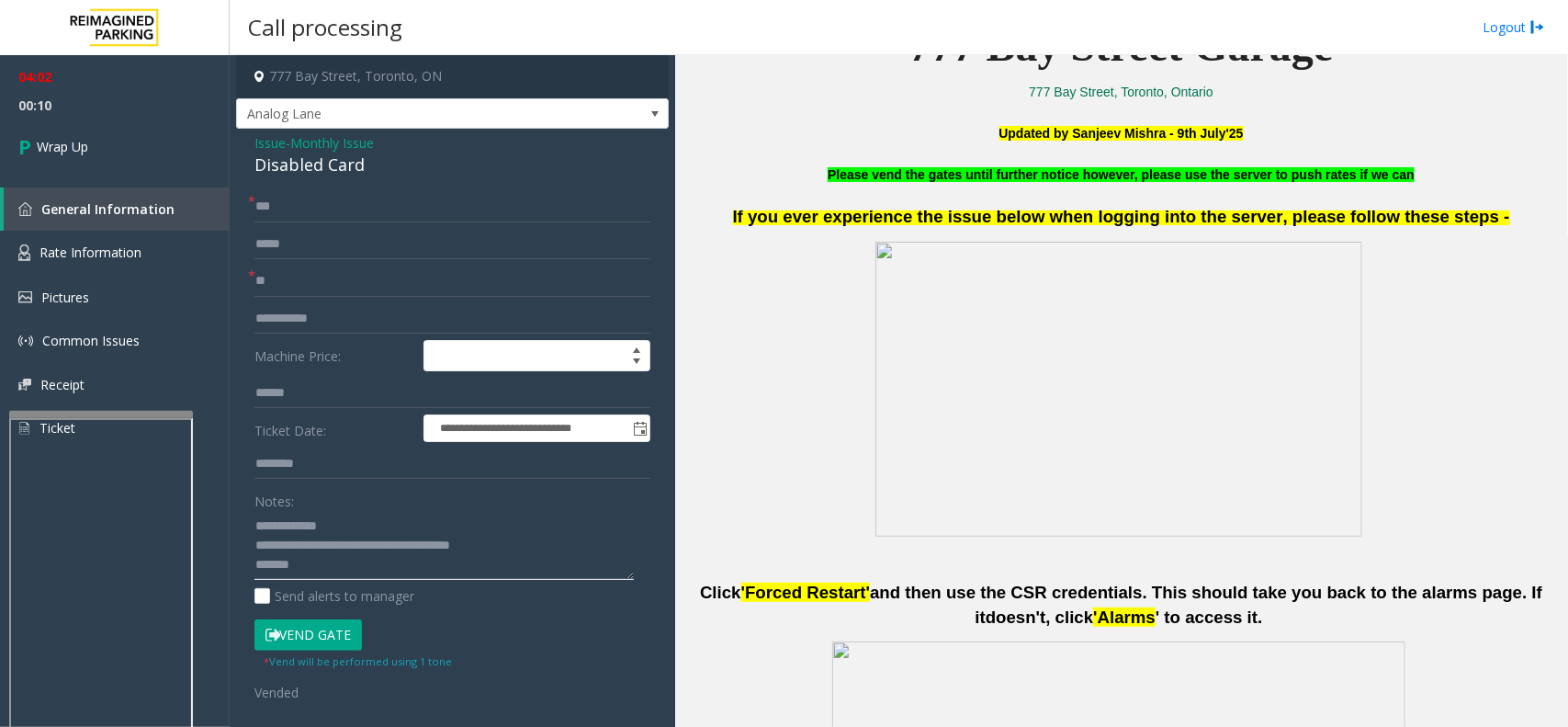 click 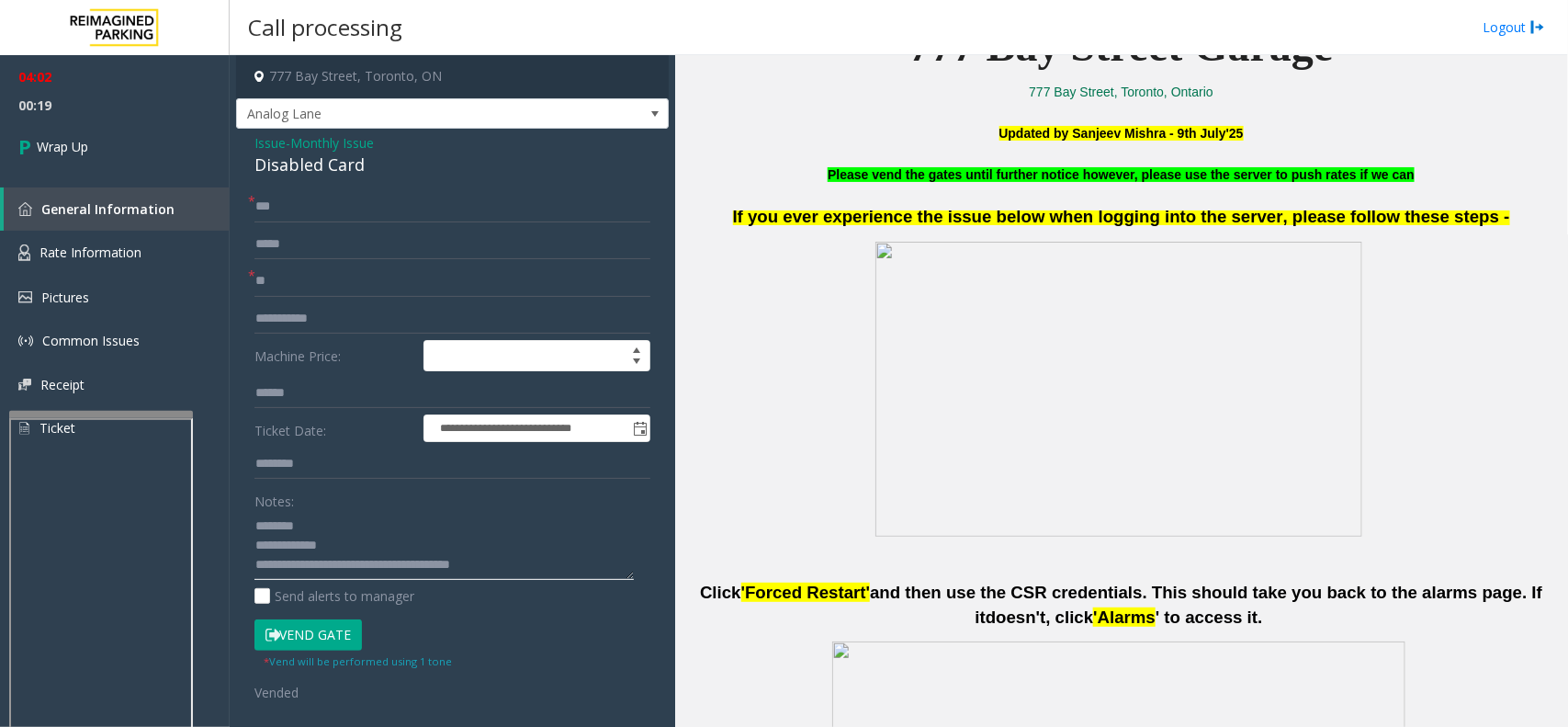 scroll, scrollTop: 19, scrollLeft: 0, axis: vertical 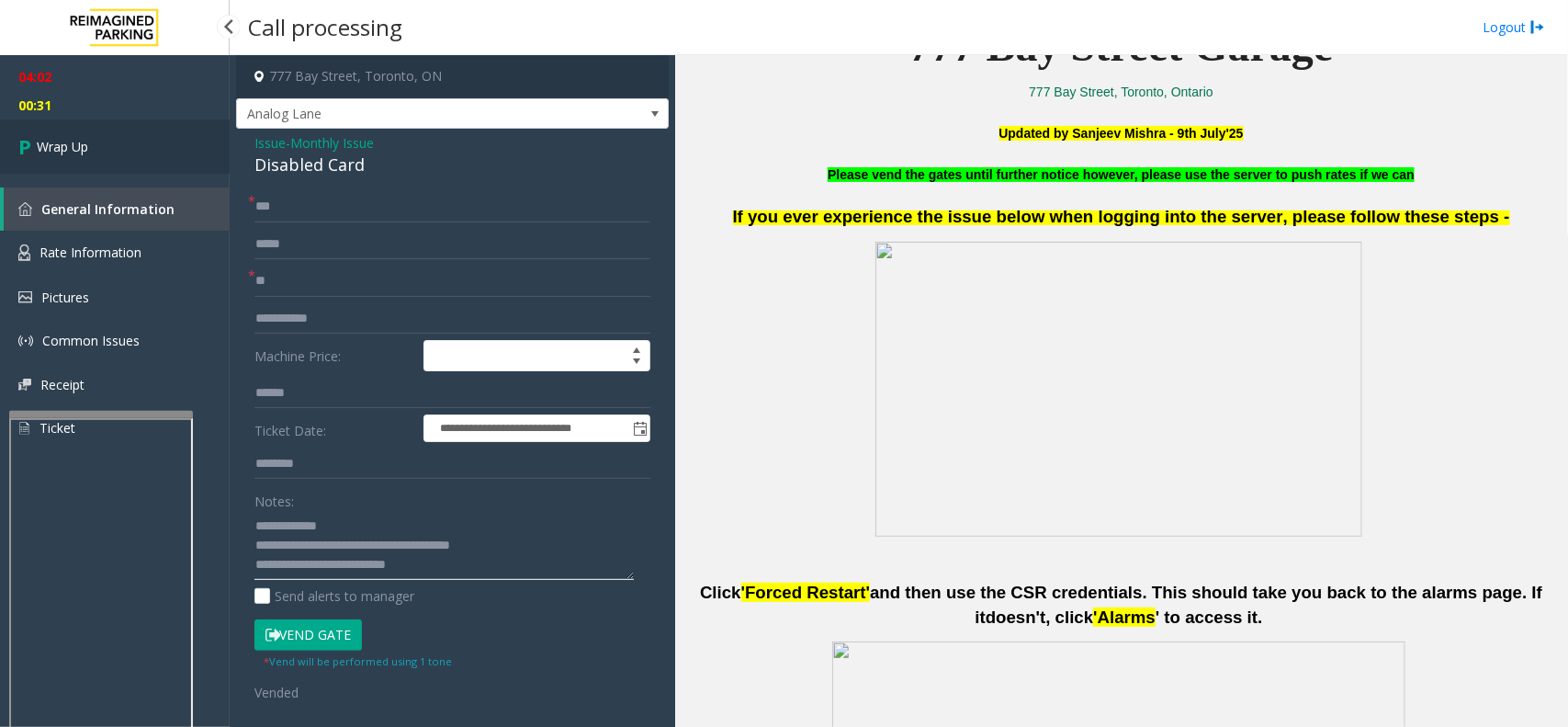 type on "**********" 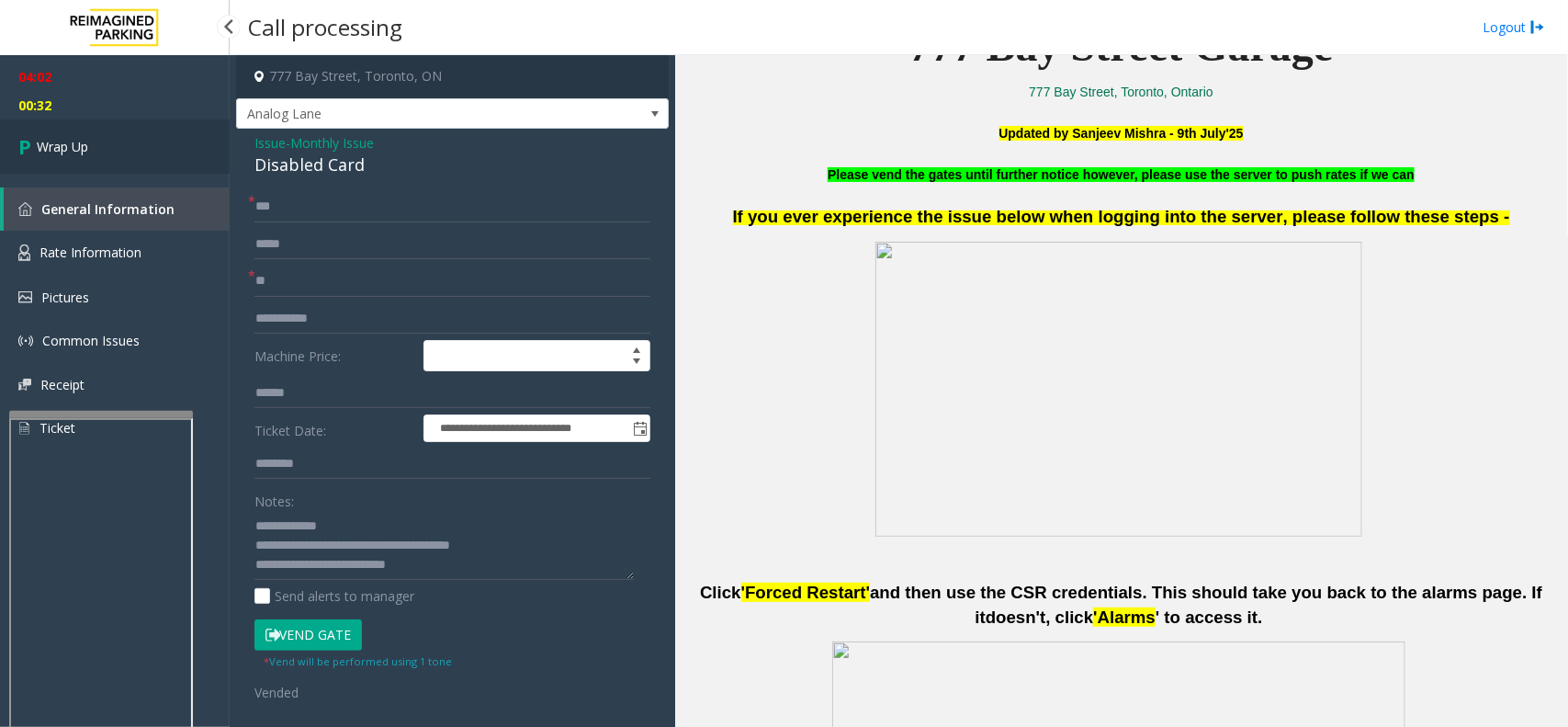 click on "Wrap Up" at bounding box center [115, 146] 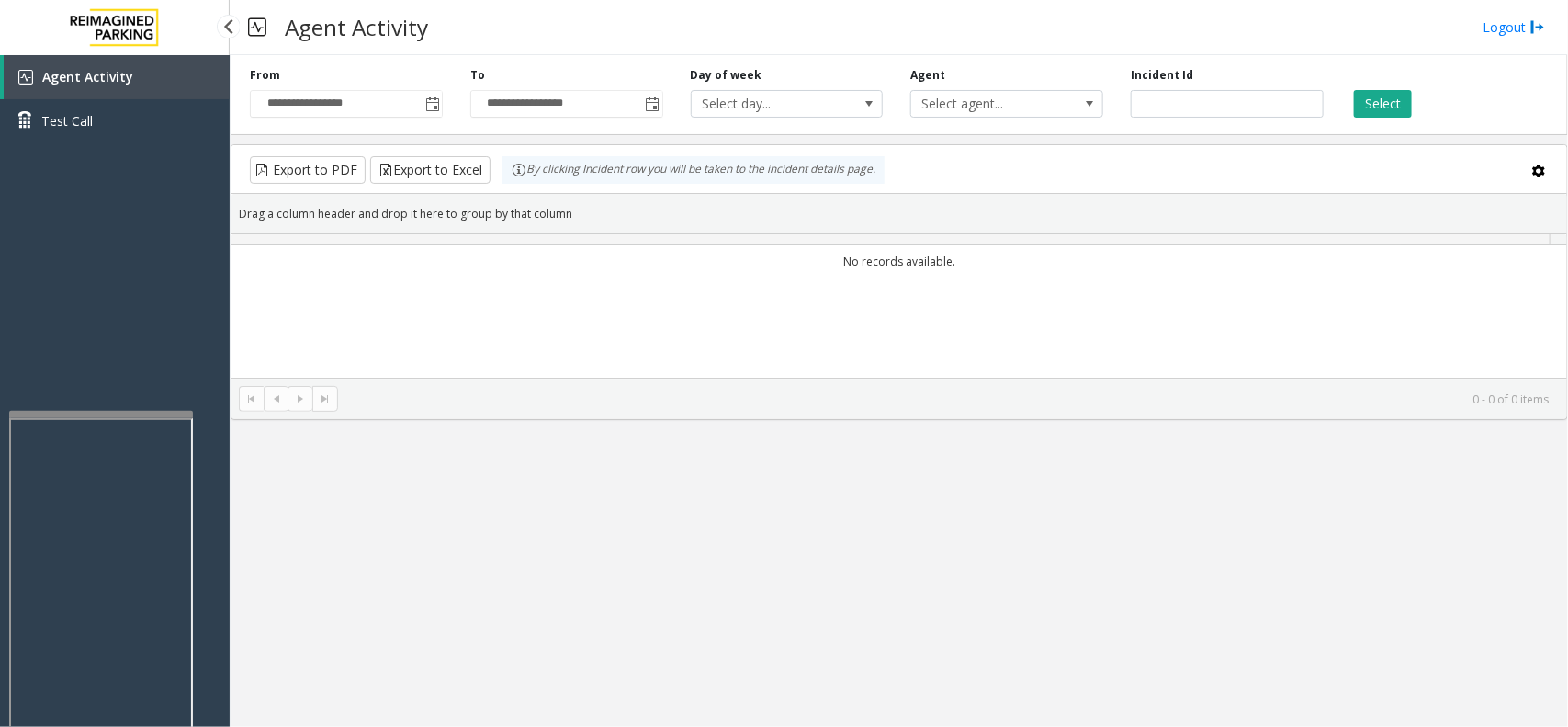 click on "Agent Activity Test Call" at bounding box center [115, 106] 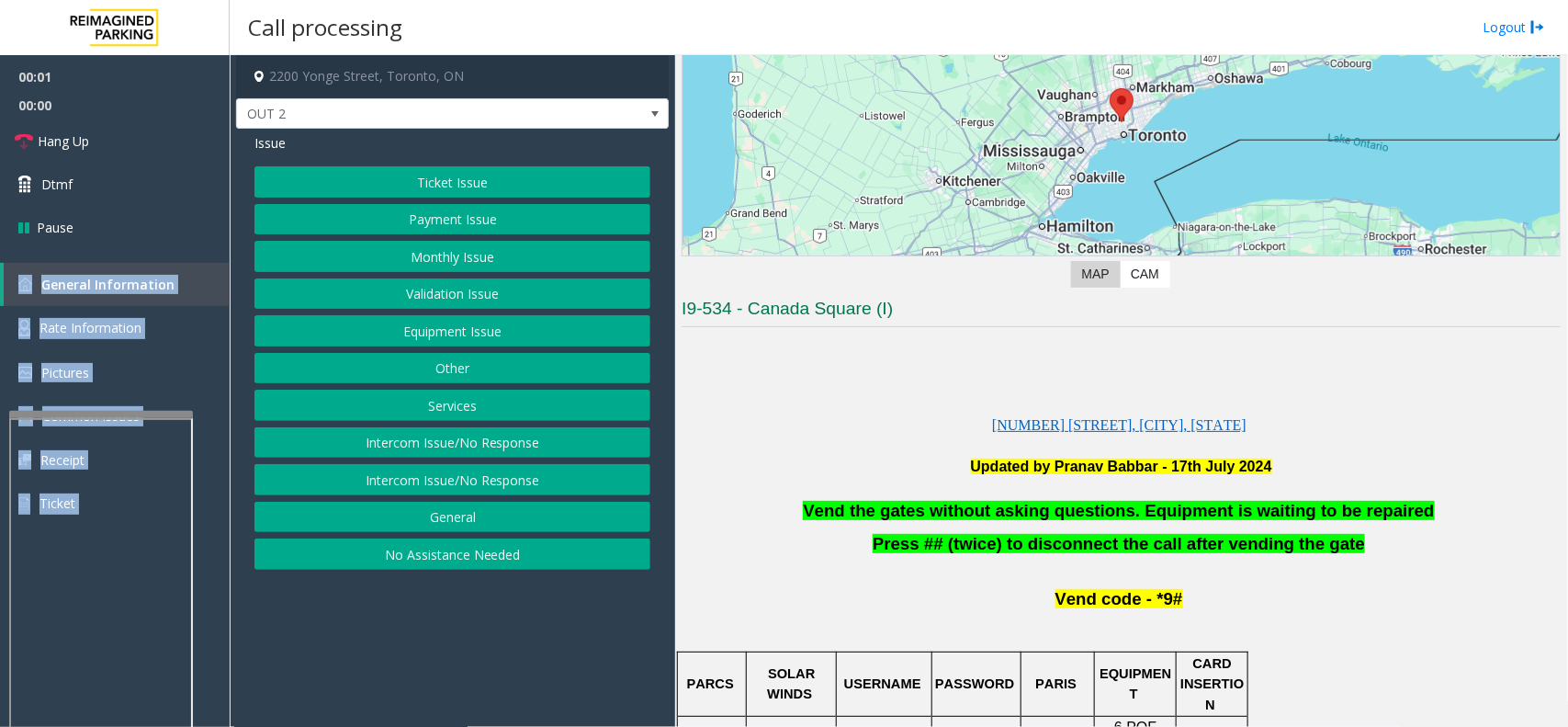 scroll, scrollTop: 230, scrollLeft: 0, axis: vertical 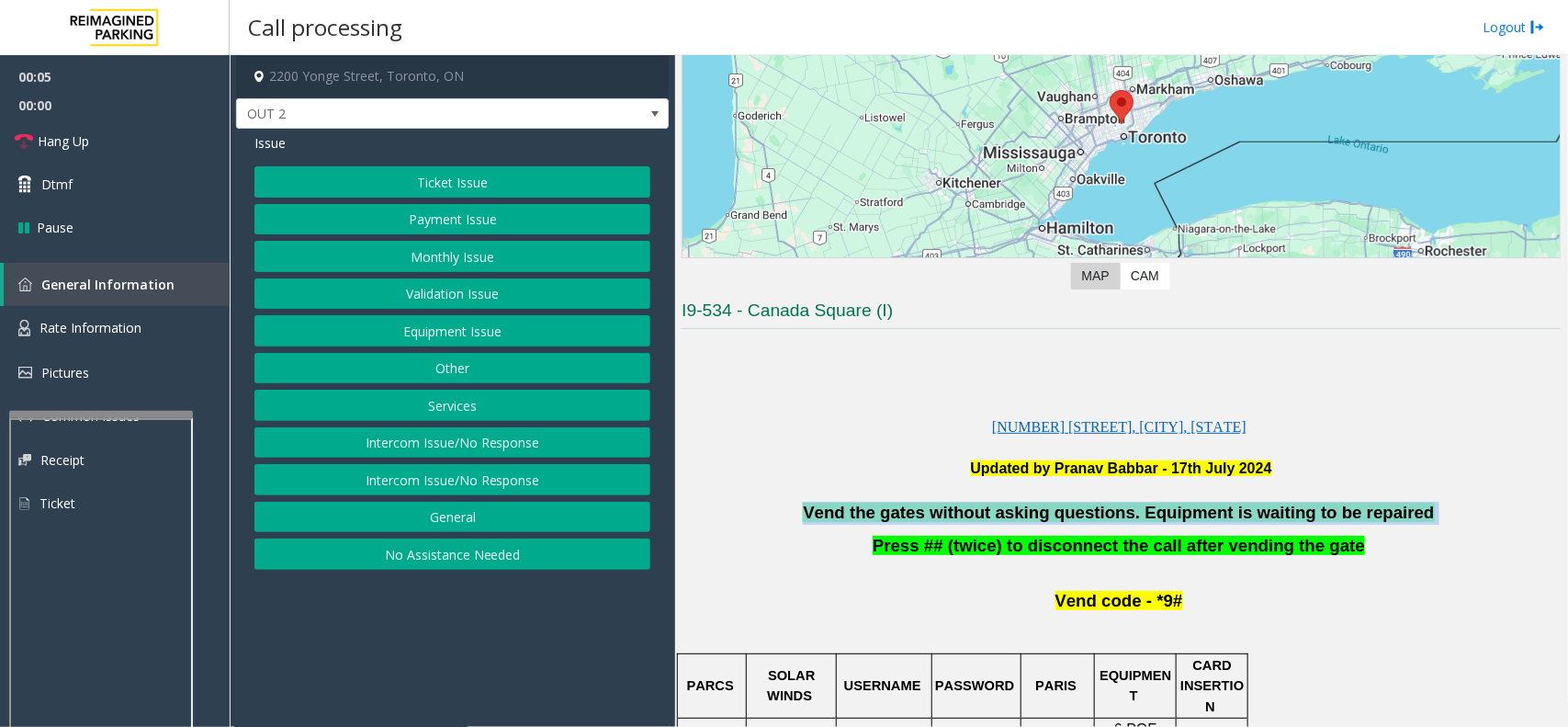 drag, startPoint x: 1390, startPoint y: 504, endPoint x: 815, endPoint y: 516, distance: 575.1252 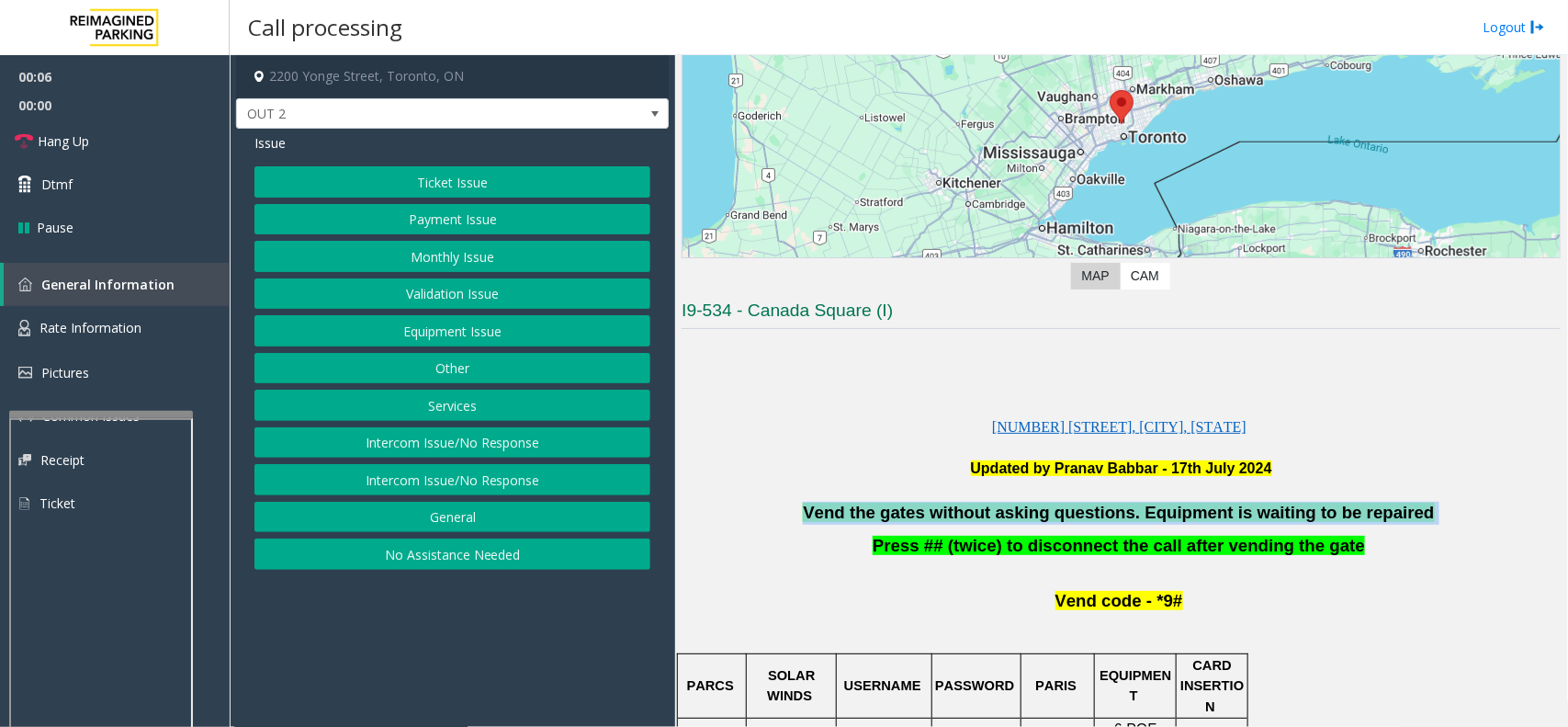 click on "Services" 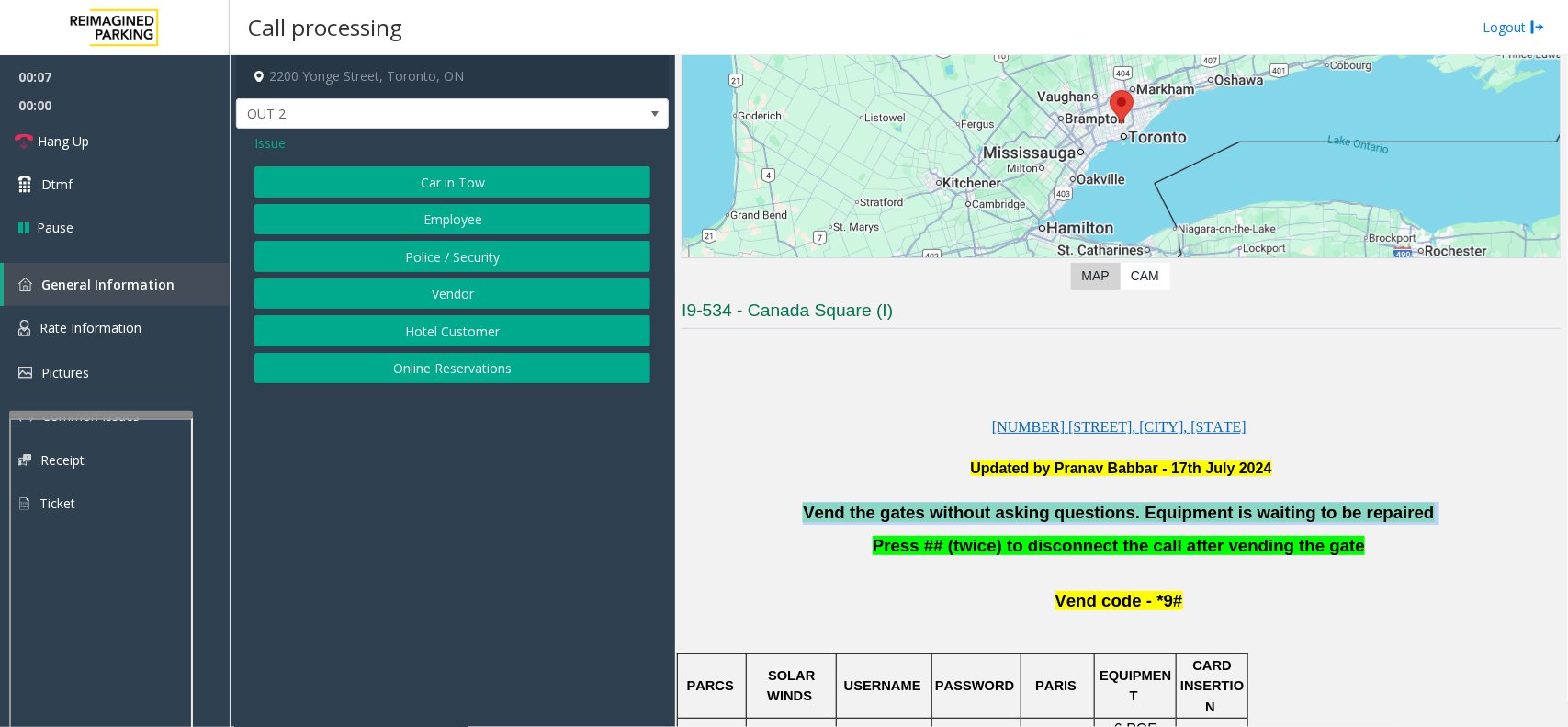 click on "Police / Security" 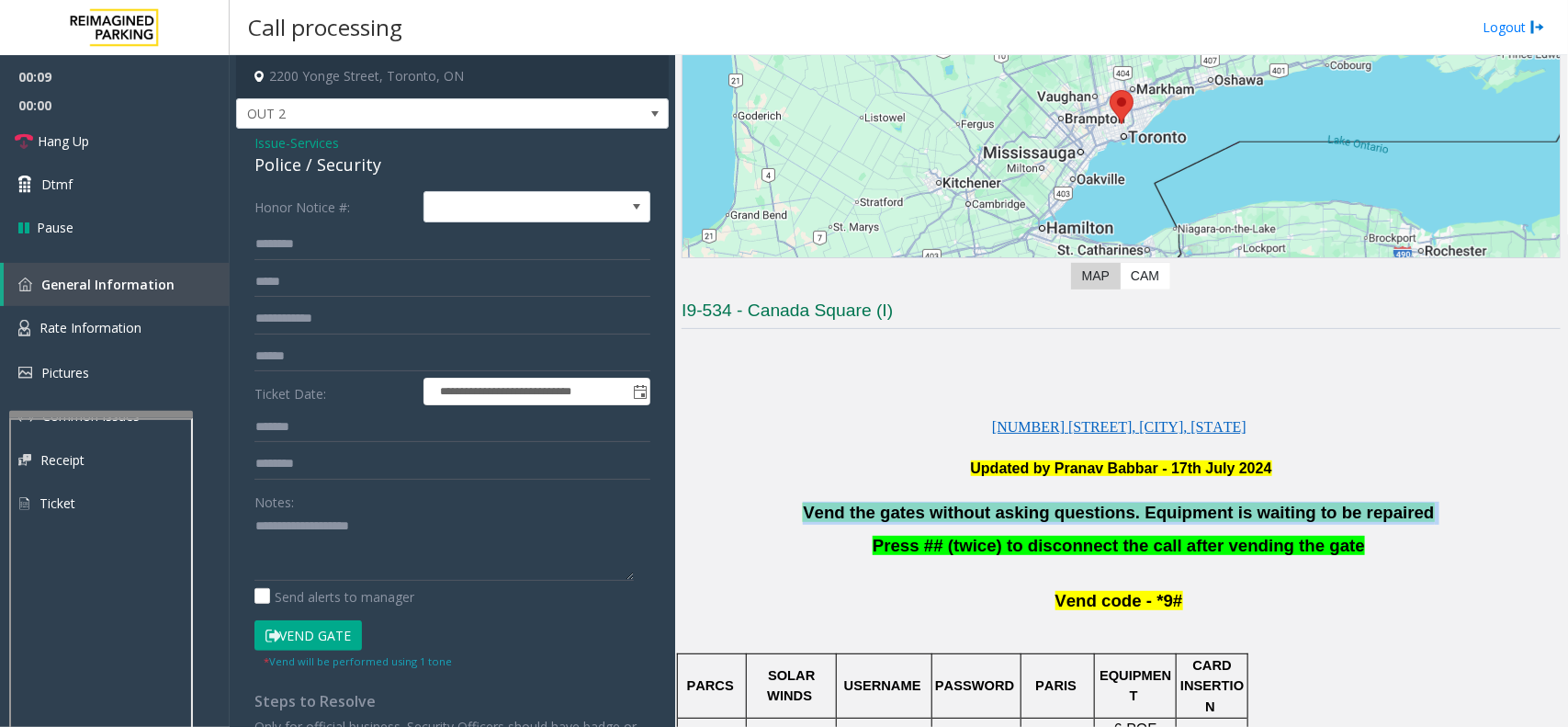 click on "Vend Gate" 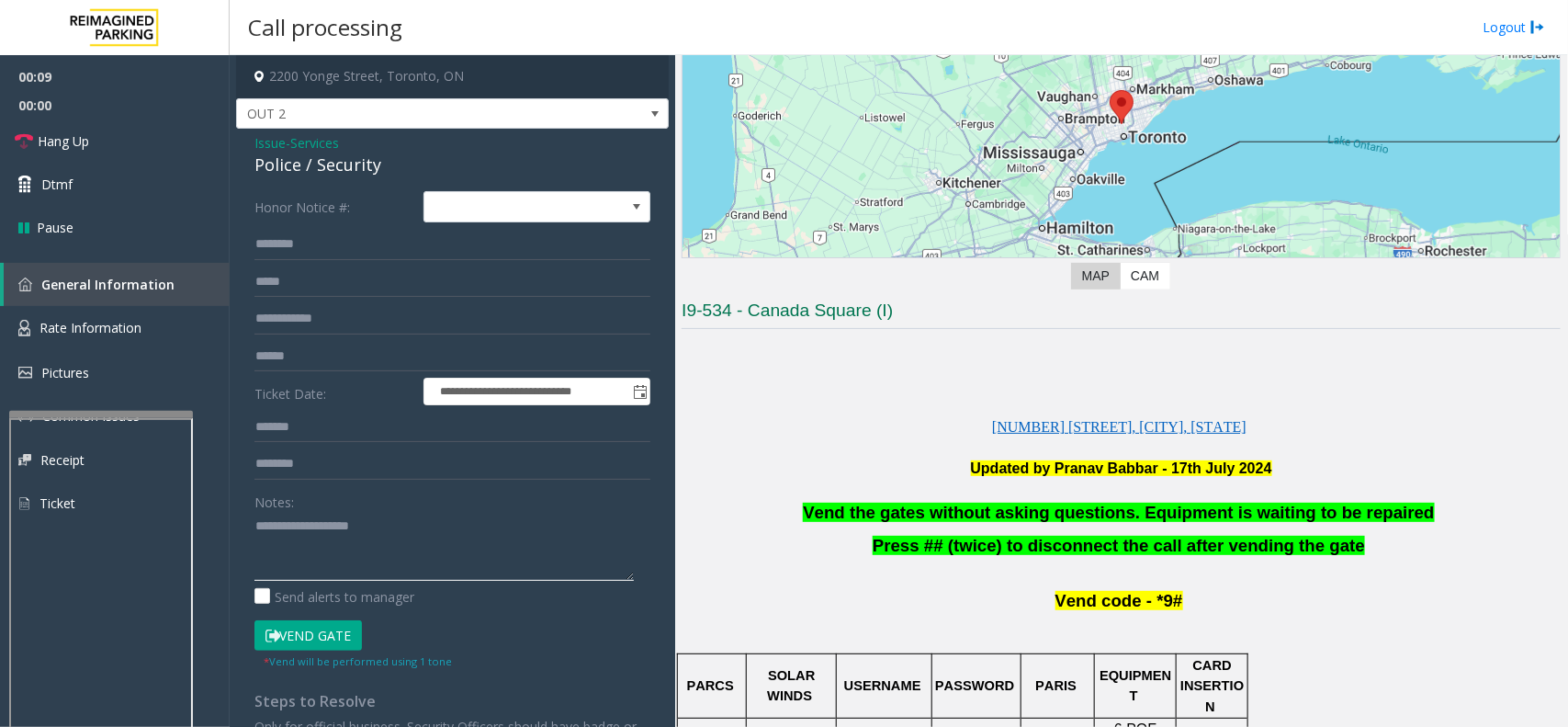 click 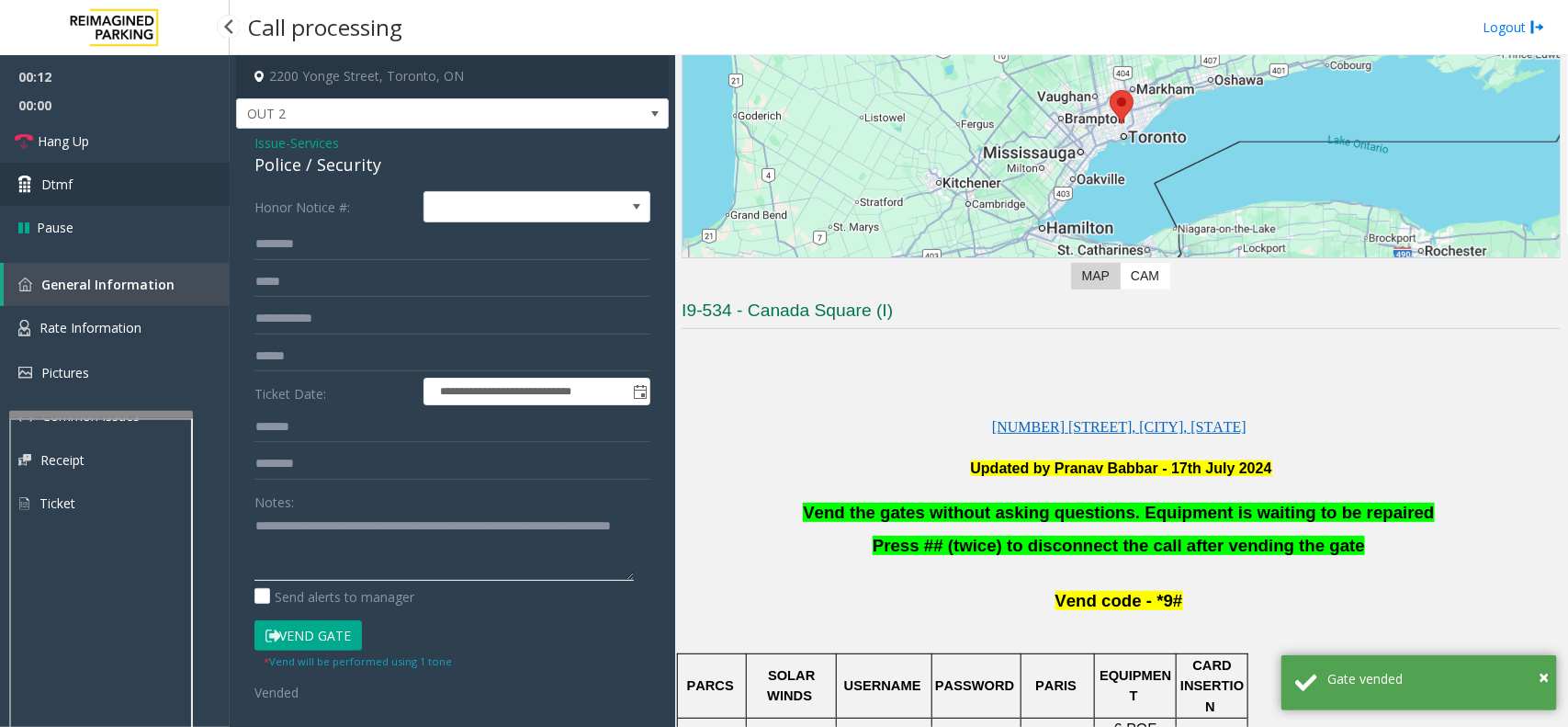 type on "**********" 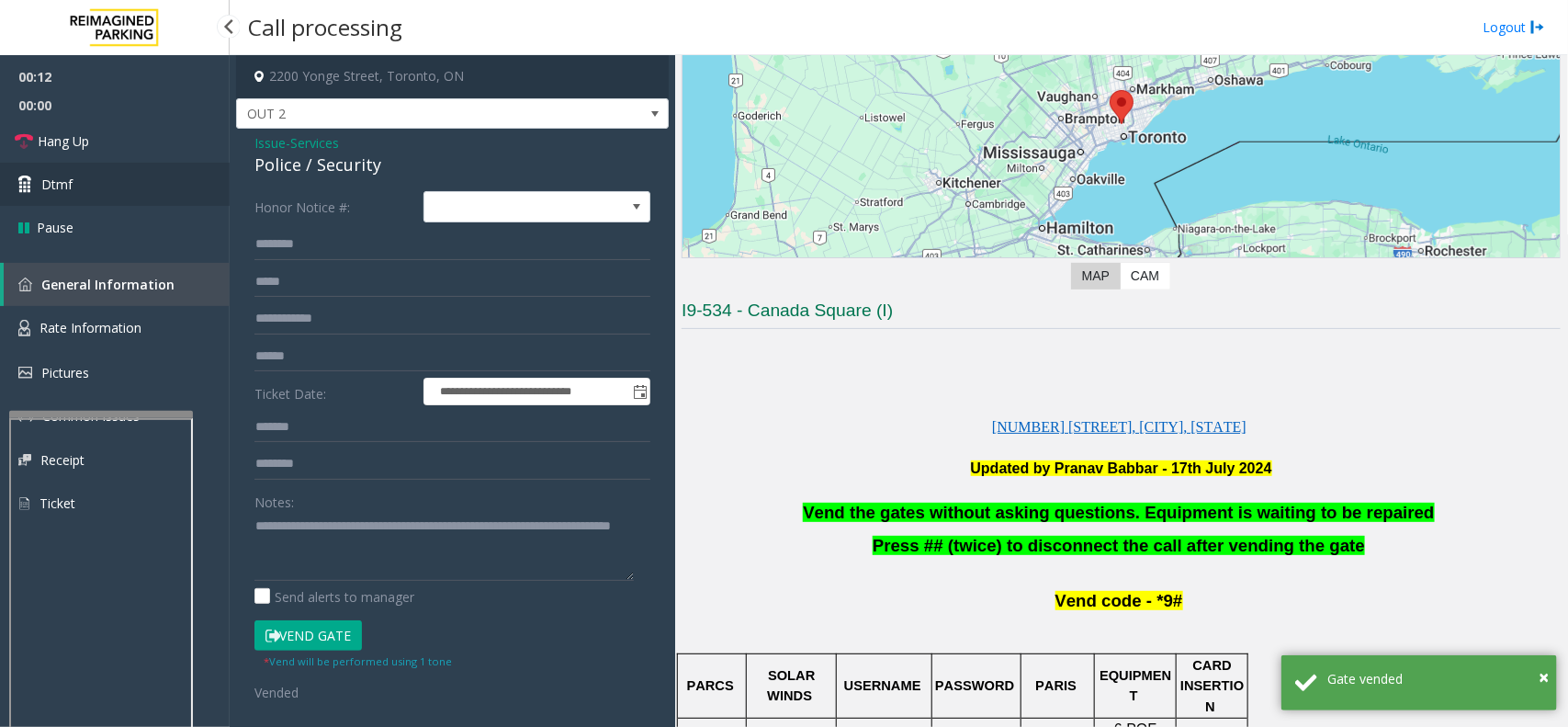 click on "Dtmf" at bounding box center [115, 184] 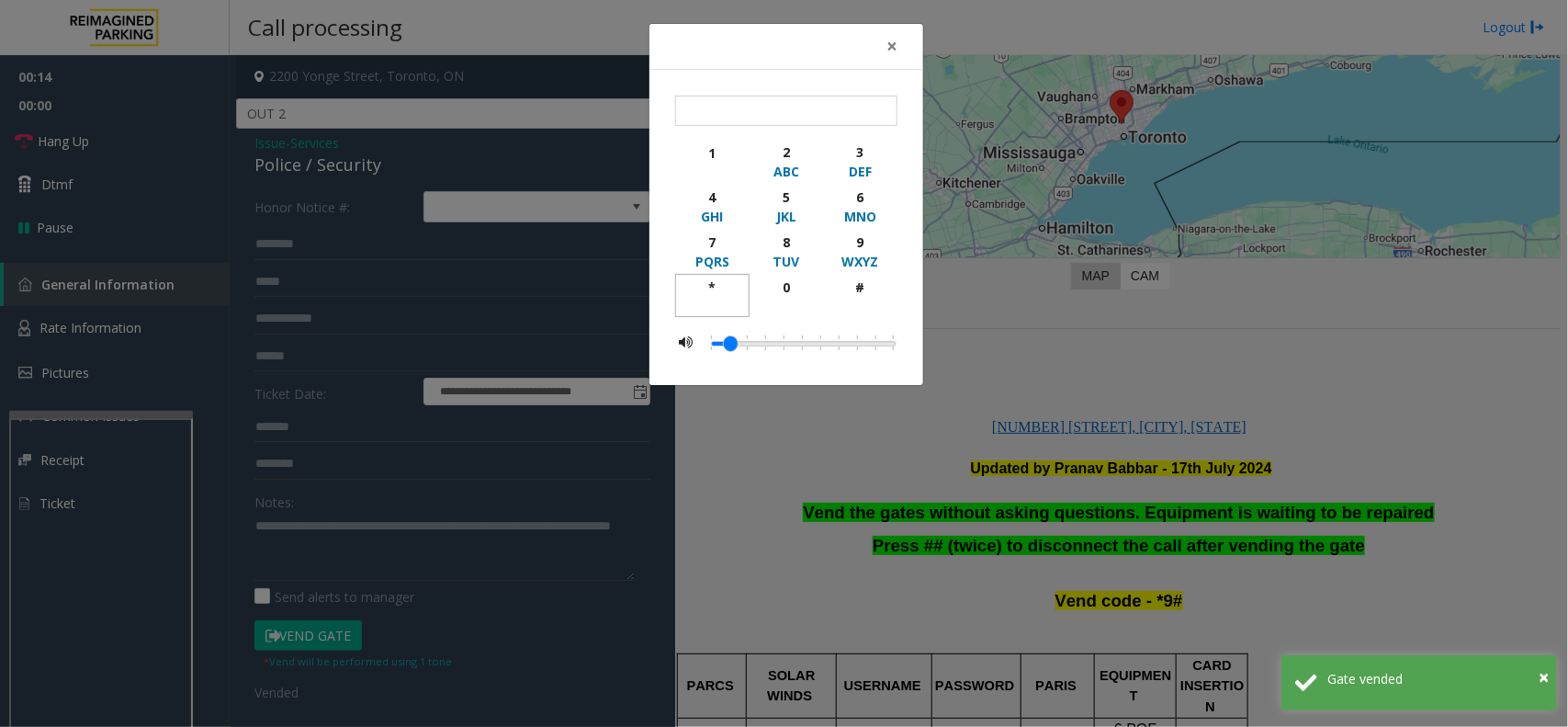 click on "*" 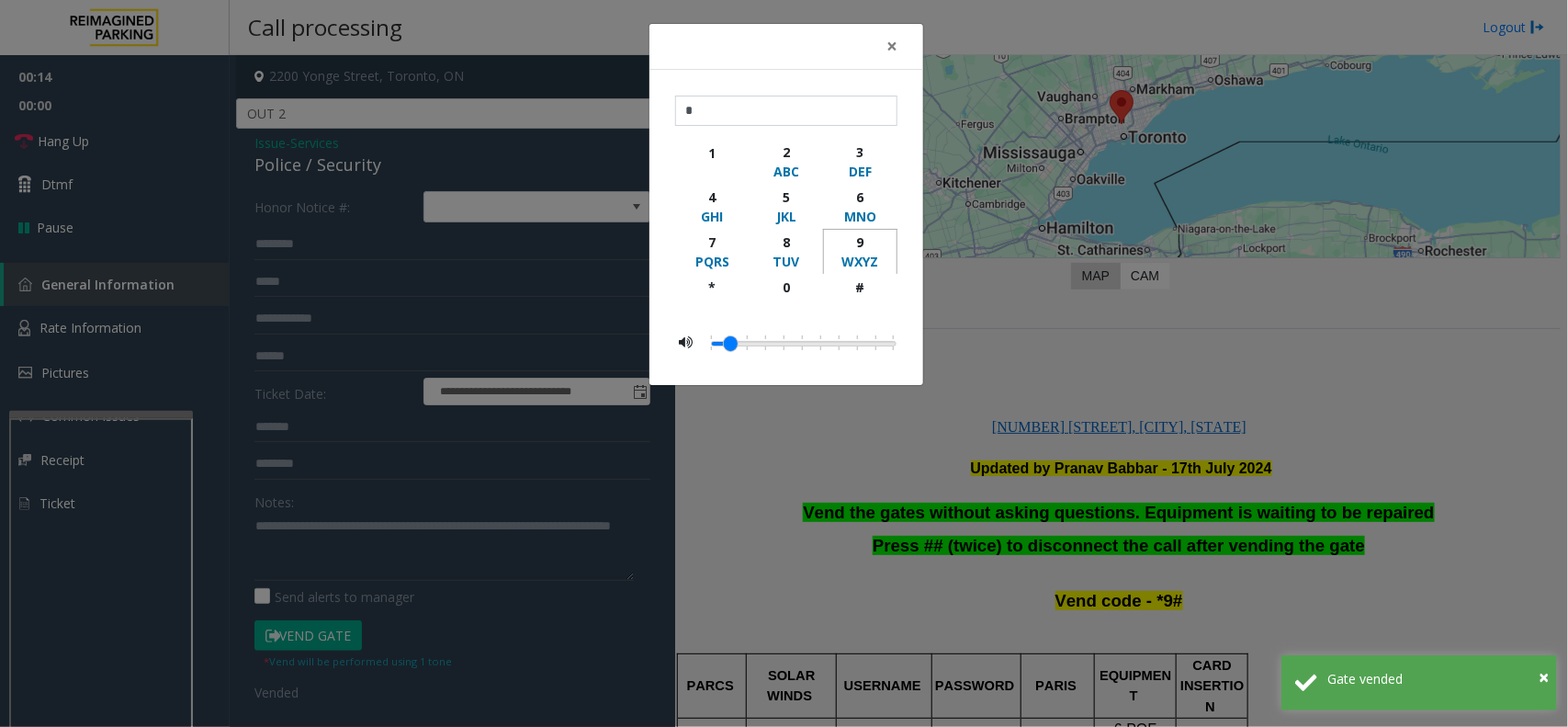 click on "9" 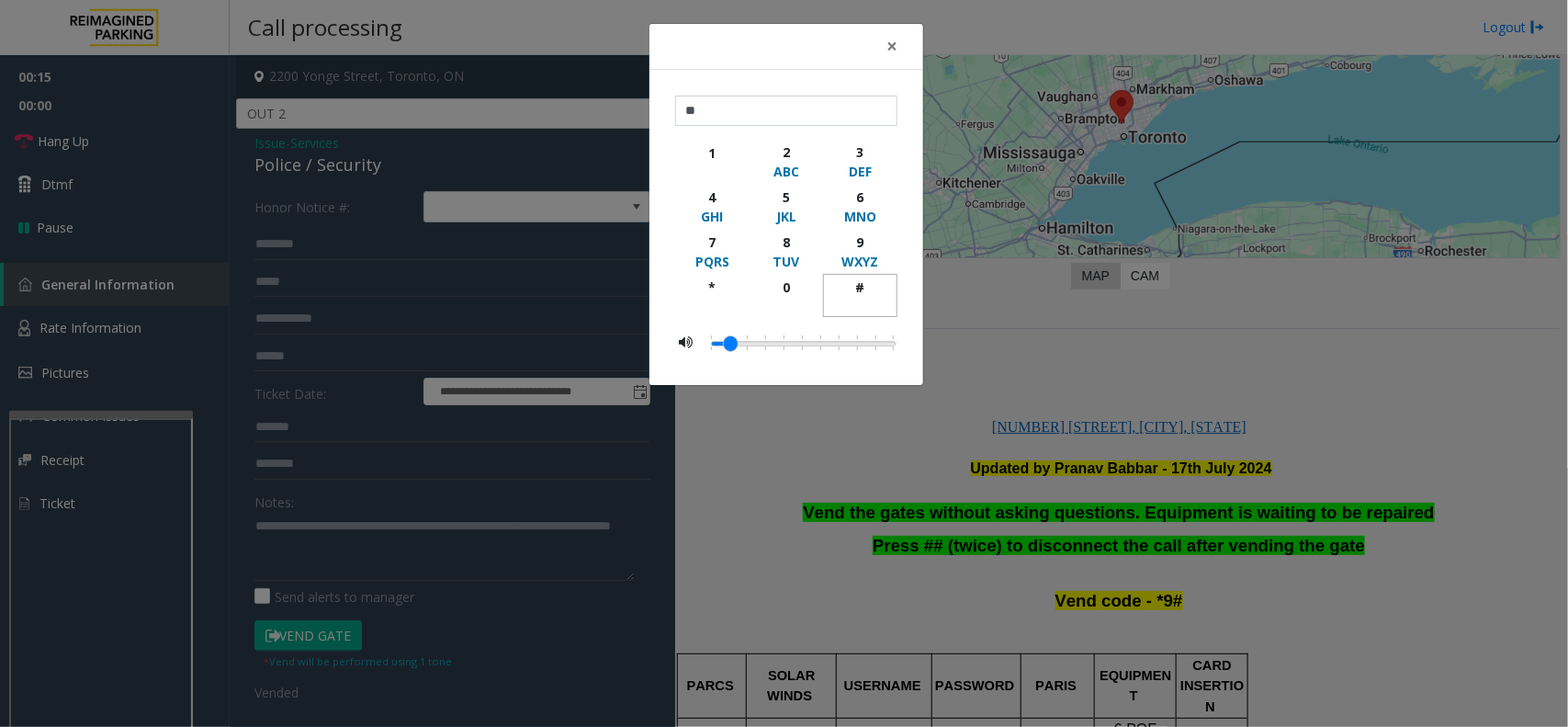 click 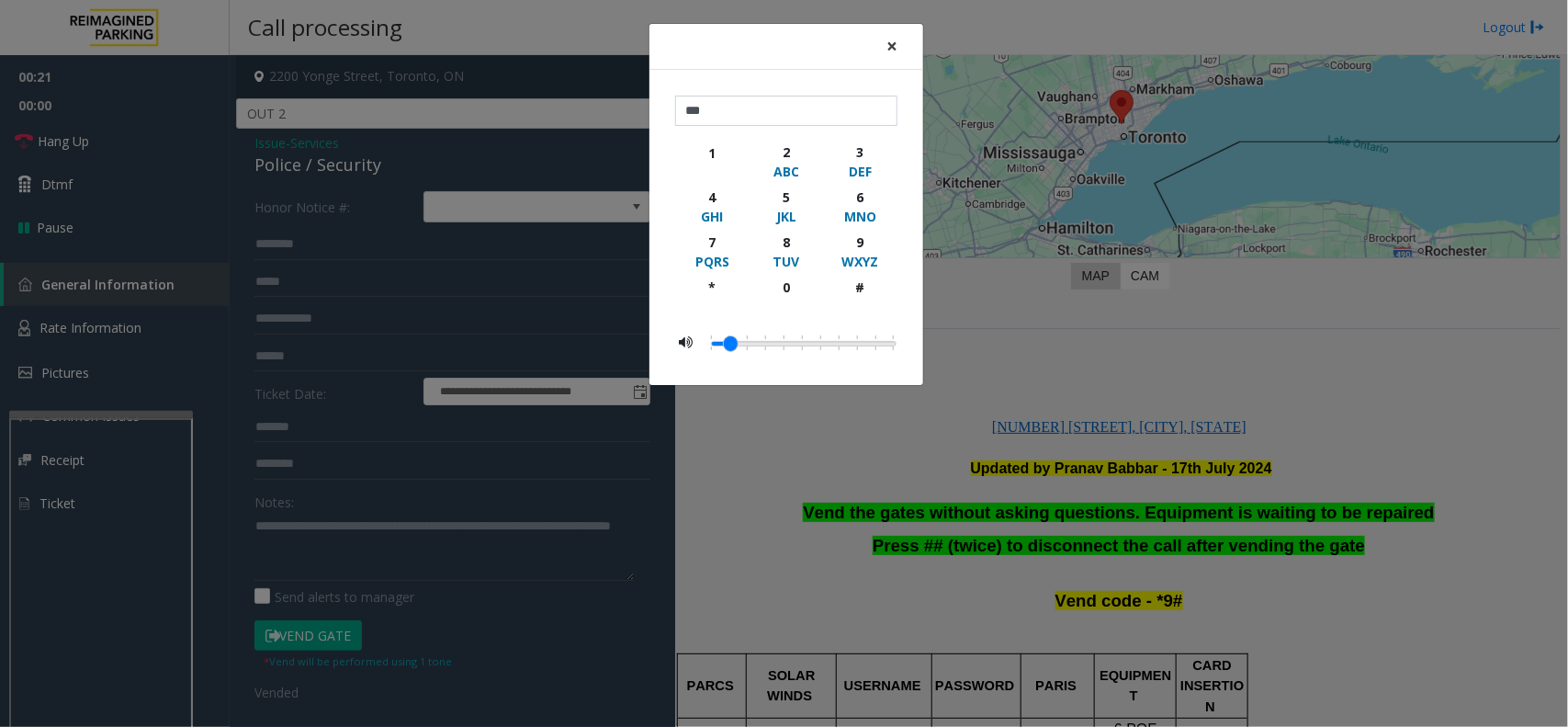 click on "×" 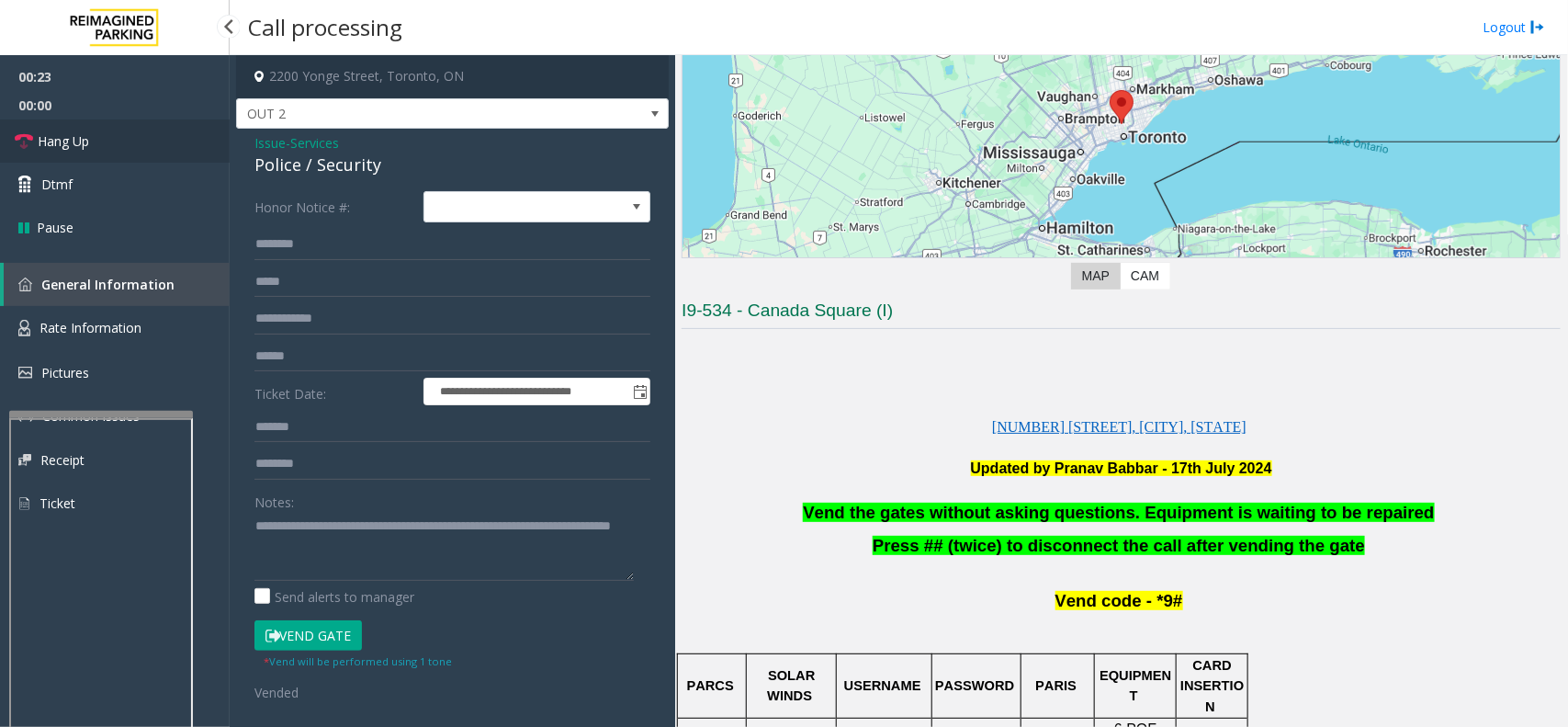 click on "Hang Up" at bounding box center (115, 141) 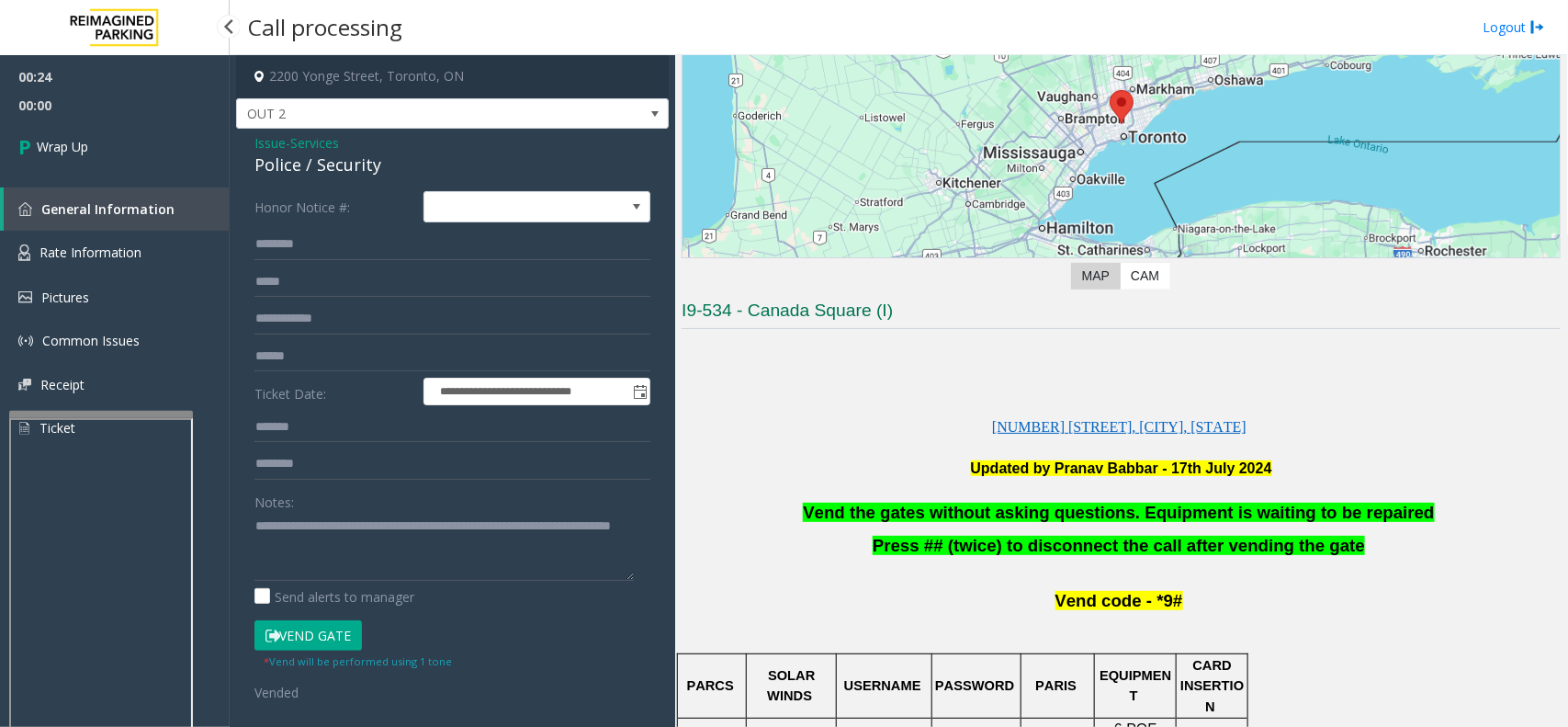 click on "Wrap Up" at bounding box center (115, 146) 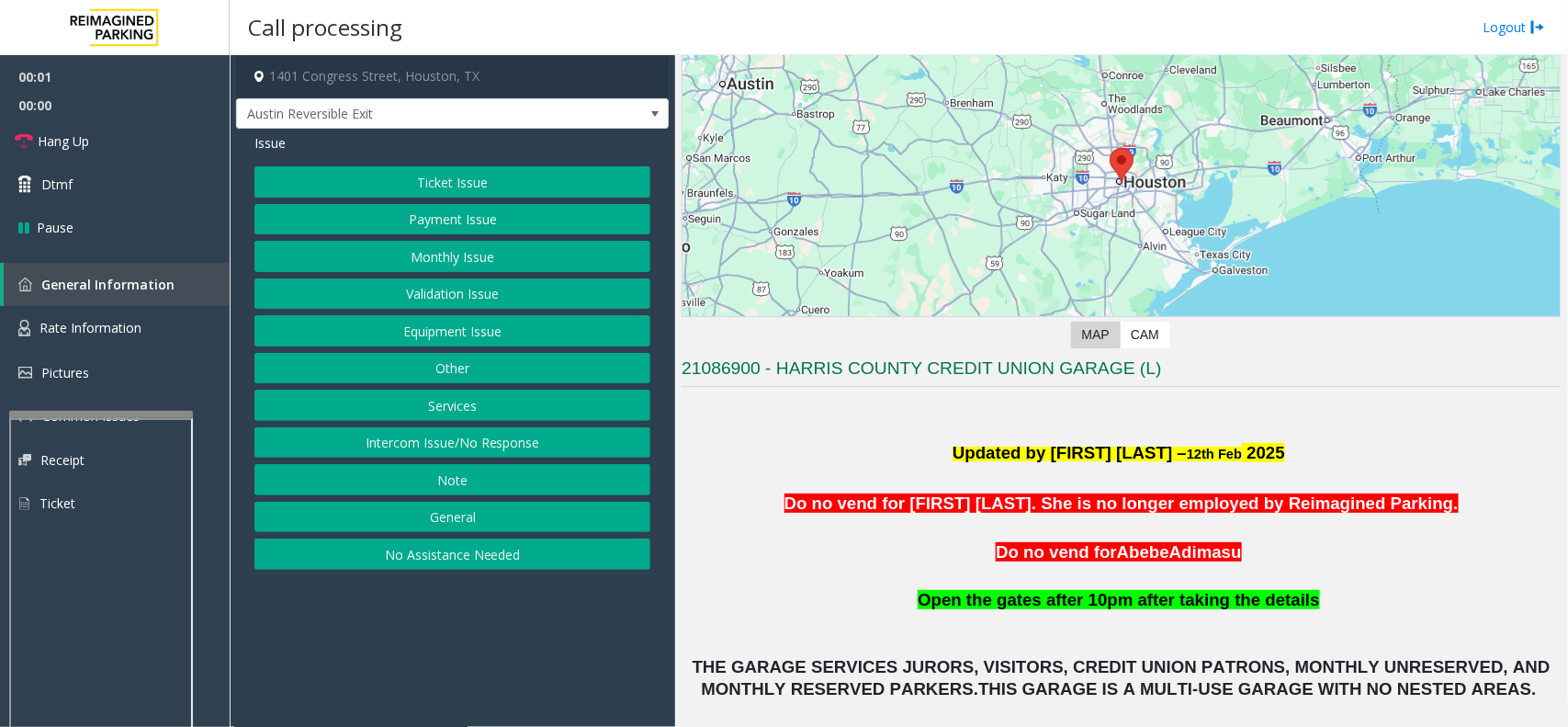 scroll, scrollTop: 115, scrollLeft: 0, axis: vertical 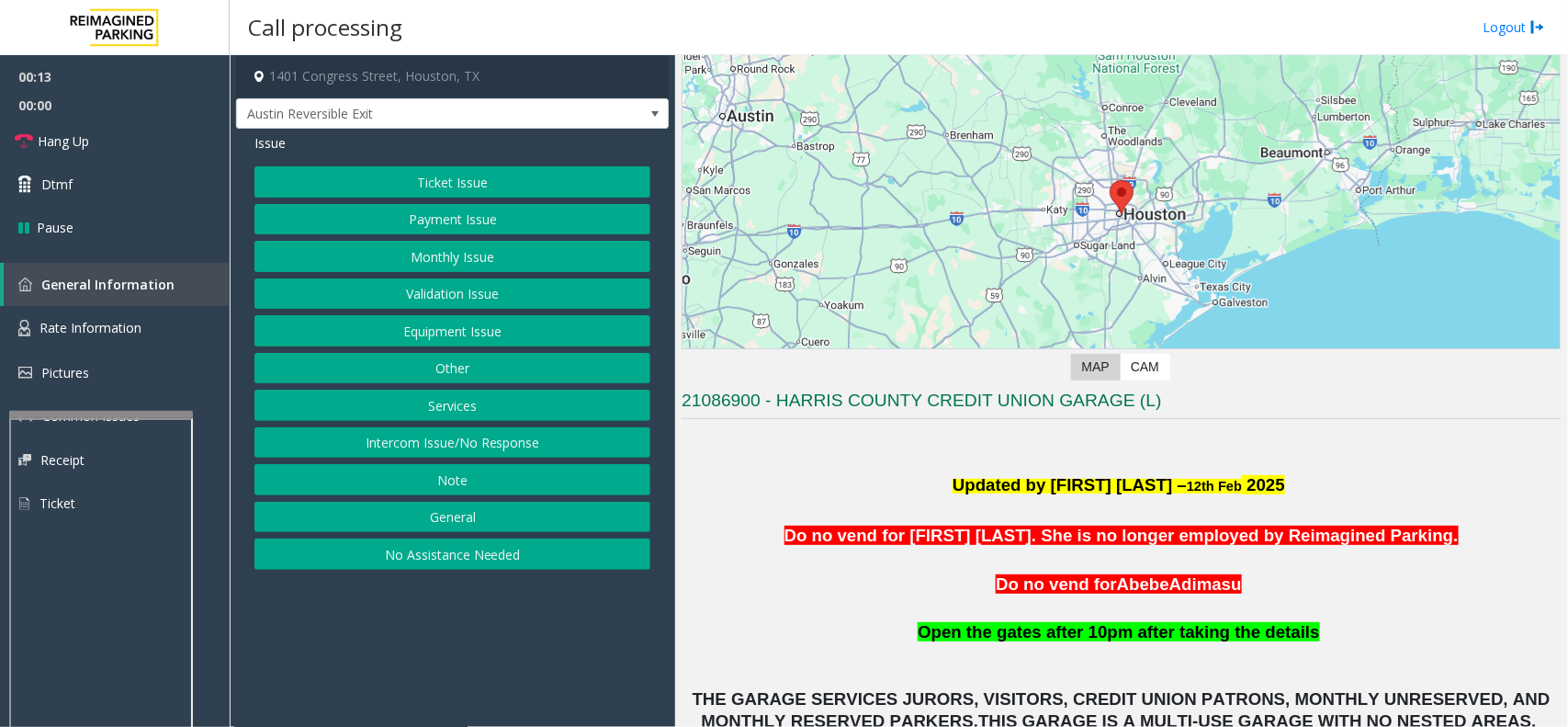 click on "Monthly Issue" 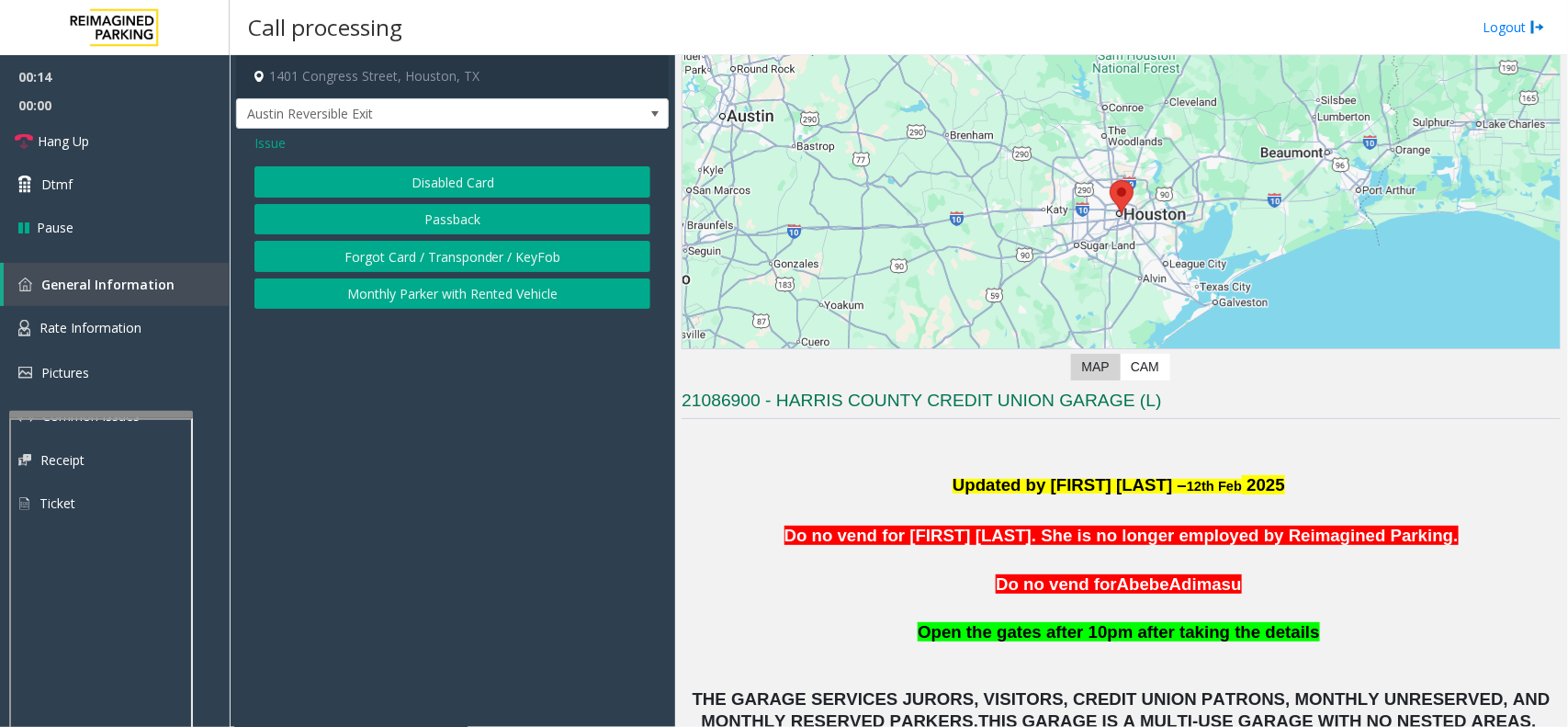 click on "Disabled Card" 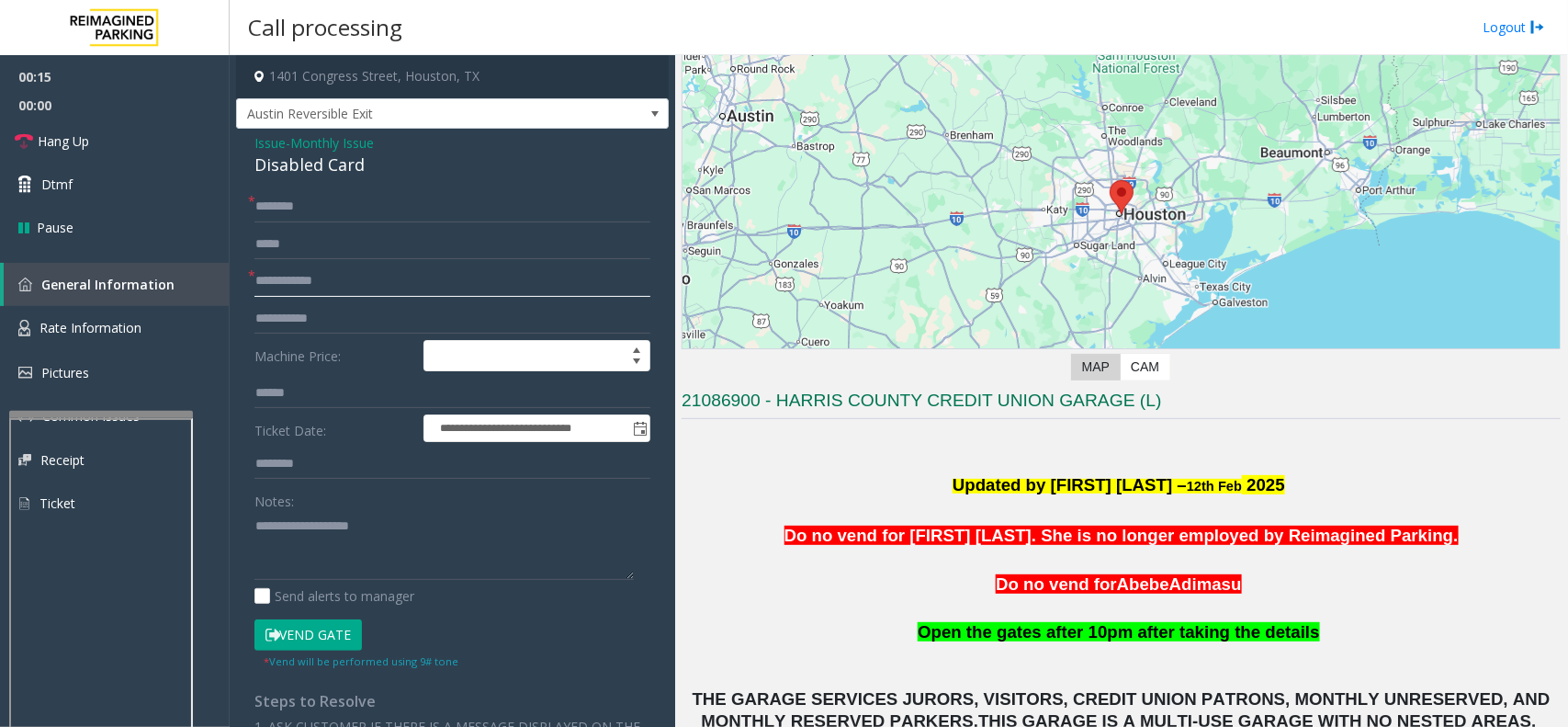 click 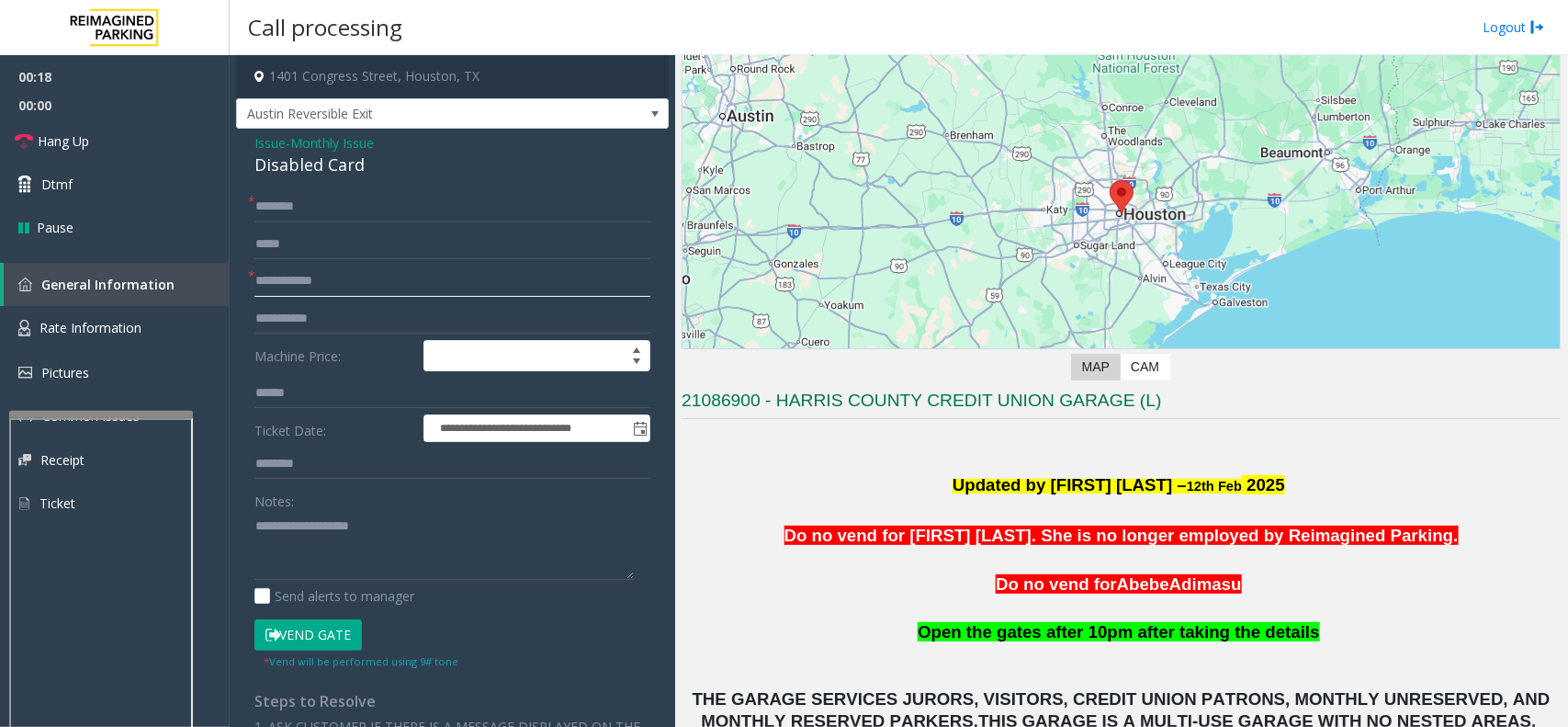 click 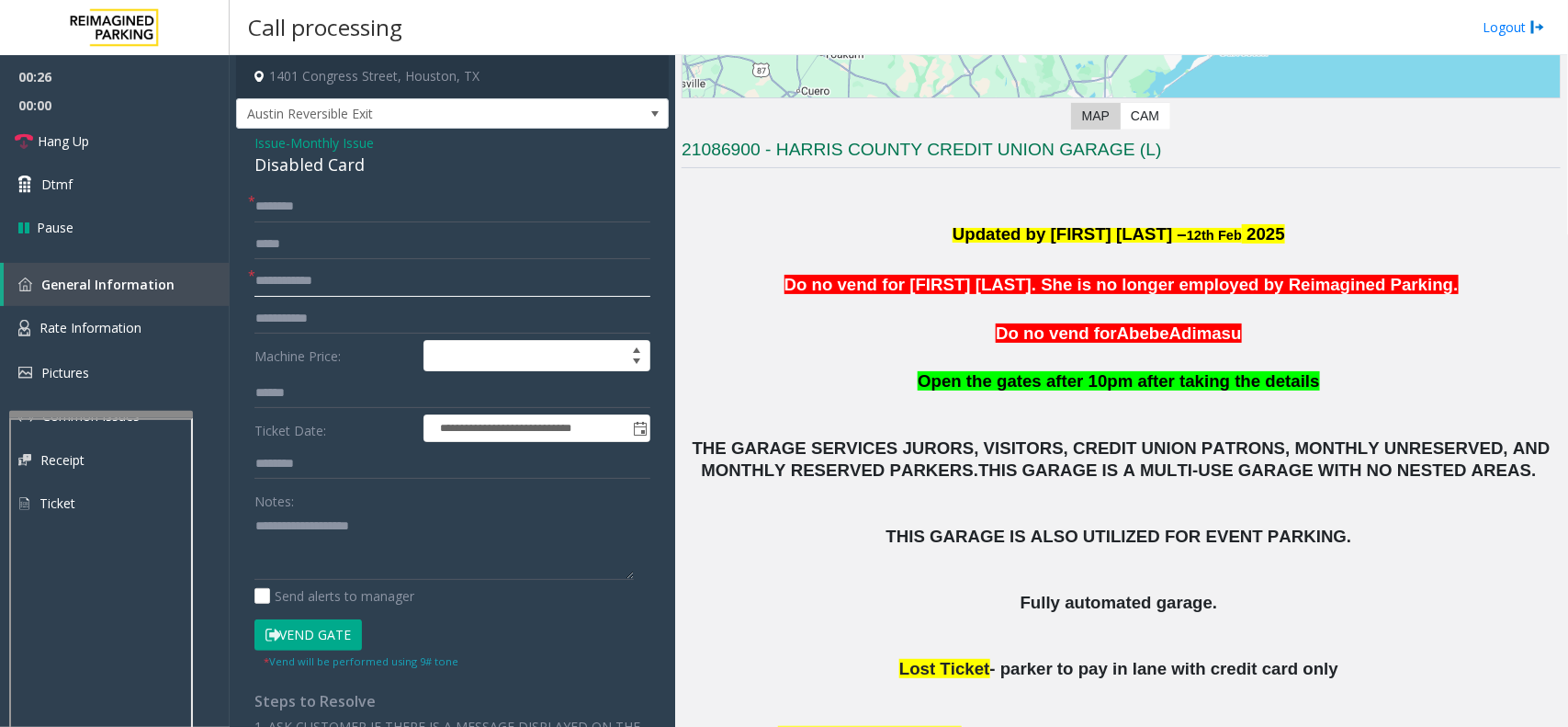 scroll, scrollTop: 278, scrollLeft: 0, axis: vertical 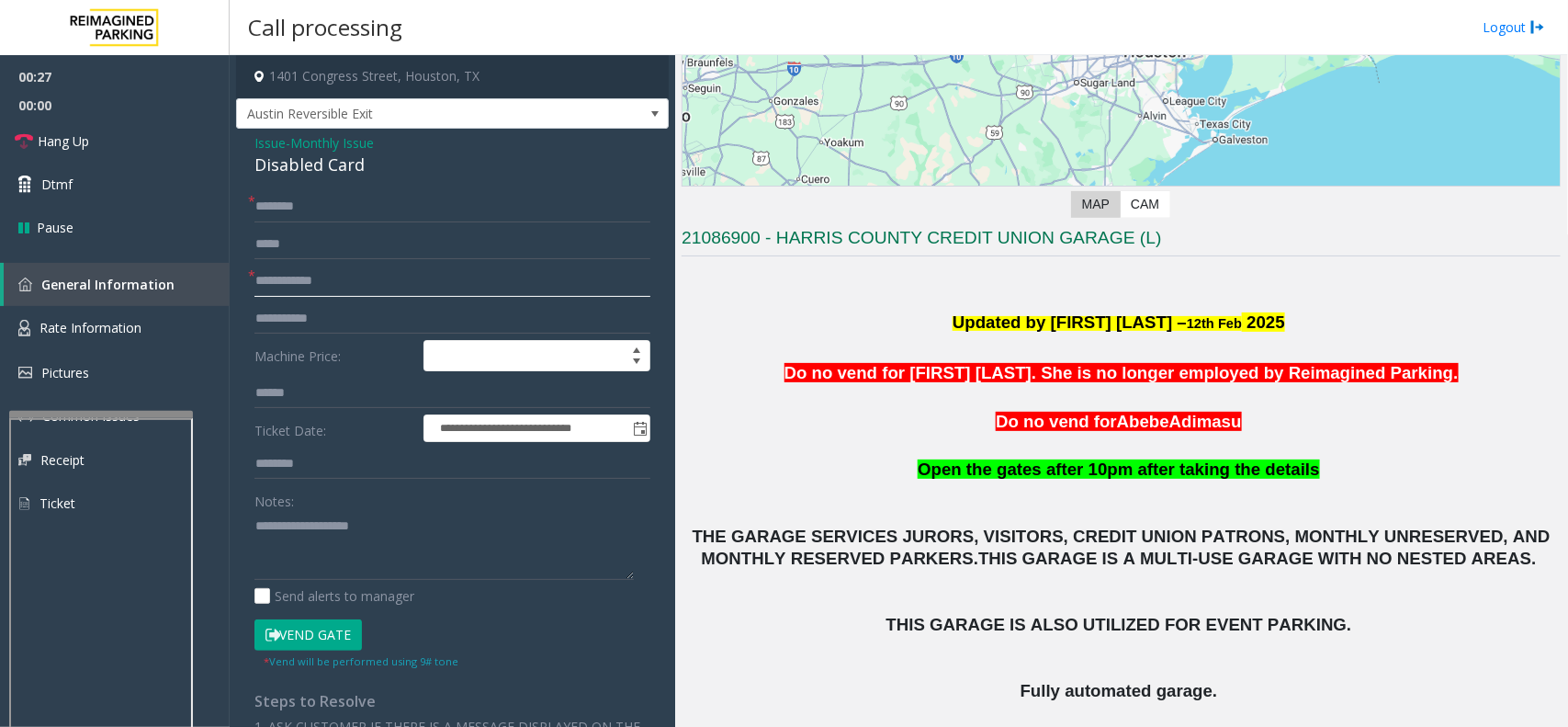 click 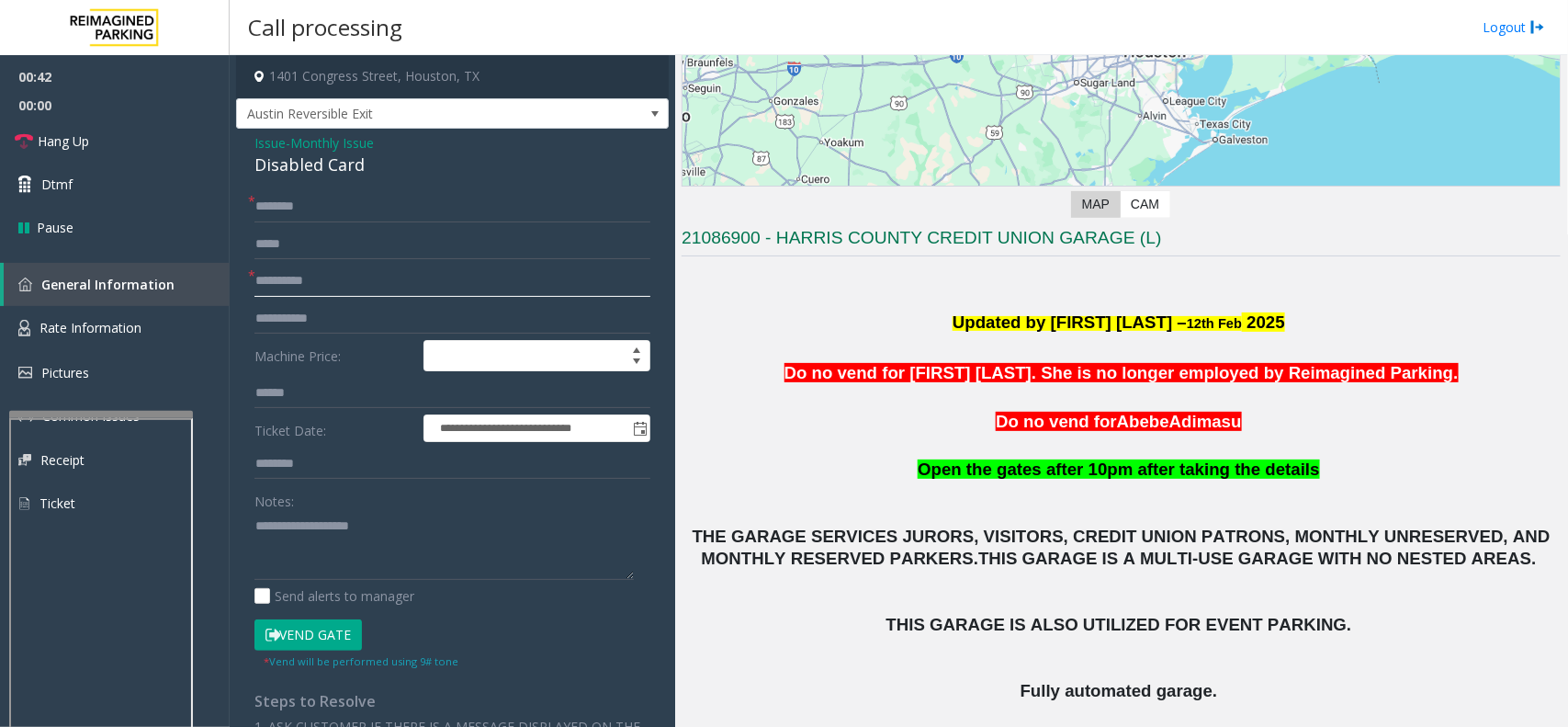 click on "**********" 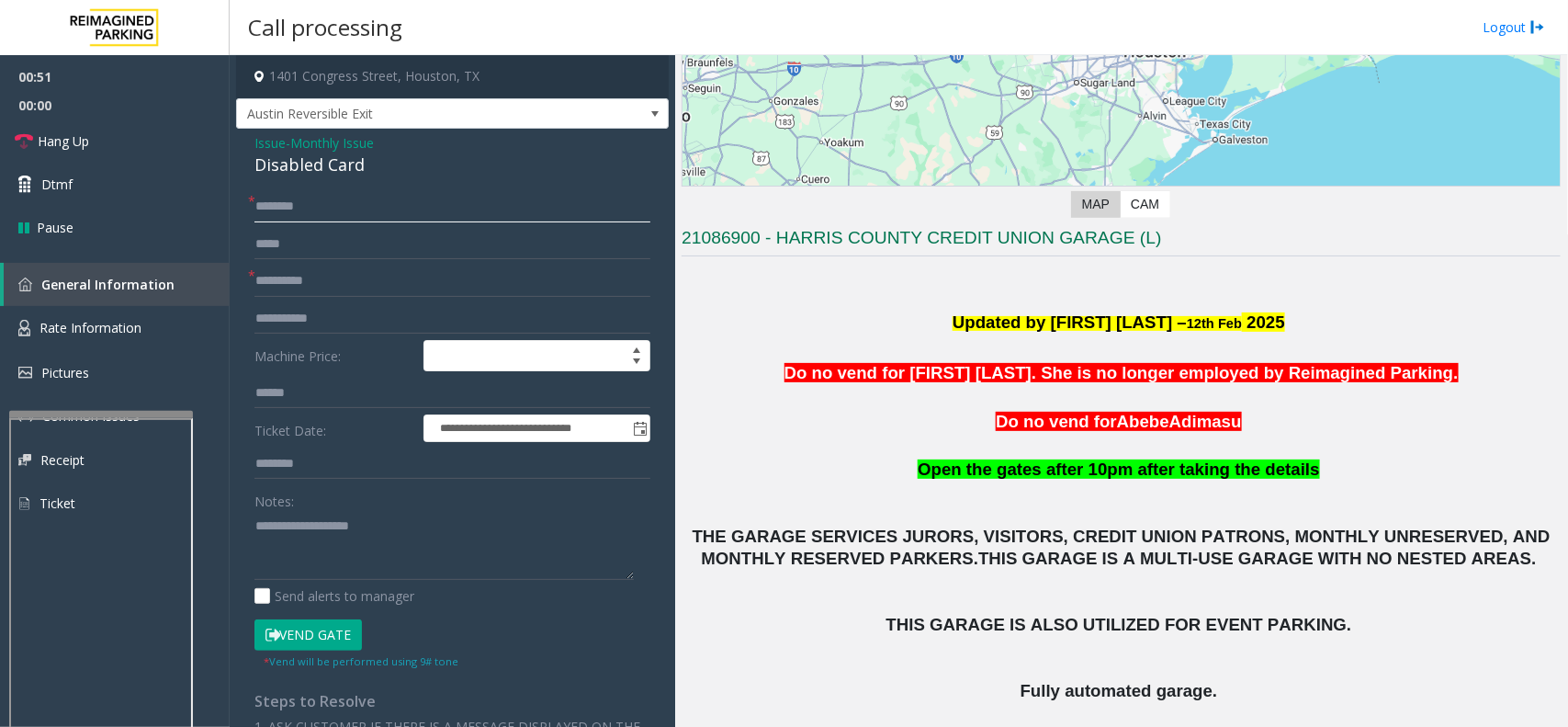 drag, startPoint x: 324, startPoint y: 202, endPoint x: 333, endPoint y: 308, distance: 106.38139 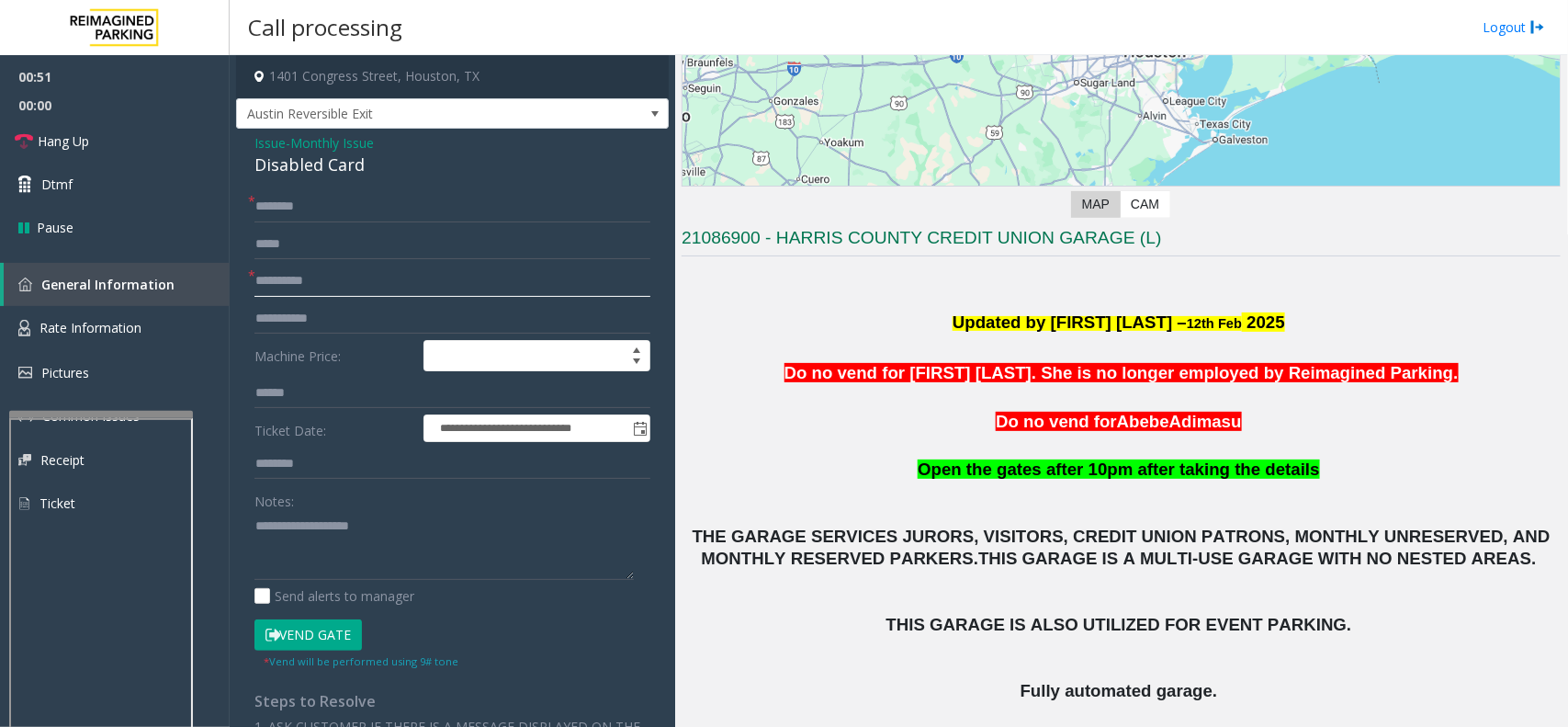 click on "**********" 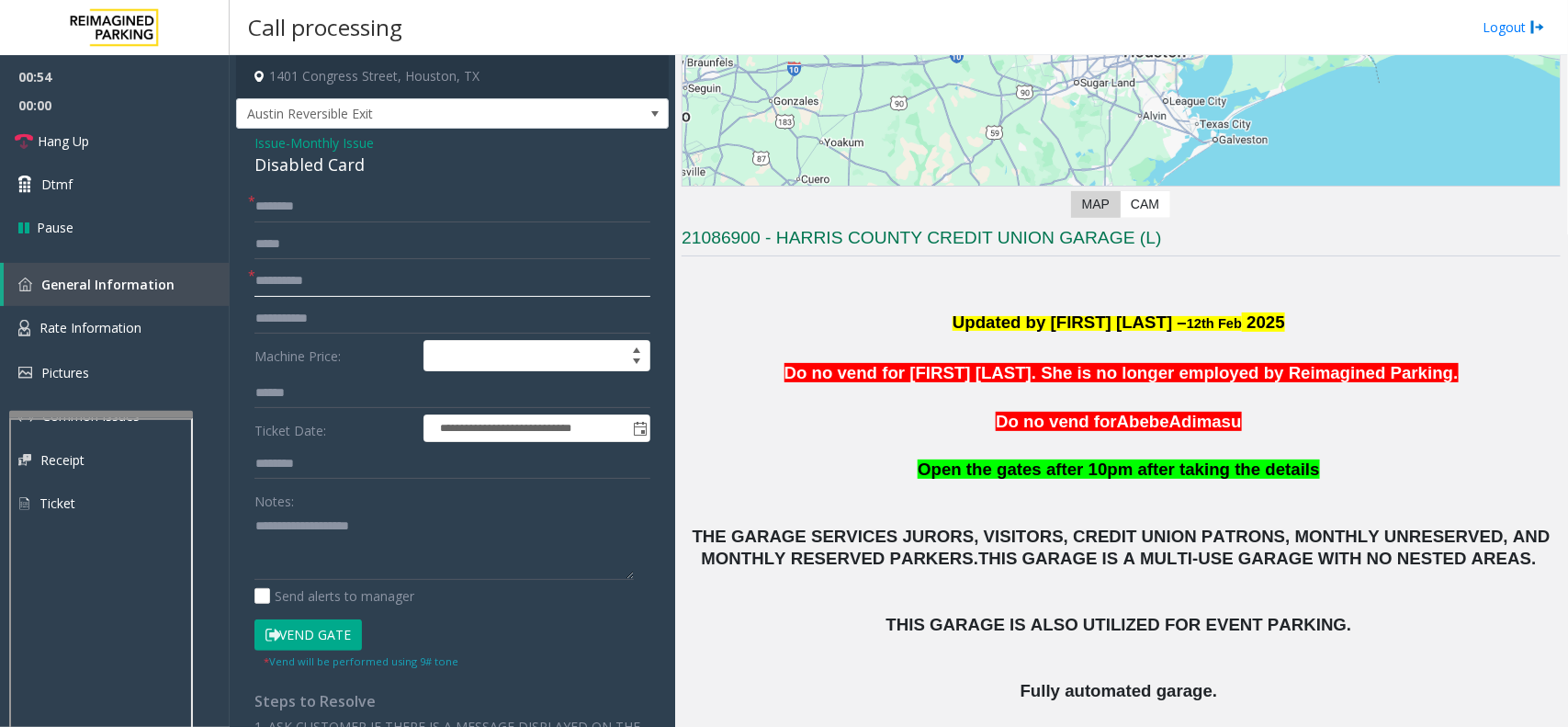 type on "**********" 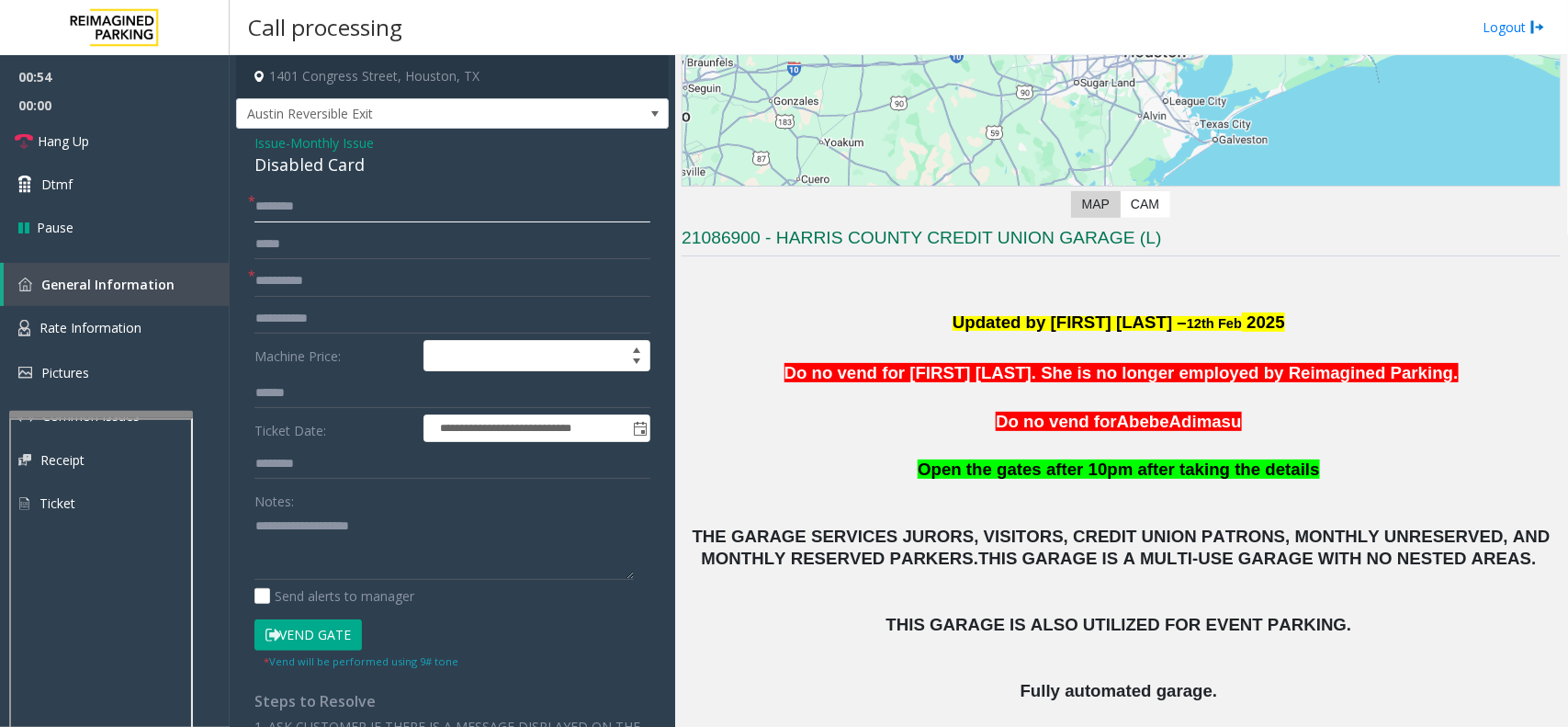 click 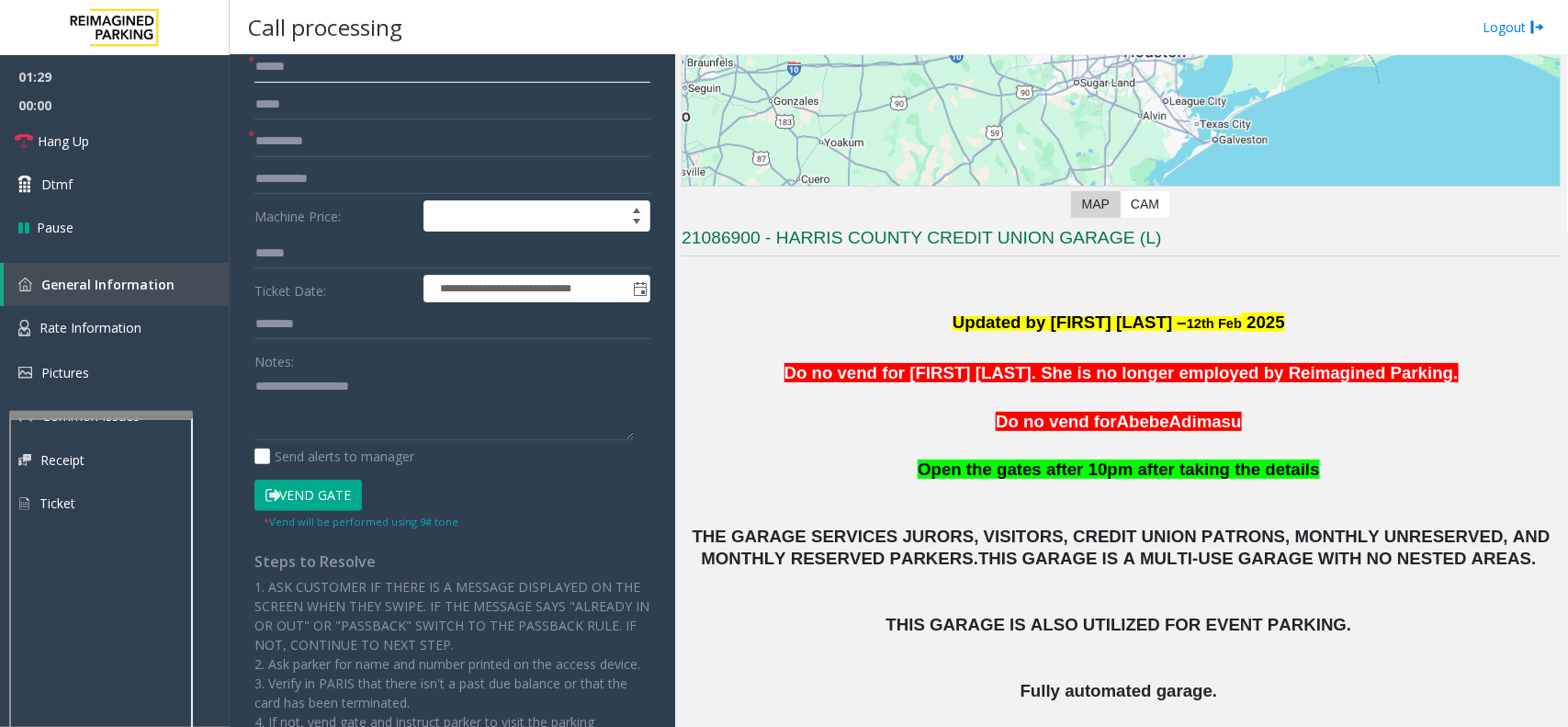 scroll, scrollTop: 395, scrollLeft: 0, axis: vertical 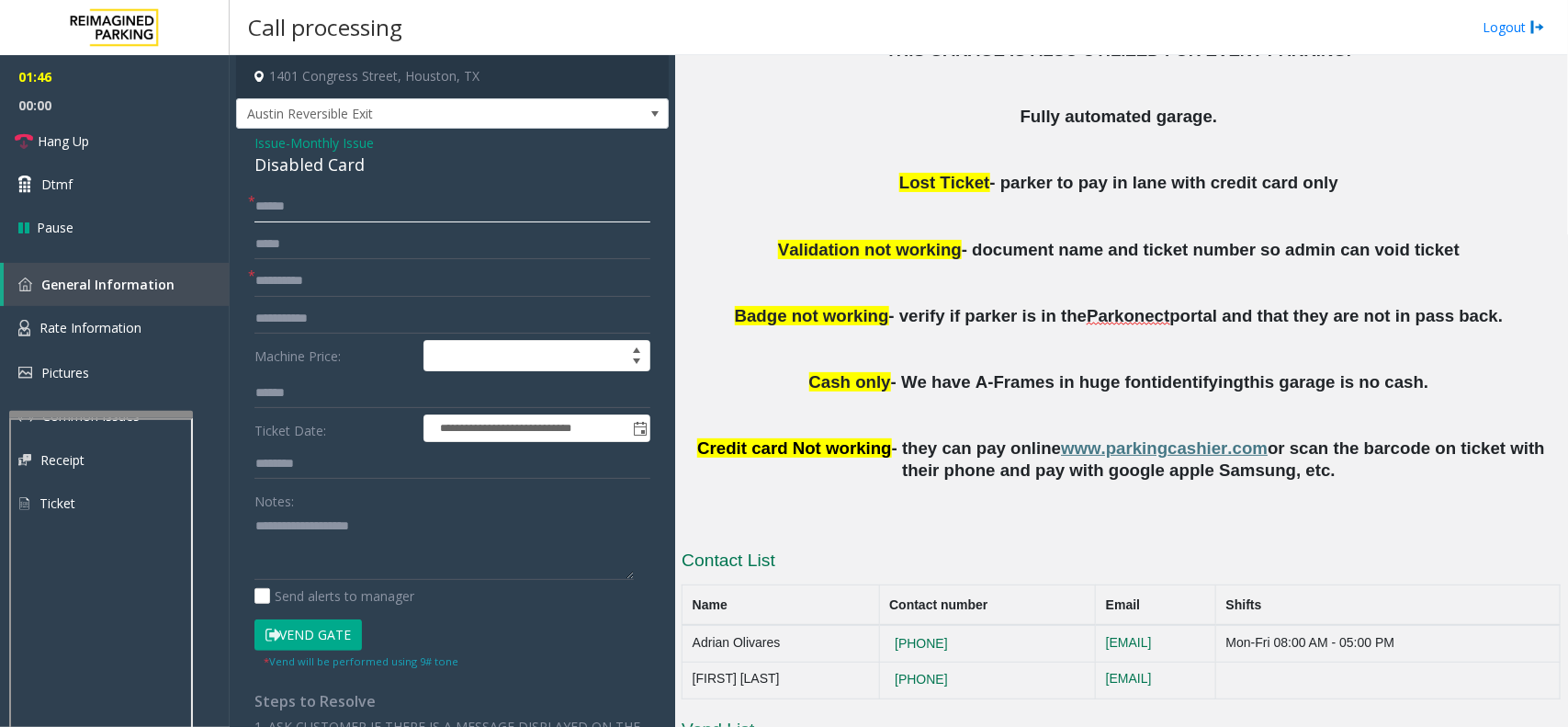 click on "******" 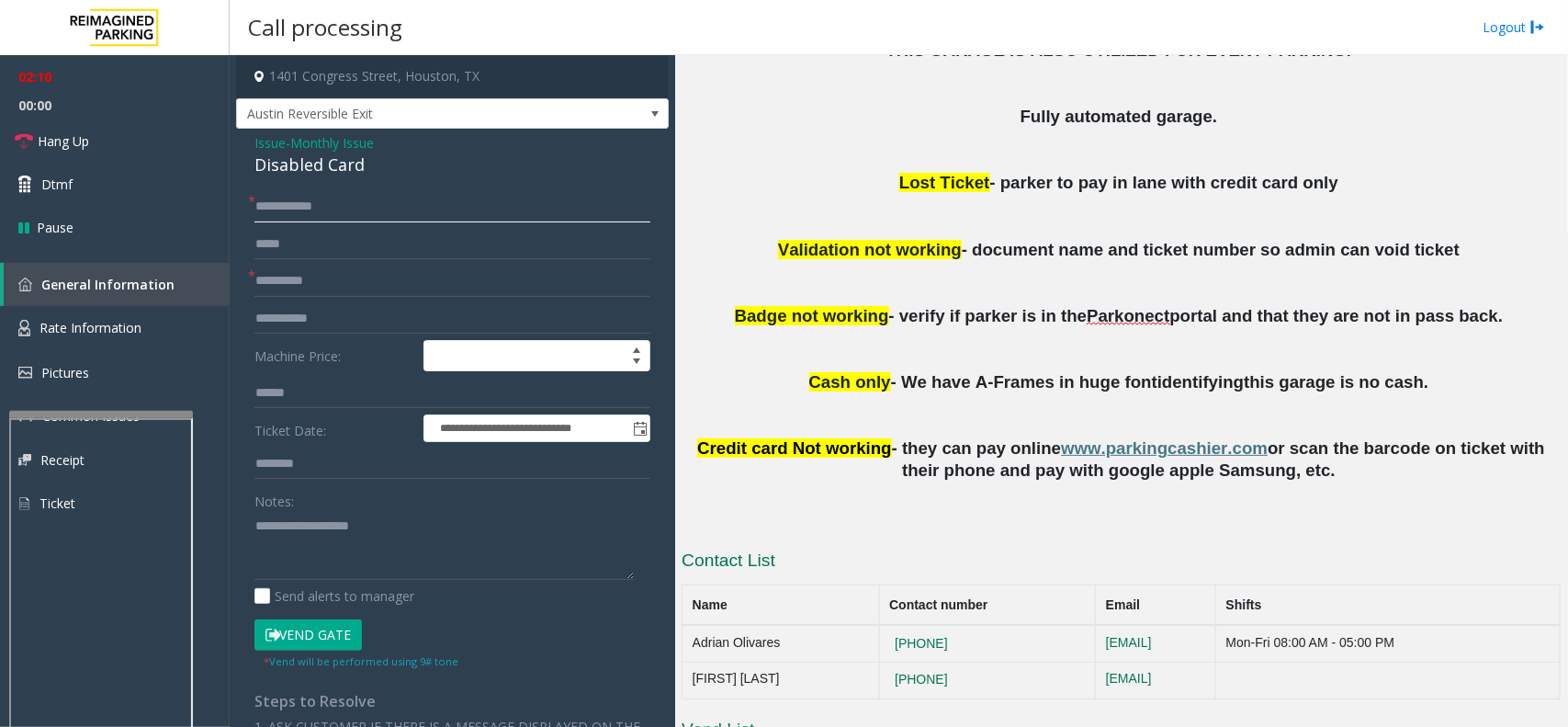scroll, scrollTop: 1082, scrollLeft: 0, axis: vertical 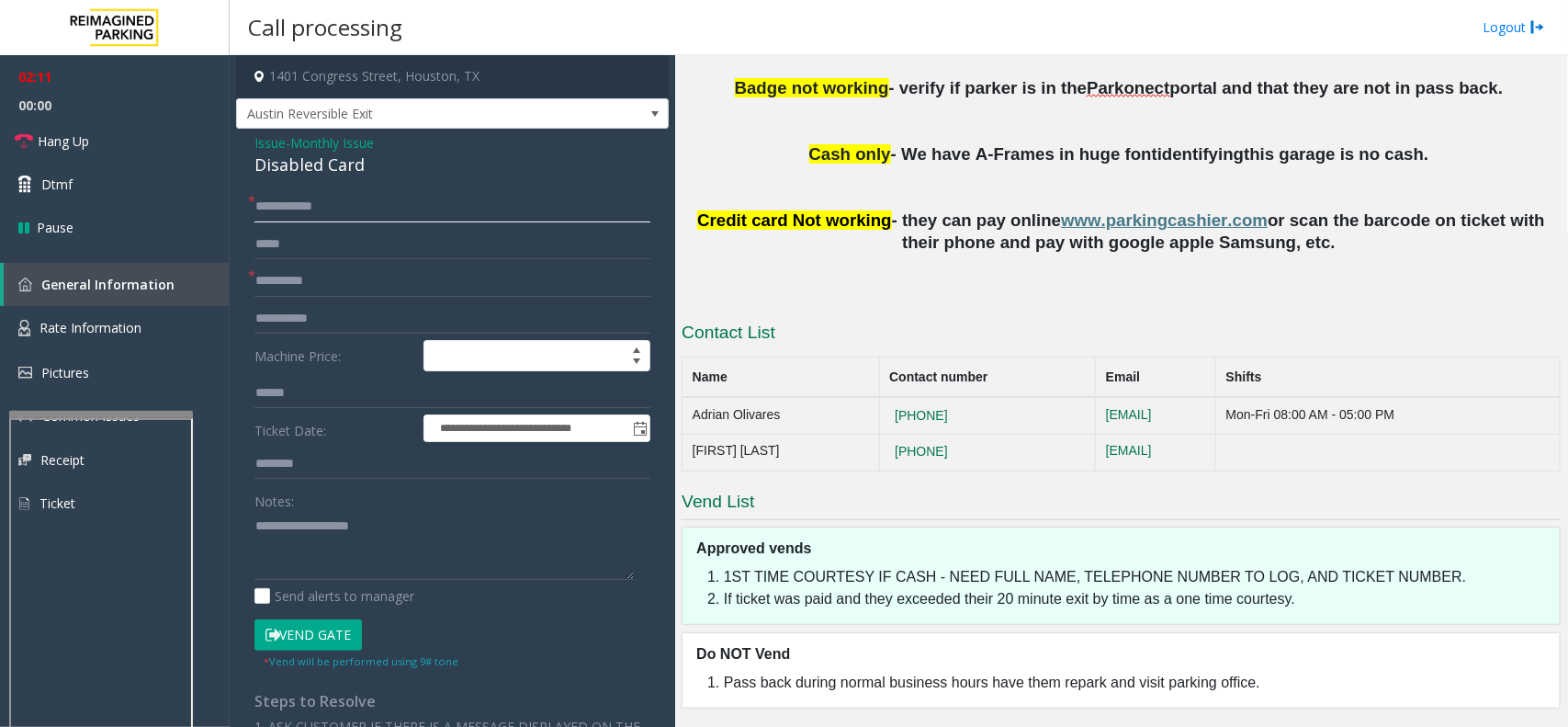 type on "**********" 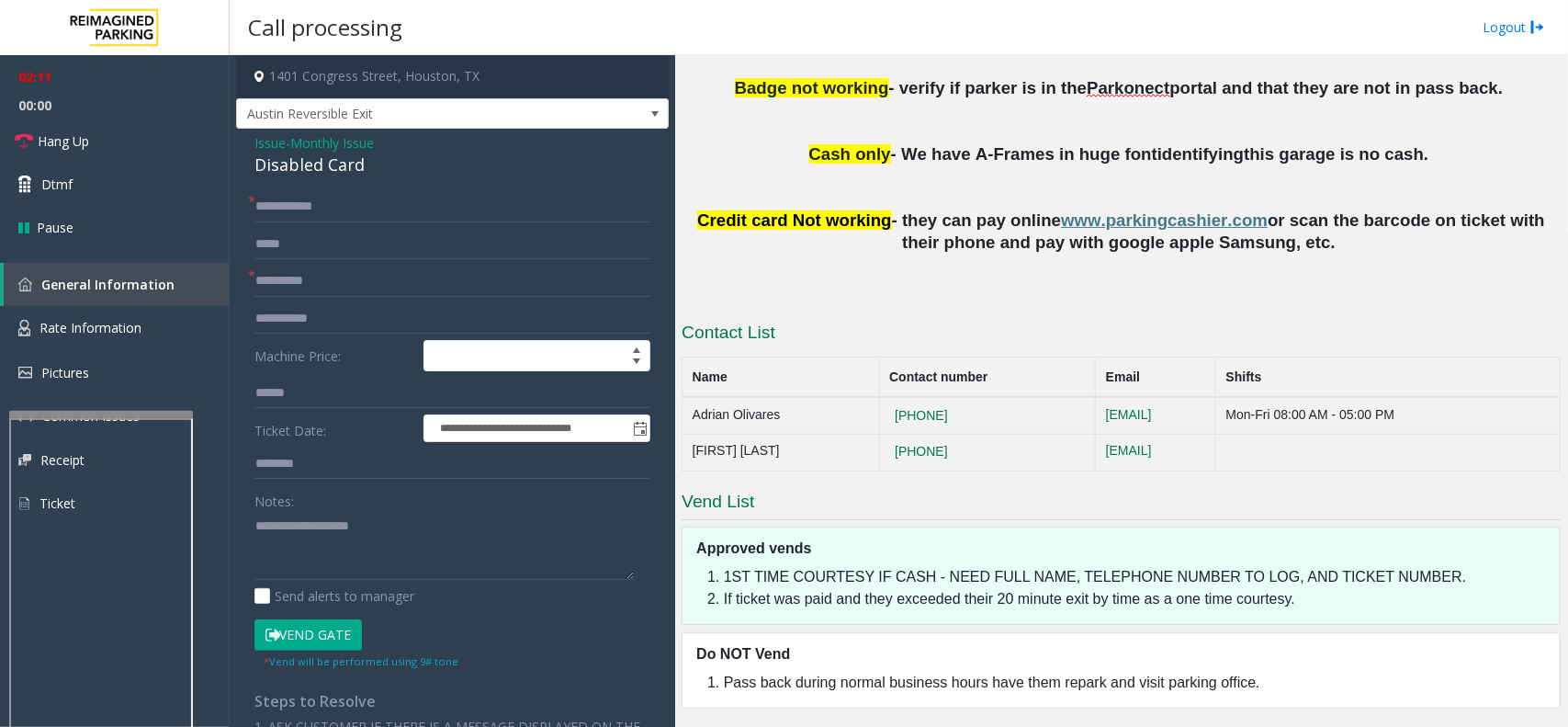 click on "Vend Gate" 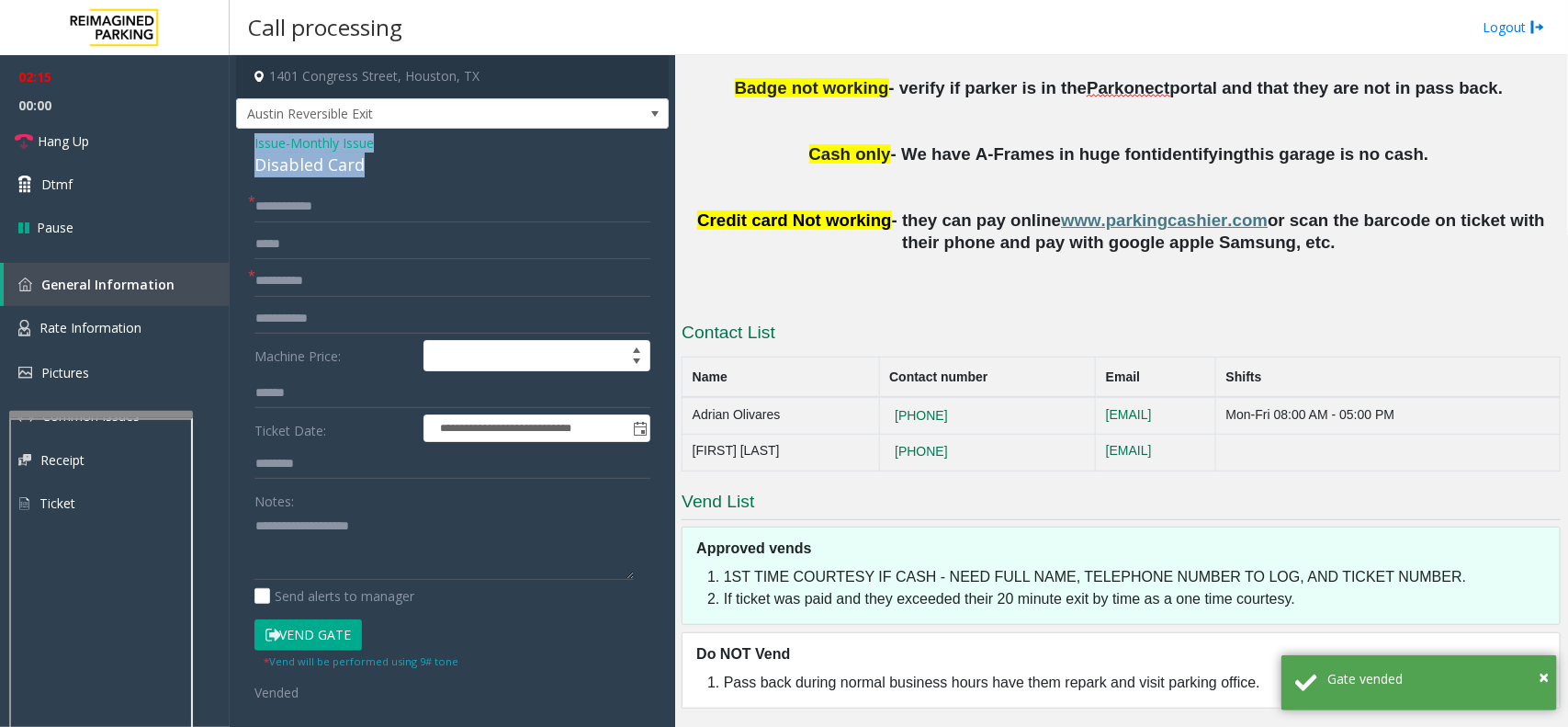drag, startPoint x: 375, startPoint y: 166, endPoint x: 250, endPoint y: 147, distance: 126.43575 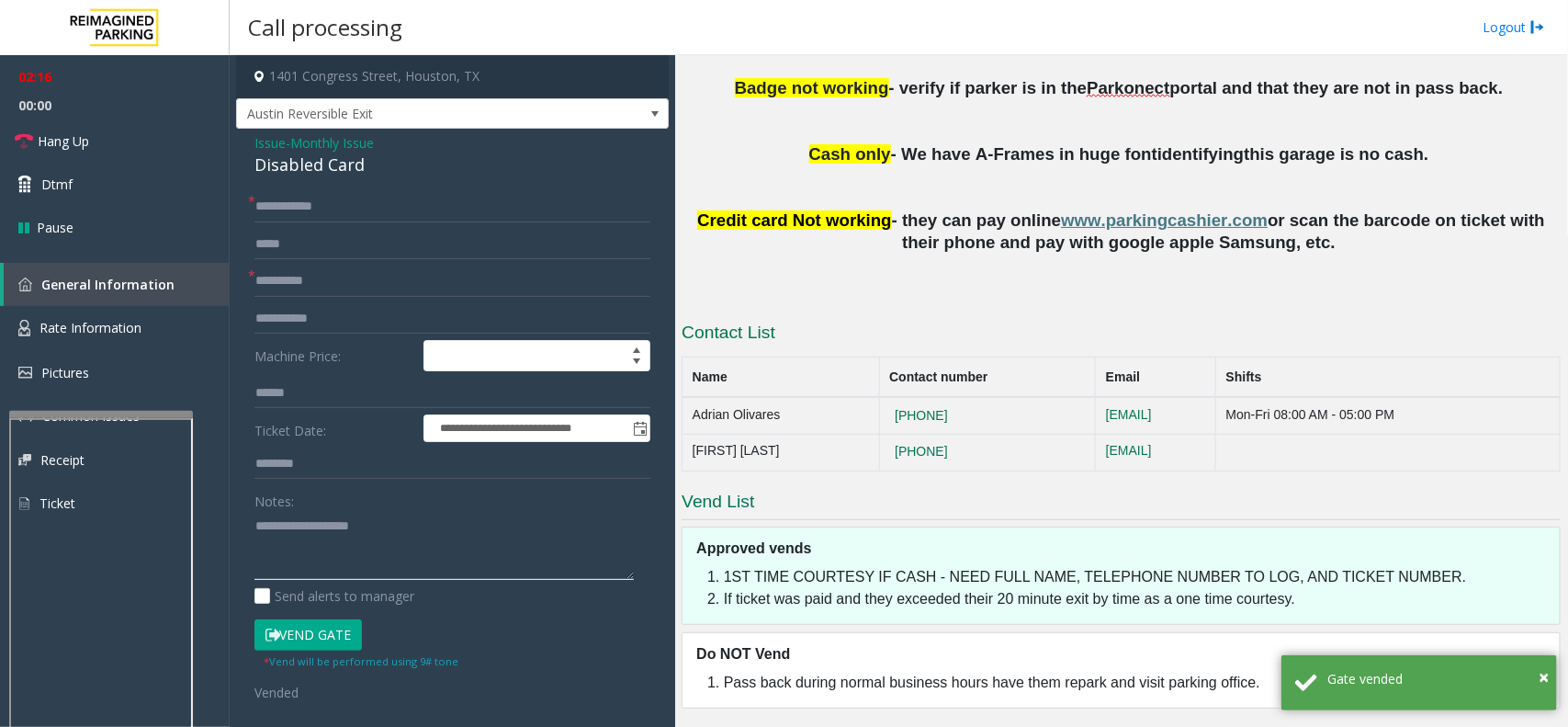 paste on "**********" 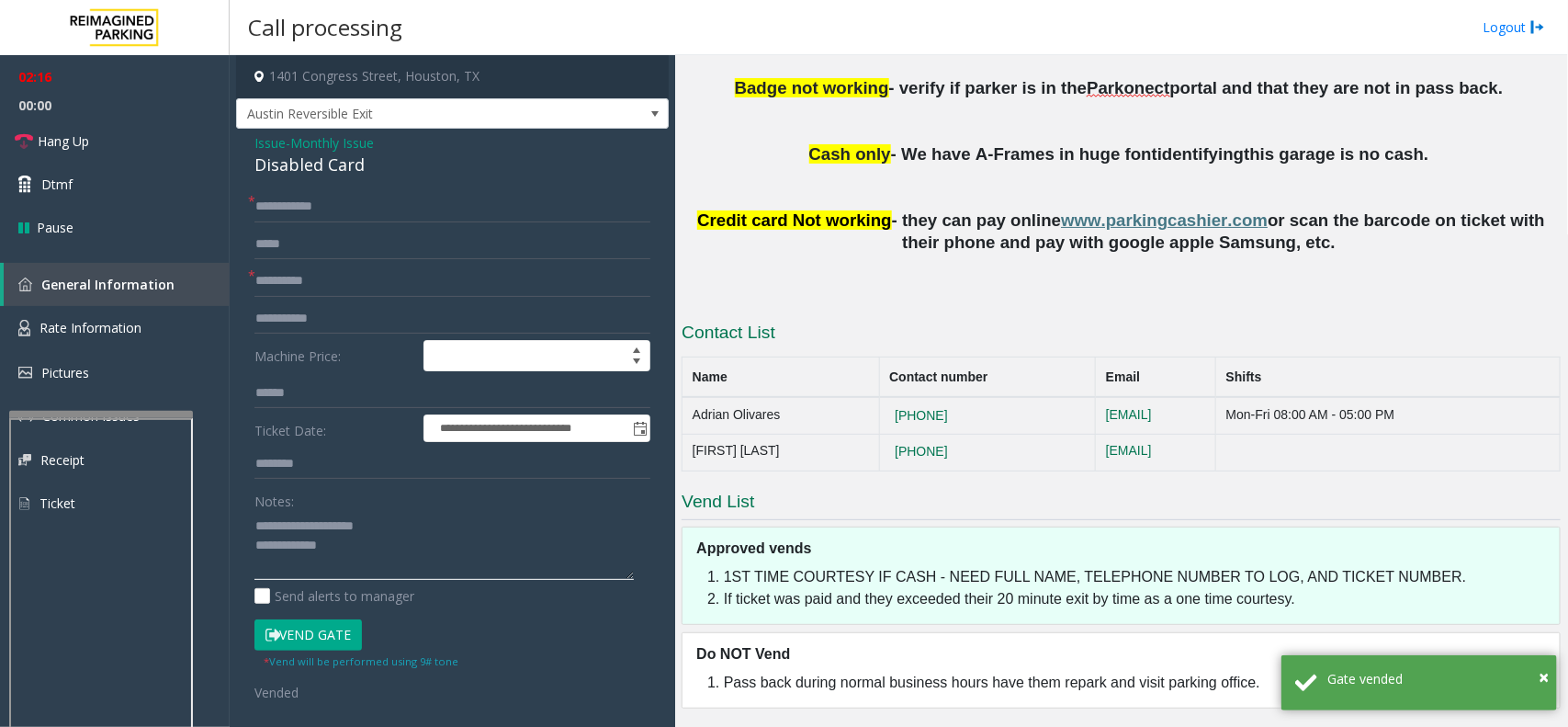 click 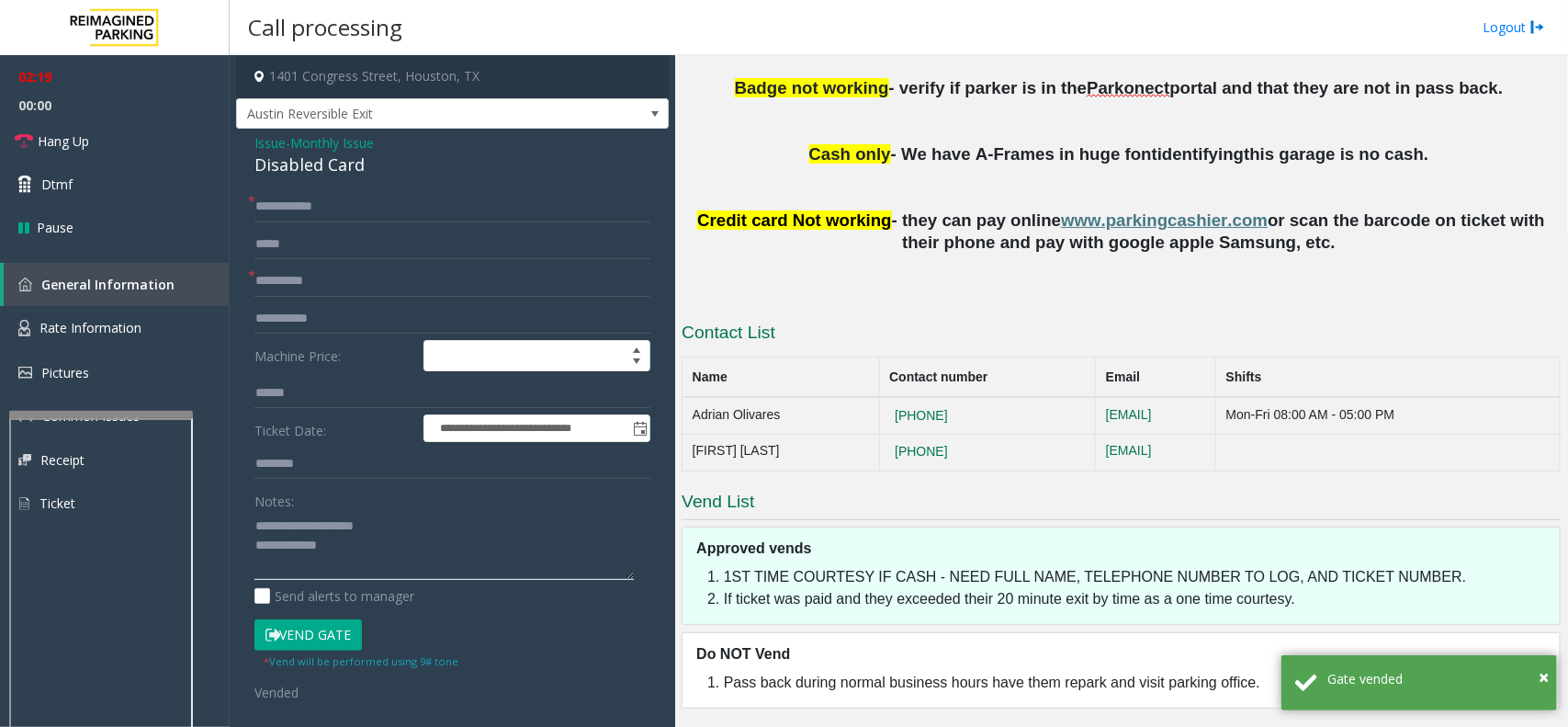 drag, startPoint x: 387, startPoint y: 524, endPoint x: 299, endPoint y: 524, distance: 88 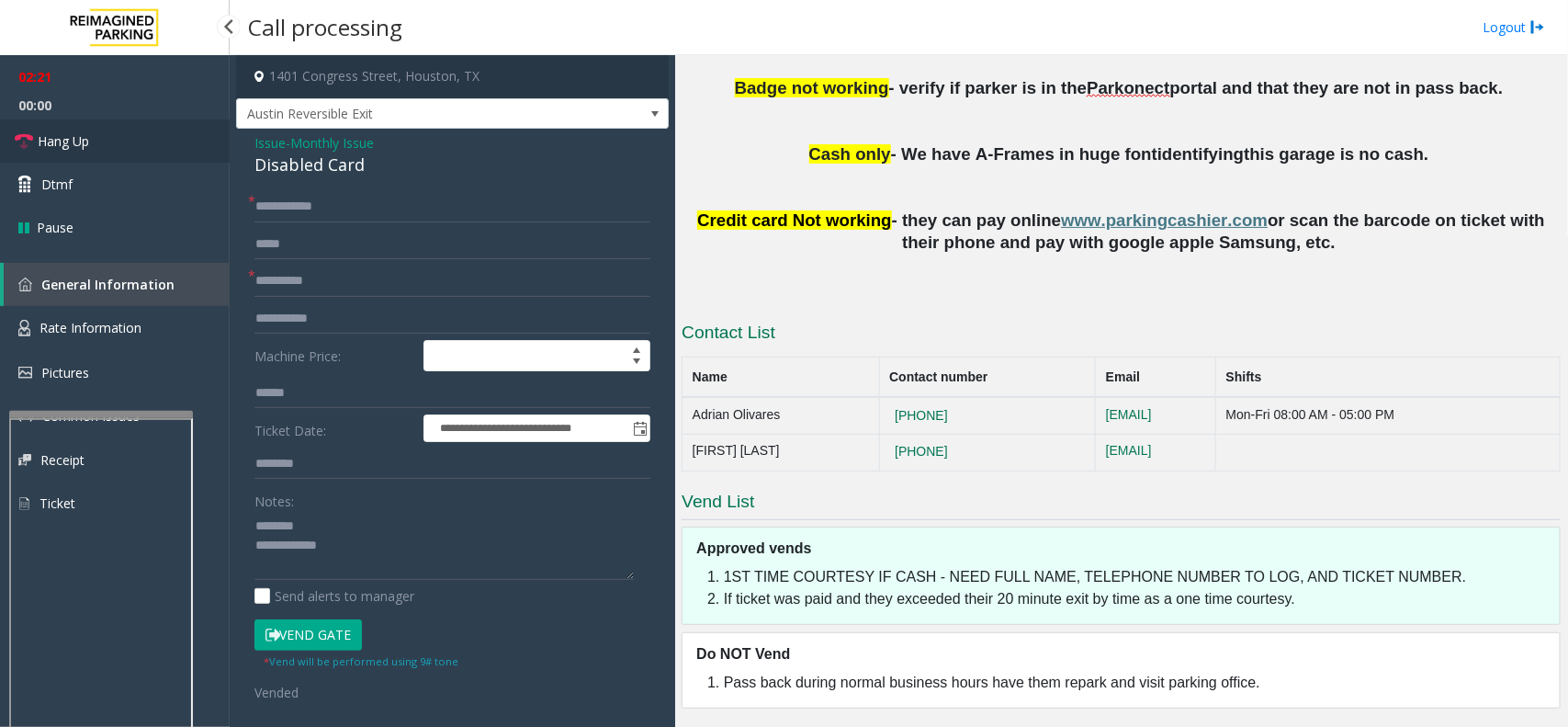 click on "Hang Up" at bounding box center (115, 141) 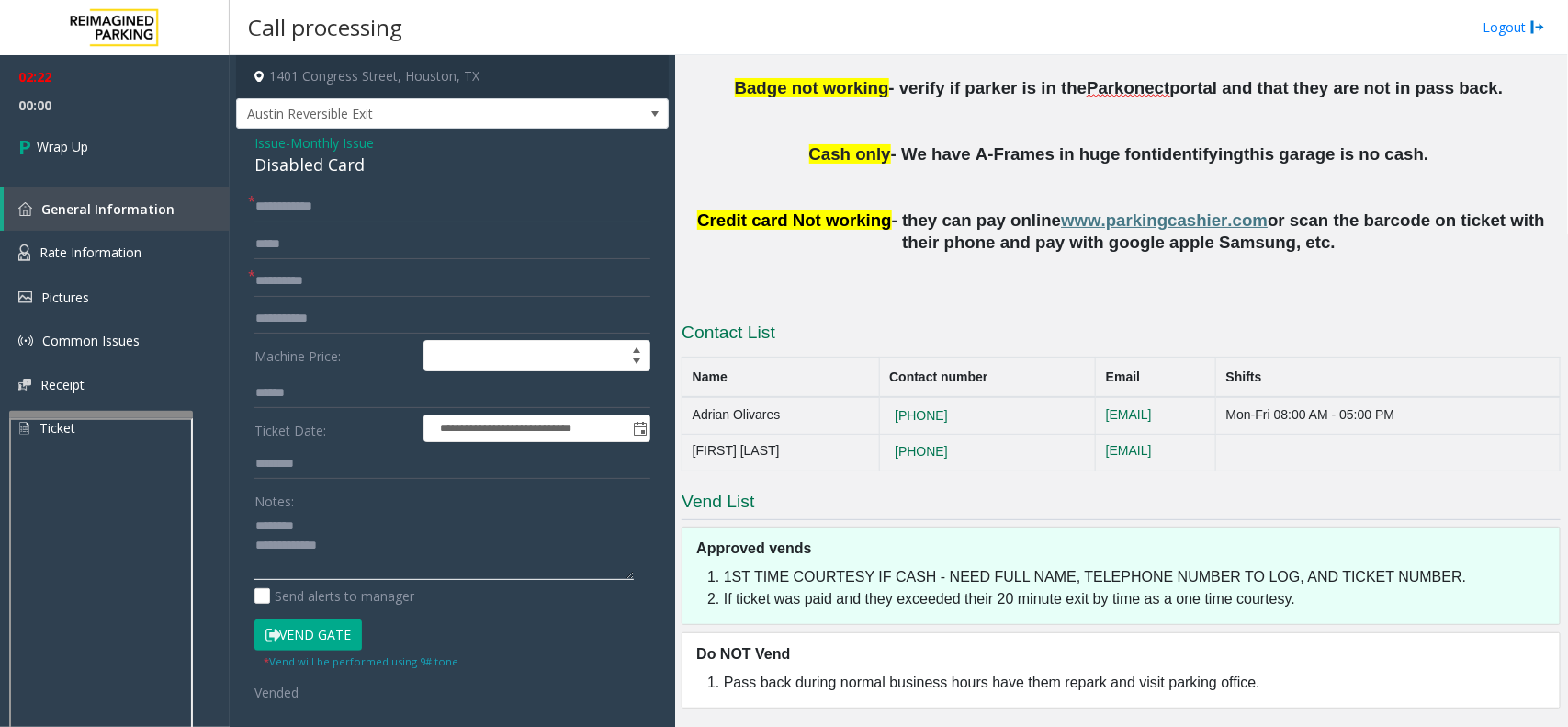 click 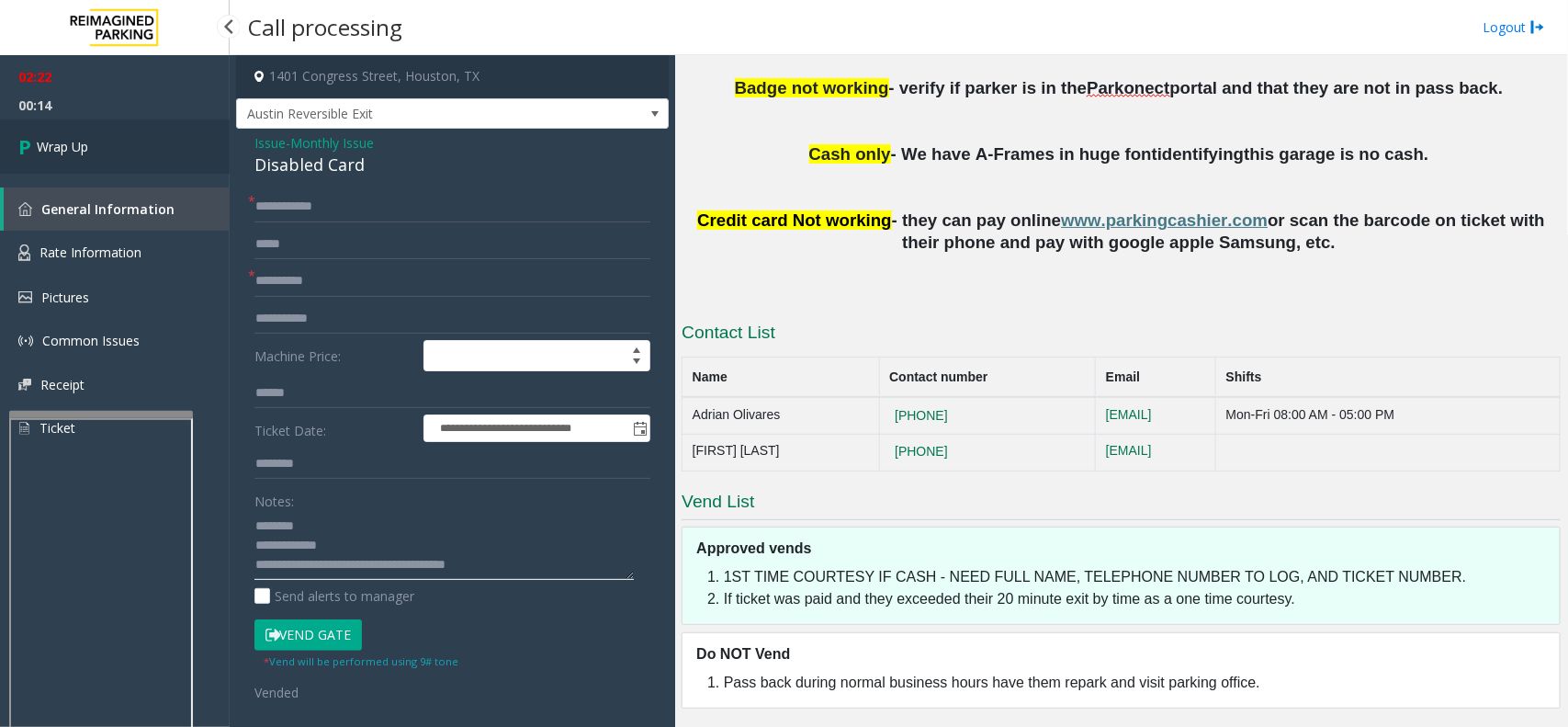 type on "**********" 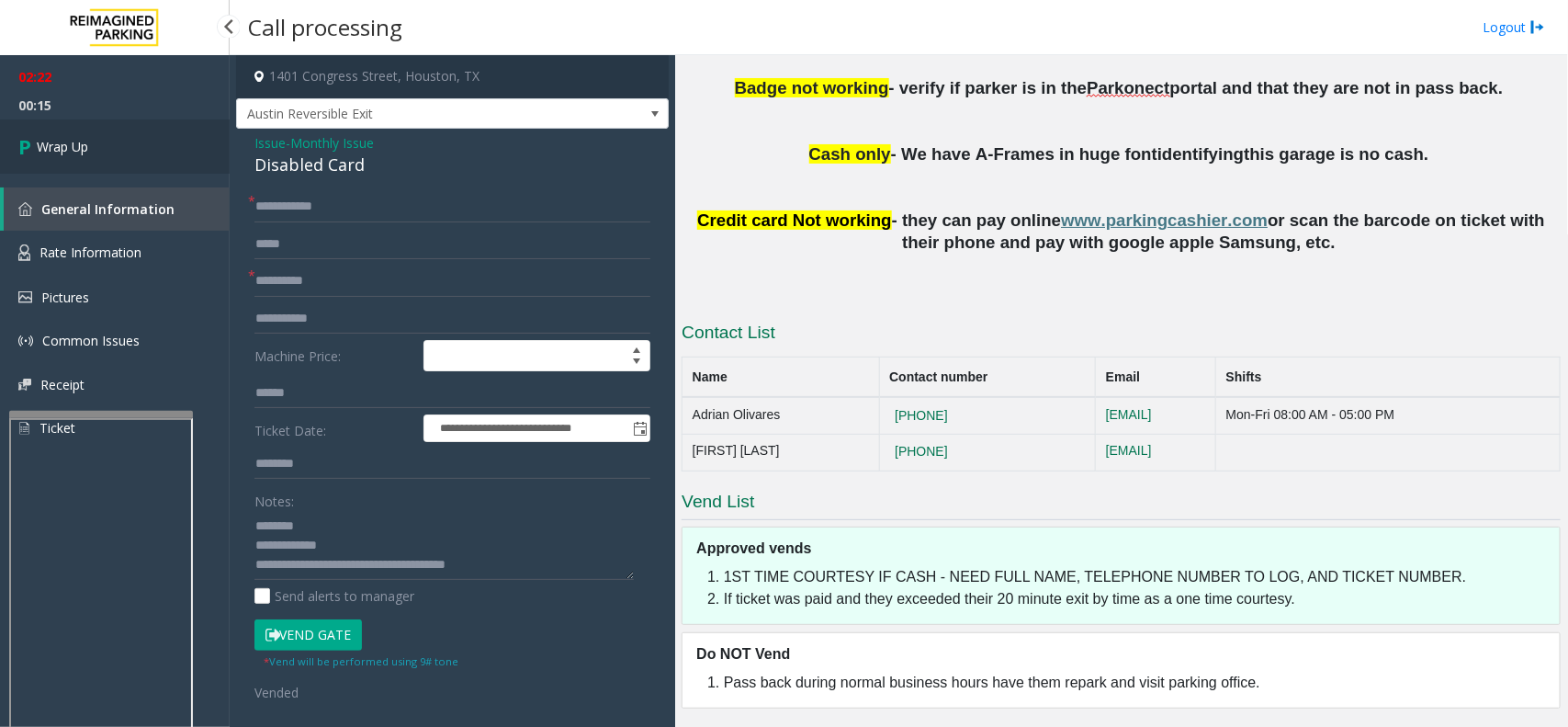 click on "Wrap Up" at bounding box center (115, 146) 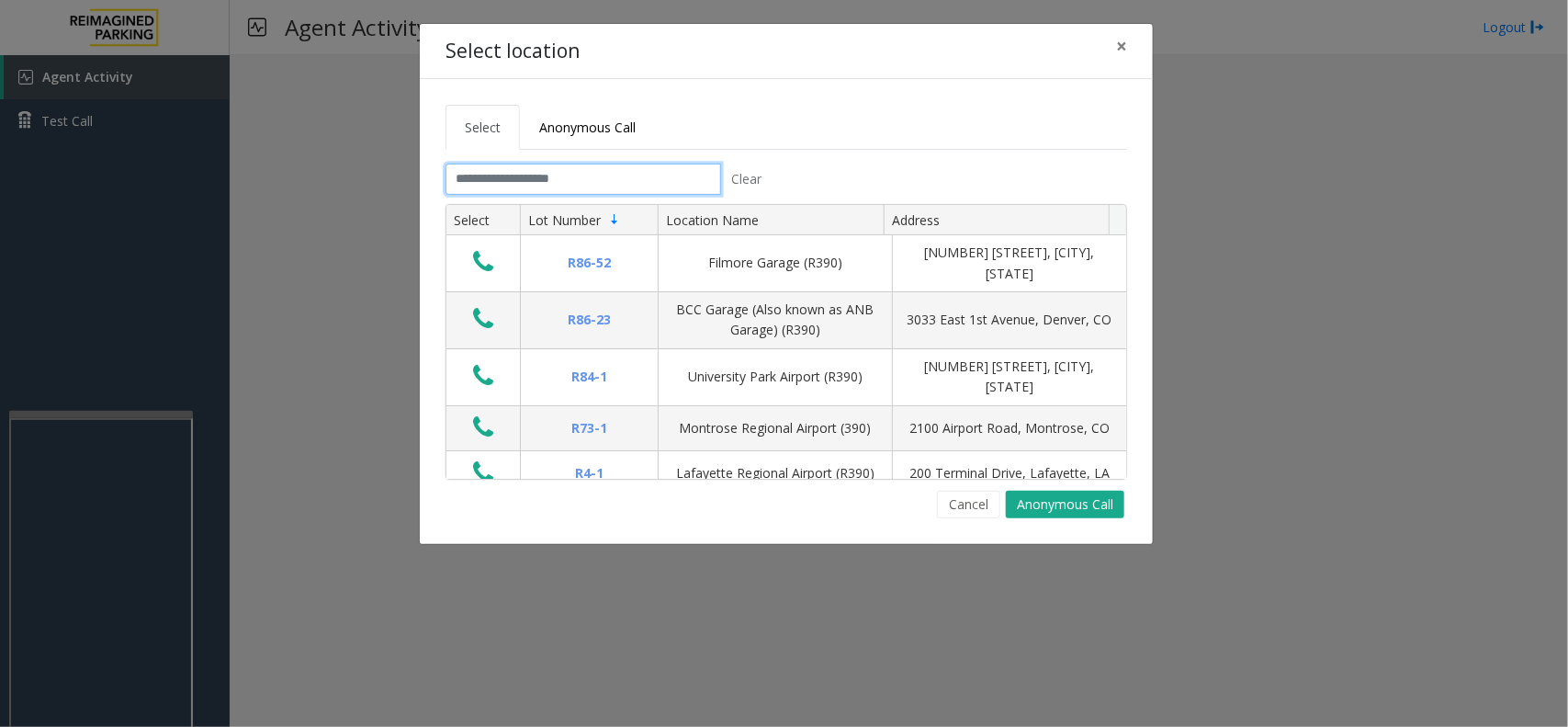 click 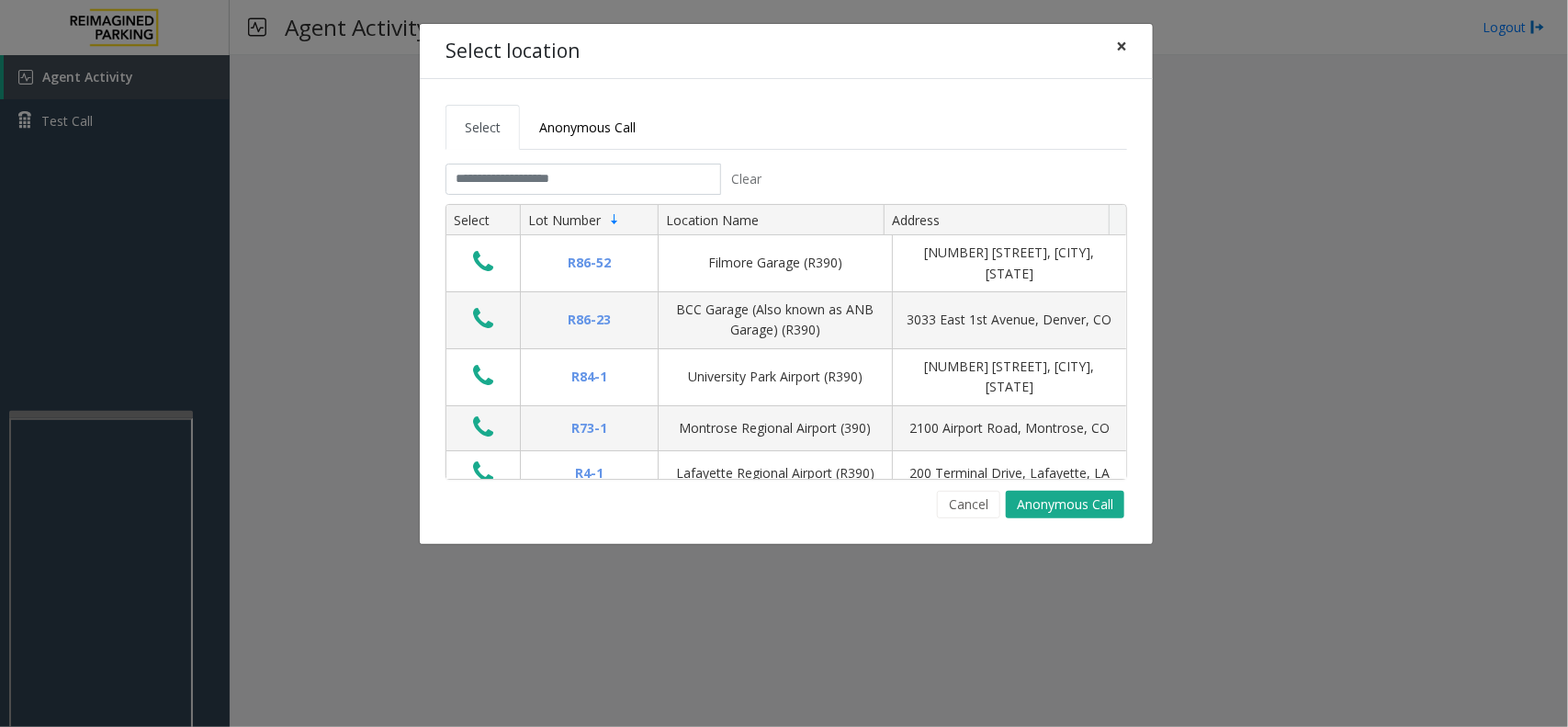 click on "×" 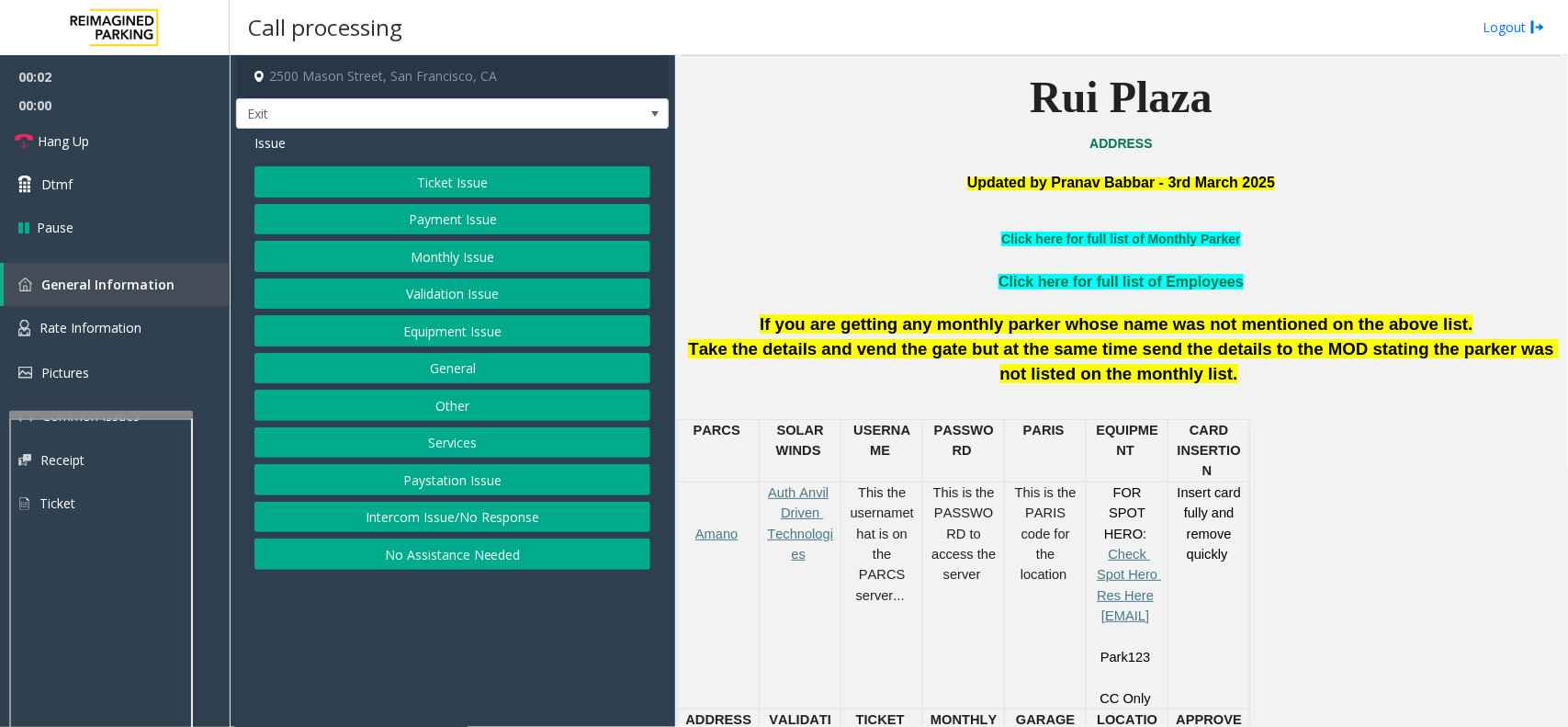 scroll, scrollTop: 689, scrollLeft: 0, axis: vertical 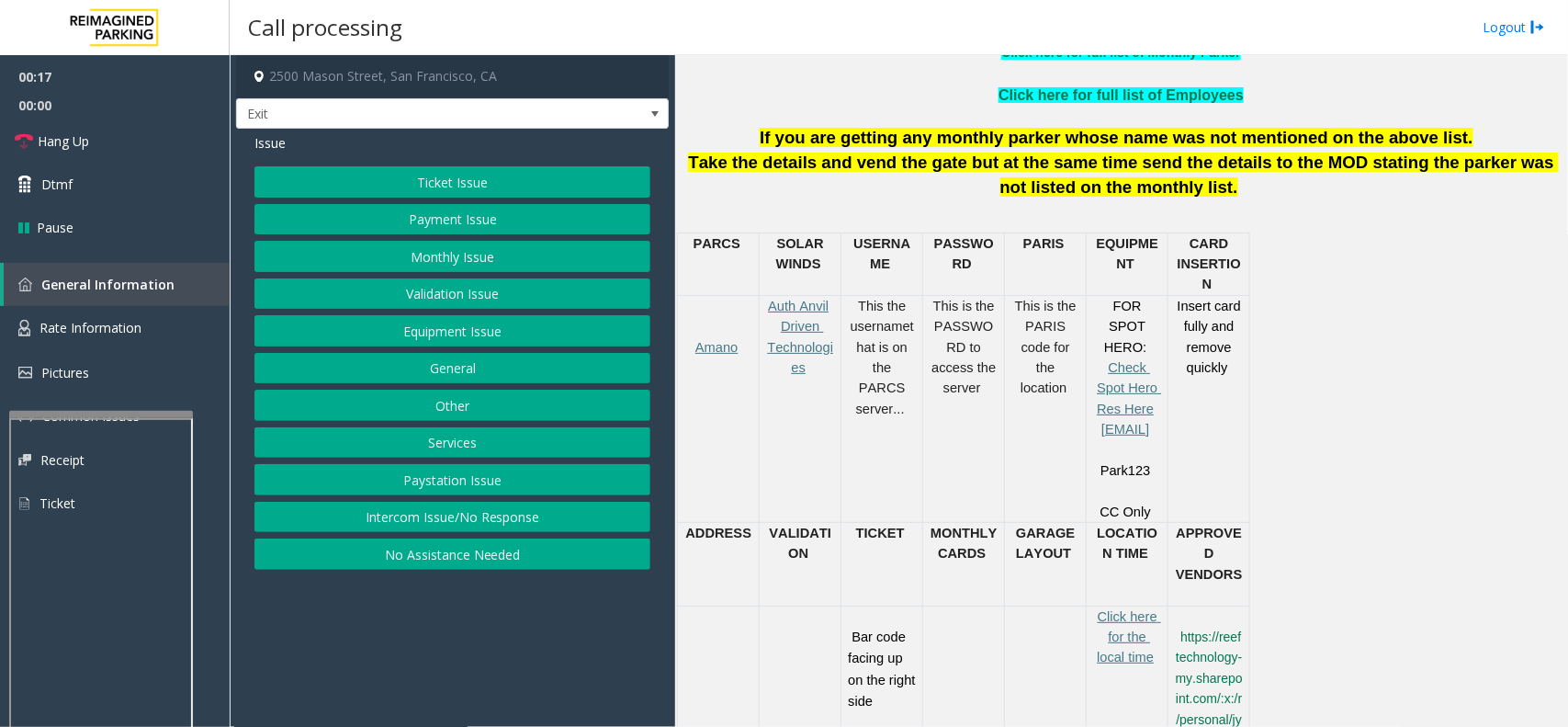 click on "Payment Issue" 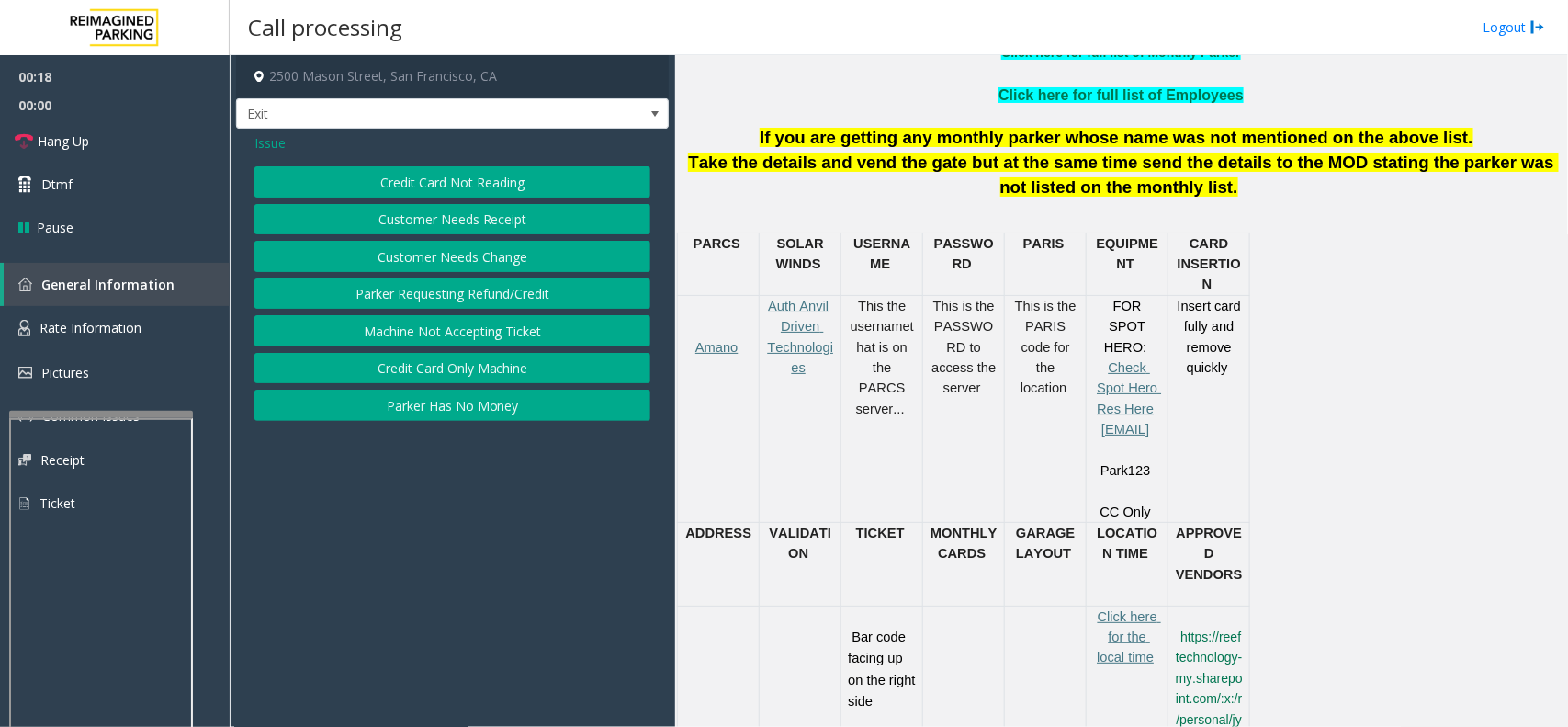 click on "Credit Card Not Reading" 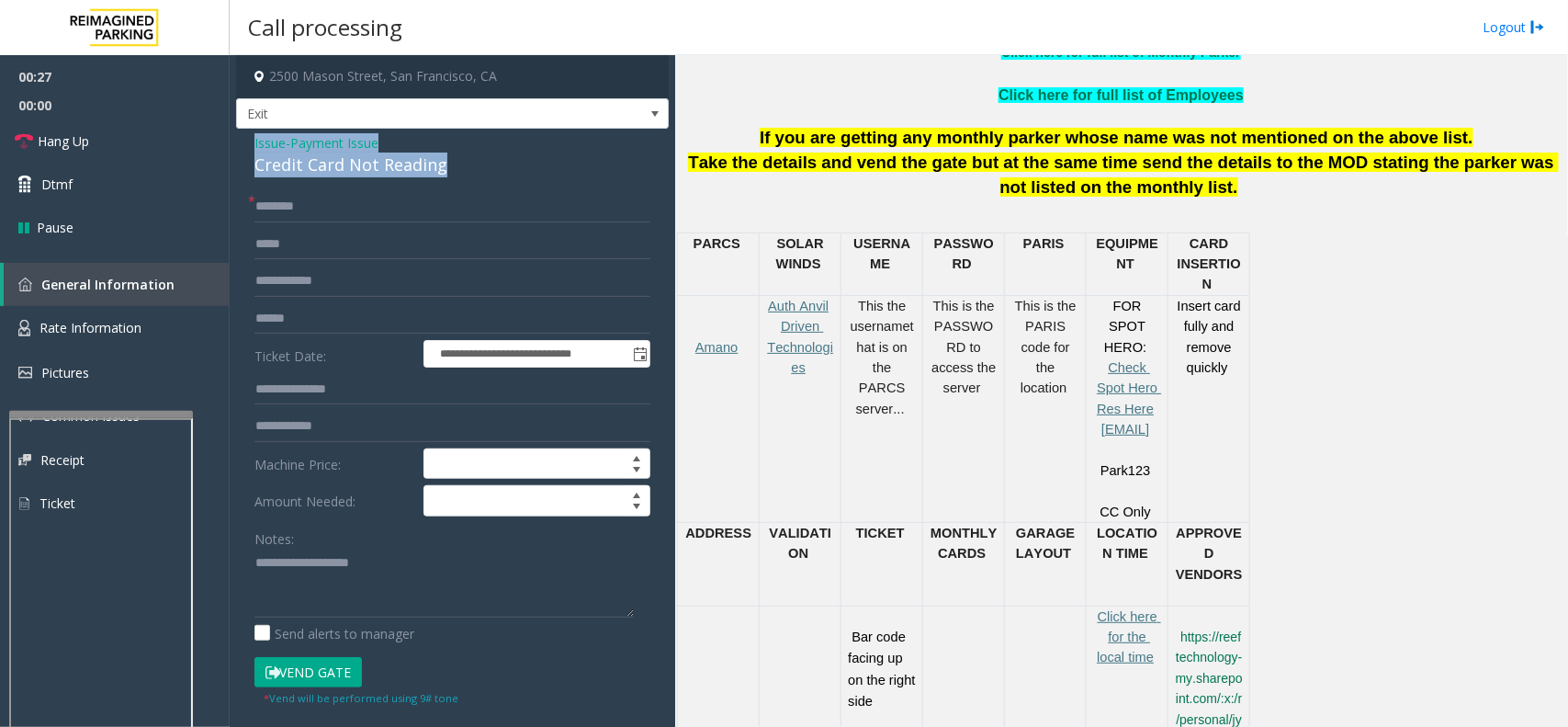 drag, startPoint x: 452, startPoint y: 176, endPoint x: 246, endPoint y: 143, distance: 208.62646 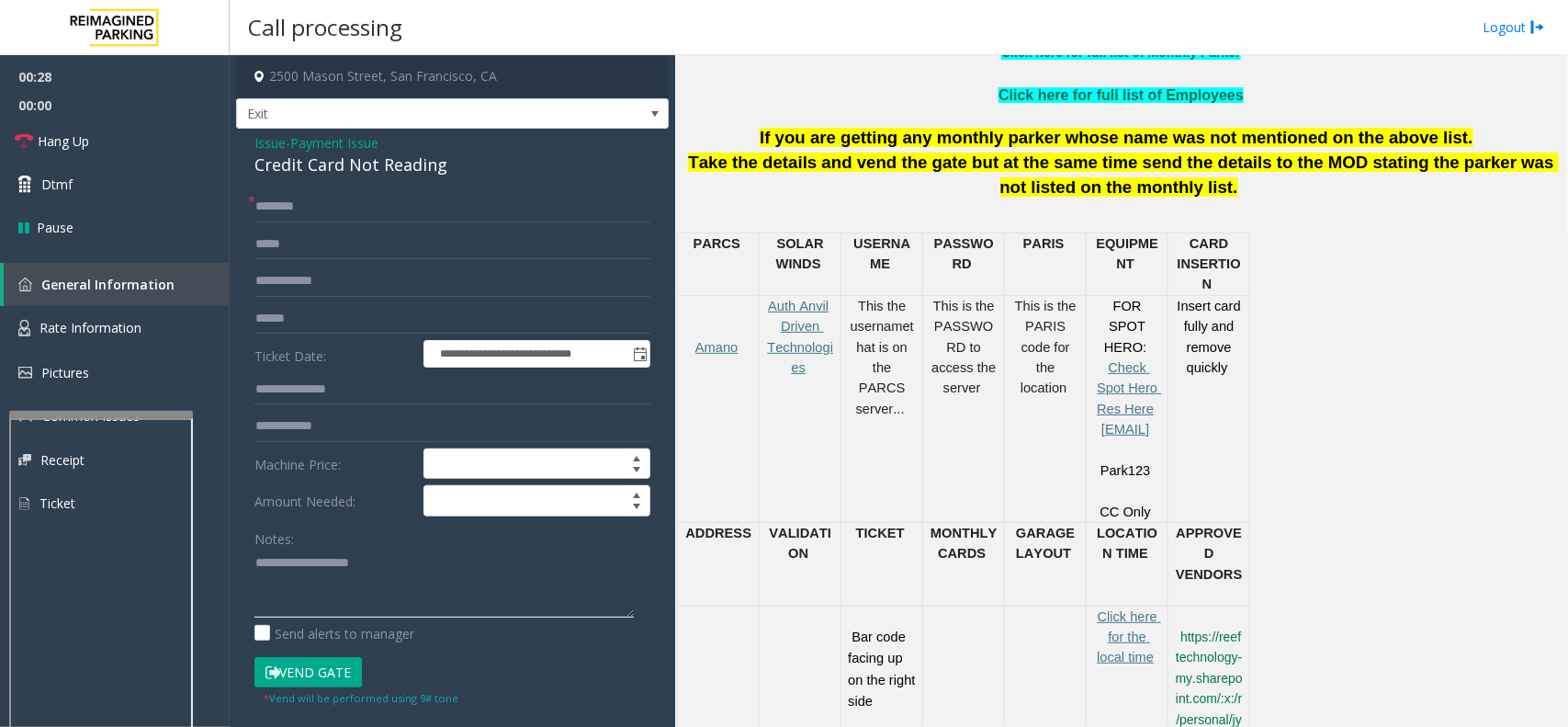 click 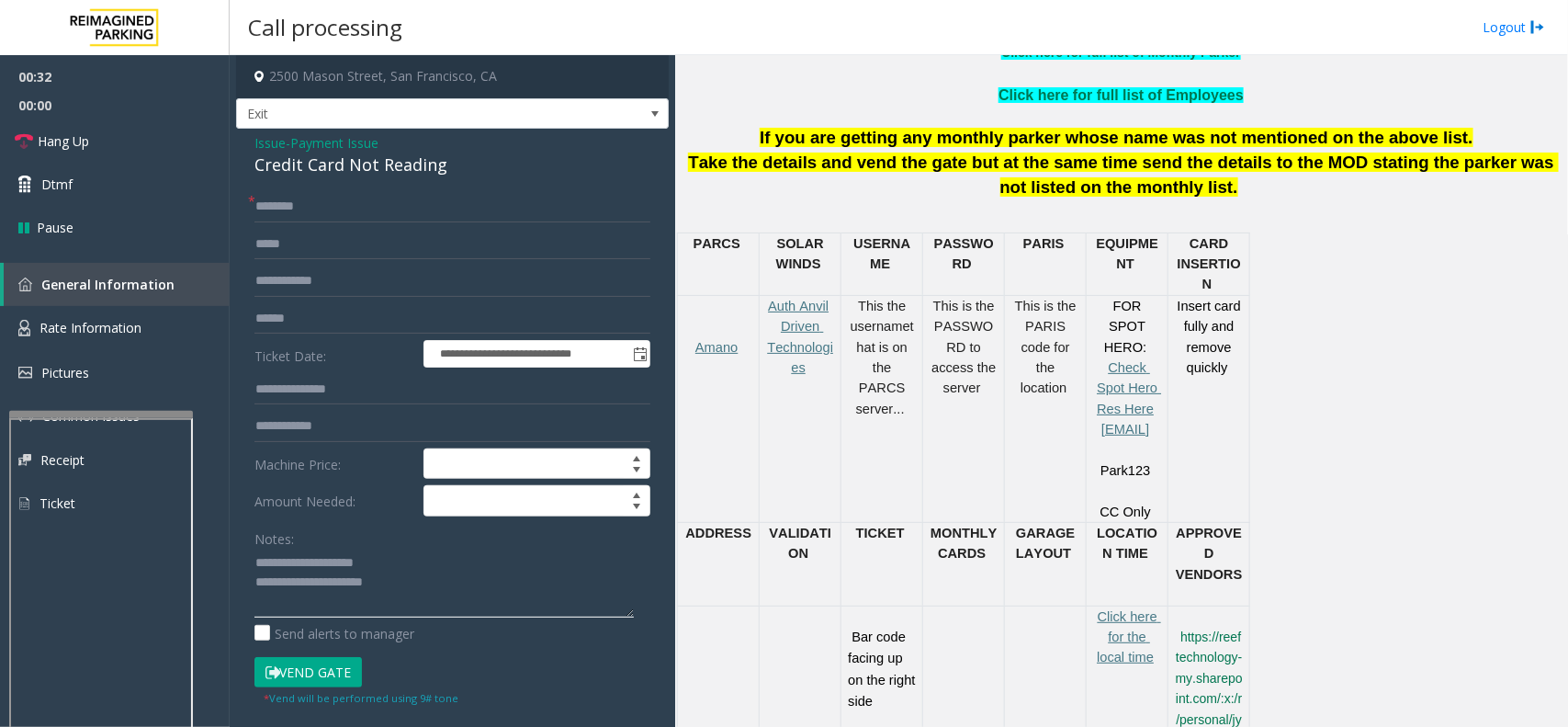 drag, startPoint x: 390, startPoint y: 562, endPoint x: 297, endPoint y: 562, distance: 93 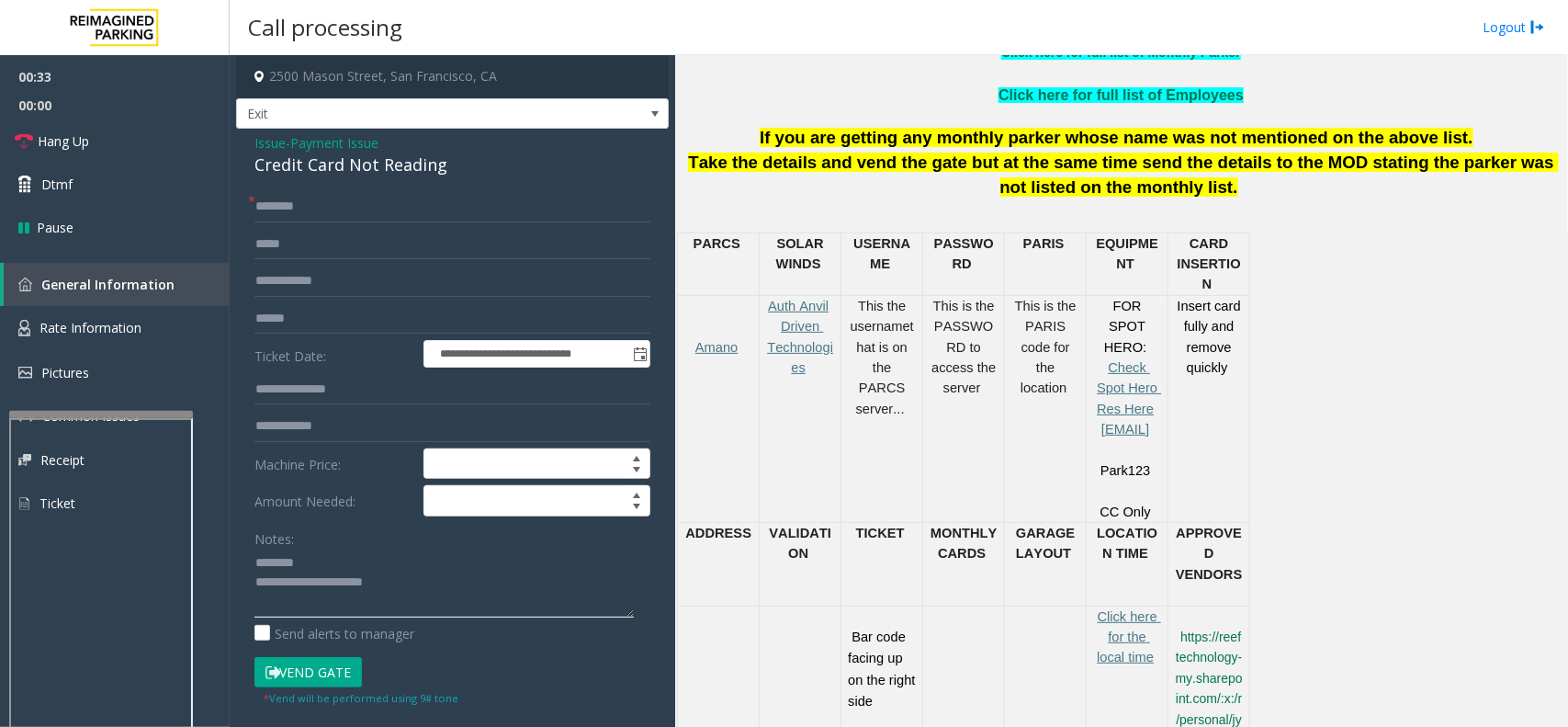 click 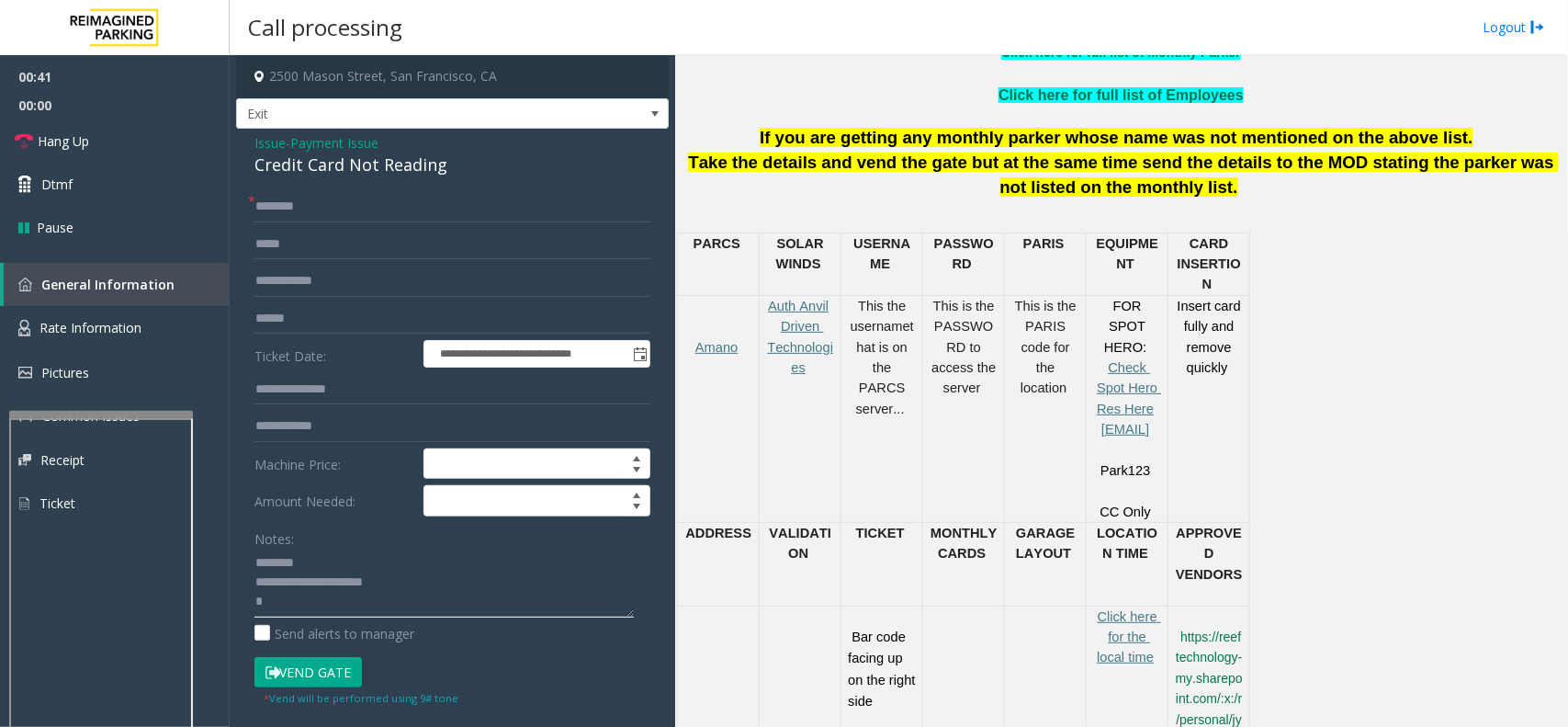 click 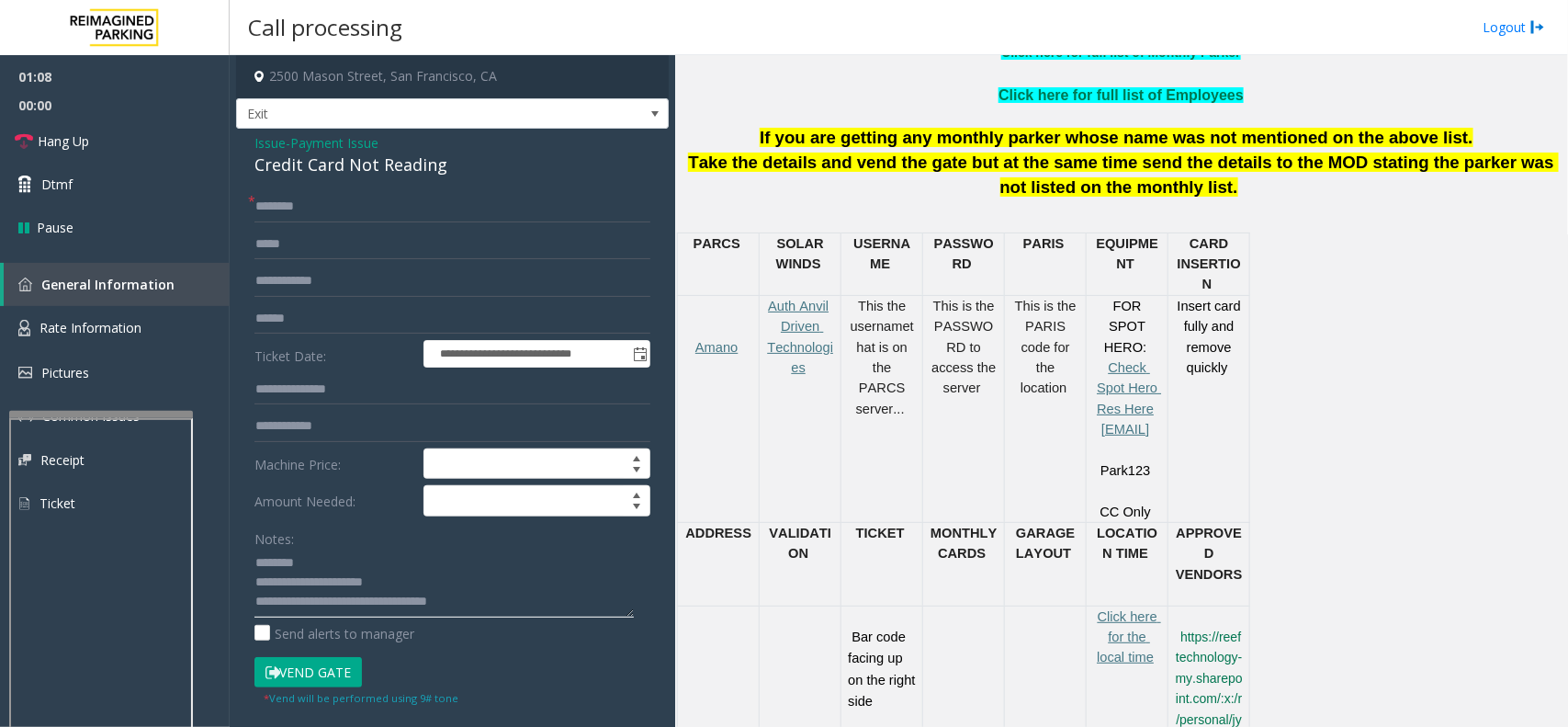 type on "**********" 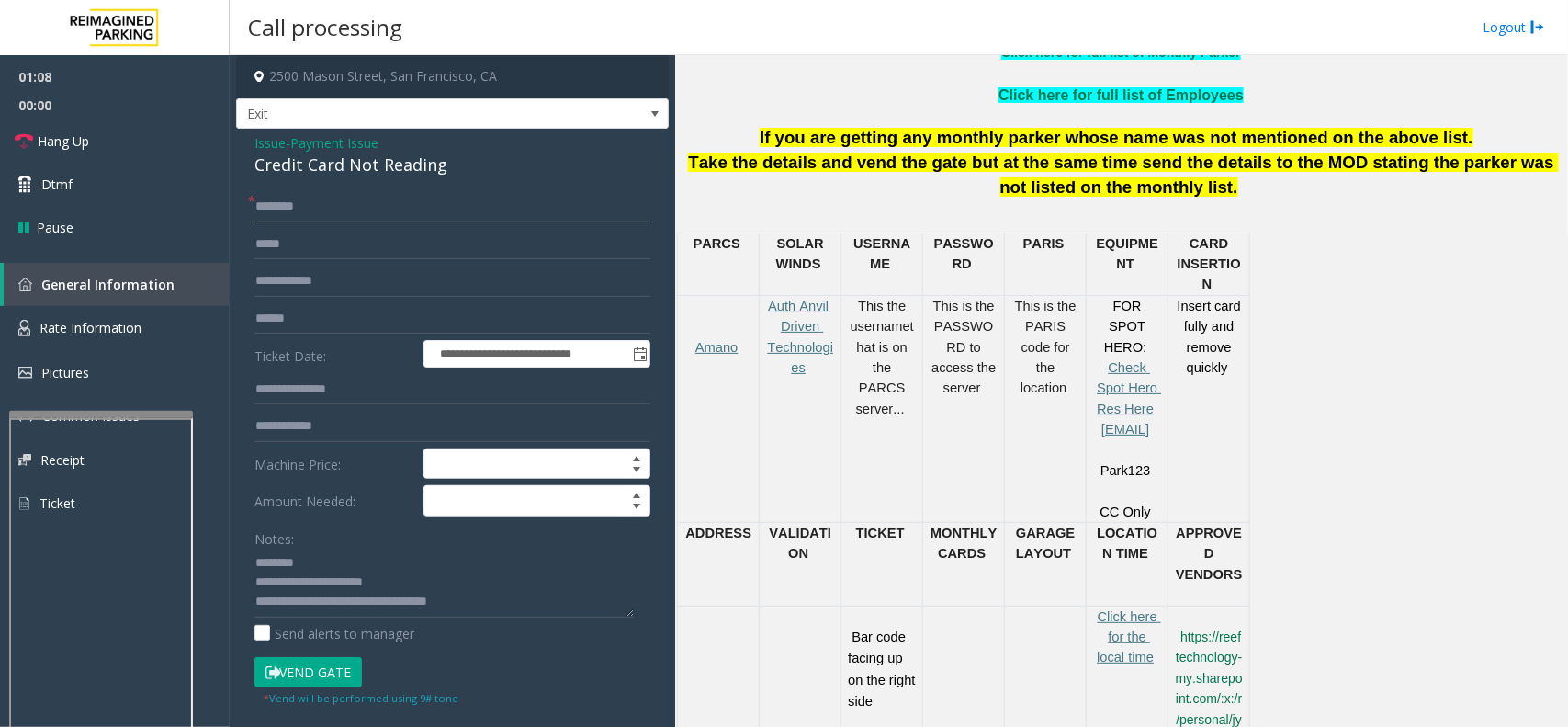 click 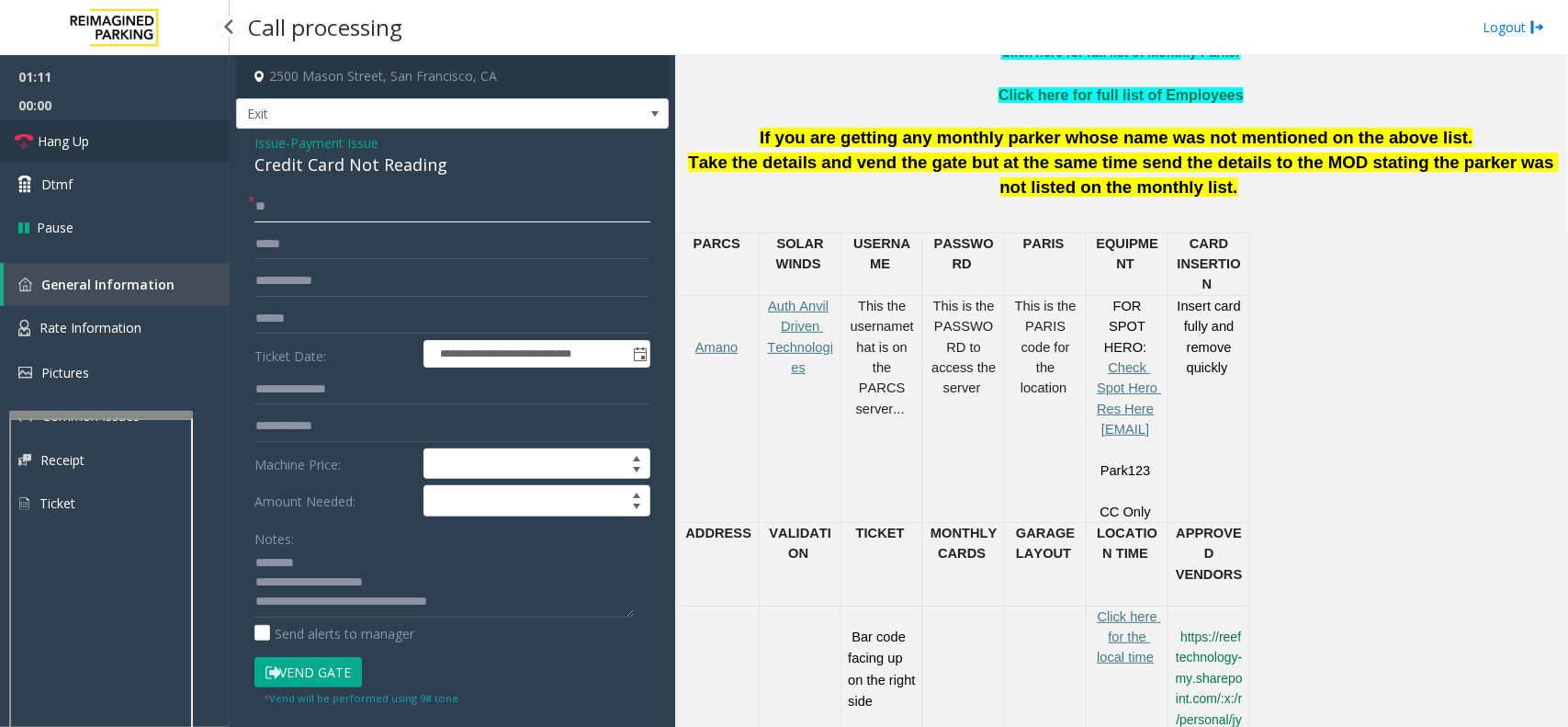 type on "**" 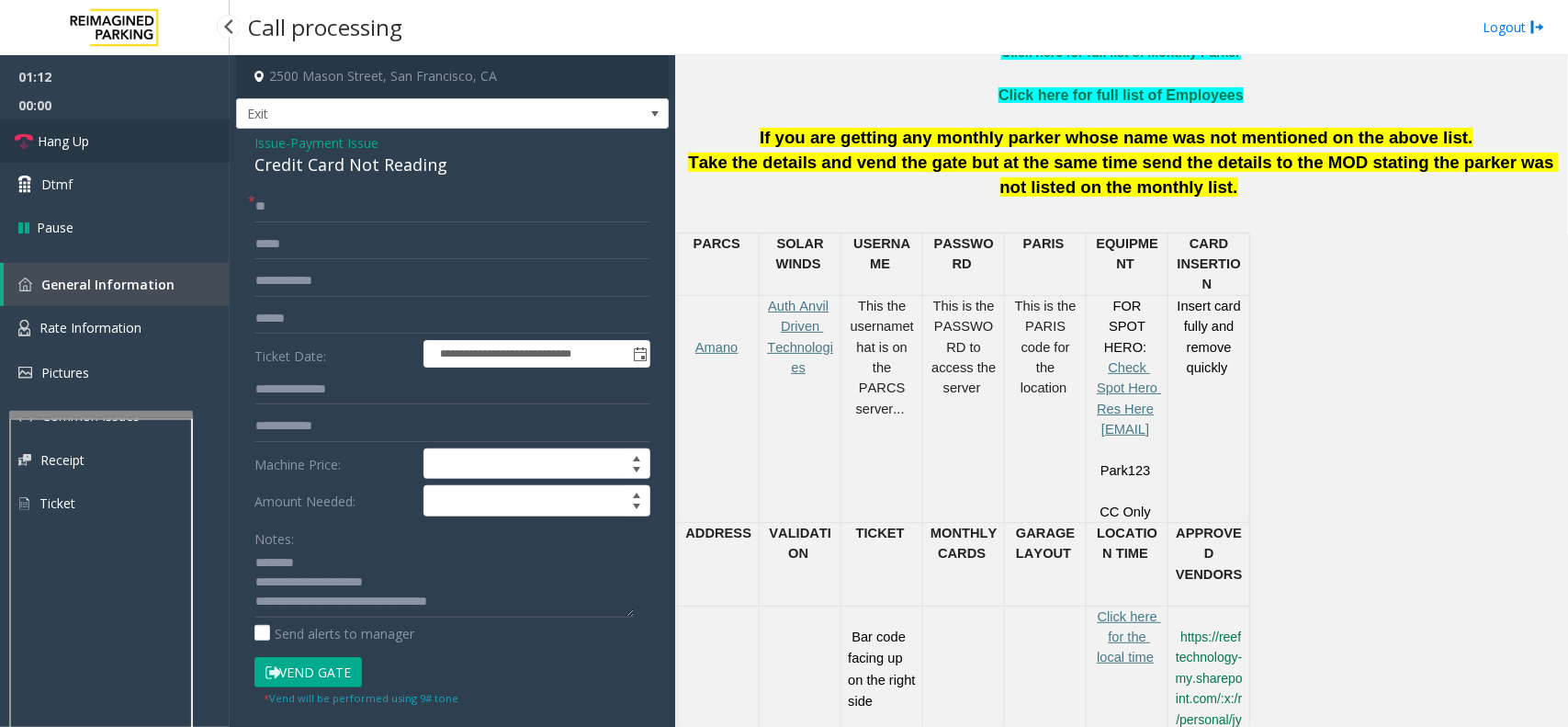 click on "Hang Up" at bounding box center (63, 141) 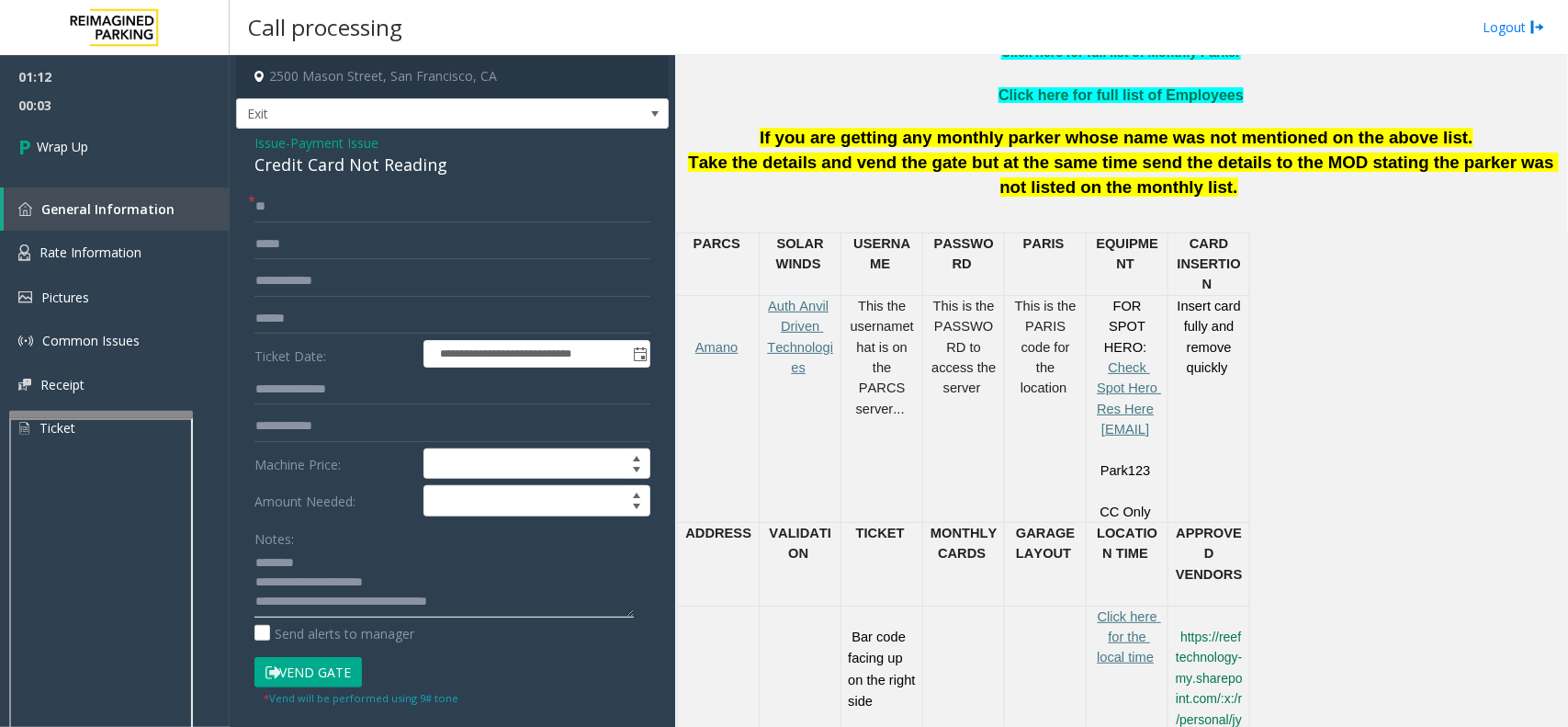 drag, startPoint x: 470, startPoint y: 609, endPoint x: 323, endPoint y: 607, distance: 147.0136 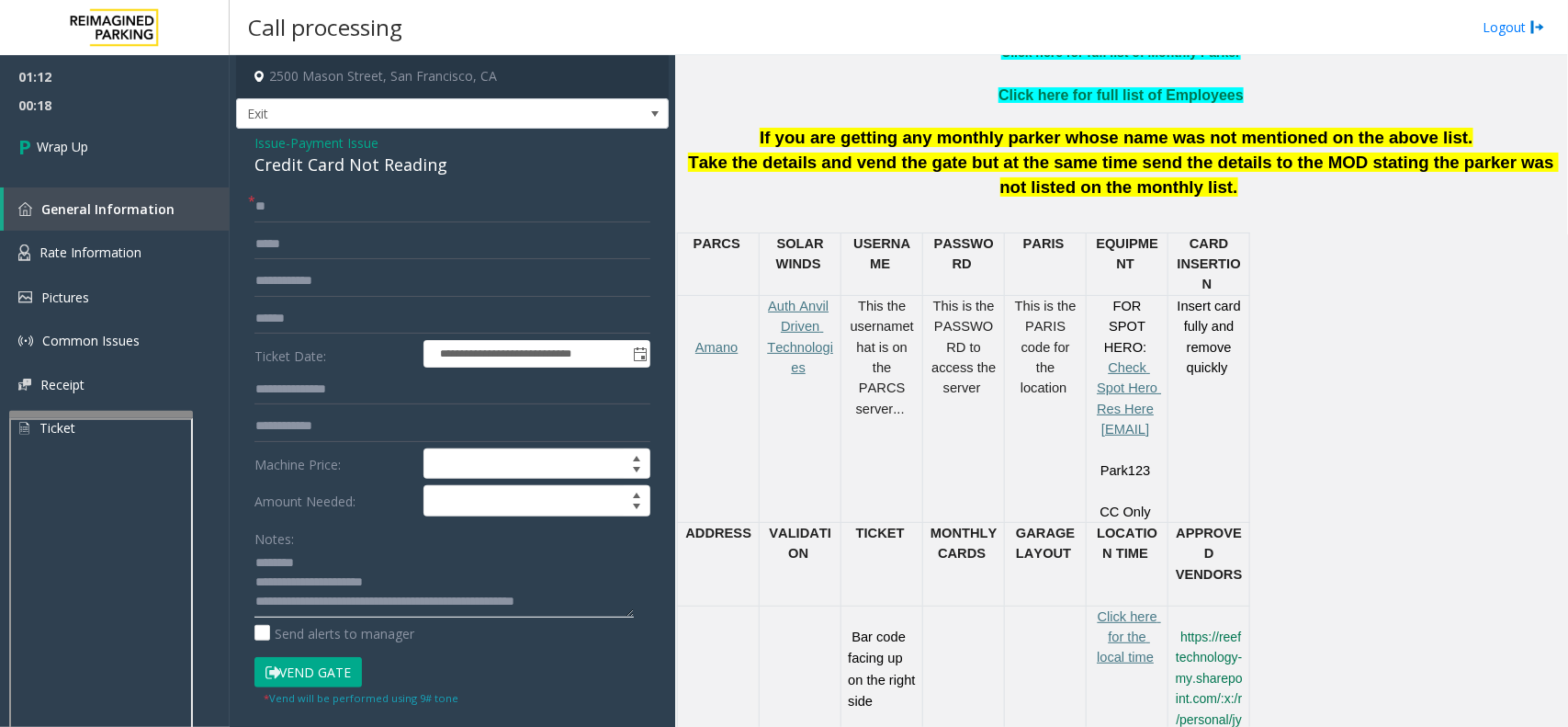 click 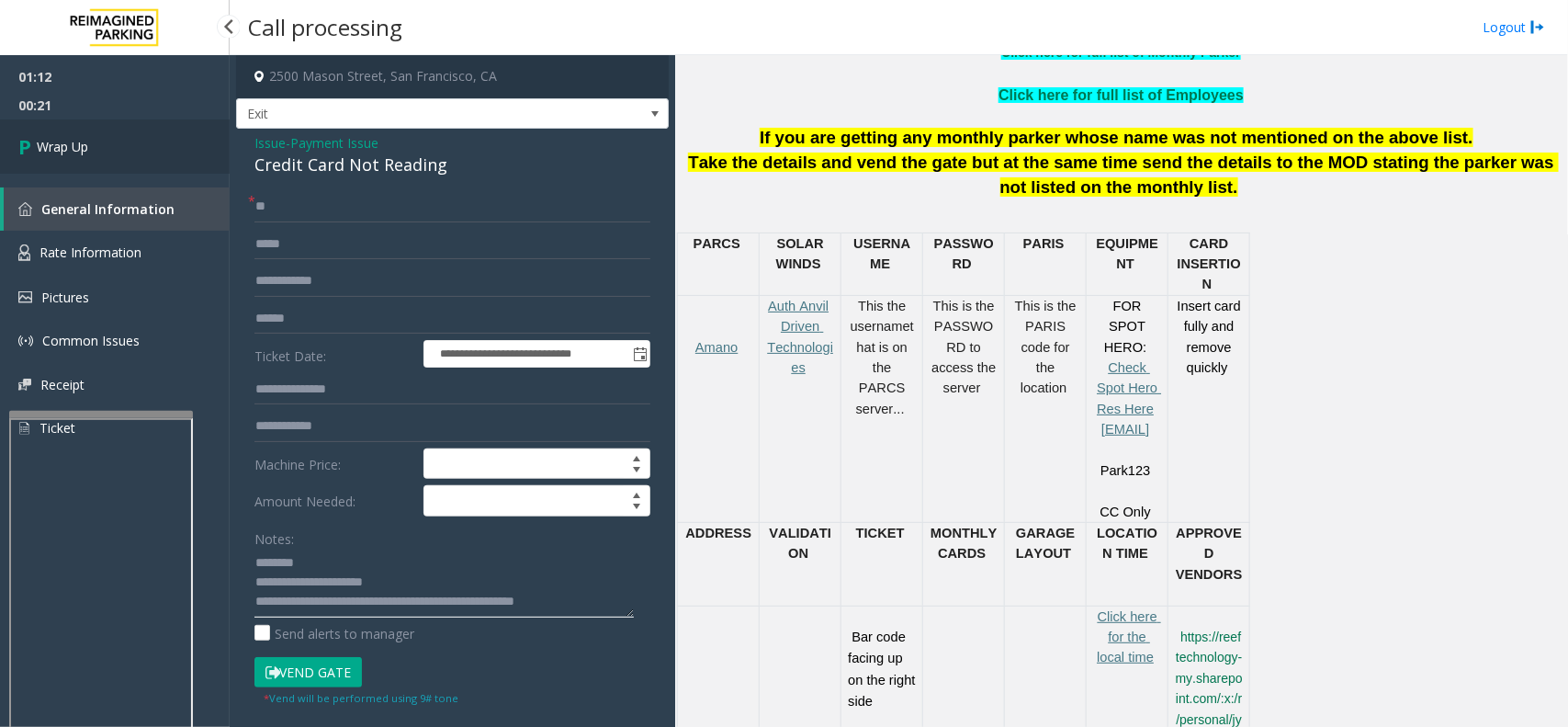 type on "**********" 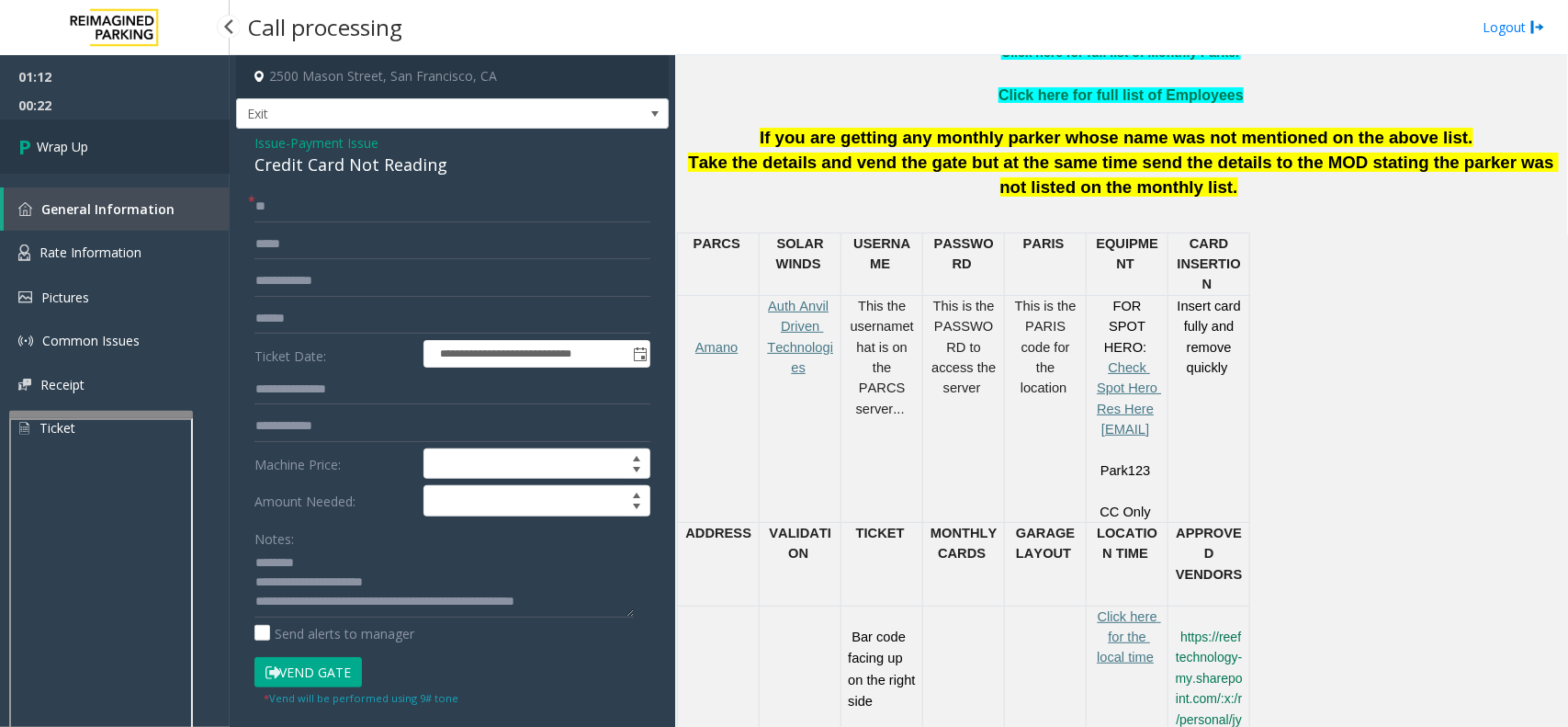 click on "Wrap Up" at bounding box center [115, 146] 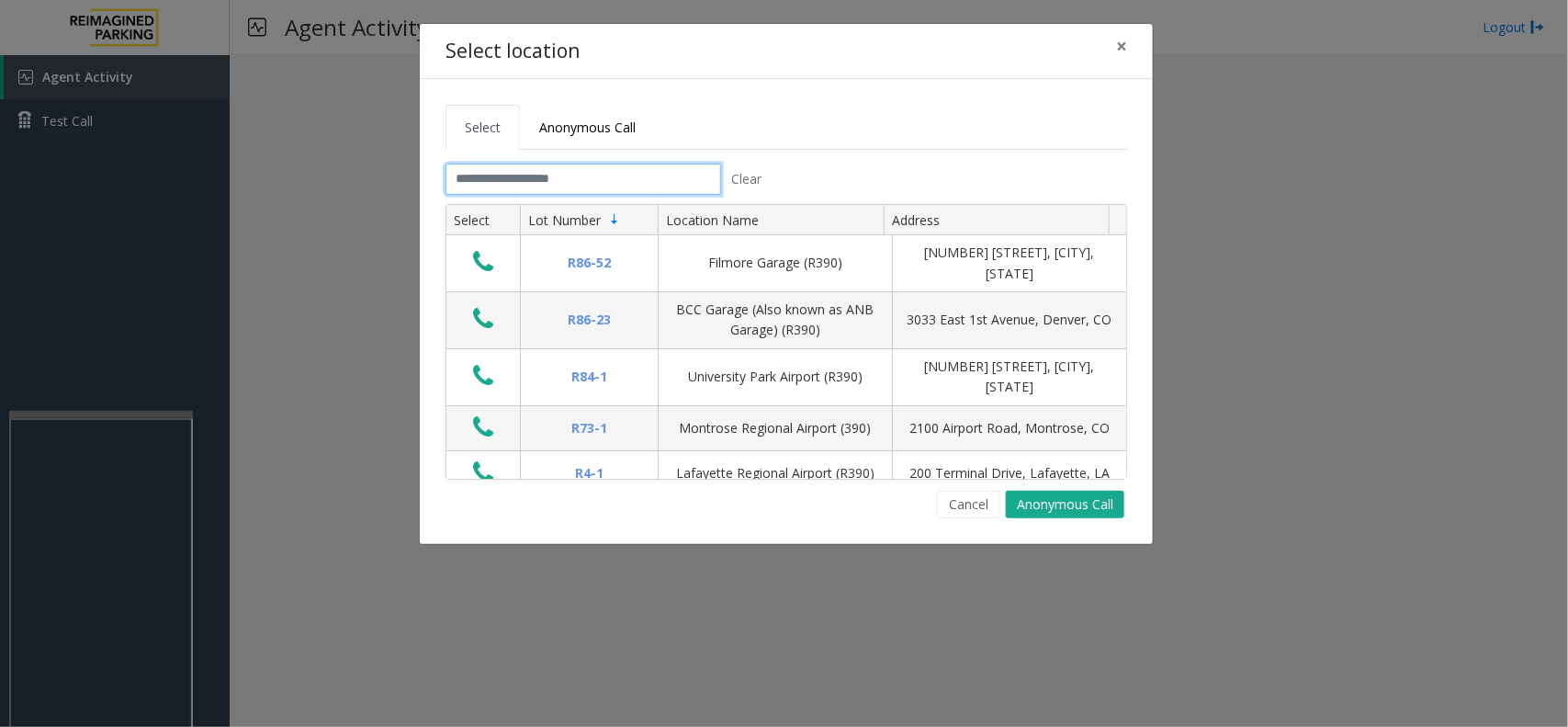 click 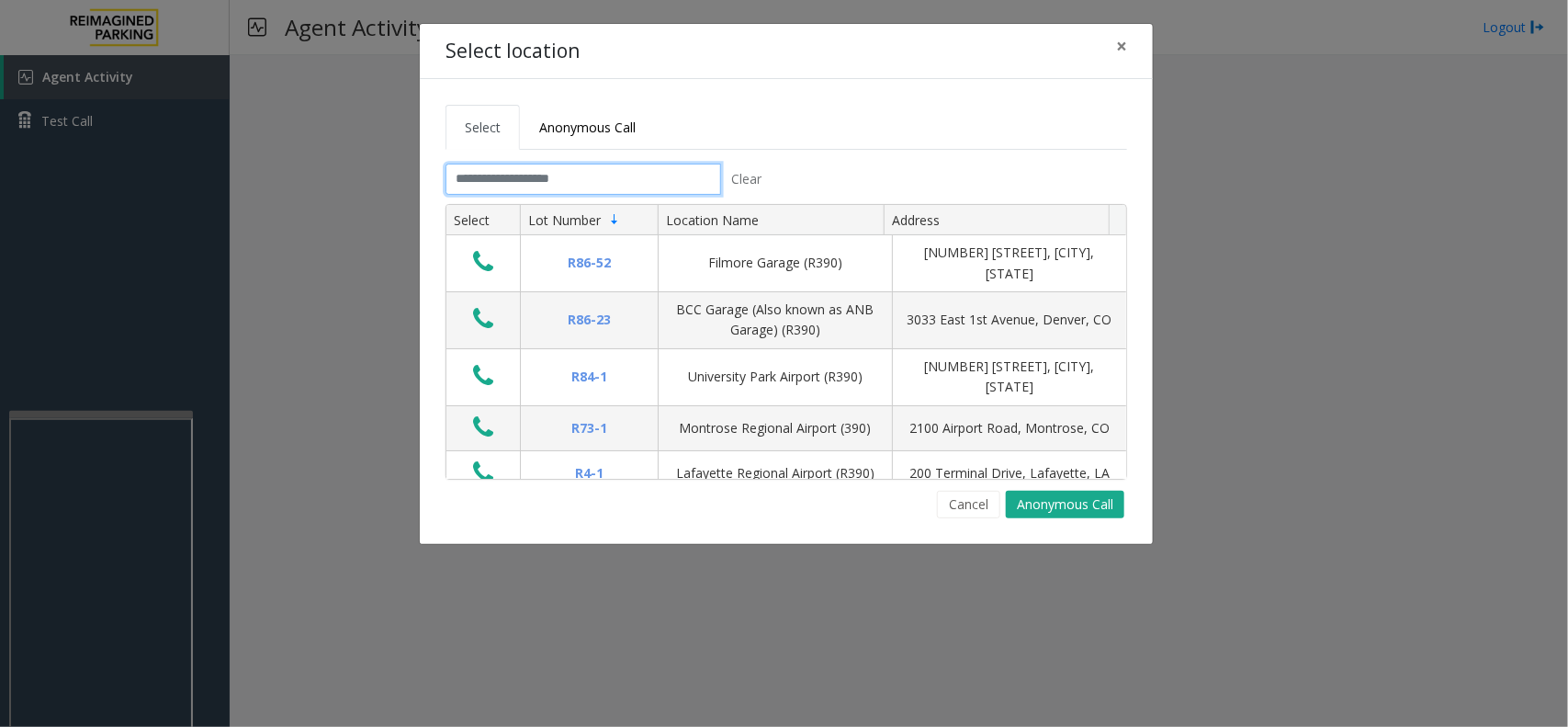 click 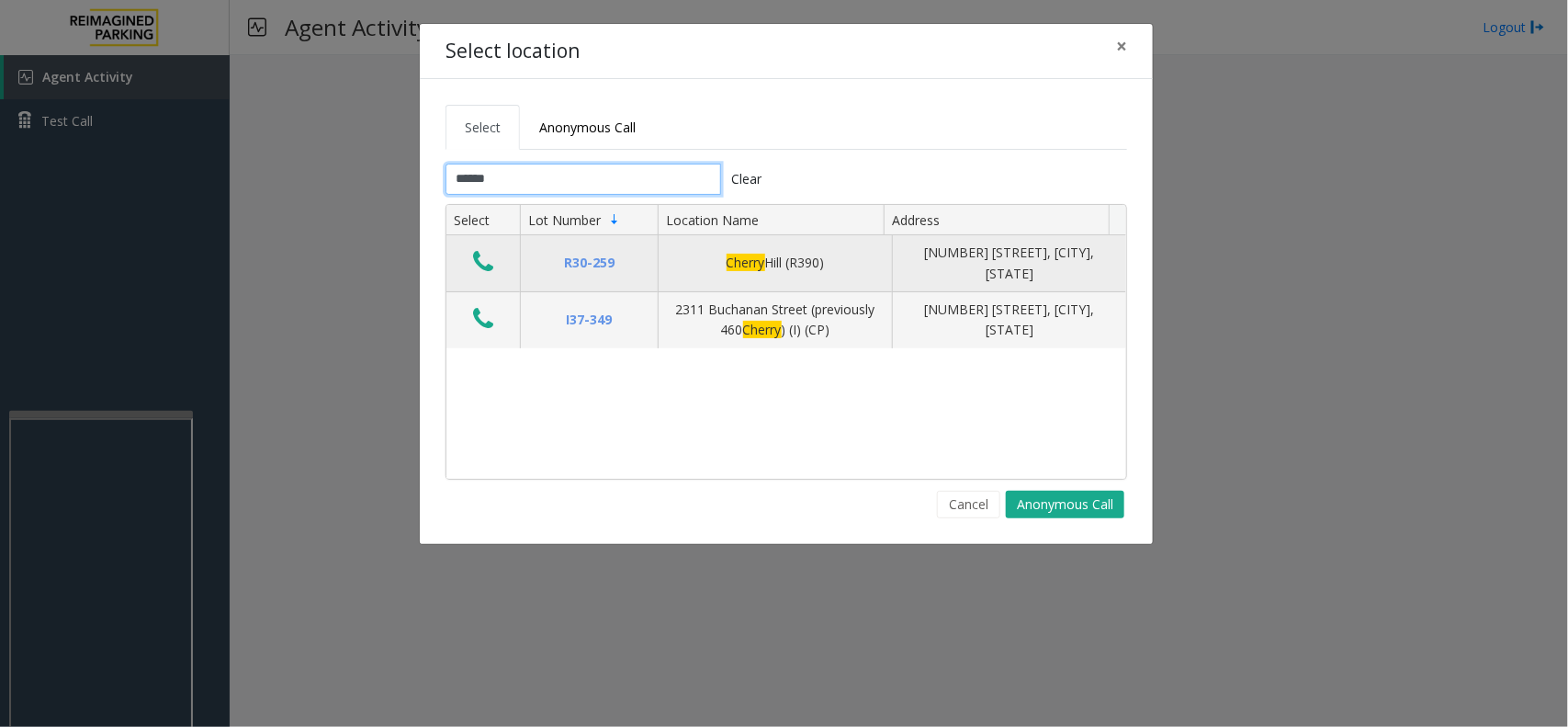type on "******" 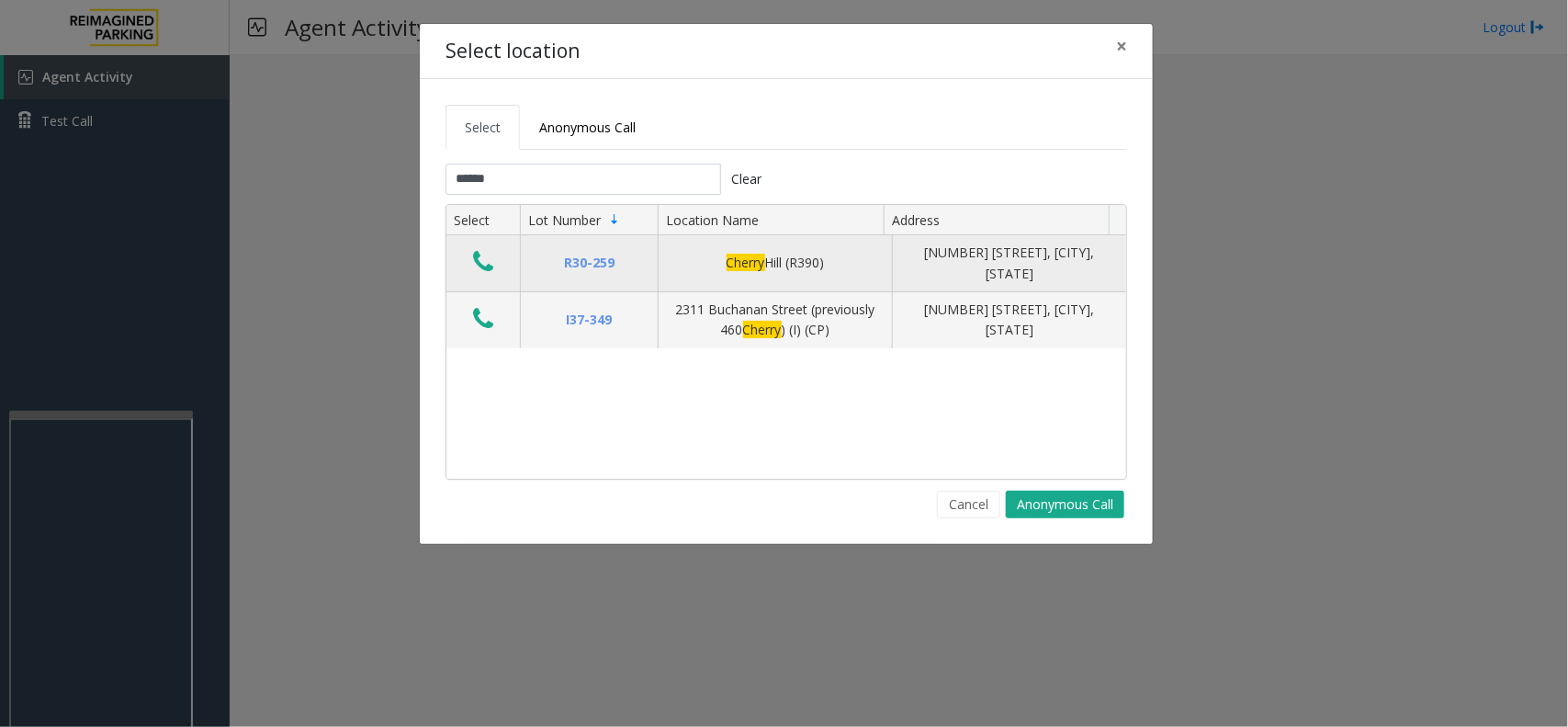 click 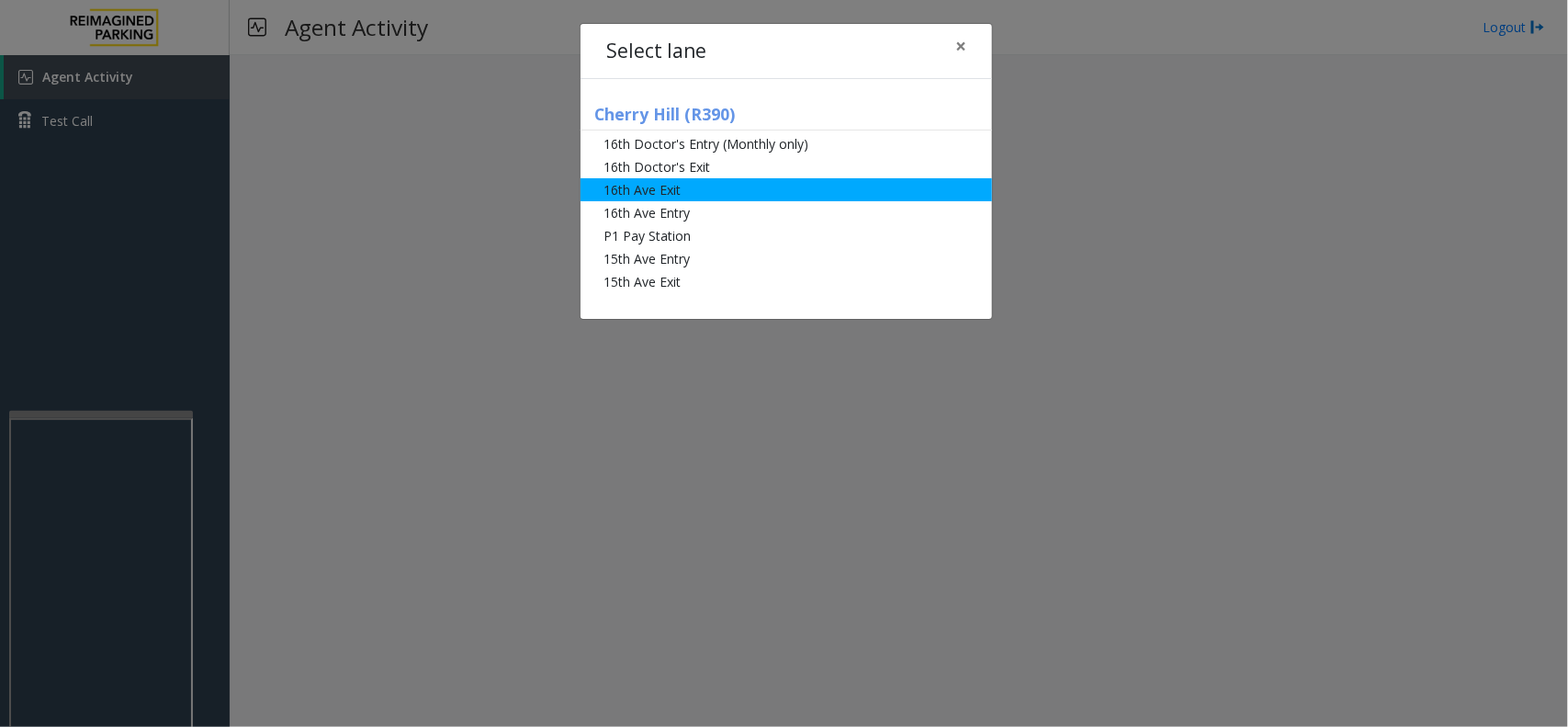 click on "16th Ave Exit" 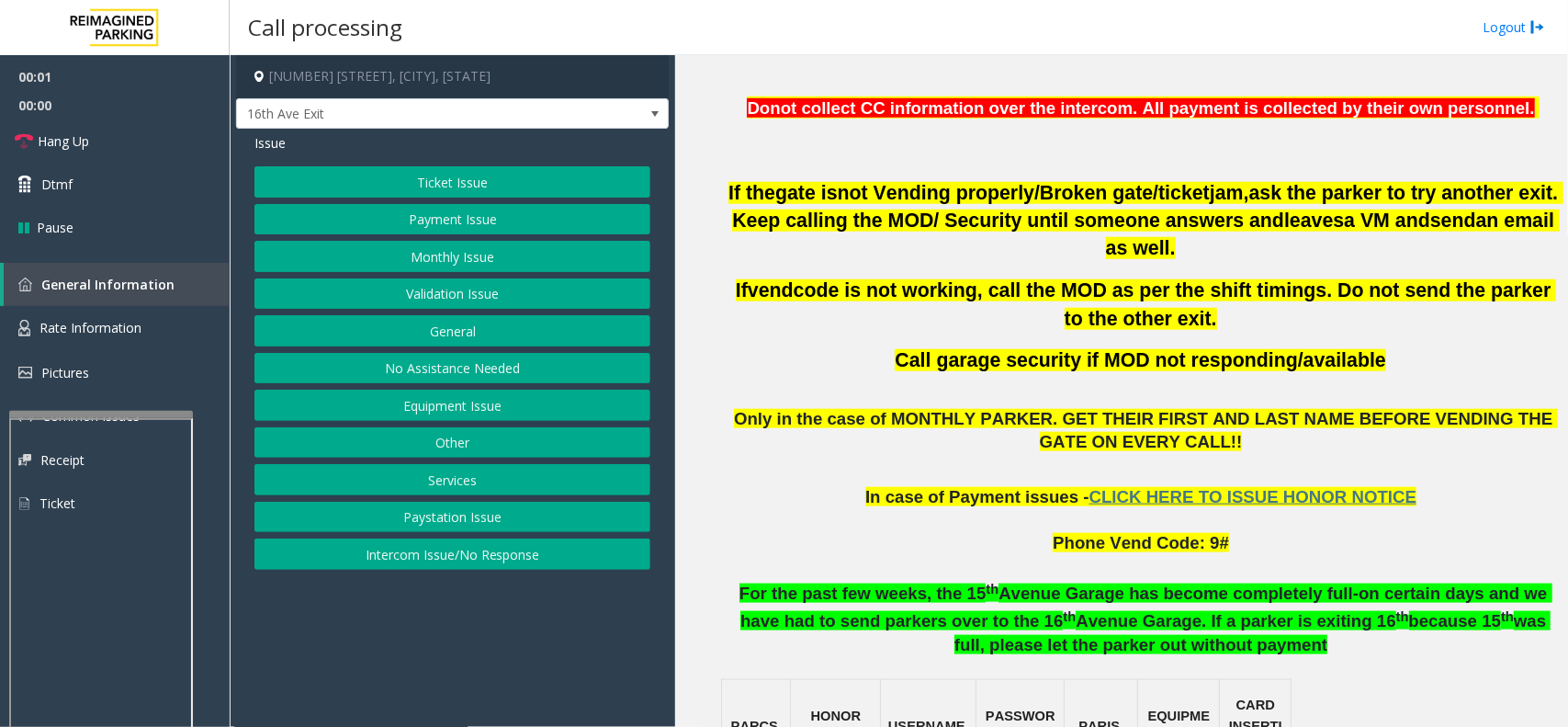 scroll, scrollTop: 919, scrollLeft: 0, axis: vertical 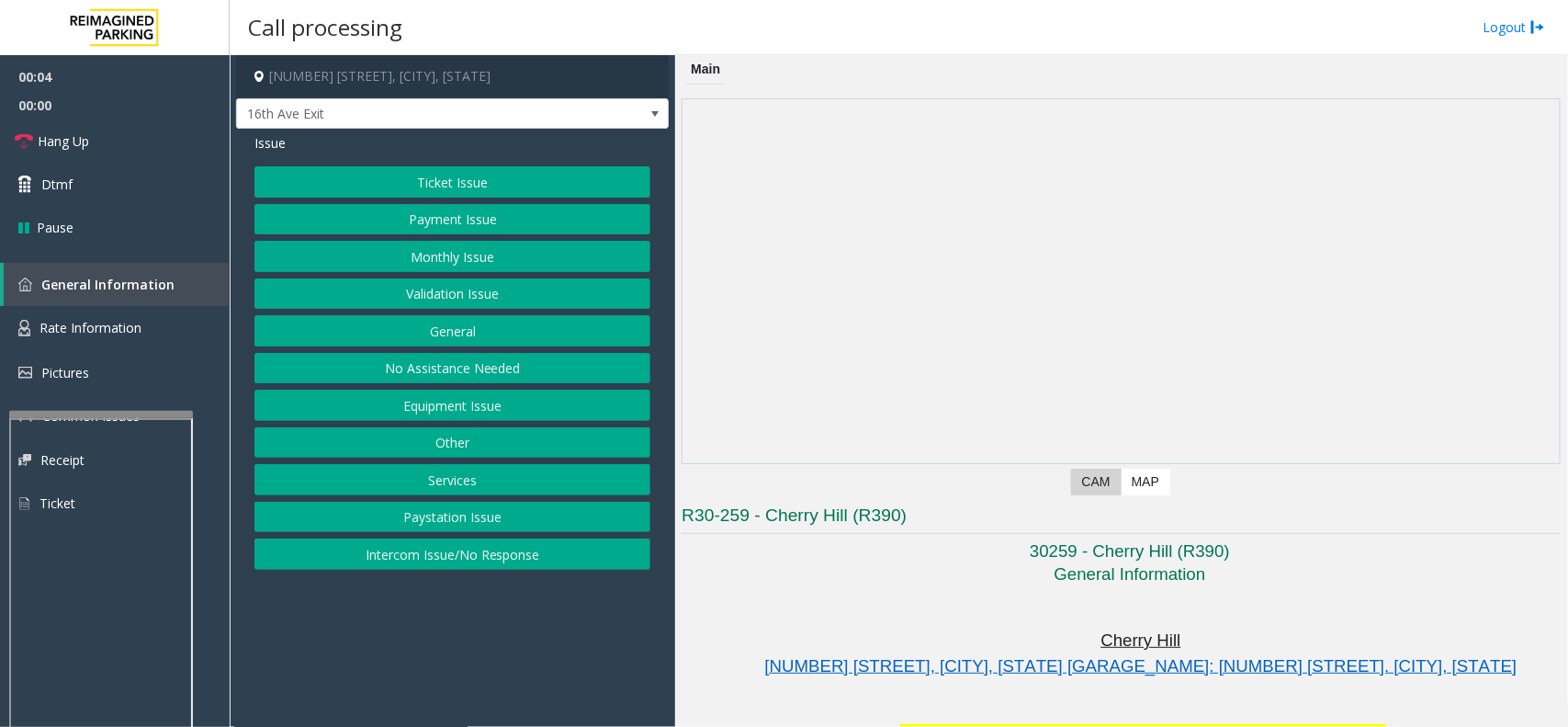 click on "RPNW Seattle - HONOR NOTICE" 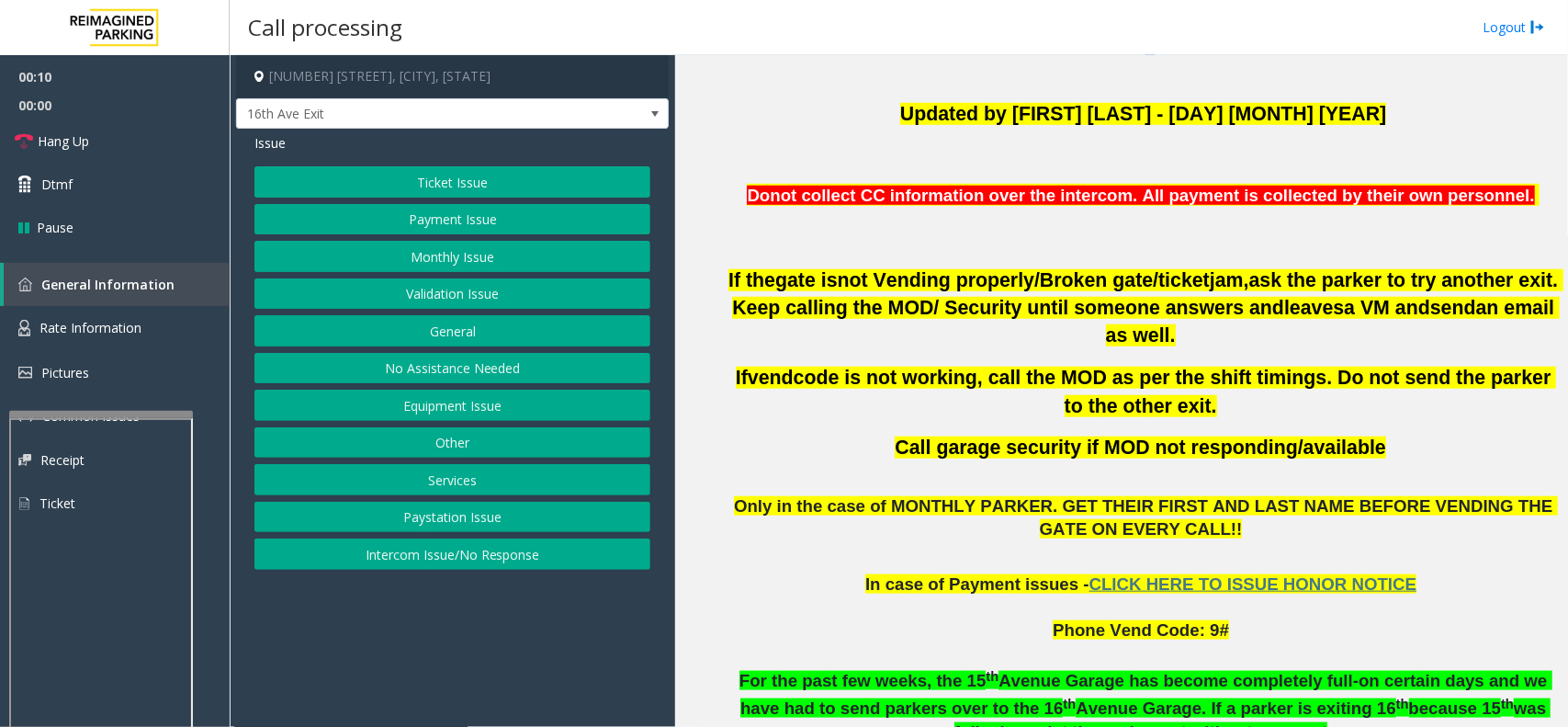 scroll, scrollTop: 574, scrollLeft: 0, axis: vertical 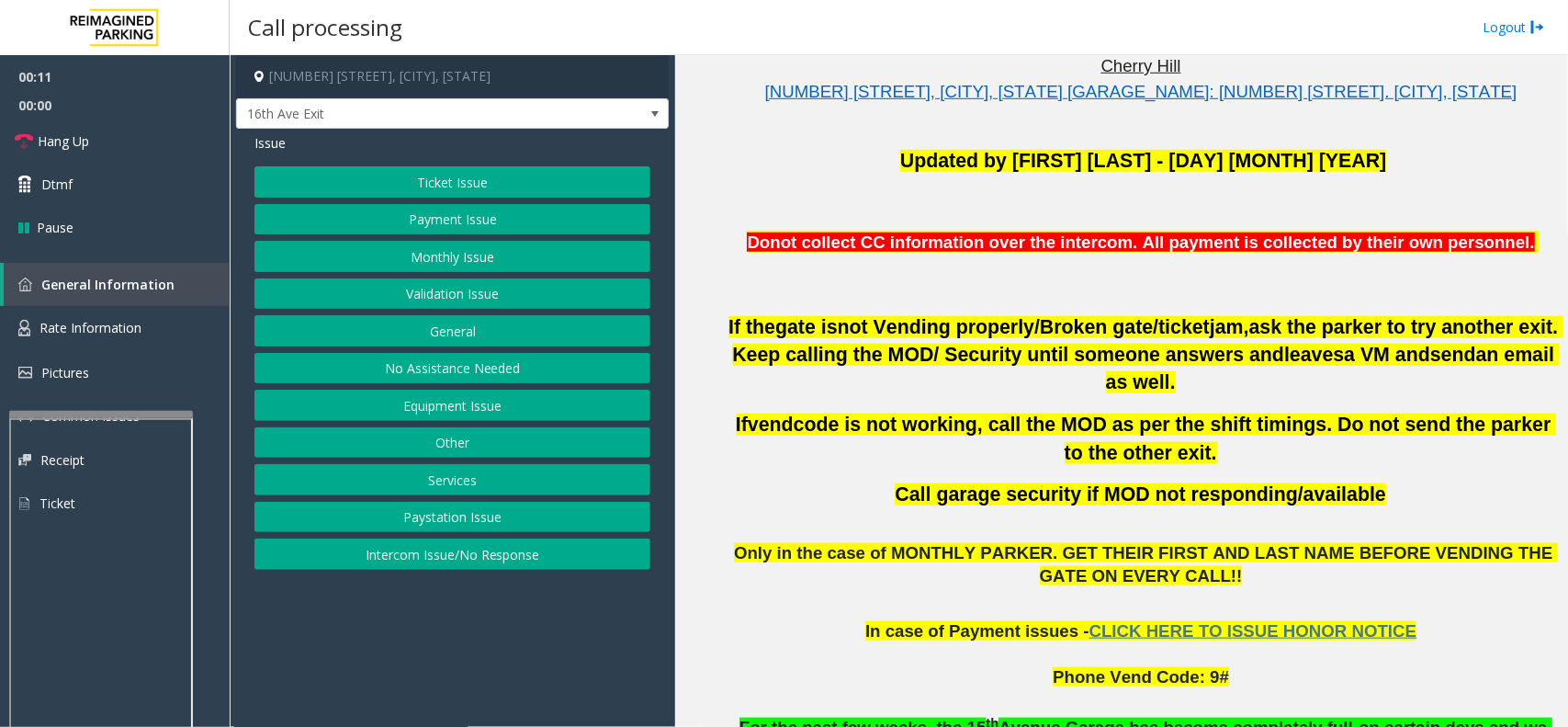 click on "Ticket Issue" 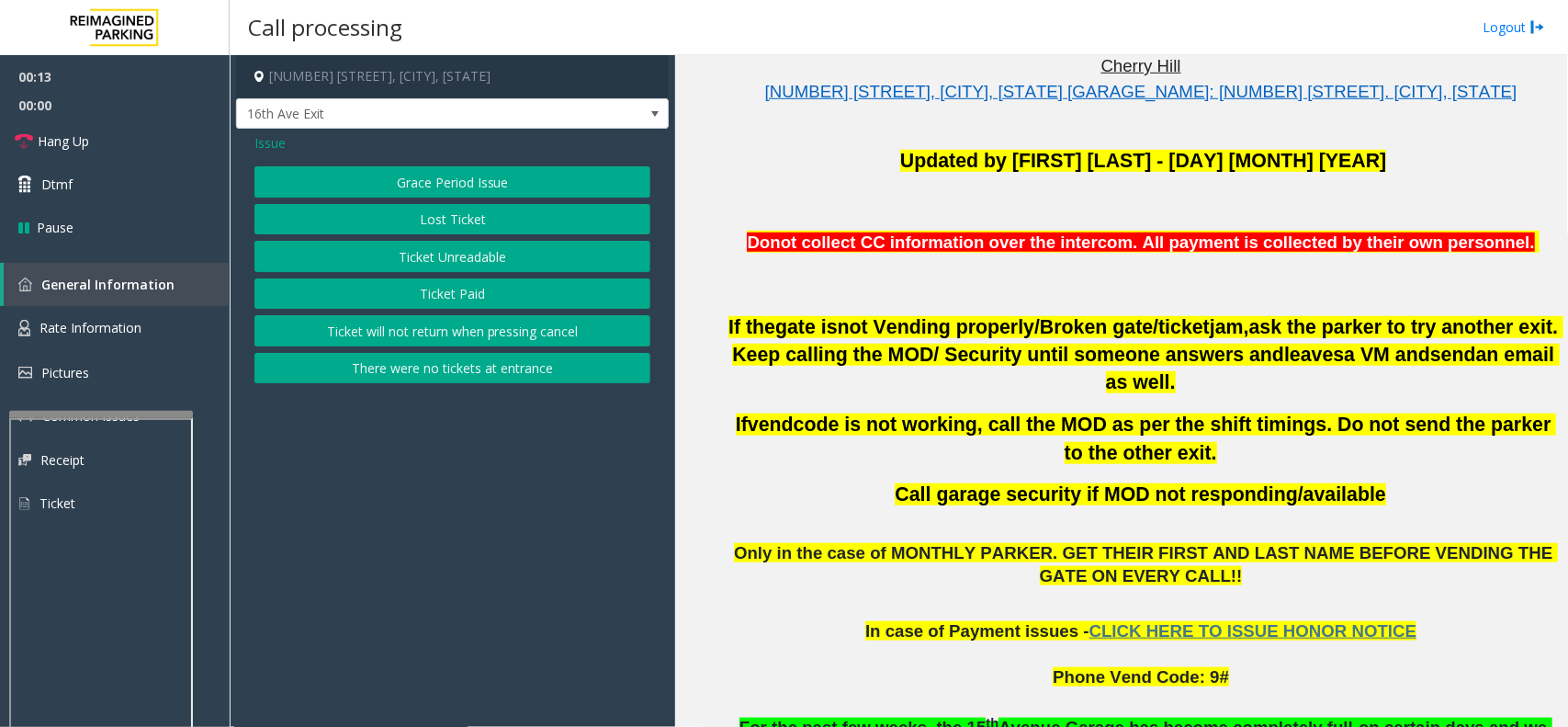 drag, startPoint x: 460, startPoint y: 254, endPoint x: 470, endPoint y: 244, distance: 14.142136 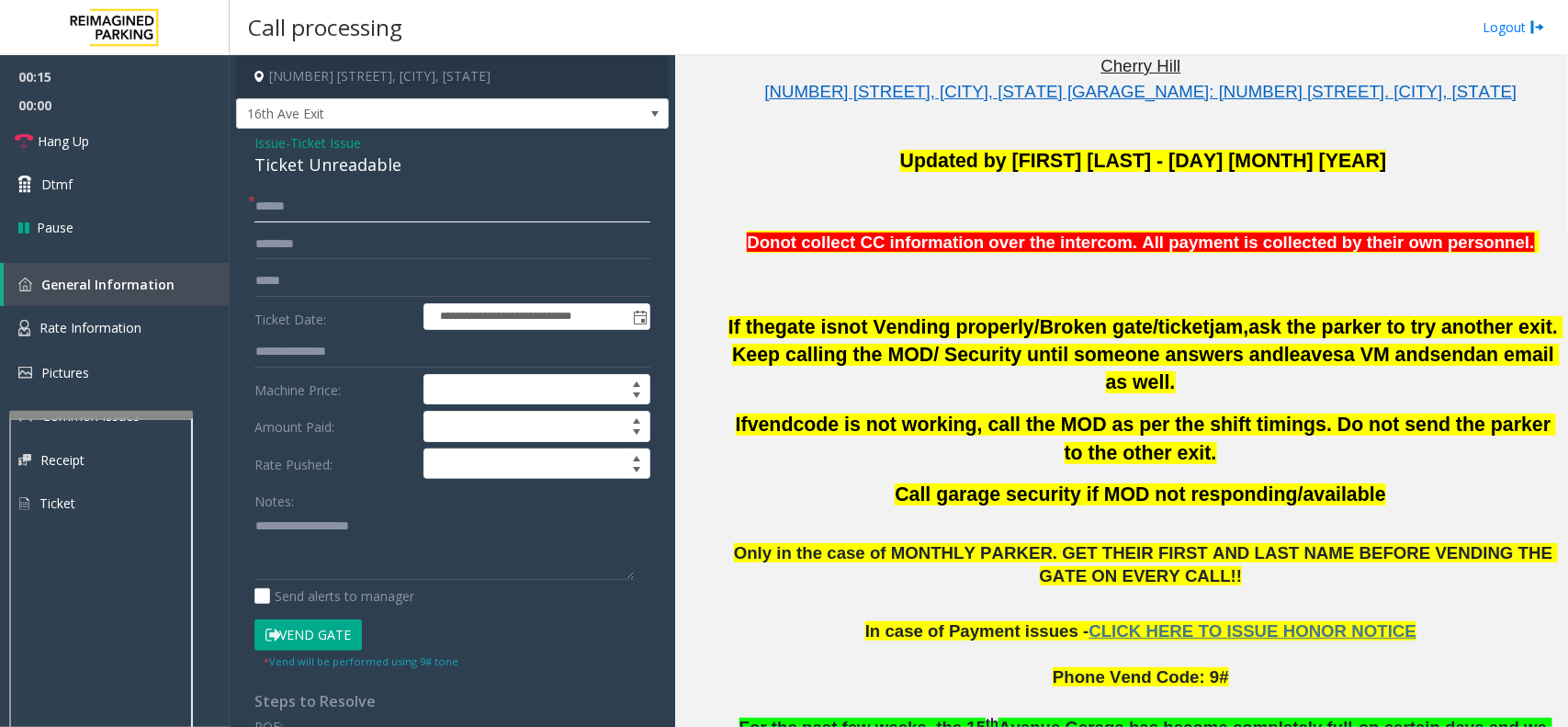 click 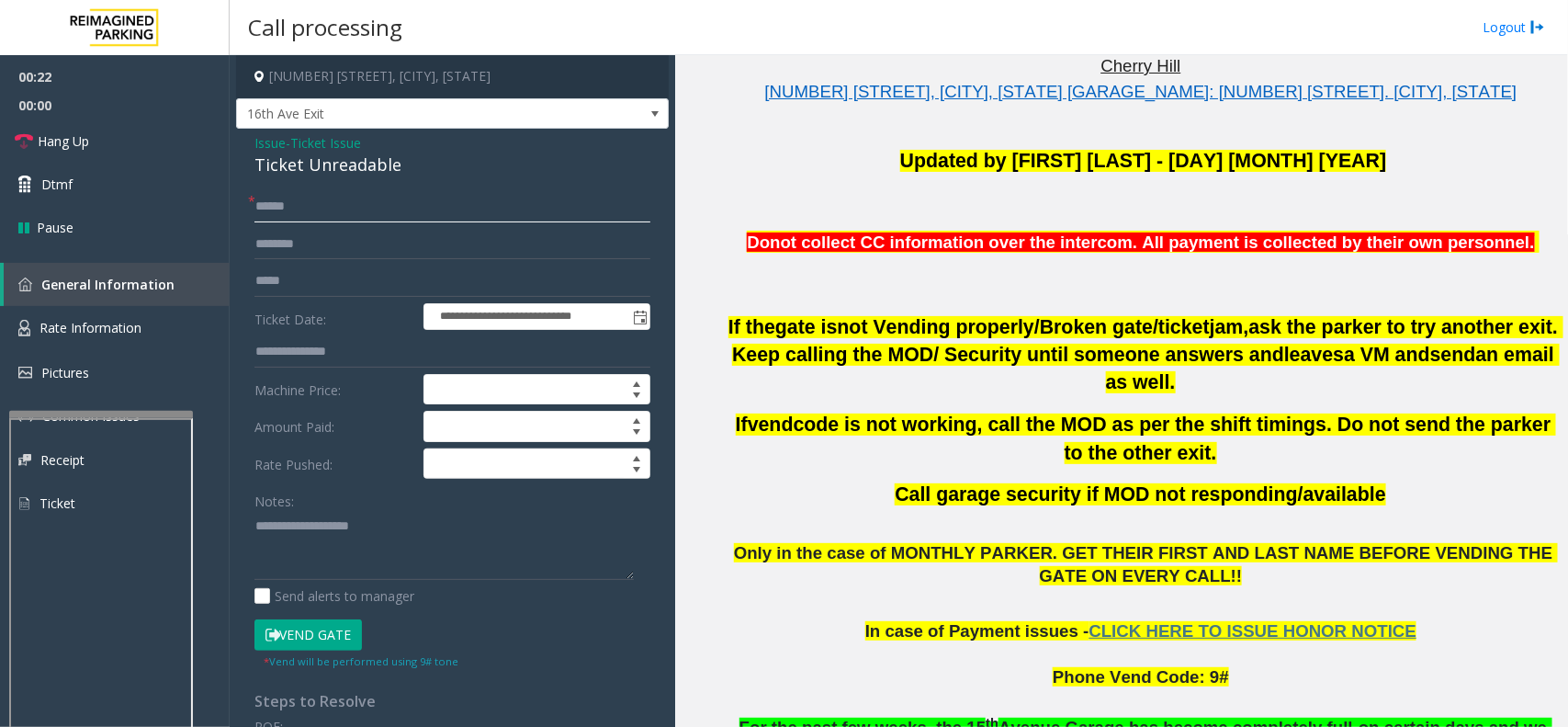 drag, startPoint x: 276, startPoint y: 194, endPoint x: 1222, endPoint y: 210, distance: 946.1353 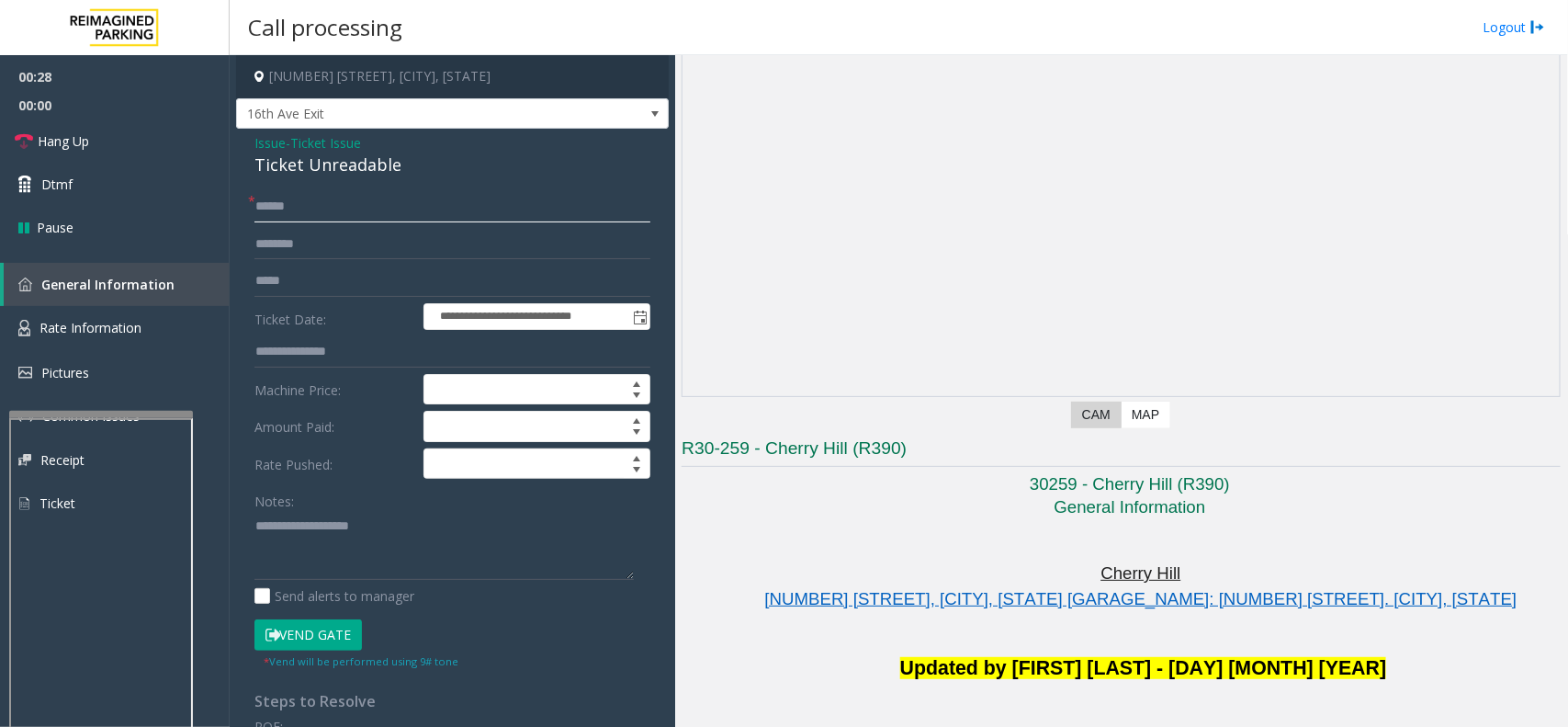 scroll, scrollTop: 0, scrollLeft: 0, axis: both 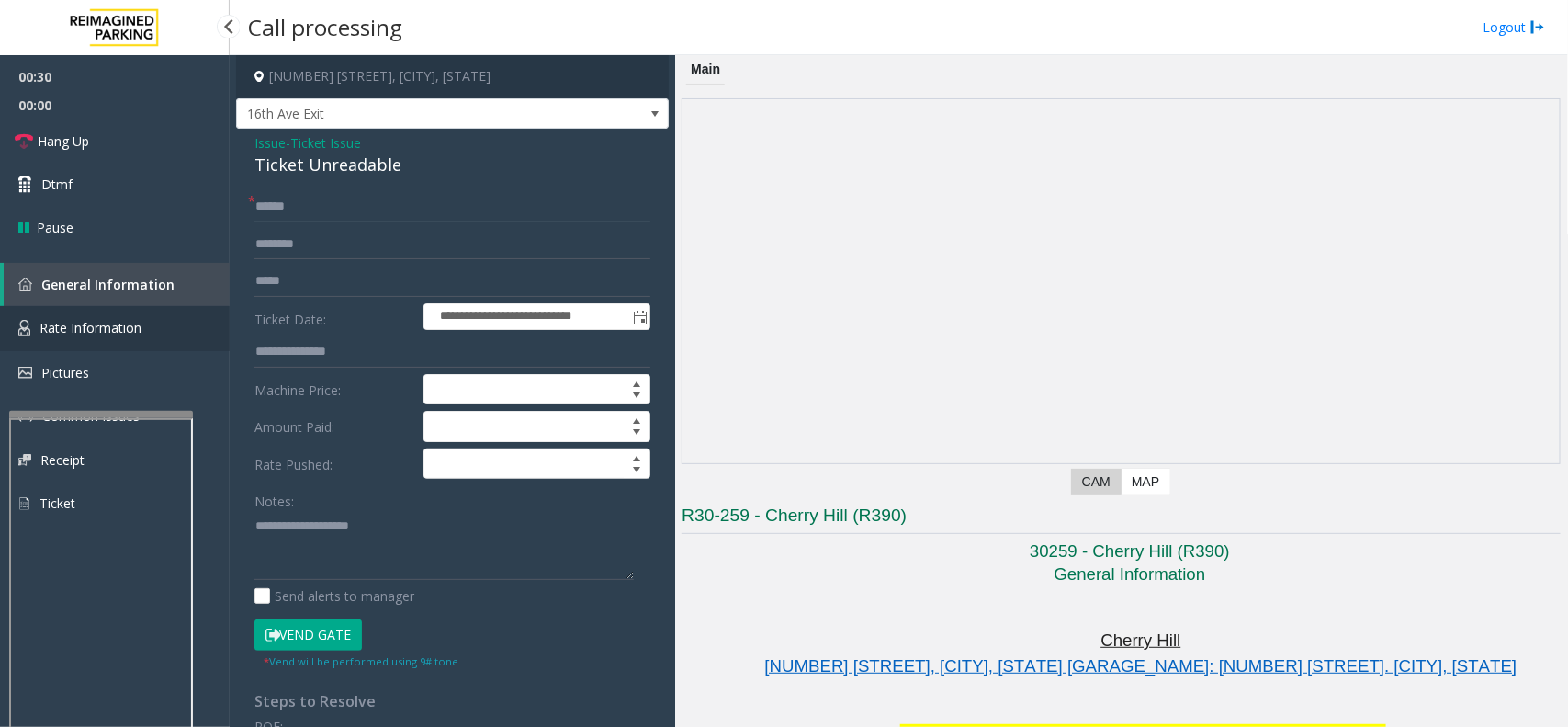 type on "******" 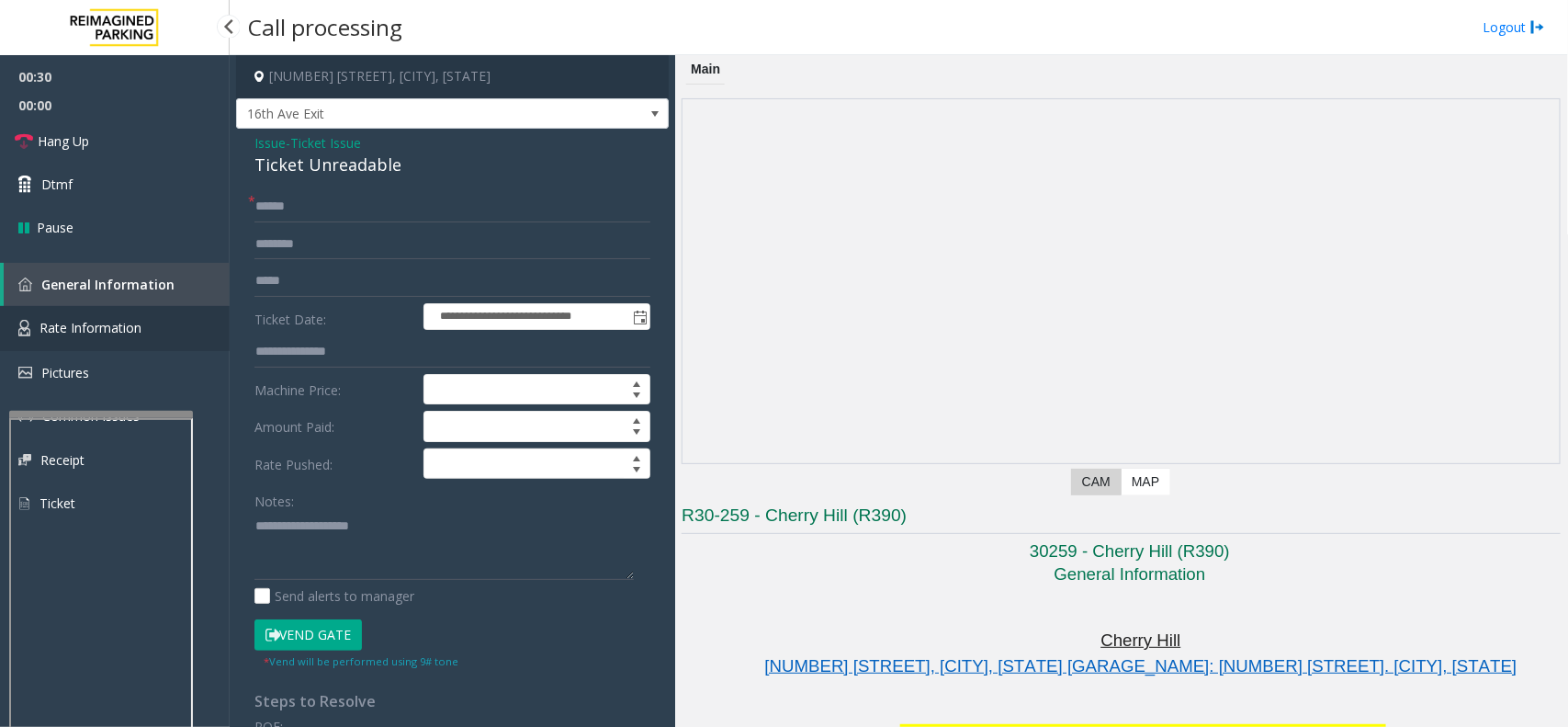 click on "Rate Information" at bounding box center [115, 328] 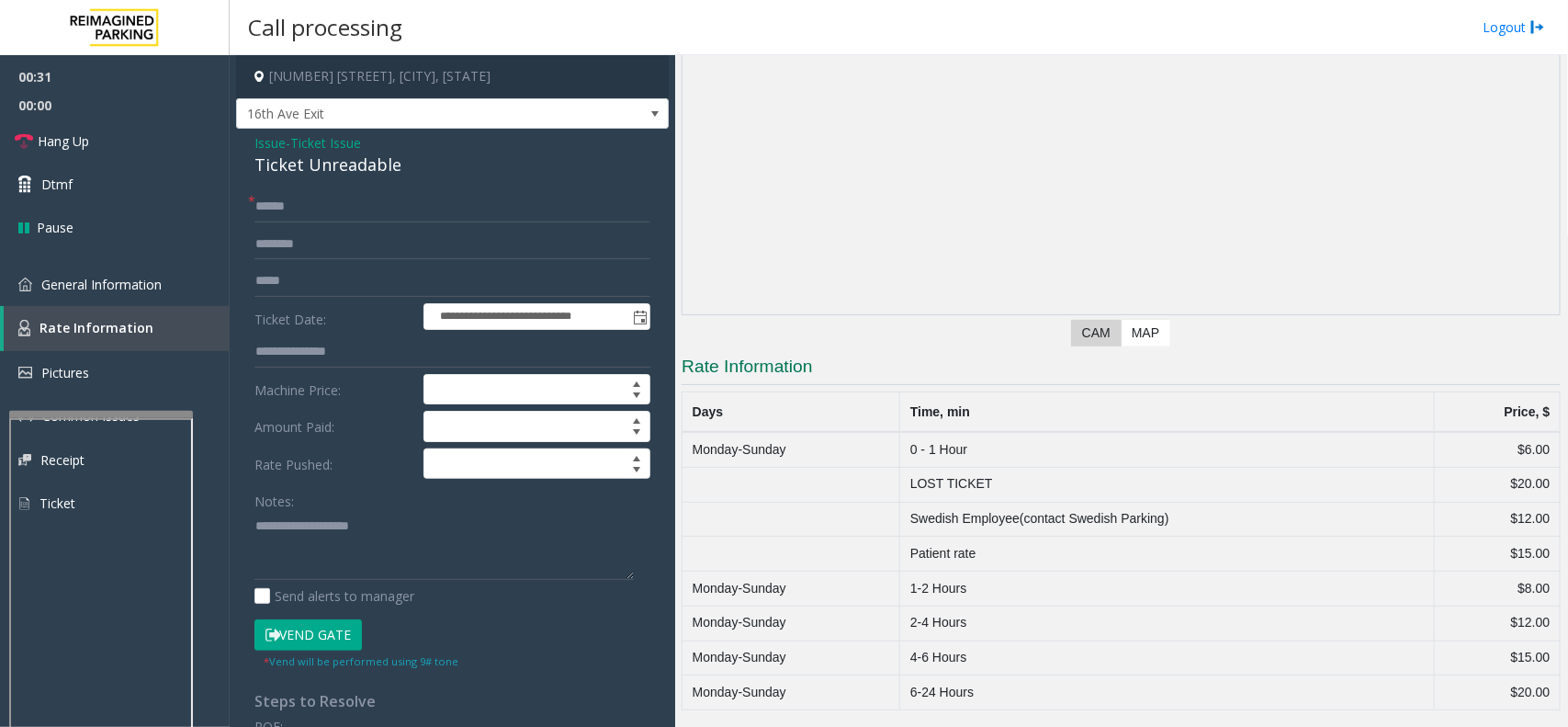 scroll, scrollTop: 150, scrollLeft: 0, axis: vertical 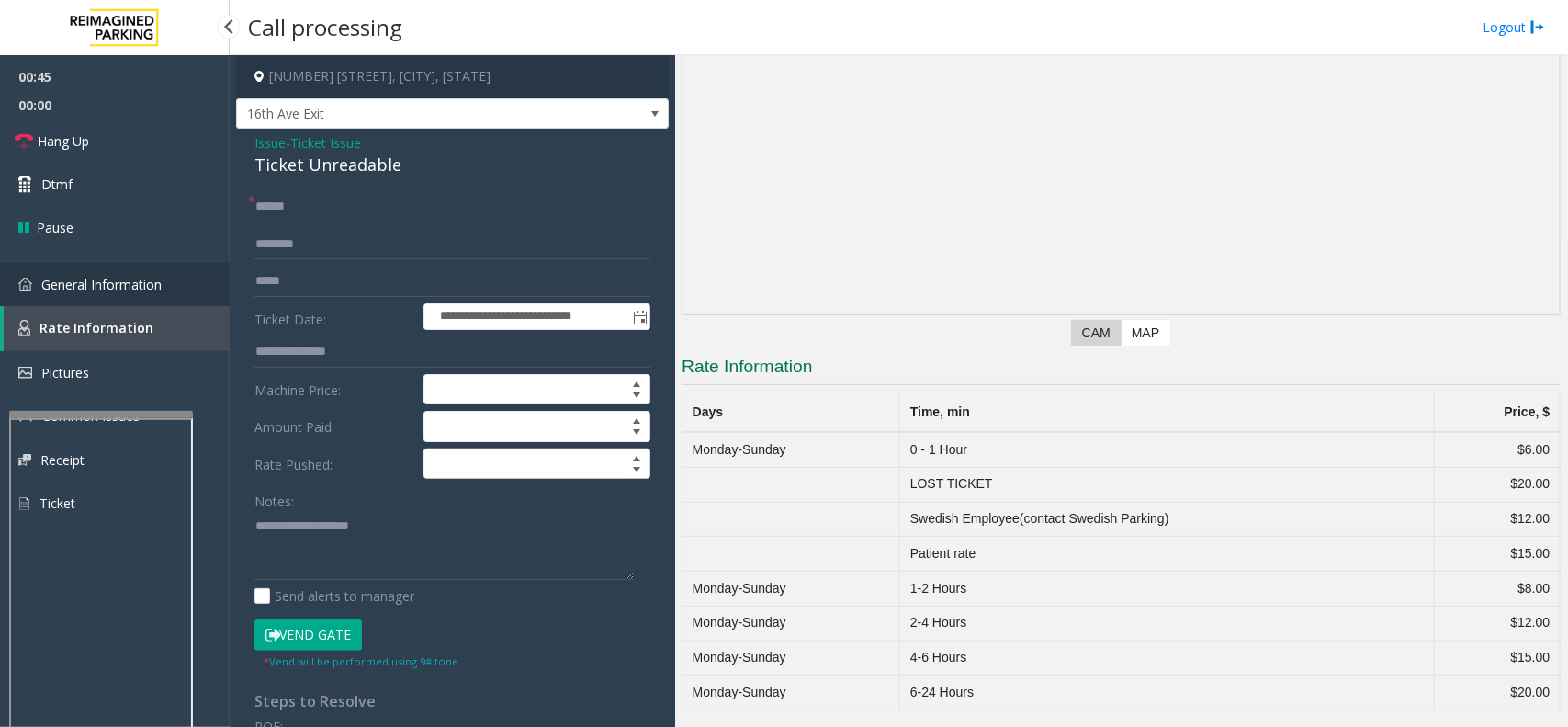 click on "General Information" at bounding box center (101, 284) 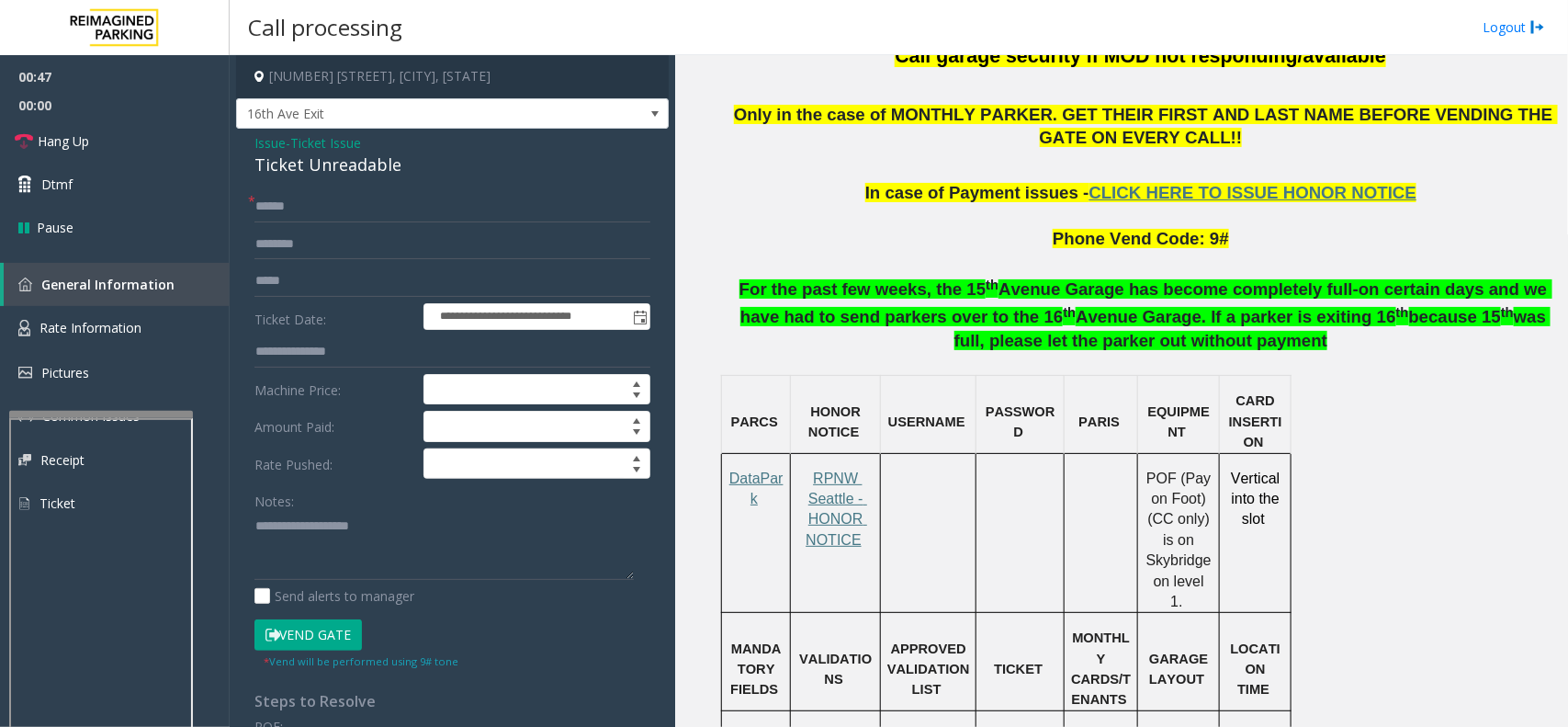 scroll, scrollTop: 1299, scrollLeft: 0, axis: vertical 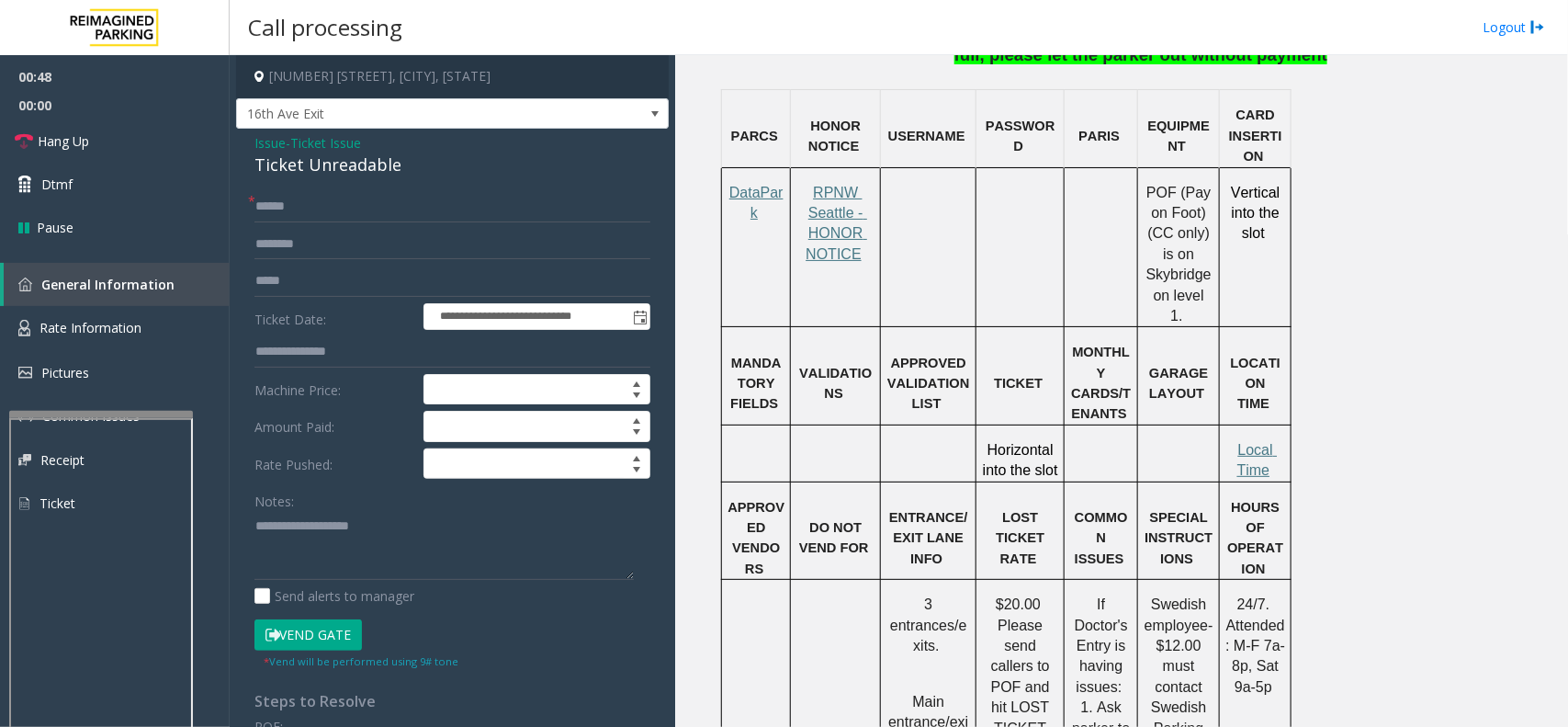 click on "Local Time" 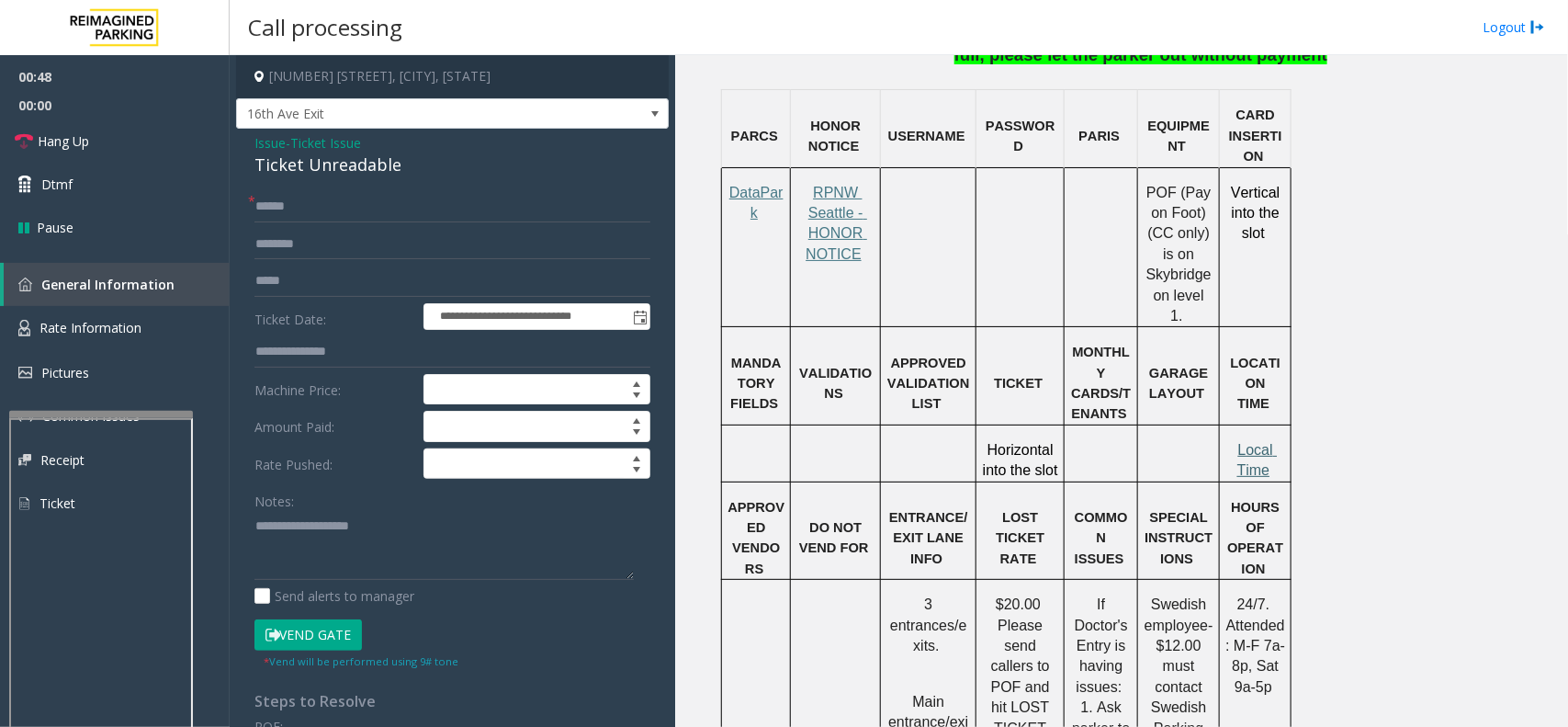 click on "Local Time" 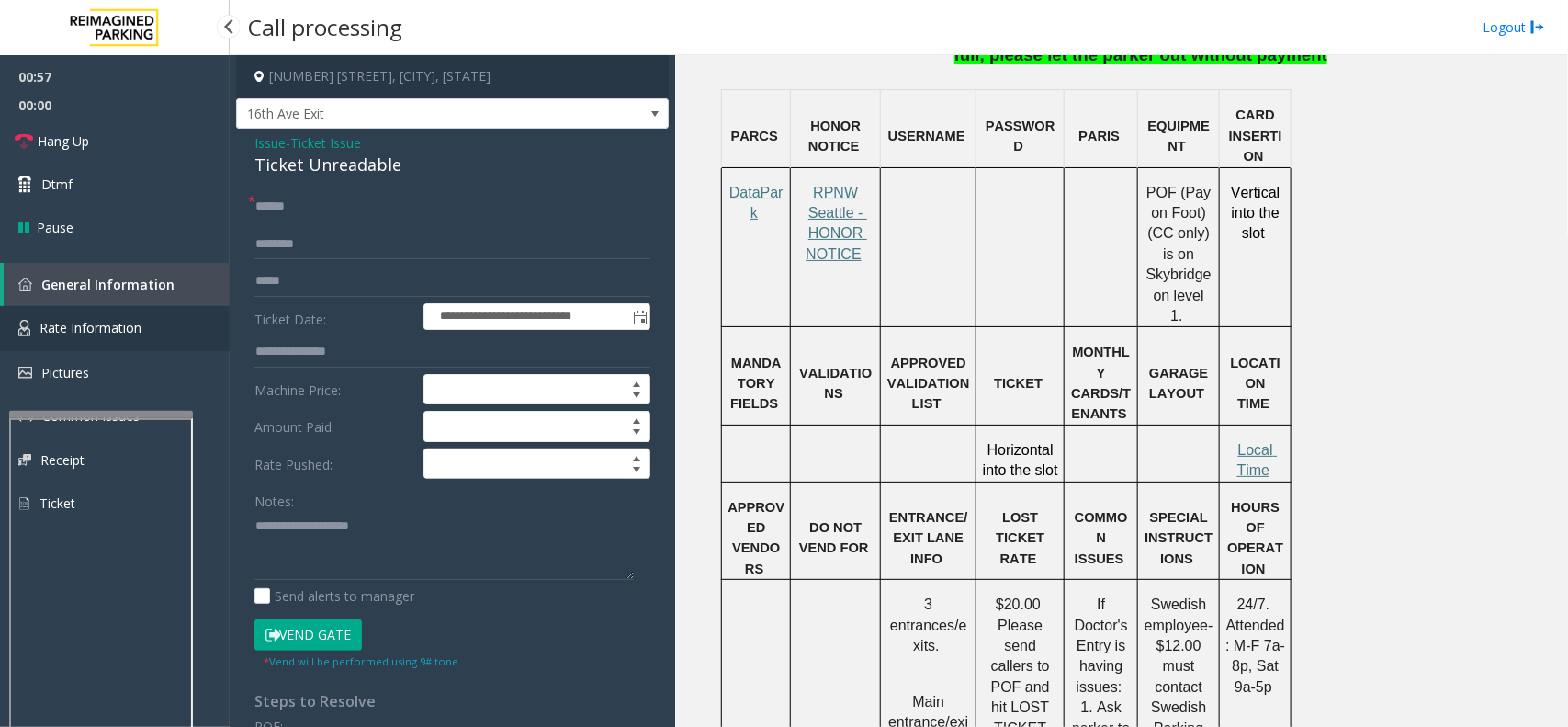 click on "Rate Information" at bounding box center (90, 327) 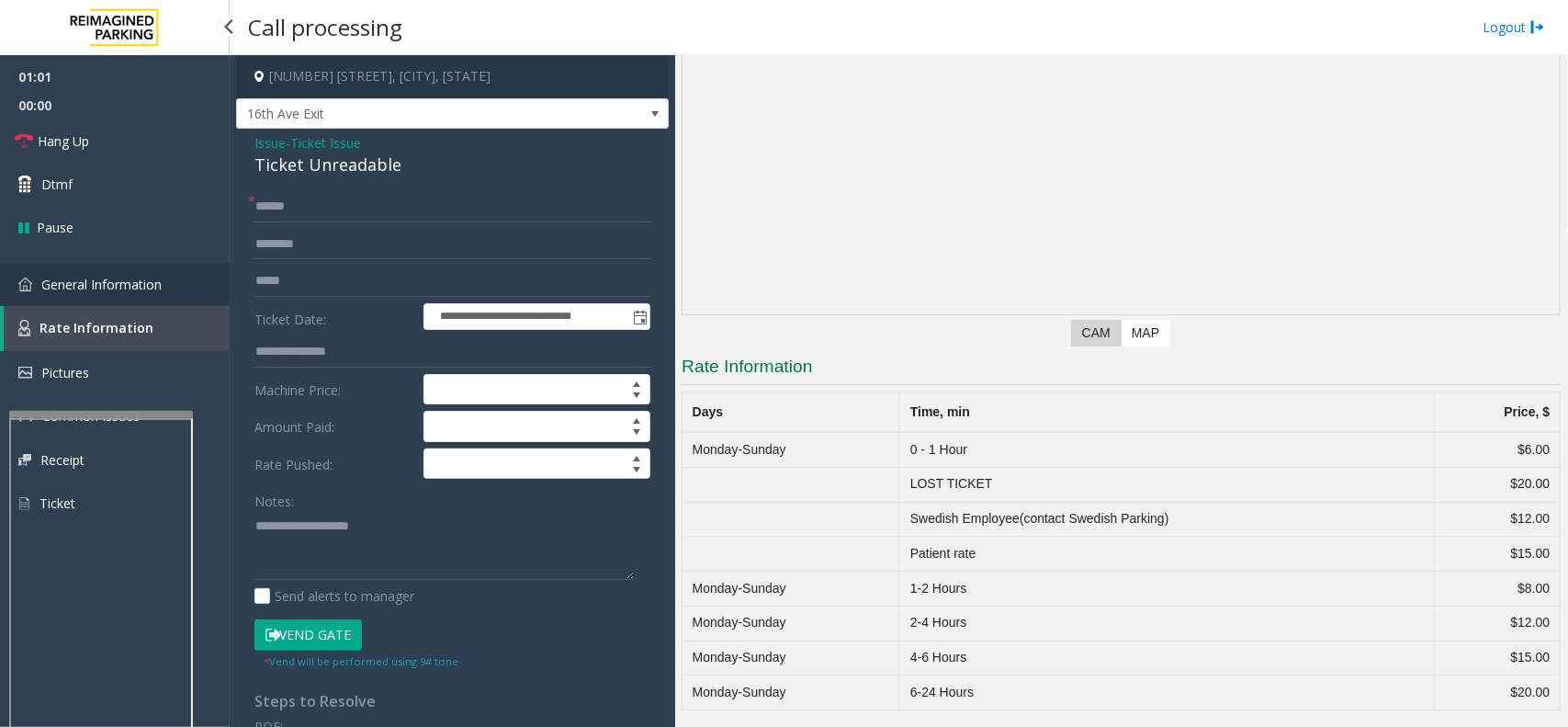 click on "General Information" at bounding box center (101, 284) 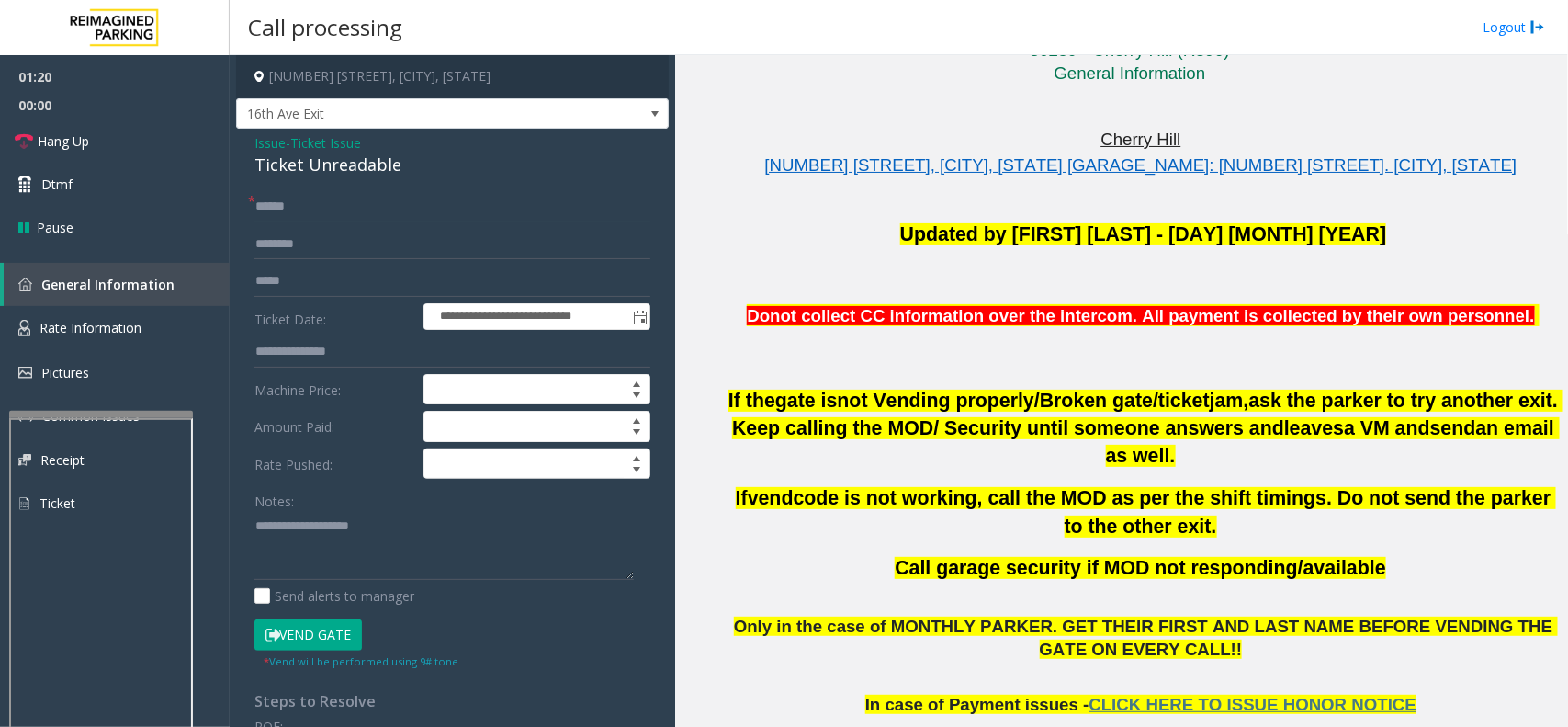 scroll, scrollTop: 380, scrollLeft: 0, axis: vertical 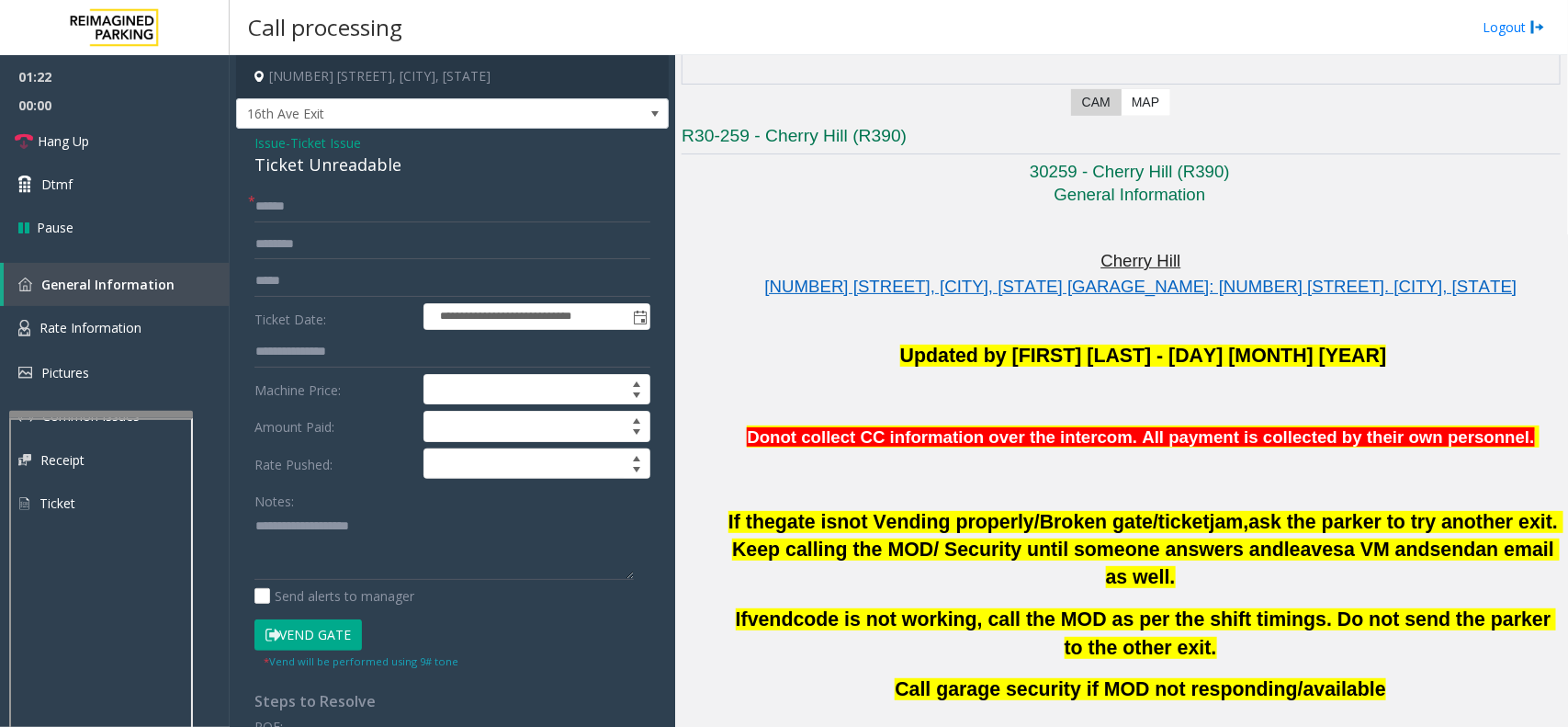 click 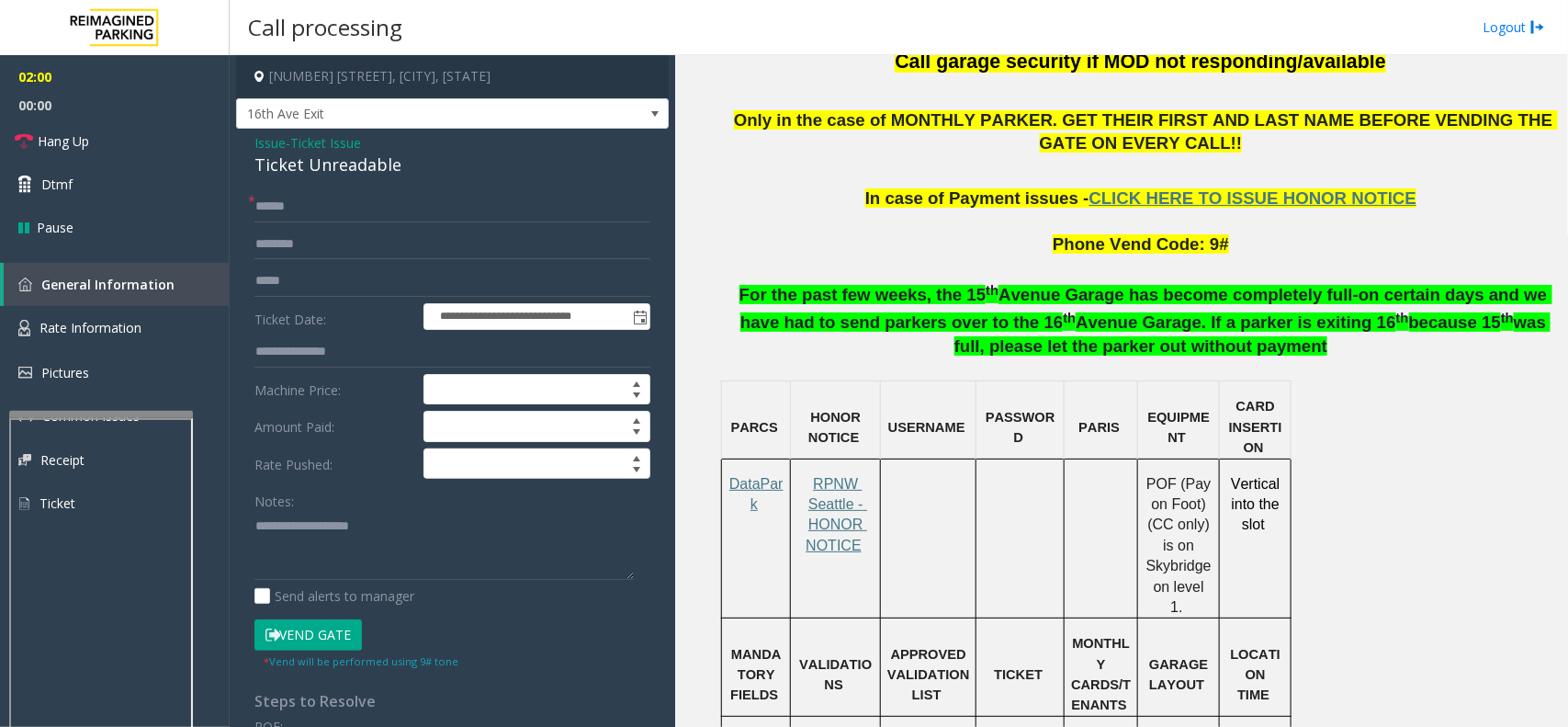 scroll, scrollTop: 954, scrollLeft: 0, axis: vertical 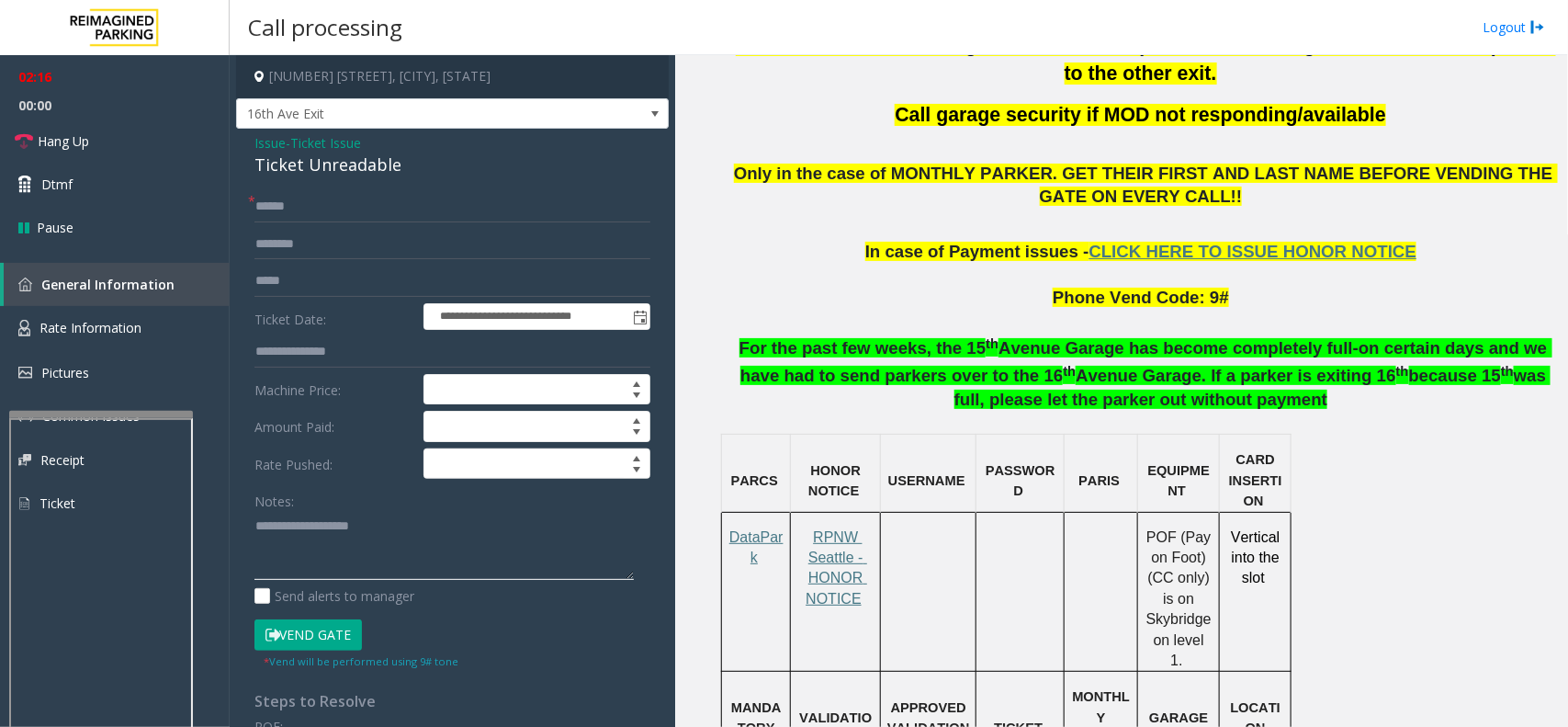 click 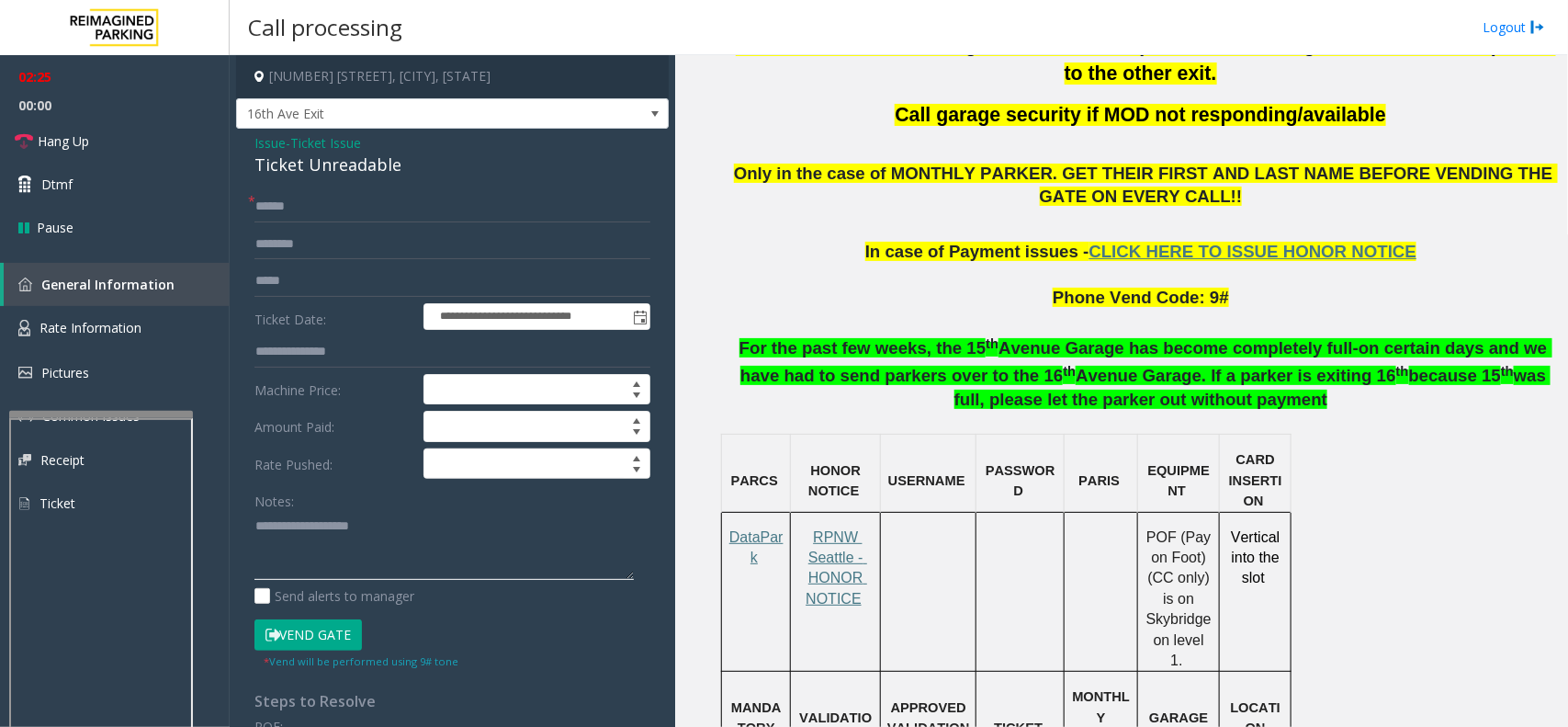 click 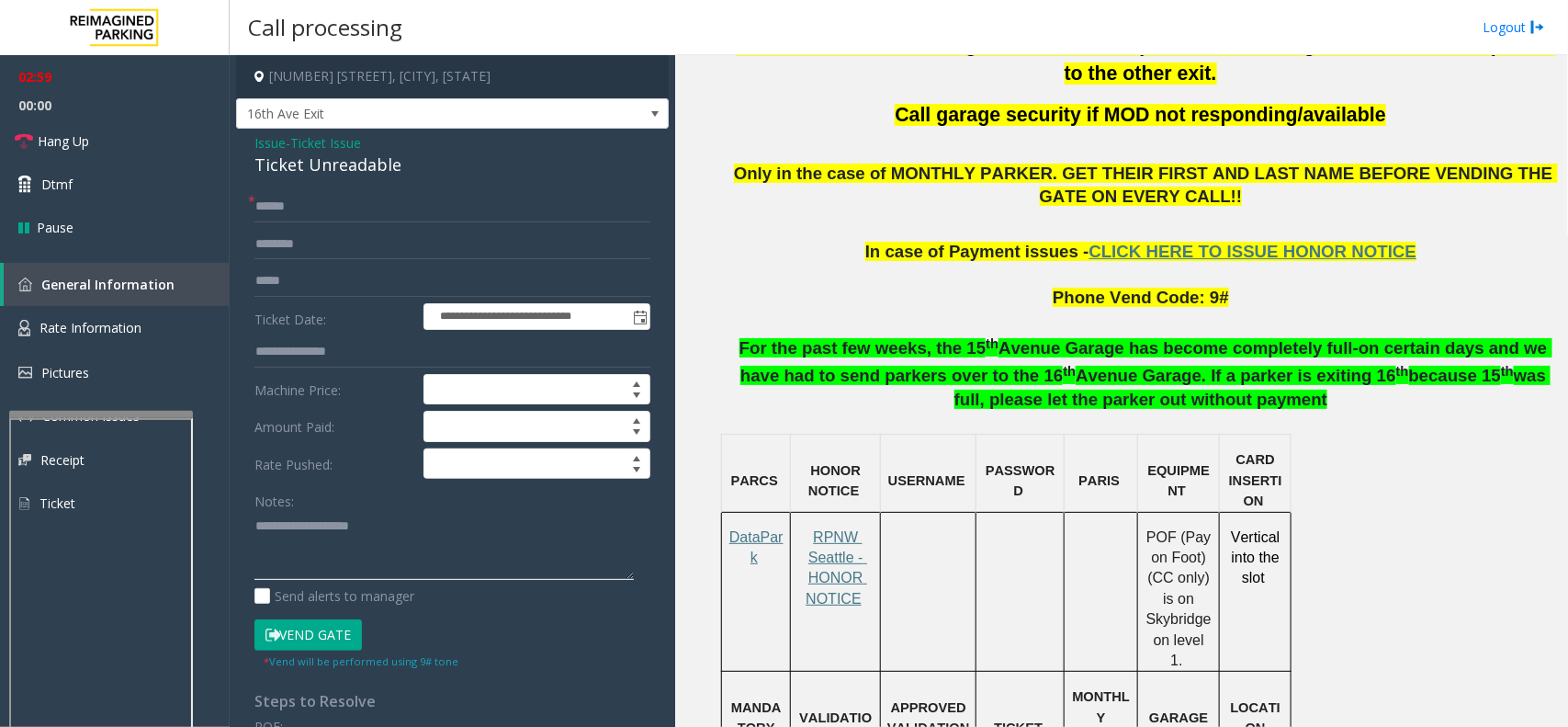 click 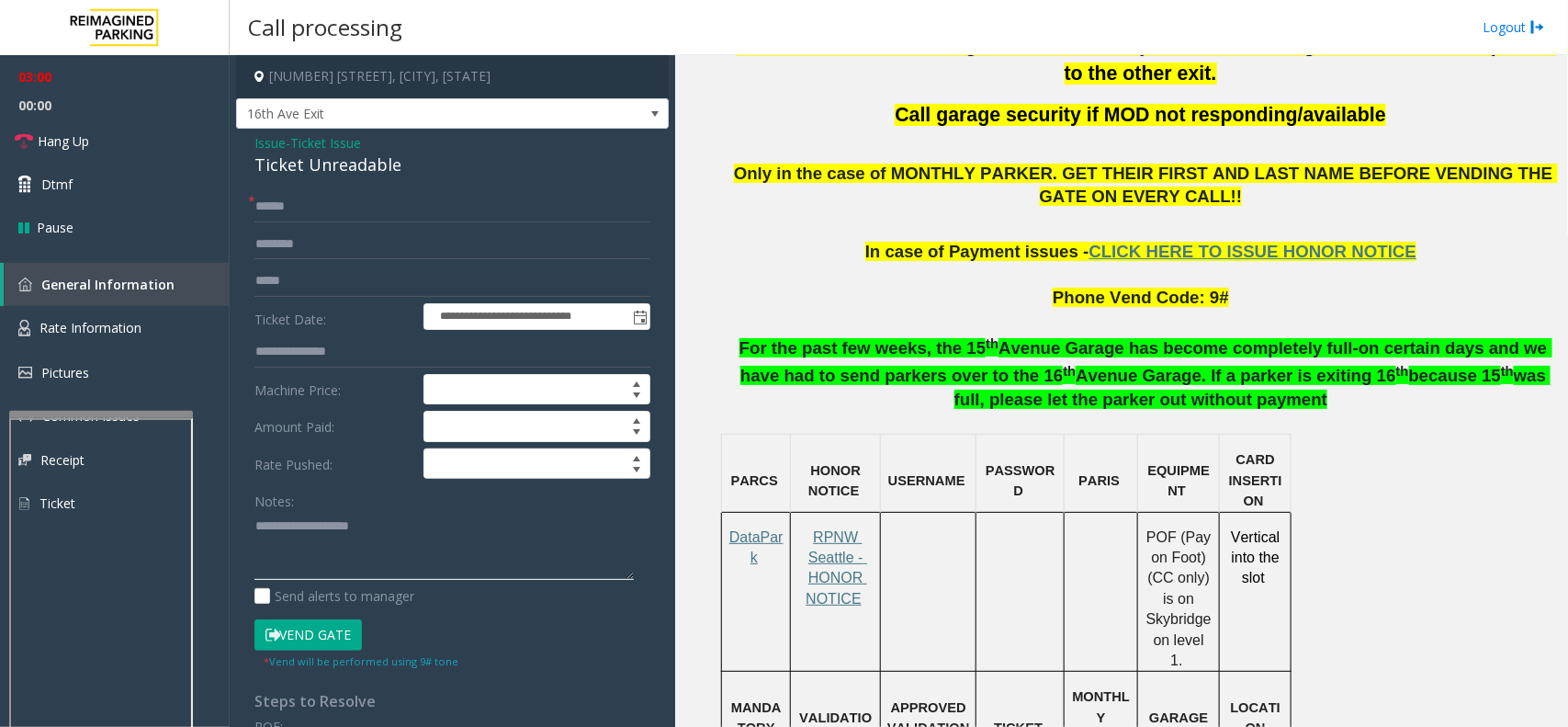 click 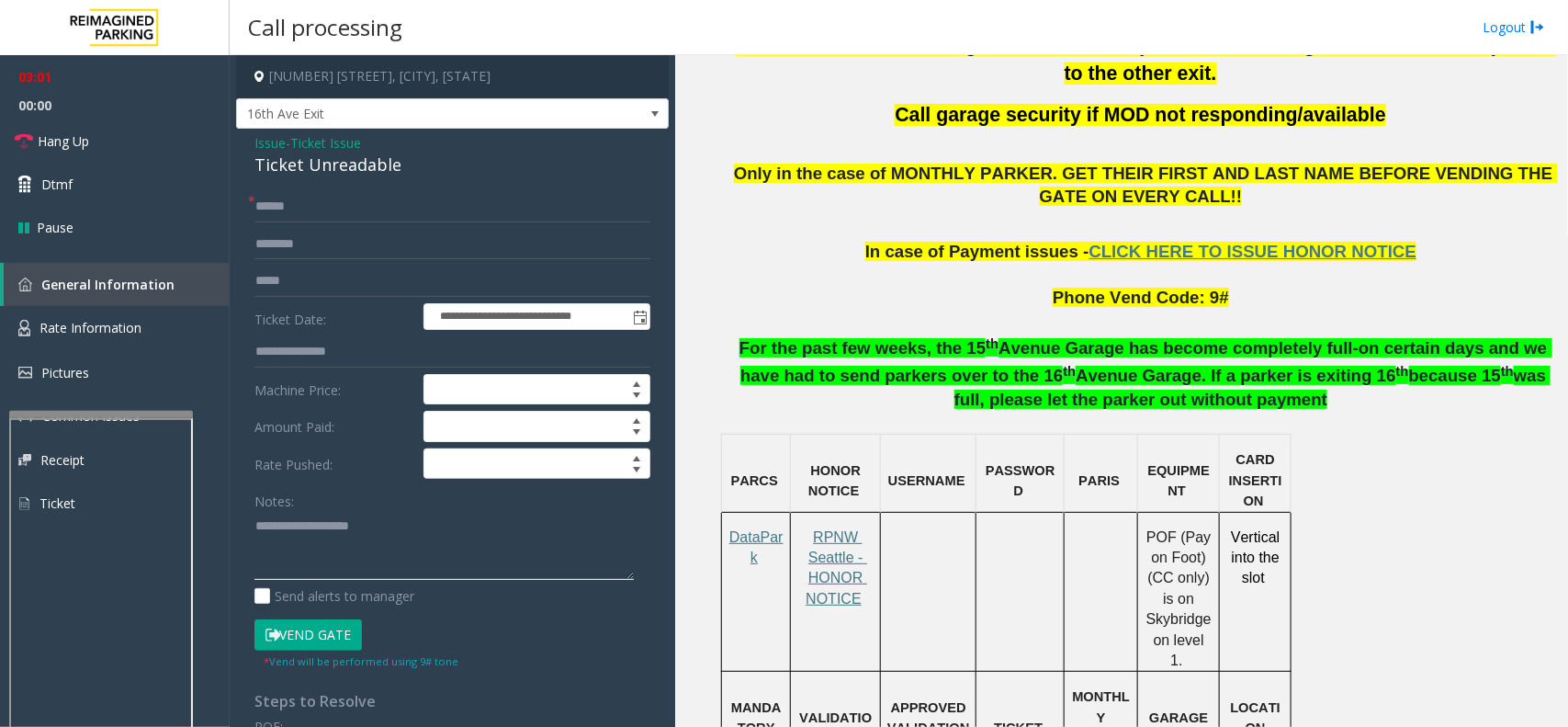 click 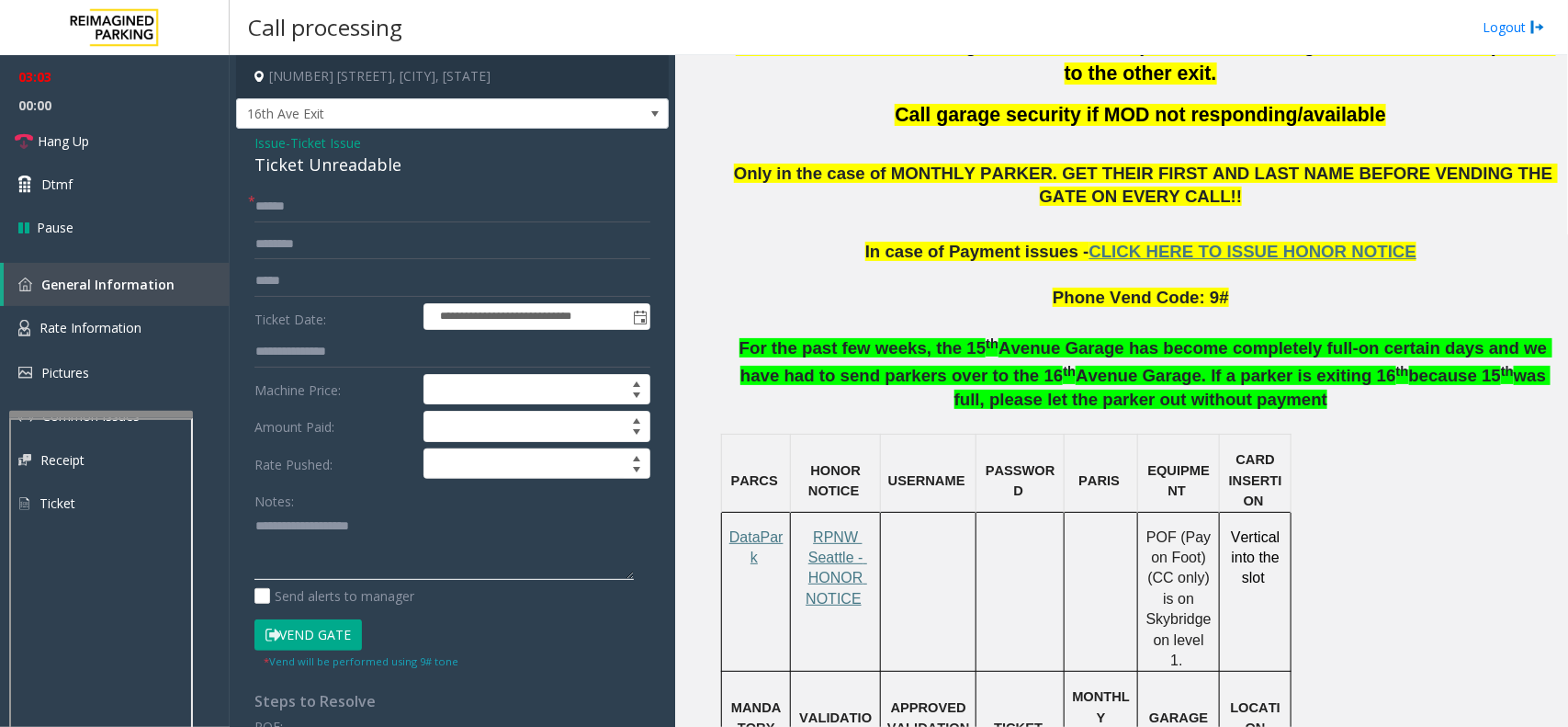 click 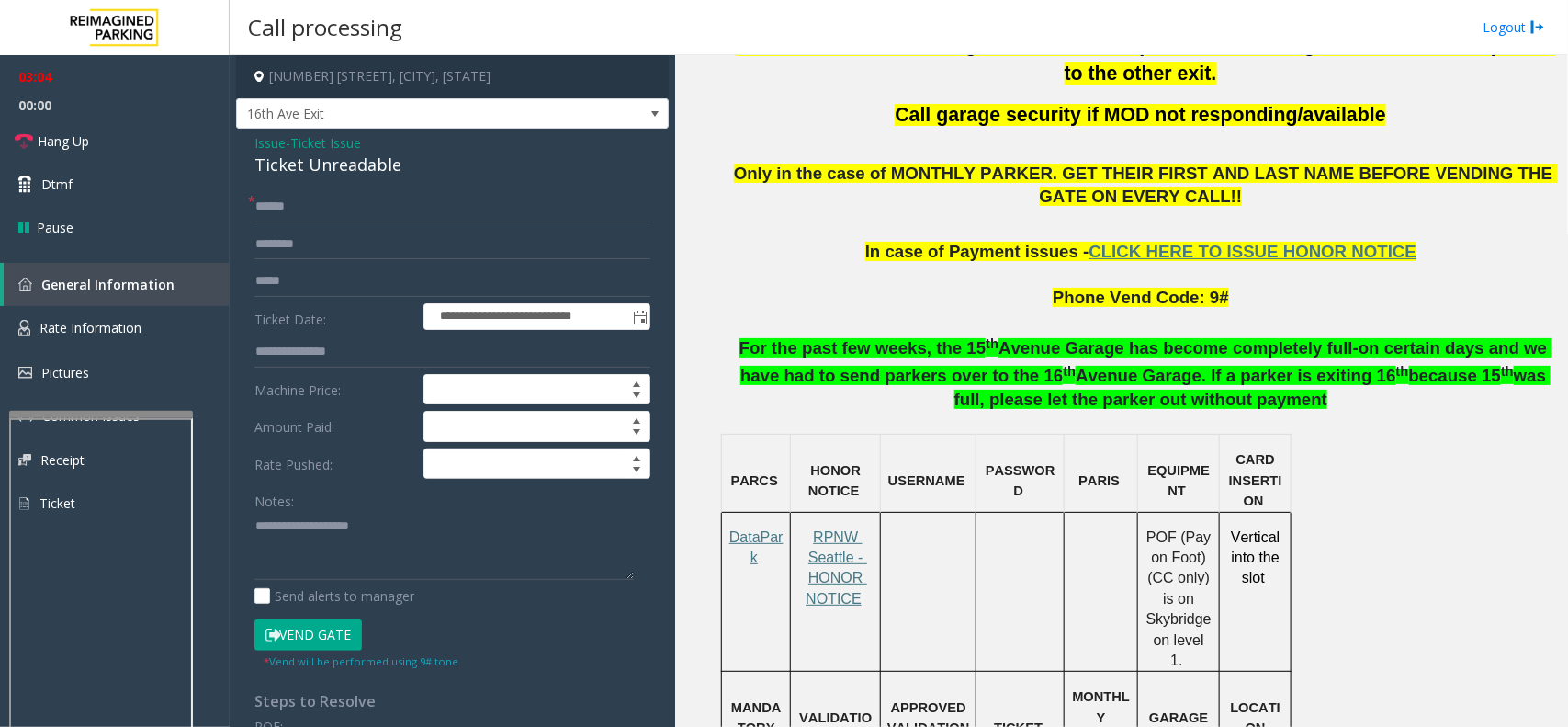 click on "Ticket Unreadable" 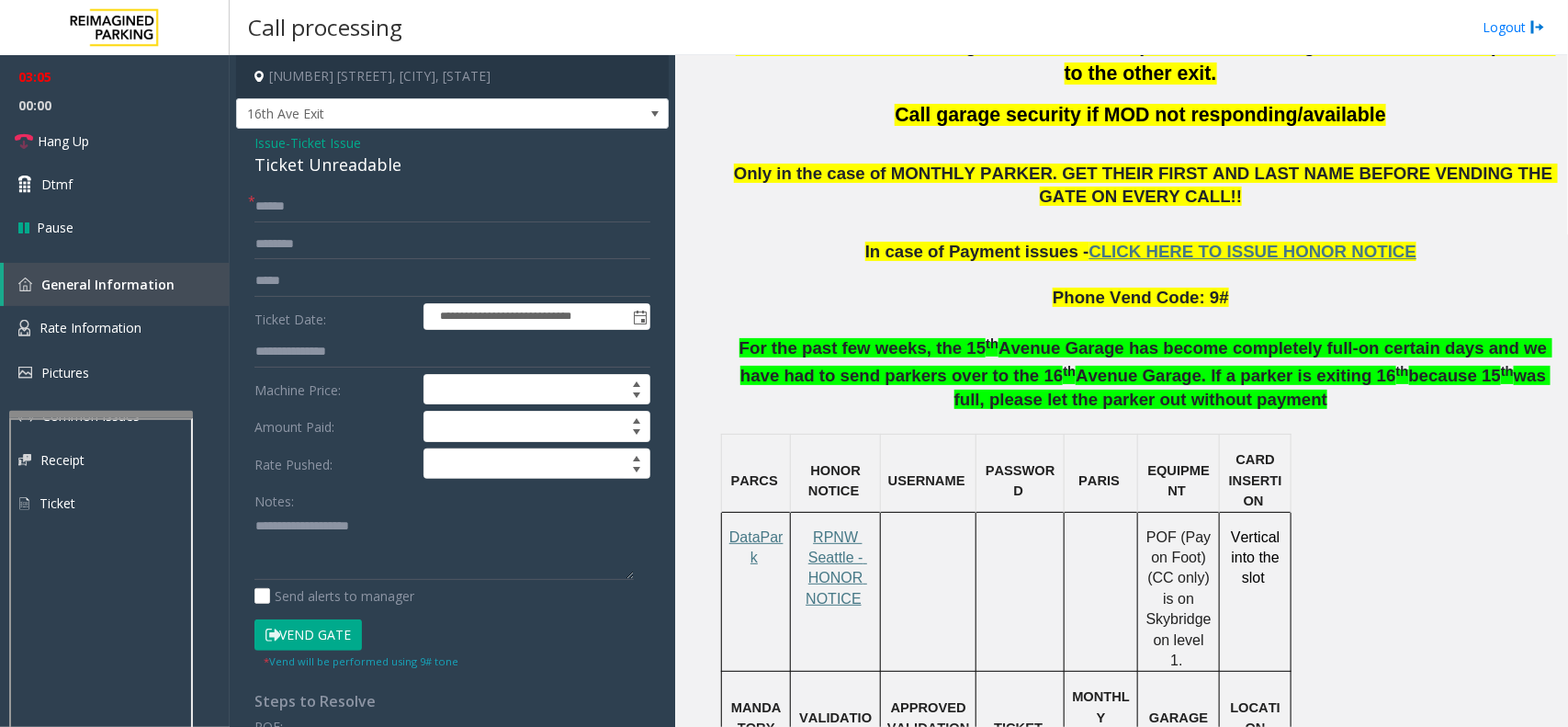 click on "Ticket Issue" 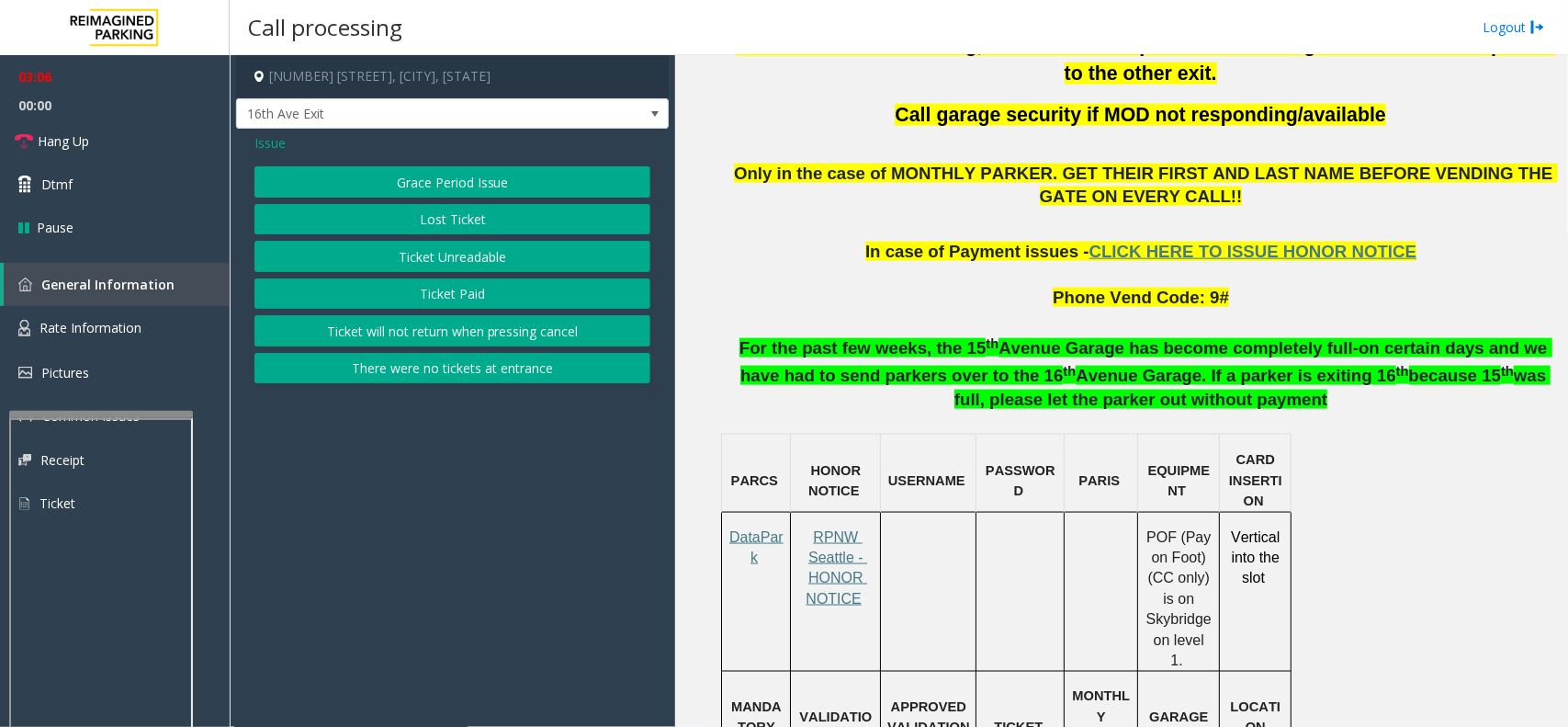 click on "Issue" 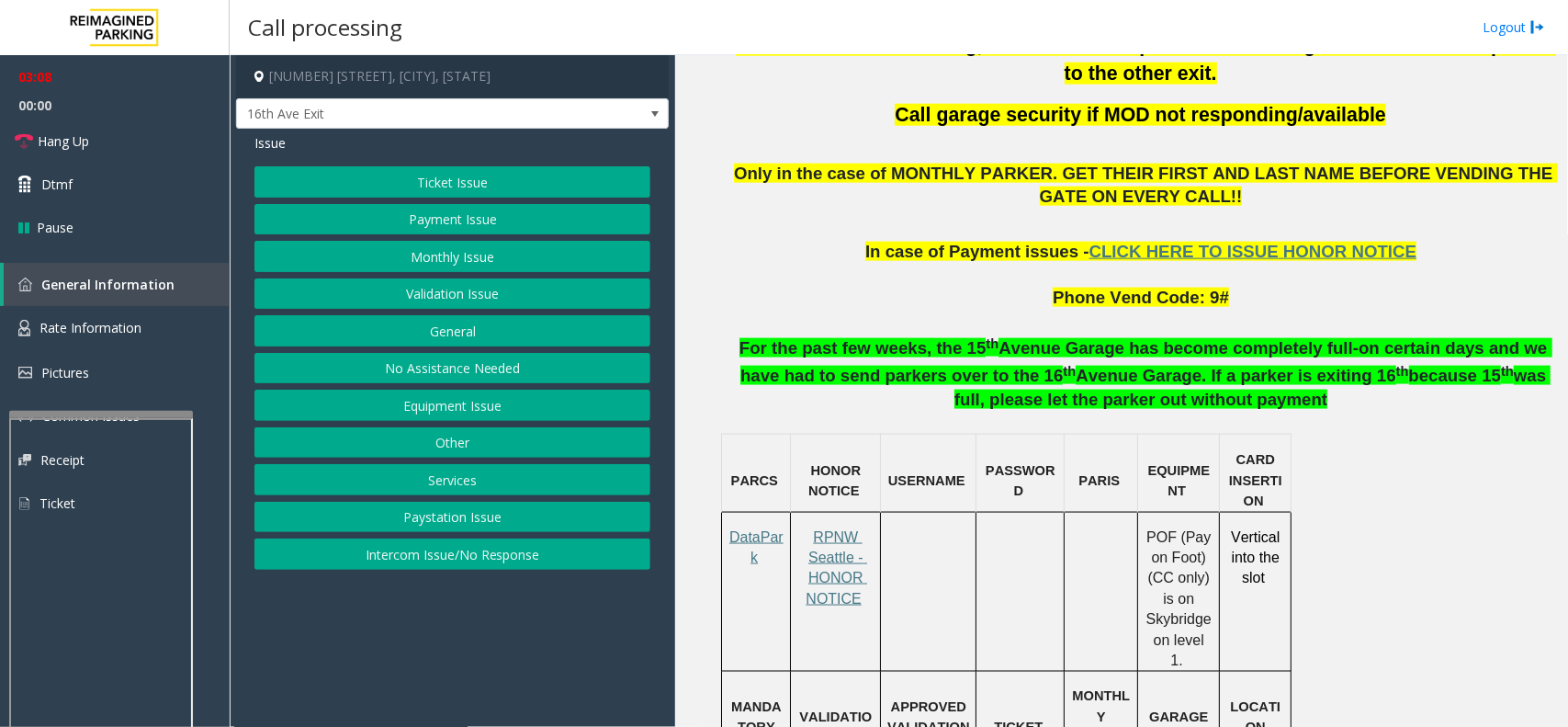 click on "Validation Issue" 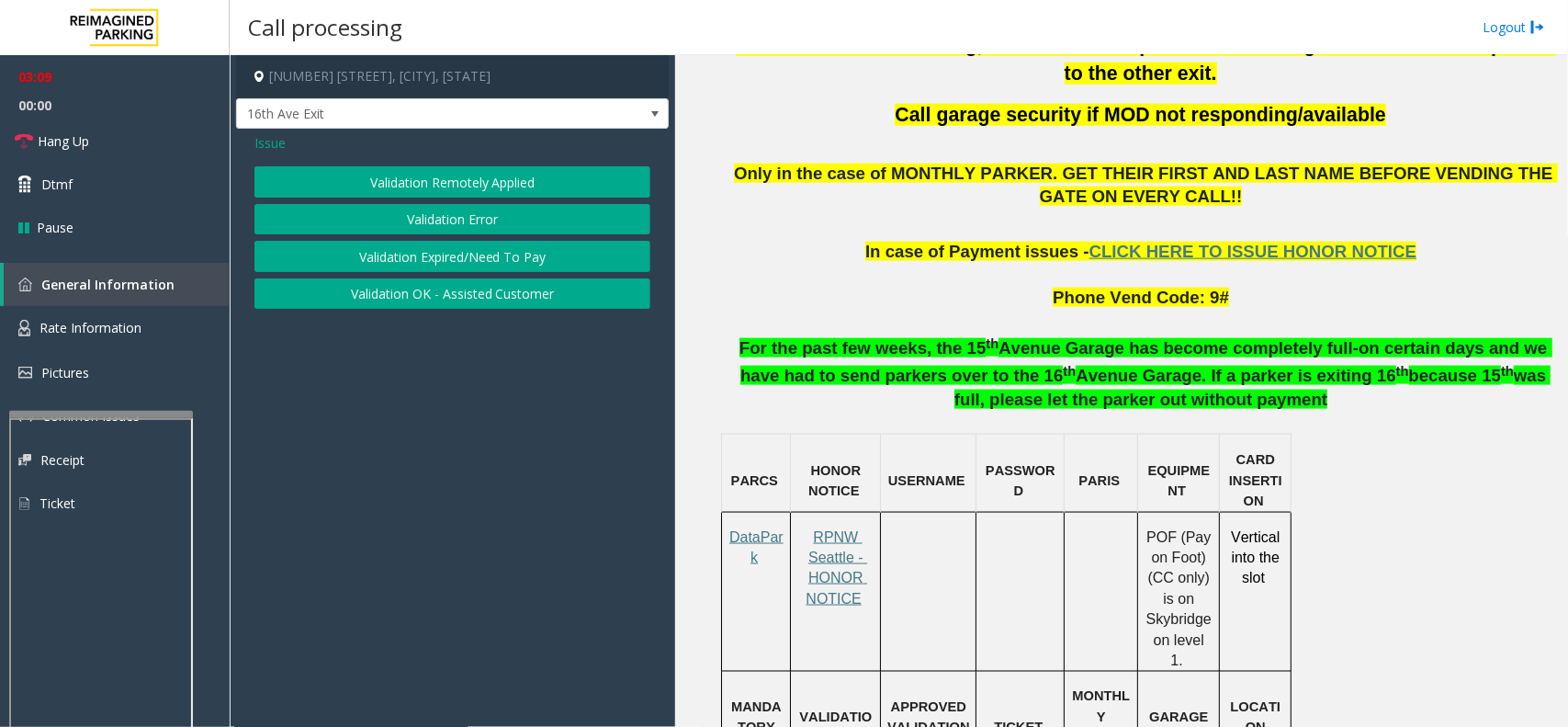 click on "Validation Error" 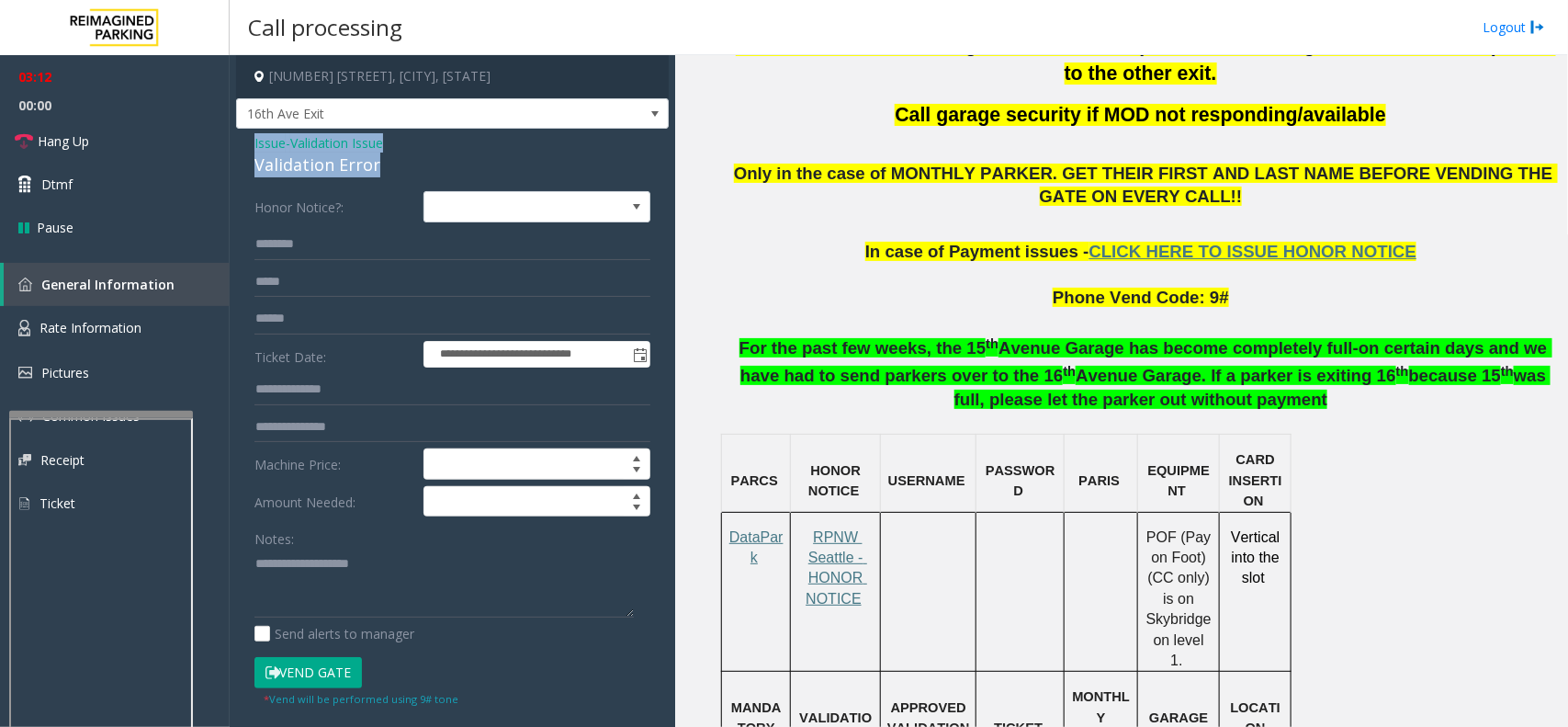 drag, startPoint x: 381, startPoint y: 159, endPoint x: 248, endPoint y: 142, distance: 134.08206 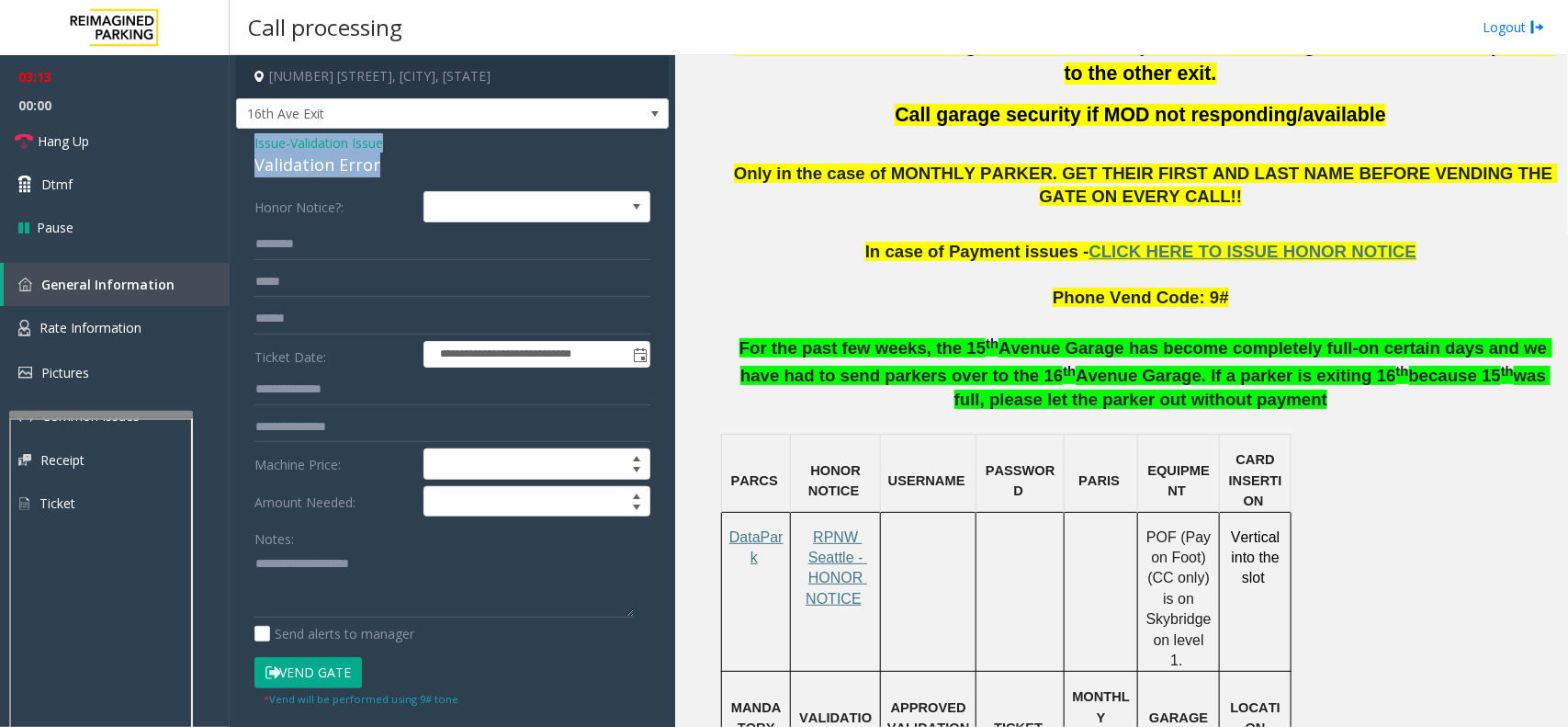 copy on "Issue  -  Validation Issue Validation Error" 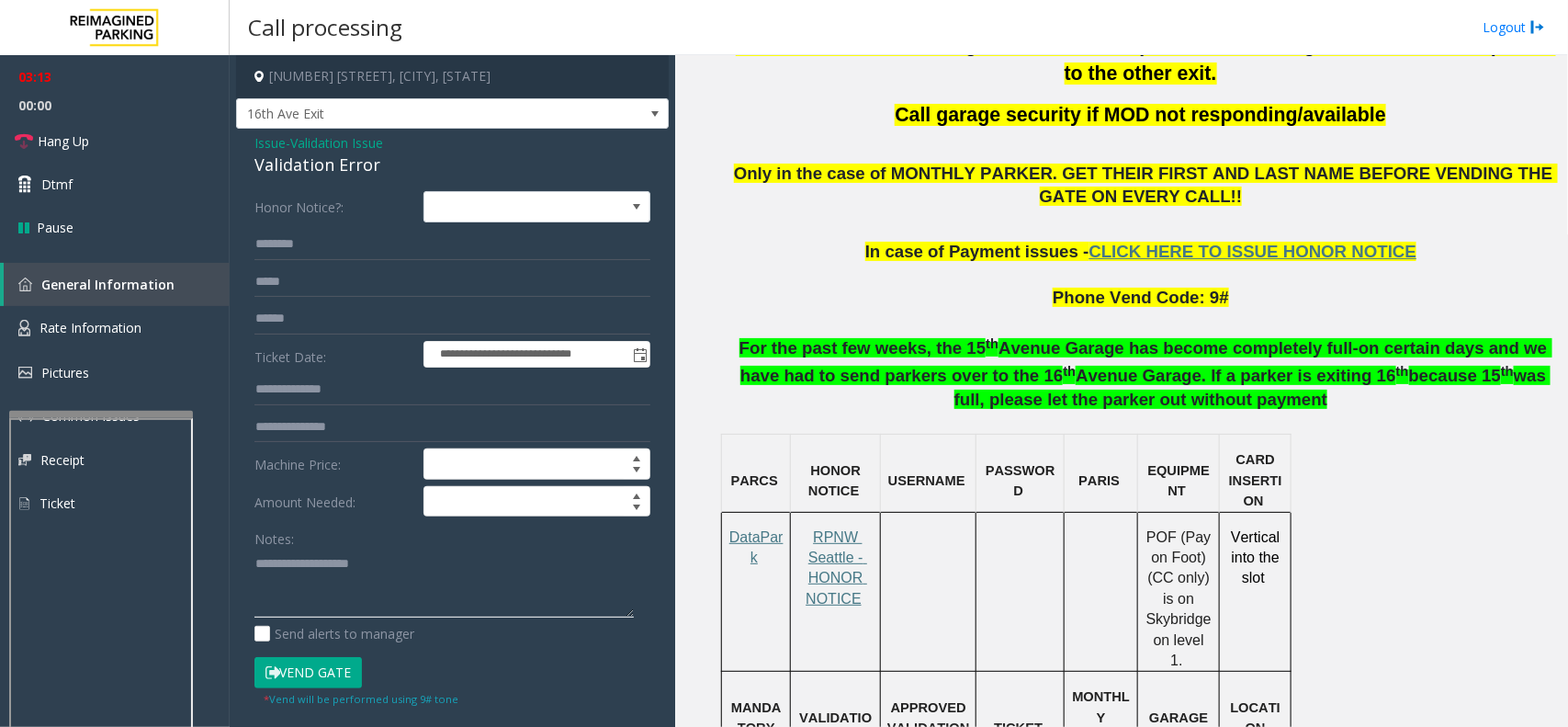 paste on "**********" 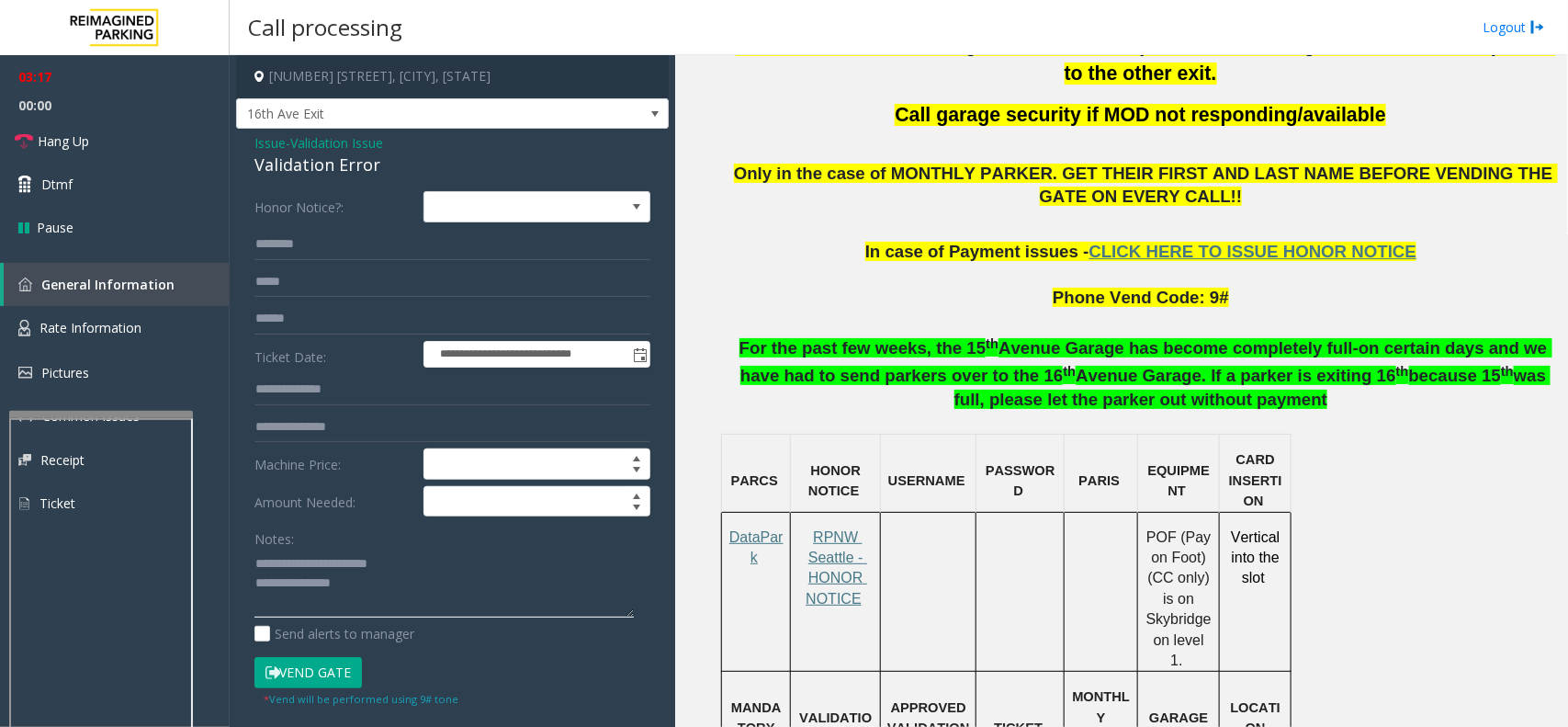 drag, startPoint x: 391, startPoint y: 563, endPoint x: 295, endPoint y: 559, distance: 96.0833 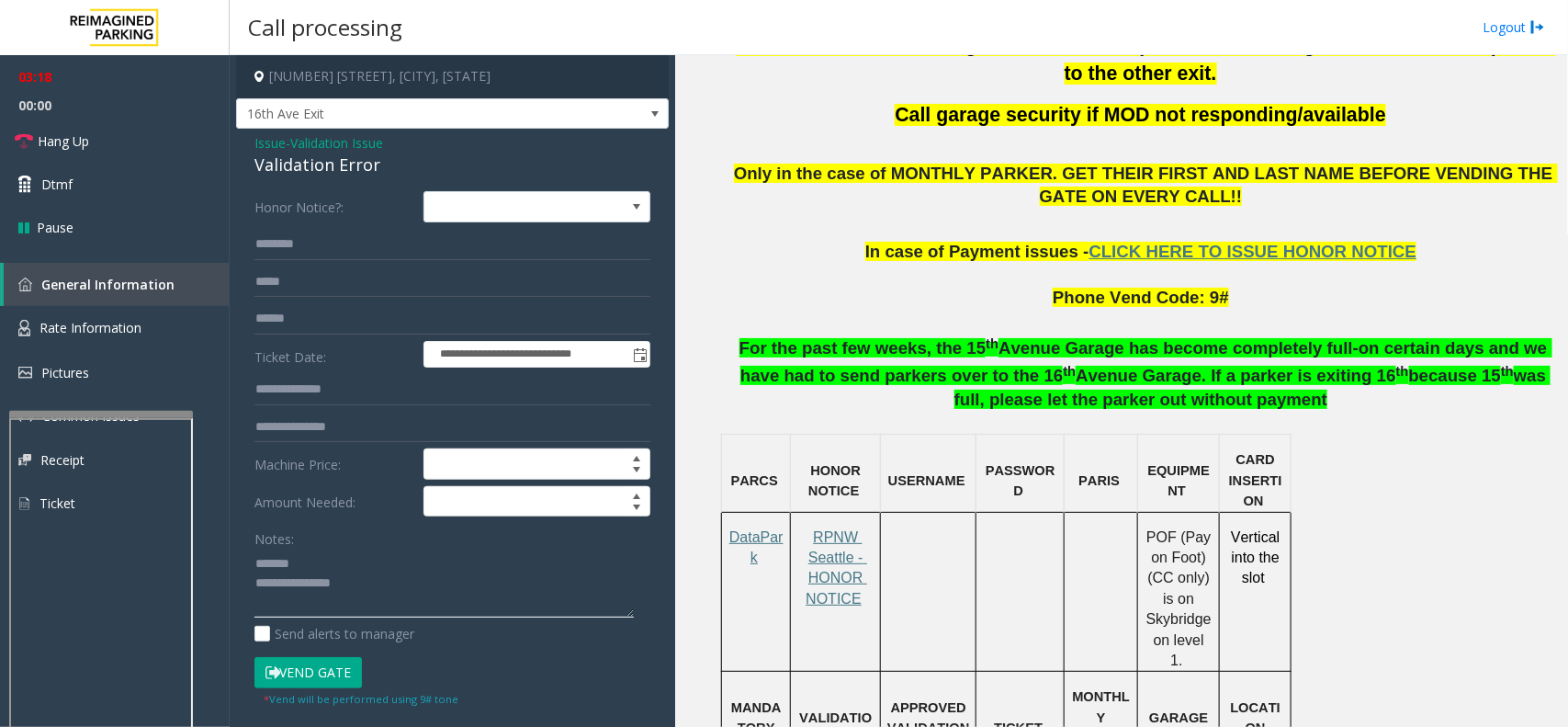 click 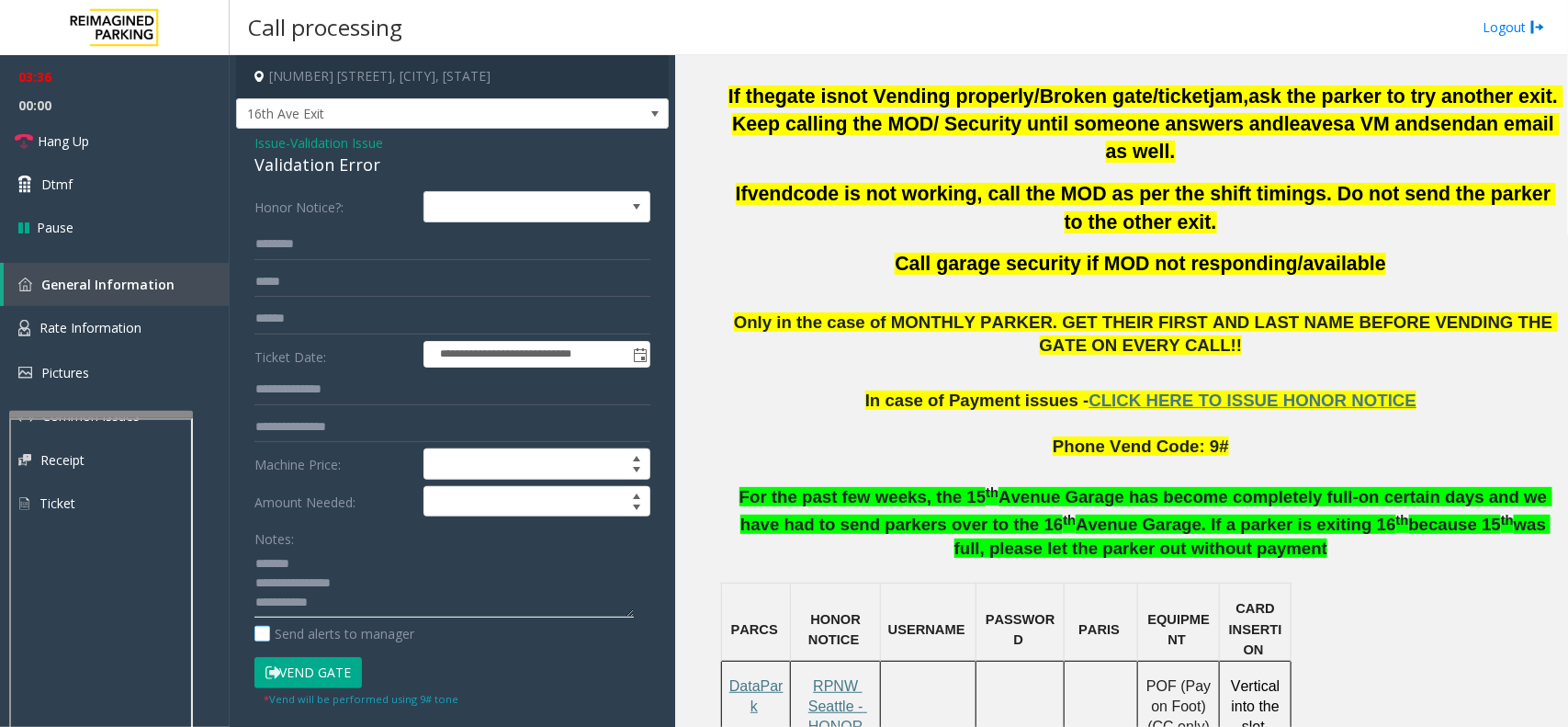scroll, scrollTop: 724, scrollLeft: 0, axis: vertical 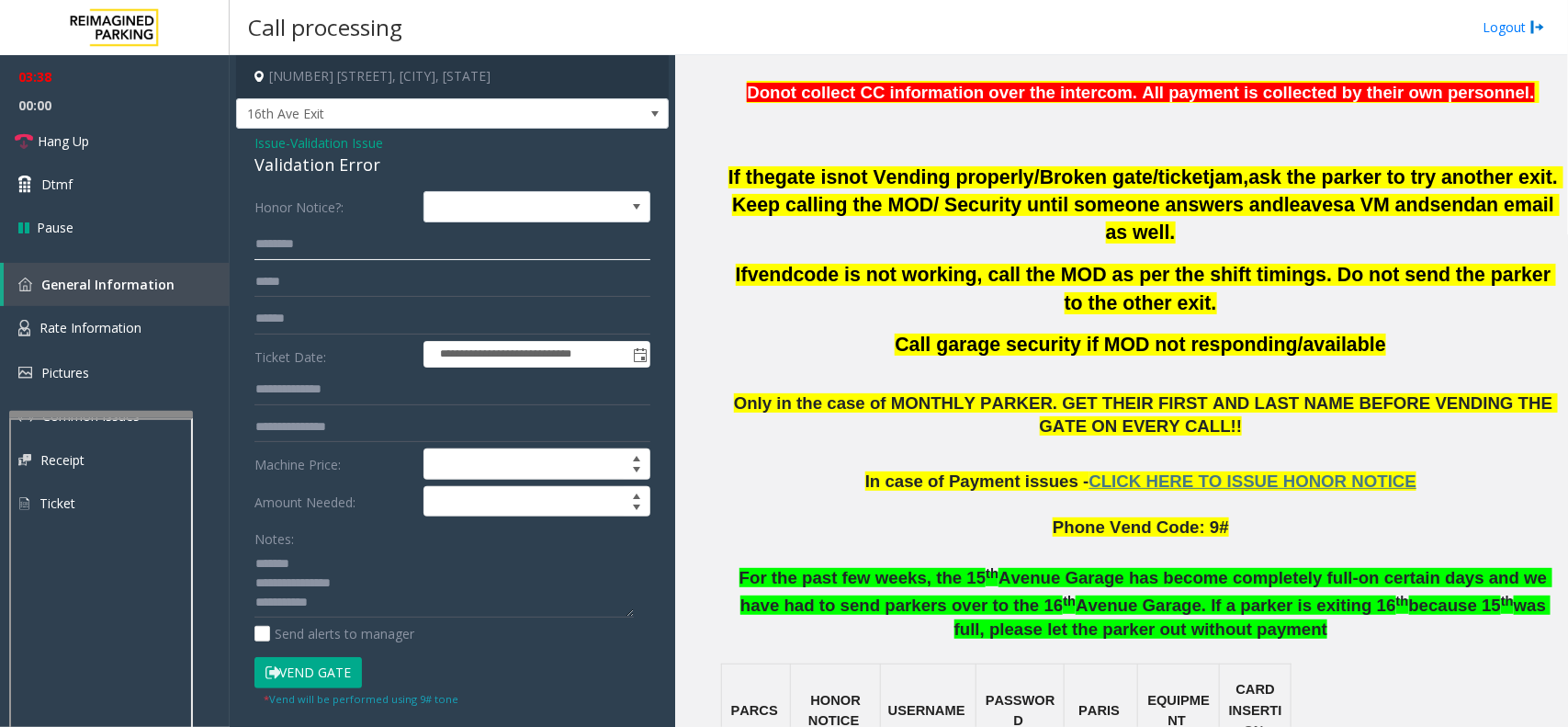 click 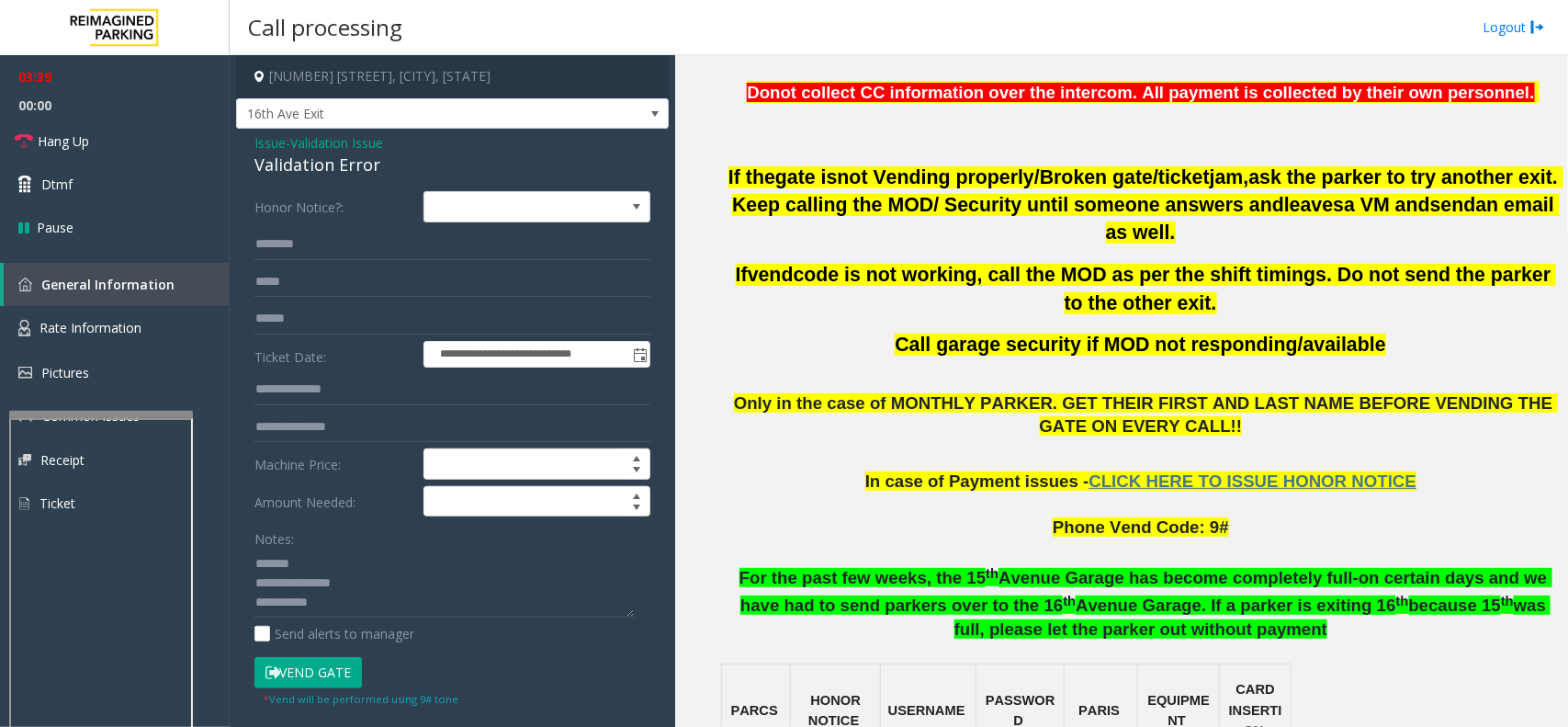 click on "Notes:                      Send alerts to manager" 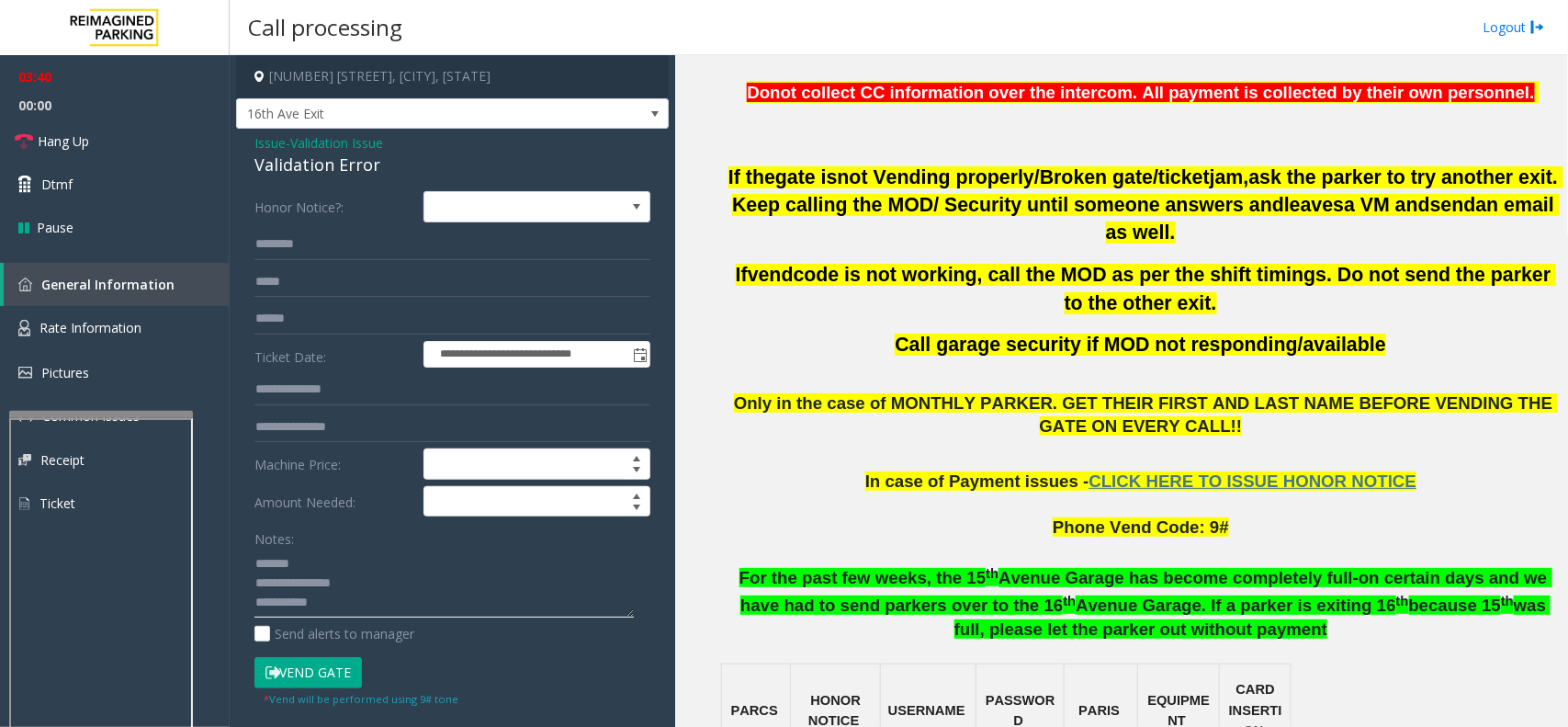 click 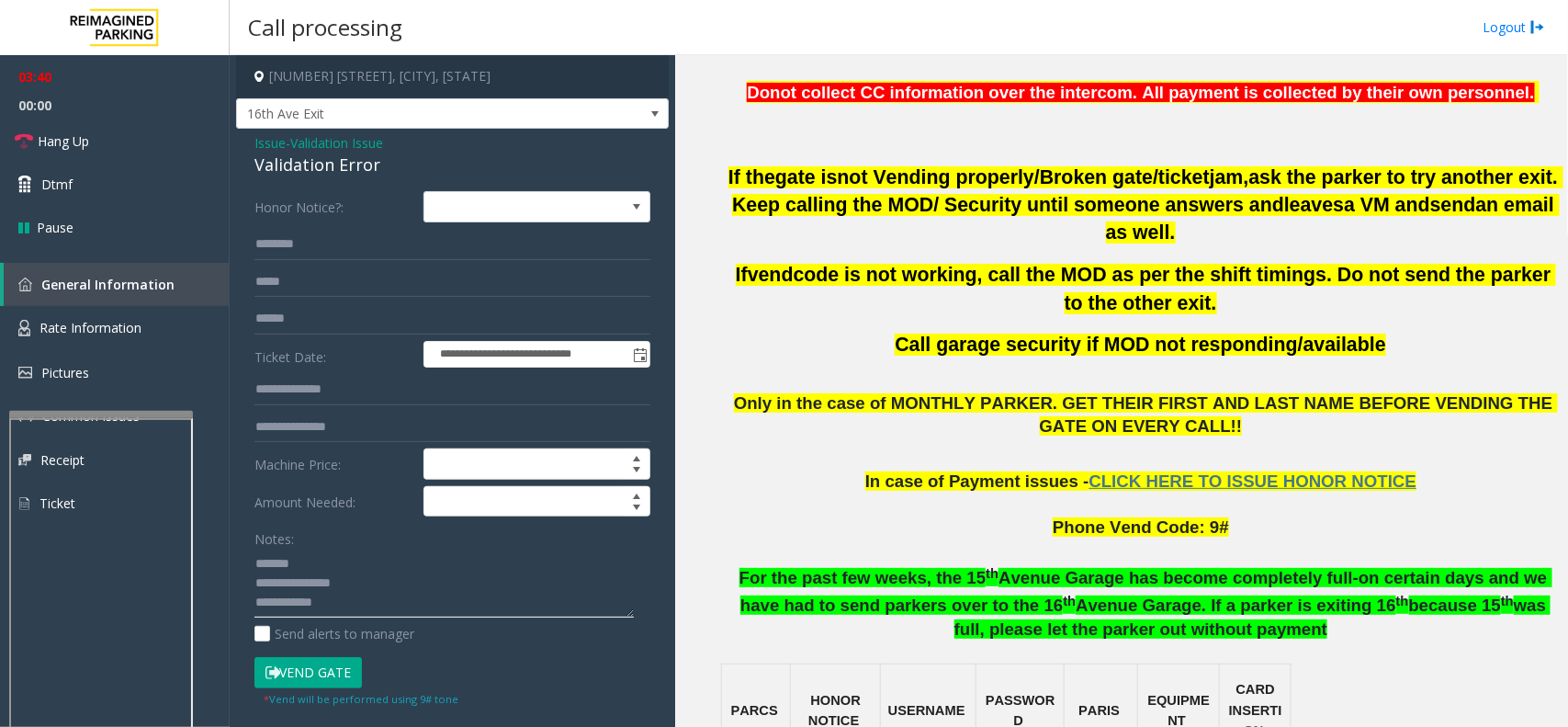 scroll, scrollTop: 12, scrollLeft: 0, axis: vertical 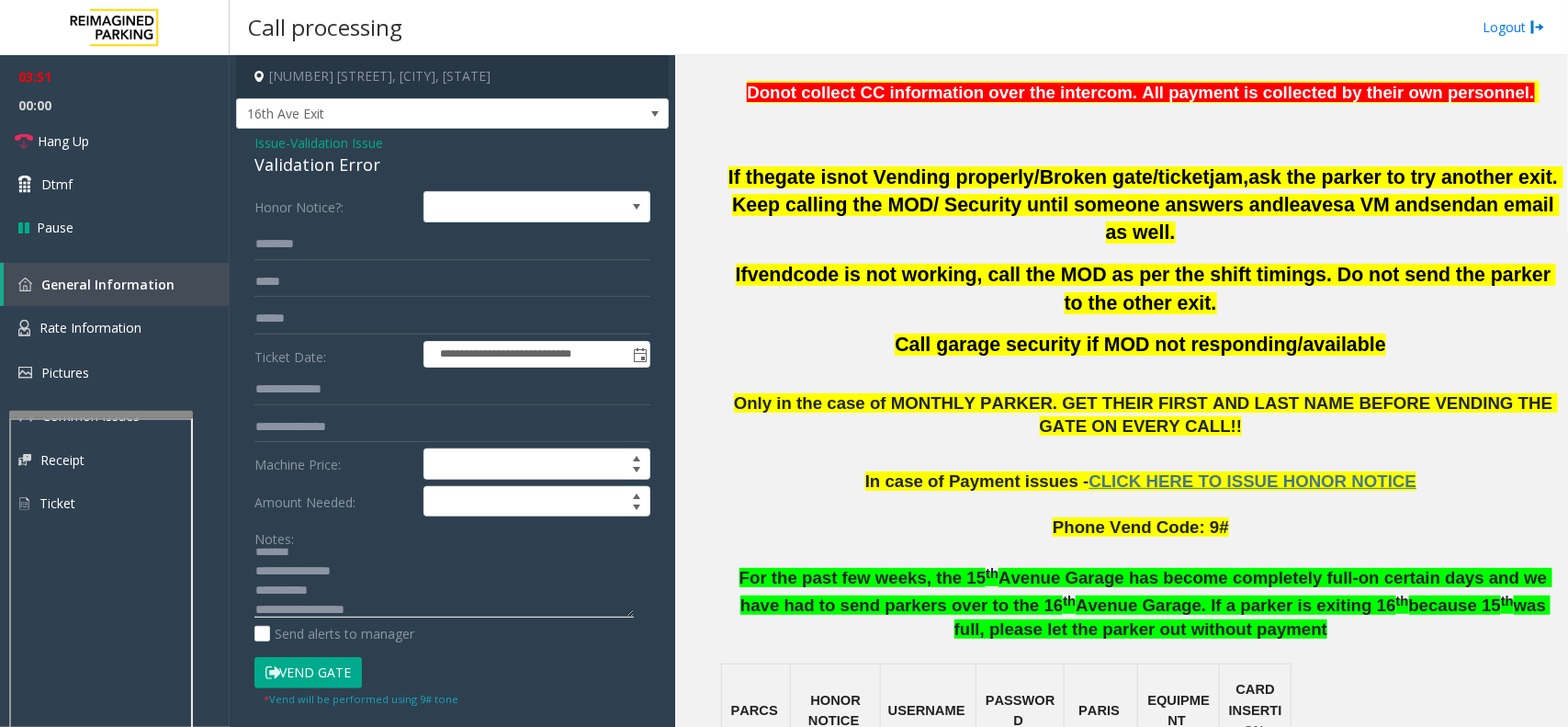 type on "**********" 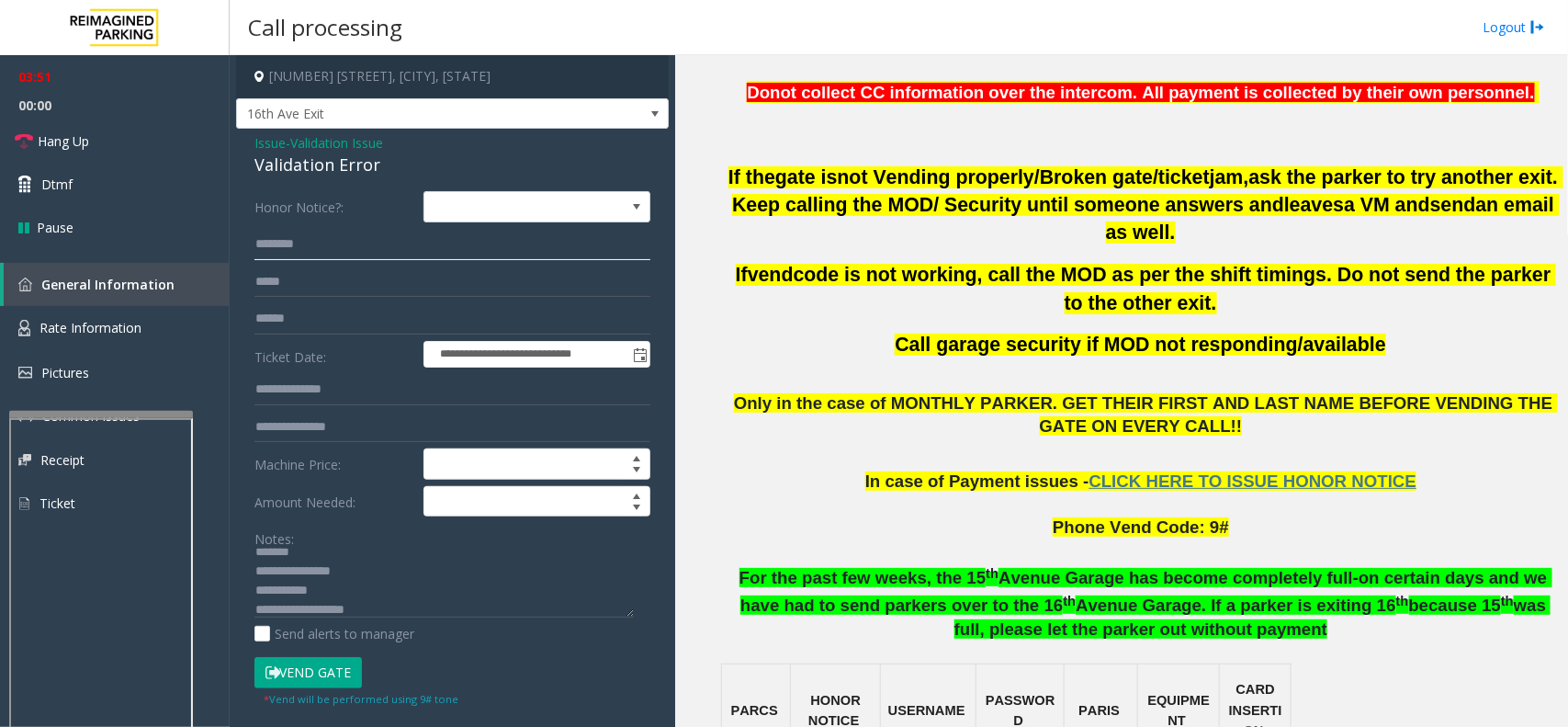 click 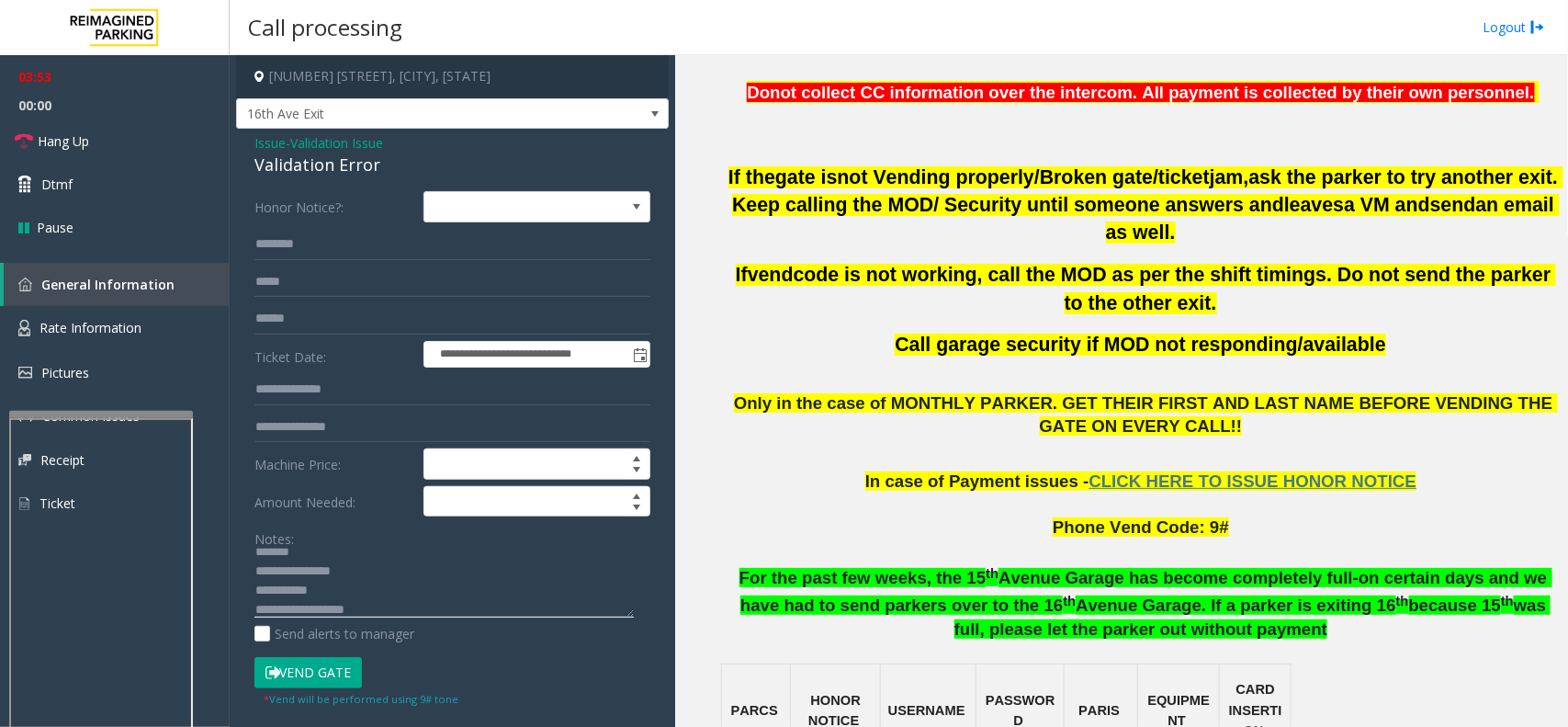 click 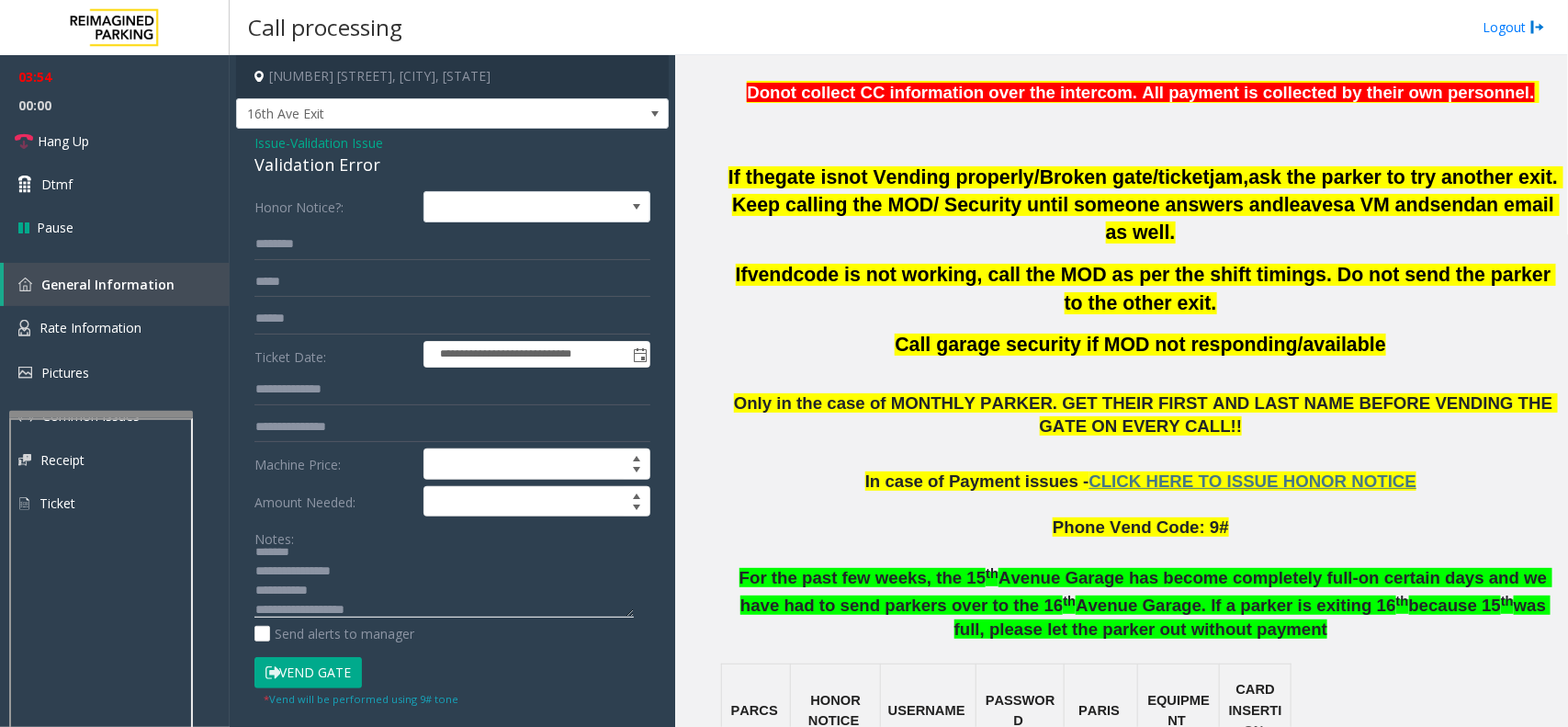 click 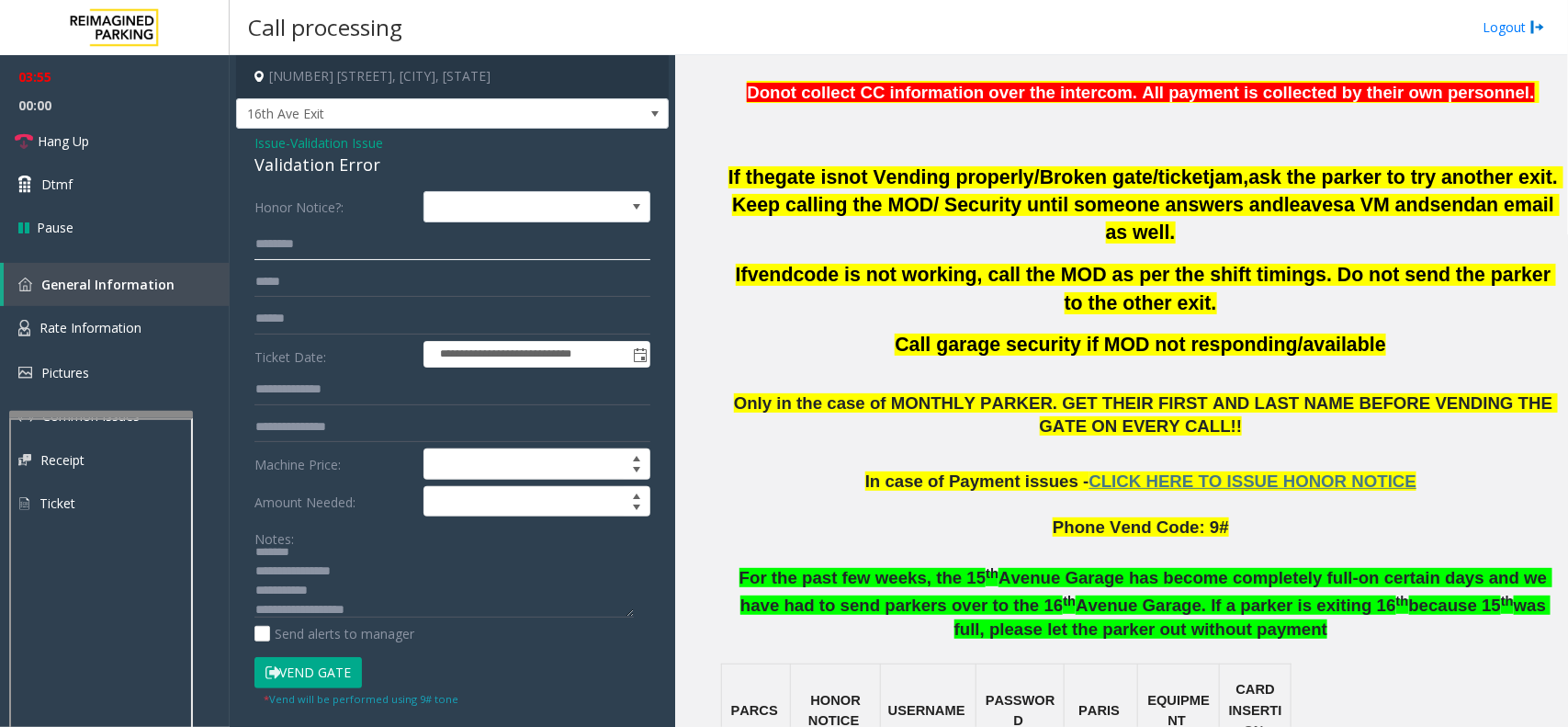 click 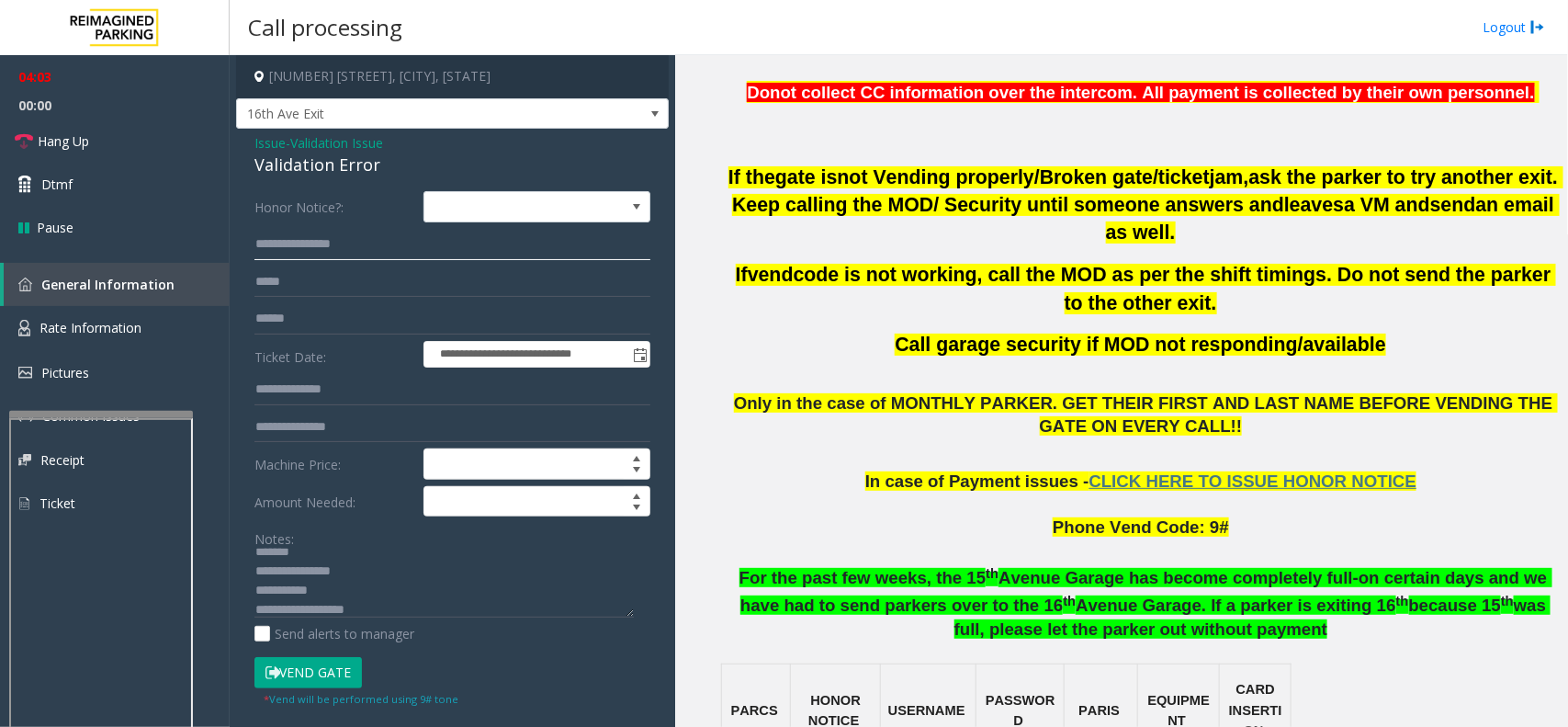 click on "**********" 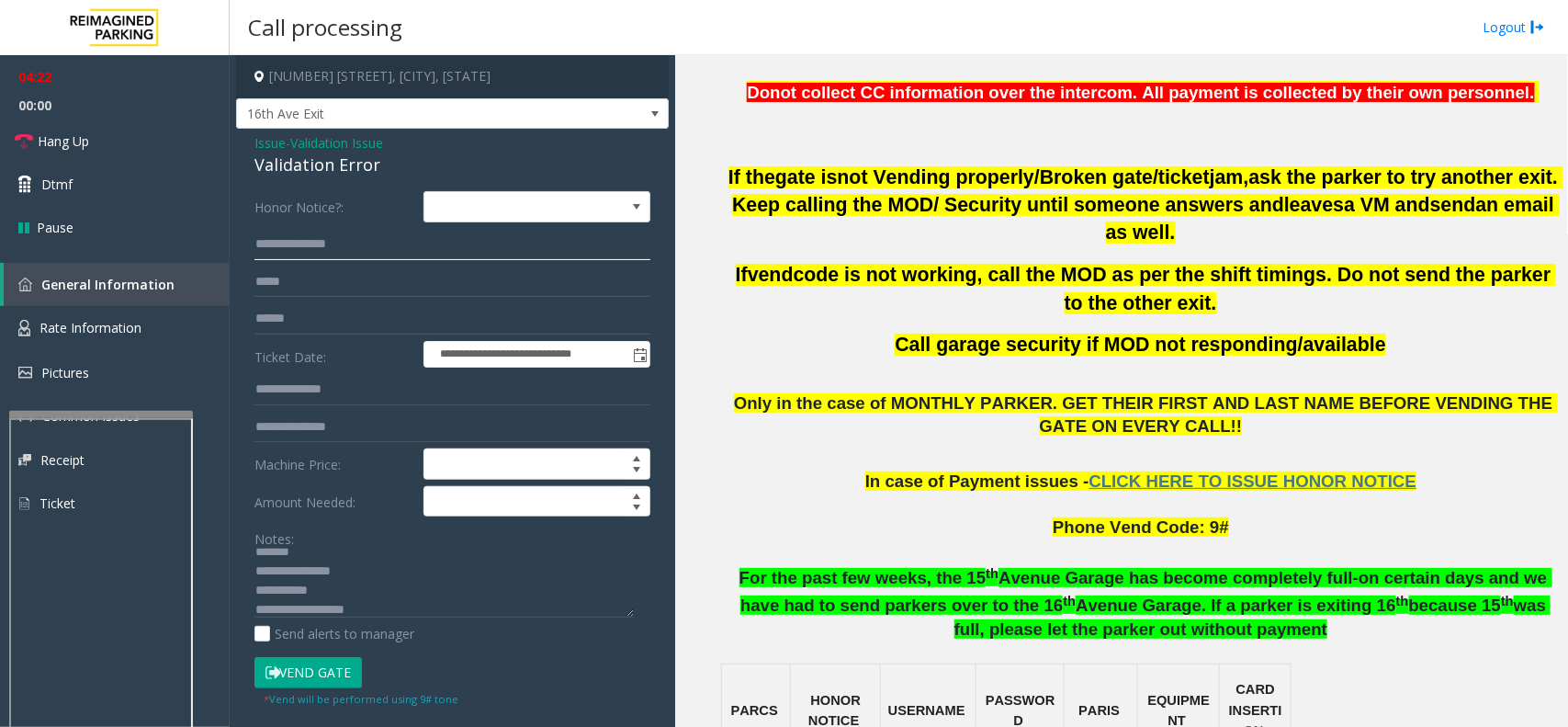 click on "**********" 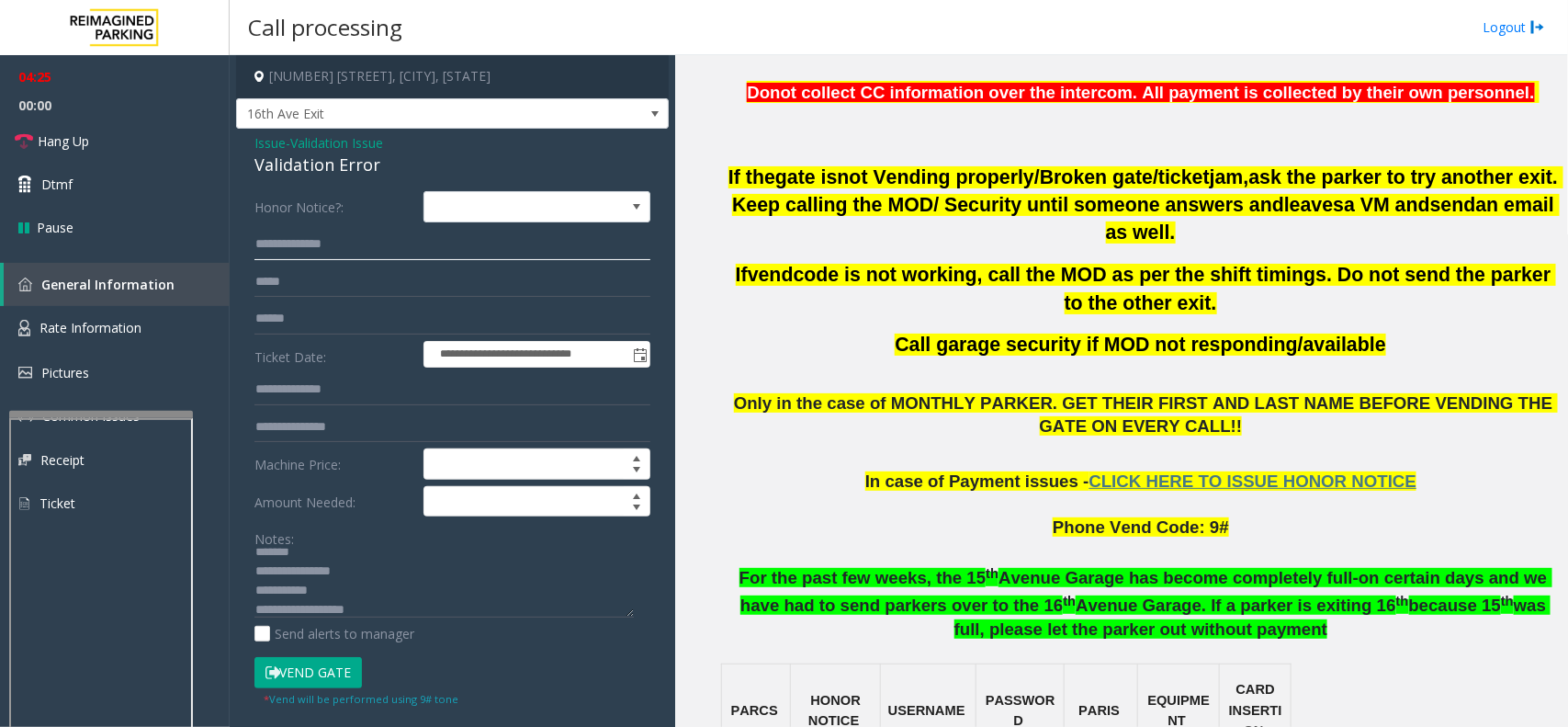 click on "**********" 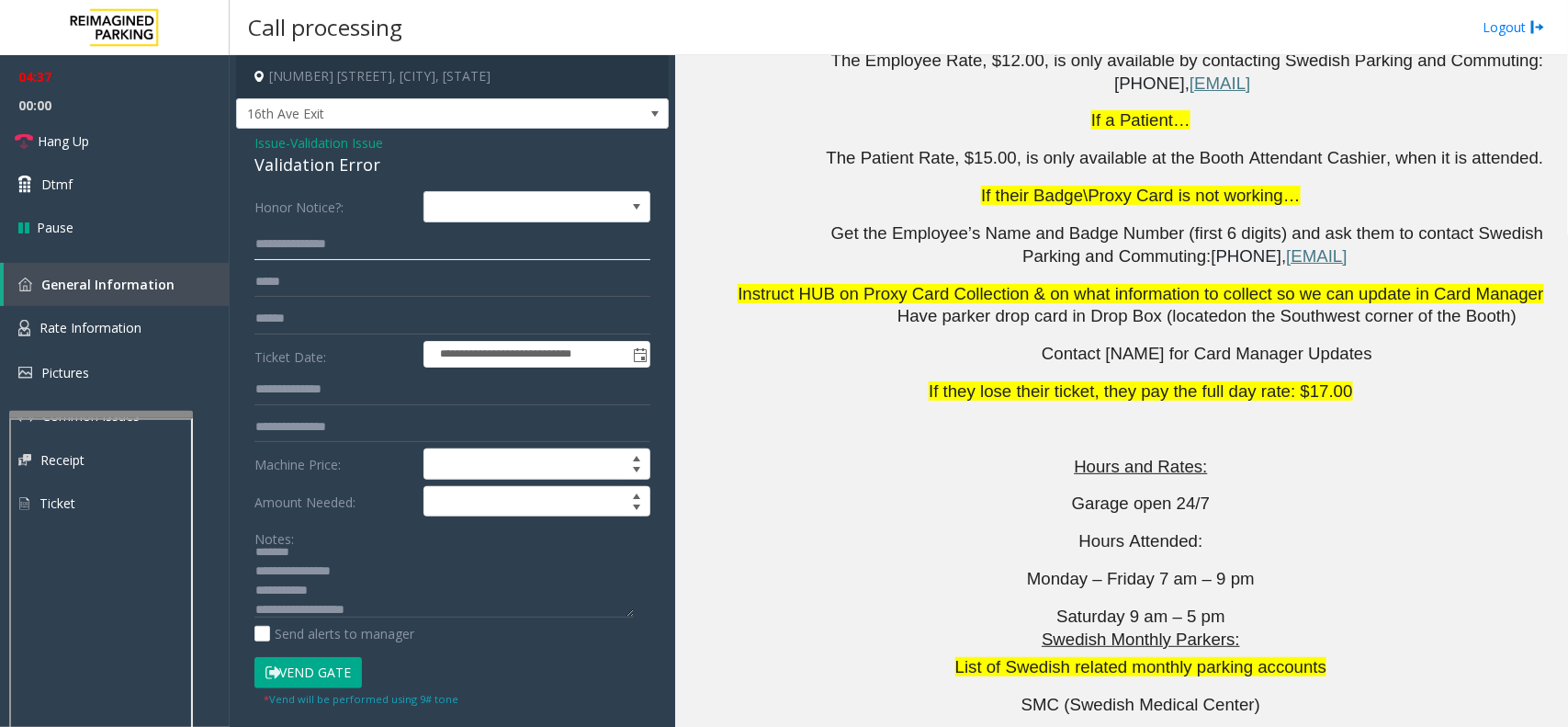 scroll, scrollTop: 2613, scrollLeft: 0, axis: vertical 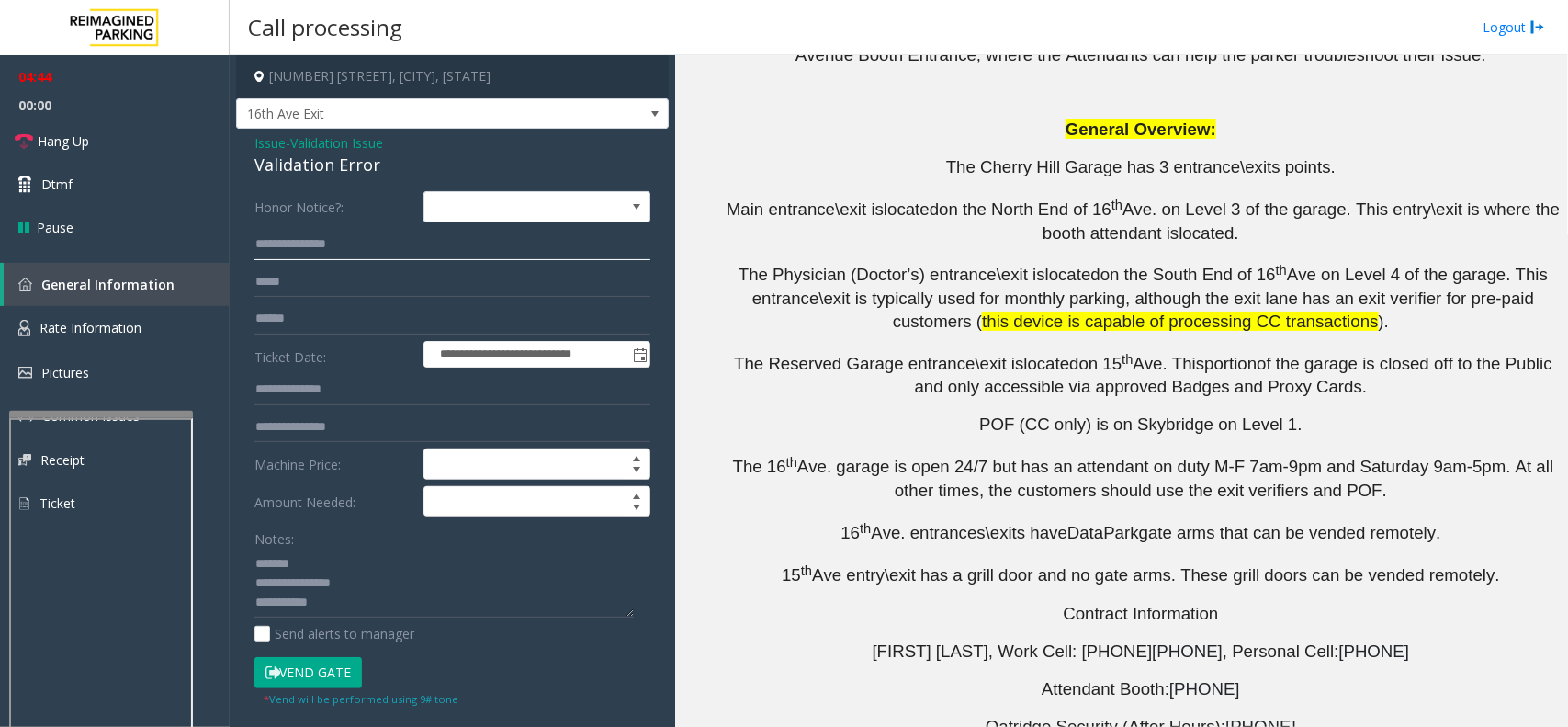 type on "**********" 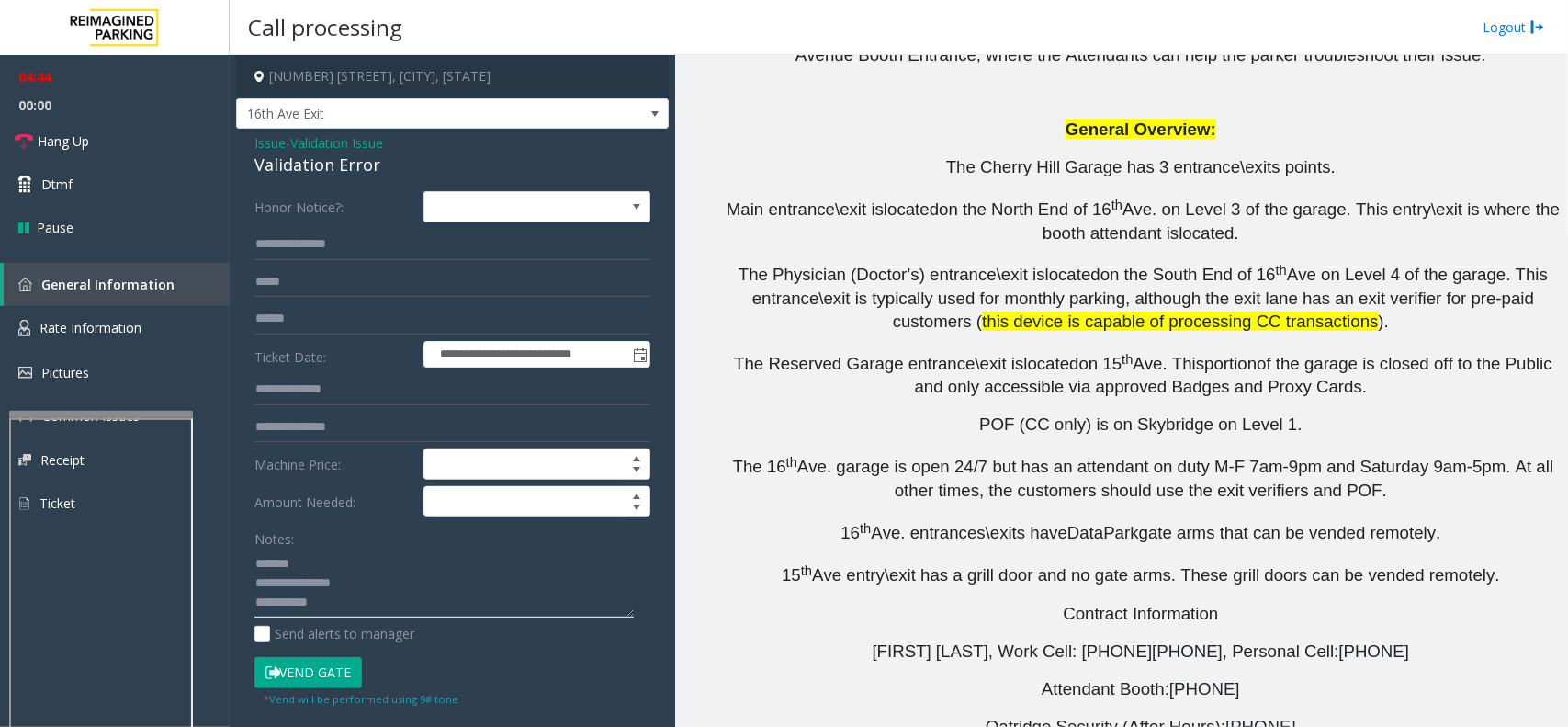 click 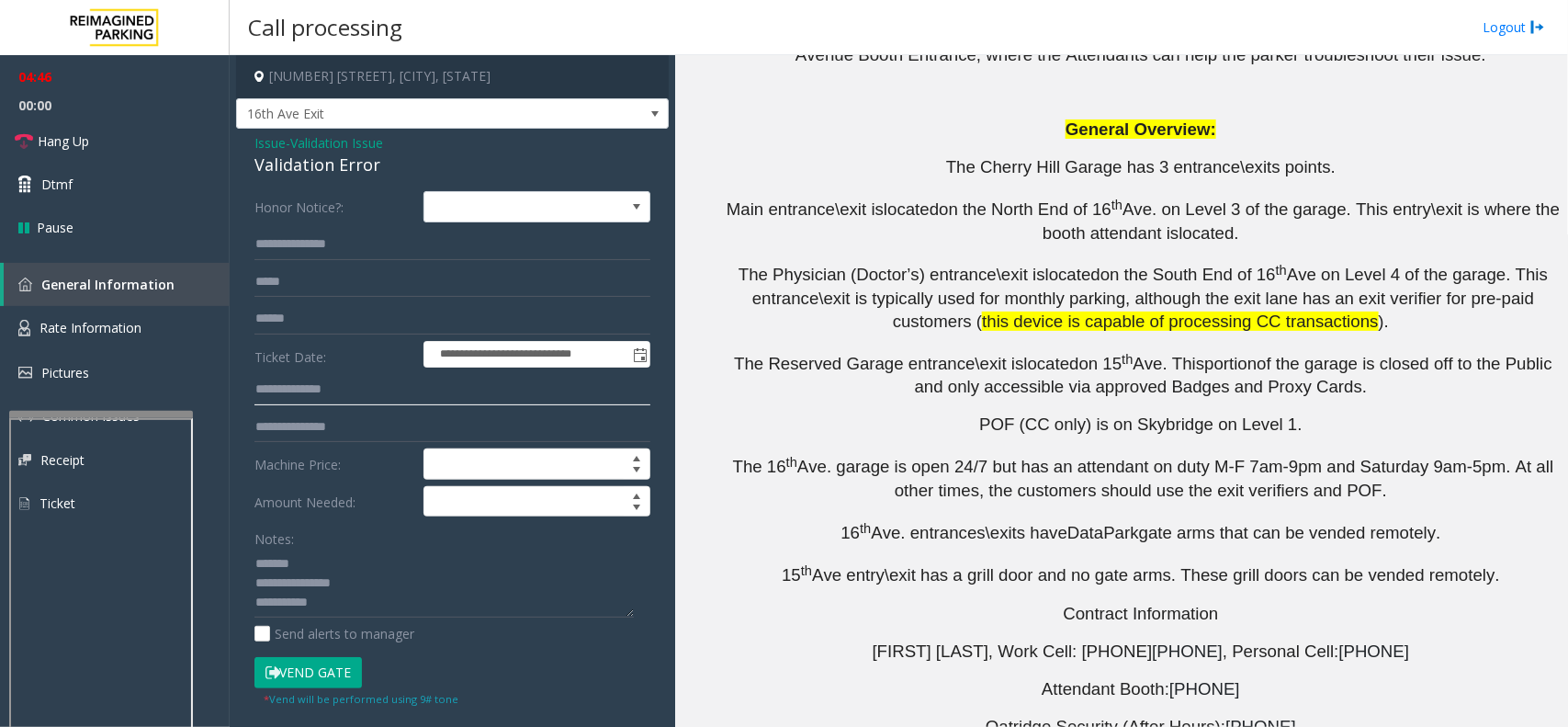 click 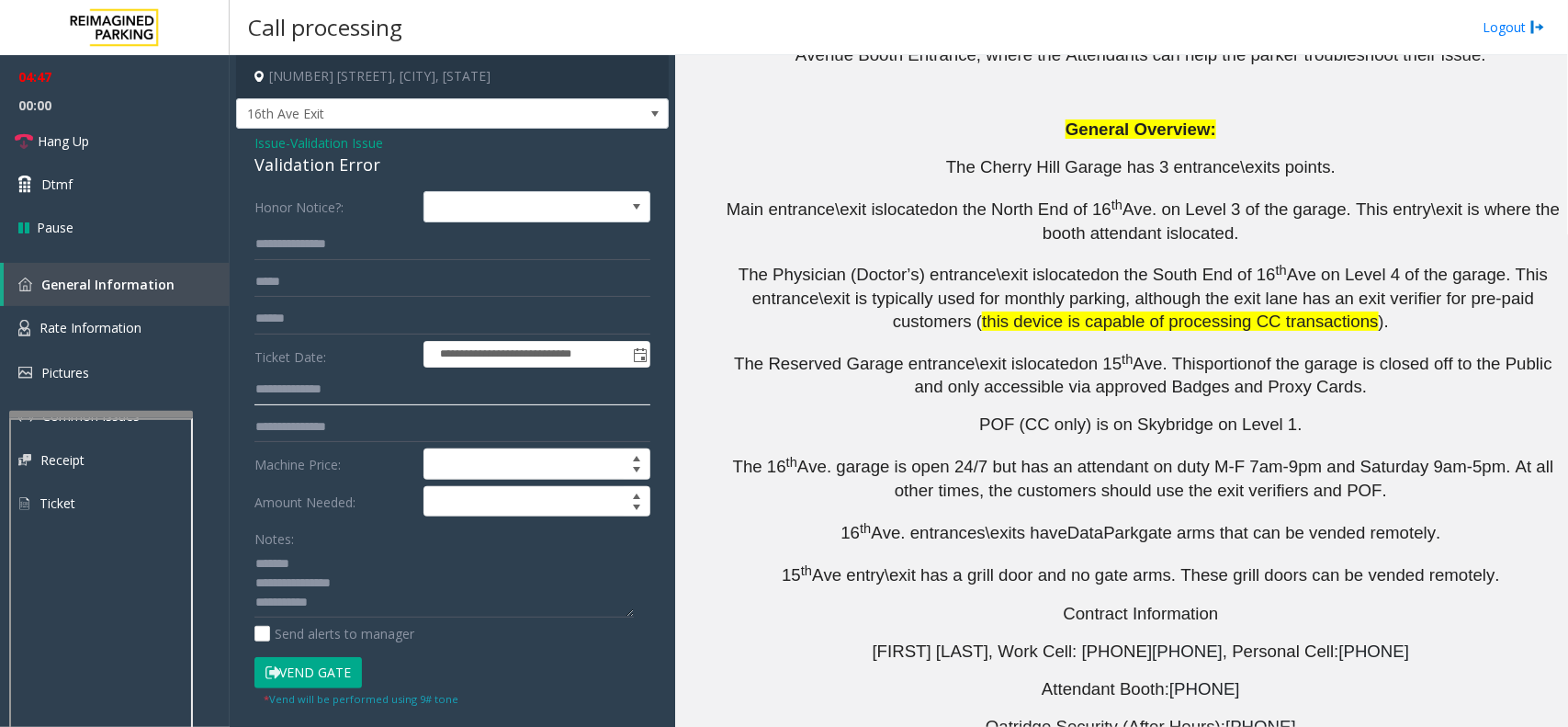 click 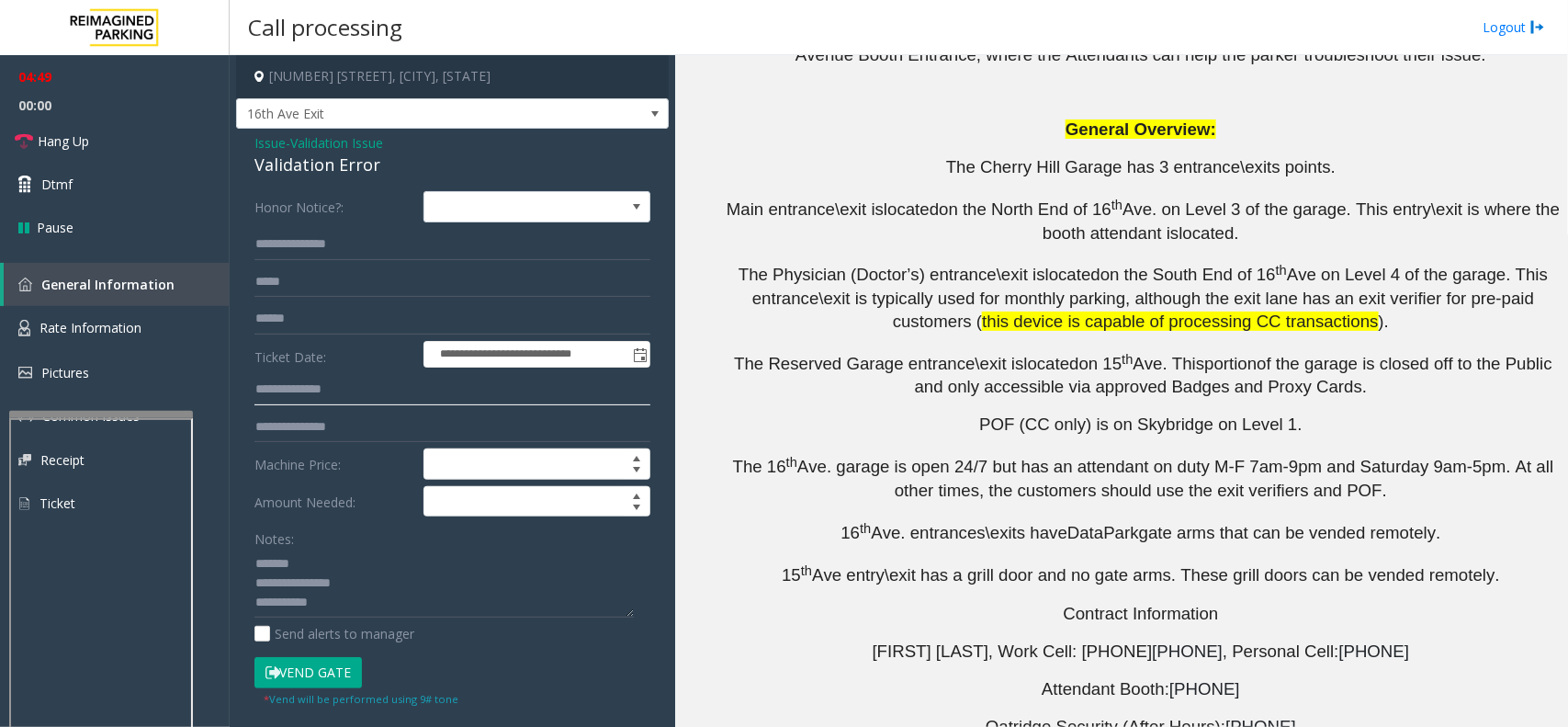 click 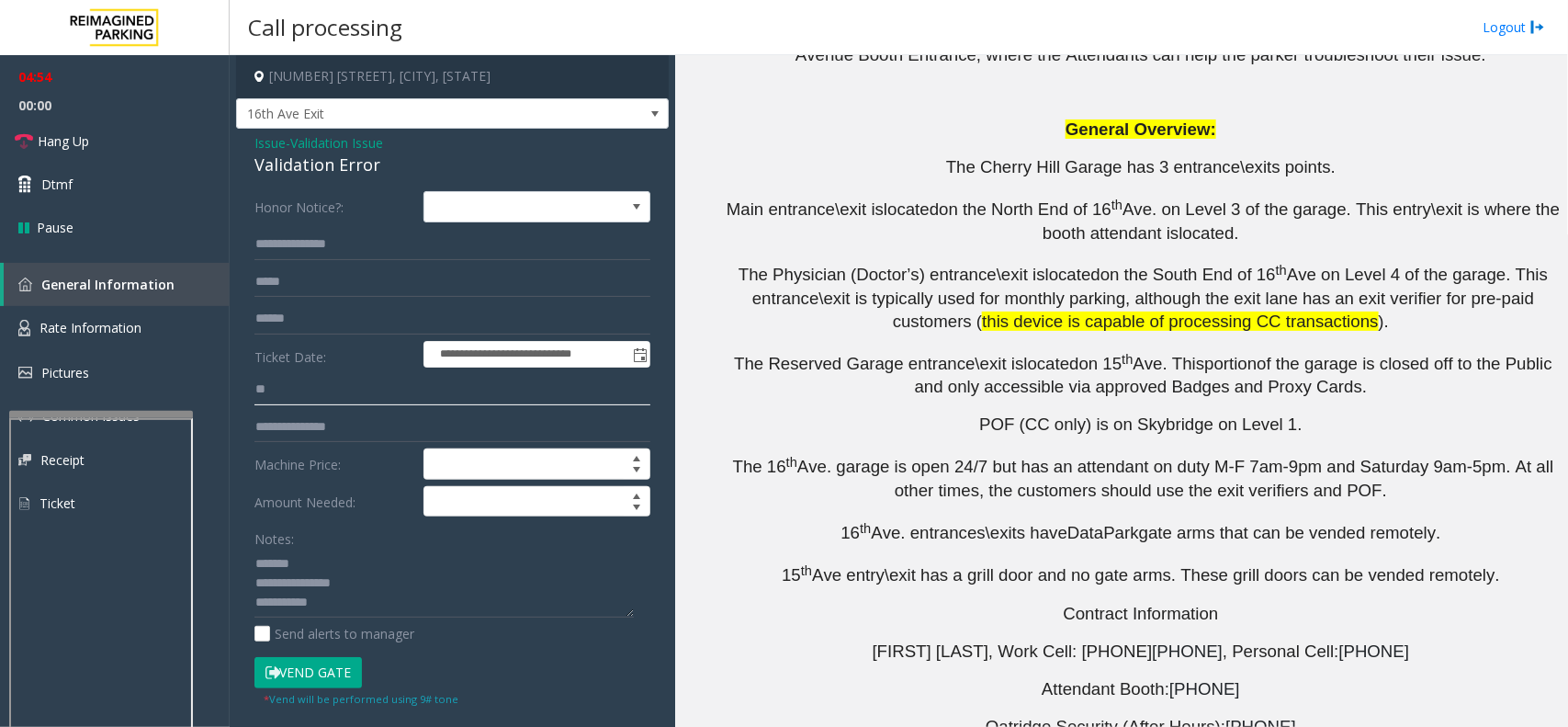 type on "*" 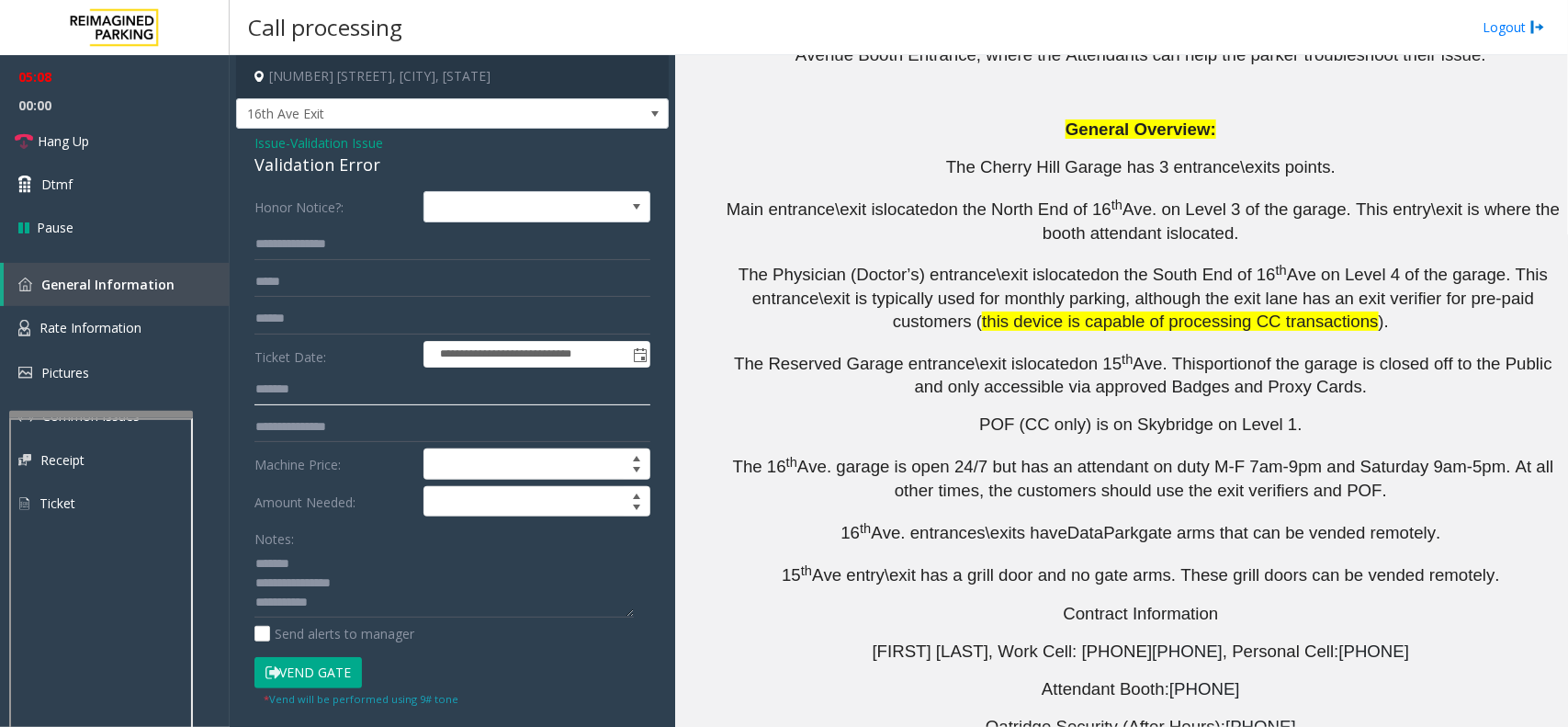 type on "*******" 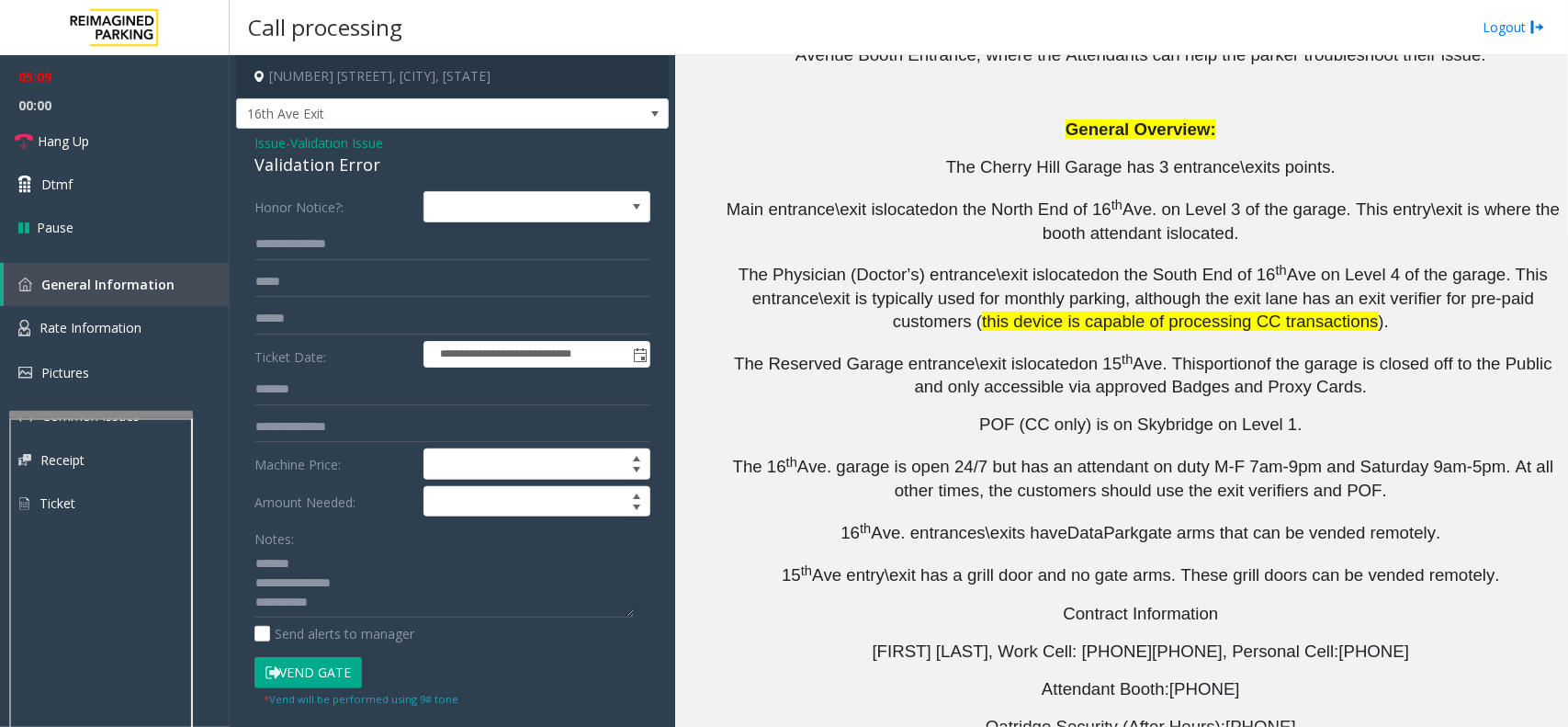 click on "Vend Gate" 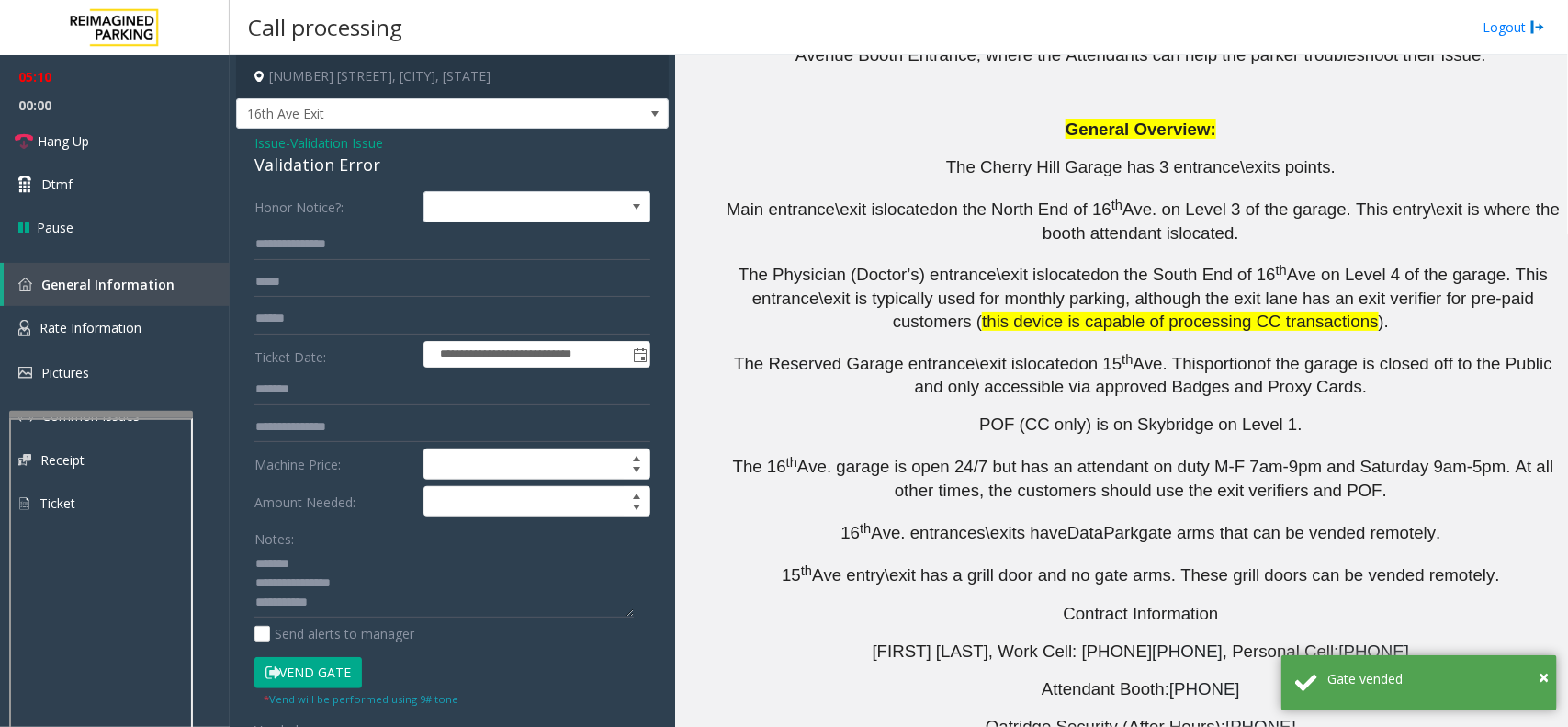 click on "Validation Error" 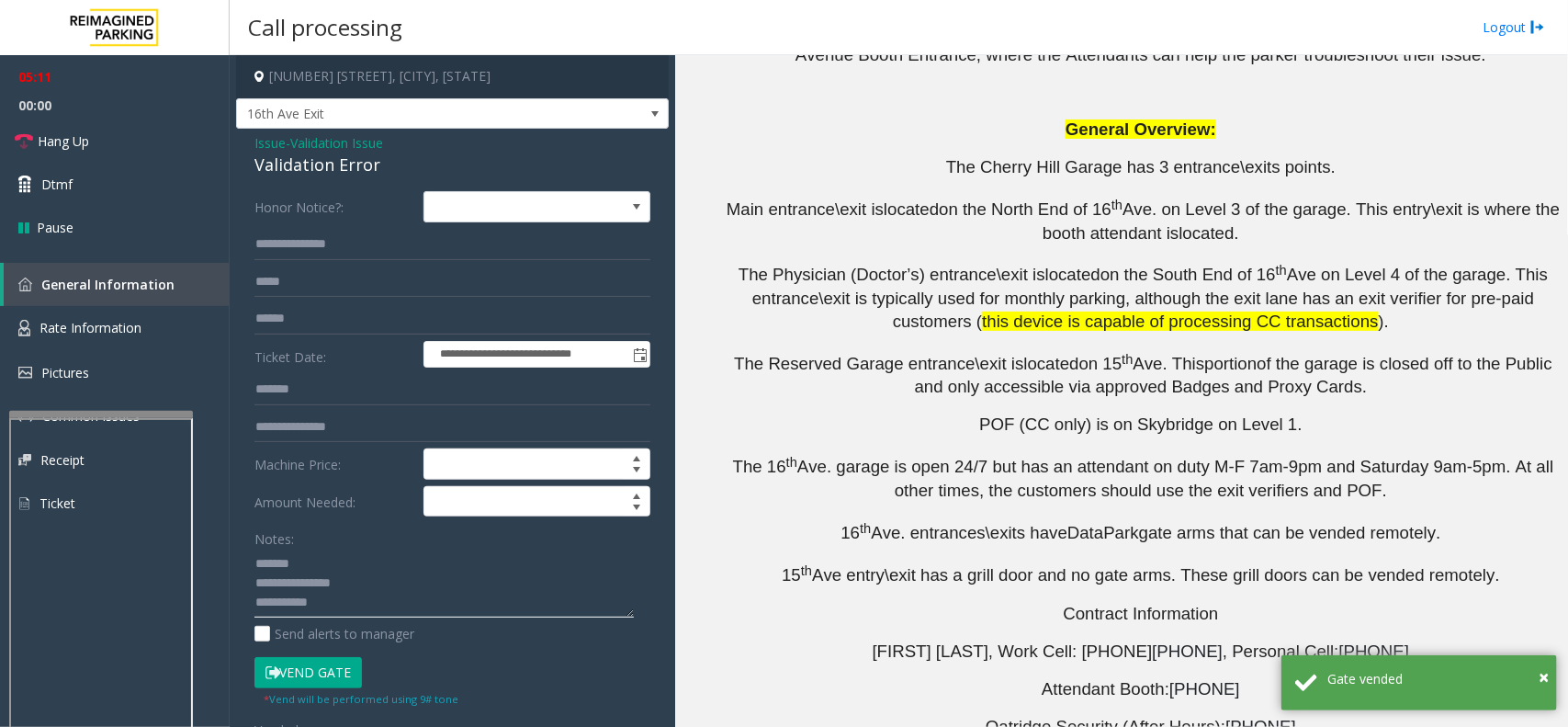 click 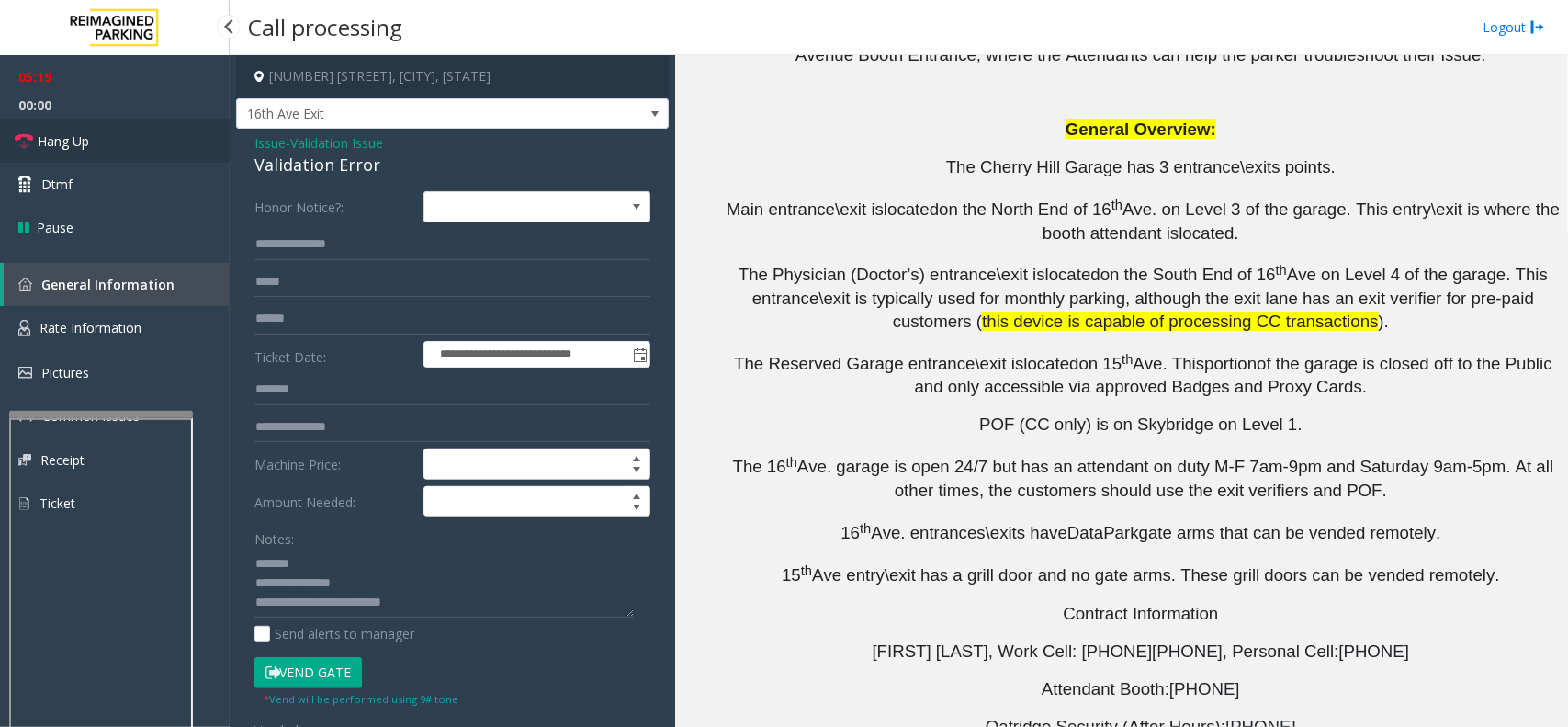 click on "Hang Up" at bounding box center (115, 141) 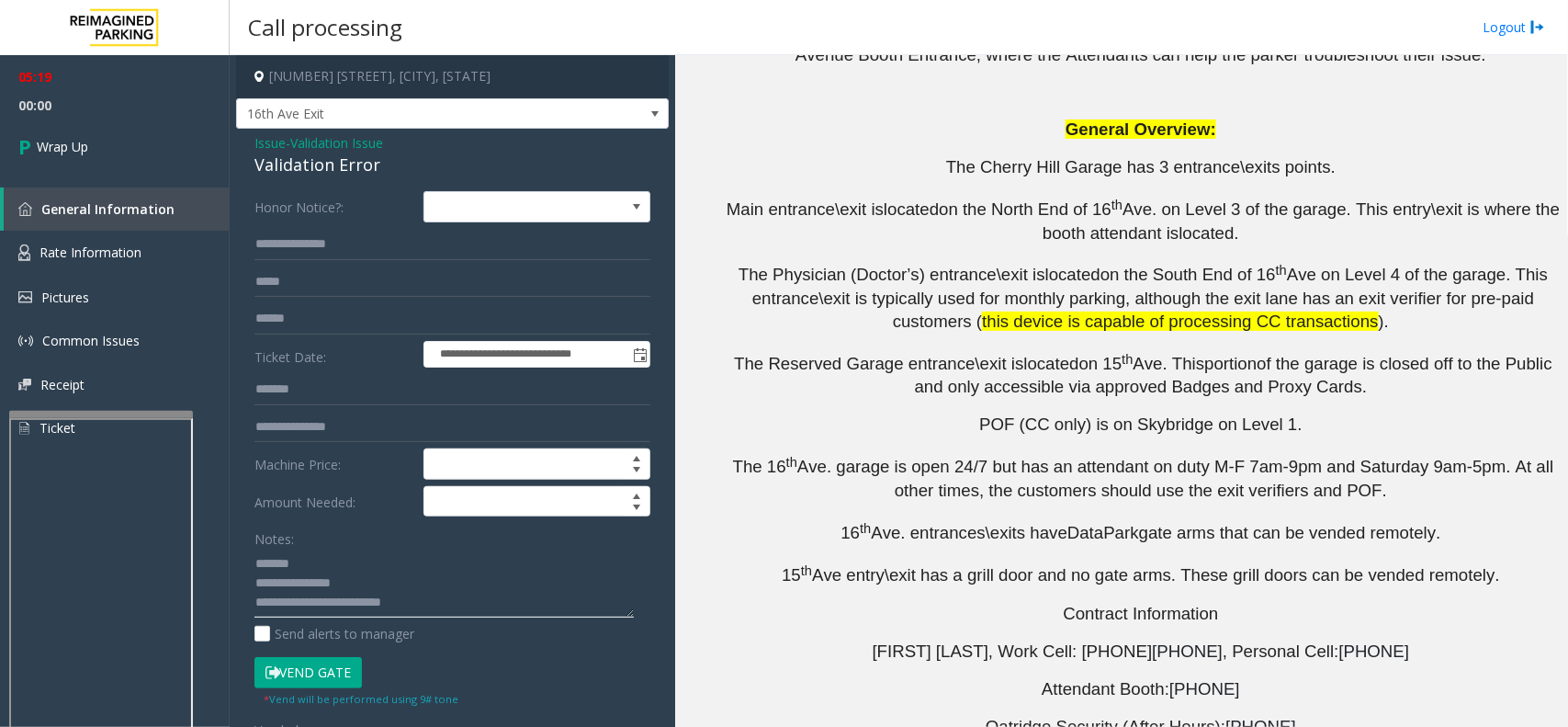 click 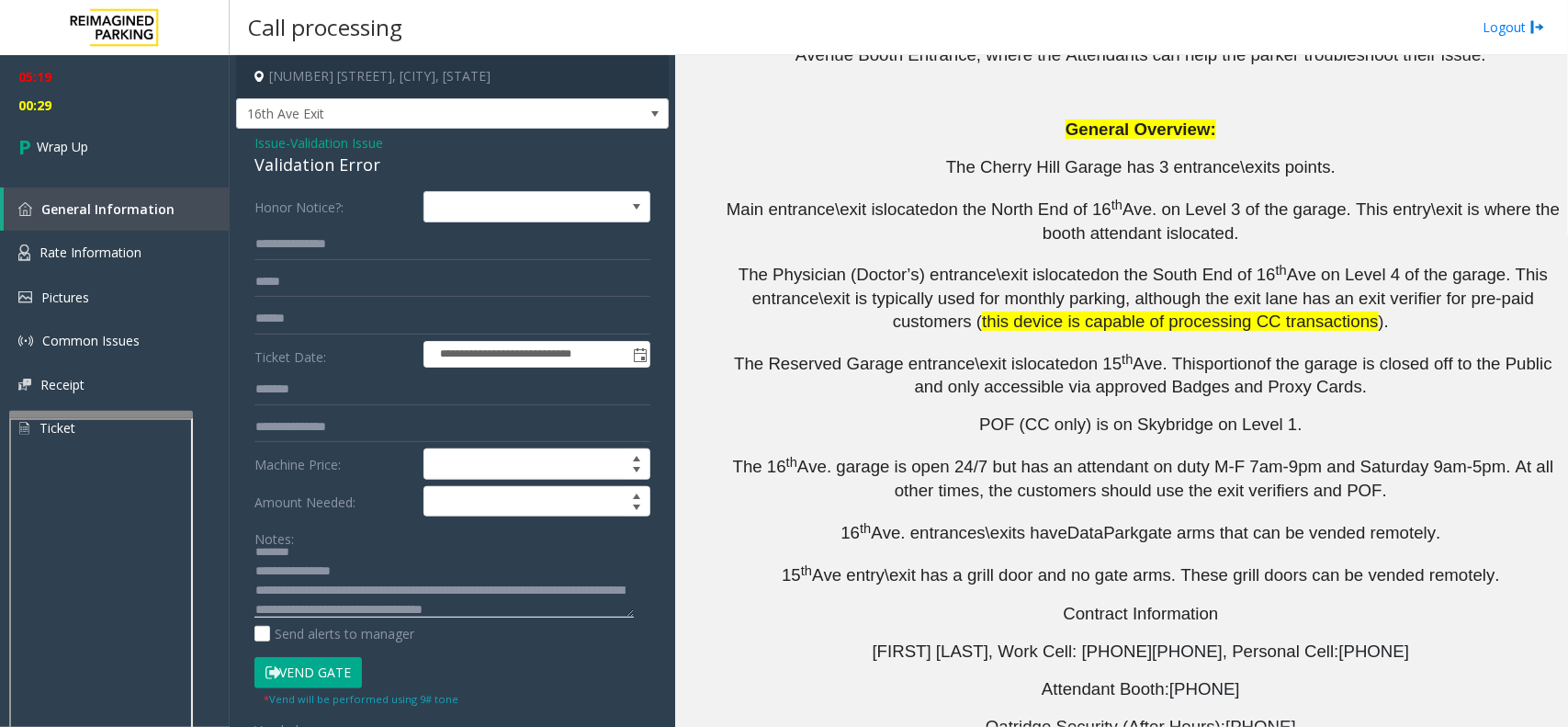 scroll, scrollTop: 32, scrollLeft: 0, axis: vertical 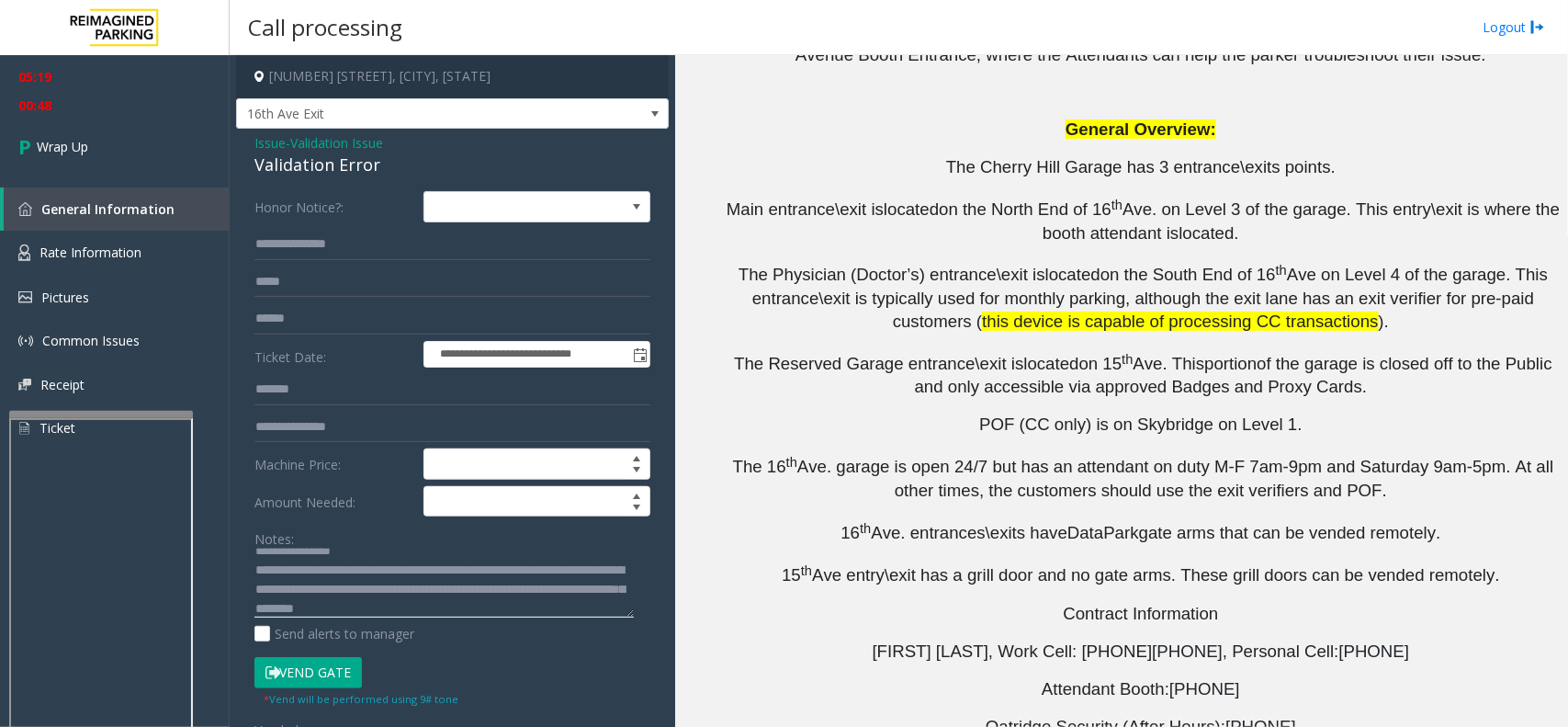 click 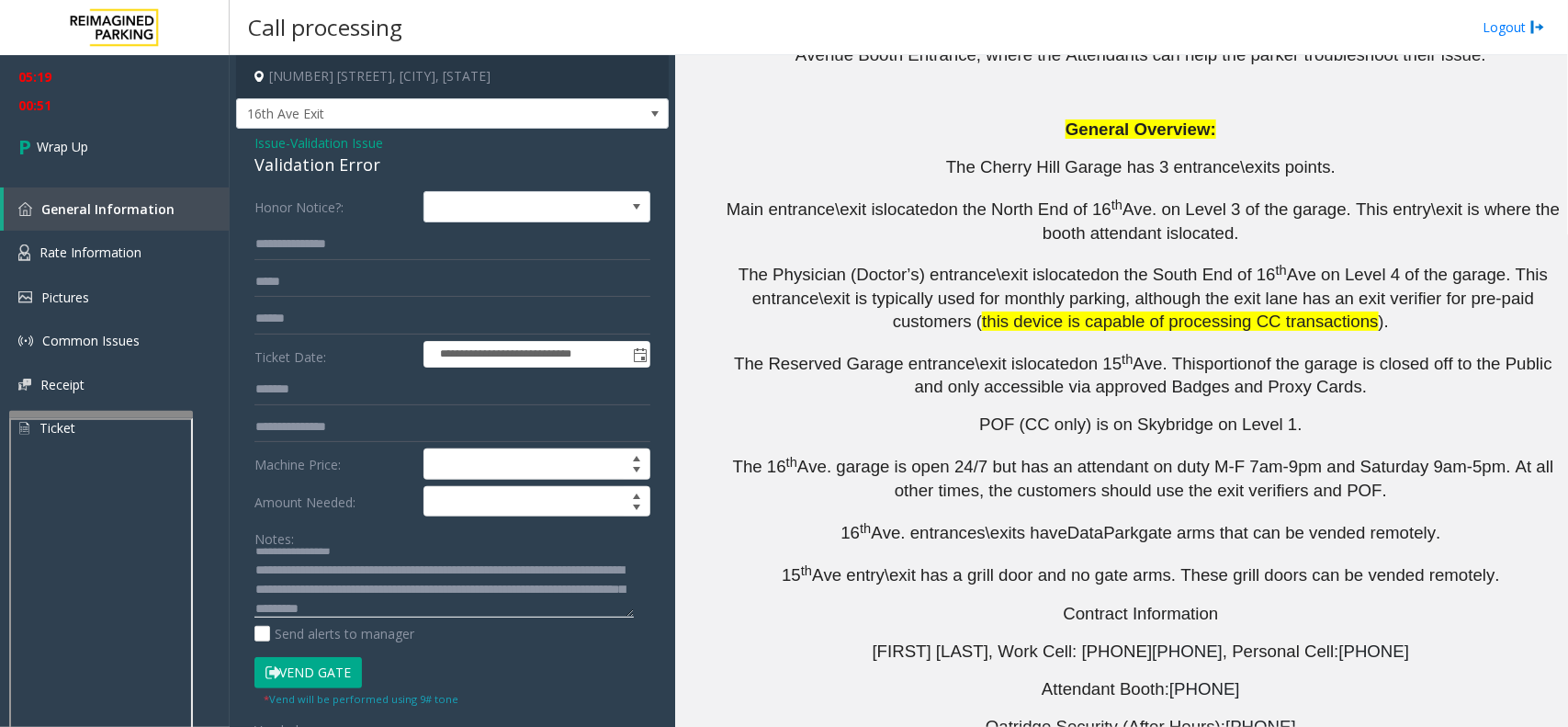 click 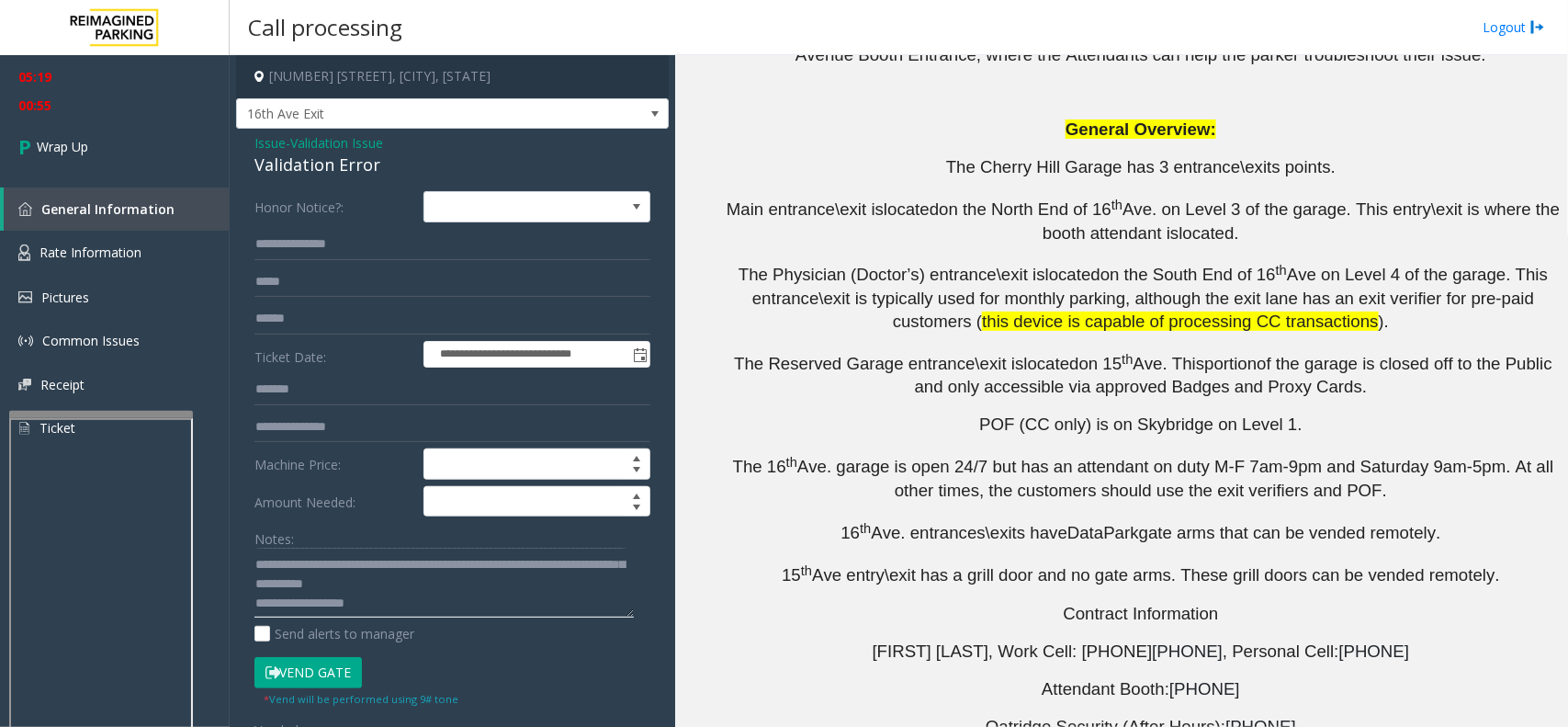 scroll, scrollTop: 0, scrollLeft: 0, axis: both 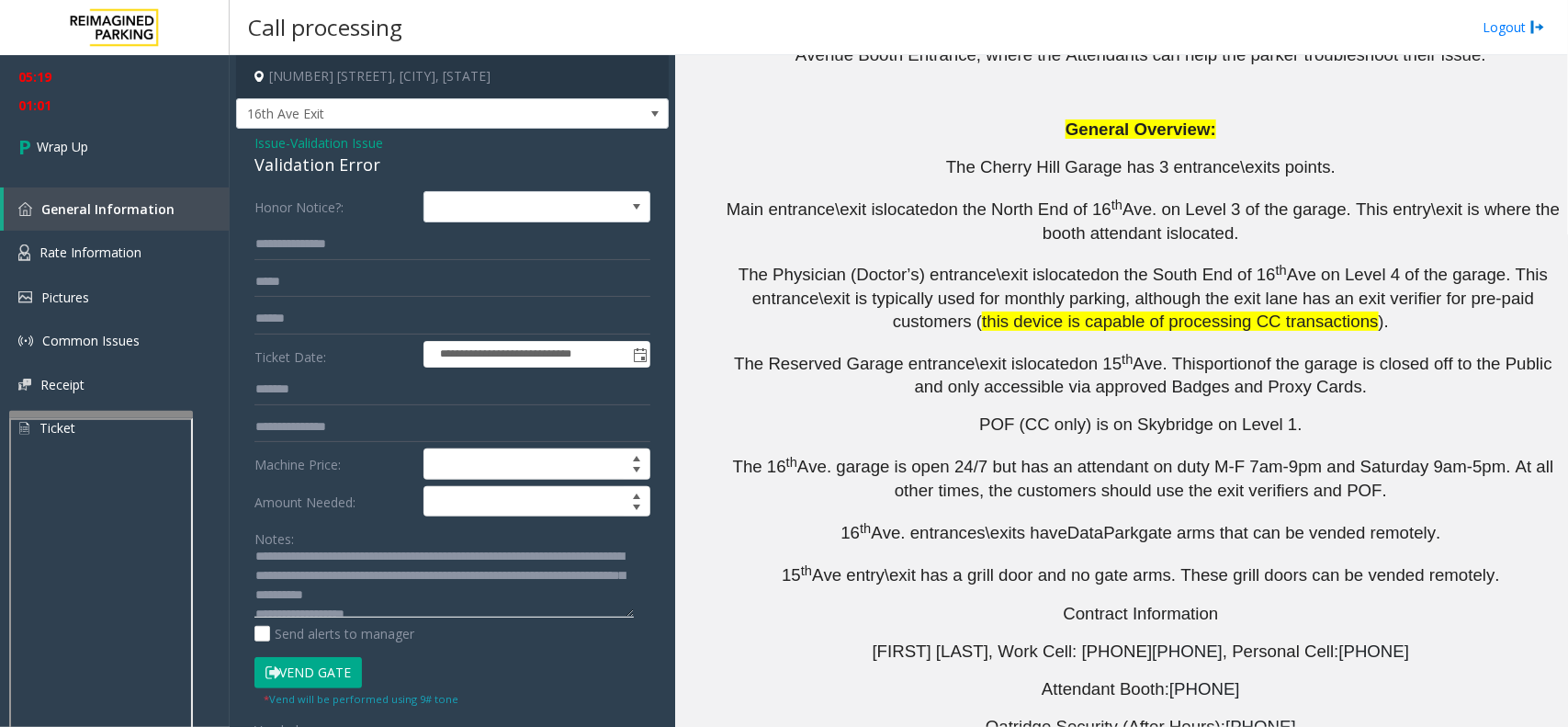click 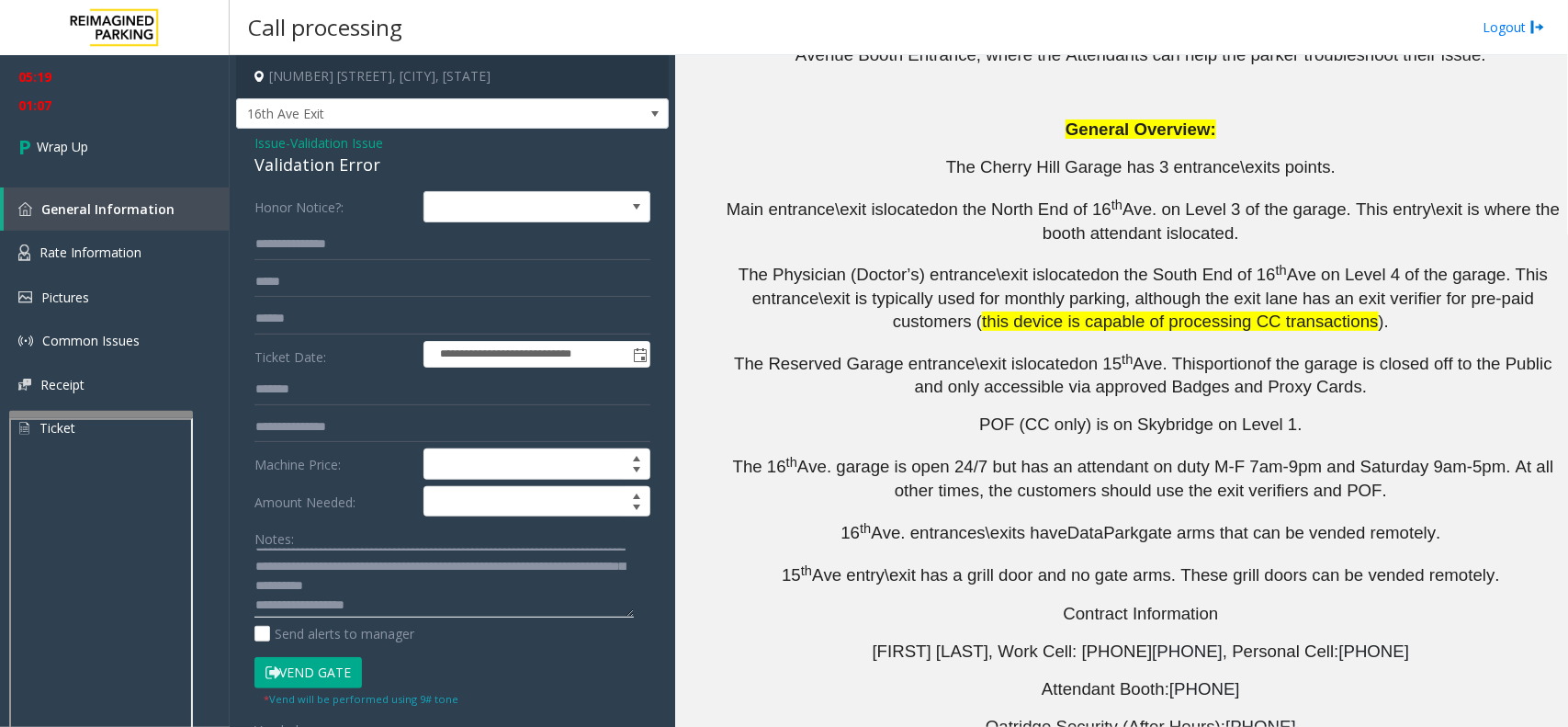 scroll, scrollTop: 57, scrollLeft: 0, axis: vertical 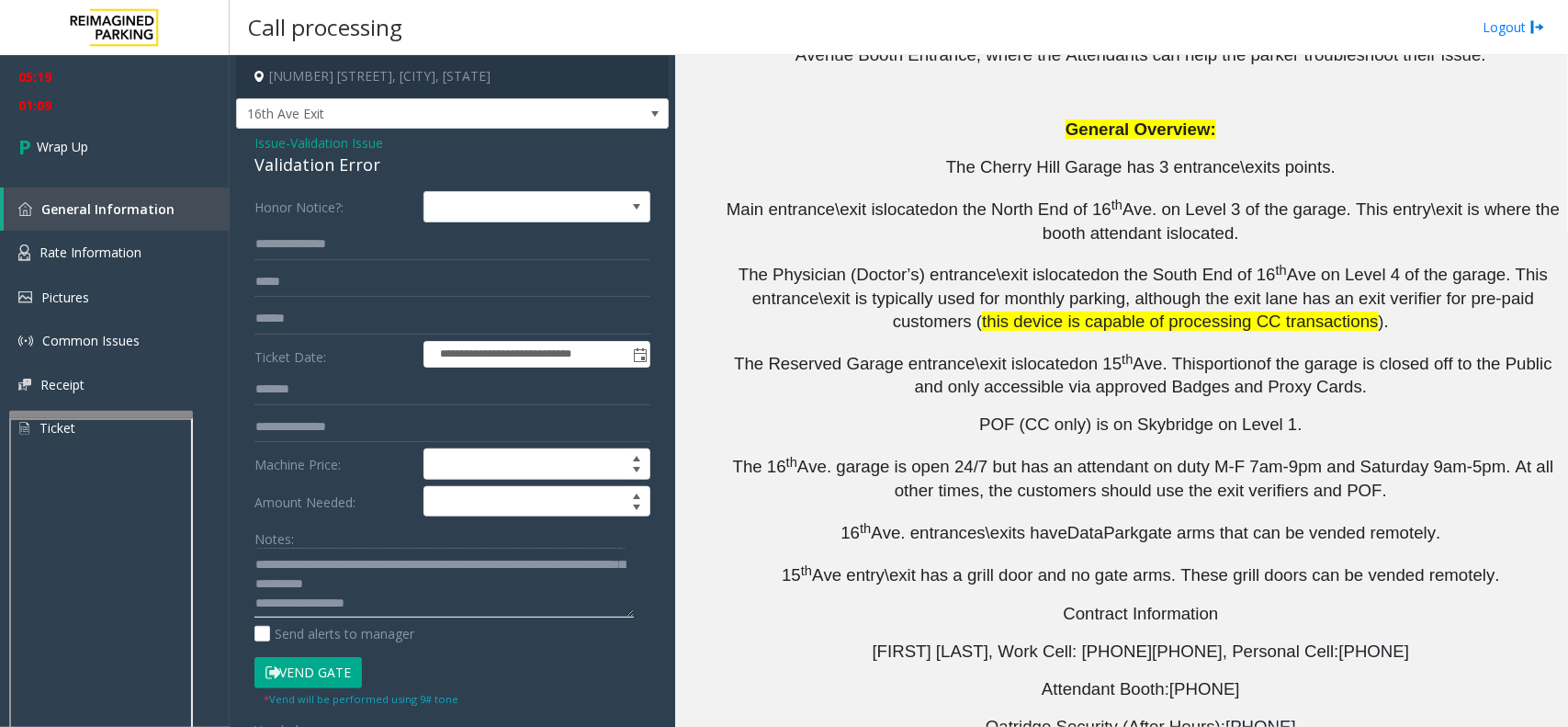 click 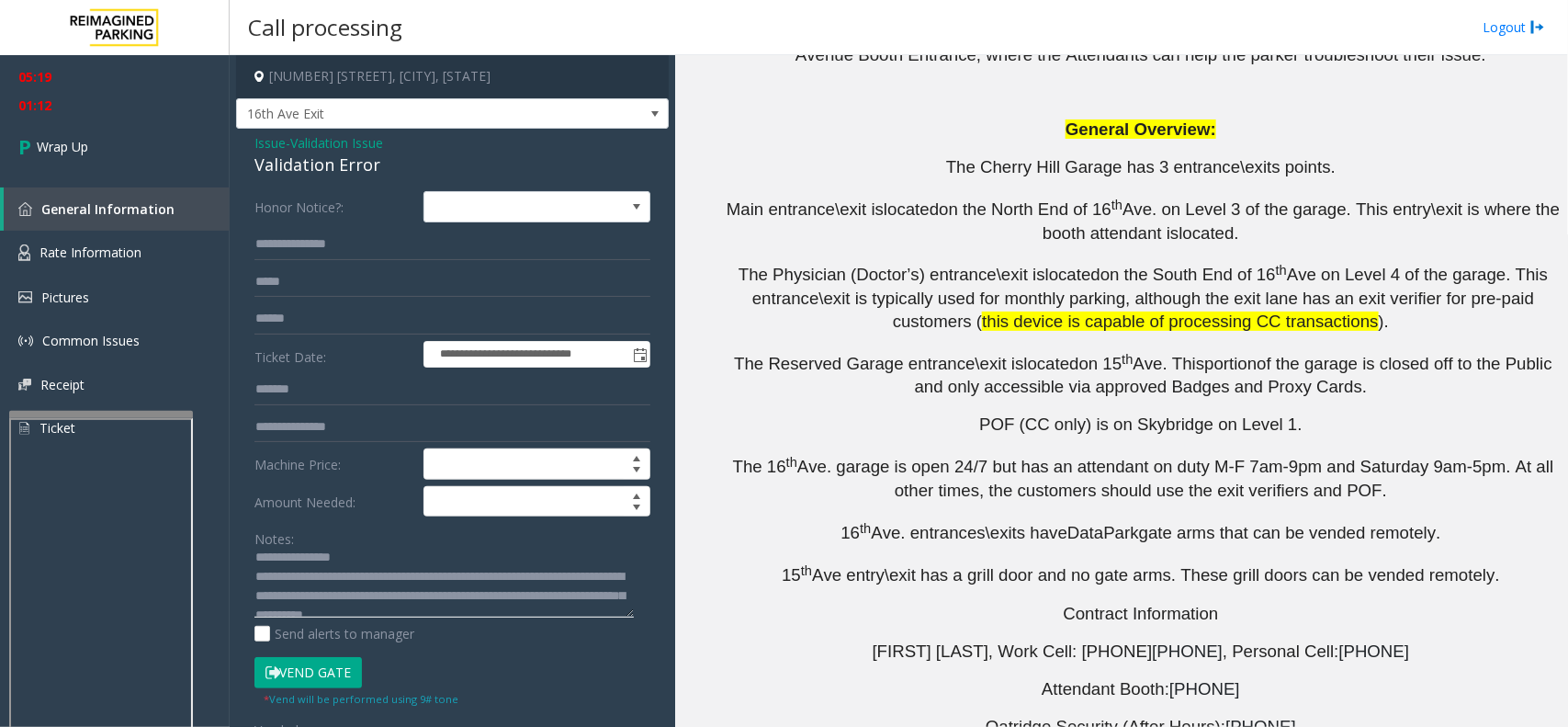 scroll, scrollTop: 0, scrollLeft: 0, axis: both 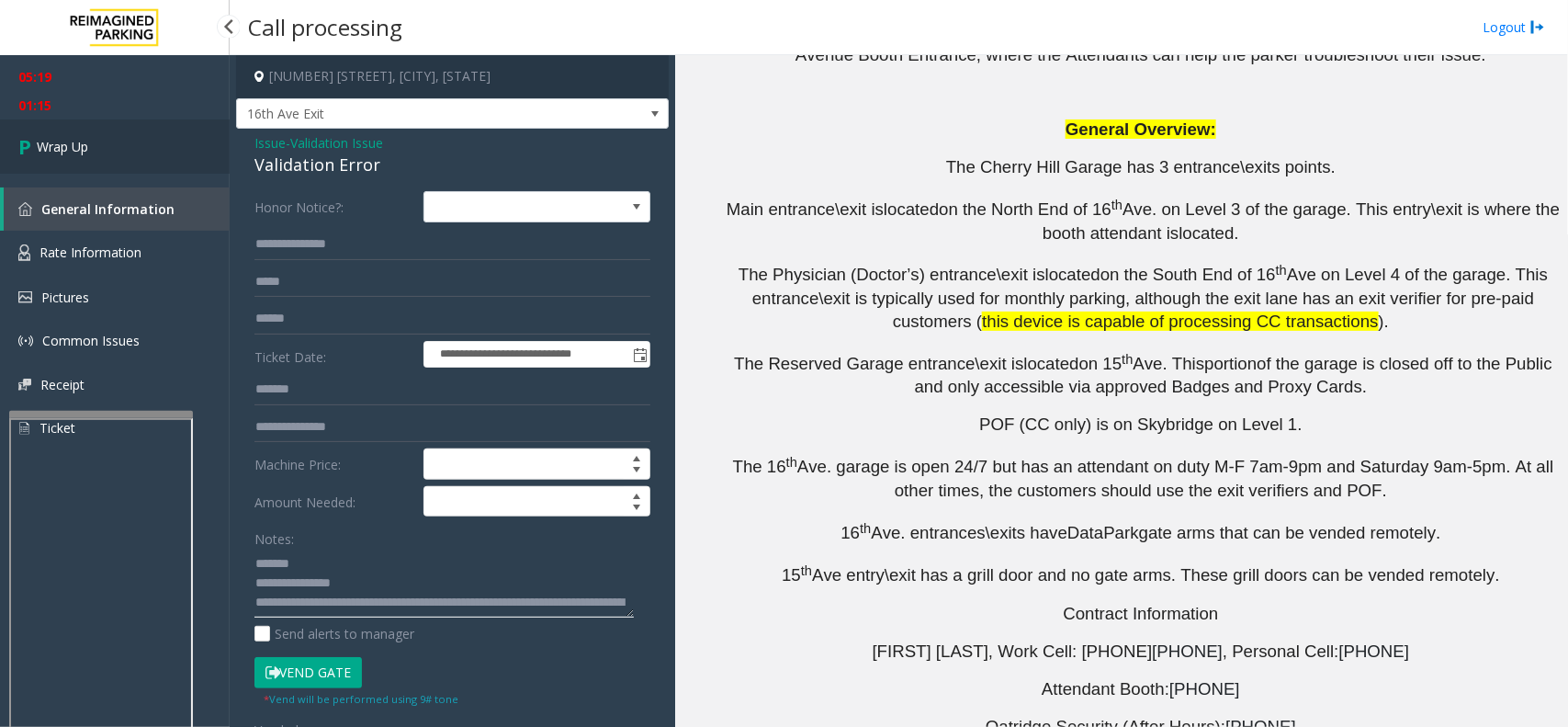 type on "**********" 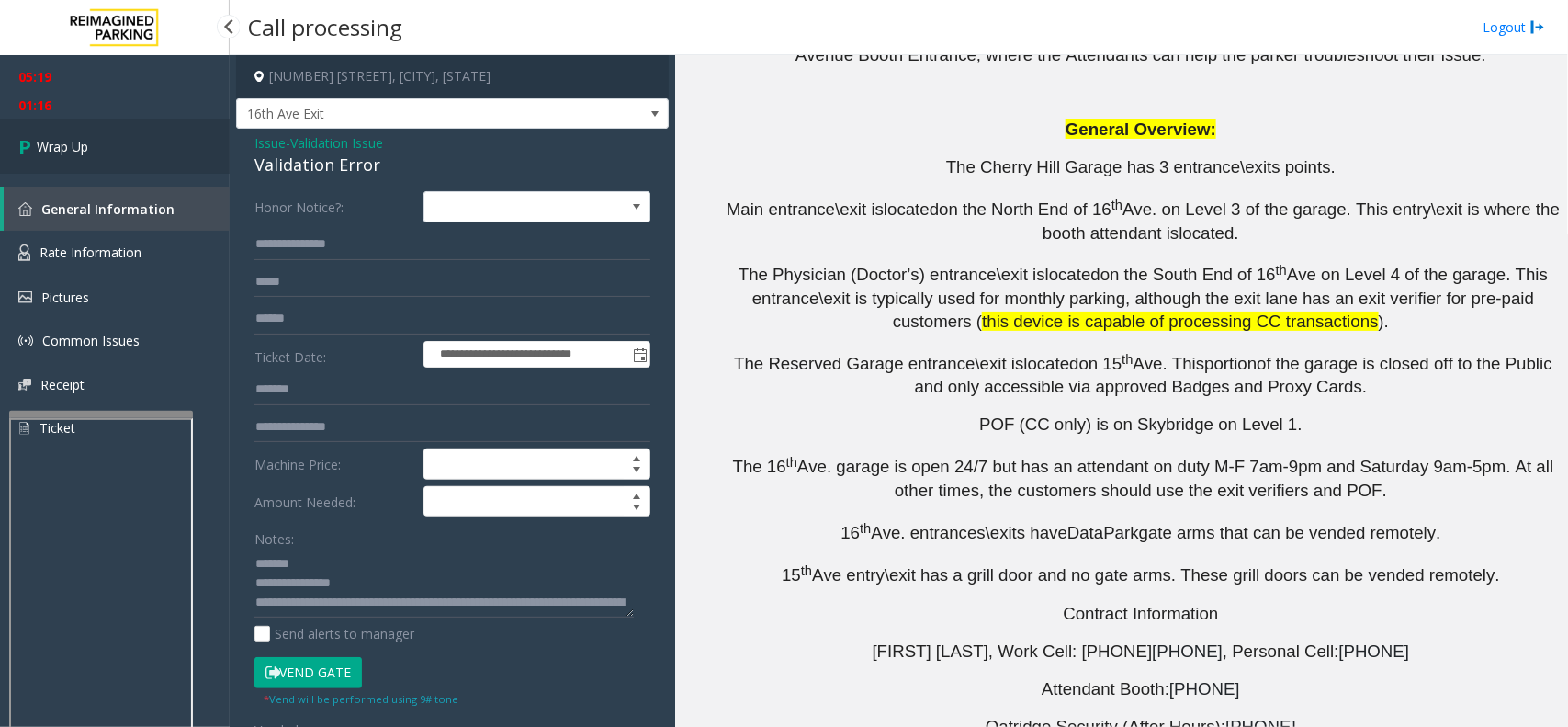 click on "Wrap Up" at bounding box center [115, 146] 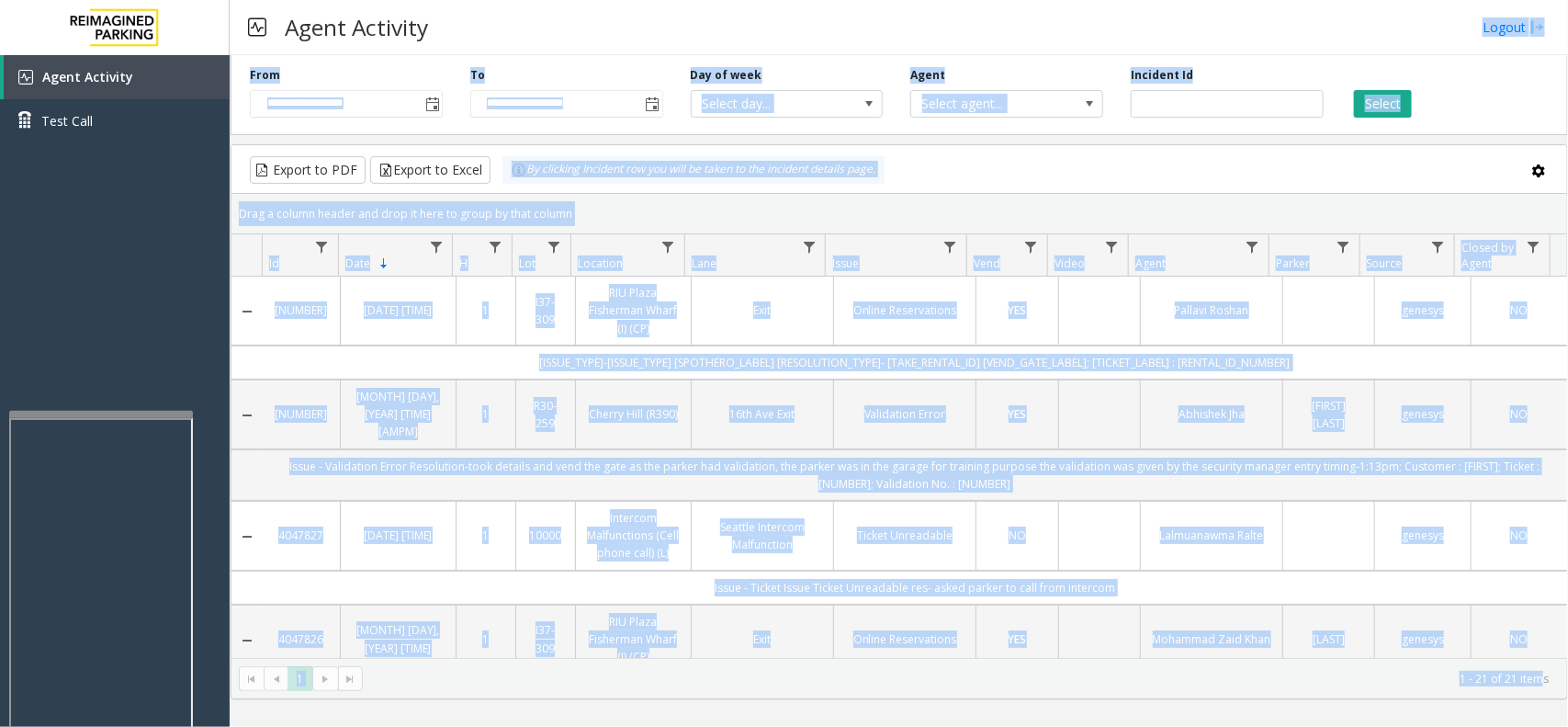 drag, startPoint x: 522, startPoint y: 28, endPoint x: 1544, endPoint y: 699, distance: 1222.5895 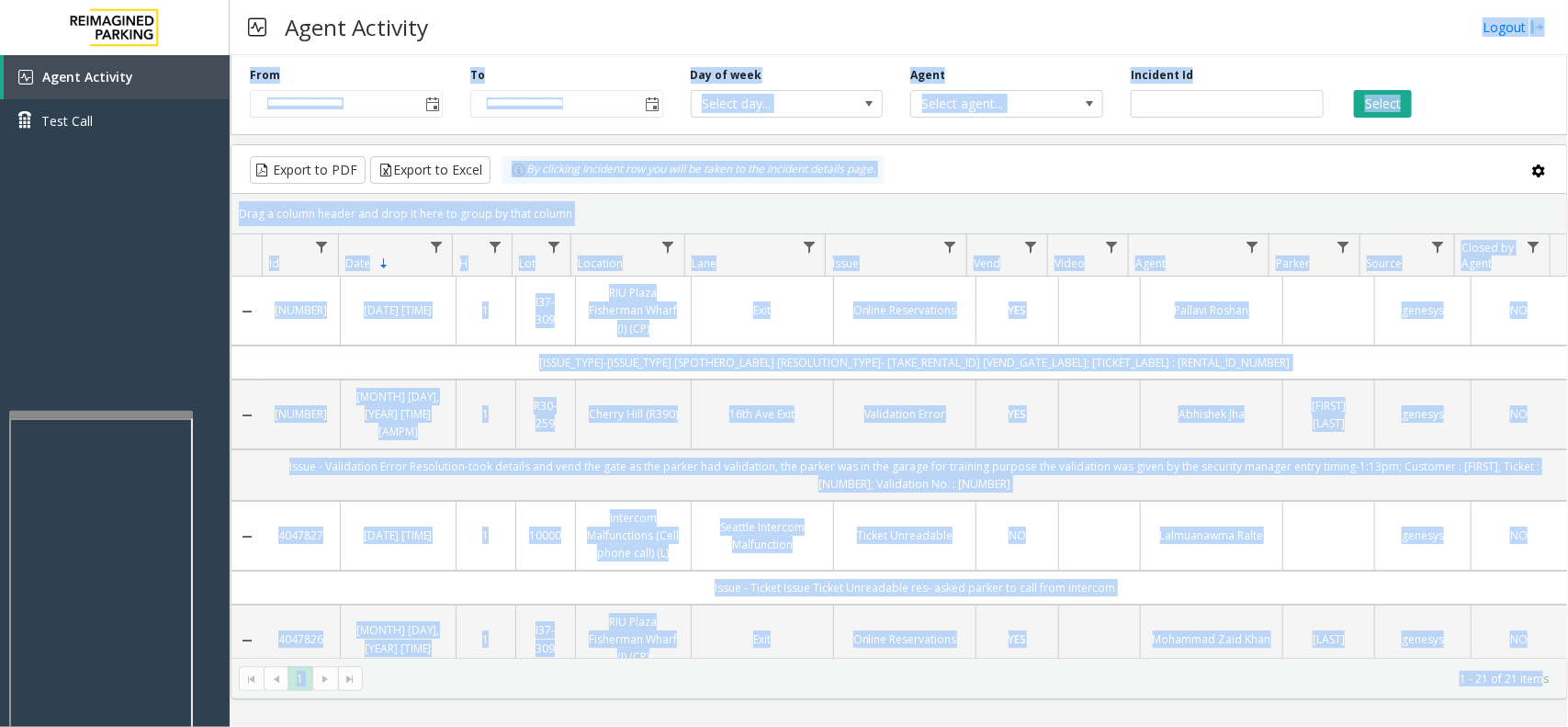 click on "Agent Activity Logout" at bounding box center (898, 28) 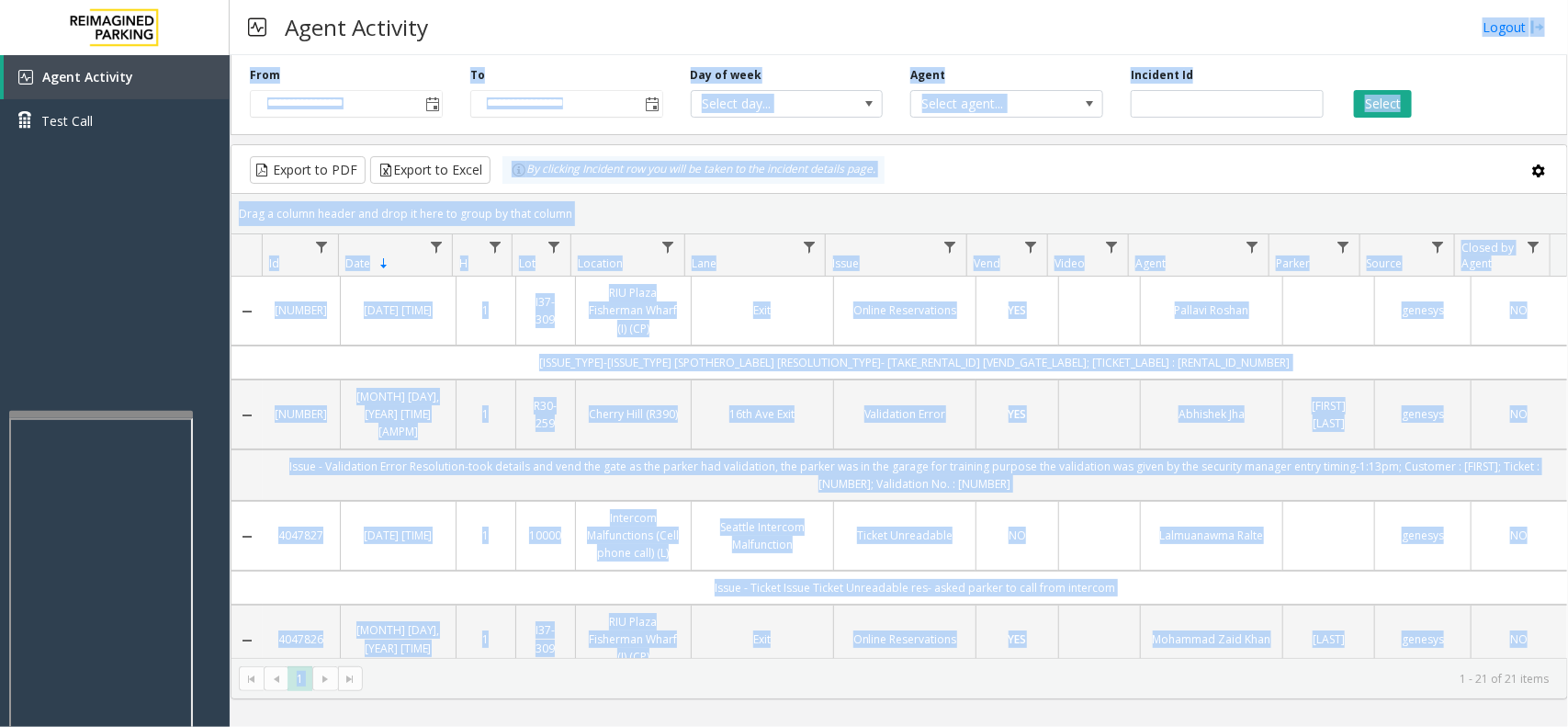 drag, startPoint x: 1038, startPoint y: 39, endPoint x: 1382, endPoint y: 741, distance: 781.7544 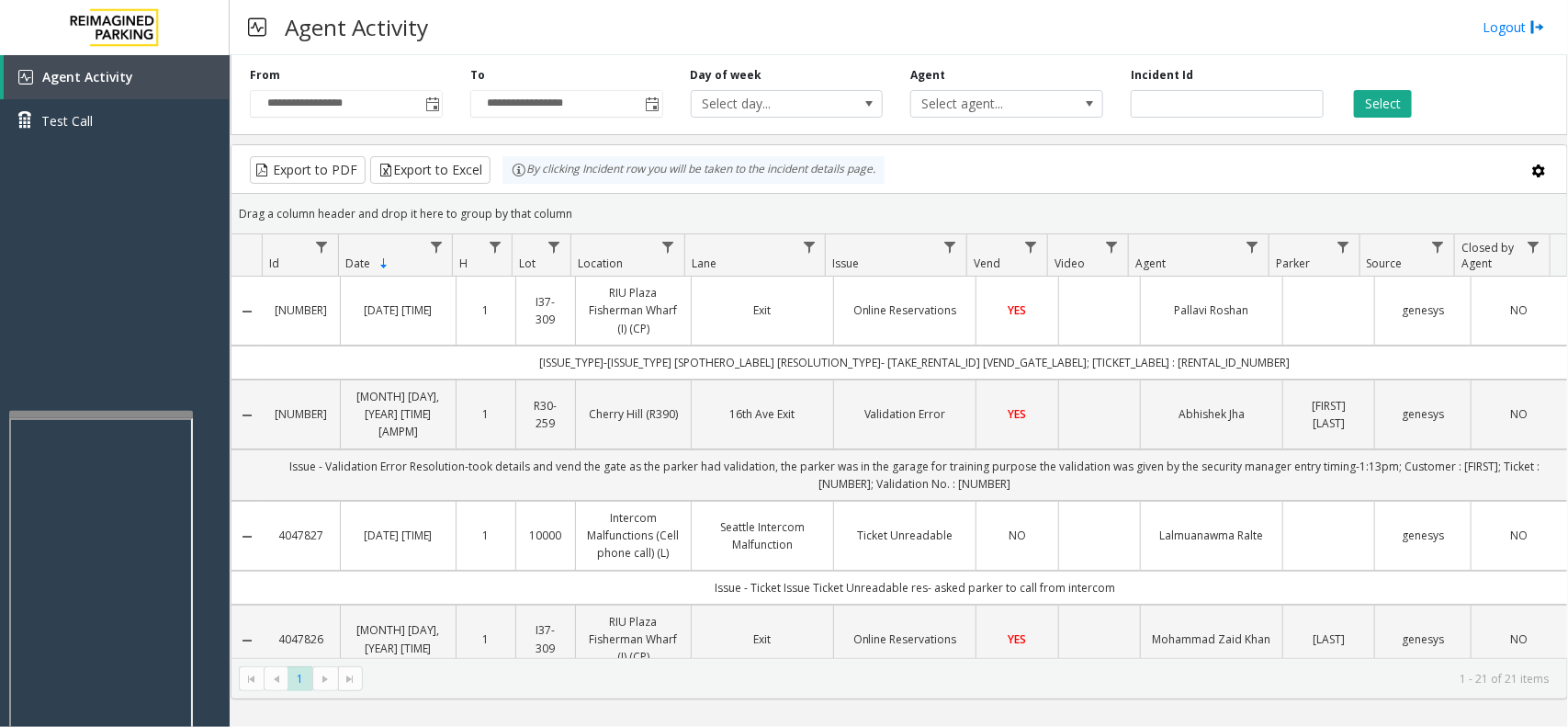 click on "Agent Activity Logout" at bounding box center (898, 28) 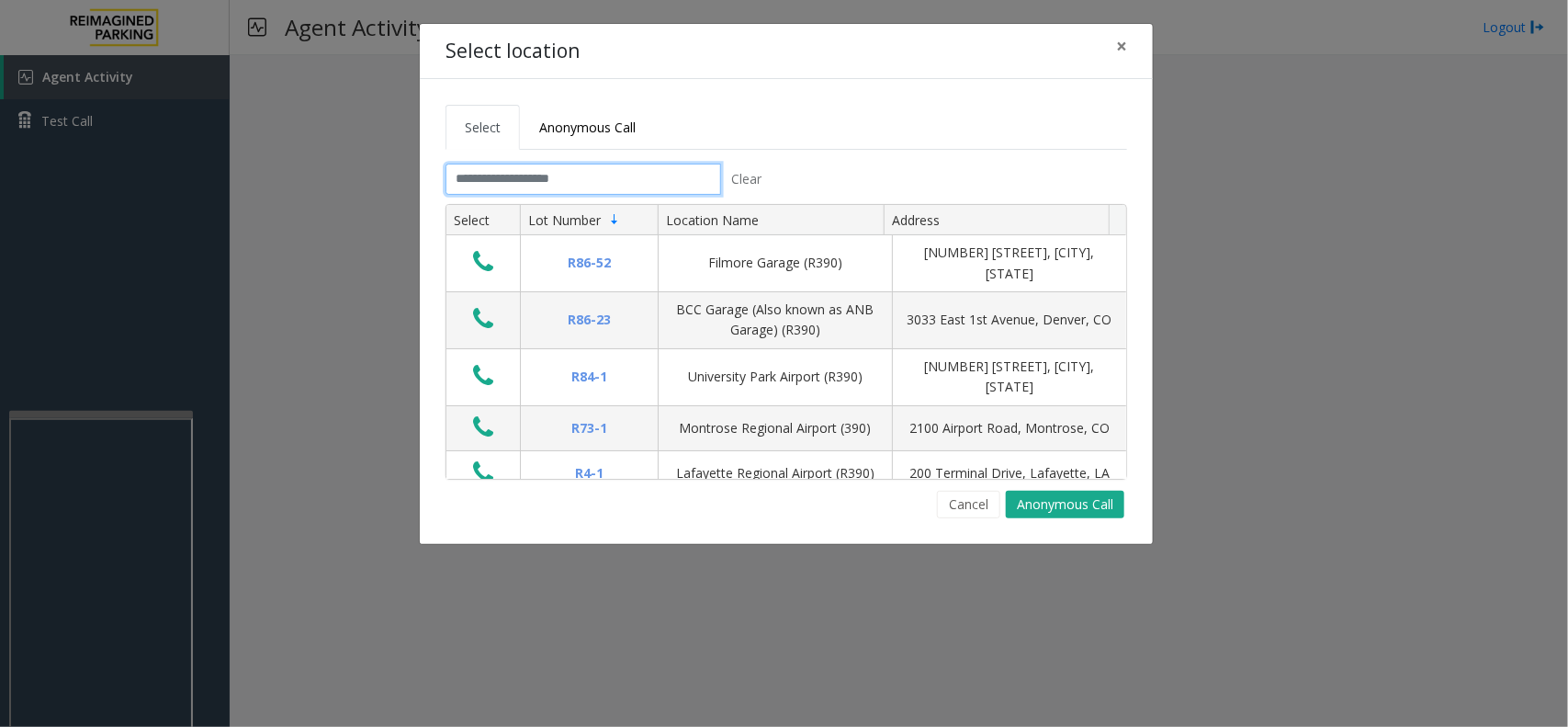 click 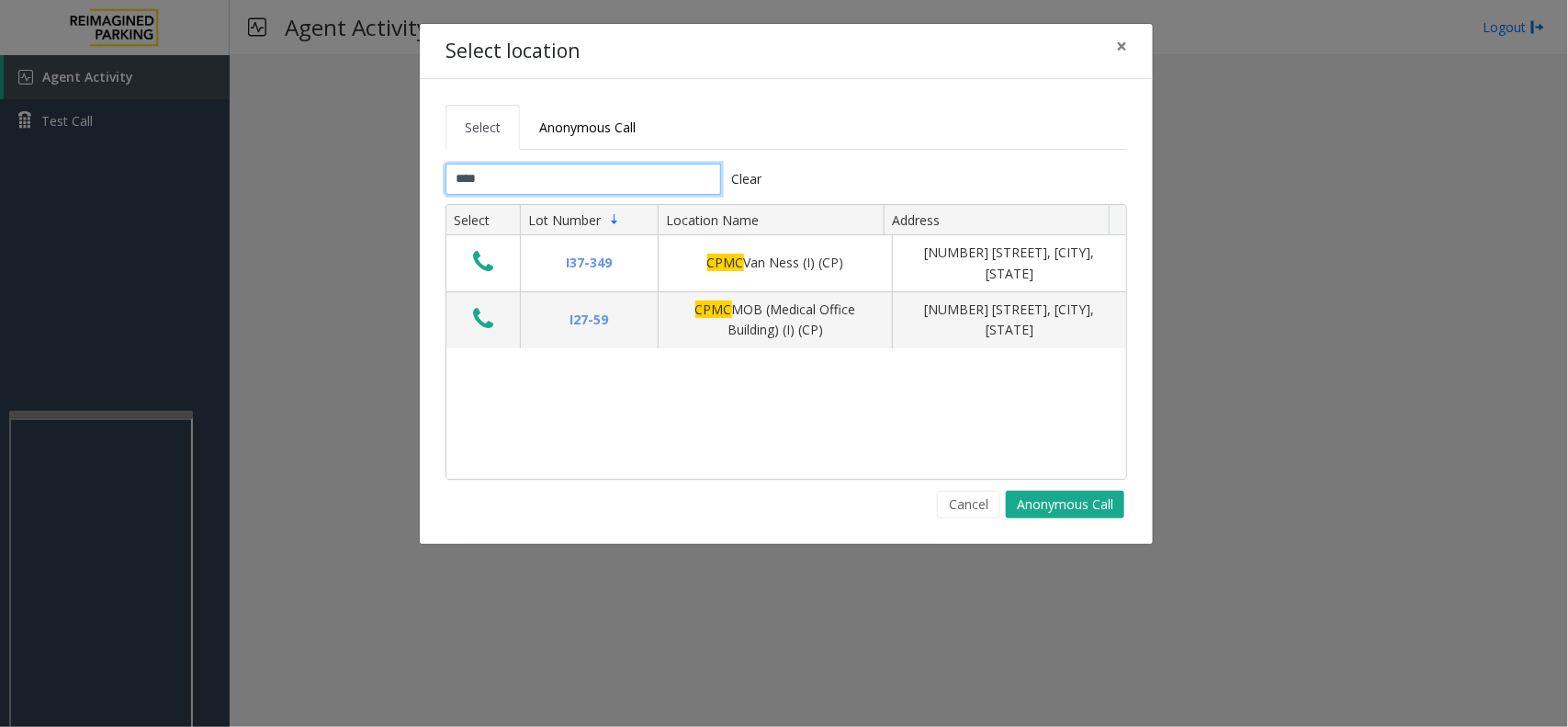 click on "****" 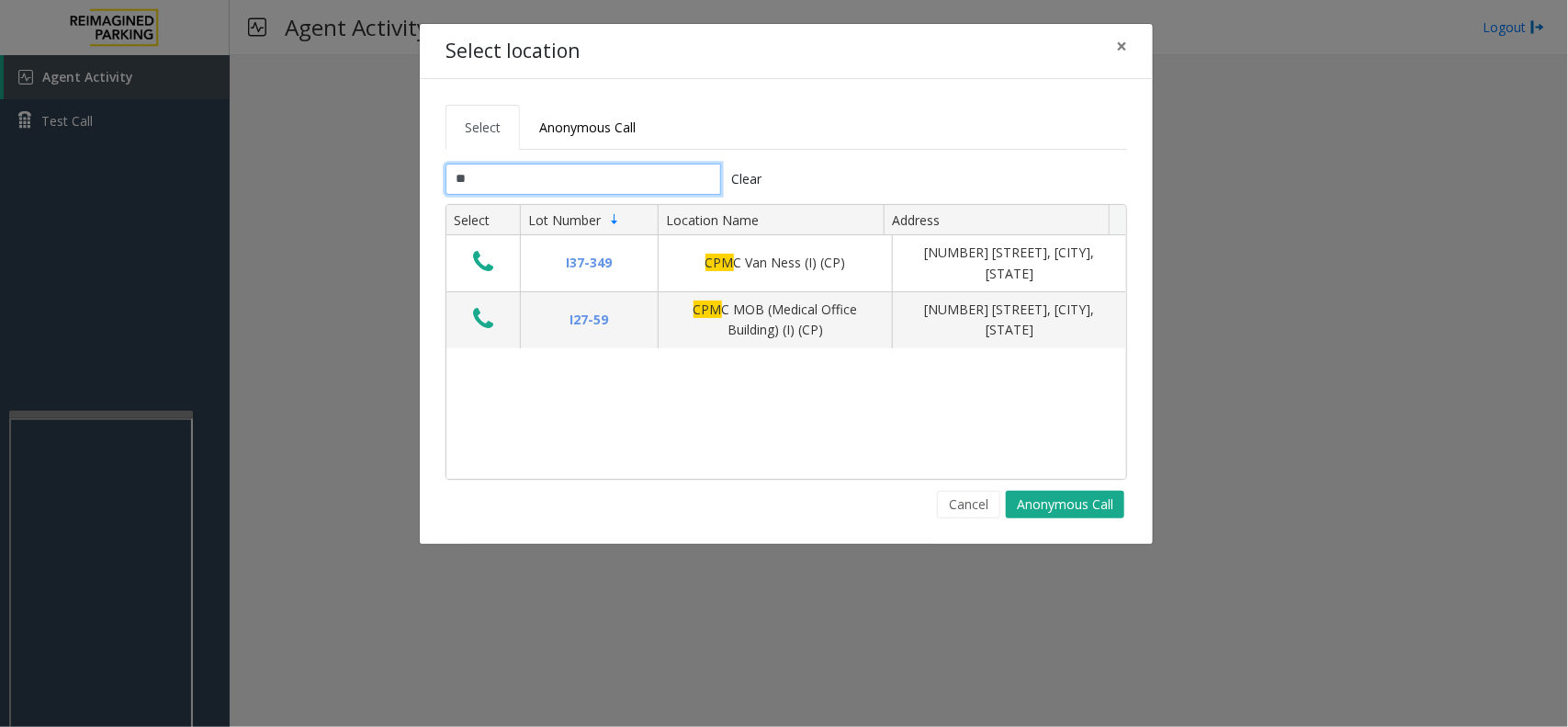 type on "*" 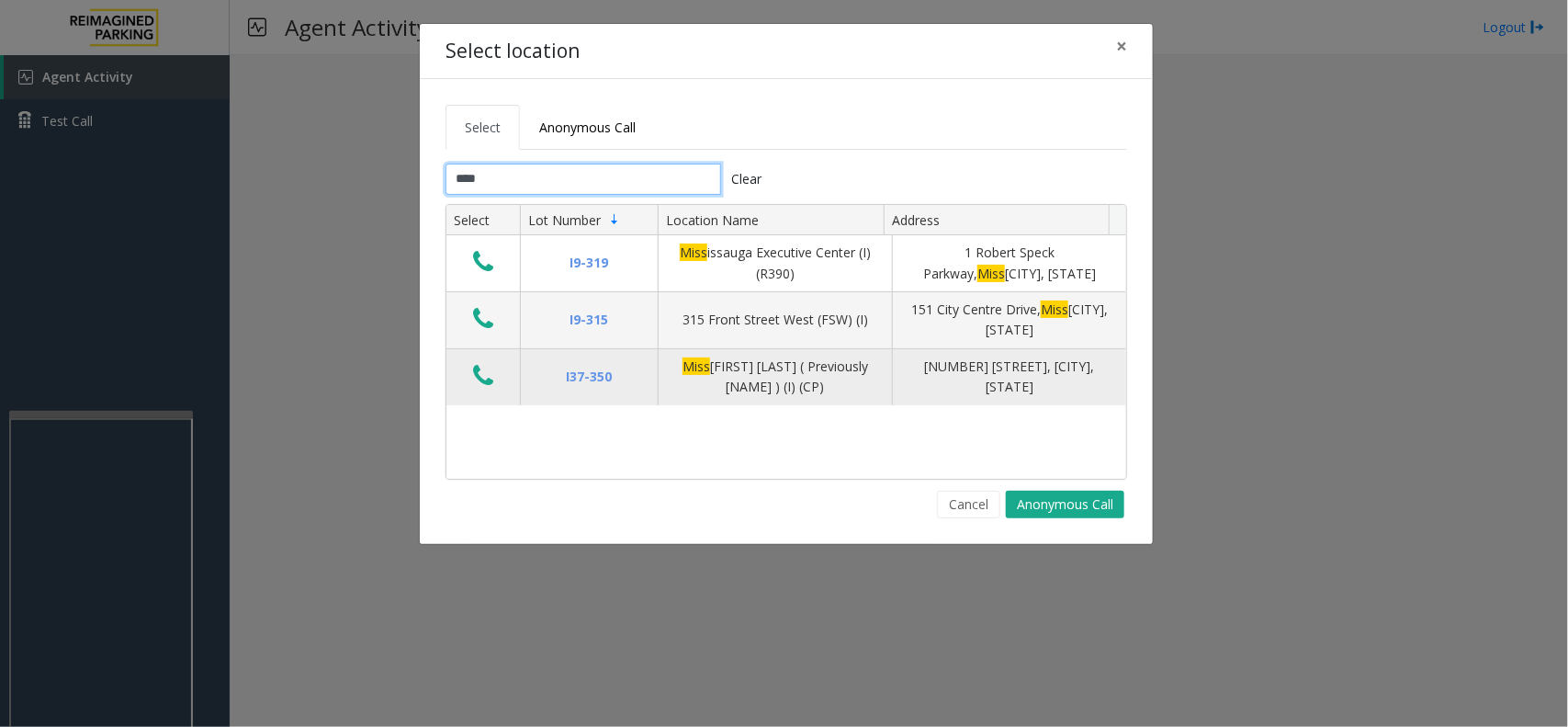 type on "****" 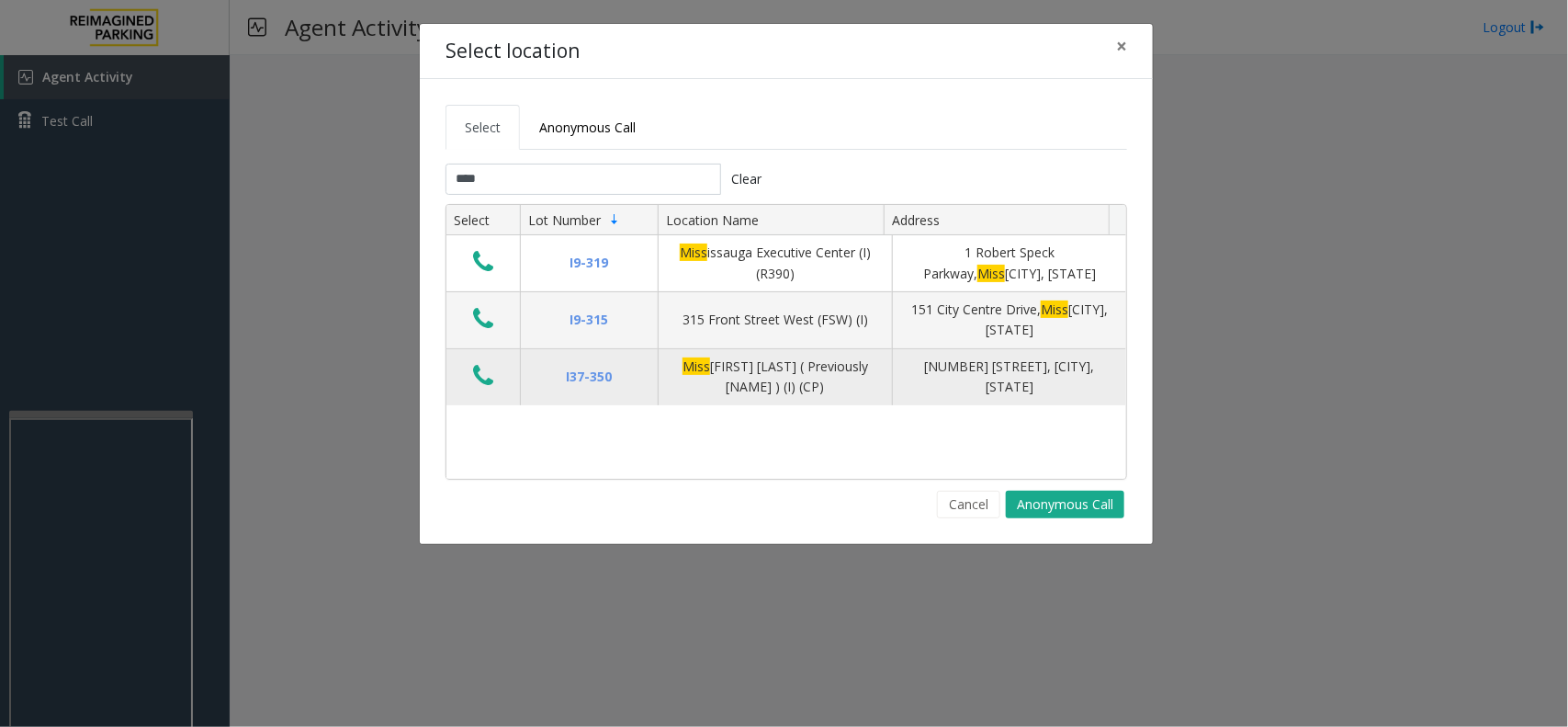 click 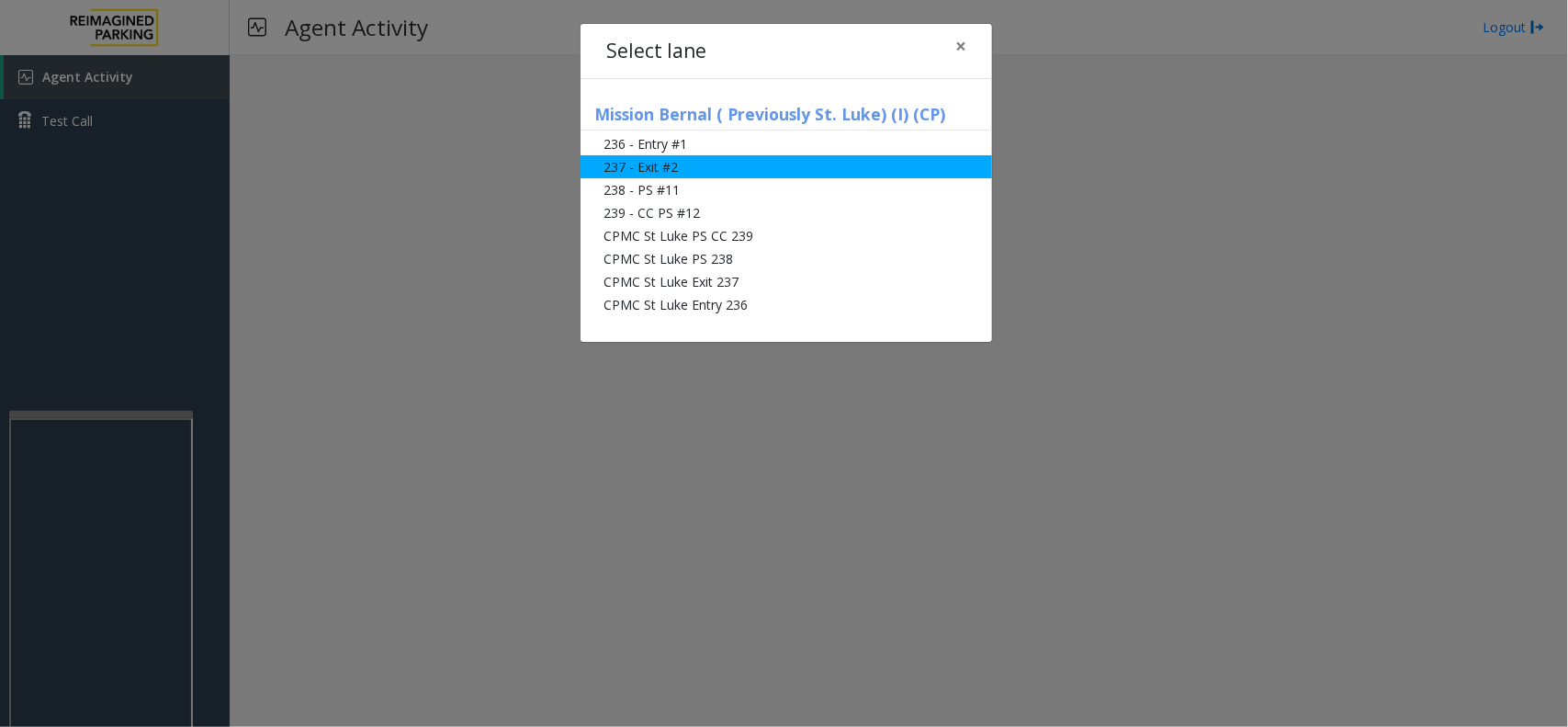 click on "237 - Exit #2" 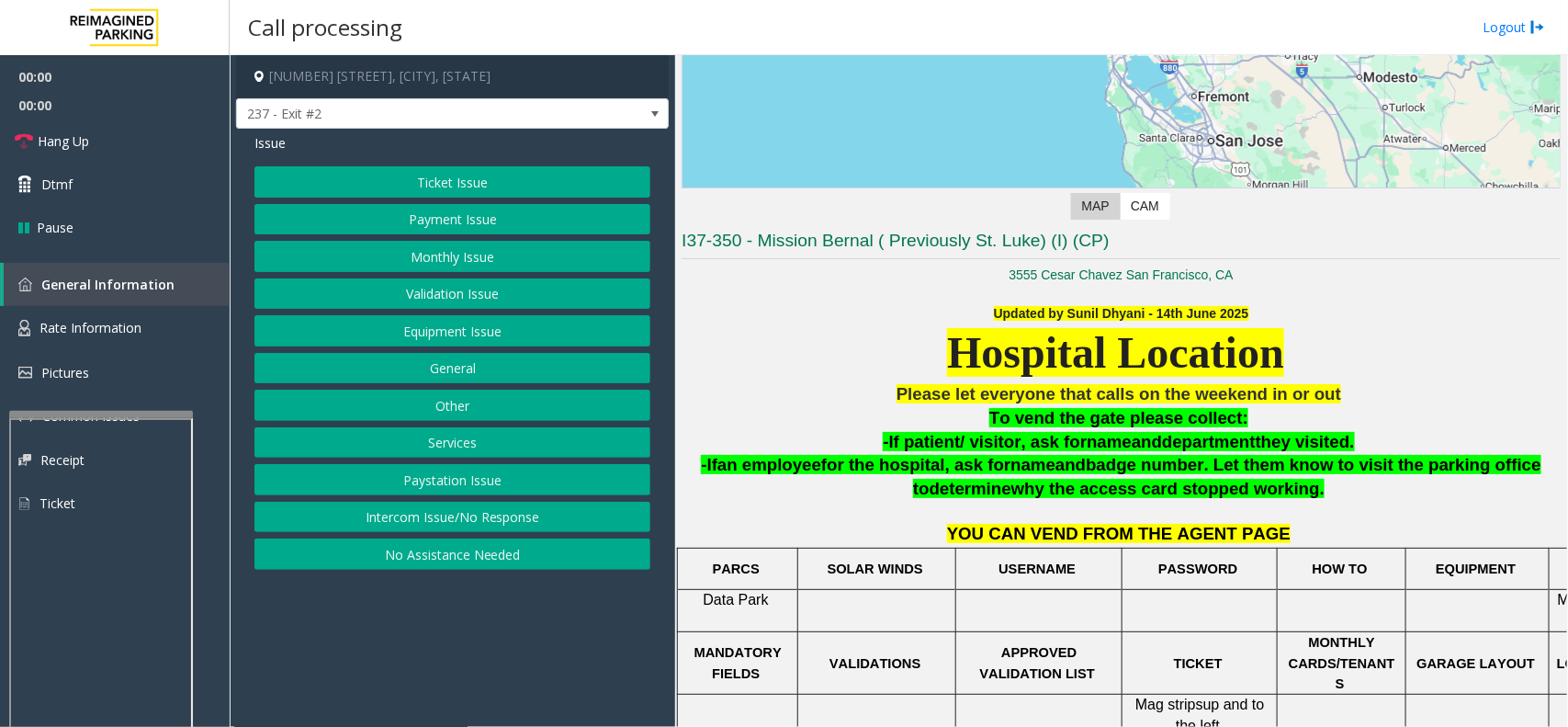 scroll, scrollTop: 481, scrollLeft: 0, axis: vertical 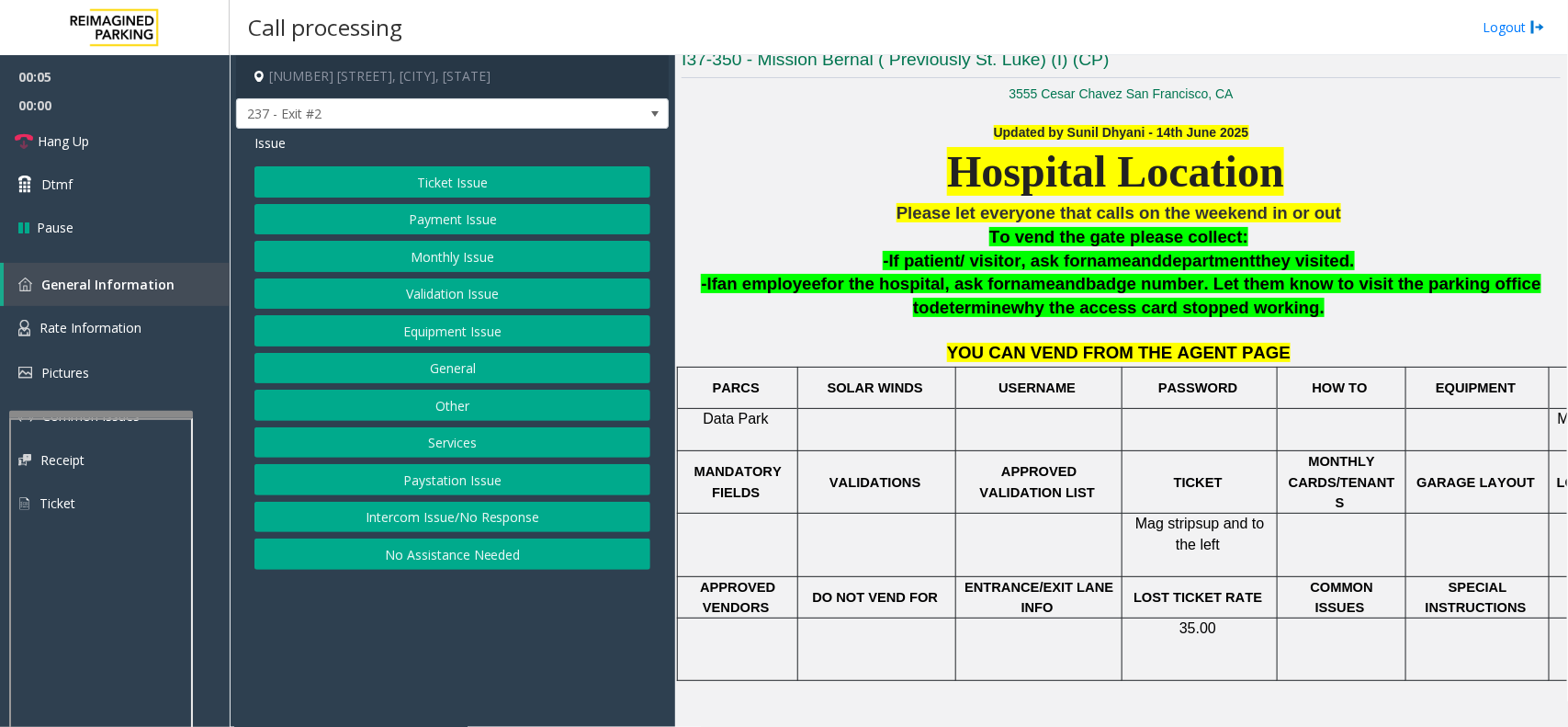 click on "Monthly Issue" 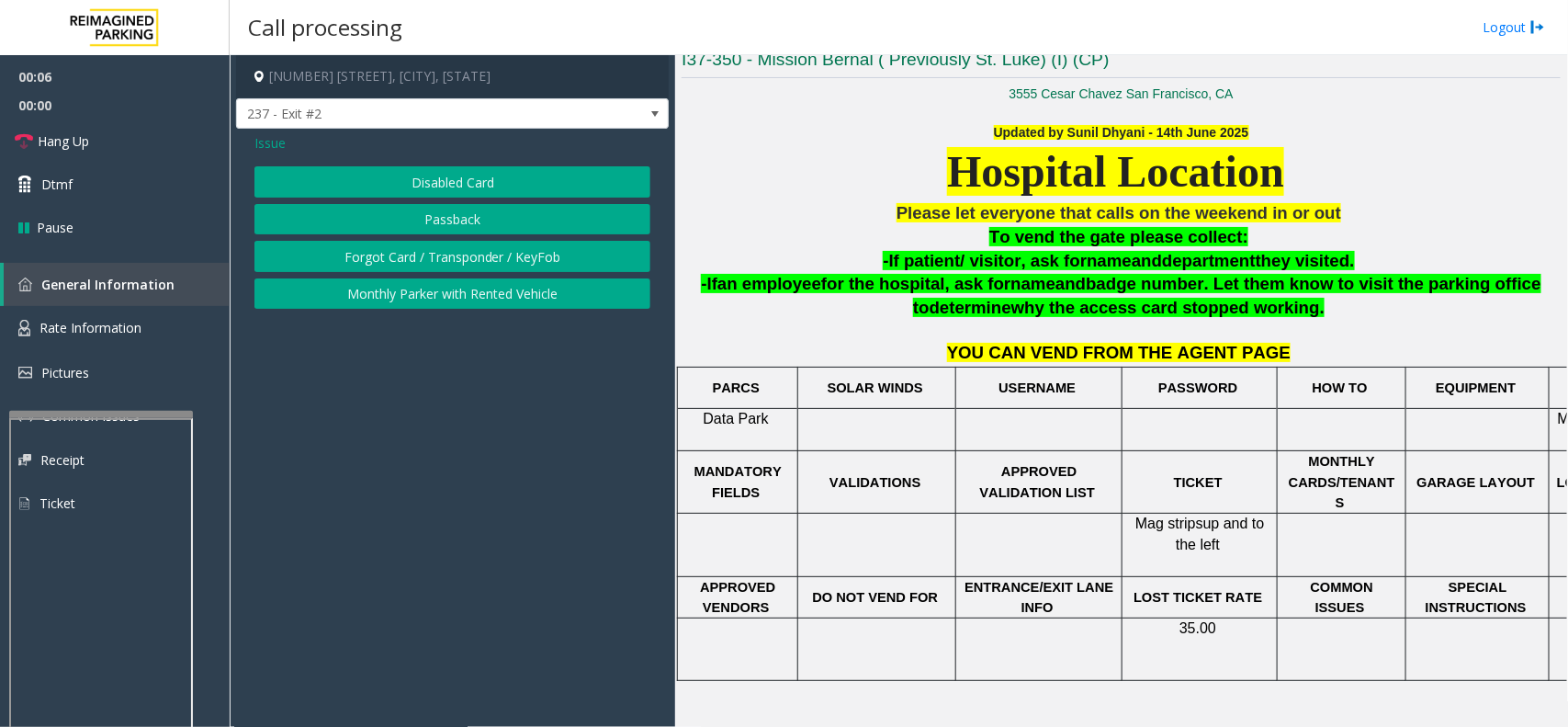 click on "Disabled Card" 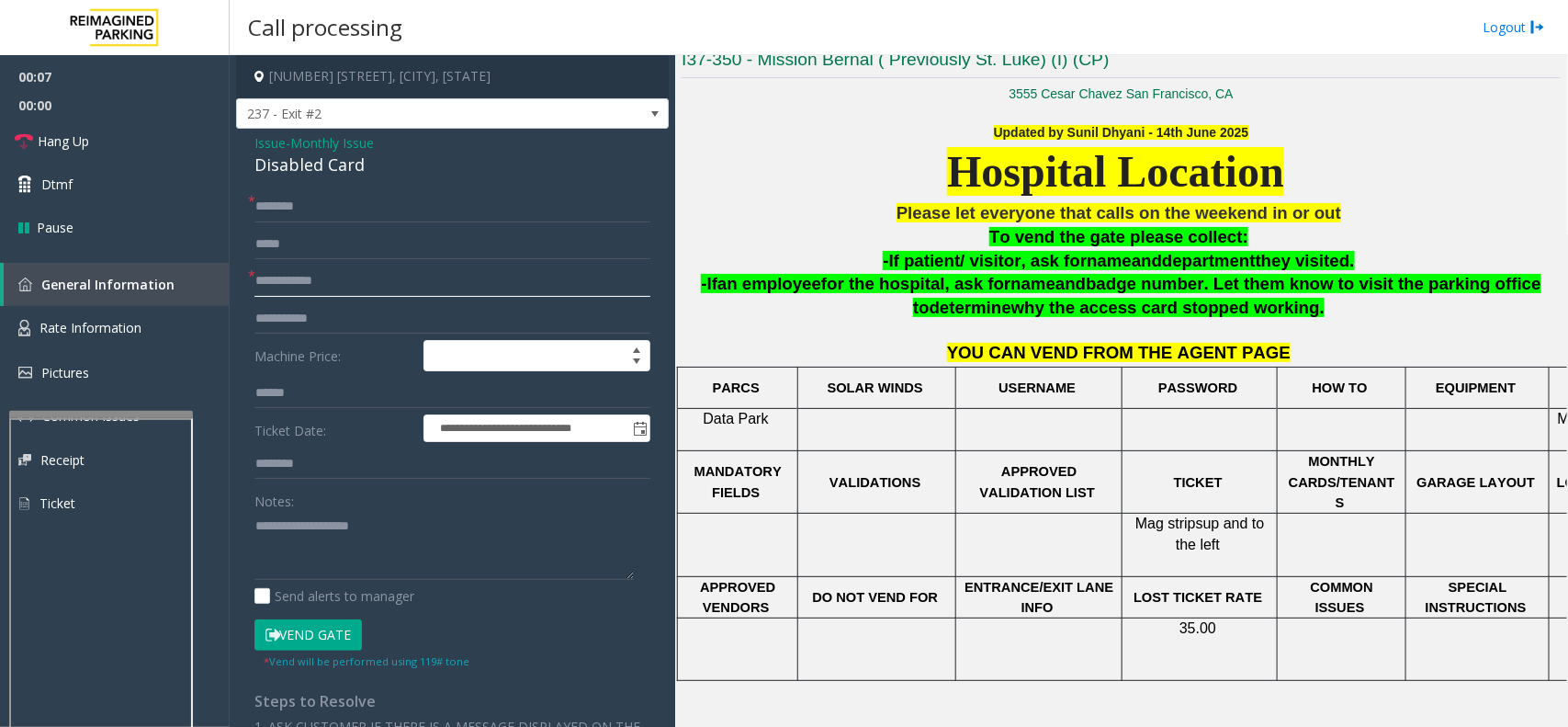 click 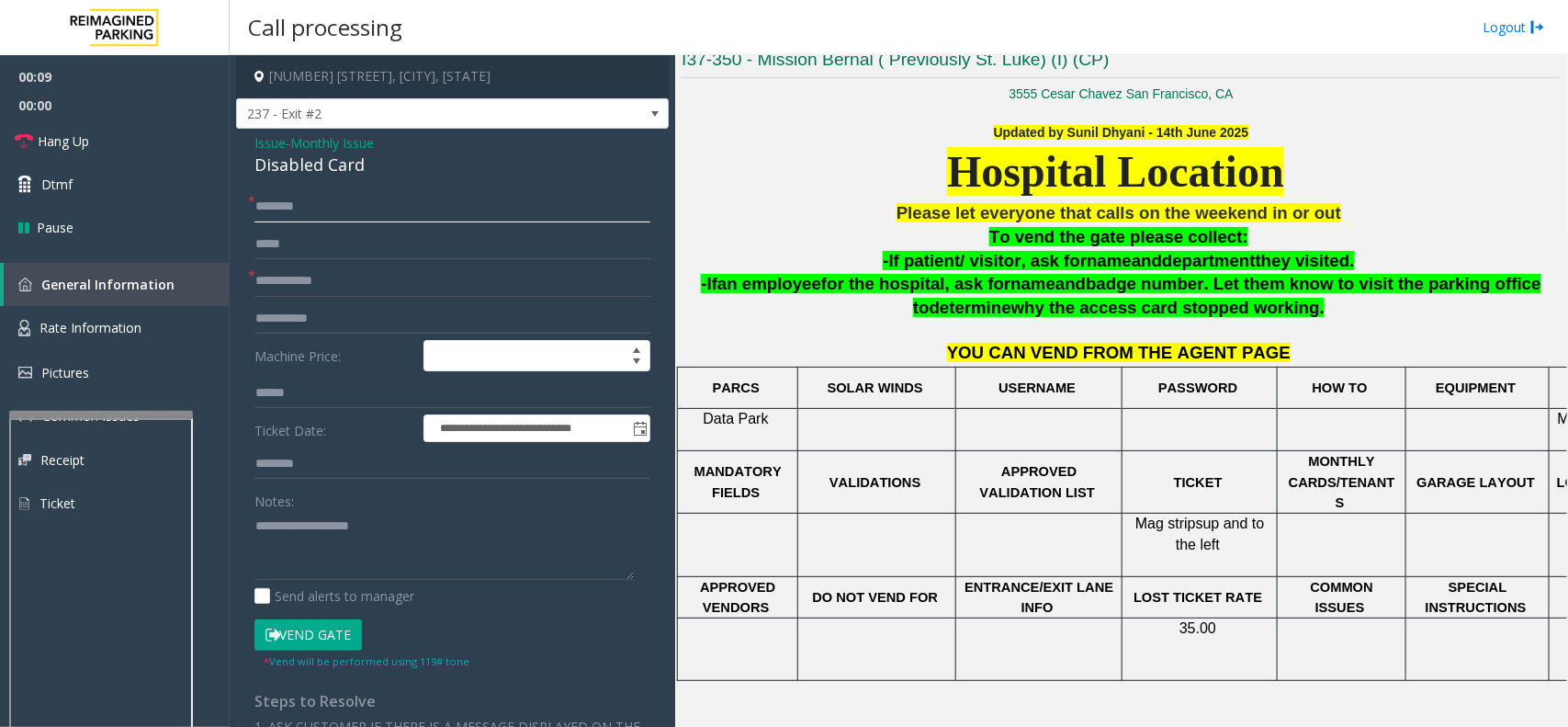 click 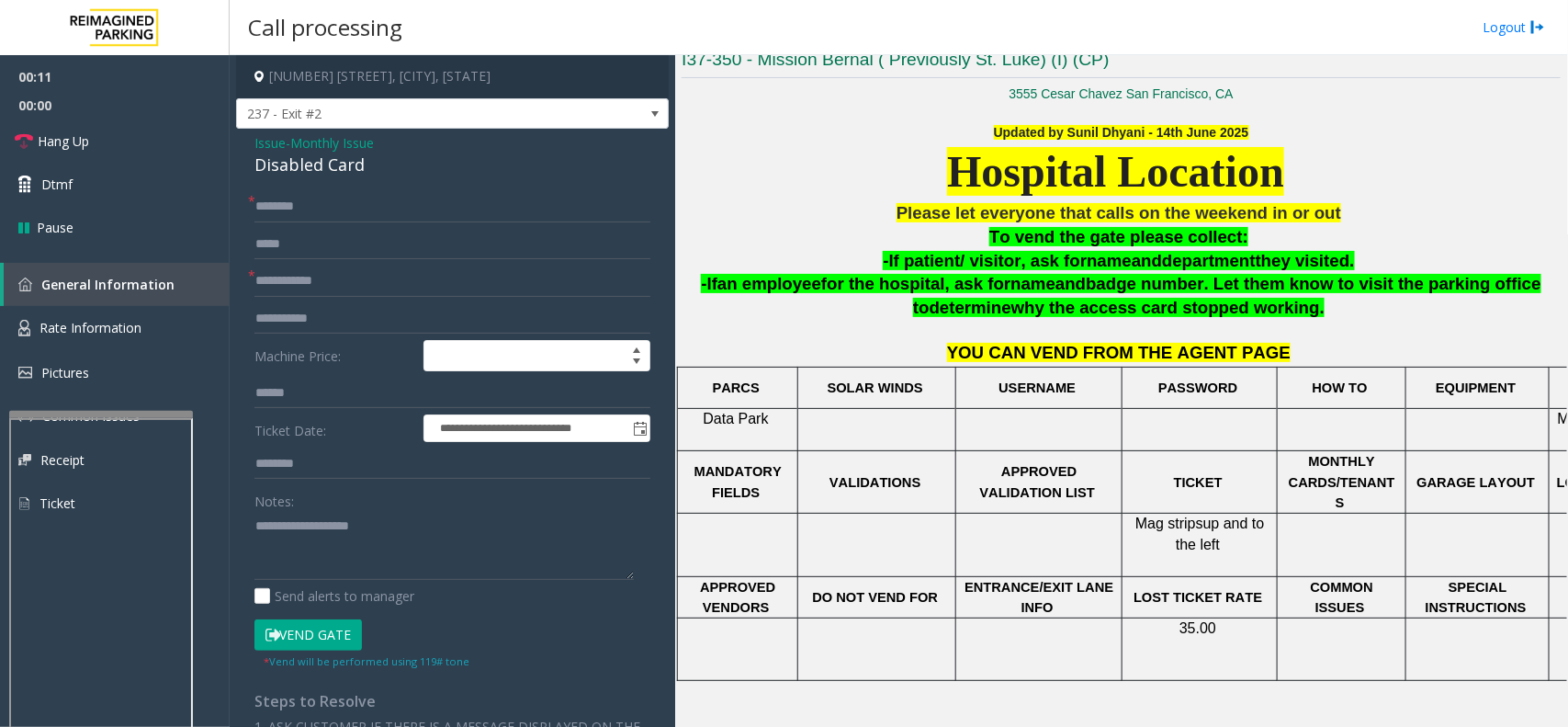 click on "Monthly Issue" 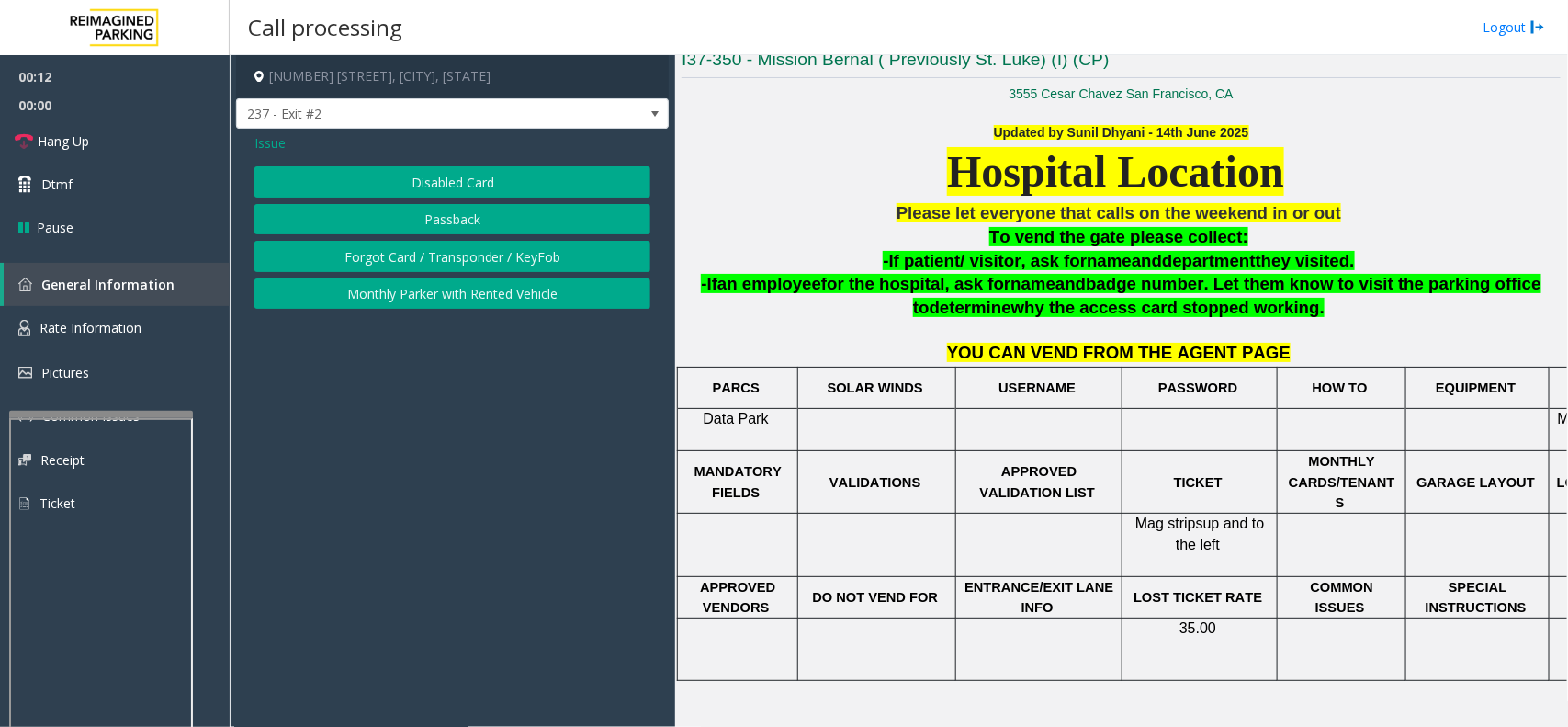 click on "Issue" 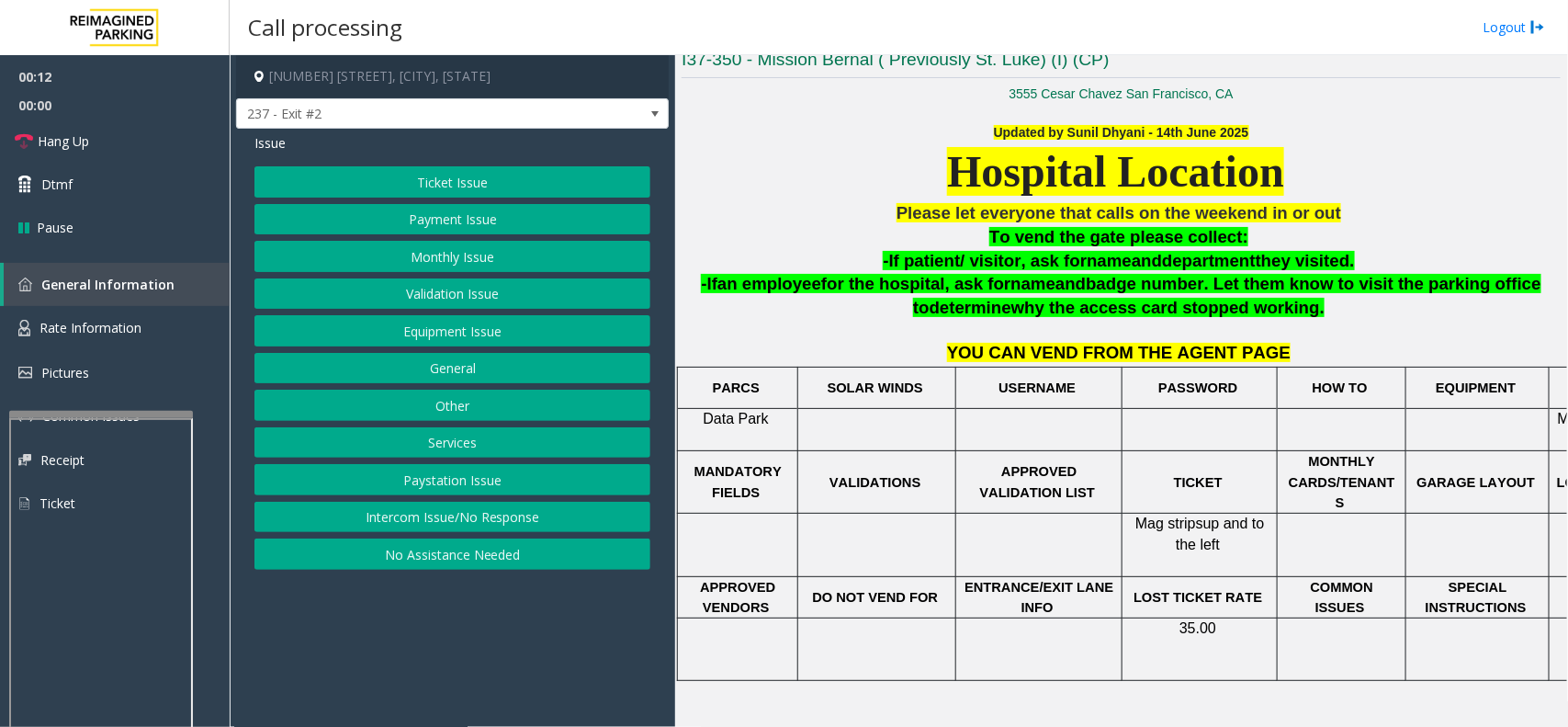 click on "Ticket Issue" 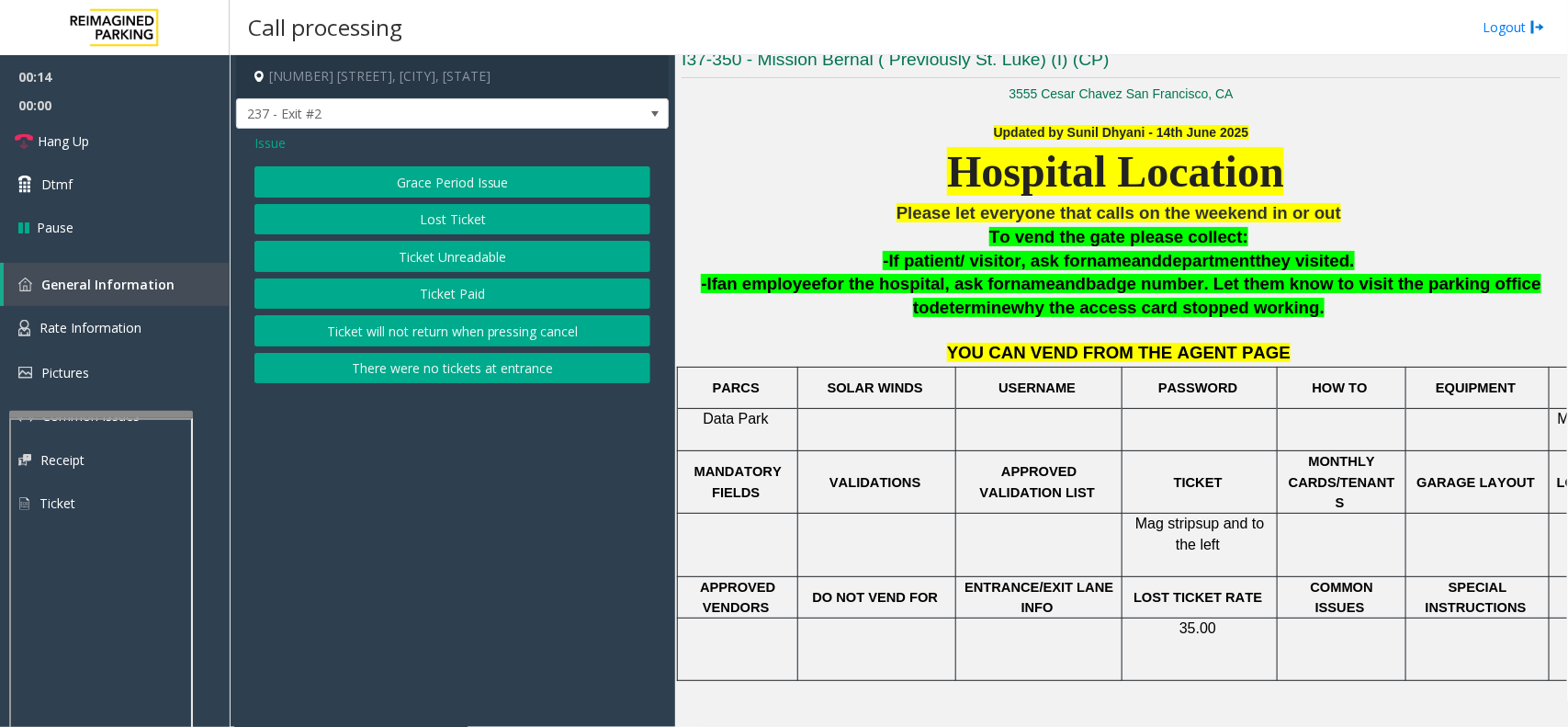 click on "Ticket Unreadable" 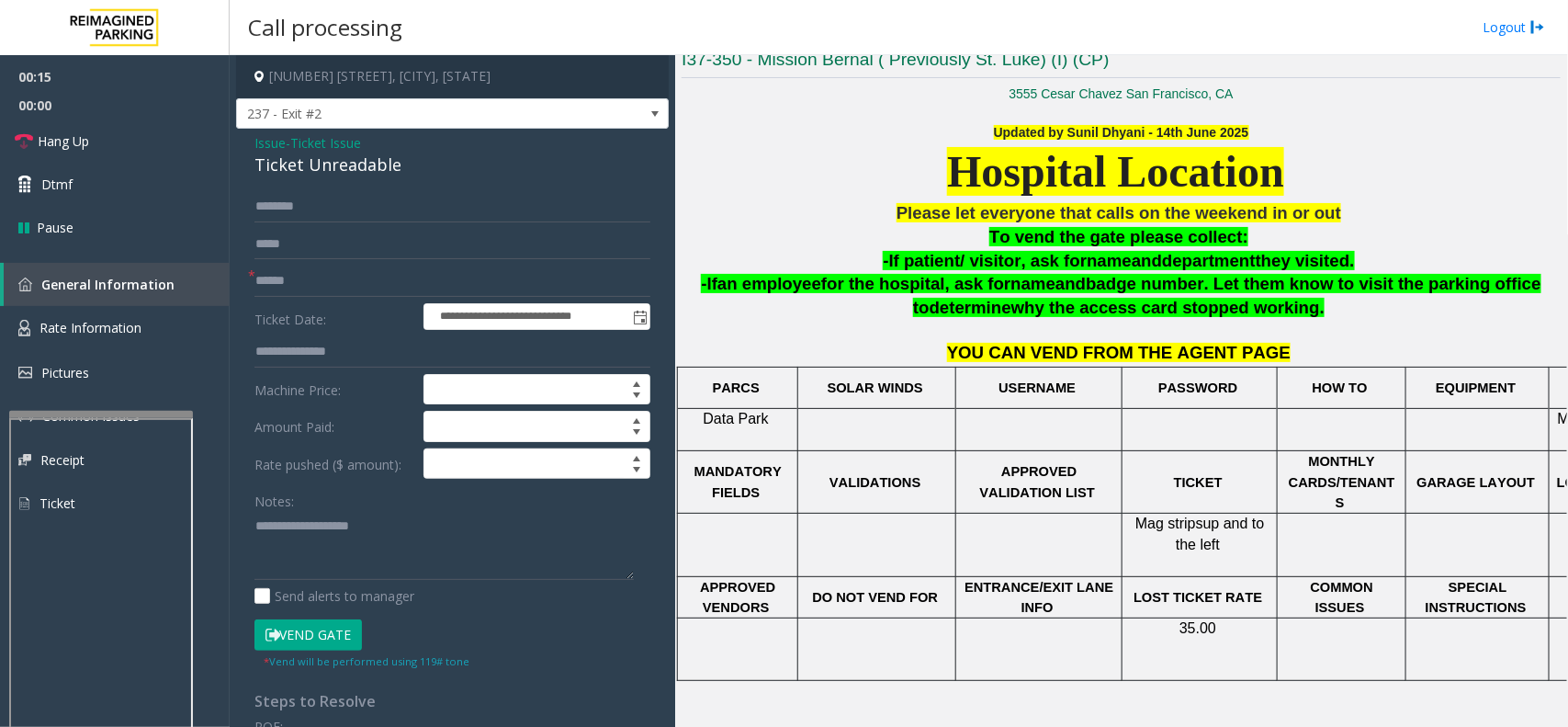 click on "**********" 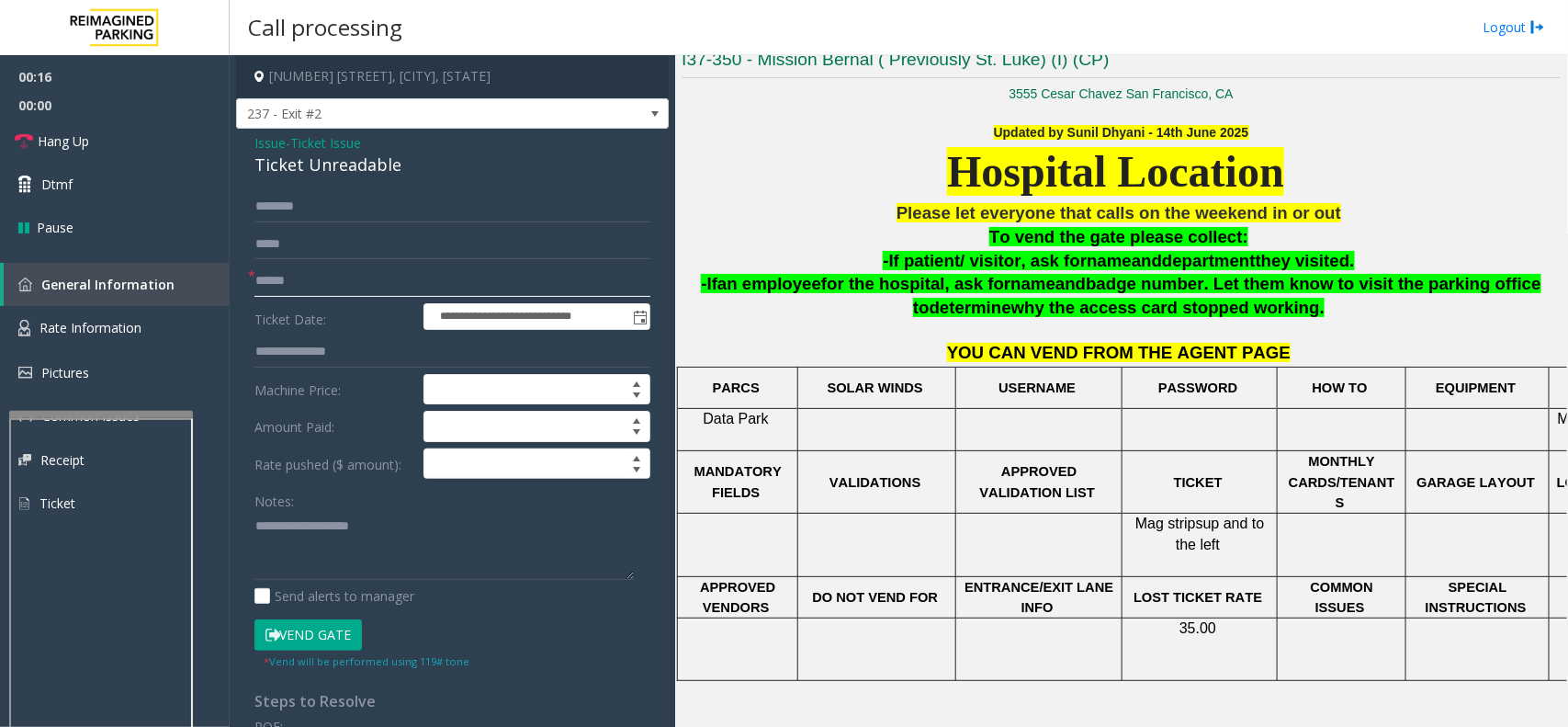 click 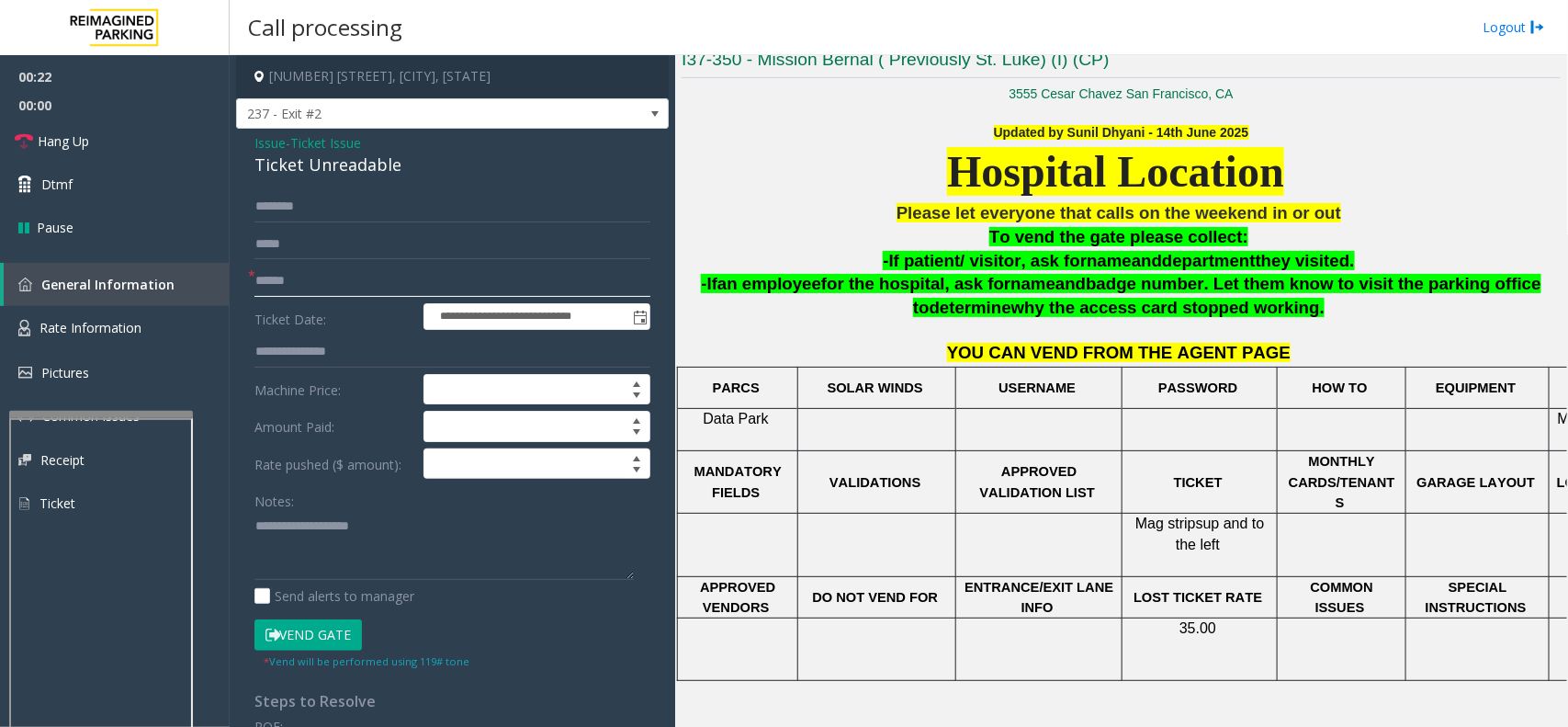 type on "******" 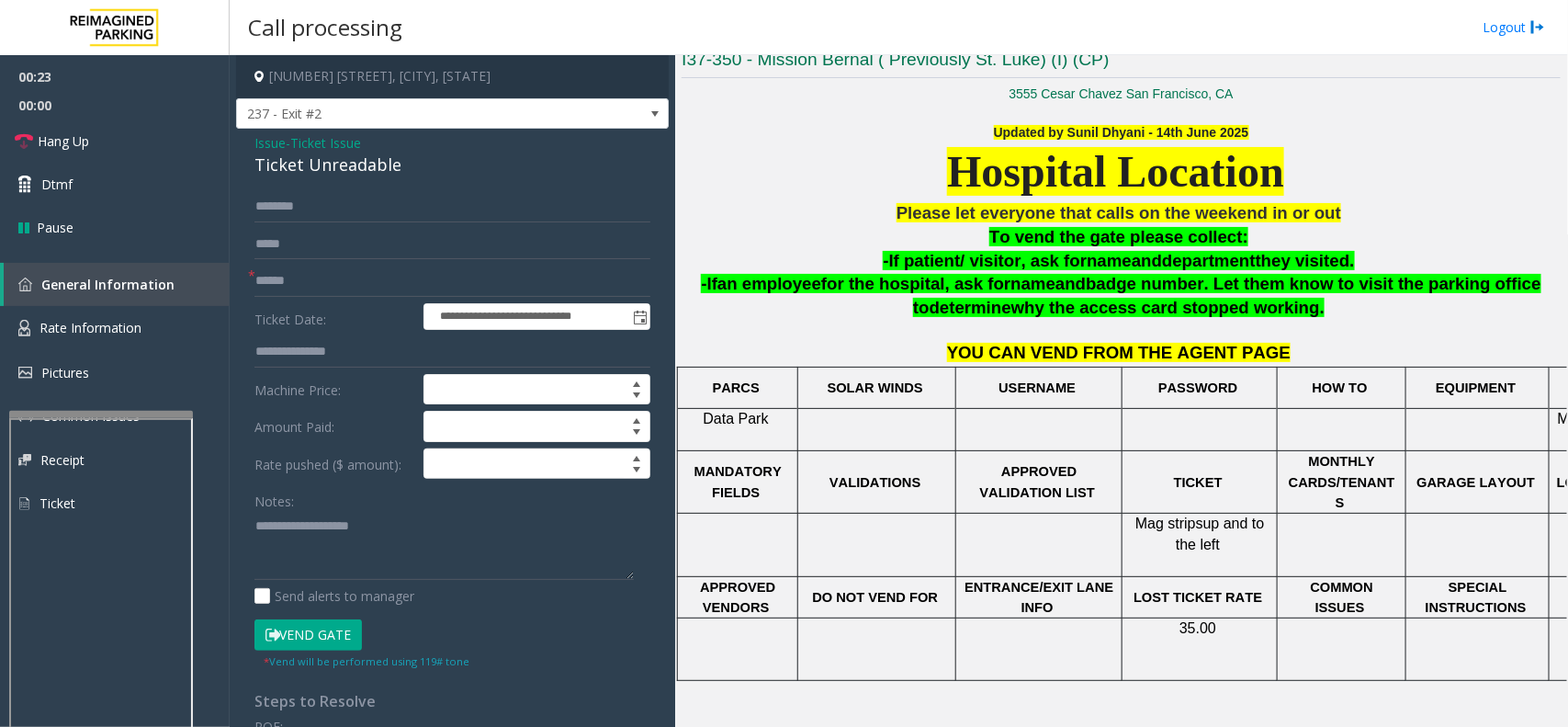 click on "**********" 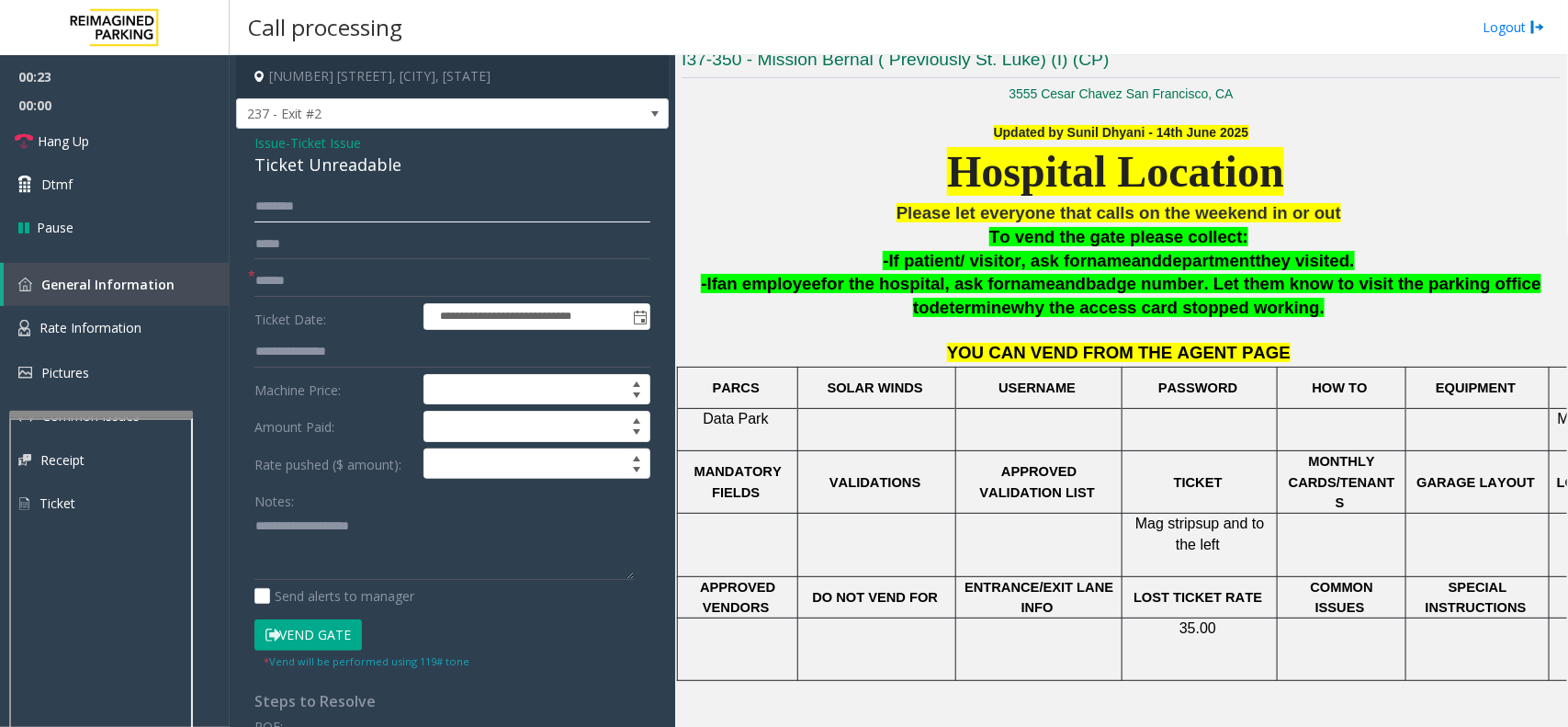 click 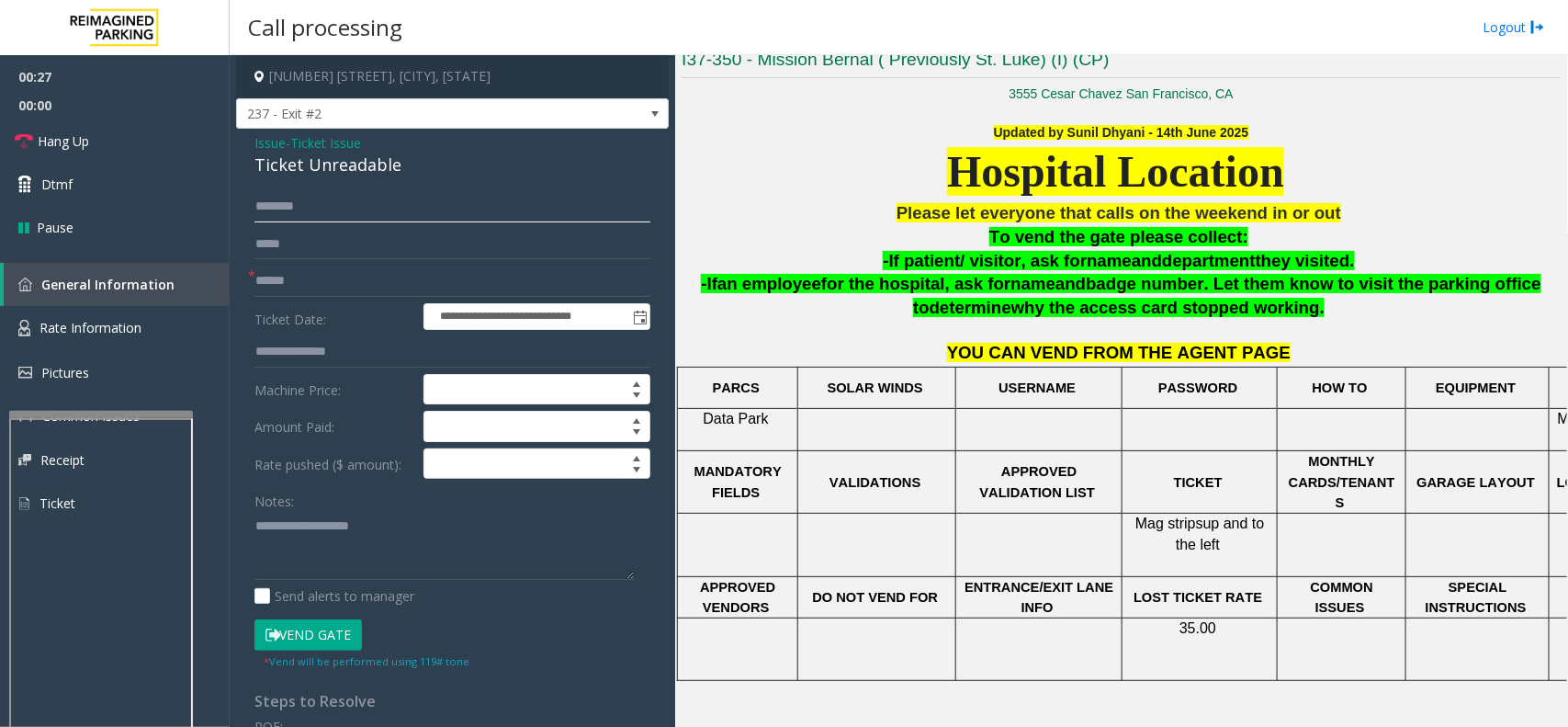click 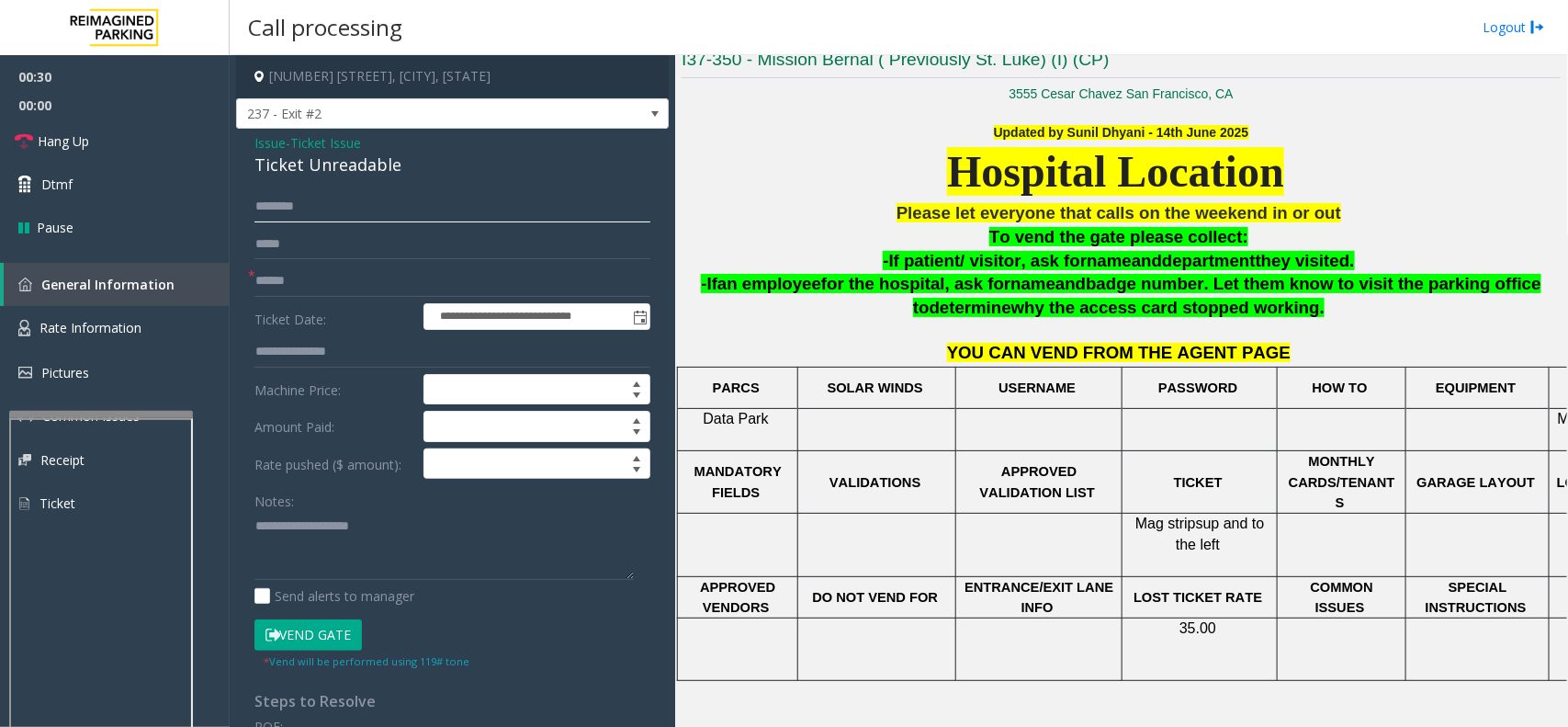 click 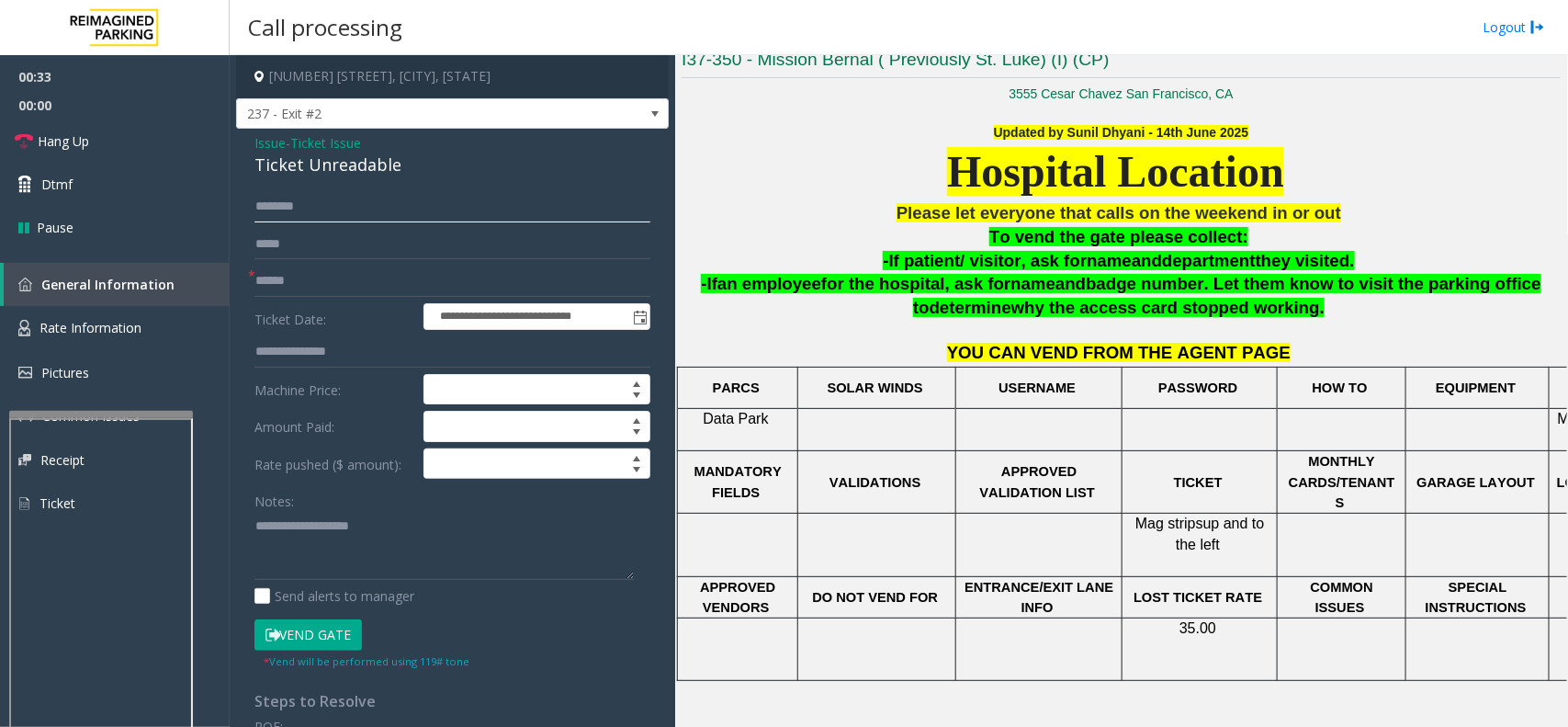 click 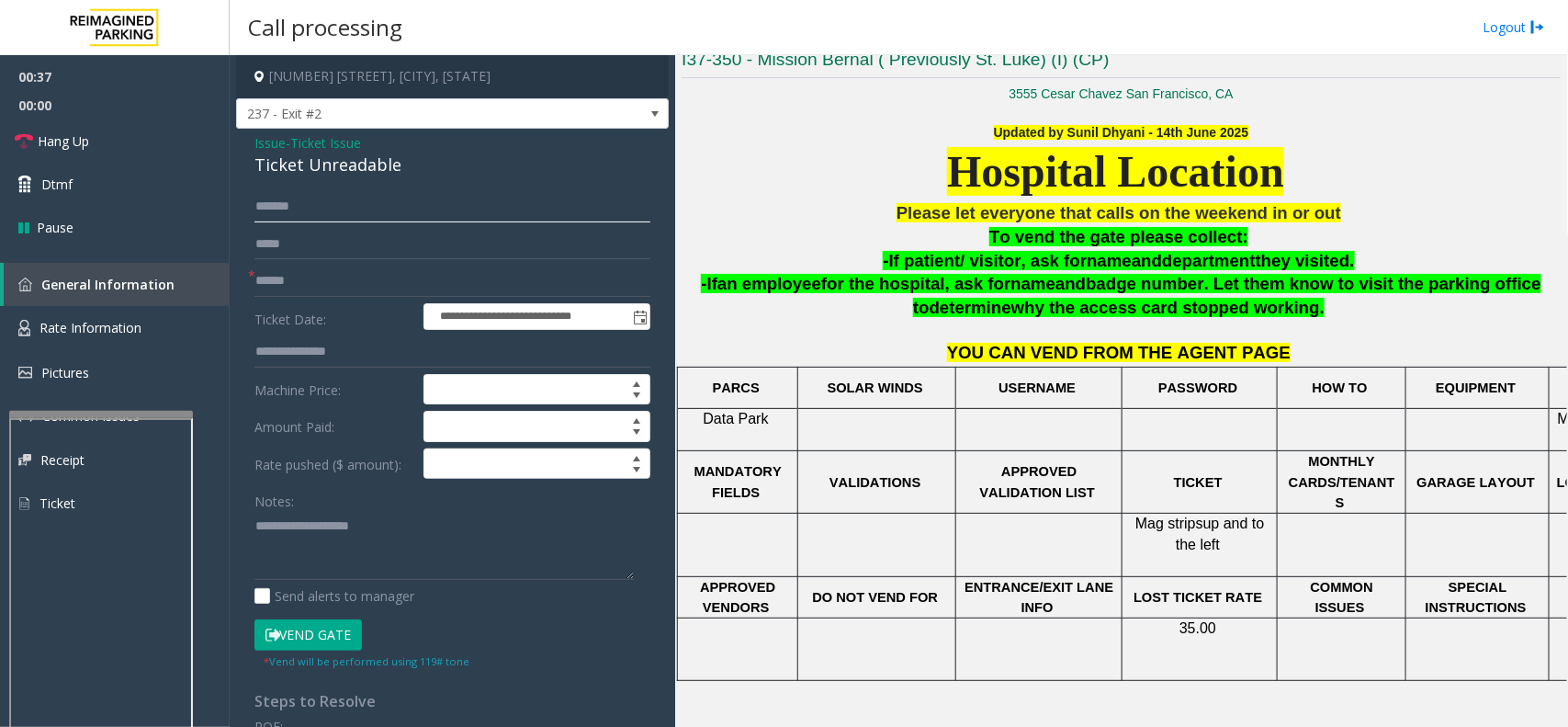 type on "*******" 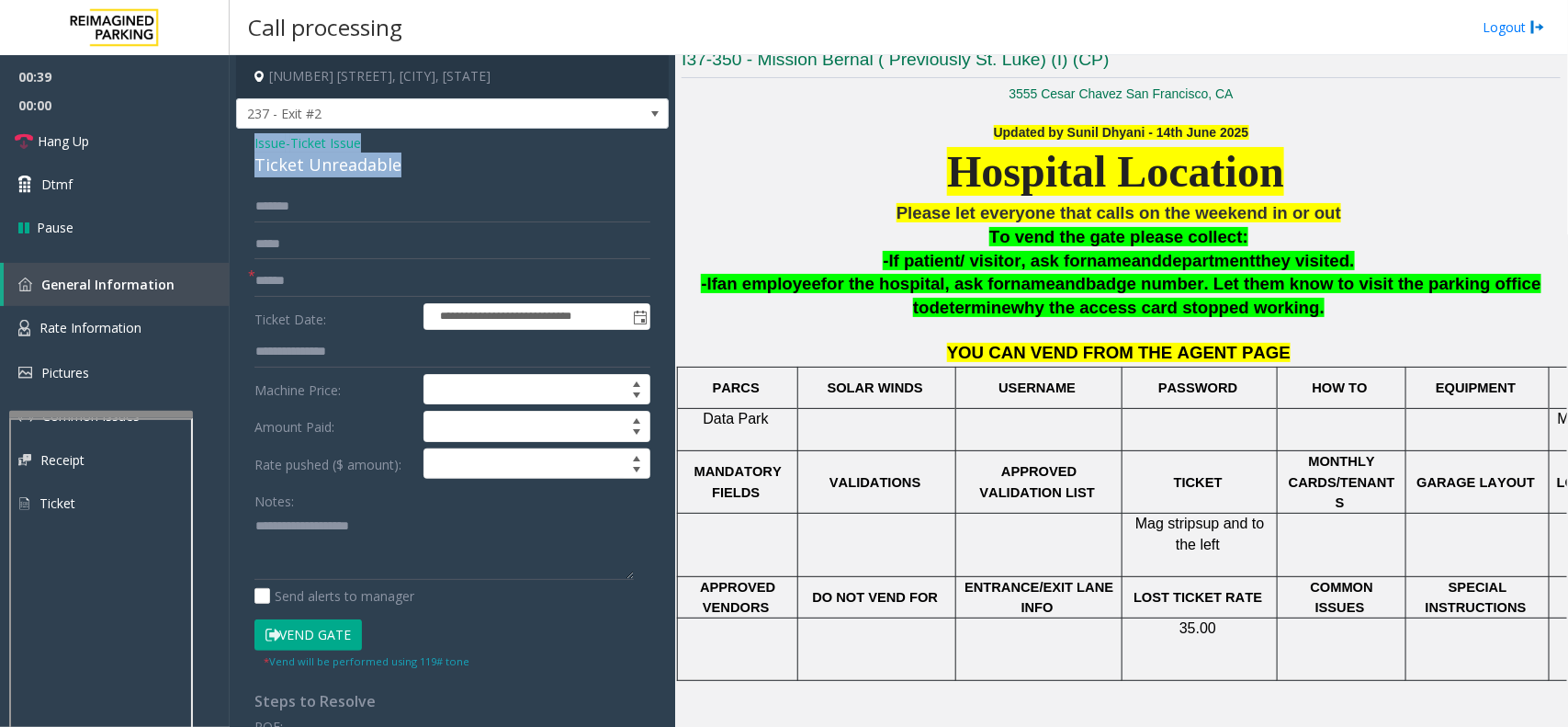 drag, startPoint x: 398, startPoint y: 167, endPoint x: 240, endPoint y: 136, distance: 161.01242 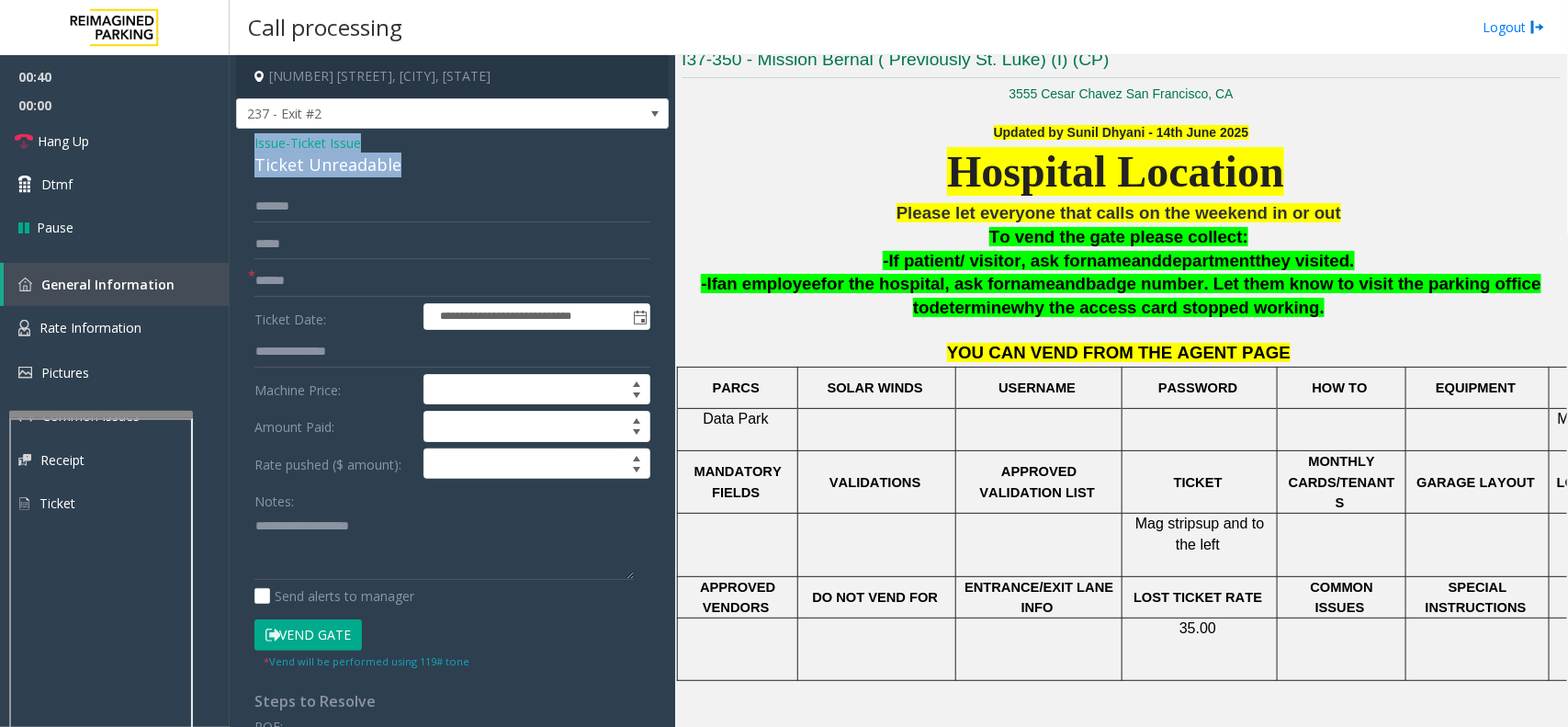 copy on "Issue  -  Ticket Issue Ticket Unreadable" 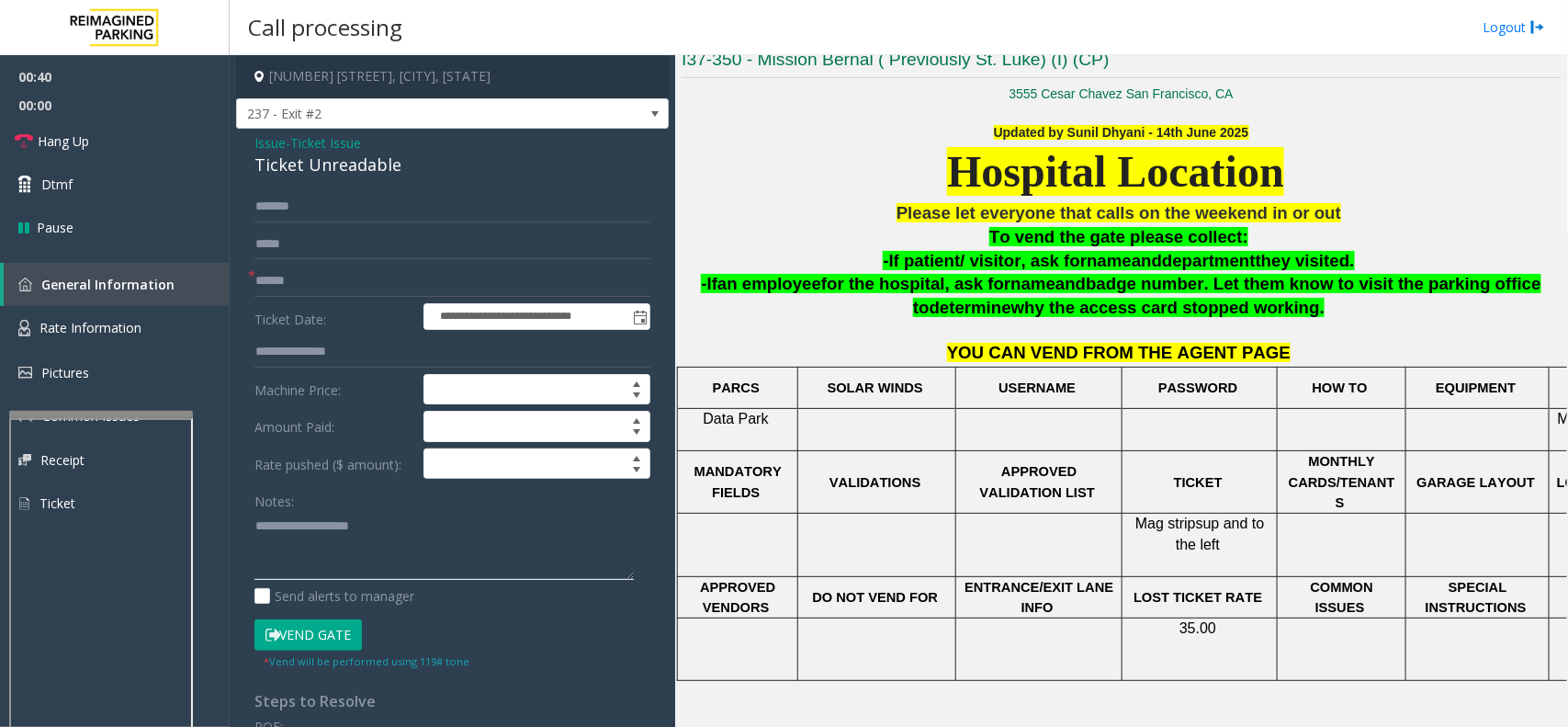 paste on "**********" 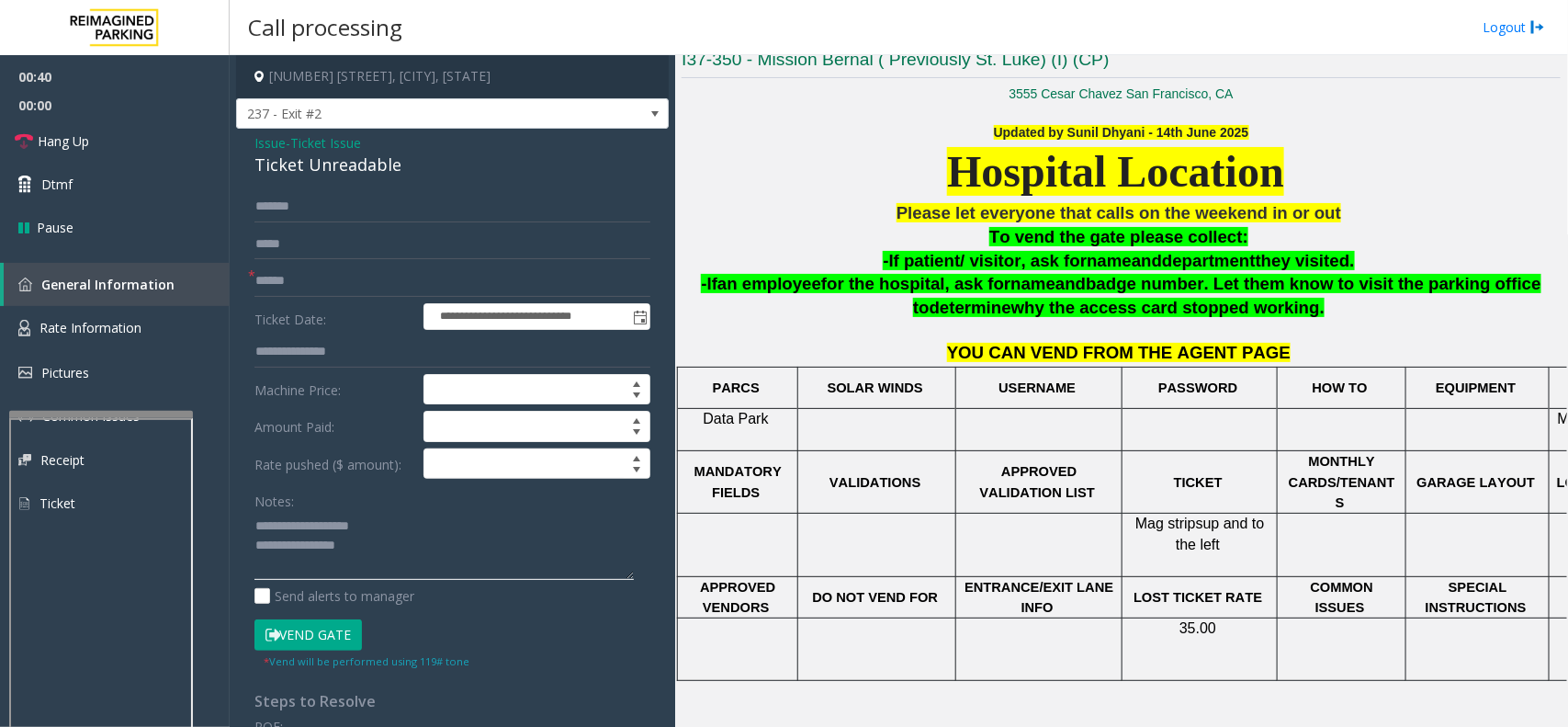 click 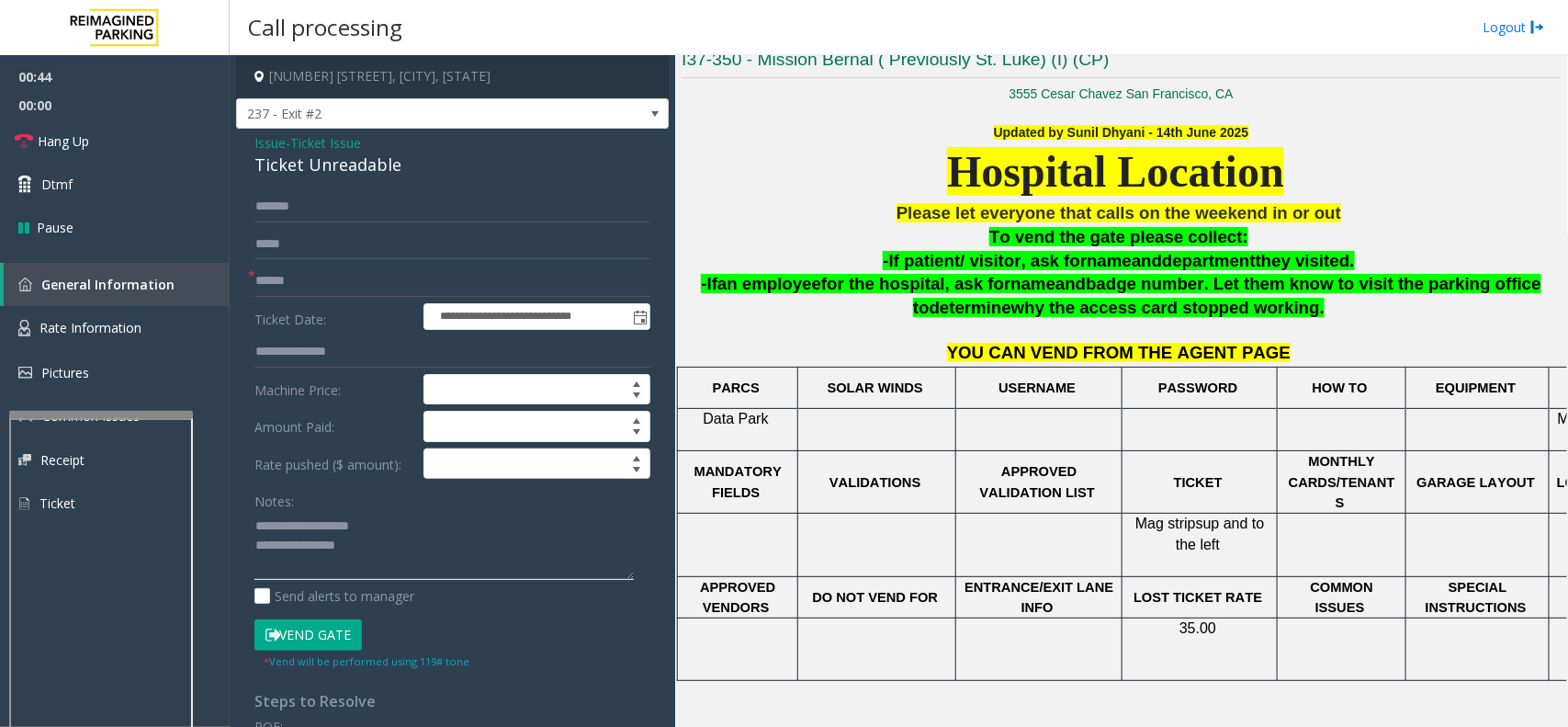 drag, startPoint x: 370, startPoint y: 517, endPoint x: 301, endPoint y: 525, distance: 69.46222 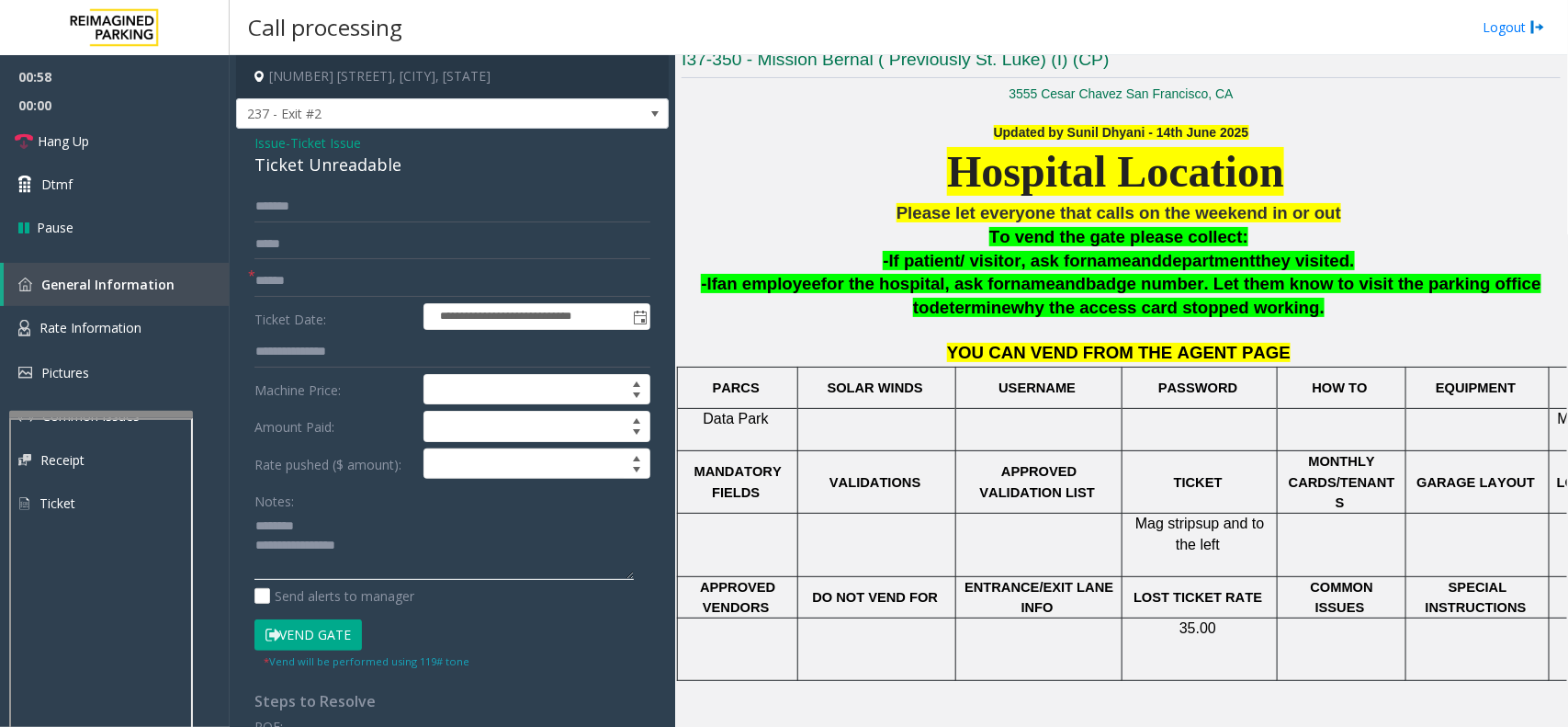 click 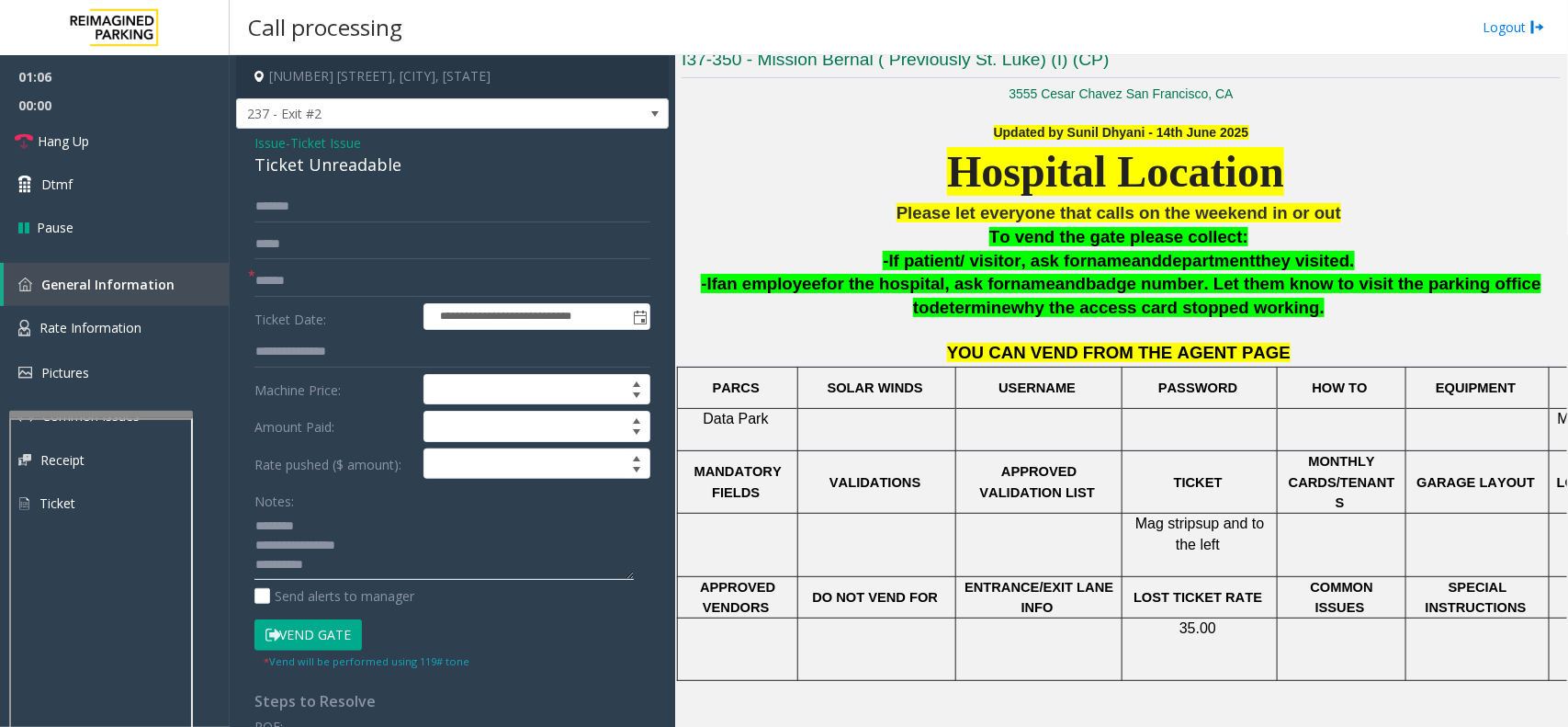 type on "**********" 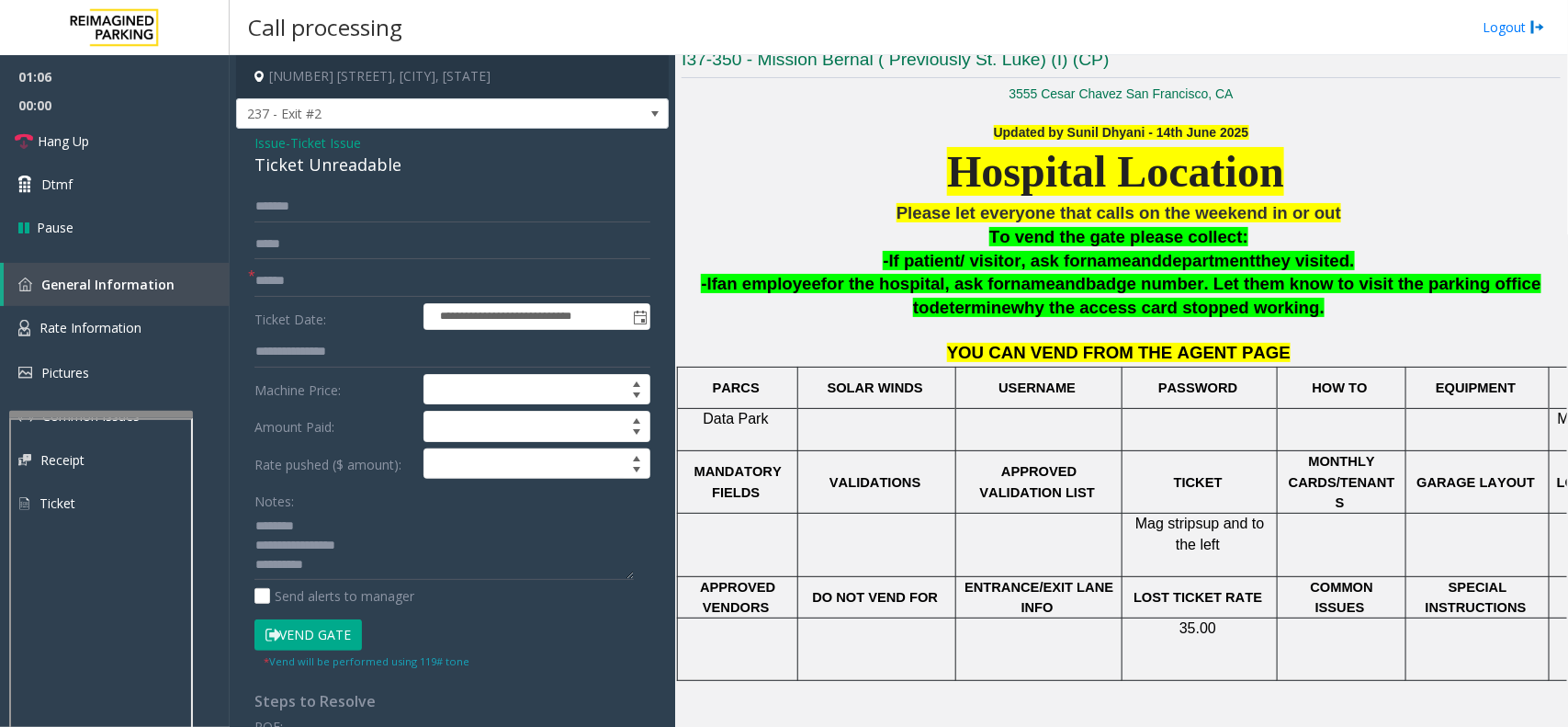 click on "Ticket Issue" 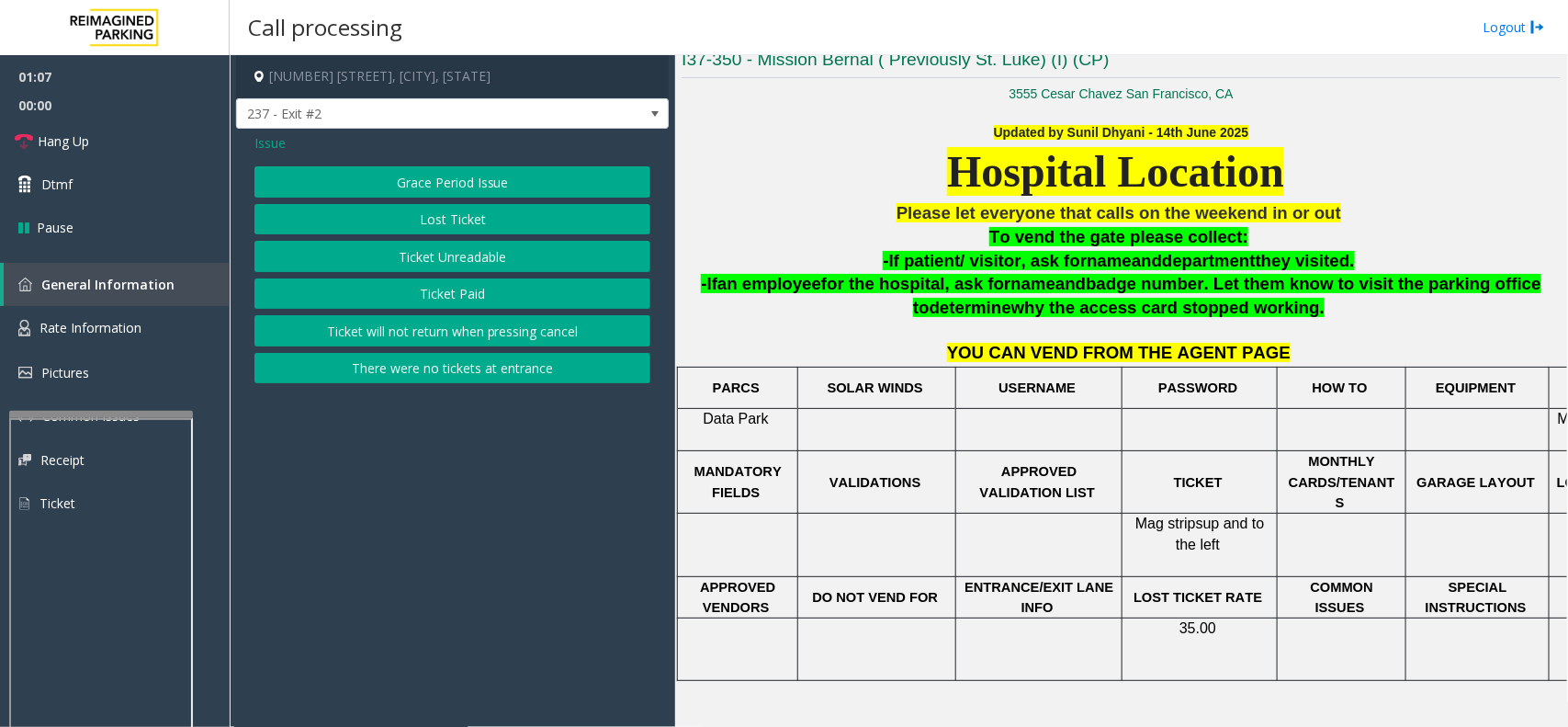 click on "Issue" 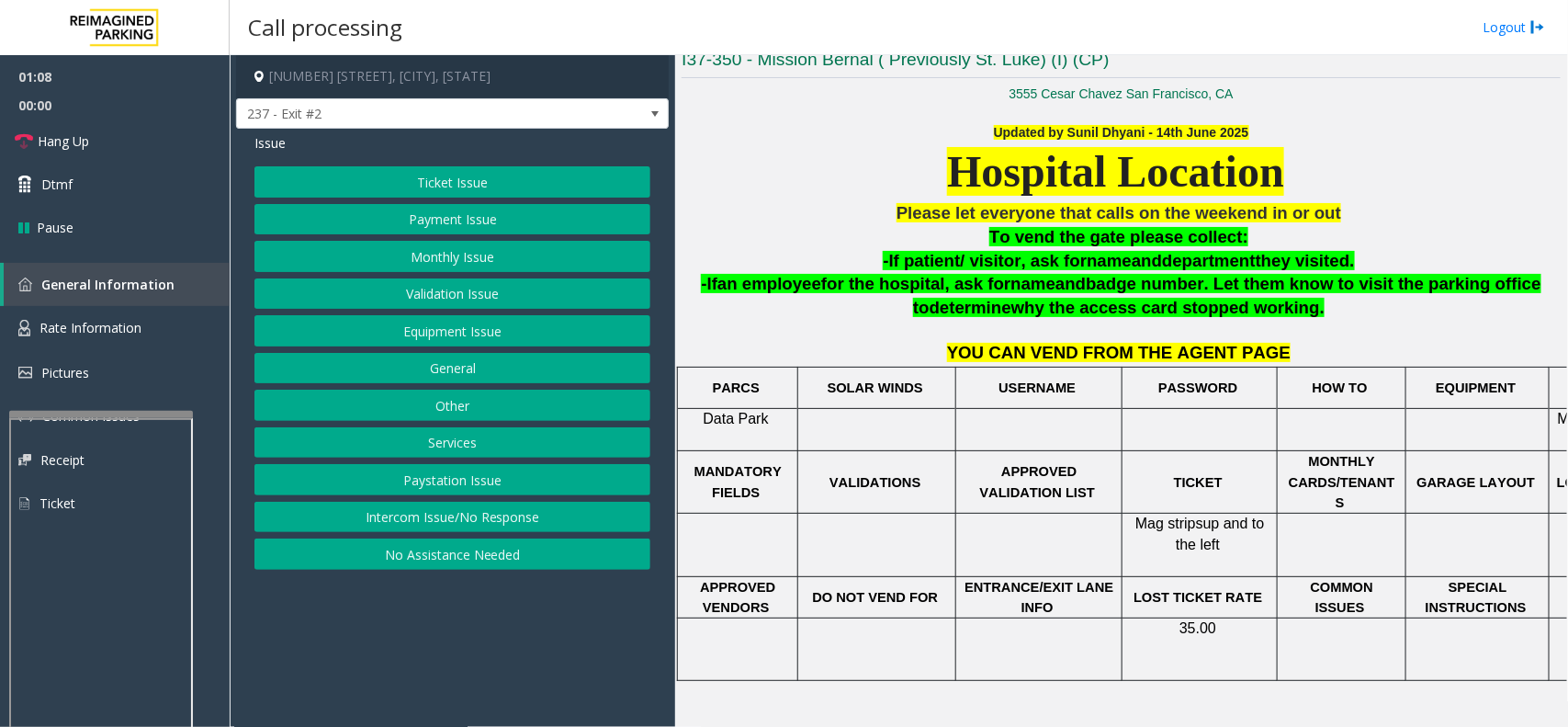 click on "Monthly Issue" 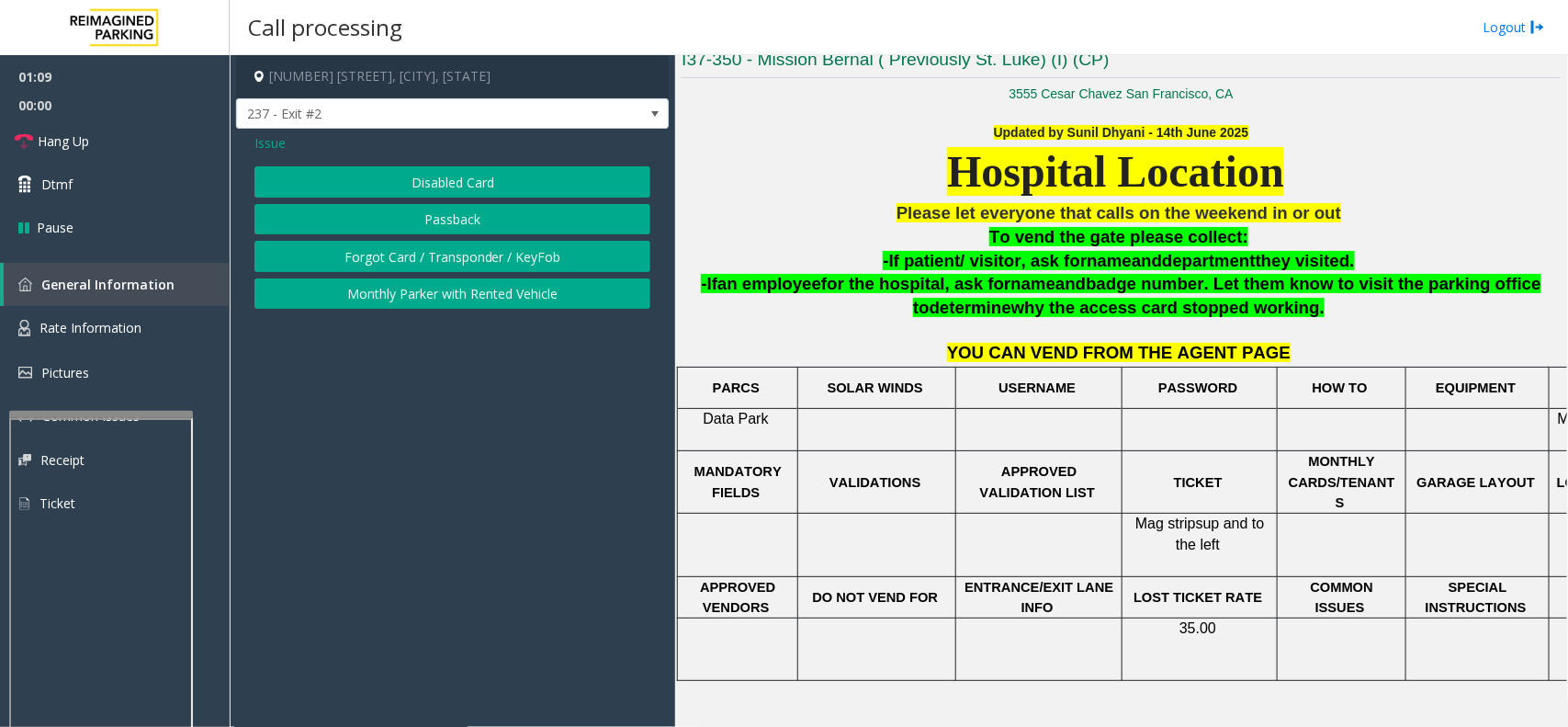 click on "Issue  Disabled Card   Passback   Forgot Card / Transponder / KeyFob   Monthly Parker with Rented Vehicle" 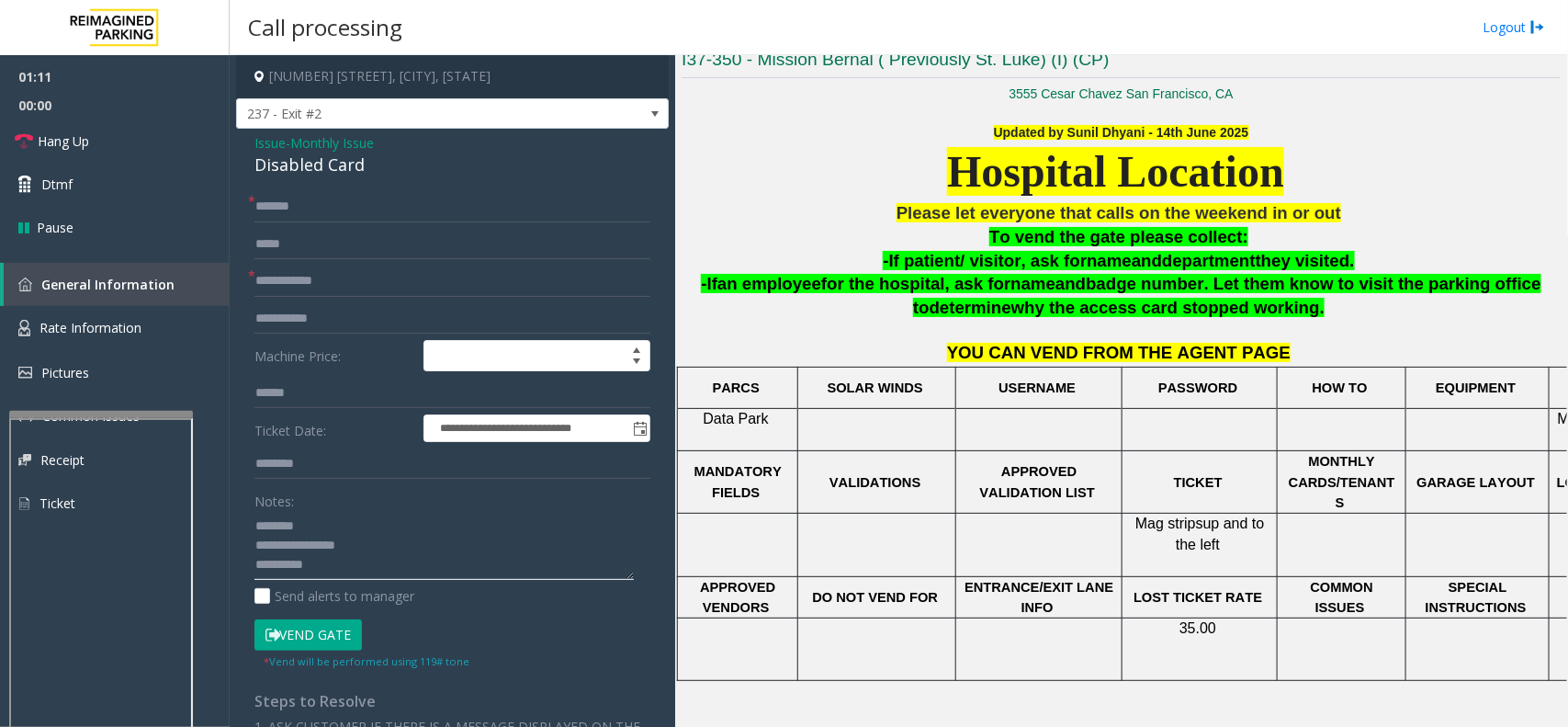 click 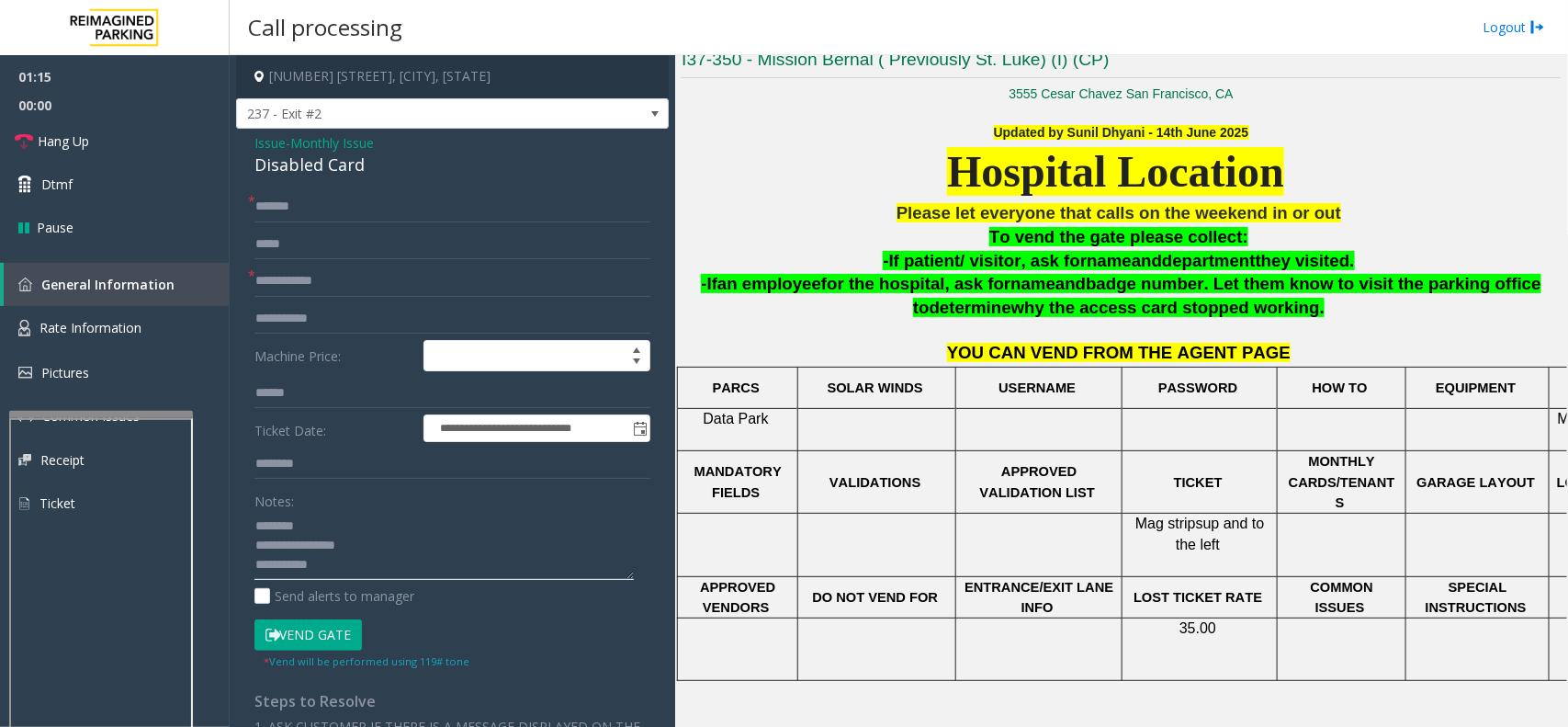 scroll, scrollTop: 12, scrollLeft: 0, axis: vertical 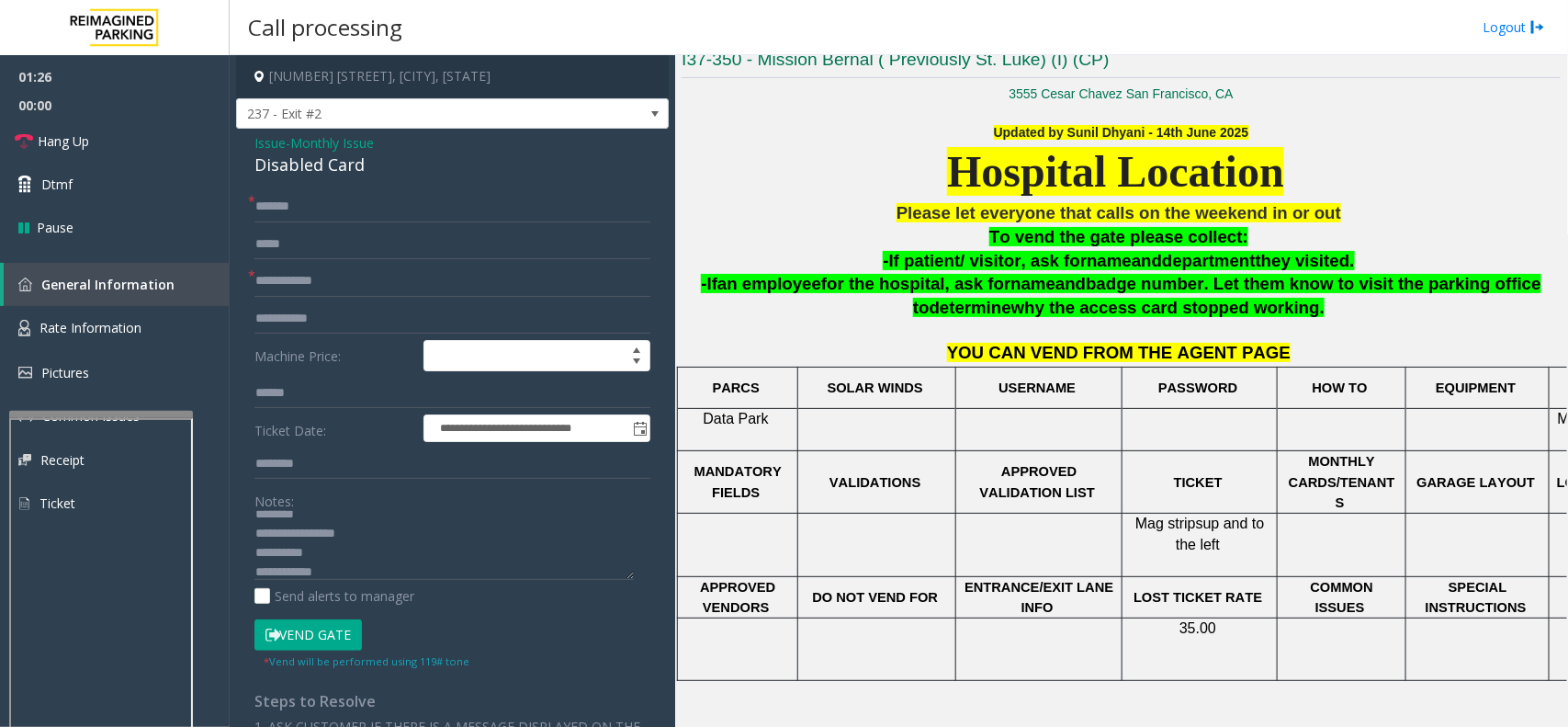click on "Disabled Card" 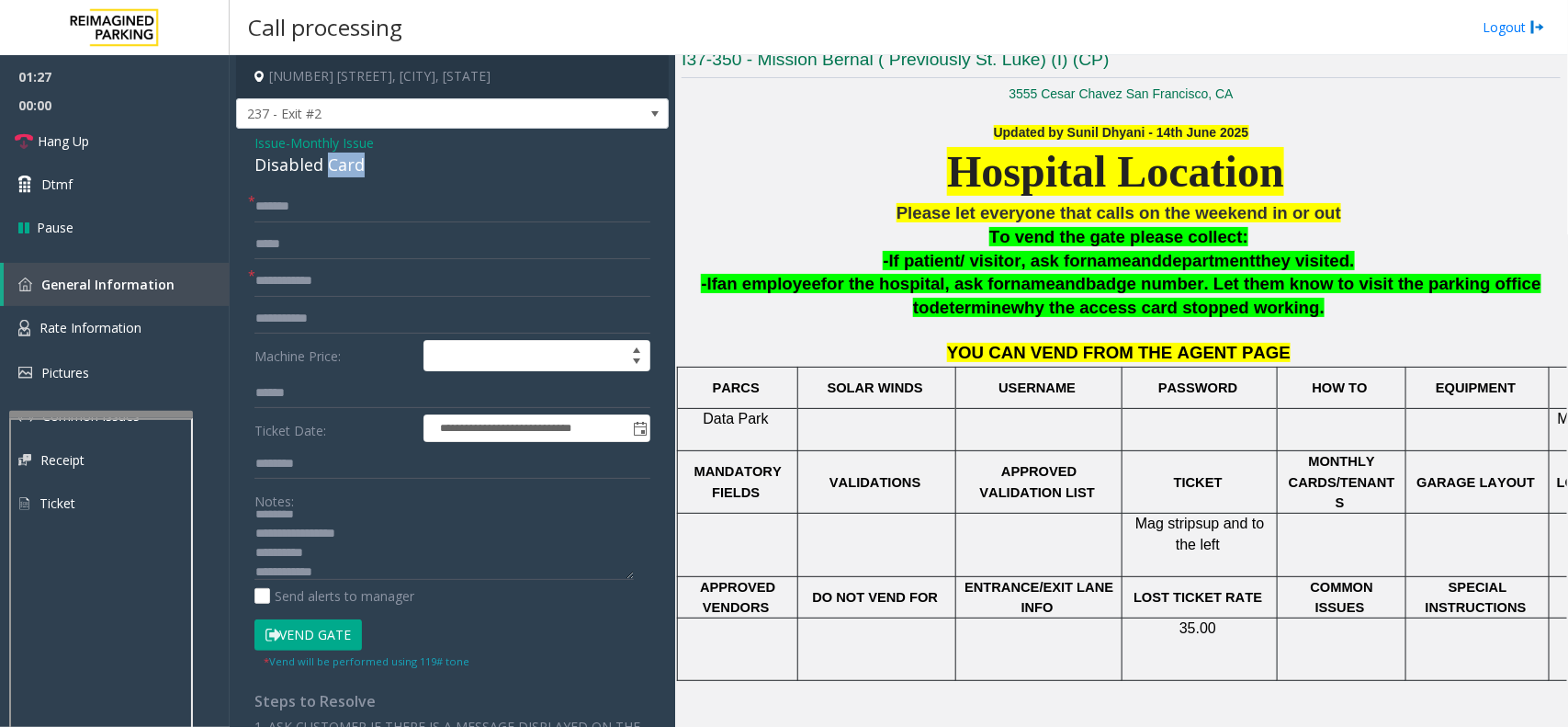 click on "Disabled Card" 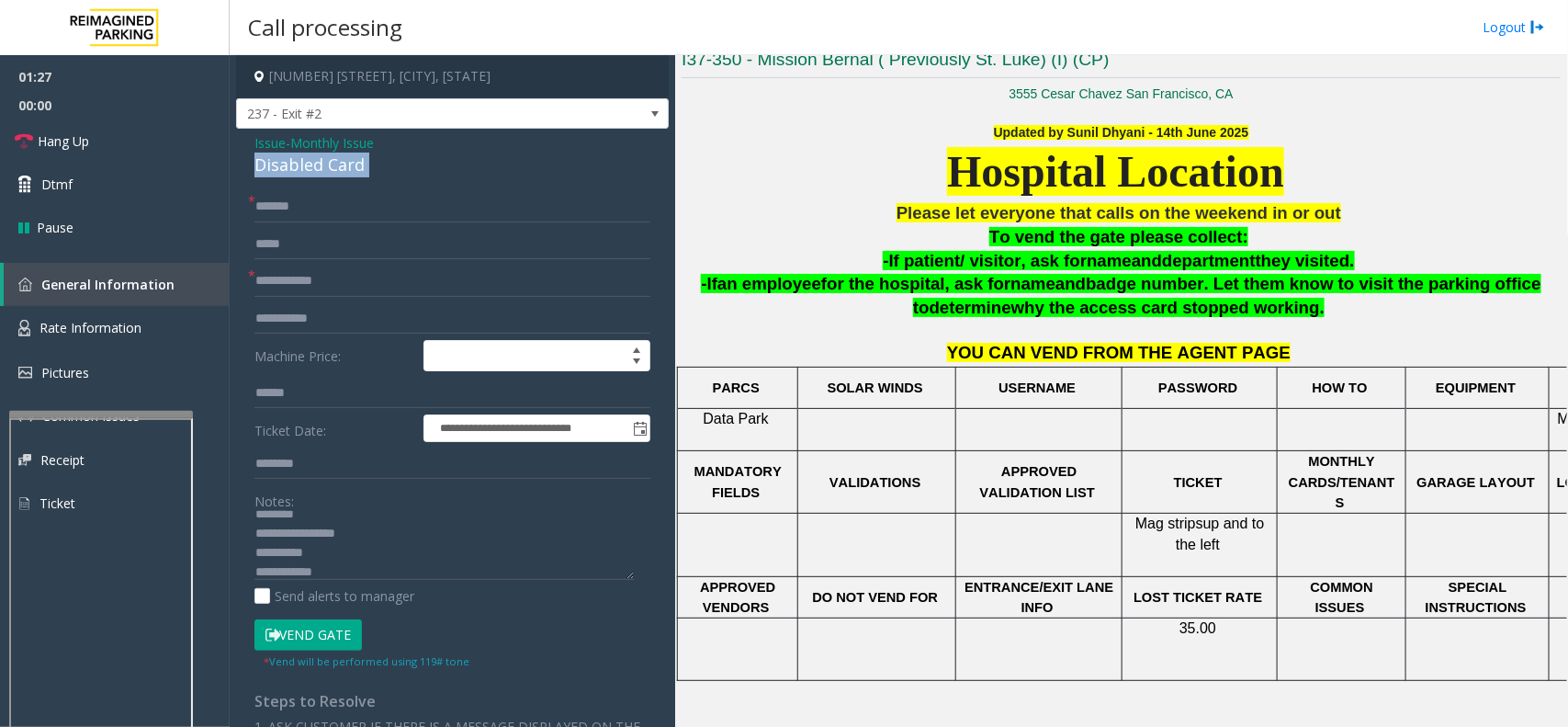 click on "Disabled Card" 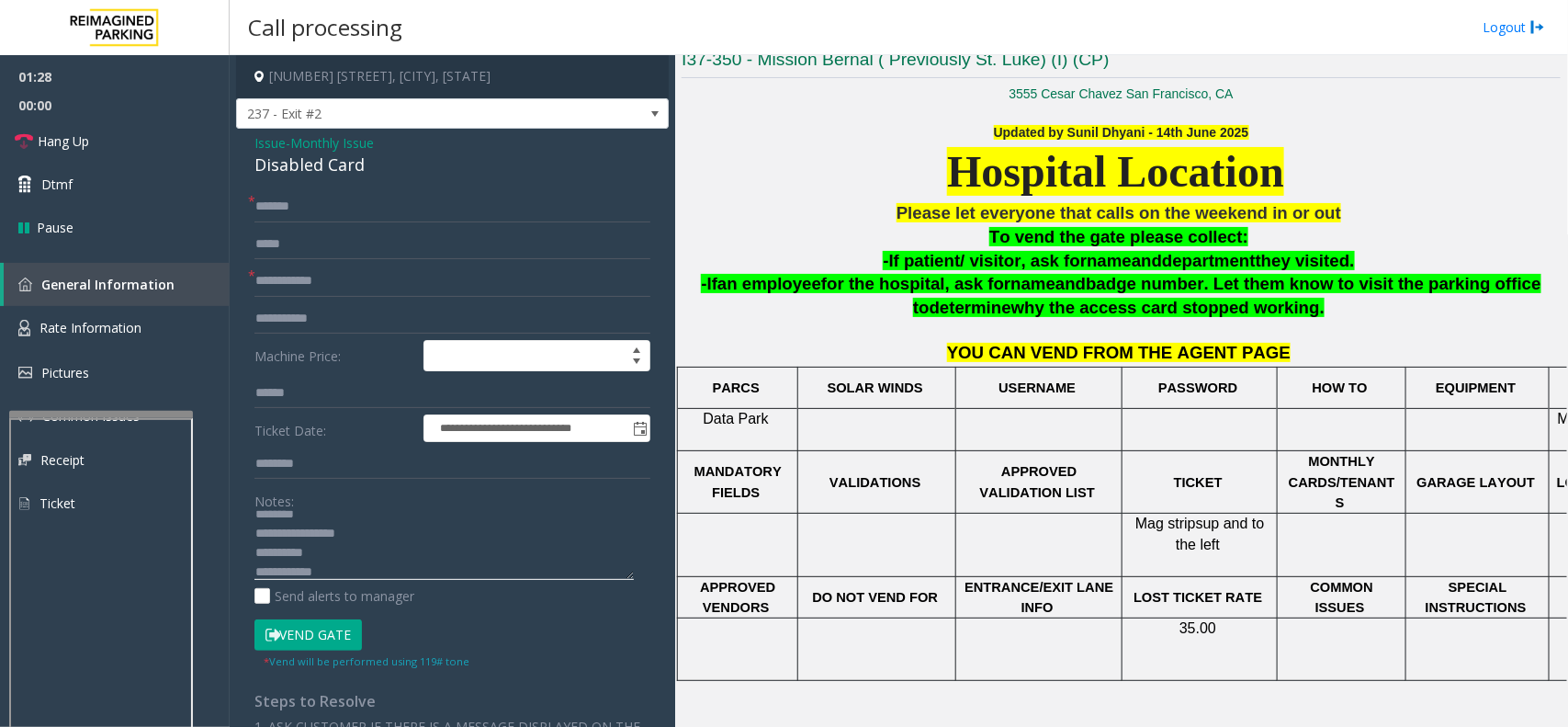 click 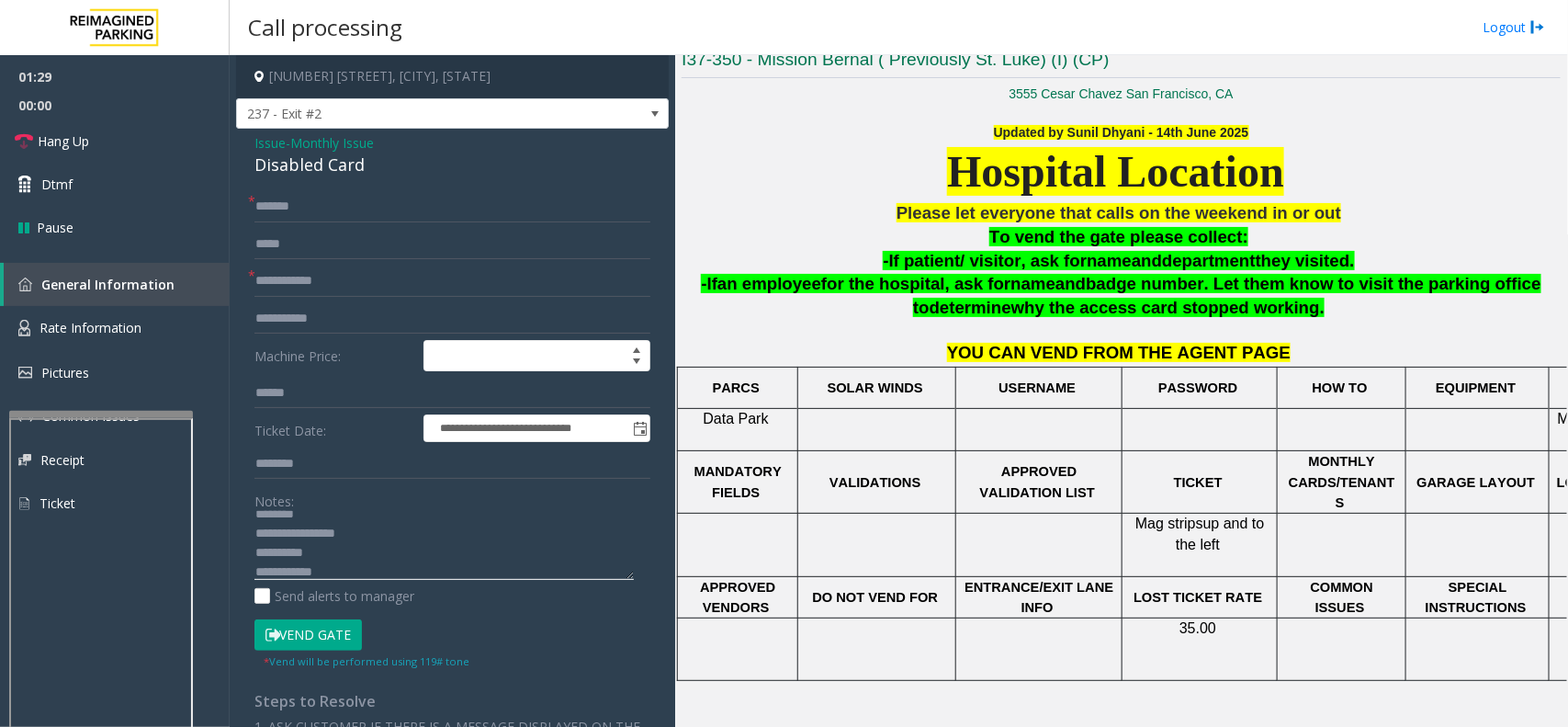 click 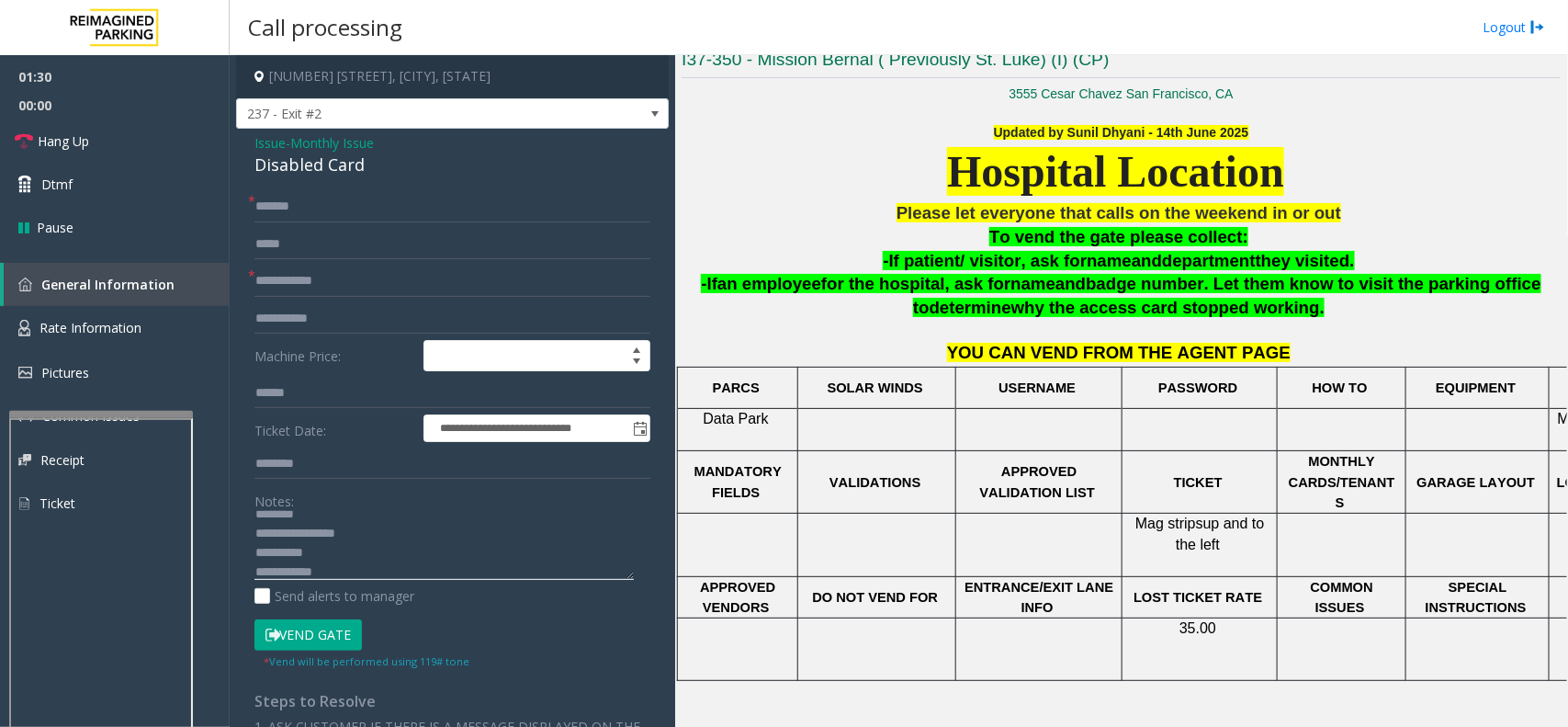 scroll, scrollTop: 0, scrollLeft: 0, axis: both 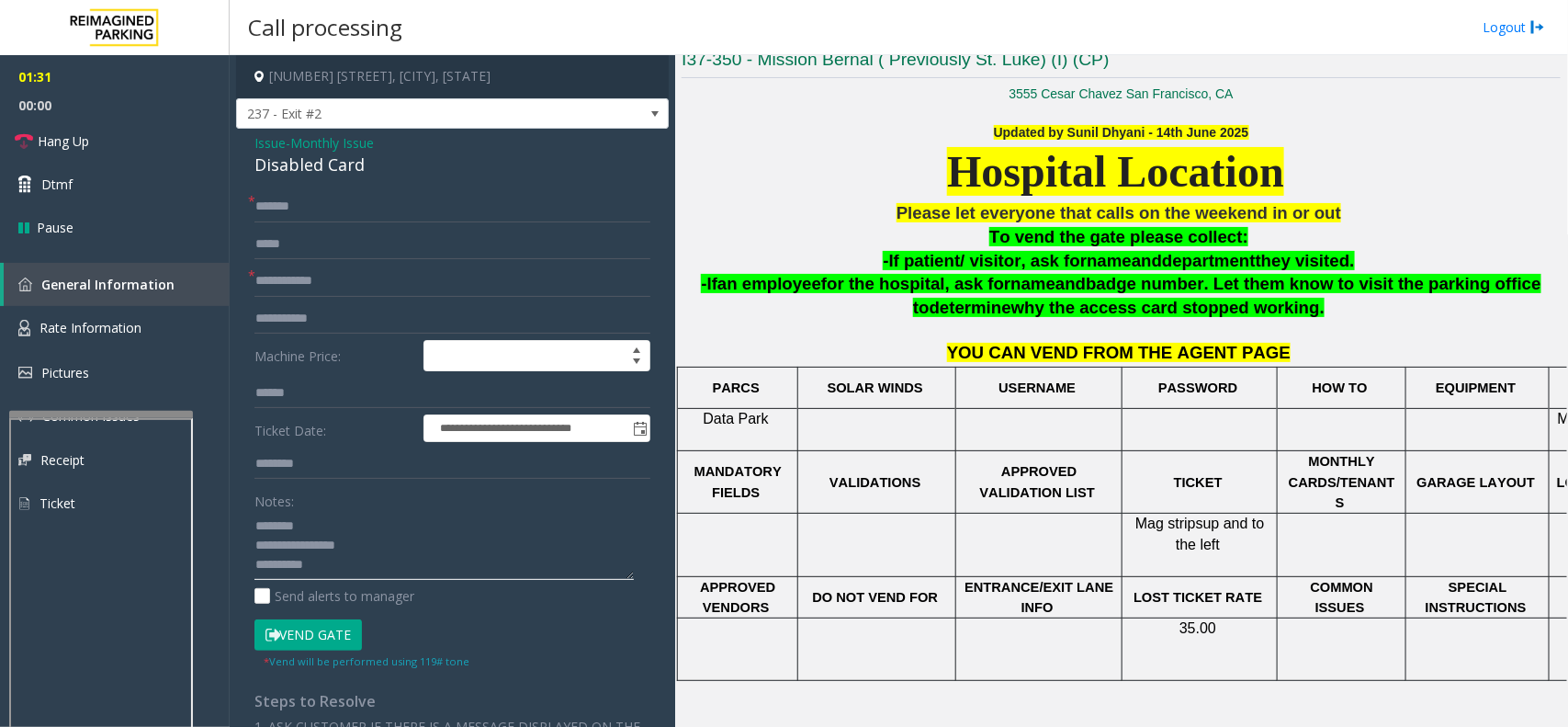 click 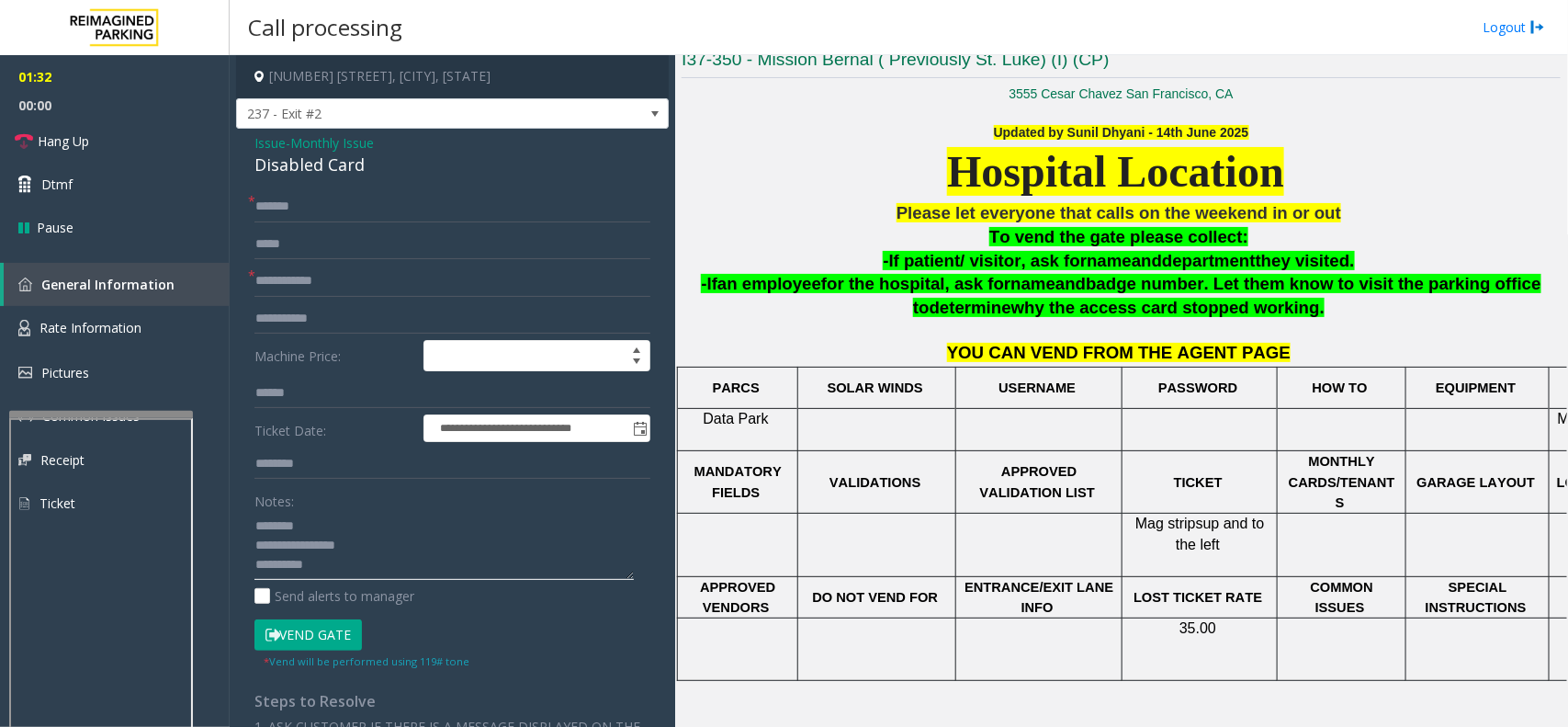 drag, startPoint x: 368, startPoint y: 548, endPoint x: 249, endPoint y: 544, distance: 119.06721 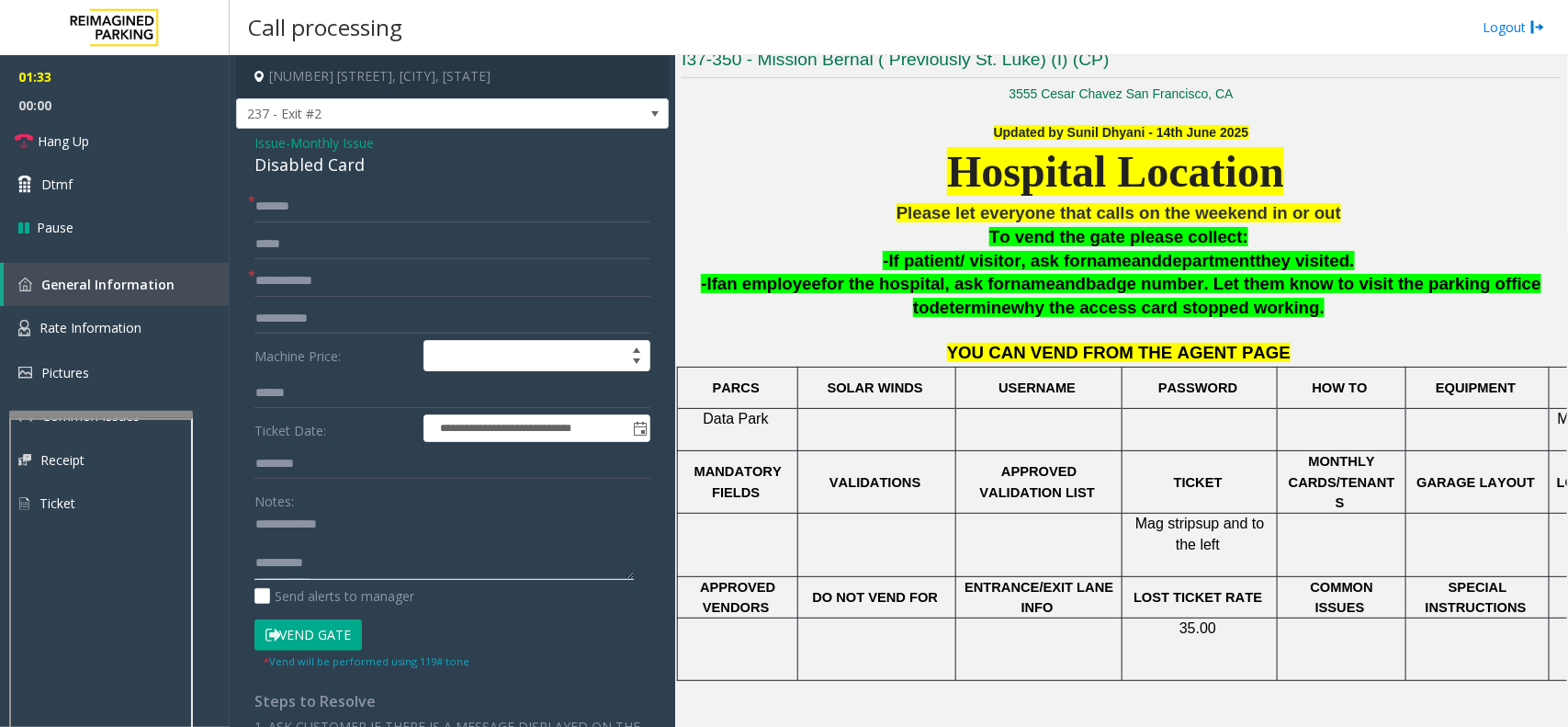 scroll, scrollTop: 38, scrollLeft: 0, axis: vertical 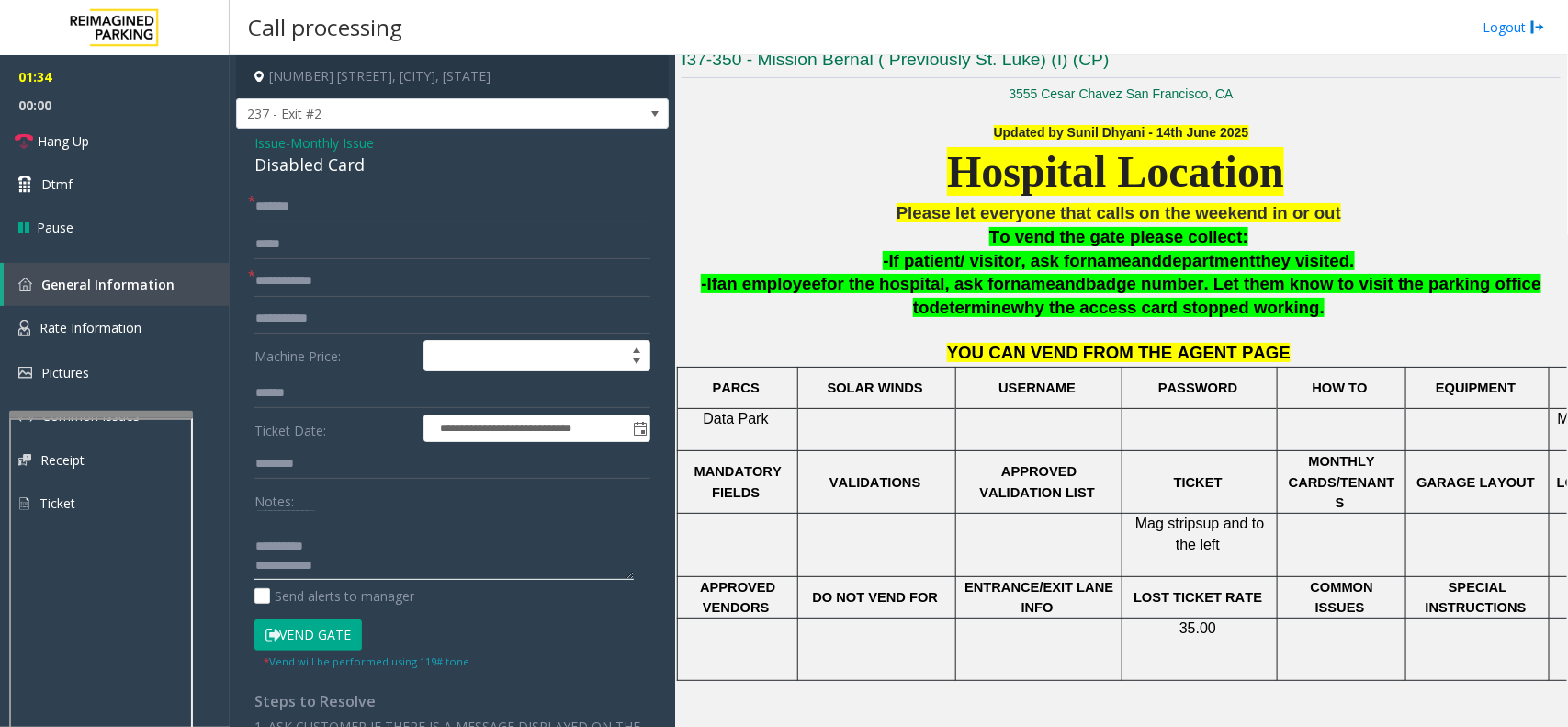click 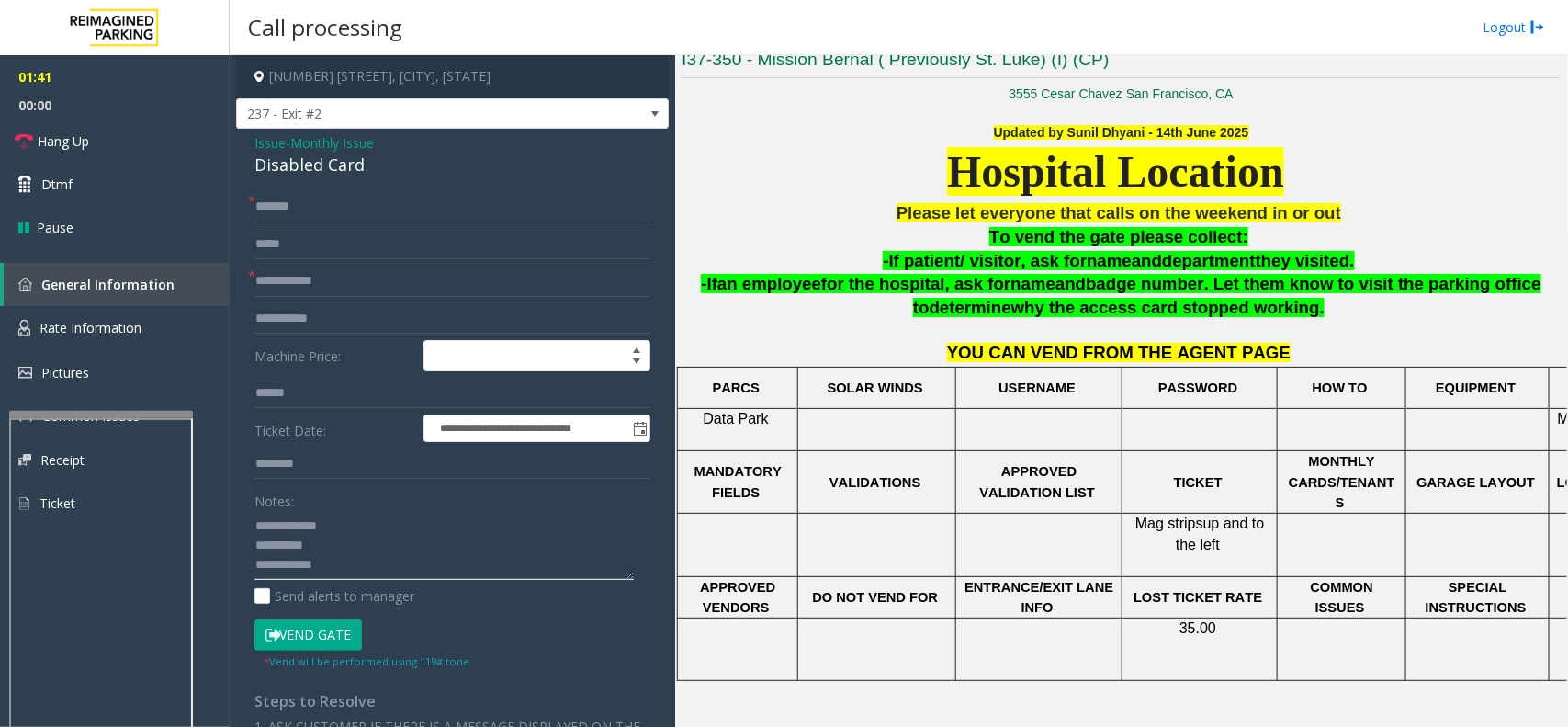 scroll, scrollTop: 0, scrollLeft: 0, axis: both 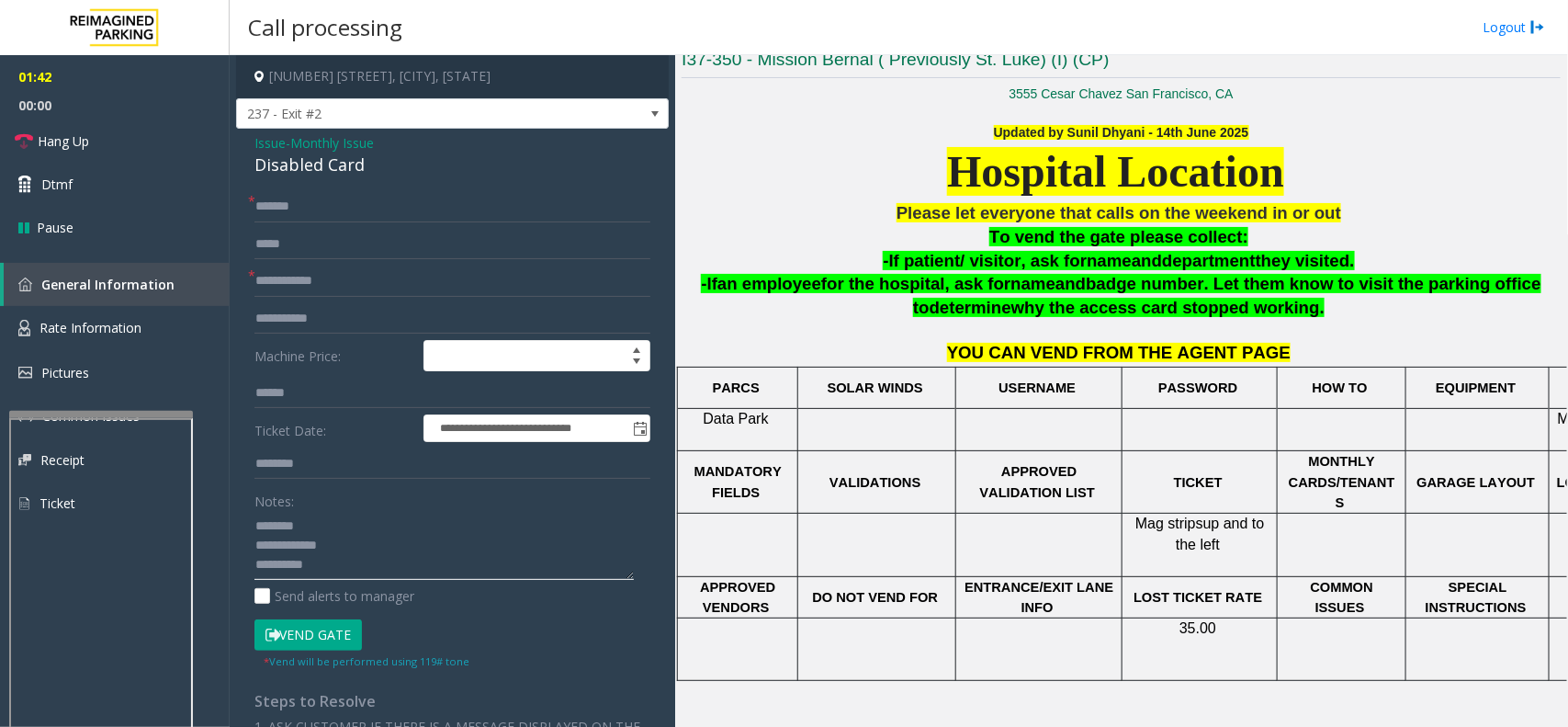type on "**********" 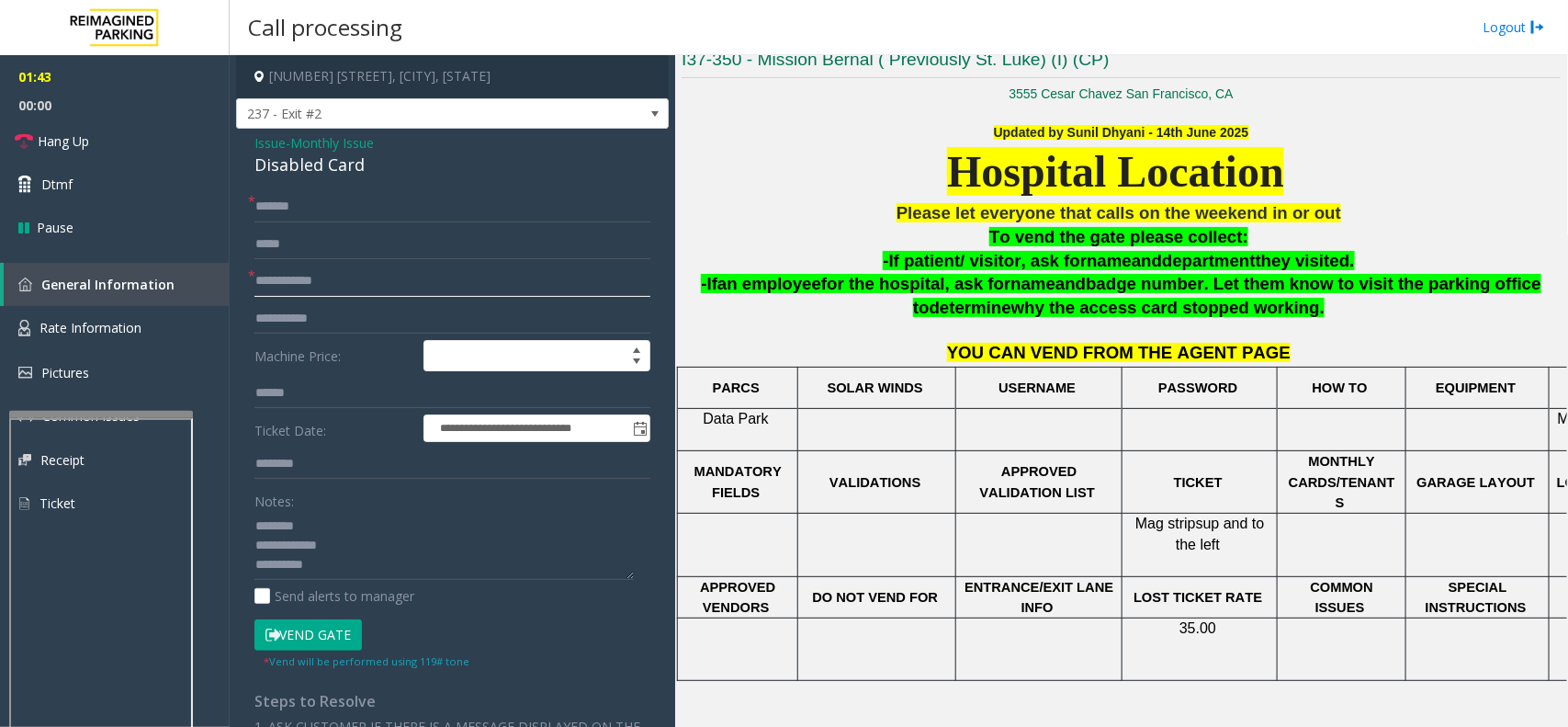 click 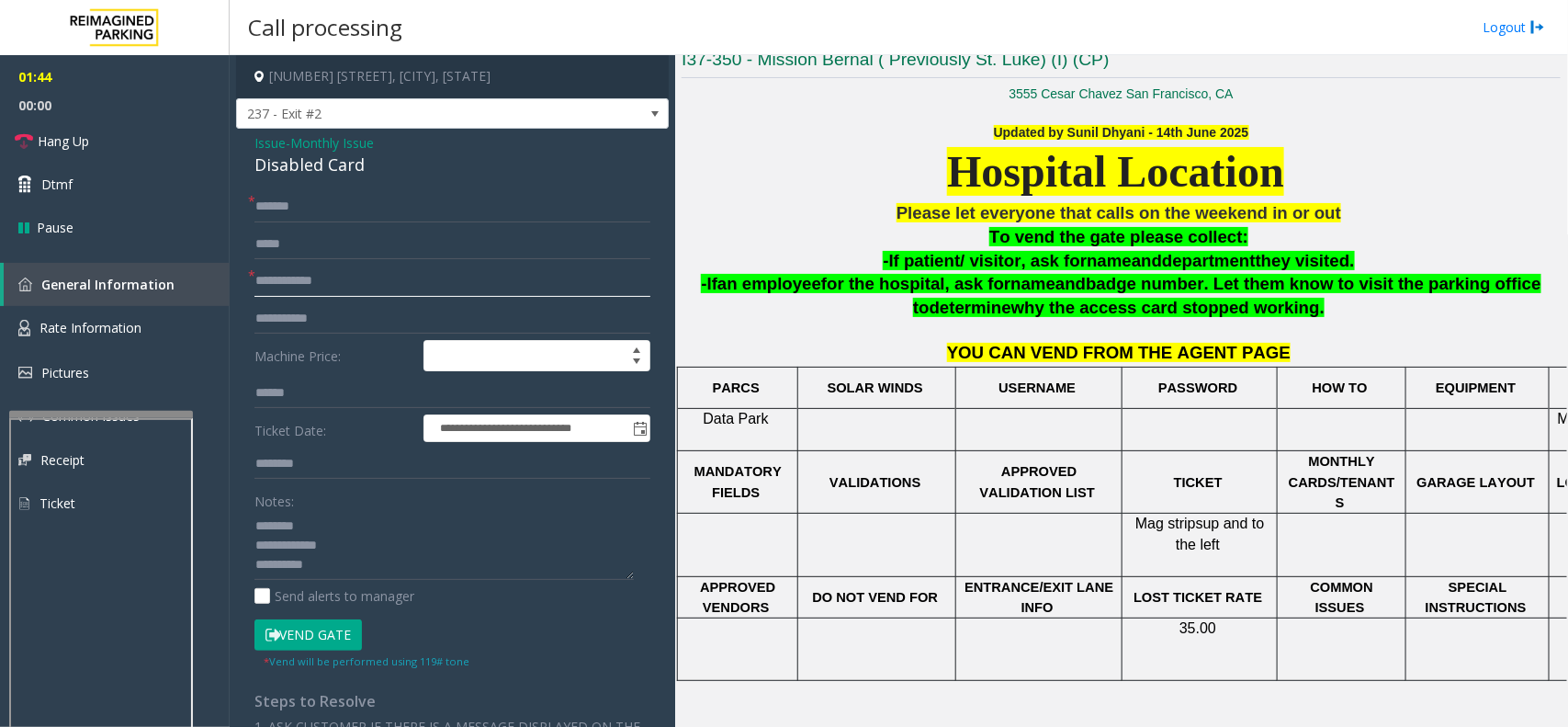 click 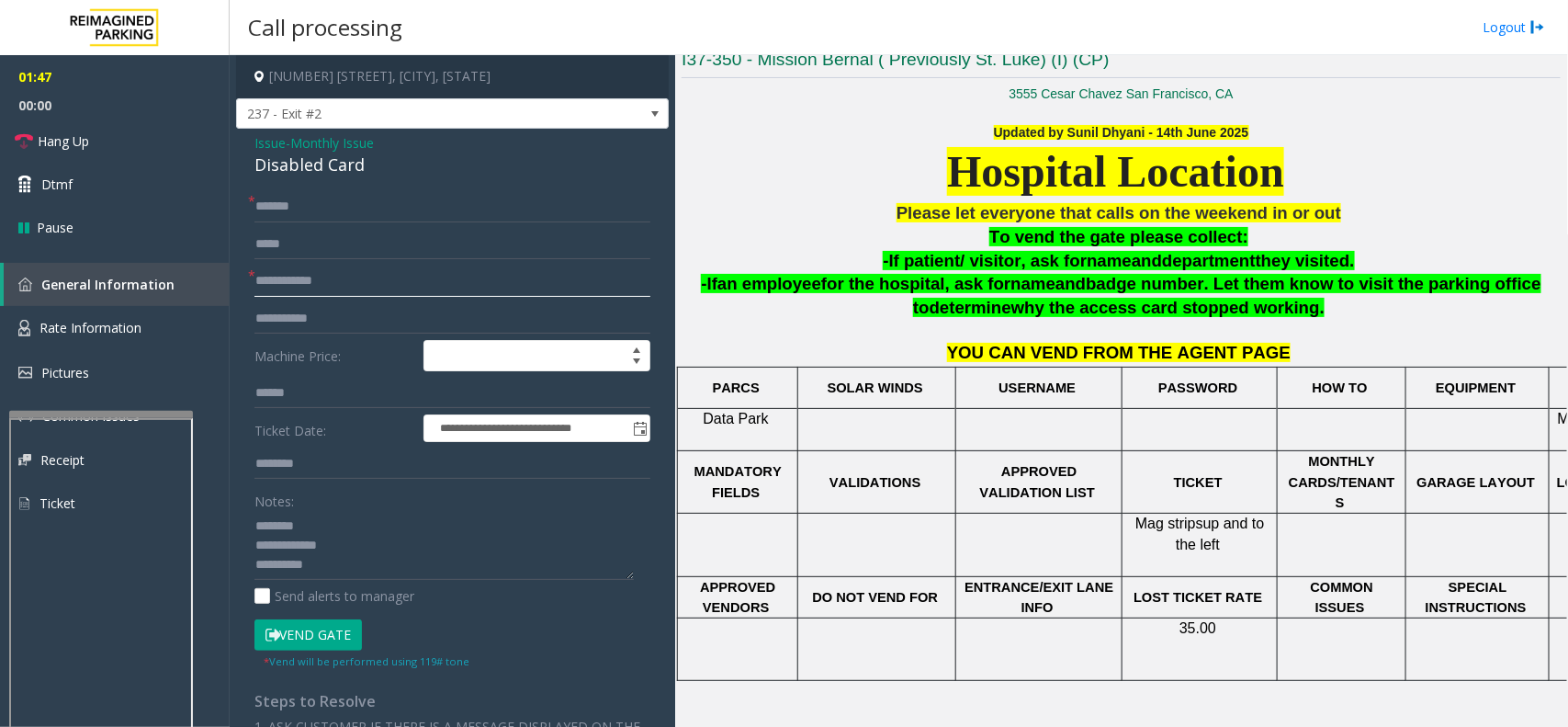 click 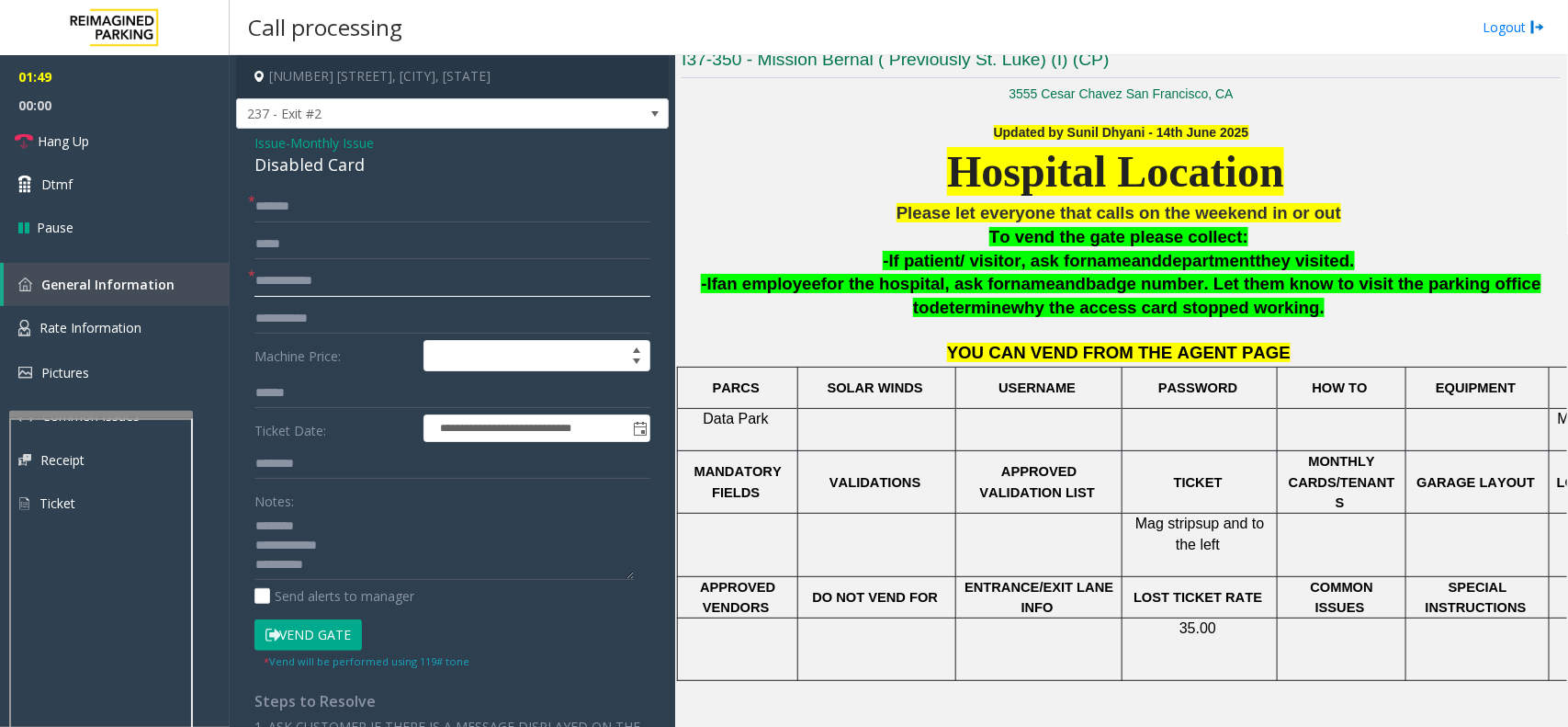 click 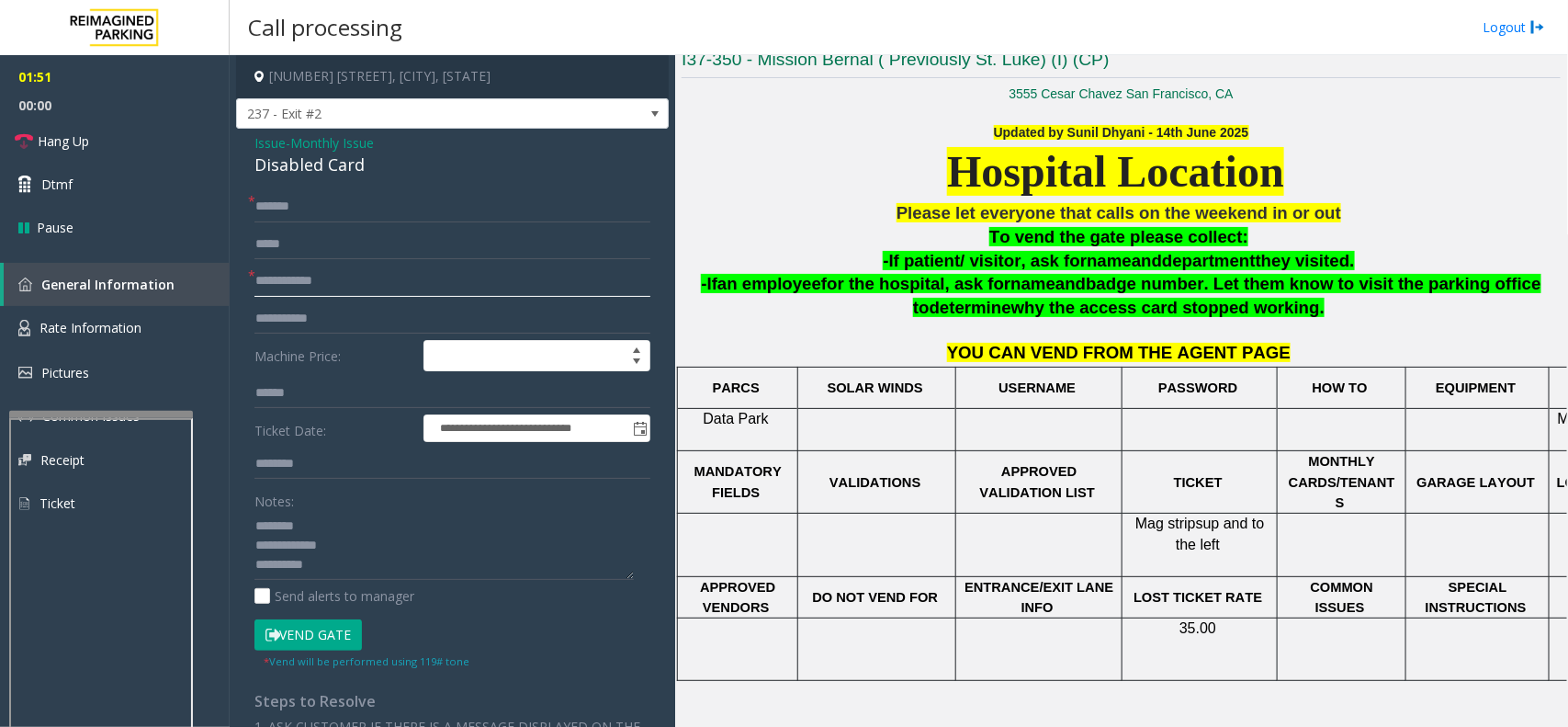 click 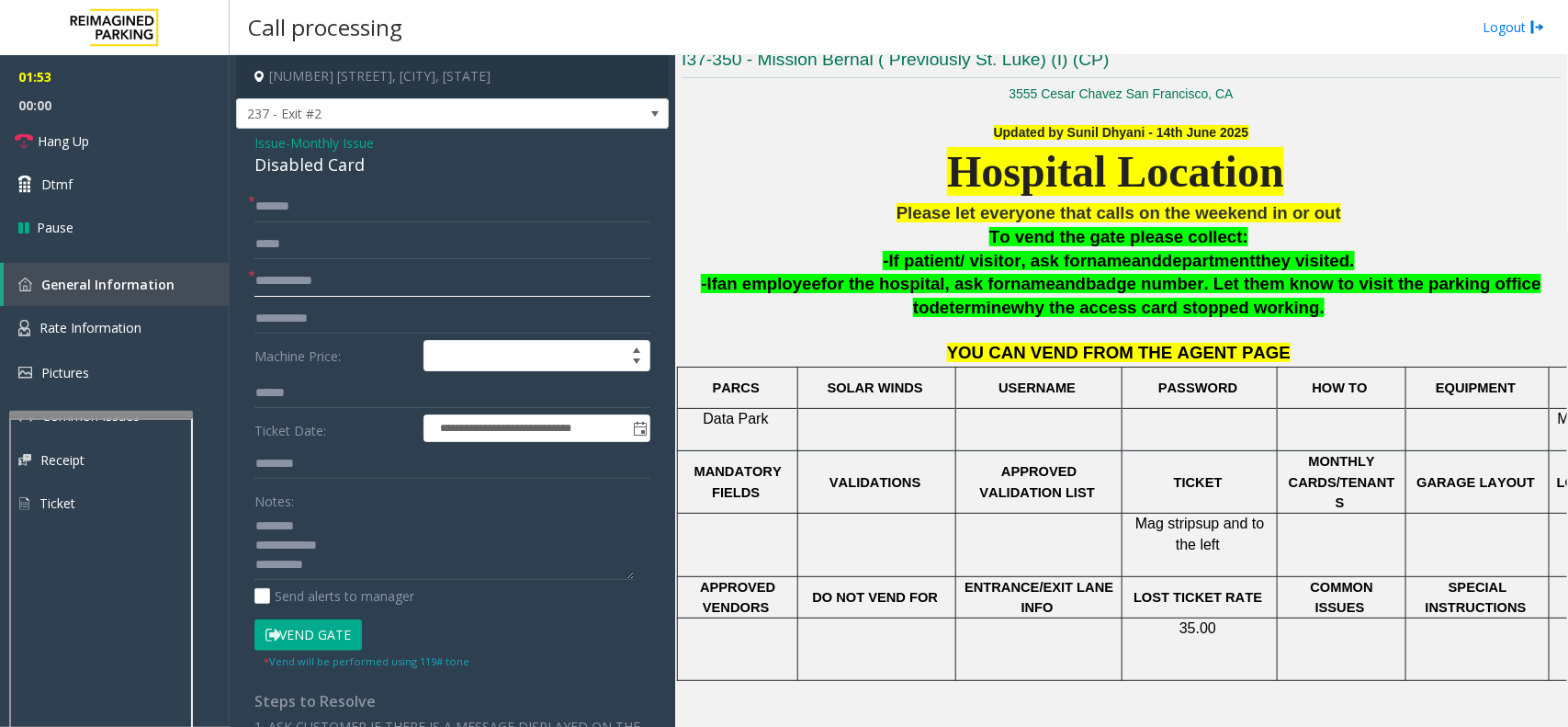 click 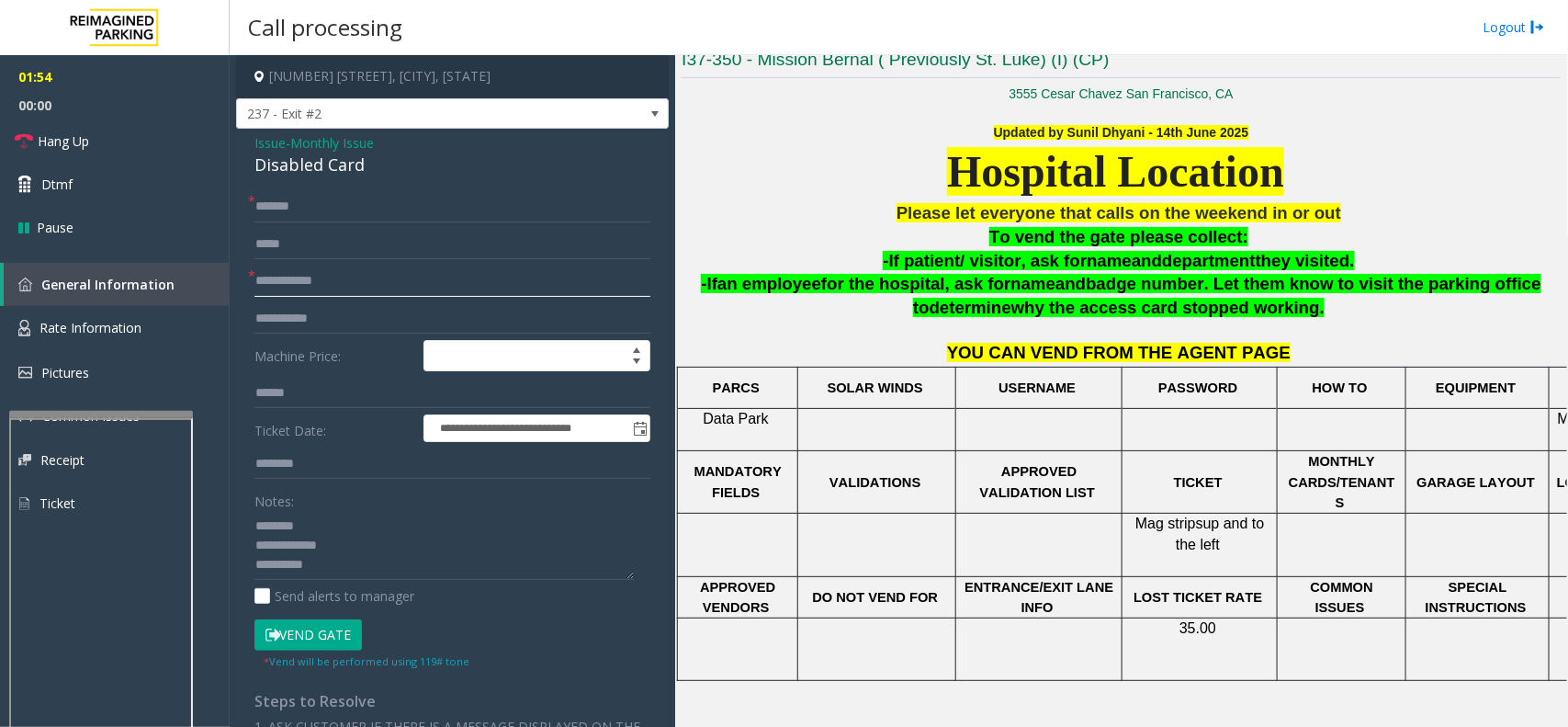 click 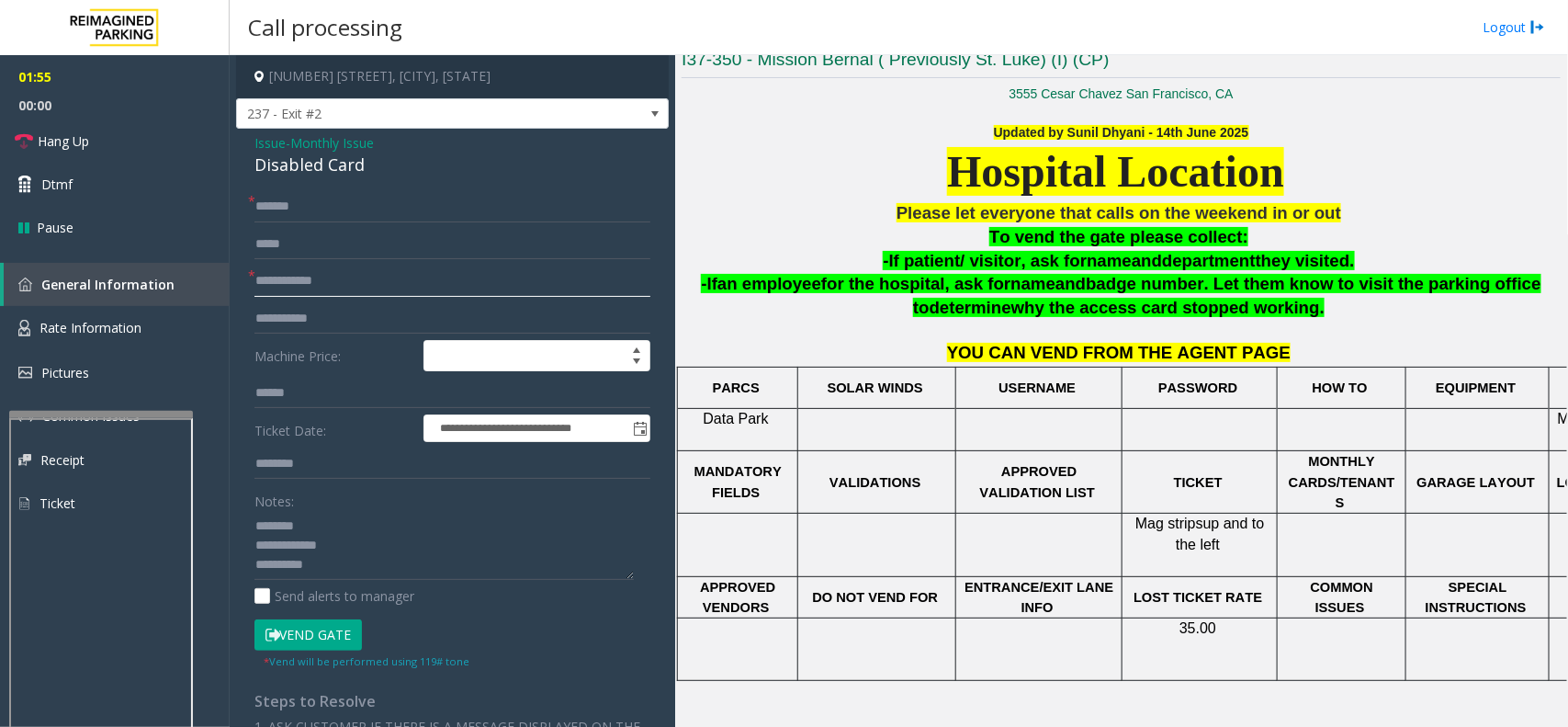 click 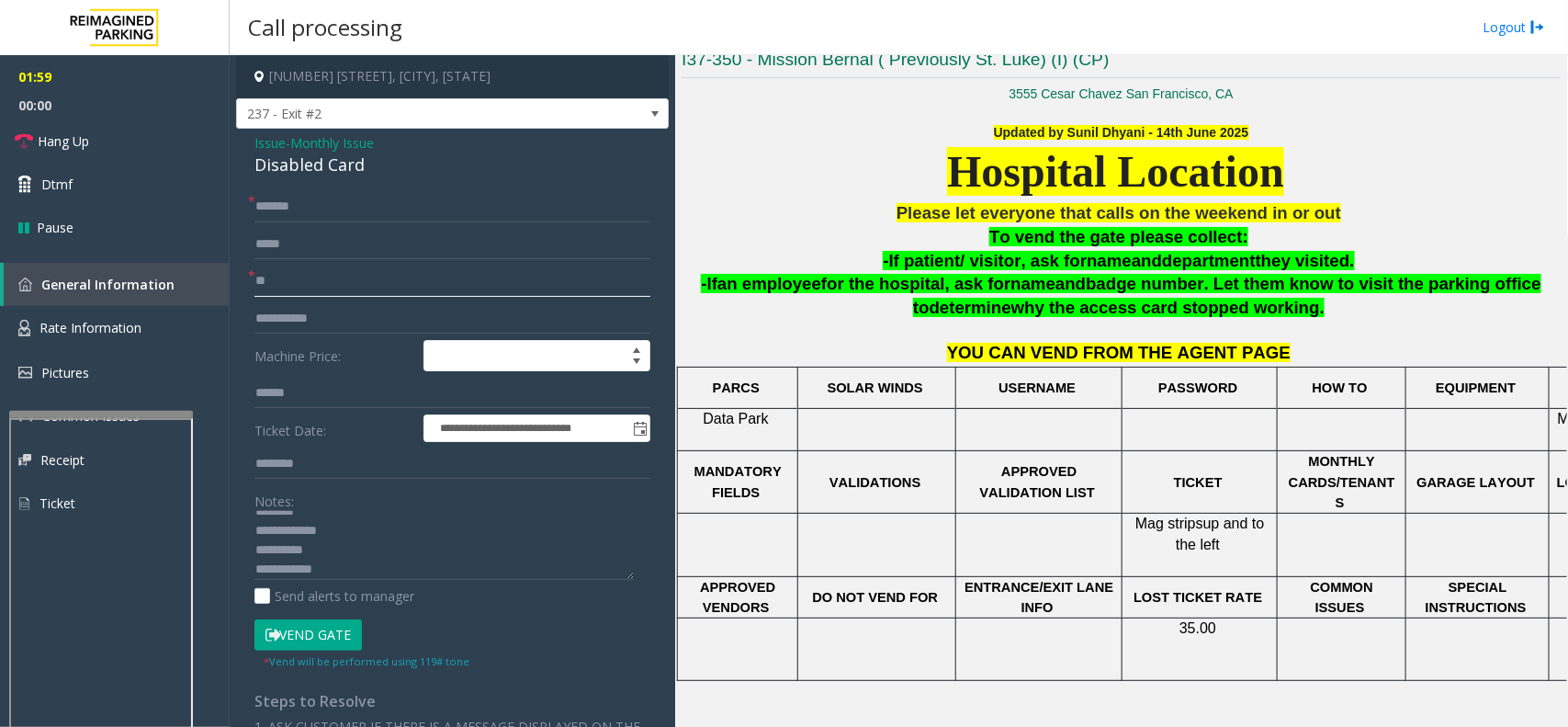 scroll, scrollTop: 19, scrollLeft: 0, axis: vertical 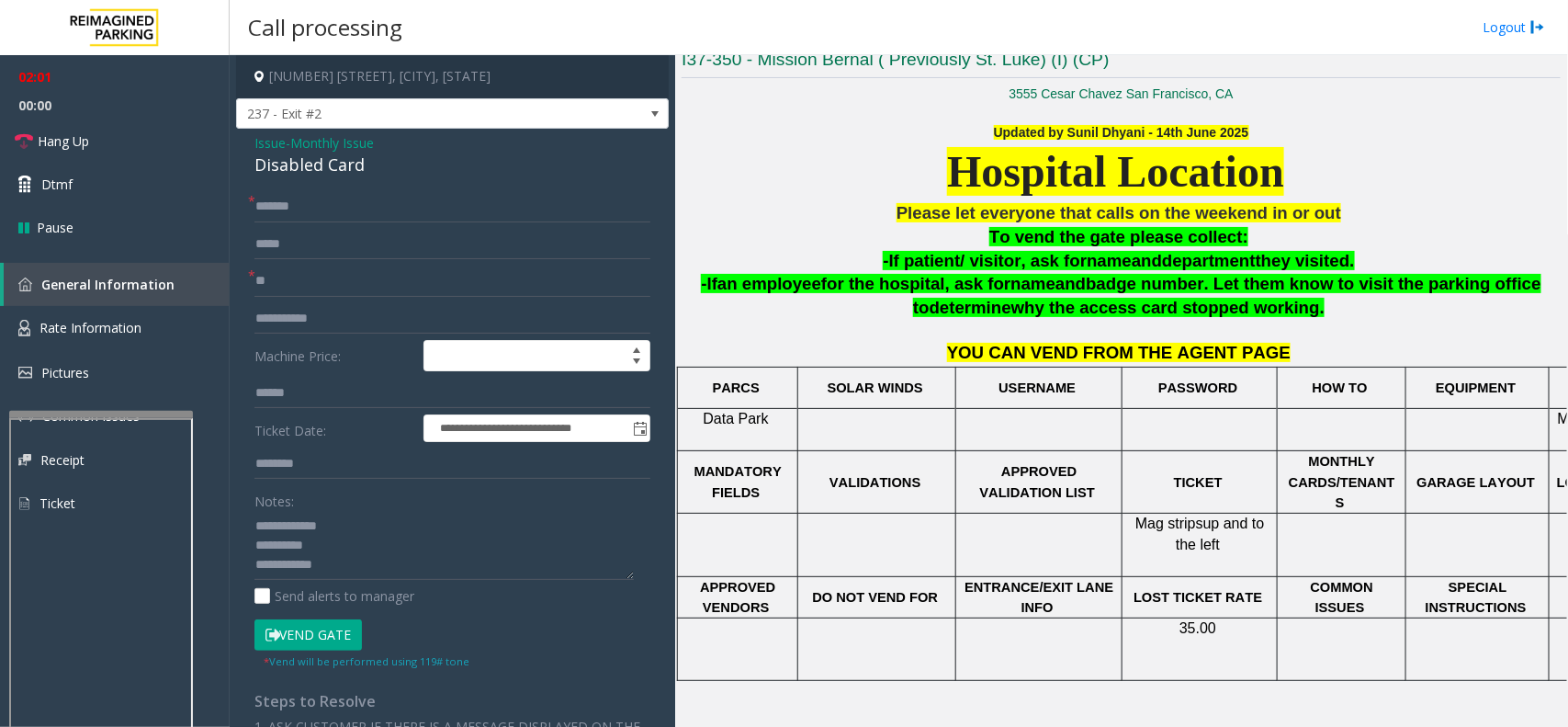 drag, startPoint x: 326, startPoint y: 646, endPoint x: 406, endPoint y: 520, distance: 149.25147 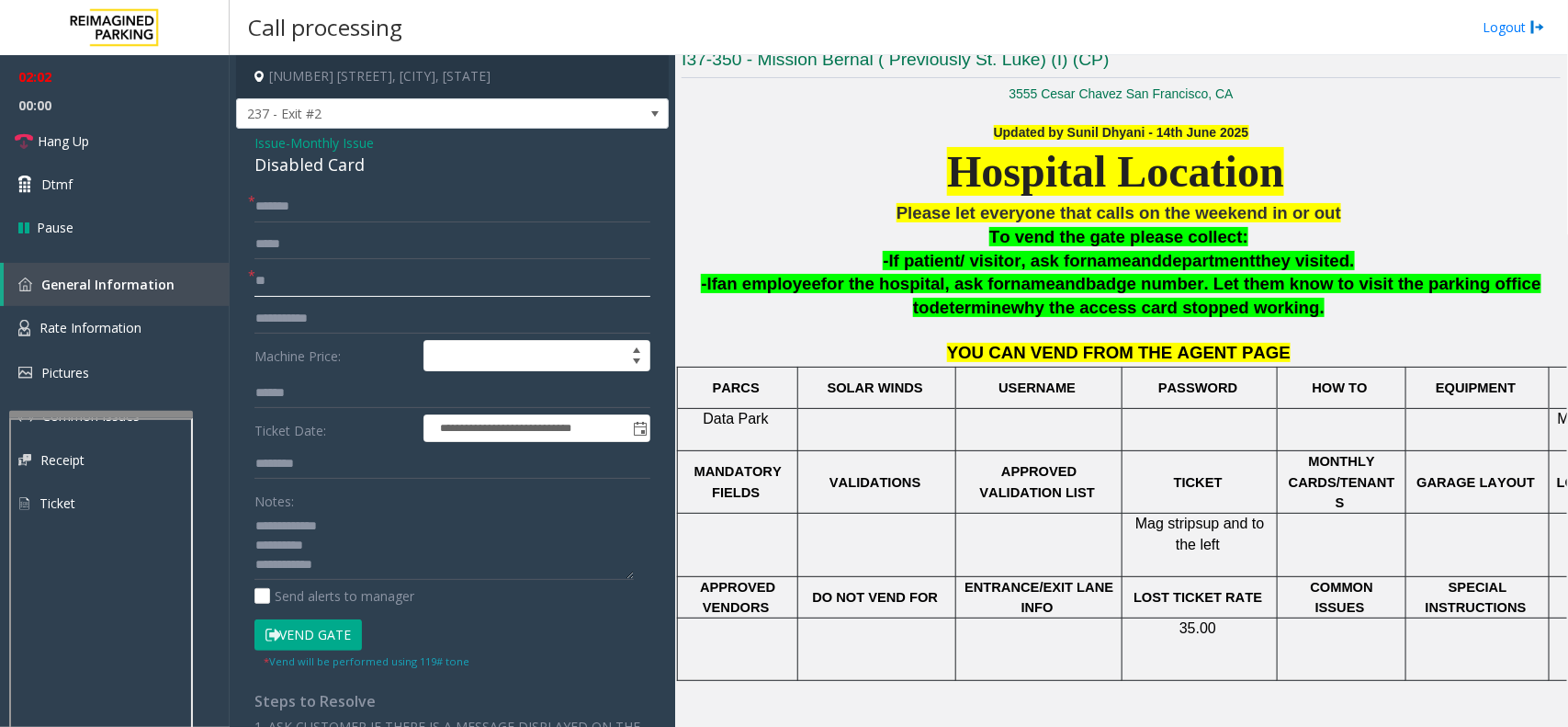 click on "**" 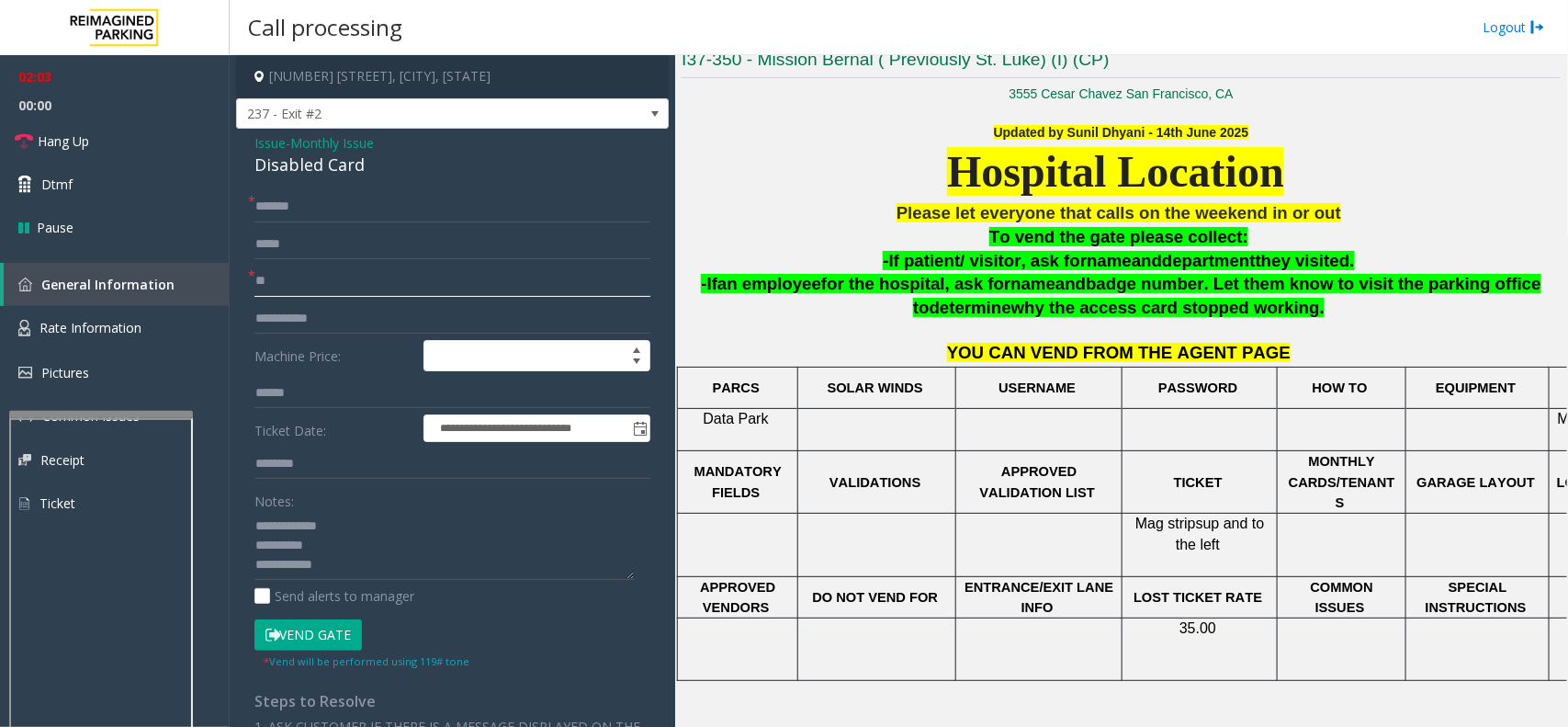 type on "*" 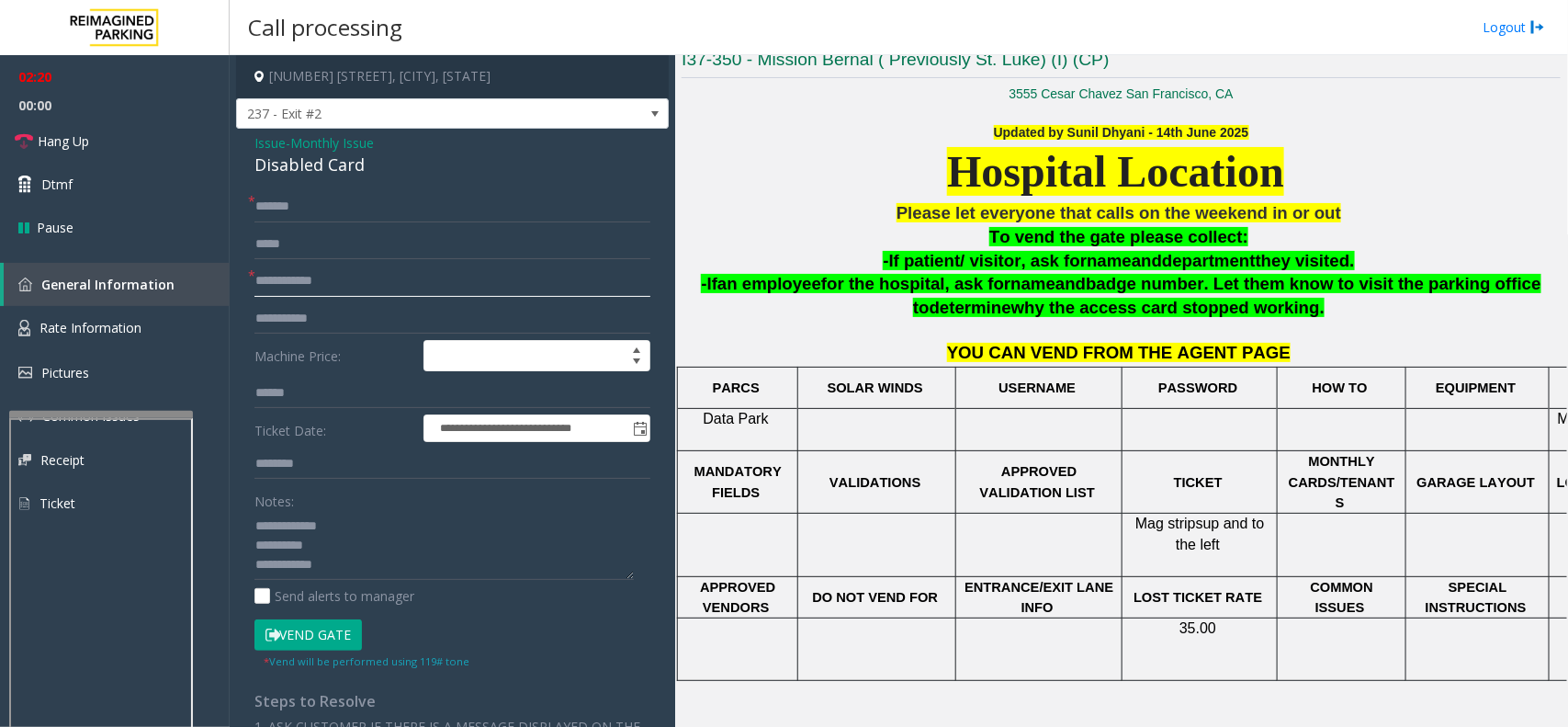 click 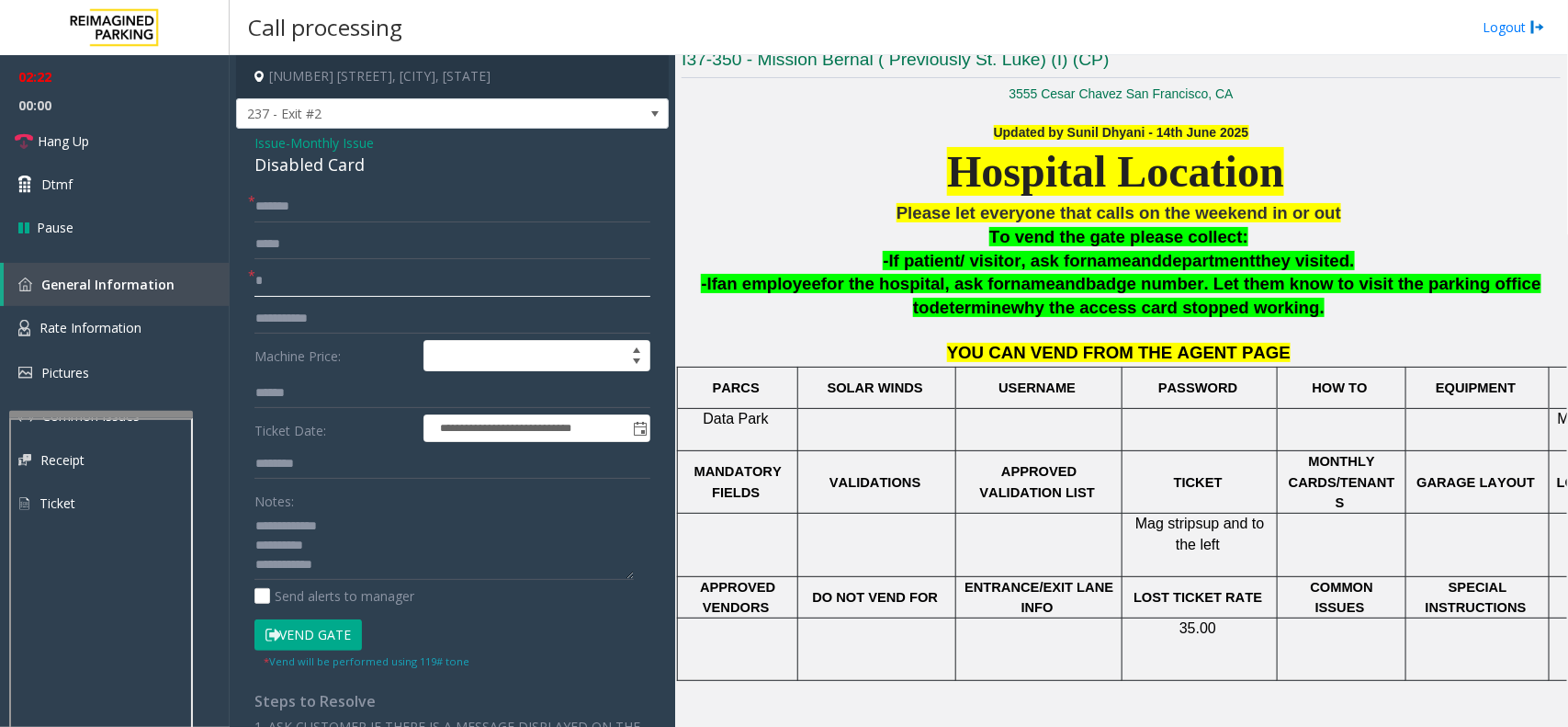 type on "**" 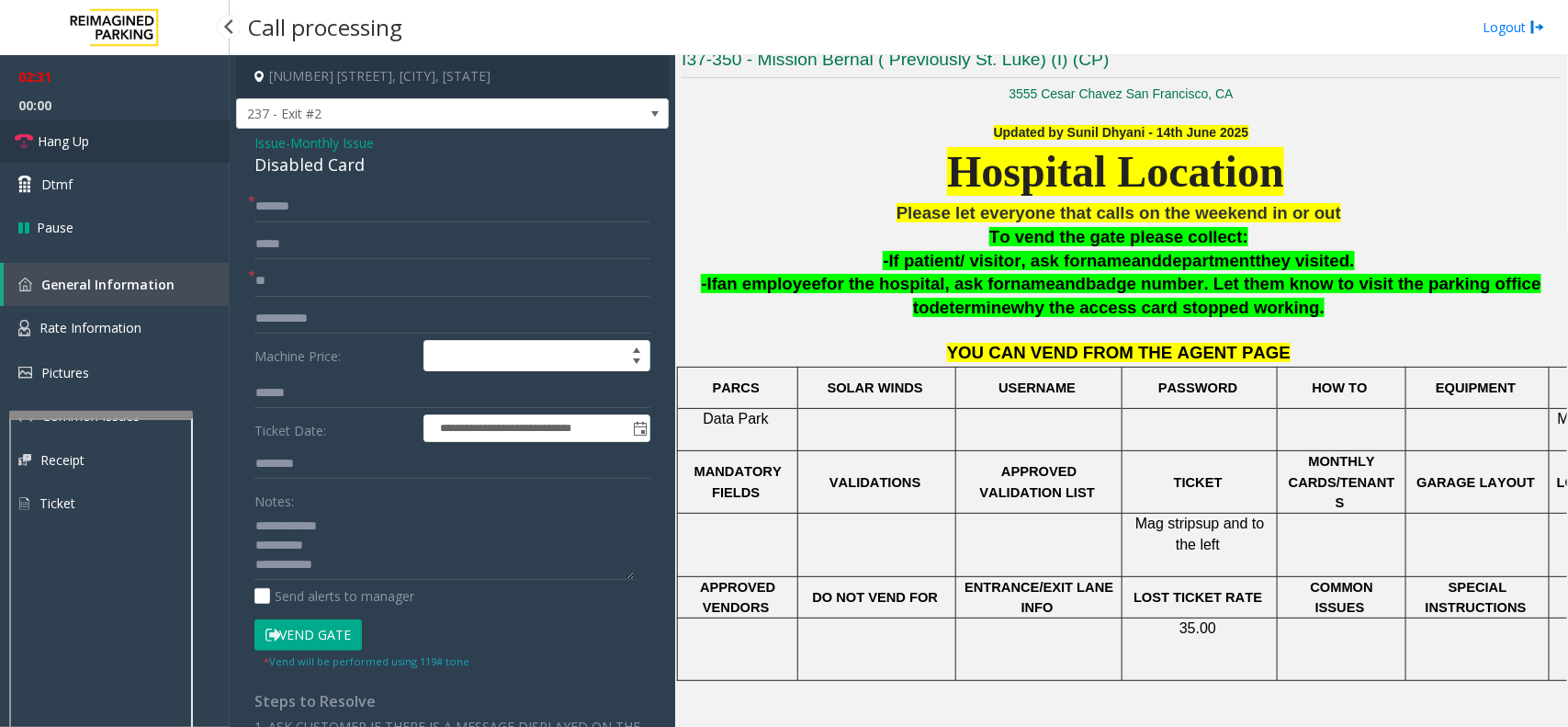 click on "Hang Up" at bounding box center (115, 141) 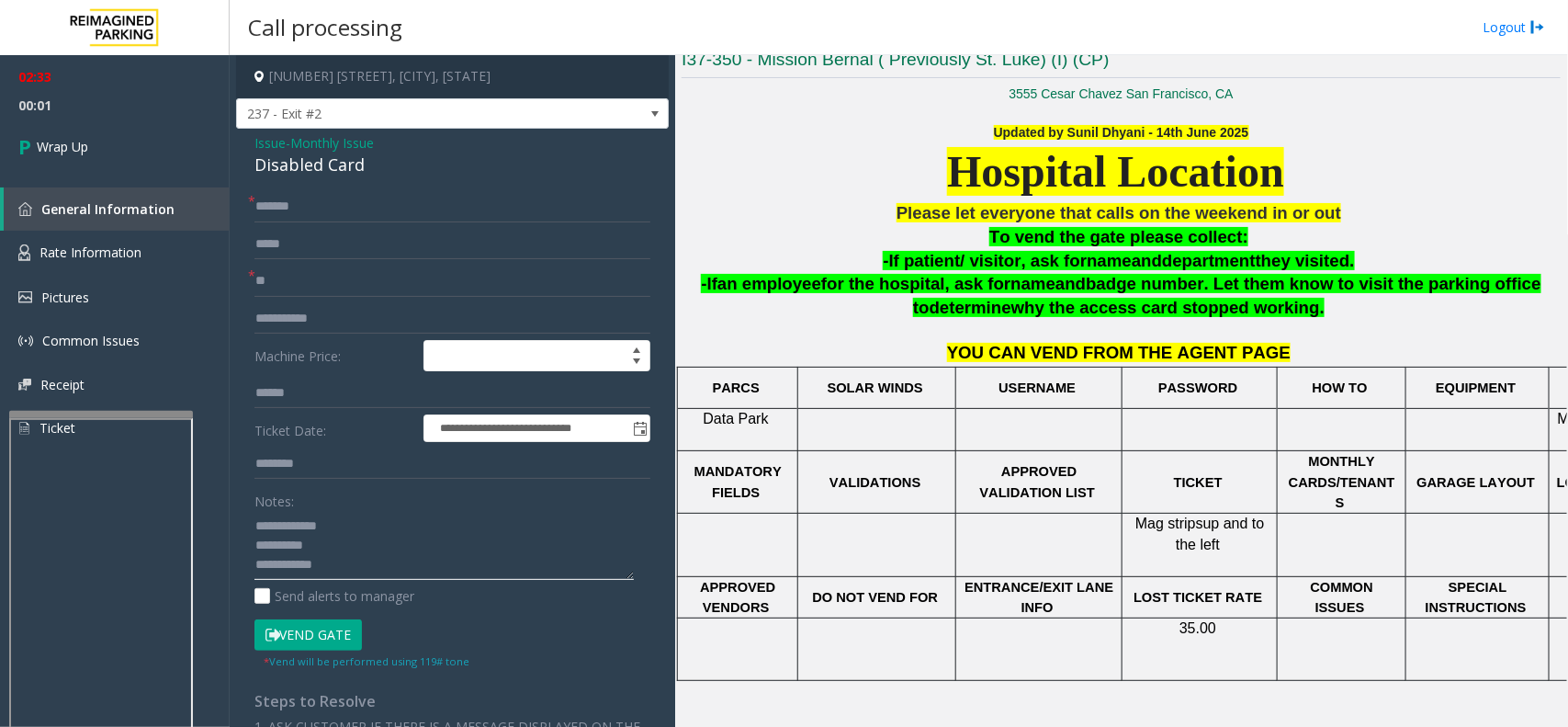 click 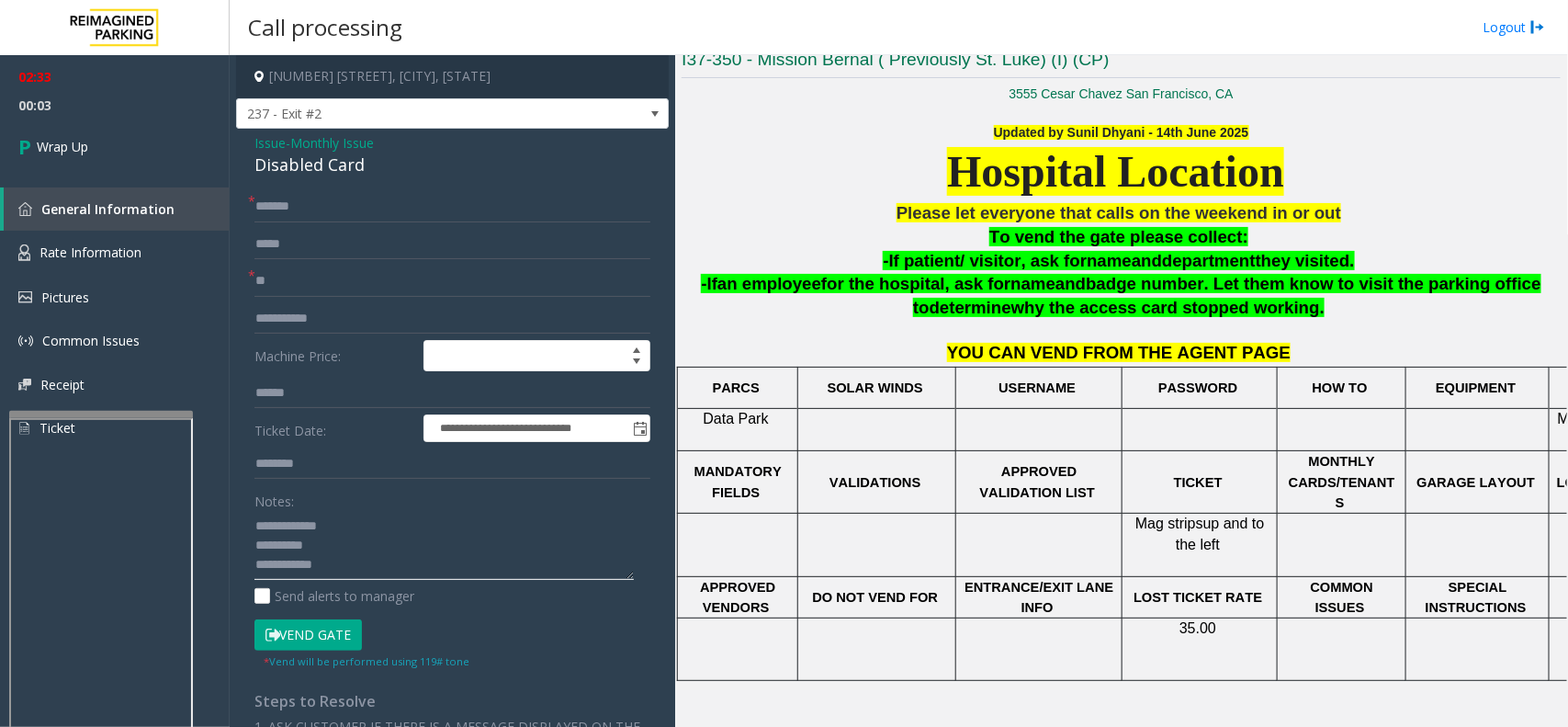 scroll, scrollTop: 0, scrollLeft: 0, axis: both 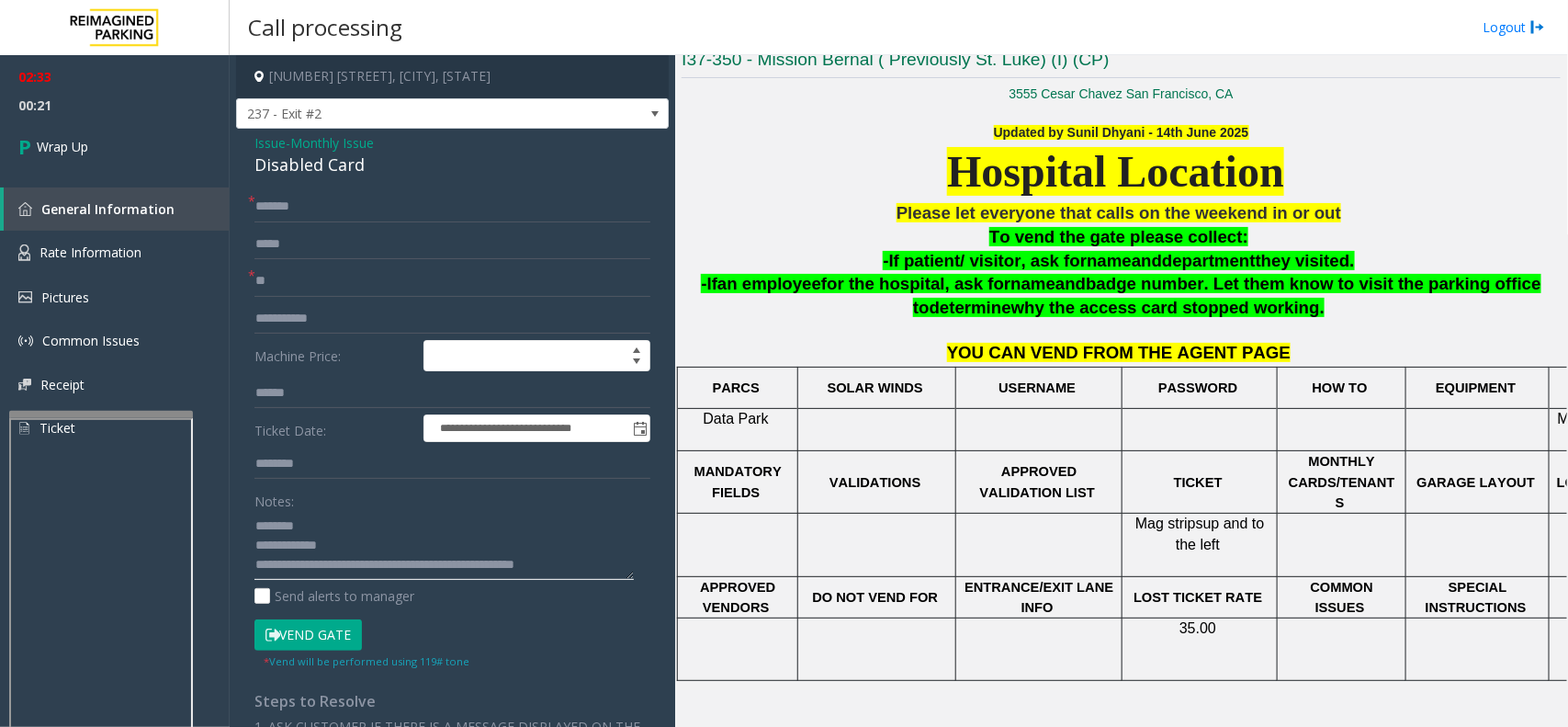 click 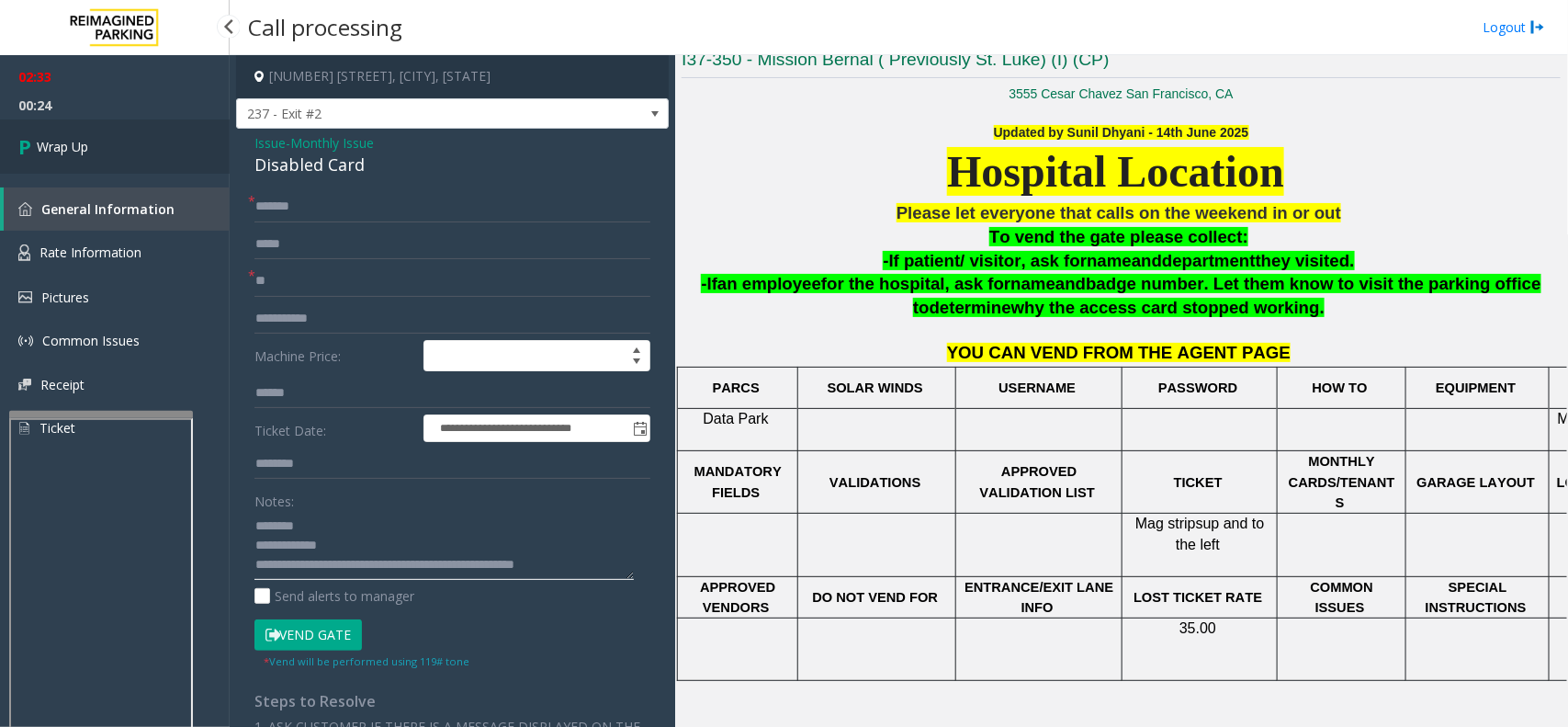 type on "**********" 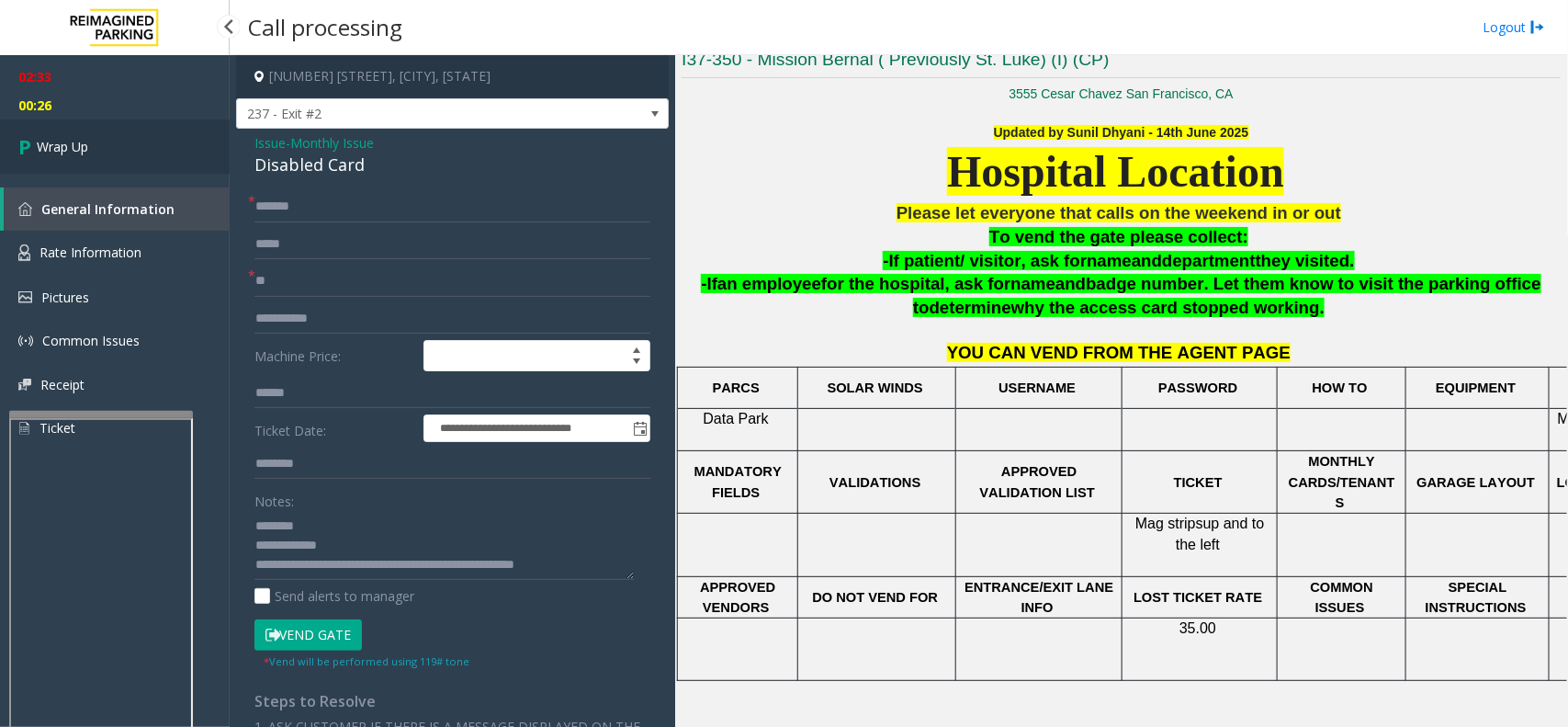 click on "Wrap Up" at bounding box center [62, 146] 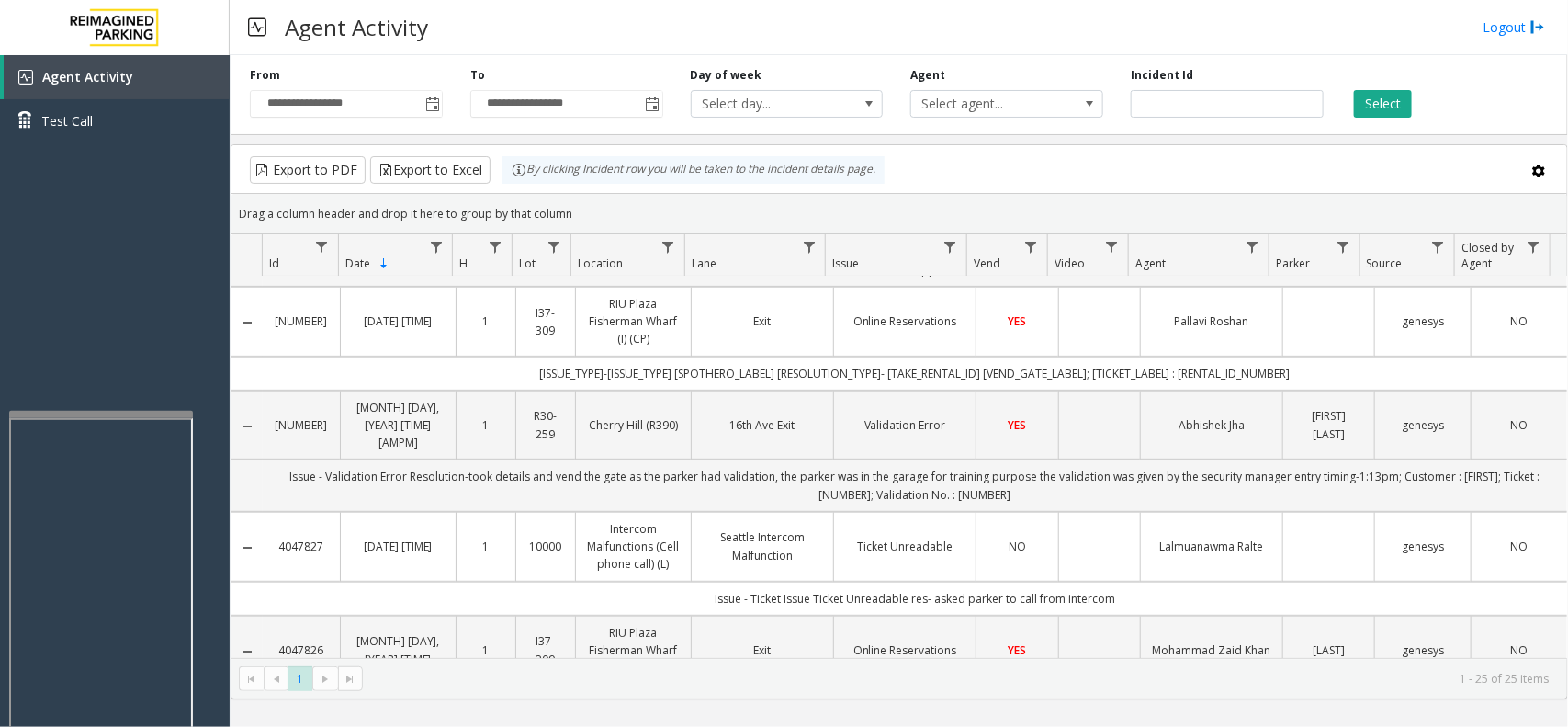 scroll, scrollTop: 0, scrollLeft: 0, axis: both 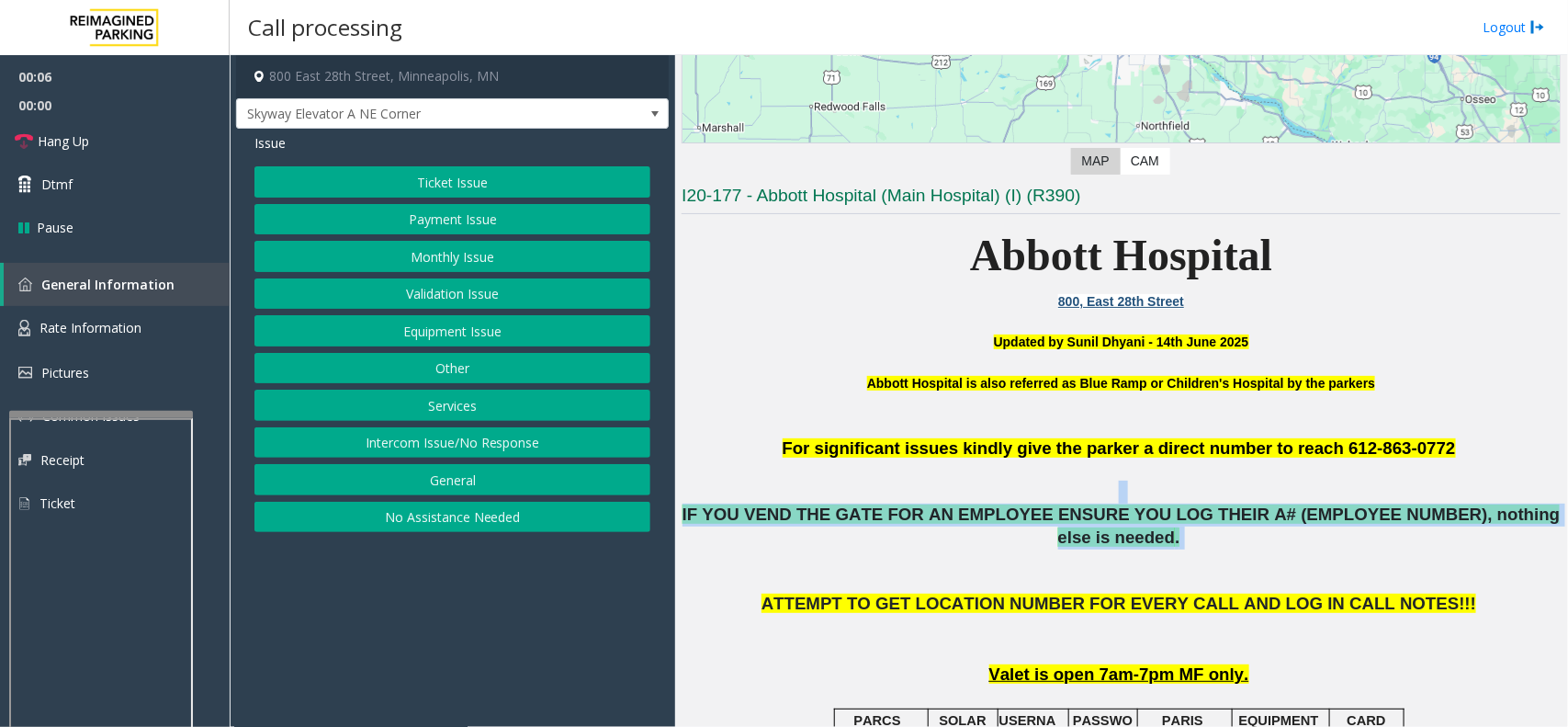 drag, startPoint x: 1545, startPoint y: 507, endPoint x: 722, endPoint y: 498, distance: 823.0492 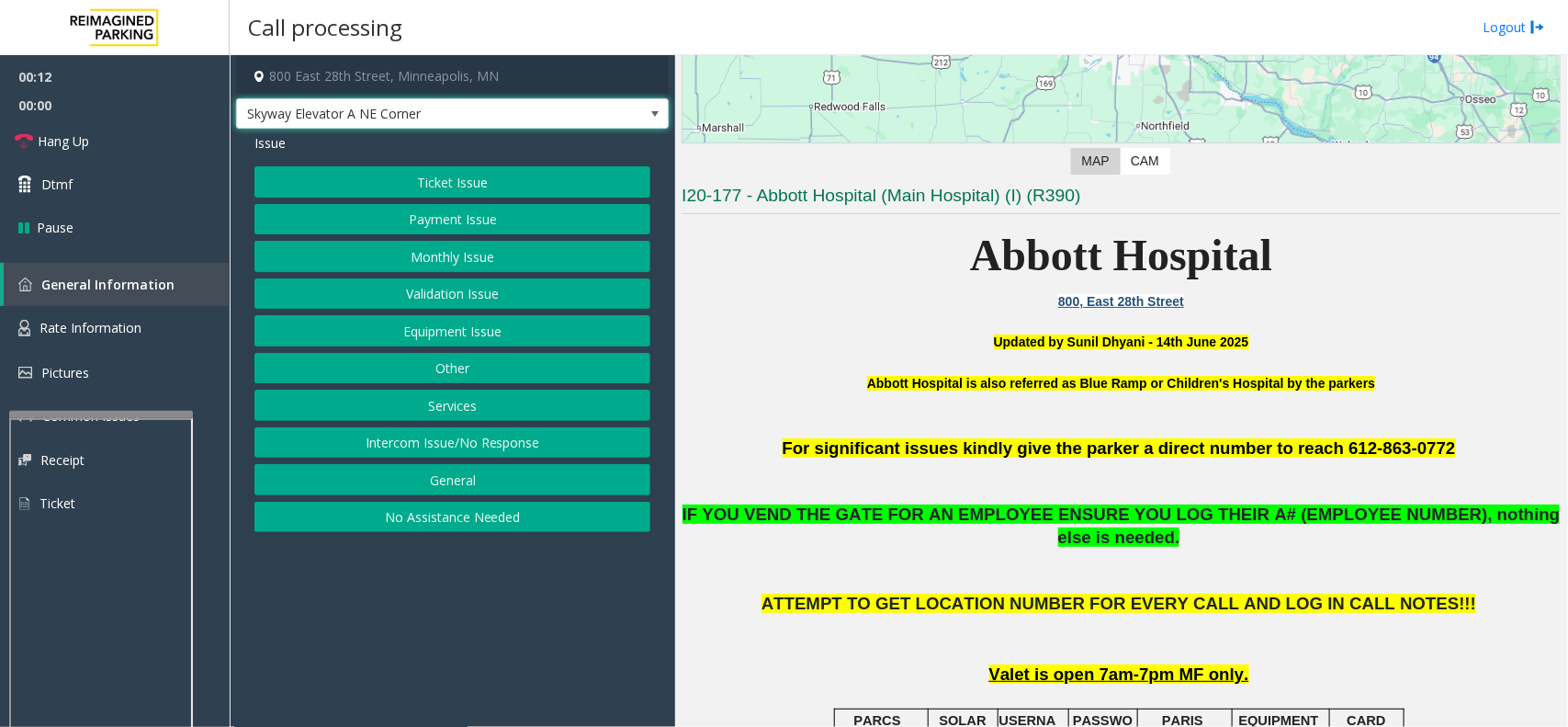 click on "Skyway Elevator A NE Corner" at bounding box center (452, 114) 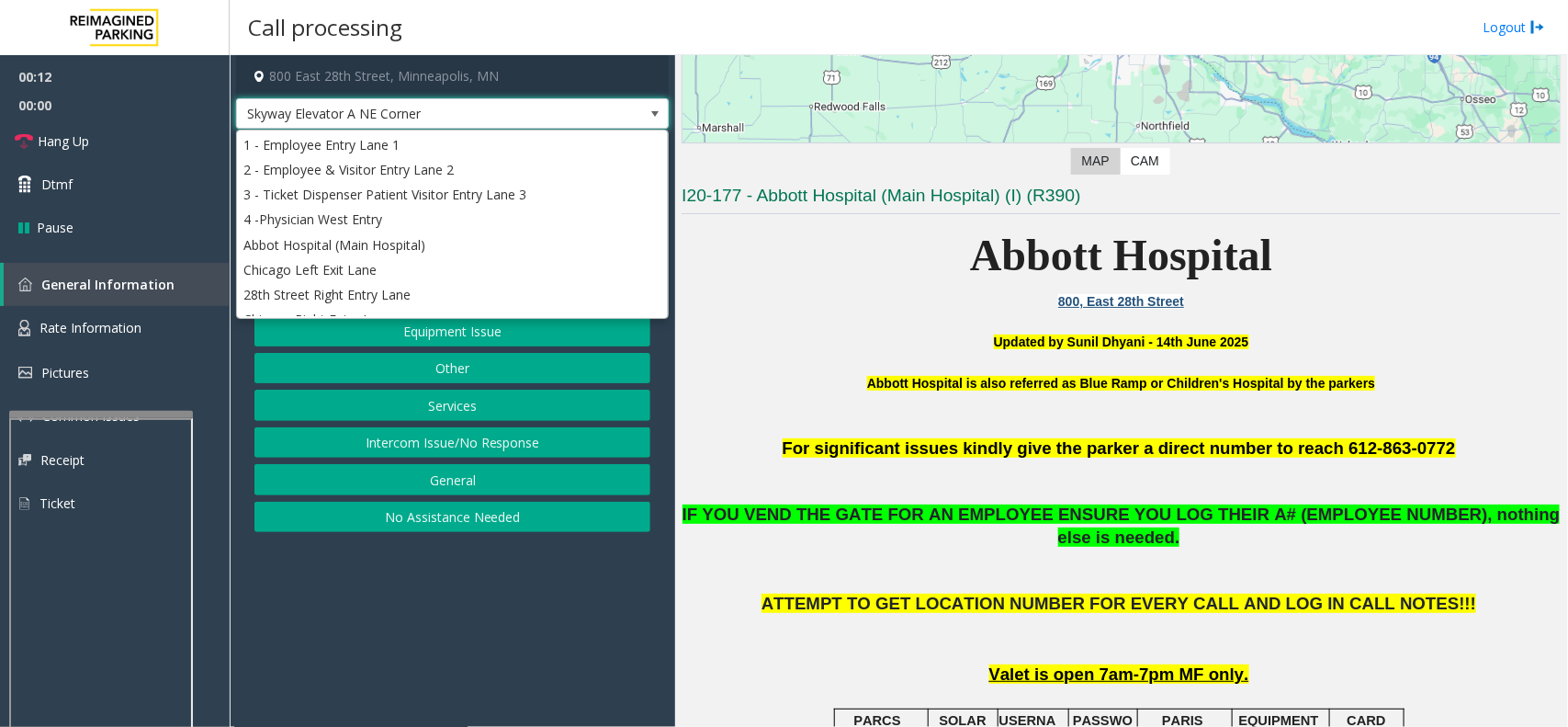 scroll, scrollTop: 172, scrollLeft: 0, axis: vertical 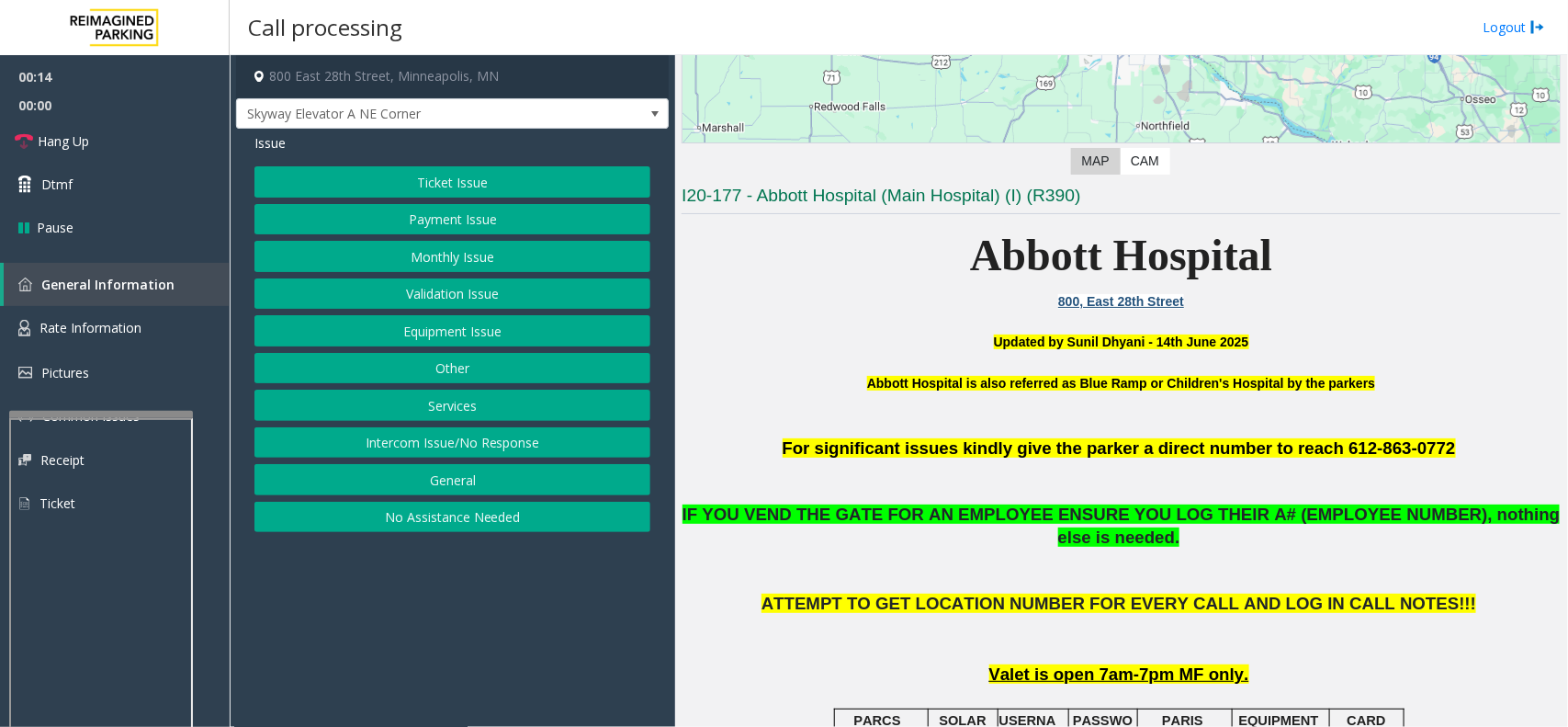 click on "Abbott Hospital" 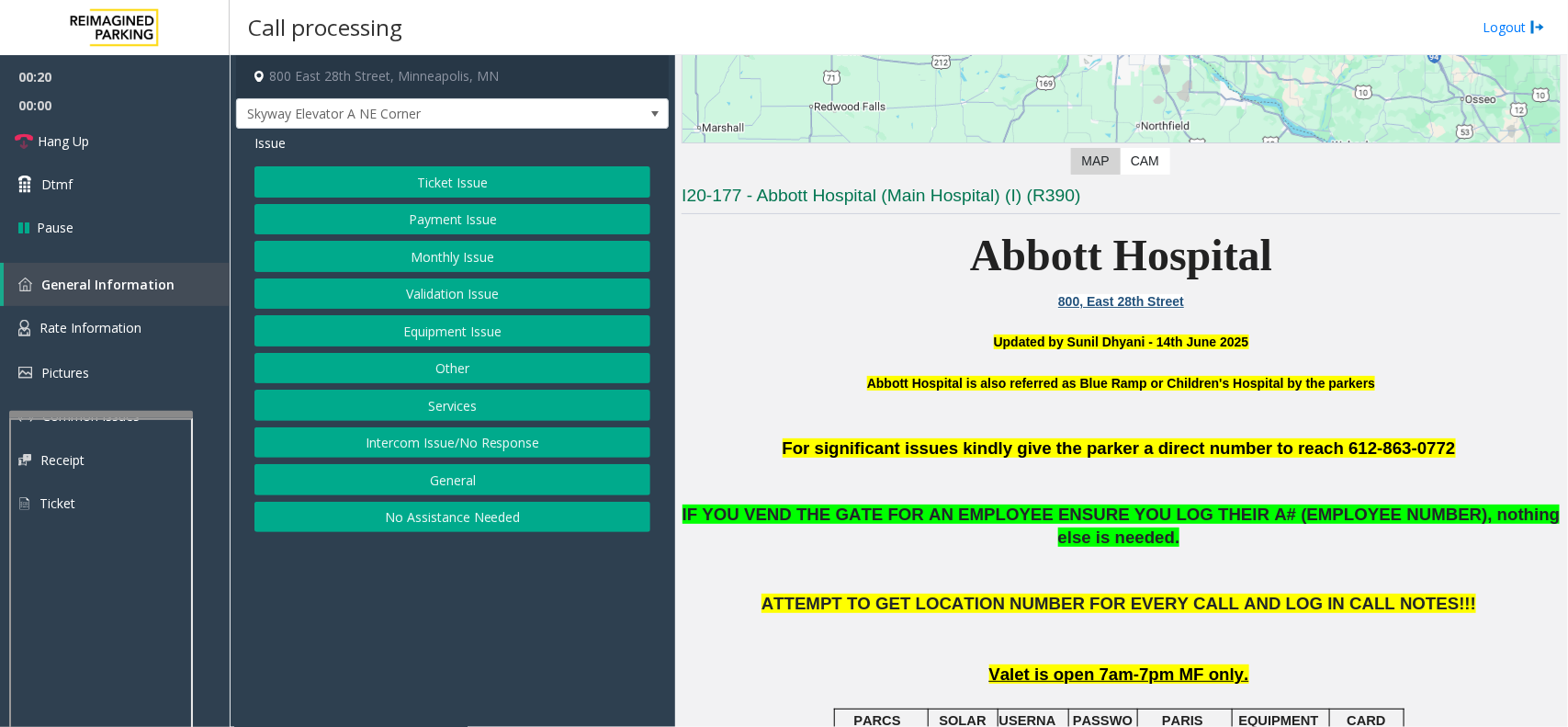 drag, startPoint x: 479, startPoint y: 194, endPoint x: 491, endPoint y: 187, distance: 13.892444 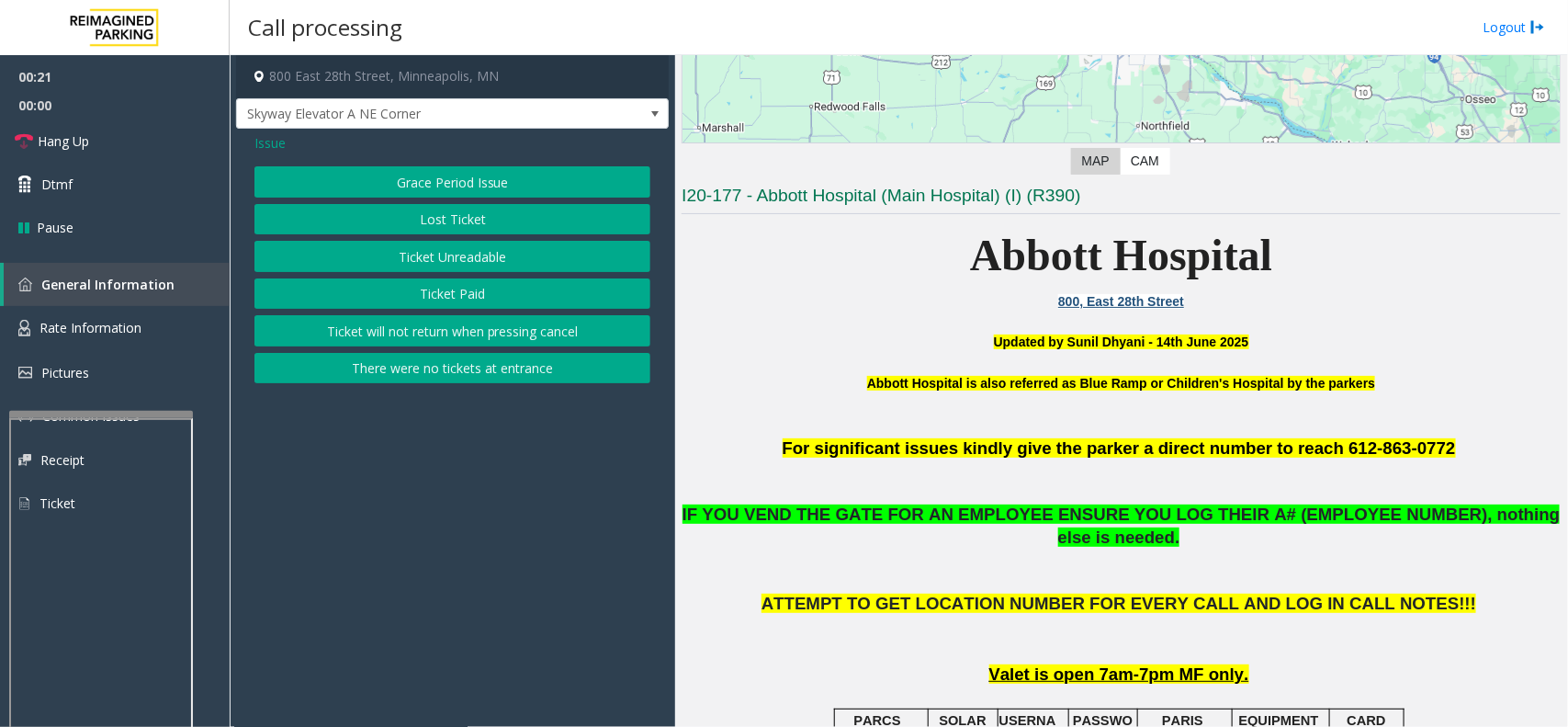 click on "Ticket Unreadable" 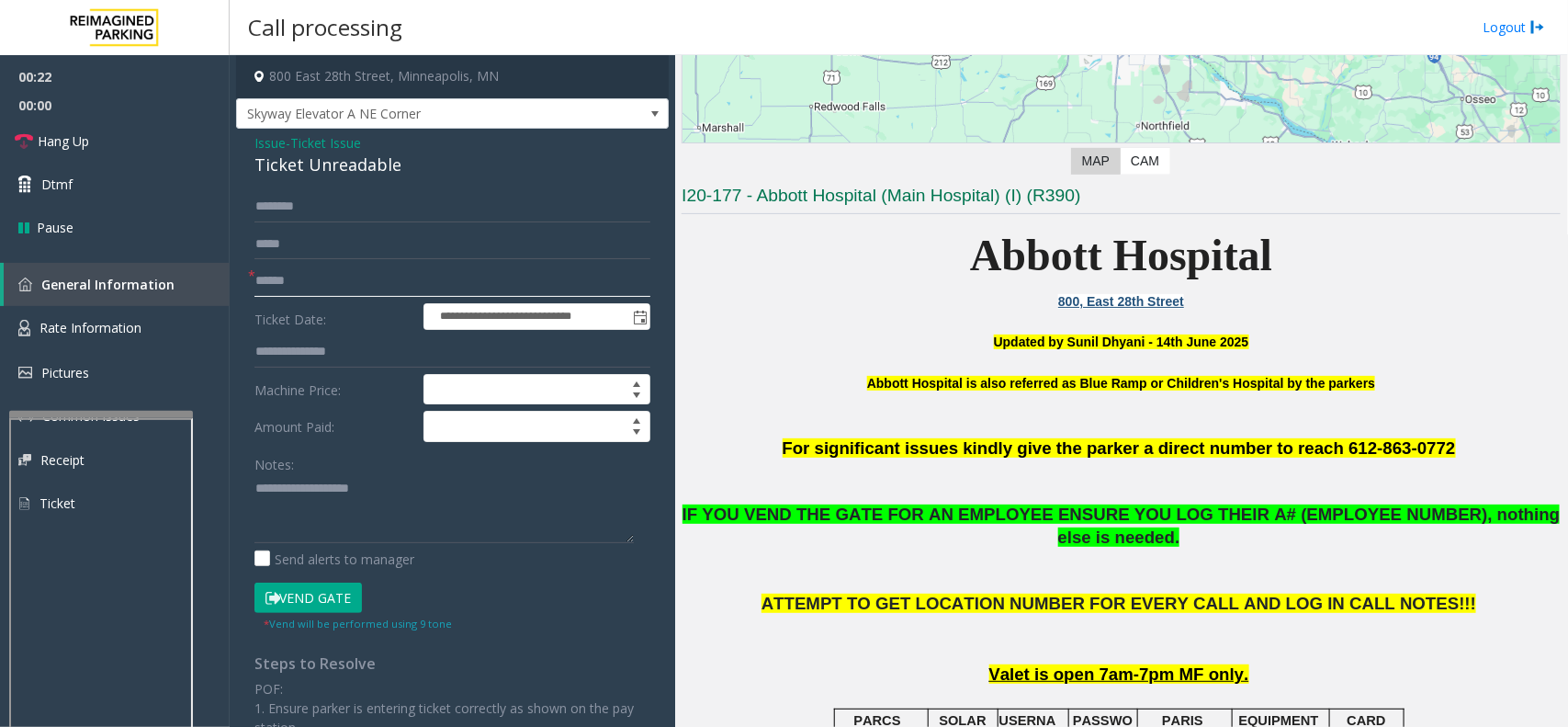 click 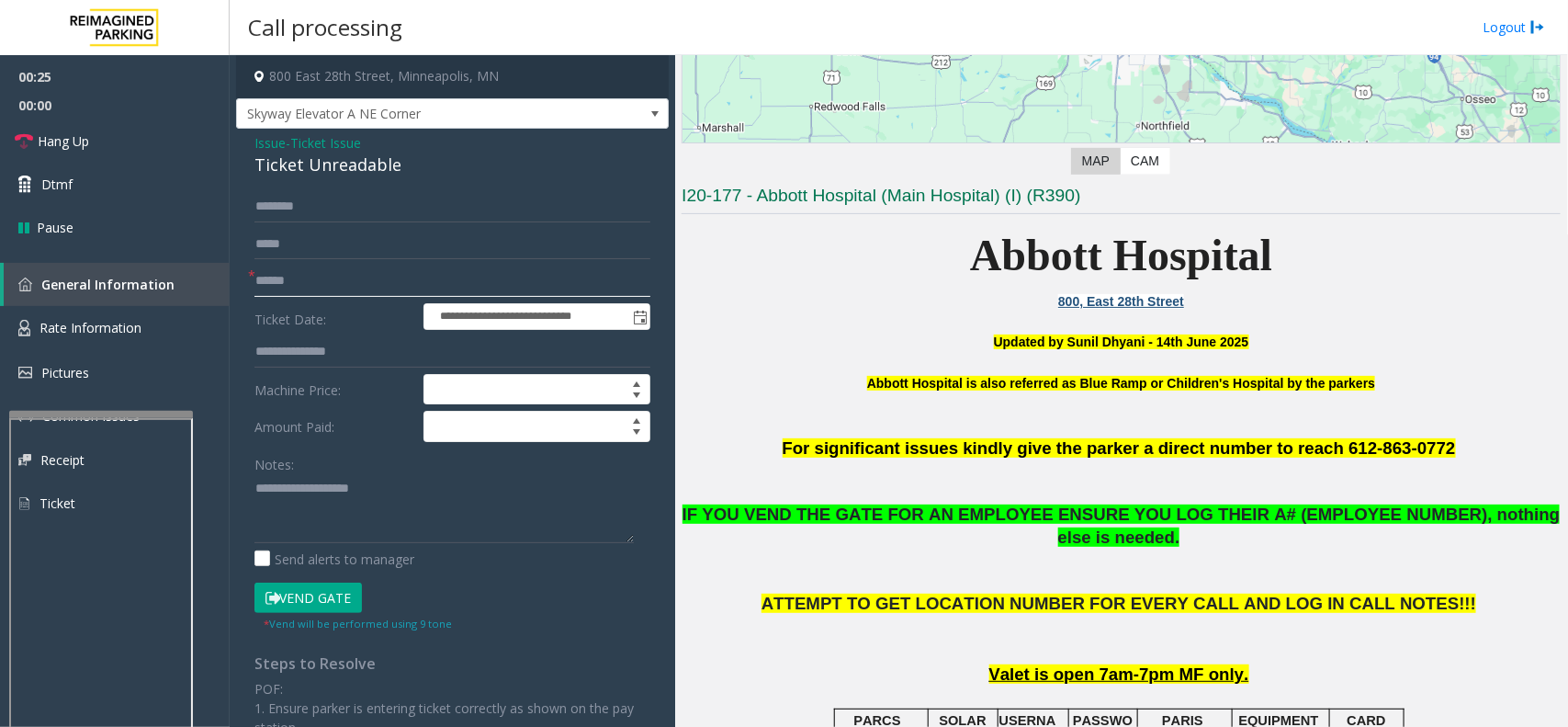 click 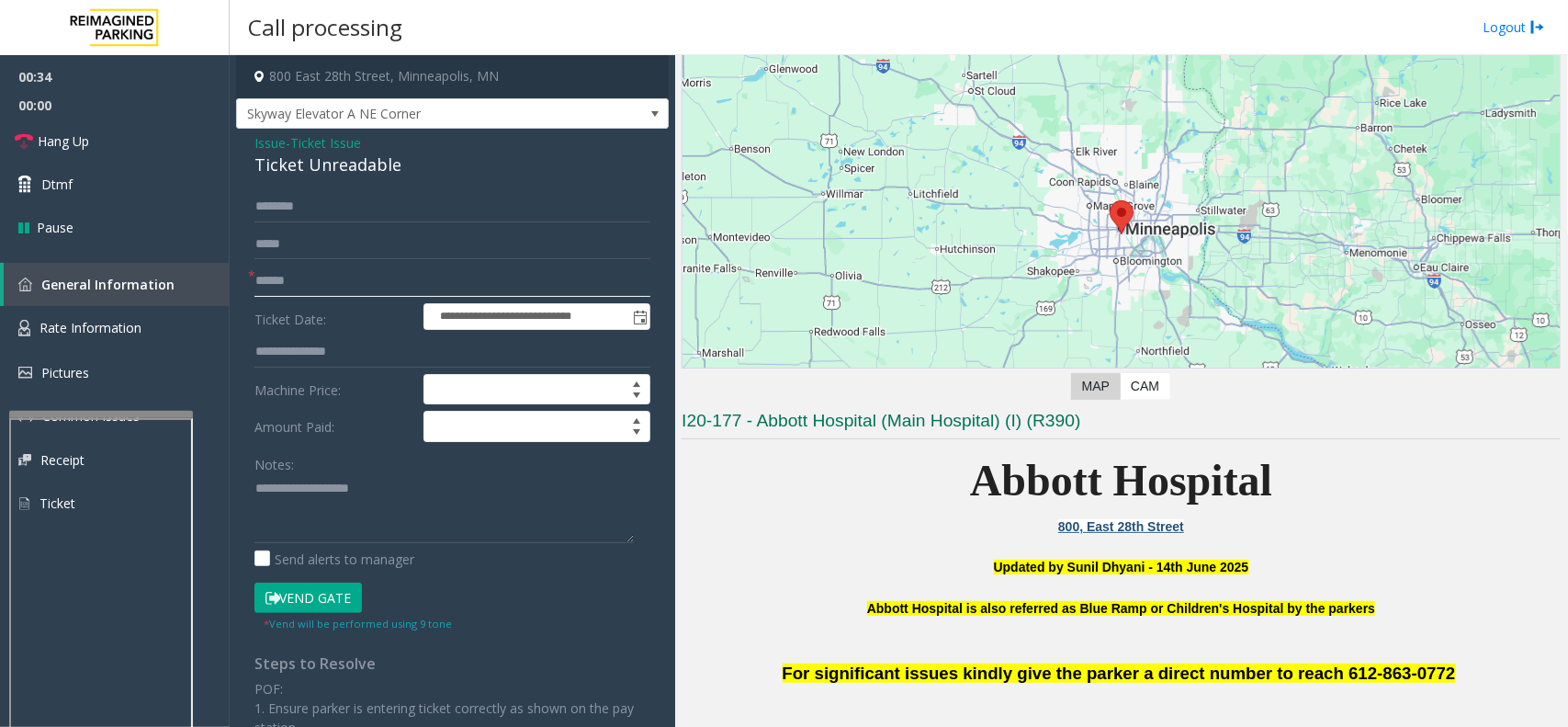 scroll, scrollTop: 0, scrollLeft: 0, axis: both 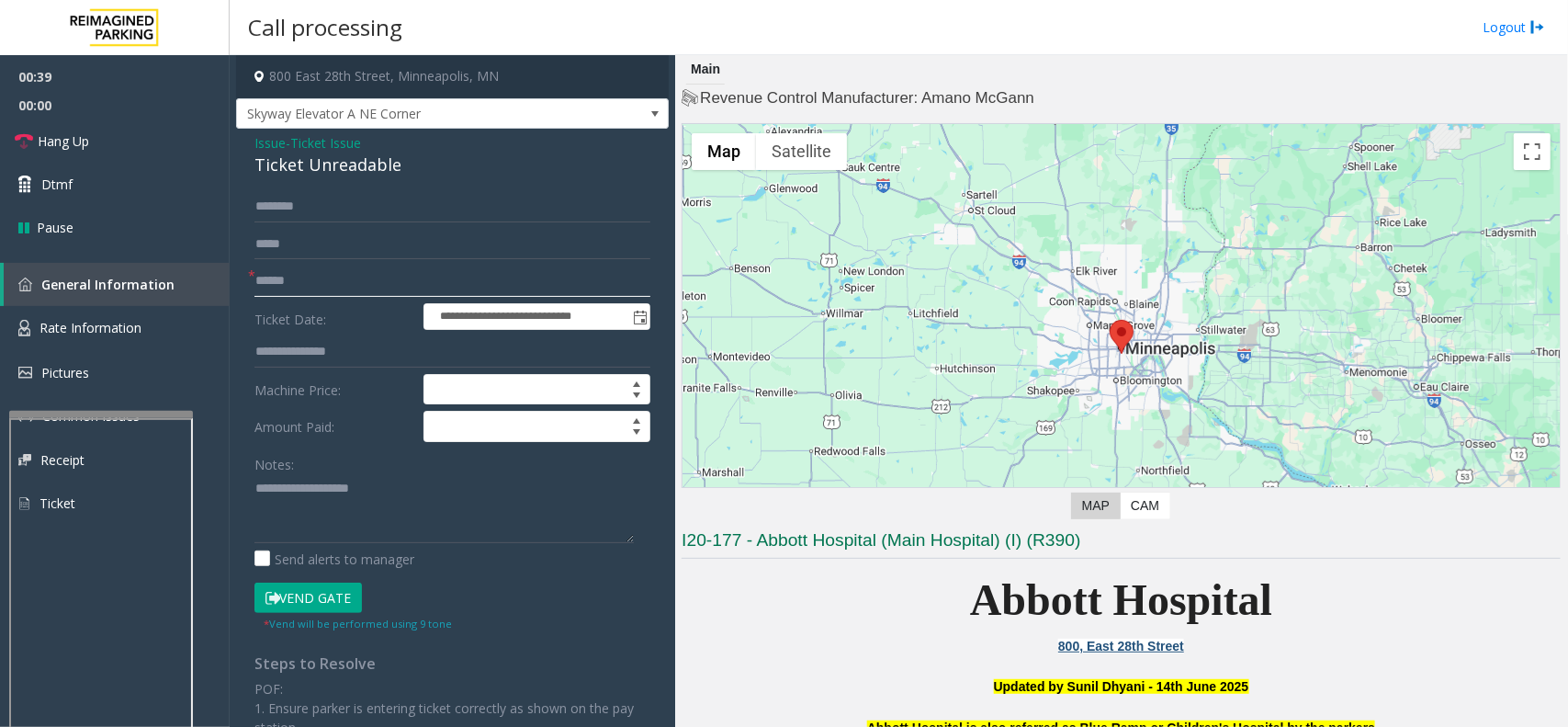 click 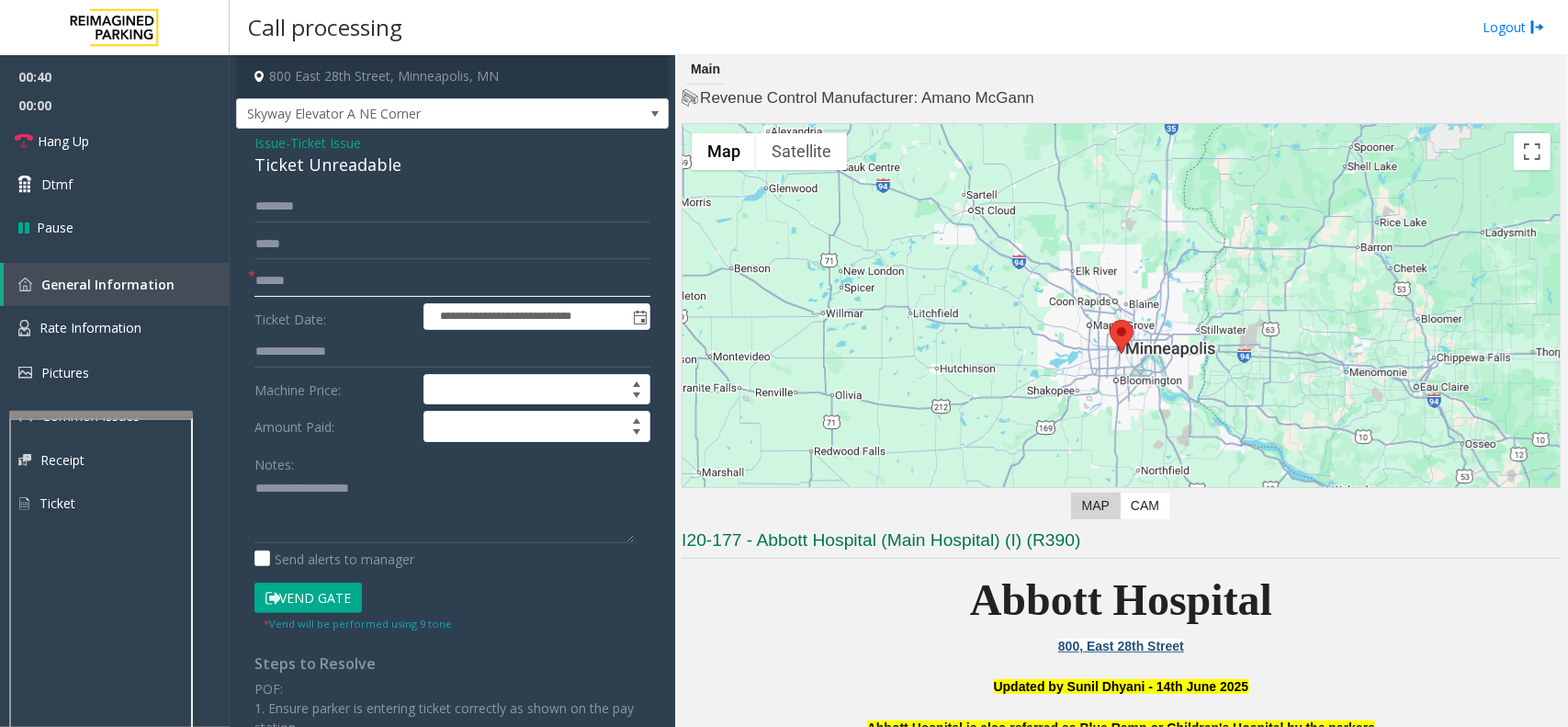 click 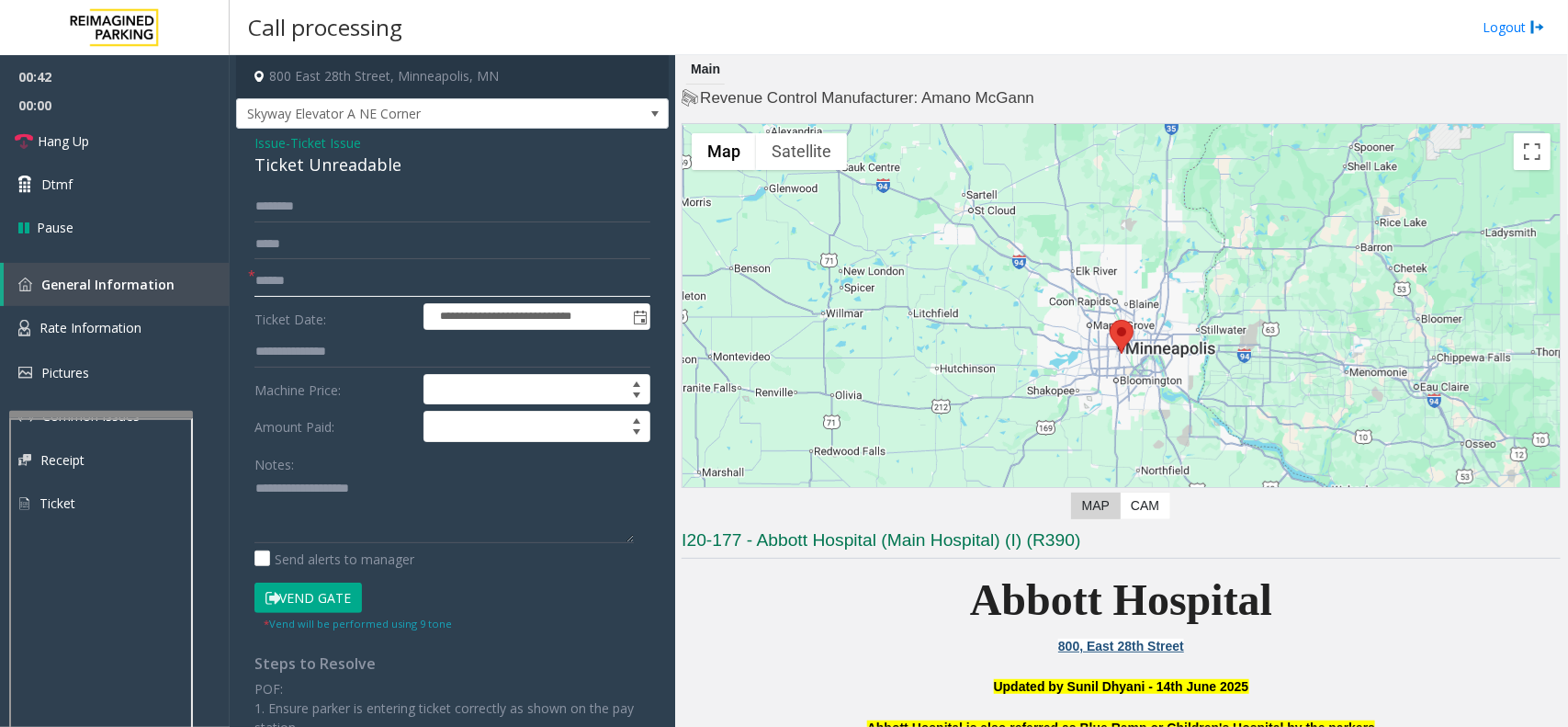 click 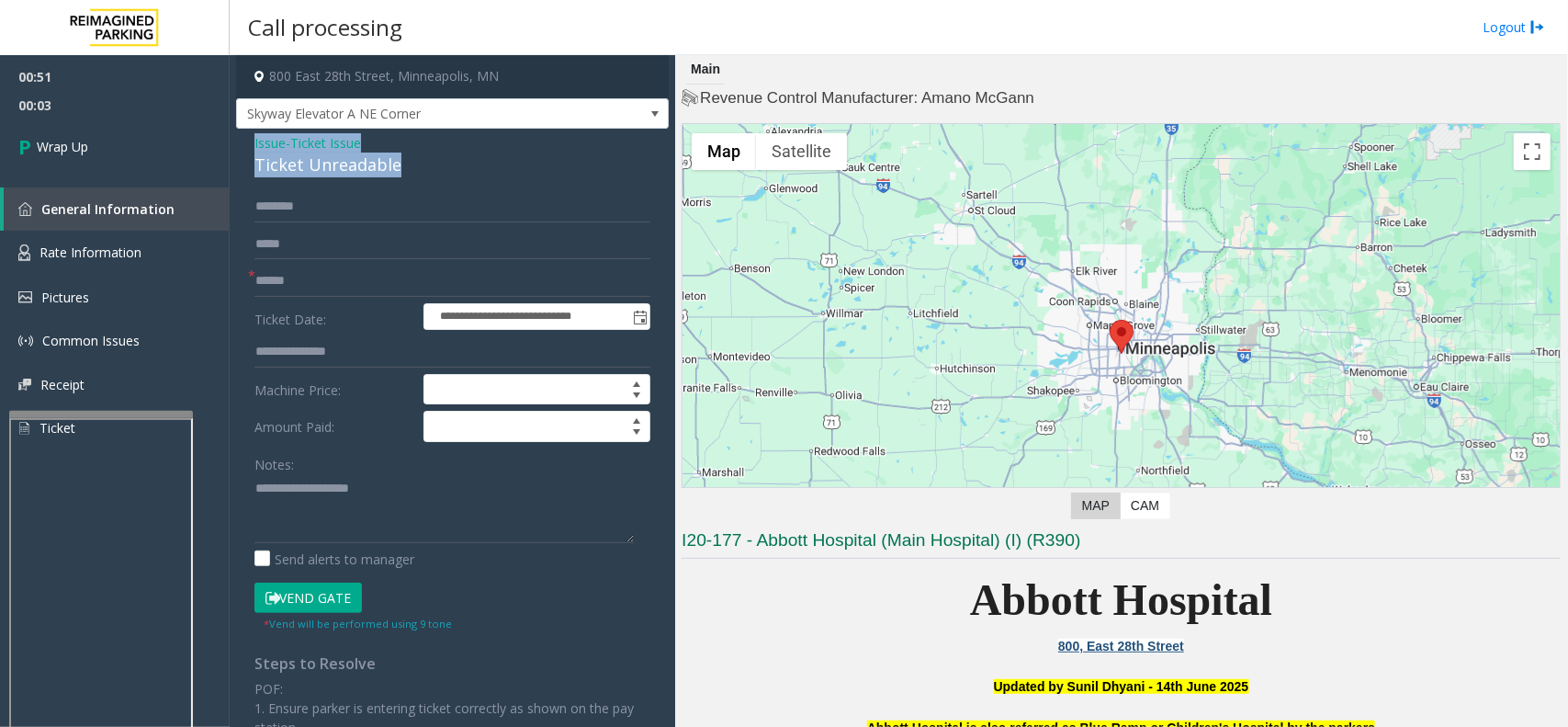 drag, startPoint x: 396, startPoint y: 163, endPoint x: 239, endPoint y: 150, distance: 157.5373 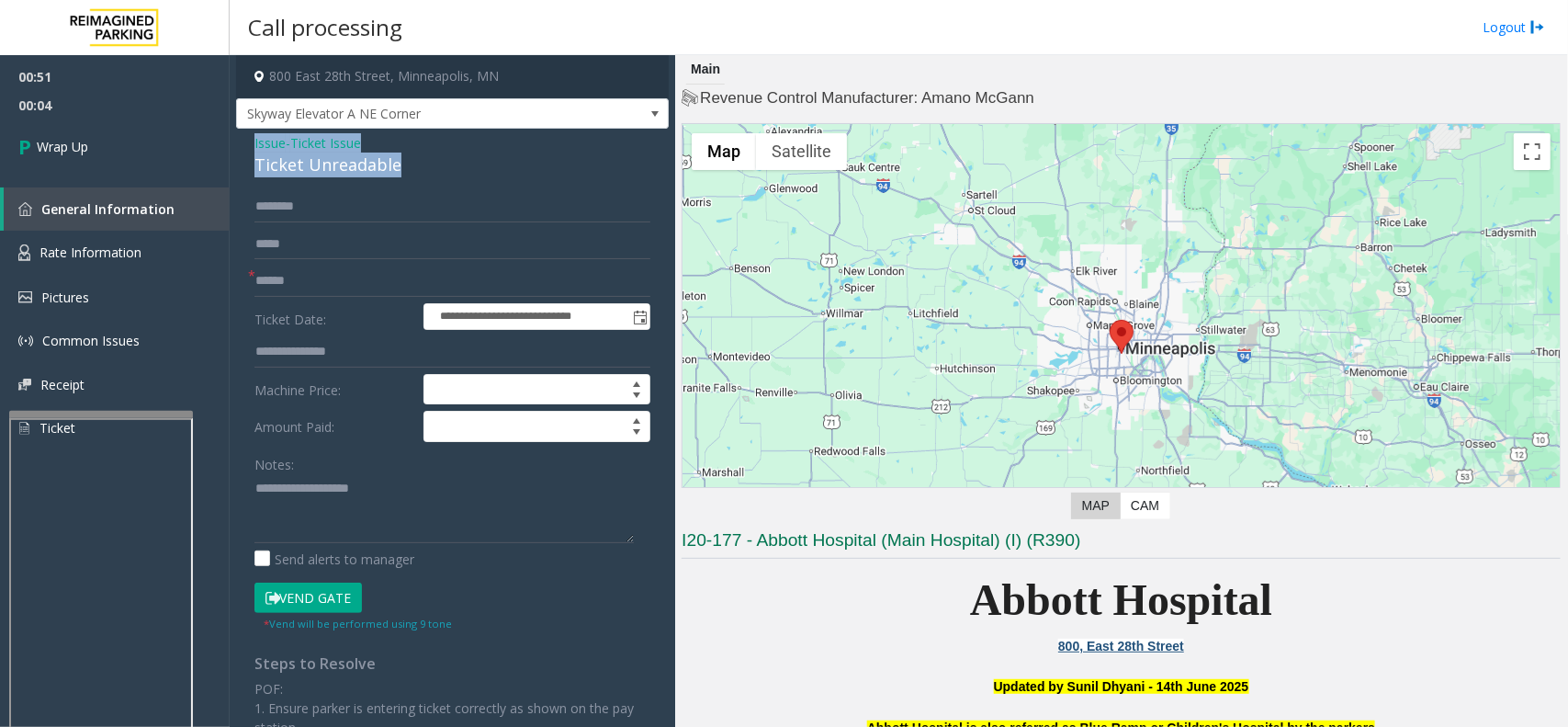 click on "Issue  -  Ticket Issue Ticket Unreadable" 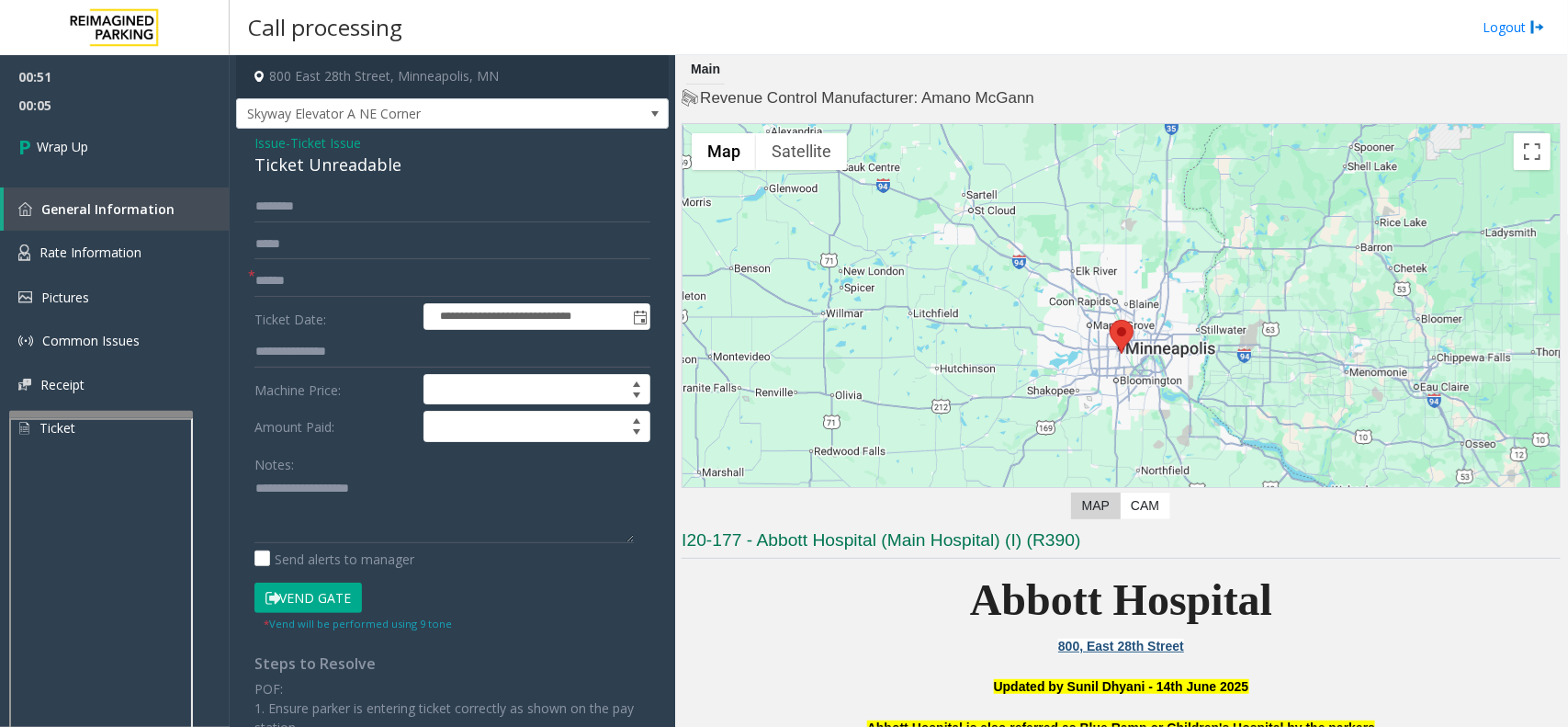 click on "Ticket Issue" 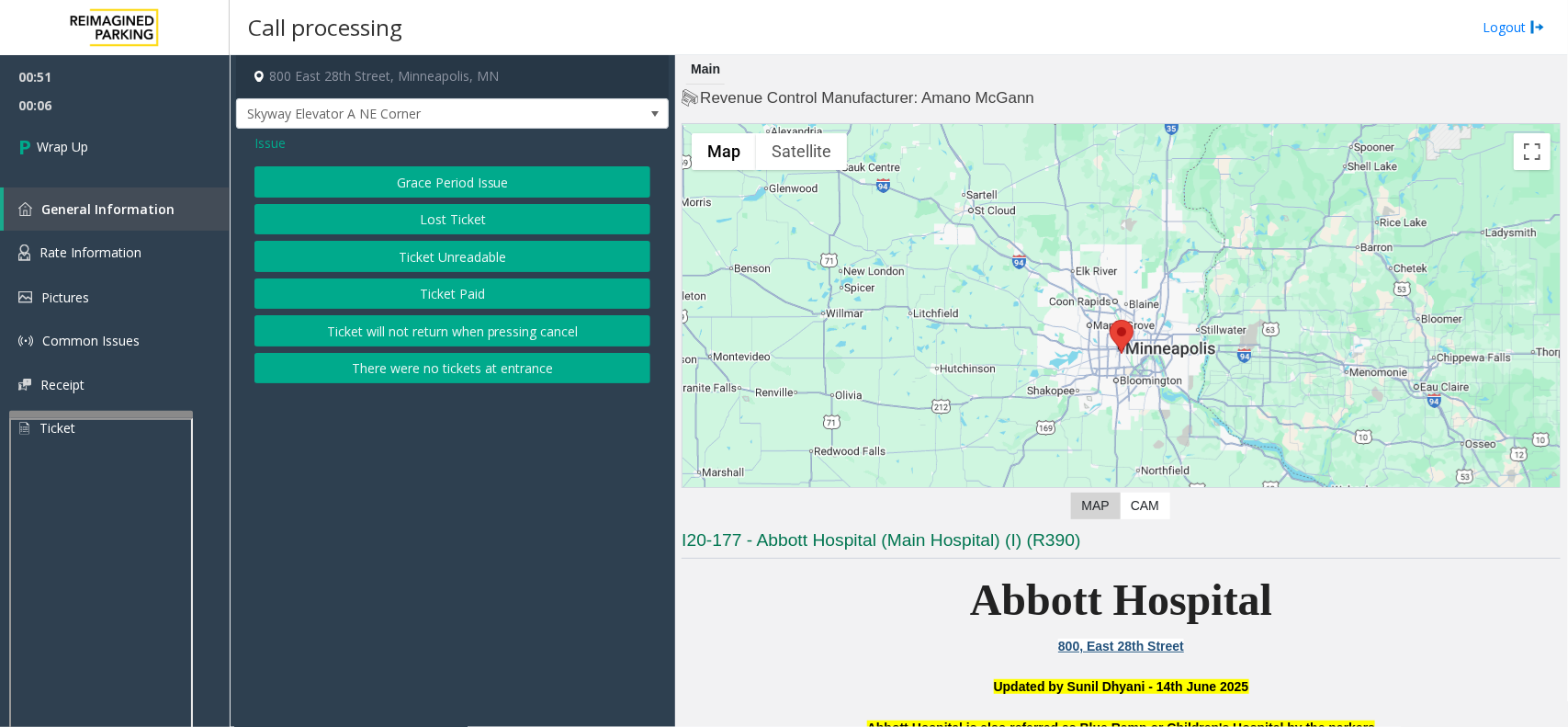 click on "Issue" 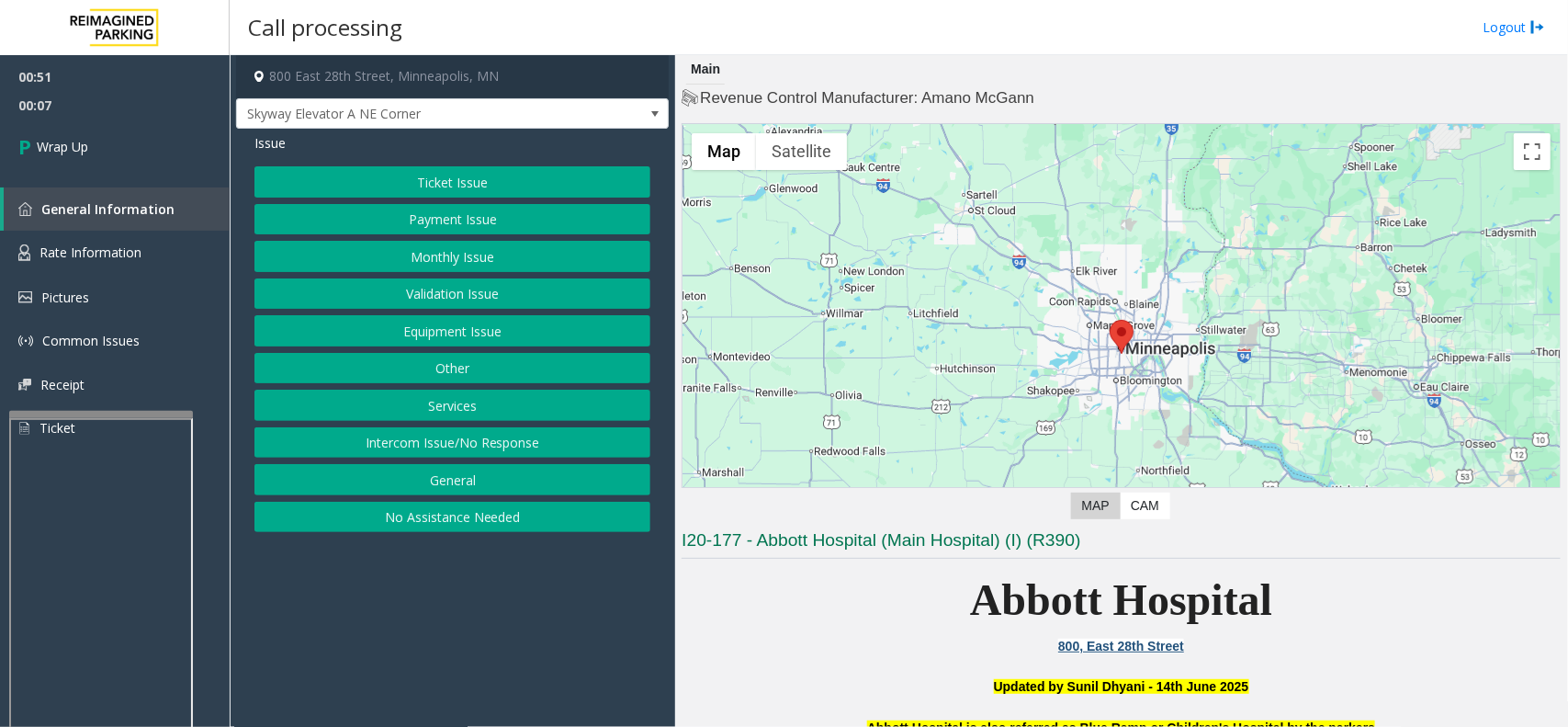 click on "Payment Issue" 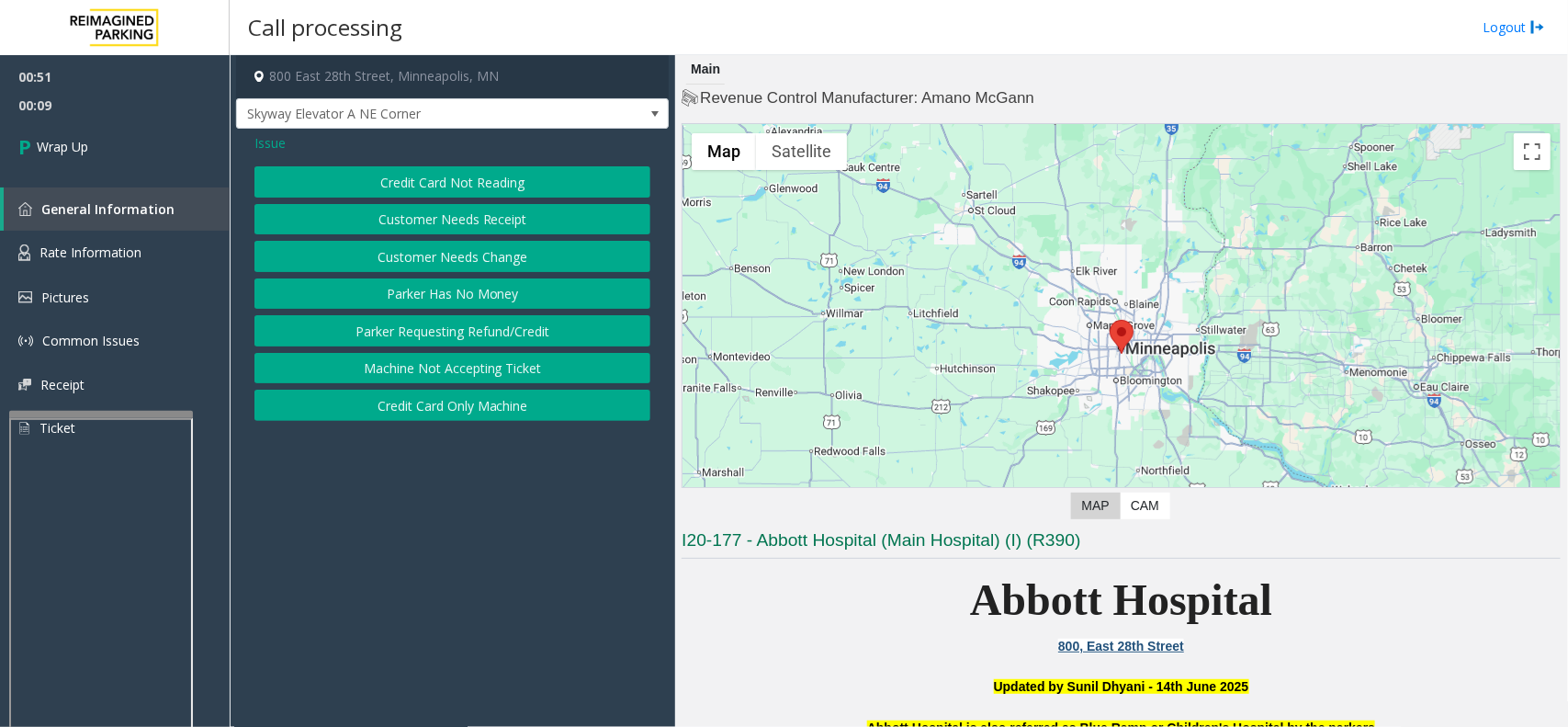 click on "Customer Needs Receipt" 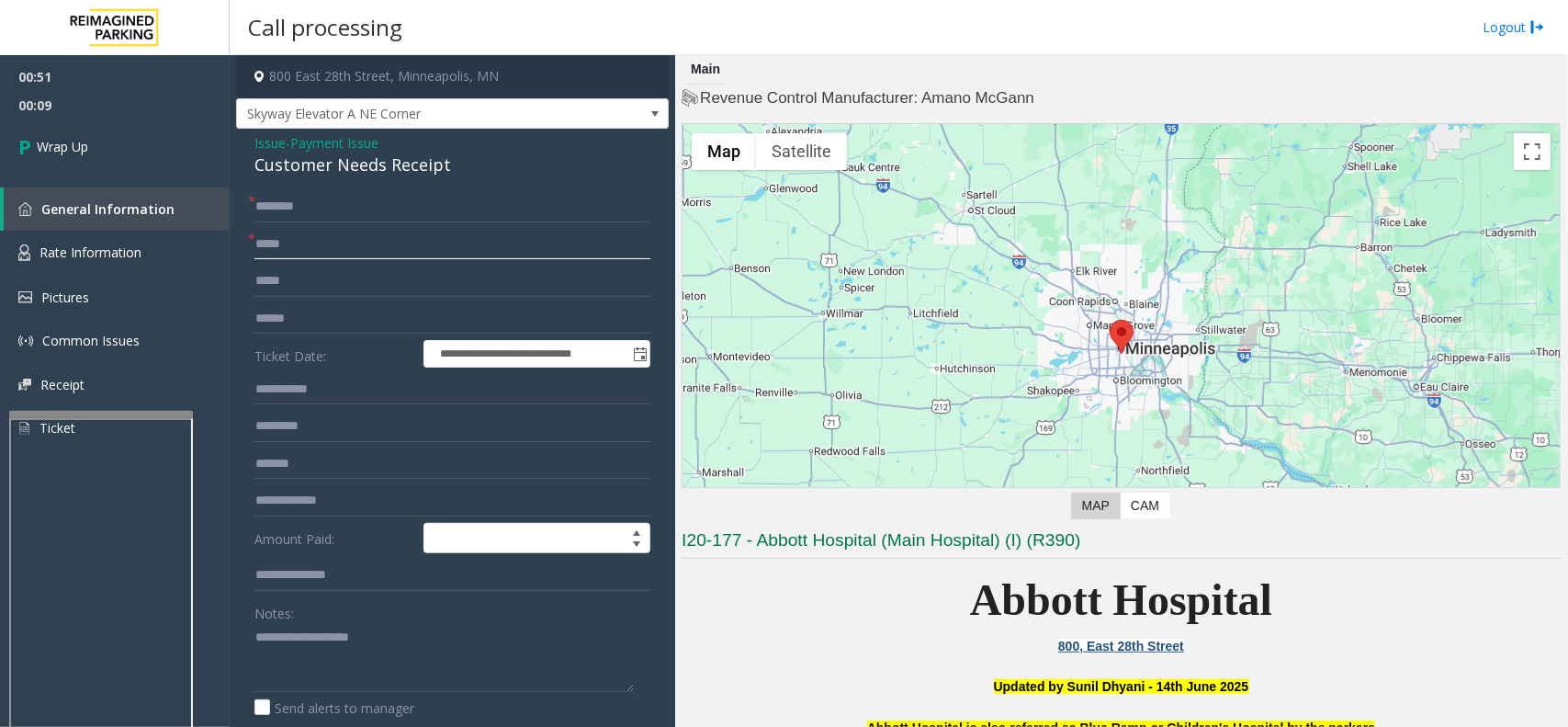 click 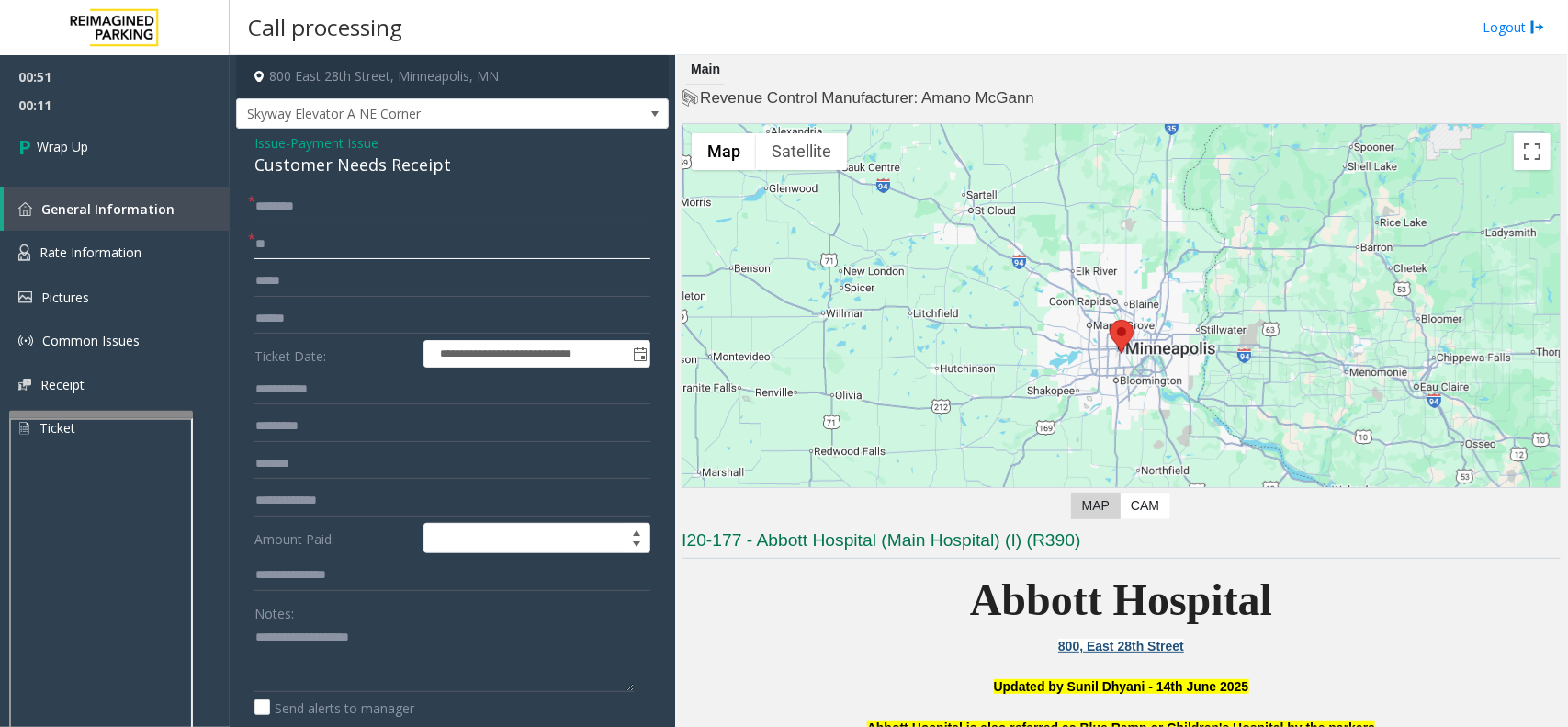 type on "**" 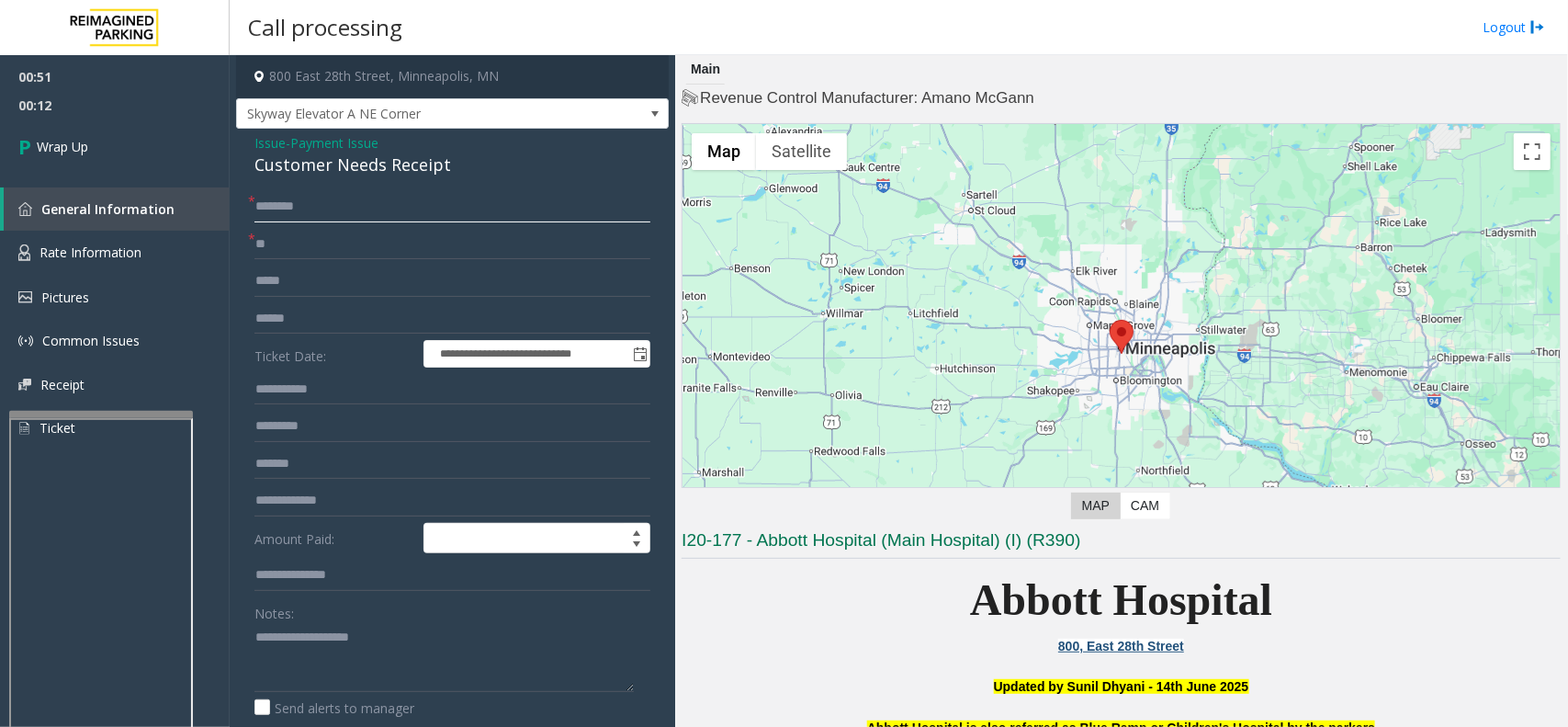 click 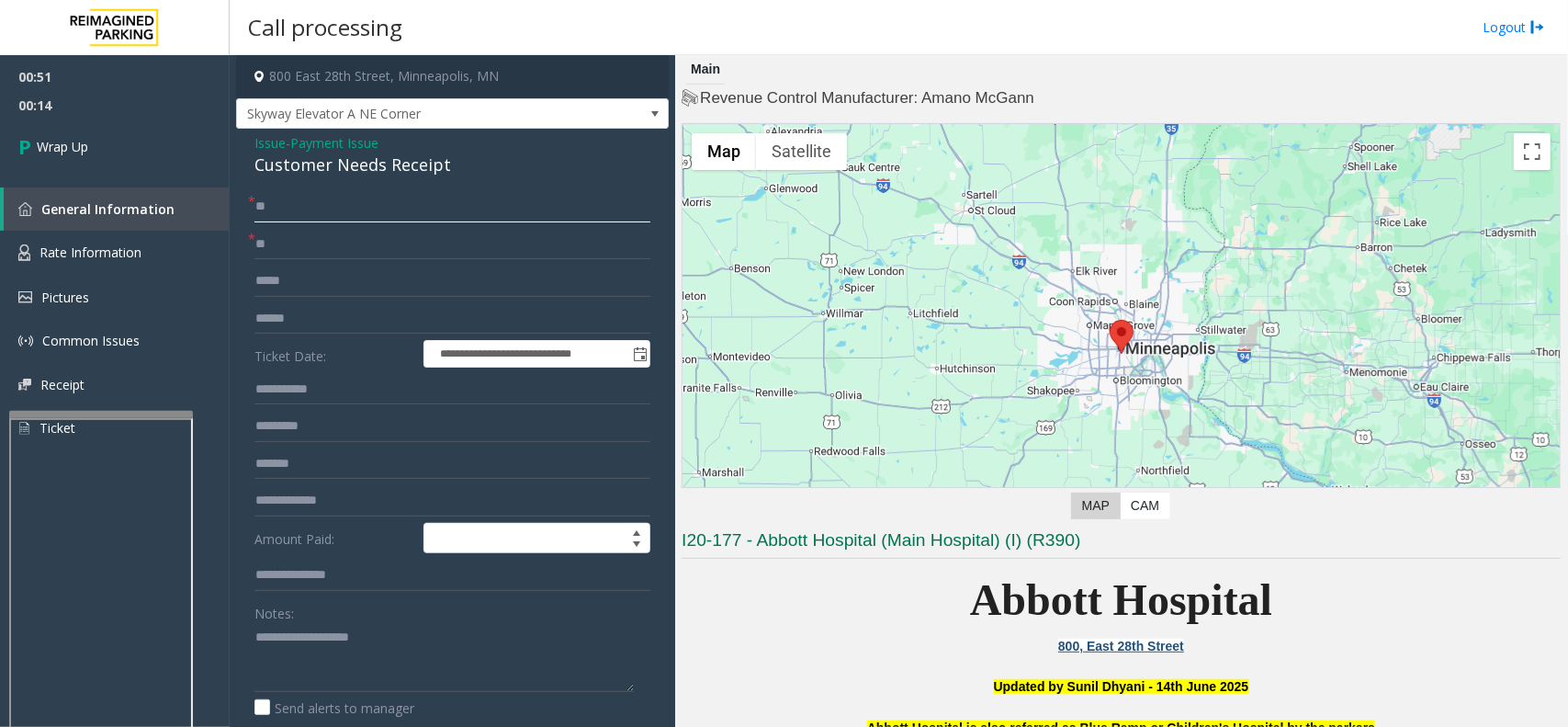 type on "**" 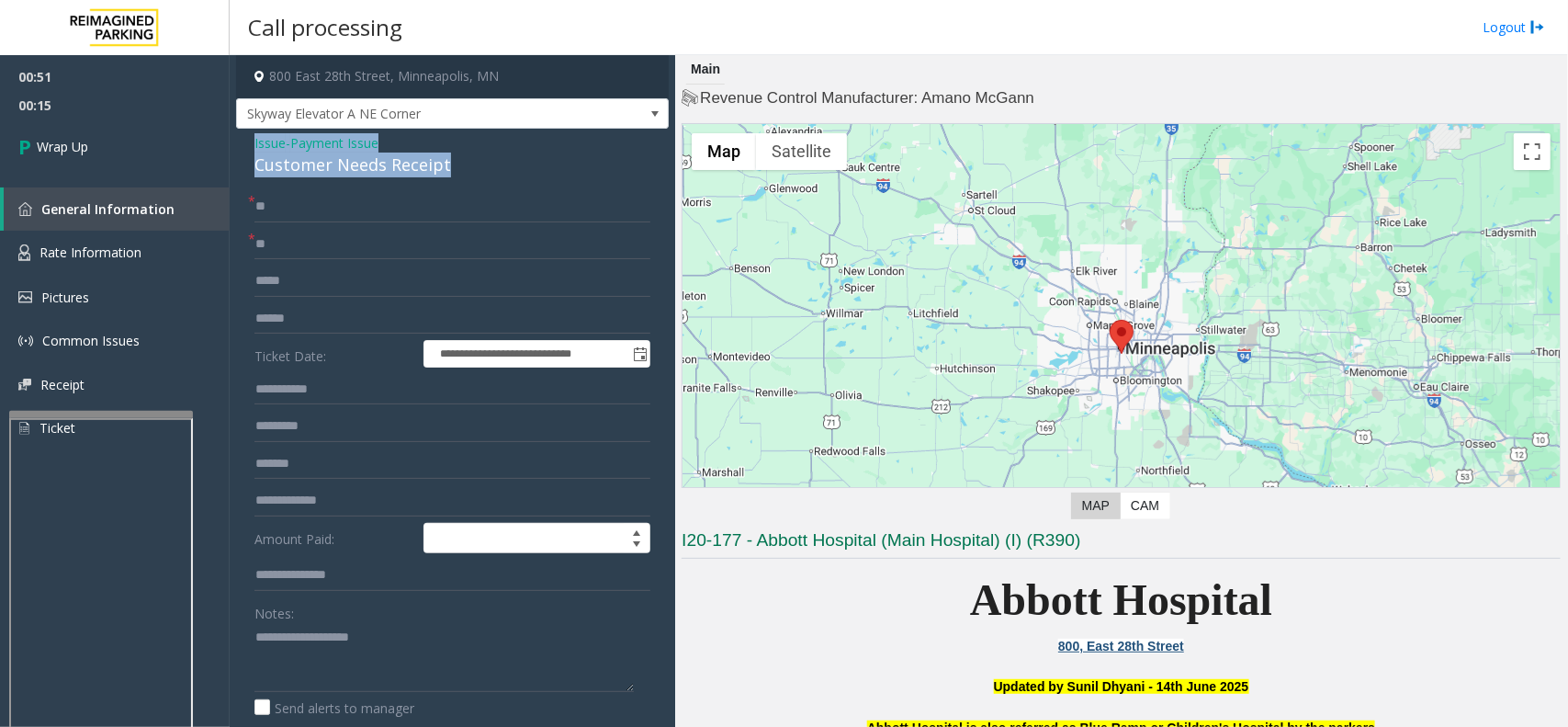 drag, startPoint x: 487, startPoint y: 165, endPoint x: 231, endPoint y: 133, distance: 257.99225 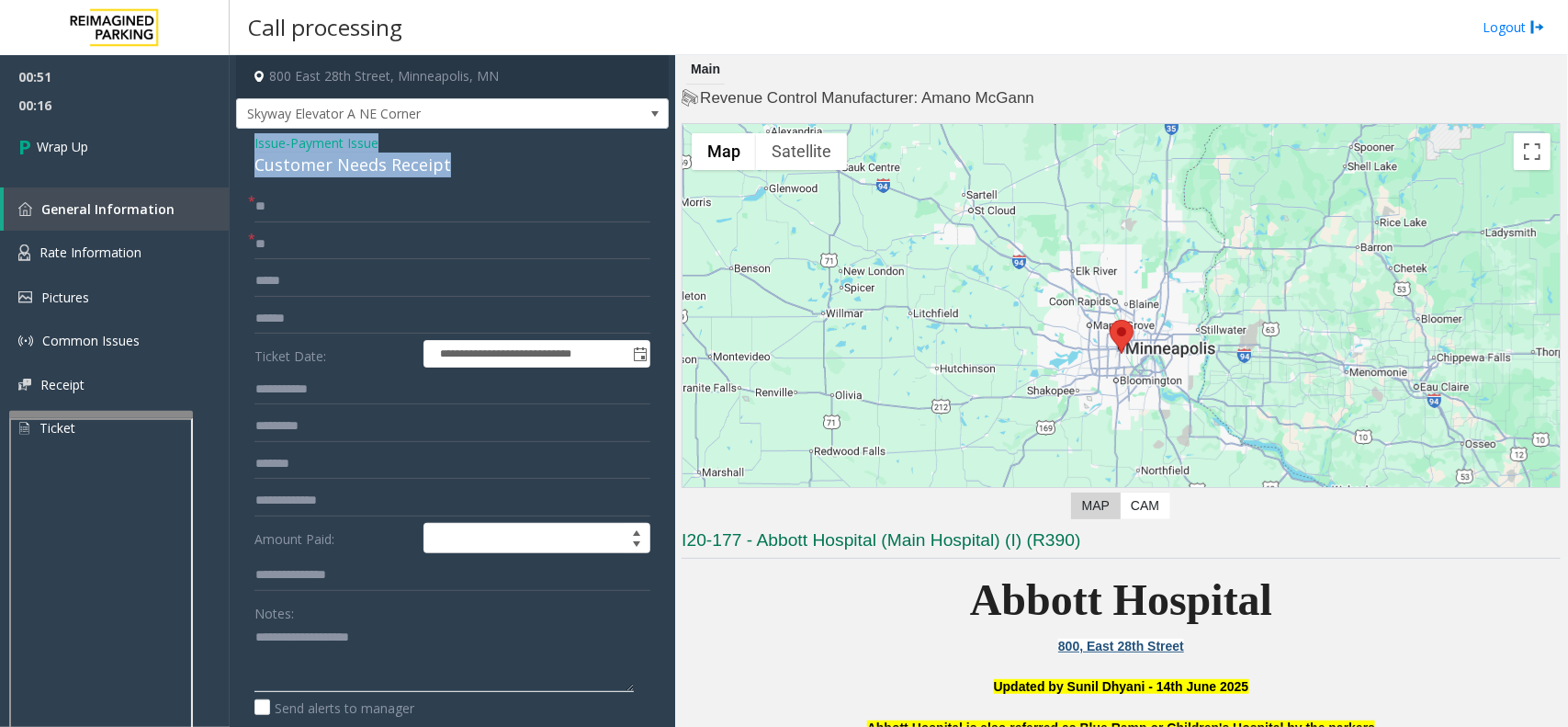 paste on "**********" 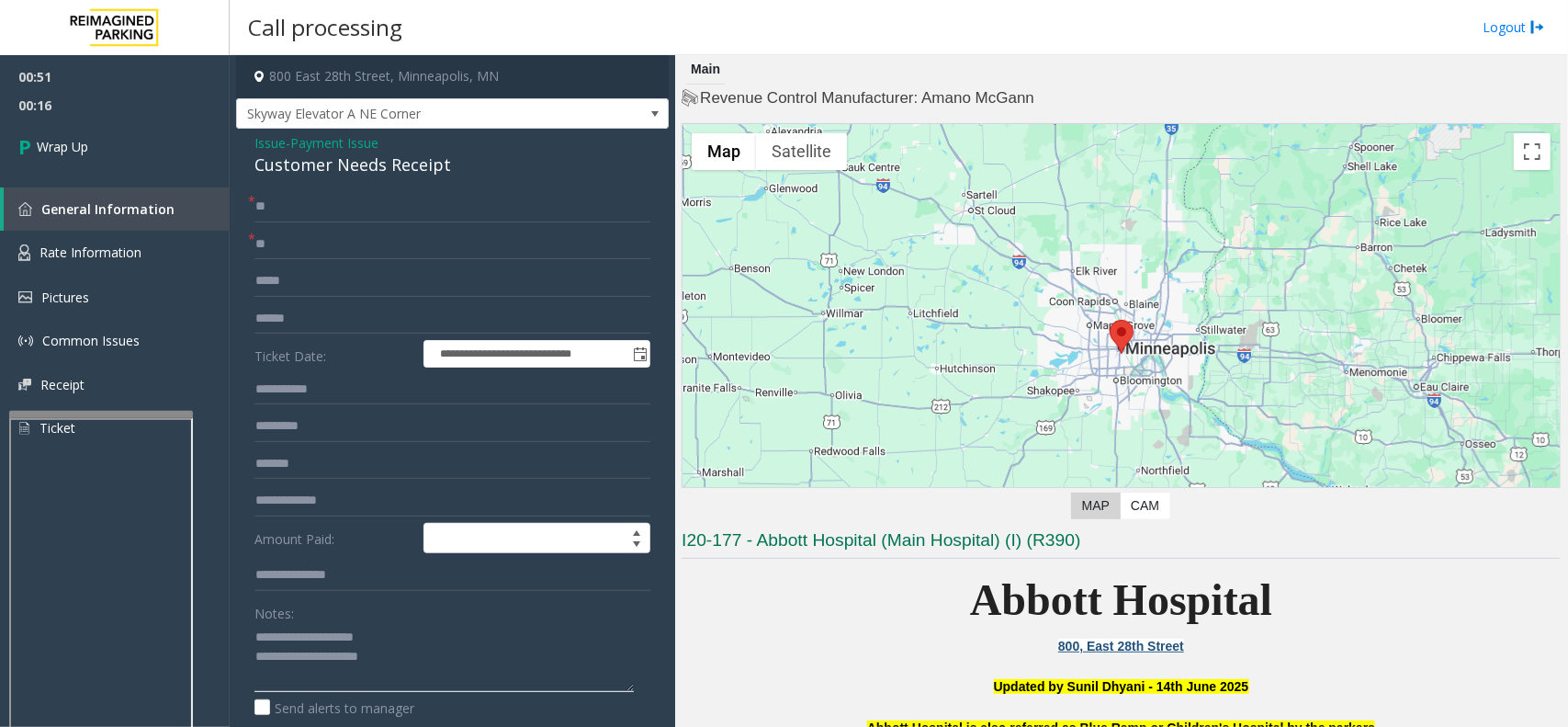 click 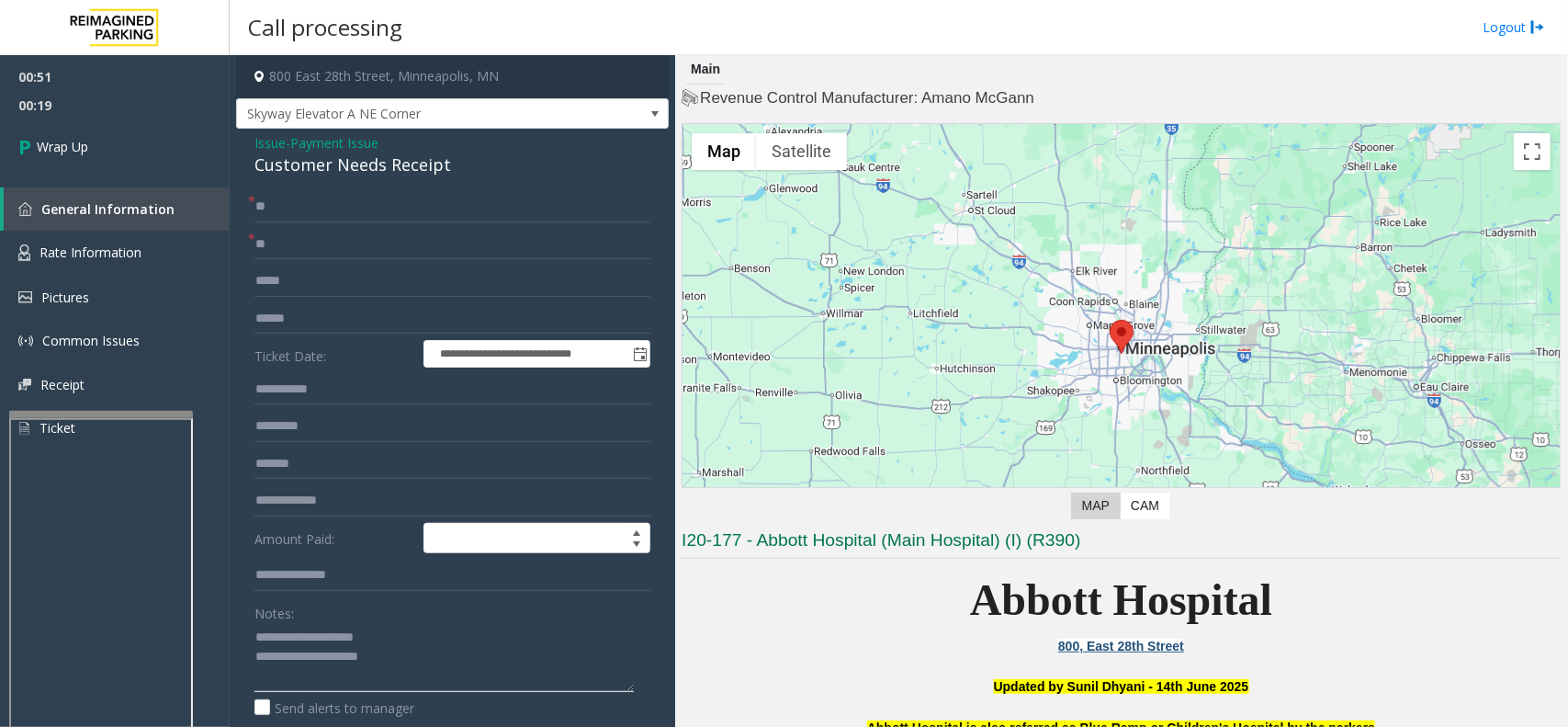 drag, startPoint x: 397, startPoint y: 626, endPoint x: 299, endPoint y: 630, distance: 98.0816 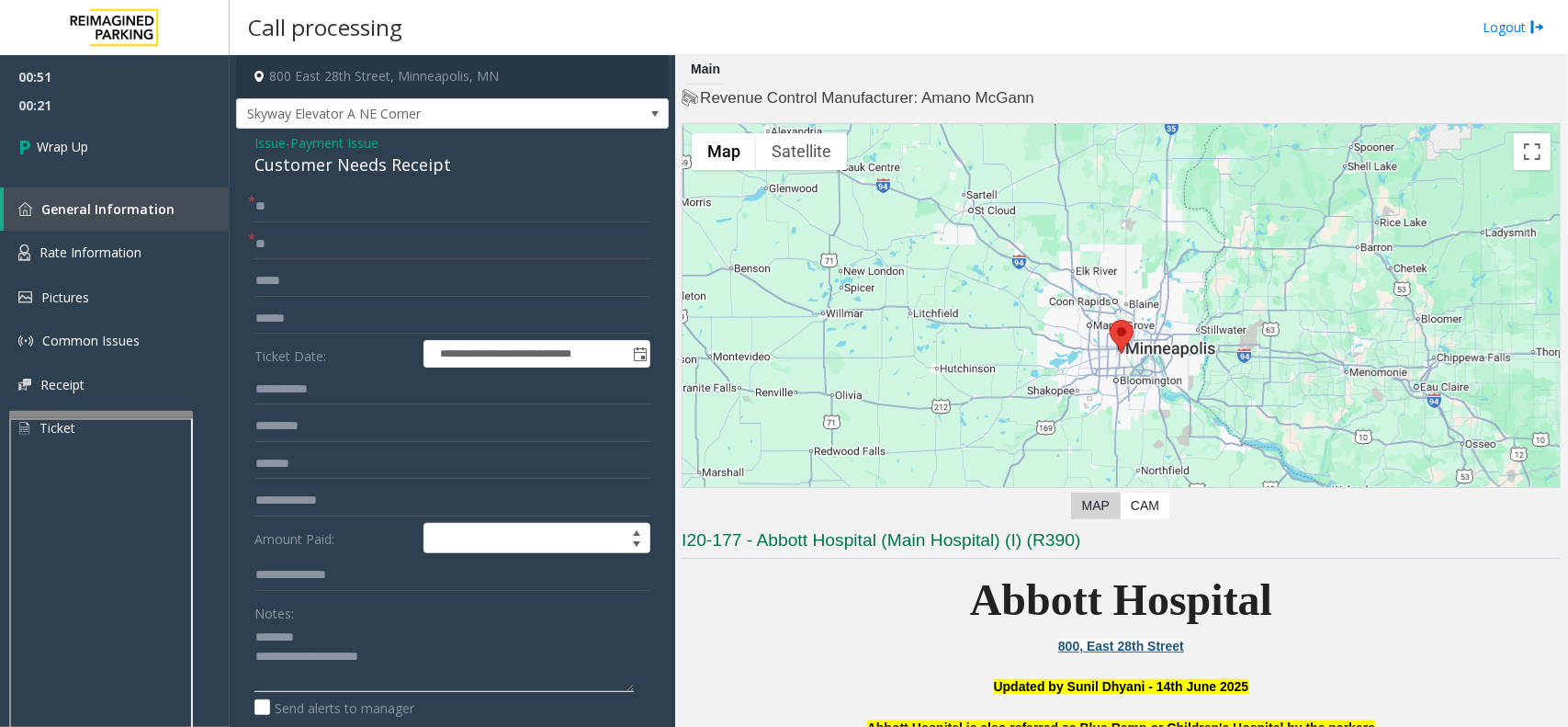 click 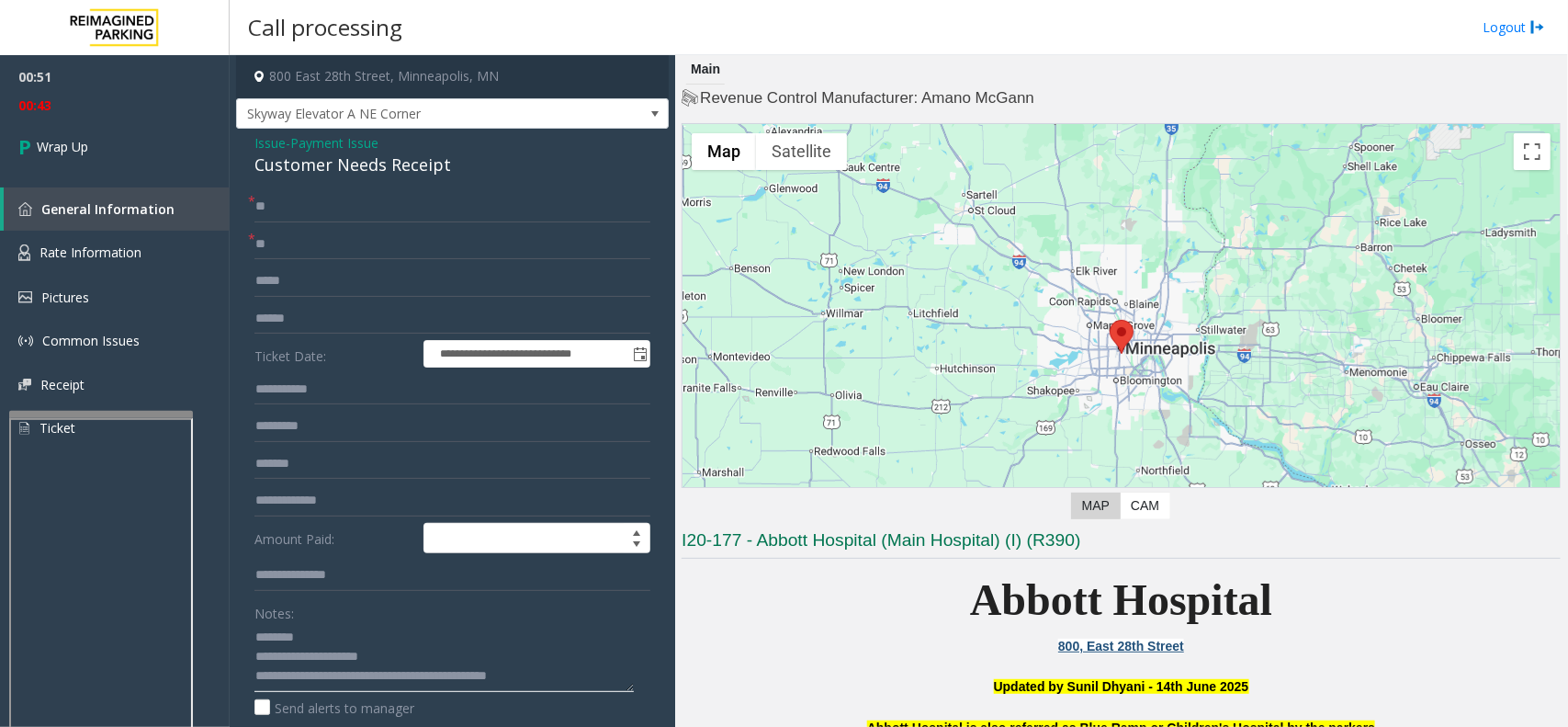 click 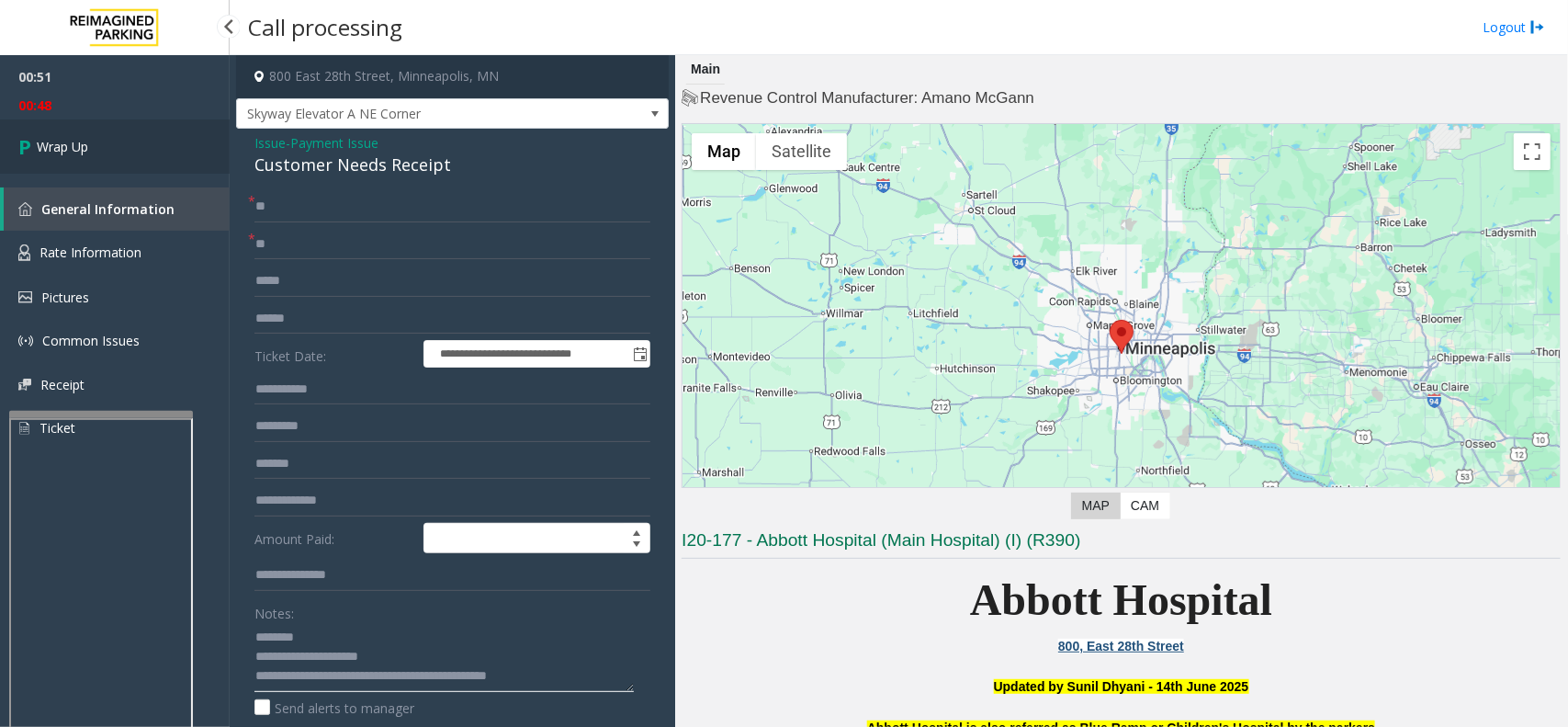 type on "**********" 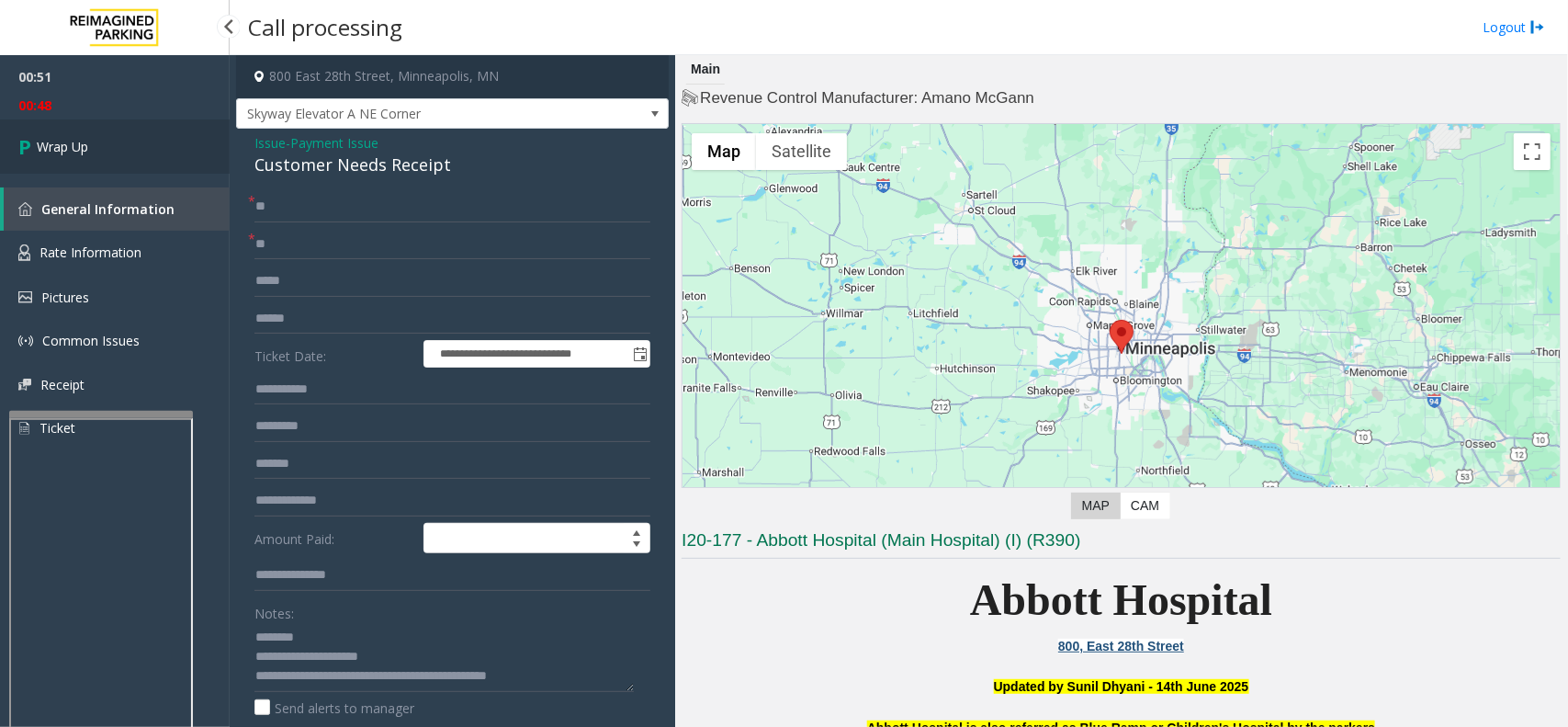 click on "Wrap Up" at bounding box center [62, 146] 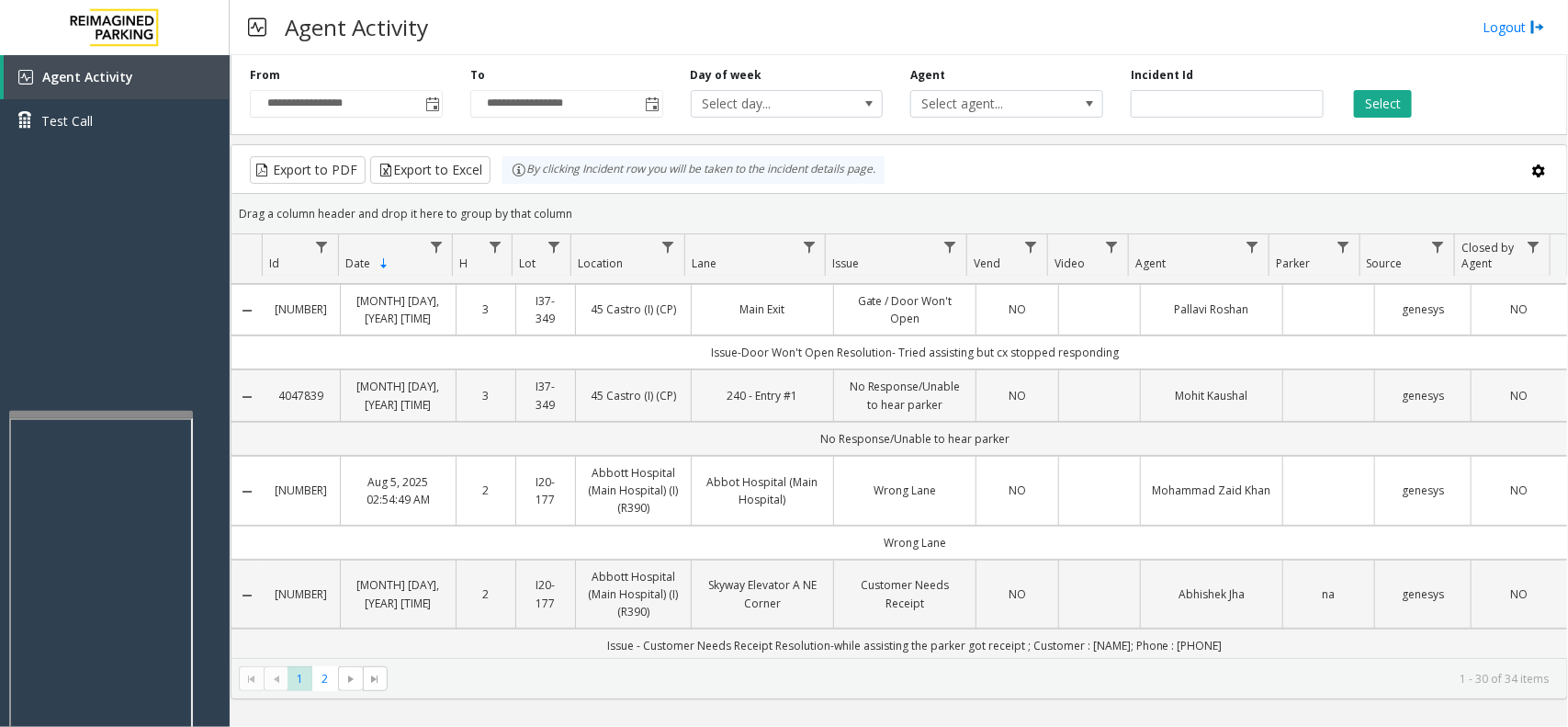 scroll, scrollTop: 230, scrollLeft: 0, axis: vertical 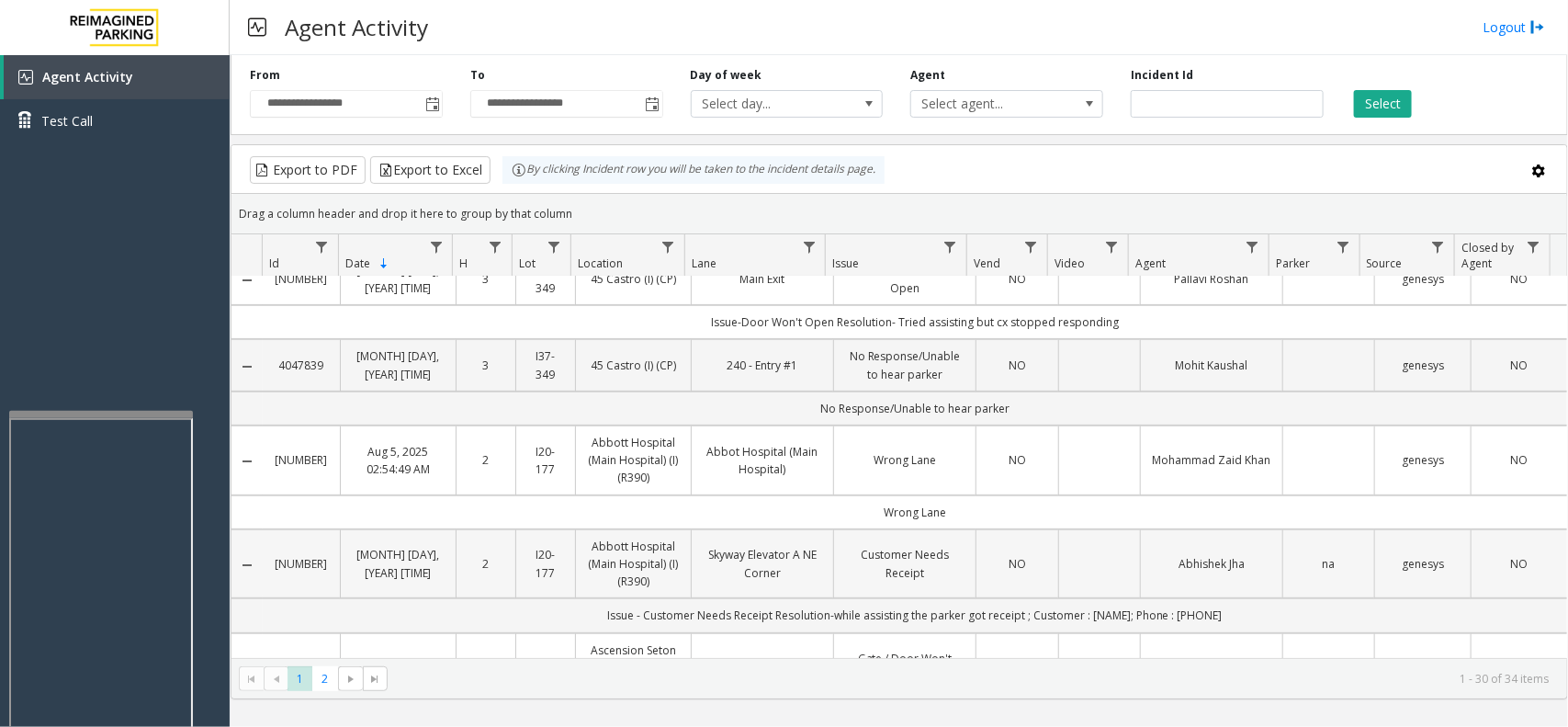 click on "Skyway Elevator A NE Corner" 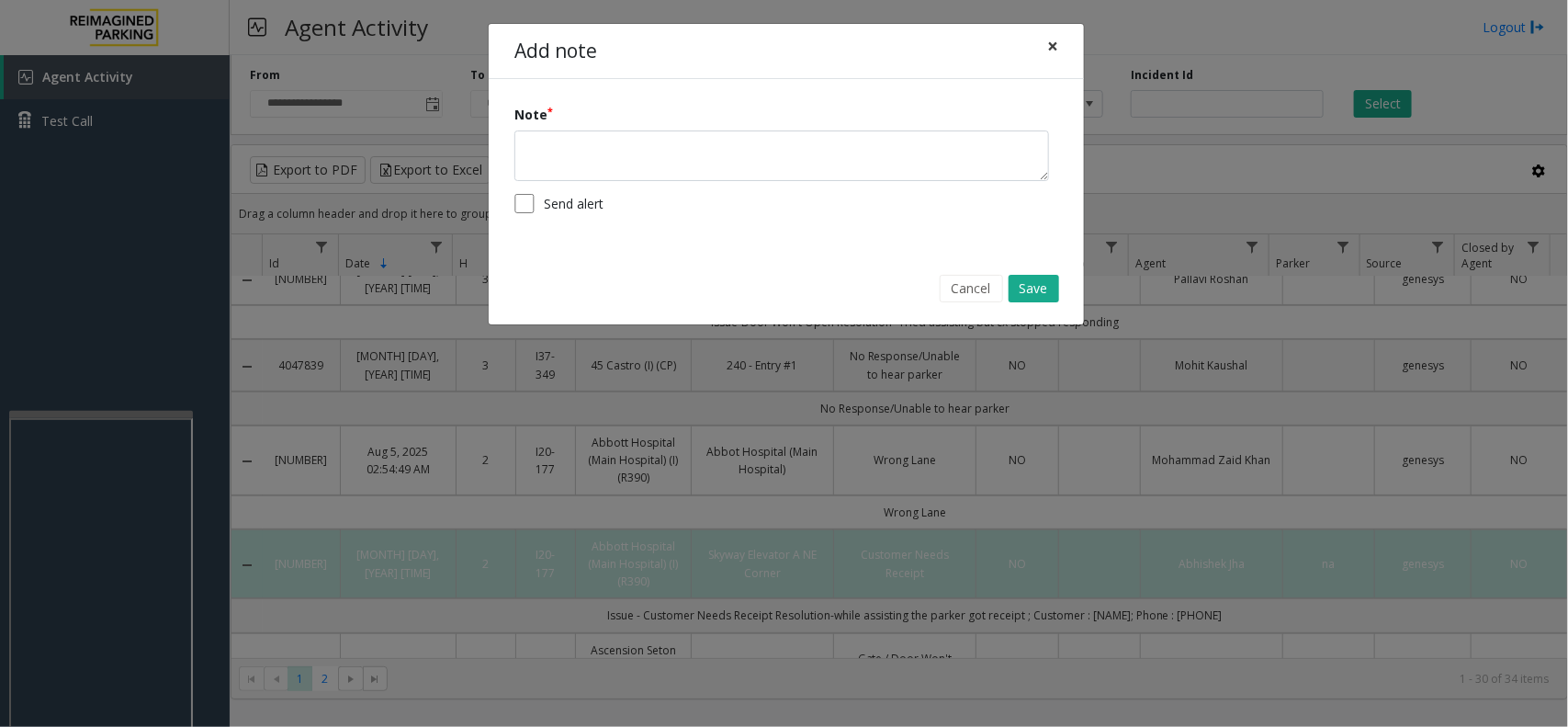 click on "×" 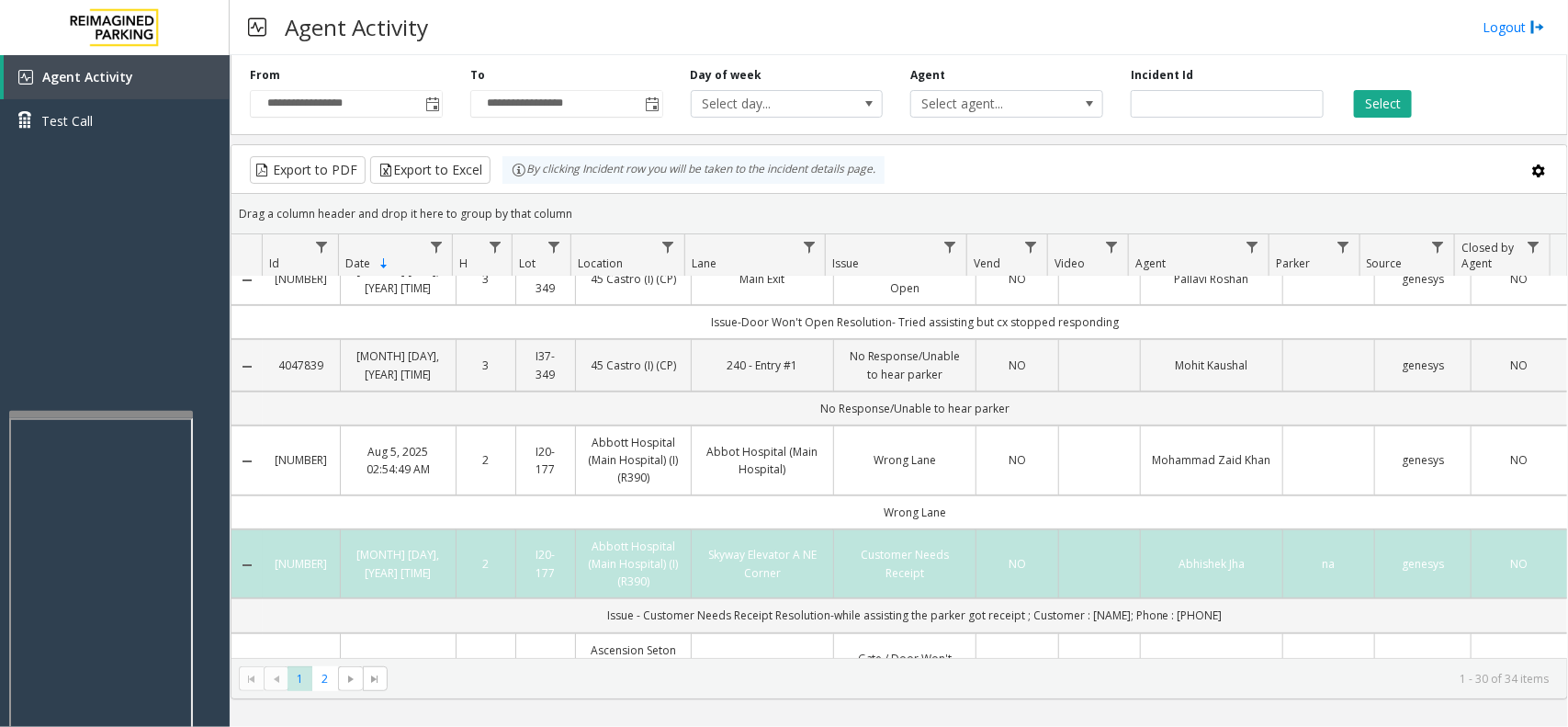 click on "Export to PDF  Export to Excel By clicking Incident row you will be taken to the incident details page." 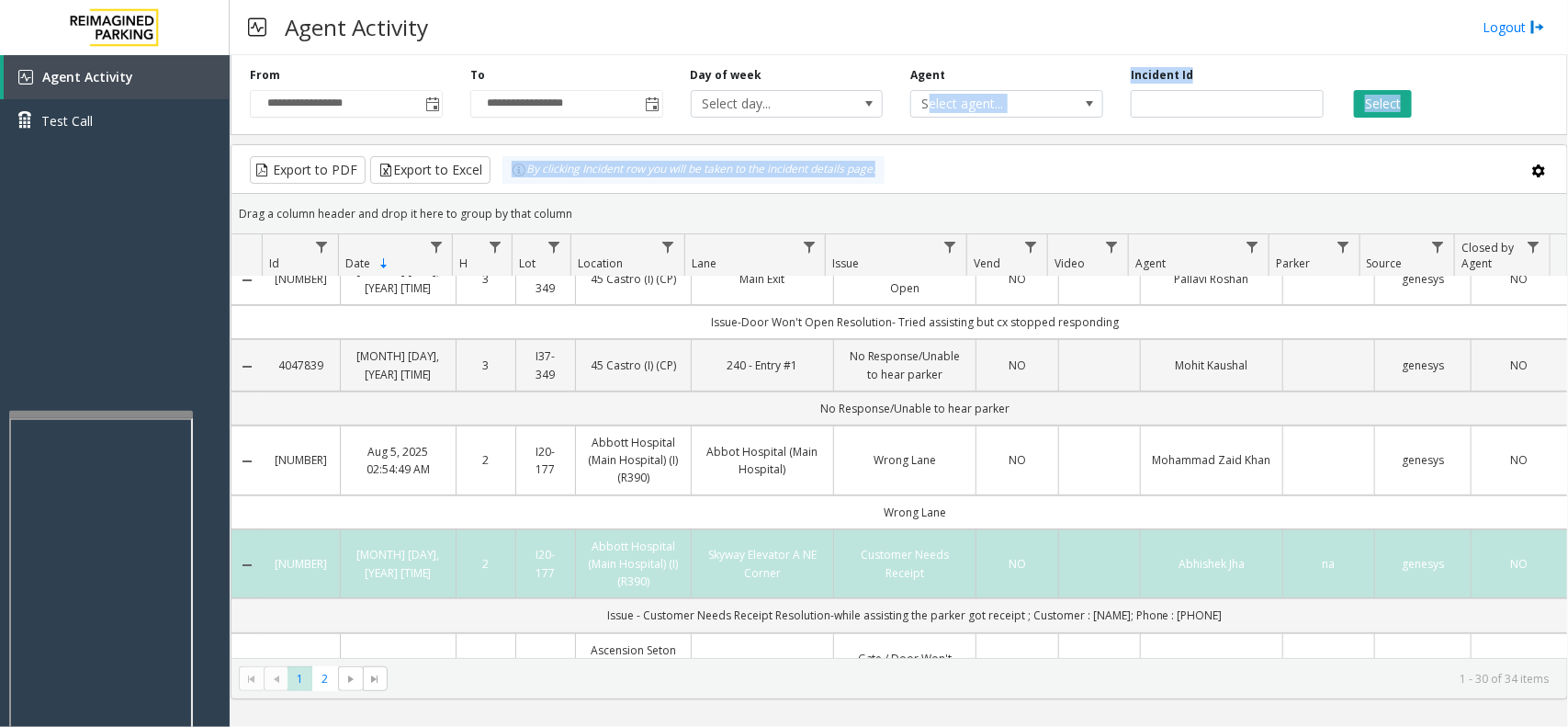 drag, startPoint x: 931, startPoint y: 135, endPoint x: 939, endPoint y: 163, distance: 29.12044 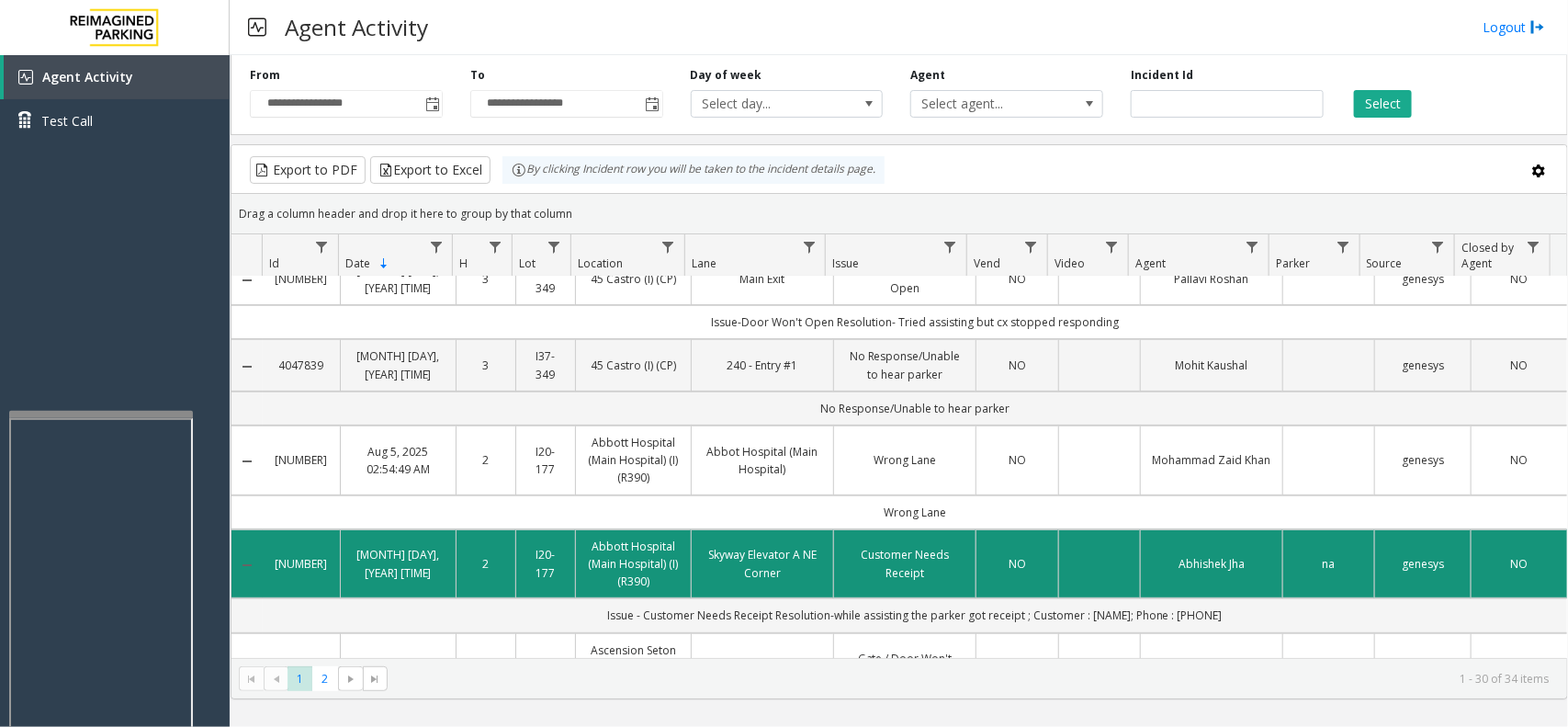 click 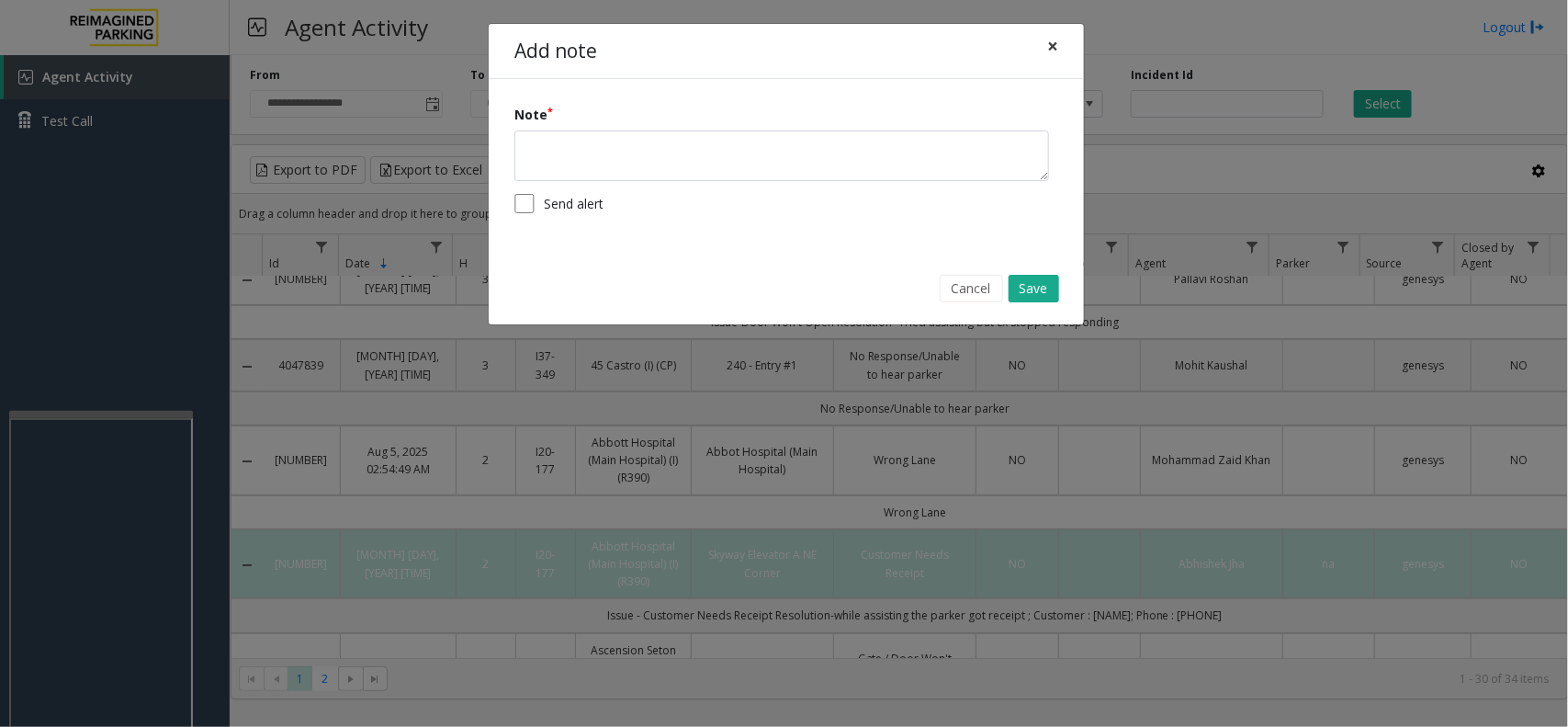 click on "×" 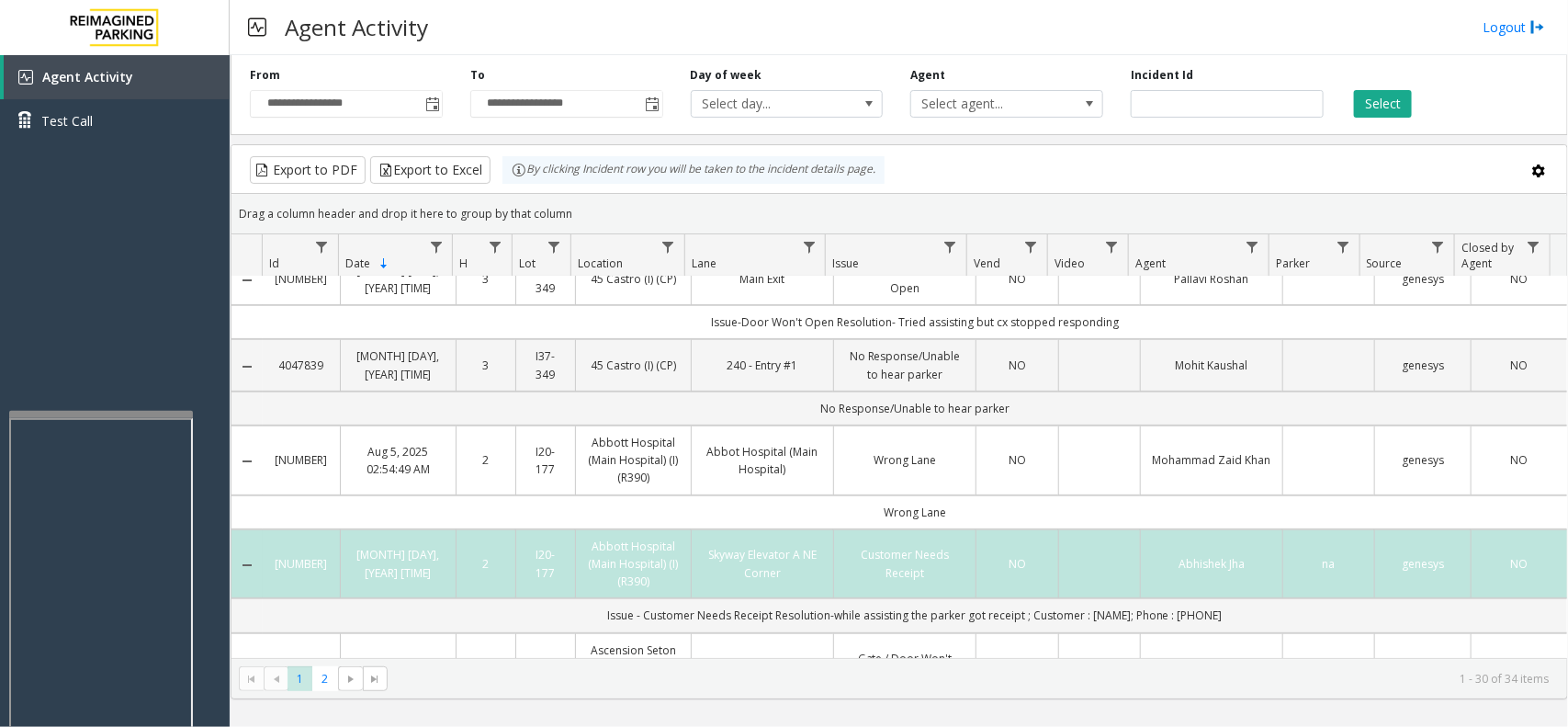 click 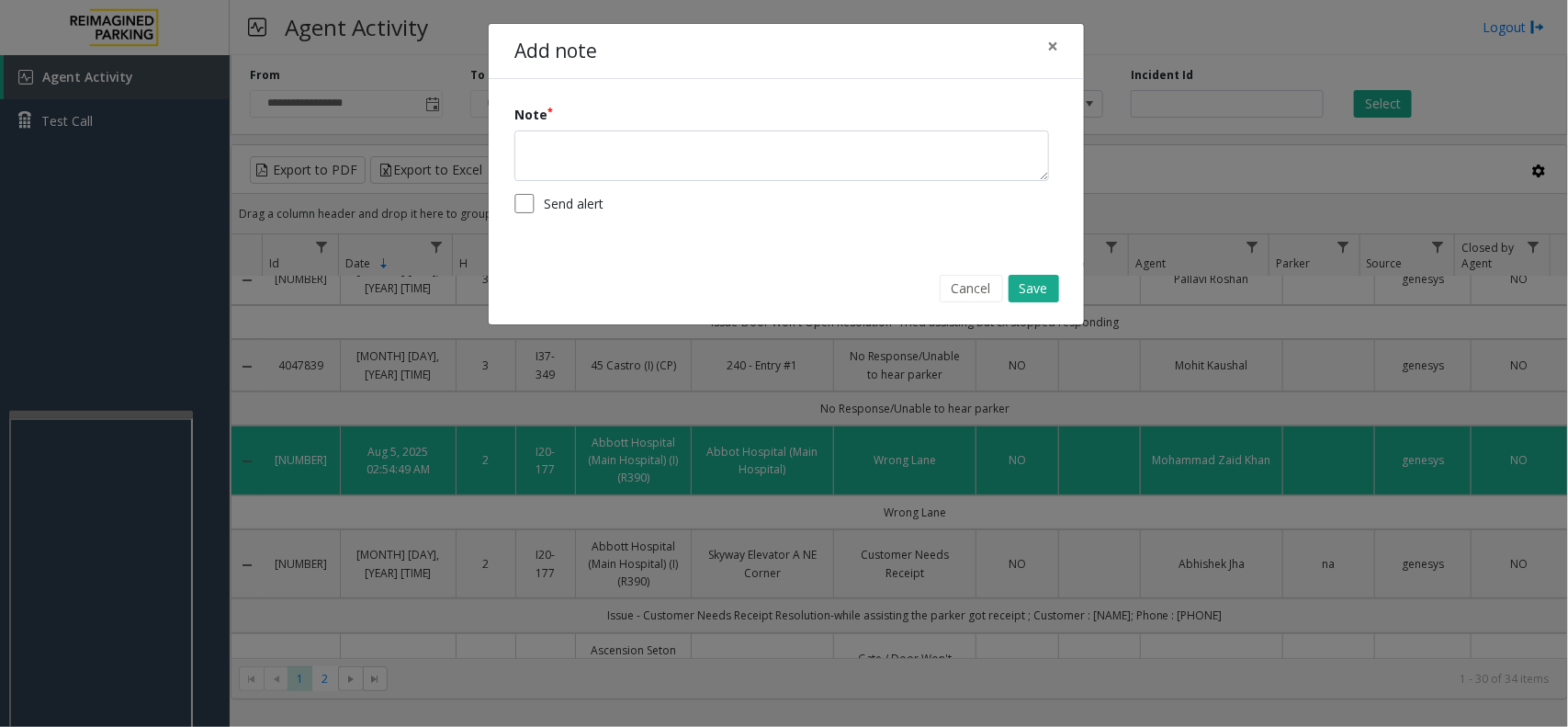 click on "[AGENT_ACTIVITY_LABEL] [TEST_CALL_LABEL] [CLOSE_LABEL] Powered by [BRAND_NAME] © [YEAR] [AGENT_ACTIVITY_LABEL] [LOGOUT_LABEL] From [MASKED_PHONE] To [MASKED_PHONE] [DAY_OF_WEEK_LABEL] [SELECT_DAY] [AGENT_LABEL] [SELECT_AGENT] [INCIDENT_ID_LABEL] [SELECT_LABEL] [EXPORT_TO_PDF_LABEL] [EXPORT_TO_EXCEL_LABEL] By clicking Incident row you will be taken to the incident details page. Drag a column header and drop it here to group by that column Id Date Sorted Descending H Lot Location Lane Issue Vend Video Agent Parker Source Closed by Agent [RENTAL_ID_NUMBER] [DATE] [TIME] [AMPM] [LOT_NUMBER] [LOCATION_NAME] [LANE_TYPE] [ISSUE_TYPE] [VEND_GATE_LABEL] [AGENT_NAME] [PARKER_NAME] [SOURCE_LABEL] [CLOSED_BY_AGENT_LABEL] [ISSUE_TYPE]-[ISSUE_TYPE] [CUSTOMER_NAME] [RENTAL_ID_NUMBER] [DATE] [TIME] [AMPM] [LOT_NUMBER] [LOCATION_NAME] [LANE_TYPE] [ISSUE_TYPE] [VEND_GATE_LABEL] [AGENT_NAME] [PARKER_NAME] [SOURCE_LABEL] [CLOSED_BY_AGENT_LABEL] [ISSUE_TYPE]-[ISSUE_TYPE] [ISSUE_TYPE]-[ISSUE_TYPE] [RESOLUTION_TYPE]- [TAKE_DETAILS] [VEND_GATE_LABEL]; [TICKET_LABEL] : [TICKET_NUMBER]" at bounding box center (784, 363) 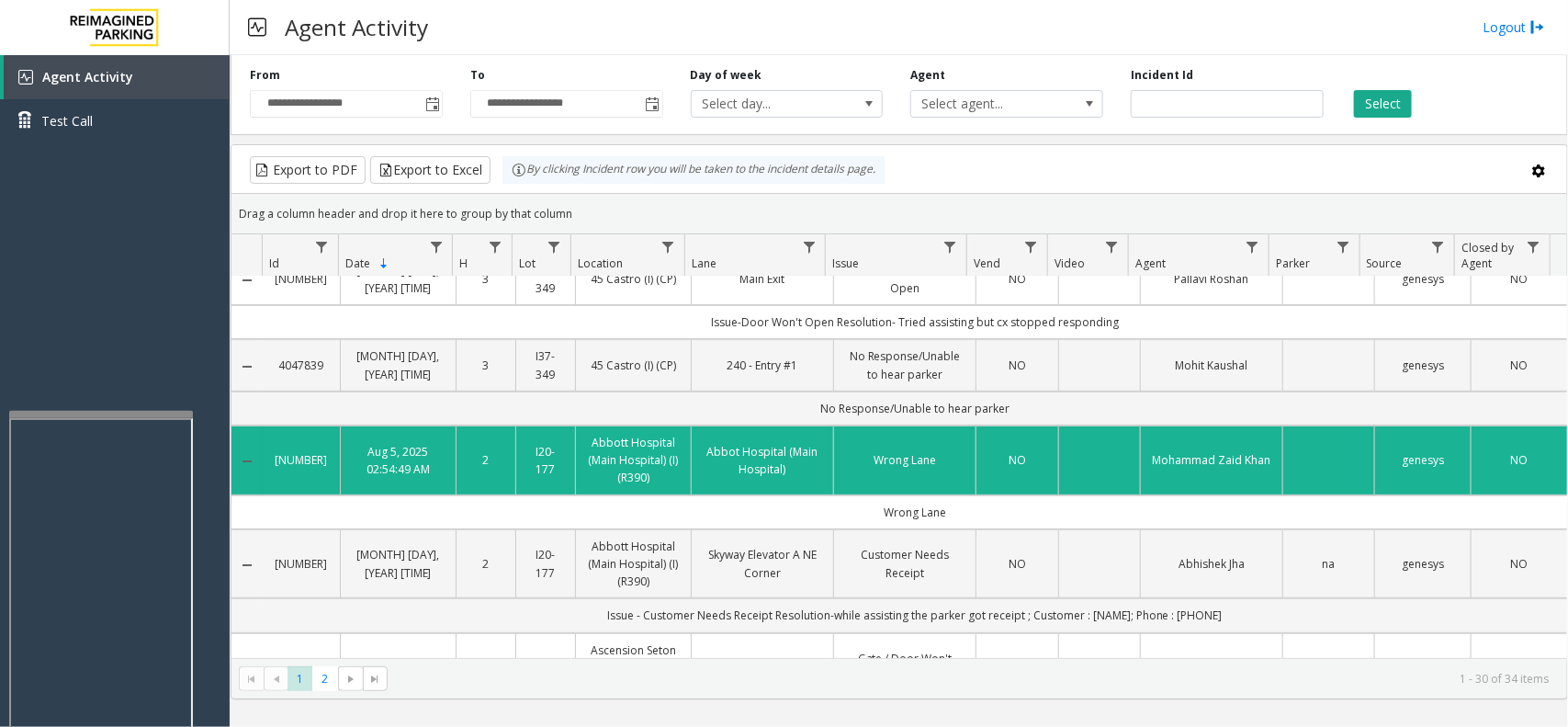click on "Export to PDF  Export to Excel By clicking Incident row you will be taken to the incident details page." 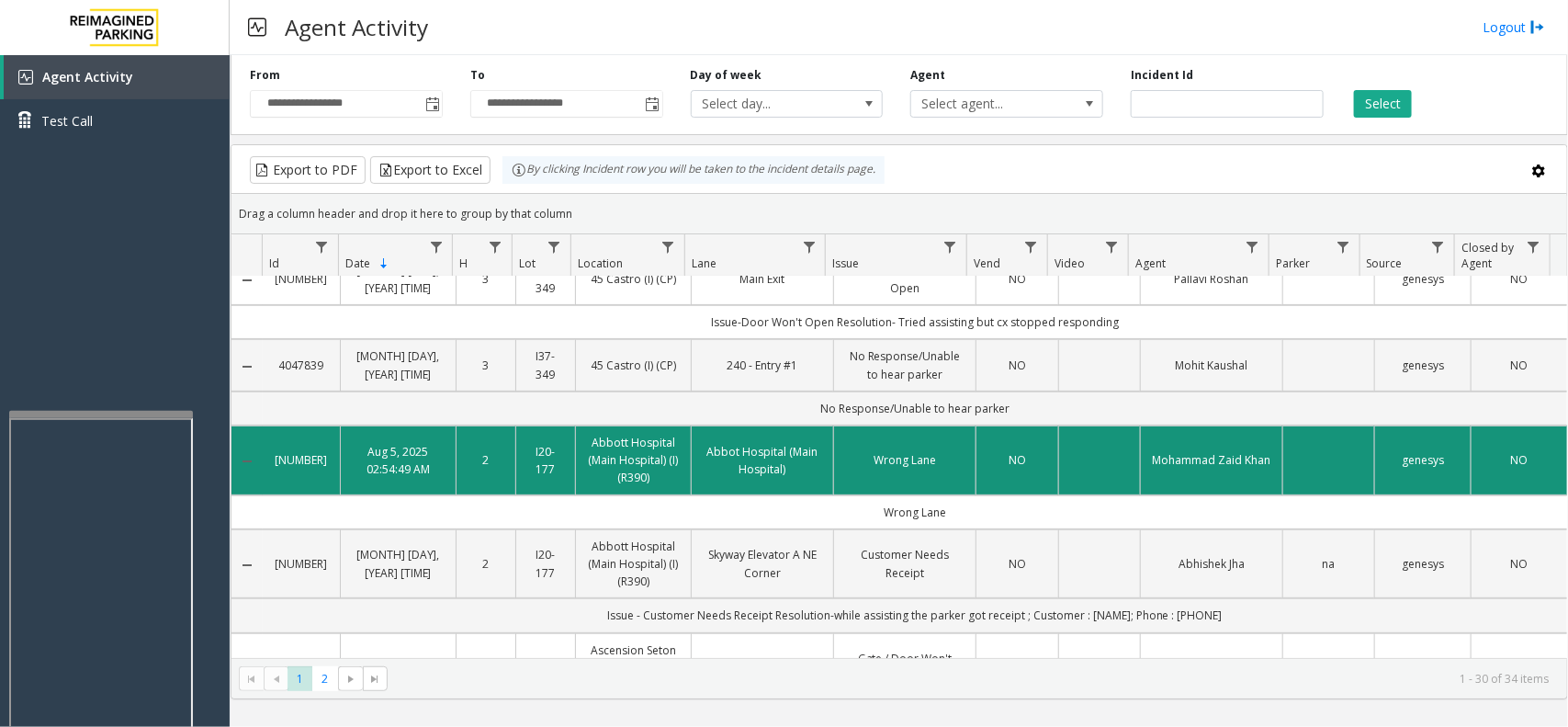 scroll, scrollTop: 0, scrollLeft: 0, axis: both 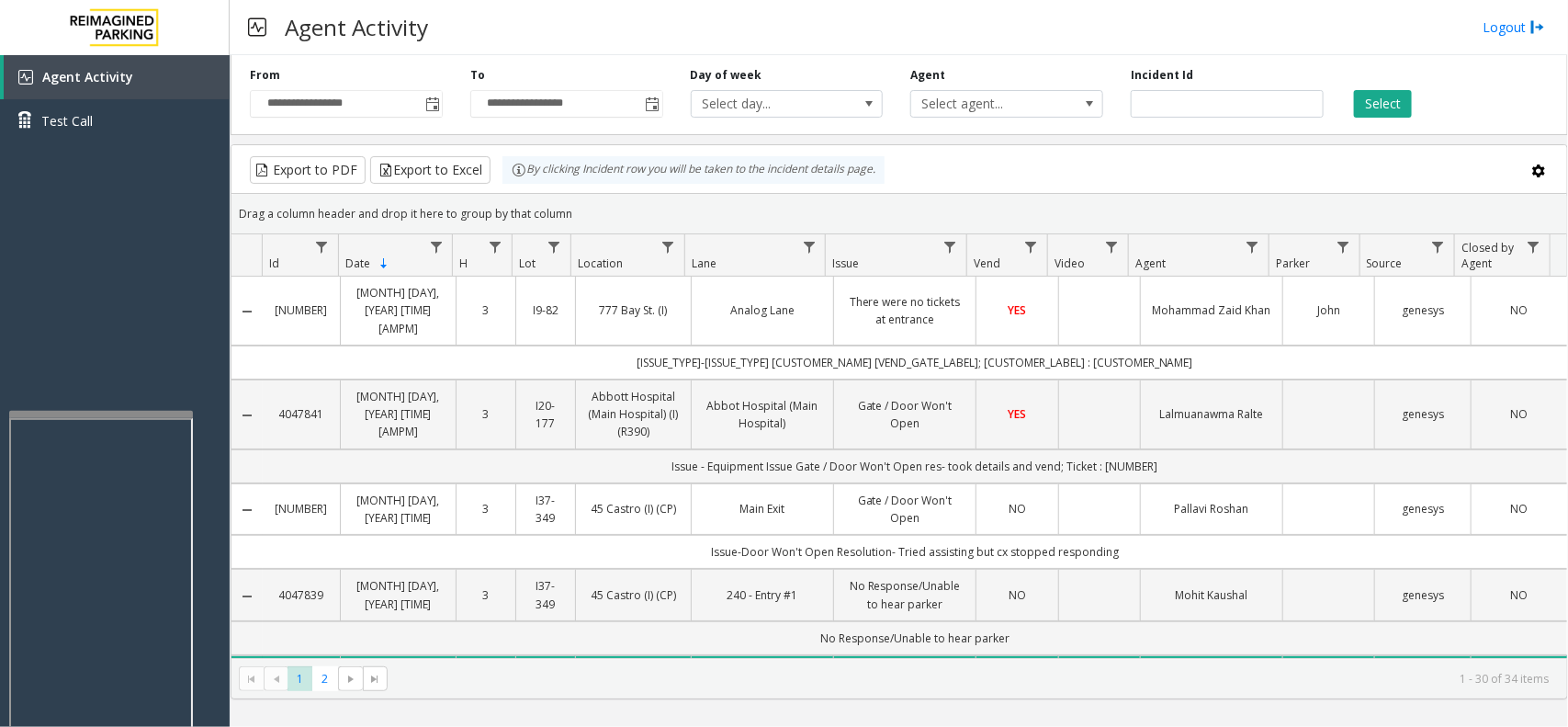 click on "Issue" 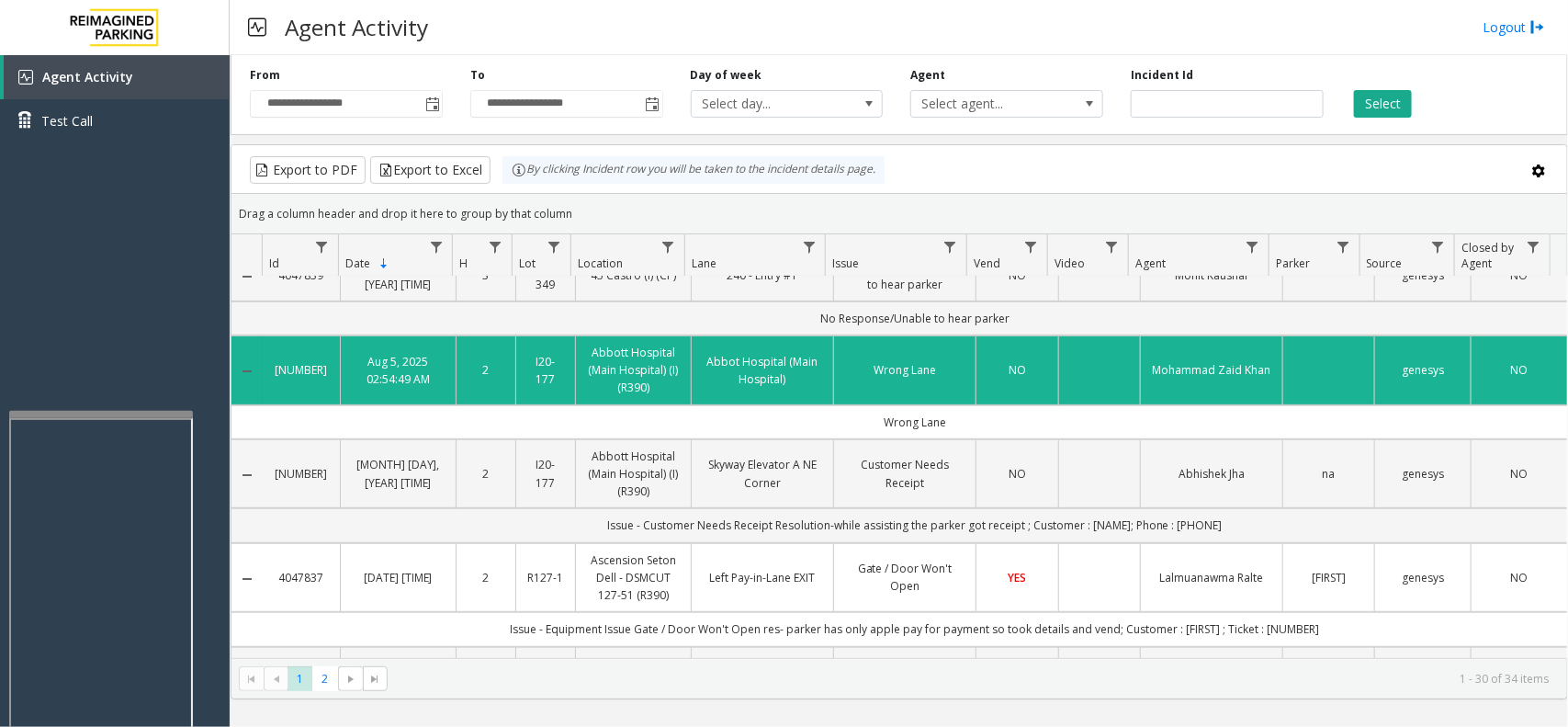 scroll, scrollTop: 345, scrollLeft: 0, axis: vertical 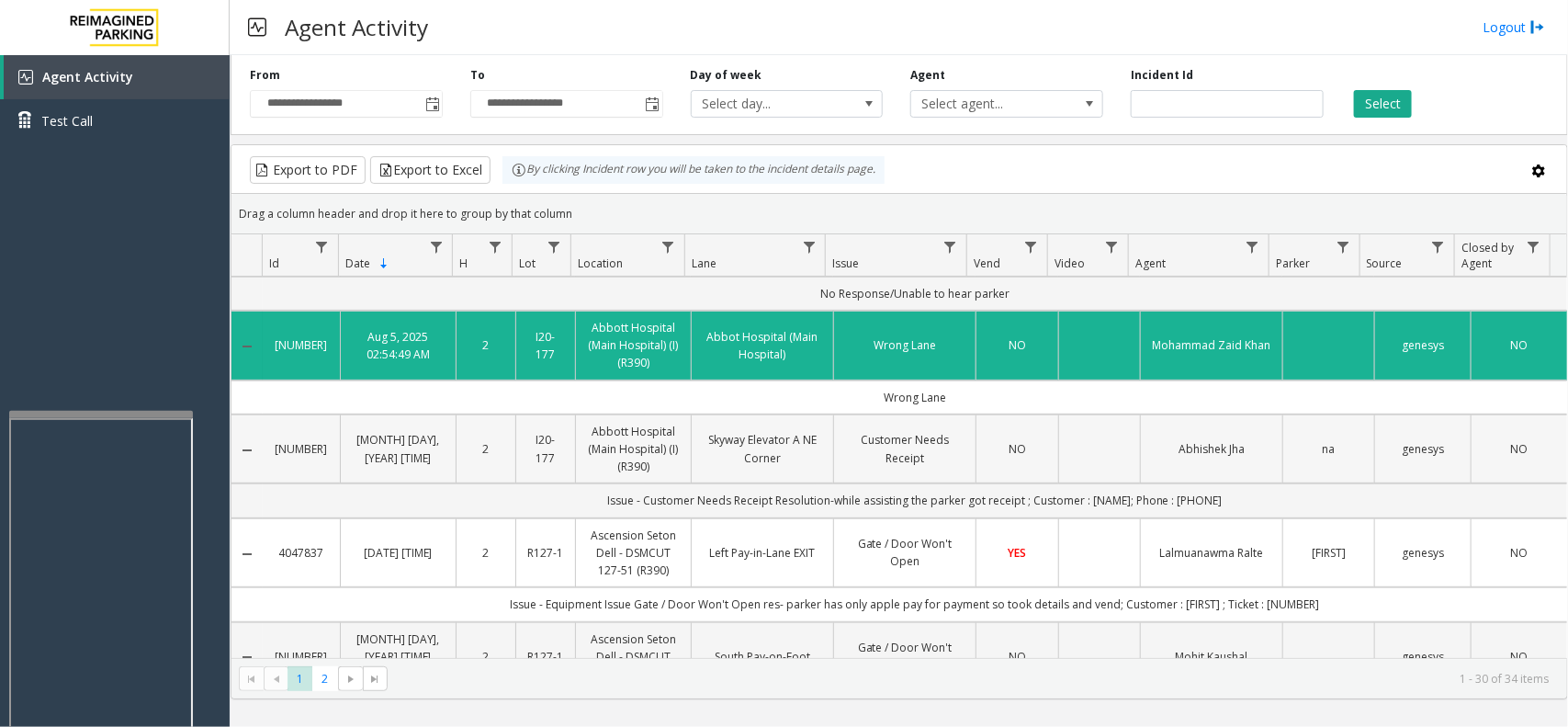 drag, startPoint x: 998, startPoint y: 452, endPoint x: 999, endPoint y: 465, distance: 13.038405 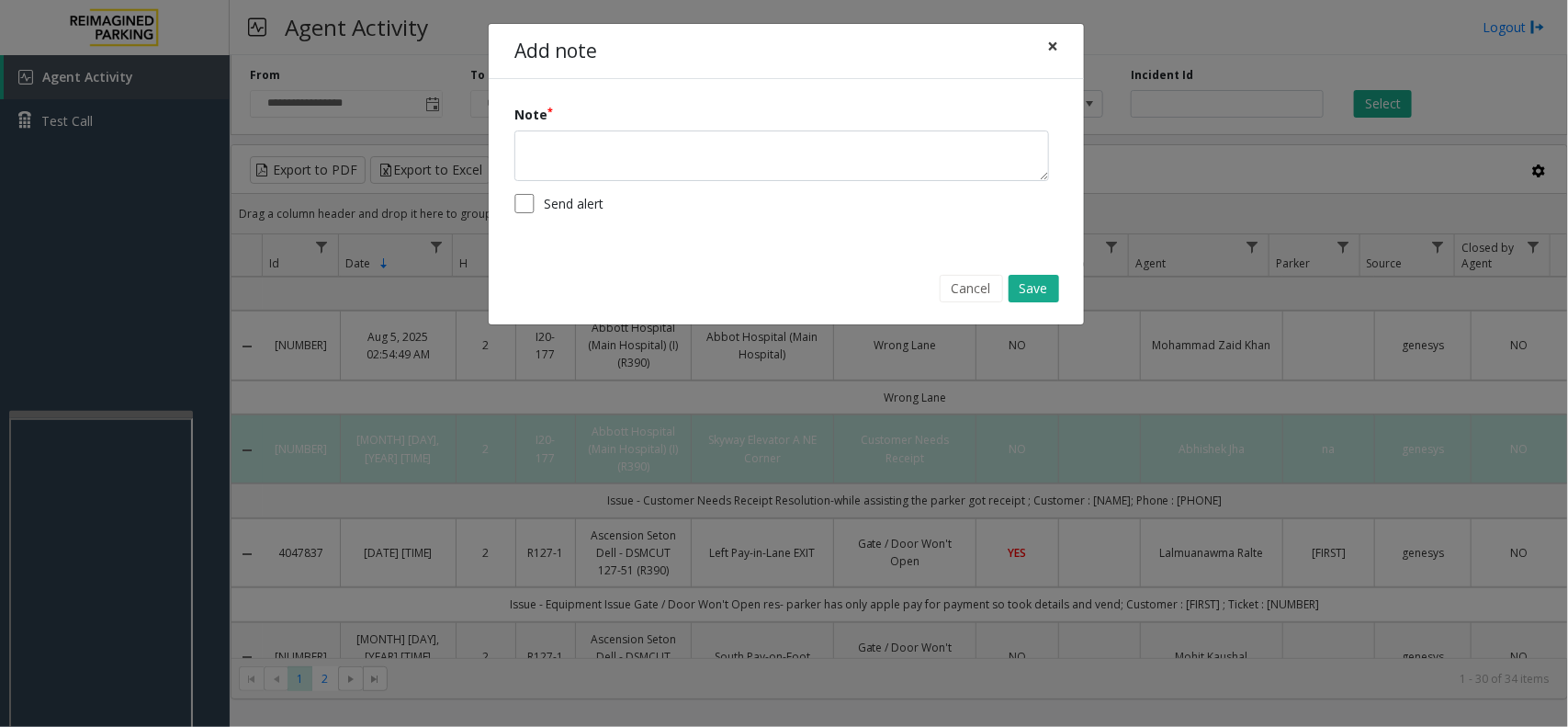 click on "×" 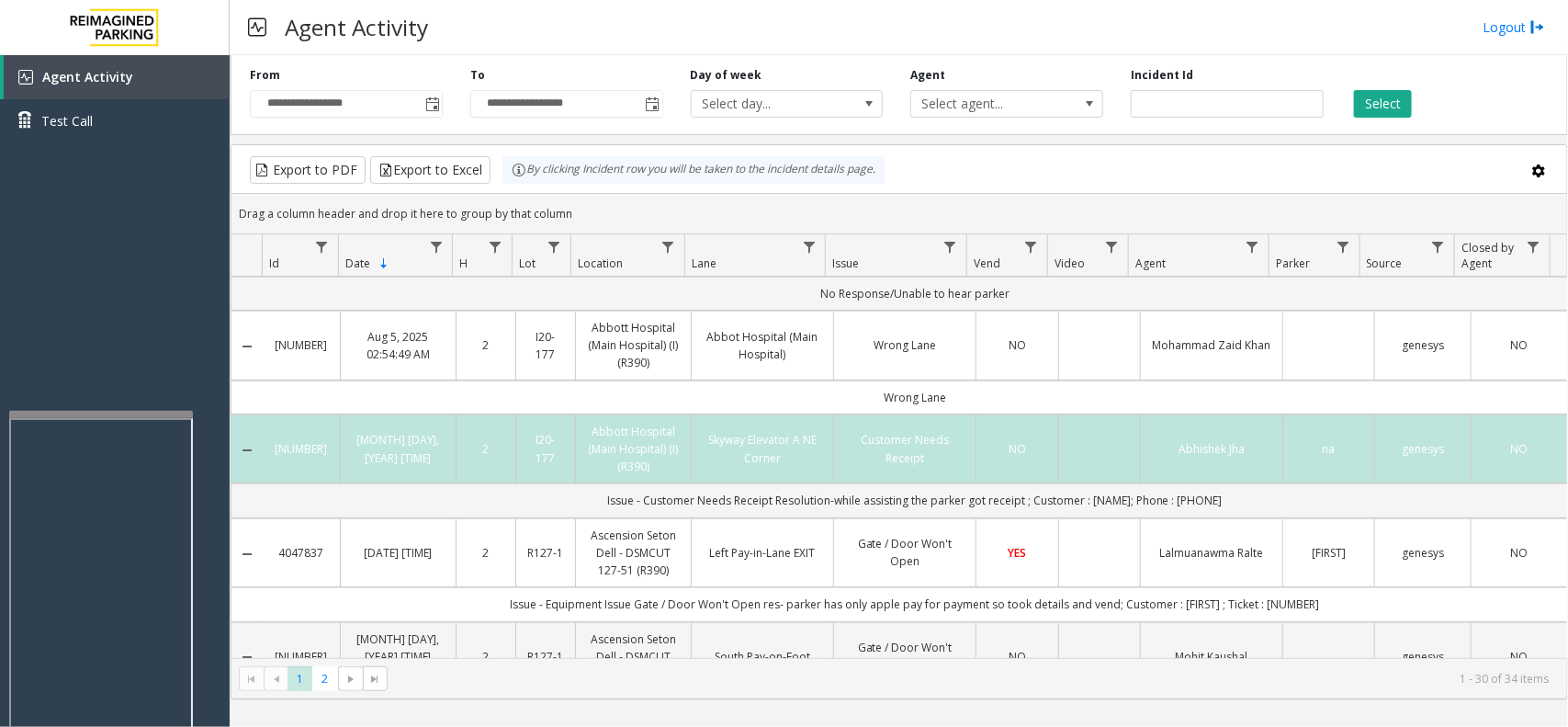 click on "Gate / Door Won't Open" 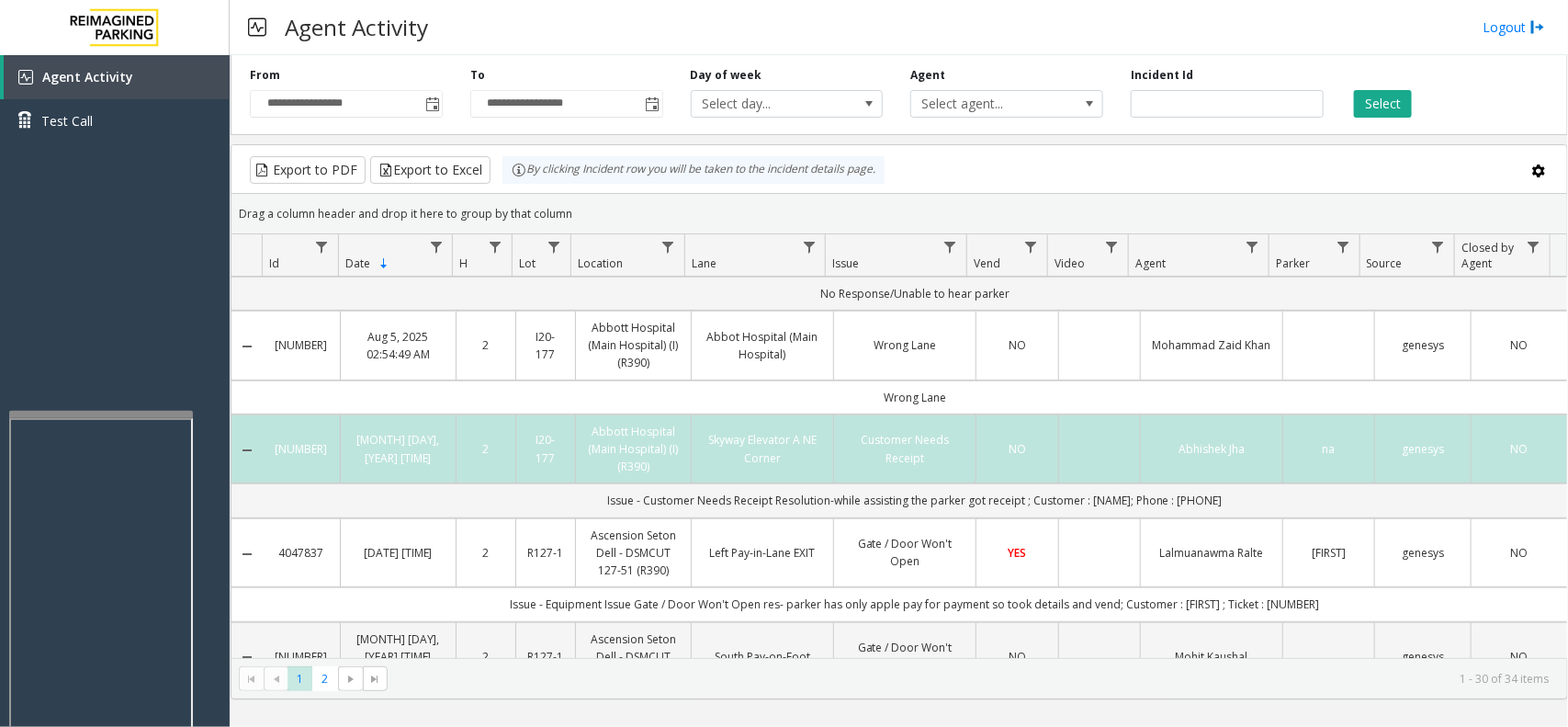click 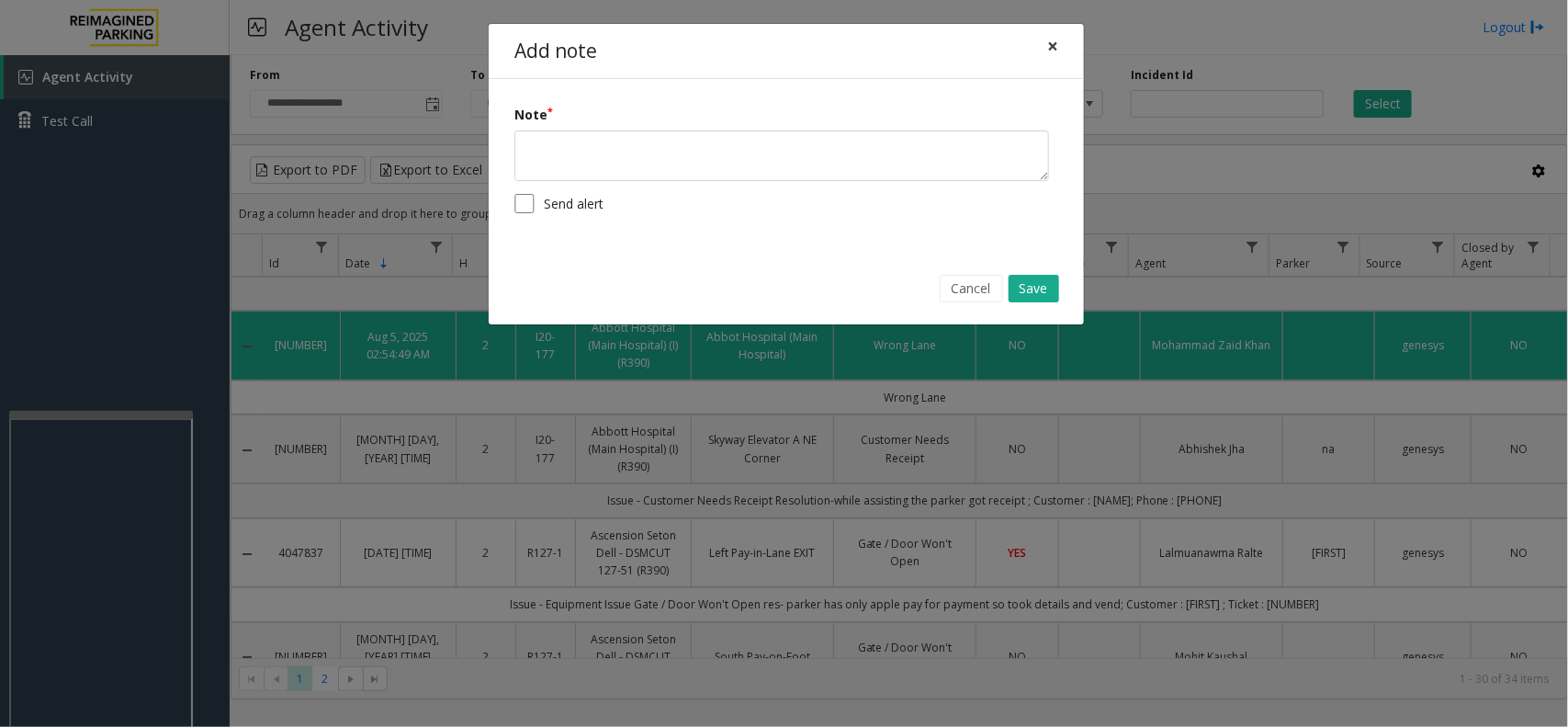 click on "×" 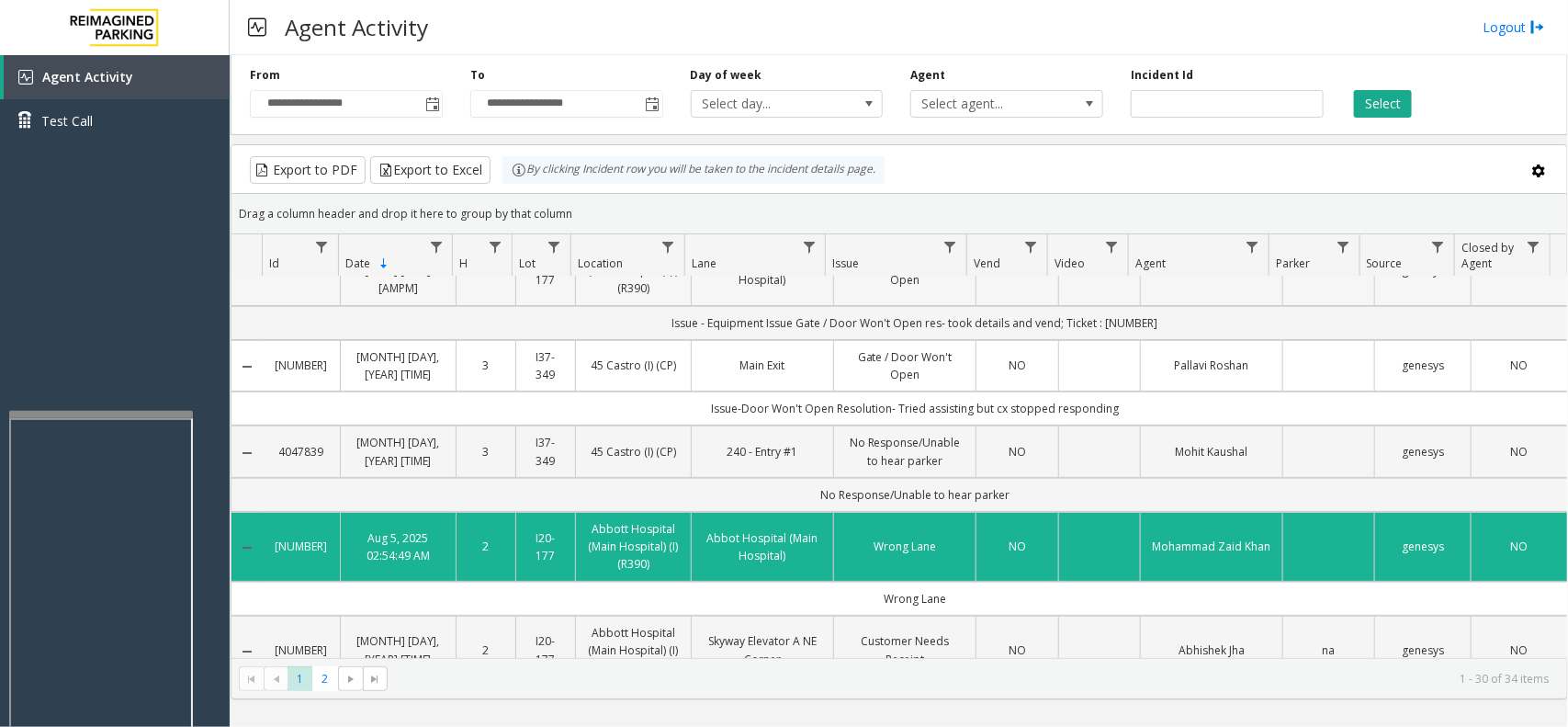 scroll, scrollTop: 0, scrollLeft: 0, axis: both 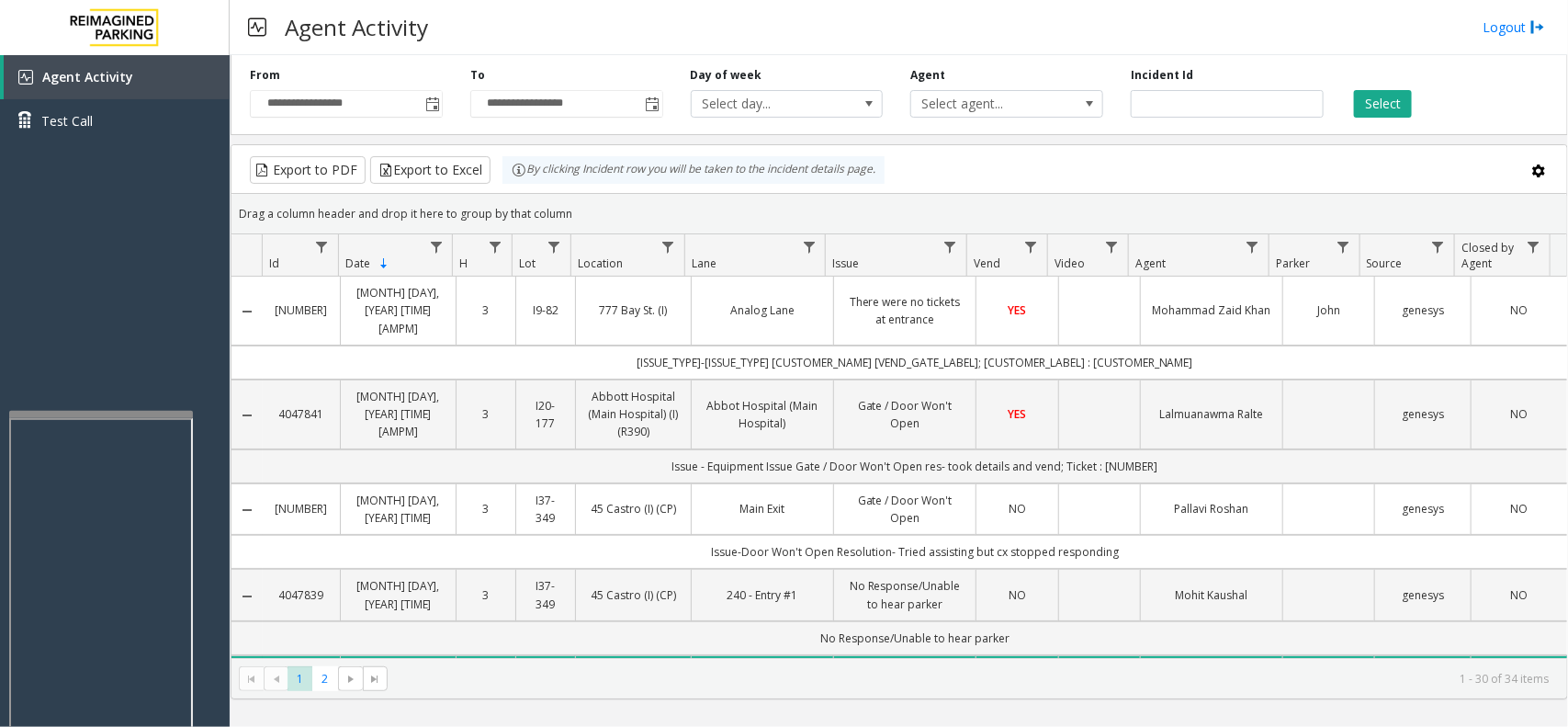 click on "Export to PDF  Export to Excel By clicking Incident row you will be taken to the incident details page." 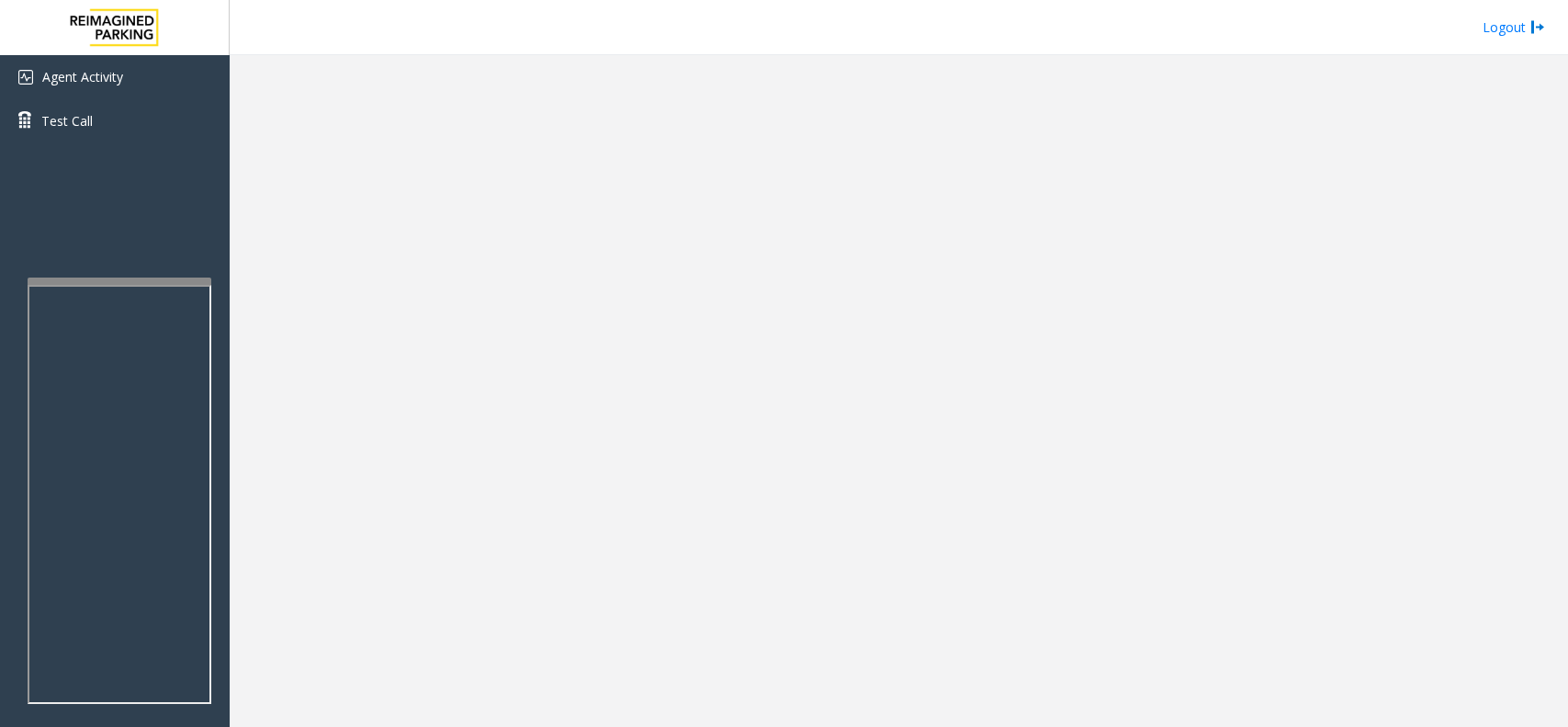 scroll, scrollTop: 0, scrollLeft: 0, axis: both 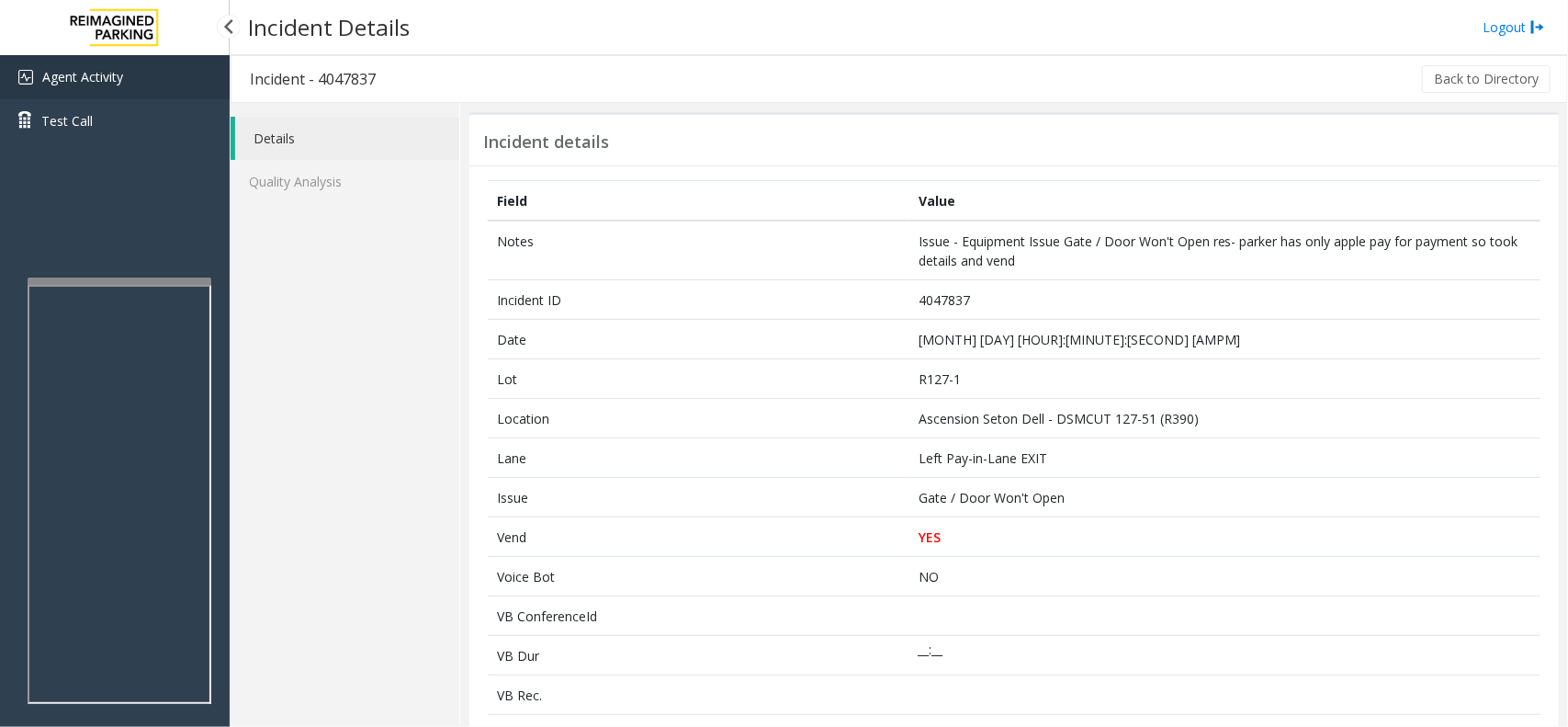 click on "Agent Activity" at bounding box center (83, 76) 